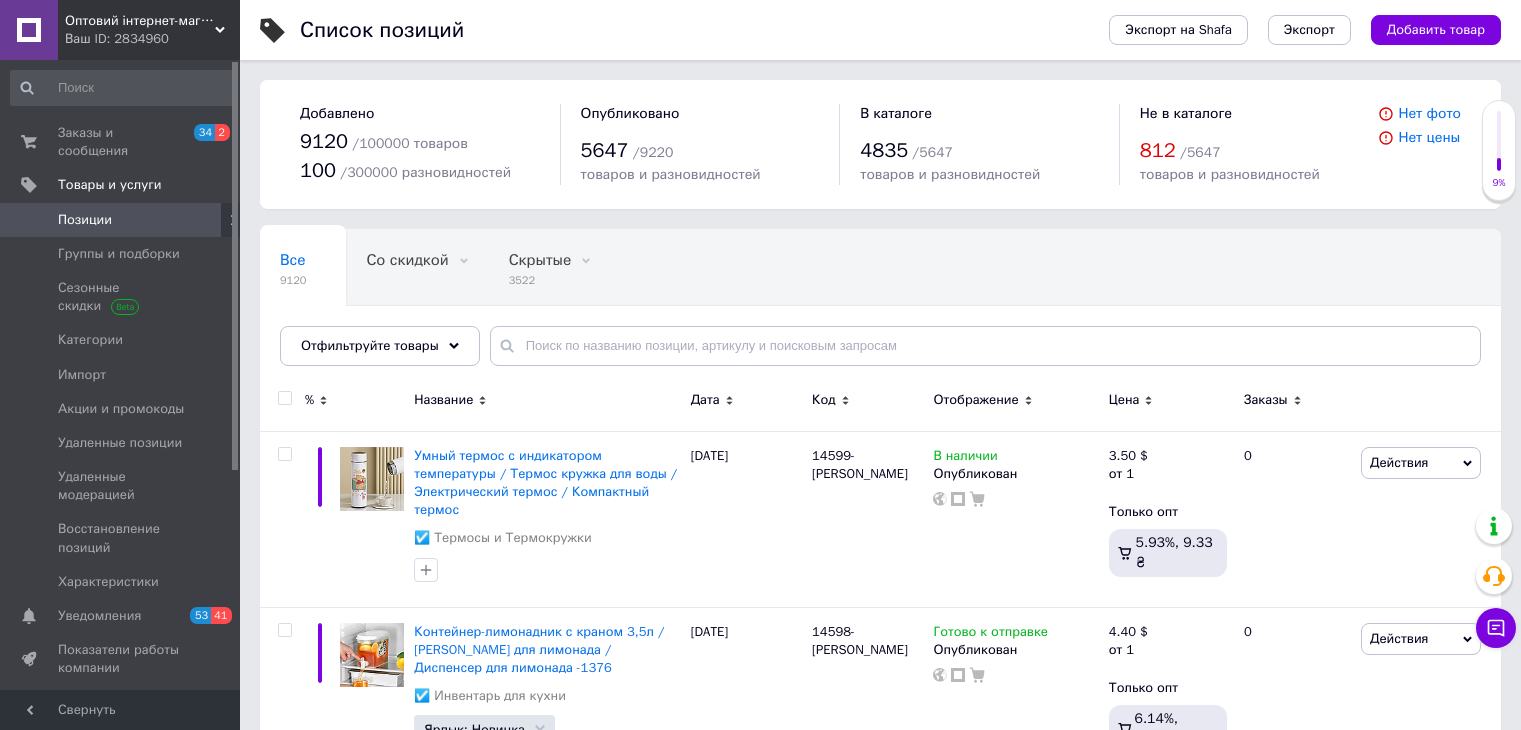 scroll, scrollTop: 0, scrollLeft: 0, axis: both 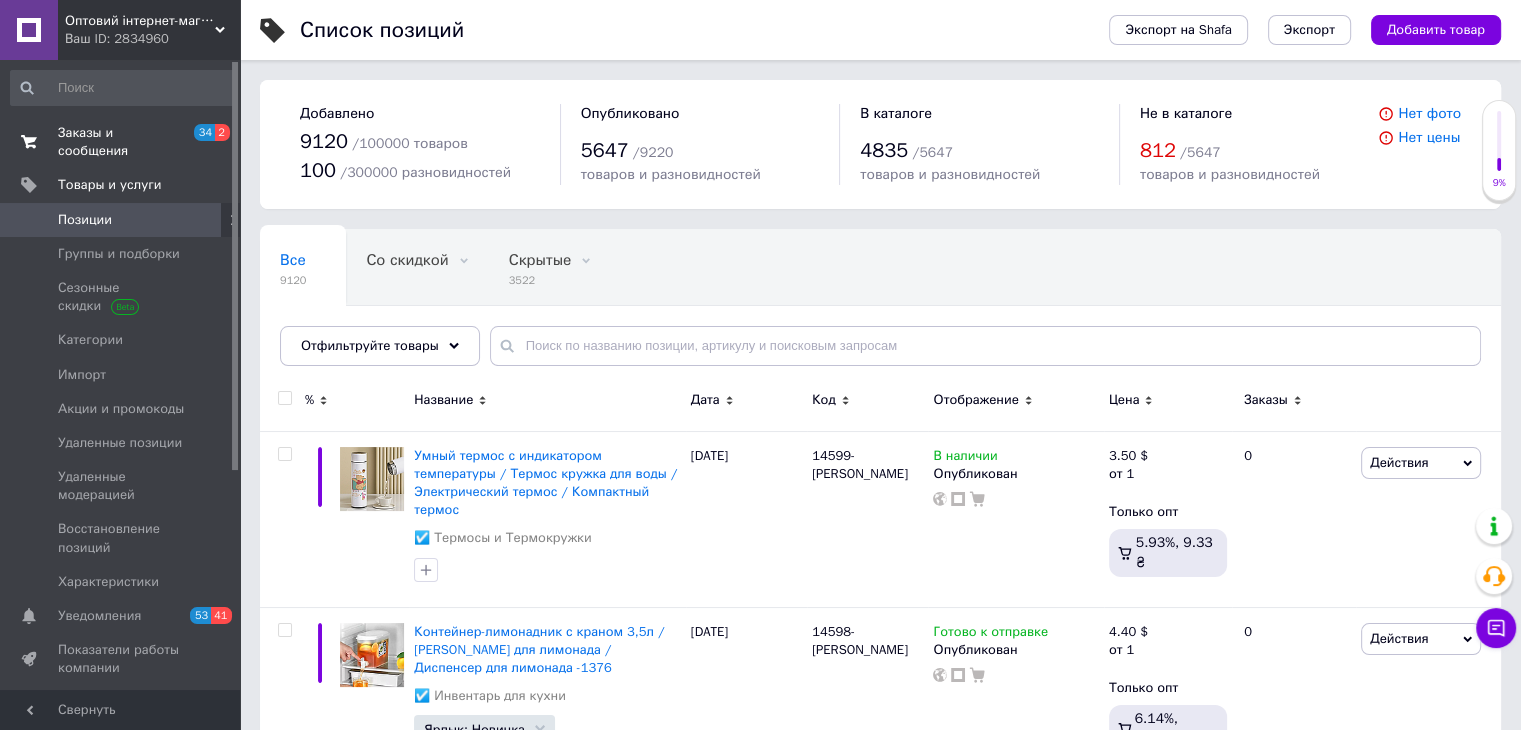 click on "Заказы и сообщения" at bounding box center (121, 142) 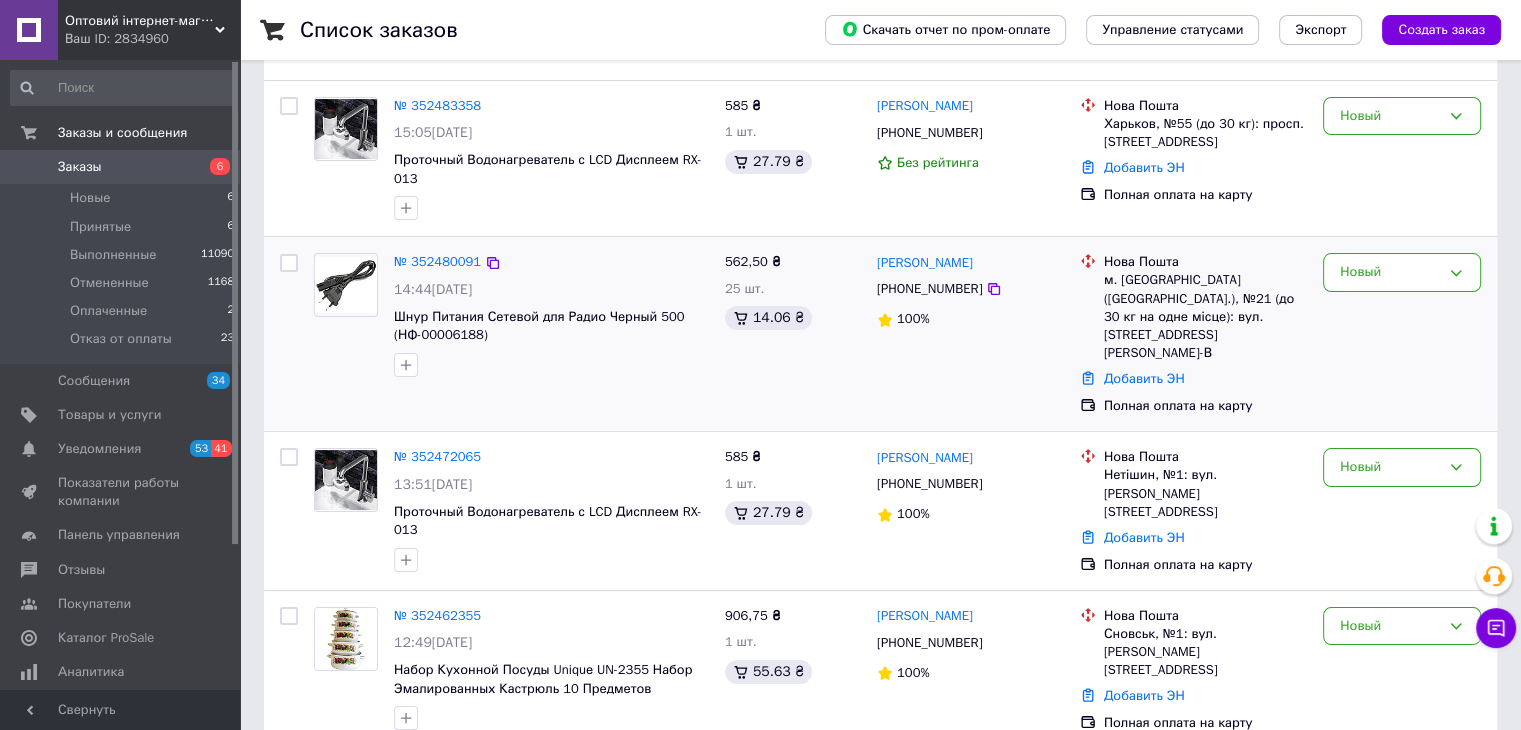 scroll, scrollTop: 100, scrollLeft: 0, axis: vertical 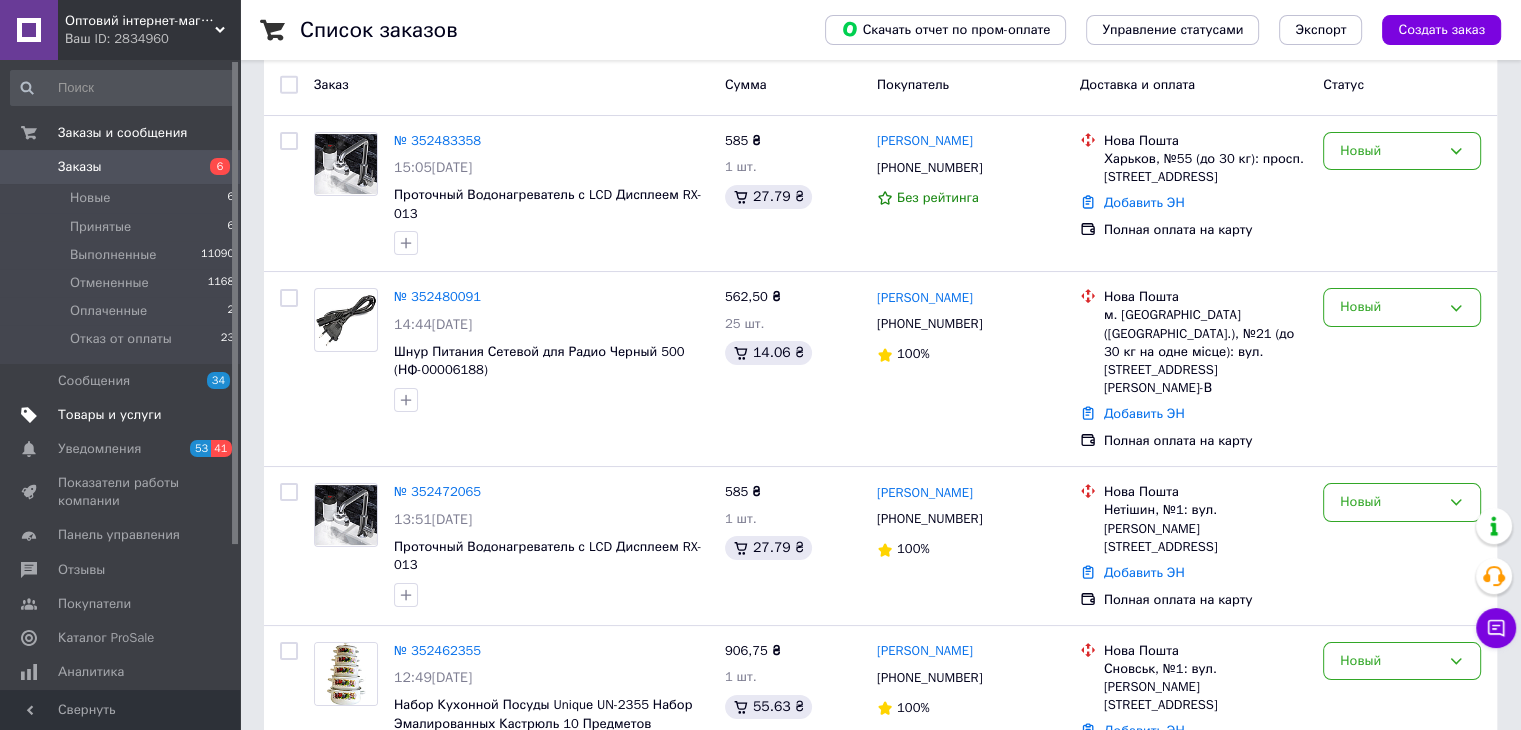 click on "Товары и услуги" at bounding box center (110, 415) 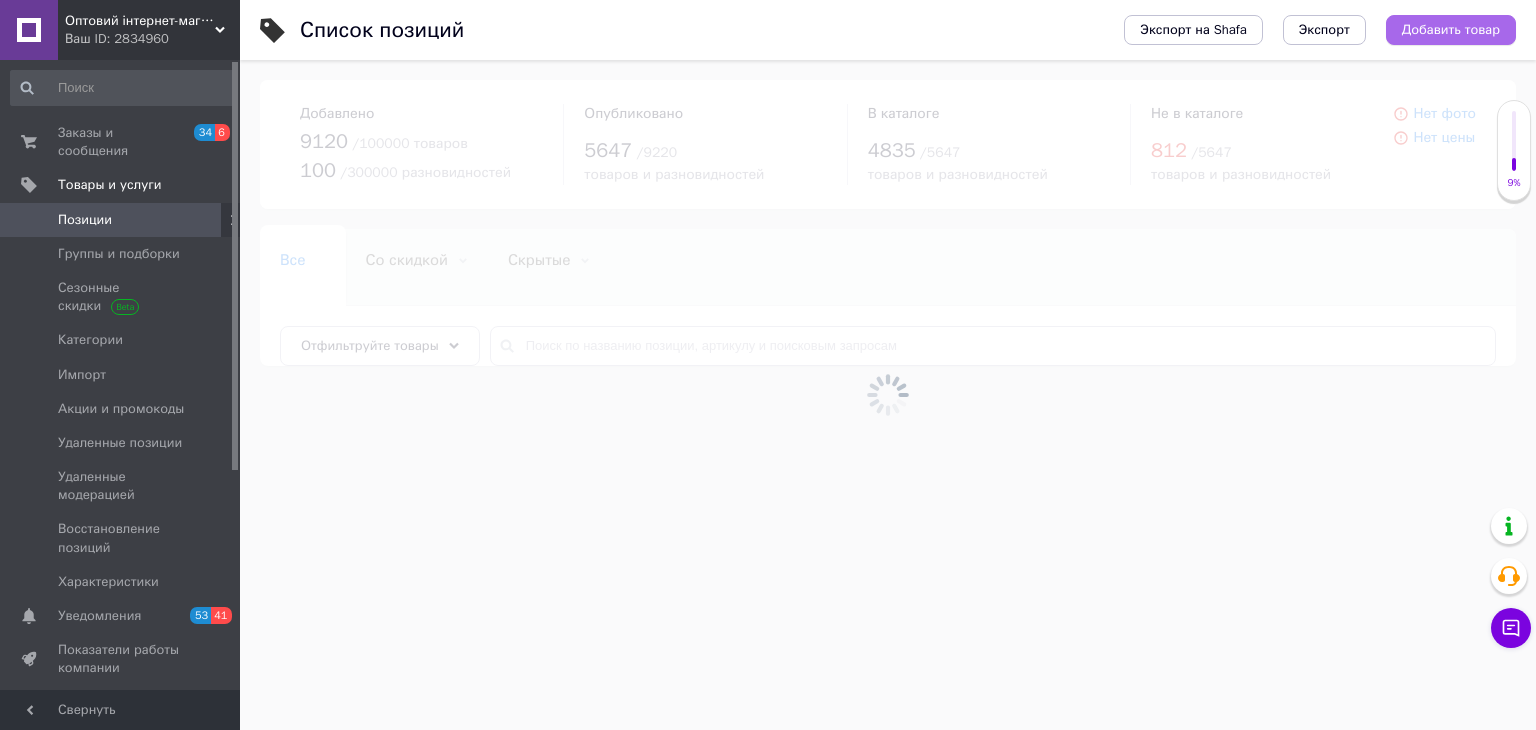click on "Добавить товар" at bounding box center [1451, 30] 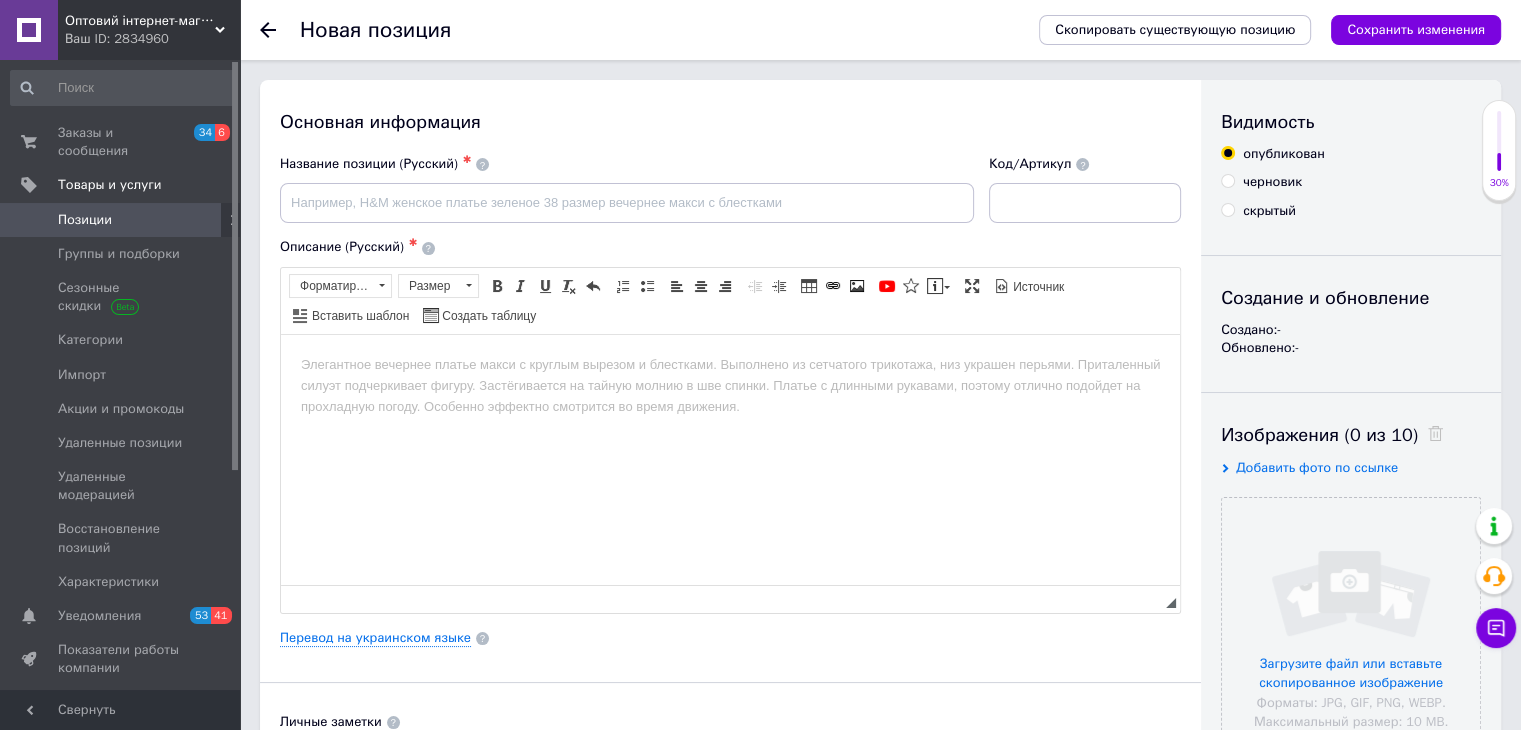 scroll, scrollTop: 0, scrollLeft: 0, axis: both 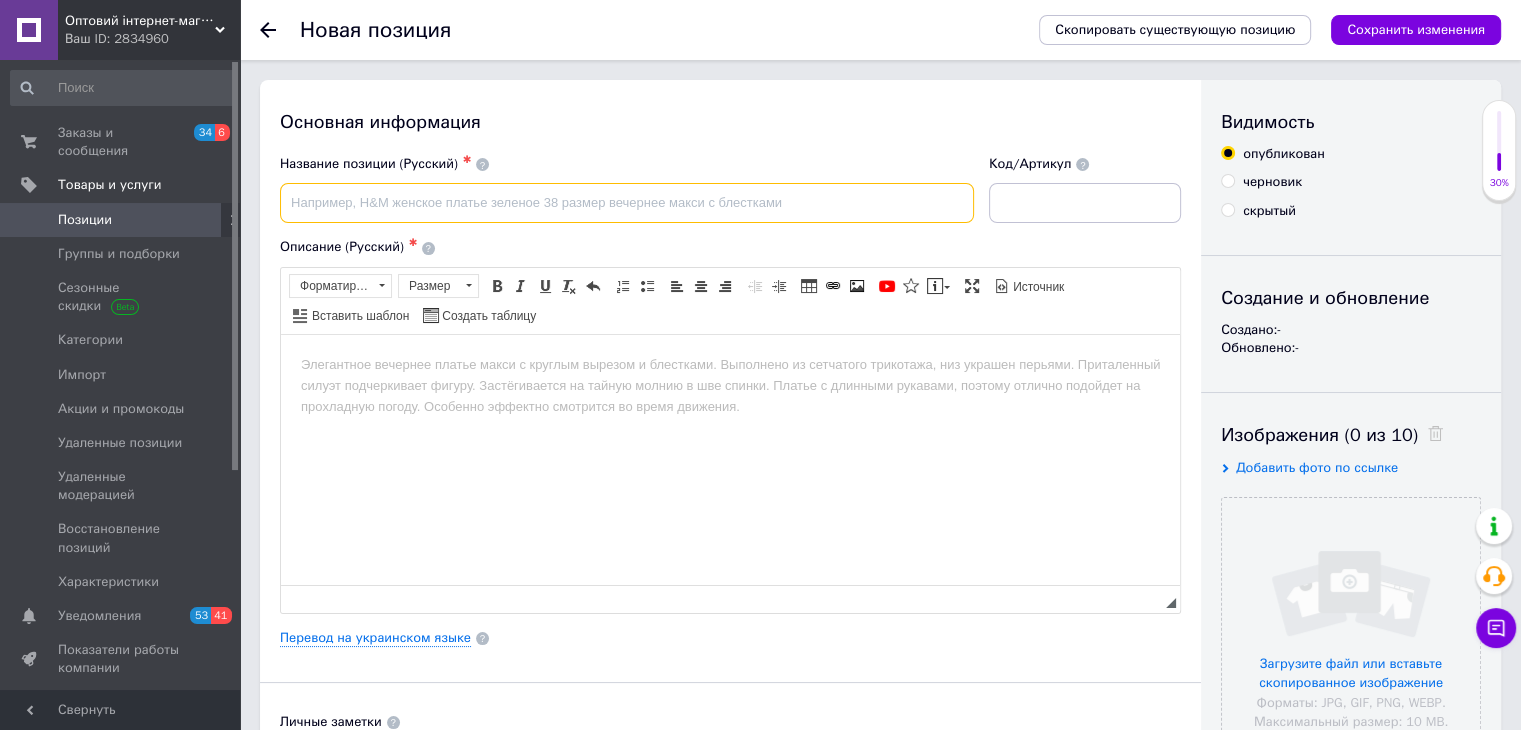 paste on "Лампа ловушка для комаров Y15, с USB и петелькой, Черная / Портативная лампа-истребитель насекомых  Детальніше" 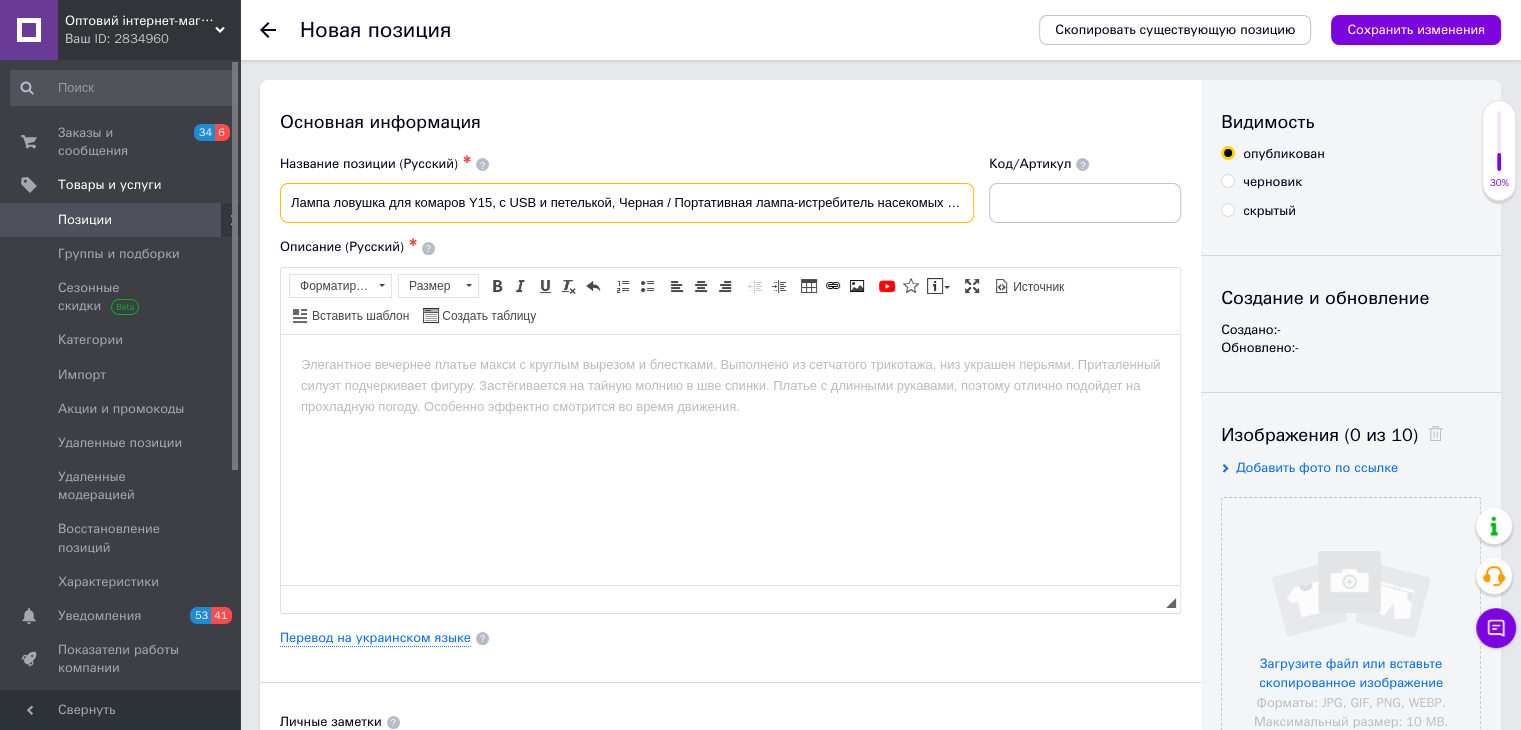 scroll, scrollTop: 0, scrollLeft: 49, axis: horizontal 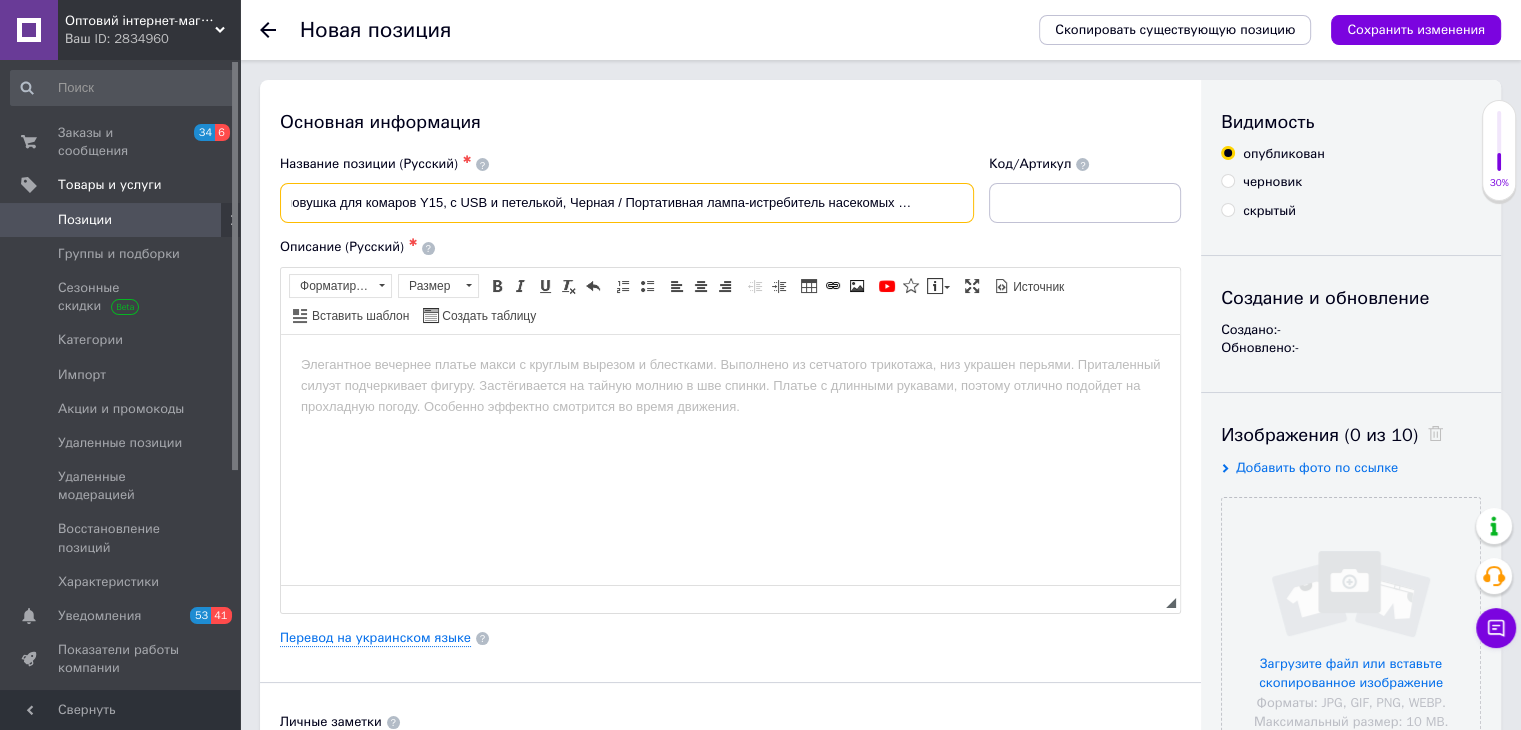 click on "Лампа ловушка для комаров Y15, с USB и петелькой, Черная / Портативная лампа-истребитель насекомых  Детальніше" at bounding box center [627, 203] 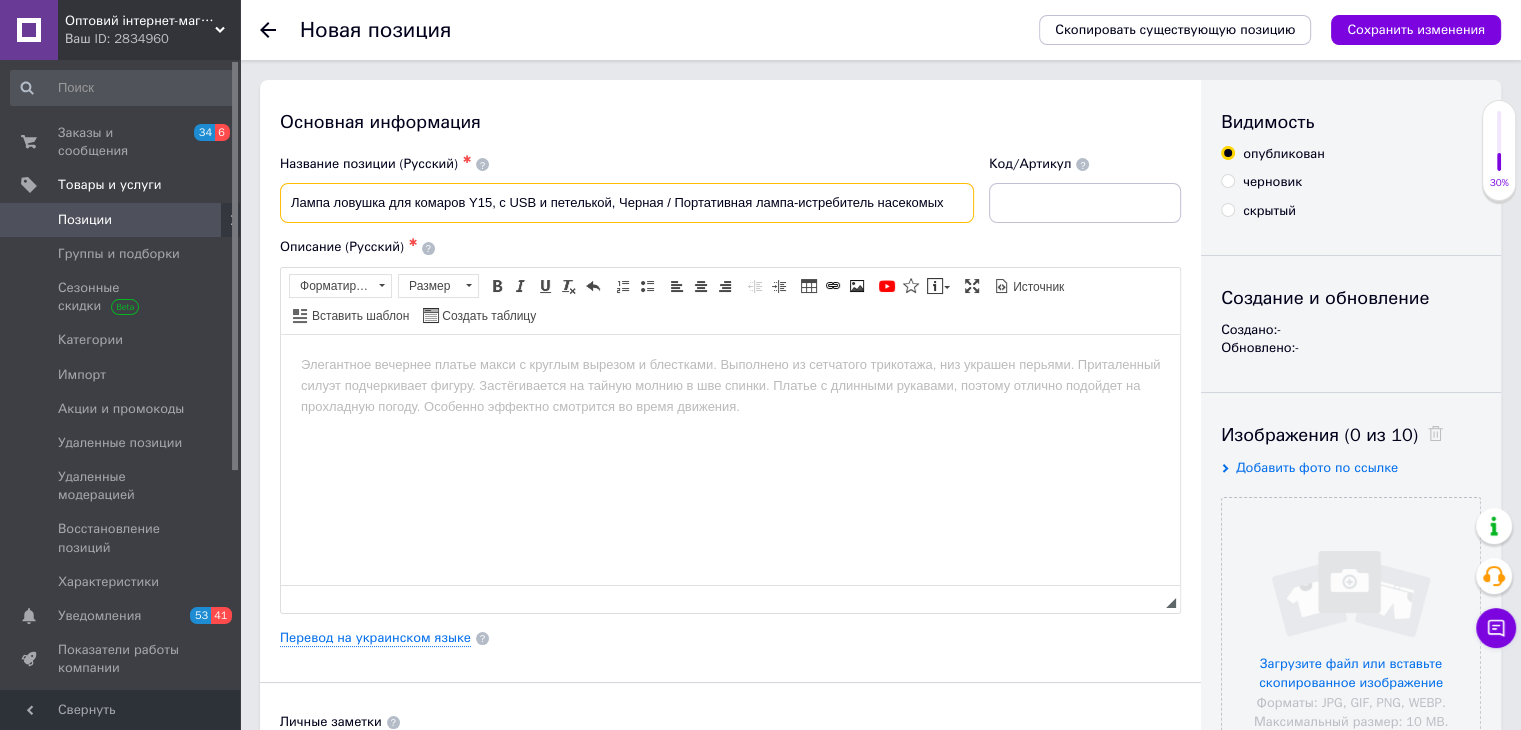 scroll, scrollTop: 0, scrollLeft: 0, axis: both 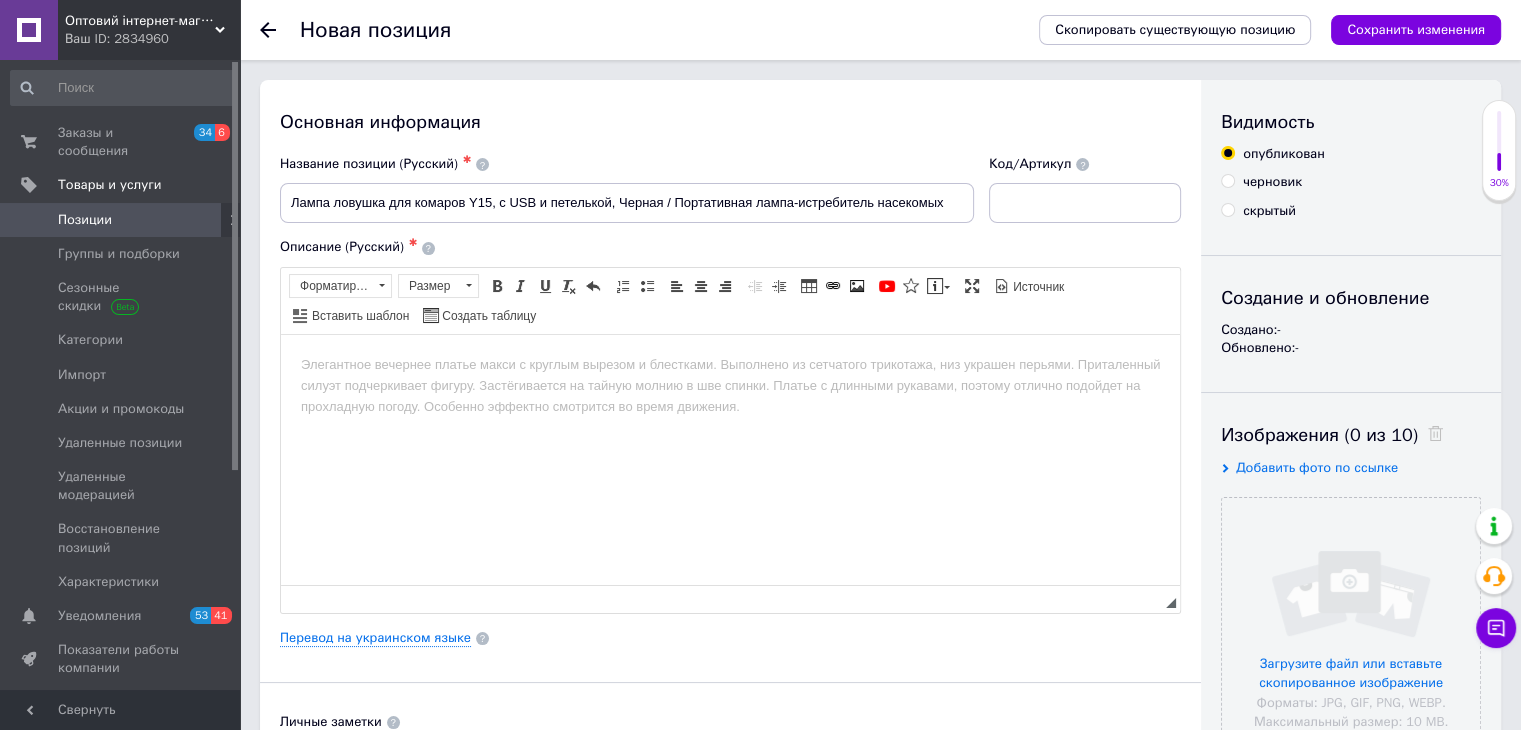click at bounding box center (730, 364) 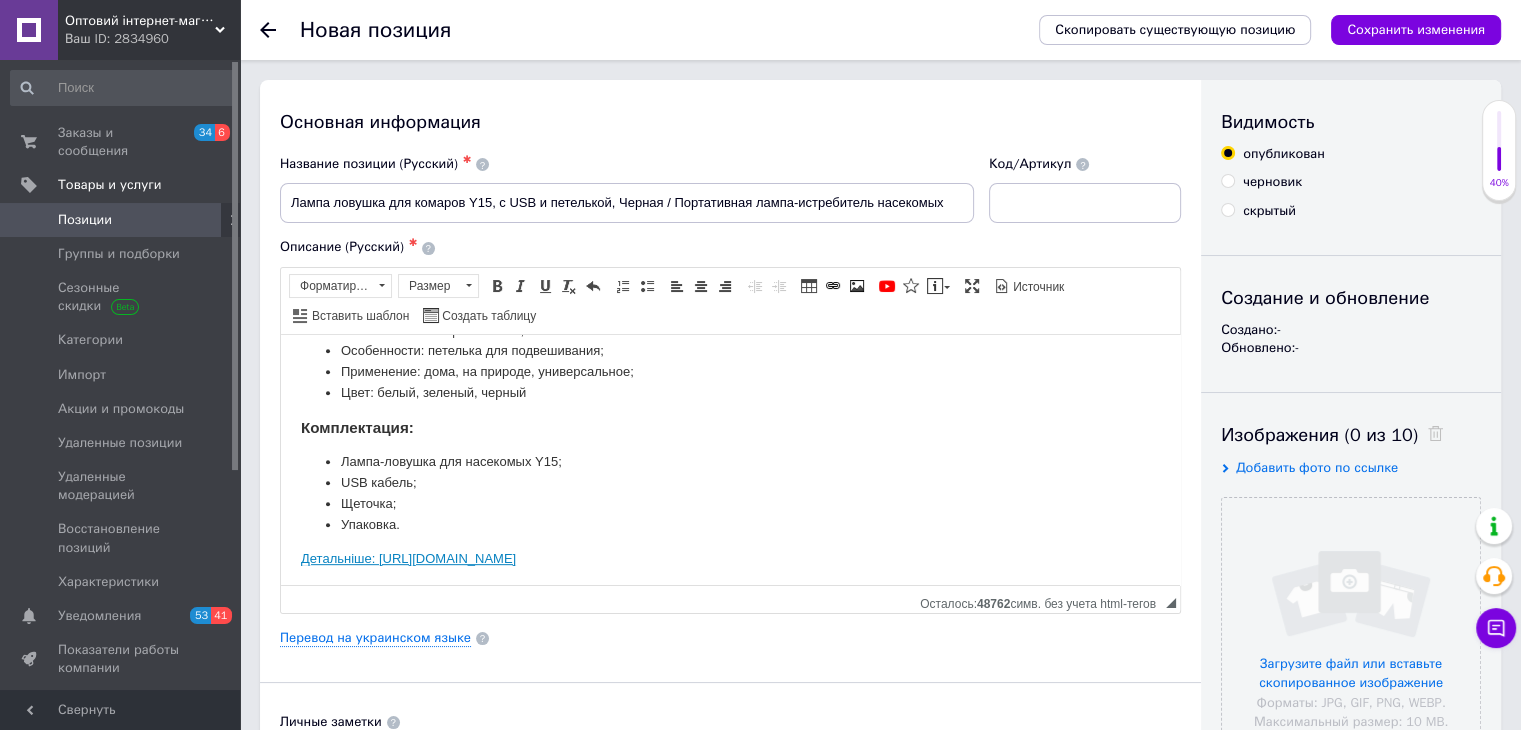 scroll, scrollTop: 1046, scrollLeft: 0, axis: vertical 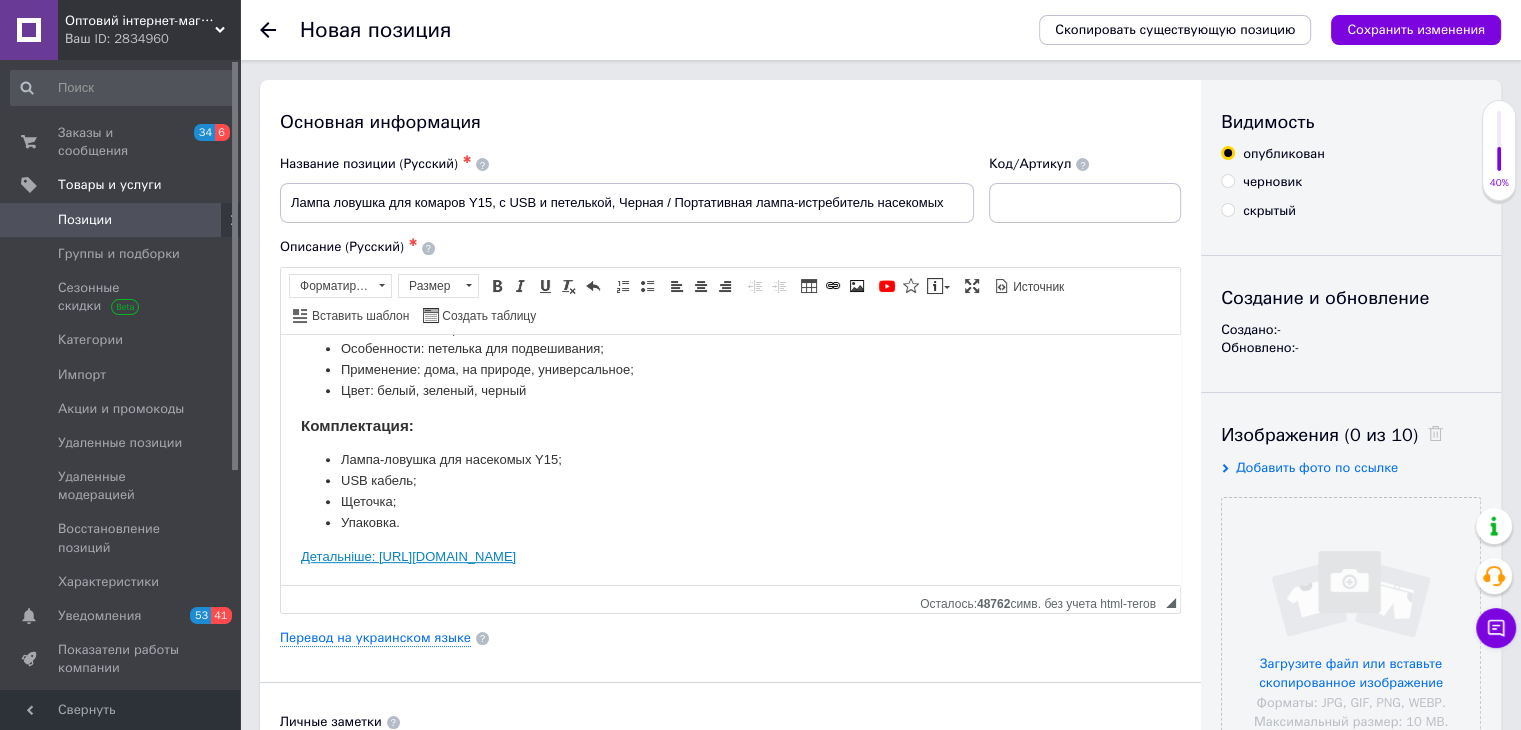 drag, startPoint x: 803, startPoint y: 545, endPoint x: 296, endPoint y: 589, distance: 508.9057 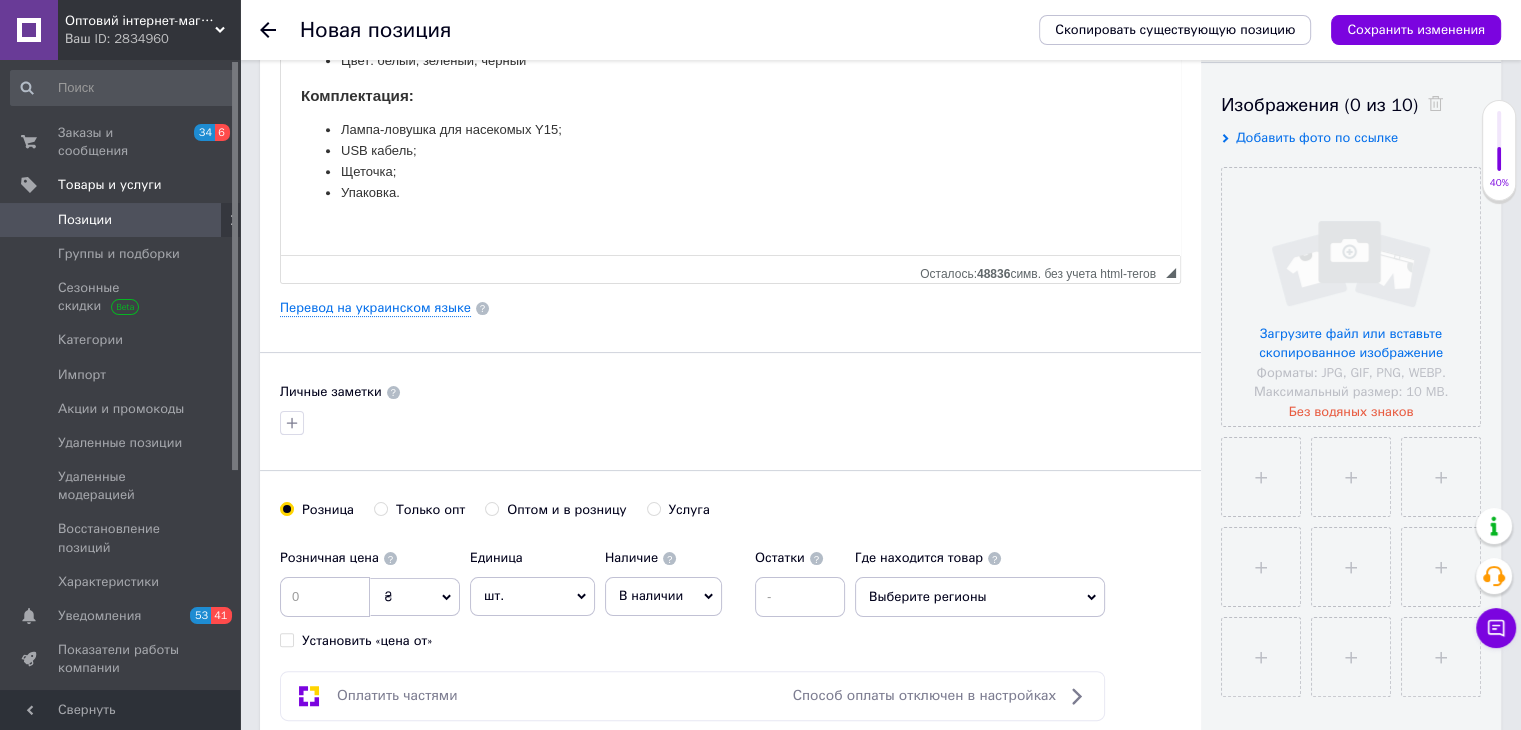 scroll, scrollTop: 400, scrollLeft: 0, axis: vertical 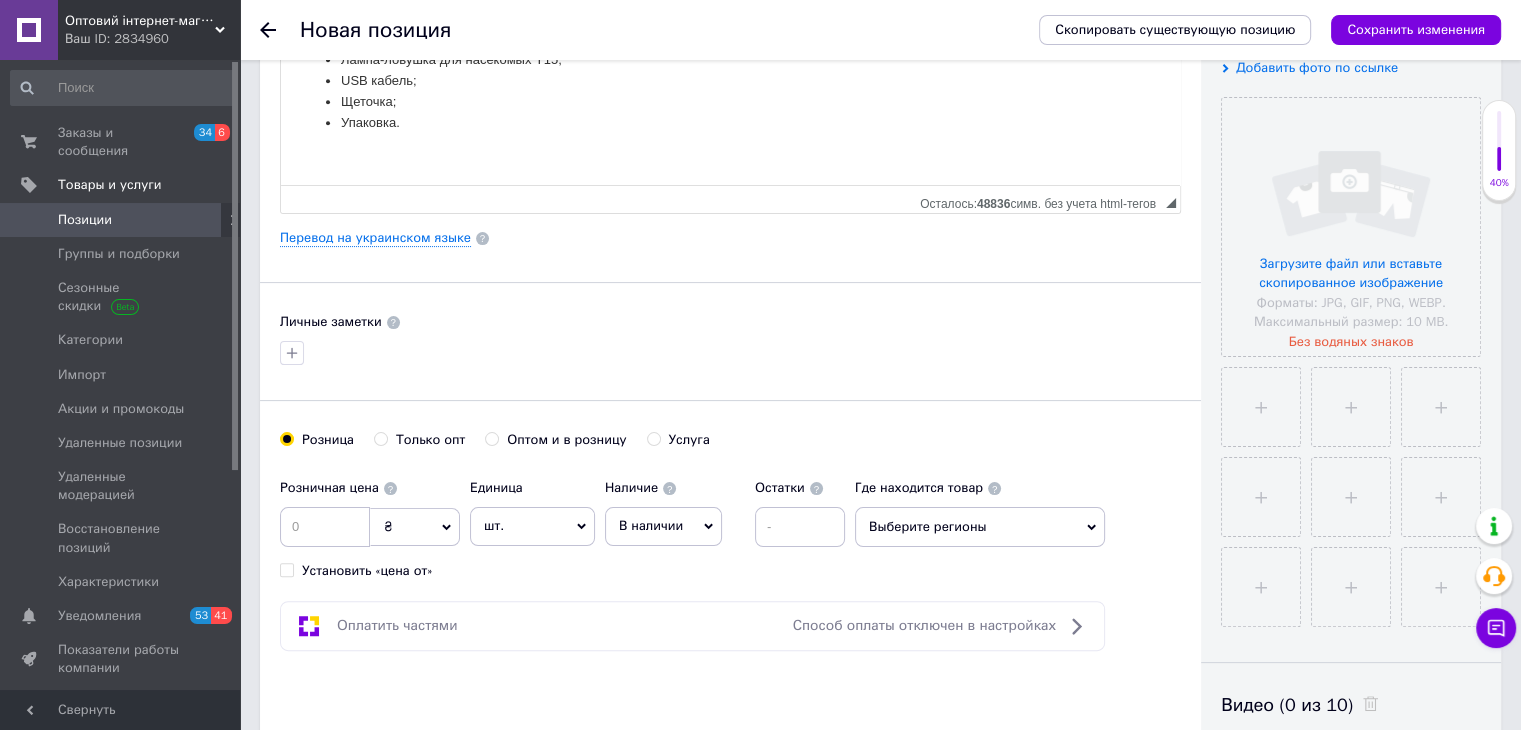 click on "Только опт" at bounding box center (380, 438) 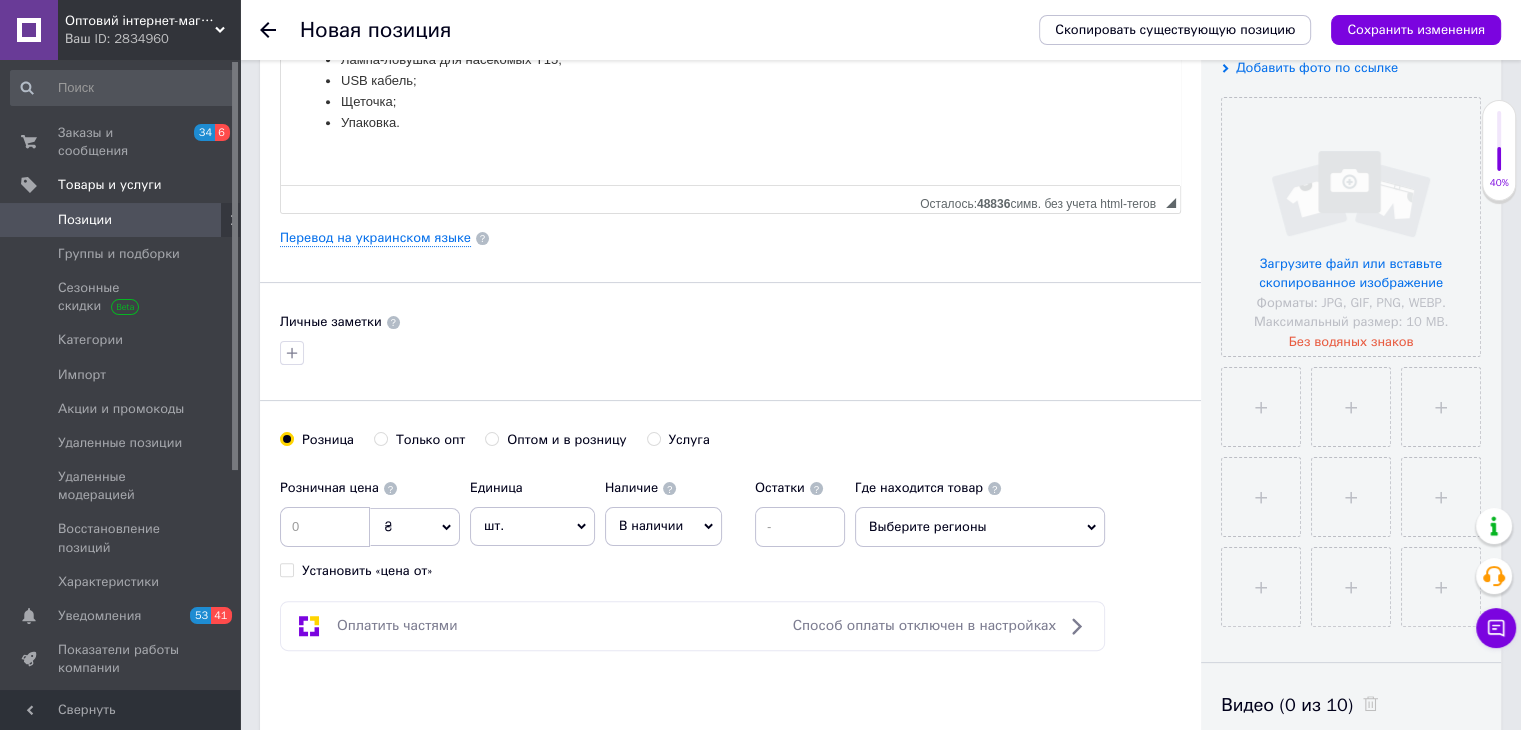 radio on "true" 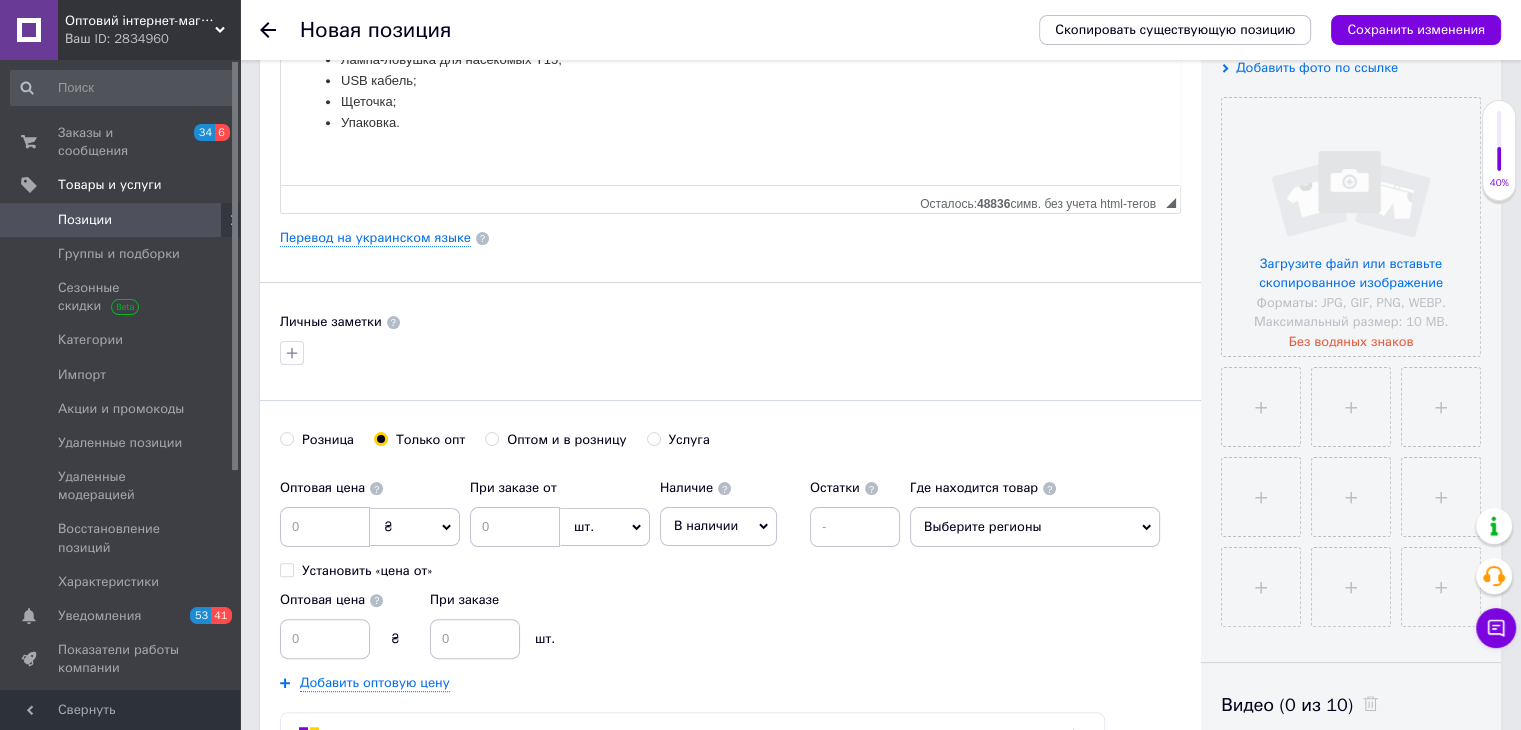 click on "Выберите регионы" at bounding box center [1035, 527] 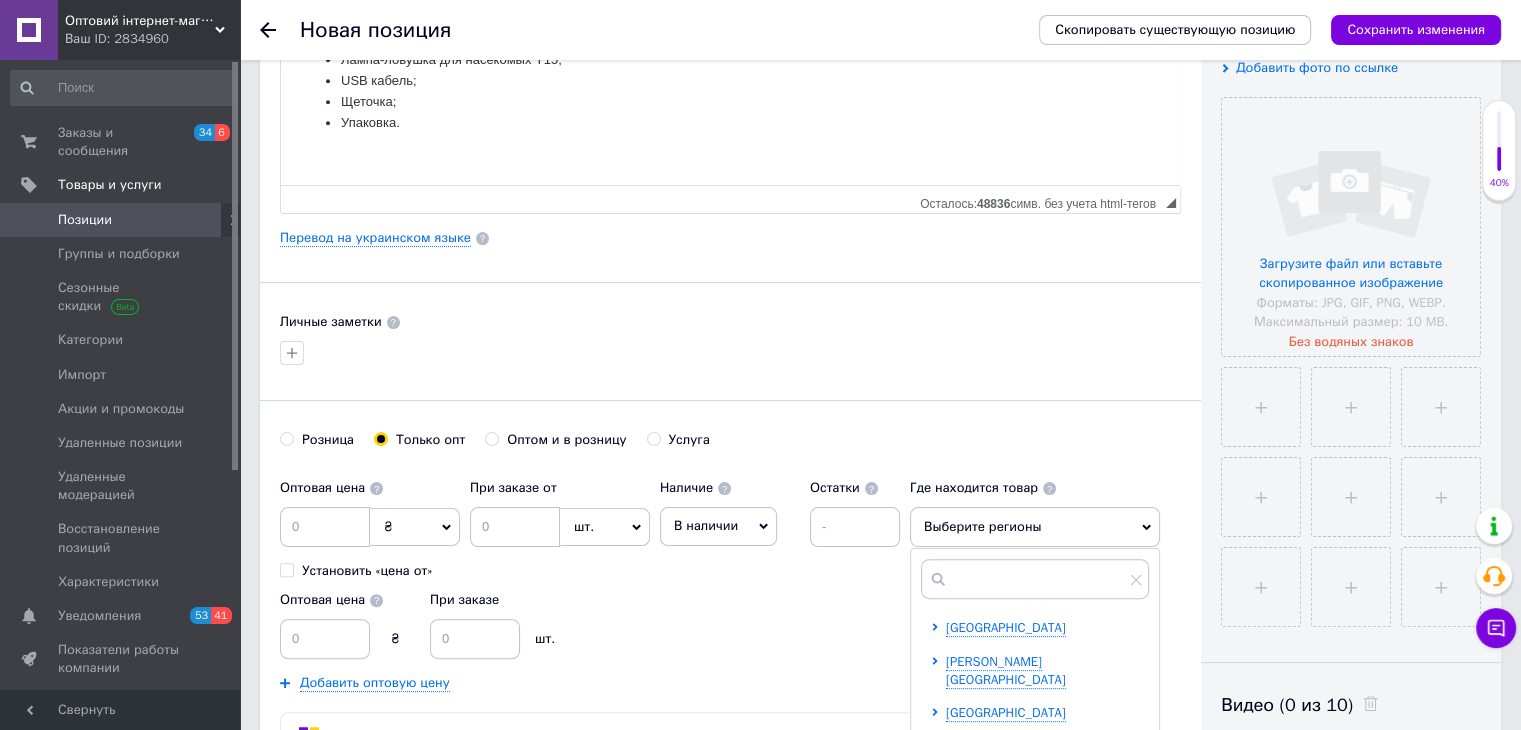 scroll, scrollTop: 900, scrollLeft: 0, axis: vertical 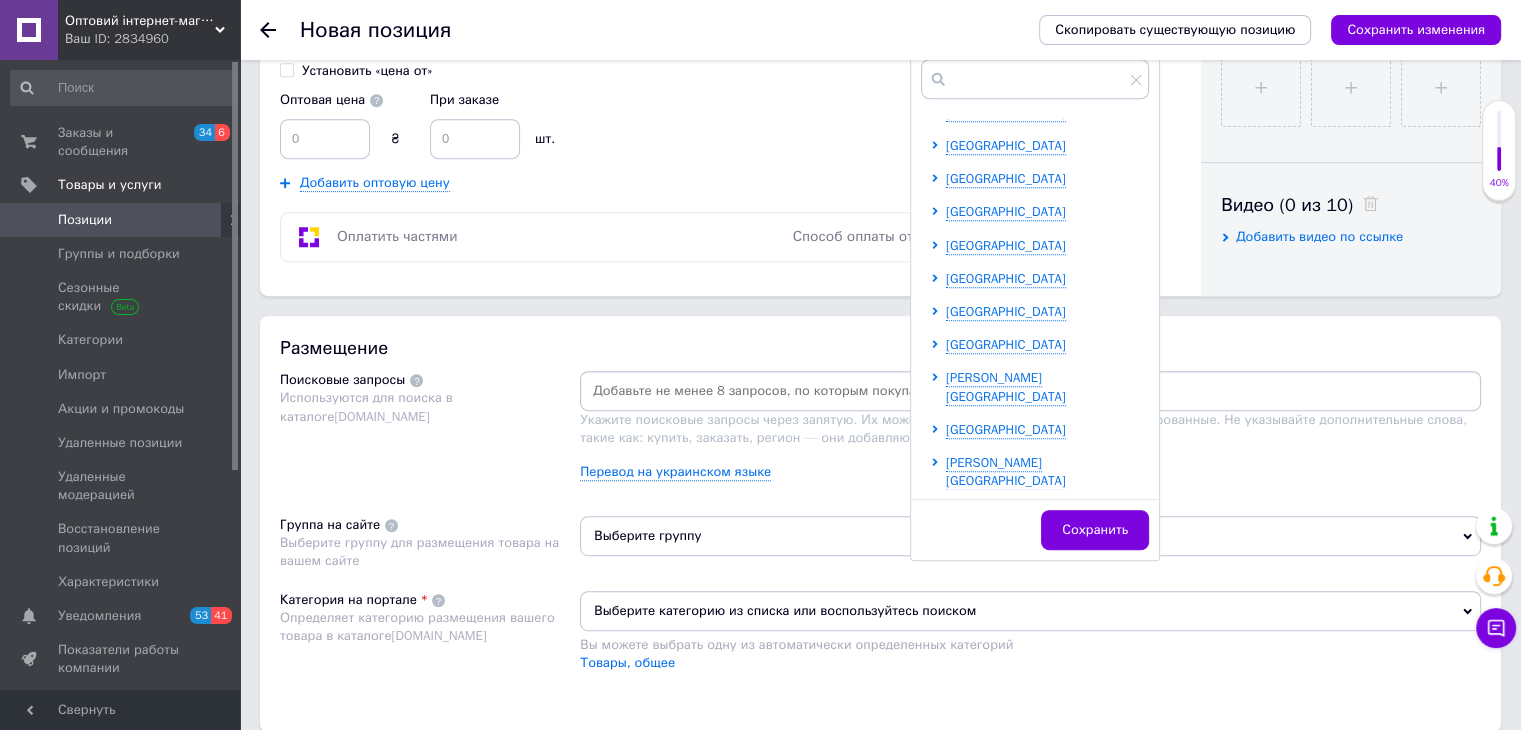 click on "Одесская область" at bounding box center (1006, 513) 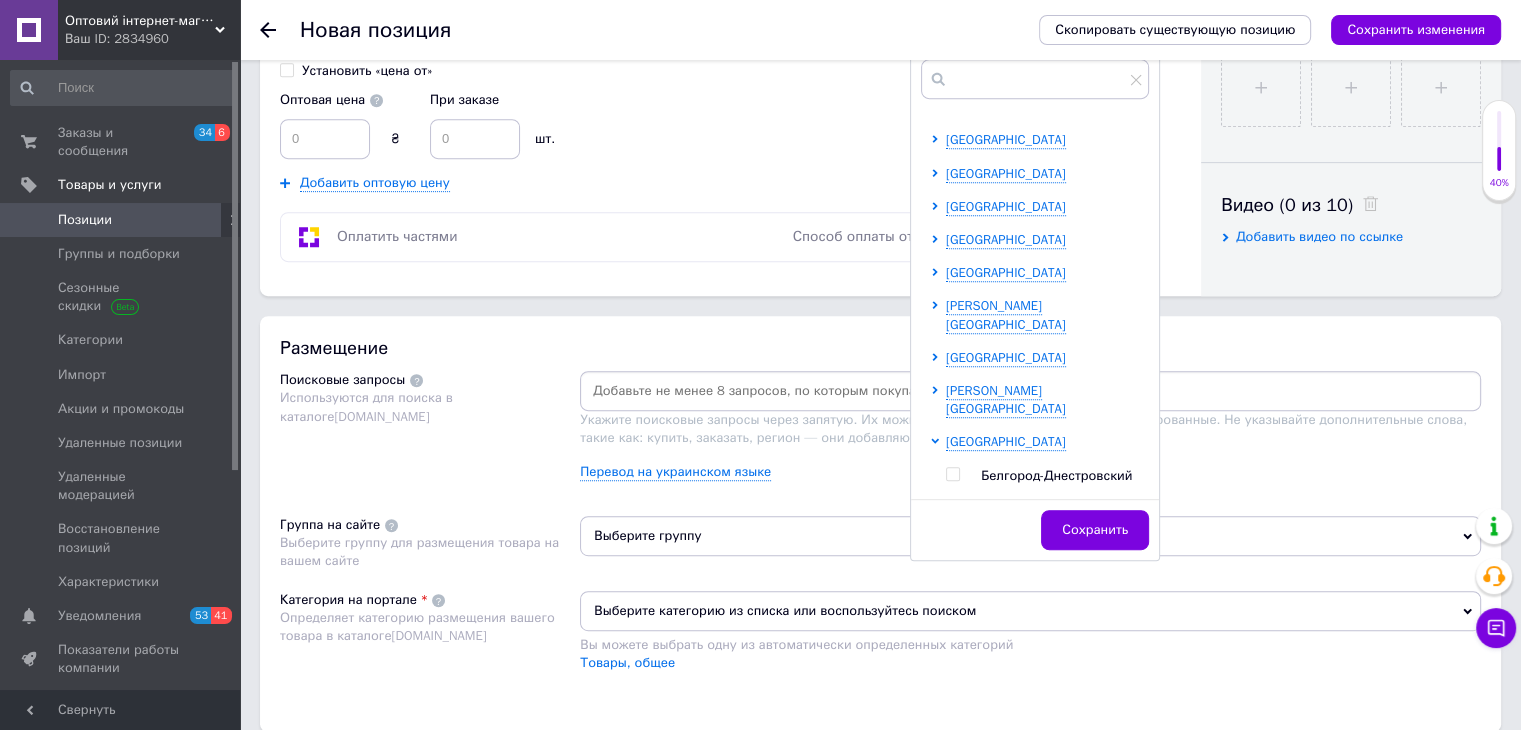 scroll, scrollTop: 300, scrollLeft: 0, axis: vertical 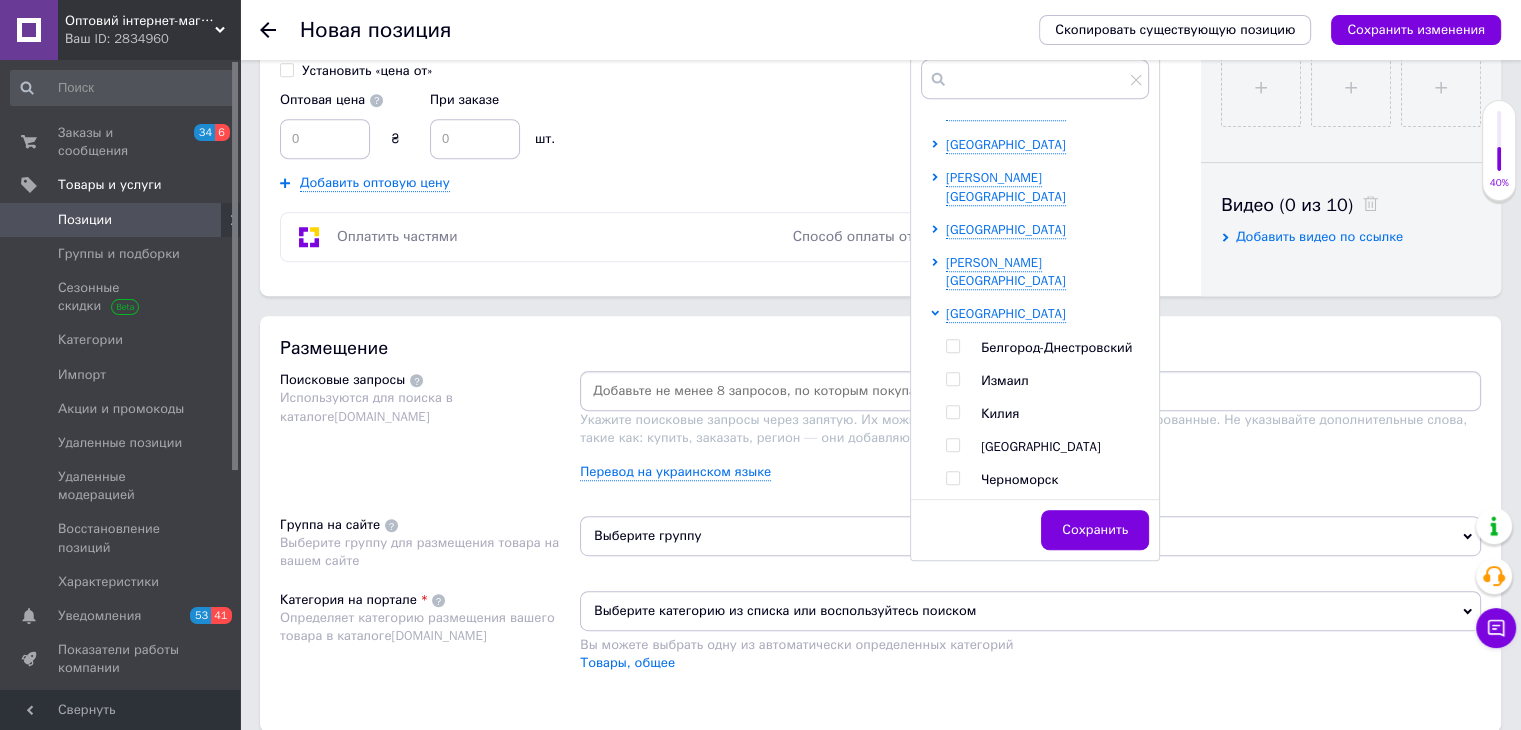 click at bounding box center (952, 445) 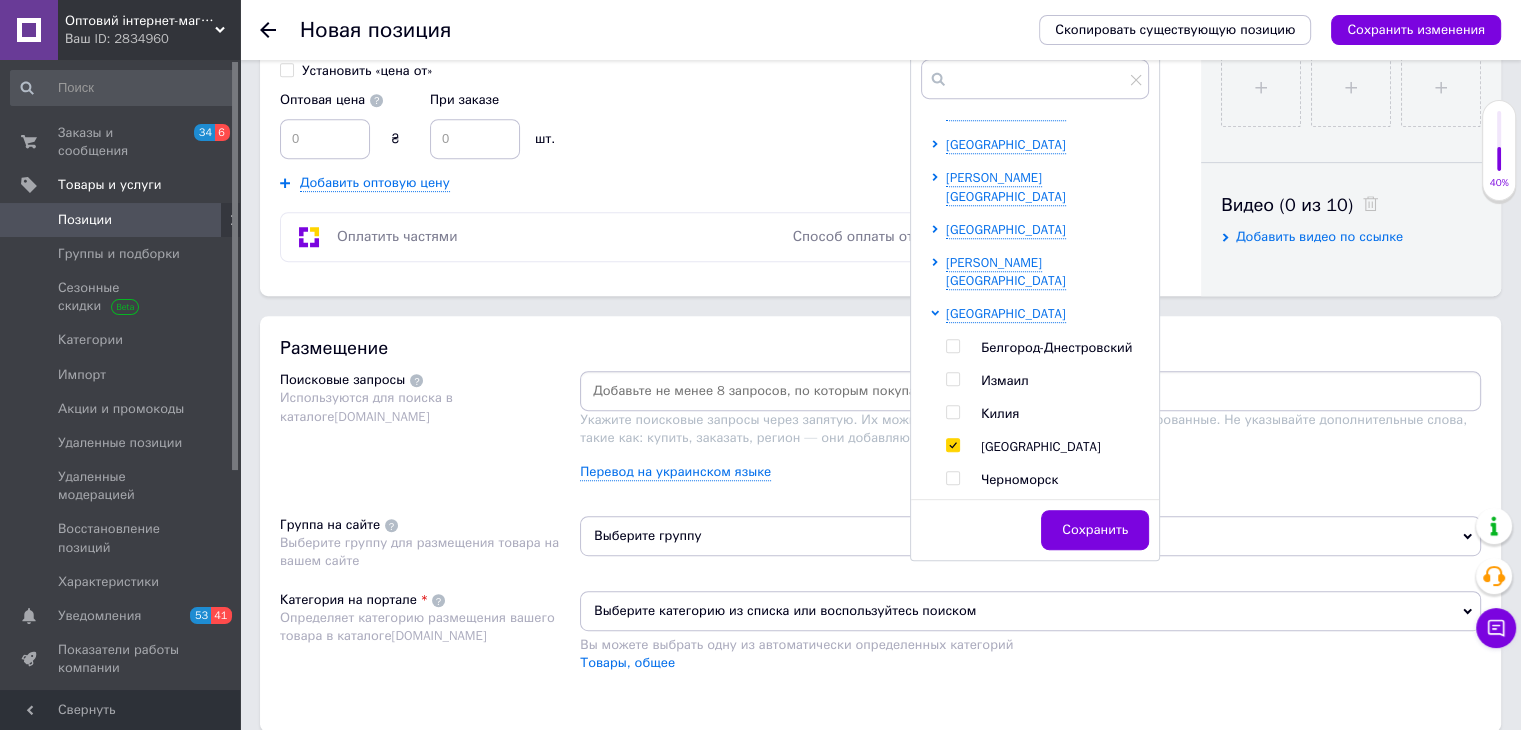 checkbox on "true" 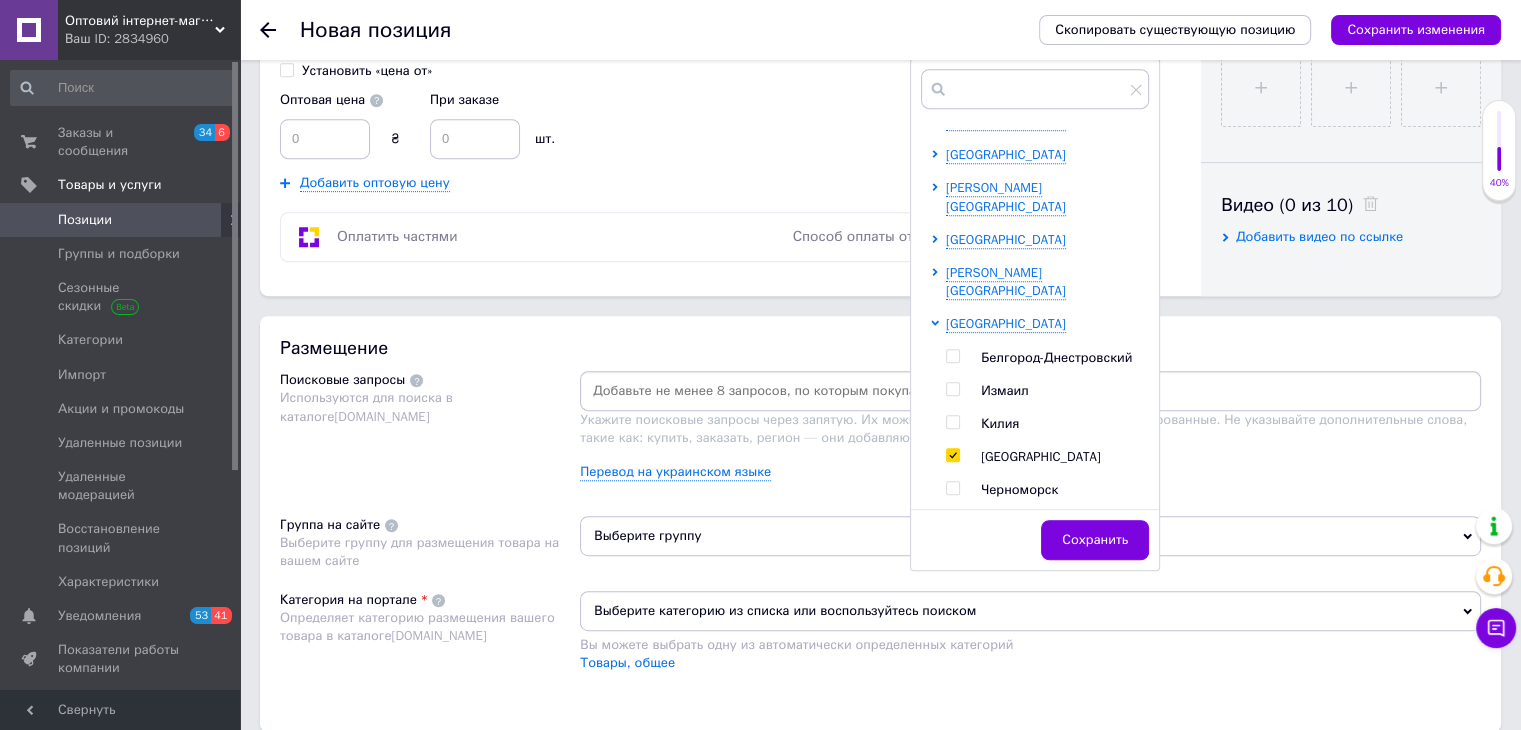 drag, startPoint x: 859, startPoint y: 352, endPoint x: 797, endPoint y: 326, distance: 67.23094 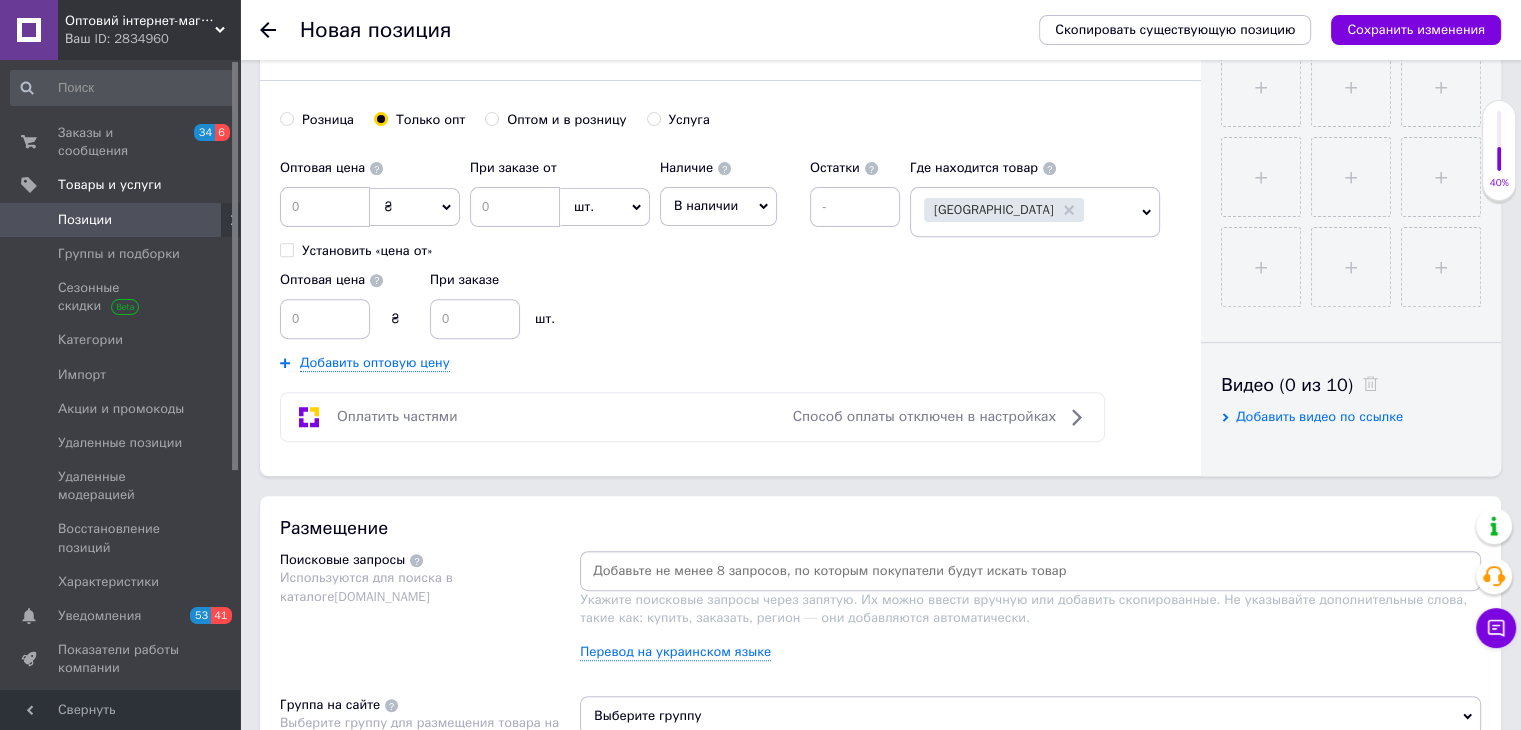 scroll, scrollTop: 600, scrollLeft: 0, axis: vertical 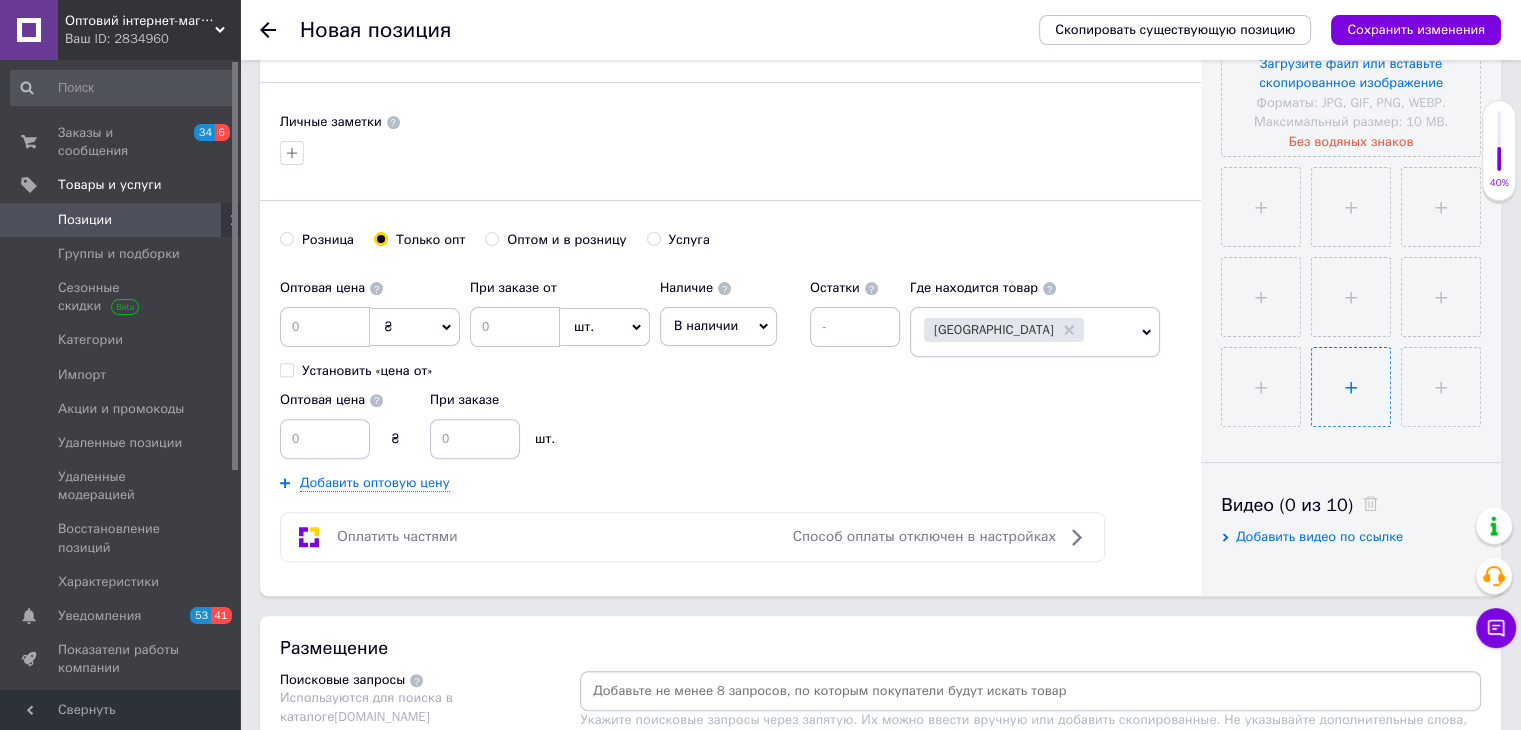 click at bounding box center [1351, 387] 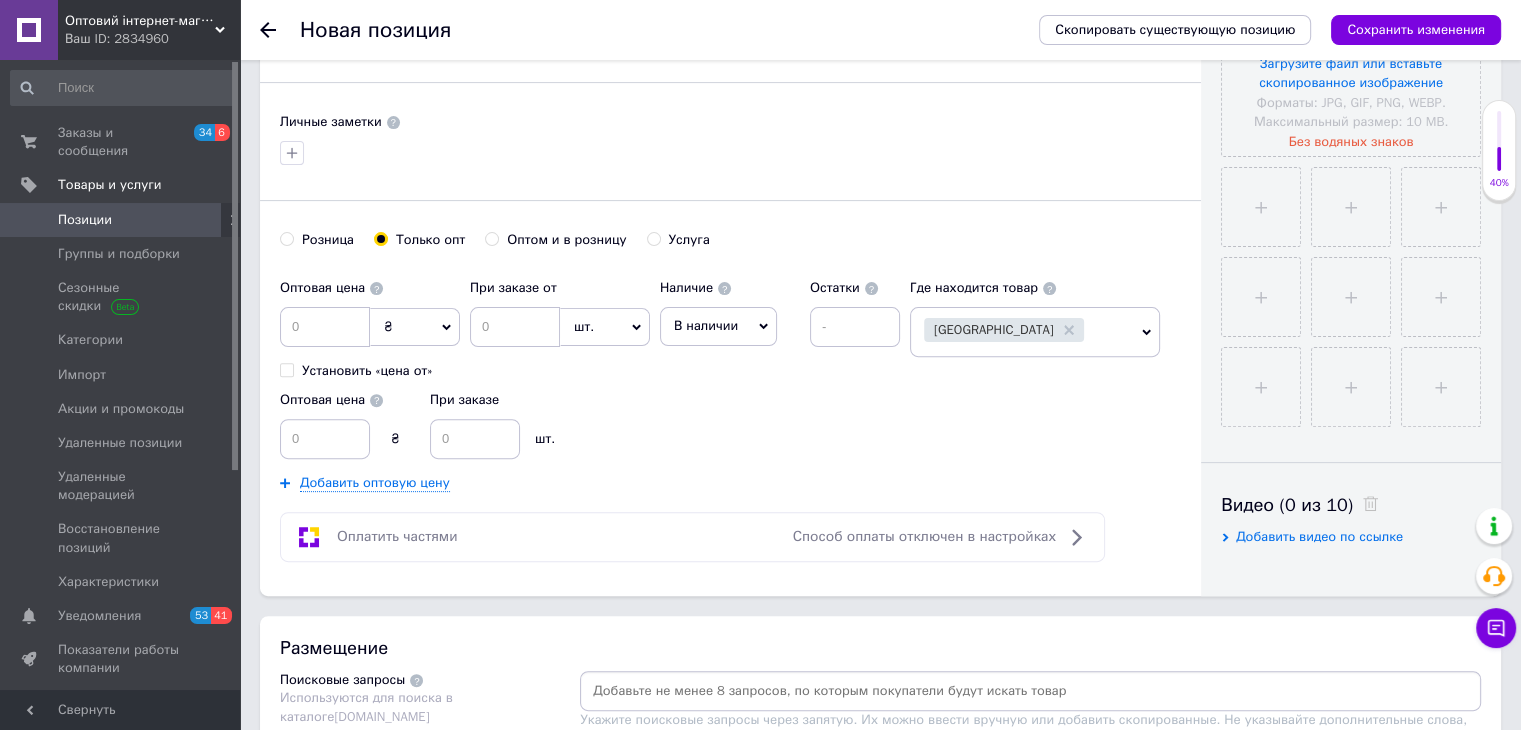 type 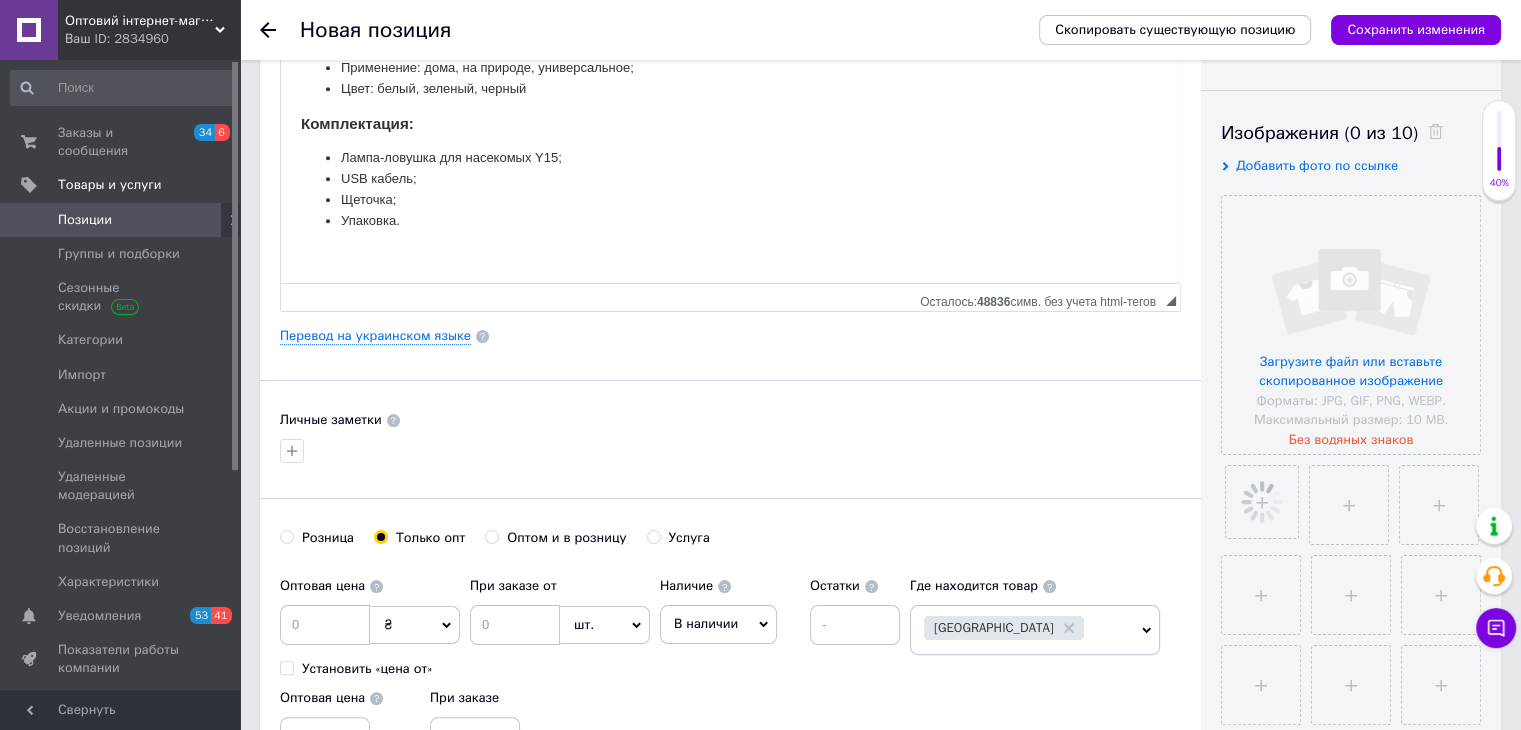 scroll, scrollTop: 300, scrollLeft: 0, axis: vertical 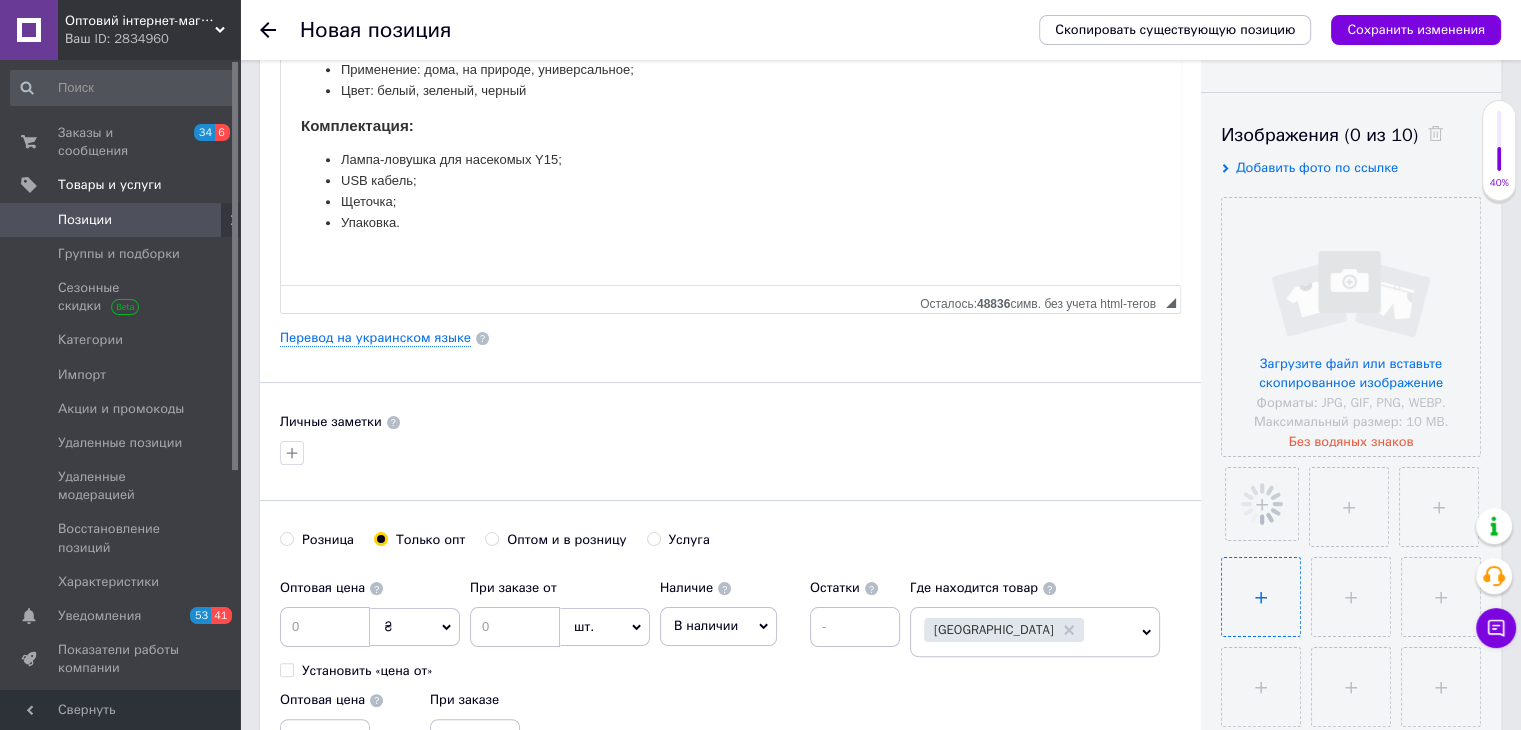 click at bounding box center [1261, 597] 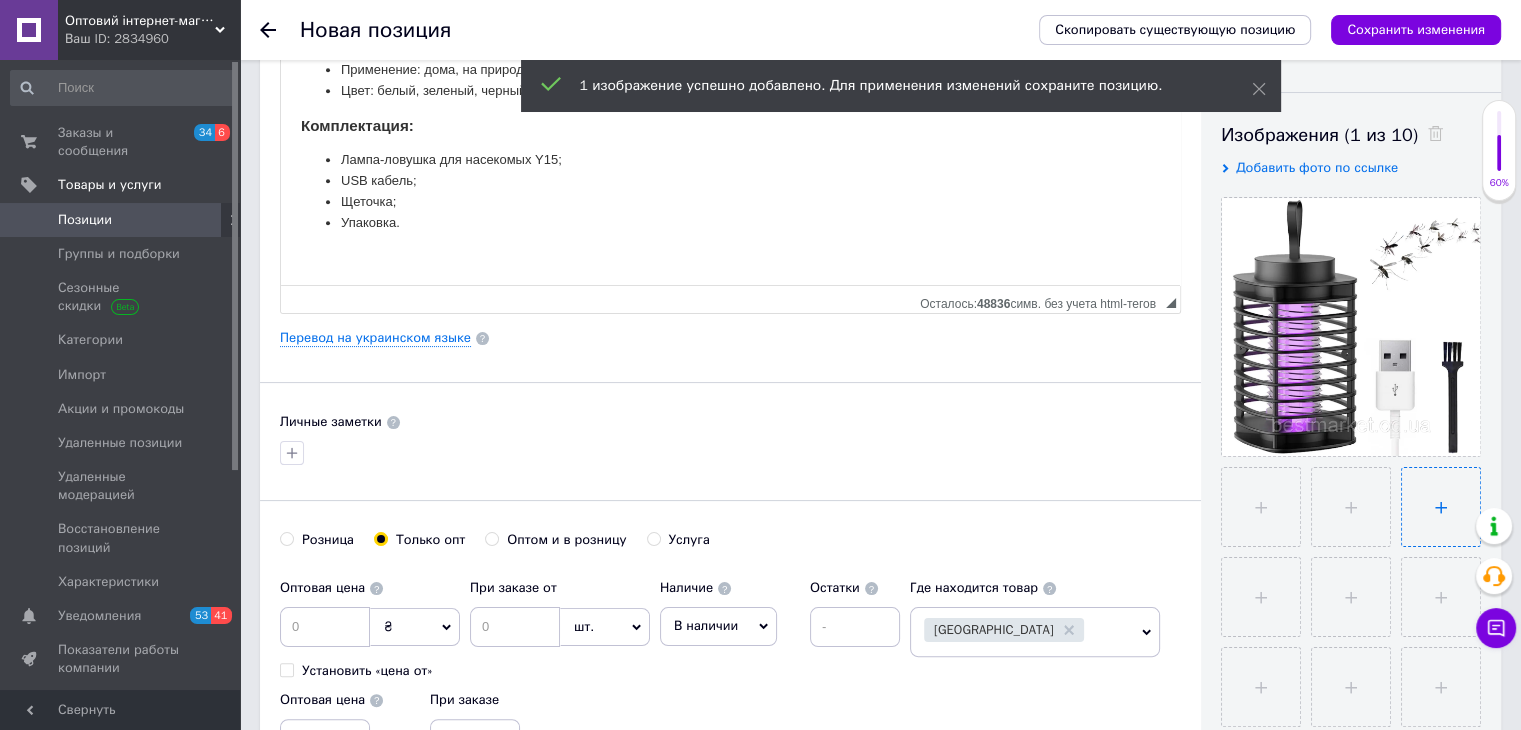 type on "C:\fakepath\Новый рисунок (7).png" 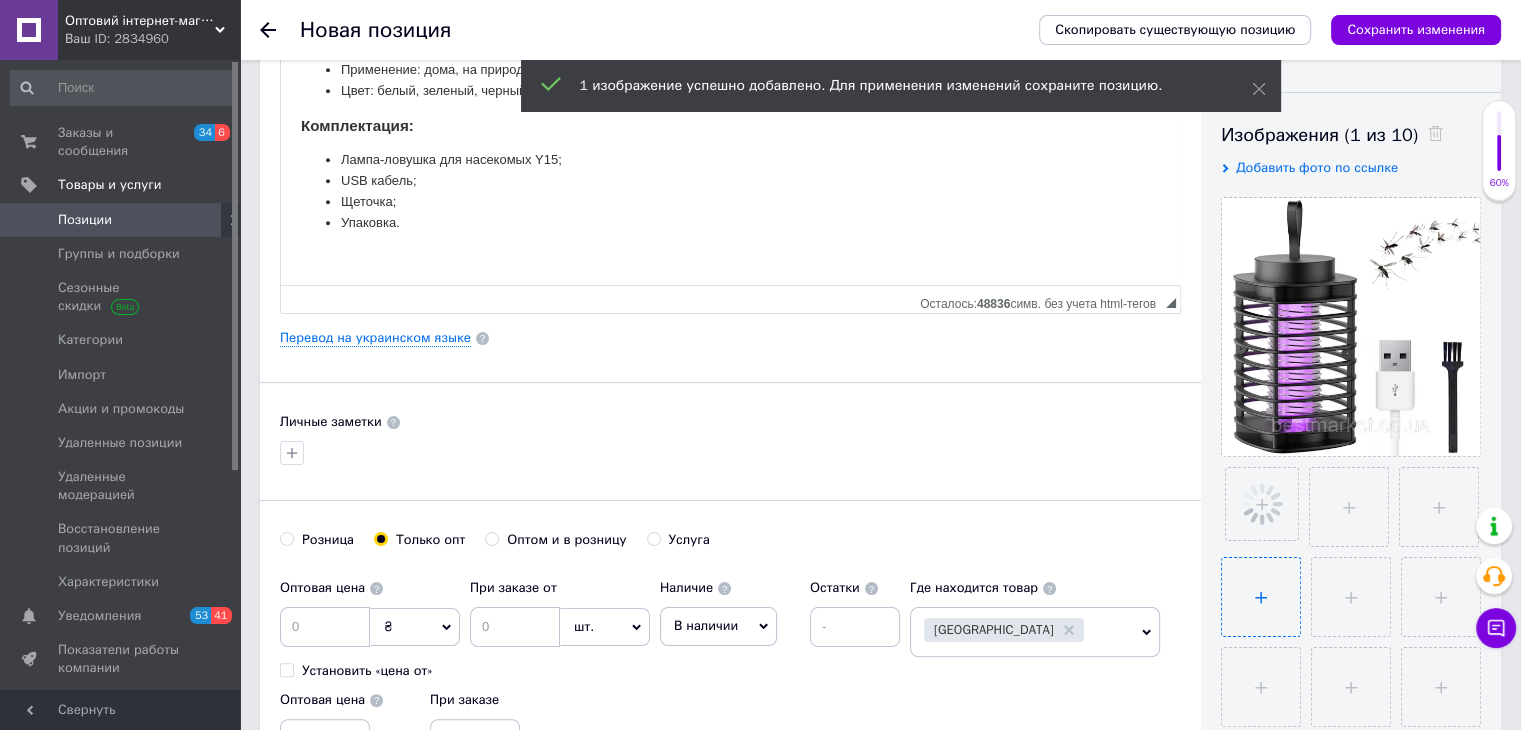 click at bounding box center [1261, 597] 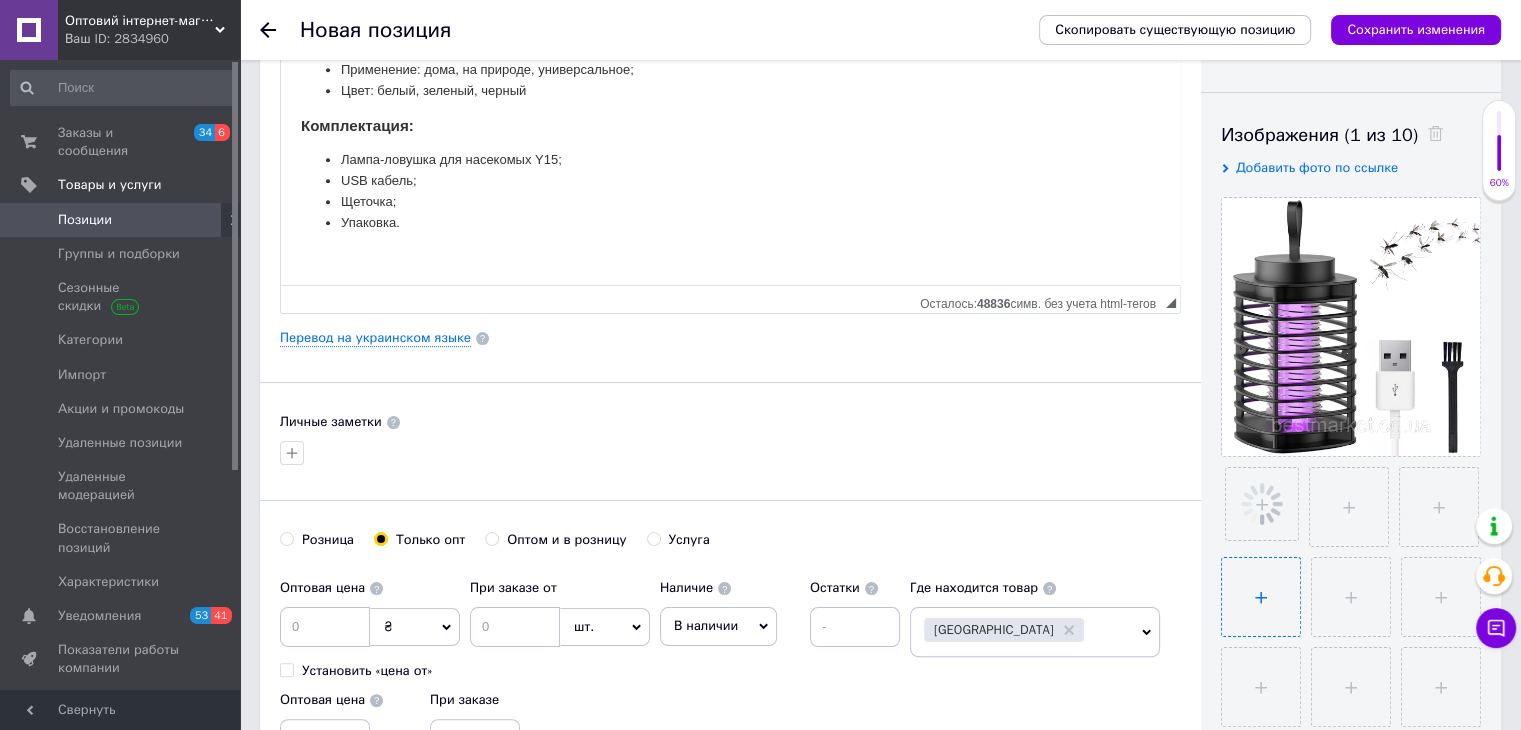 type on "C:\fakepath\Новый рисунок (6).png" 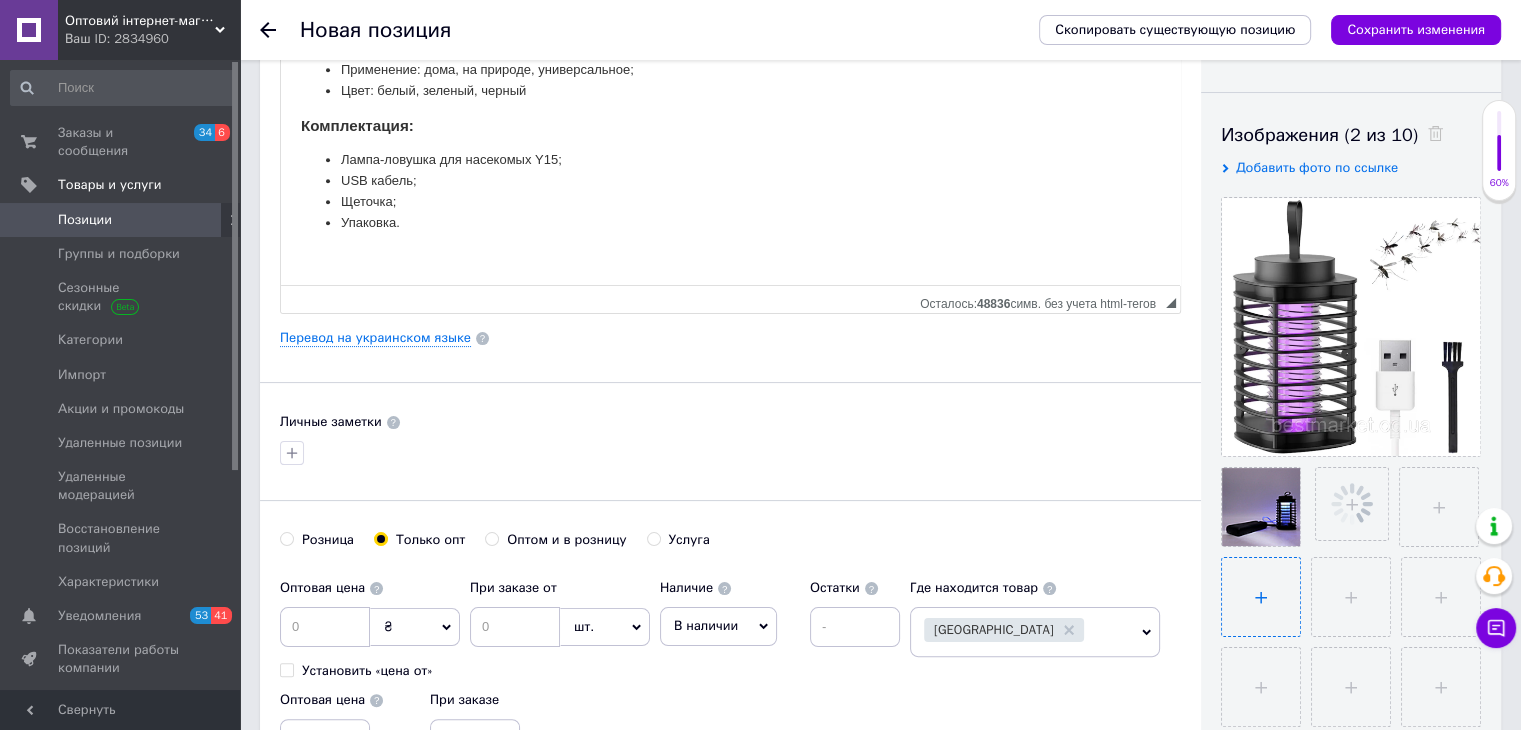 click at bounding box center [1261, 597] 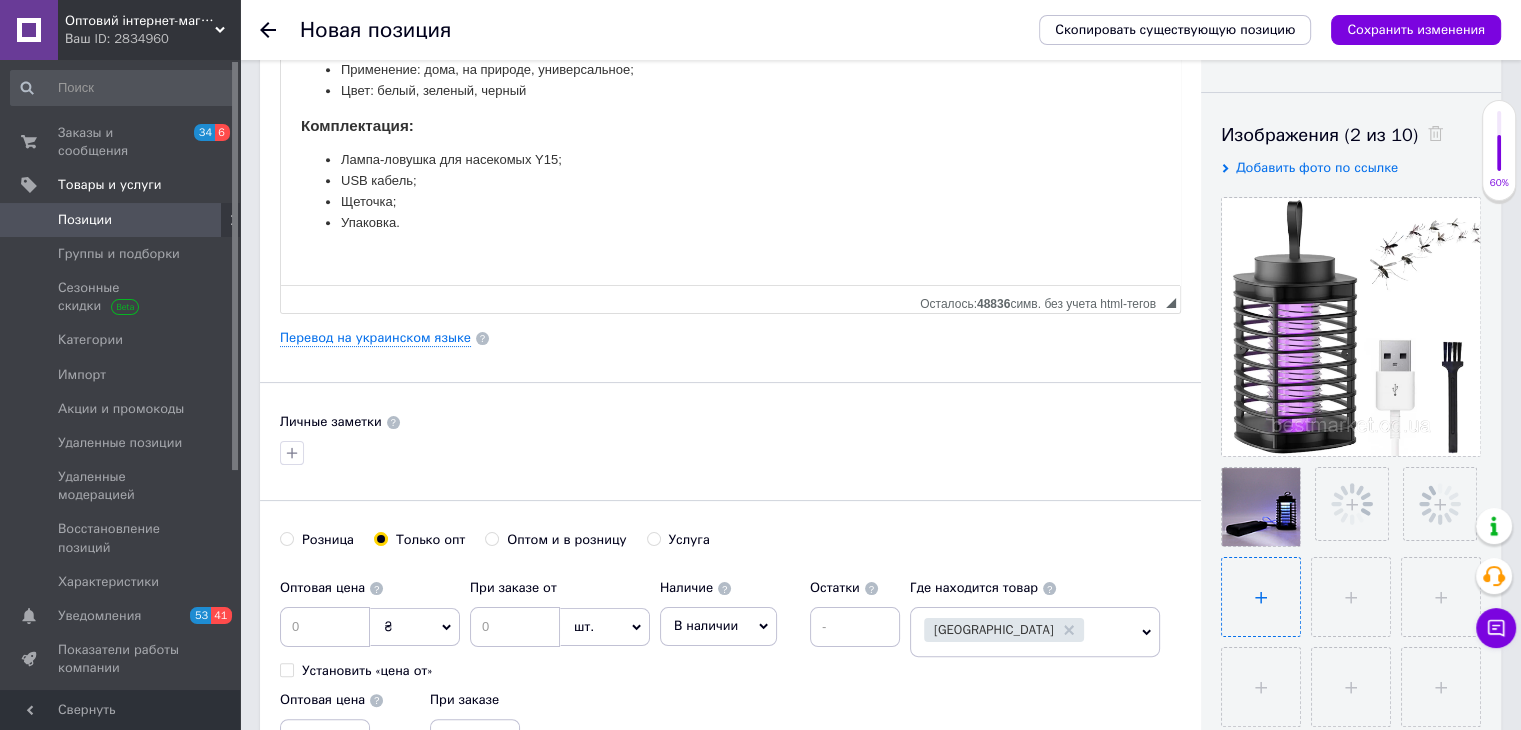 click at bounding box center [1261, 597] 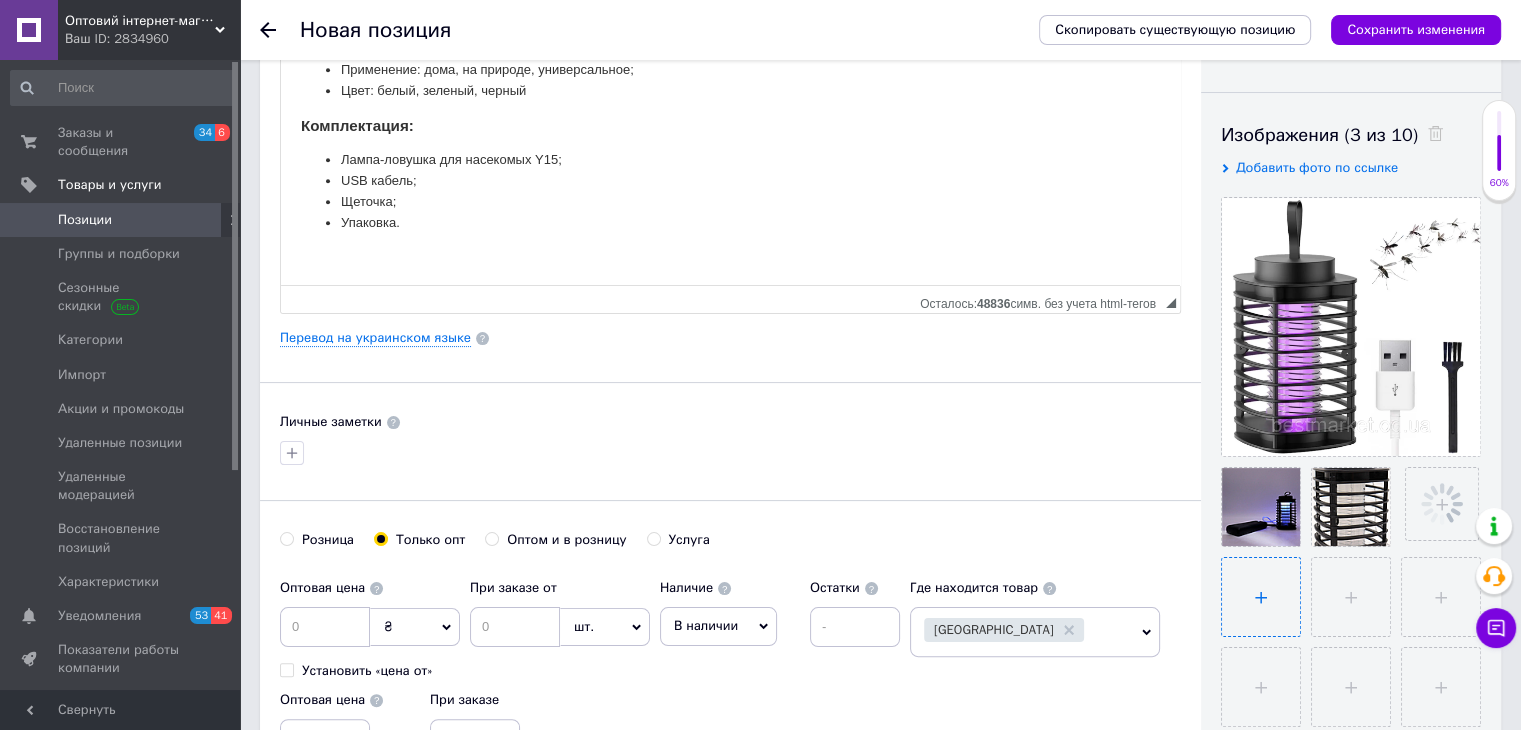 type on "C:\fakepath\Новый рисунок (2).png" 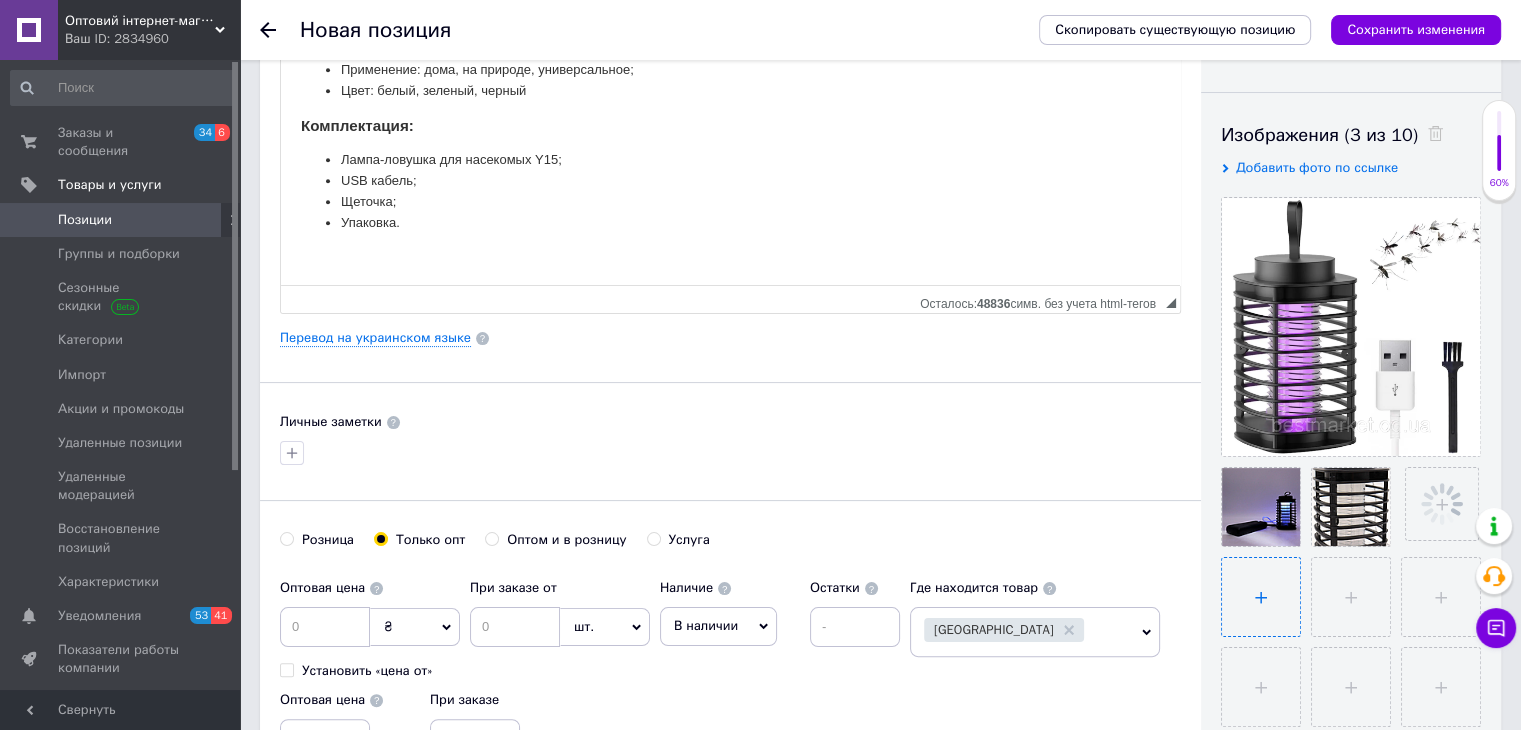 type 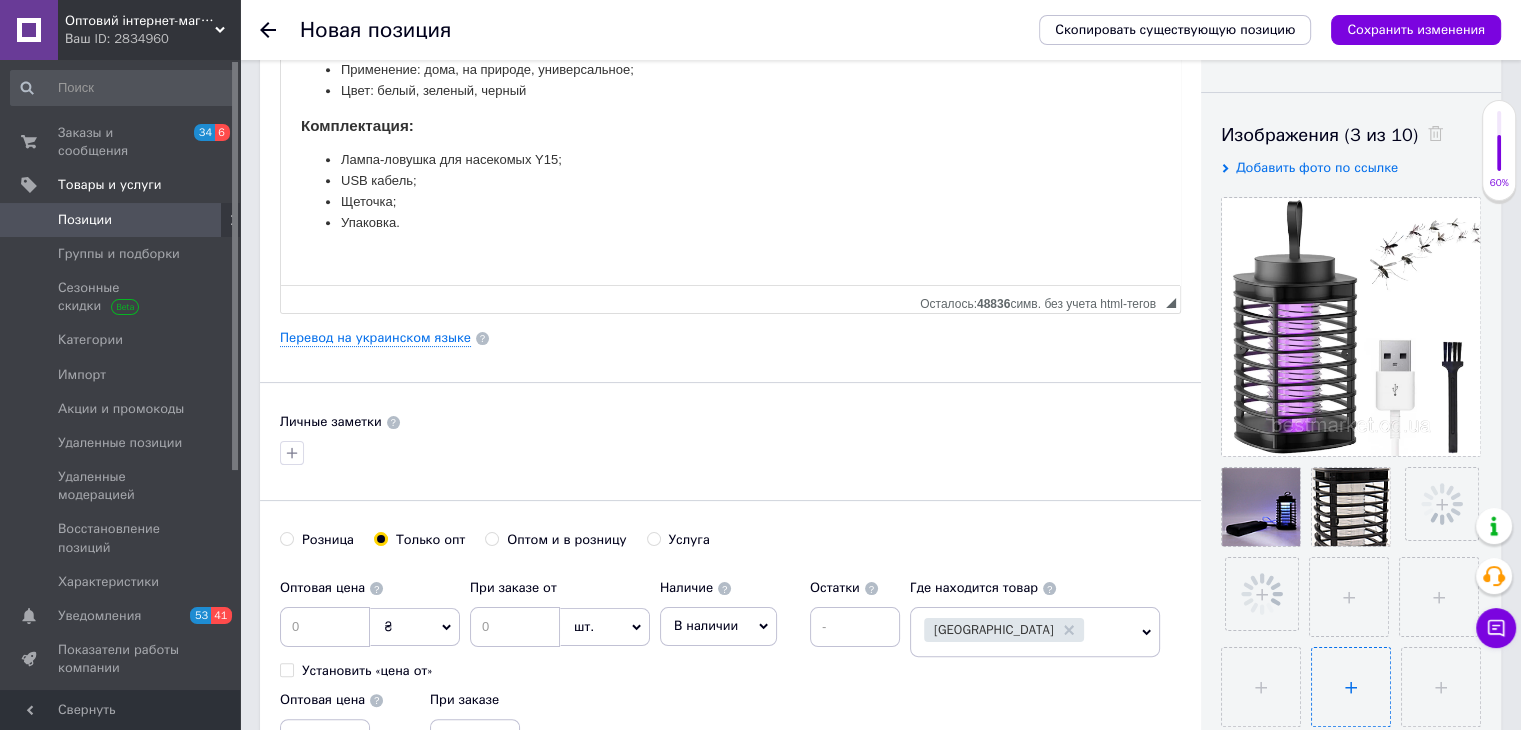click at bounding box center [1351, 687] 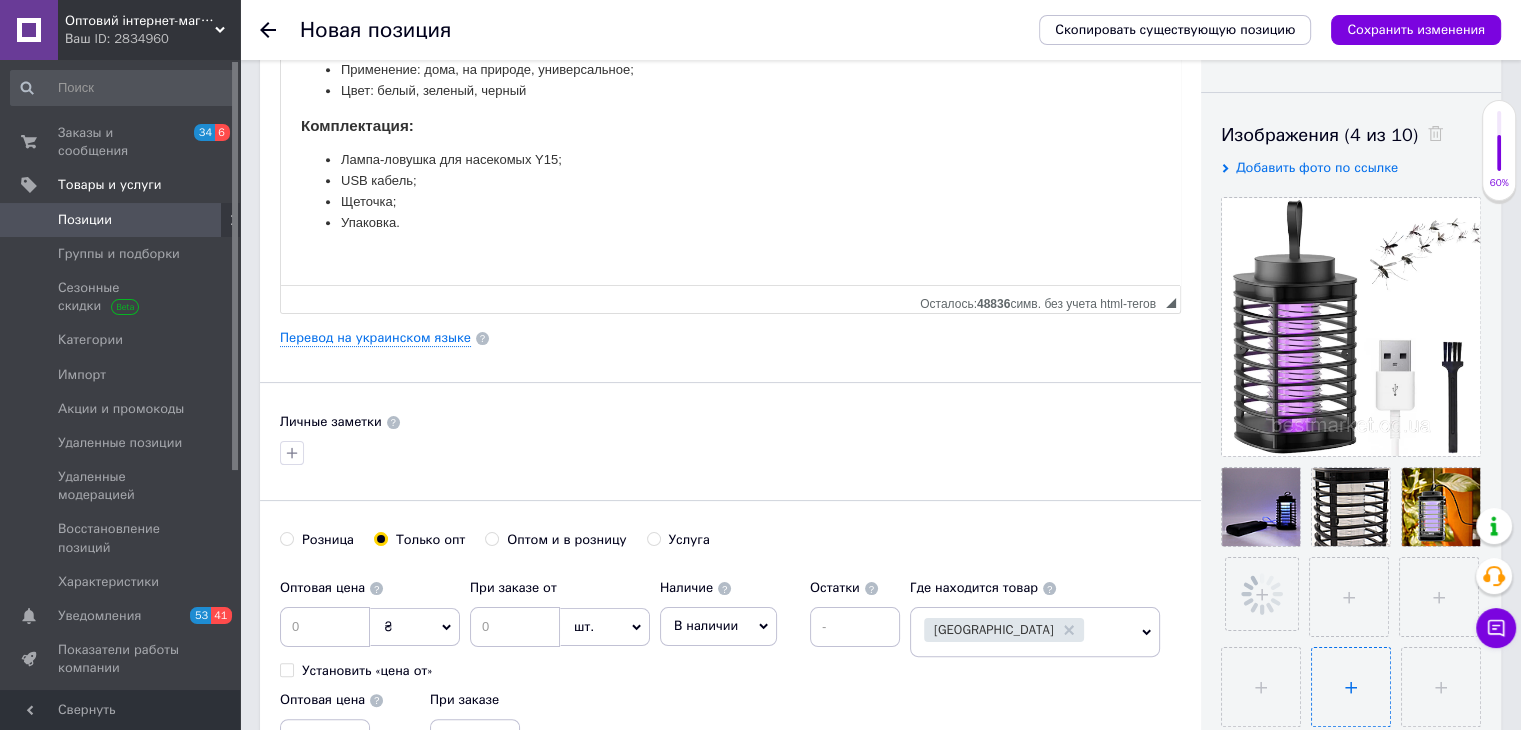type on "C:\fakepath\Новый рисунок (3).png" 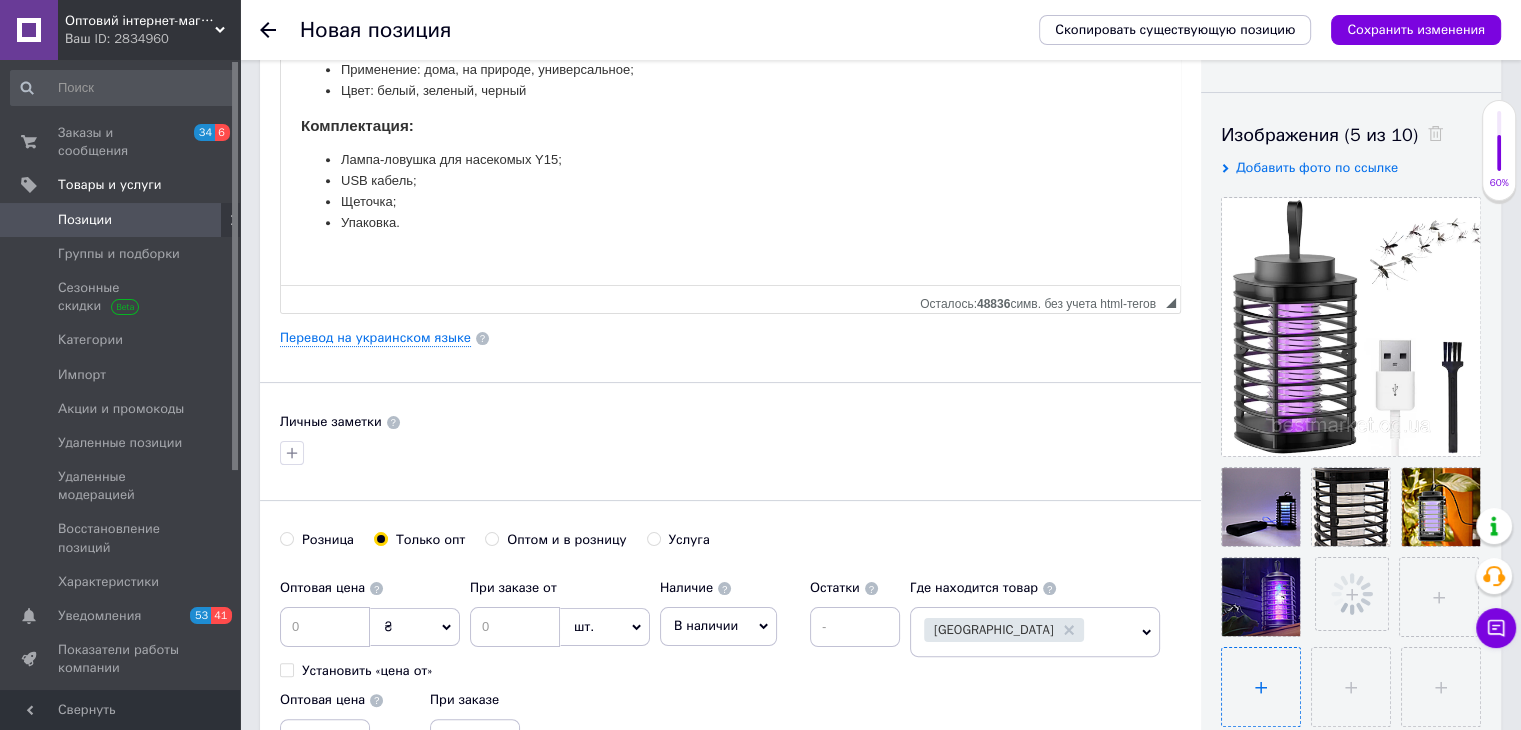 click at bounding box center (1261, 687) 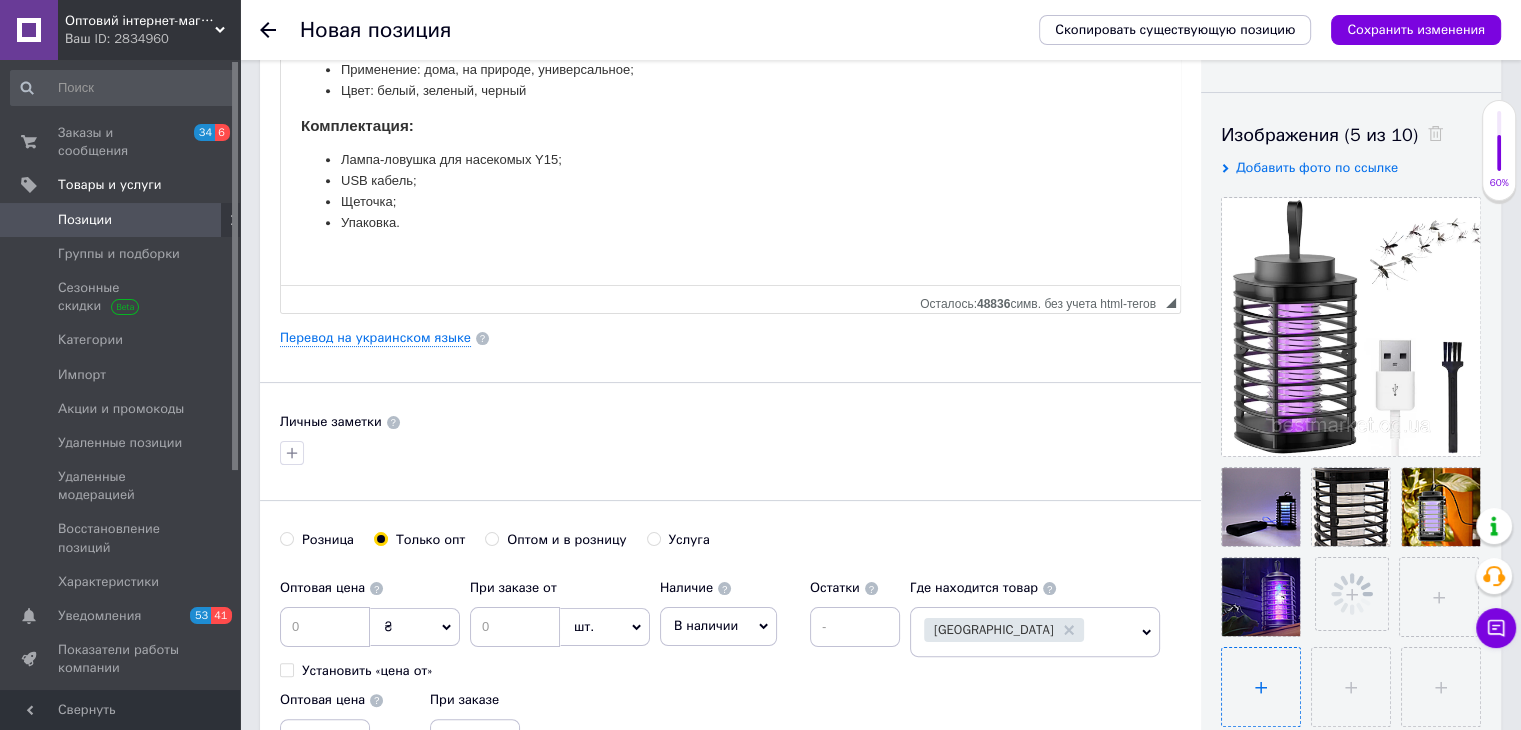 type on "C:\fakepath\Новый рисунок (4).png" 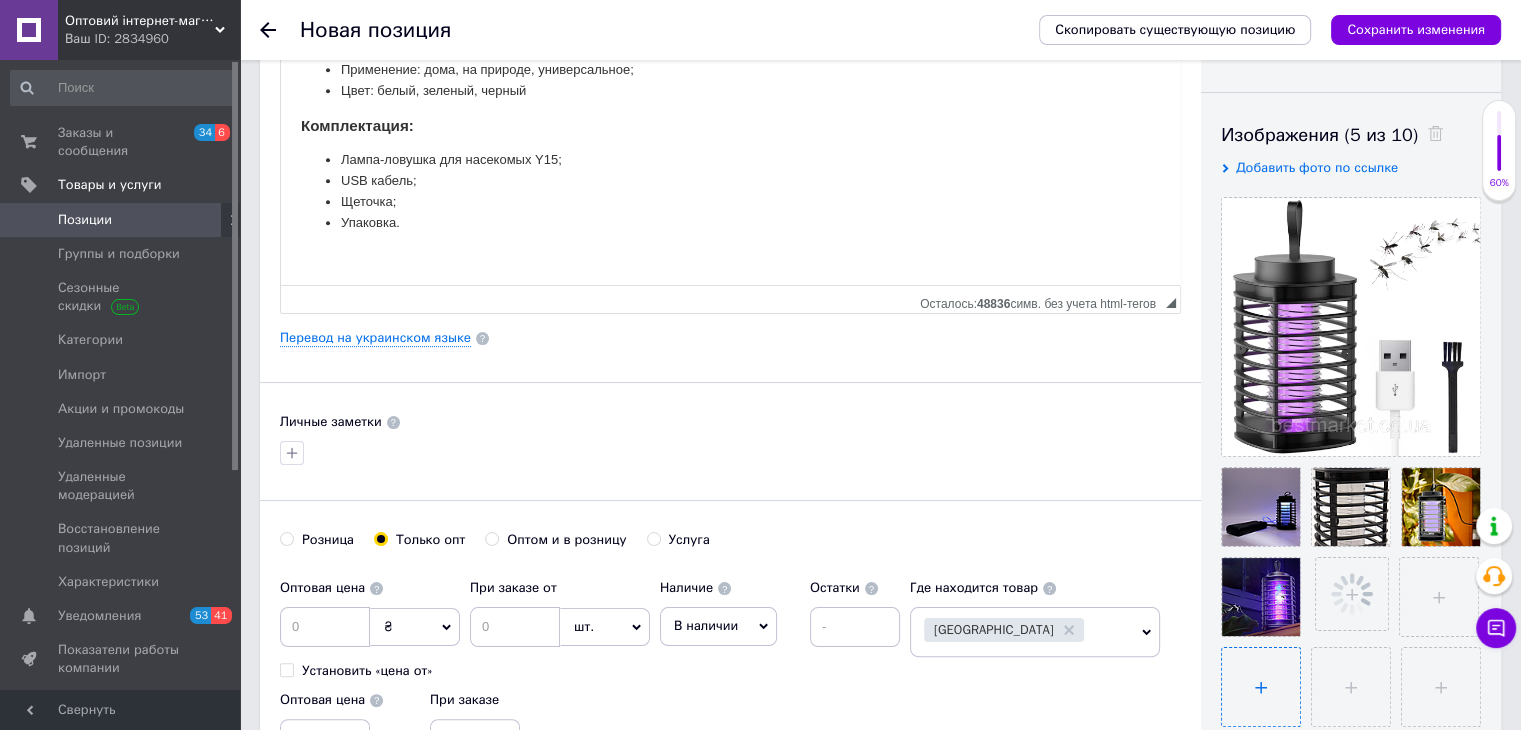 type 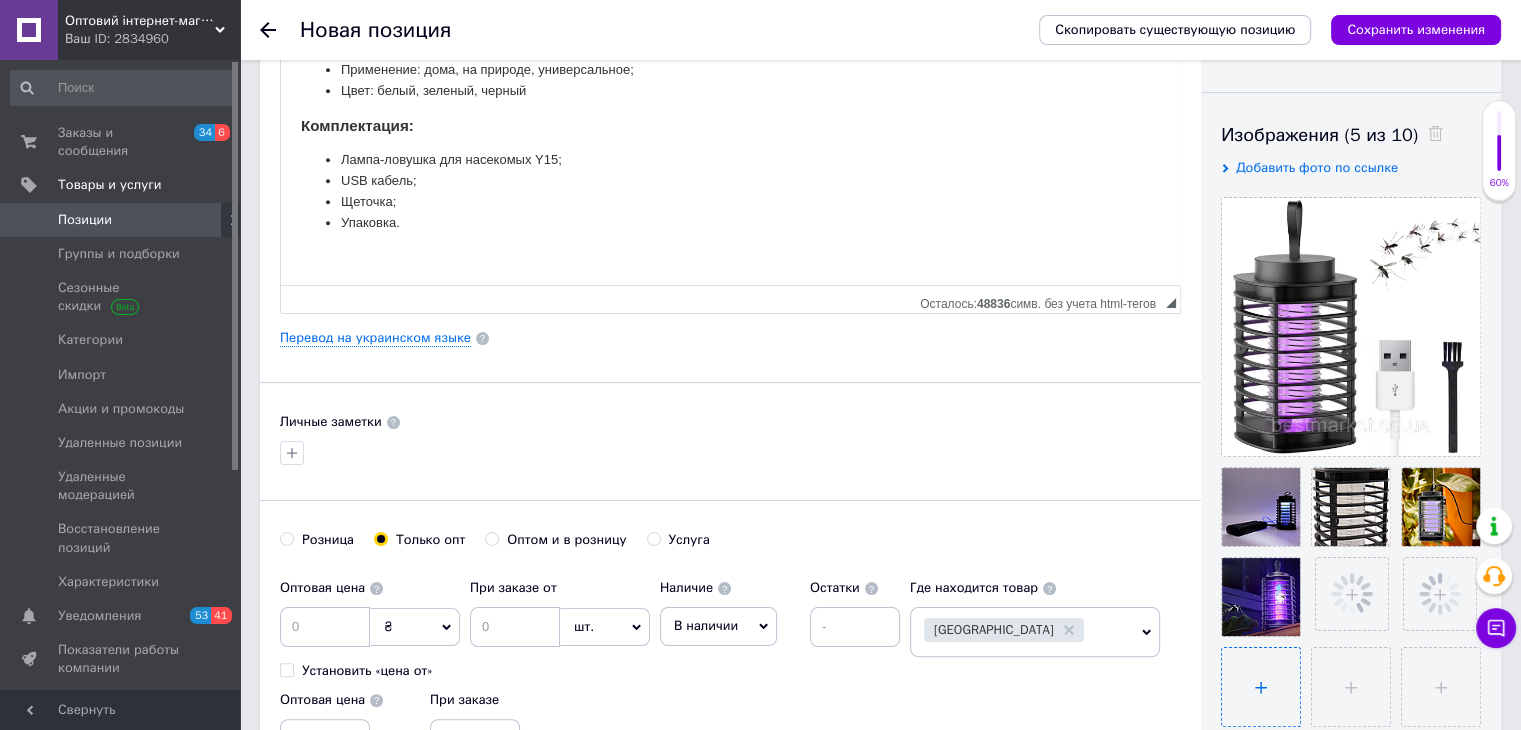 click at bounding box center [1261, 687] 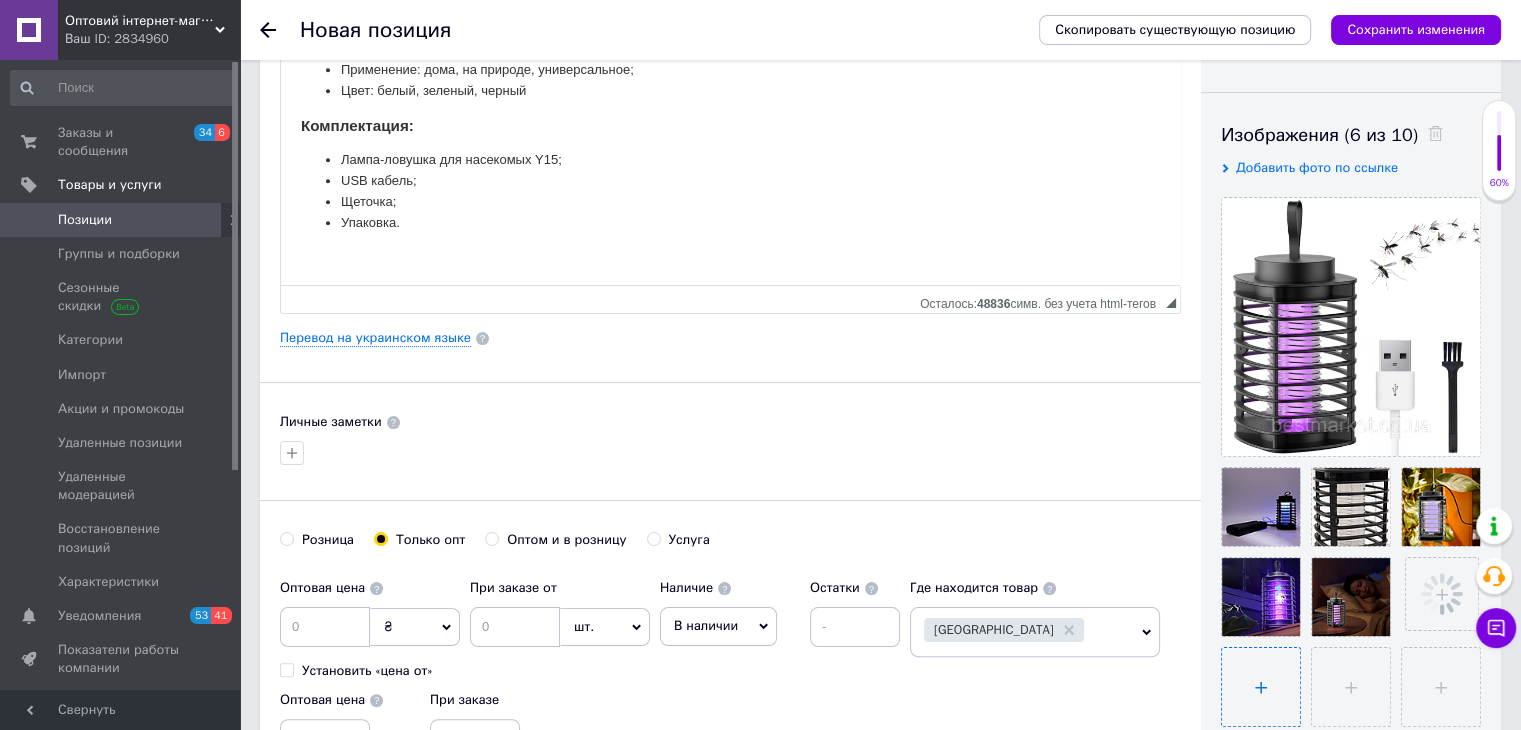 type on "C:\fakepath\Новый рисунок (5).png" 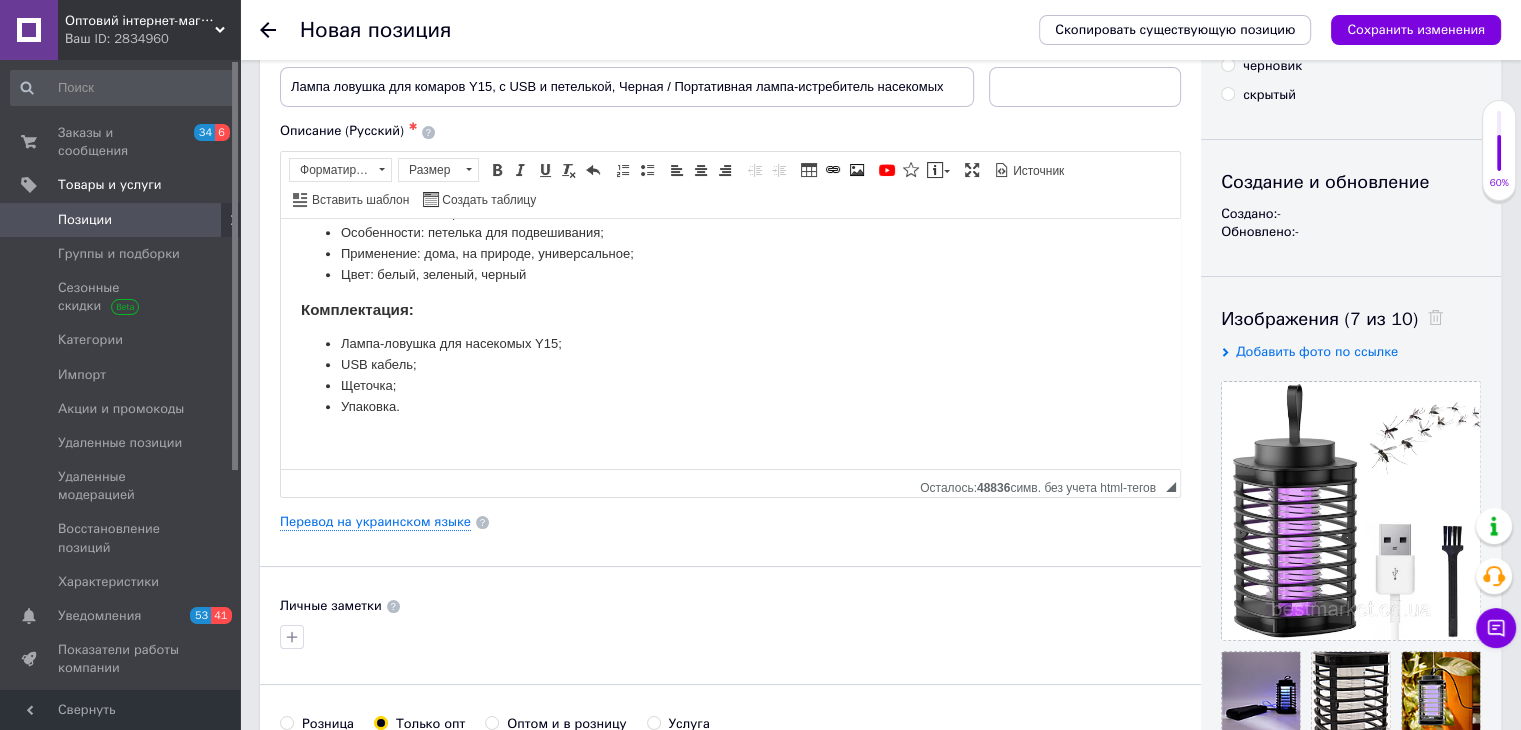 scroll, scrollTop: 0, scrollLeft: 0, axis: both 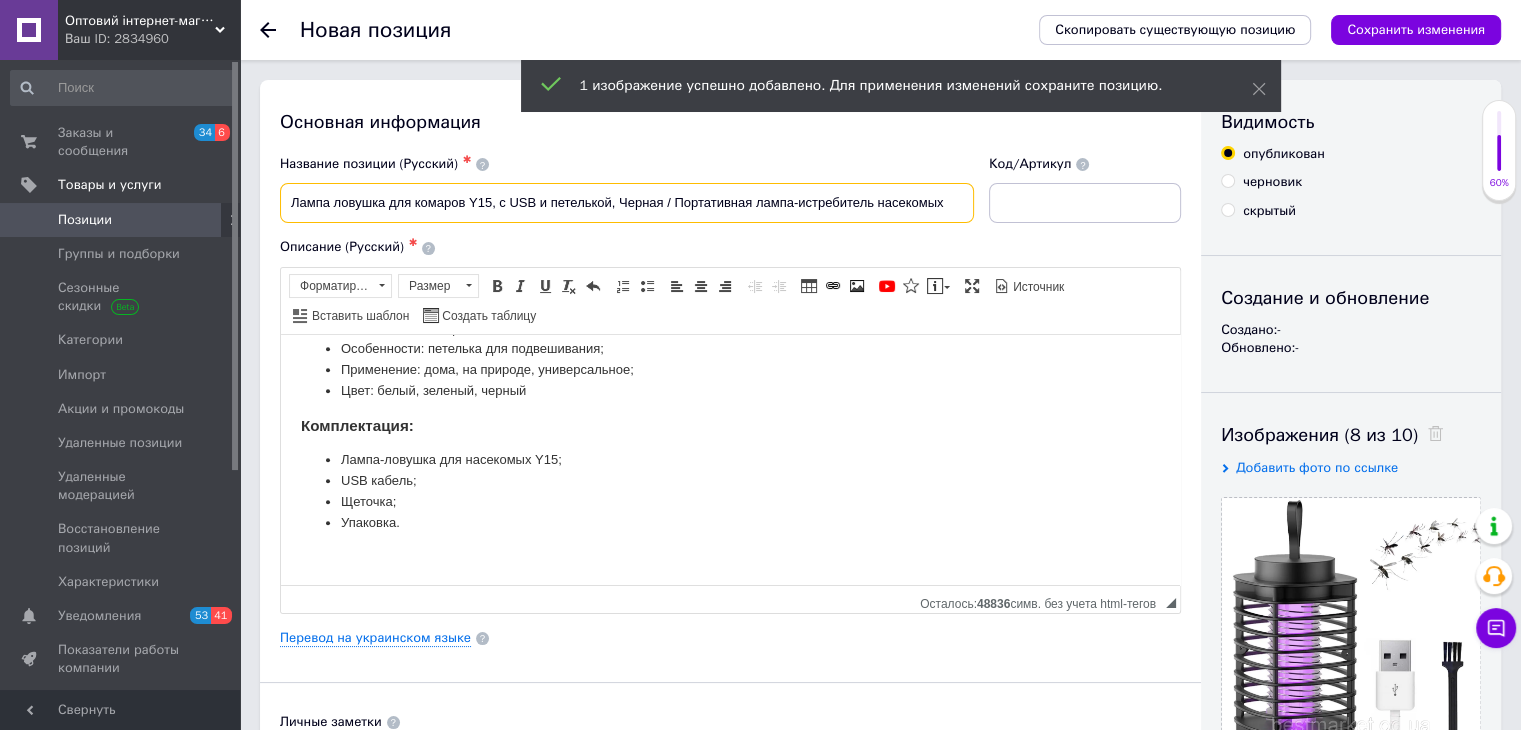 click on "Лампа ловушка для комаров Y15, с USB и петелькой, Черная / Портативная лампа-истребитель насекомых" at bounding box center [627, 203] 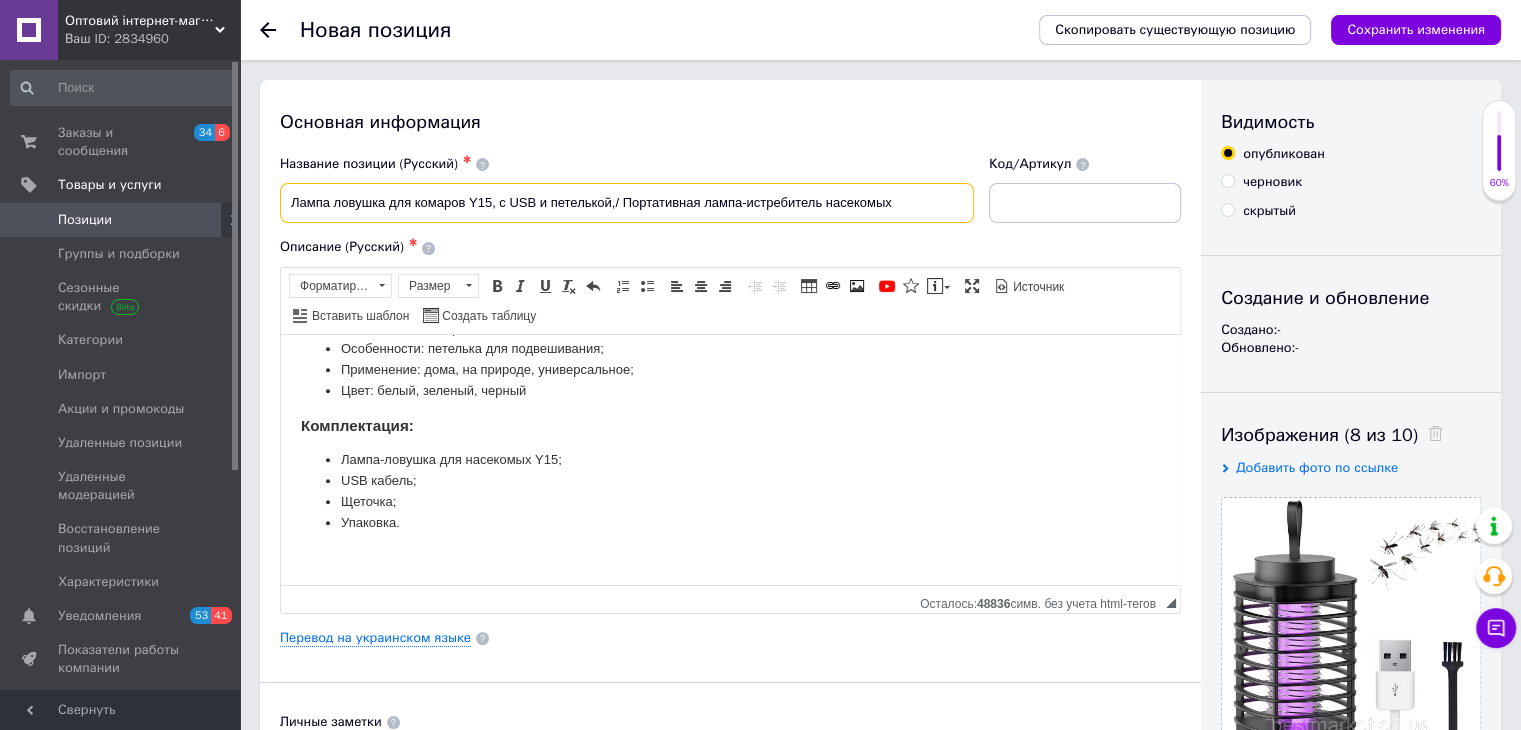 click on "Лампа ловушка для комаров Y15, с USB и петелькой,/ Портативная лампа-истребитель насекомых" at bounding box center (627, 203) 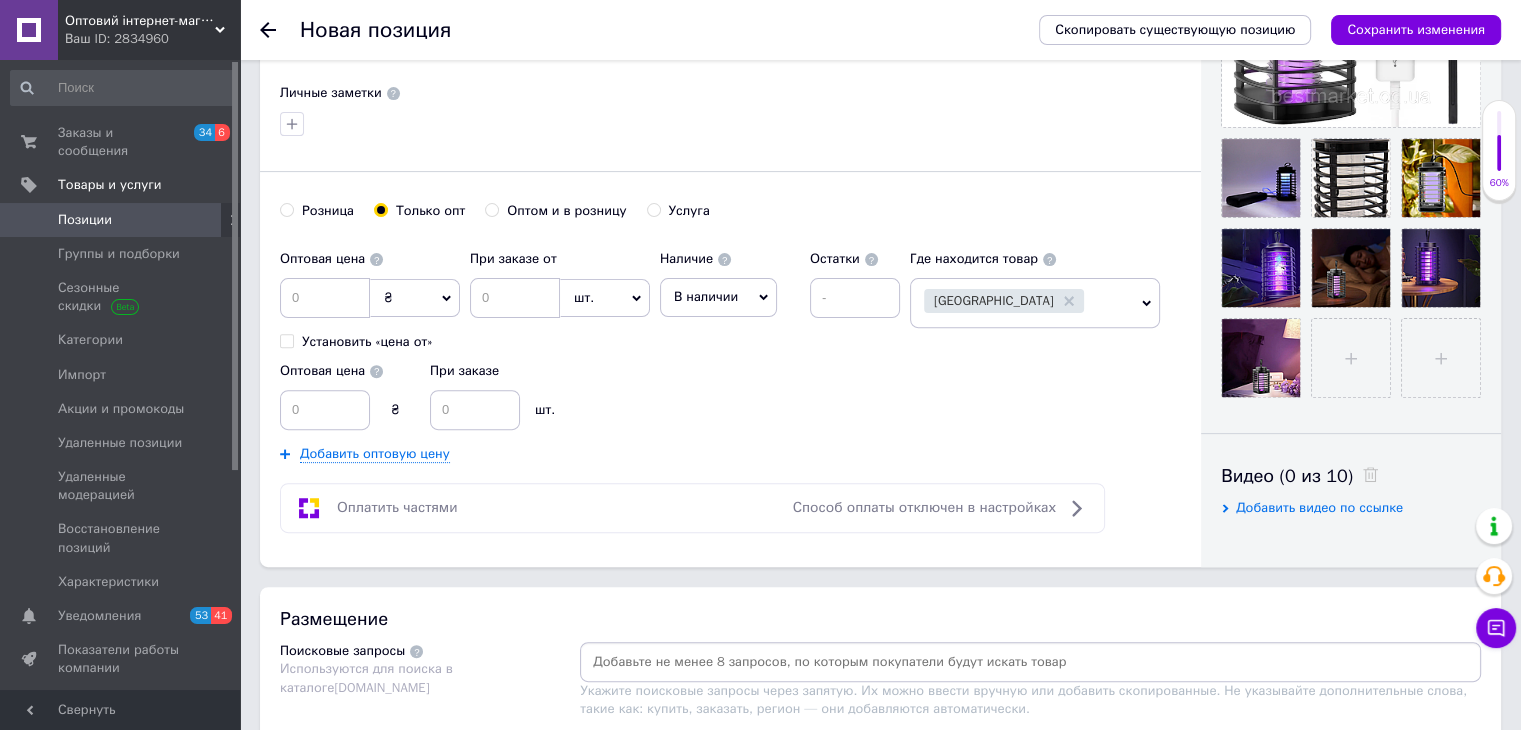 scroll, scrollTop: 900, scrollLeft: 0, axis: vertical 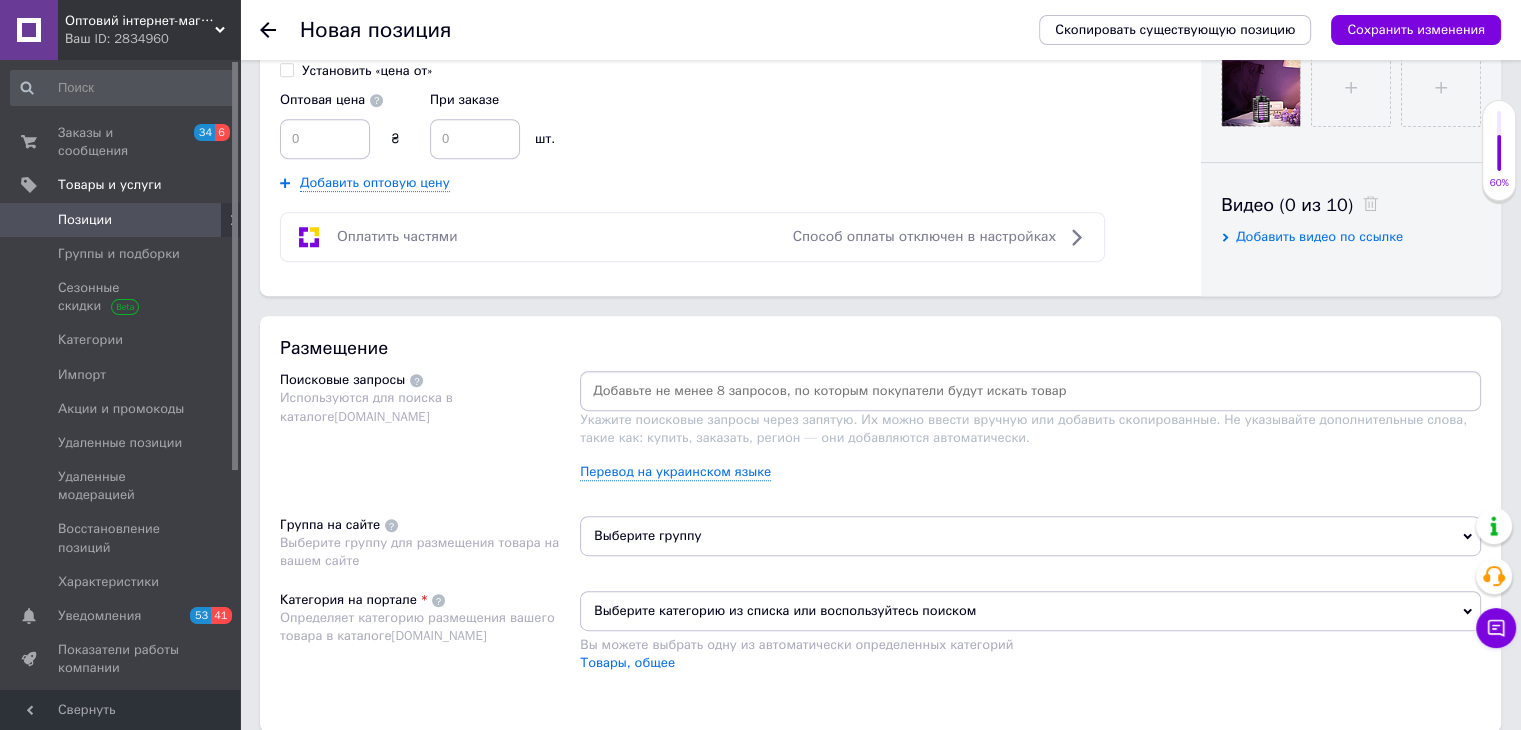 type on "Лампа ловушка для комаров Y15, с USB и петелькой,/ Портативная лампа-истребитель насекомых" 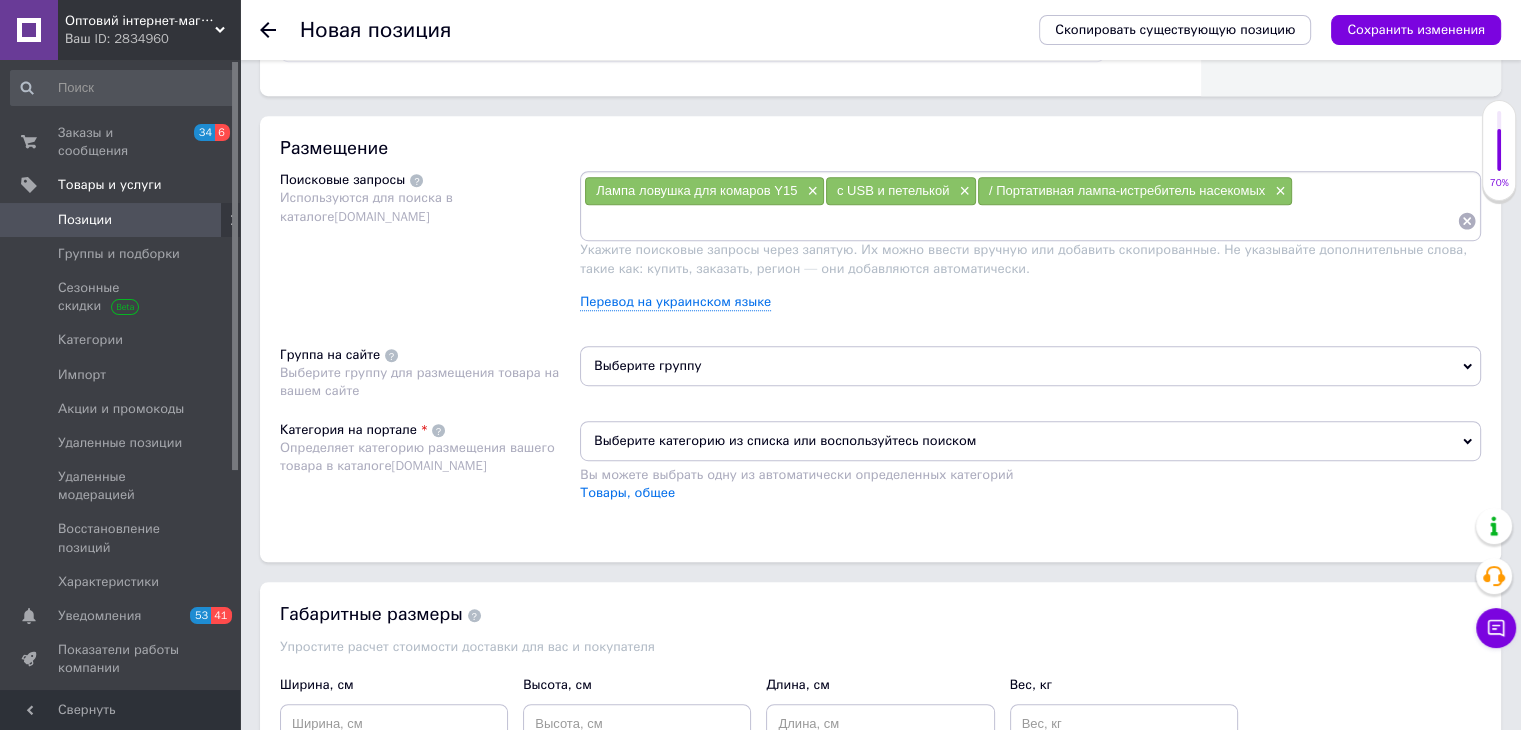 scroll, scrollTop: 1400, scrollLeft: 0, axis: vertical 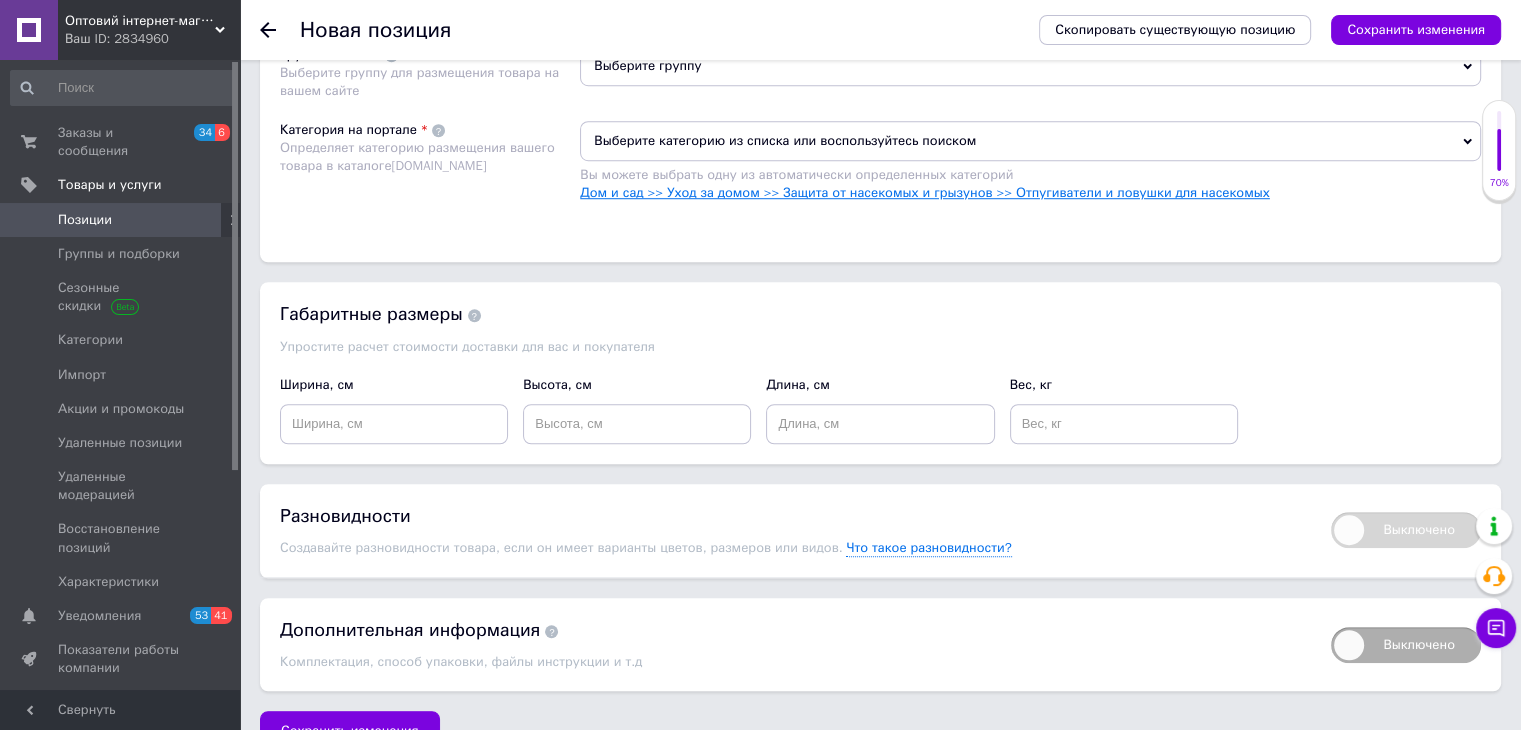 click on "Дом и сад >> Уход за домом >> Защита от насекомых и грызунов >> Отпугиватели и ловушки для насекомых" at bounding box center (924, 192) 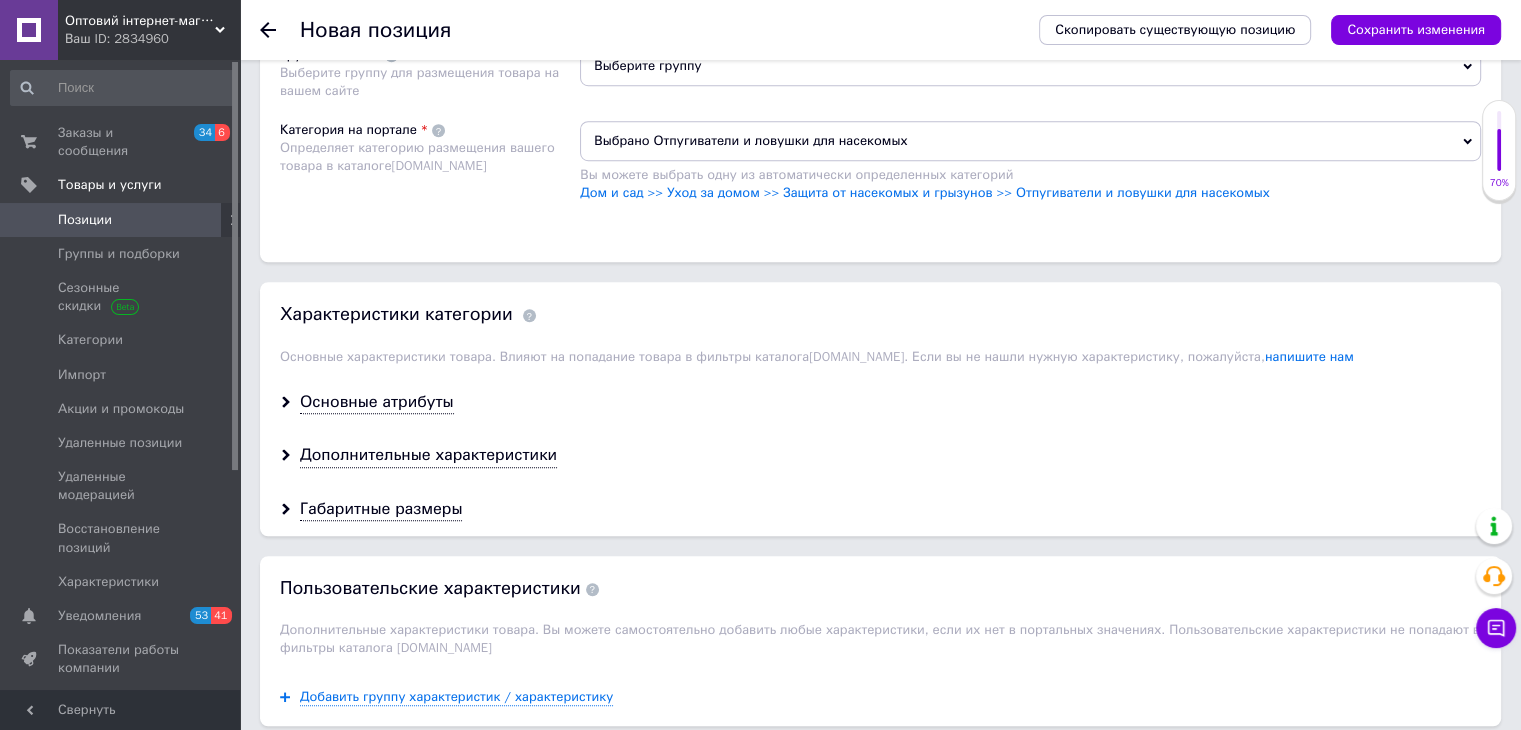 click on "Выбрано Отпугиватели и ловушки для насекомых" at bounding box center (1030, 141) 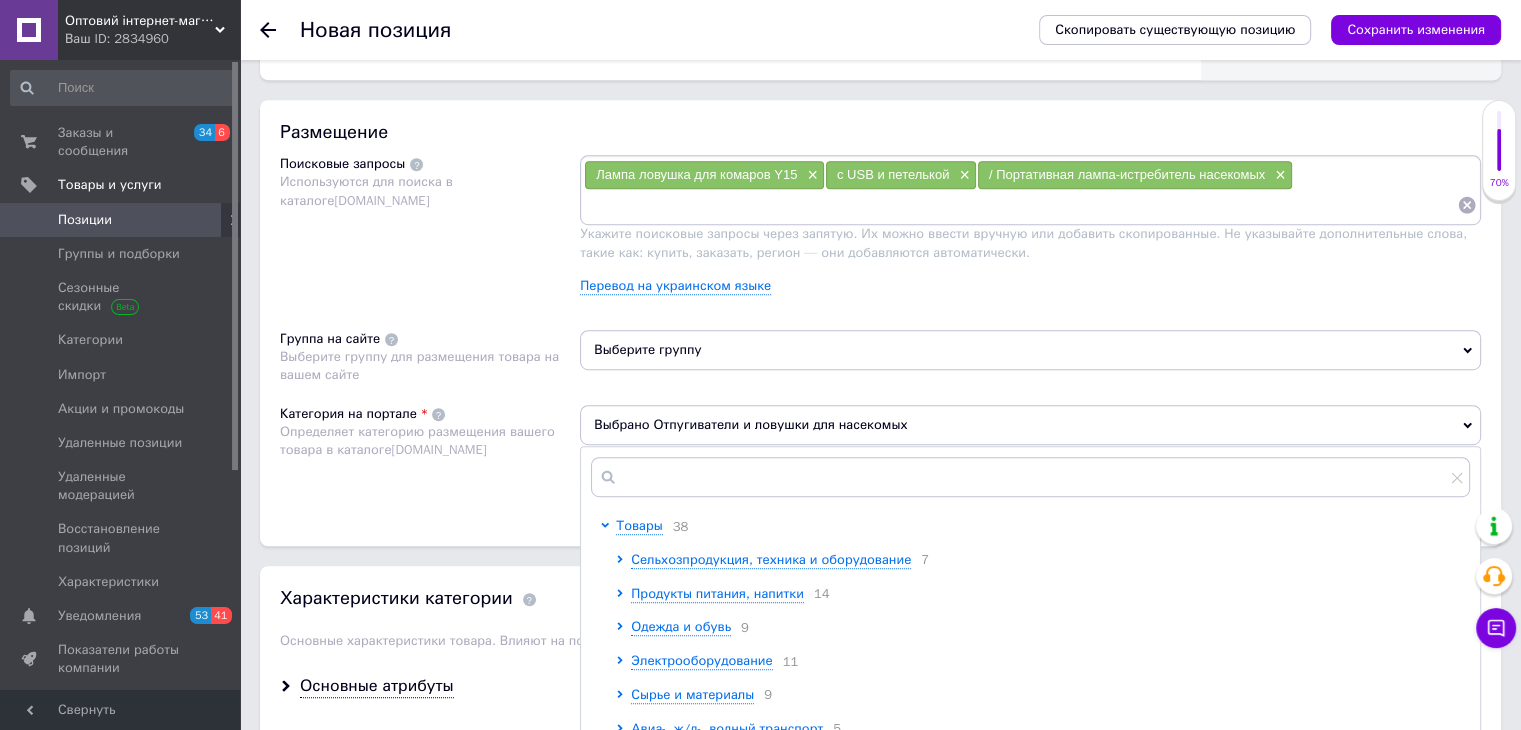 scroll, scrollTop: 1100, scrollLeft: 0, axis: vertical 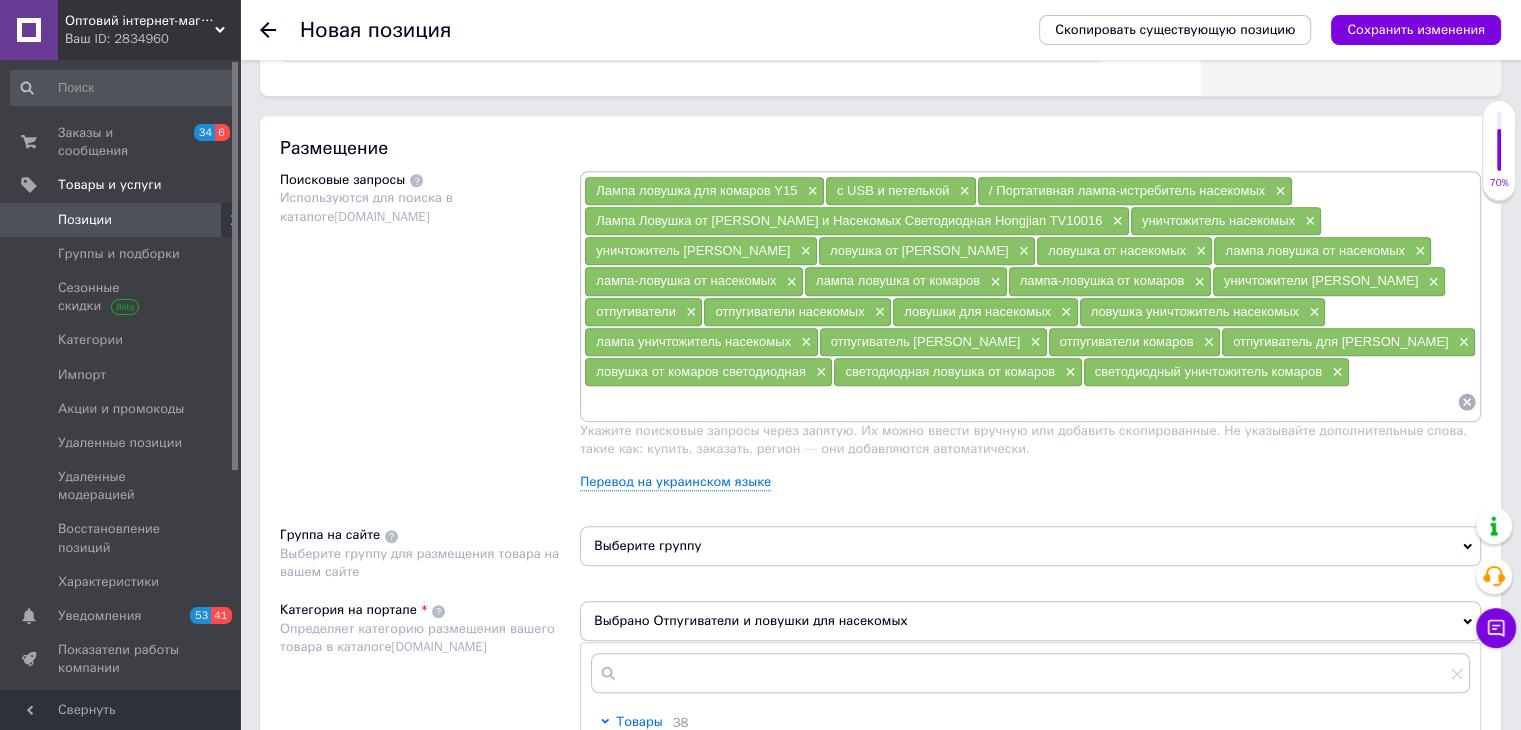click on "Выберите группу" at bounding box center [1030, 546] 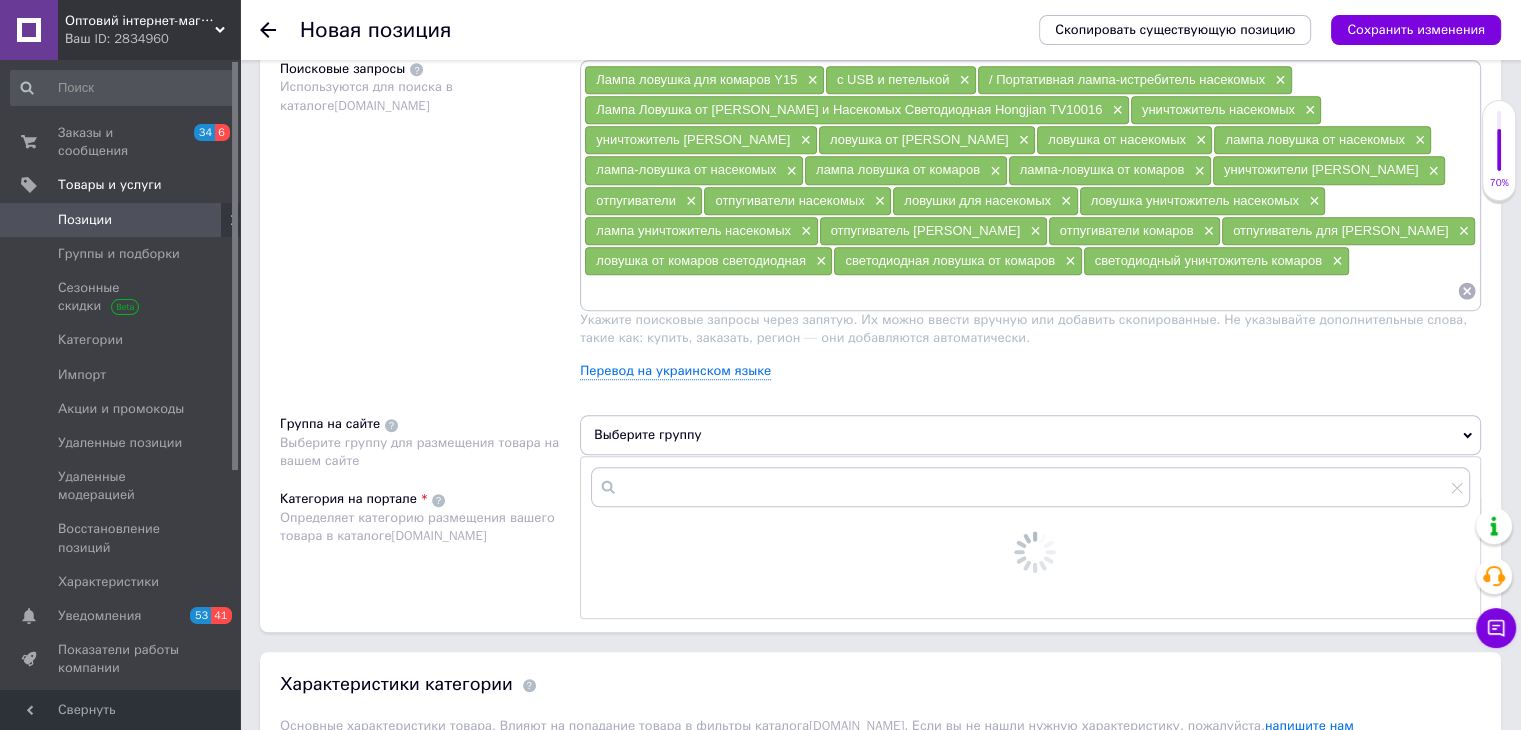 scroll, scrollTop: 1400, scrollLeft: 0, axis: vertical 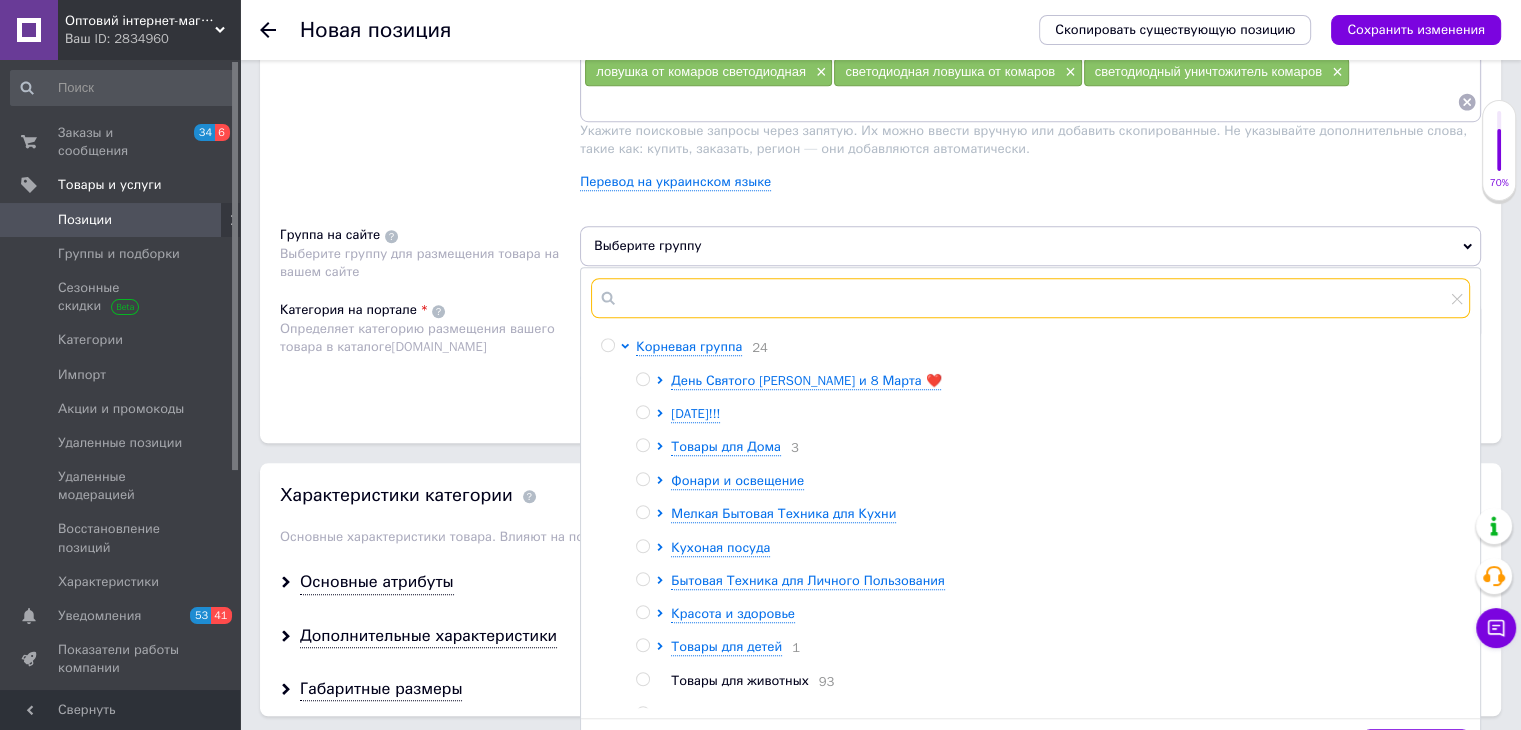 click at bounding box center (1030, 298) 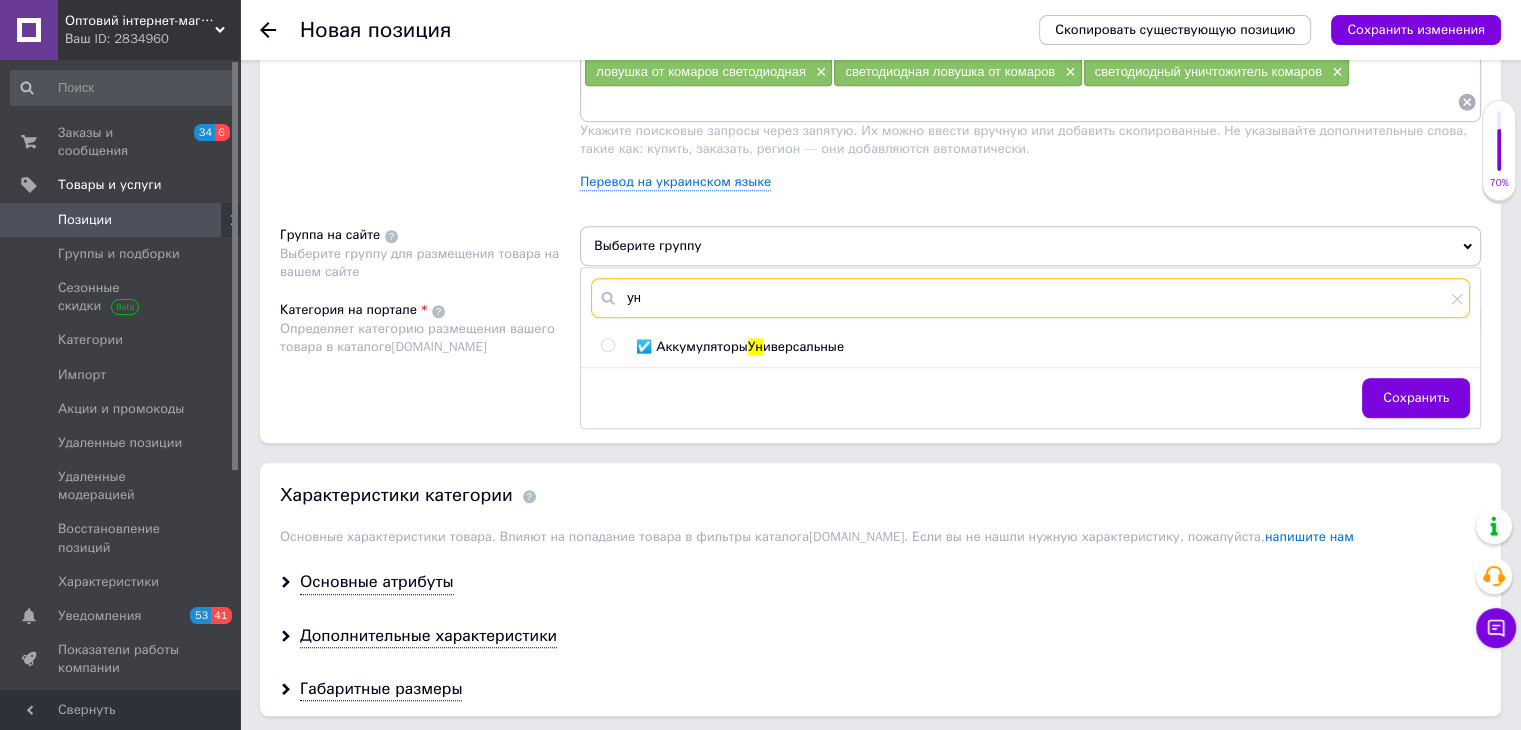 type on "у" 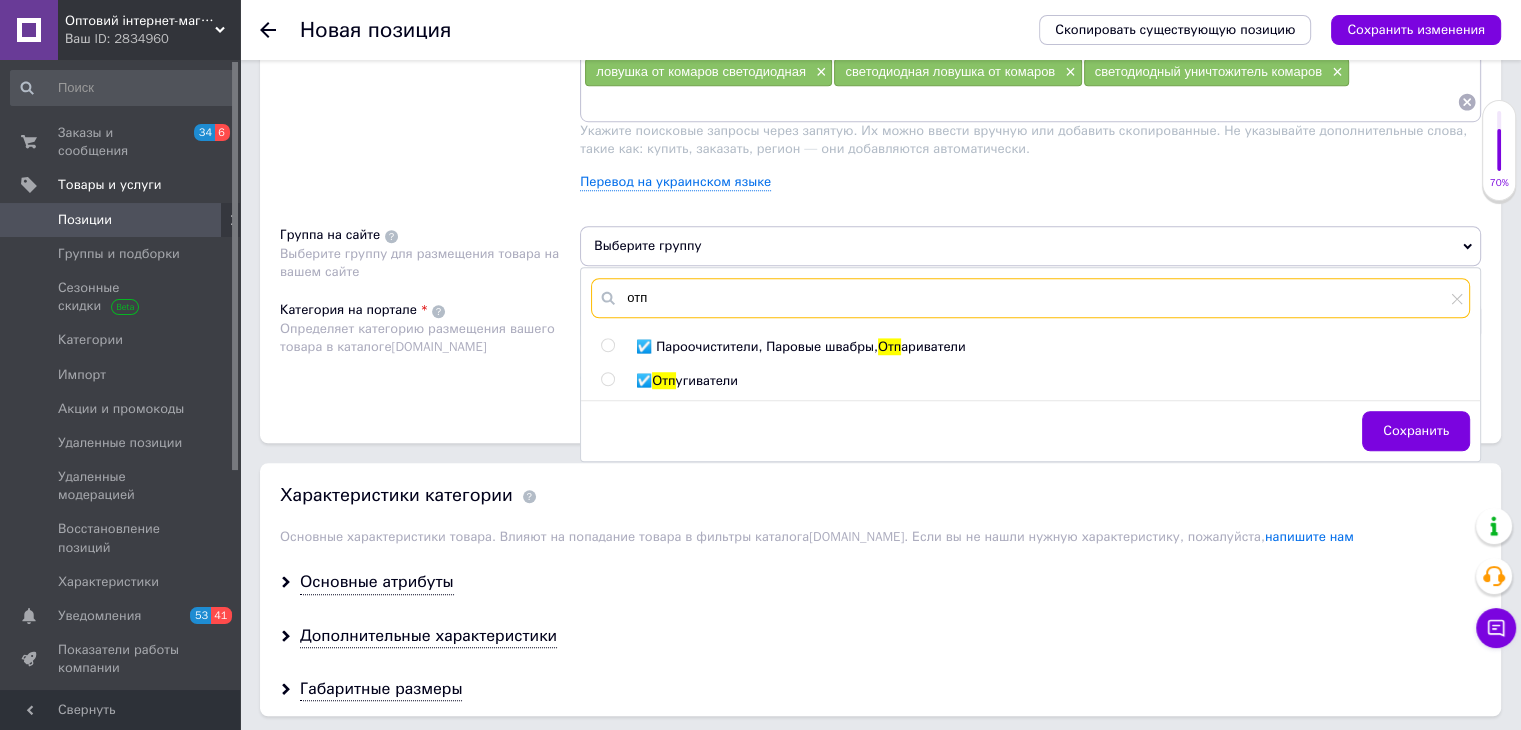 type on "отп" 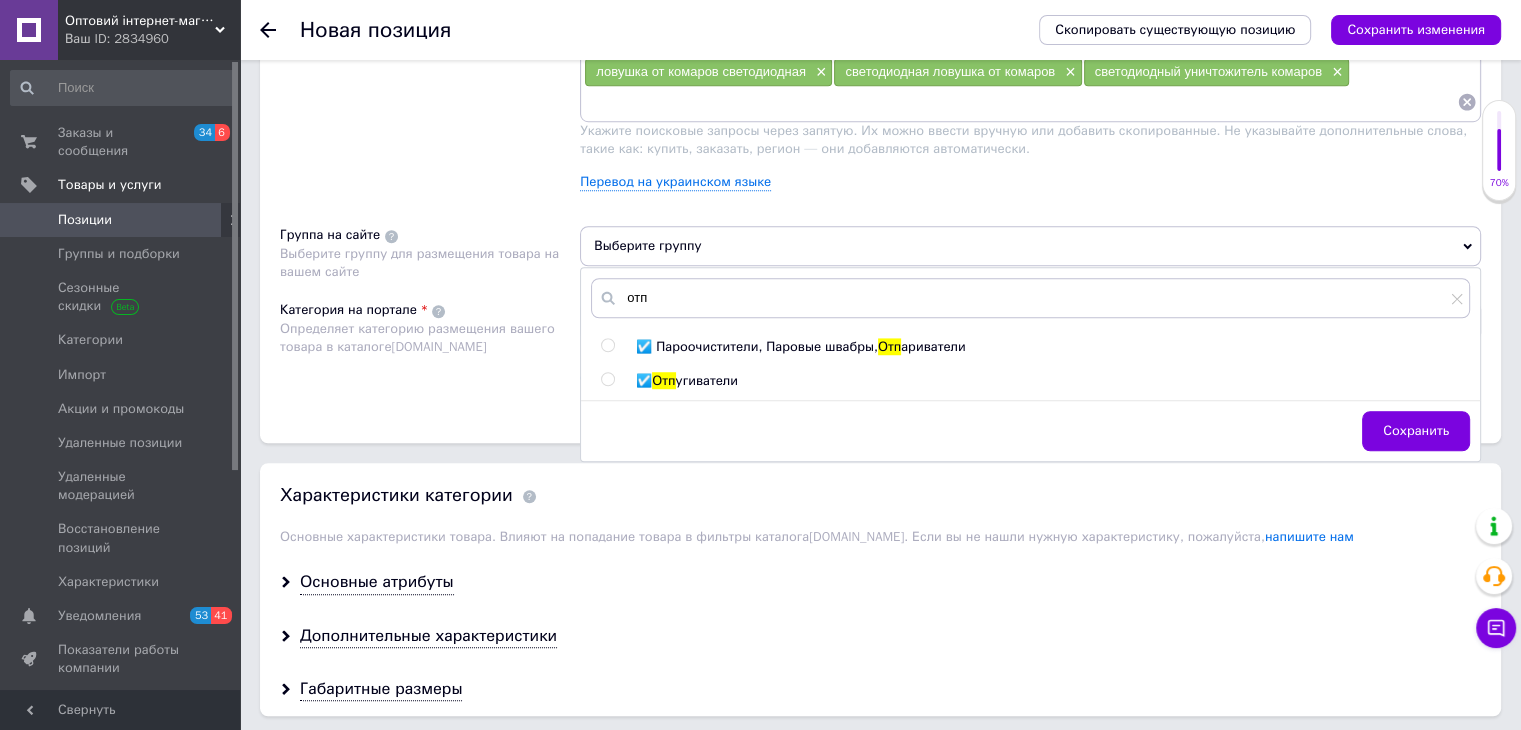 click at bounding box center (607, 379) 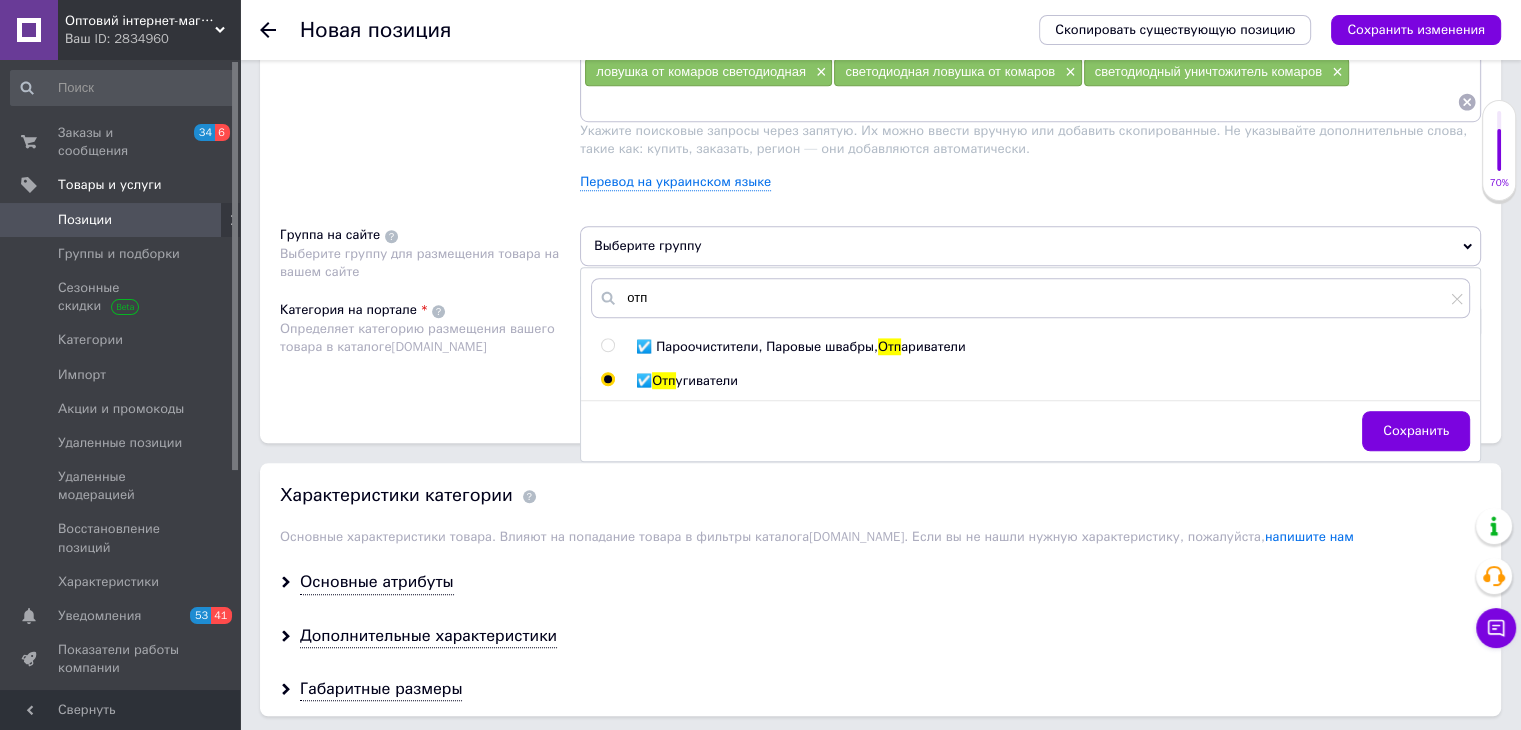 radio on "true" 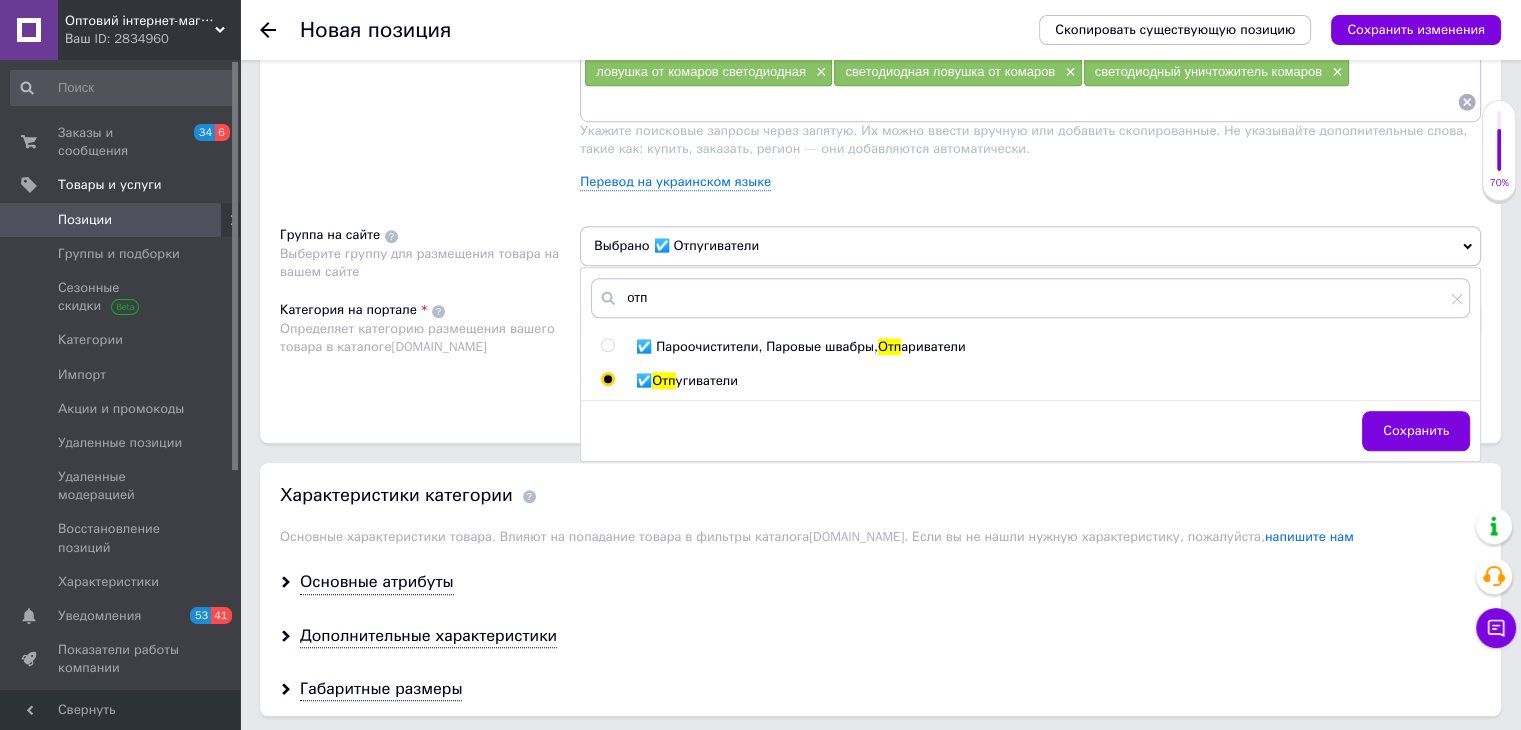 click on "Основные атрибуты" at bounding box center (880, 582) 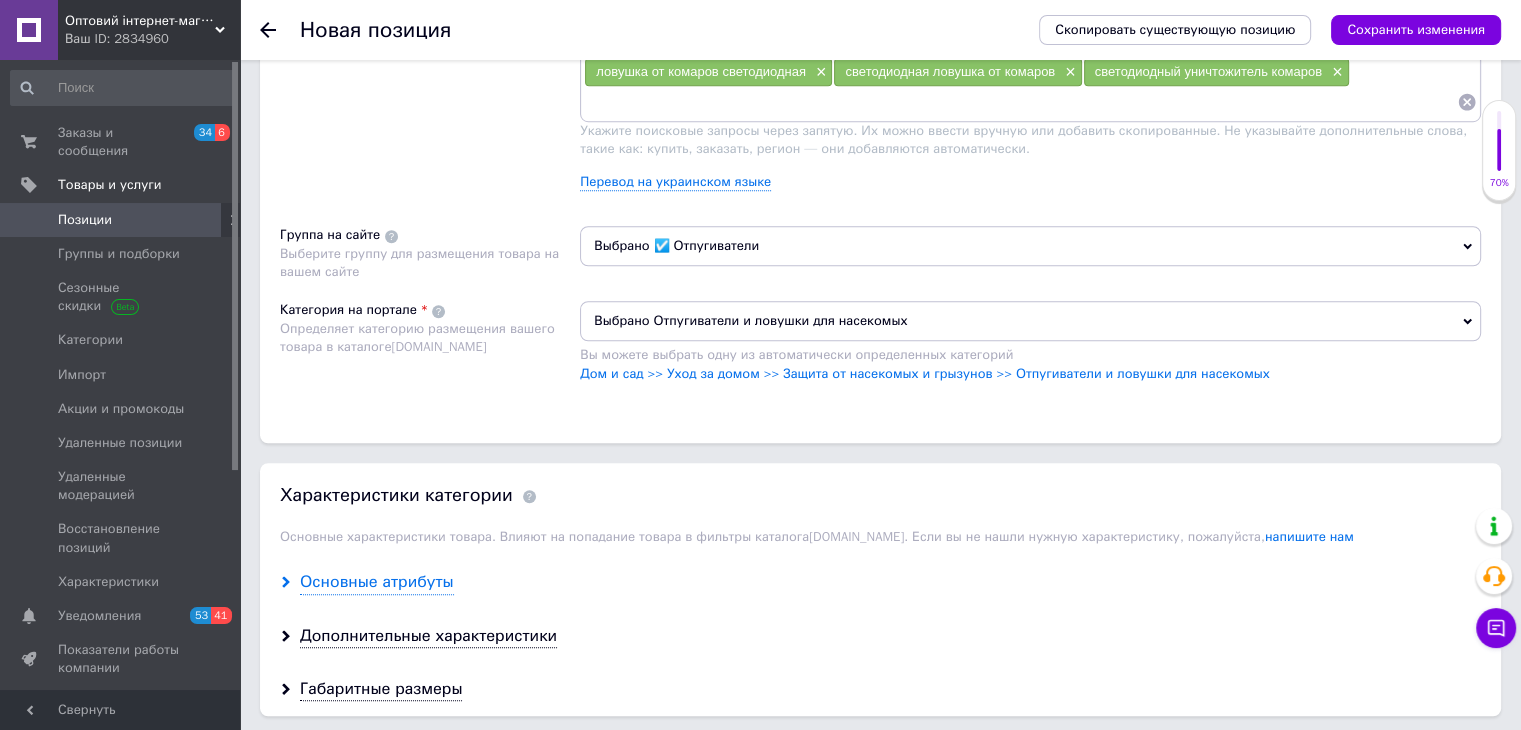 click on "Основные атрибуты" at bounding box center (377, 582) 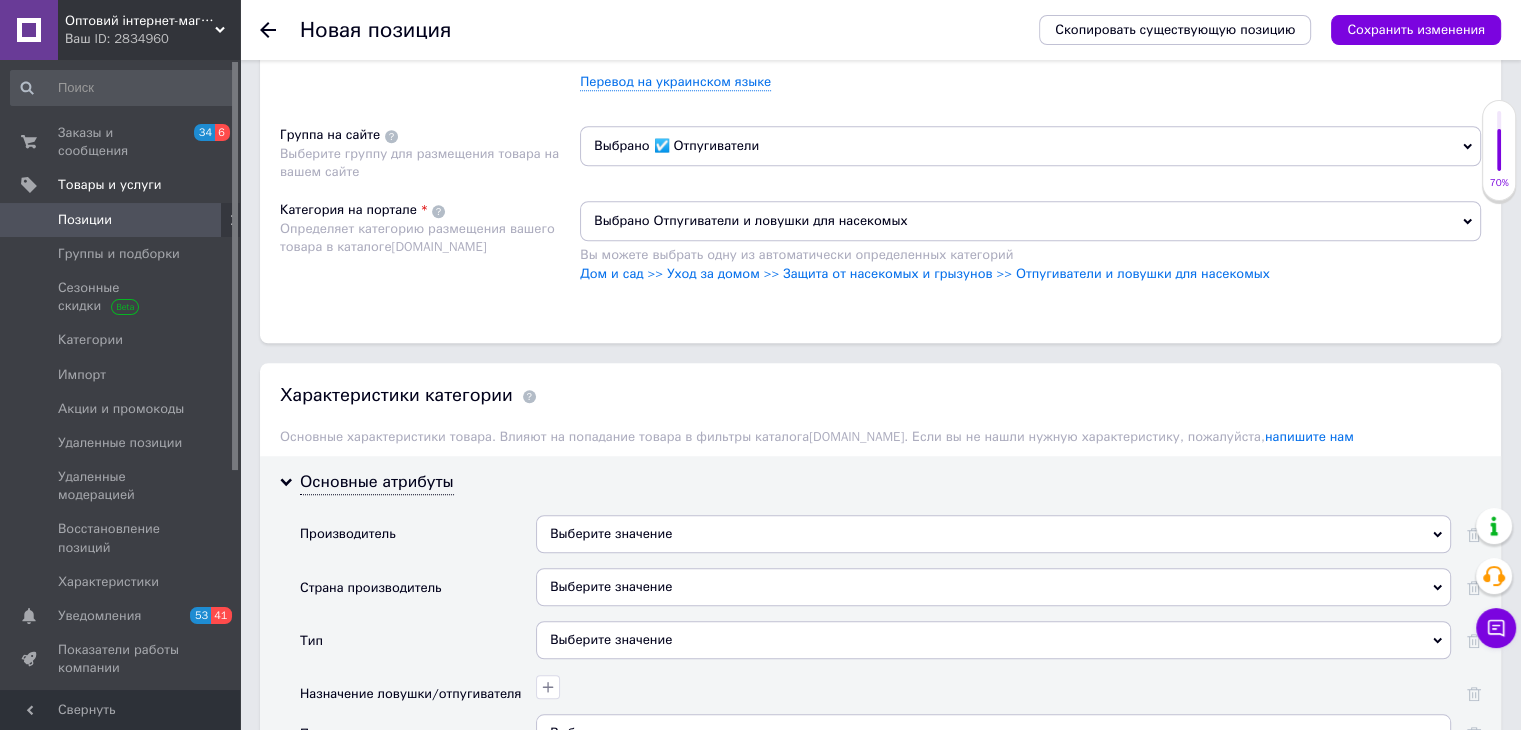 scroll, scrollTop: 1600, scrollLeft: 0, axis: vertical 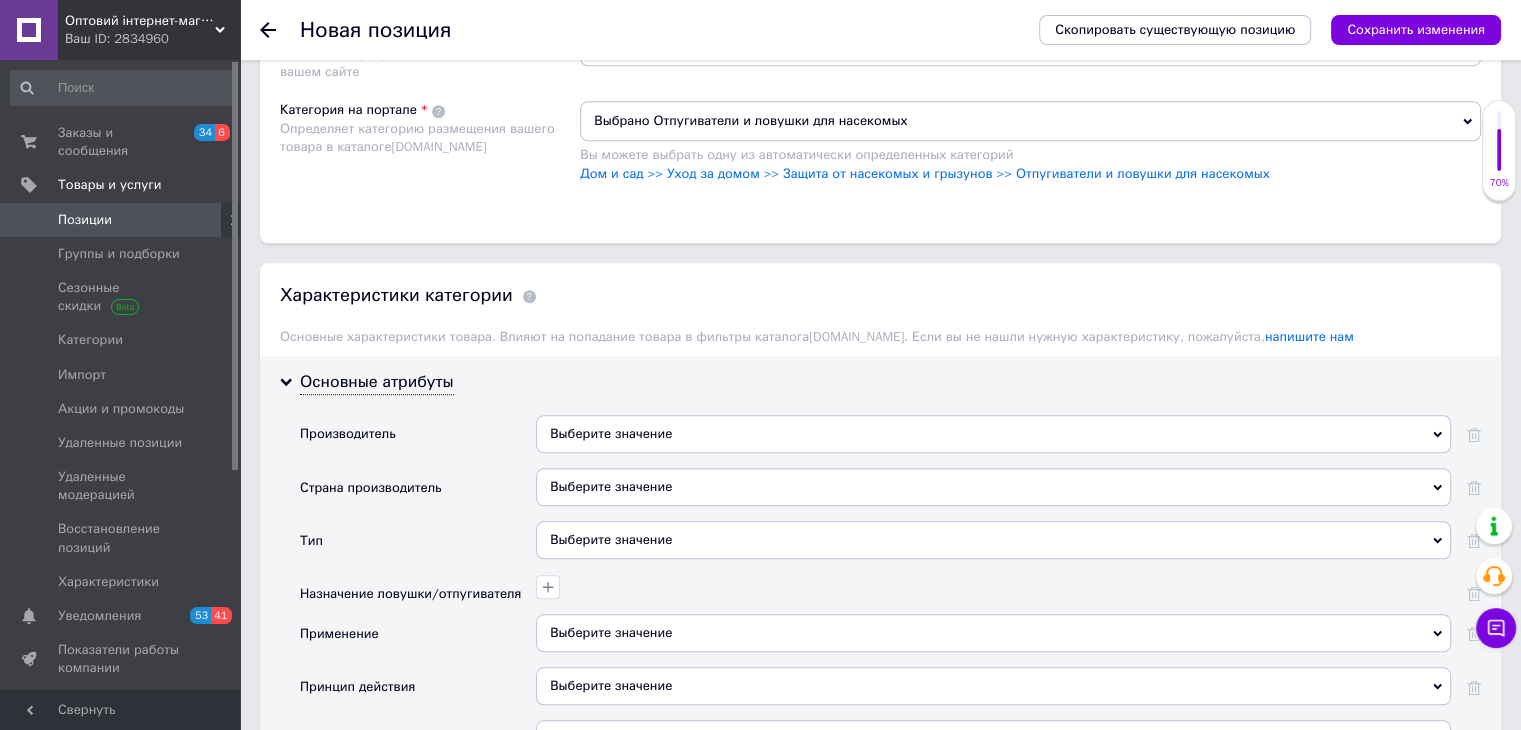 click on "Выберите значение" at bounding box center (993, 540) 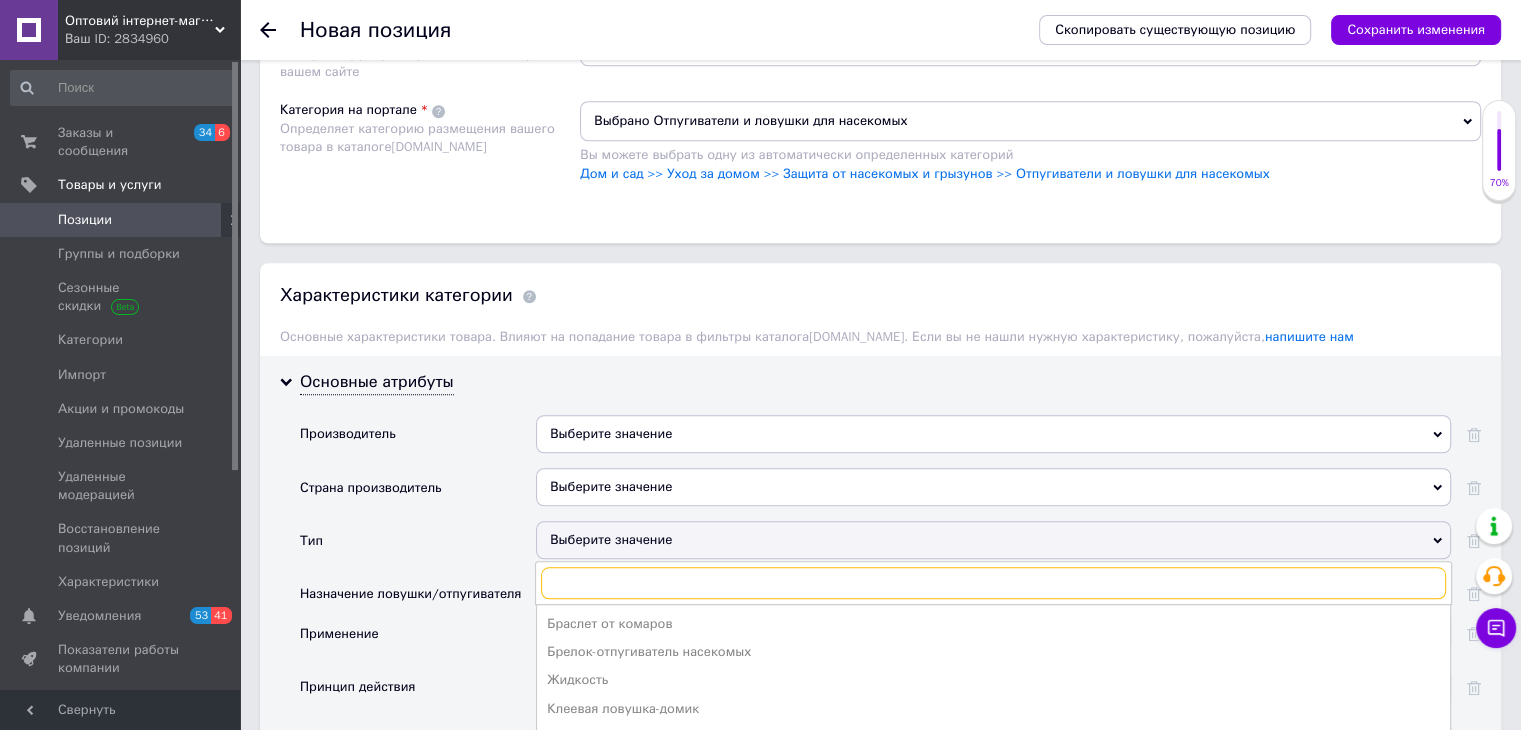 scroll, scrollTop: 2000, scrollLeft: 0, axis: vertical 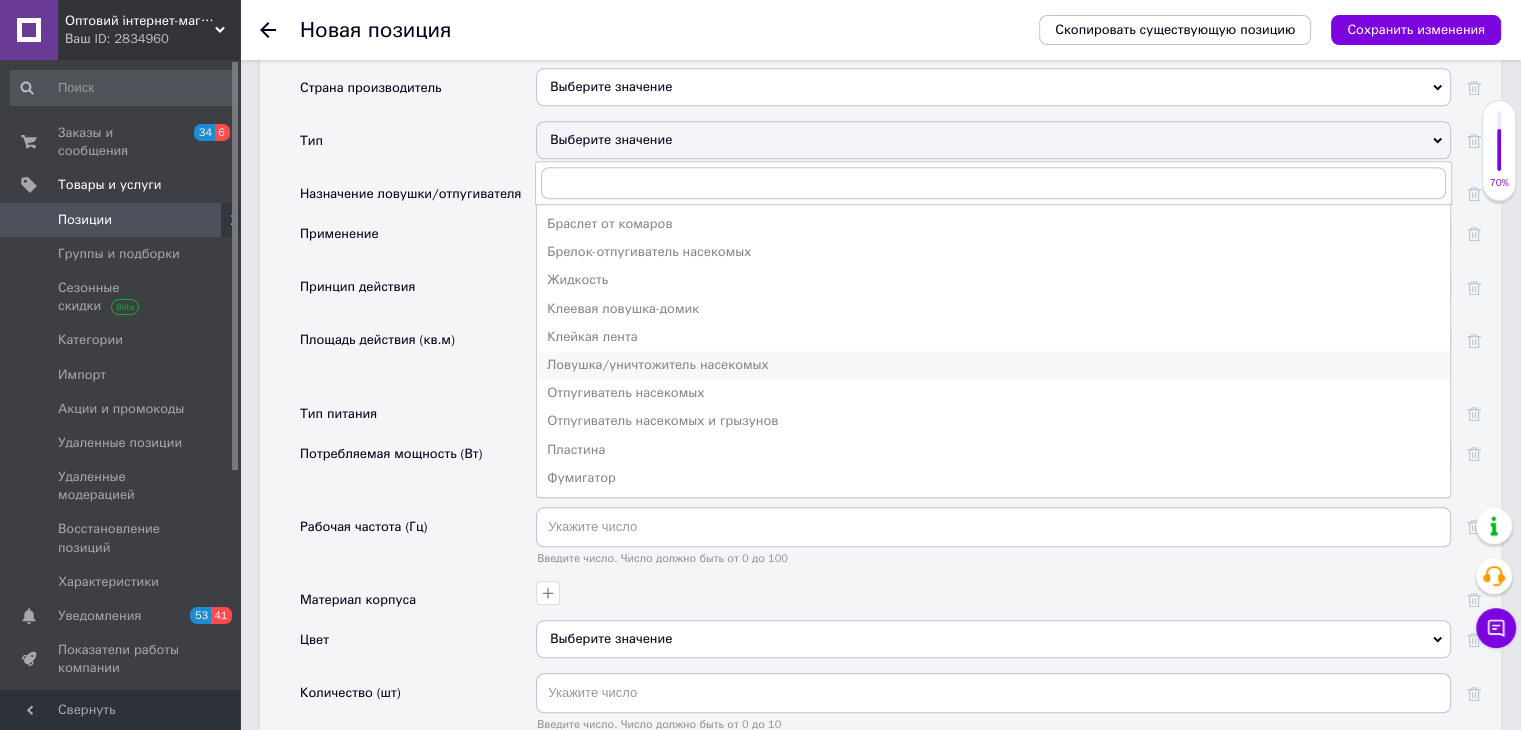 click on "Ловушка/уничтожитель насекомых" at bounding box center [993, 365] 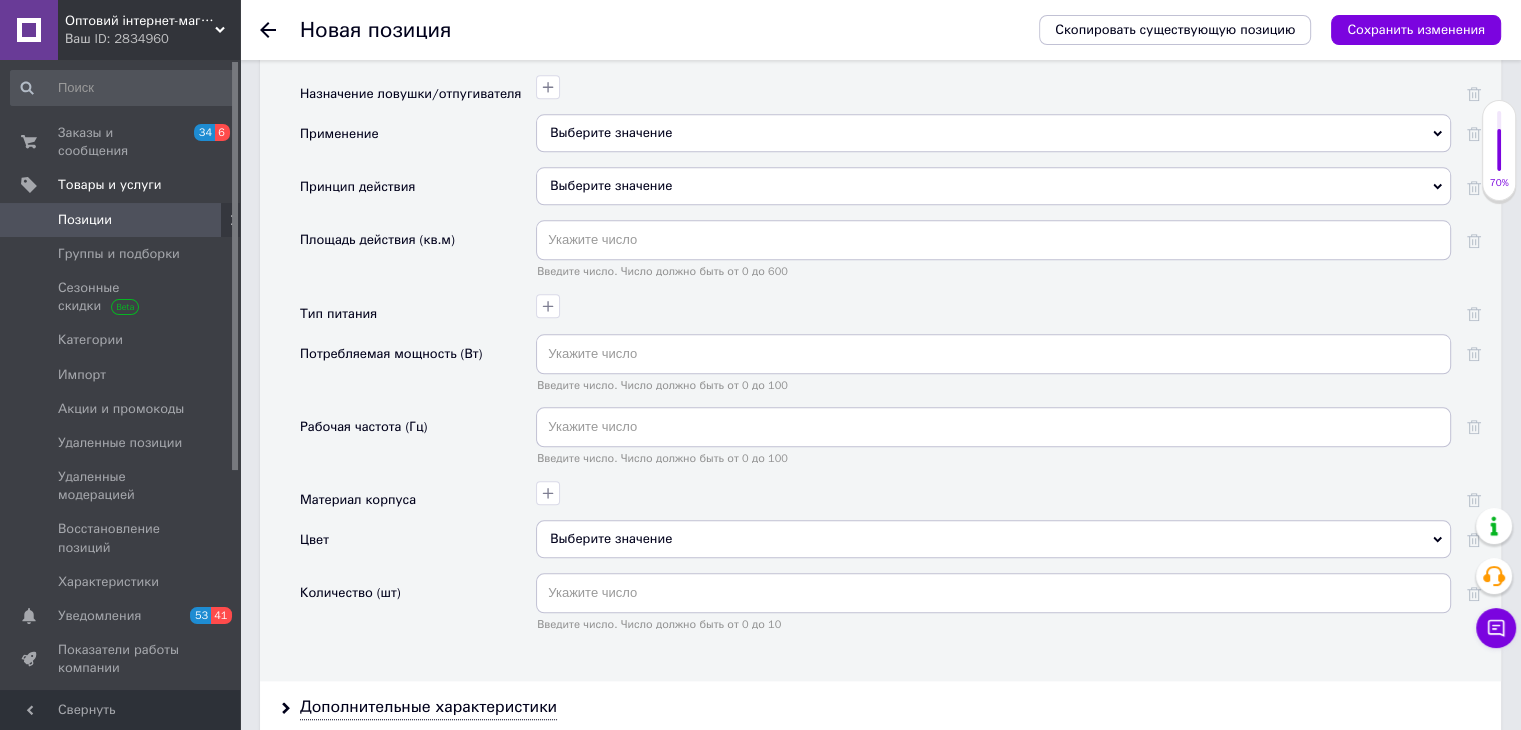 click on "Выберите значение" at bounding box center (993, 539) 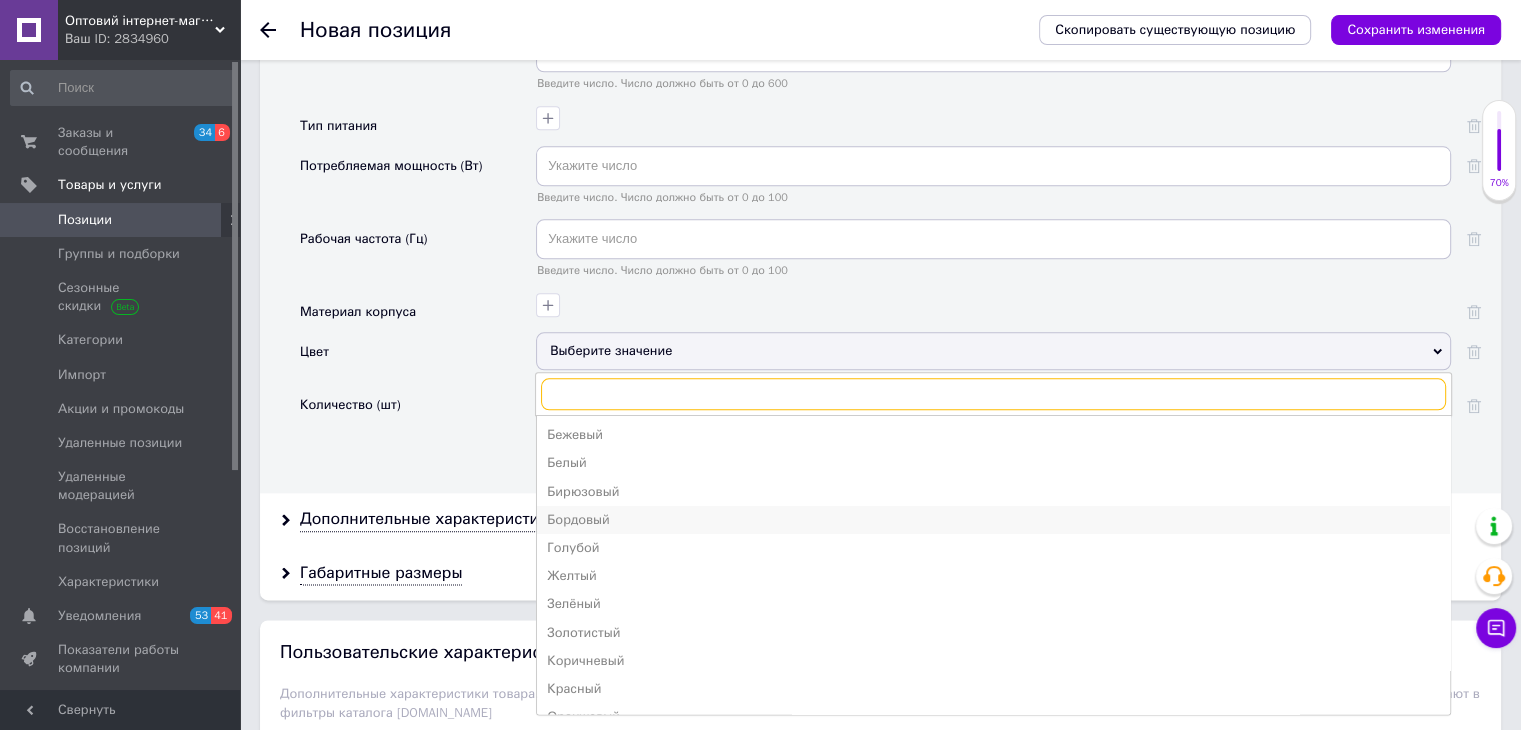 scroll, scrollTop: 2300, scrollLeft: 0, axis: vertical 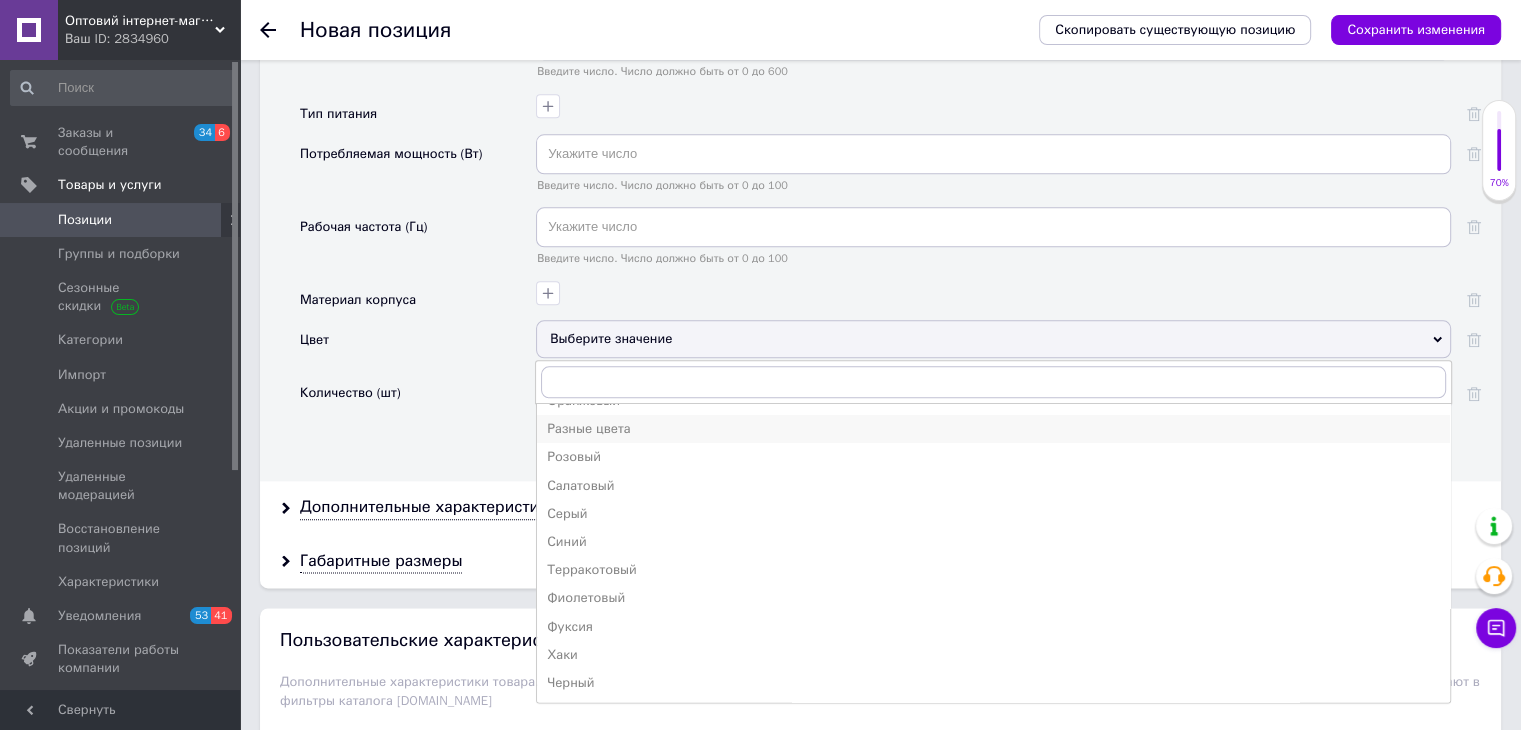 click on "Разные цвета" at bounding box center [993, 429] 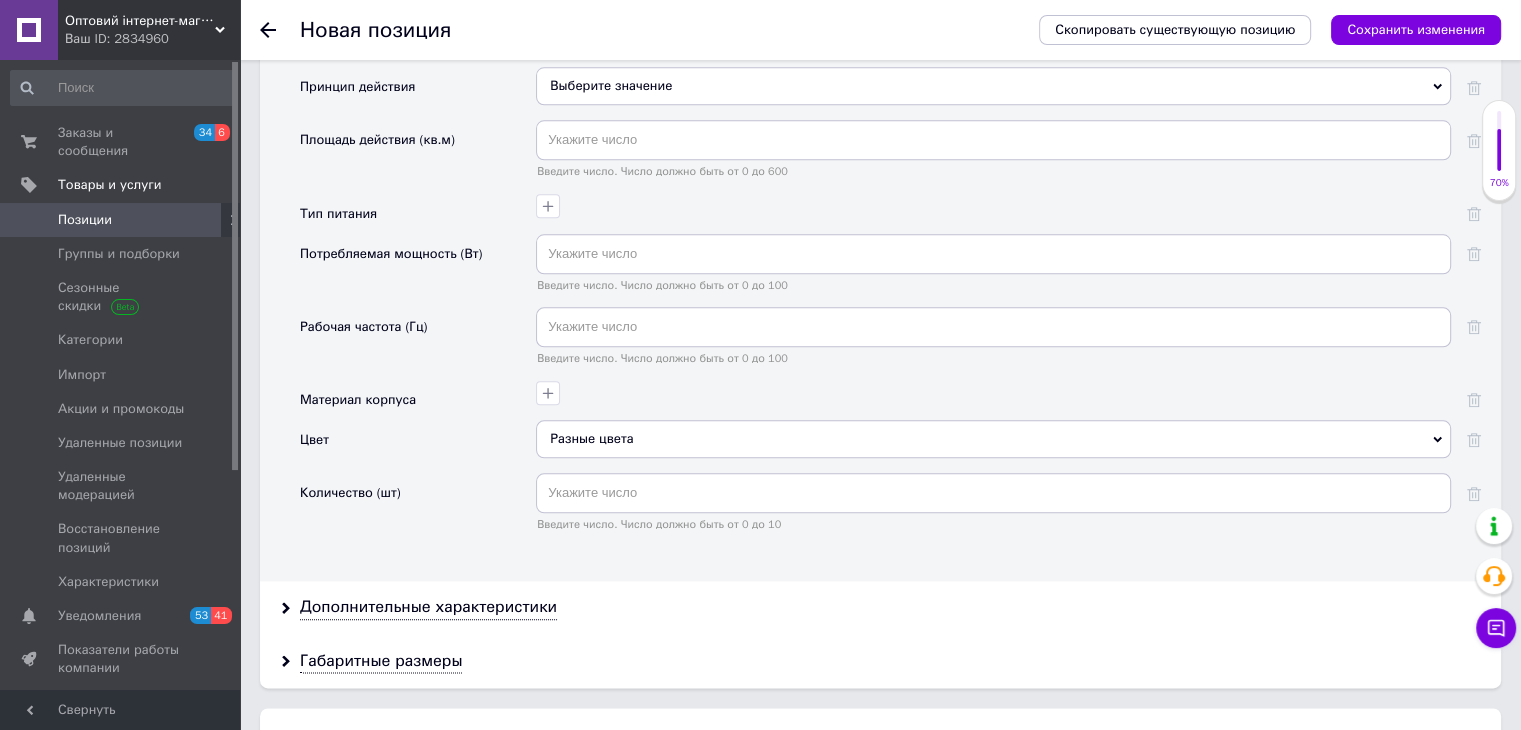 scroll, scrollTop: 2000, scrollLeft: 0, axis: vertical 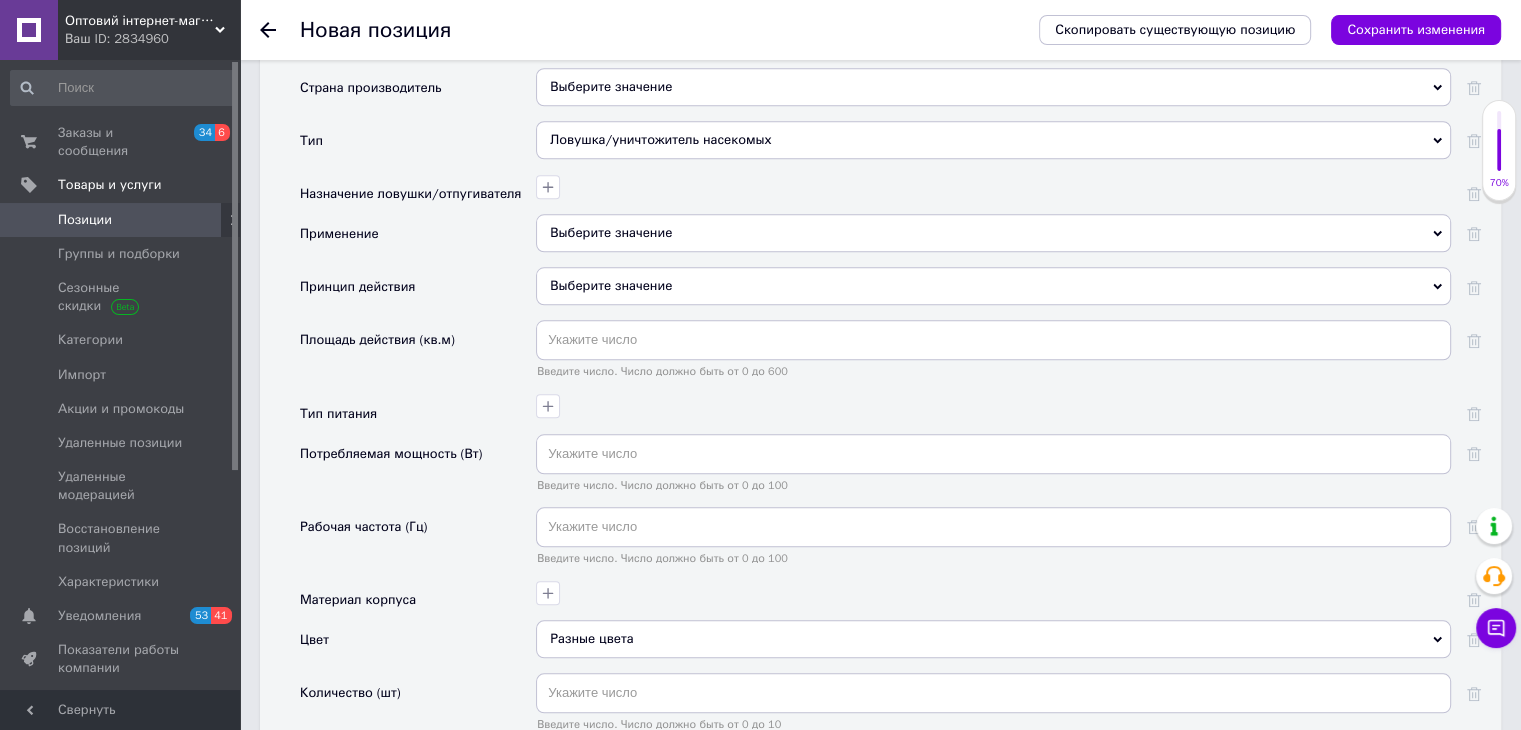 click on "Выберите значение" at bounding box center (993, 233) 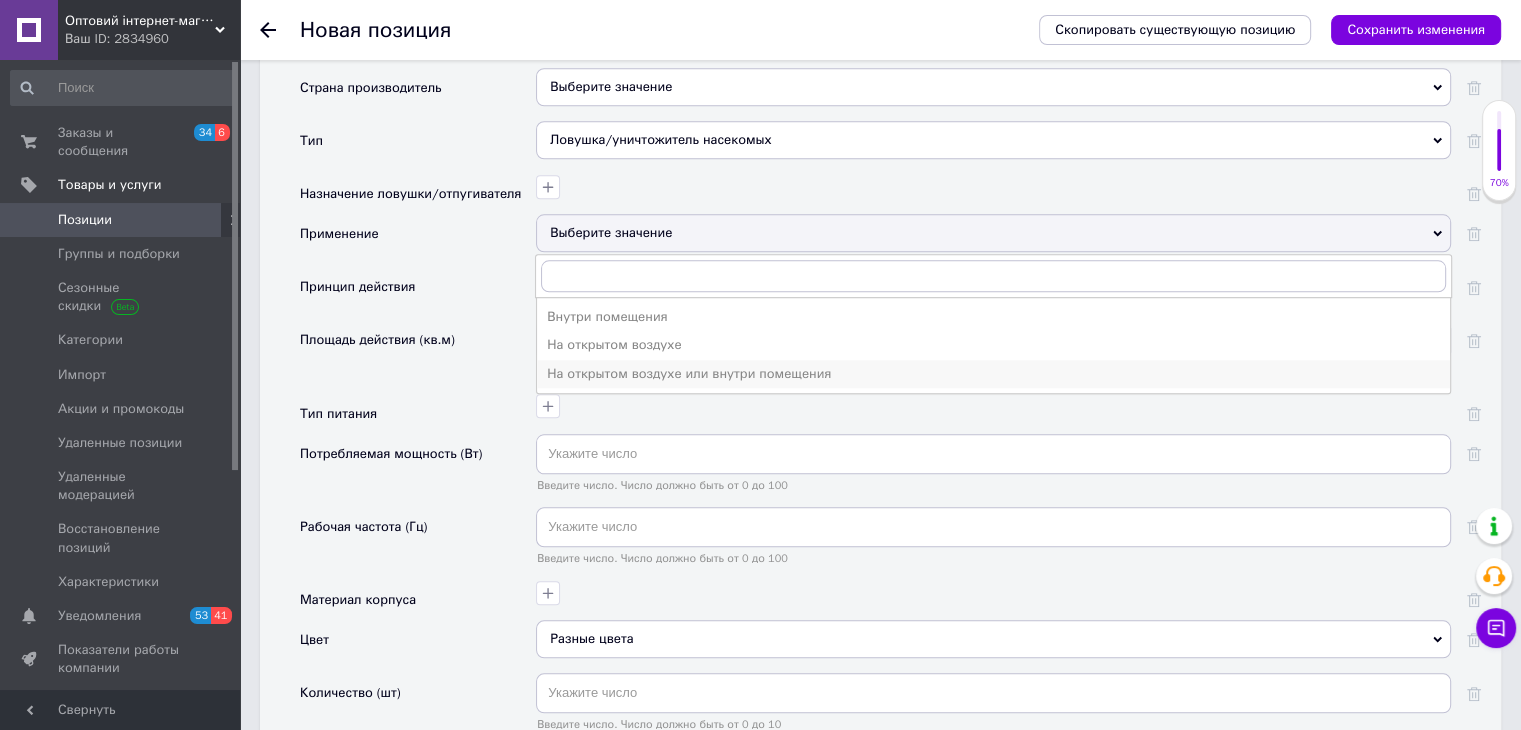 click on "На открытом воздухе или внутри помещения" at bounding box center (993, 374) 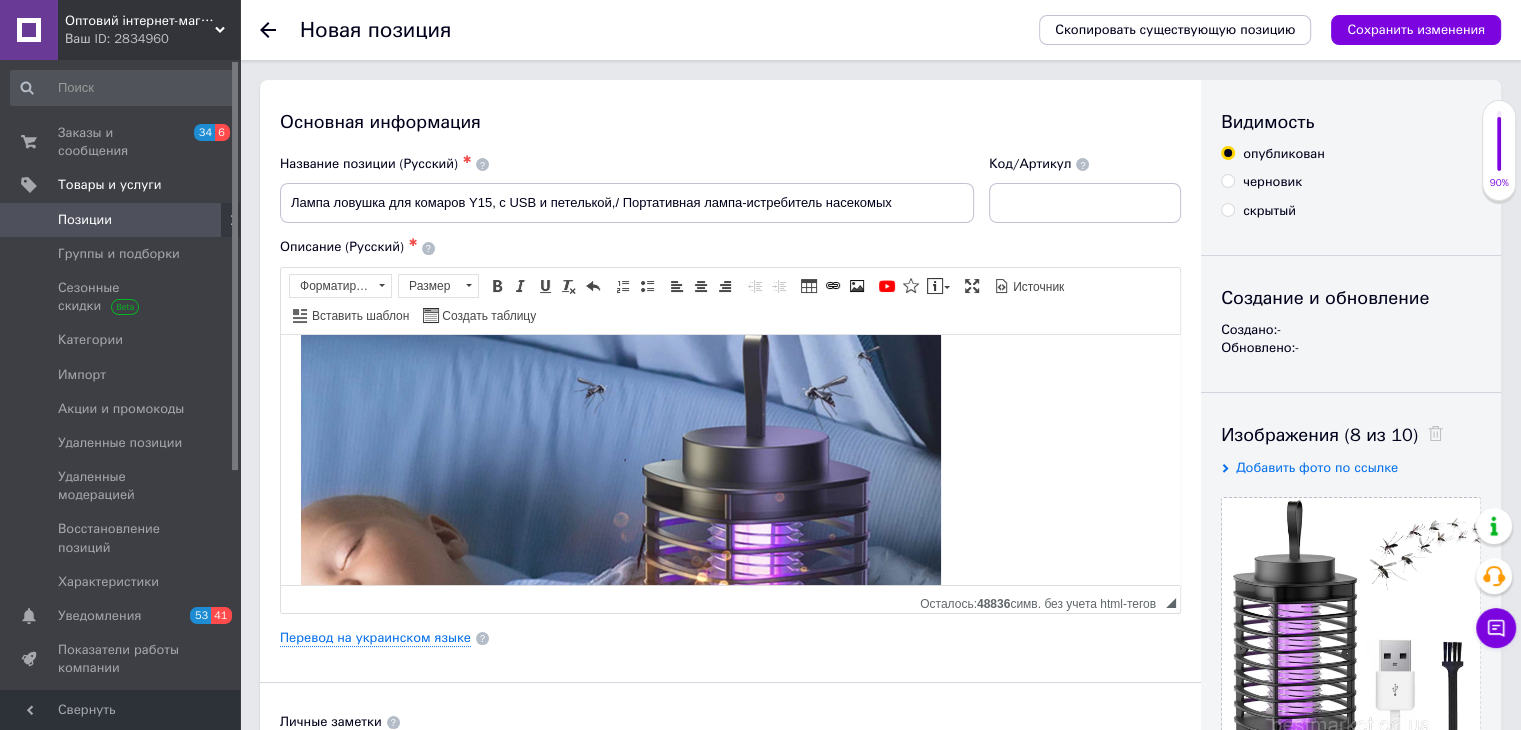 scroll, scrollTop: 0, scrollLeft: 0, axis: both 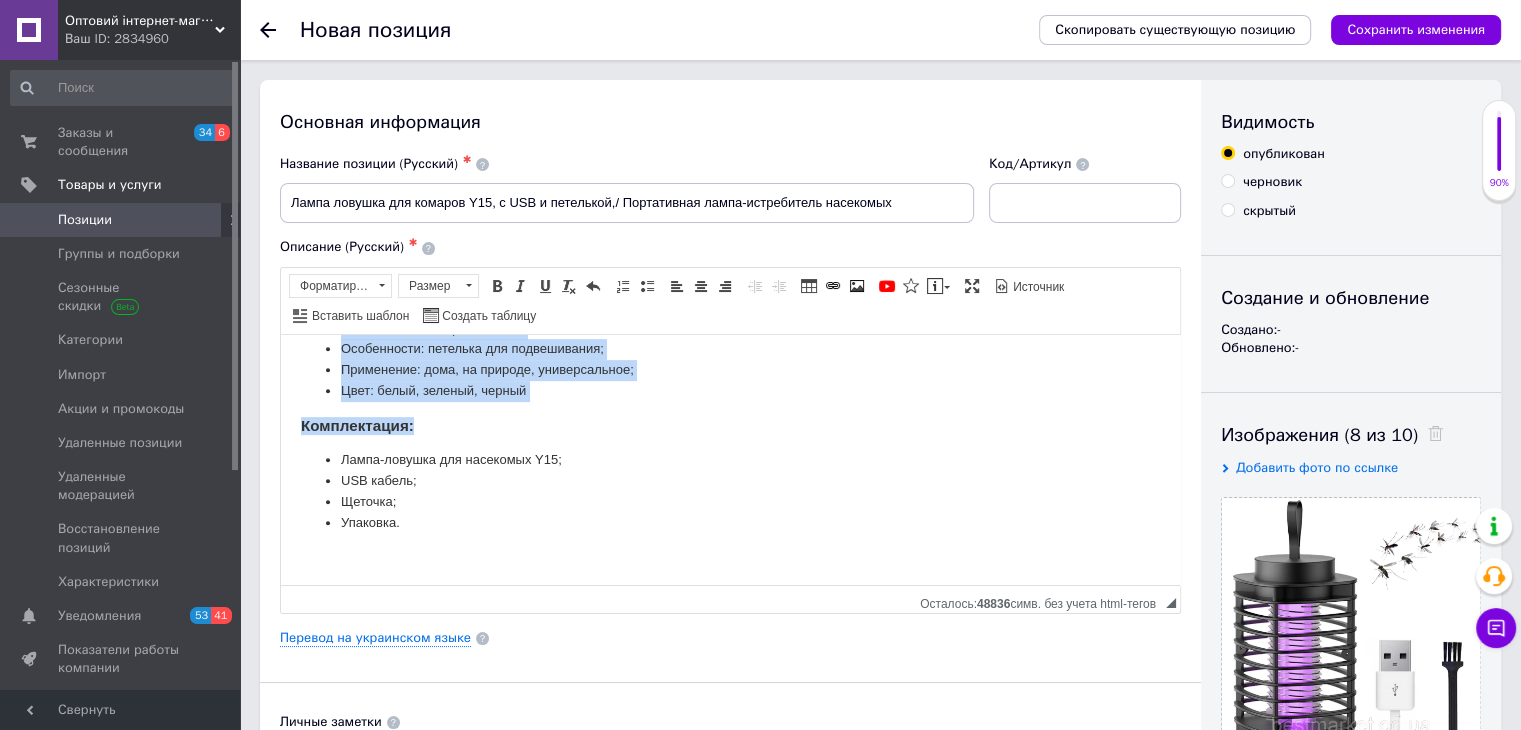 drag, startPoint x: 301, startPoint y: 355, endPoint x: 477, endPoint y: 648, distance: 341.79672 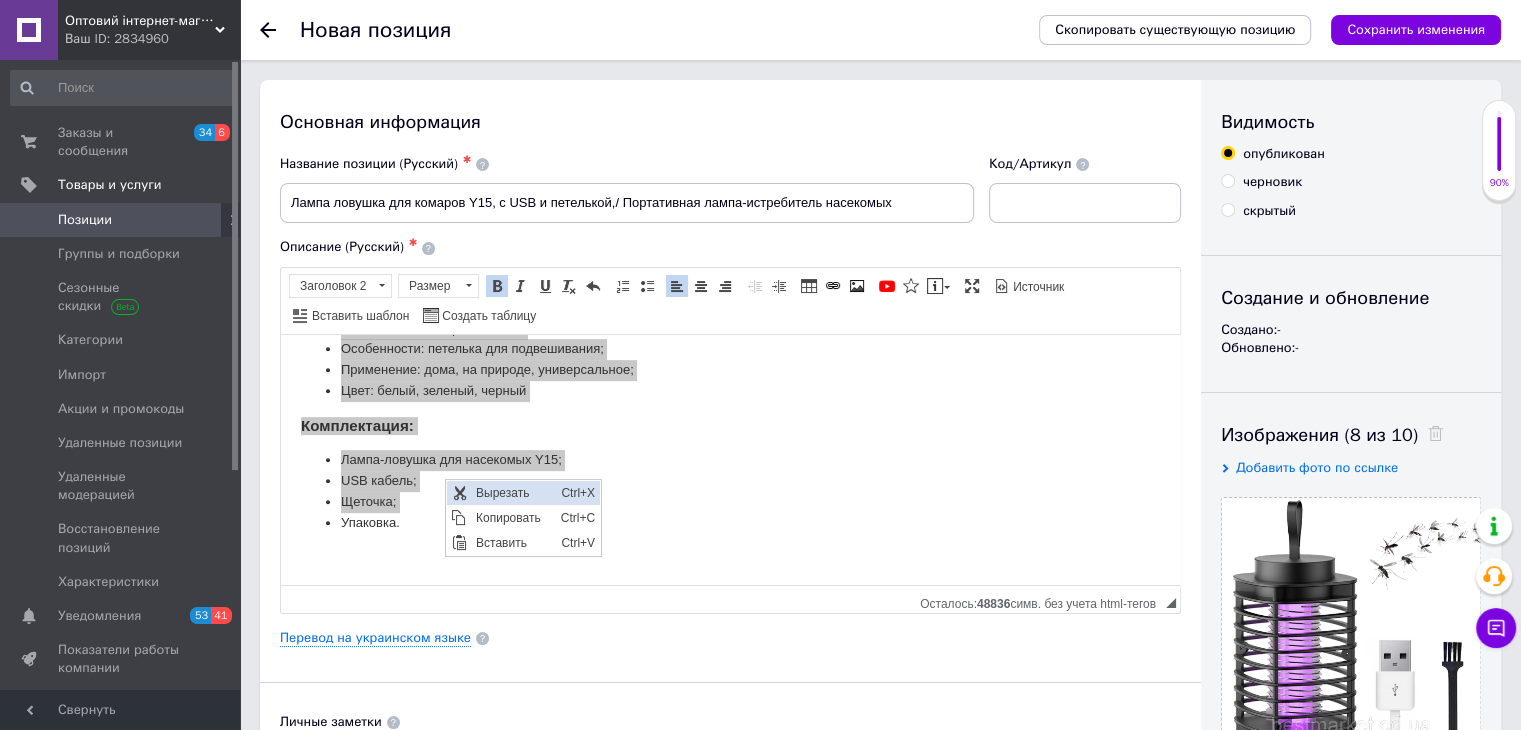 scroll, scrollTop: 0, scrollLeft: 0, axis: both 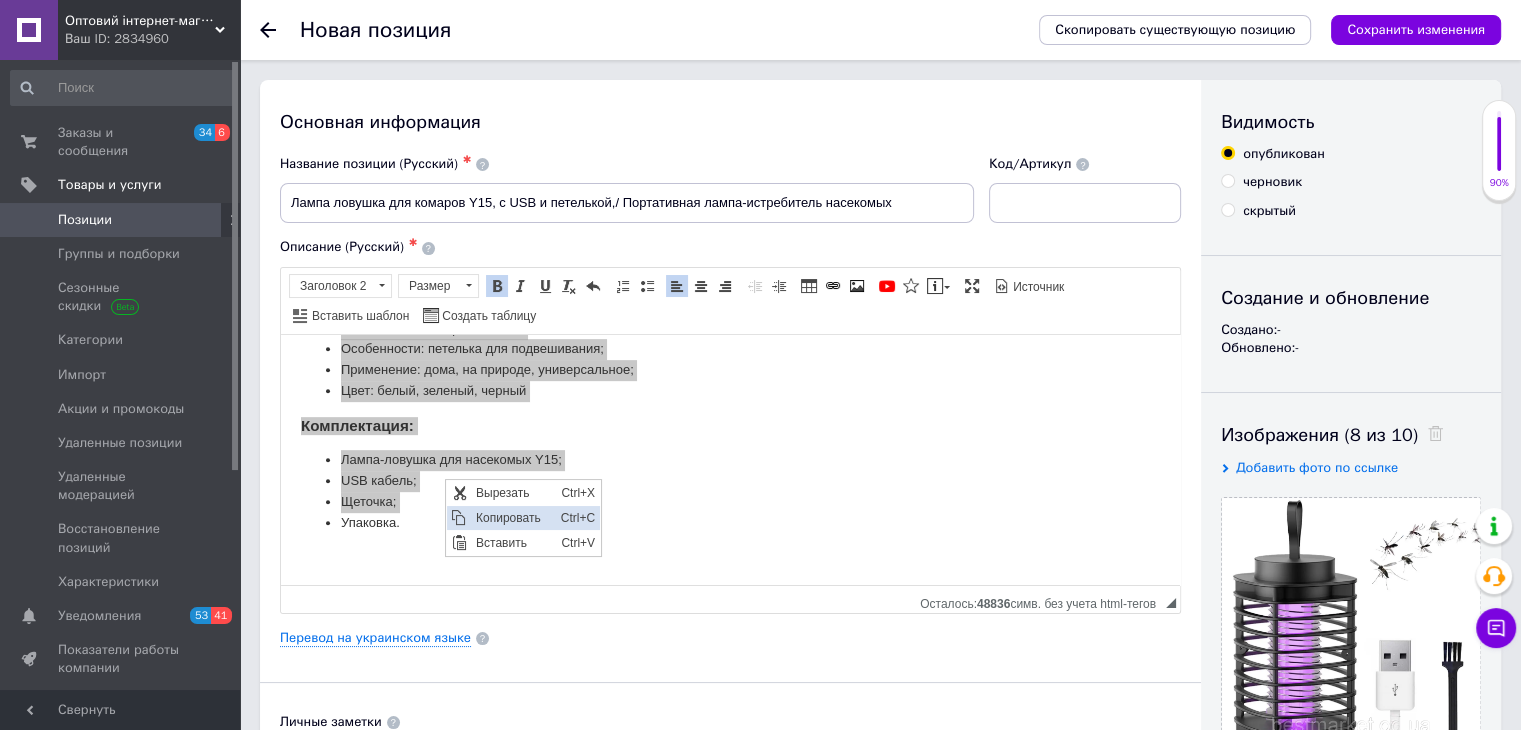 drag, startPoint x: 465, startPoint y: 509, endPoint x: 964, endPoint y: 527, distance: 499.32455 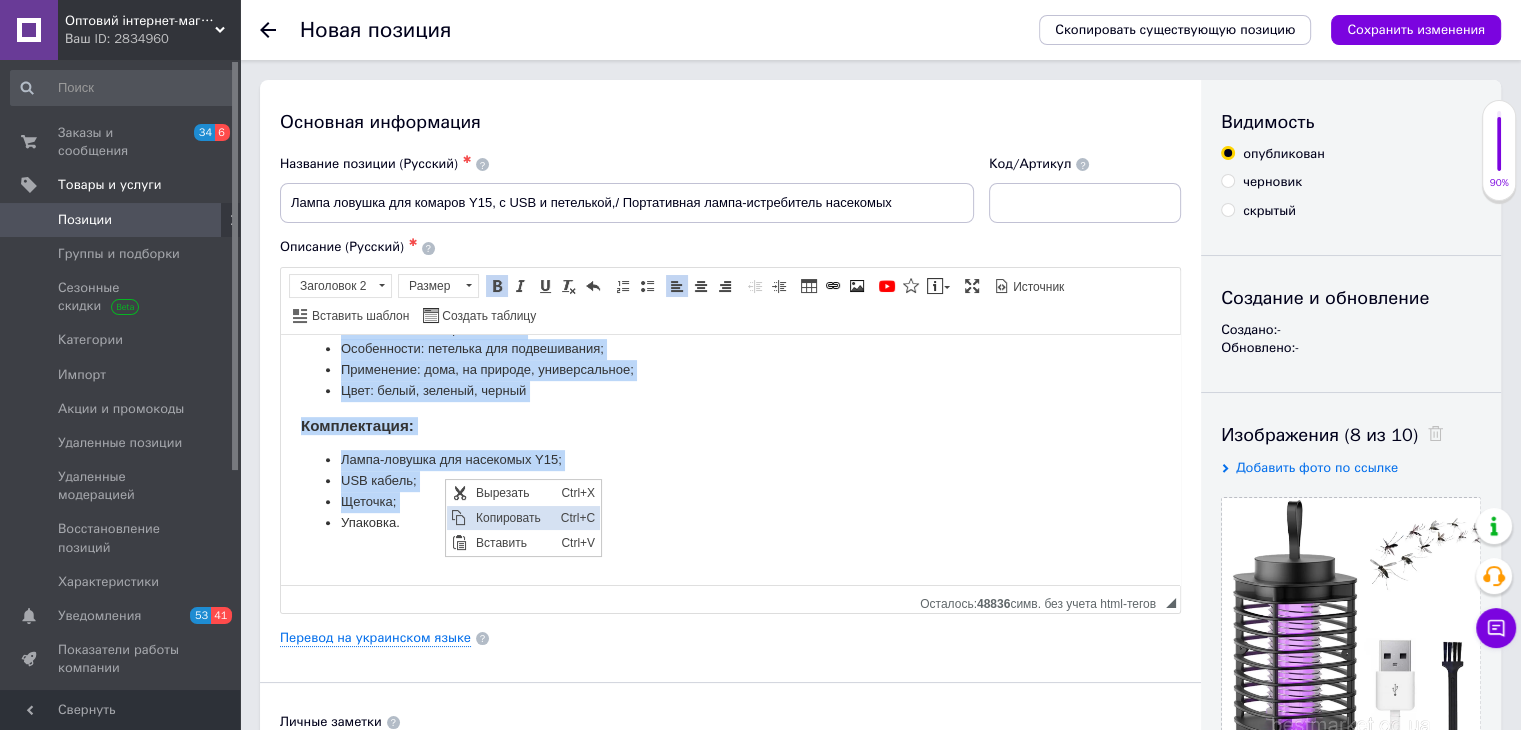 copy on "Истребитель насекомых Y15 – эффективный помощник в борьбе против мух, моли, комаров и других летающих насекомых. Достоинства: Прочные материалы; Компактные размеры; эффективность; Петелька для подвешивания; Безопасно для человека. Описание: Лампа от насекомых работает тихо, бесшумно, без применения химических препаратов без запаха. Безвреден для человека и домашних животных. Корпус уничтожителя изготовлен из ABS пластика. Имеет практичный дизайн, небольшие размеры, позволяющий носить его куда угодно. С помощью ультрафиолетового излучения устройство привлекает насекомых, где они погибают от электрического разряда тока. Устройство не вызывает аллергии, не используют ядохимикаты. Работает от USB и благодаря этому вы можете использовать его практически везде – дома, в офисе, в кемпинге, на пикнике и т.д. Характеристики: Тип: электрический отпугиватель комаров; Материал: пластик; Питание: от USB; Номинальное напряжение: 110-220 В; Номинальная мощность: 3 Вт; Особенности: петелька для подвешивания; Применение: д..." 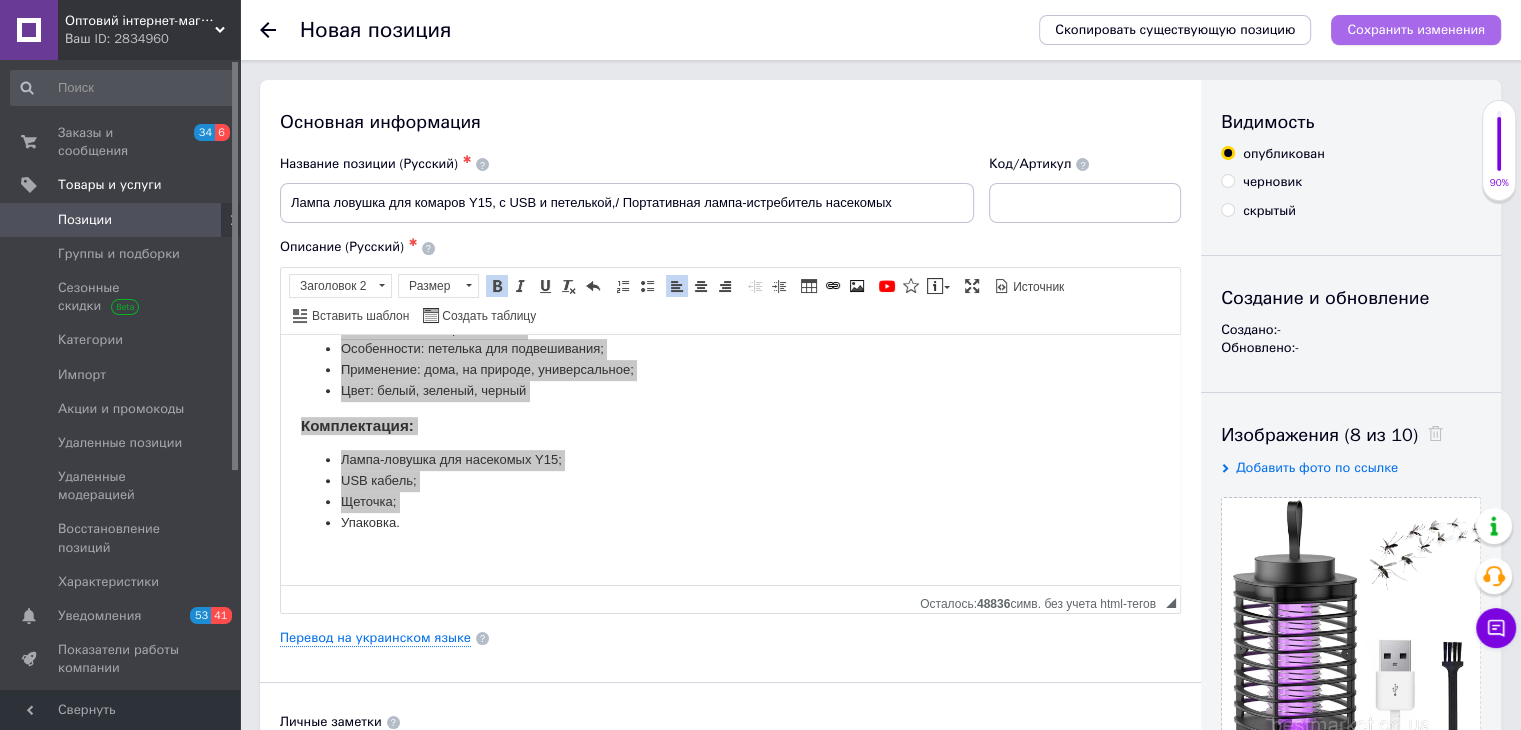 click on "Сохранить изменения" at bounding box center (1416, 29) 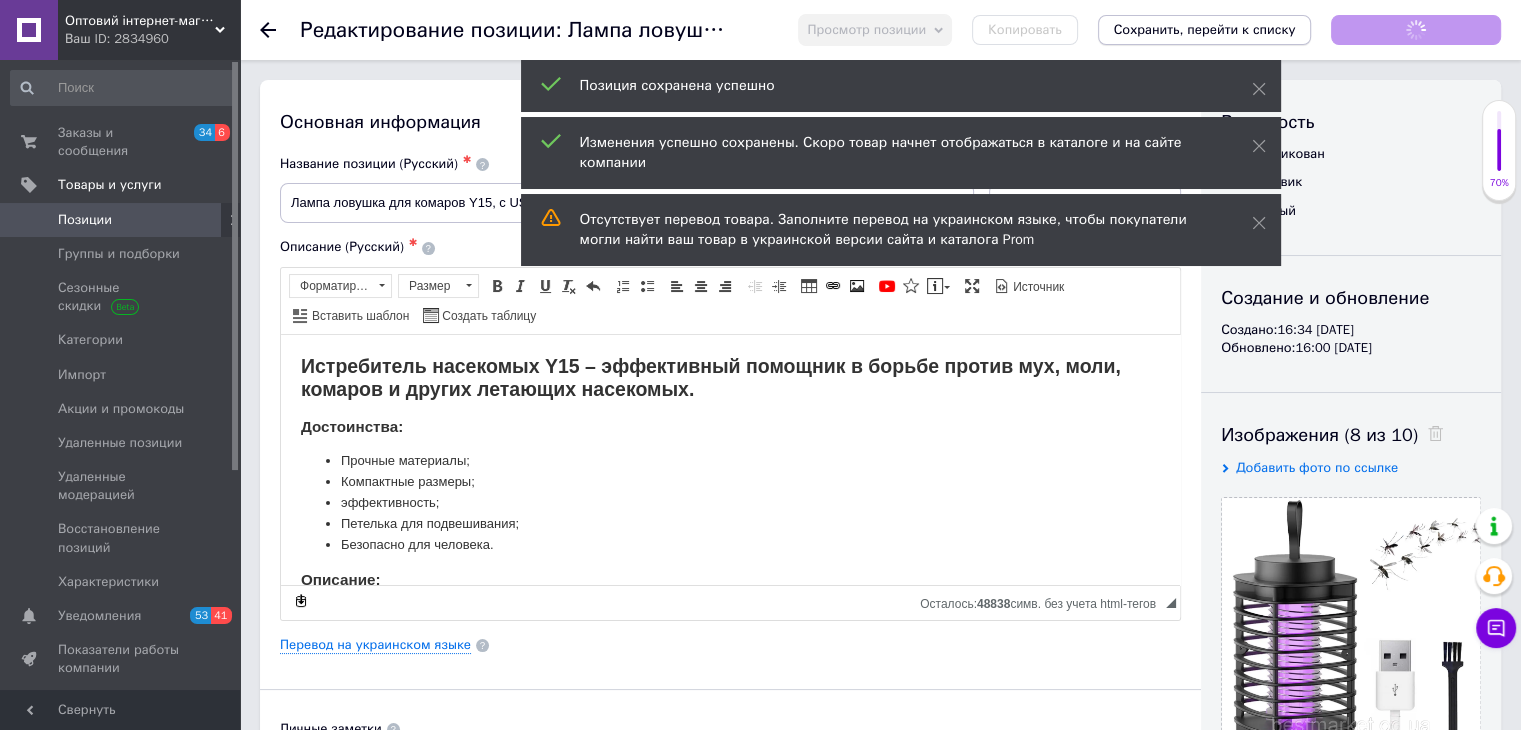 scroll, scrollTop: 0, scrollLeft: 0, axis: both 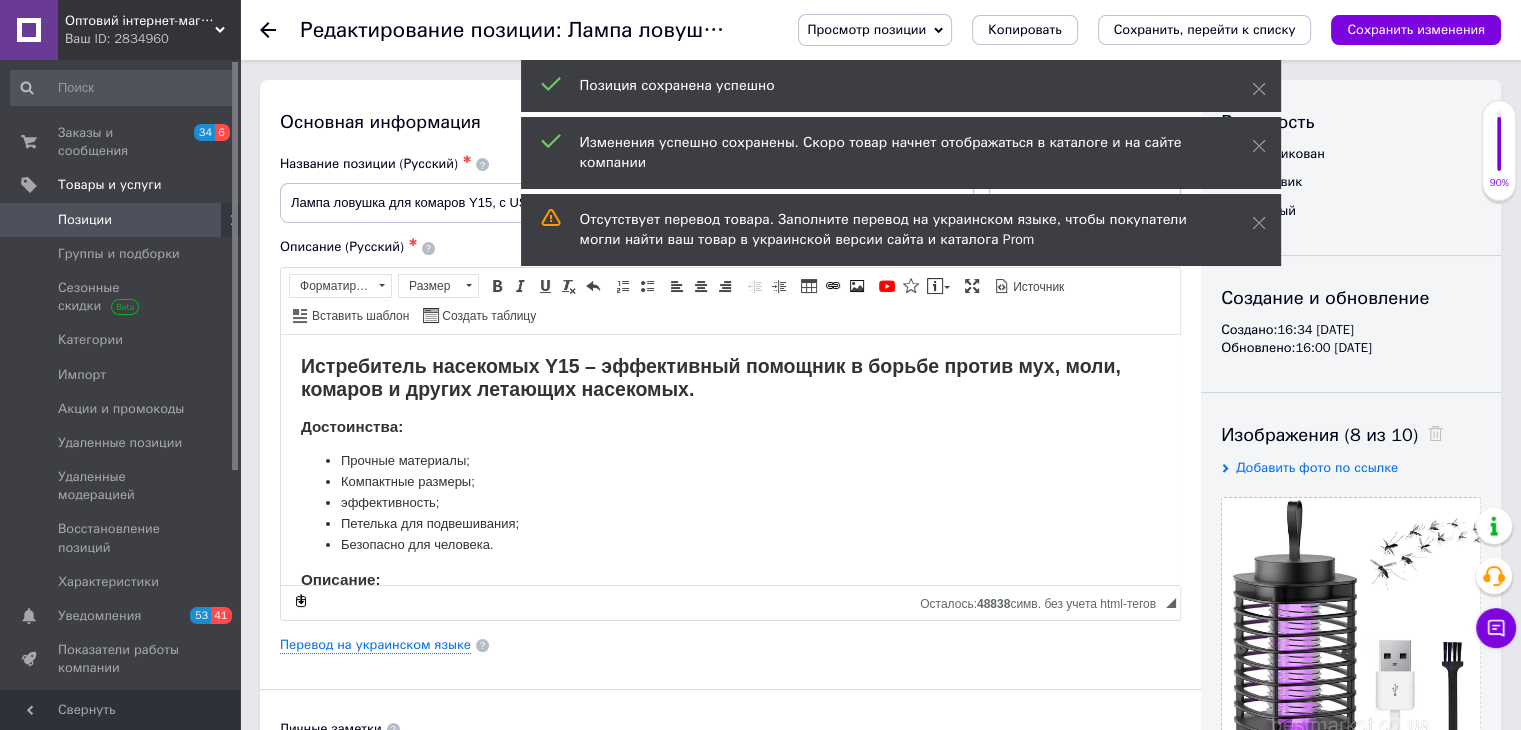 click on "Позиции" at bounding box center [121, 220] 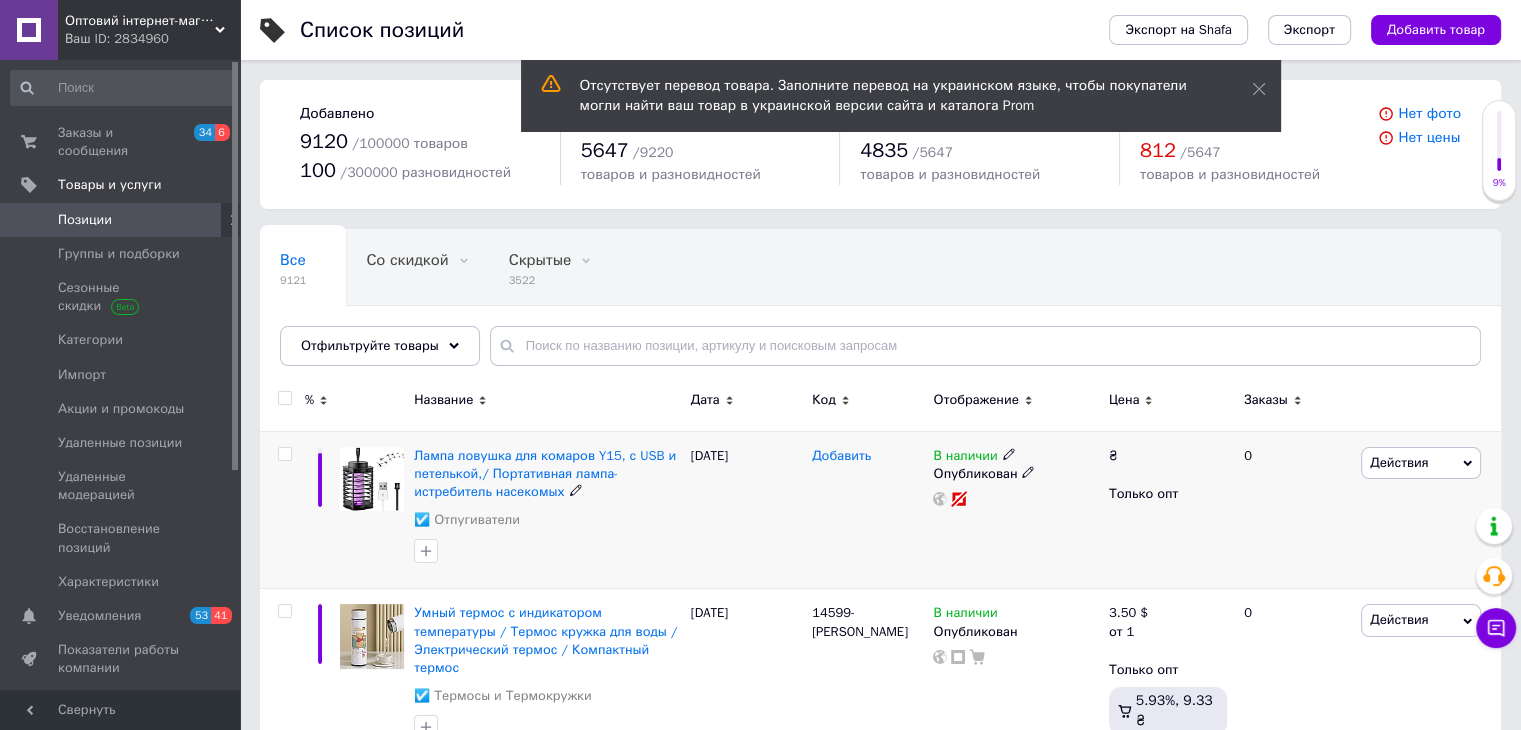 click on "Добавить" at bounding box center (841, 456) 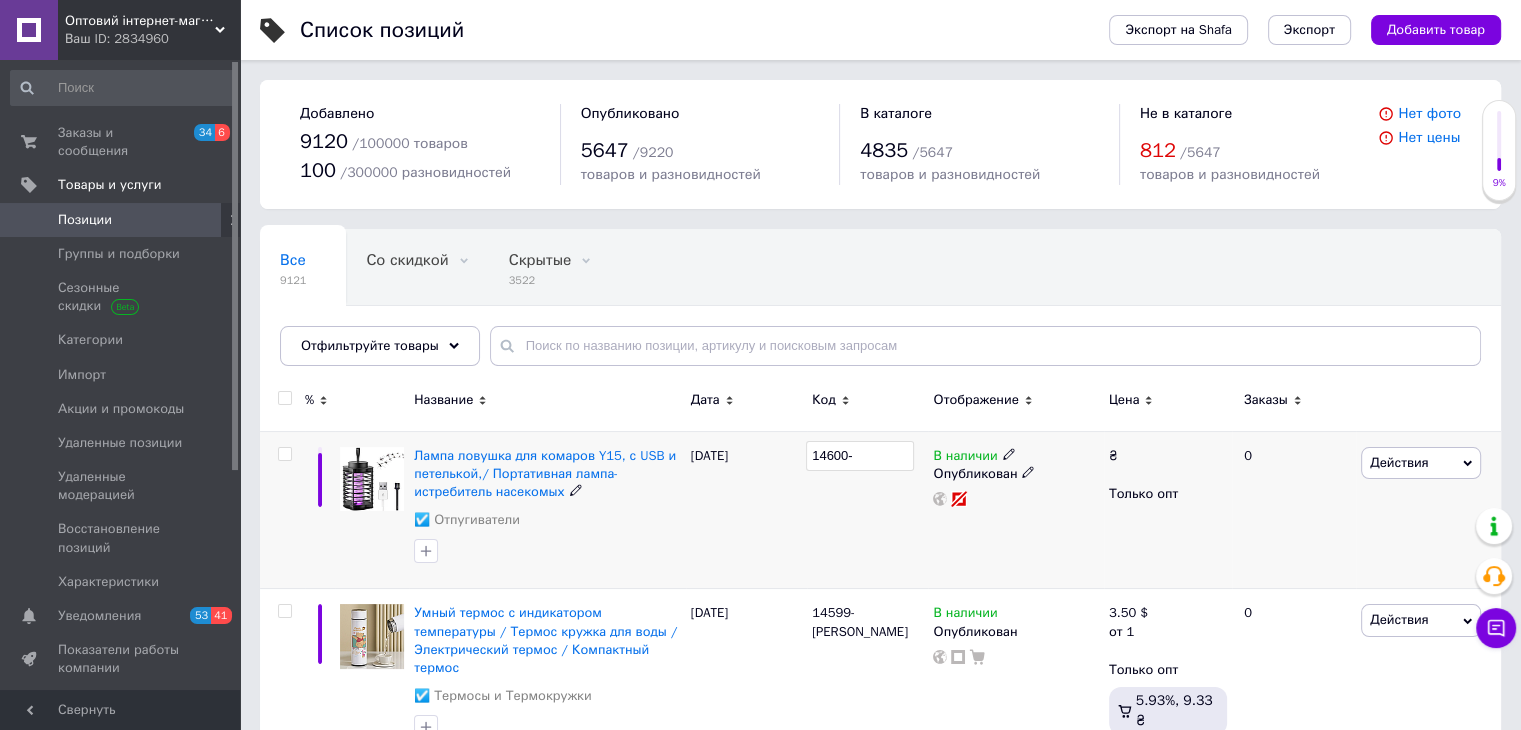 type on "14600-D" 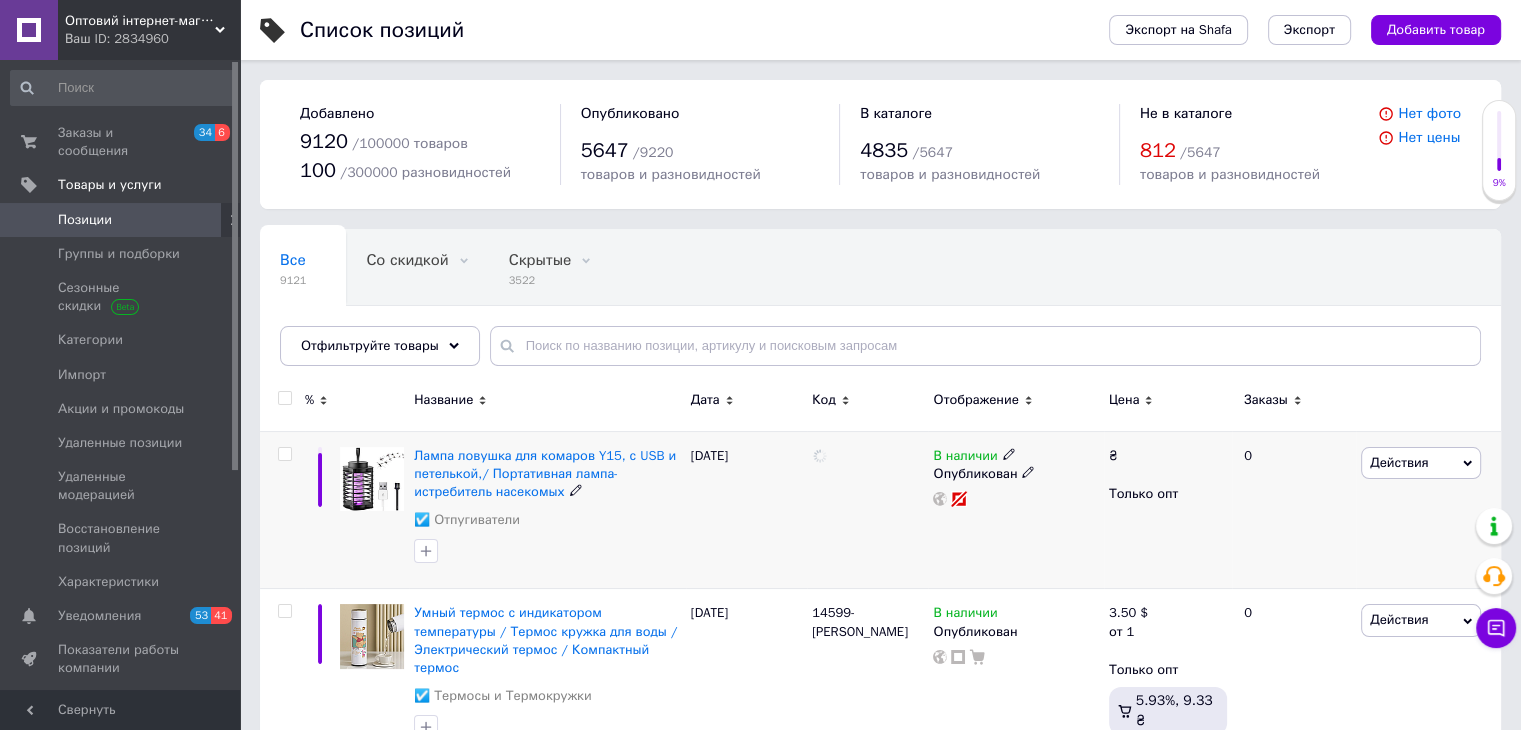 click at bounding box center [867, 510] 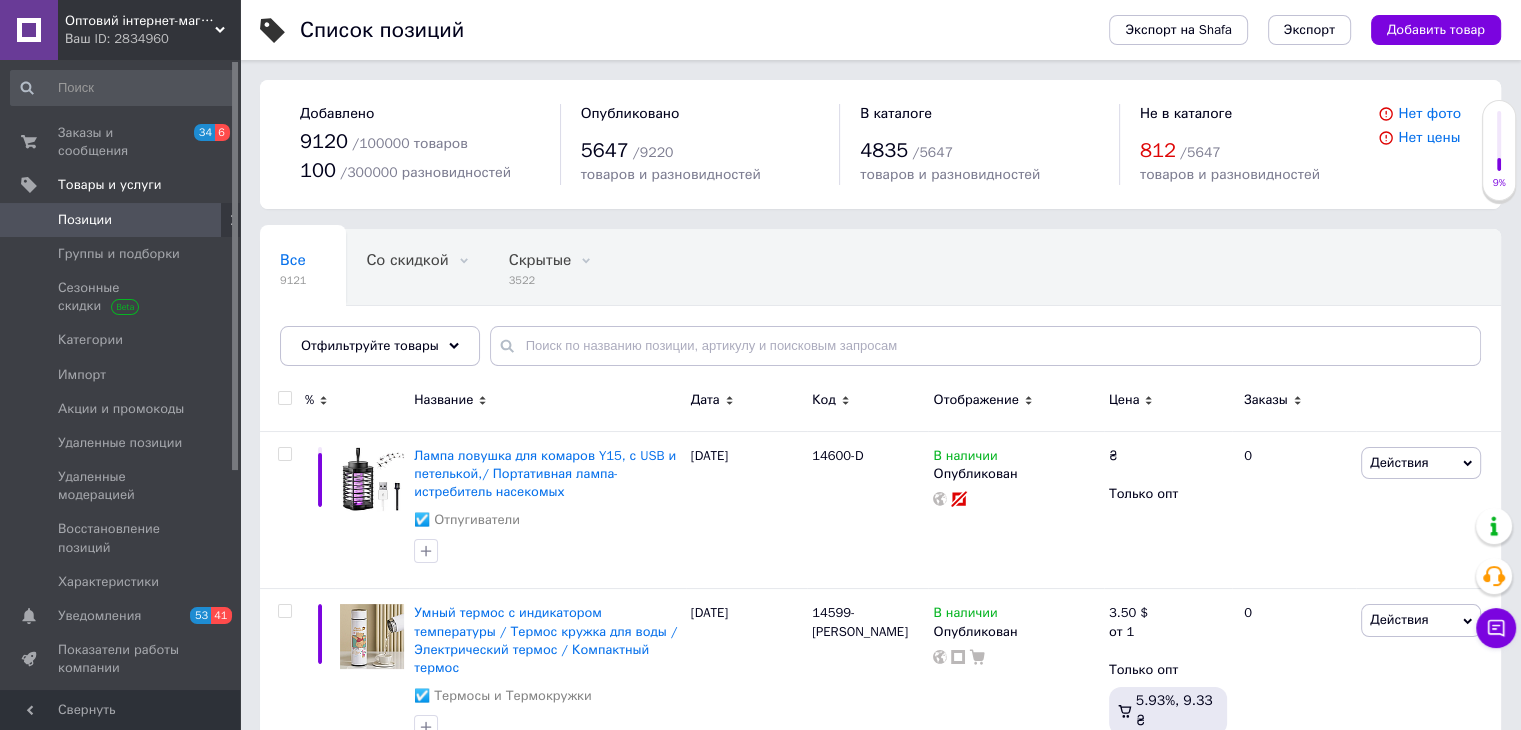 click on "Оптовий інтернет-магазин bestmarket" at bounding box center (140, 21) 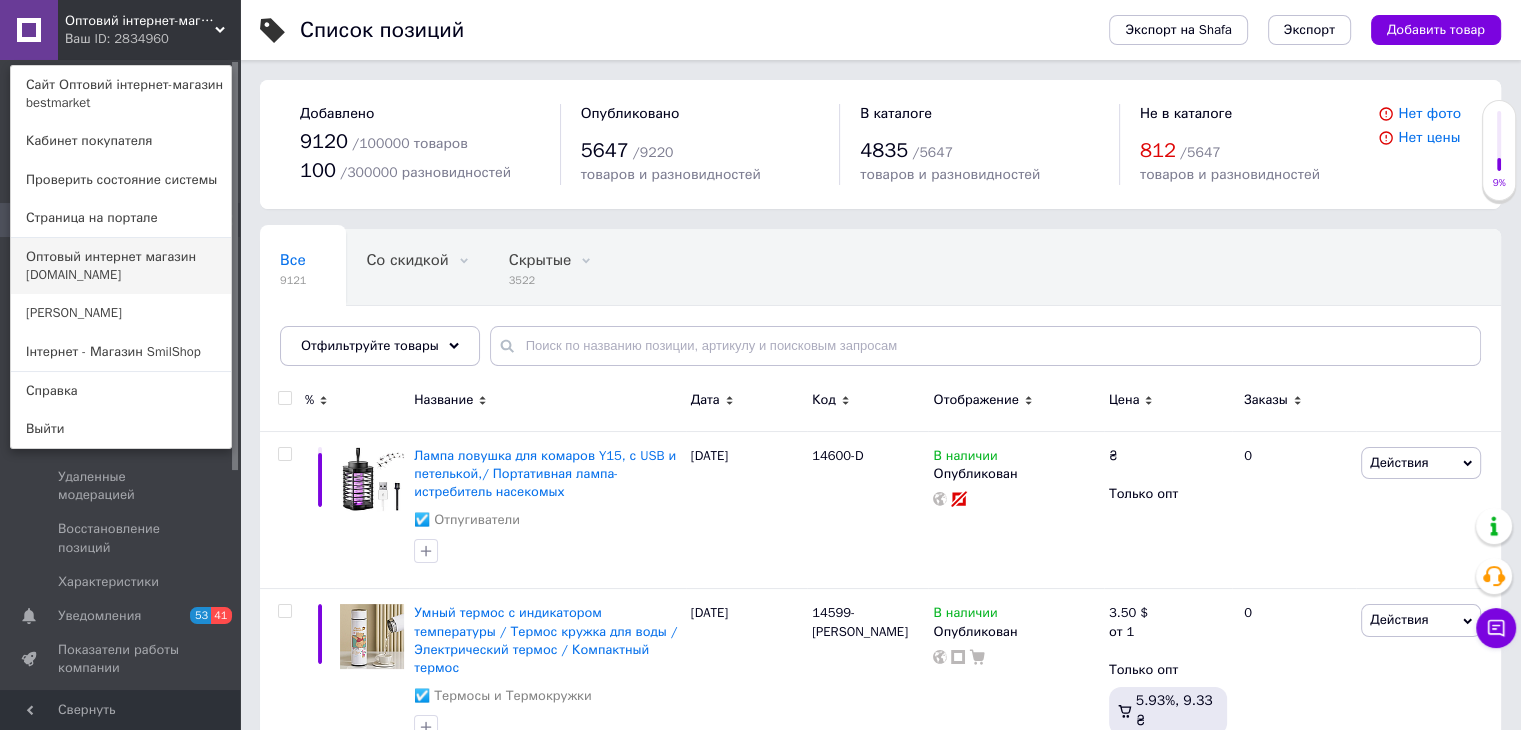 click on "Оптовый интернет магазин  [DOMAIN_NAME]" at bounding box center (121, 266) 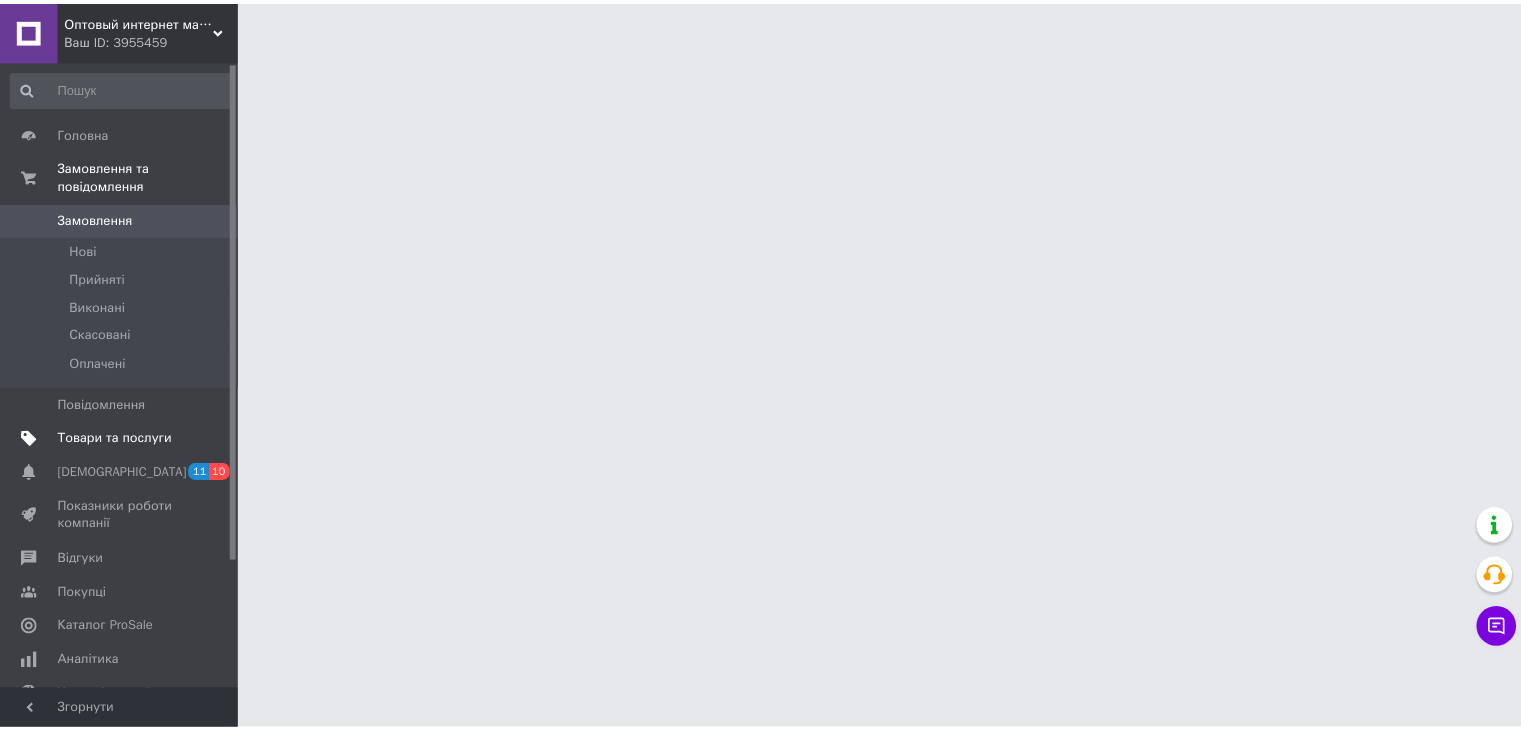 scroll, scrollTop: 0, scrollLeft: 0, axis: both 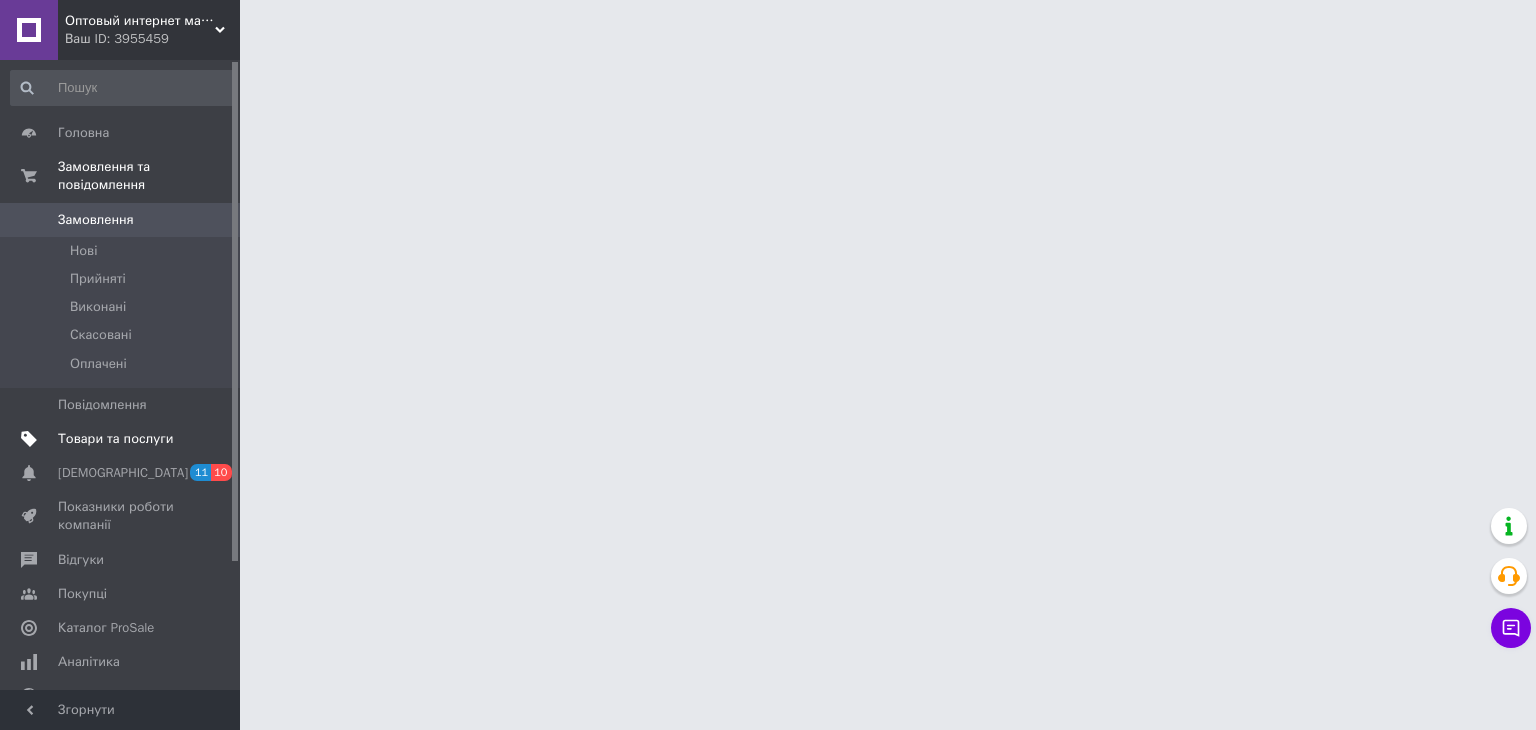 click on "Товари та послуги" at bounding box center (123, 439) 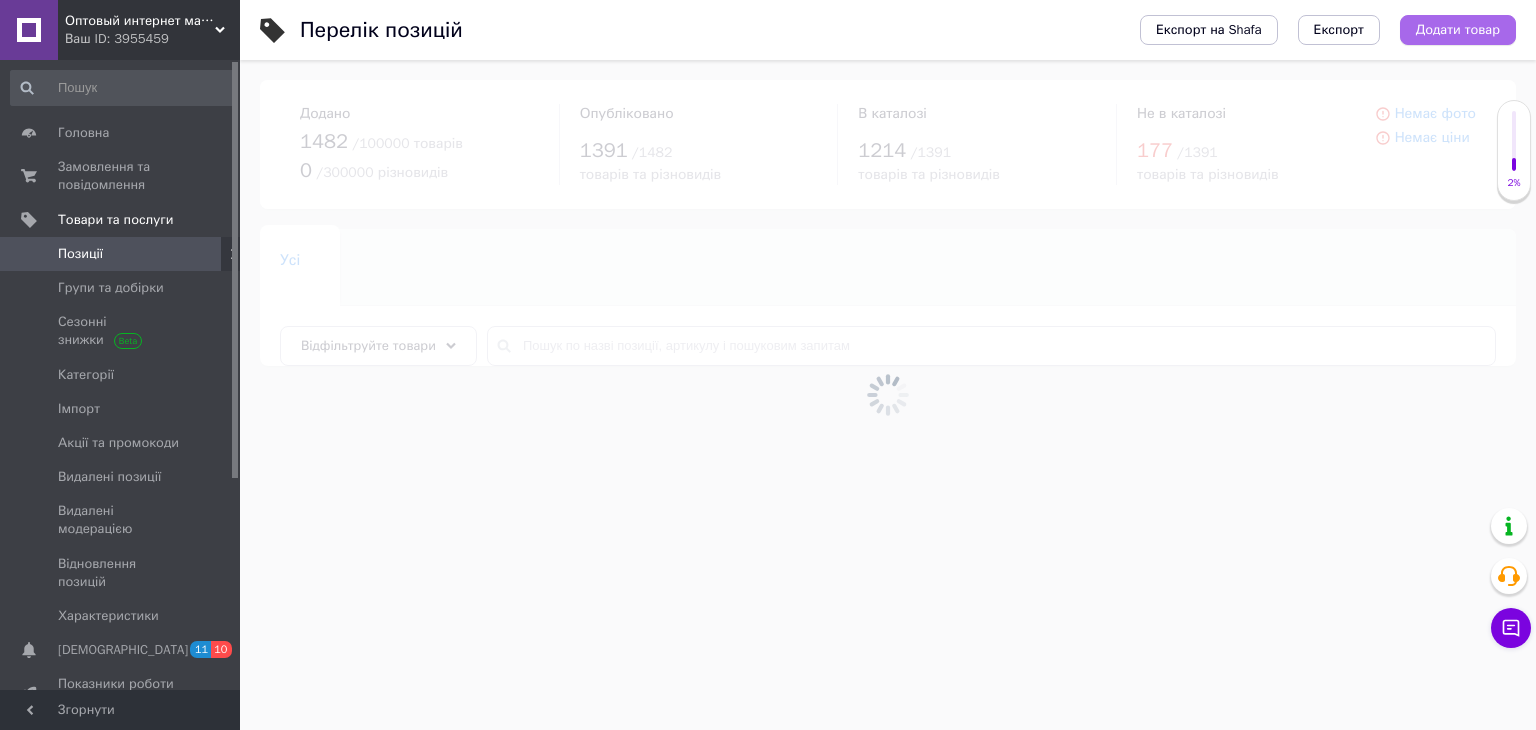 click on "Додати товар" at bounding box center (1458, 30) 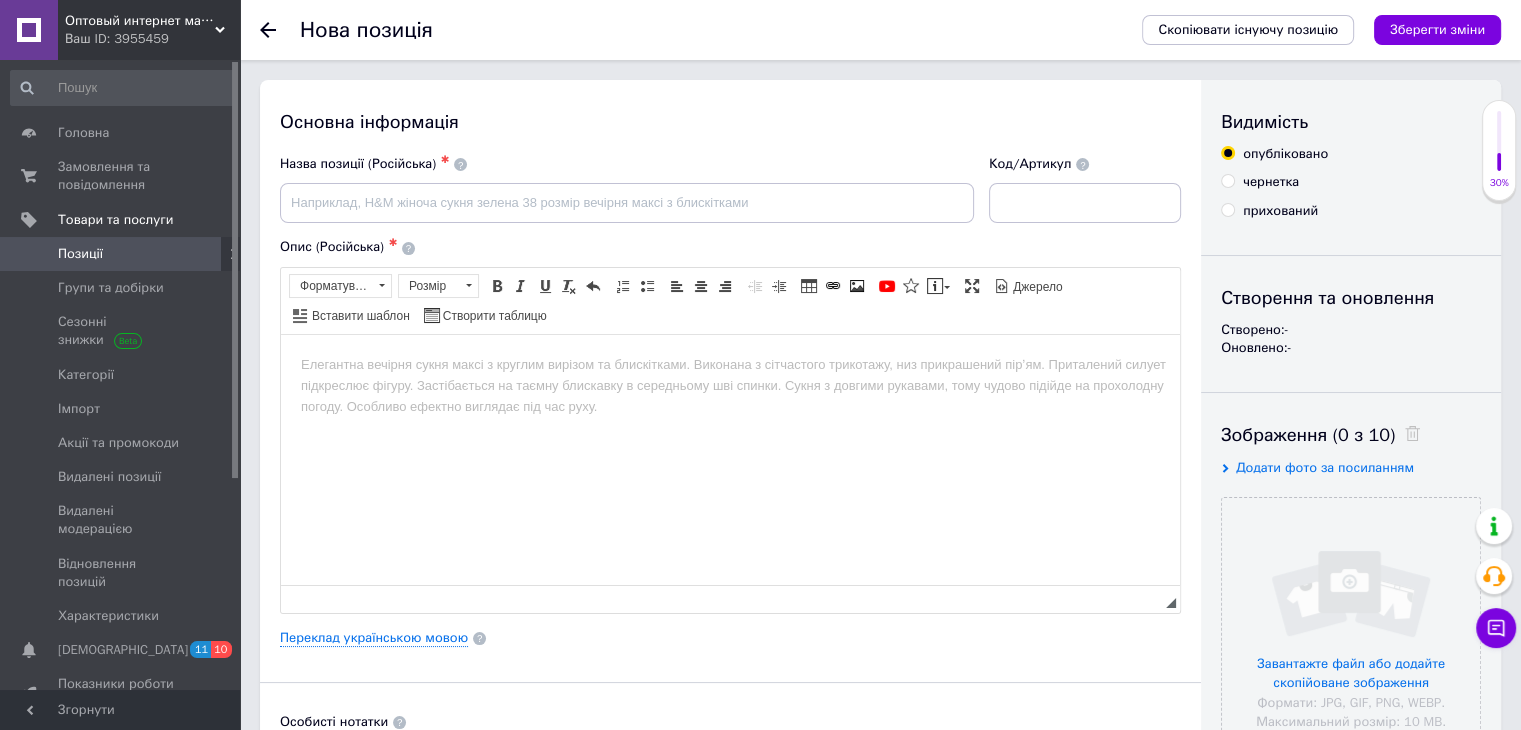 scroll, scrollTop: 0, scrollLeft: 0, axis: both 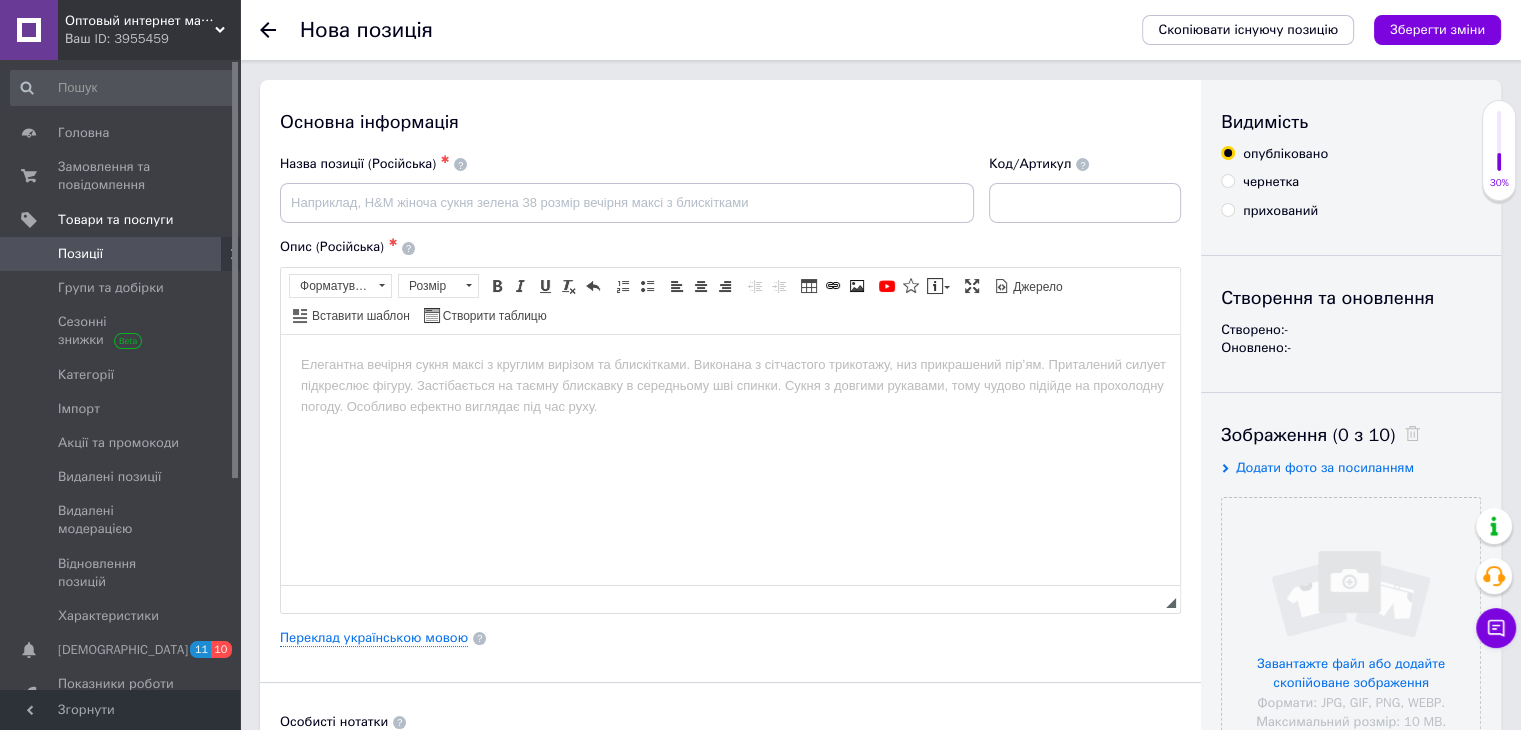 click at bounding box center (730, 364) 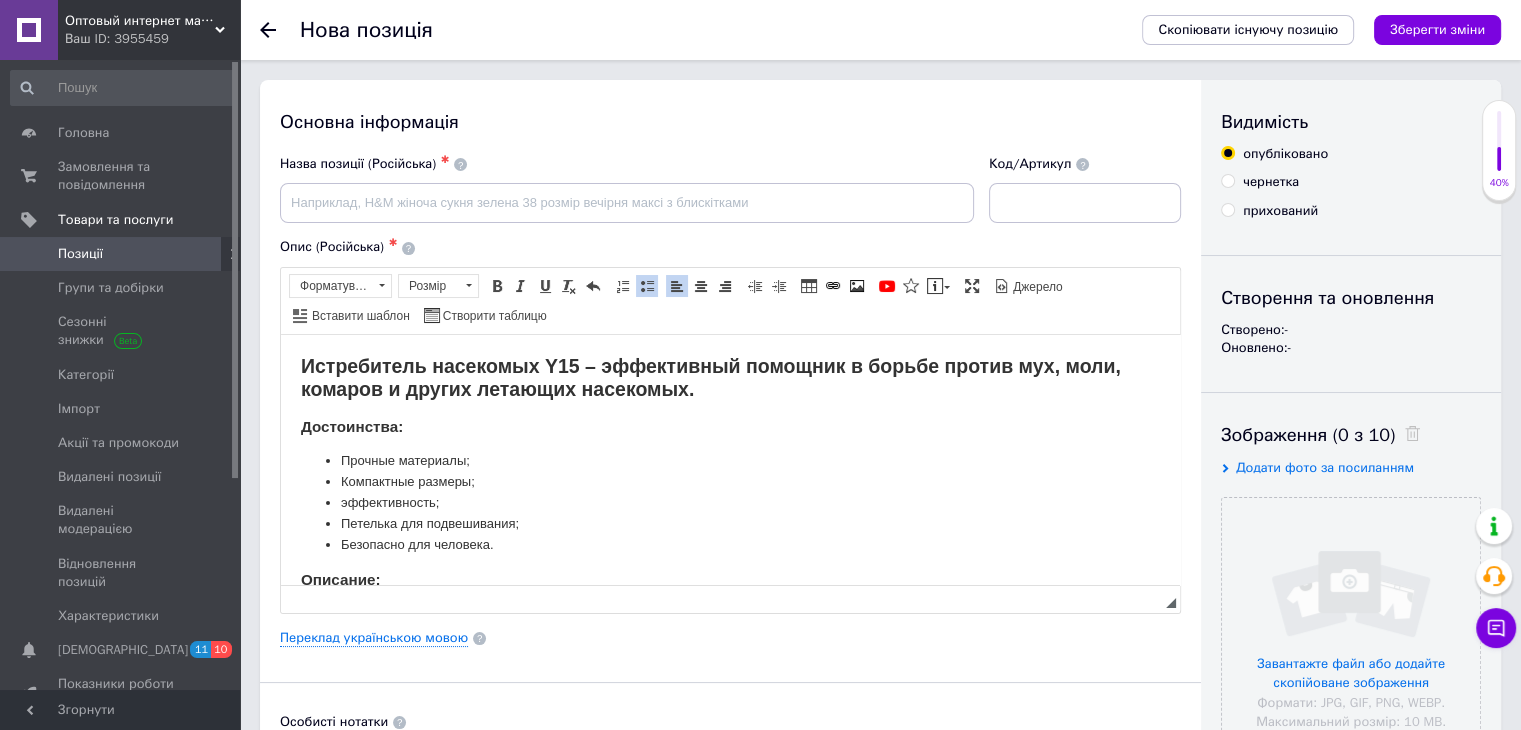 scroll, scrollTop: 533, scrollLeft: 0, axis: vertical 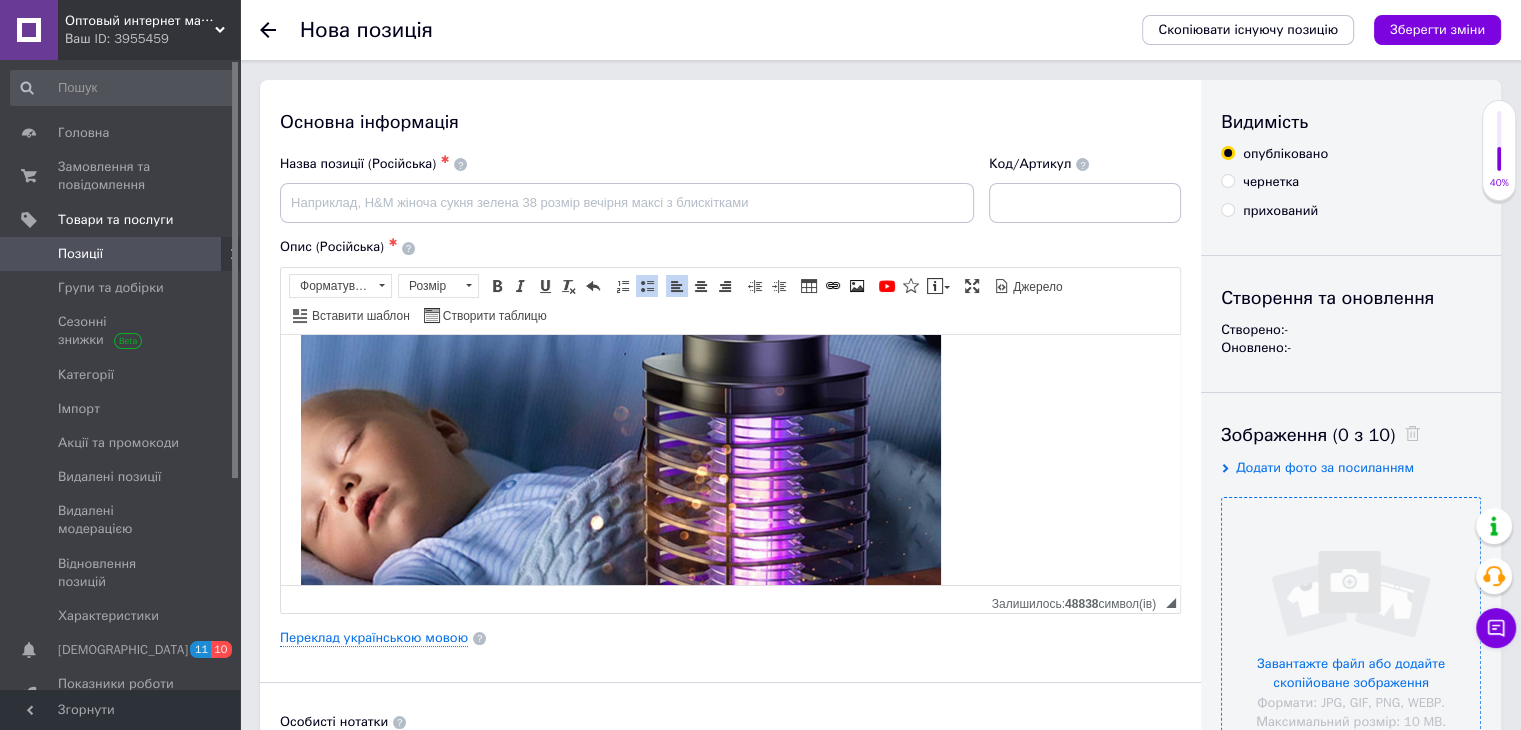 click at bounding box center (1351, 627) 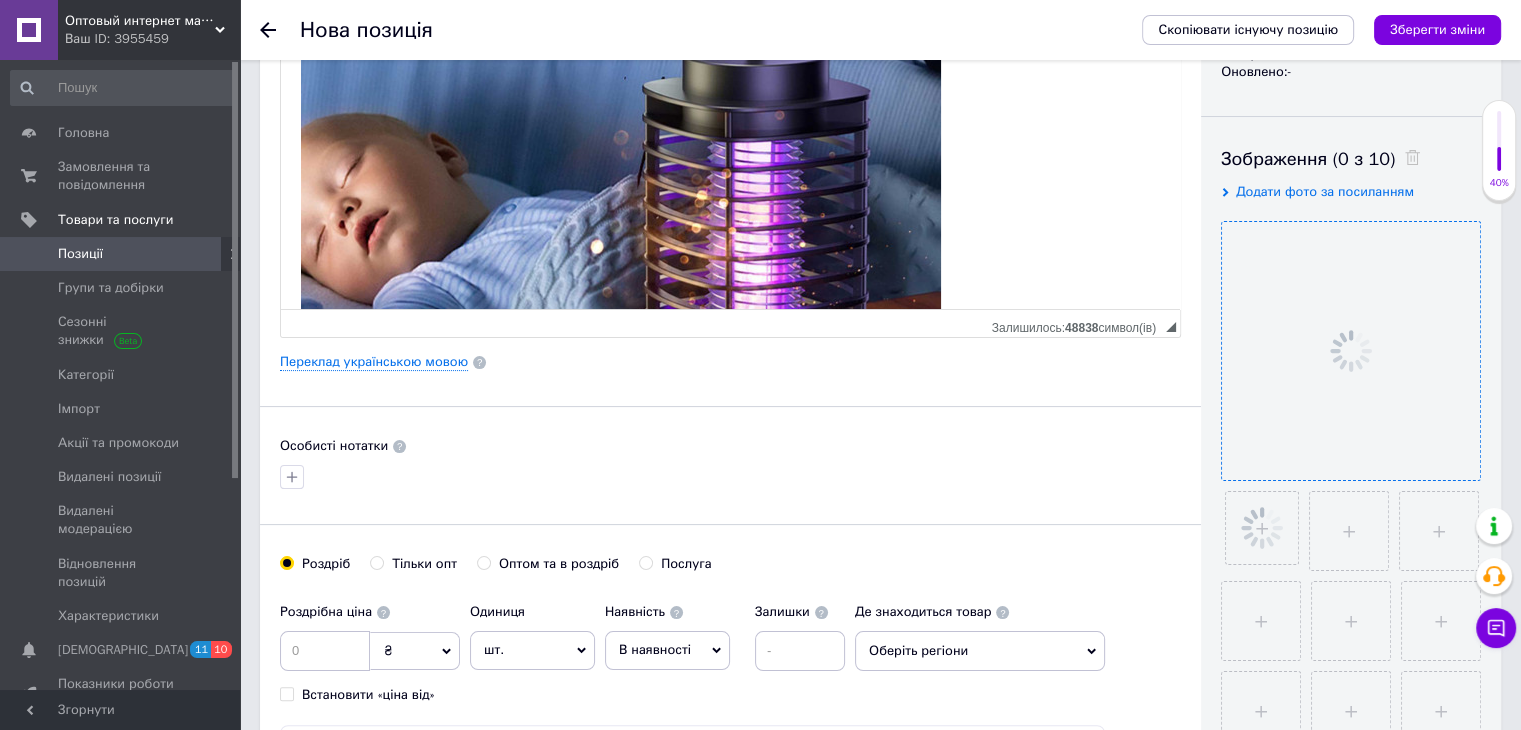 scroll, scrollTop: 300, scrollLeft: 0, axis: vertical 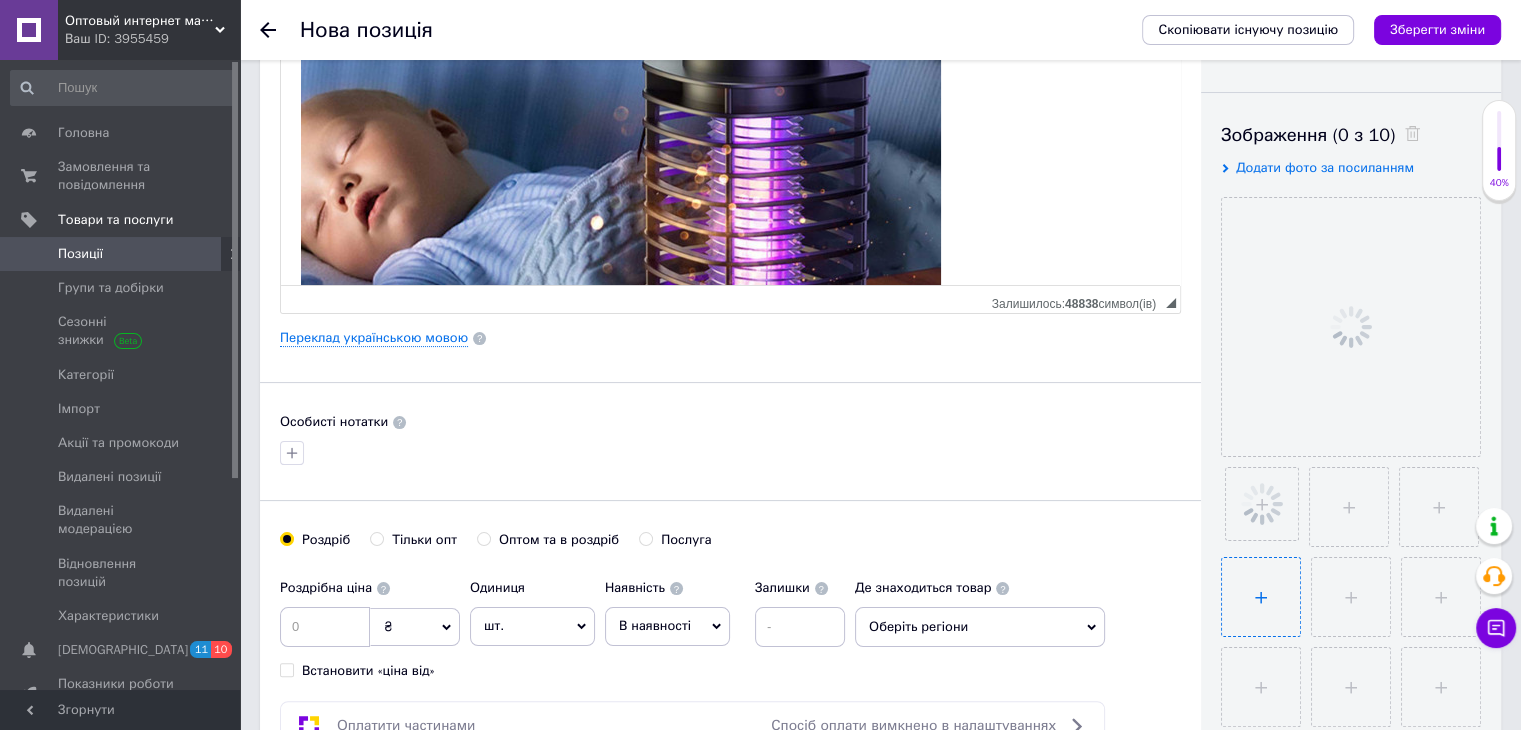click at bounding box center [1261, 597] 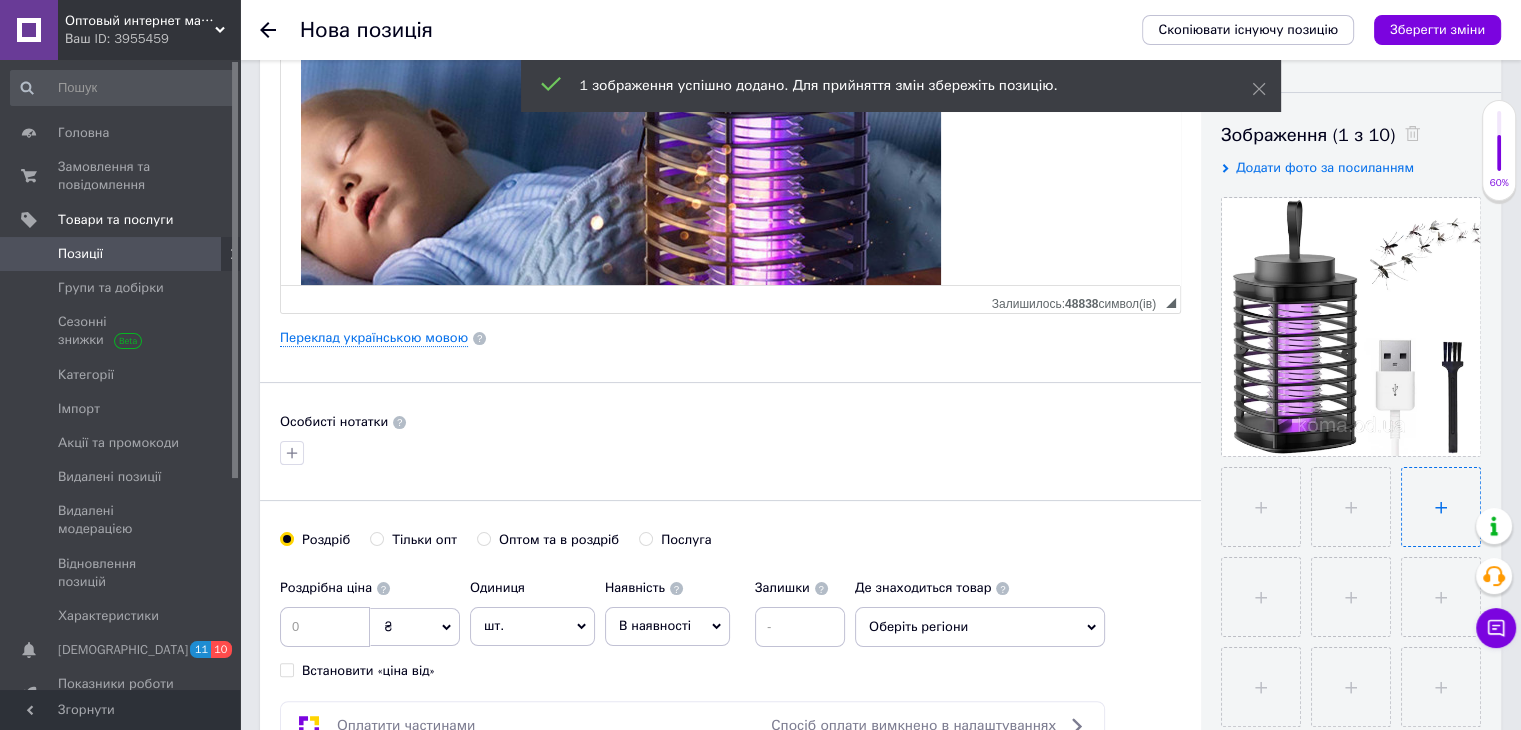 type on "C:\fakepath\Новый рисунок (7).png" 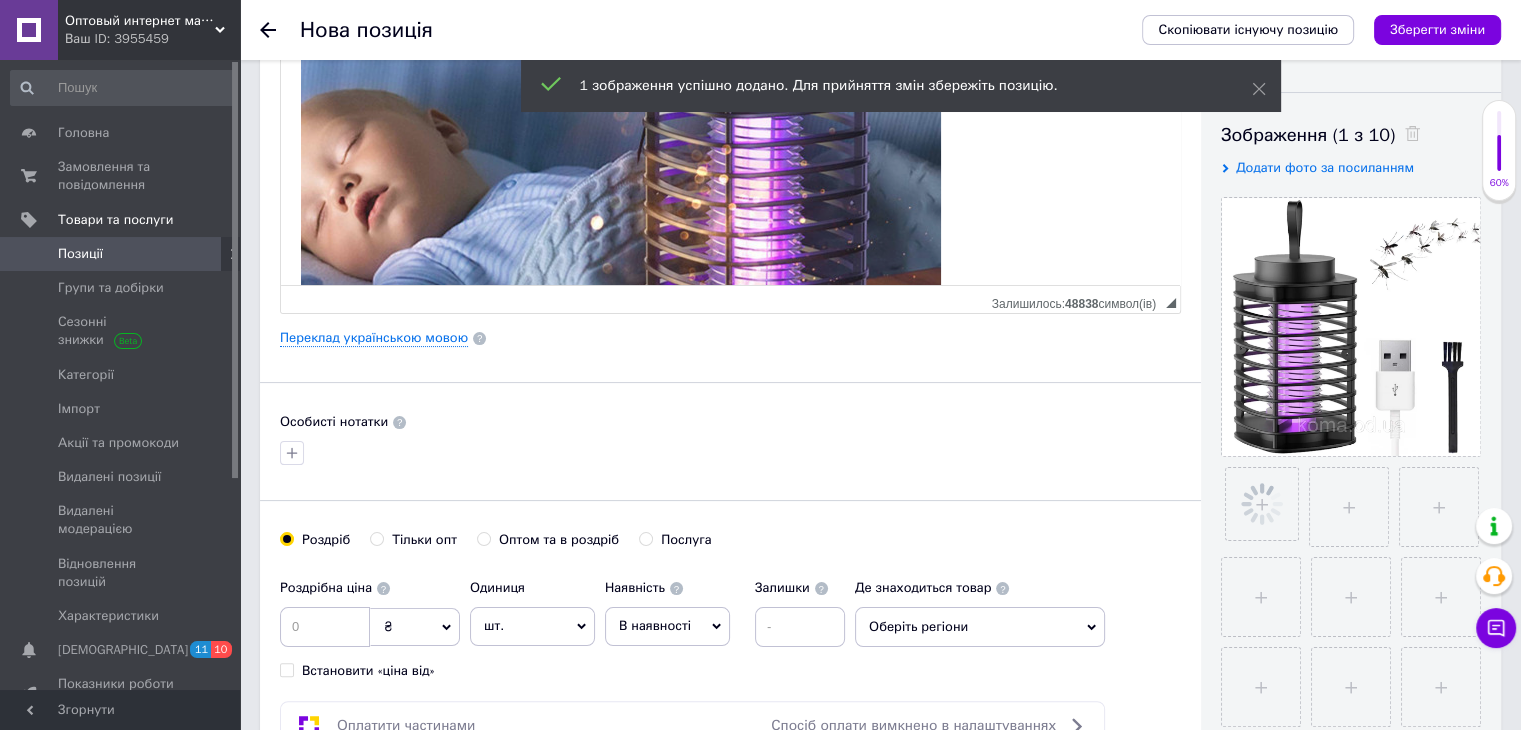 click at bounding box center (621, 156) 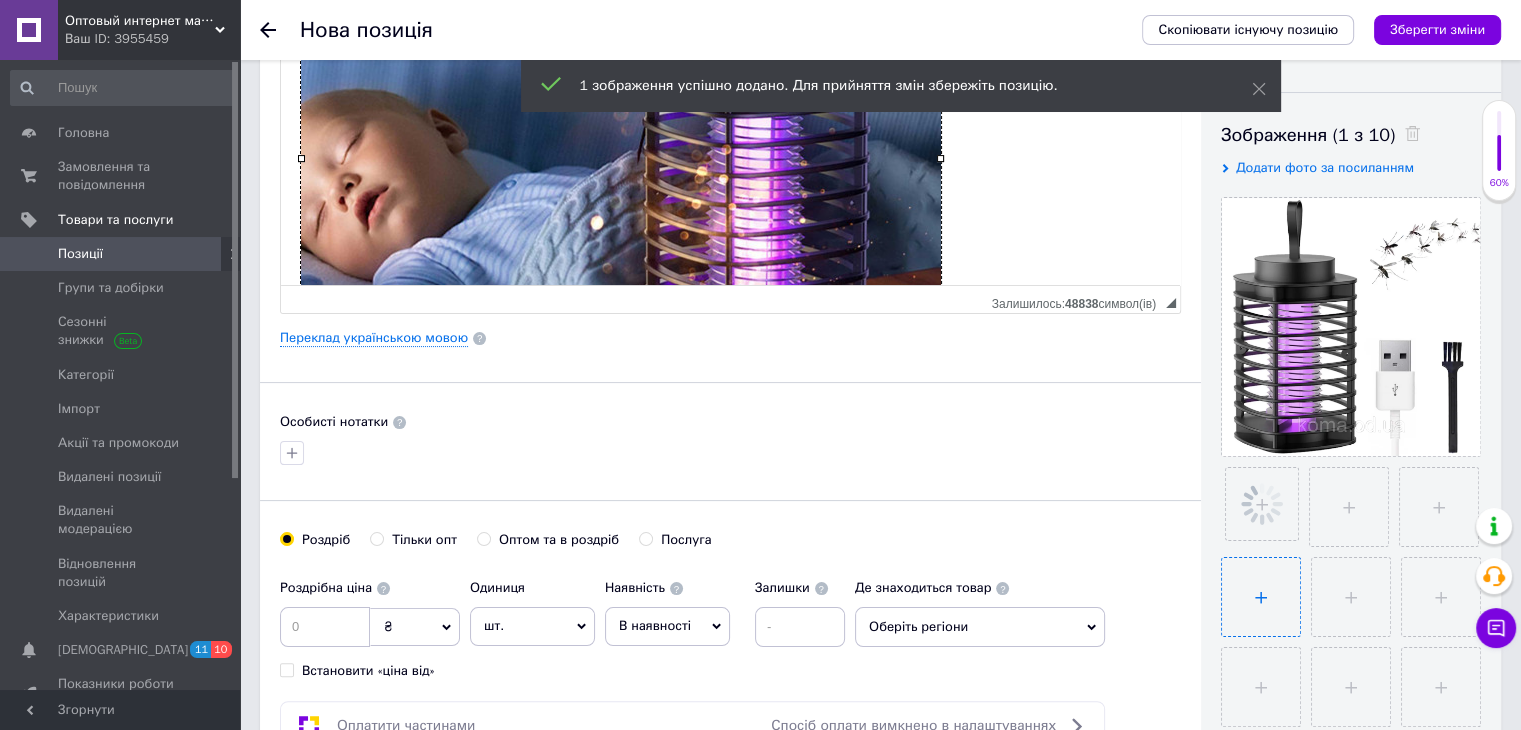 click at bounding box center [1261, 597] 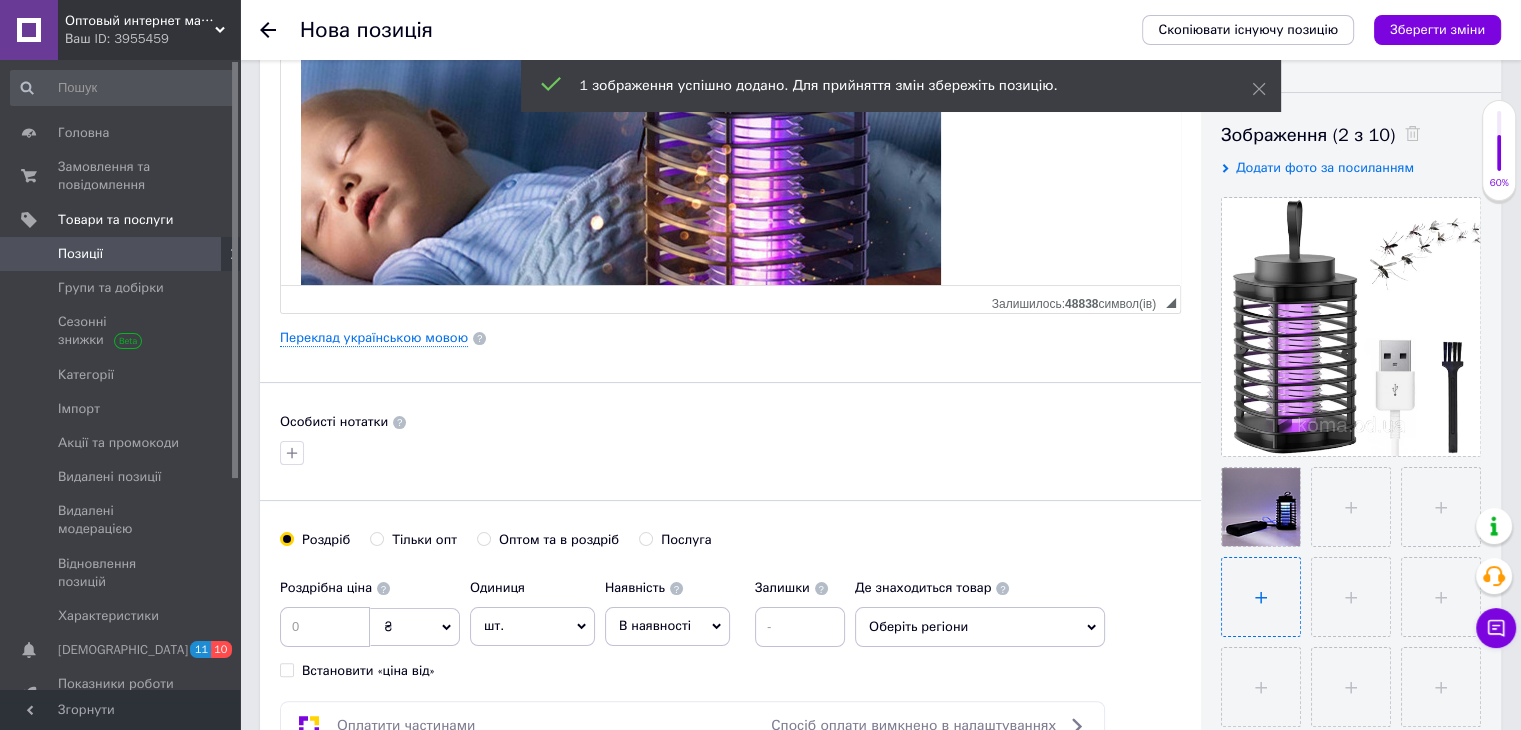 type on "C:\fakepath\Новый рисунок (6).png" 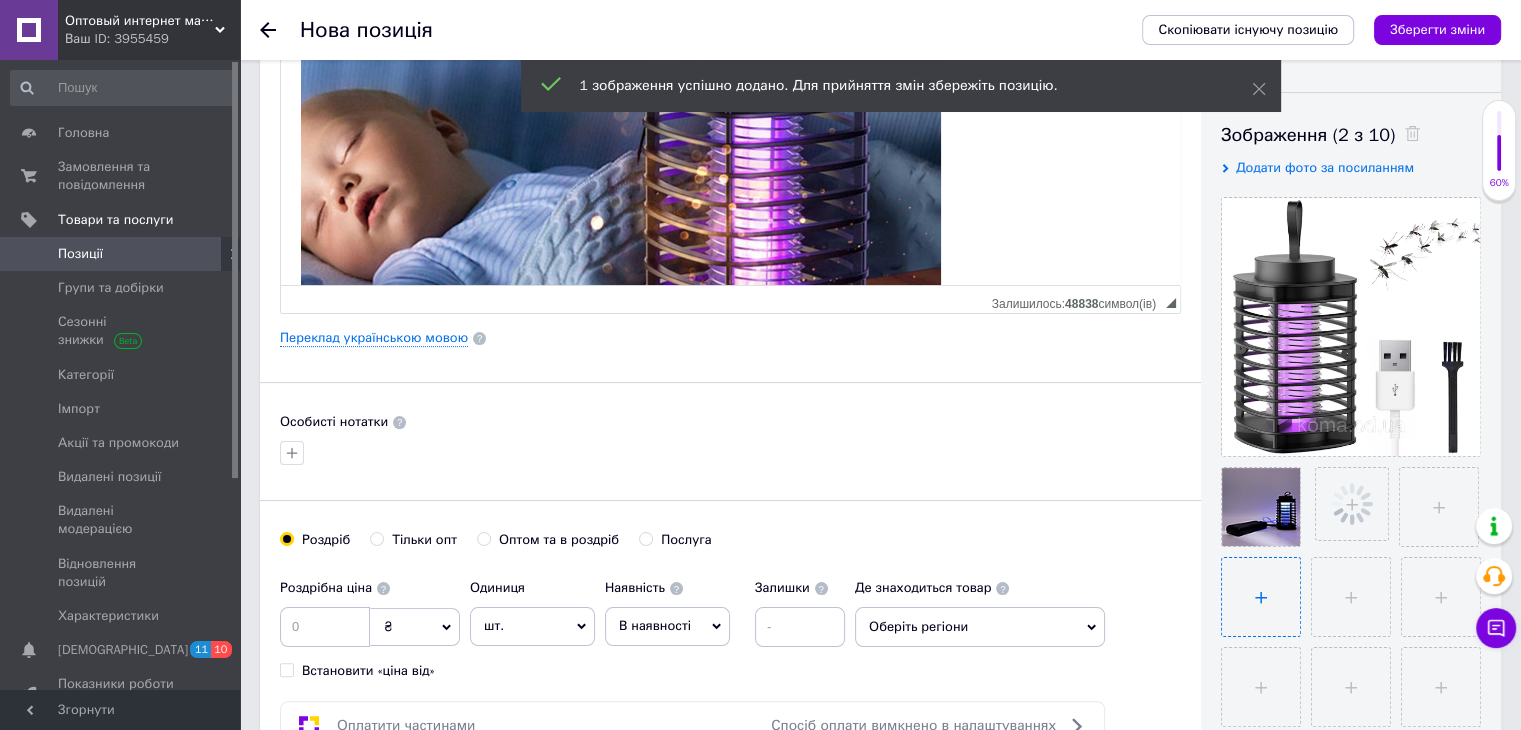 click at bounding box center [1261, 597] 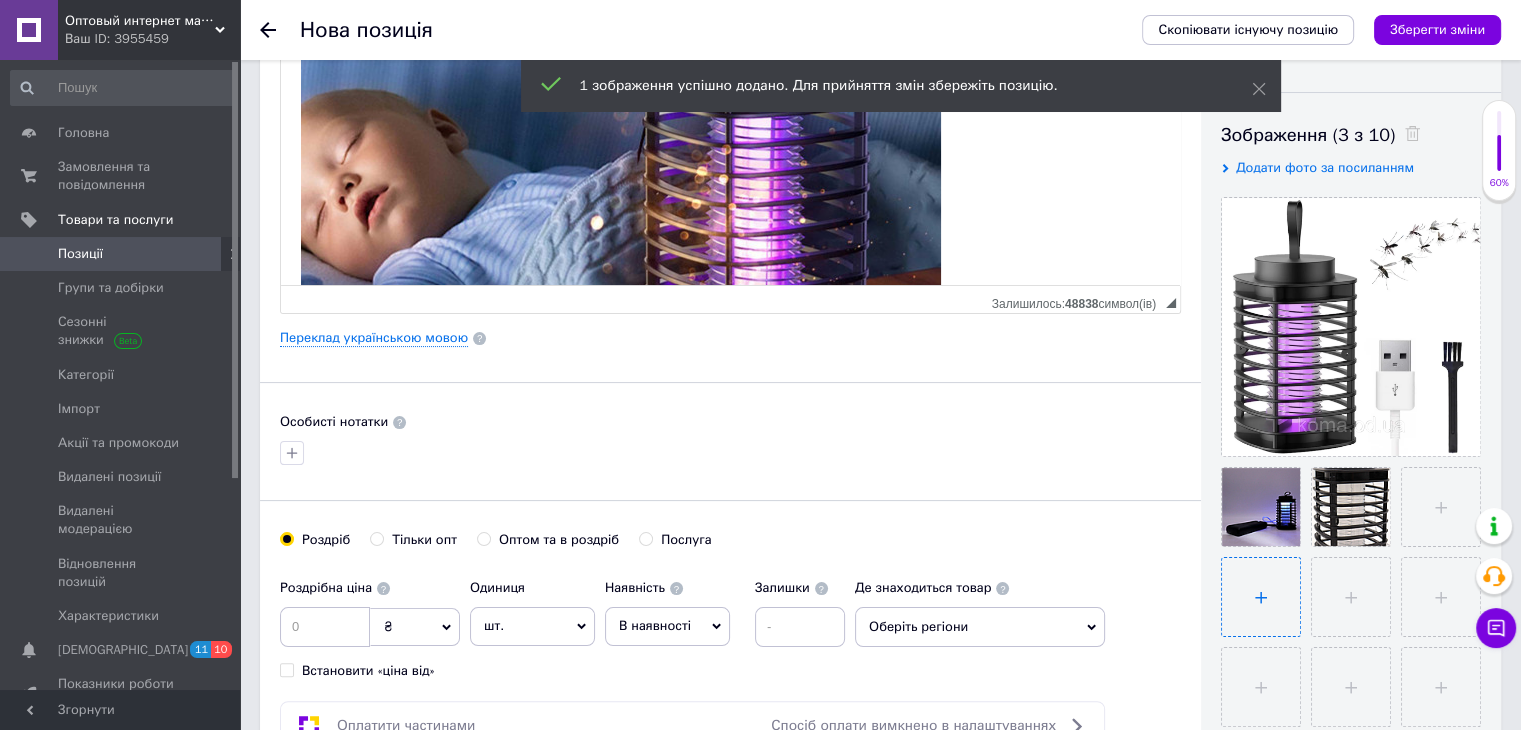 type on "C:\fakepath\Новый рисунок (1).png" 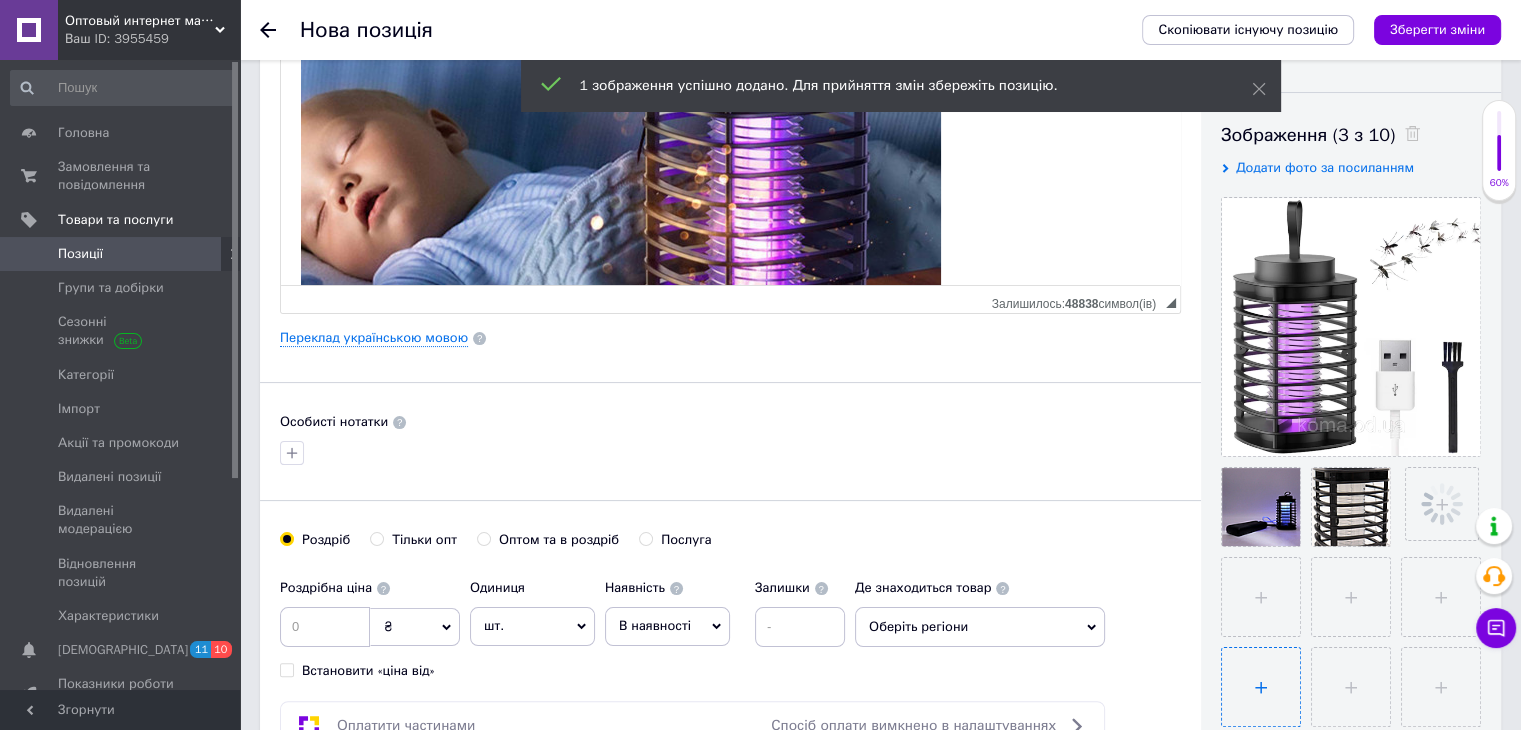 click at bounding box center [1261, 687] 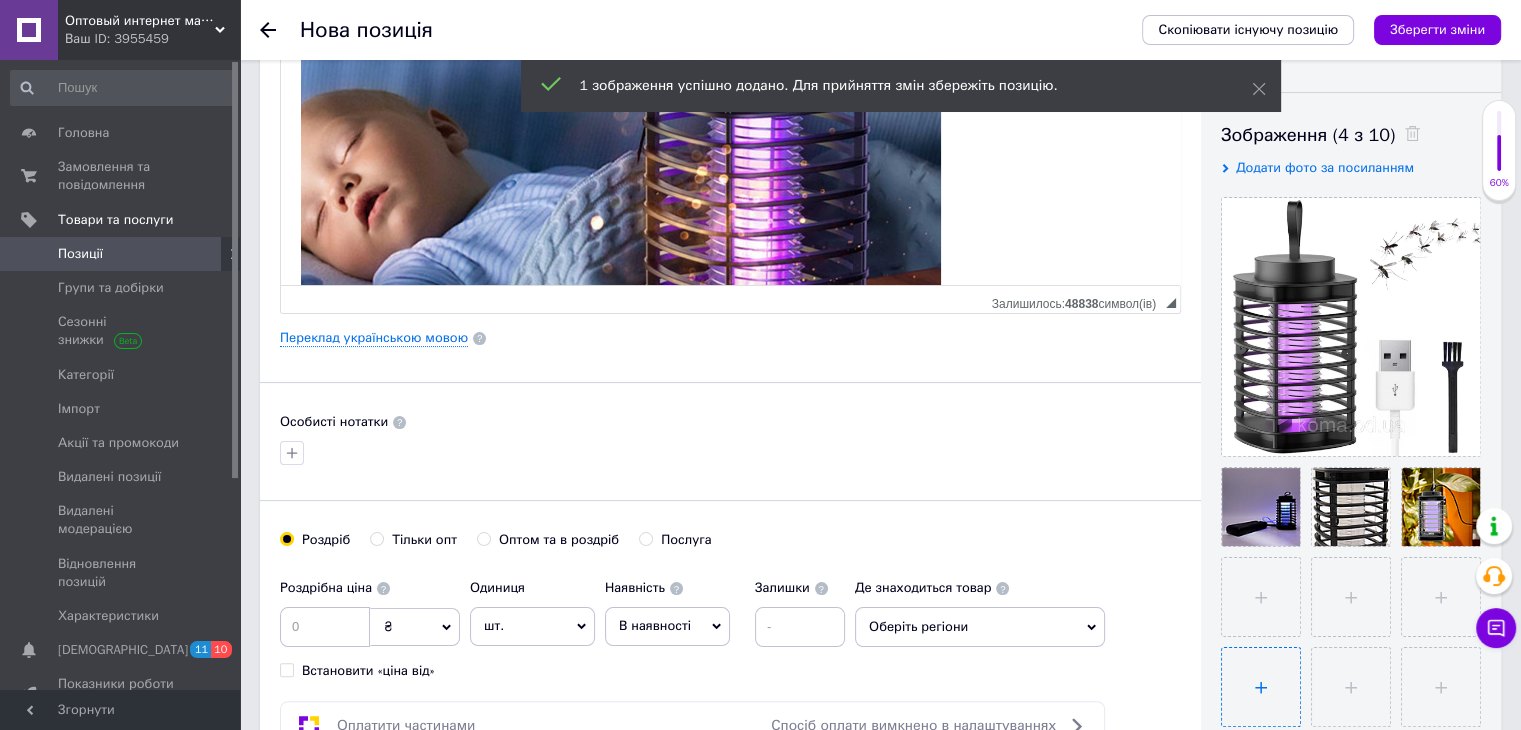type on "C:\fakepath\Новый рисунок (2).png" 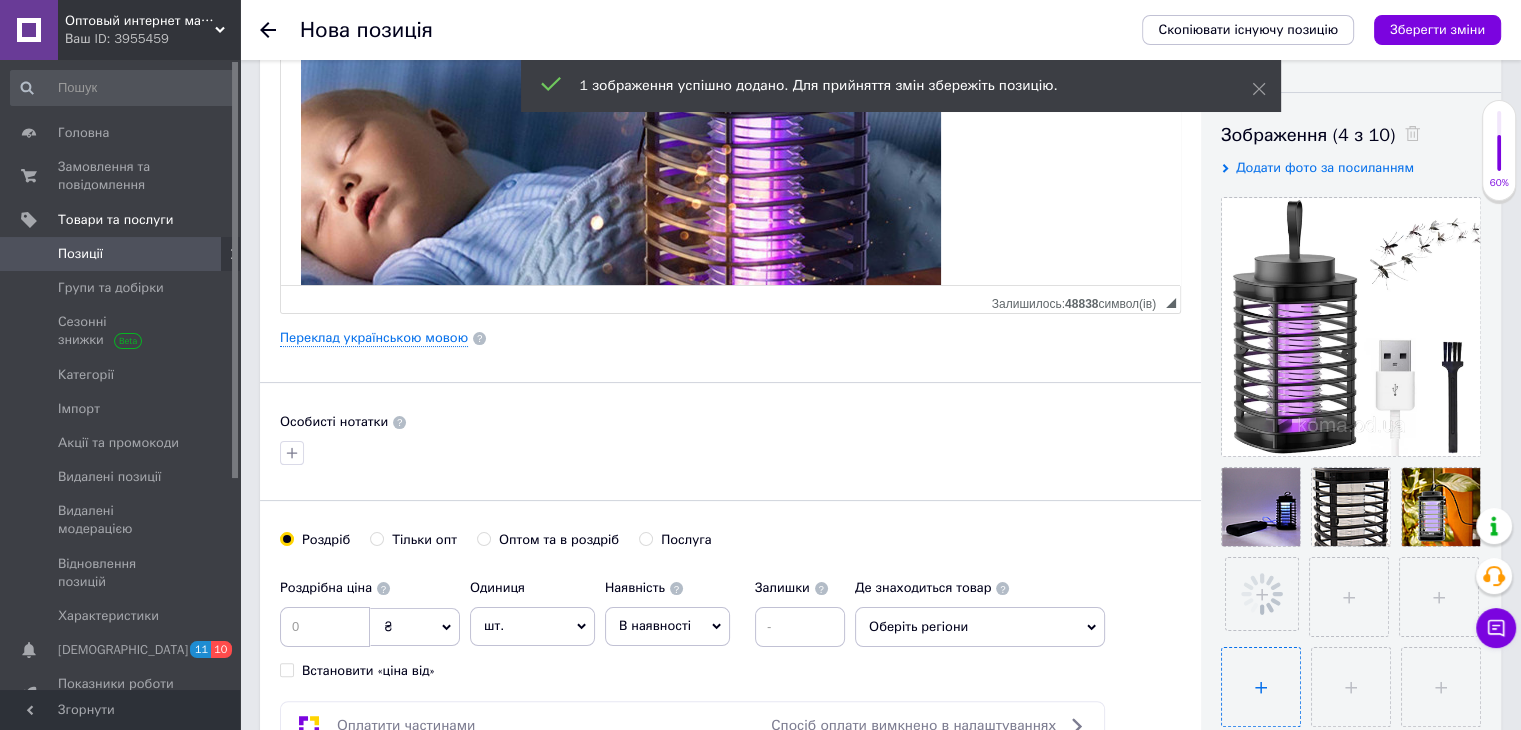 click at bounding box center [1261, 687] 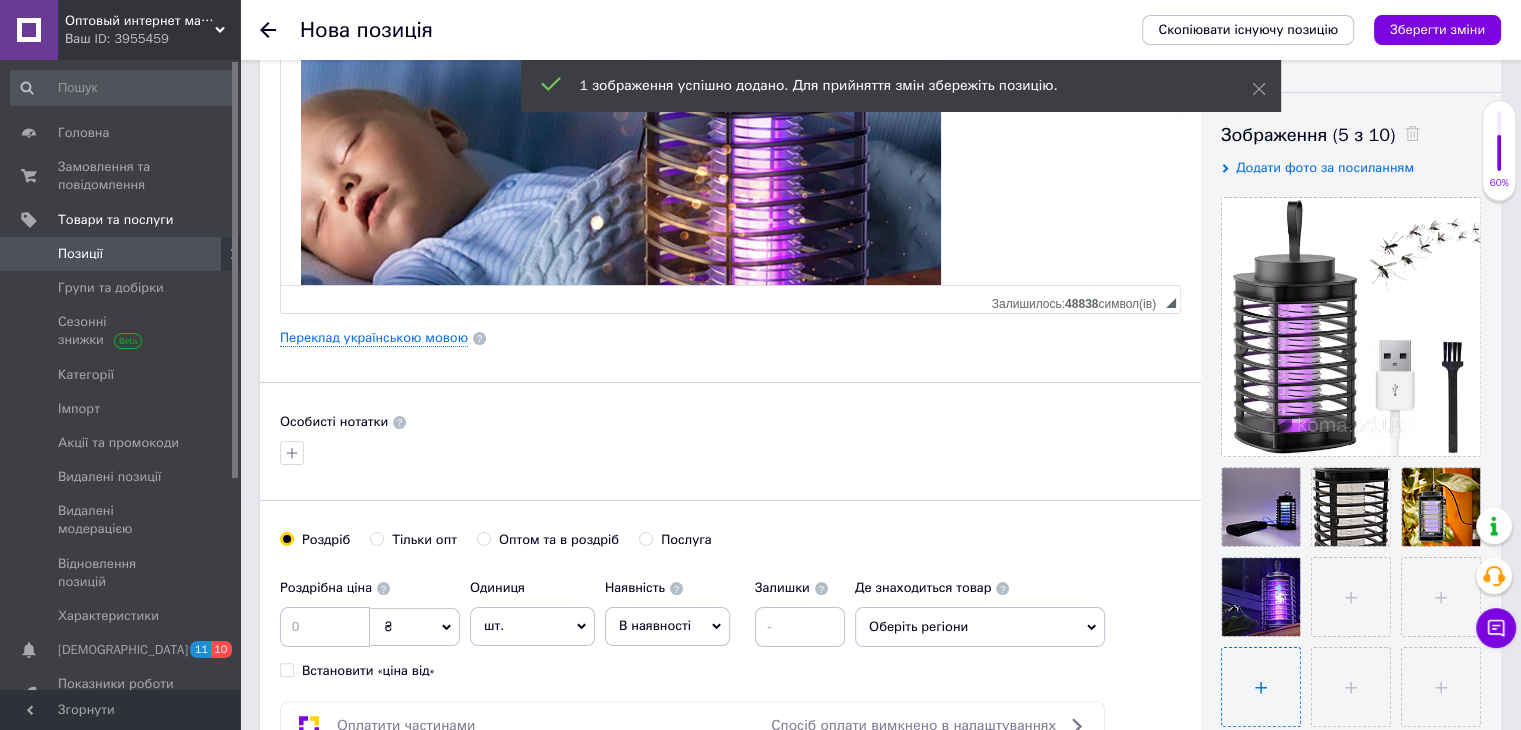 type on "C:\fakepath\Новый рисунок (3).png" 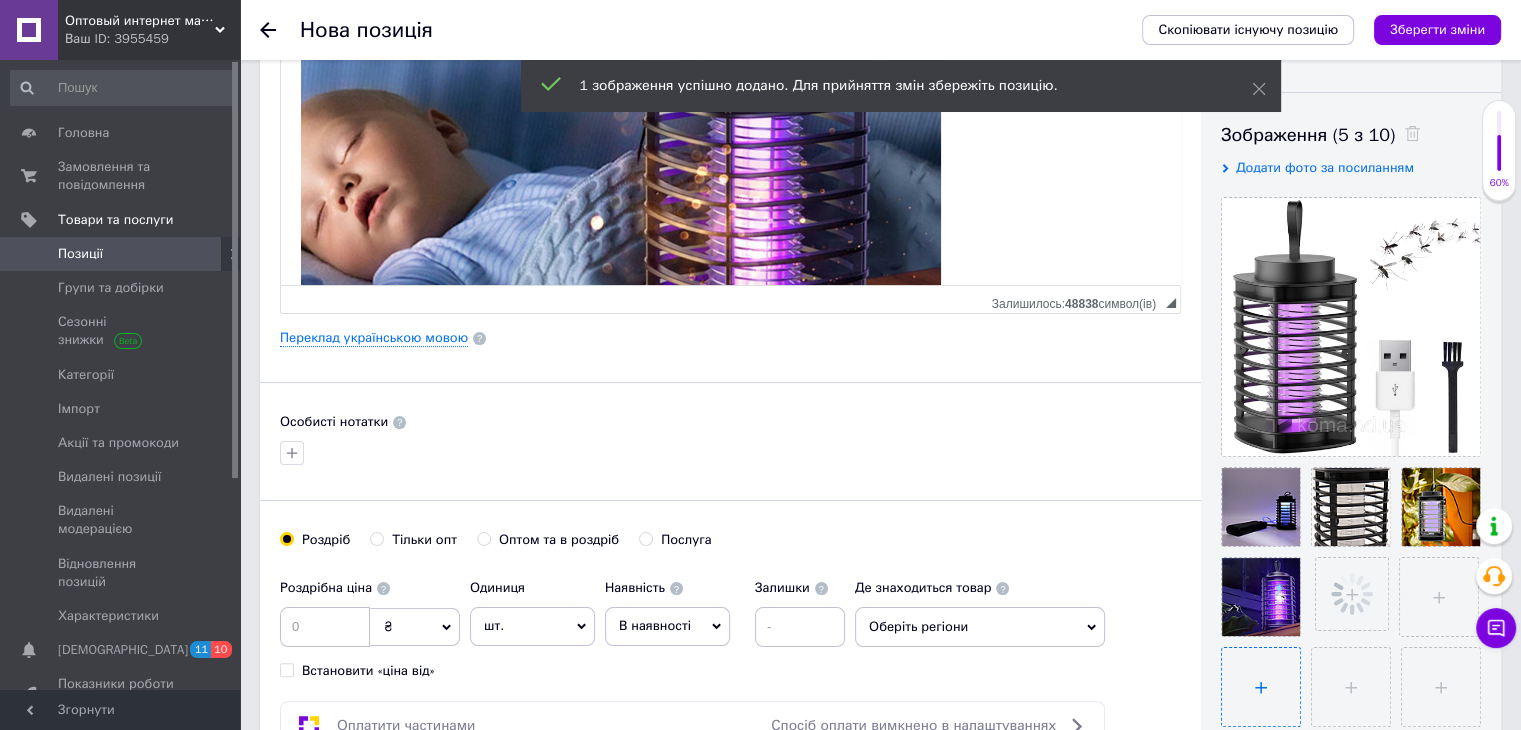 click at bounding box center (1261, 687) 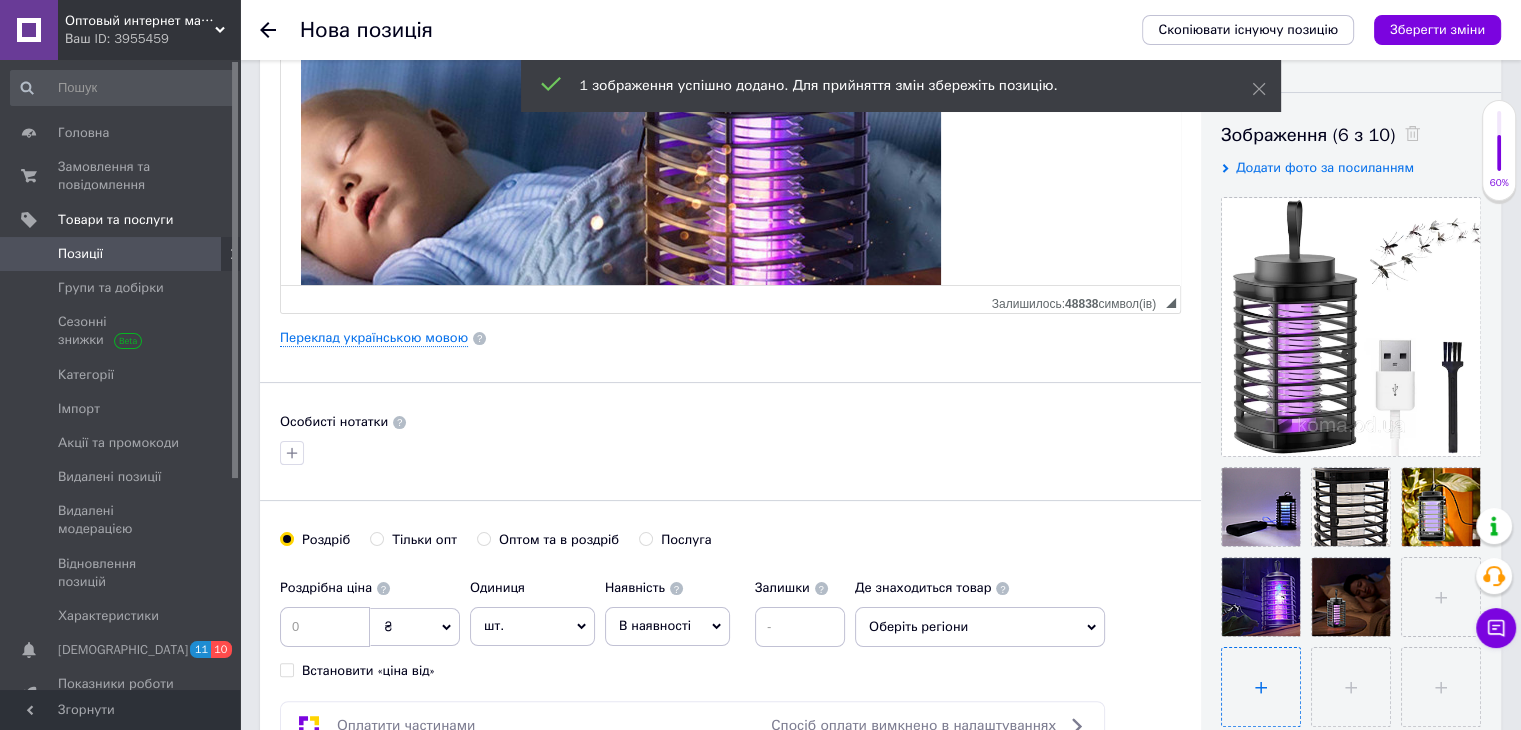 type on "C:\fakepath\Новый рисунок (4).png" 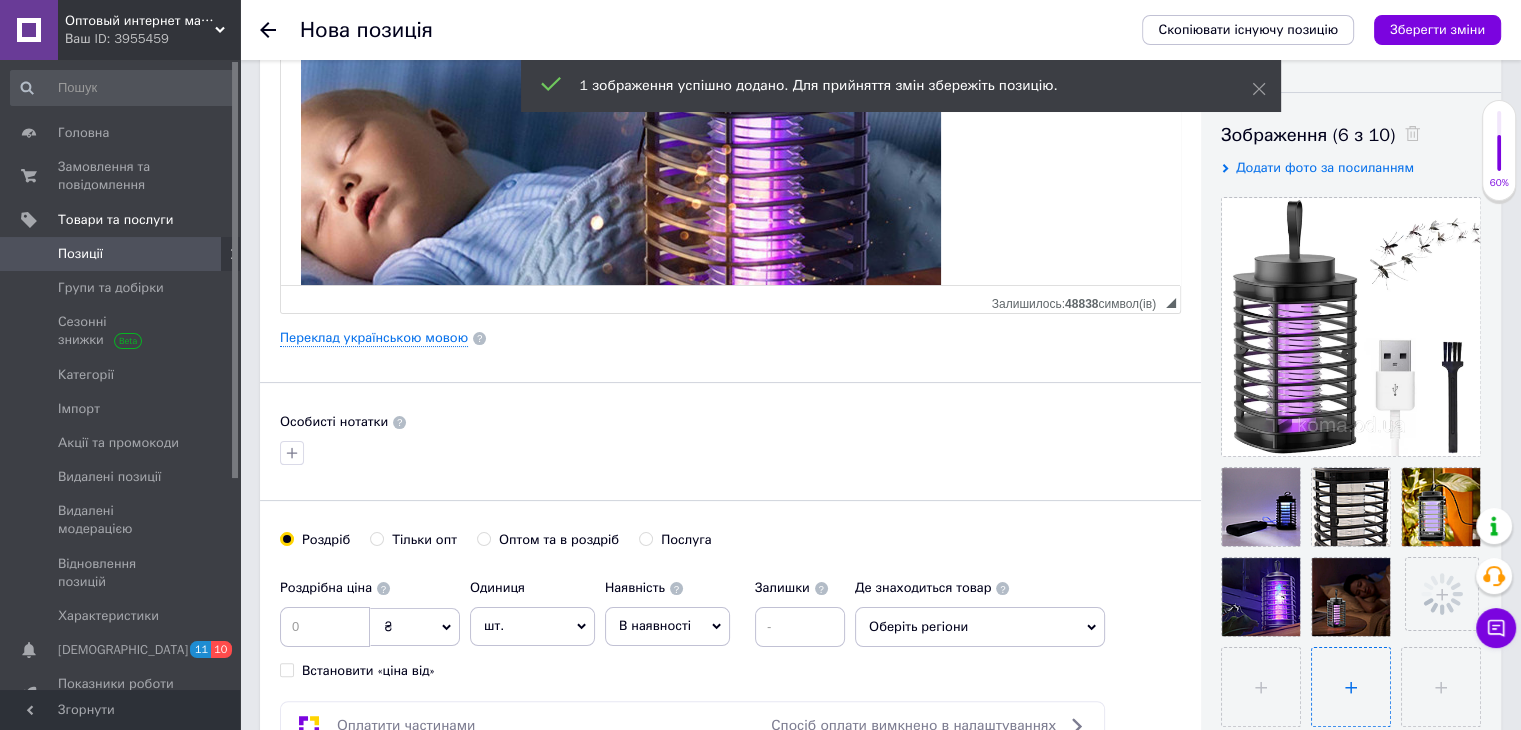 click at bounding box center [1351, 687] 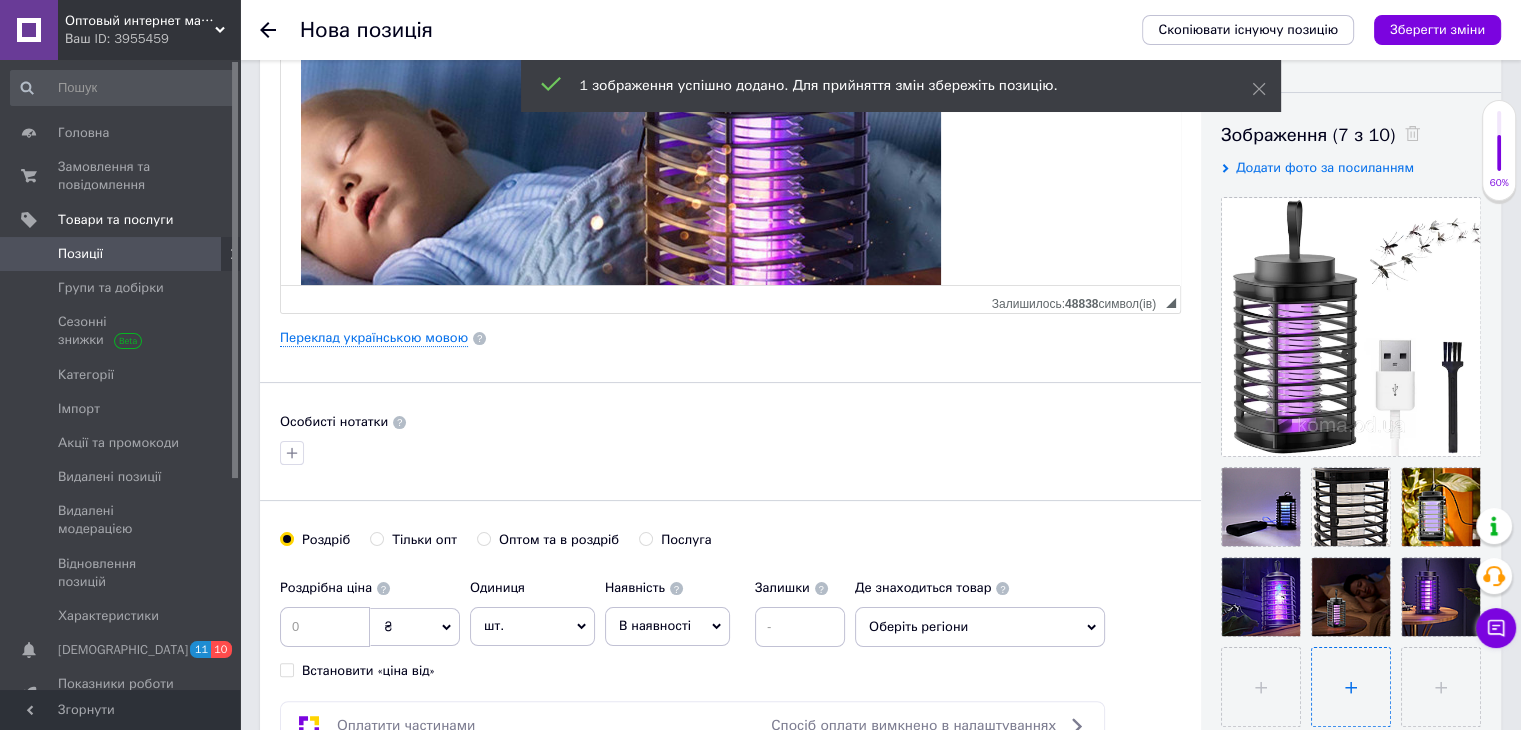 type on "C:\fakepath\Новый рисунок (5).png" 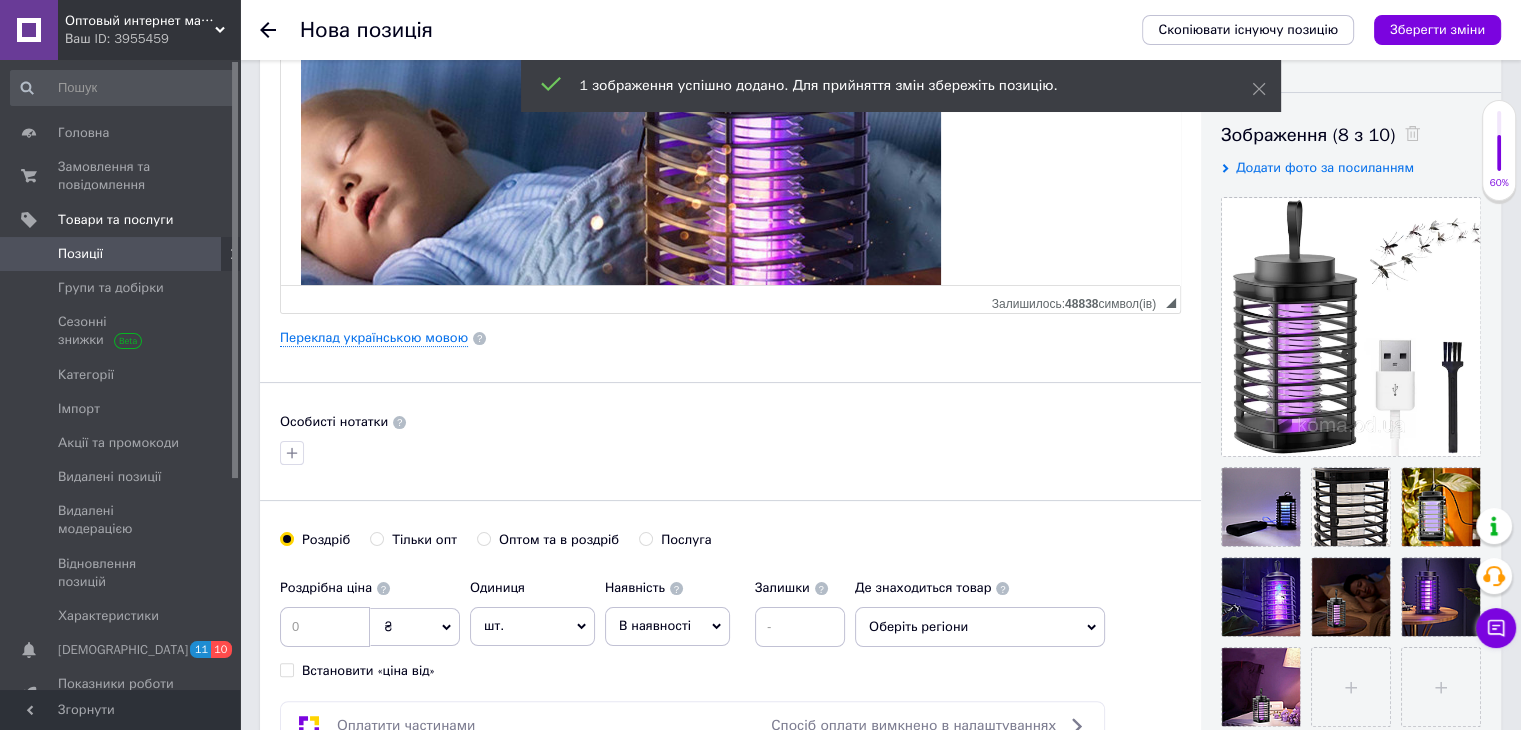click on "Тільки опт" at bounding box center [413, 540] 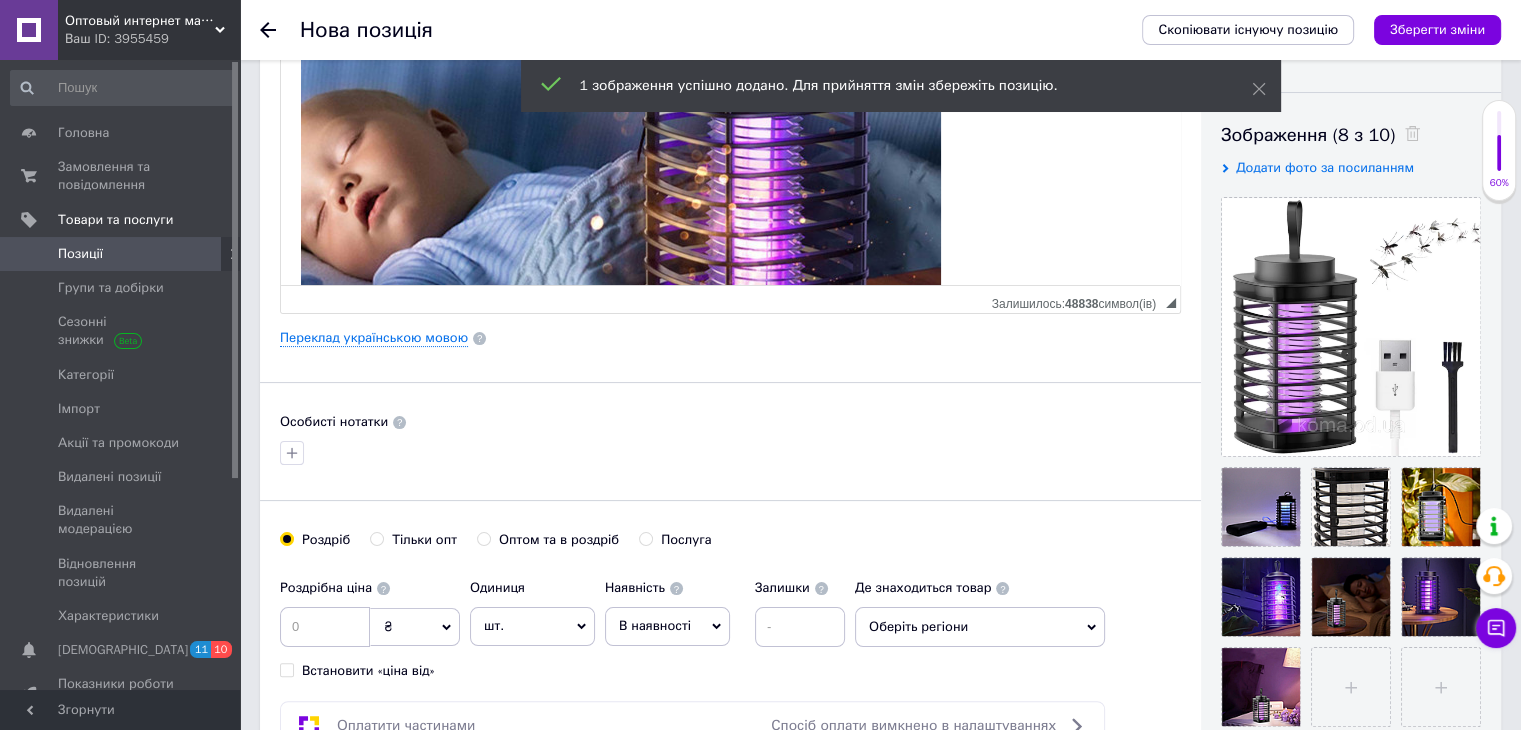 radio on "true" 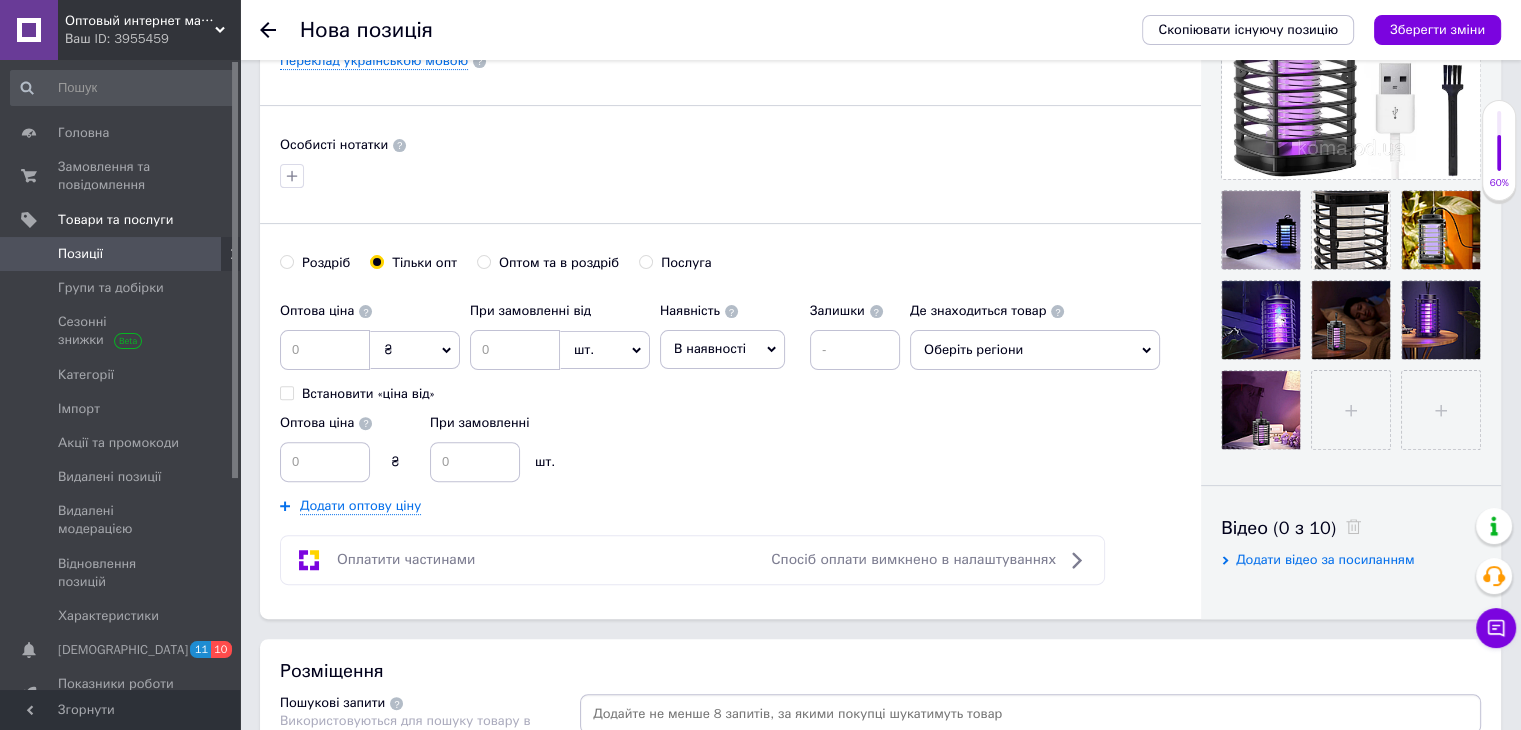 scroll, scrollTop: 600, scrollLeft: 0, axis: vertical 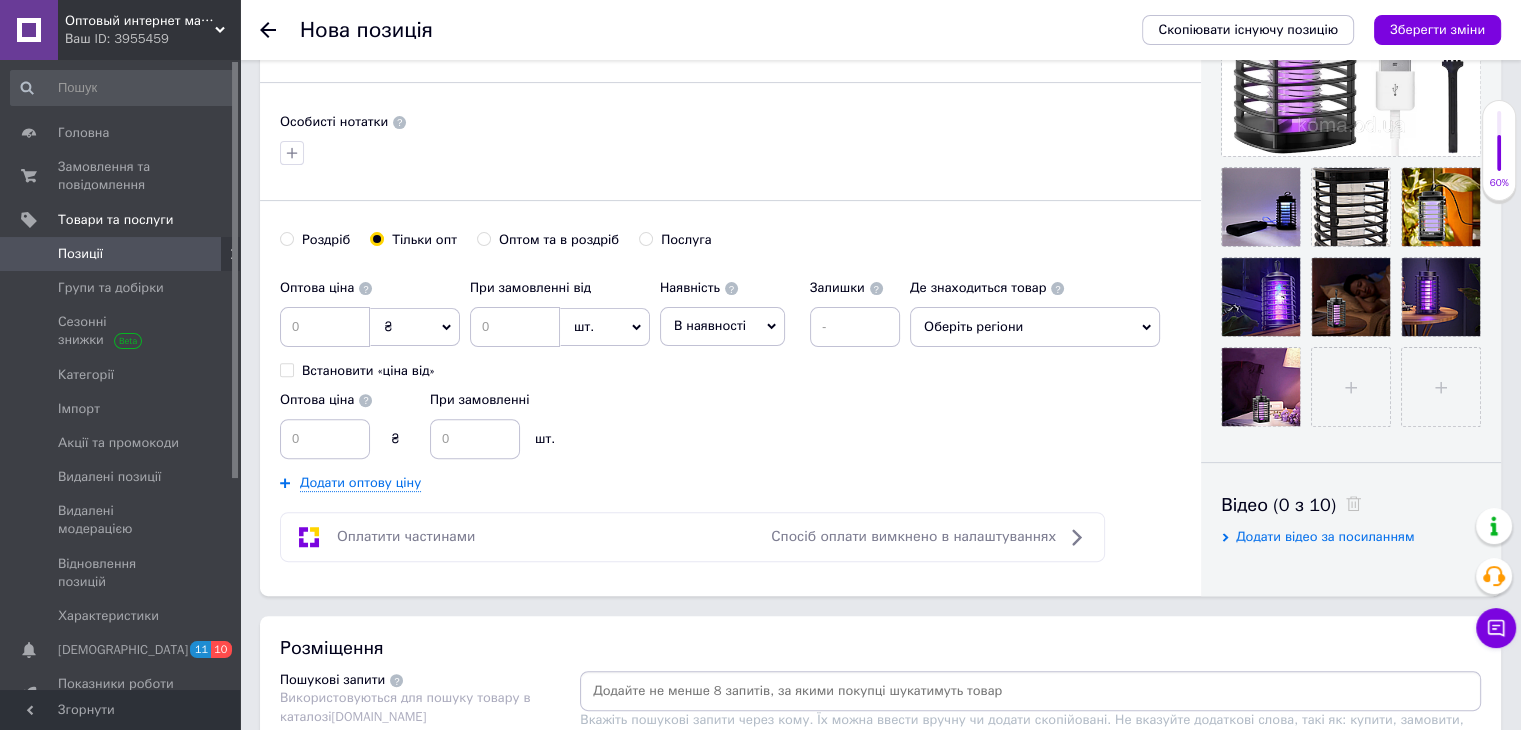 click at bounding box center (1030, 691) 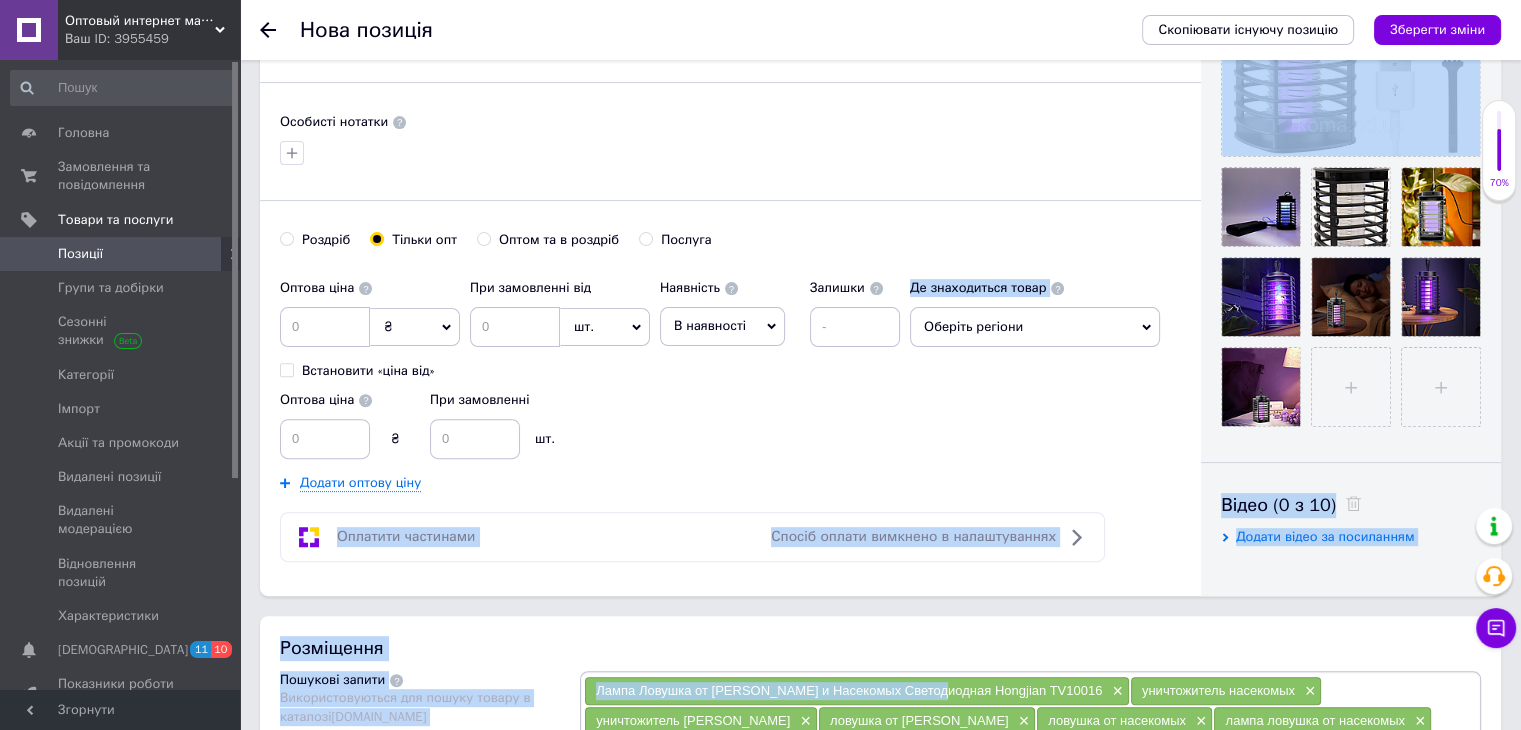 click on "Основна інформація Назва позиції (Російська) ✱ Код/Артикул Опис (Російська) ✱ Истребитель насекомых Y15 – эффективный помощник в борьбе против мух, моли, комаров и других летающих насекомых.
Достоинства:
Прочные материалы;
Компактные размеры;
эффективность;
Петелька для подвешивания;
Безопасно для человека.
Описание:
Характеристики:
Тип: электрический отпугиватель комаров;
Материал: пластик;
Питание: от USB;
Номинальное напряжение: 110-220 В;
Номинальная мощность: 3 Вт;
Особенности: петелька для подвешивания;" at bounding box center [880, 591] 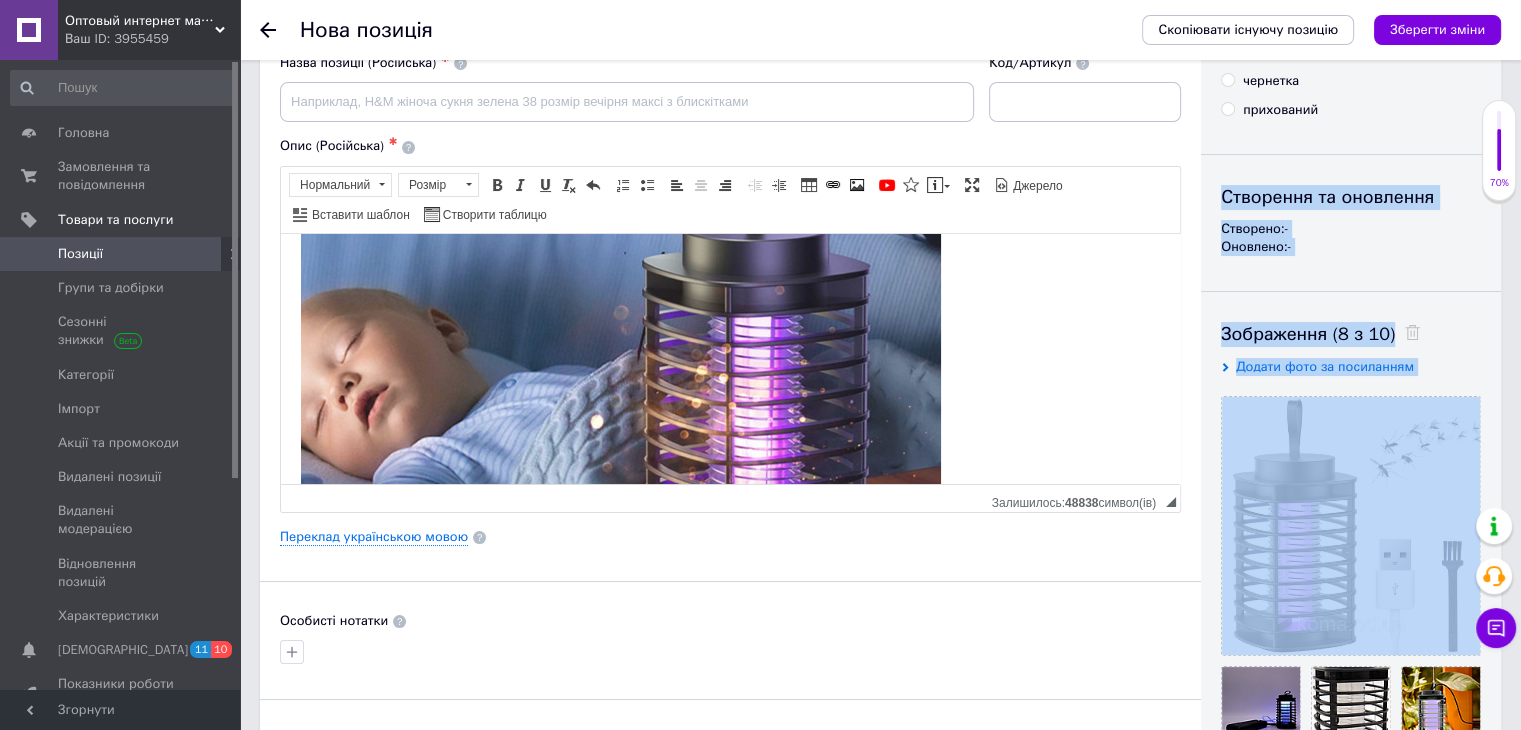 scroll, scrollTop: 100, scrollLeft: 0, axis: vertical 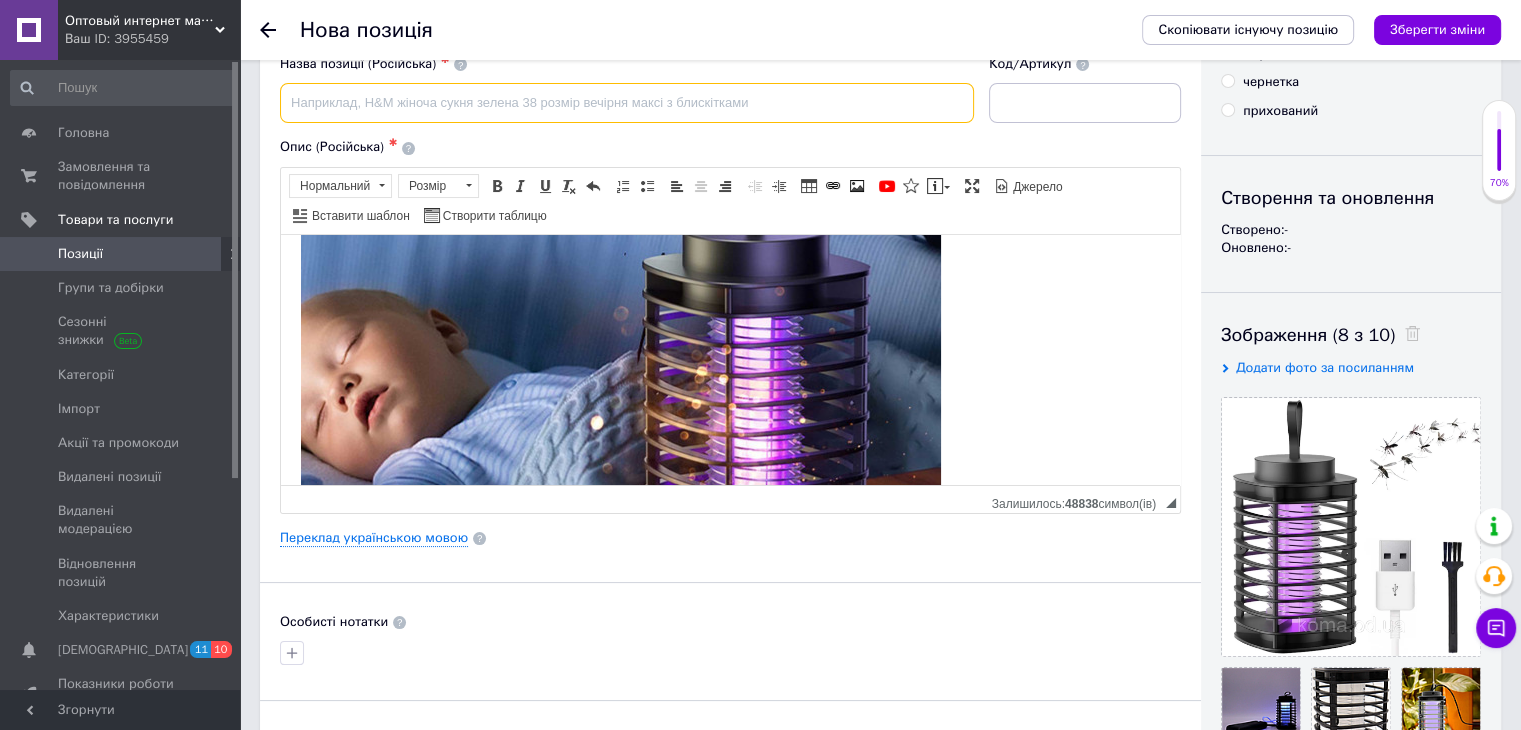 click at bounding box center [627, 103] 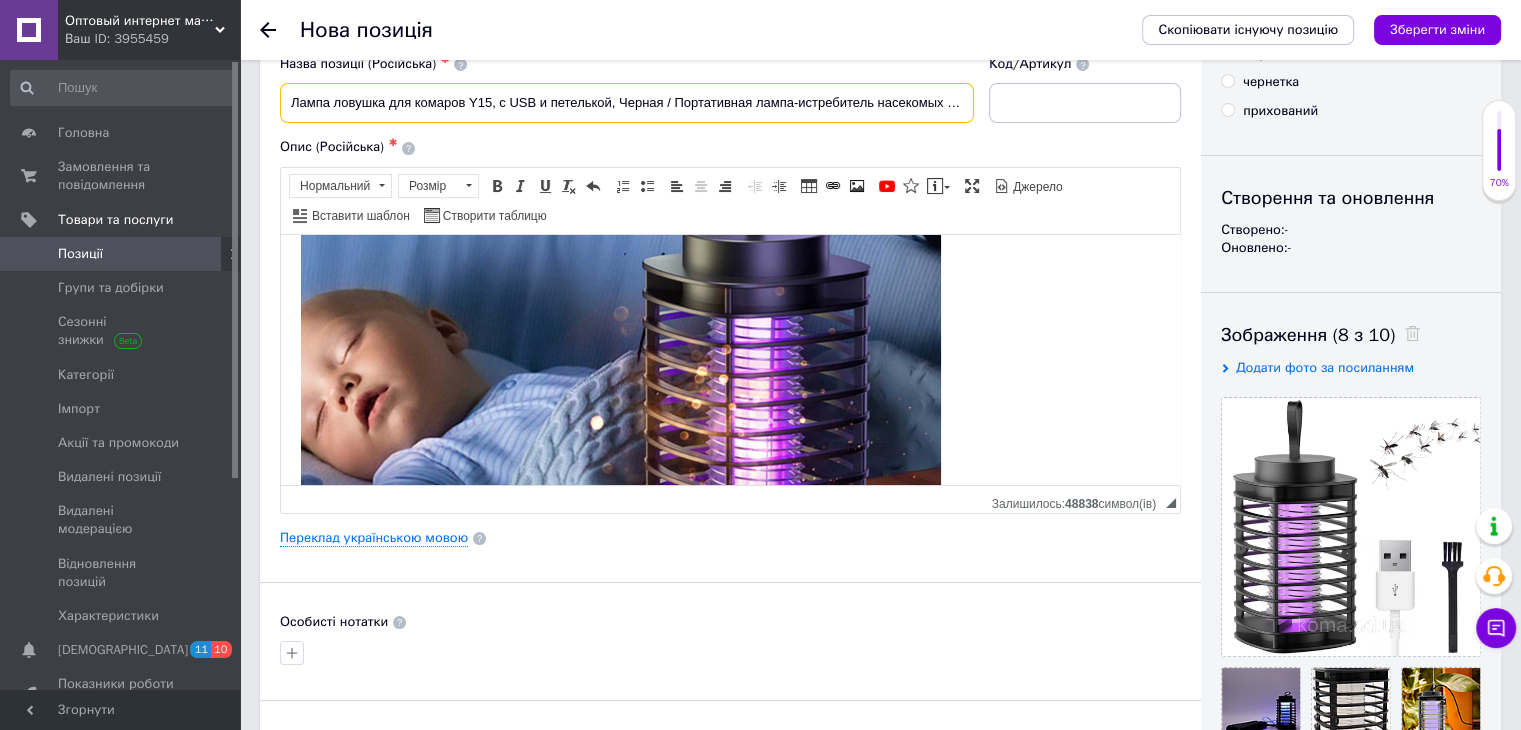 scroll, scrollTop: 0, scrollLeft: 49, axis: horizontal 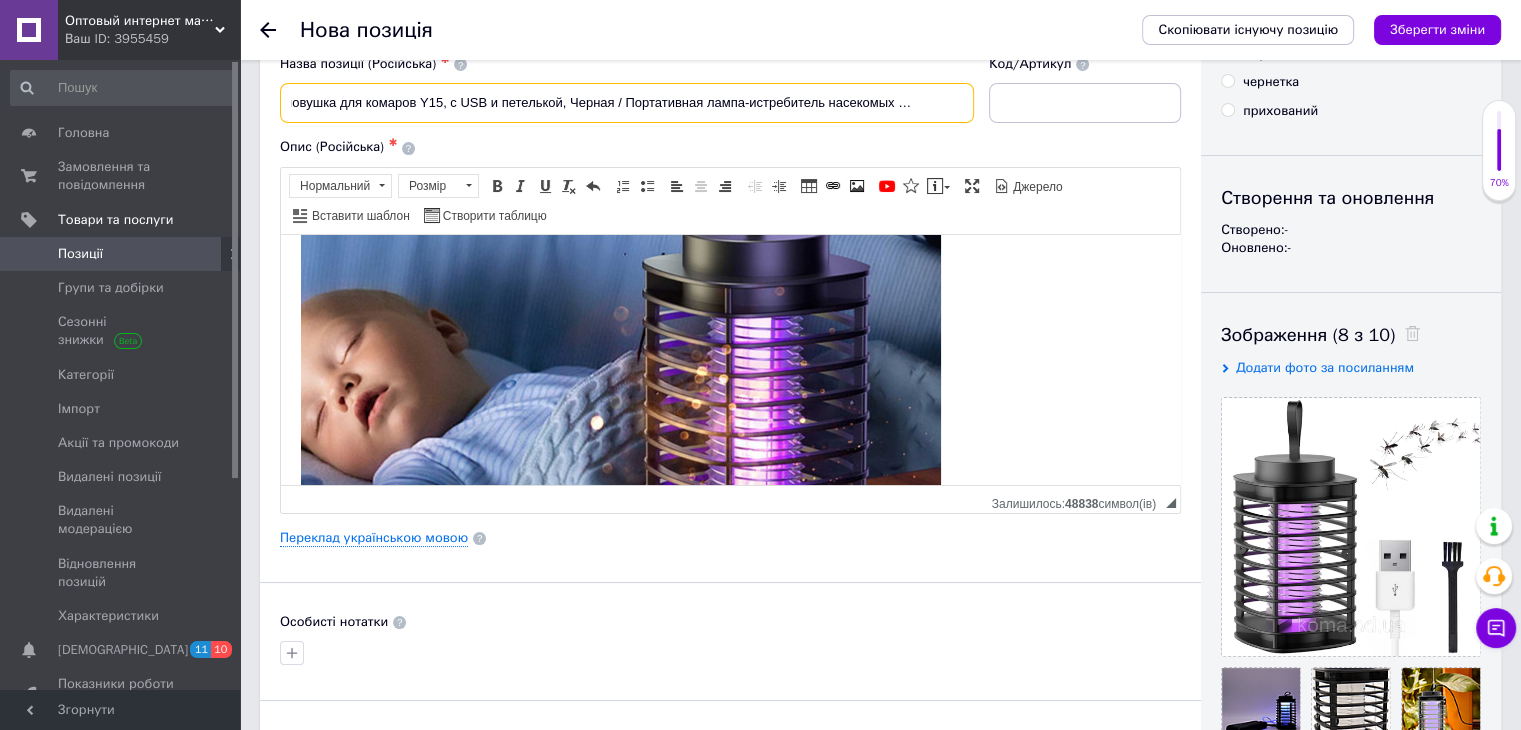 click on "Лампа ловушка для комаров Y15, с USB и петелькой, Черная / Портативная лампа-истребитель насекомых  Детальніше" at bounding box center (627, 103) 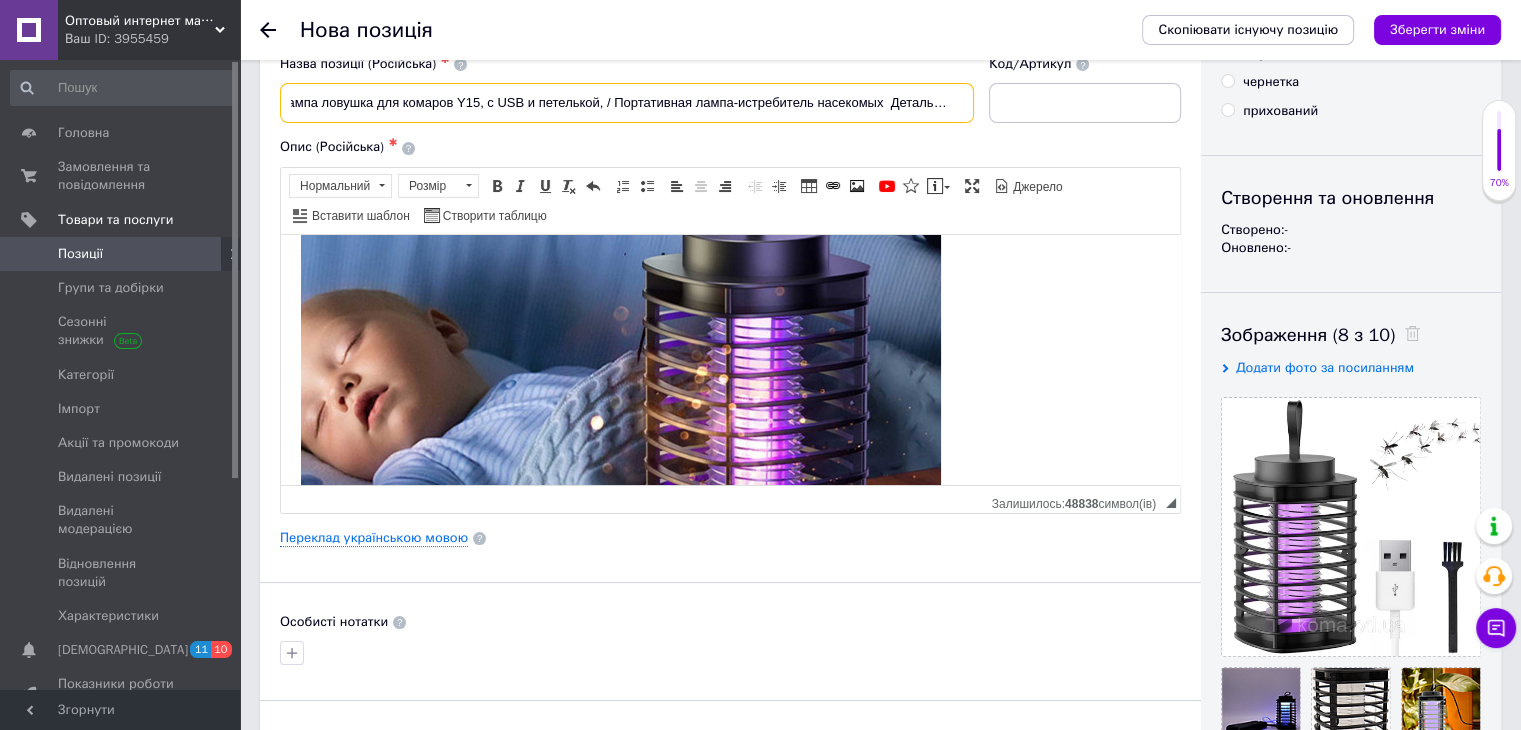 scroll, scrollTop: 0, scrollLeft: 2, axis: horizontal 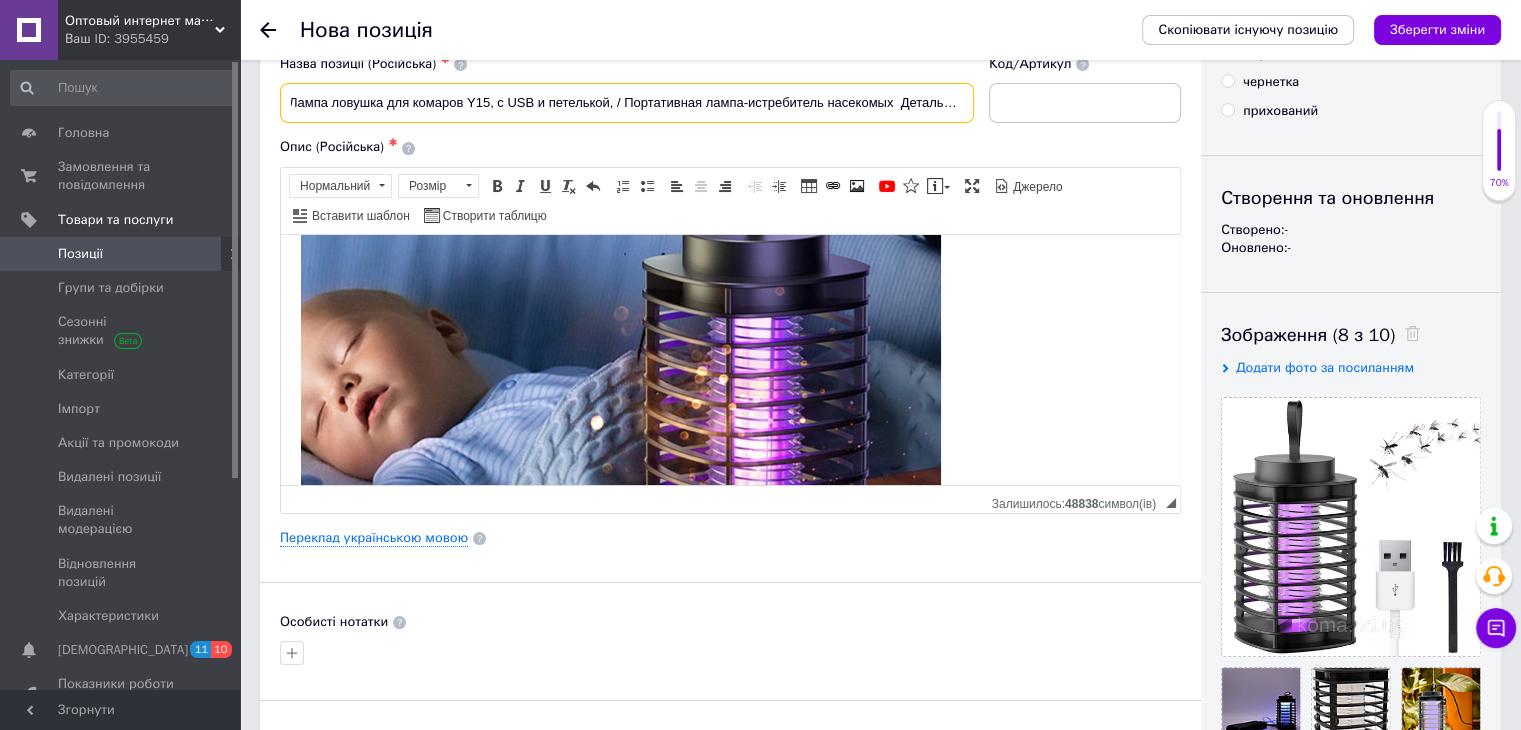 click on "Лампа ловушка для комаров Y15, с USB и петелькой, / Портативная лампа-истребитель насекомых  Детальніше" at bounding box center [627, 103] 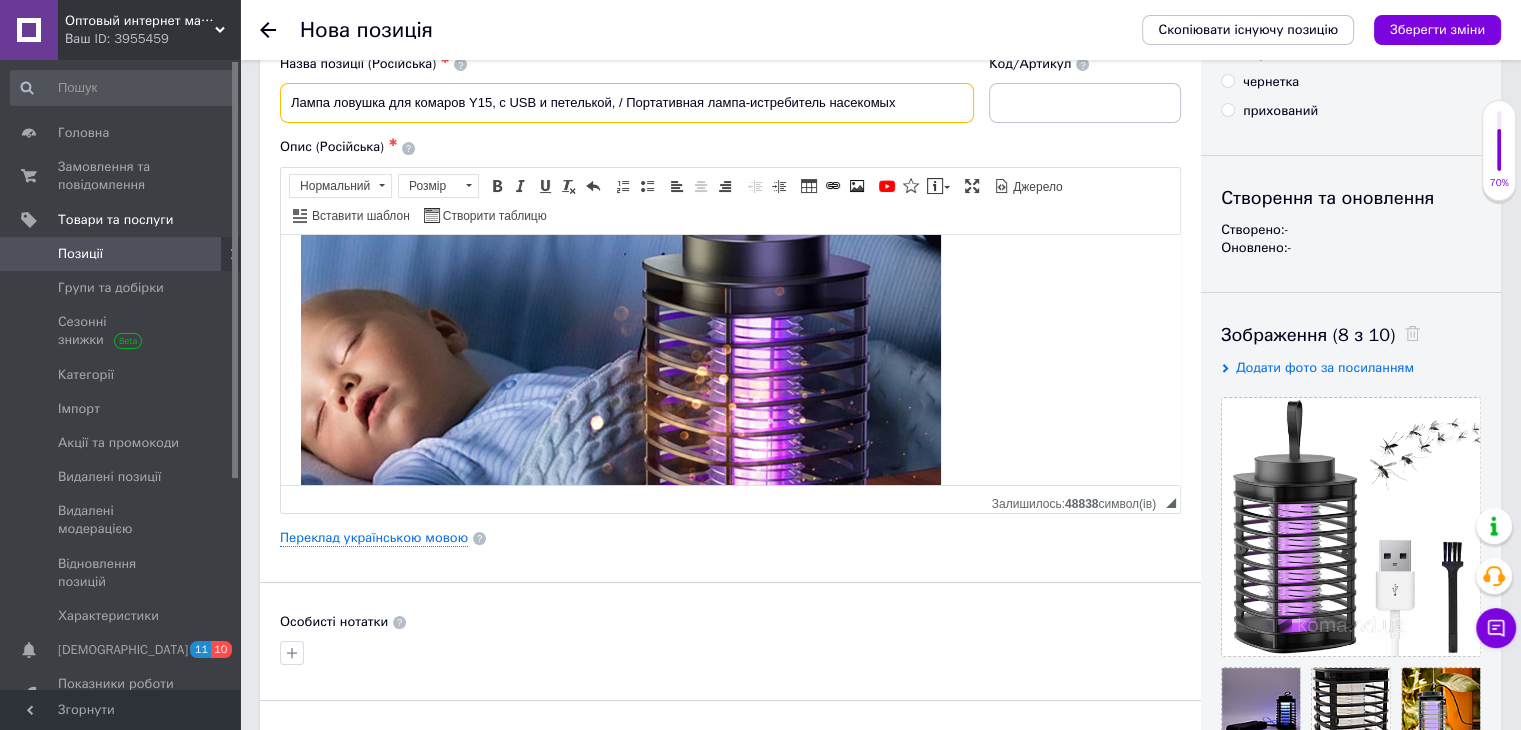 scroll, scrollTop: 0, scrollLeft: 0, axis: both 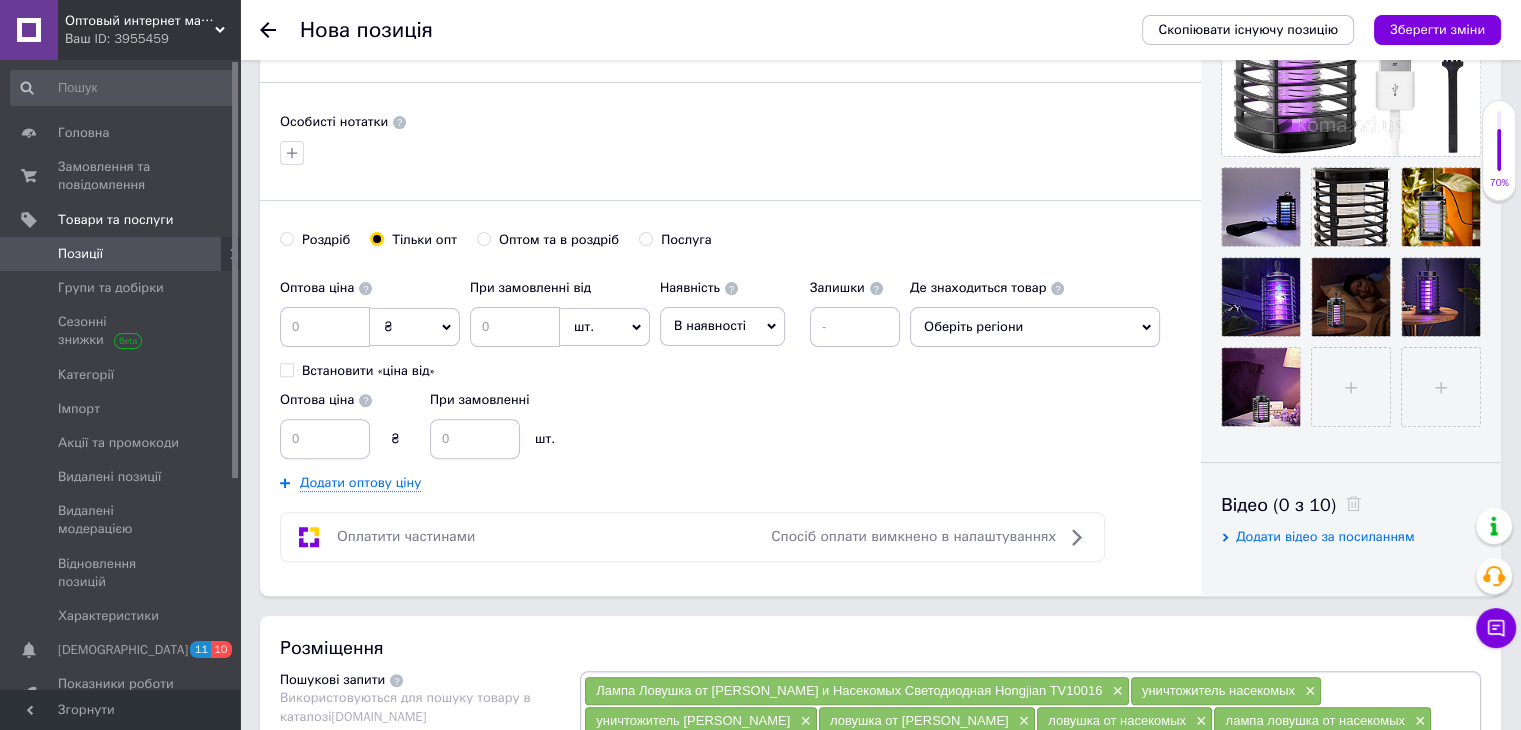 type on "Лампа ловушка для комаров Y15, с USB и петелькой, / Портативная лампа-истребитель насекомых" 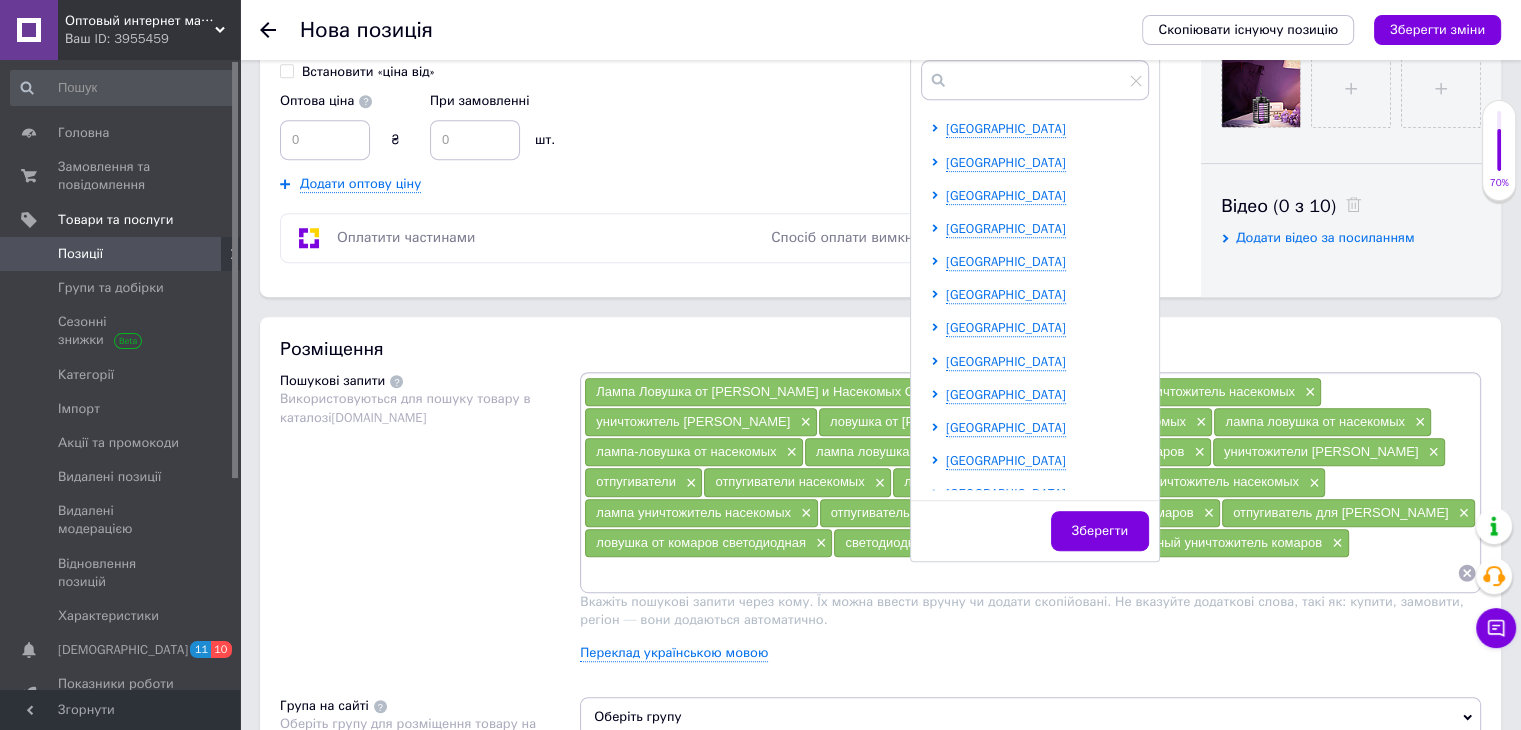 scroll, scrollTop: 900, scrollLeft: 0, axis: vertical 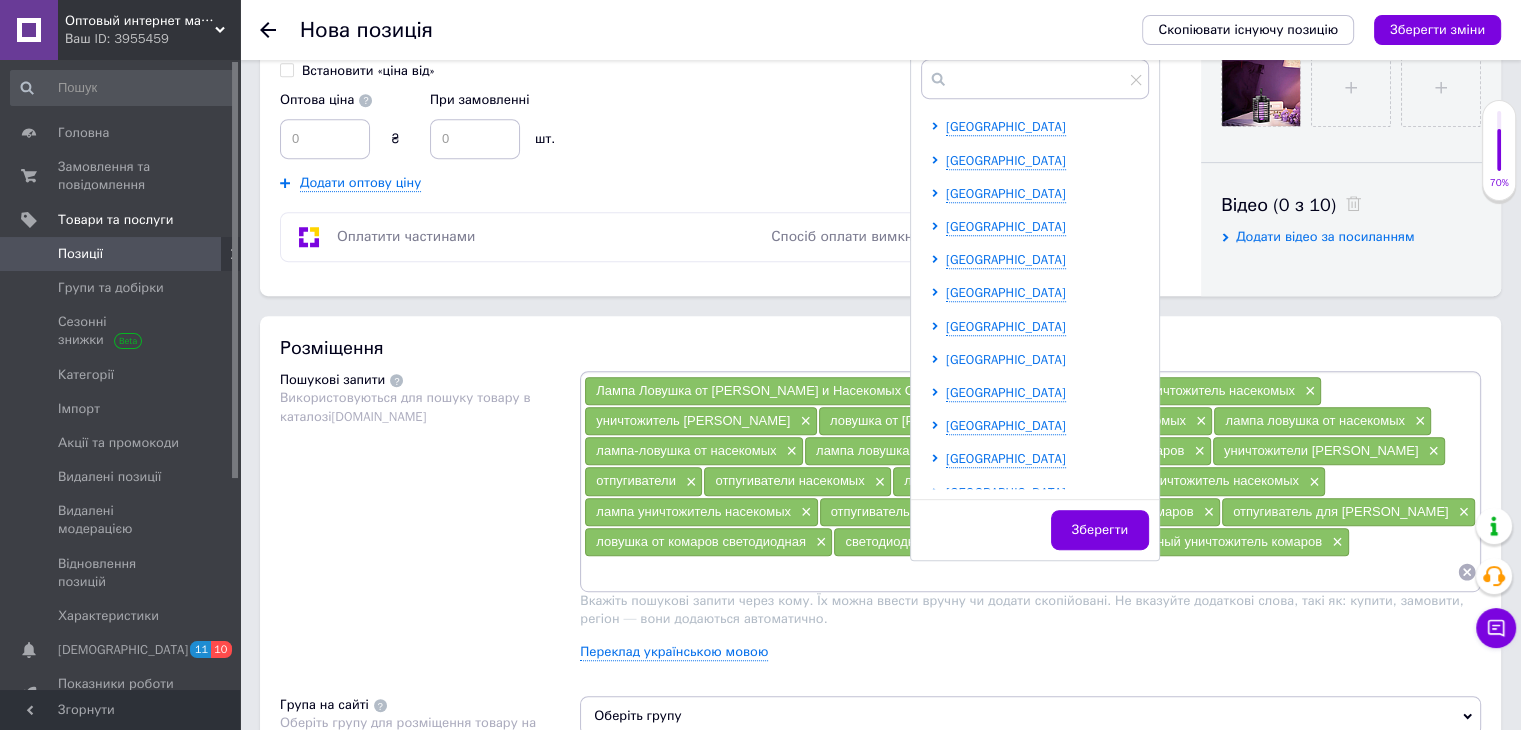 click on "Одеська область" at bounding box center [1006, 359] 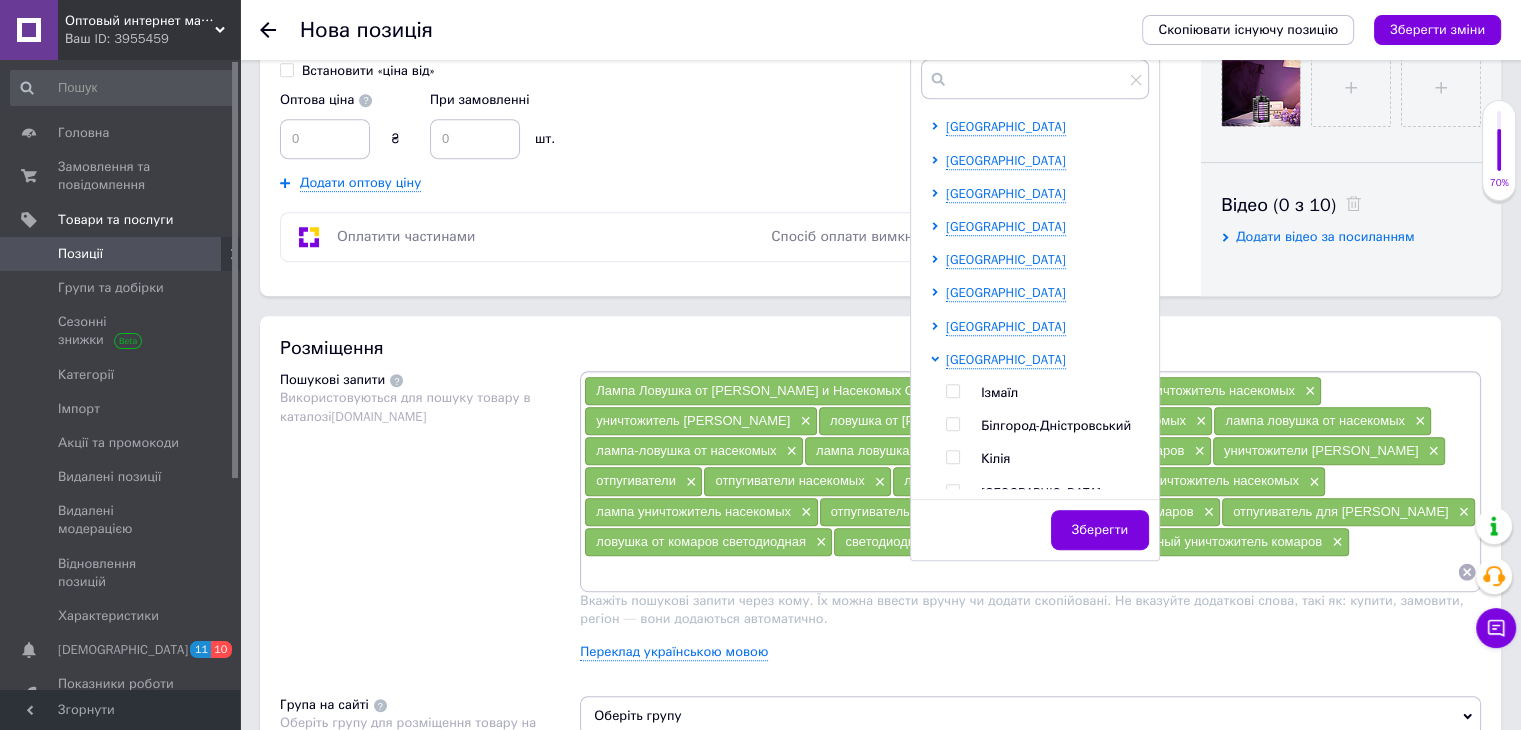 click at bounding box center [952, 491] 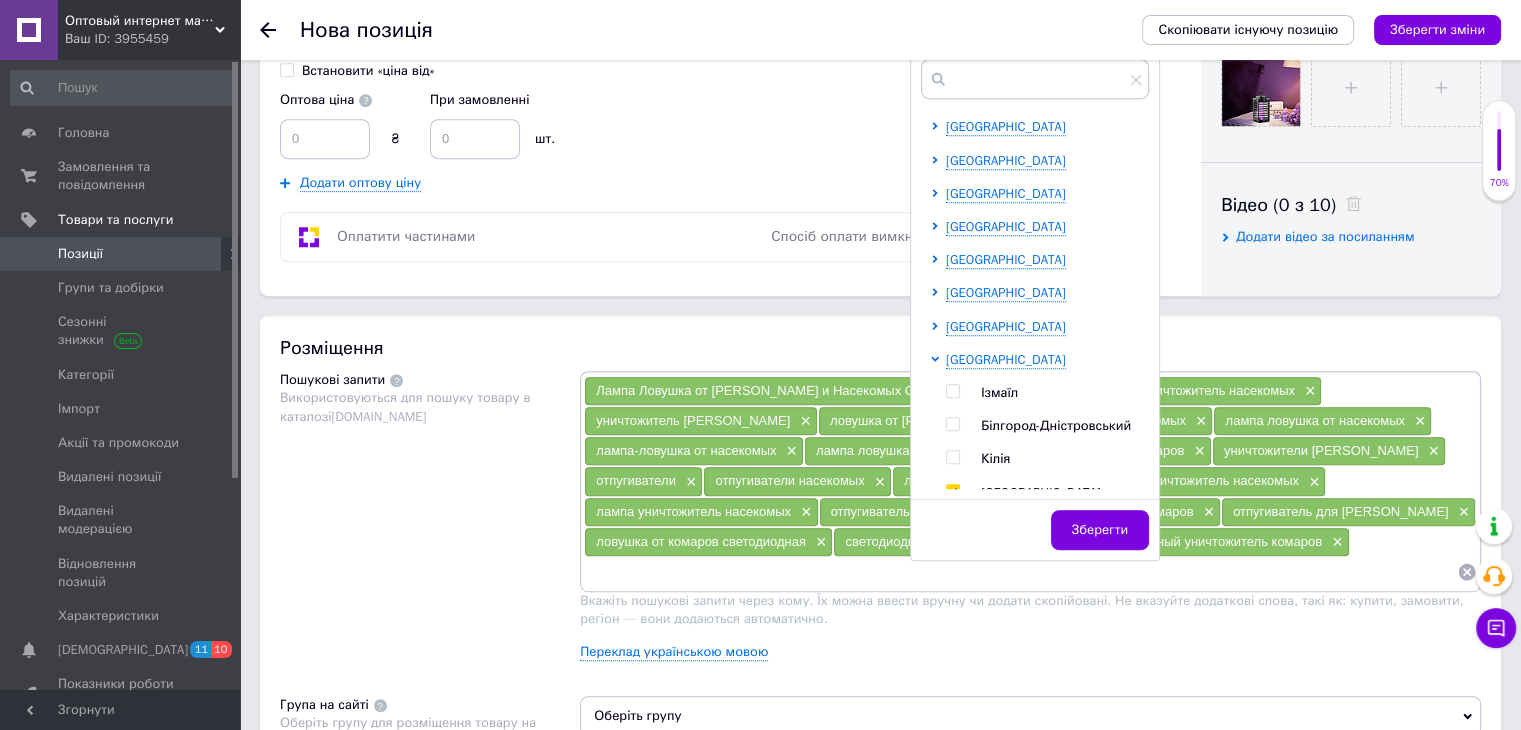 checkbox on "true" 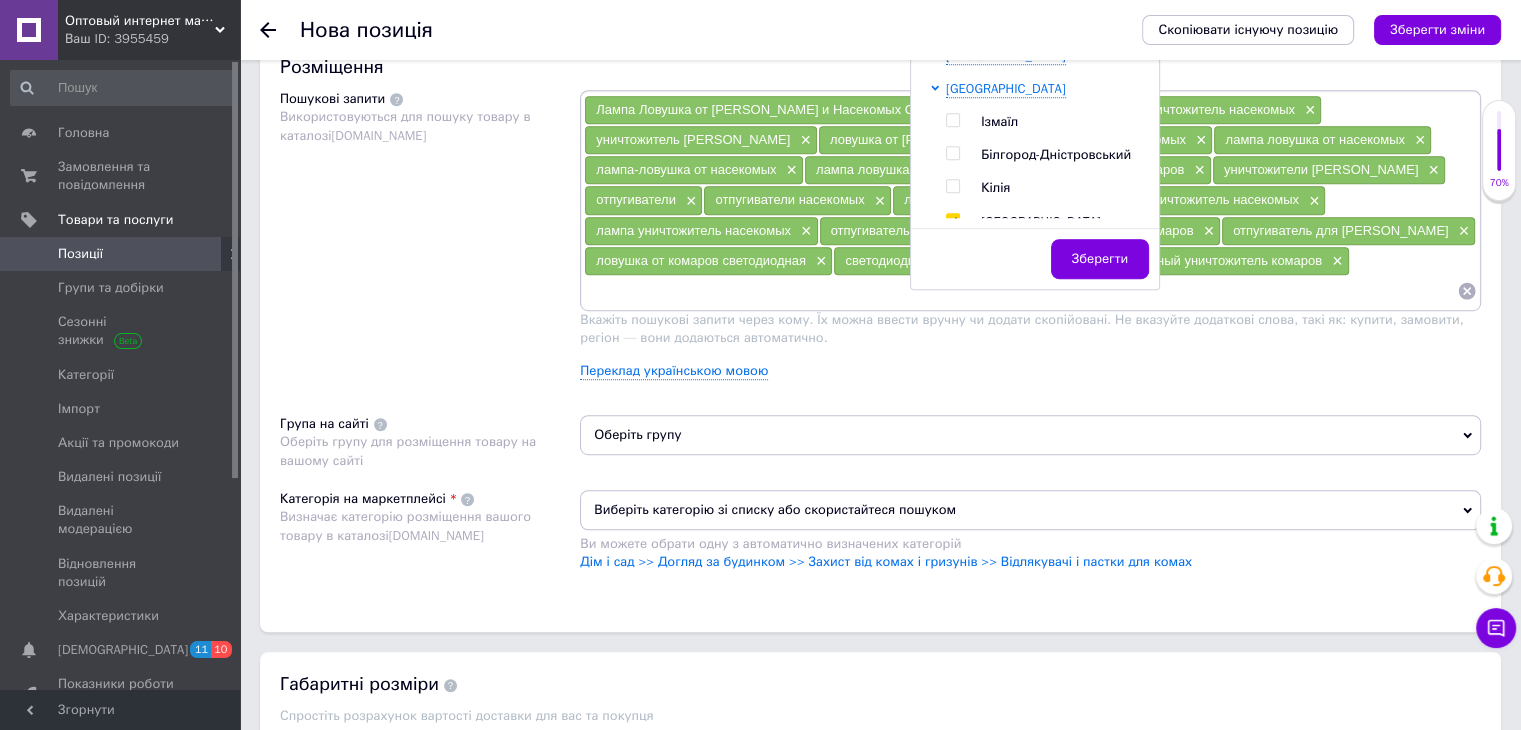scroll, scrollTop: 1200, scrollLeft: 0, axis: vertical 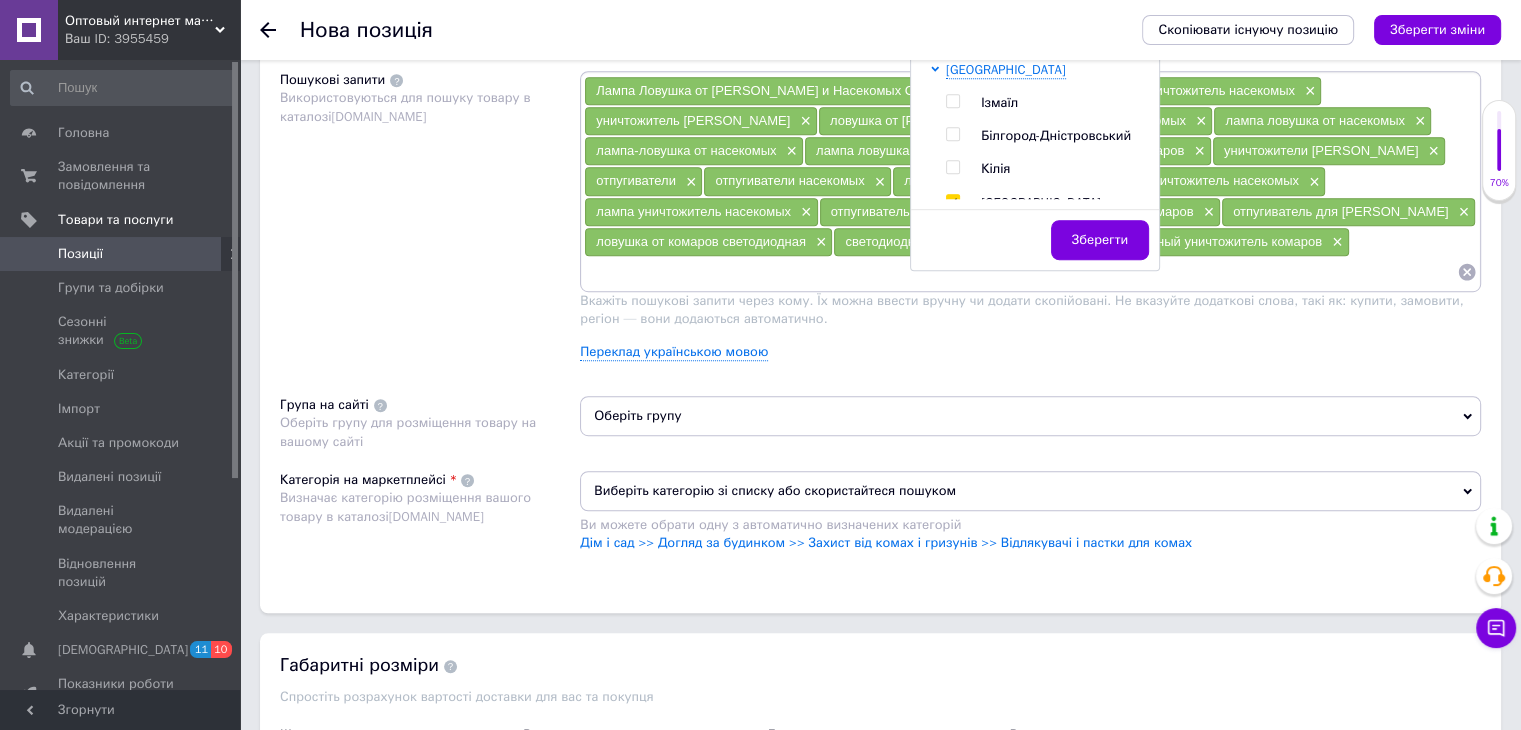 drag, startPoint x: 732, startPoint y: 374, endPoint x: 724, endPoint y: 395, distance: 22.472204 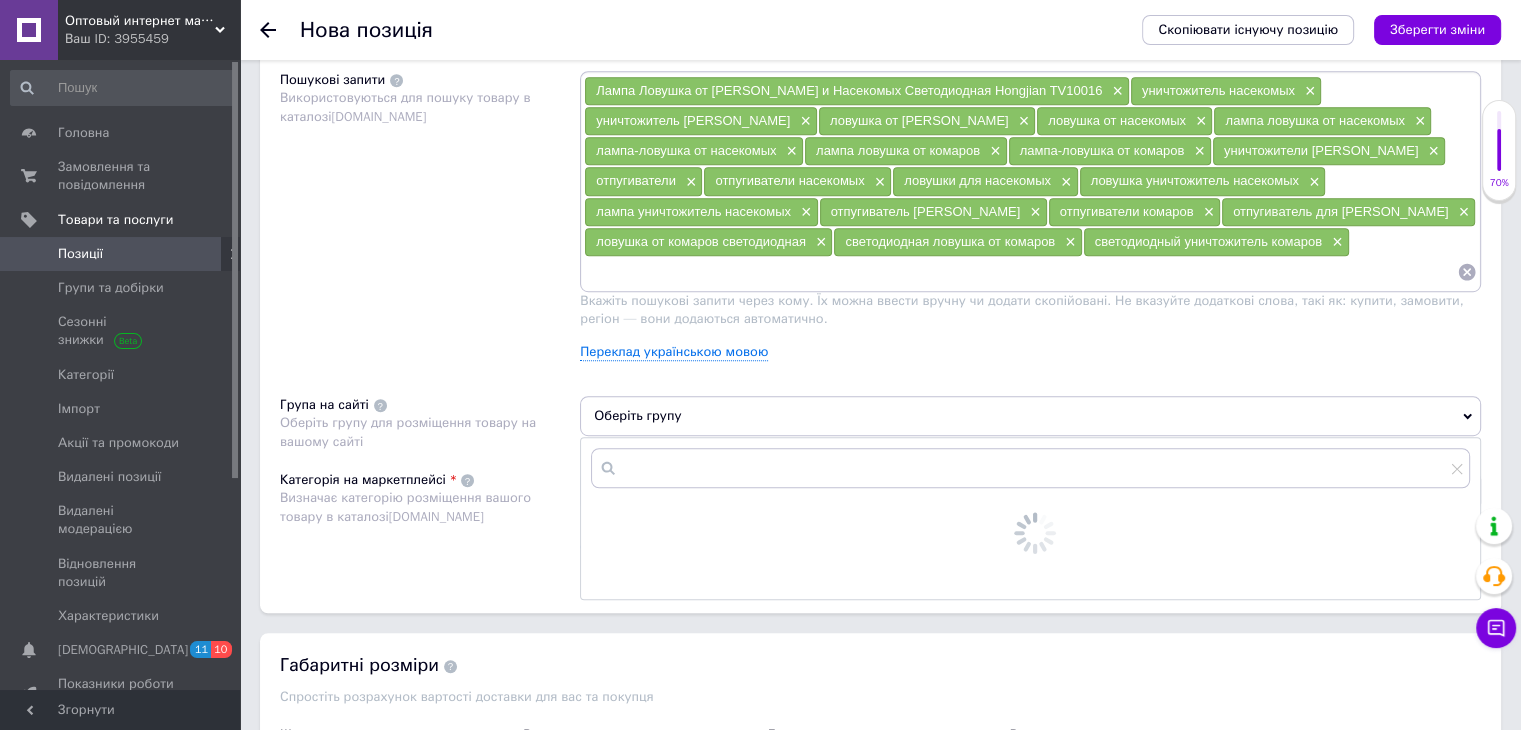 click at bounding box center [1030, 468] 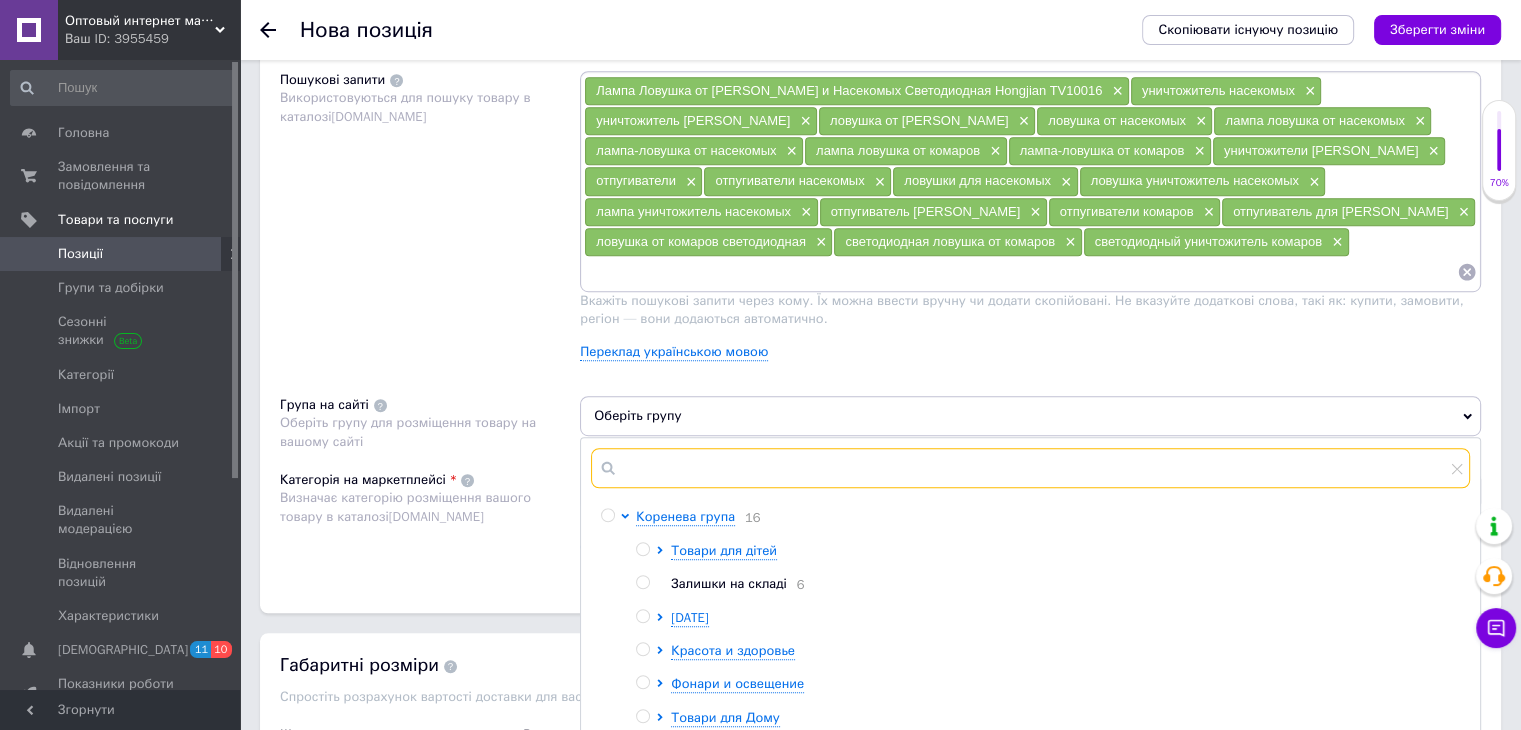 click at bounding box center [1030, 468] 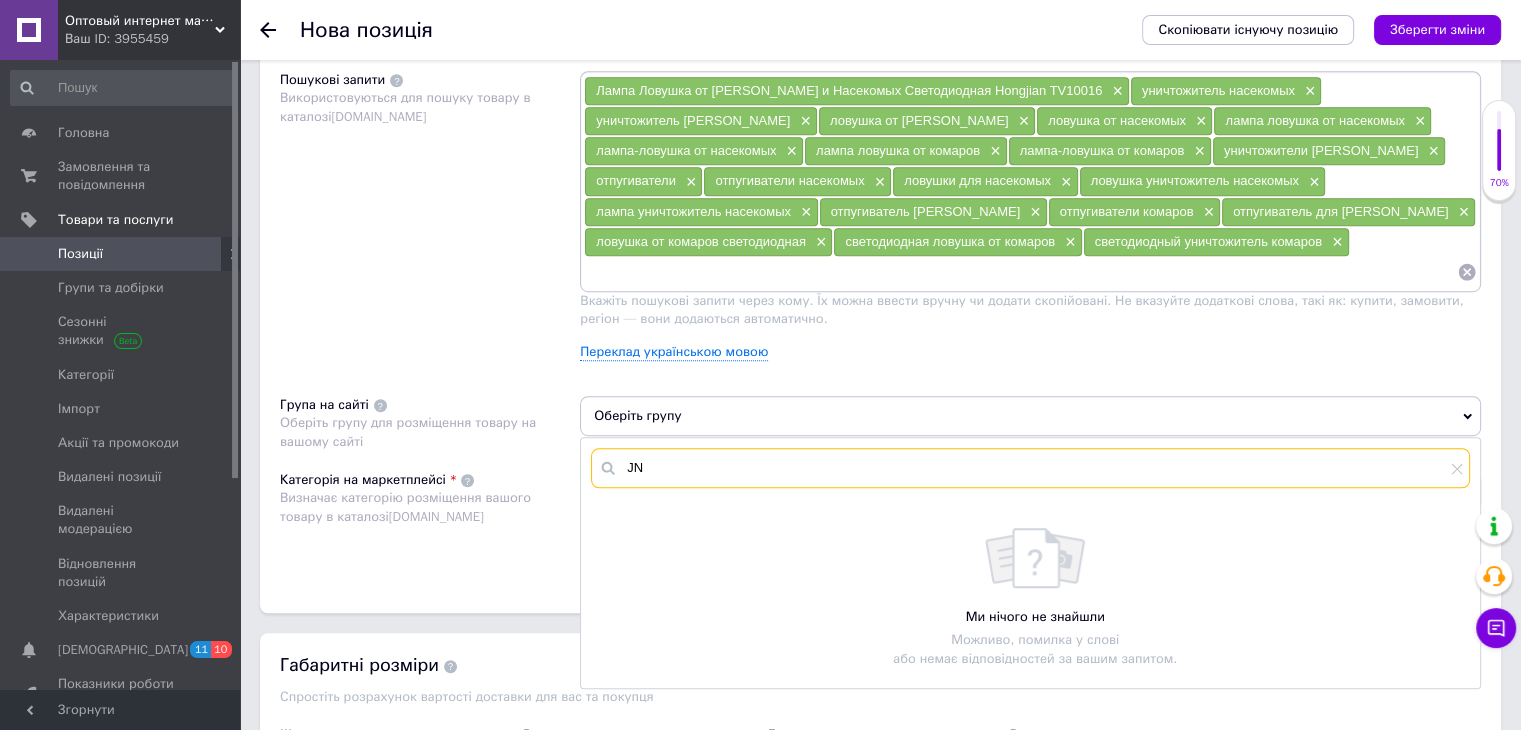 type on "J" 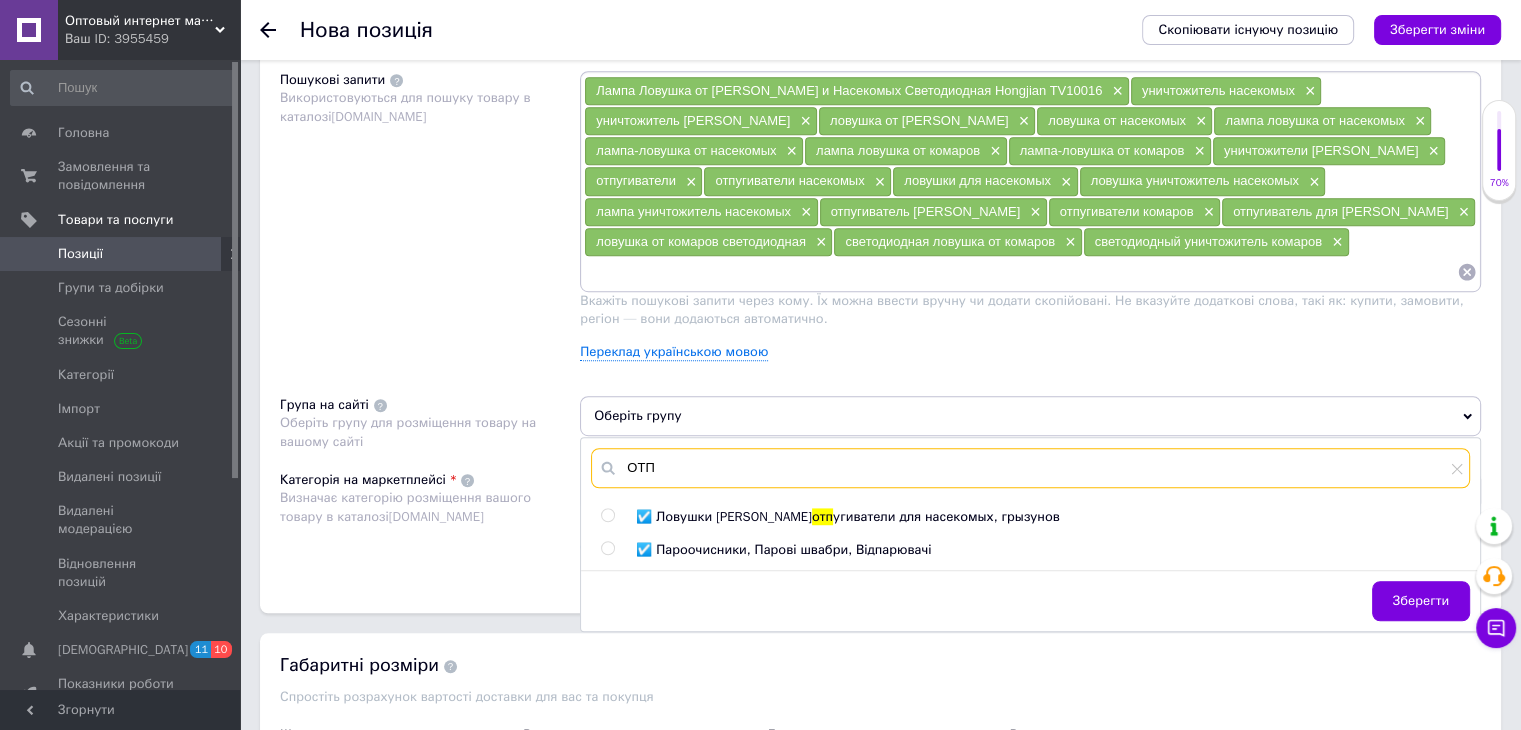 type on "ОТП" 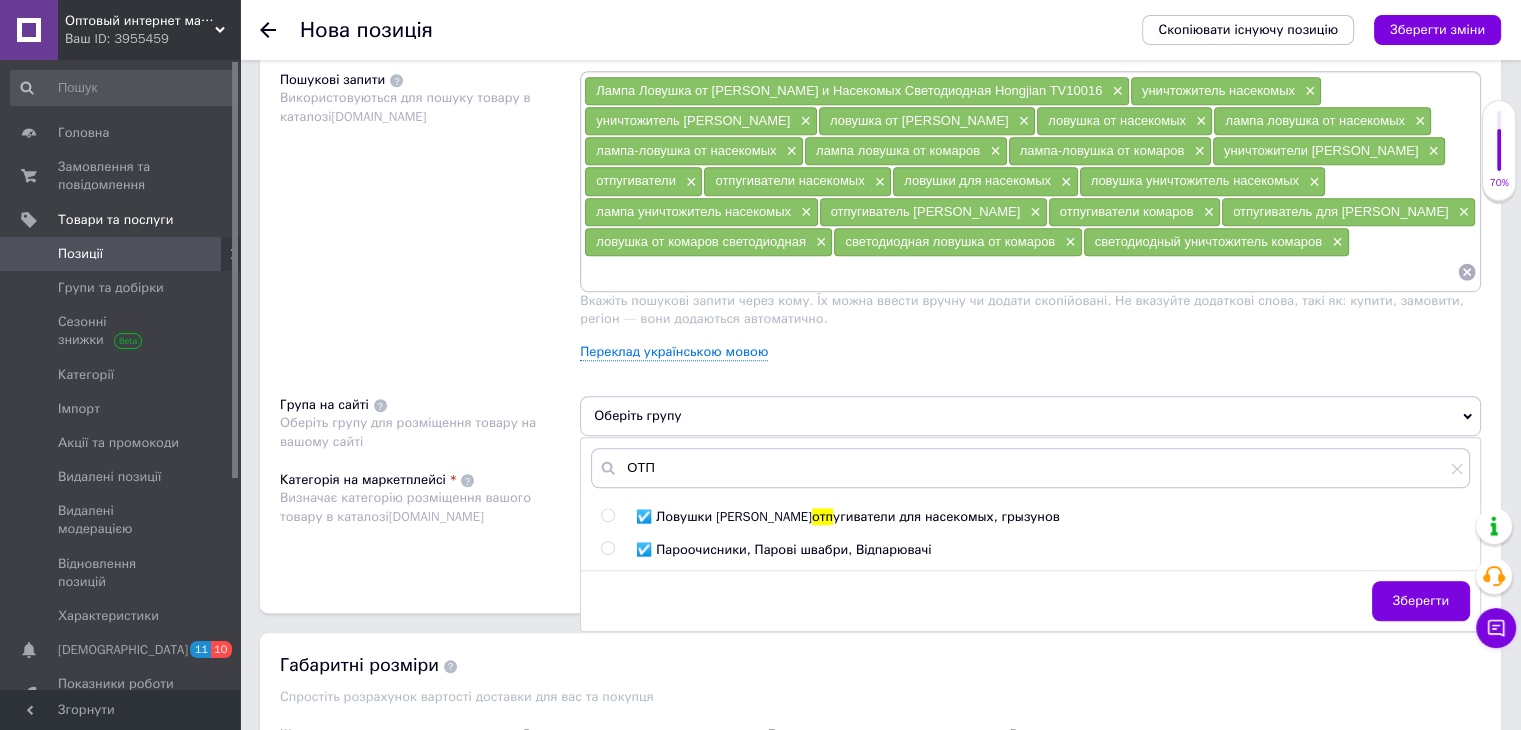 drag, startPoint x: 607, startPoint y: 477, endPoint x: 491, endPoint y: 441, distance: 121.45781 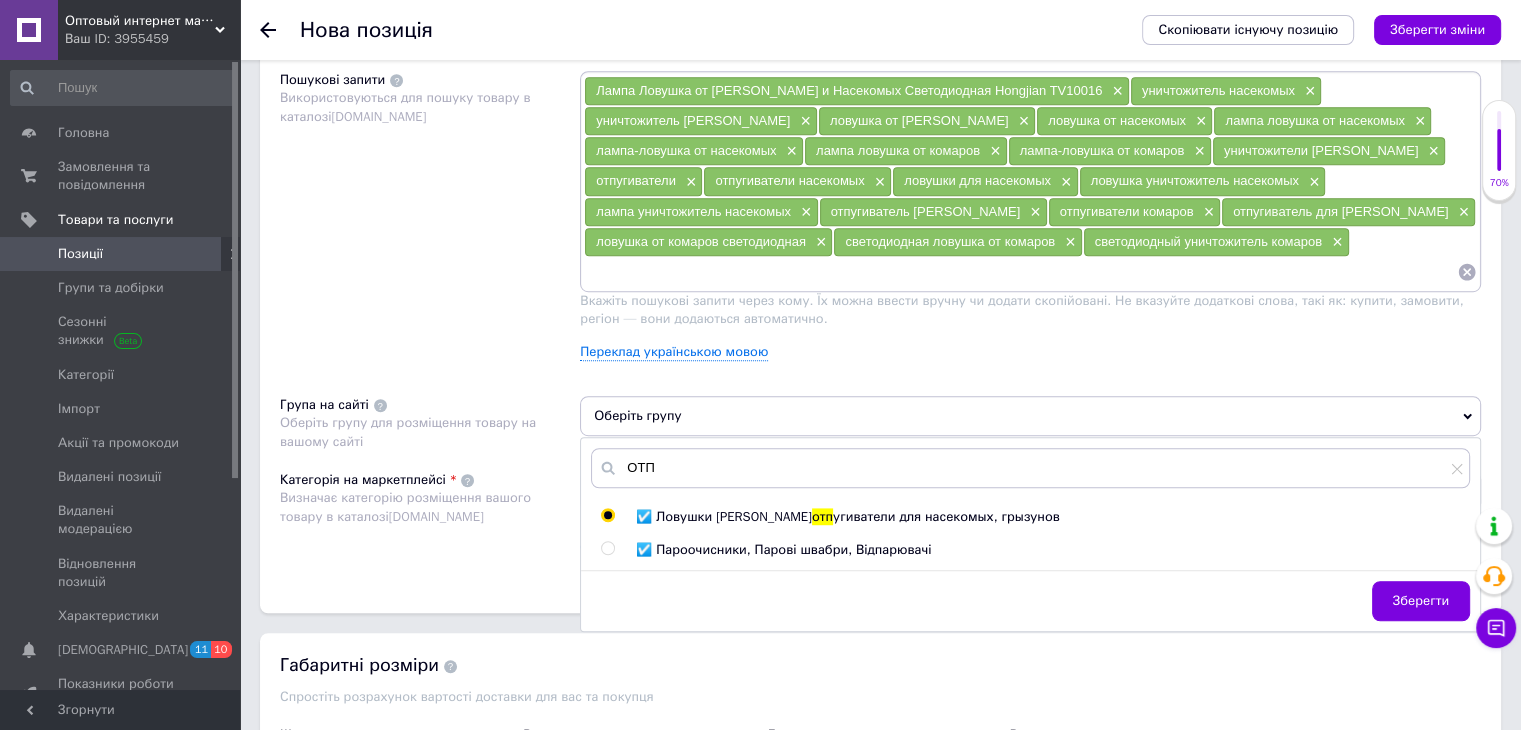 radio on "true" 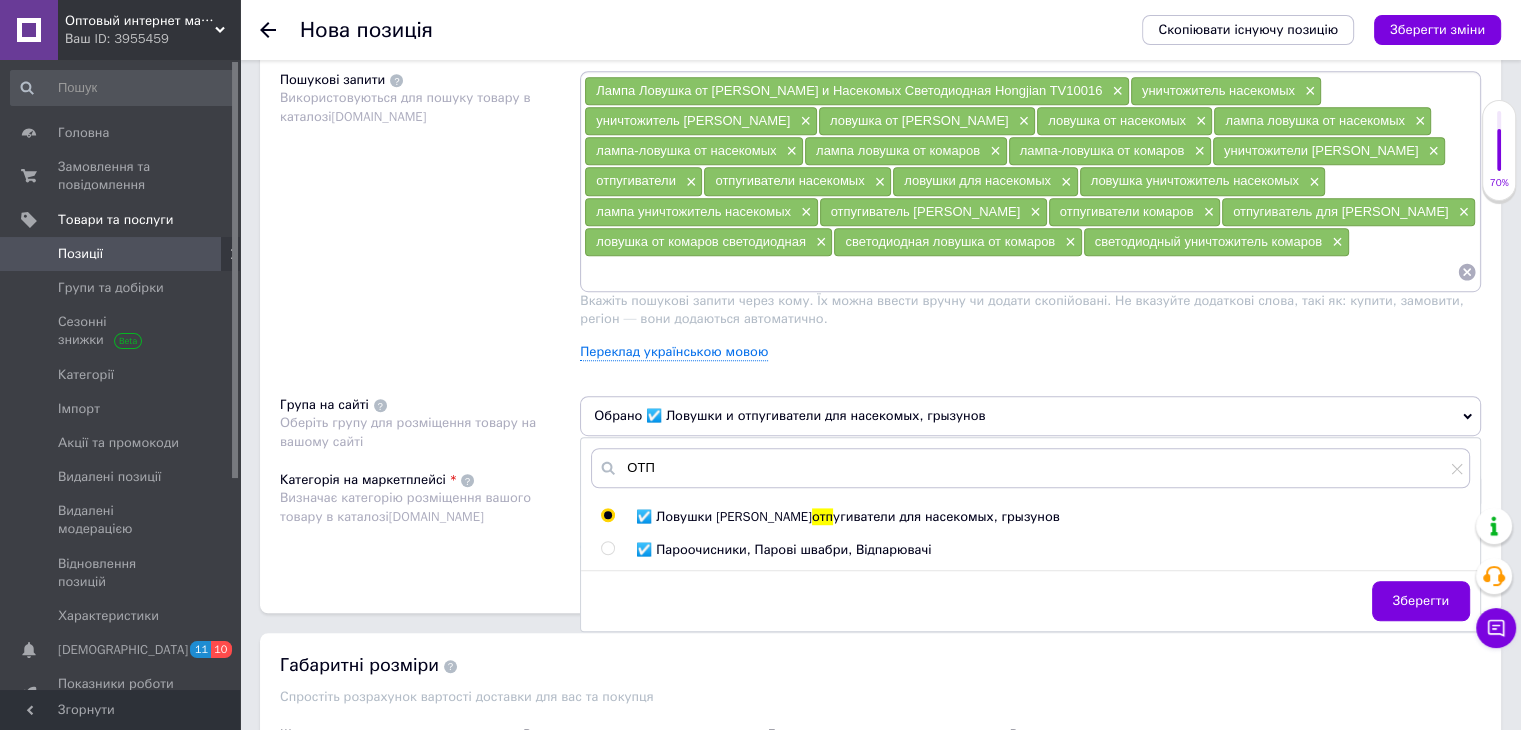 drag, startPoint x: 490, startPoint y: 441, endPoint x: 757, endPoint y: 455, distance: 267.3668 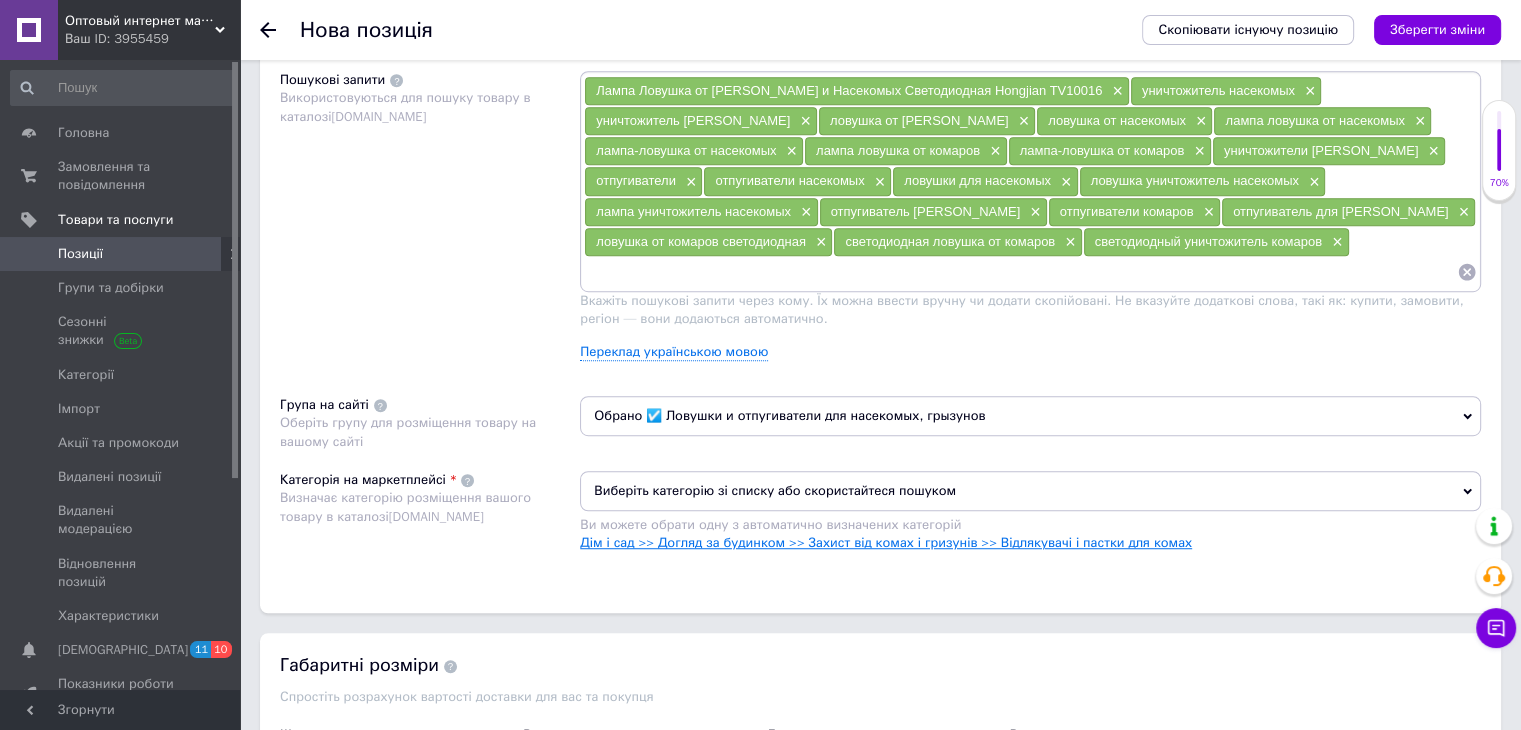 click on "Дім і сад >> Догляд за будинком >> Захист від комах і гризунів >> Відлякувачі і пастки для комах" at bounding box center [886, 542] 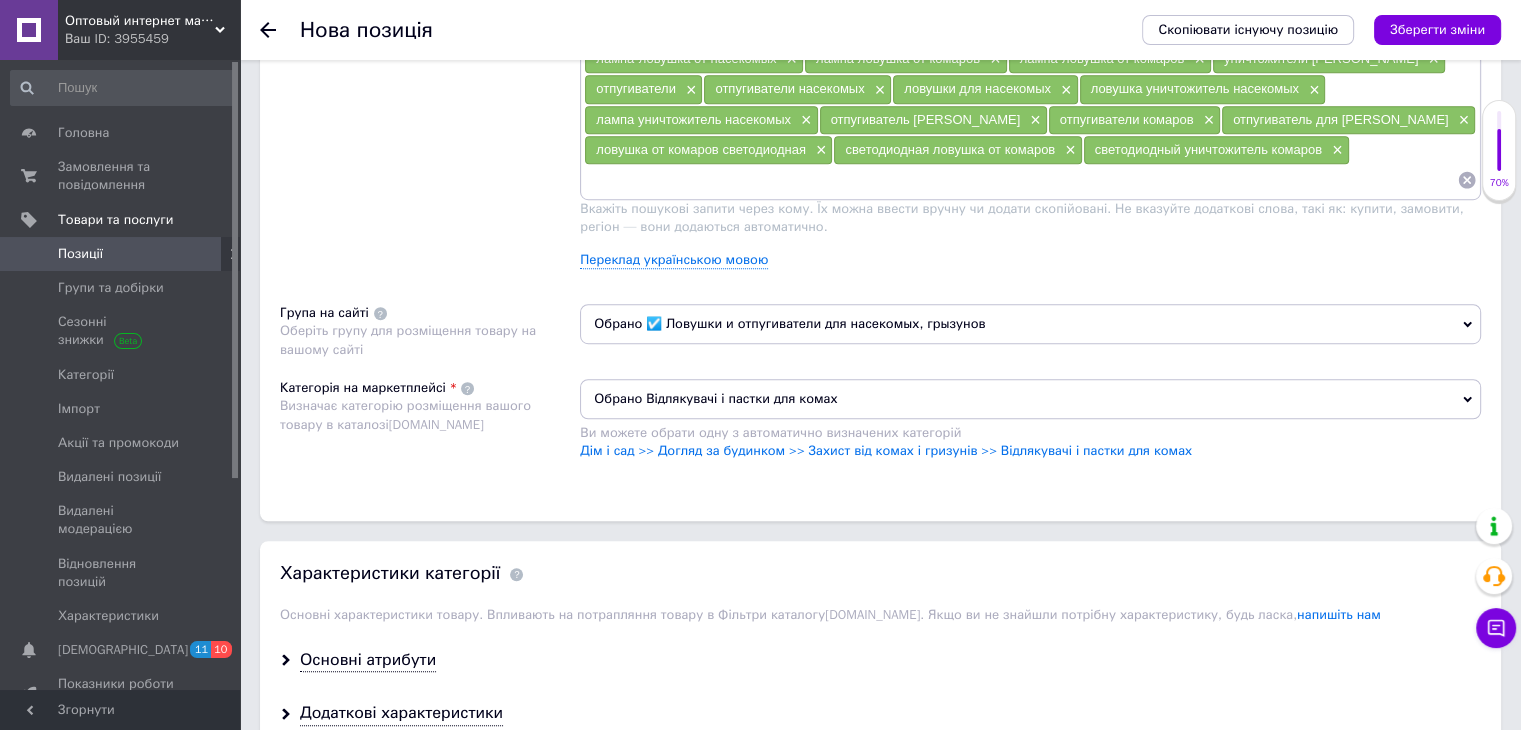 scroll, scrollTop: 1600, scrollLeft: 0, axis: vertical 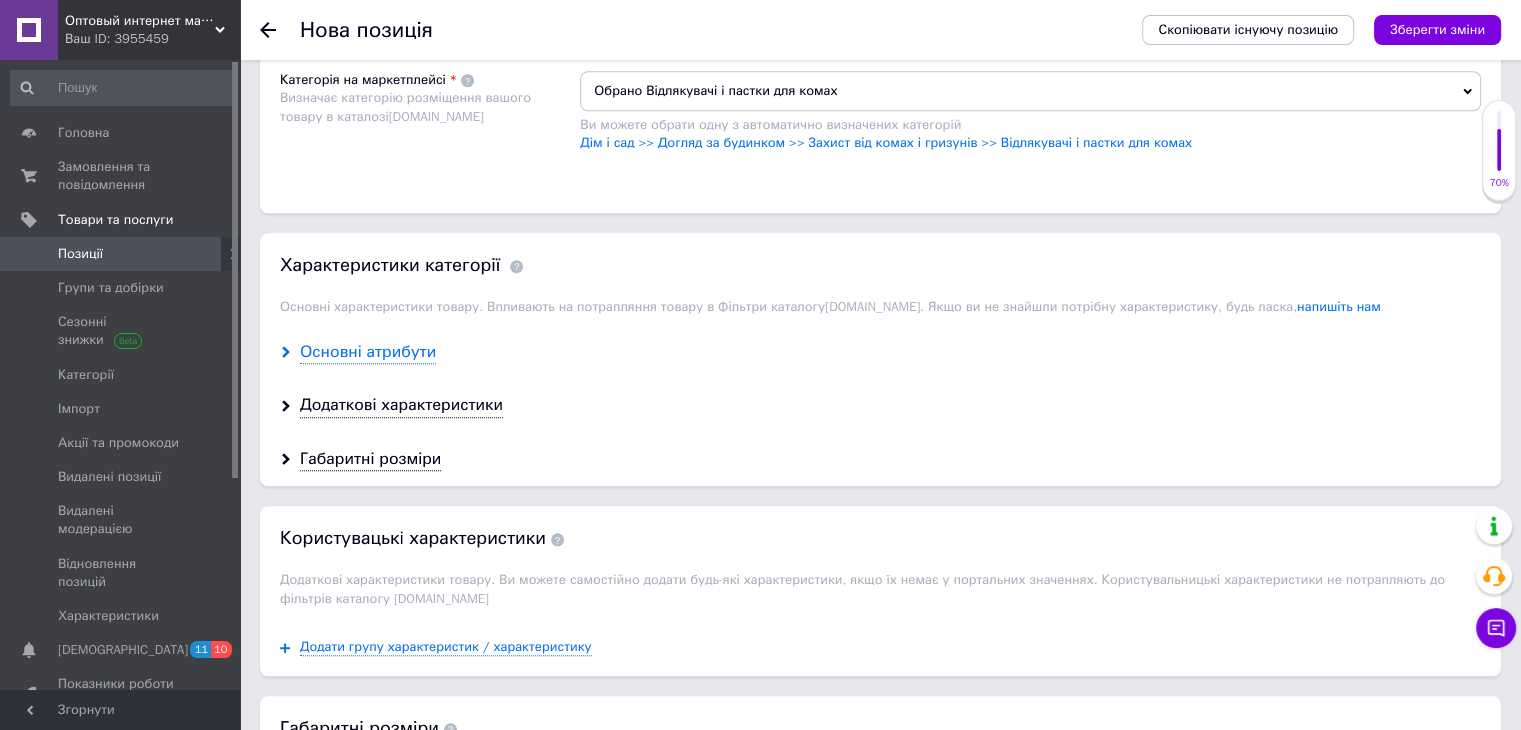 click on "Основні атрибути" at bounding box center (368, 352) 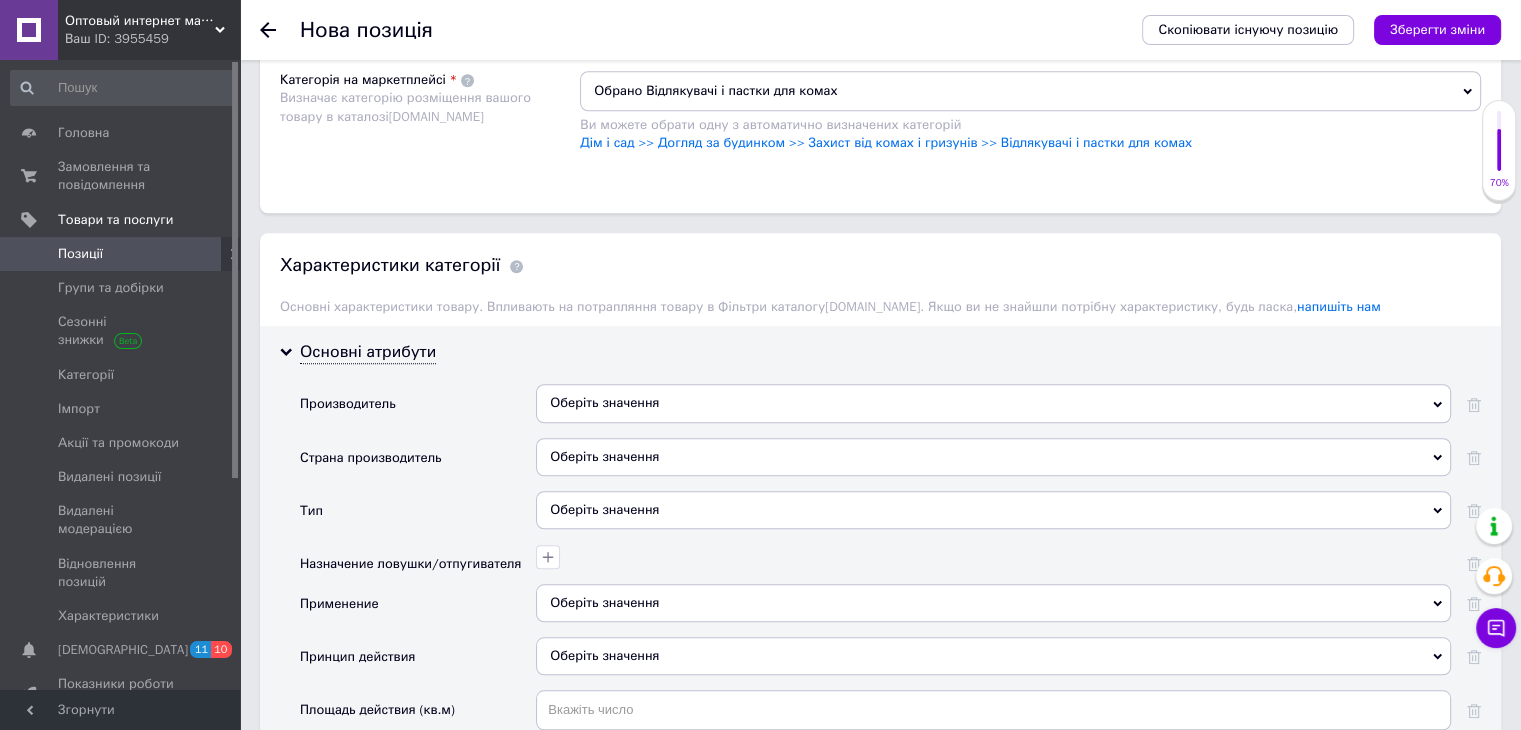 click on "Оберіть значення" at bounding box center [993, 517] 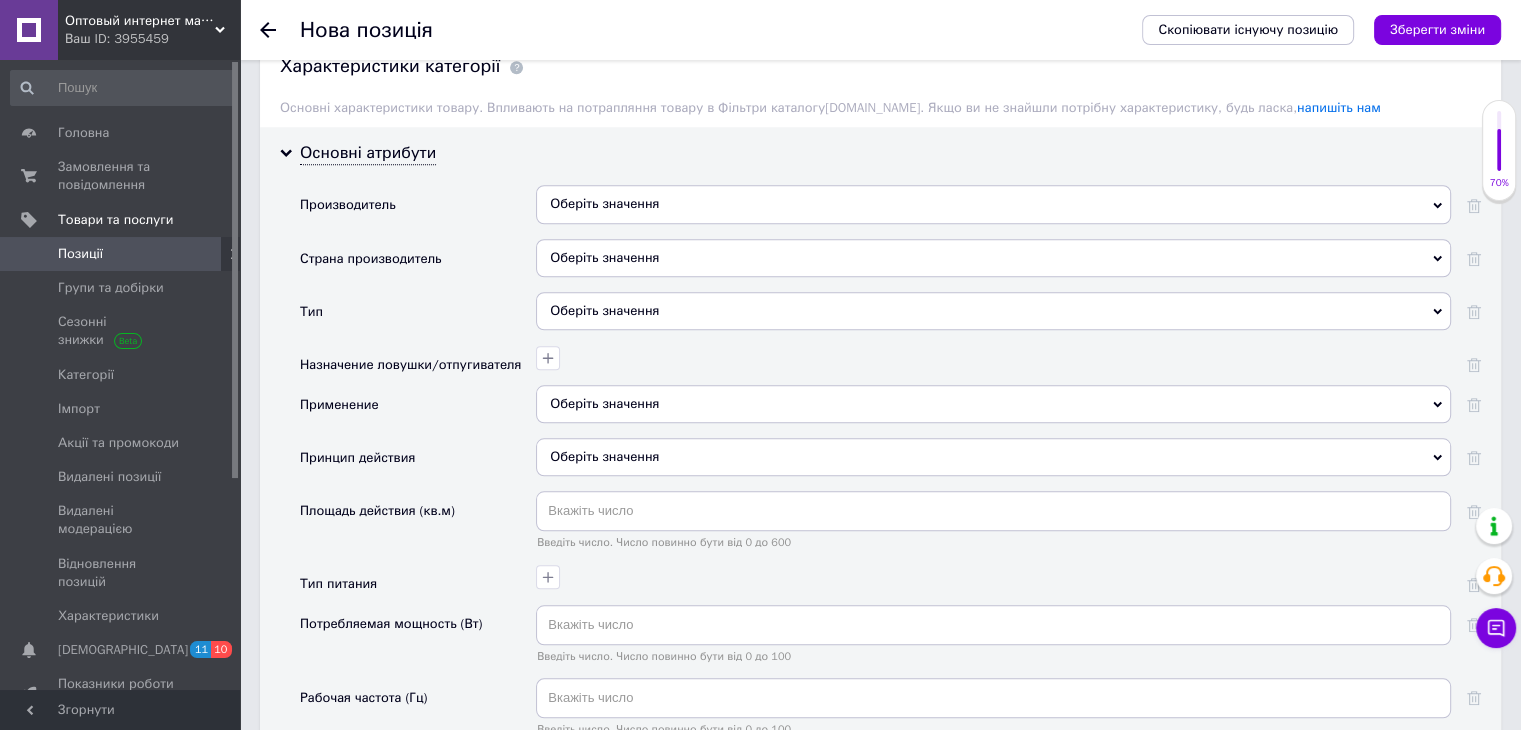 scroll, scrollTop: 1800, scrollLeft: 0, axis: vertical 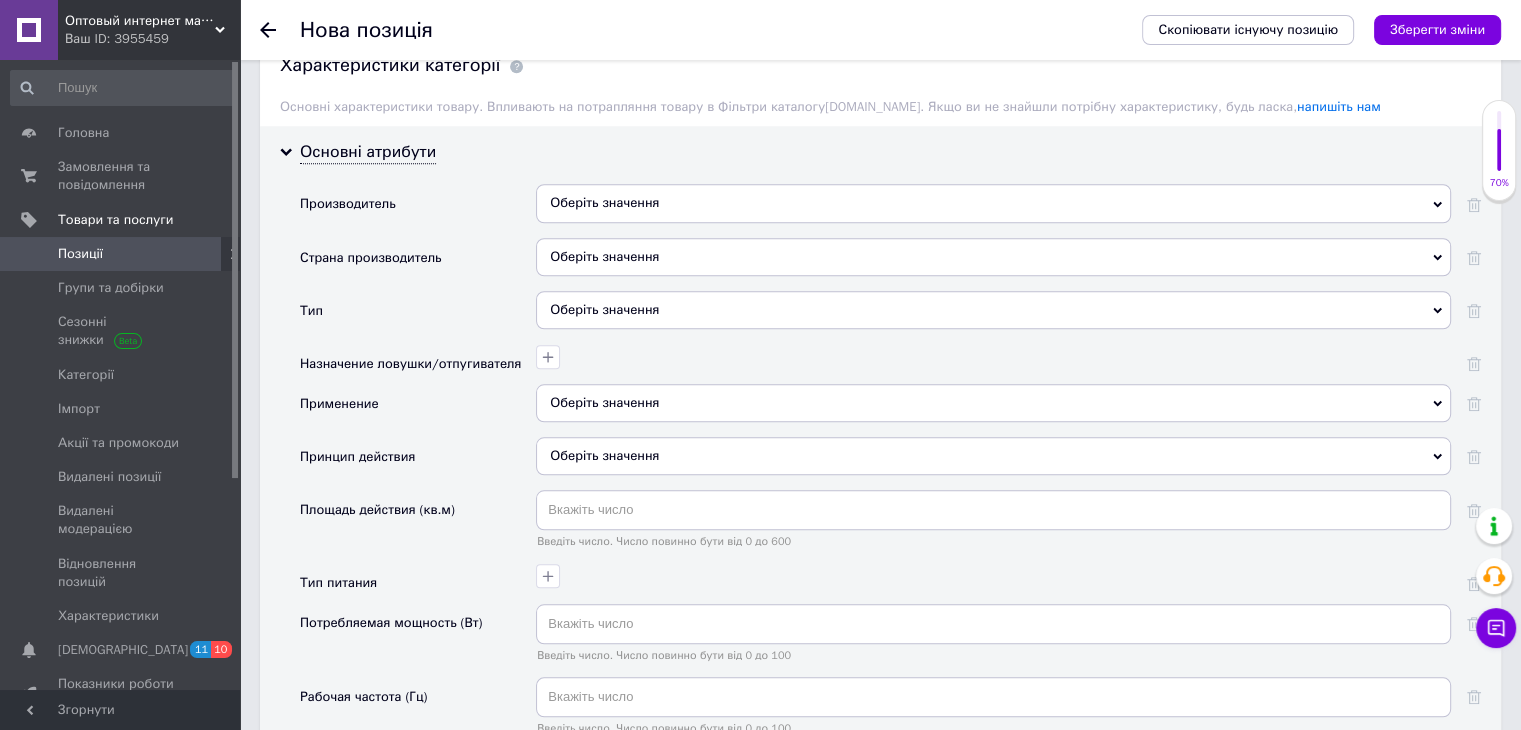 click on "Оберіть значення" at bounding box center (993, 310) 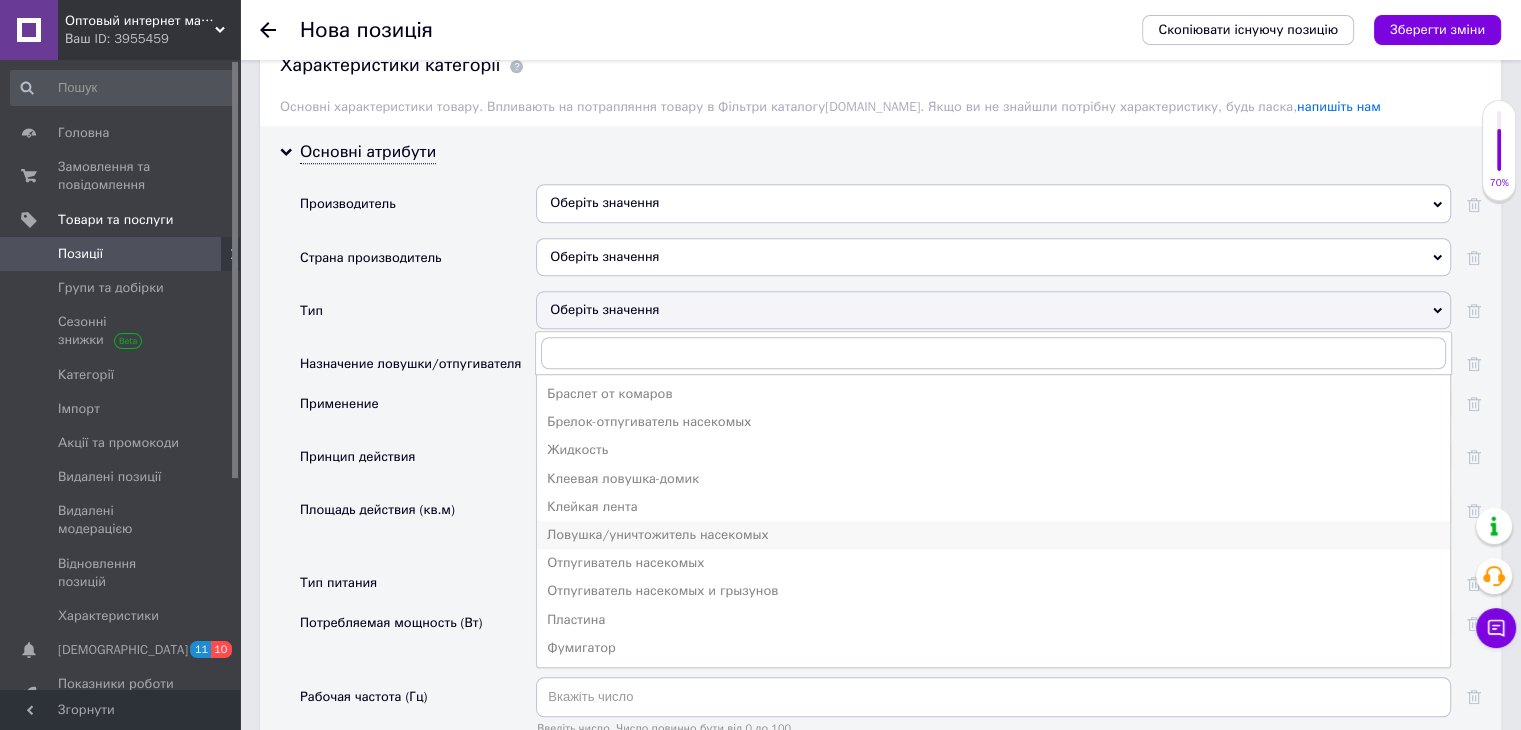 click on "Ловушка/уничтожитель насекомых" at bounding box center [993, 535] 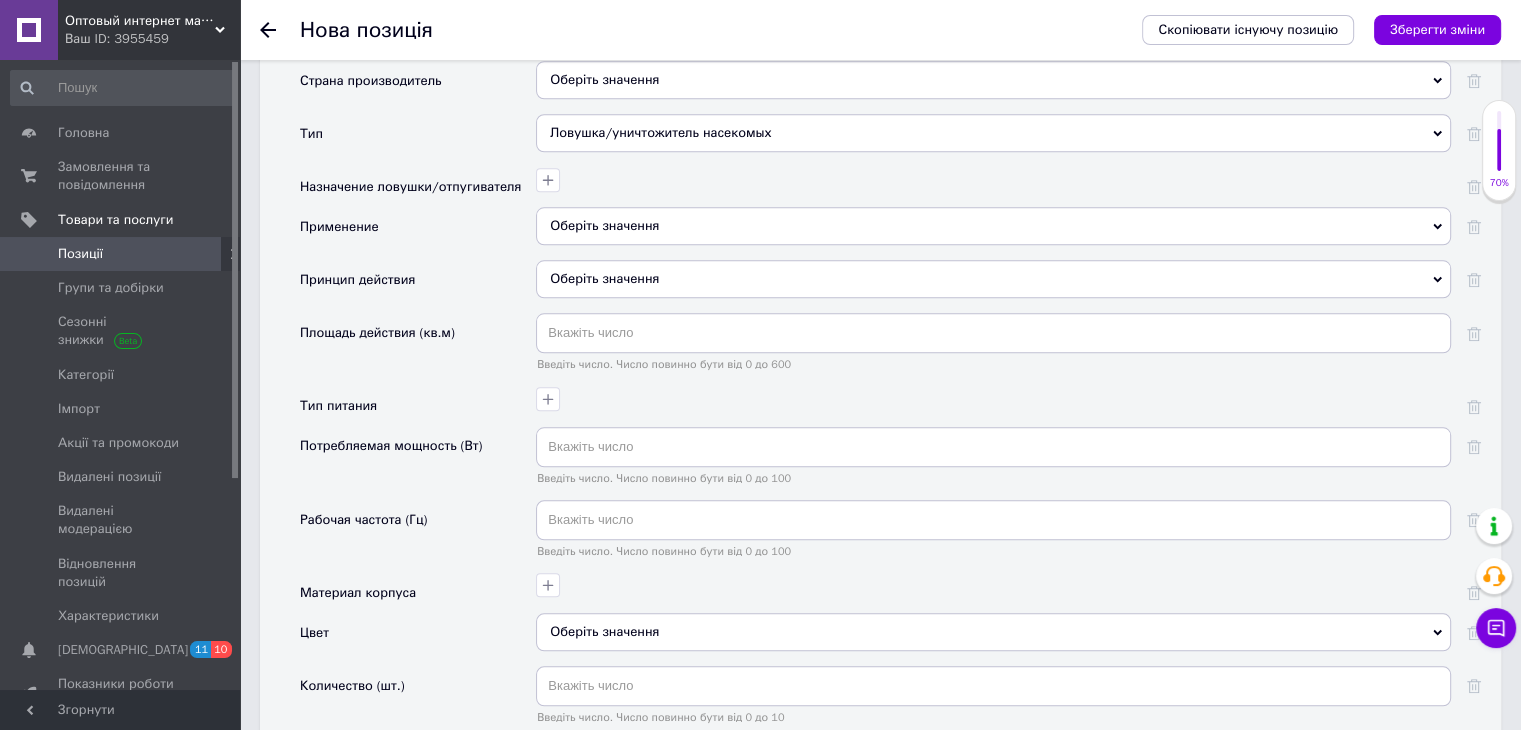 scroll, scrollTop: 2000, scrollLeft: 0, axis: vertical 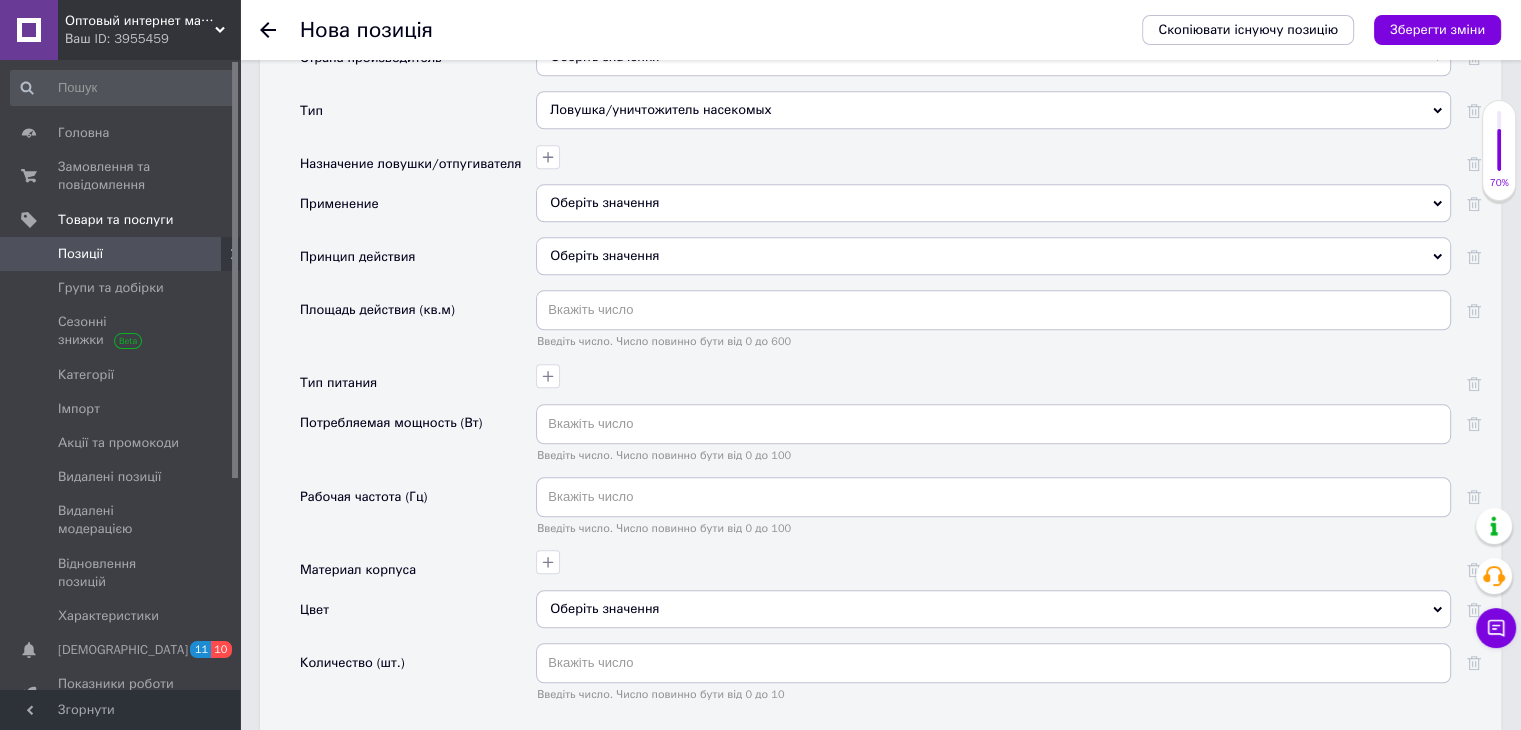 click on "Оберіть значення" at bounding box center [993, 609] 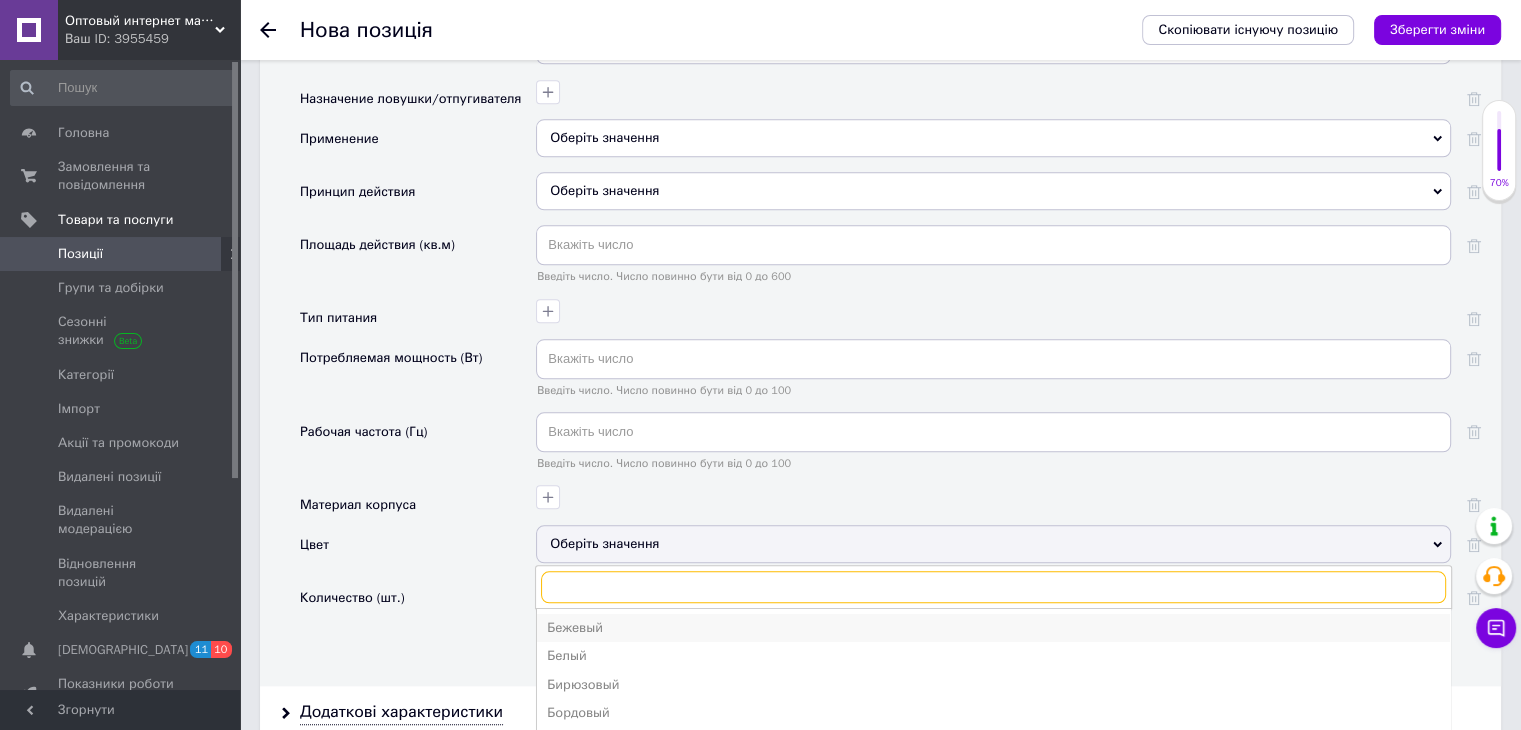 scroll, scrollTop: 2100, scrollLeft: 0, axis: vertical 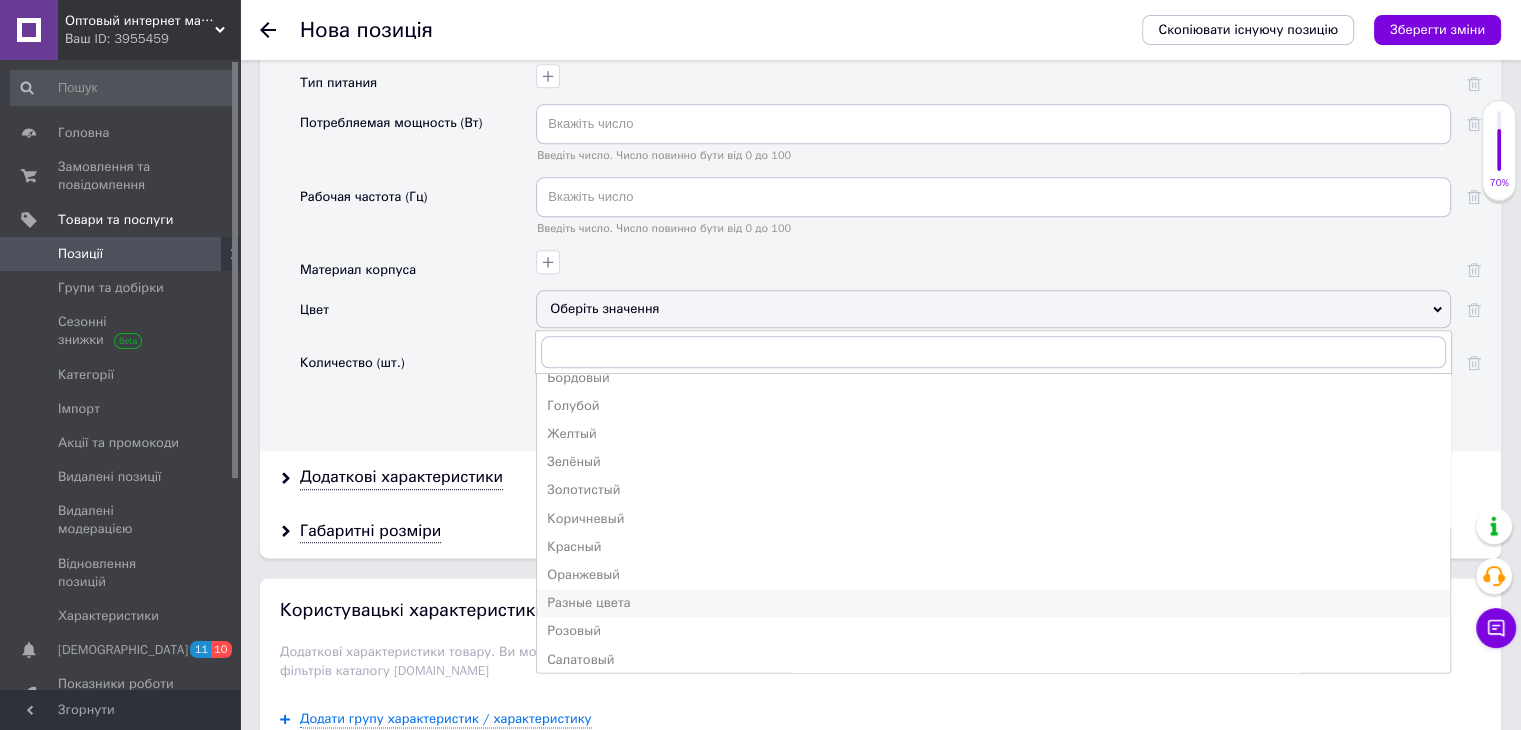 click on "Разные цвета" at bounding box center (993, 603) 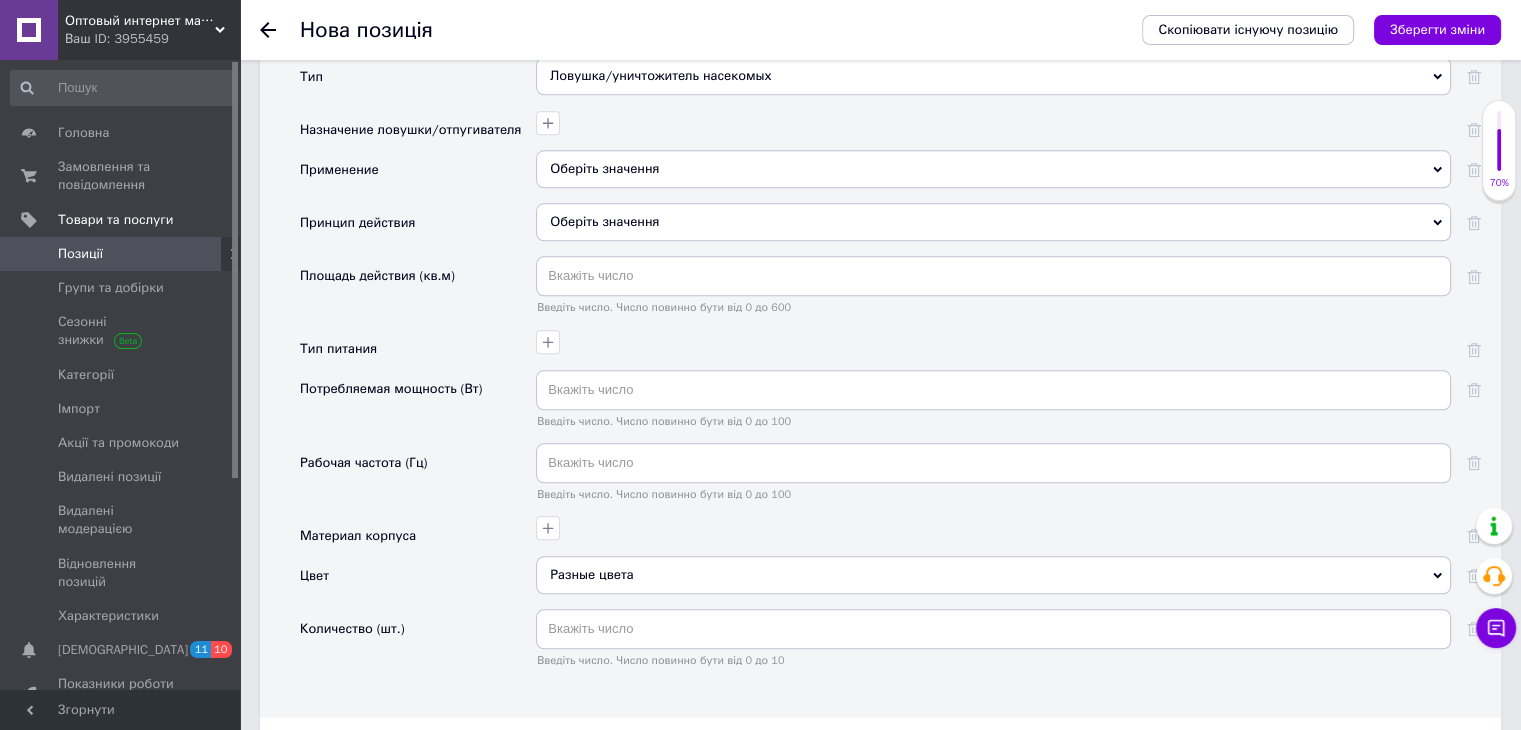 scroll, scrollTop: 2000, scrollLeft: 0, axis: vertical 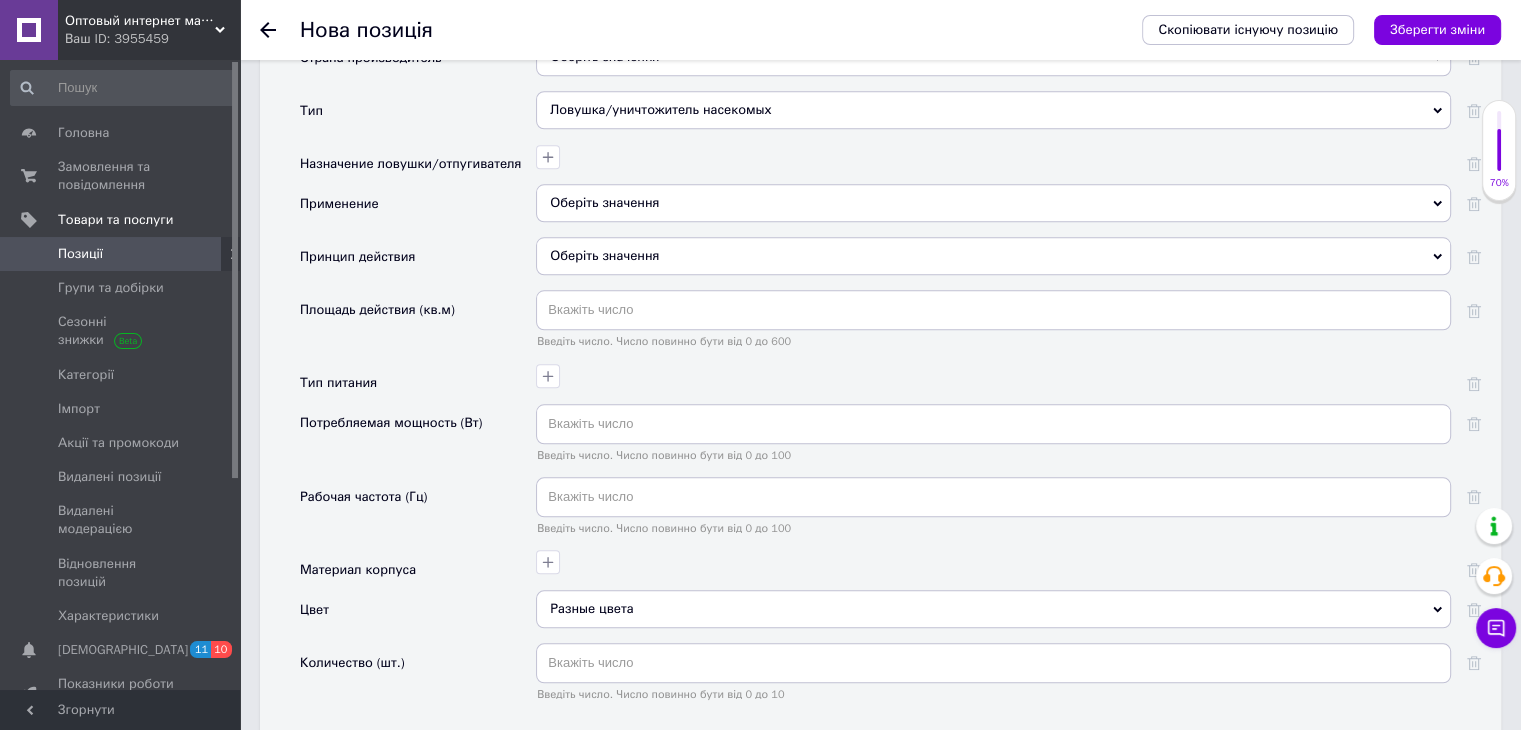 click on "Оберіть значення" at bounding box center [993, 203] 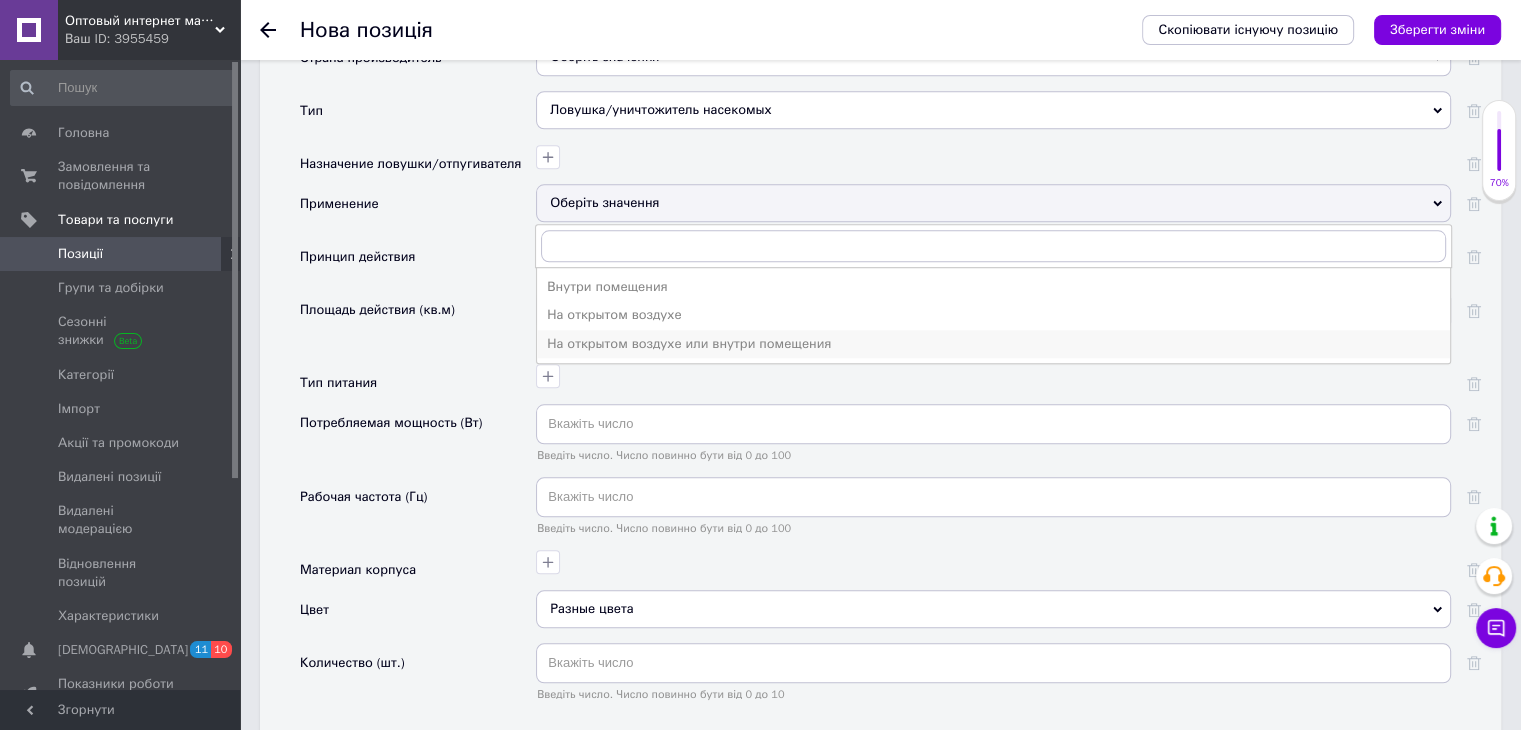 click on "На открытом воздухе или внутри помещения" at bounding box center (993, 344) 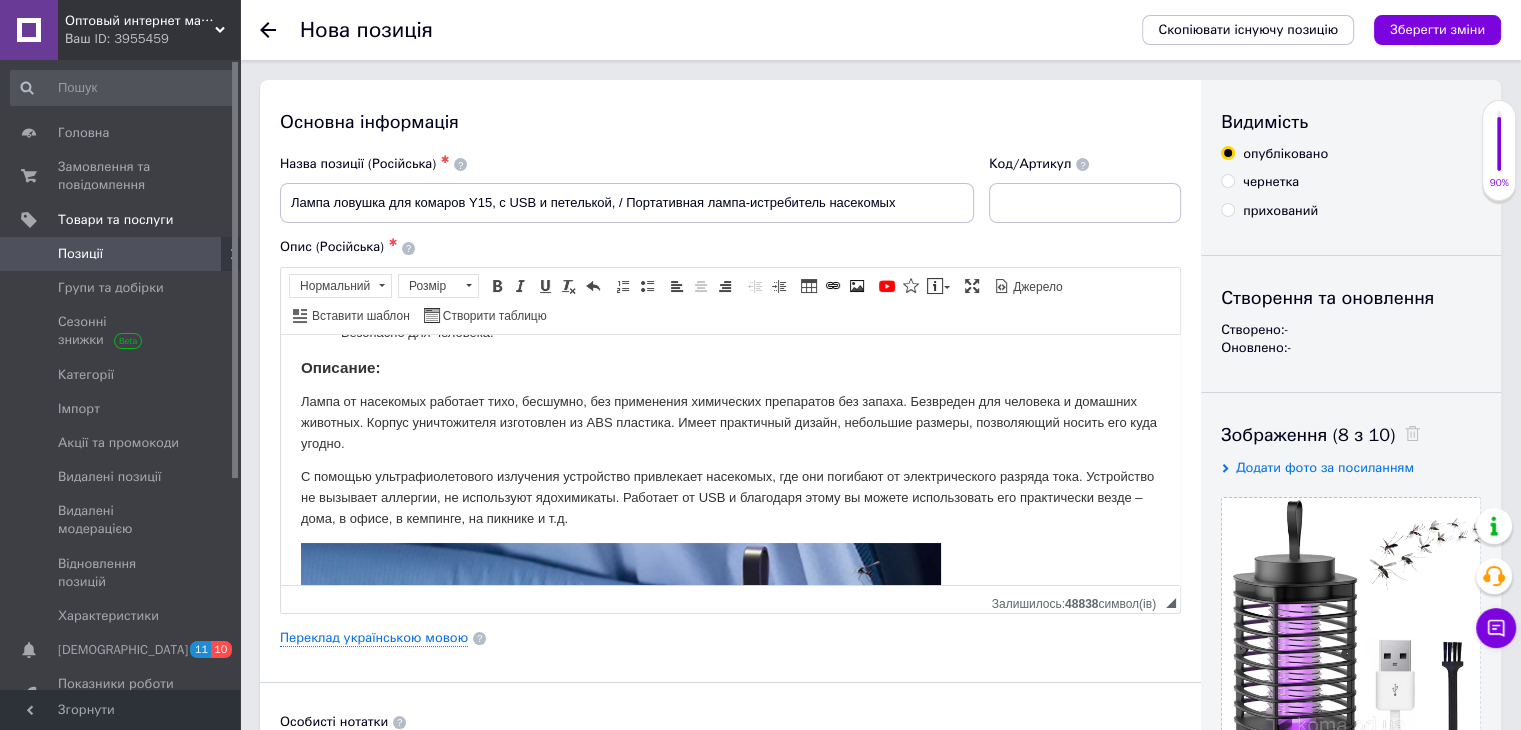 scroll, scrollTop: 0, scrollLeft: 0, axis: both 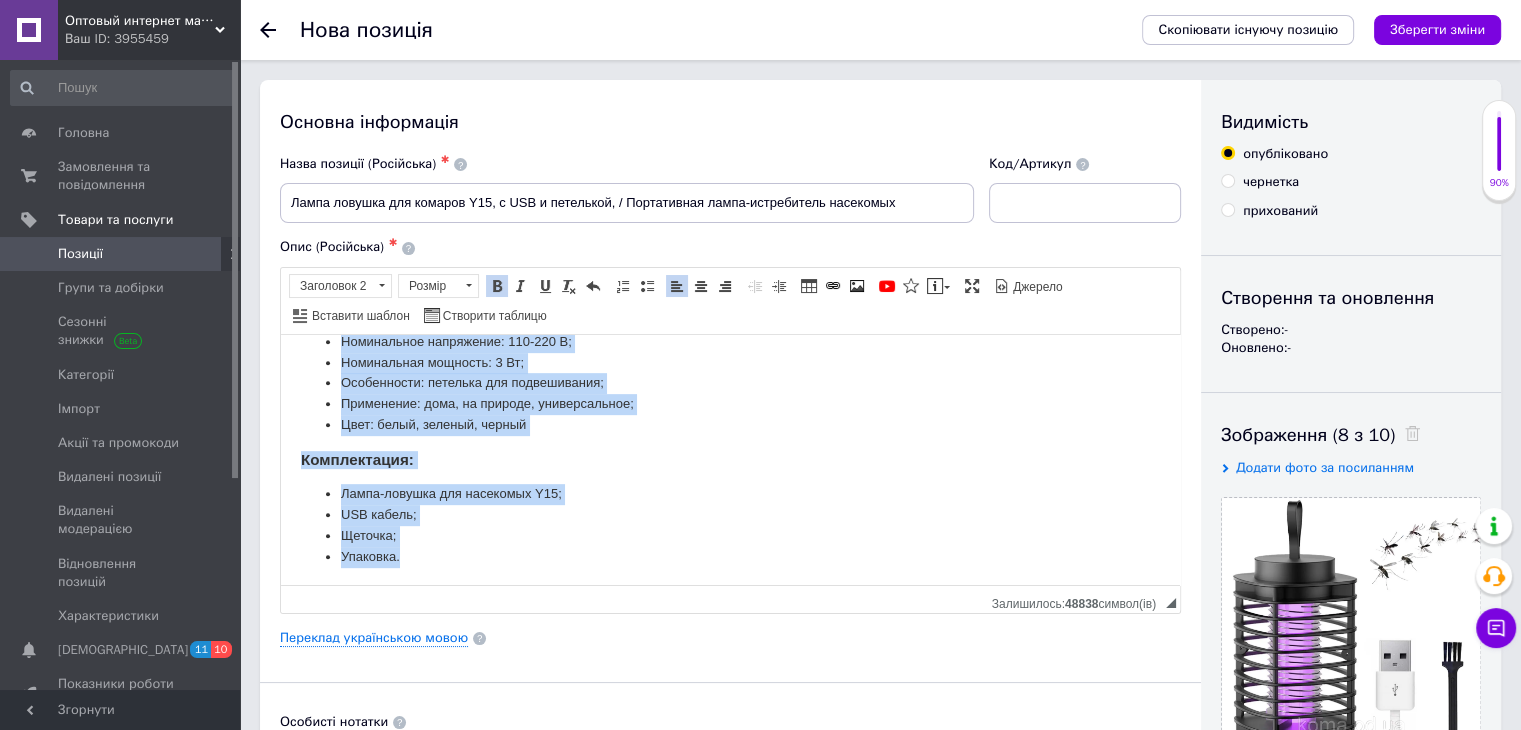 drag, startPoint x: 298, startPoint y: 353, endPoint x: 861, endPoint y: 999, distance: 856.9043 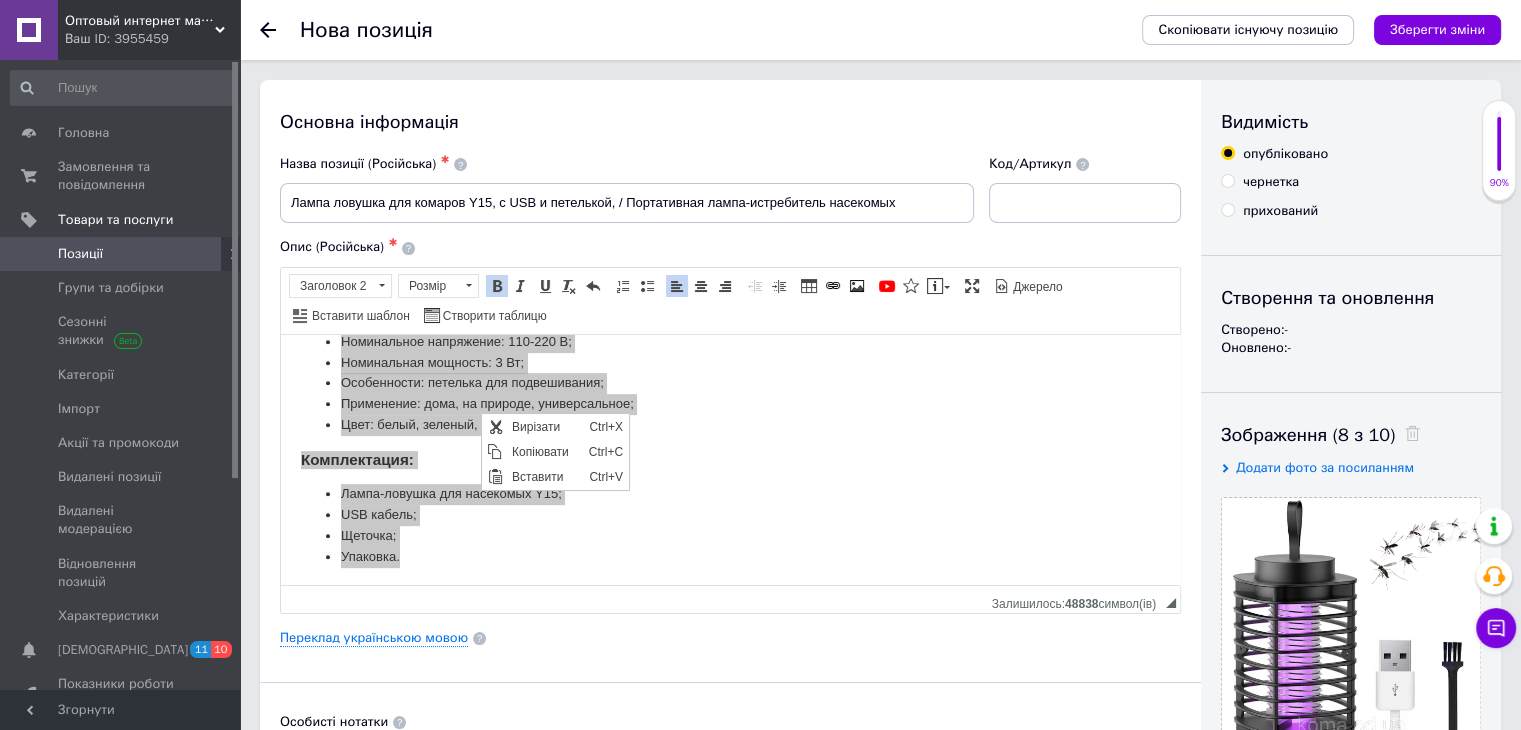 scroll, scrollTop: 0, scrollLeft: 0, axis: both 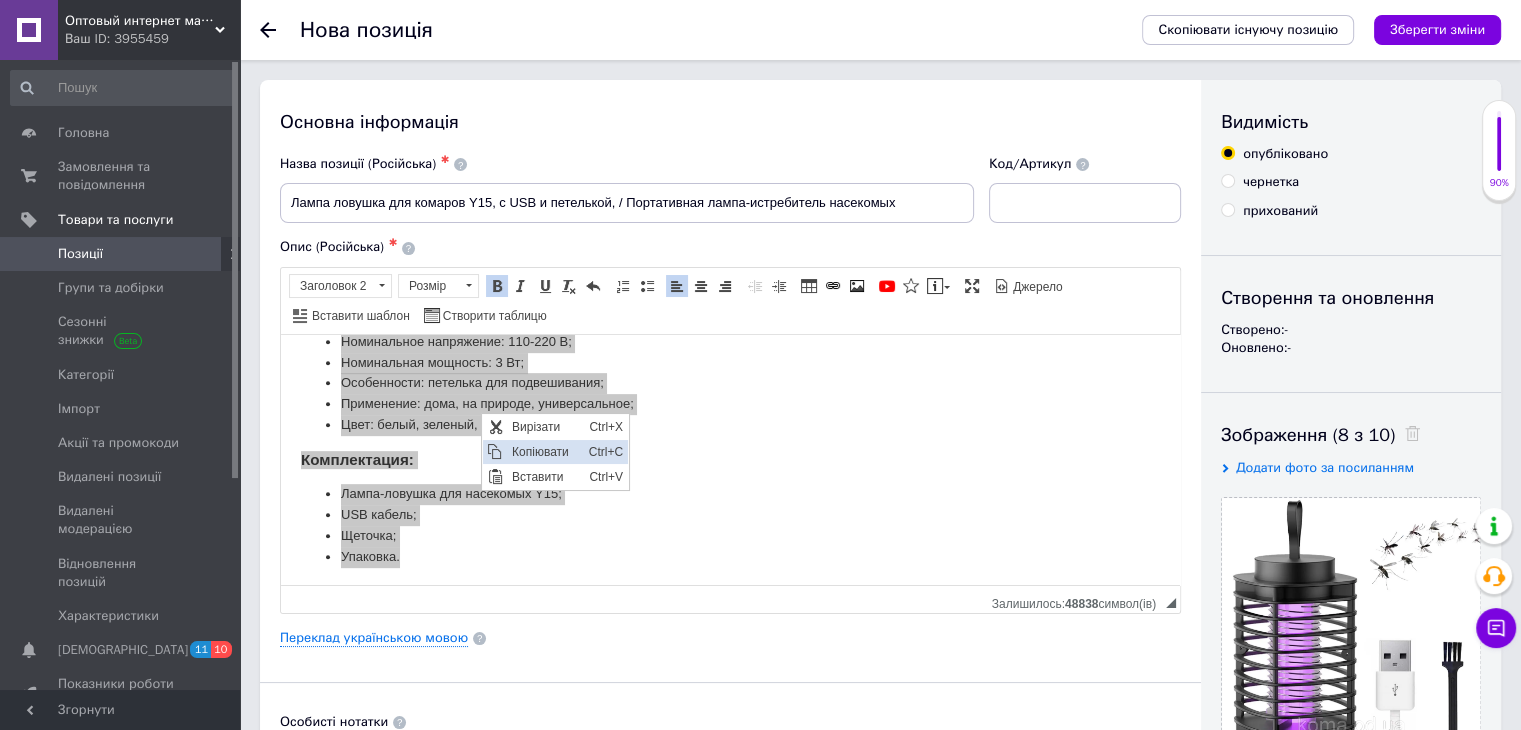 click on "Копіювати" at bounding box center (544, 452) 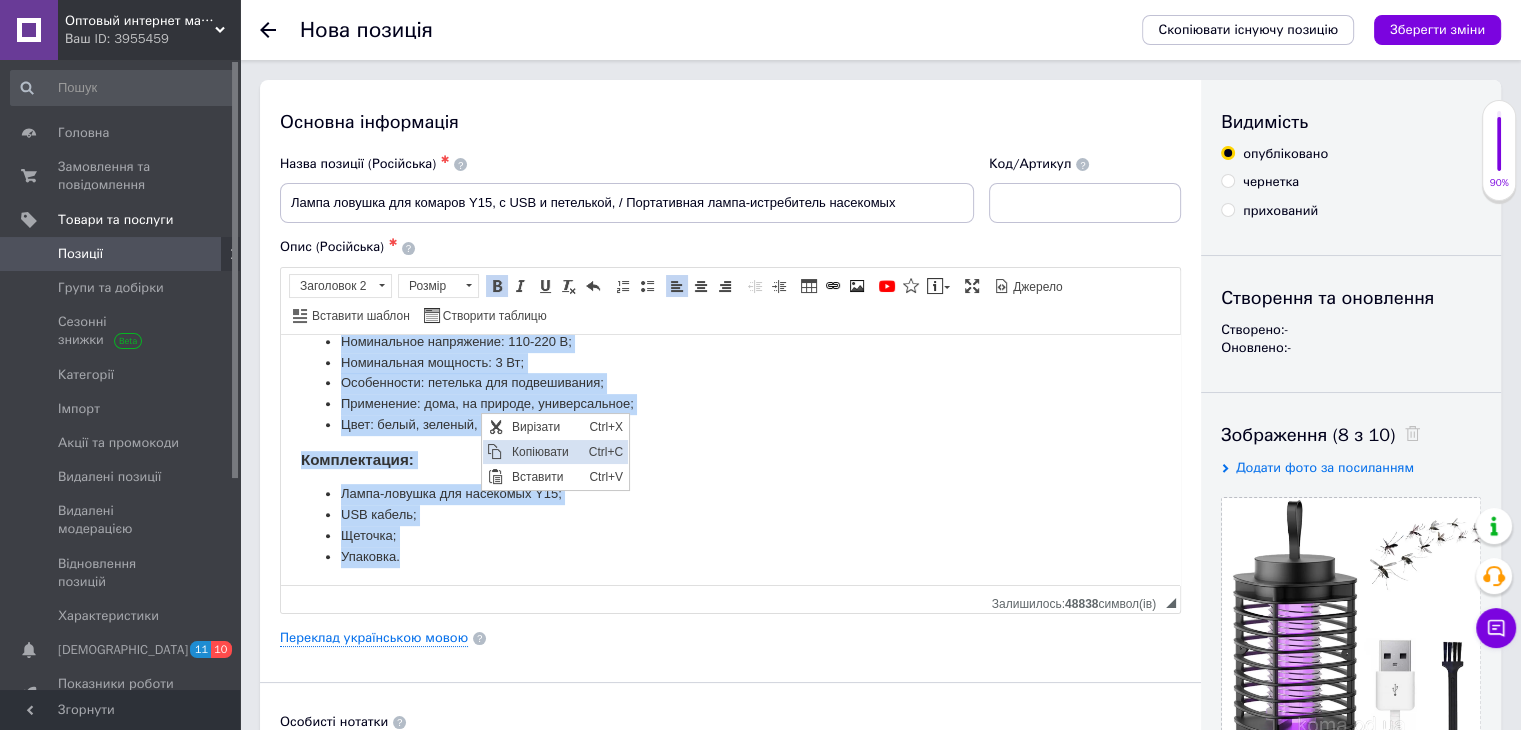 copy on "Истребитель насекомых Y15 – эффективный помощник в борьбе против мух, моли, комаров и других летающих насекомых. Достоинства: Прочные материалы; Компактные размеры; эффективность; Петелька для подвешивания; Безопасно для человека. Описание: Лампа от насекомых работает тихо, бесшумно, без применения химических препаратов без запаха. Безвреден для человека и домашних животных. Корпус уничтожителя изготовлен из ABS пластика. Имеет практичный дизайн, небольшие размеры, позволяющий носить его куда угодно. С помощью ультрафиолетового излучения устройство привлекает насекомых, где они погибают от электрического разряда тока. Устройство не вызывает аллергии, не используют ядохимикаты. Работает от USB и благодаря этому вы можете использовать его практически везде – дома, в офисе, в кемпинге, на пикнике и т.д. Характеристики: Тип: электрический отпугиватель комаров; Материал: пластик; Питание: от USB; Номинальное напряжение: 110-220 В; Номинальная мощность: 3 Вт; Особенности: петелька для подвешивания; Применение: д..." 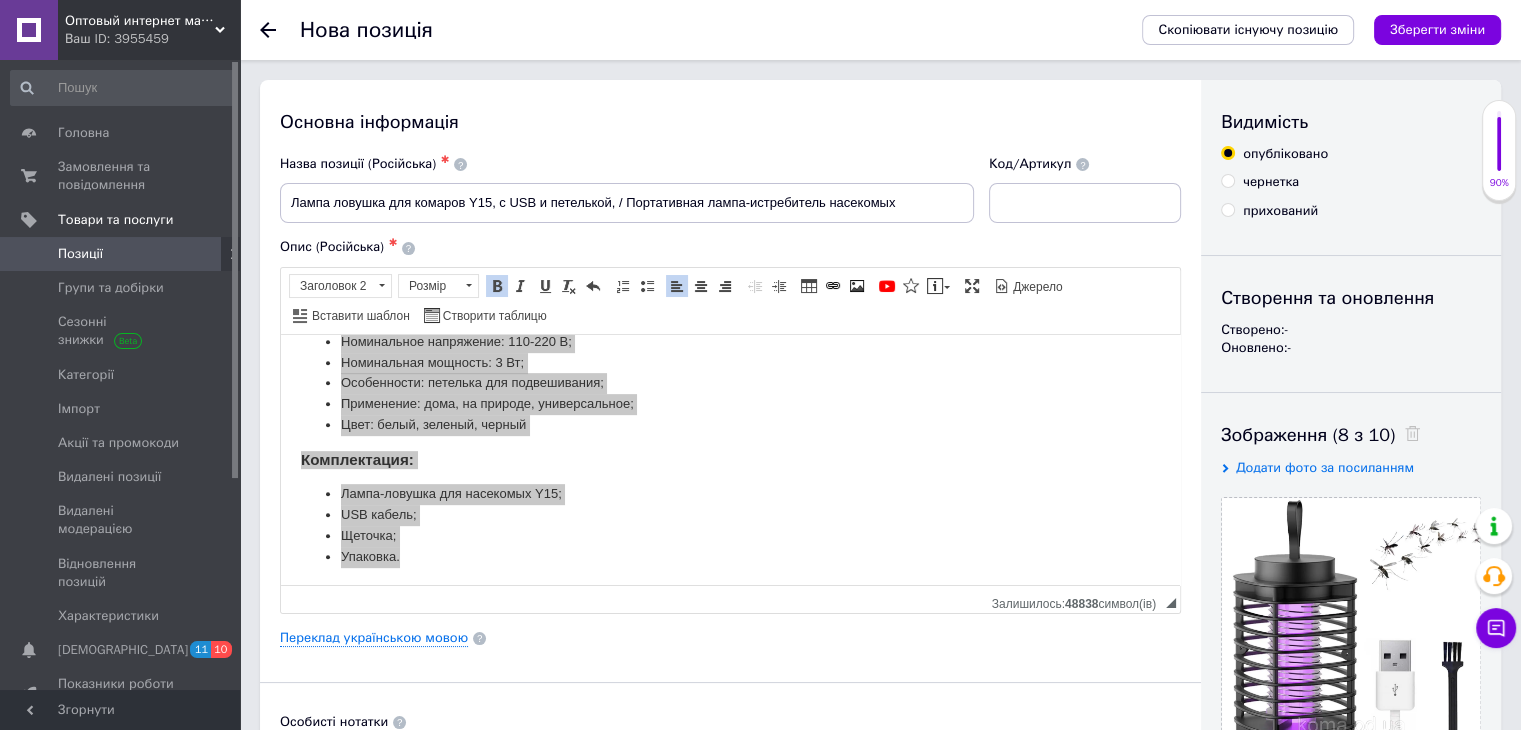 click on "Зберегти зміни" at bounding box center [1437, 30] 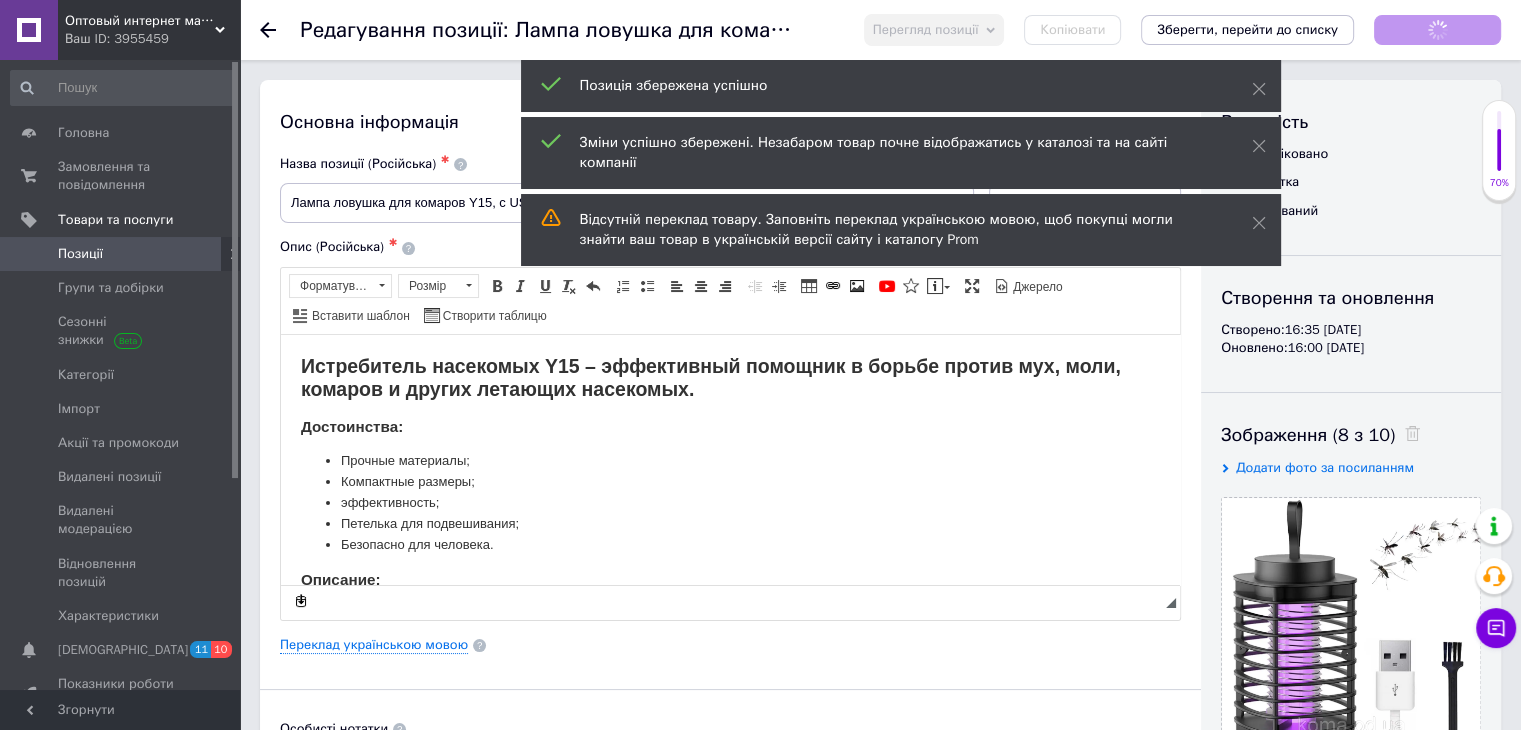 scroll, scrollTop: 0, scrollLeft: 0, axis: both 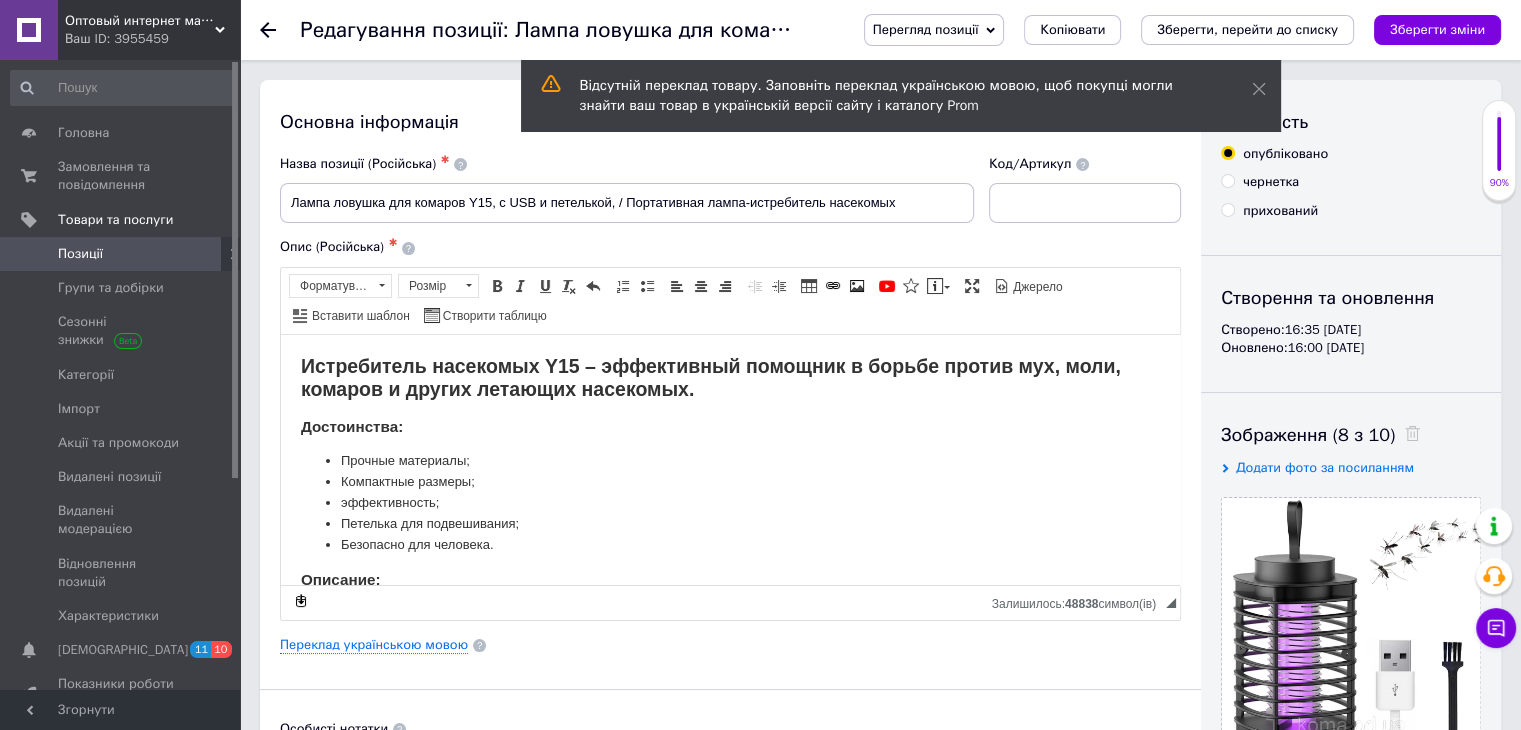 click on "Позиції" at bounding box center [121, 254] 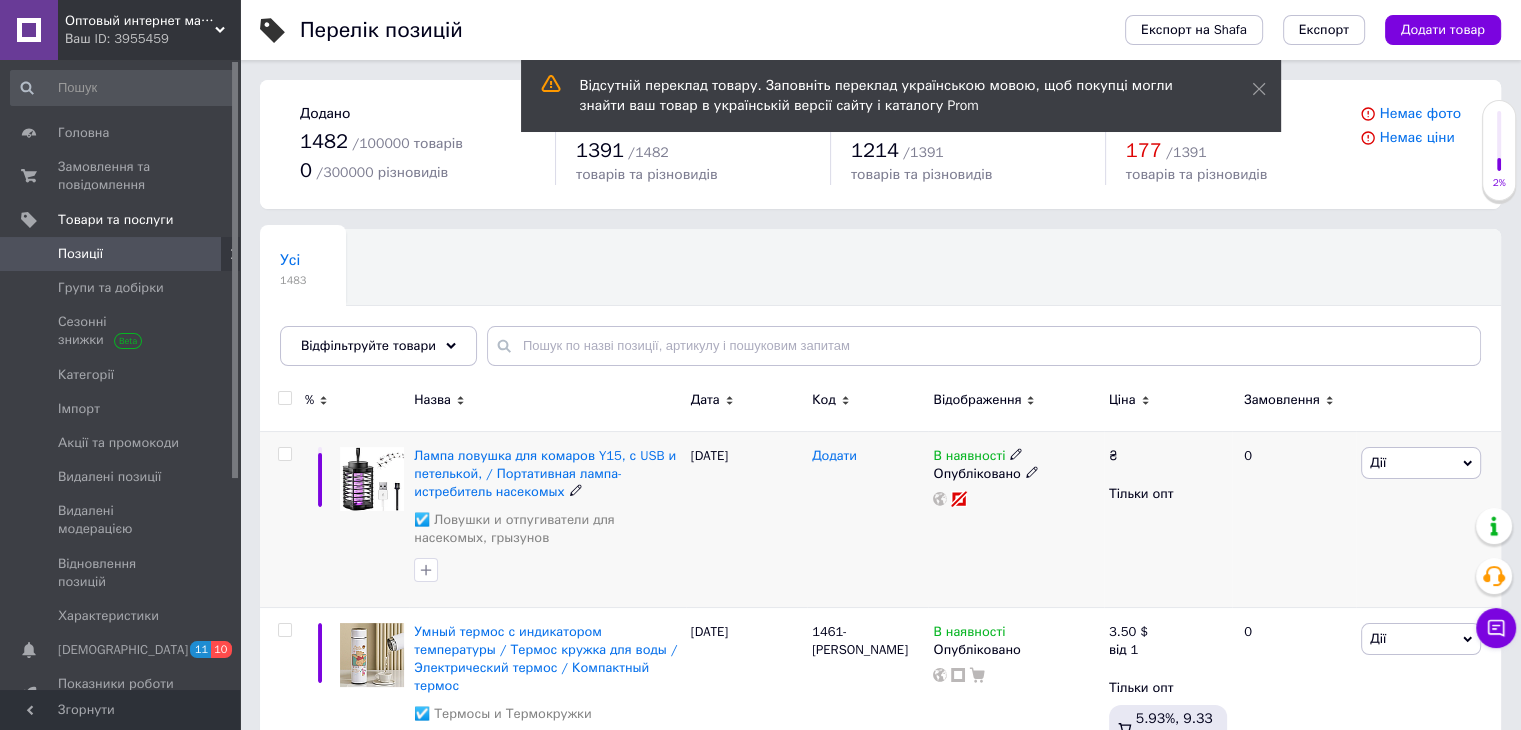 click on "Додати" at bounding box center (834, 456) 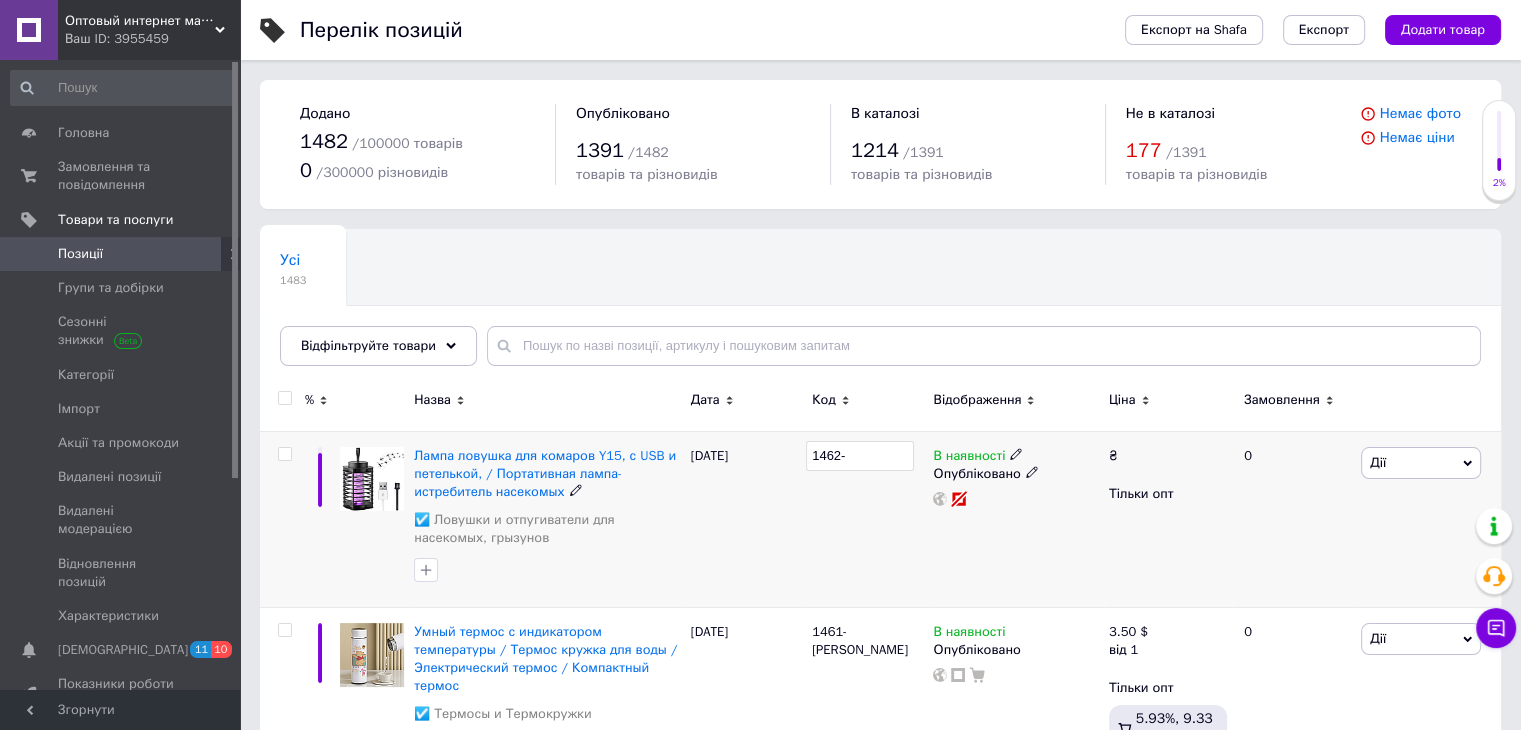 type on "1462-D" 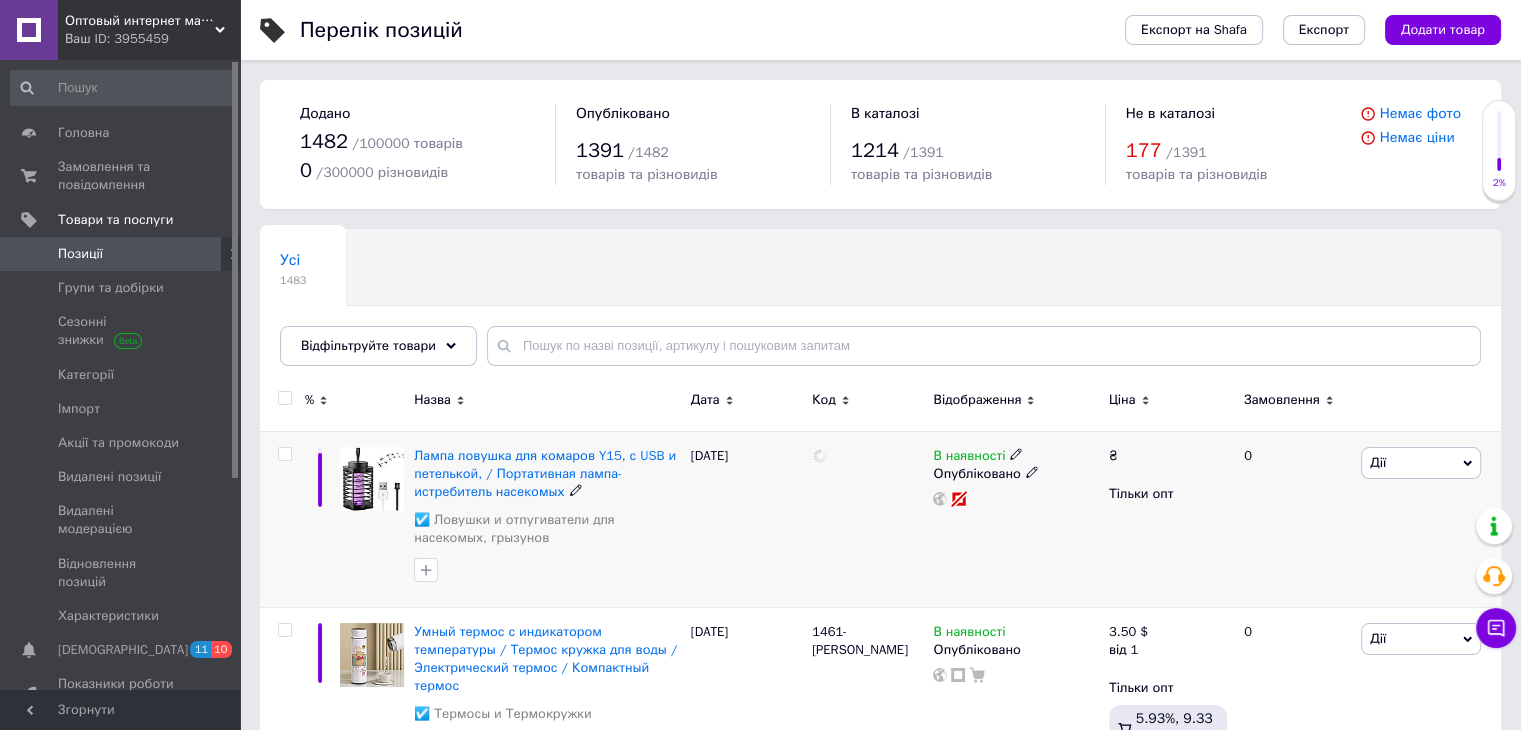 click at bounding box center [867, 519] 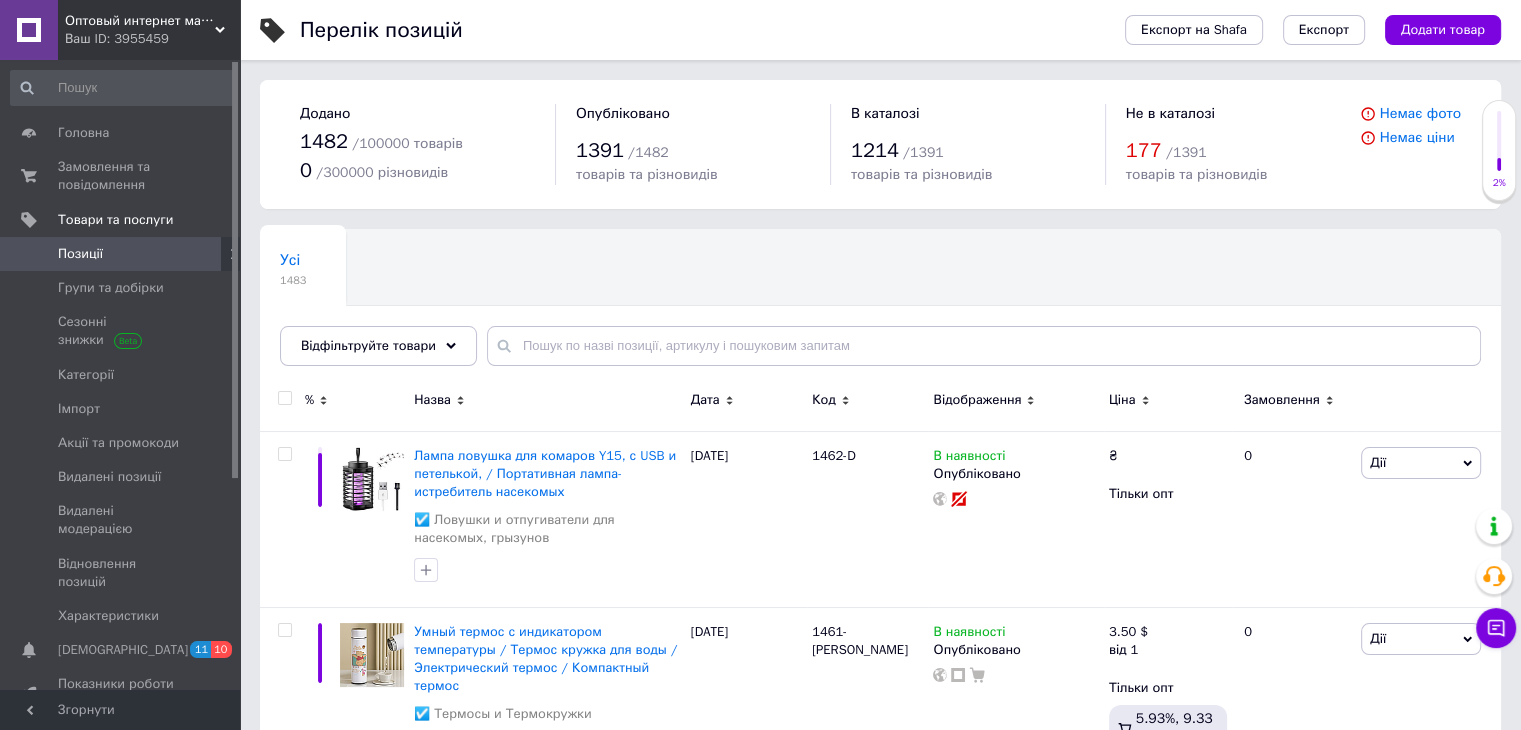click on "Оптовый интернет магазин  [DOMAIN_NAME]" at bounding box center [140, 21] 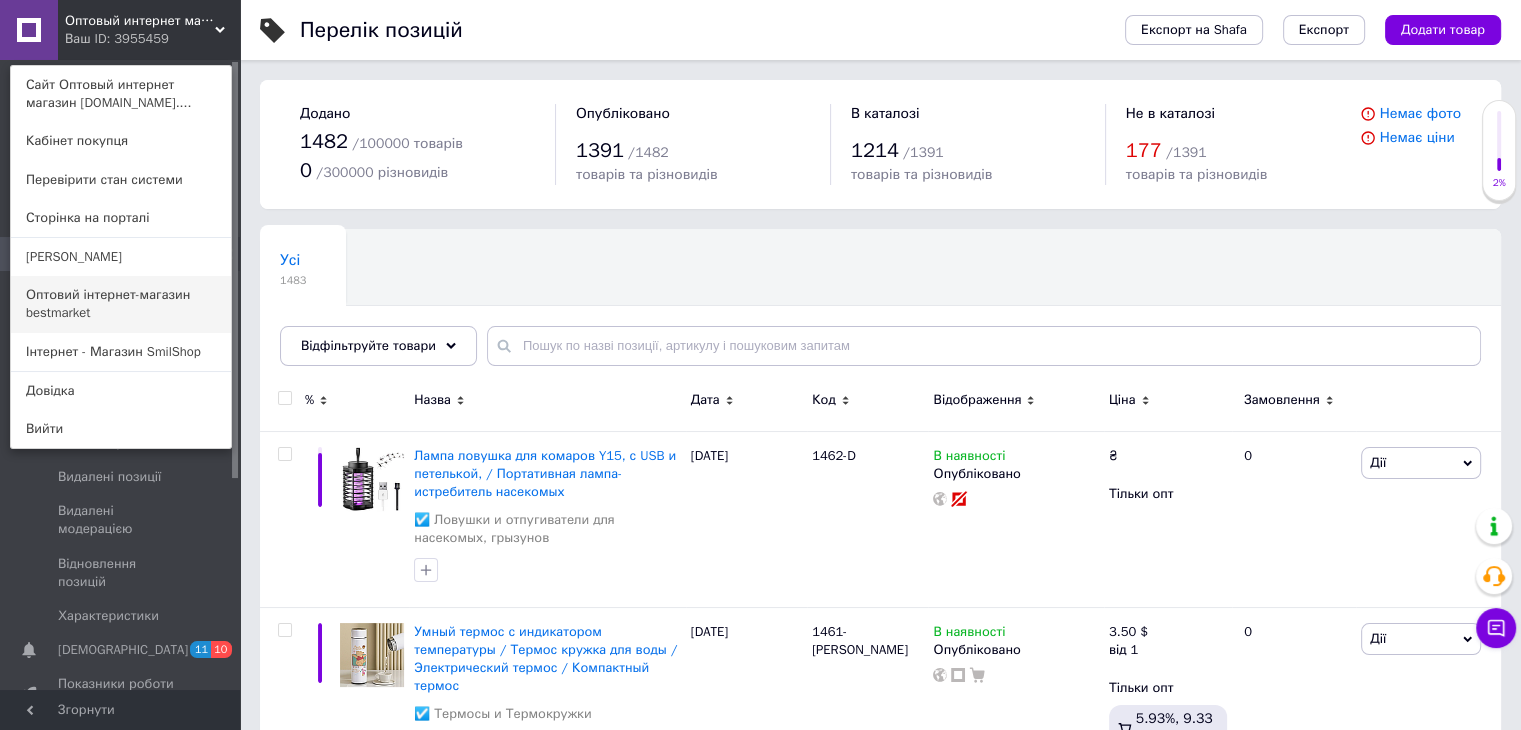 click on "Оптовий інтернет-магазин bestmarket" at bounding box center (121, 304) 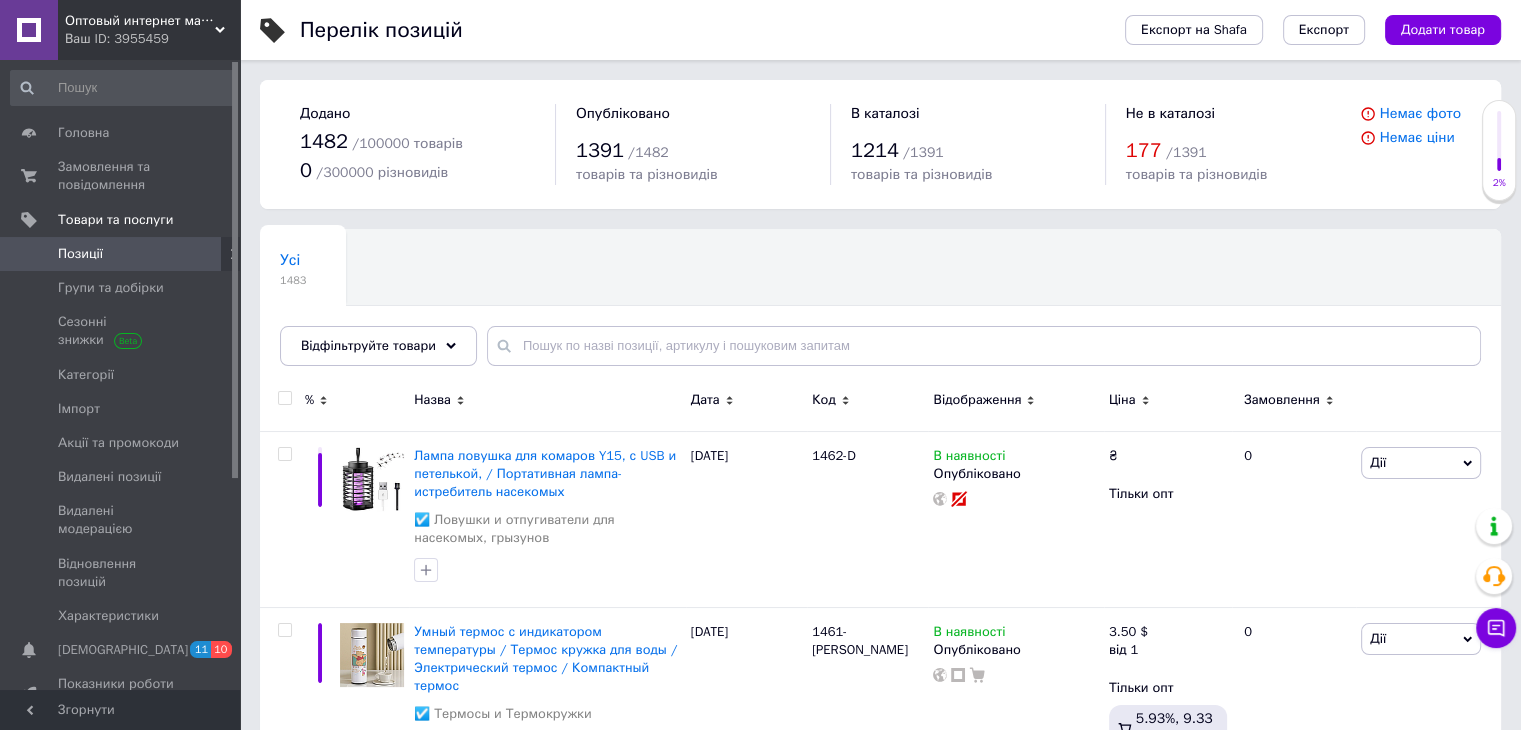 click on "Оптовый интернет магазин  Koma.com.ua Ваш ID: 3955459" at bounding box center [149, 30] 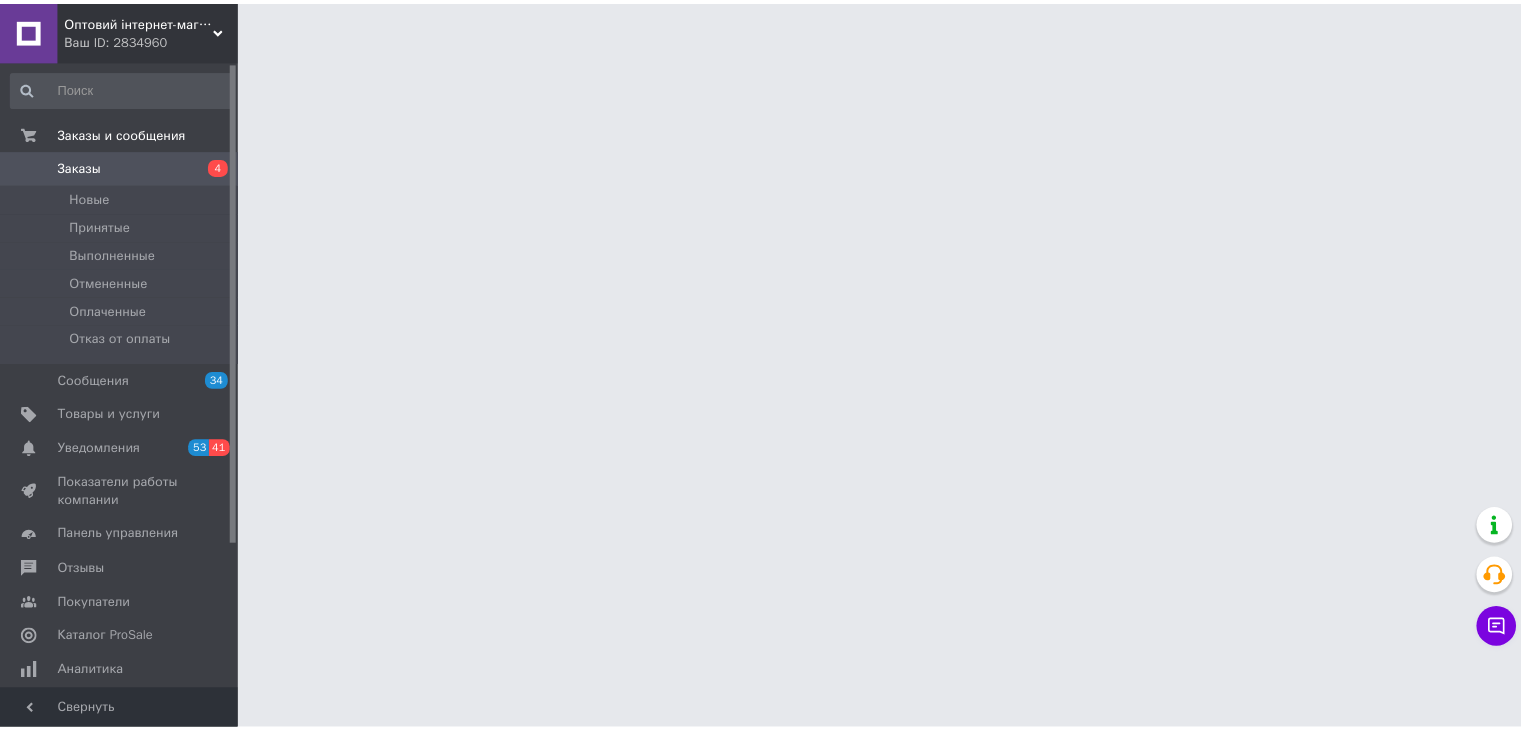 scroll, scrollTop: 0, scrollLeft: 0, axis: both 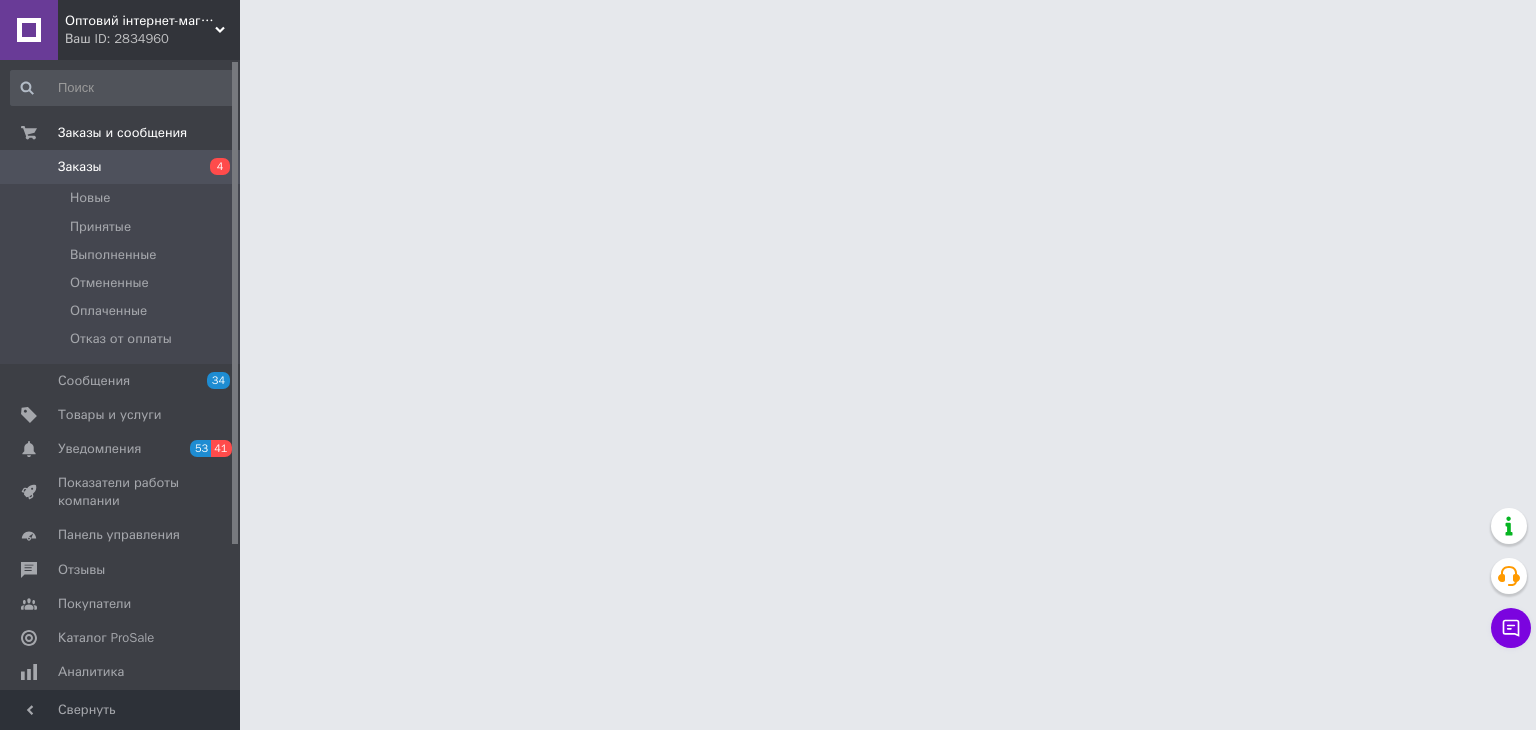 click on "Оптовий інтернет-магазин bestmarket" at bounding box center [140, 21] 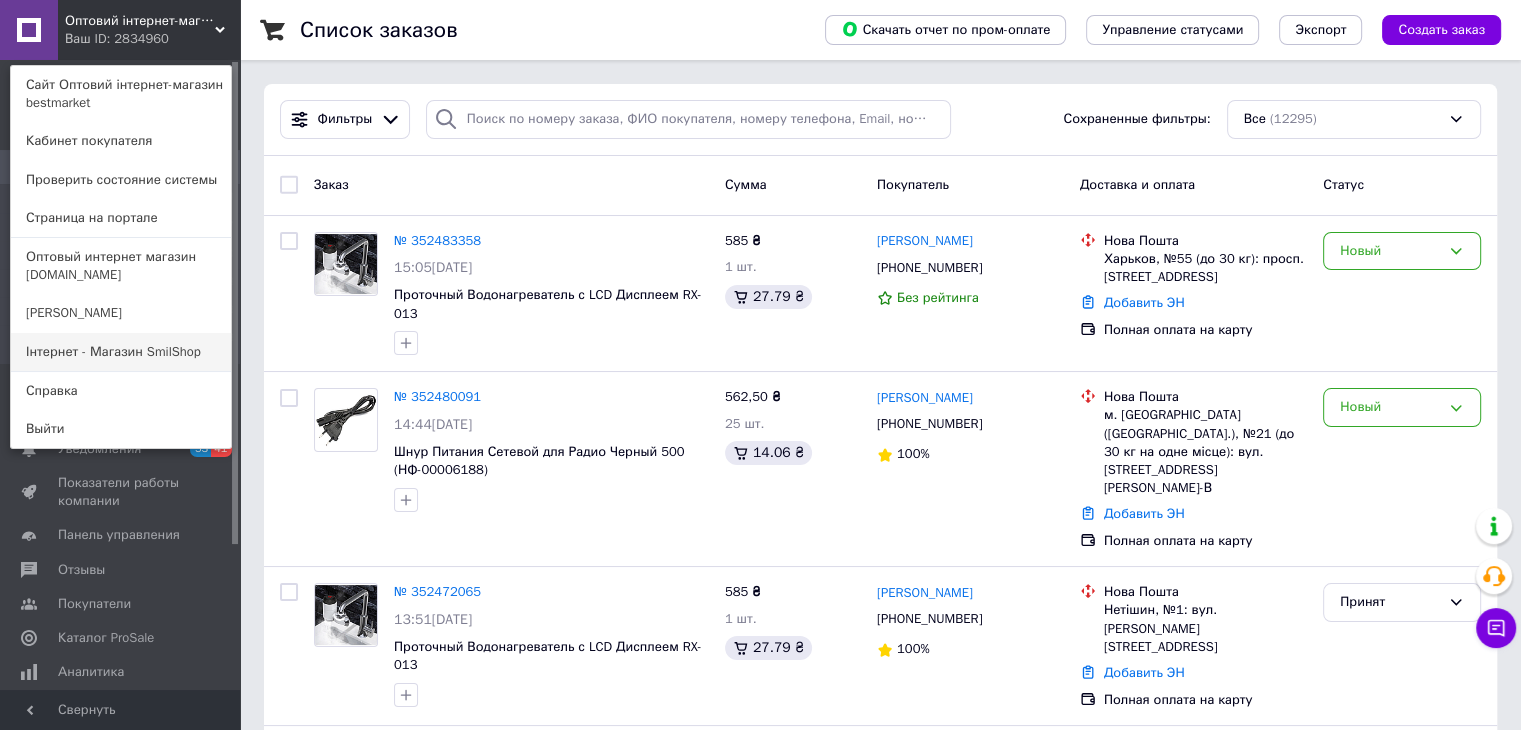 click on "Інтернет - Магазин SmilShop" at bounding box center (121, 352) 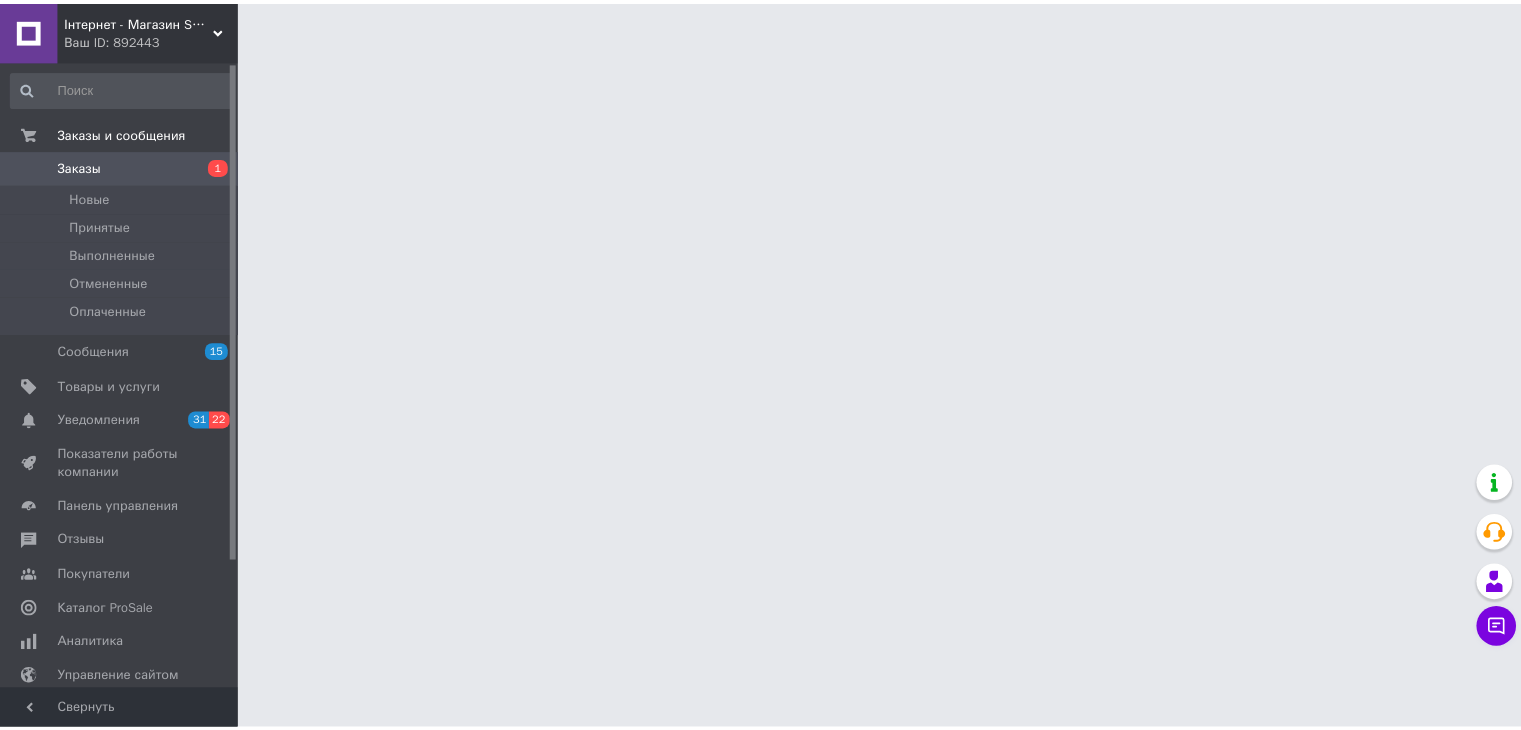 scroll, scrollTop: 0, scrollLeft: 0, axis: both 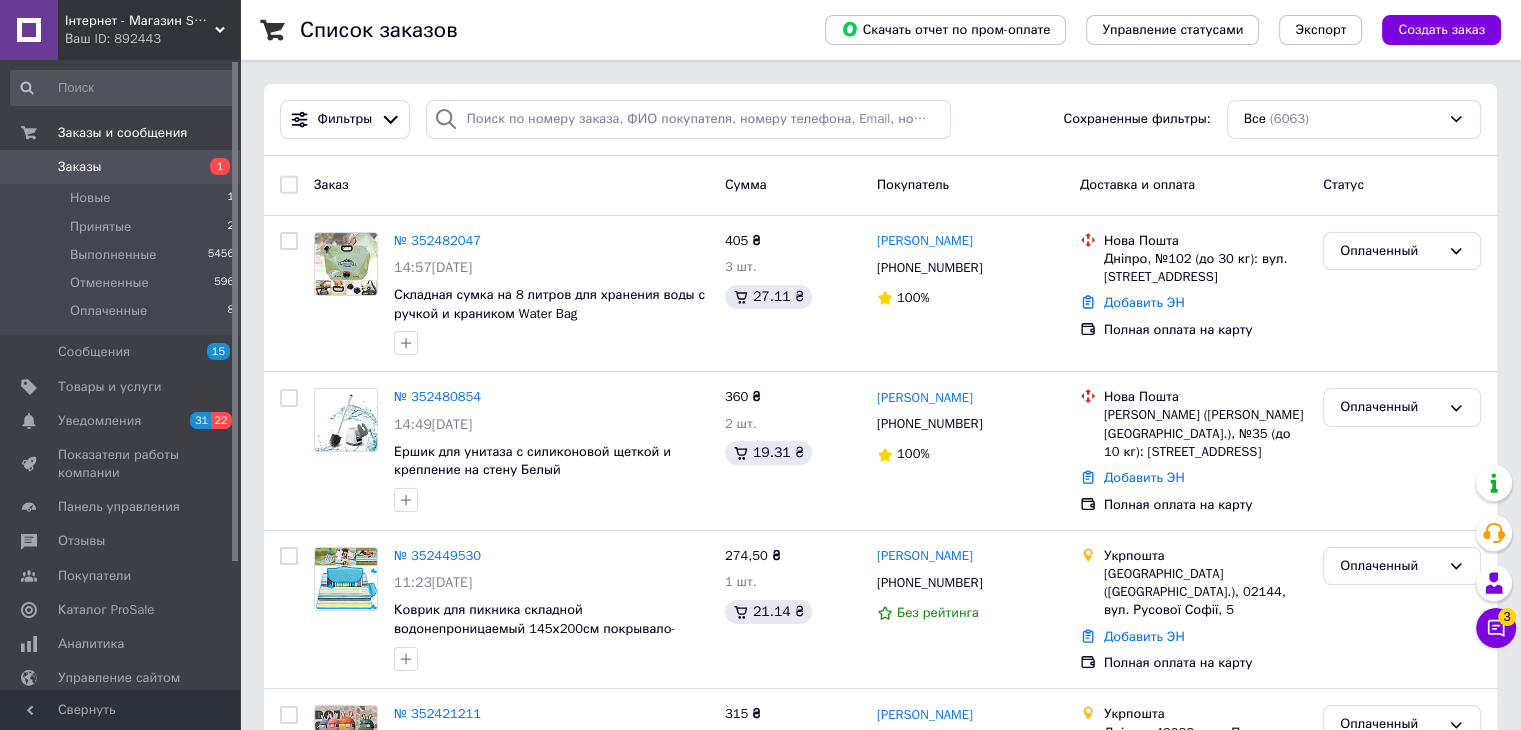 click on "Товары и услуги" at bounding box center [123, 387] 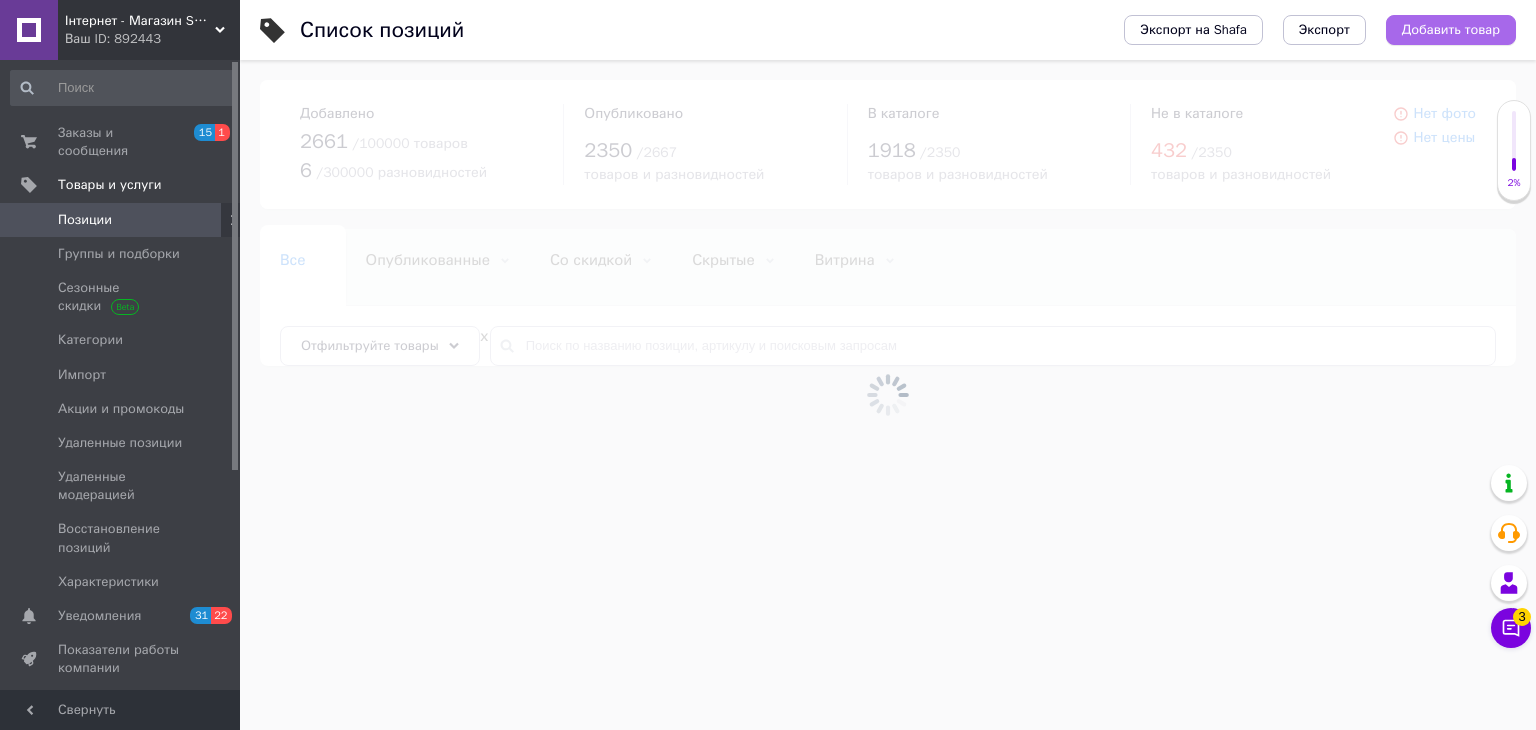 click on "Добавить товар" at bounding box center (1451, 30) 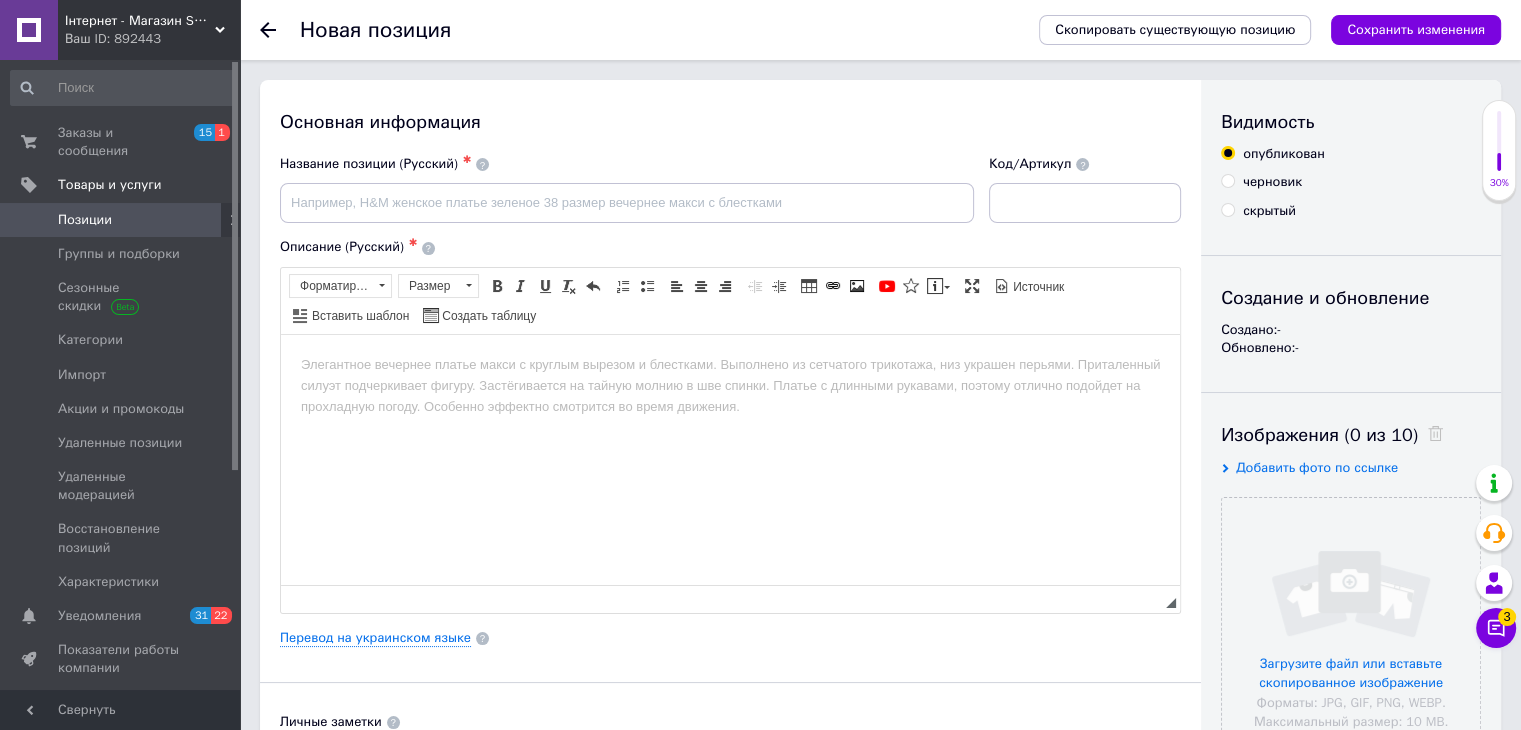 scroll, scrollTop: 0, scrollLeft: 0, axis: both 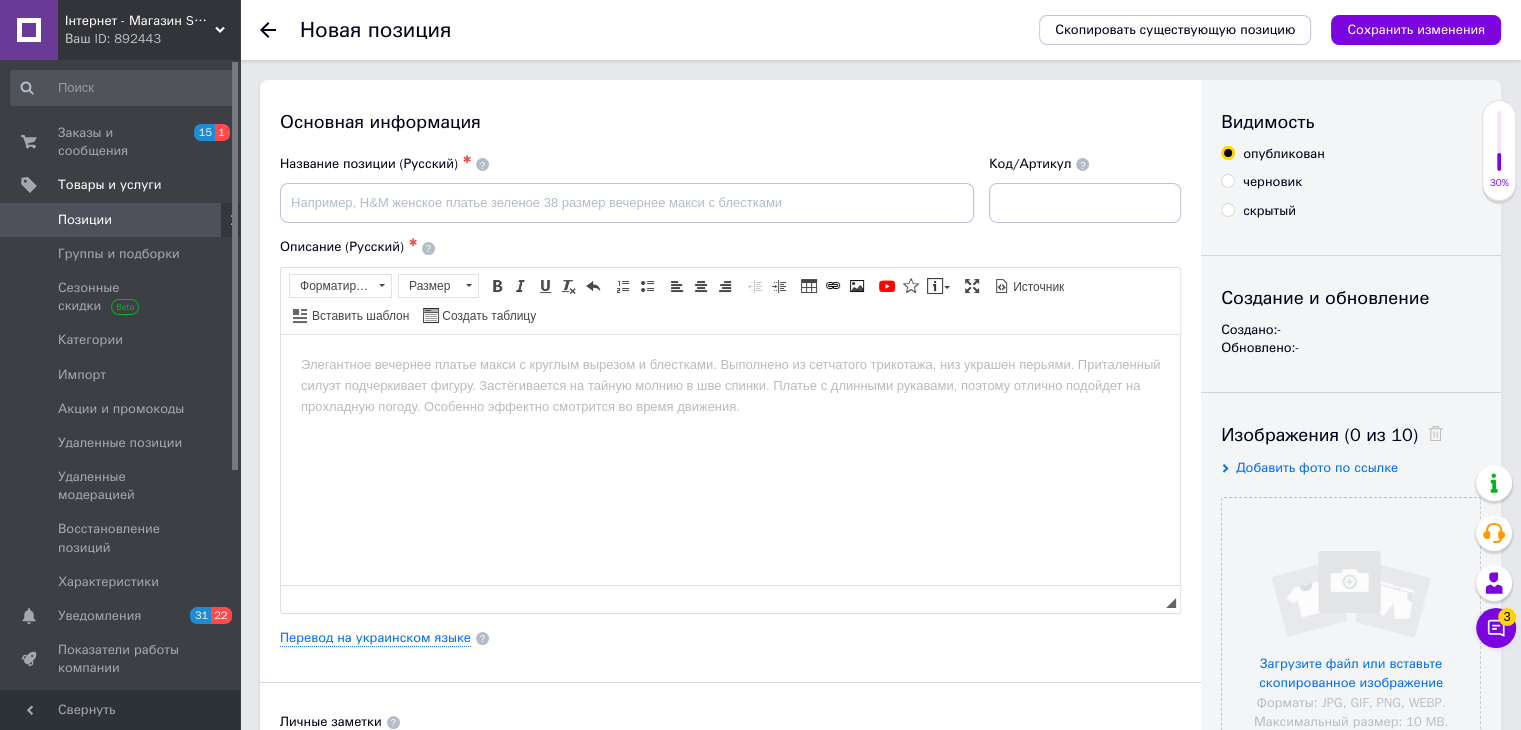 click at bounding box center [730, 364] 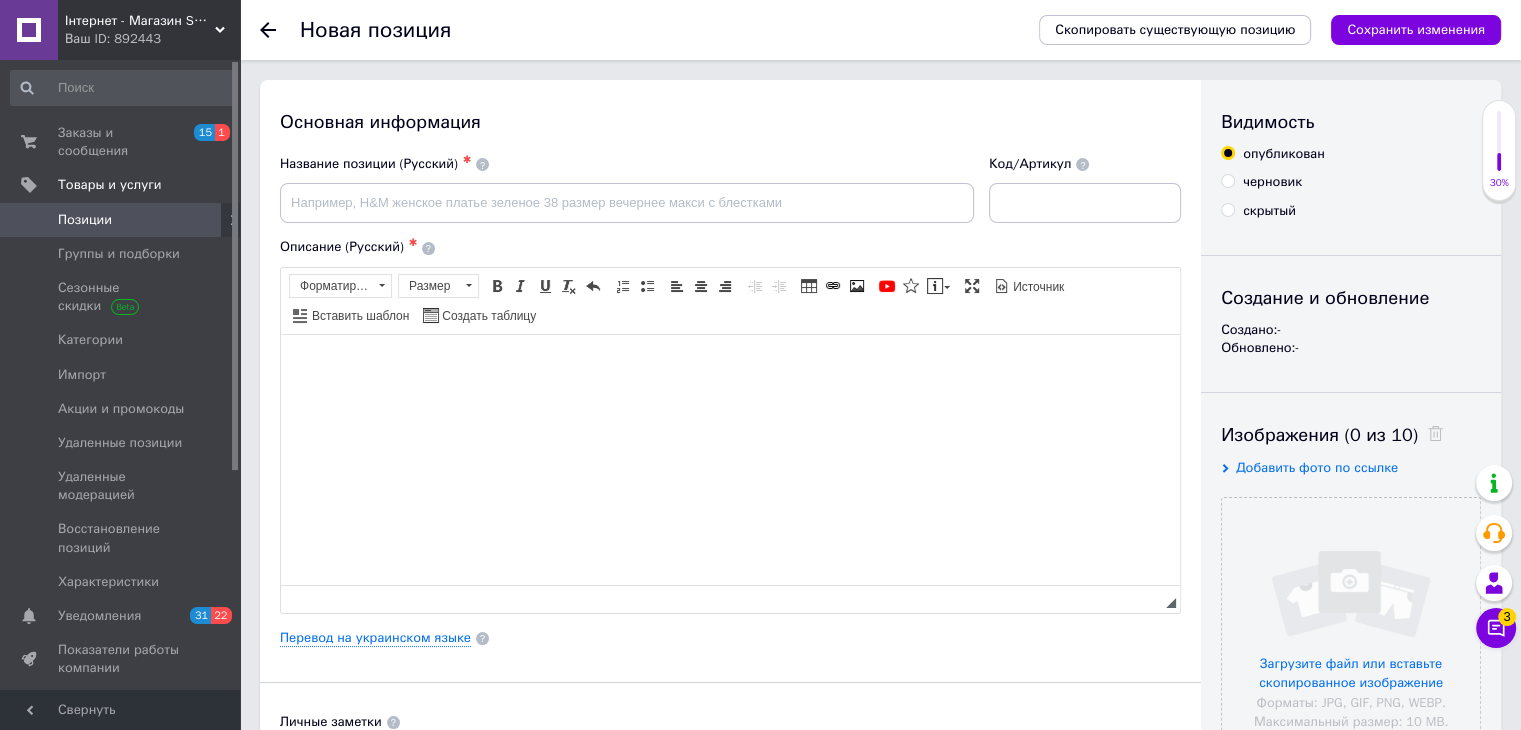 scroll, scrollTop: 533, scrollLeft: 0, axis: vertical 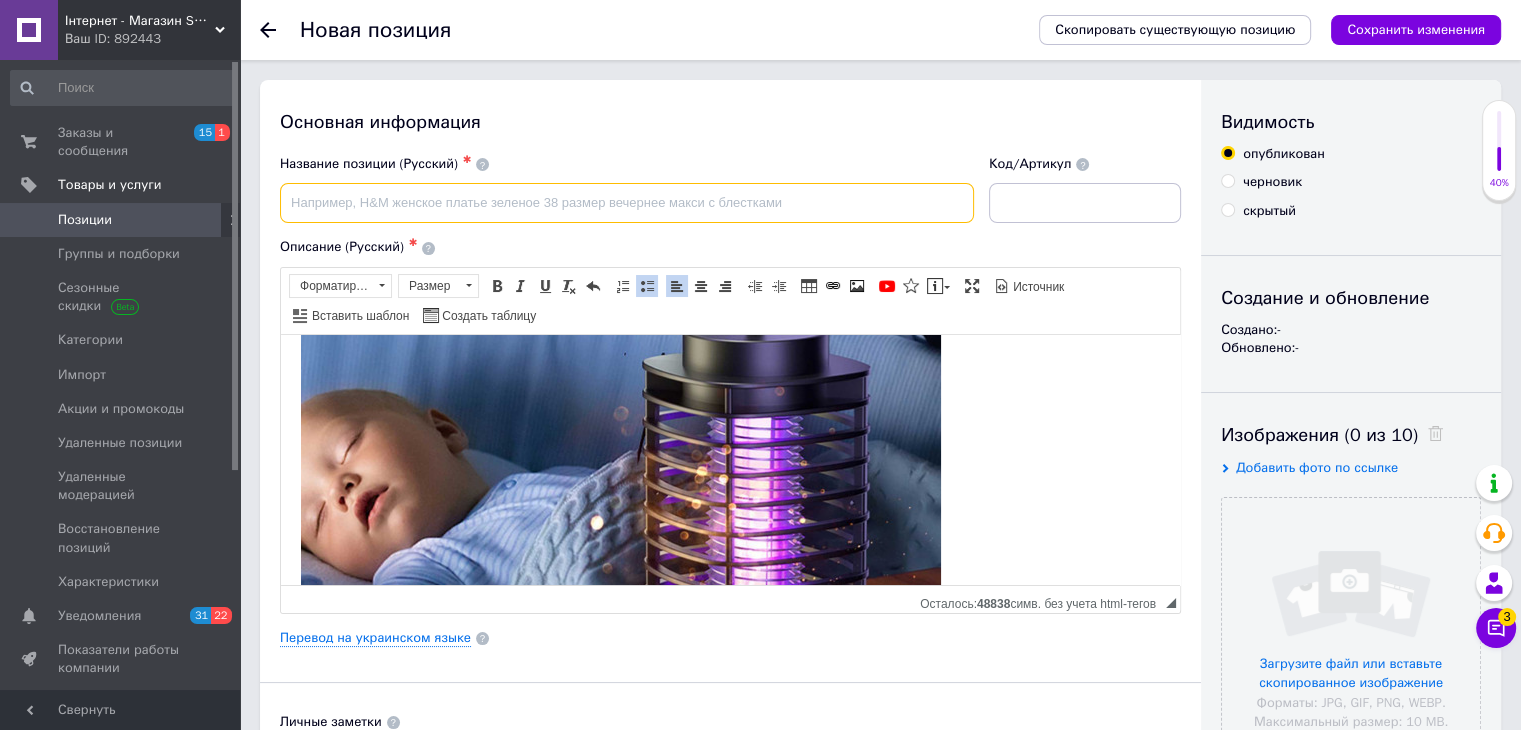 click at bounding box center (627, 203) 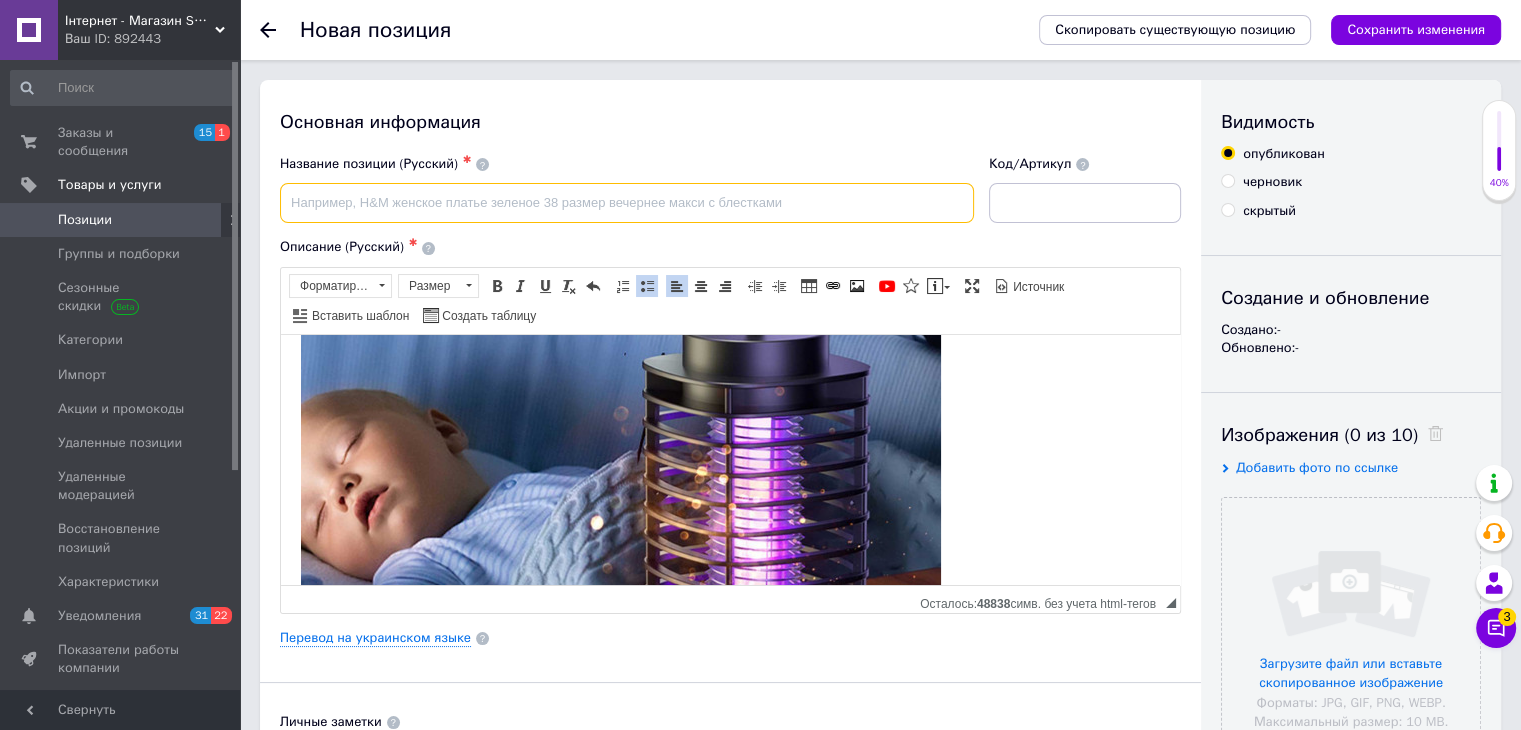 paste on "Лампа ловушка для комаров Y15, с USB и петелькой, Черная / Портативная лампа-истребитель насекомых  Детальніше" 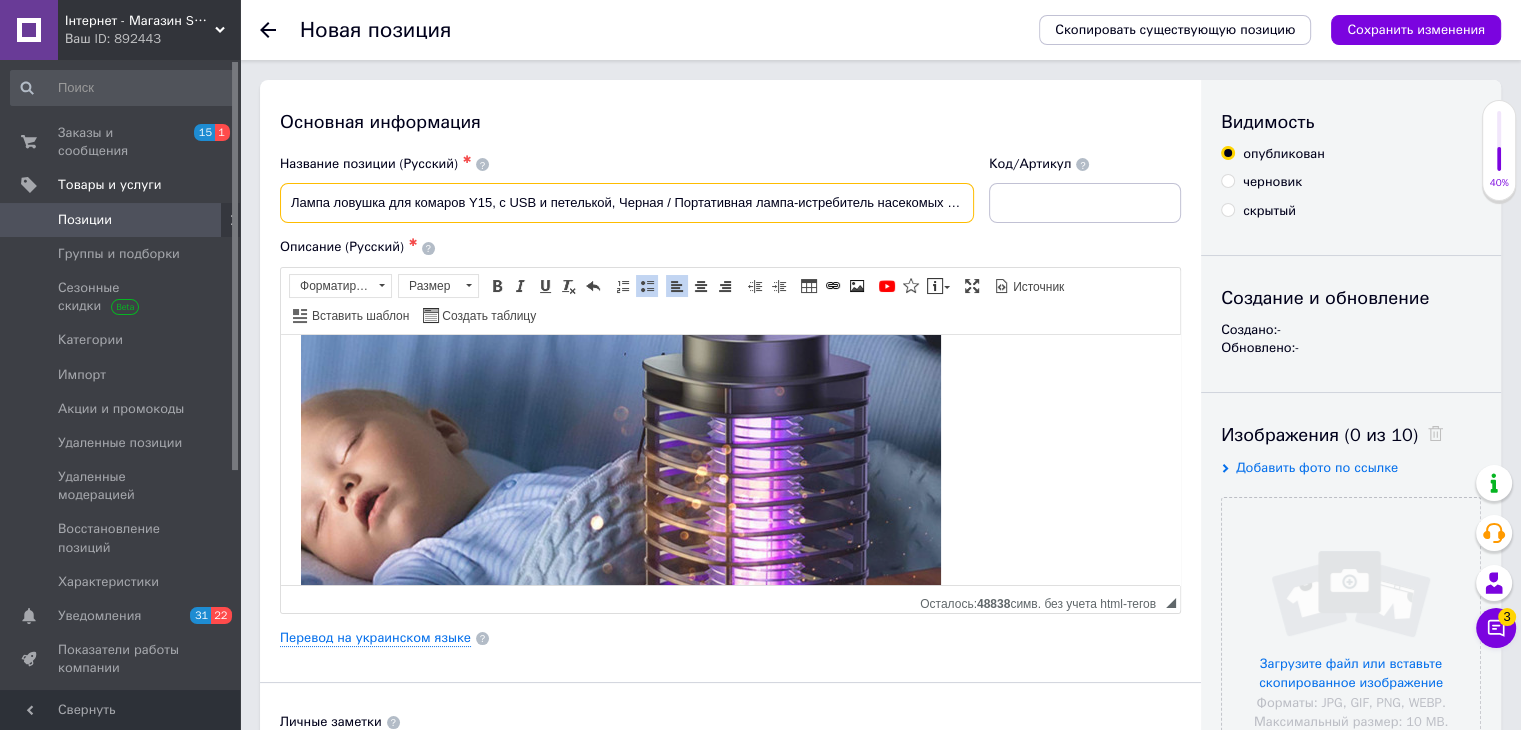 scroll, scrollTop: 0, scrollLeft: 49, axis: horizontal 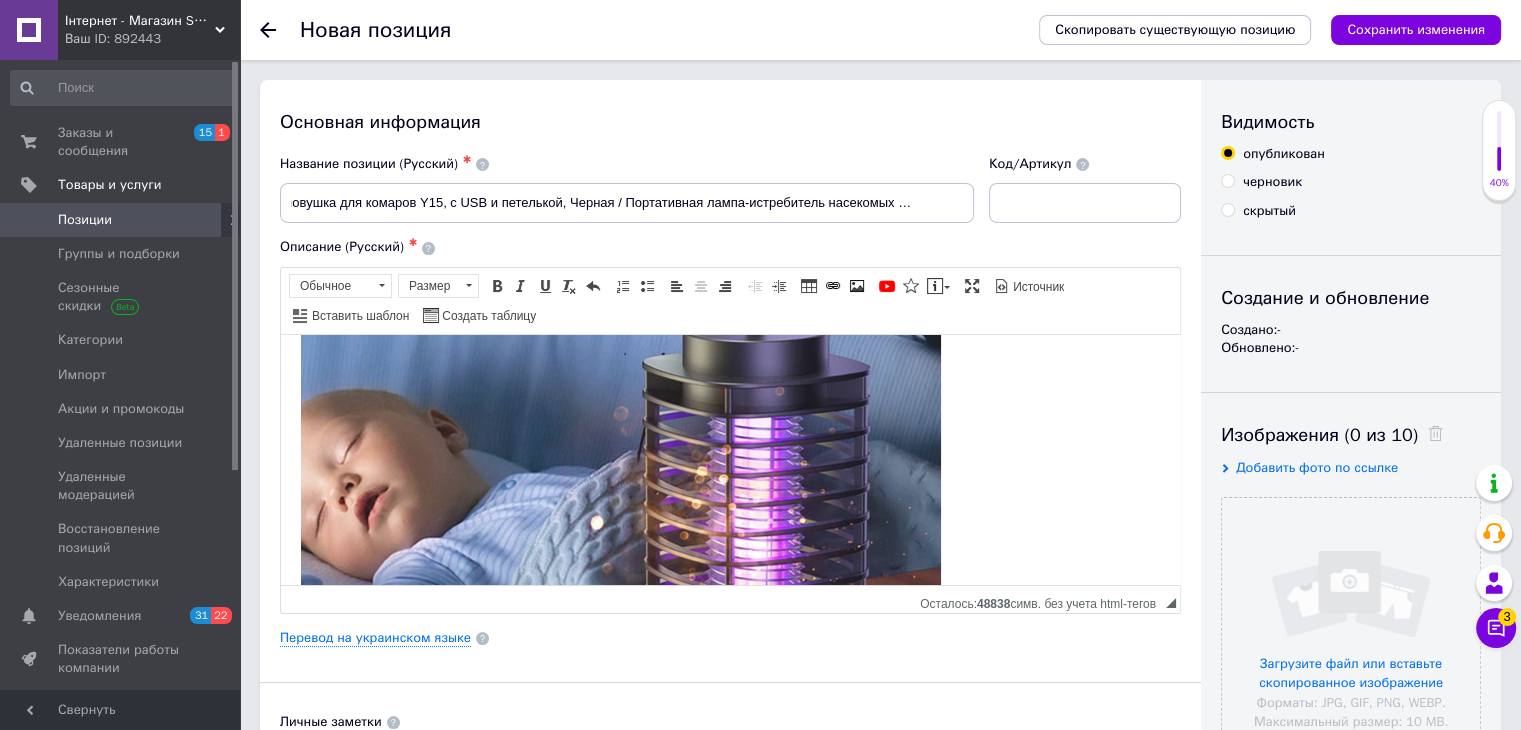 drag, startPoint x: 484, startPoint y: 439, endPoint x: 512, endPoint y: 395, distance: 52.153618 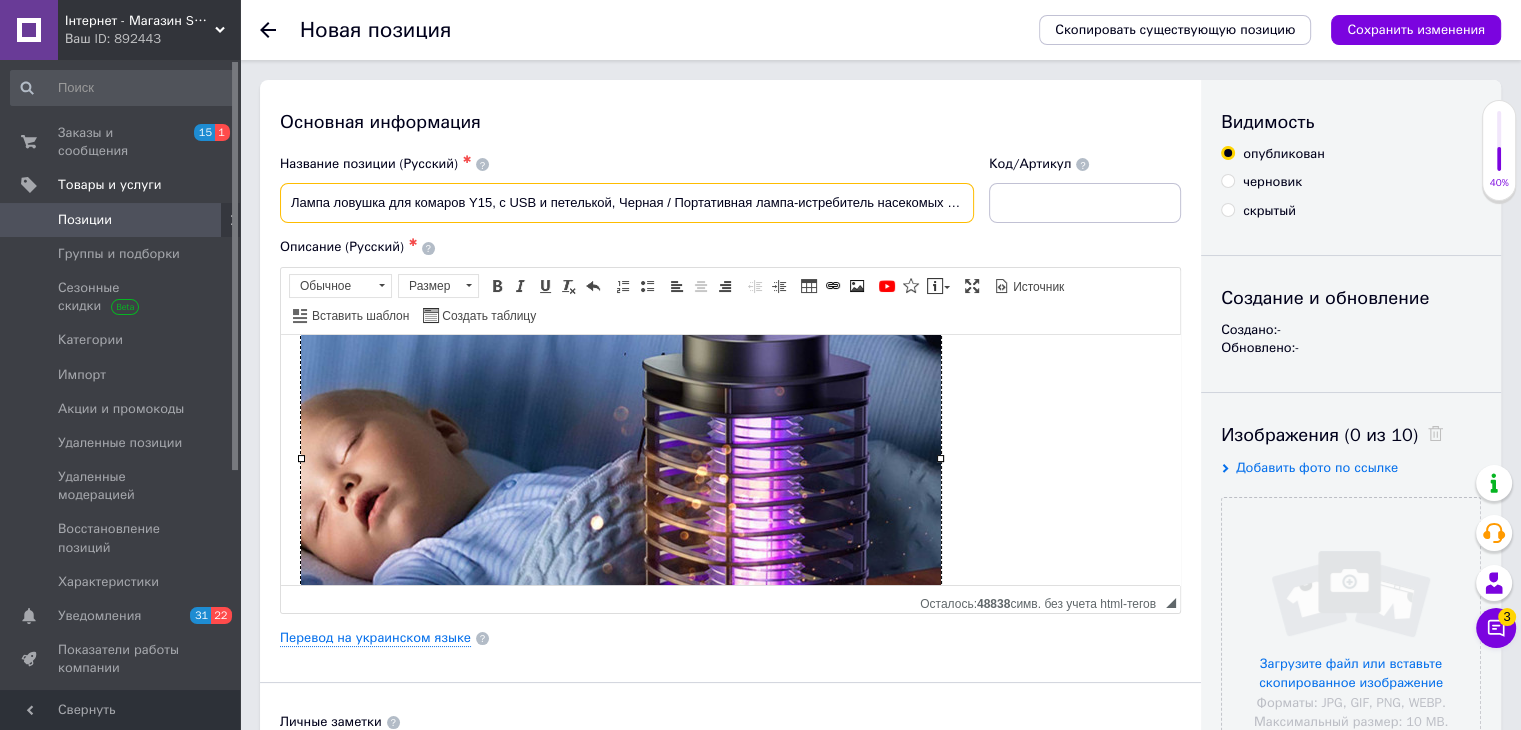 click on "Лампа ловушка для комаров Y15, с USB и петелькой, Черная / Портативная лампа-истребитель насекомых  Детальніше" at bounding box center (627, 203) 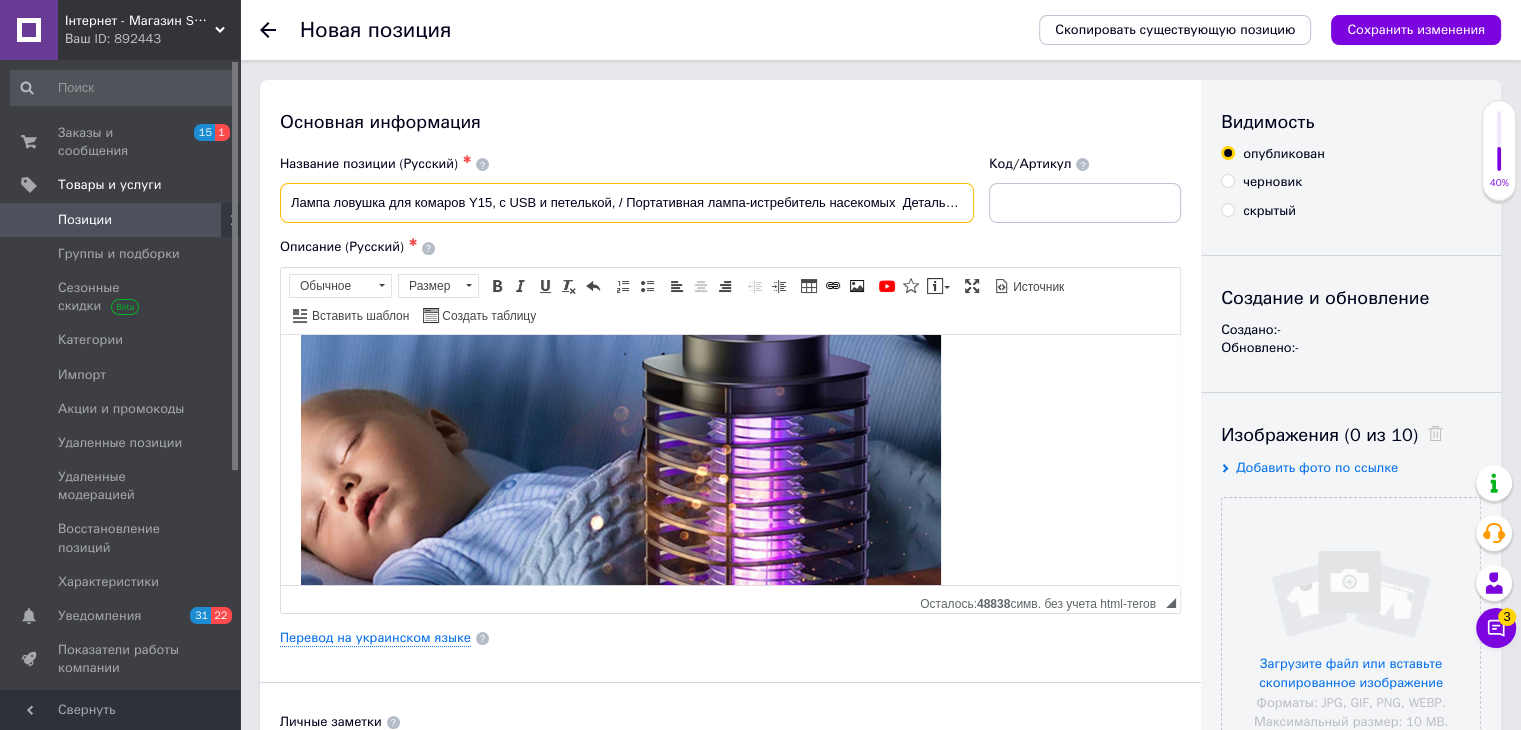 click on "Лампа ловушка для комаров Y15, с USB и петелькой, / Портативная лампа-истребитель насекомых  Детальніше" at bounding box center (627, 203) 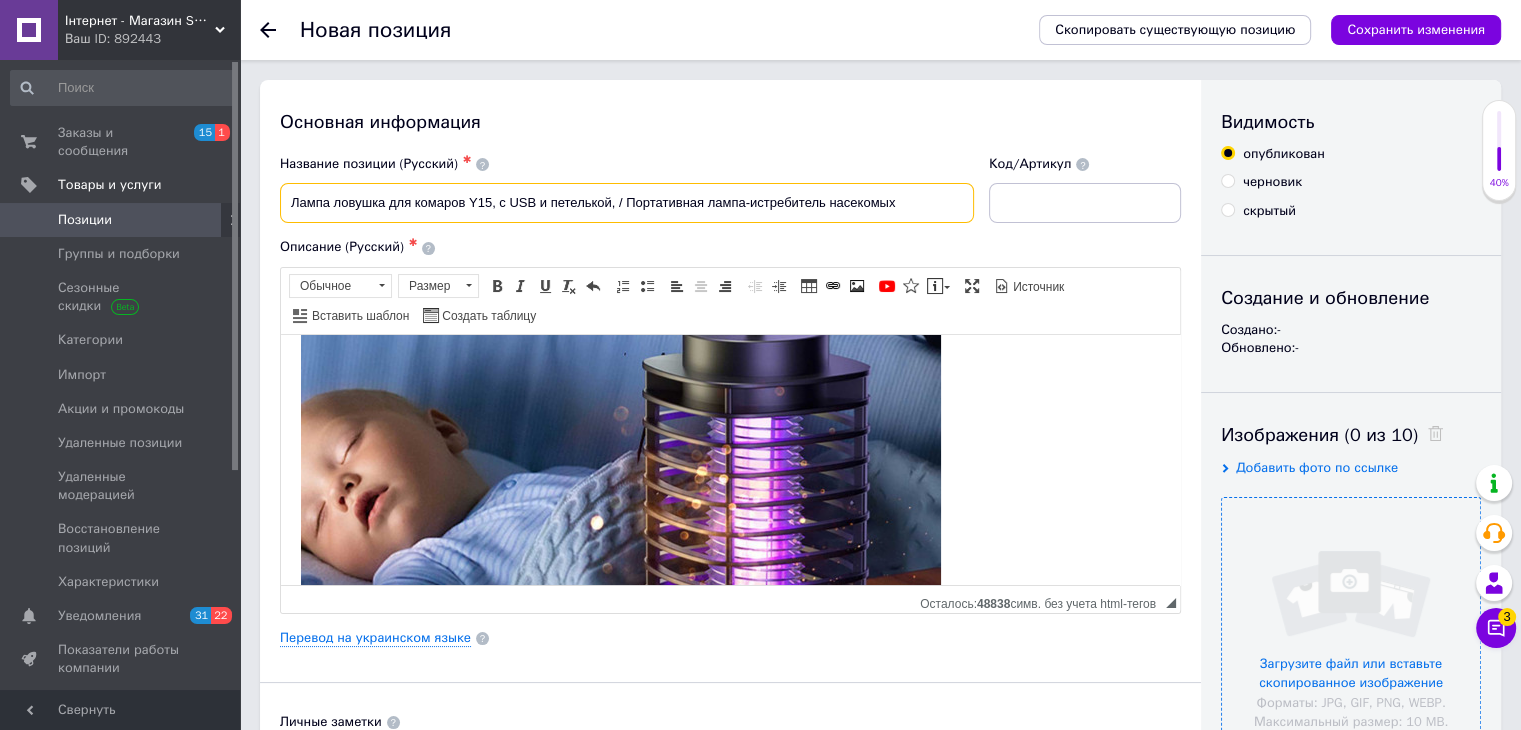 type on "Лампа ловушка для комаров Y15, с USB и петелькой, / Портативная лампа-истребитель насекомых" 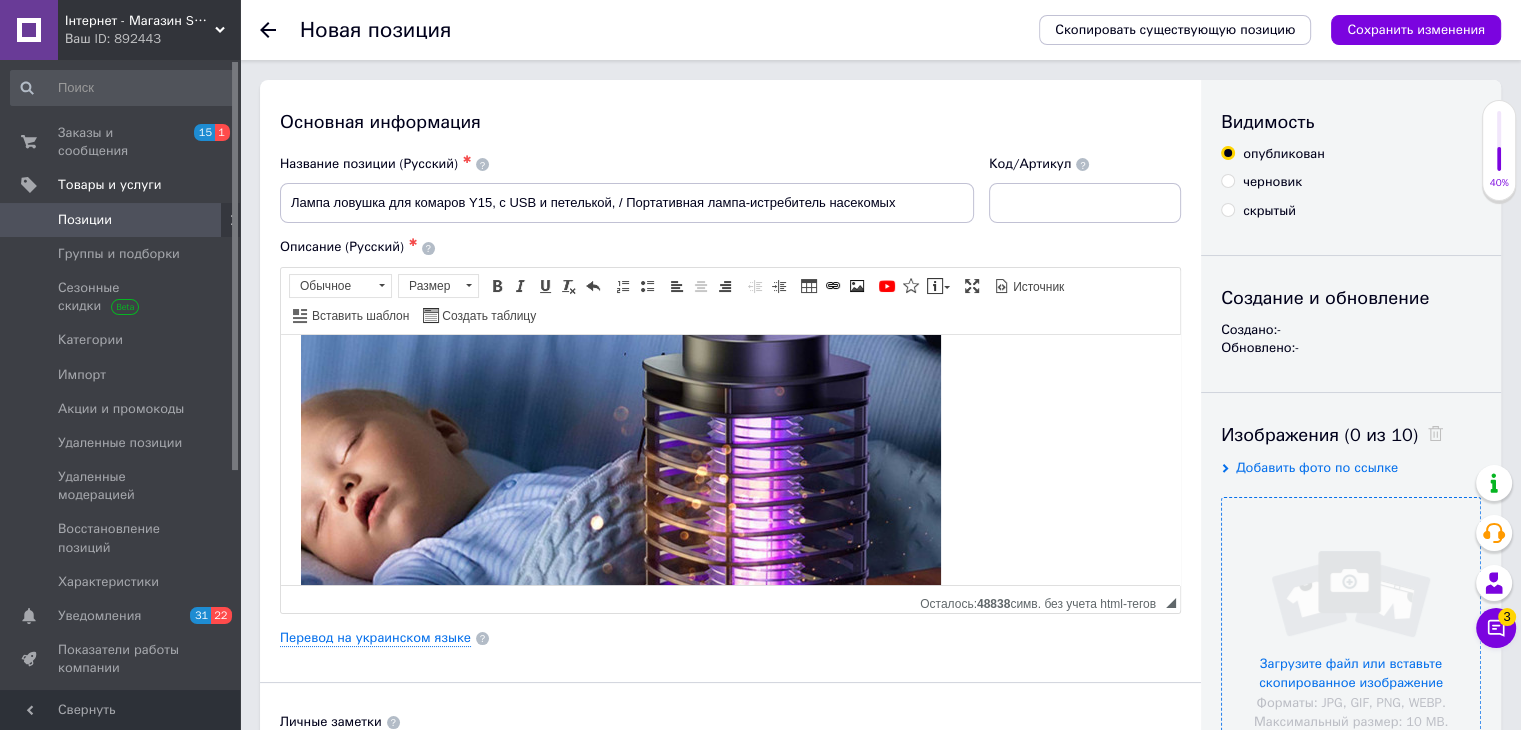 click at bounding box center (1351, 627) 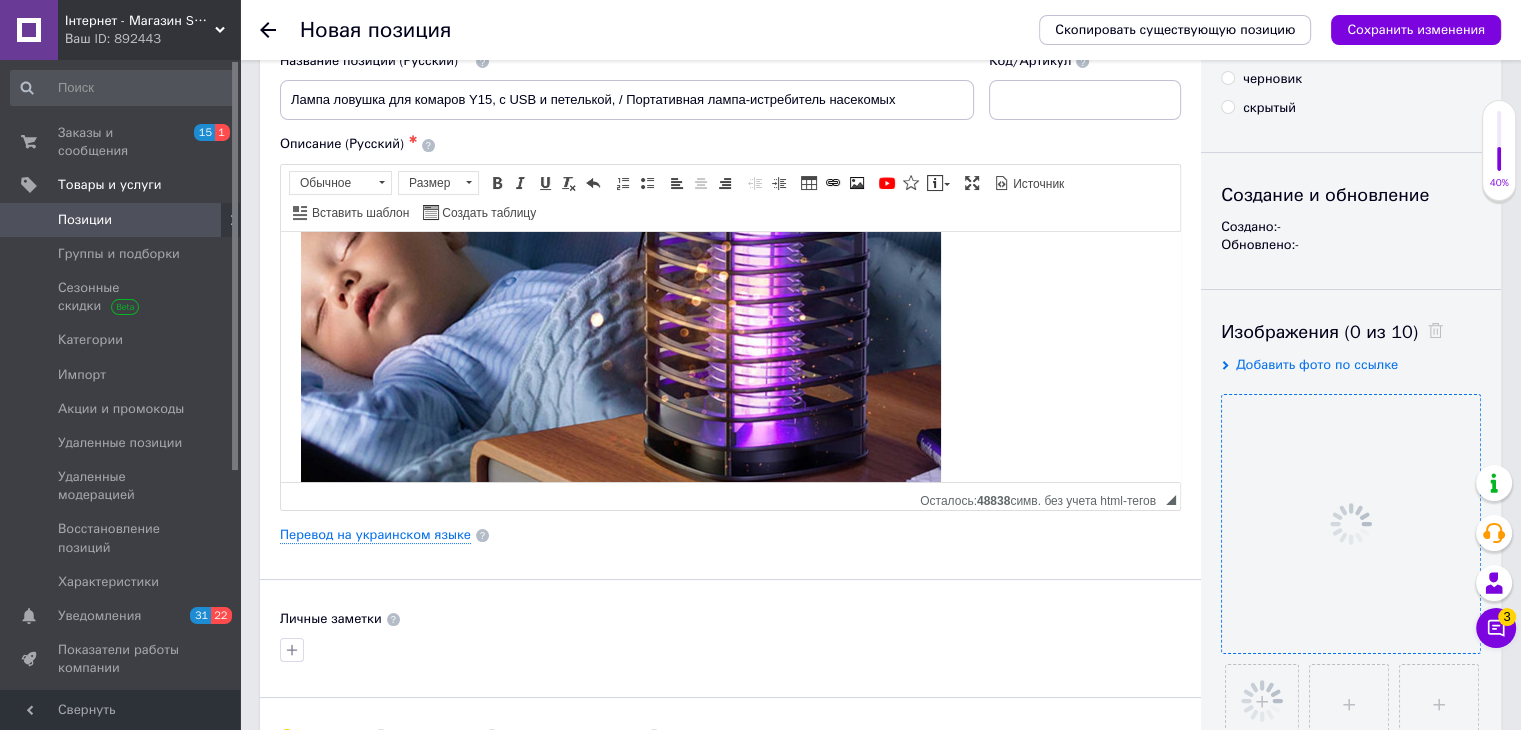scroll, scrollTop: 300, scrollLeft: 0, axis: vertical 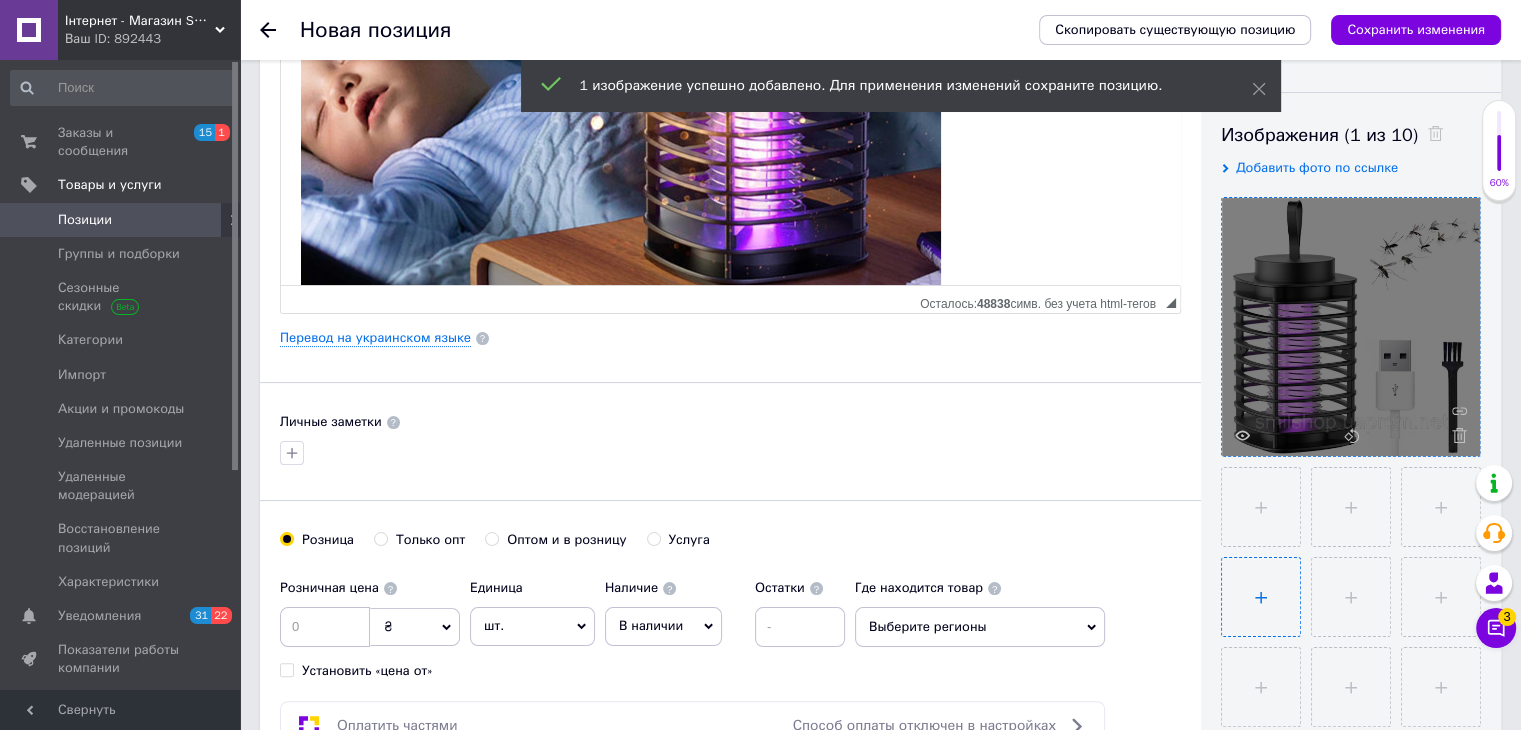 click at bounding box center [1261, 597] 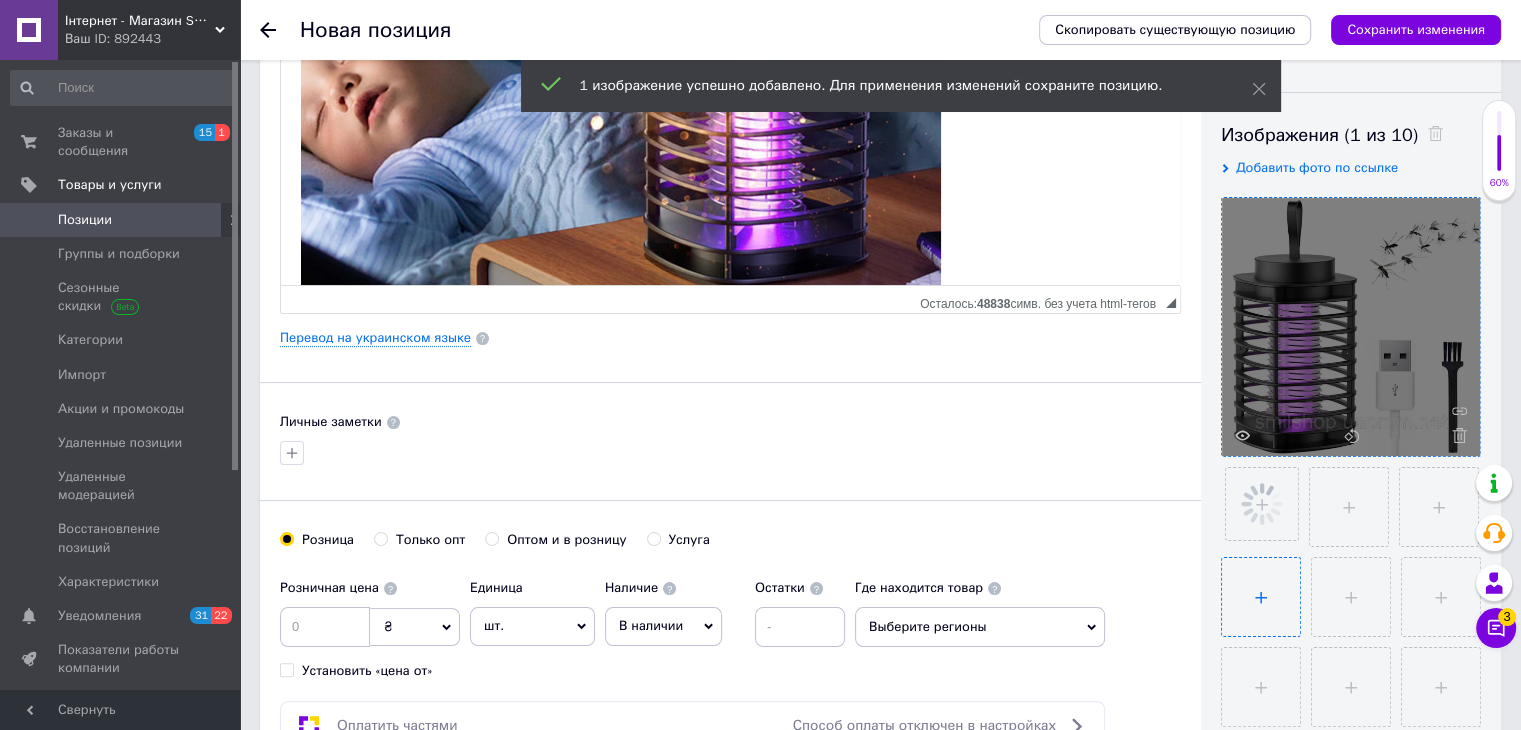 click at bounding box center (1261, 597) 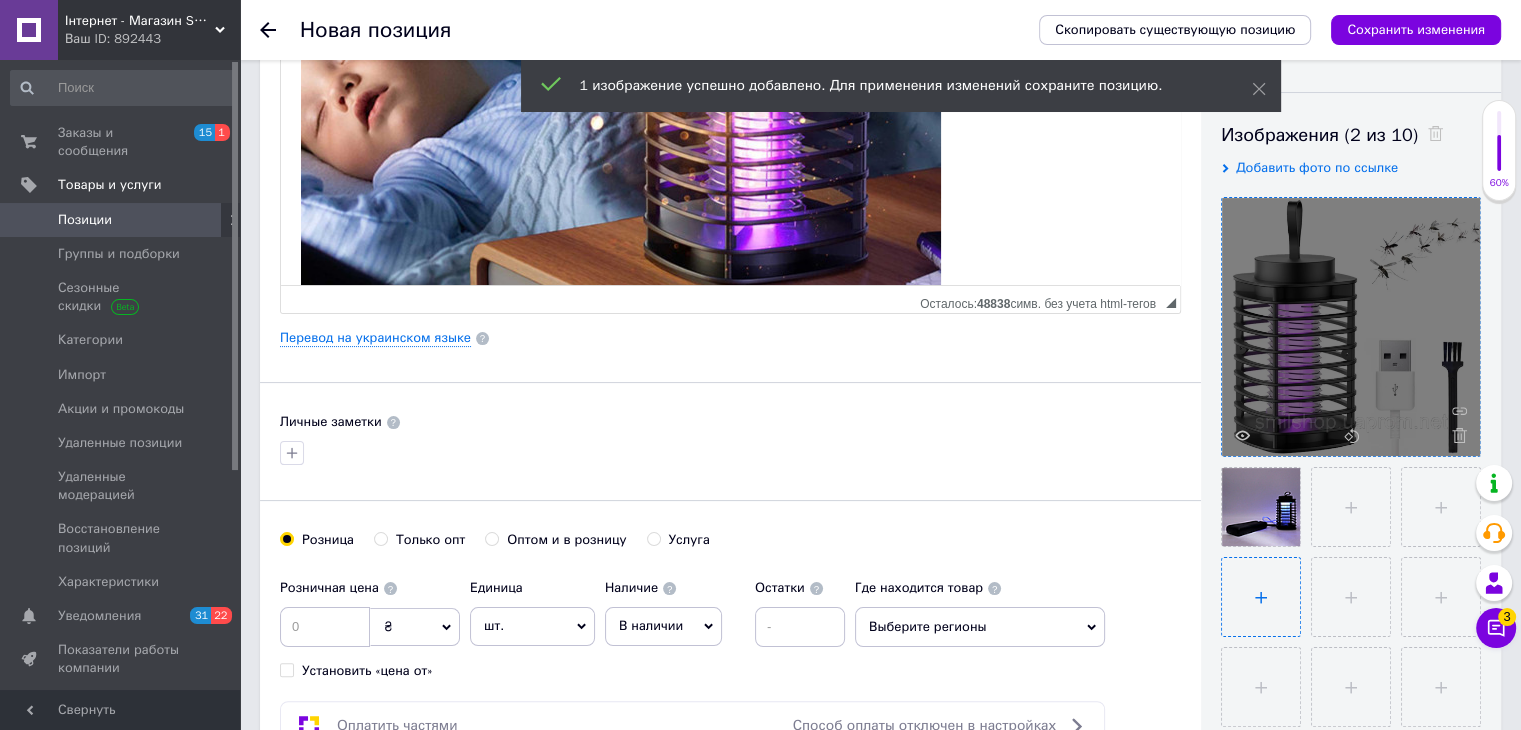 type on "C:\fakepath\Новый рисунок (6).png" 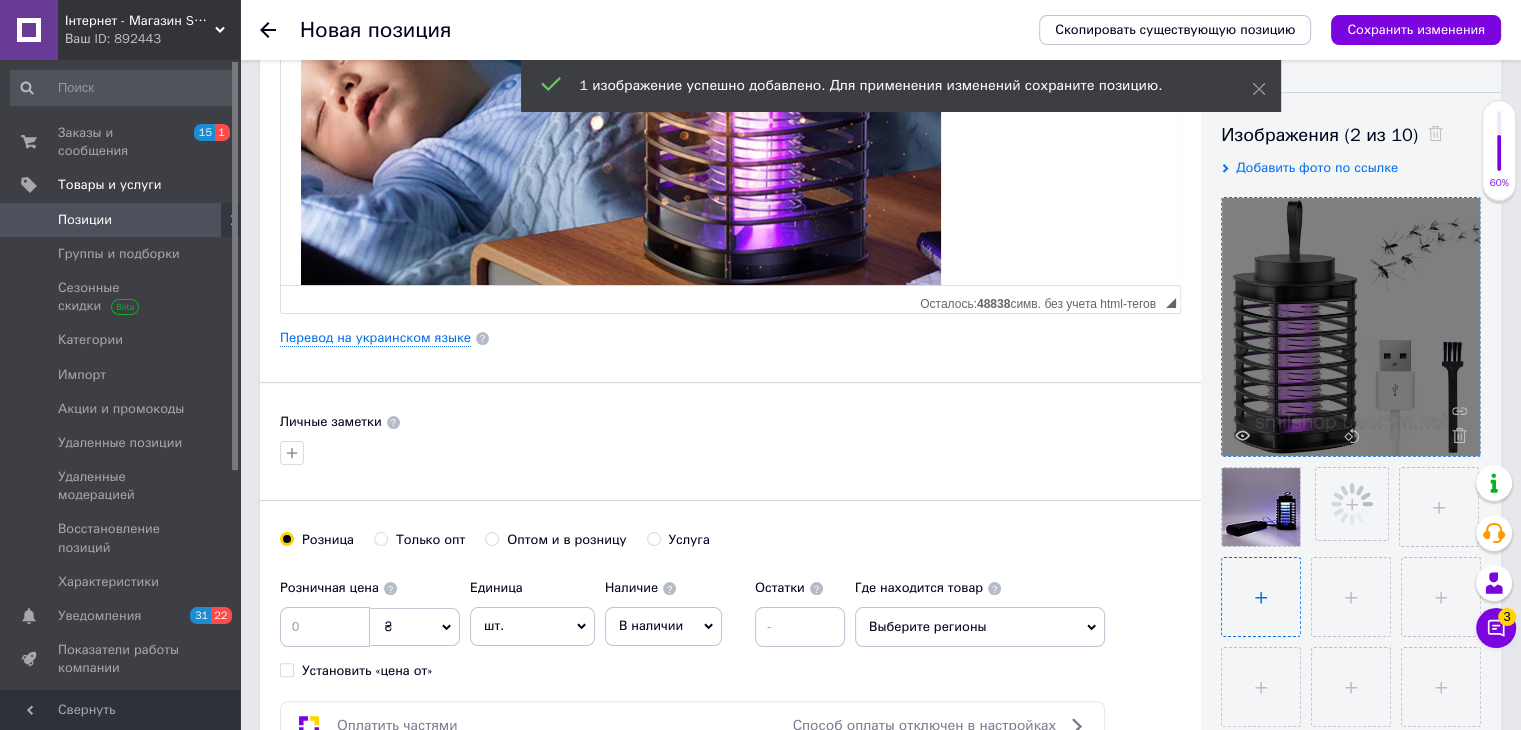 click at bounding box center (1261, 597) 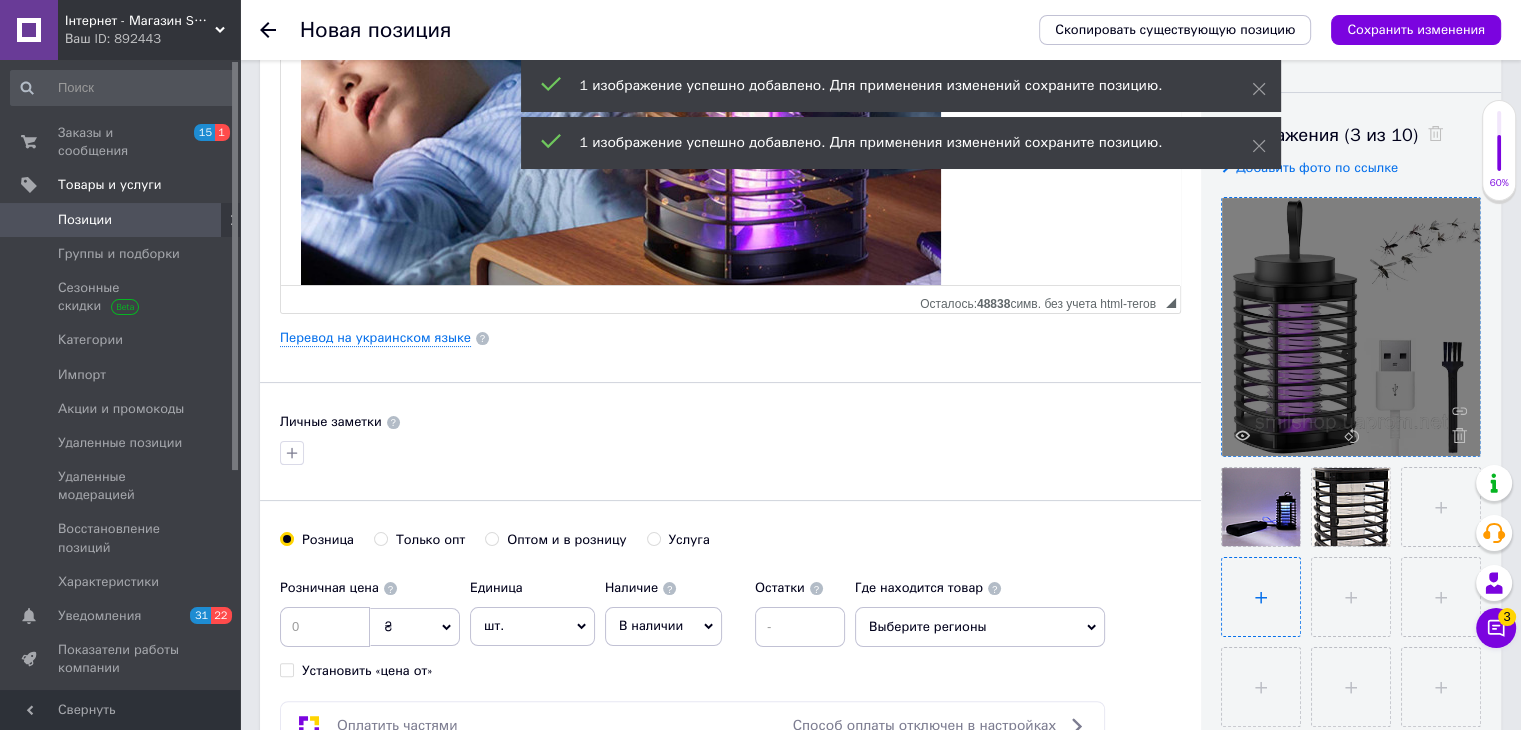 type on "C:\fakepath\Новый рисунок (1).png" 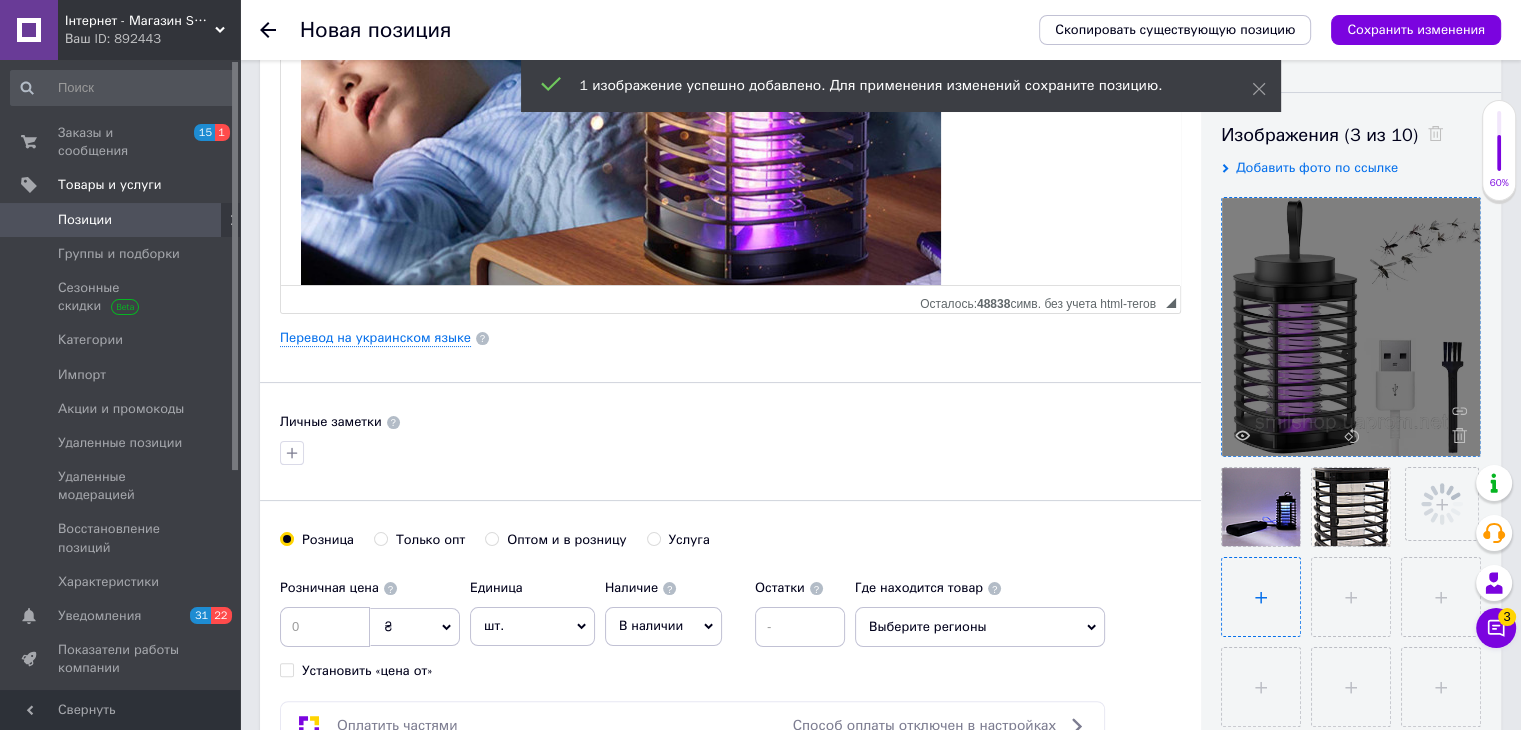click at bounding box center [1346, 592] 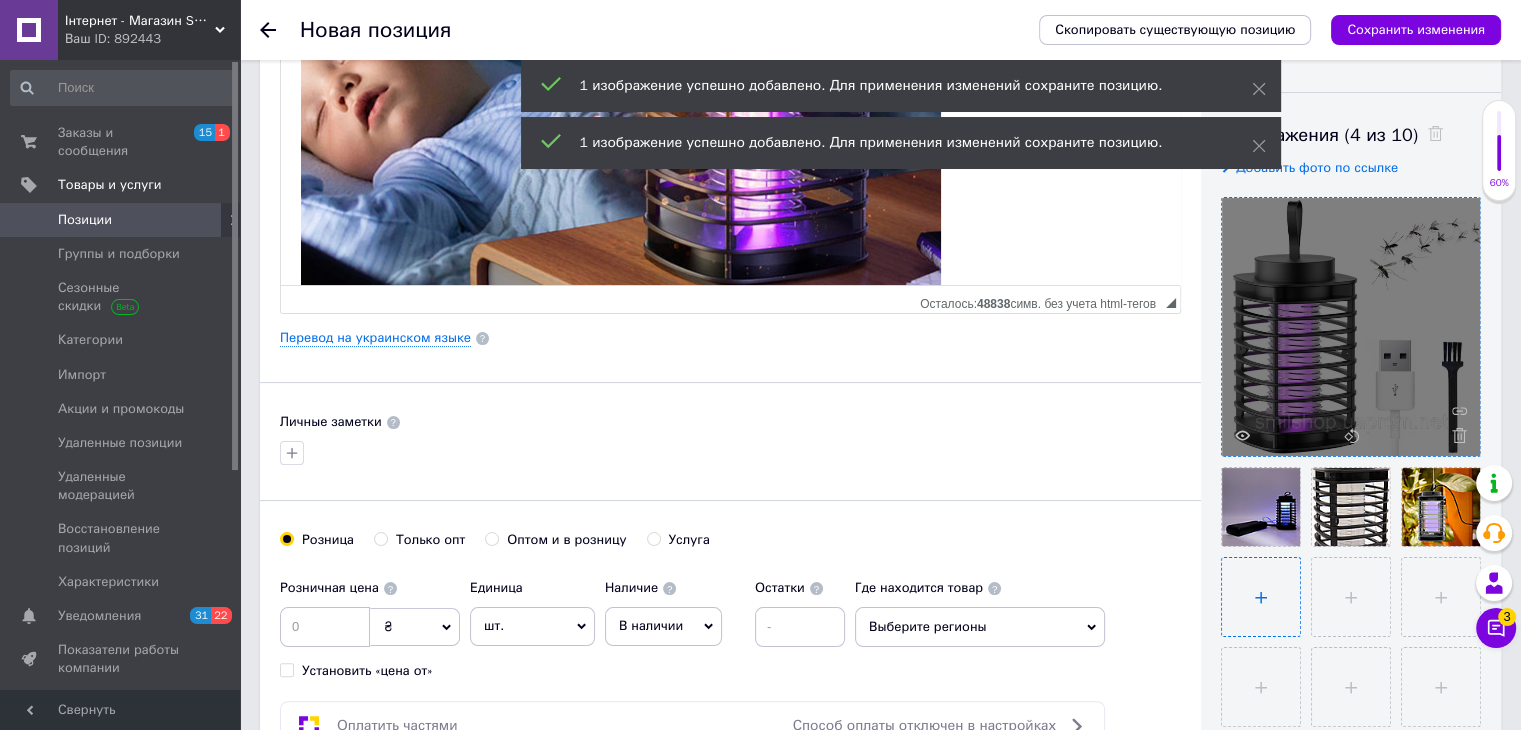click at bounding box center [1261, 597] 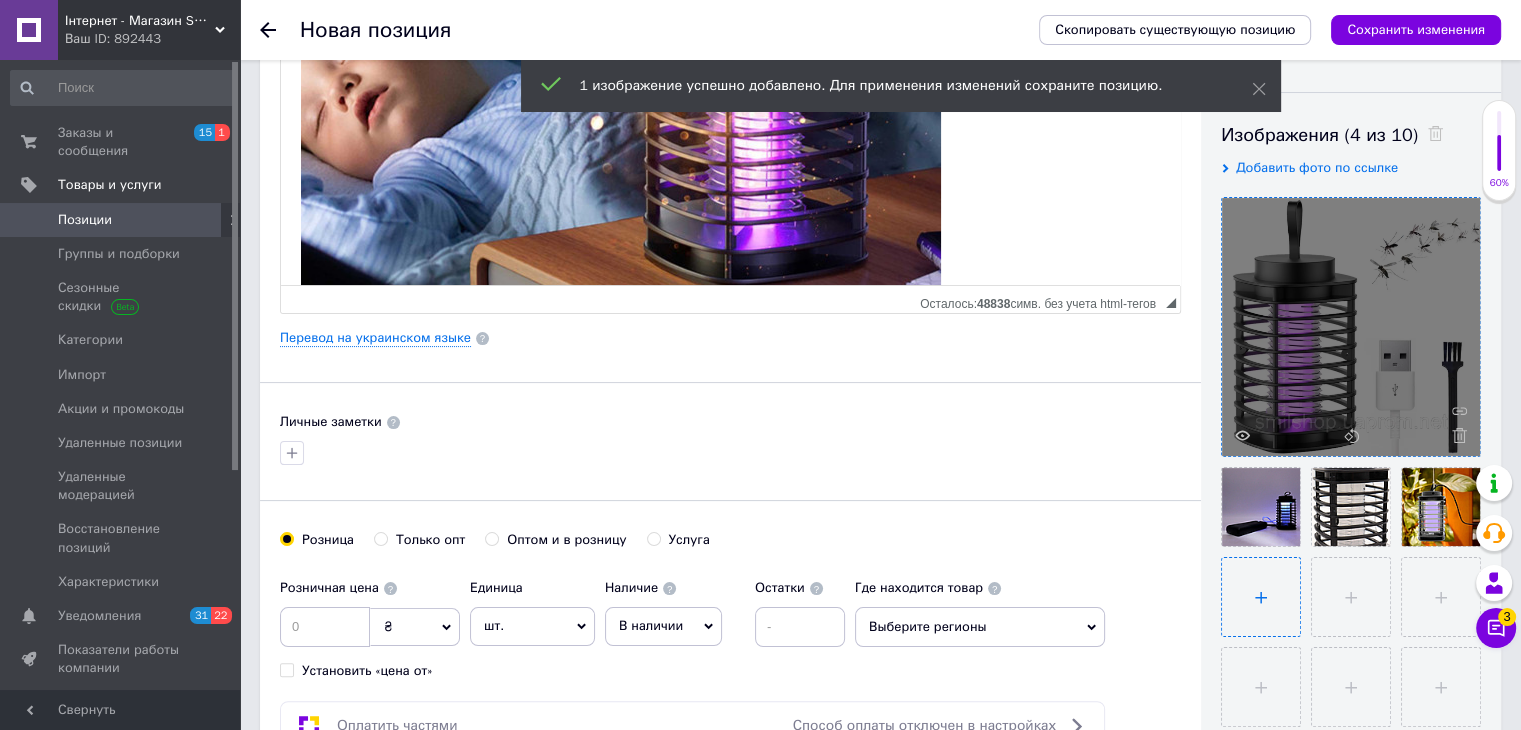 type on "C:\fakepath\Новый рисунок (2).png" 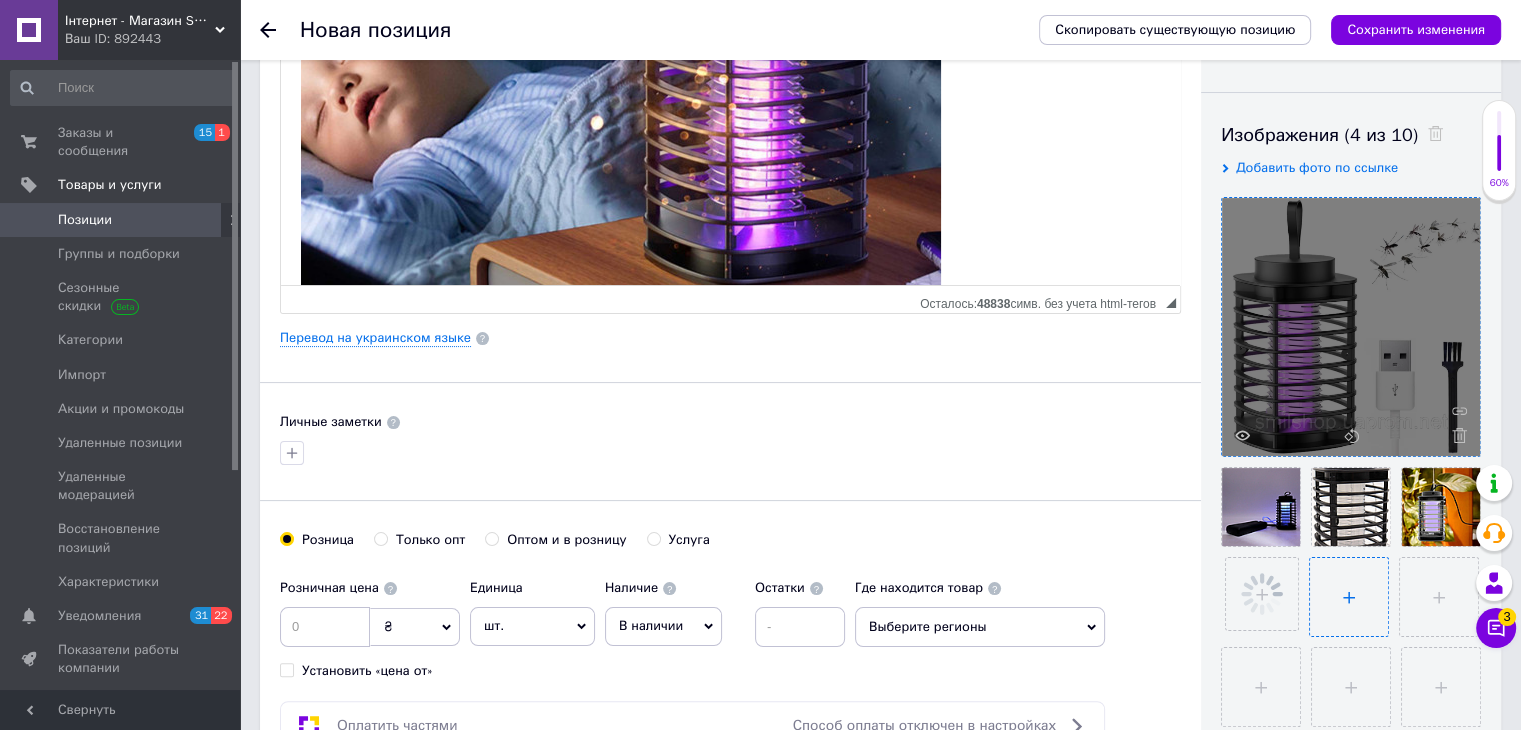 type 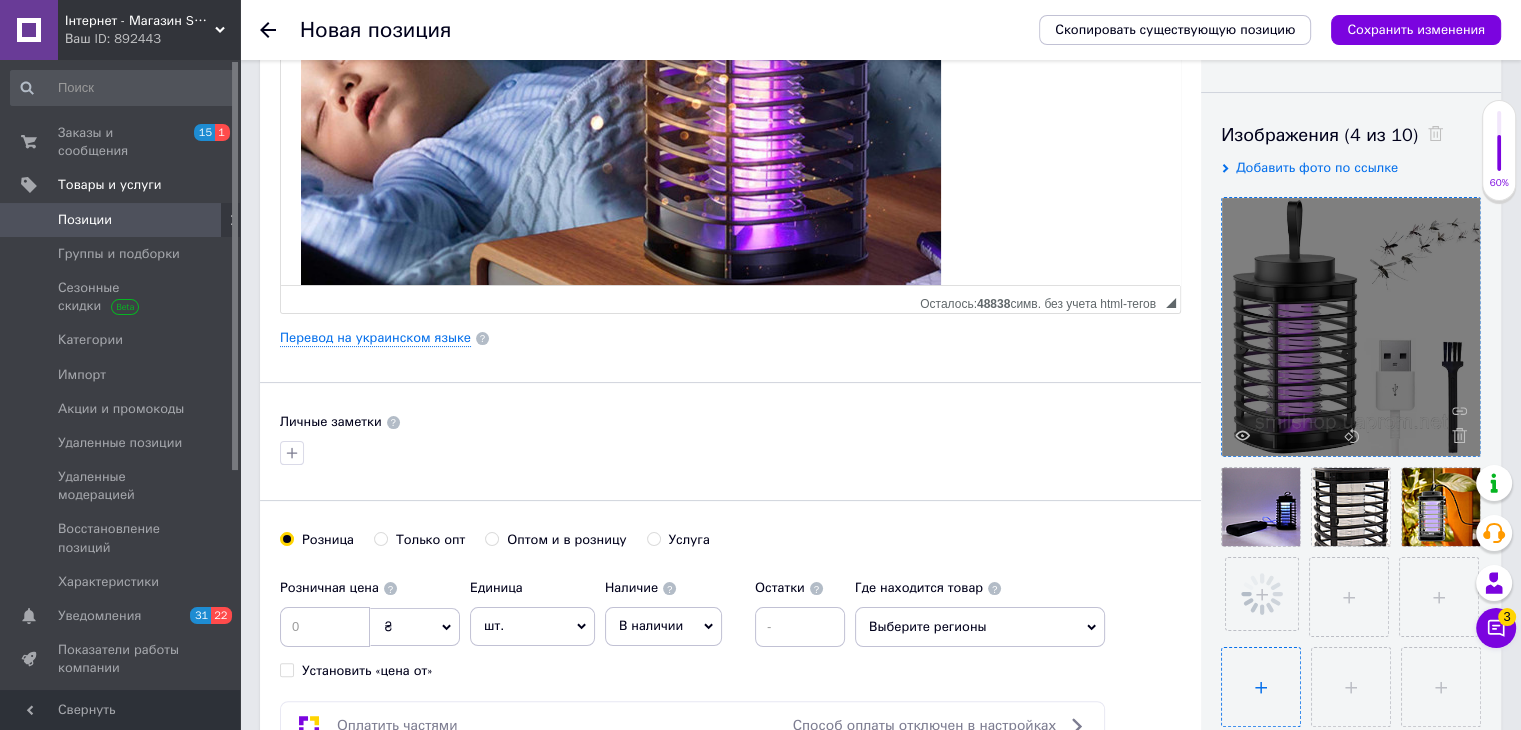 click at bounding box center [1261, 687] 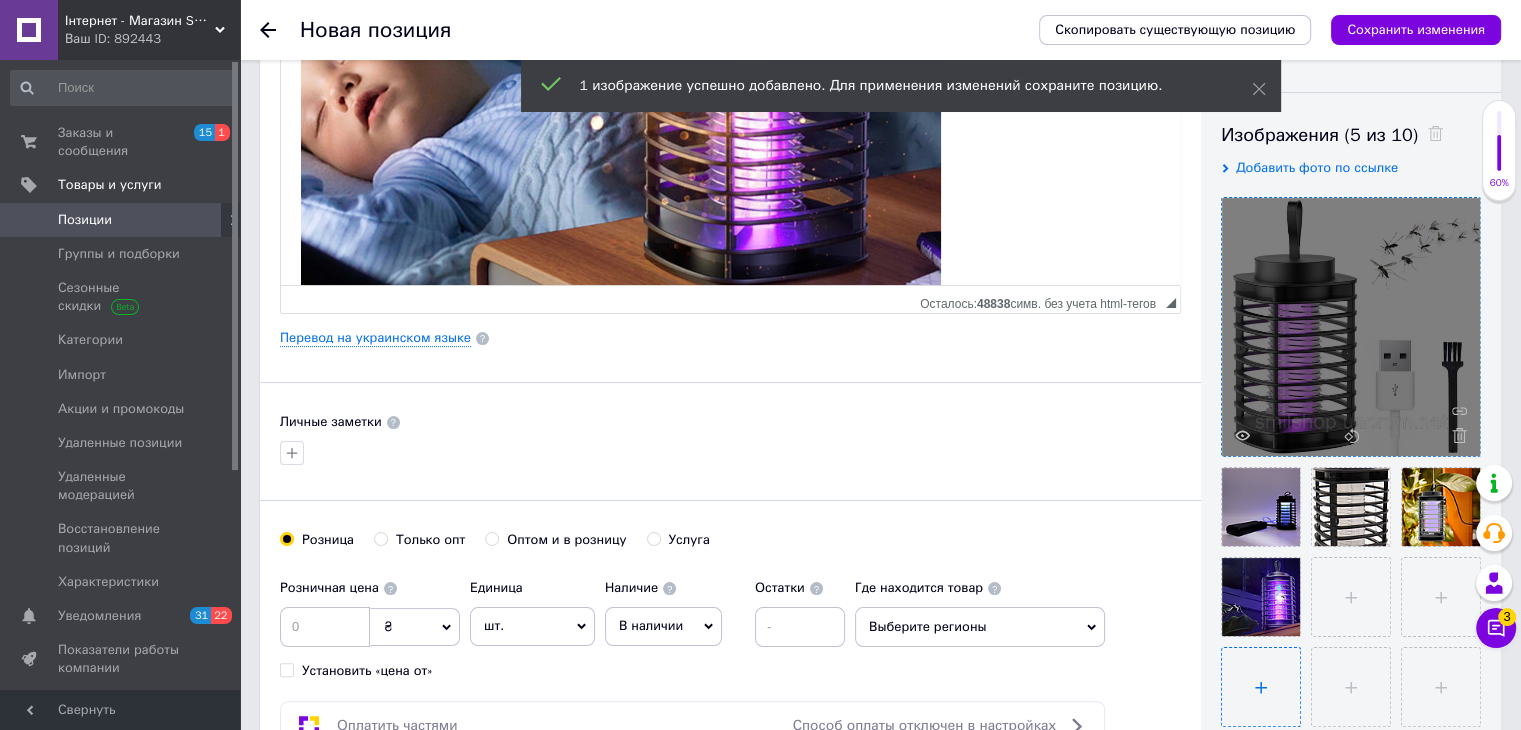 type on "C:\fakepath\Новый рисунок (3).png" 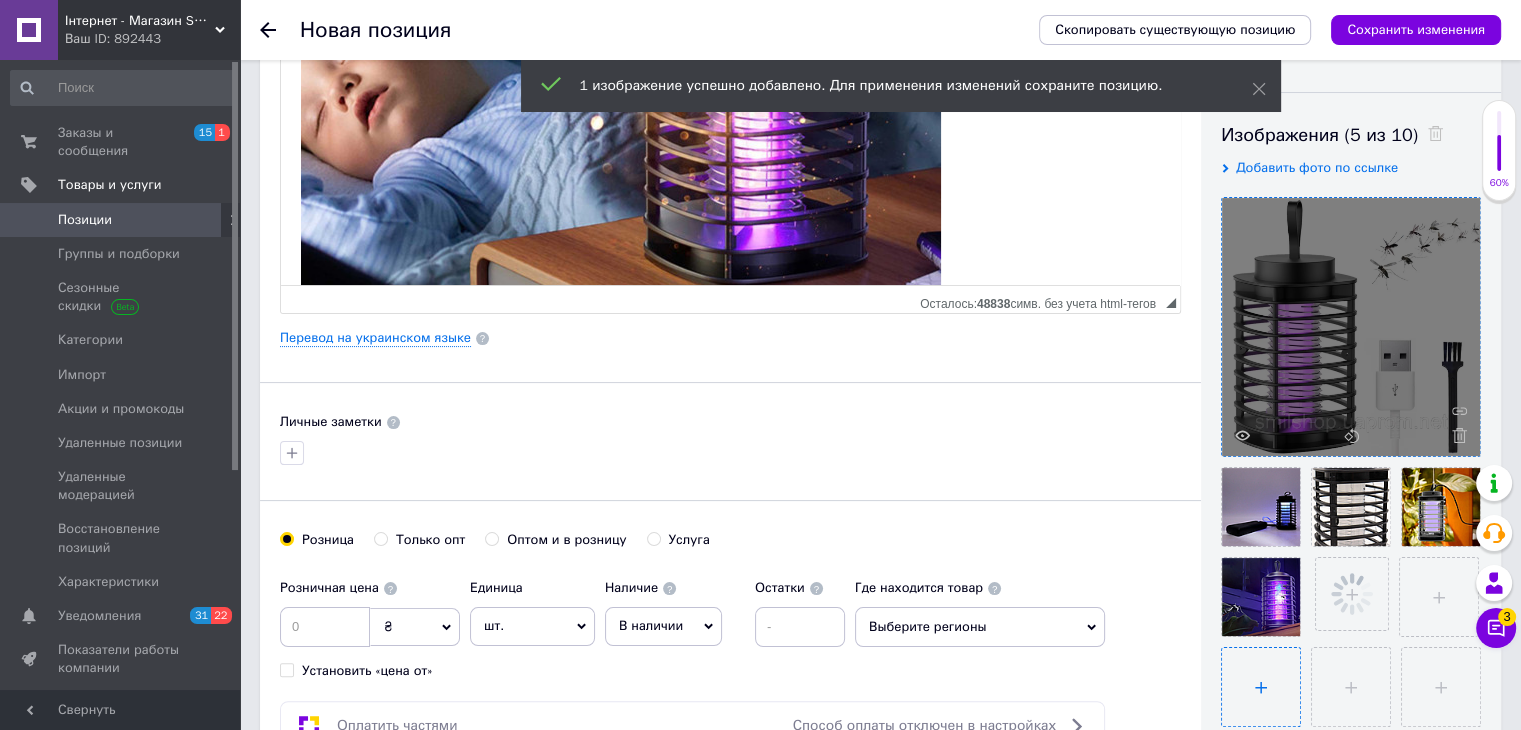 click at bounding box center (1346, 592) 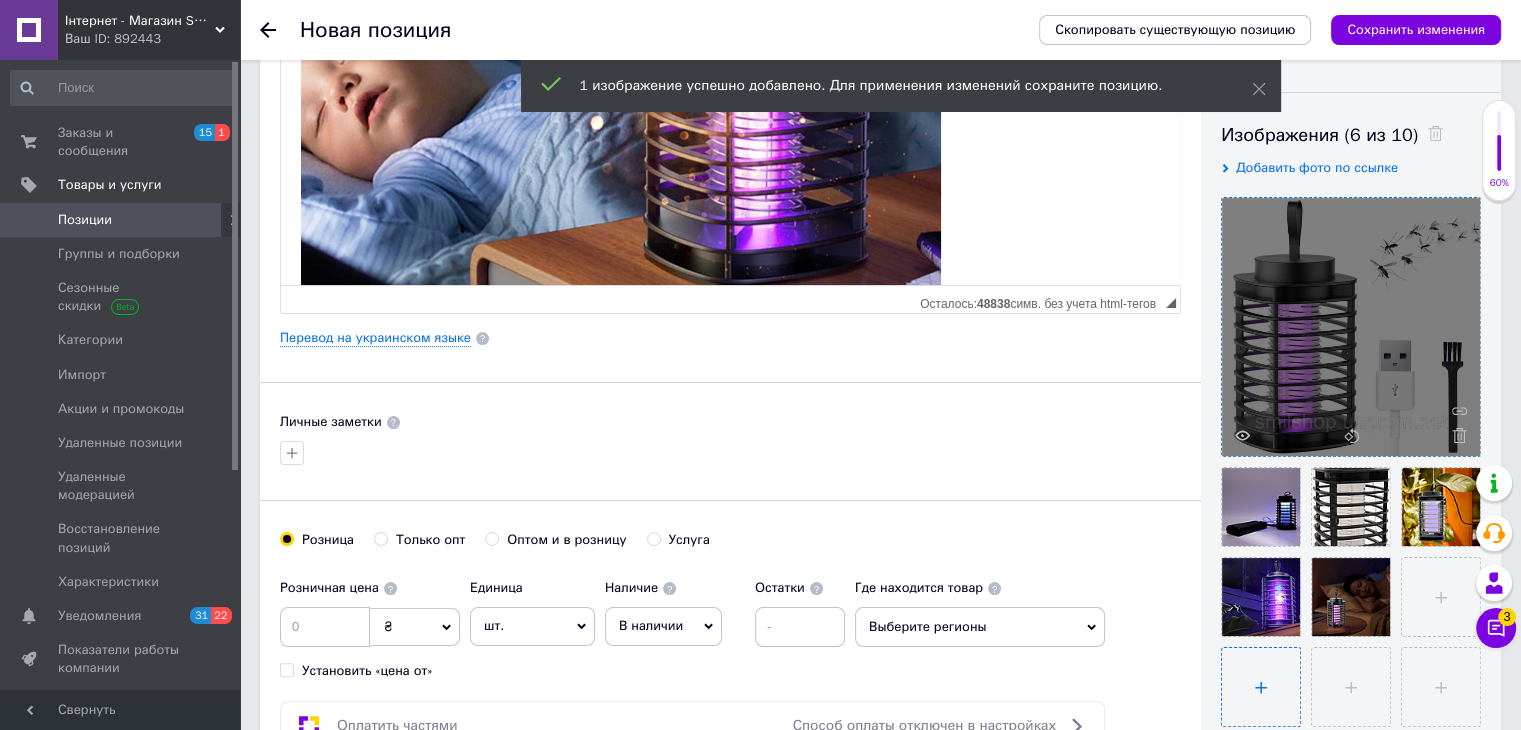 type on "C:\fakepath\Новый рисунок (4).png" 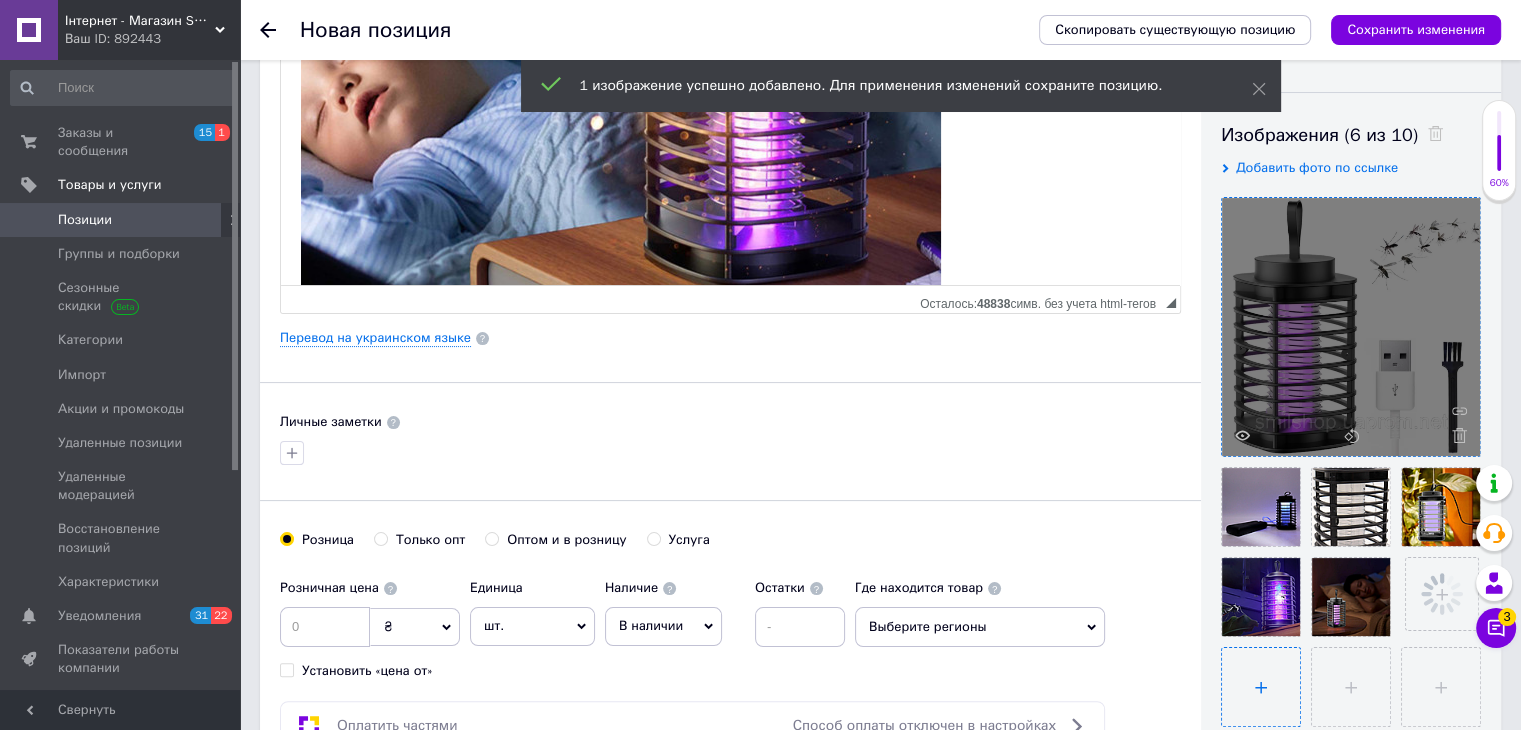 click at bounding box center (1261, 687) 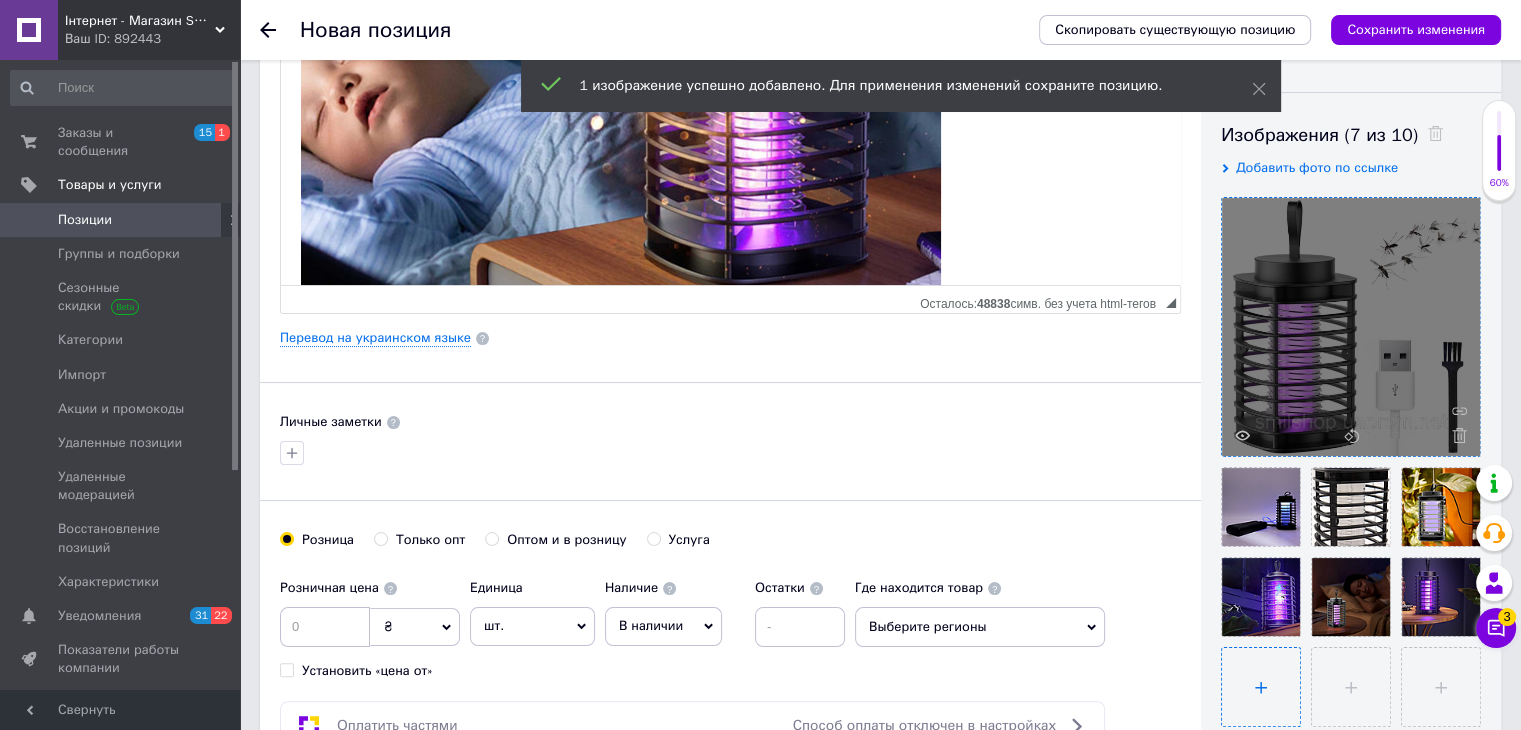 type on "C:\fakepath\Новый рисунок (5).png" 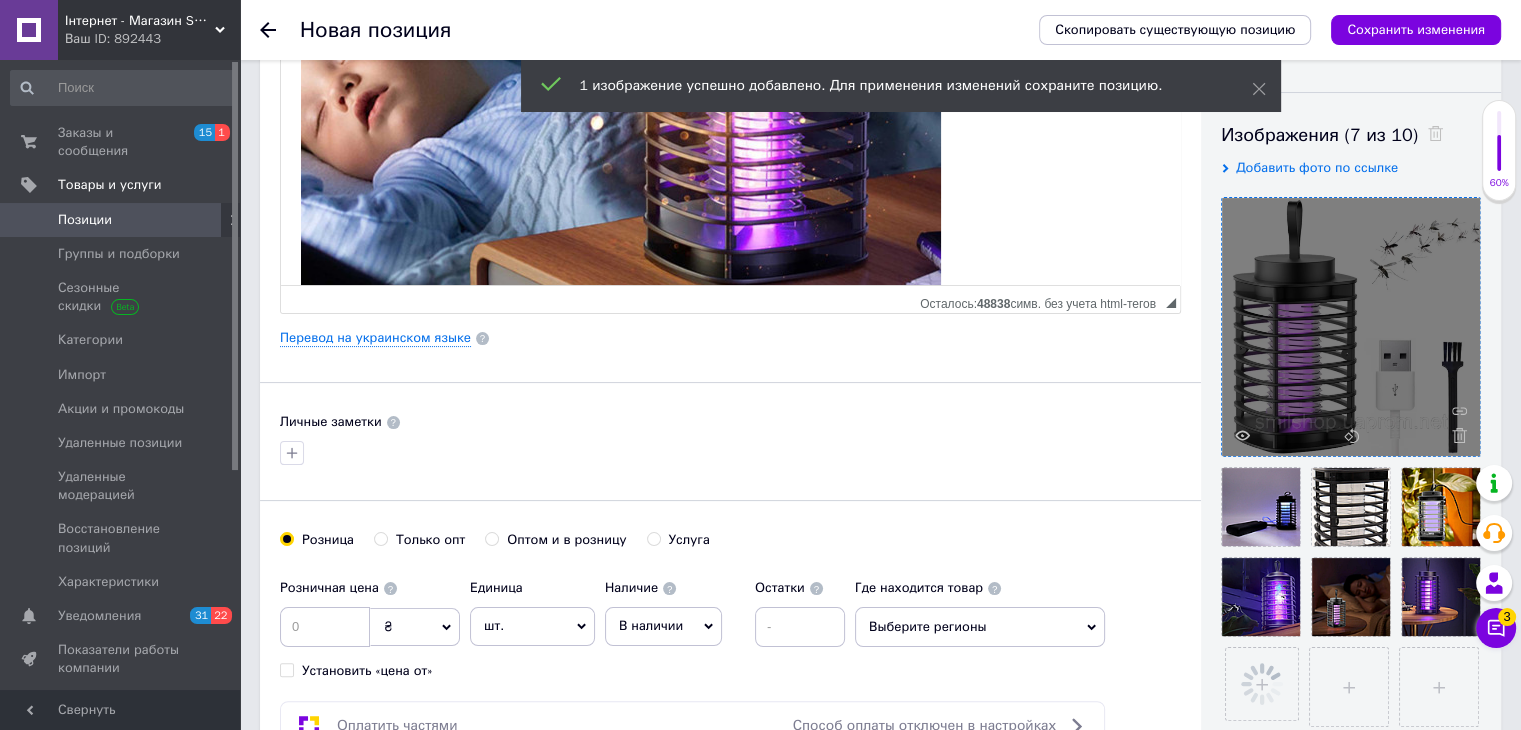 click on "Выберите регионы" at bounding box center [980, 627] 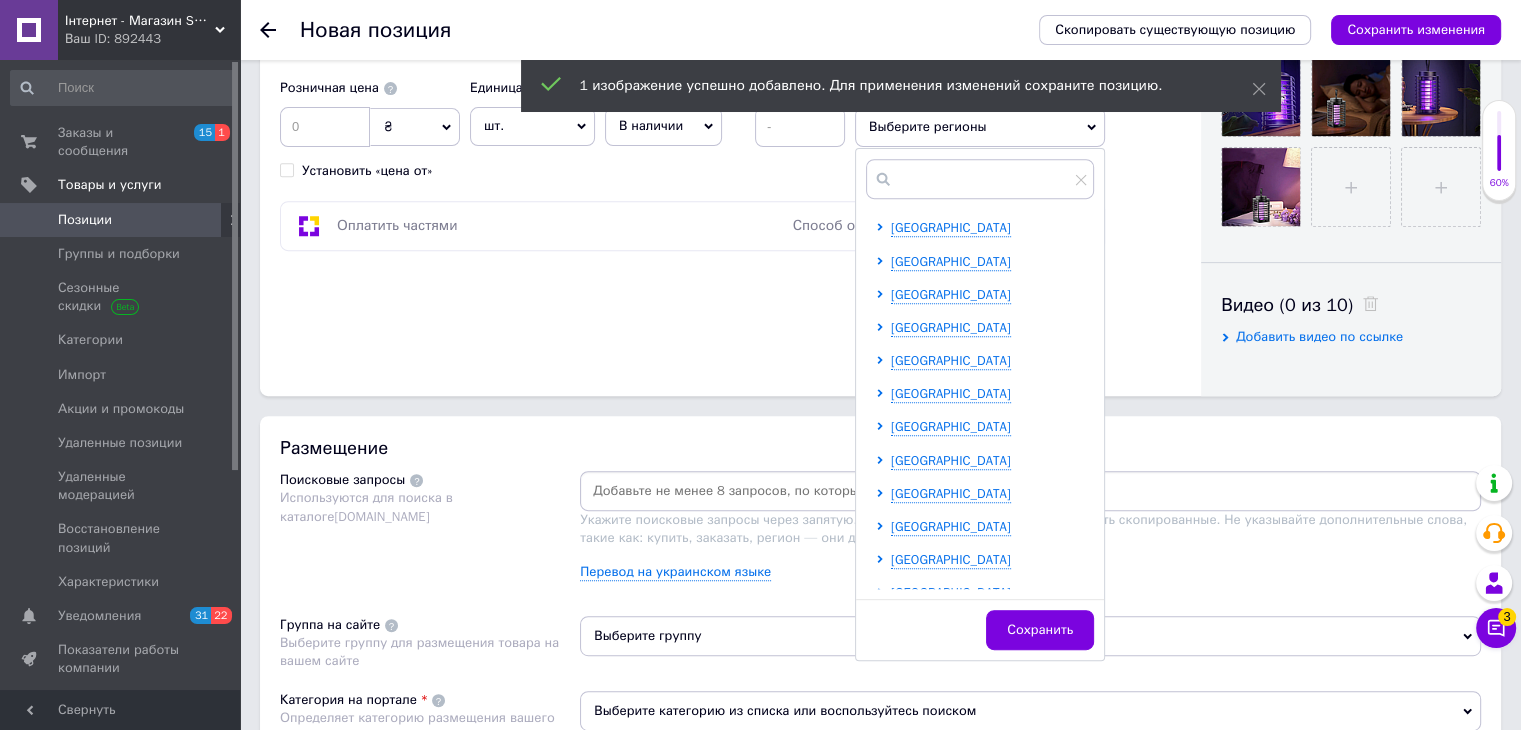 scroll, scrollTop: 800, scrollLeft: 0, axis: vertical 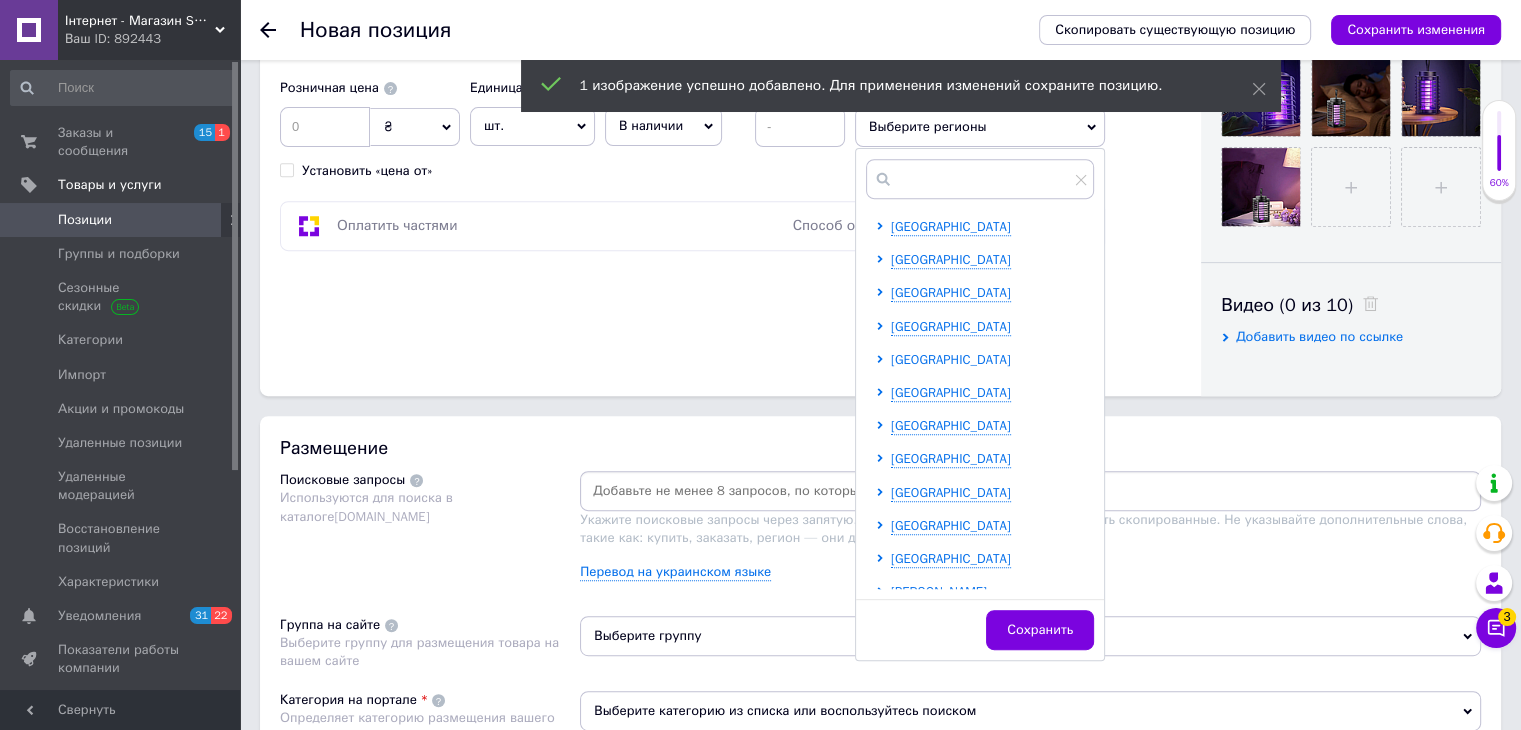 click on "Одесская область" at bounding box center (951, 359) 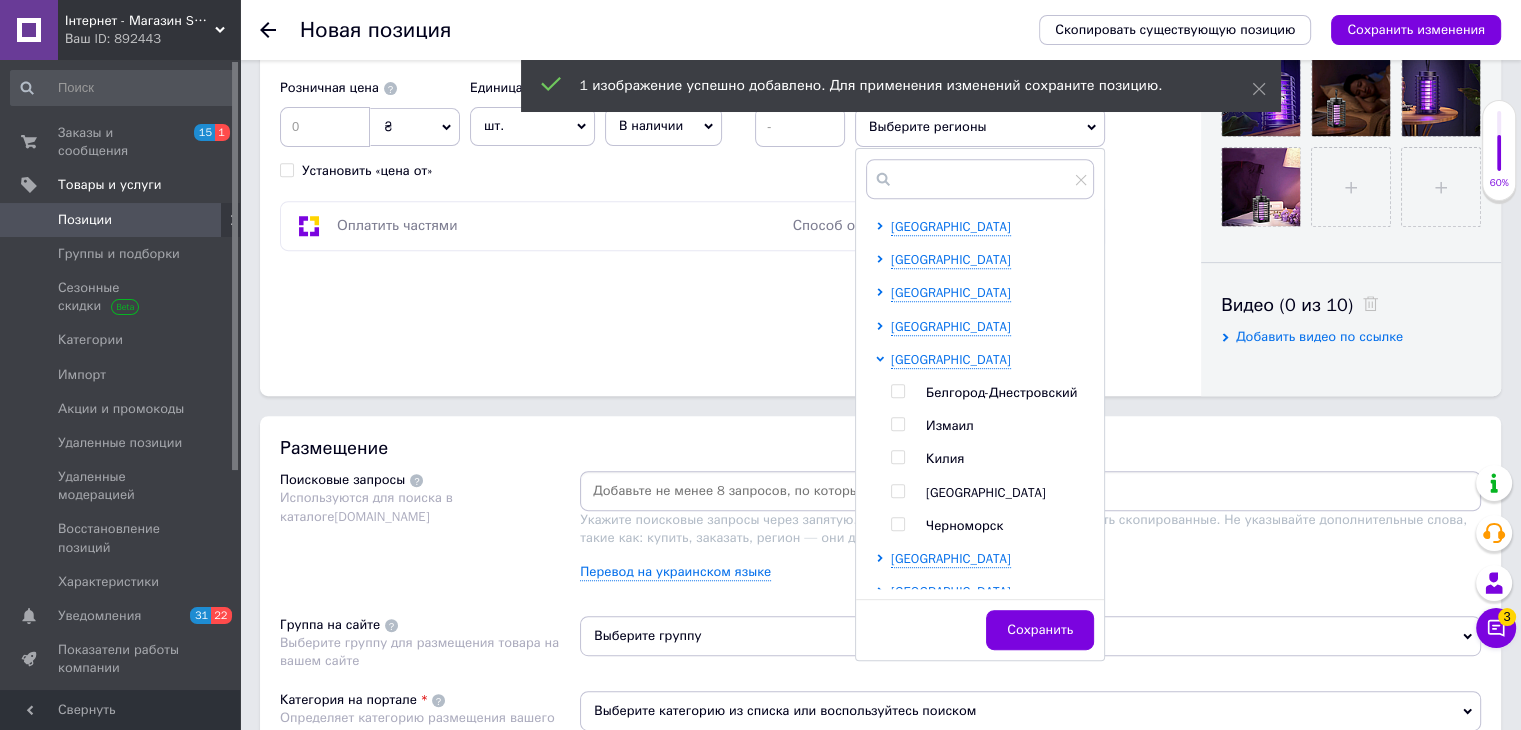 click at bounding box center [898, 491] 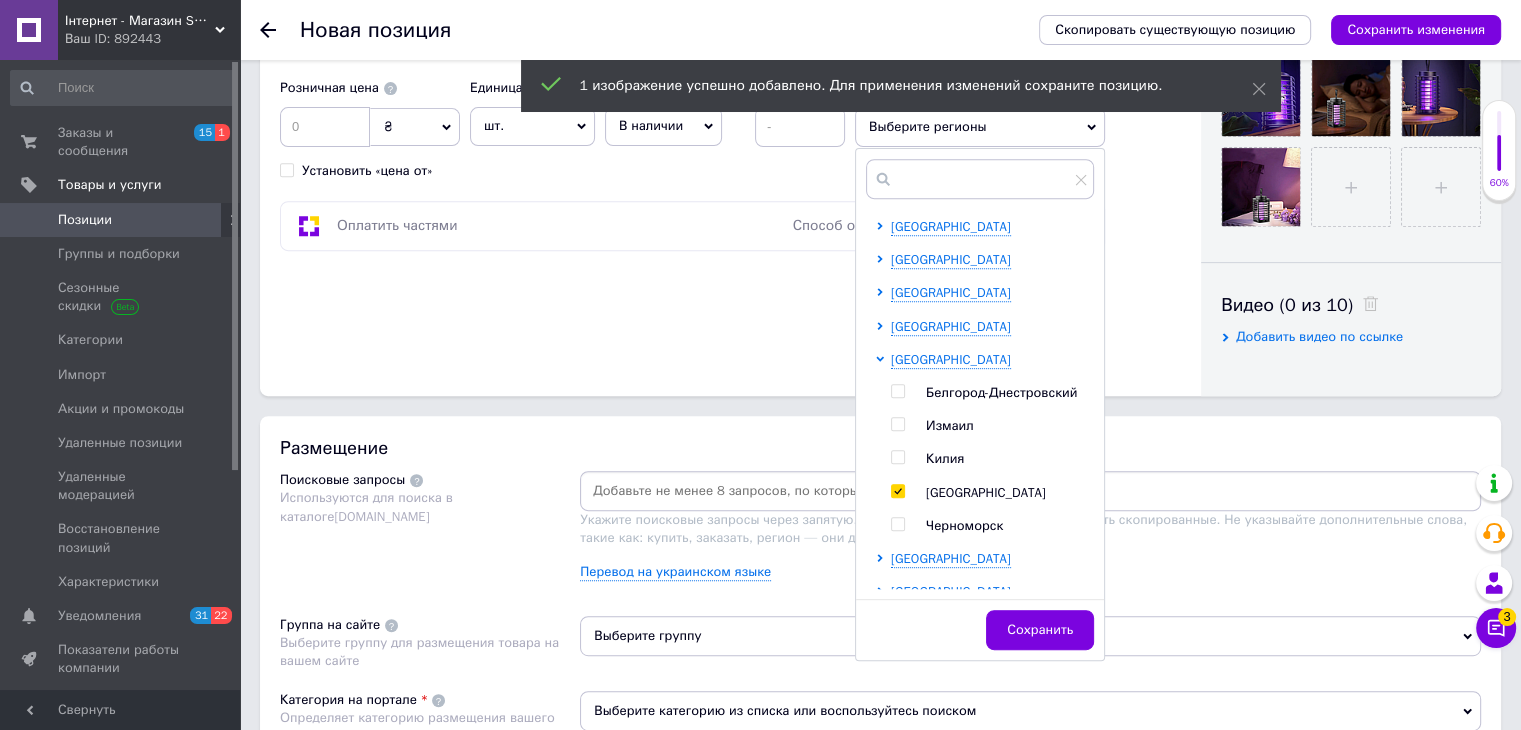 checkbox on "true" 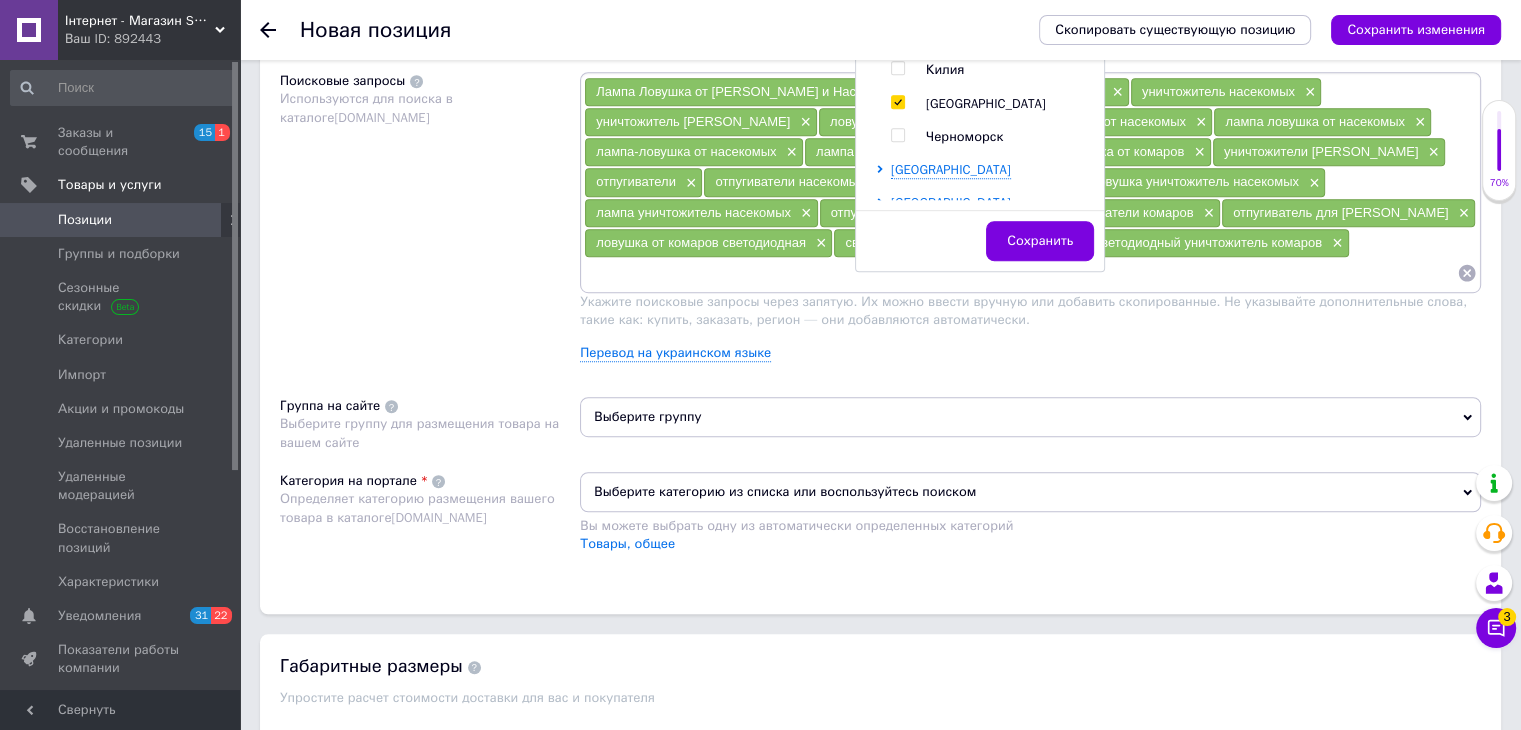 scroll, scrollTop: 1200, scrollLeft: 0, axis: vertical 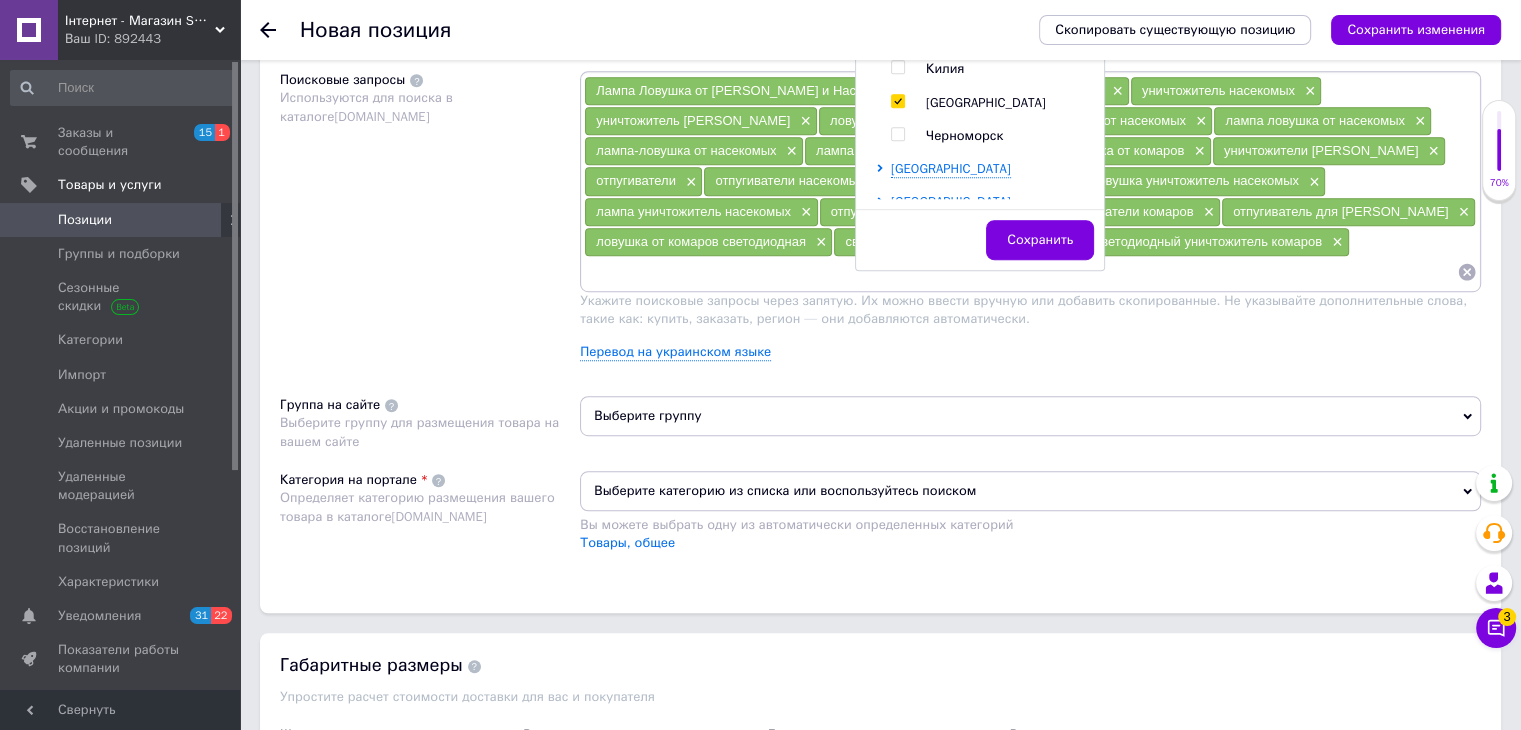 click on "Выберите группу" at bounding box center [1030, 416] 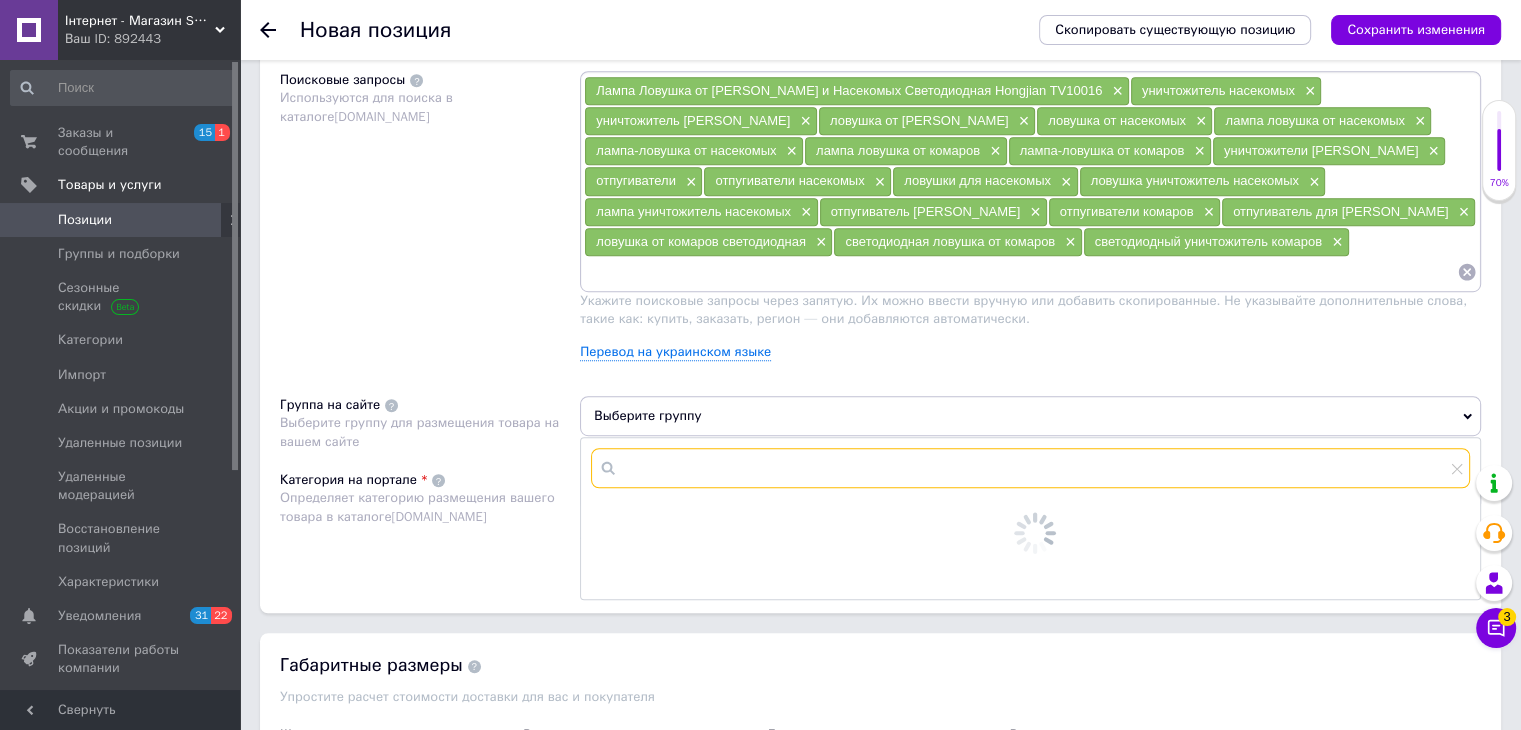 click at bounding box center (1030, 468) 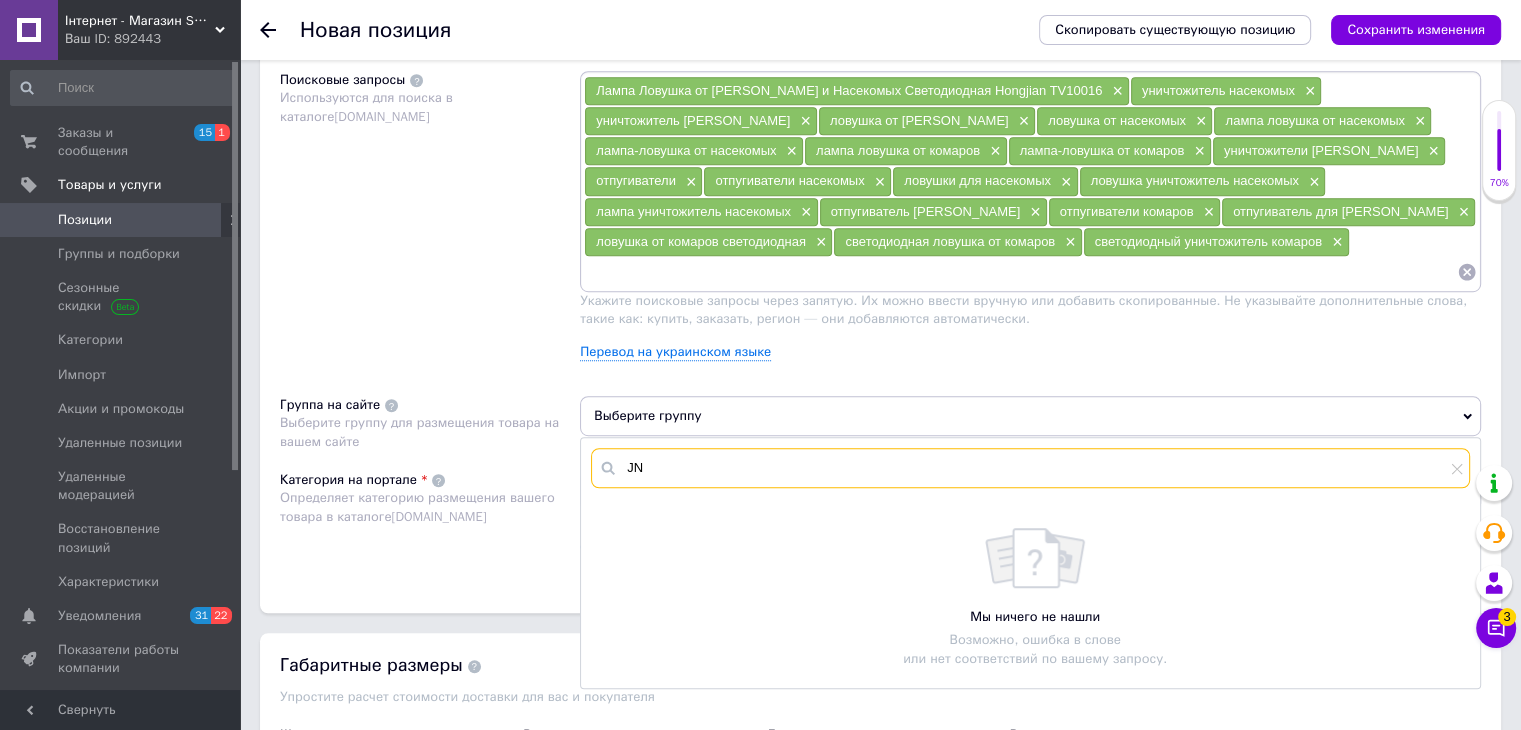 type on "J" 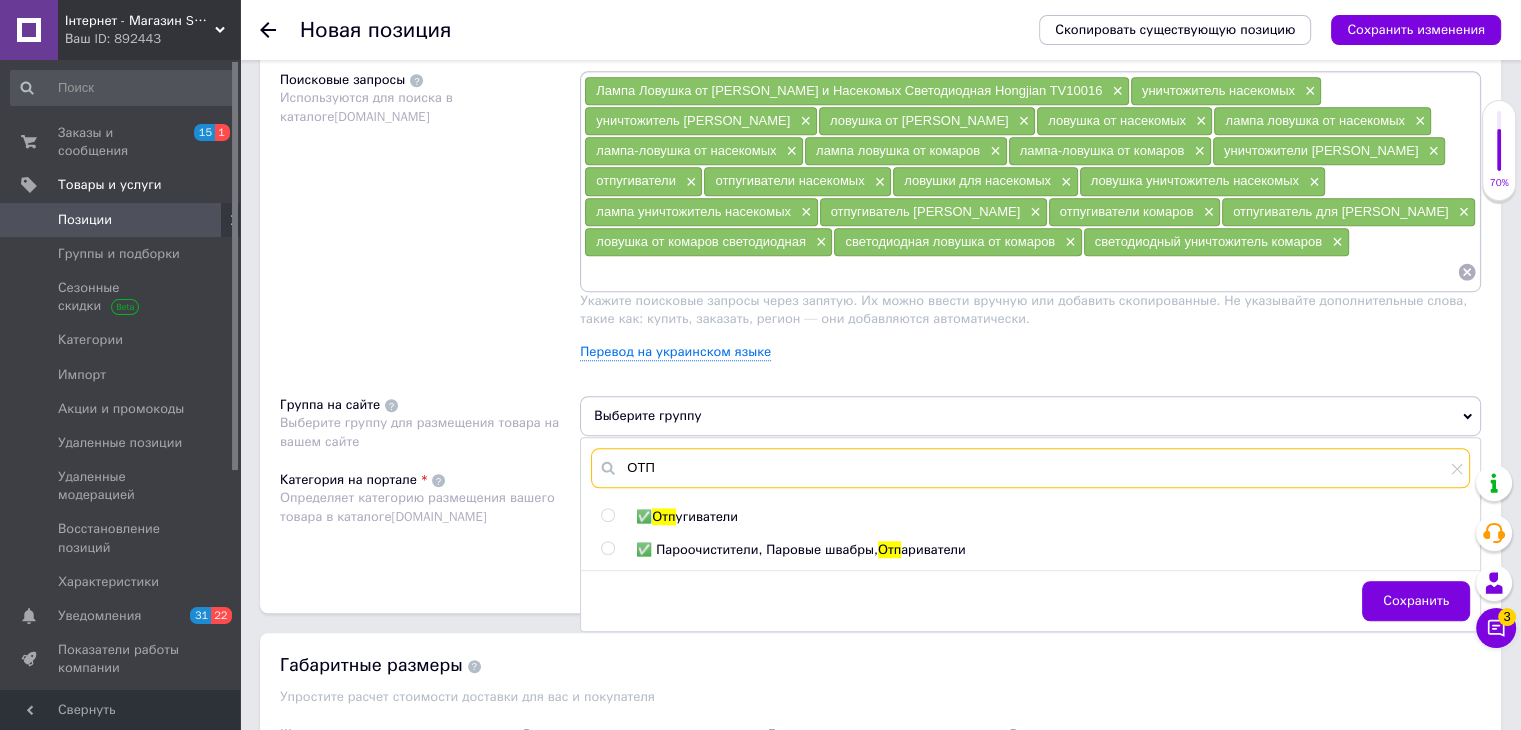 type on "ОТП" 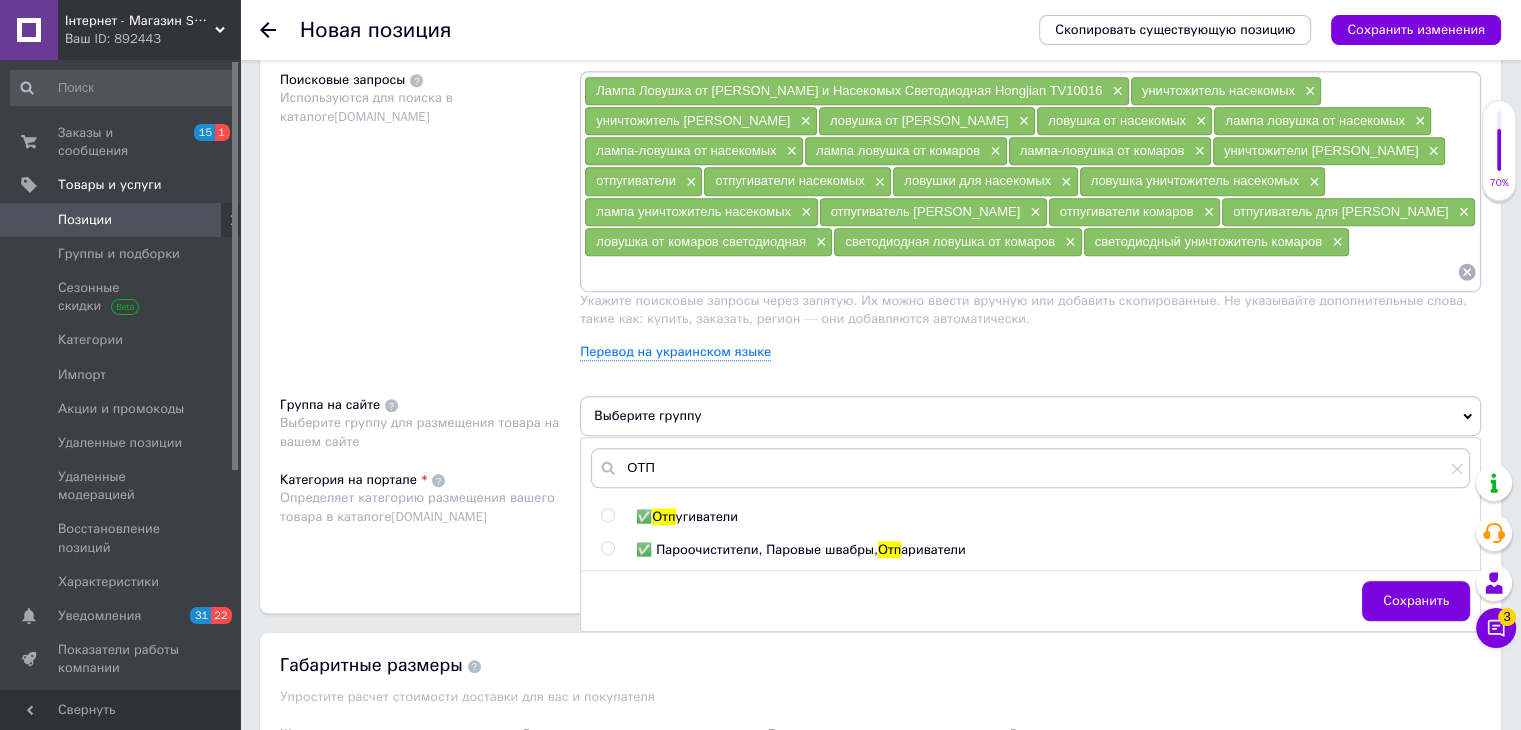 click at bounding box center (607, 515) 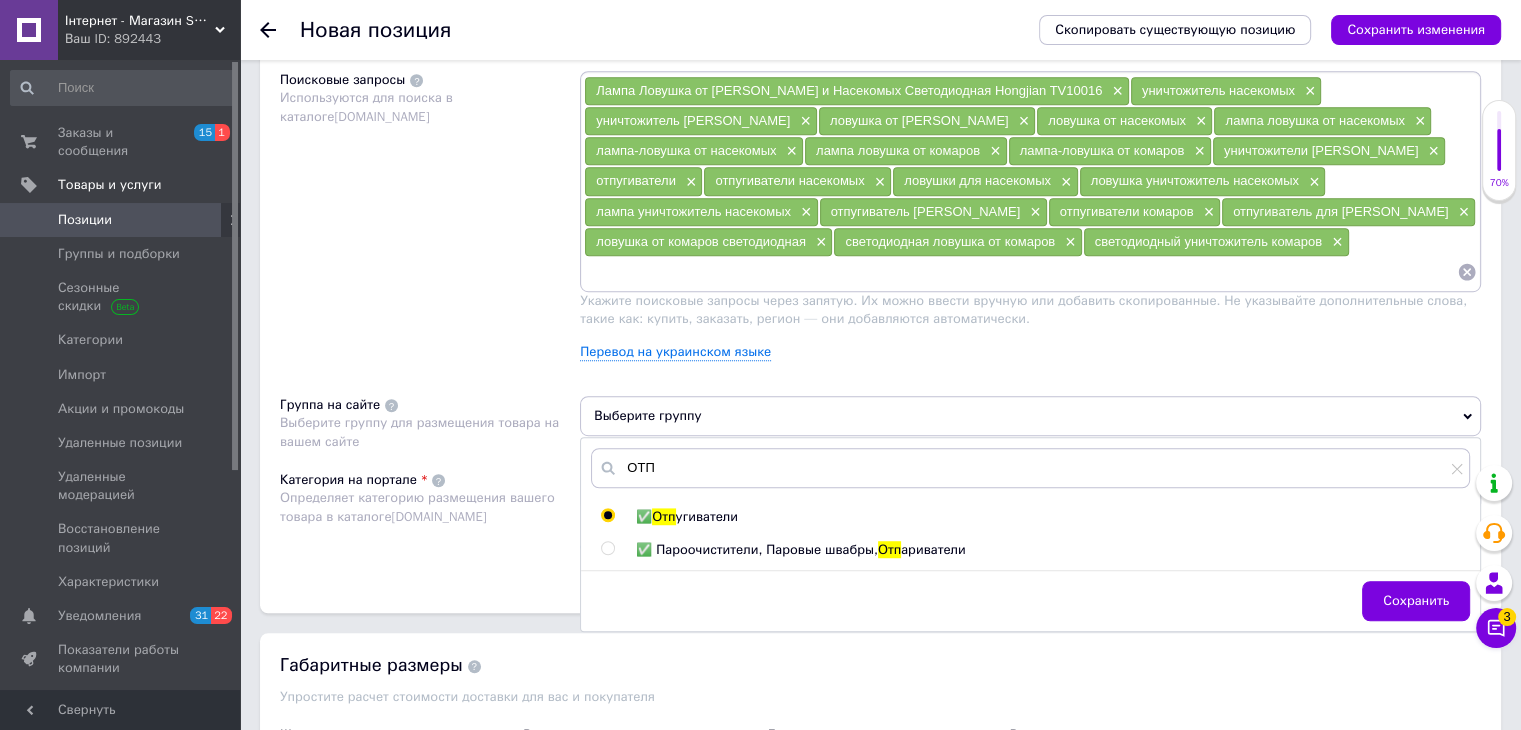 radio on "true" 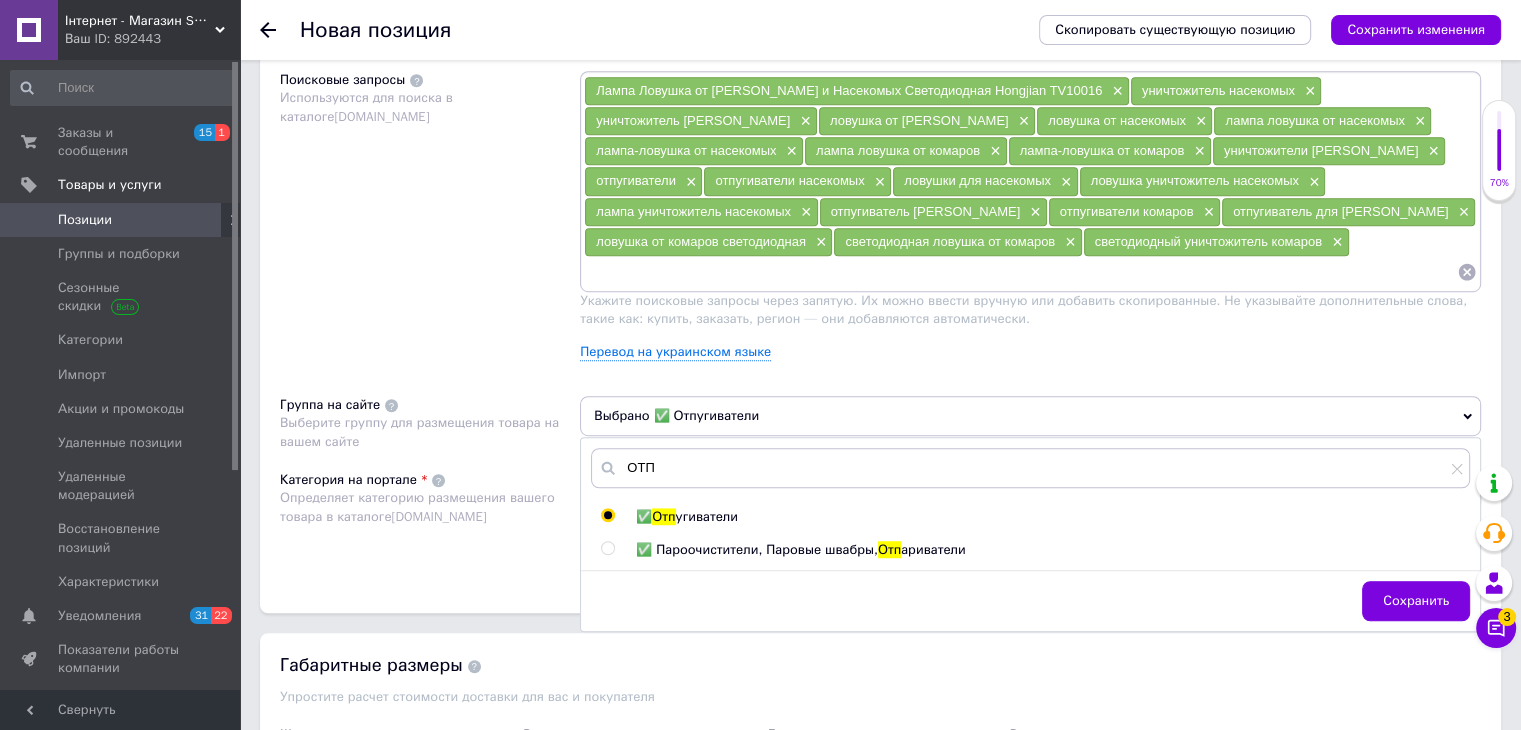 click on "Определяет категорию размещения вашего товара в каталоге  Prom.ua" at bounding box center [417, 506] 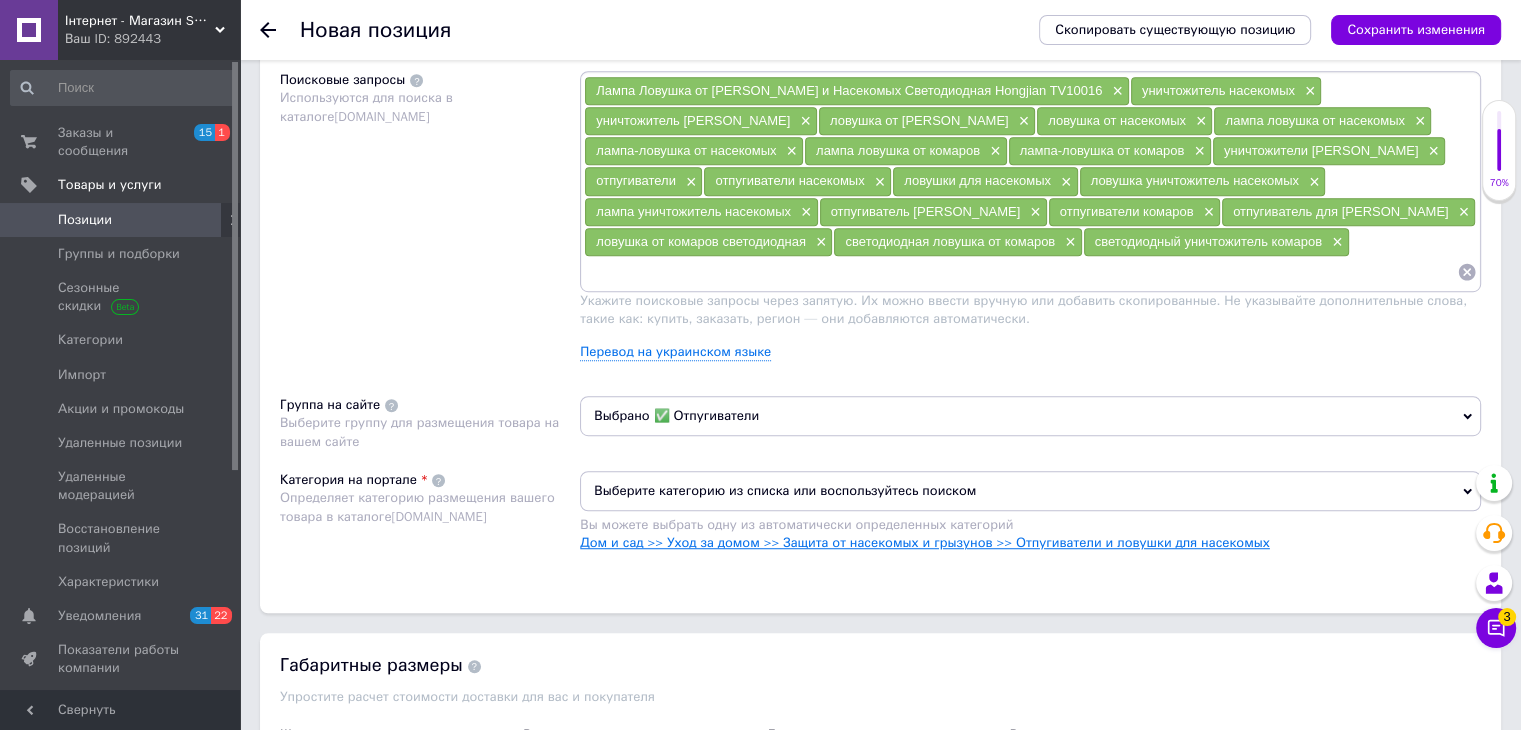 click on "Дом и сад >> Уход за домом >> Защита от насекомых и грызунов >> Отпугиватели и ловушки для насекомых" at bounding box center (924, 542) 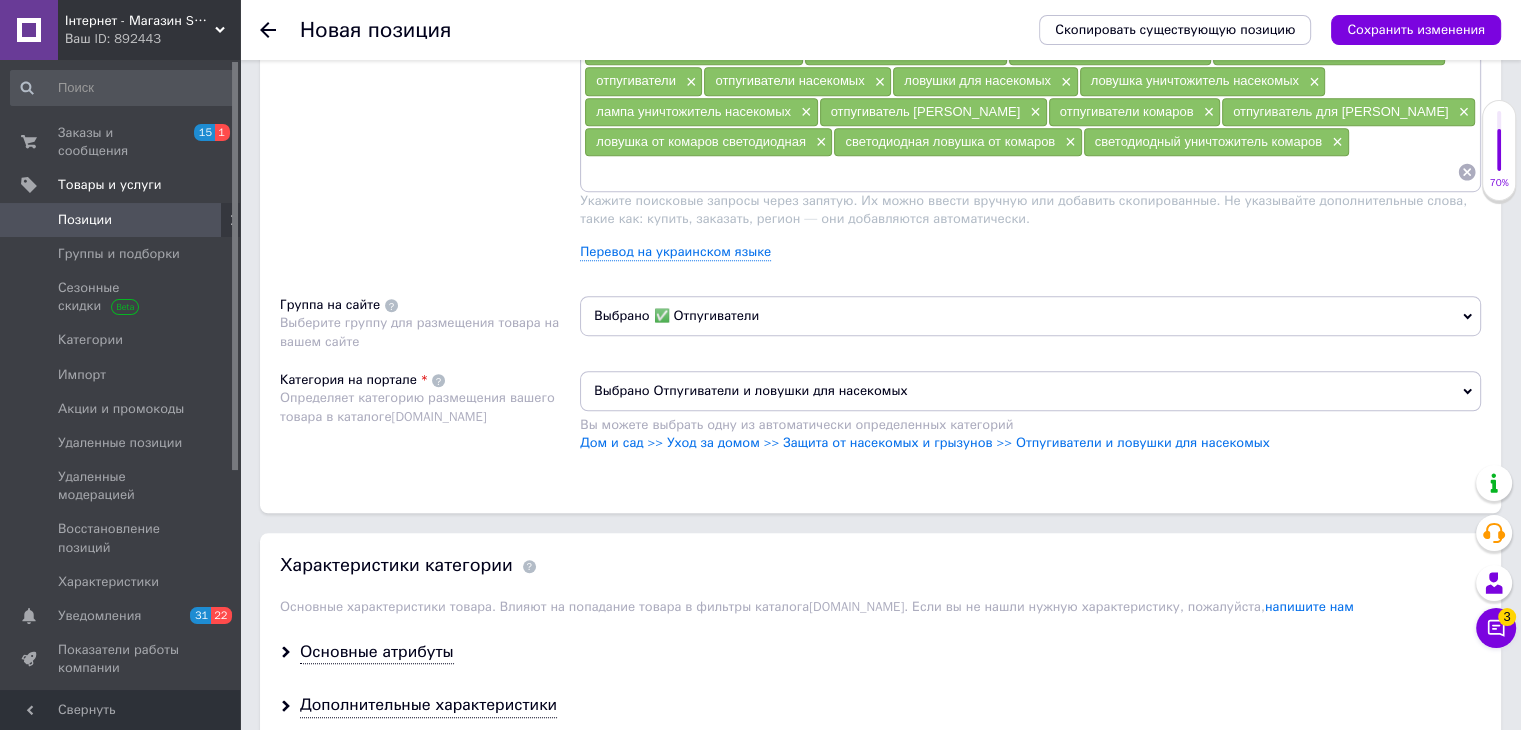scroll, scrollTop: 1500, scrollLeft: 0, axis: vertical 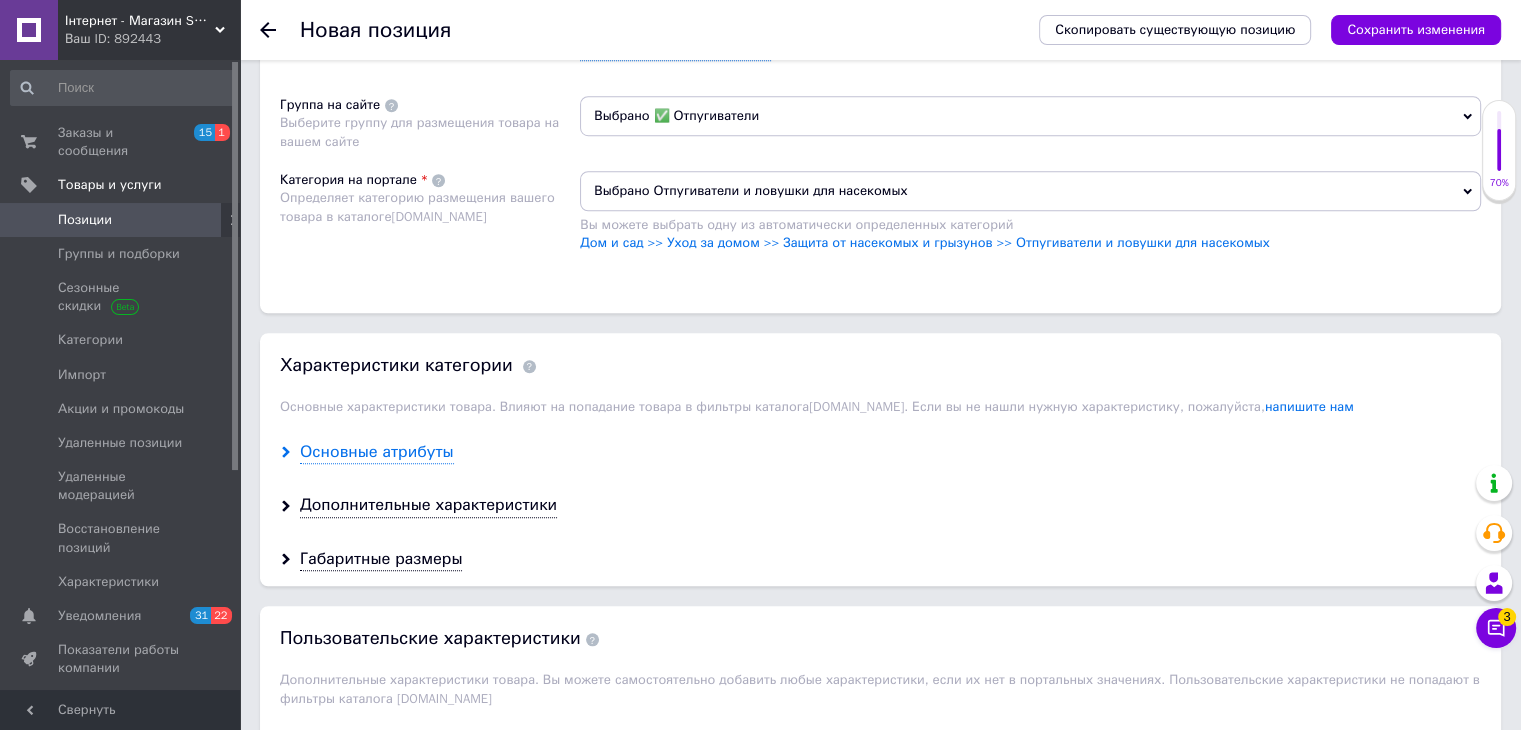click on "Основные атрибуты" at bounding box center [377, 452] 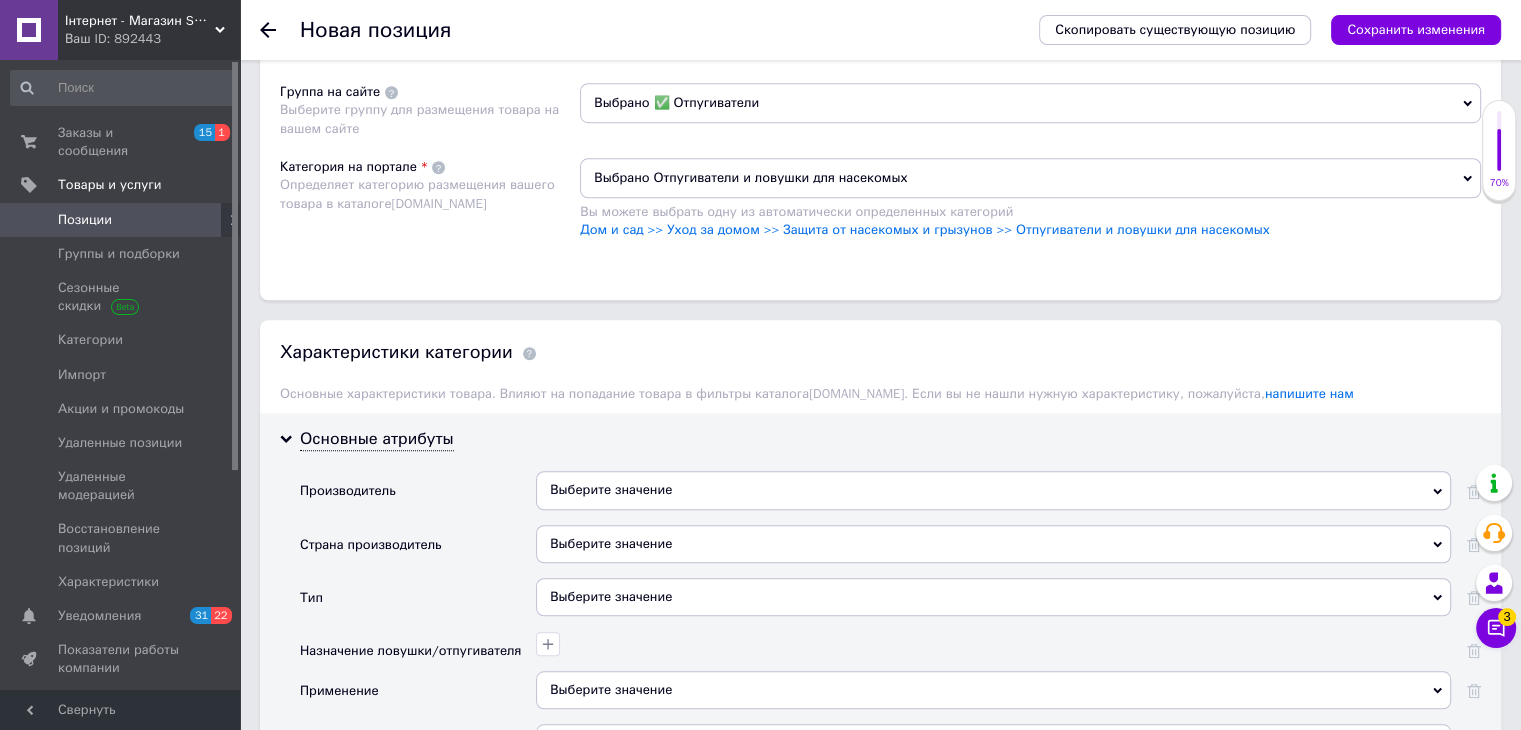scroll, scrollTop: 1600, scrollLeft: 0, axis: vertical 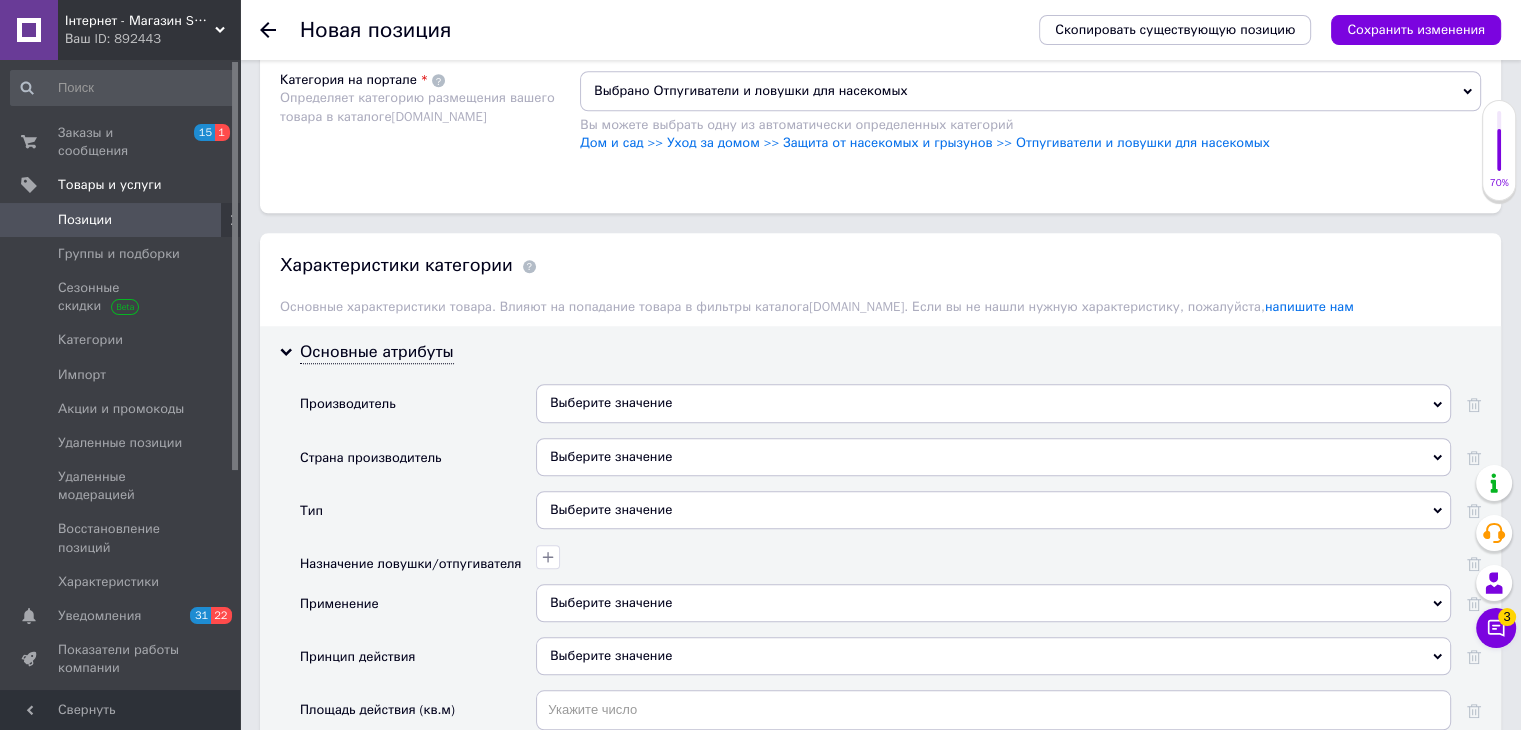 click on "Выберите значение" at bounding box center (993, 510) 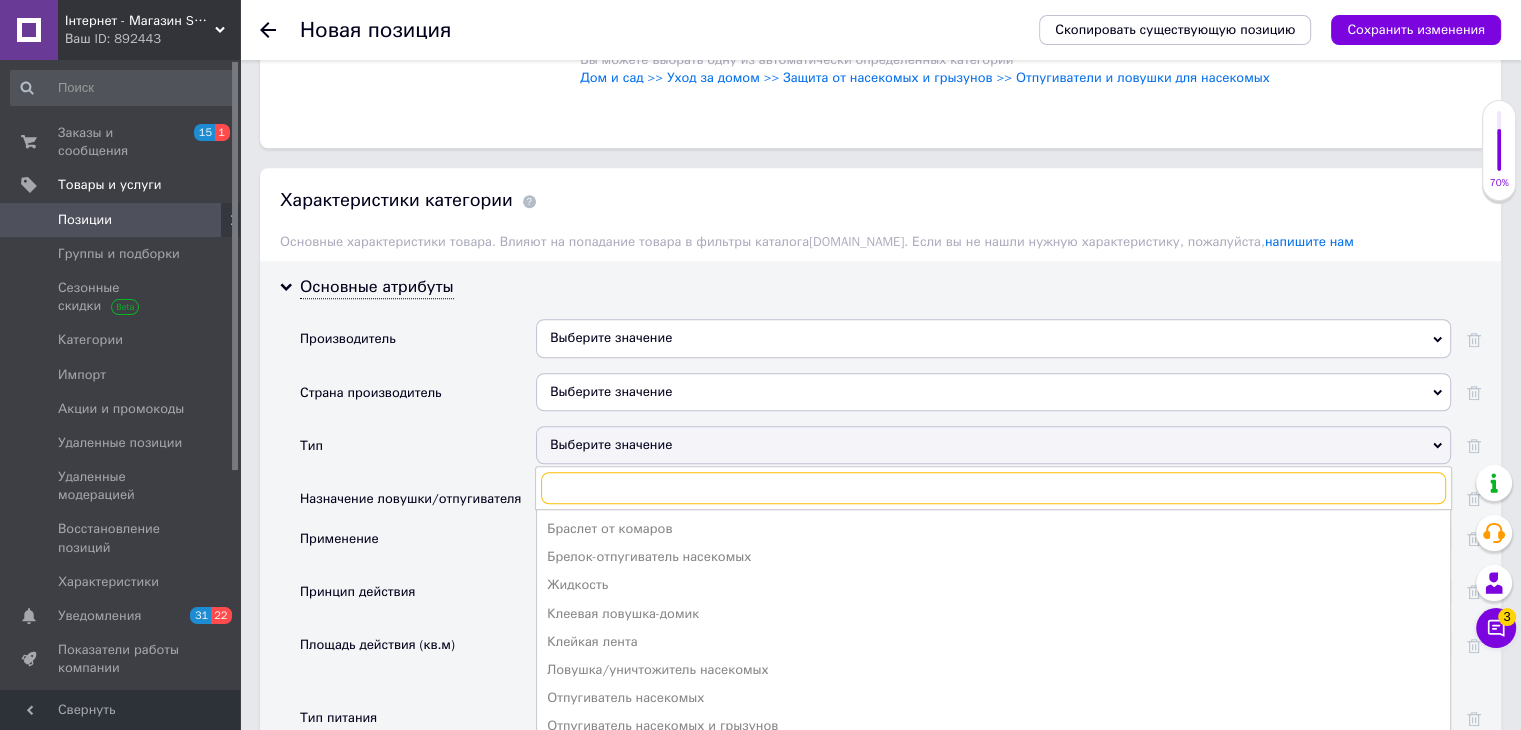scroll, scrollTop: 1700, scrollLeft: 0, axis: vertical 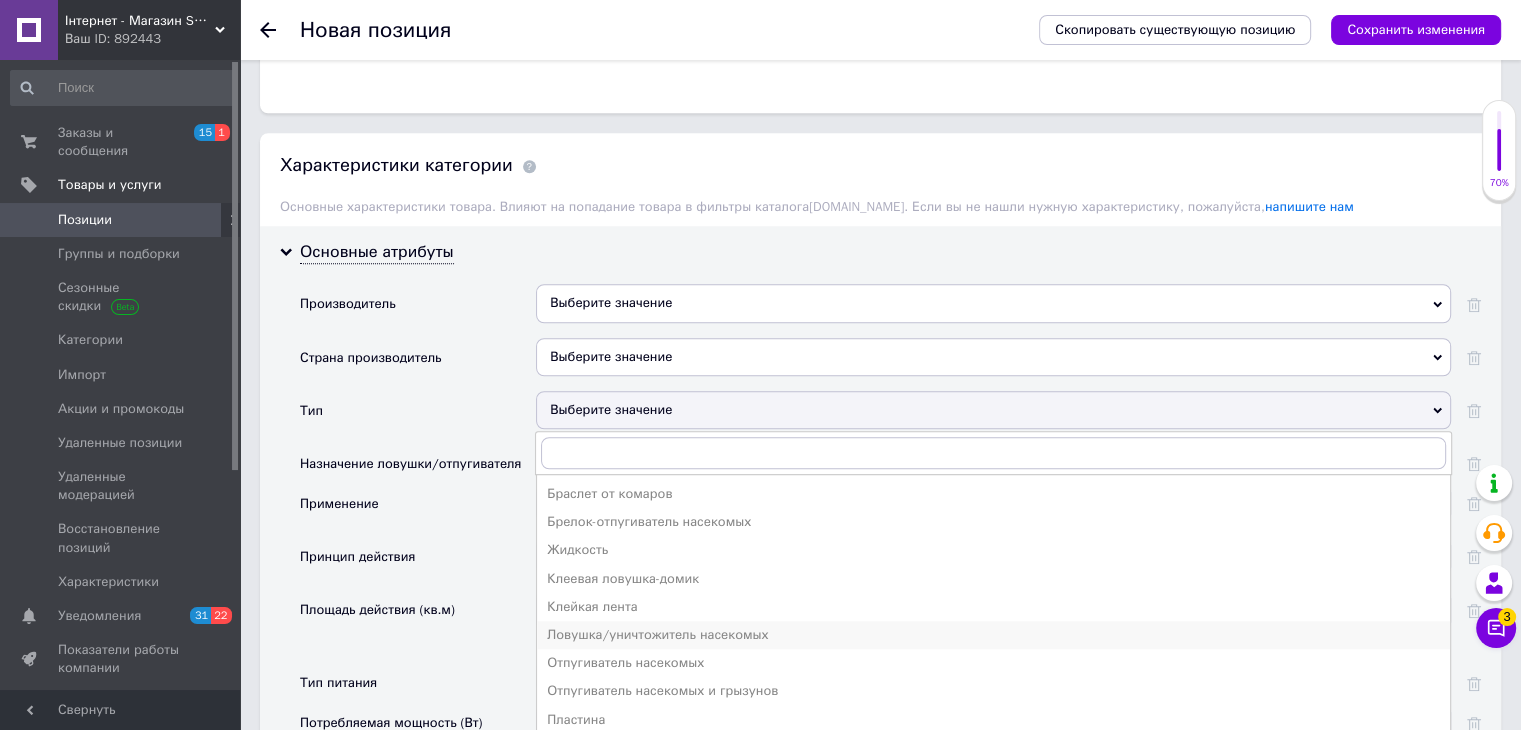 click on "Ловушка/уничтожитель насекомых" at bounding box center [993, 635] 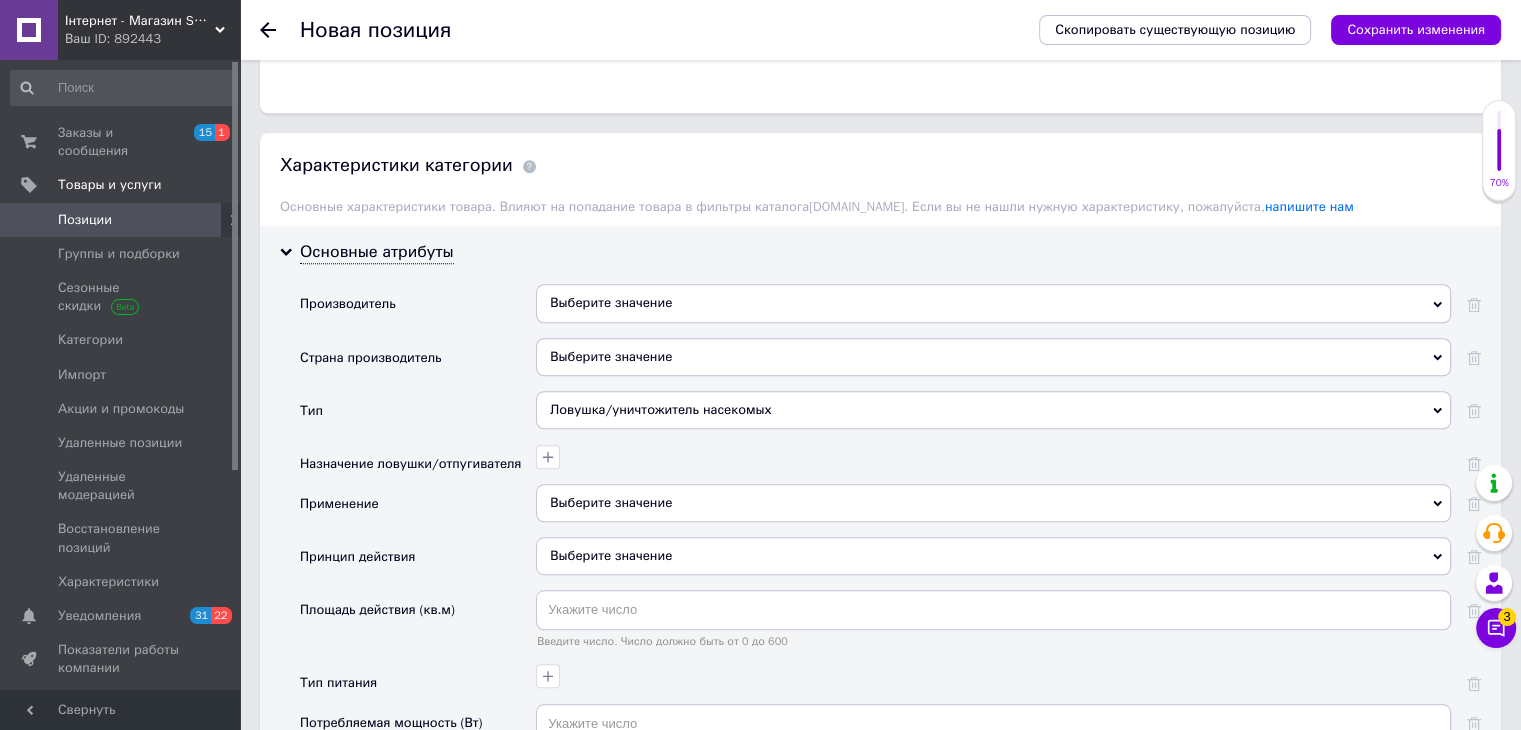 click on "Выберите значение" at bounding box center [993, 556] 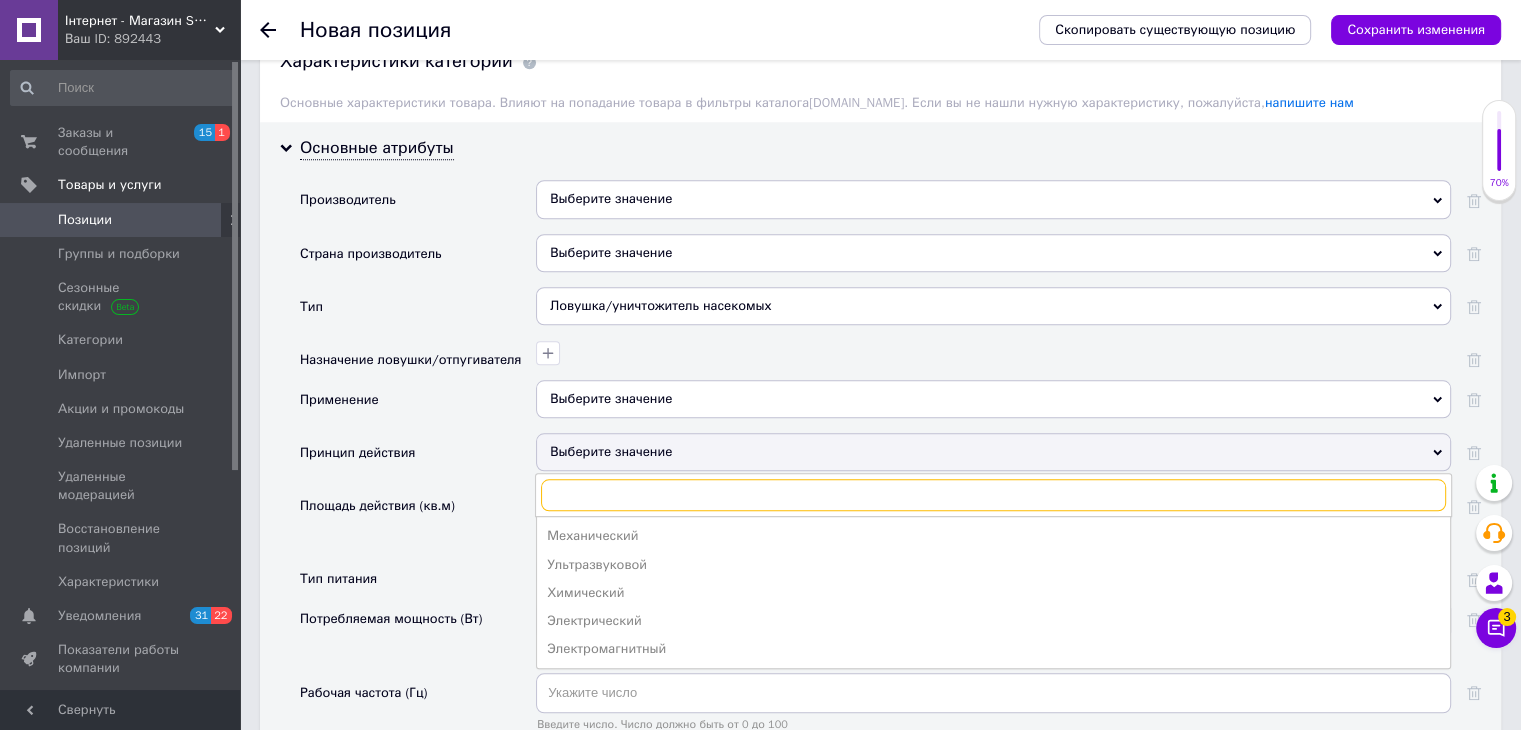 scroll, scrollTop: 1900, scrollLeft: 0, axis: vertical 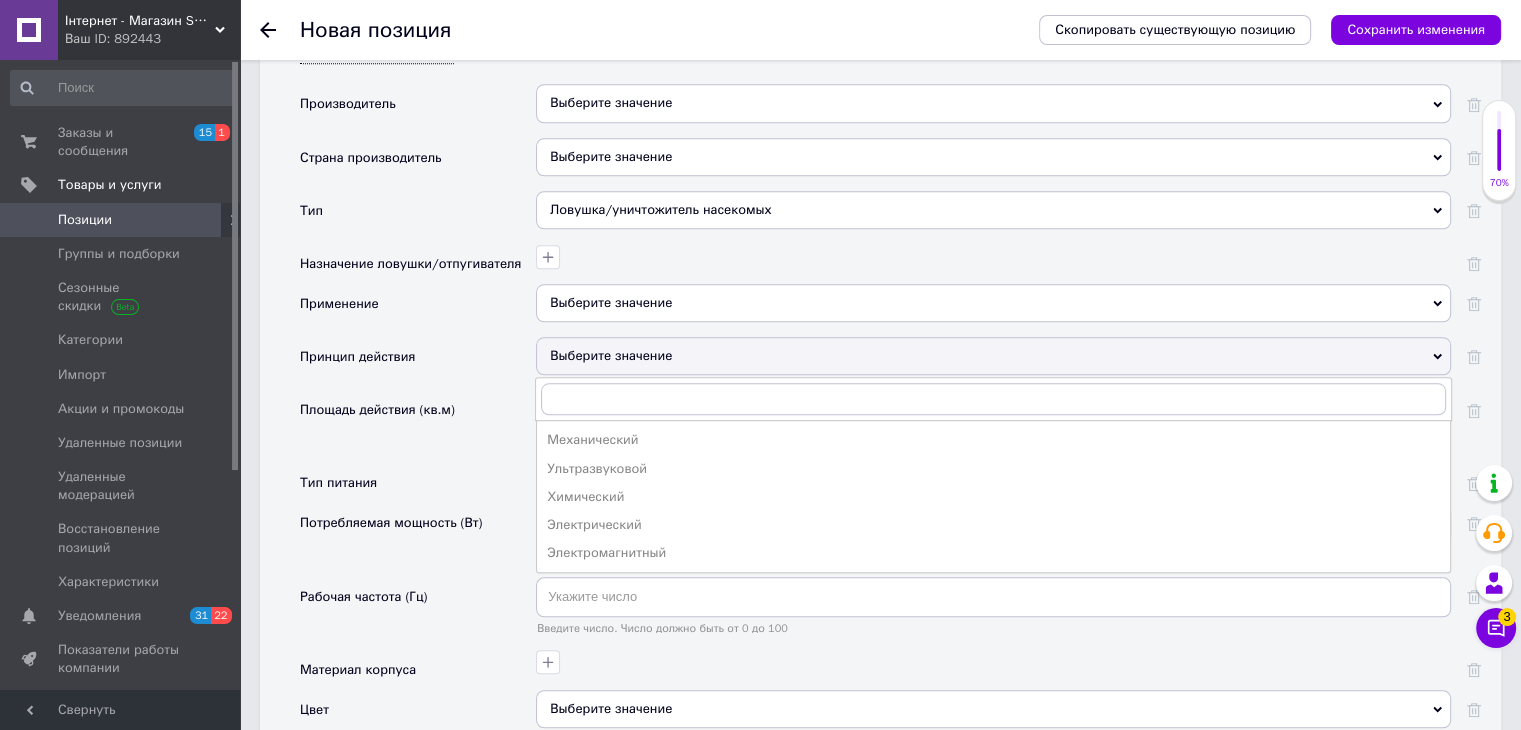 click on "Выберите значение" at bounding box center (993, 303) 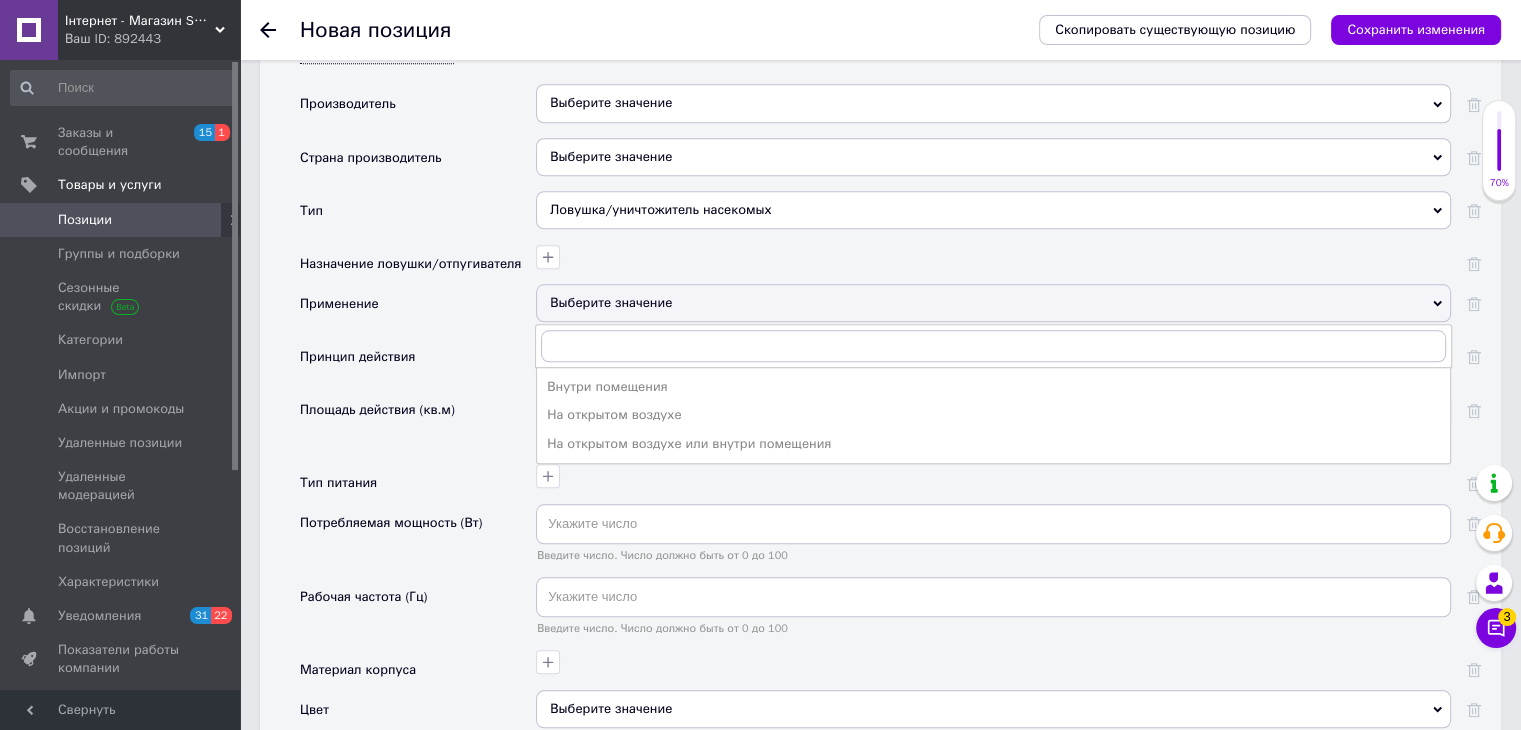click on "Выберите значение" at bounding box center [993, 303] 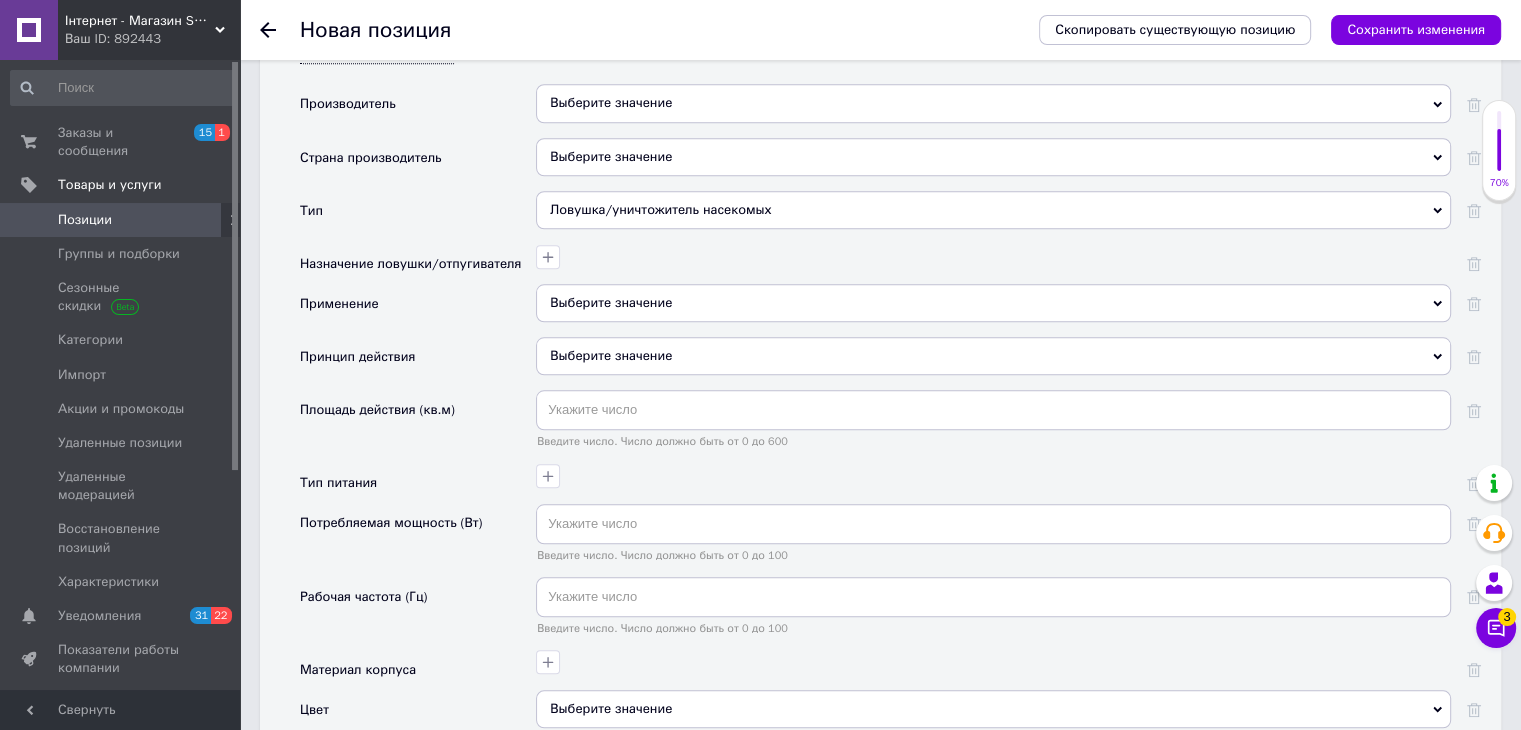 click on "Выберите значение" at bounding box center (993, 303) 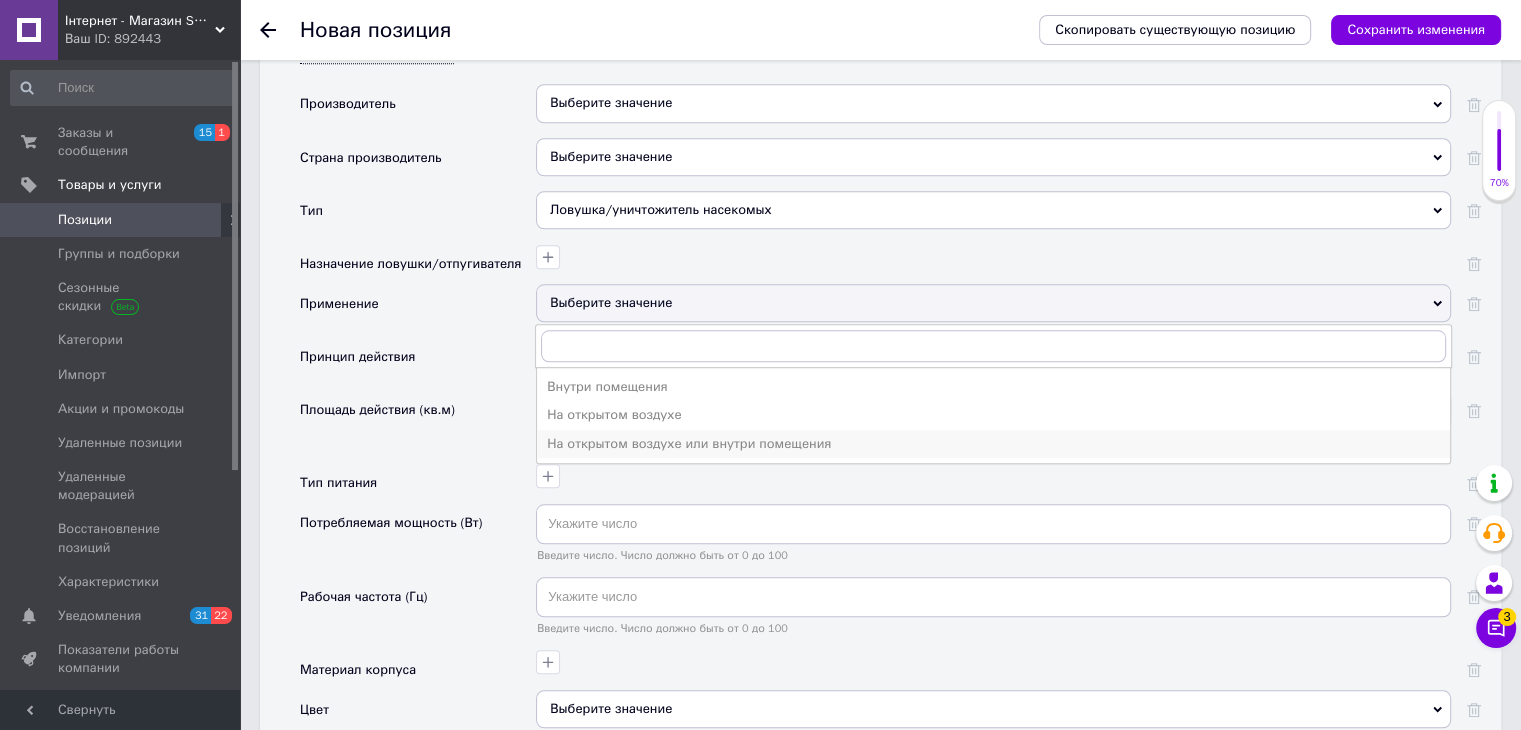 click on "На открытом воздухе или внутри помещения" at bounding box center (993, 444) 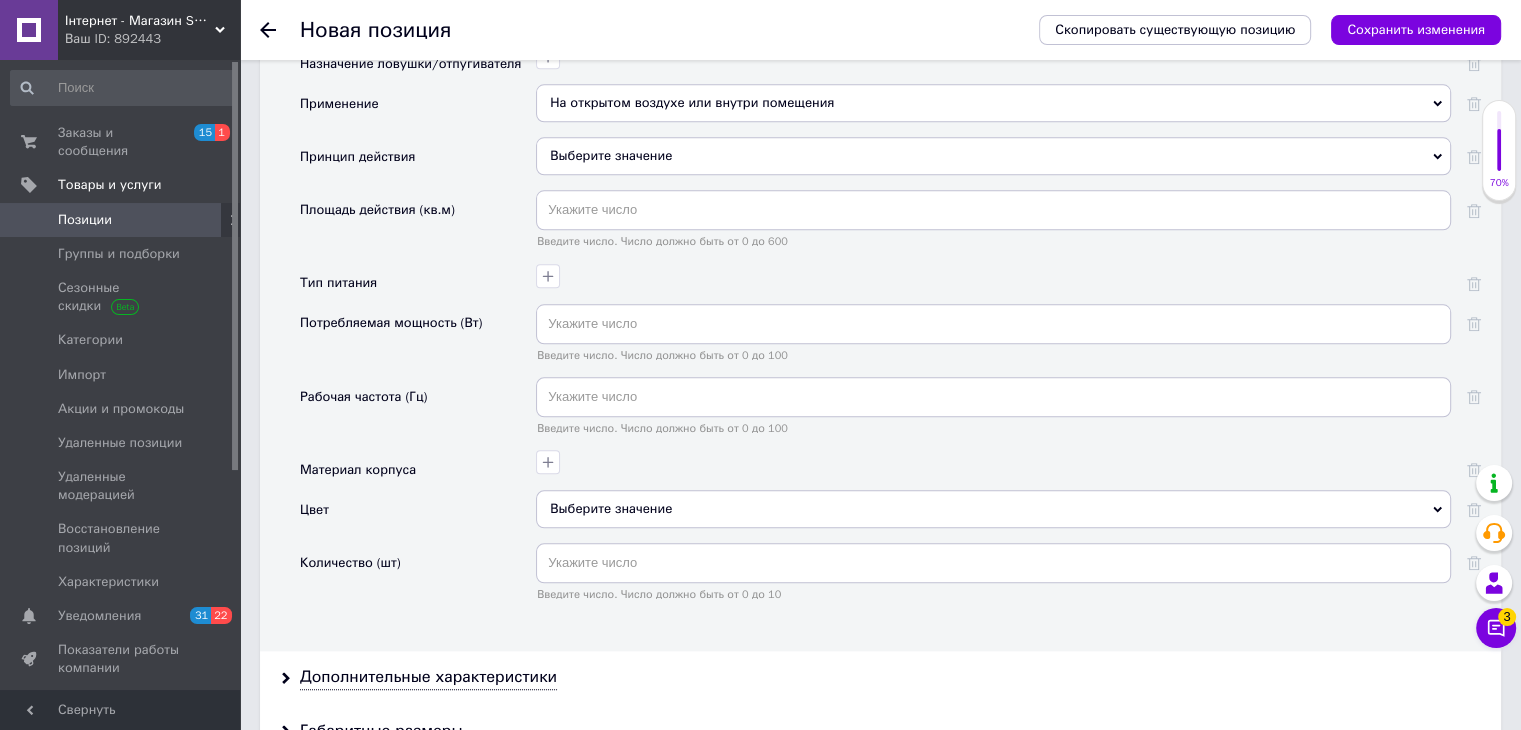 click on "Выберите значение" at bounding box center (993, 509) 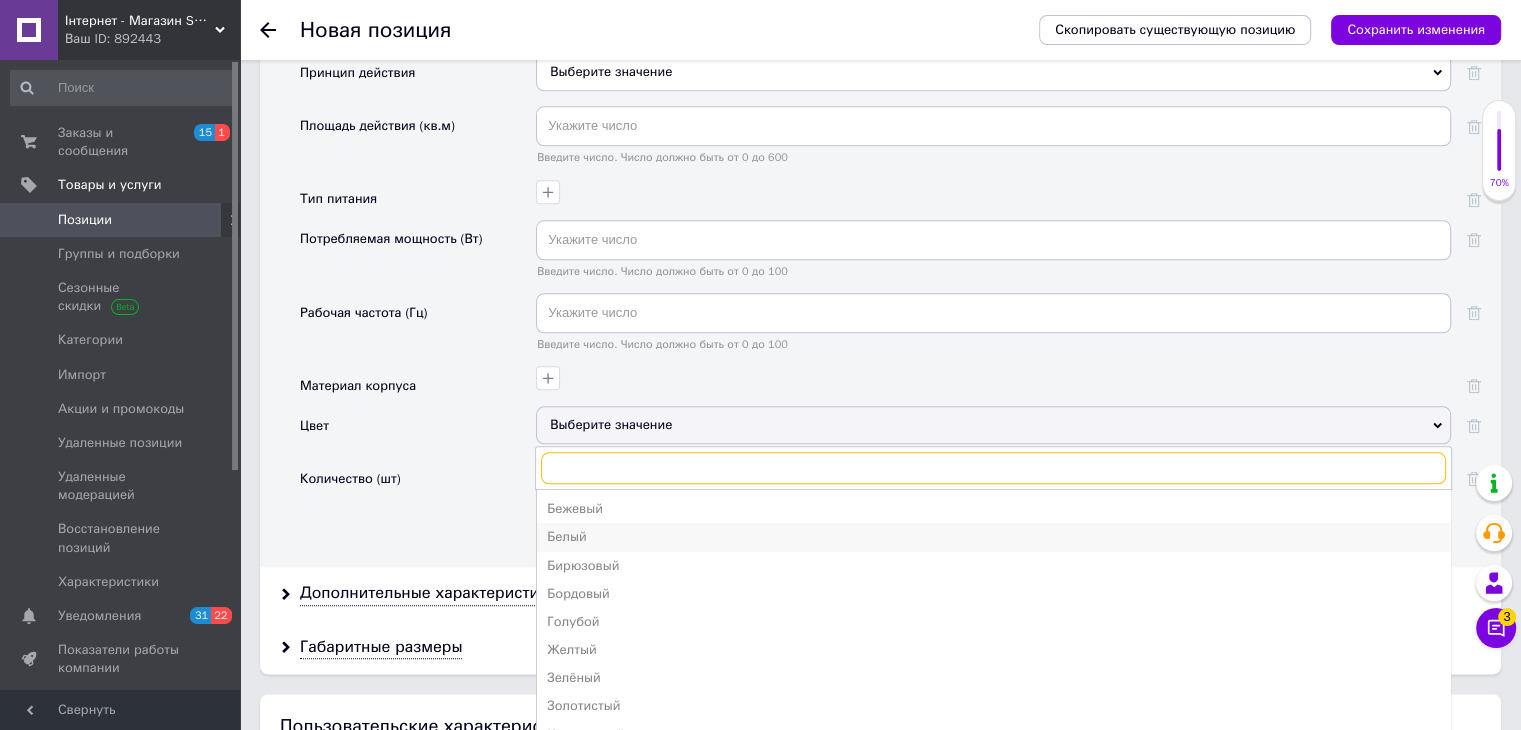 scroll, scrollTop: 2300, scrollLeft: 0, axis: vertical 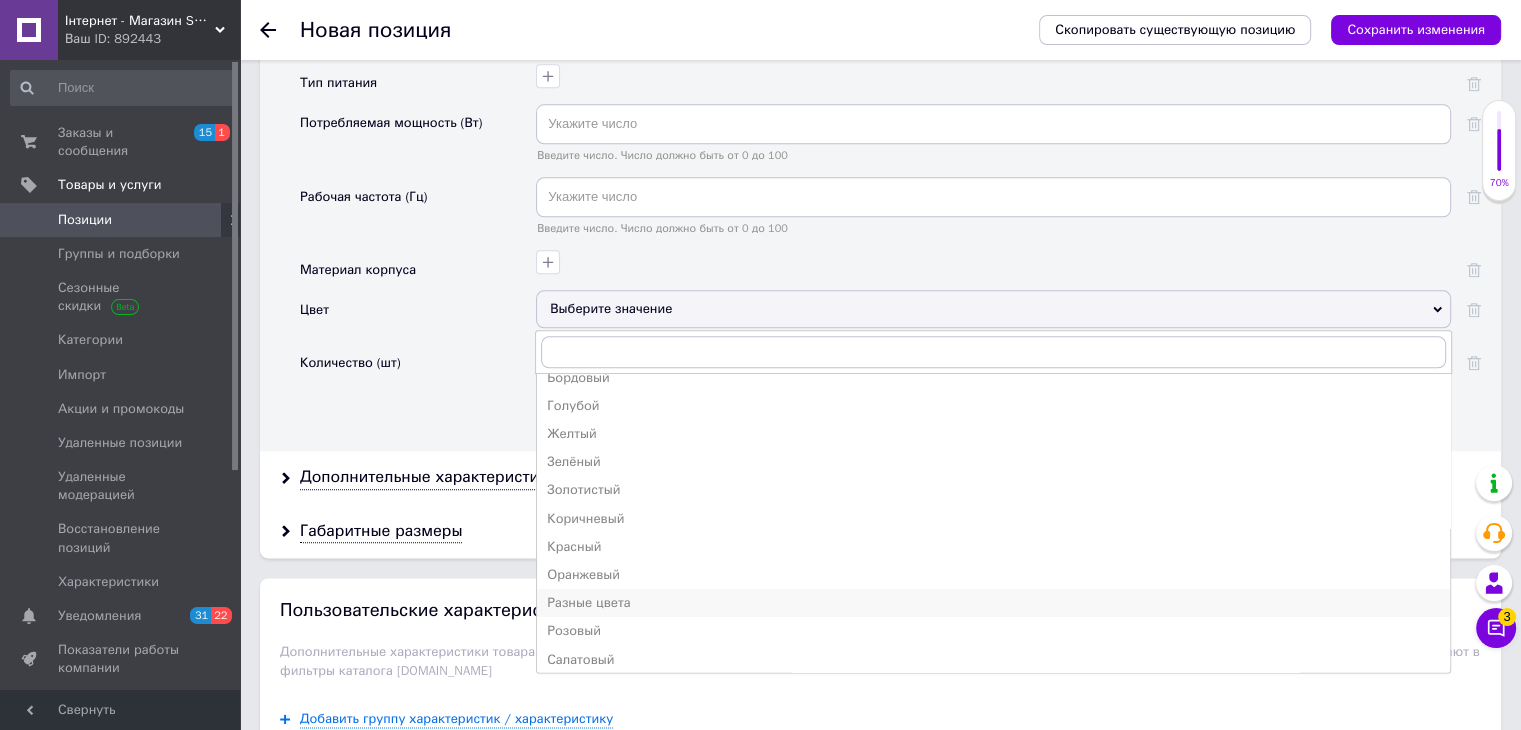 click on "Разные цвета" at bounding box center (993, 603) 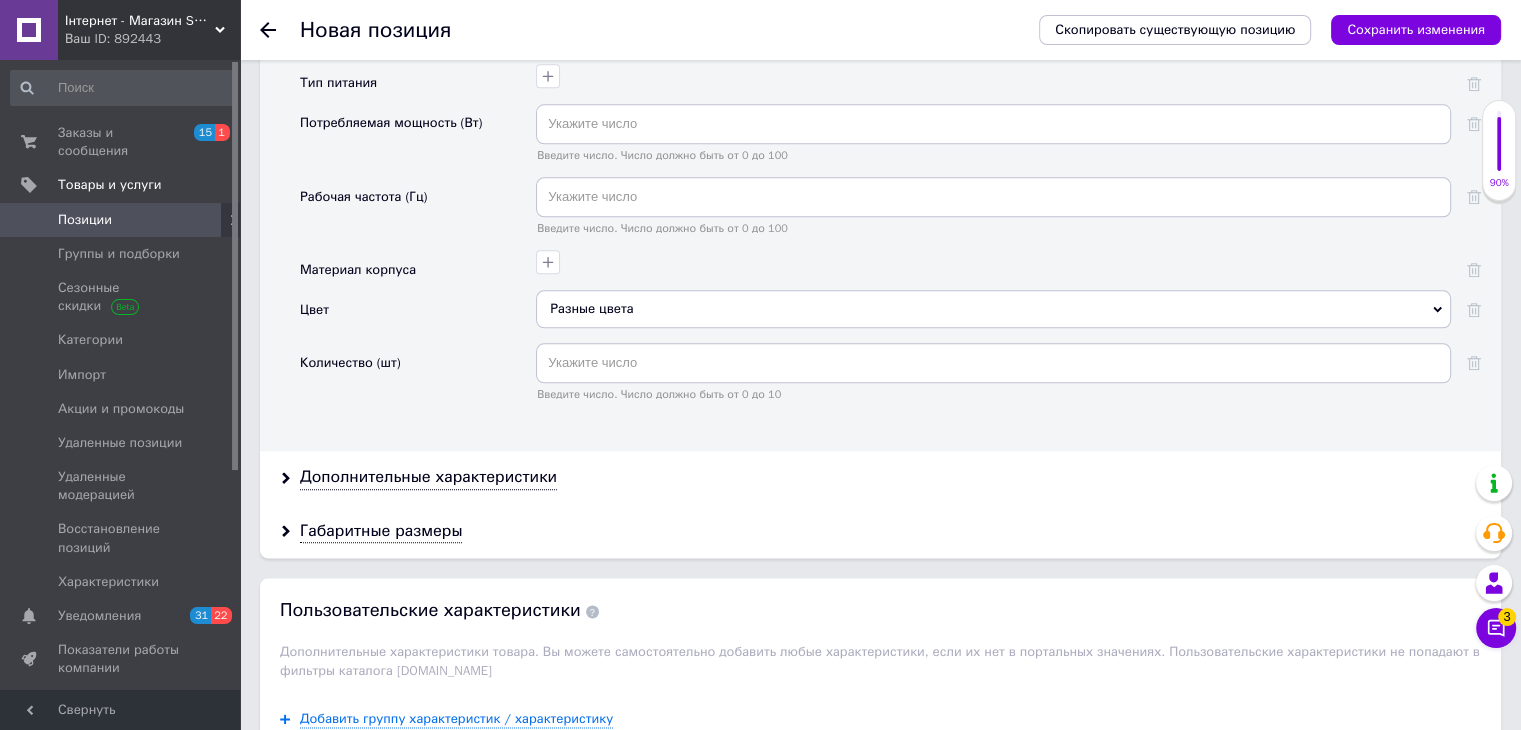click on "Скопировать существующую позицию Сохранить изменения" at bounding box center (1260, 30) 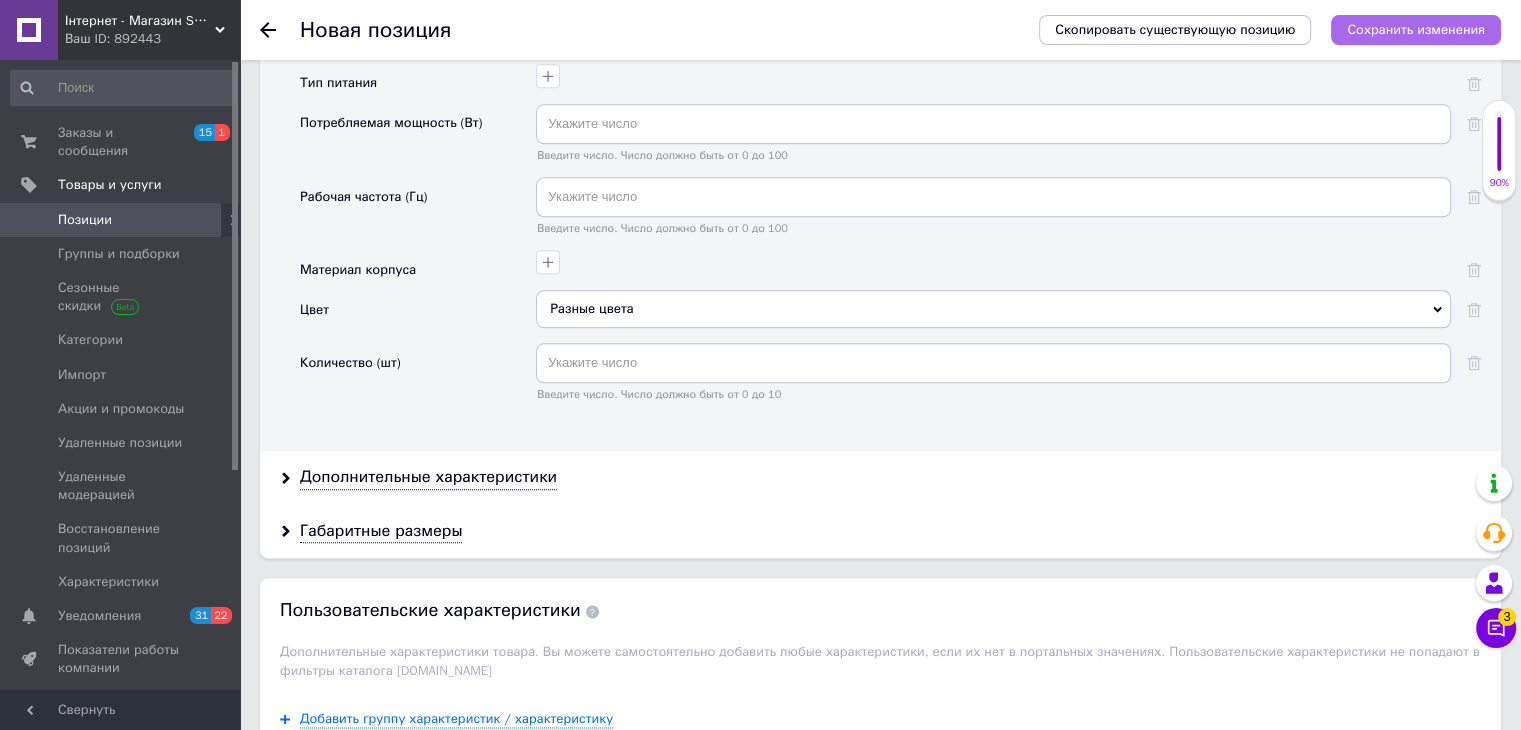 drag, startPoint x: 1397, startPoint y: 16, endPoint x: 1381, endPoint y: 25, distance: 18.35756 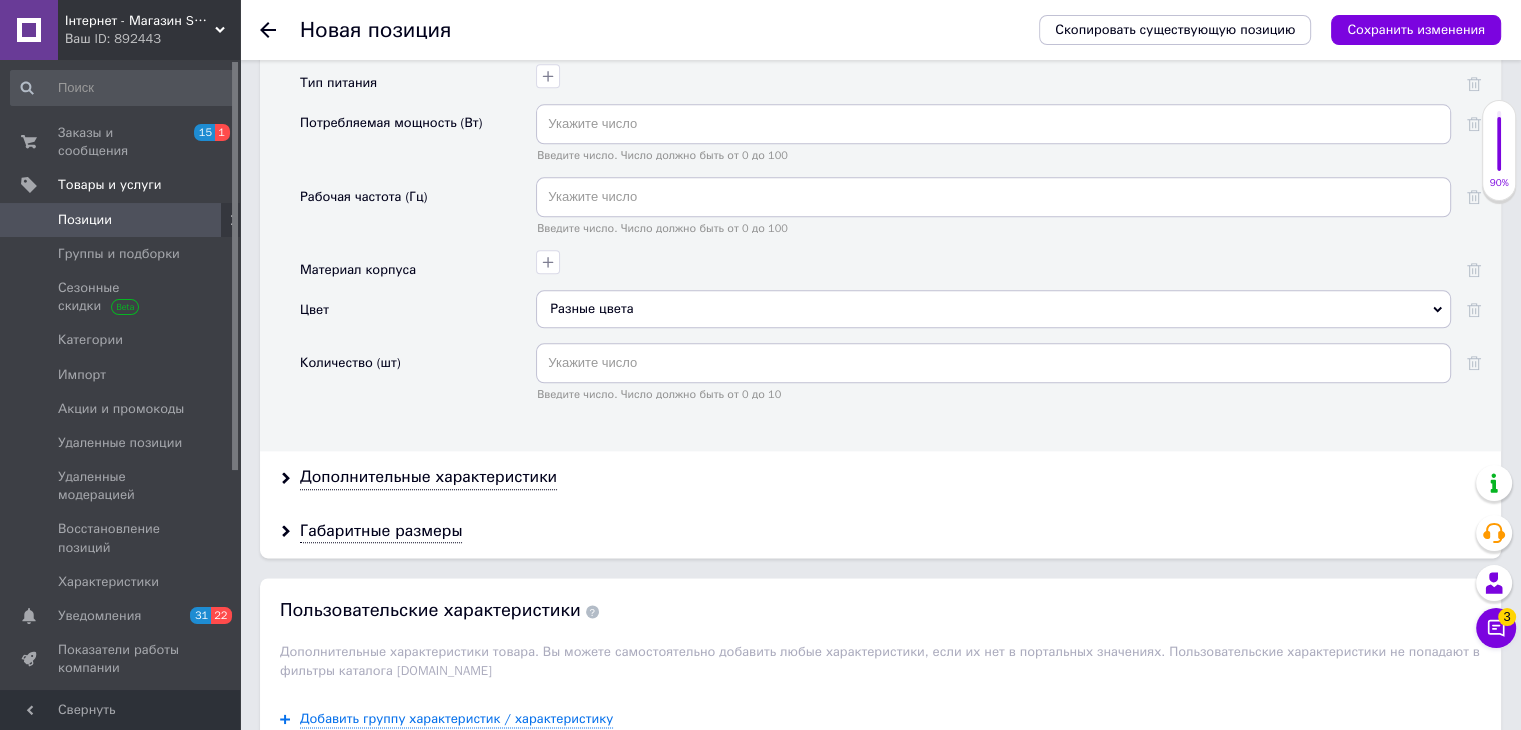 click on "Сохранить изменения" at bounding box center (1416, 30) 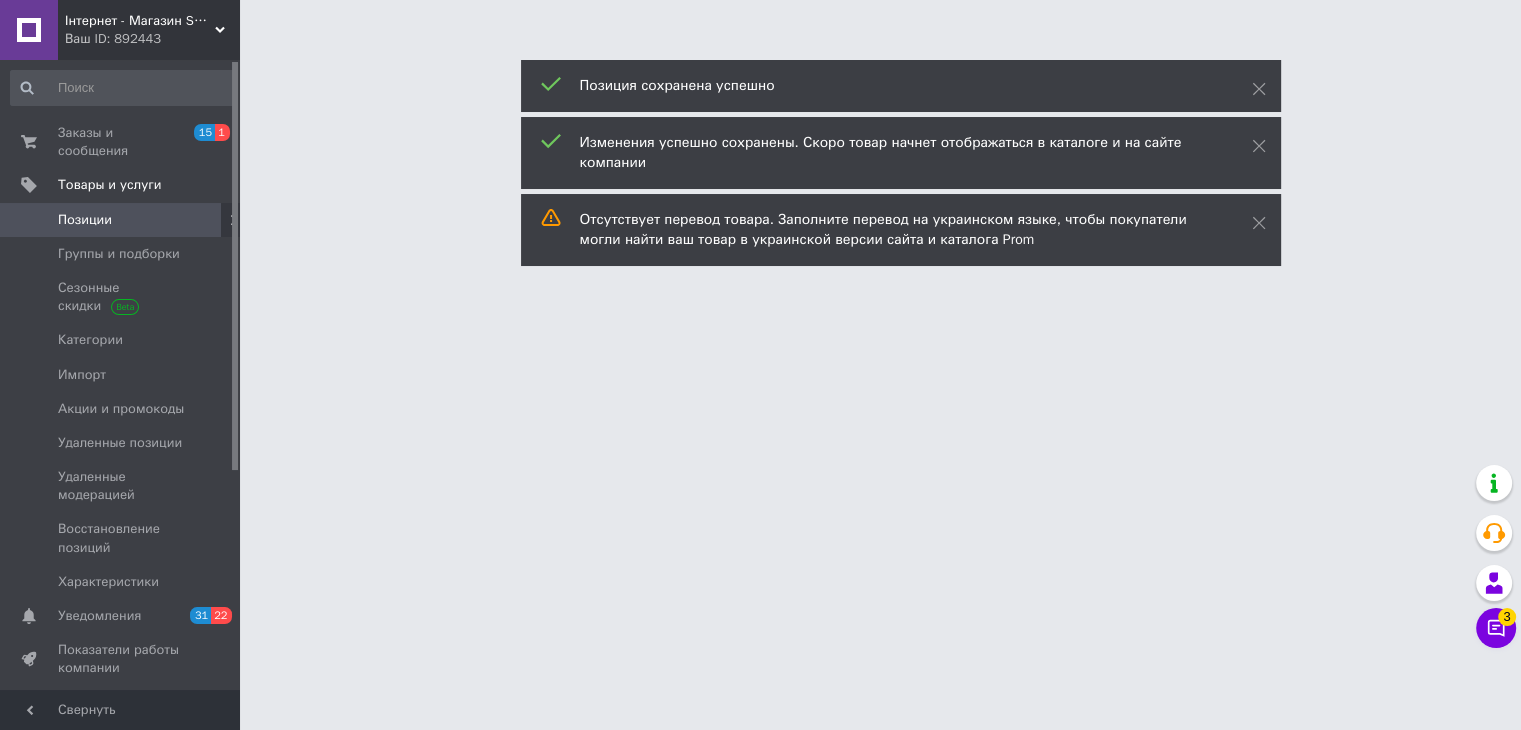 scroll, scrollTop: 0, scrollLeft: 0, axis: both 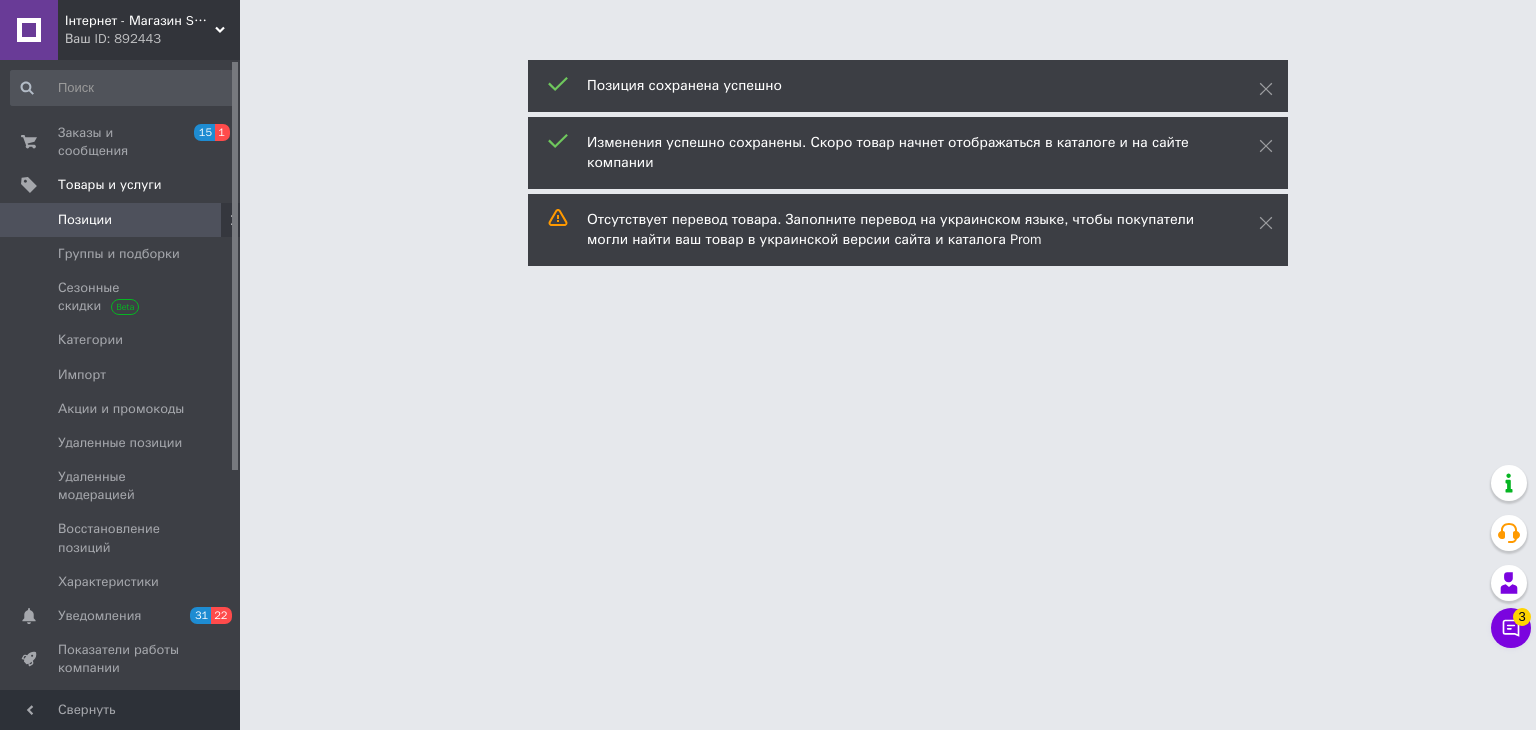 click on "Позиции" at bounding box center [121, 220] 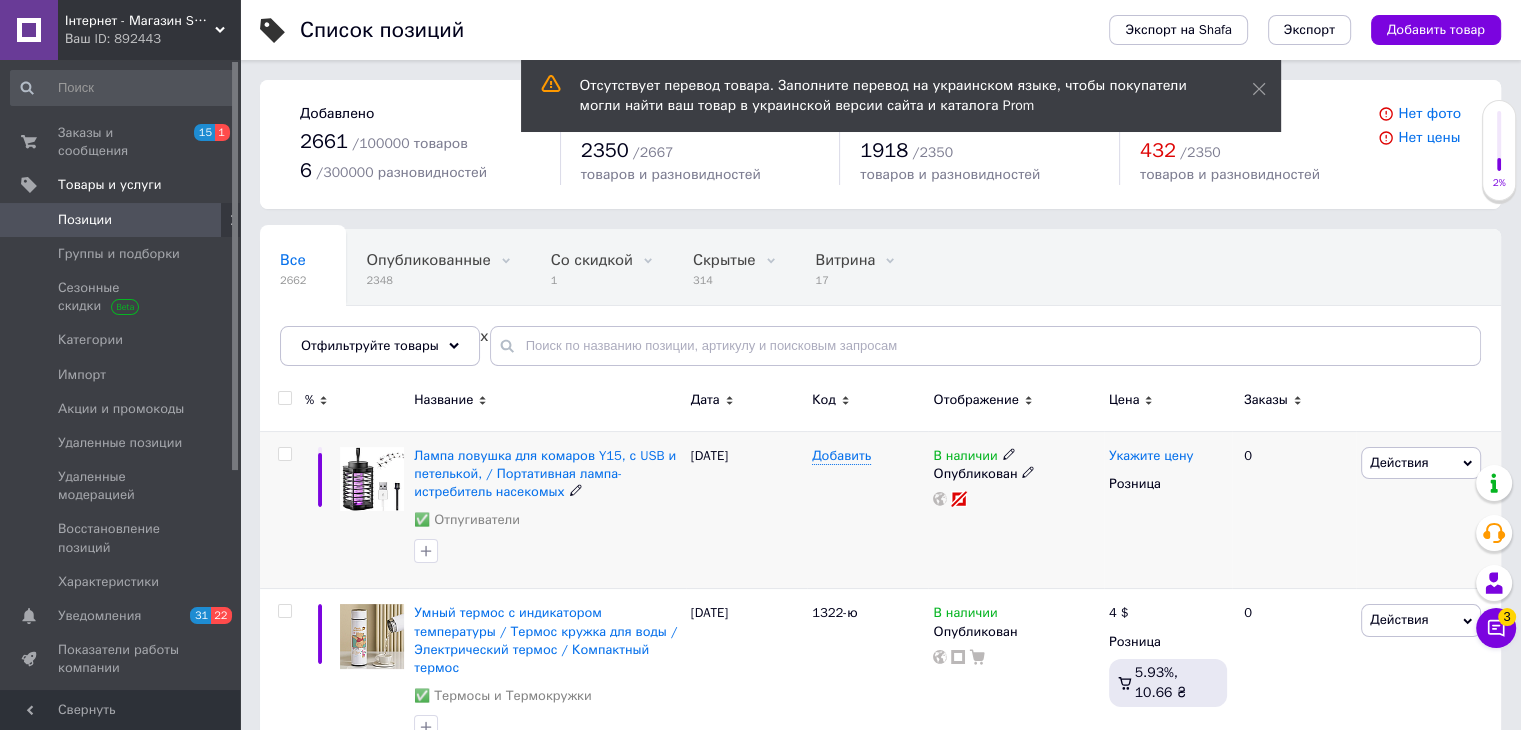 click on "Укажите цену" at bounding box center [1151, 456] 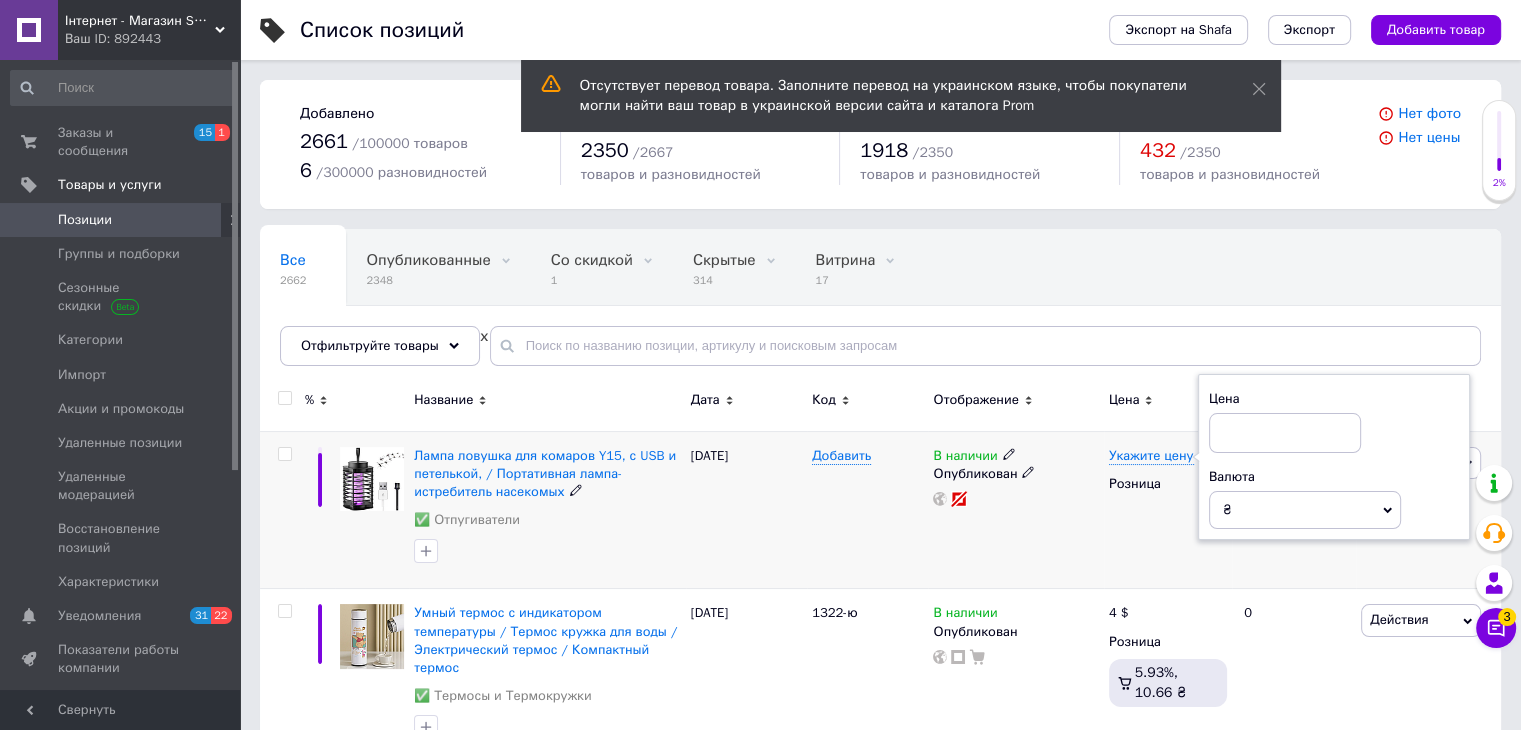 click on "₴" at bounding box center (1305, 510) 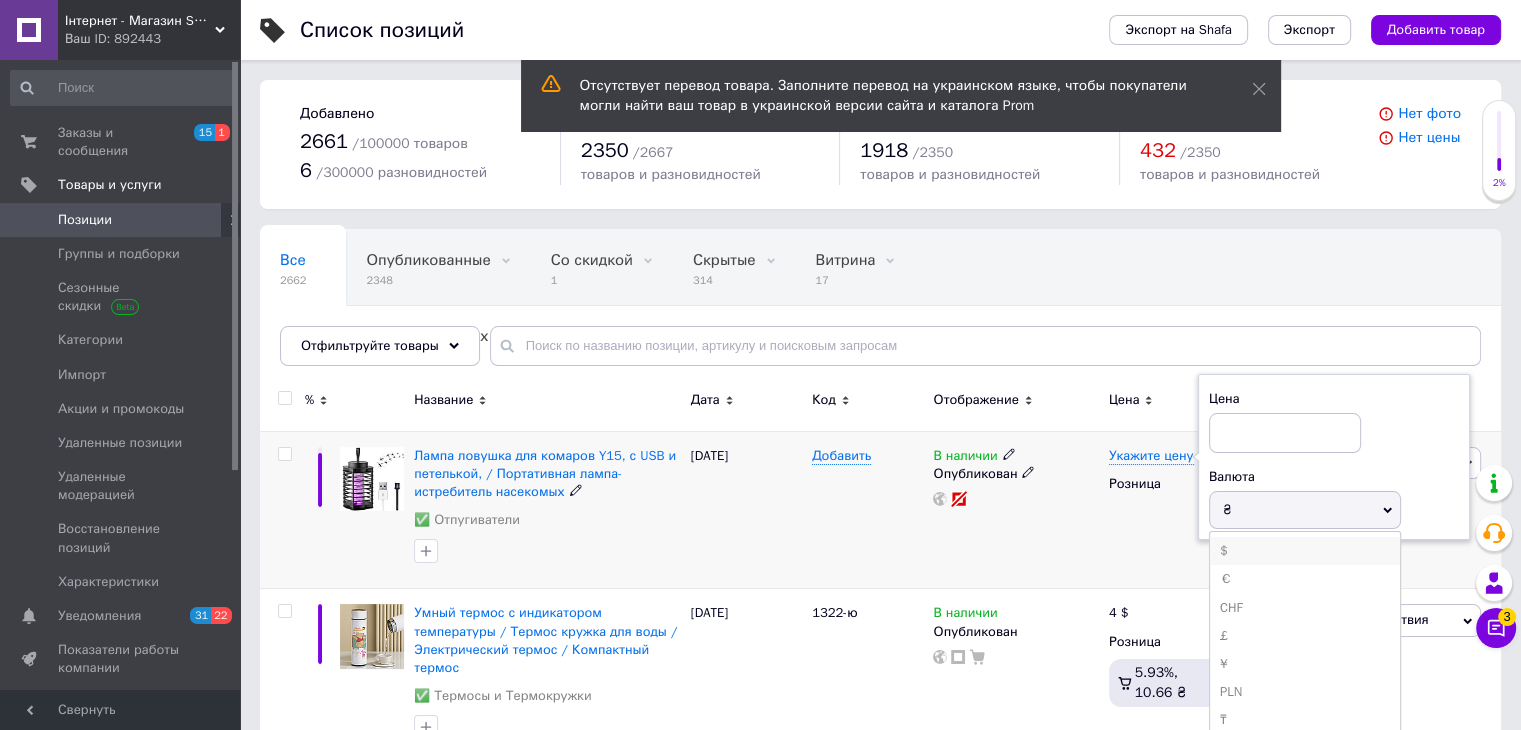 click on "$" at bounding box center (1305, 551) 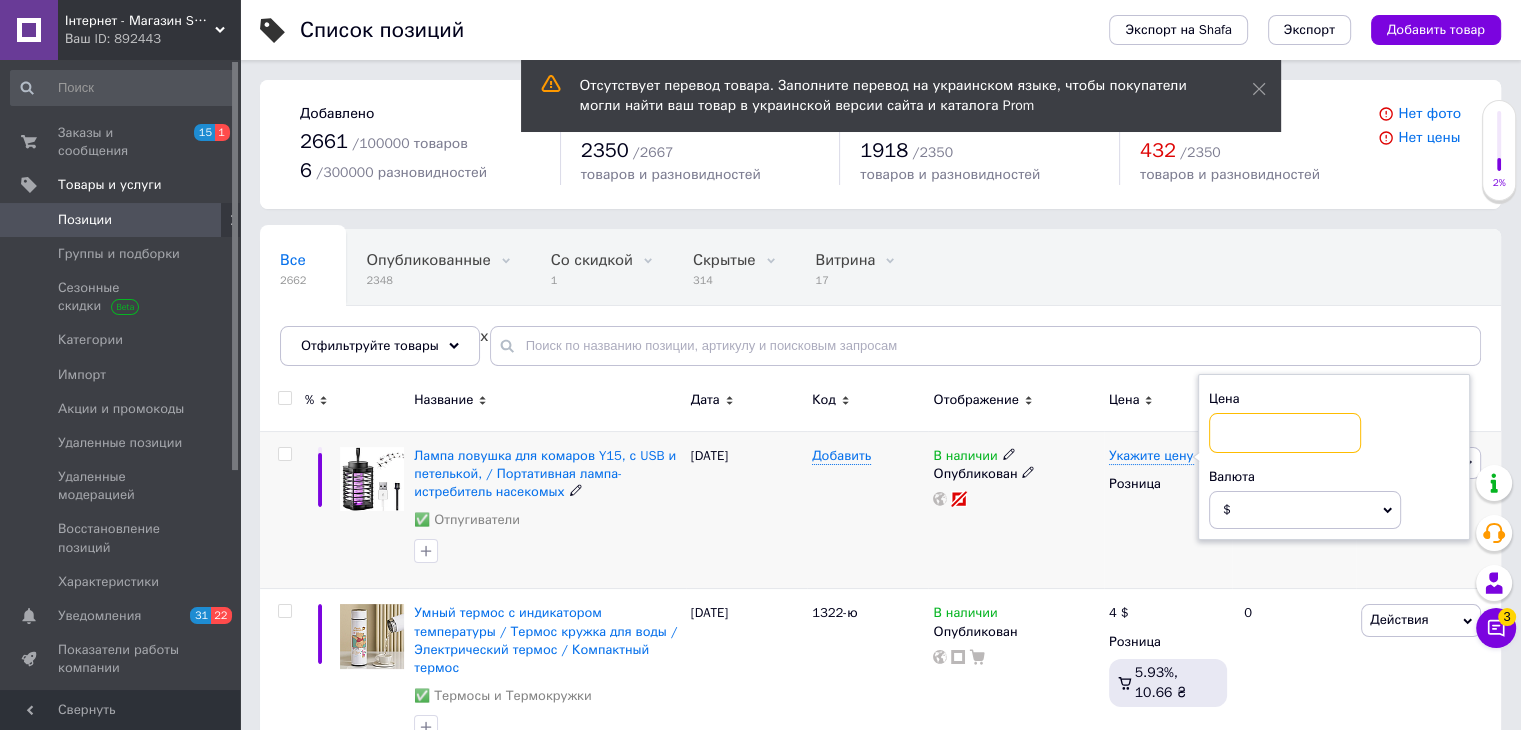 click at bounding box center [1285, 433] 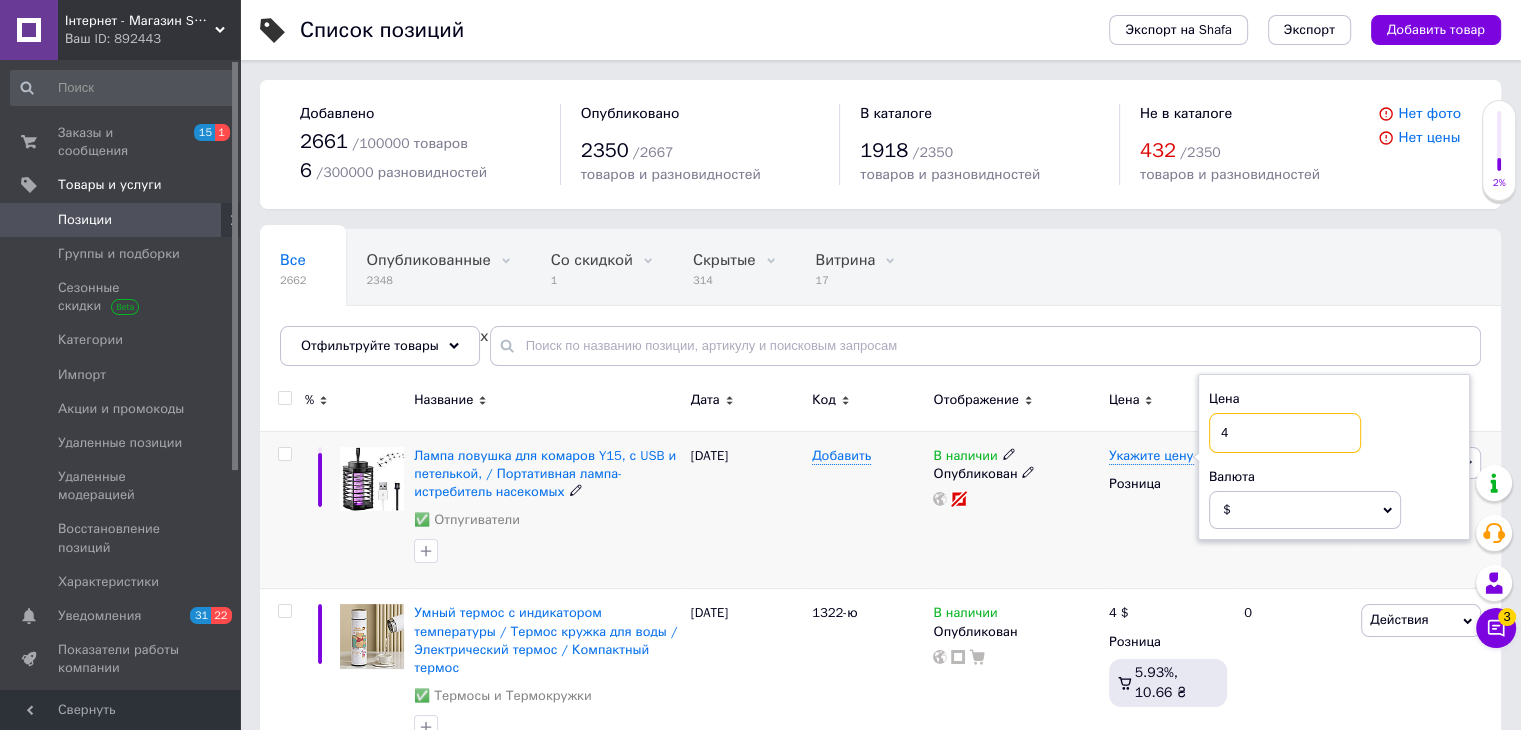 type on "4" 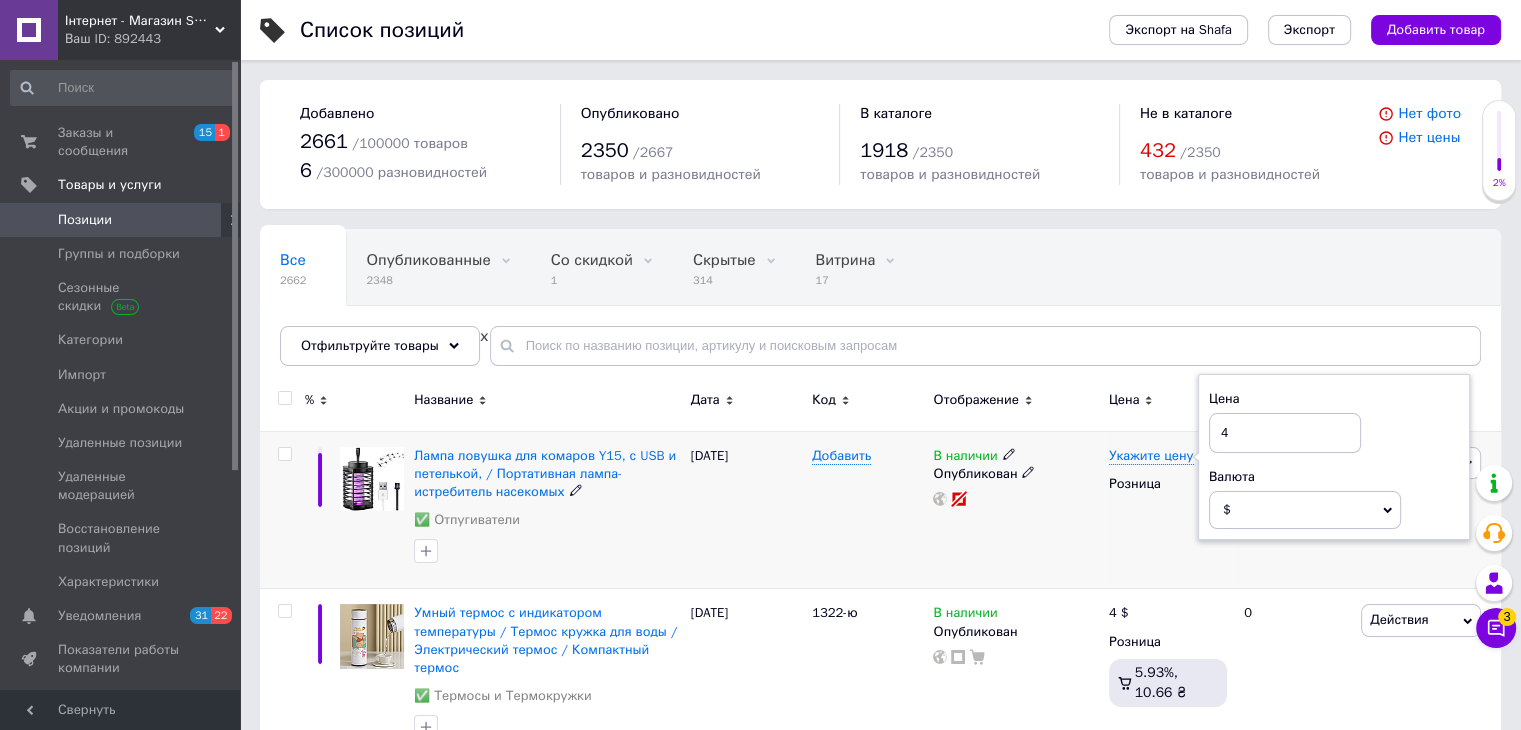 click on "Добавить" at bounding box center [867, 510] 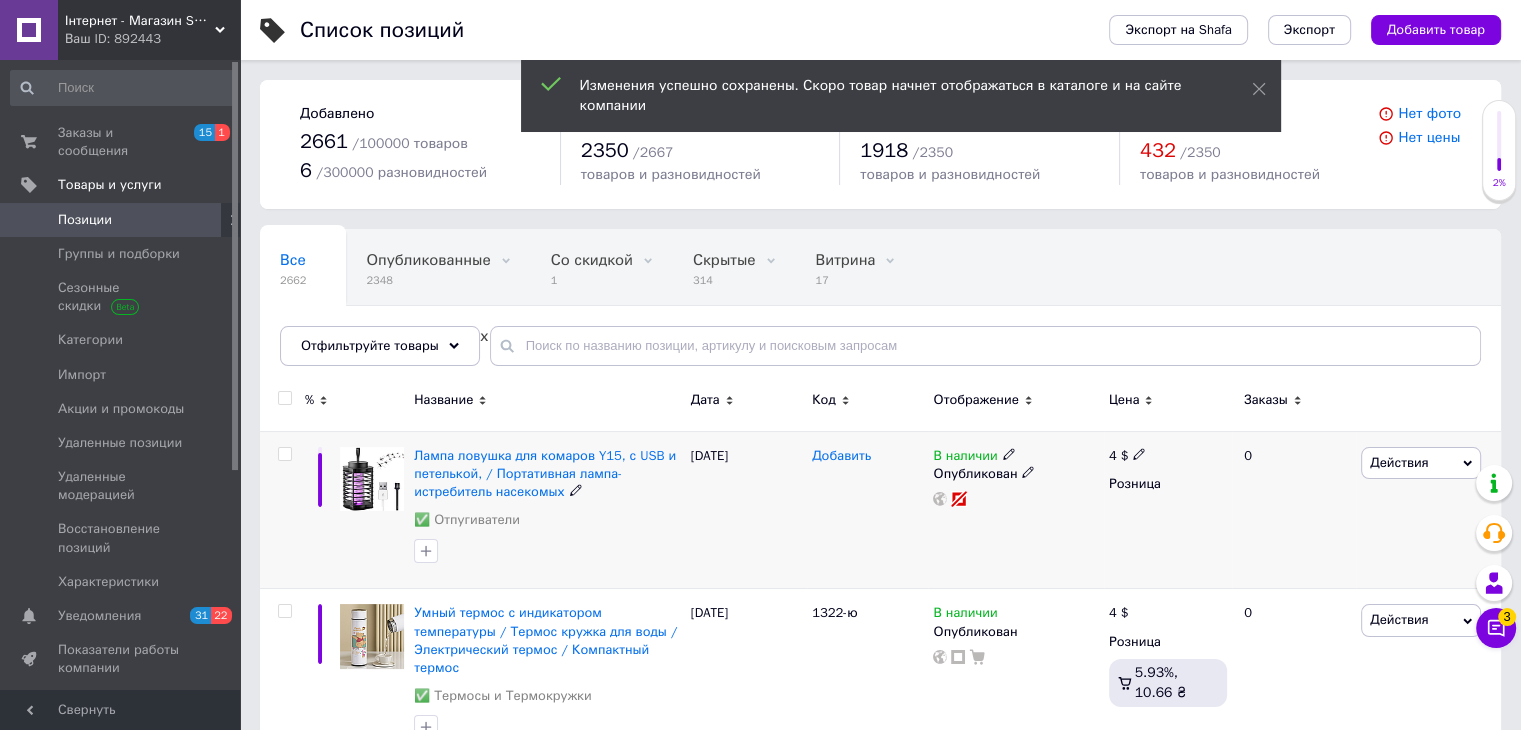 click on "Добавить" at bounding box center (841, 456) 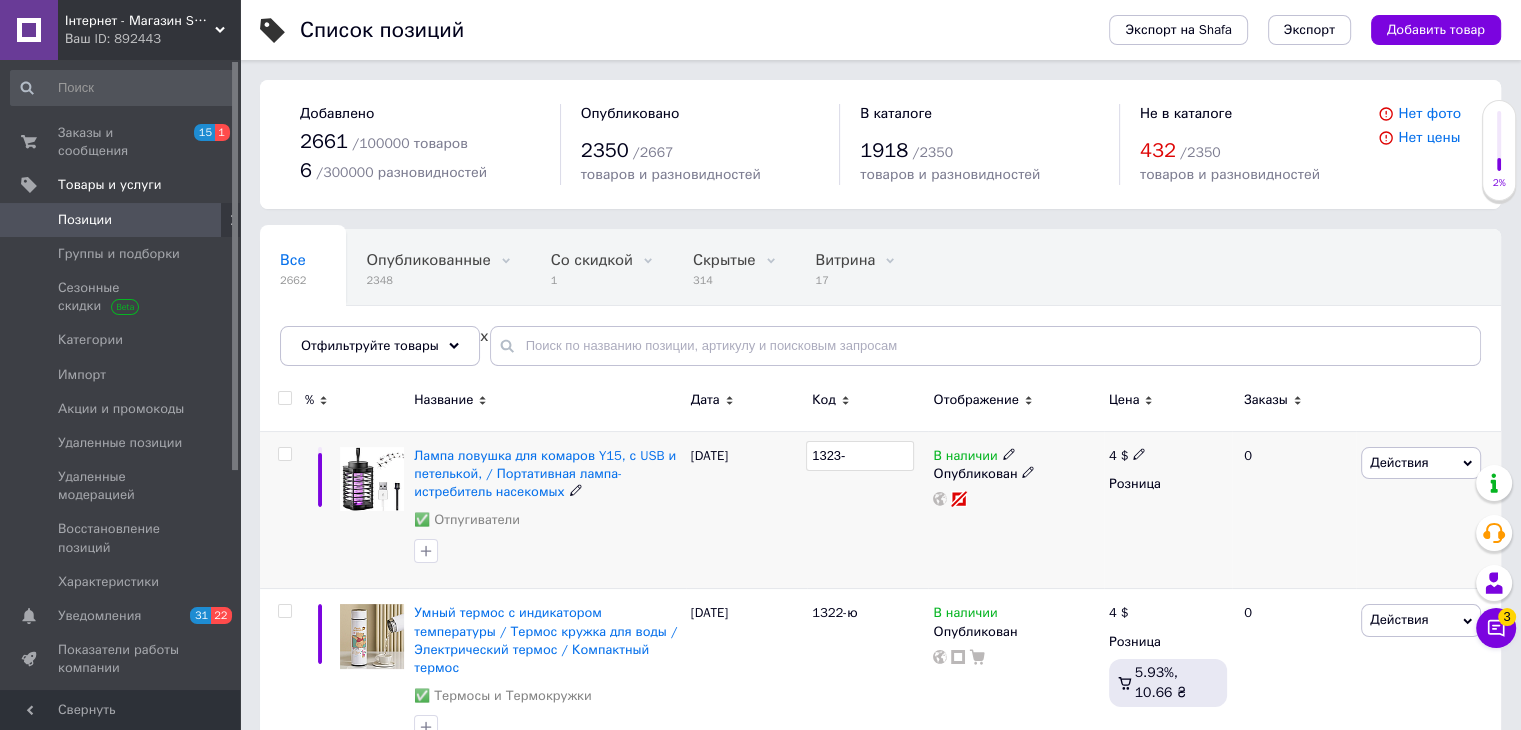 type on "1323-D" 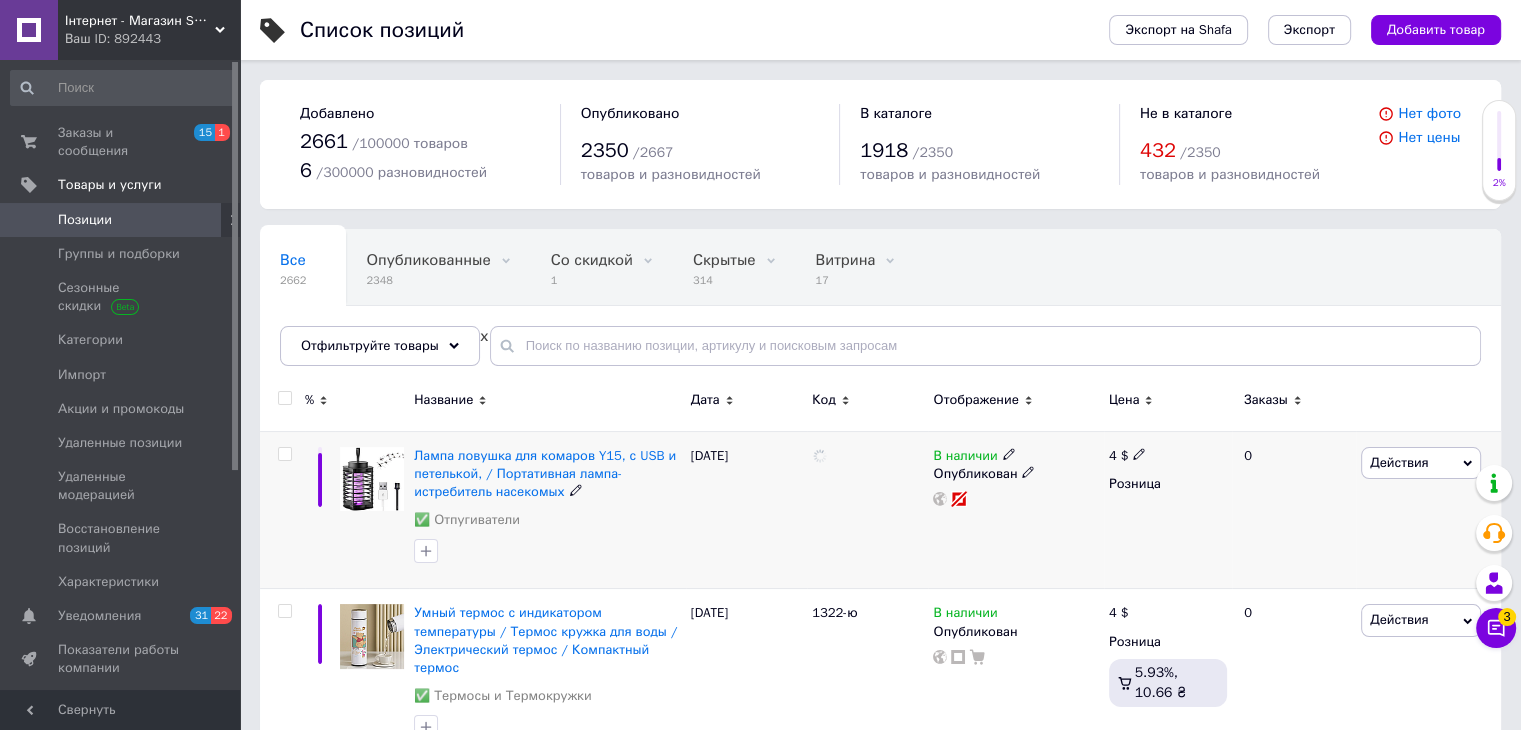 drag, startPoint x: 870, startPoint y: 493, endPoint x: 516, endPoint y: 293, distance: 406.5907 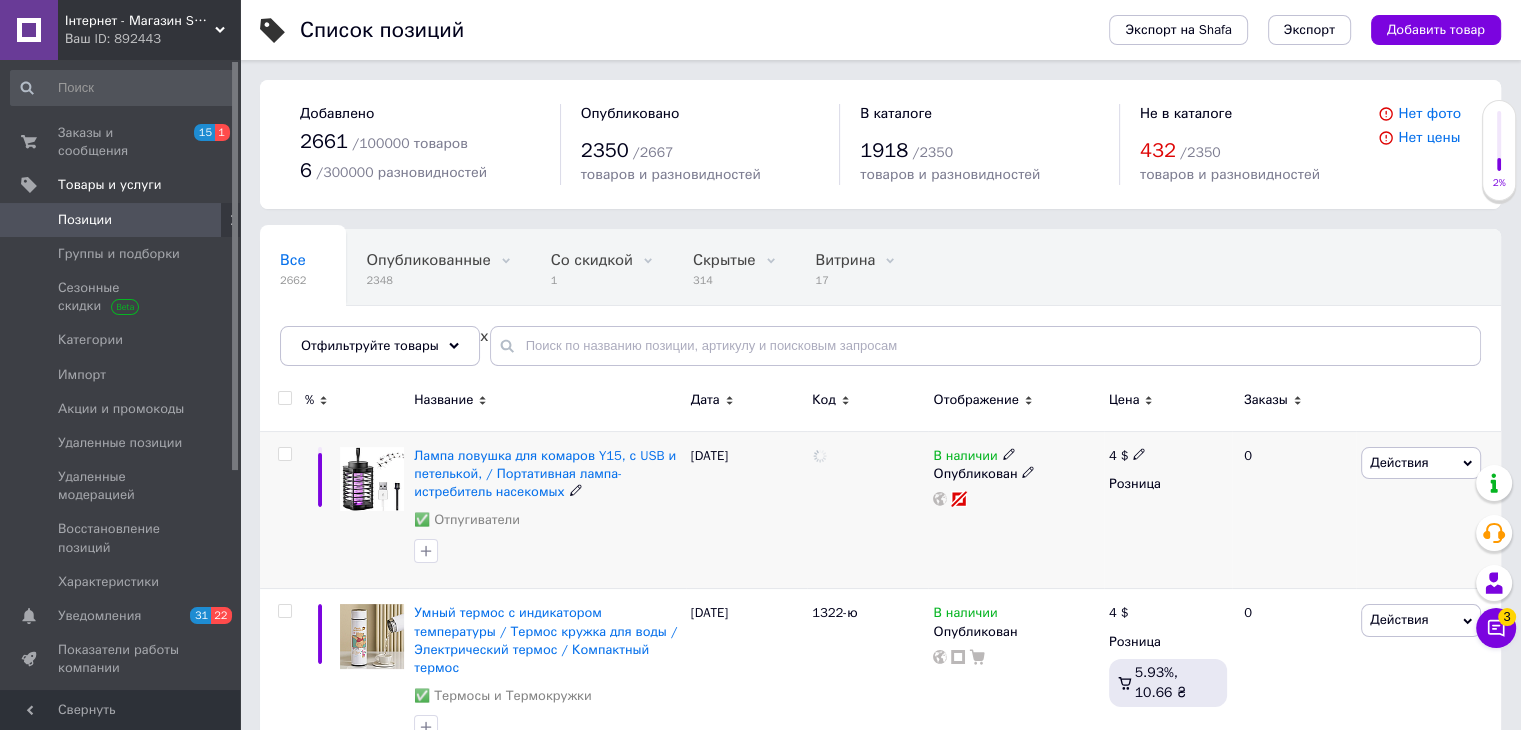 click at bounding box center (867, 510) 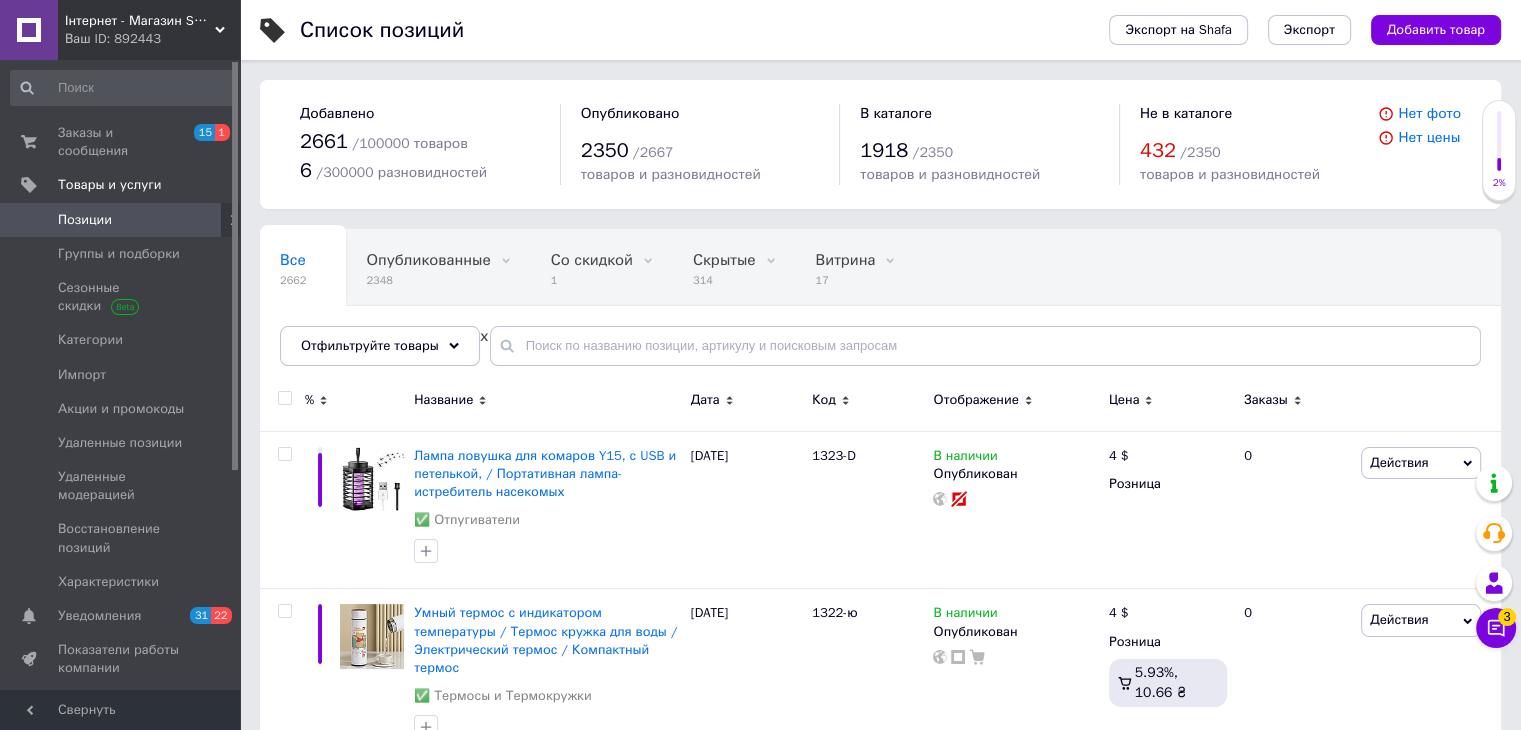 click 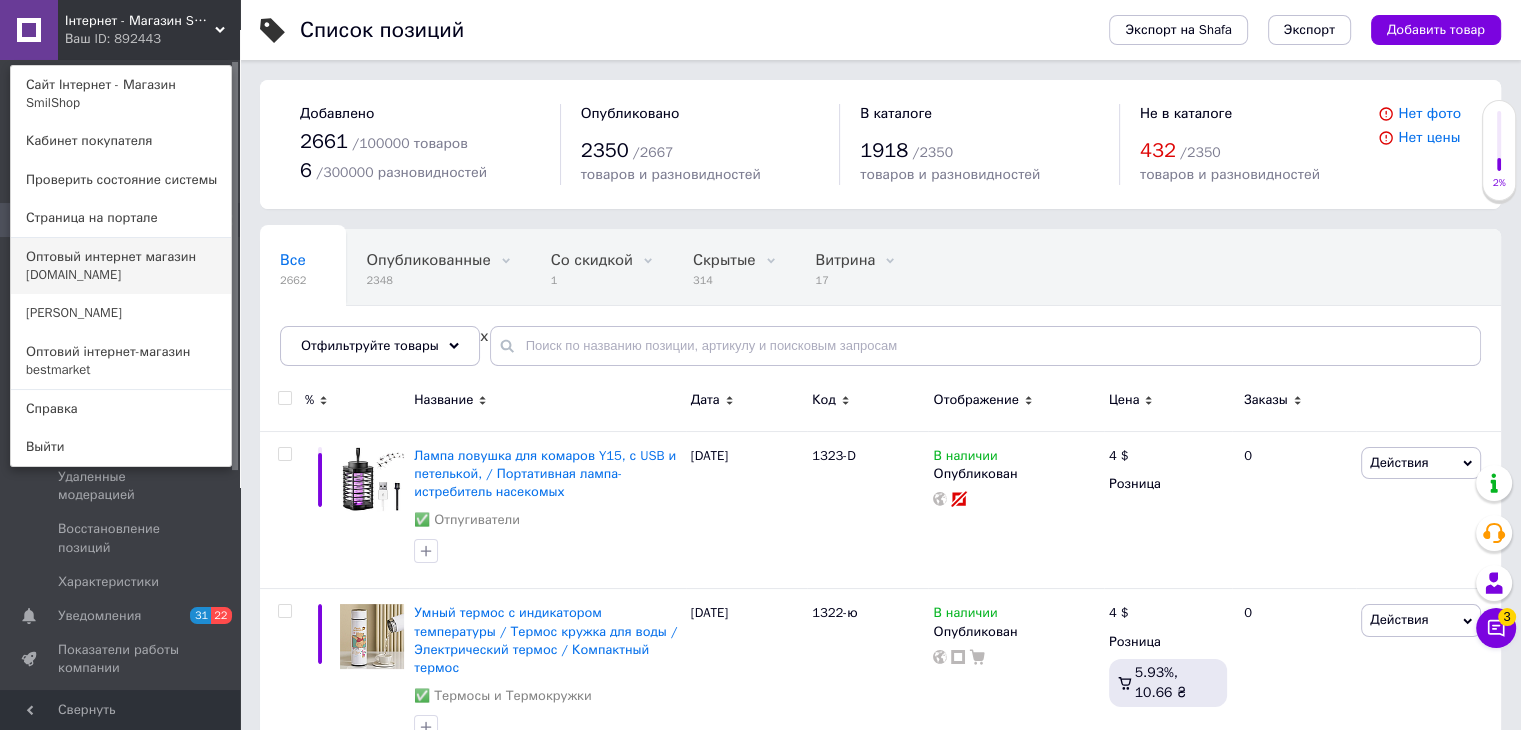 click on "Оптовый интернет магазин  [DOMAIN_NAME]" at bounding box center [121, 266] 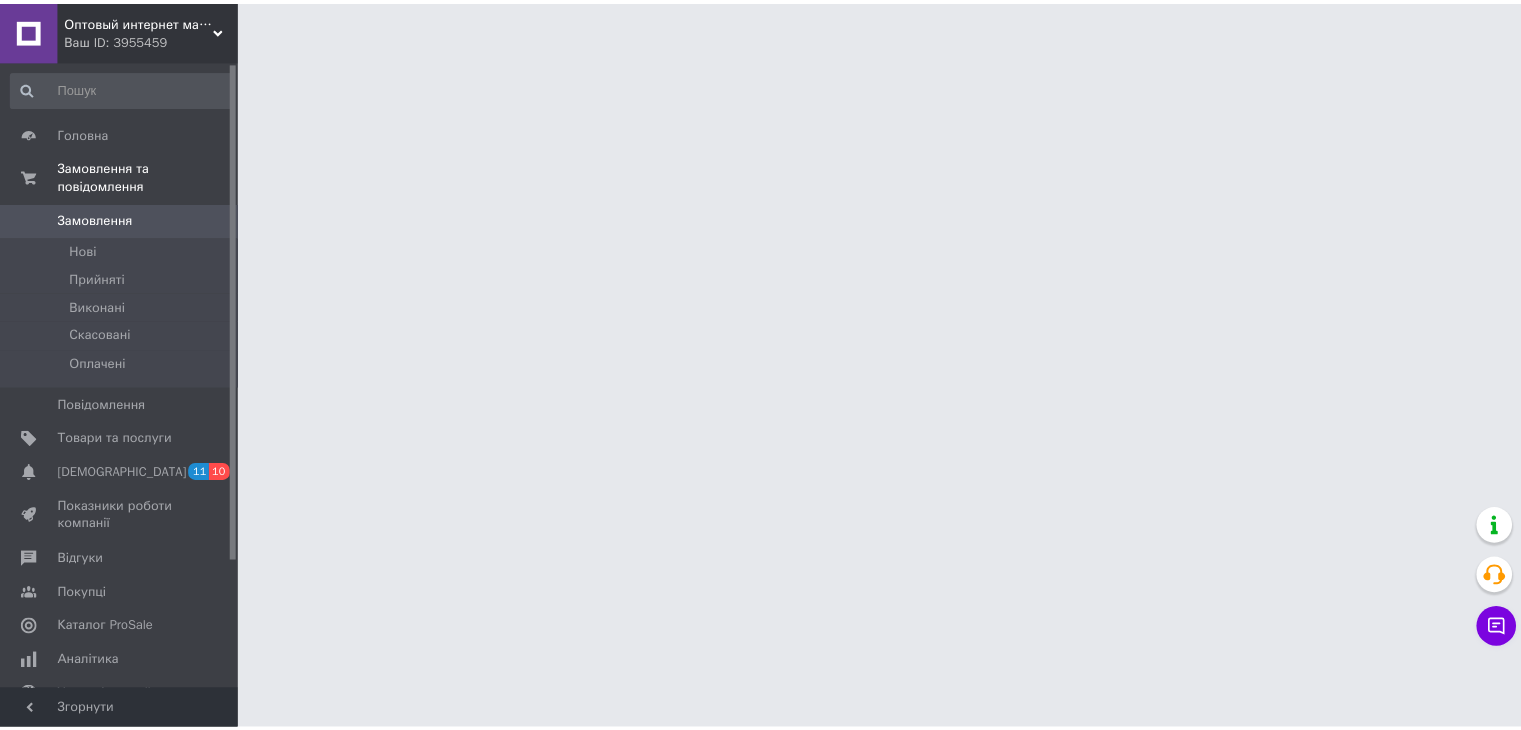 scroll, scrollTop: 0, scrollLeft: 0, axis: both 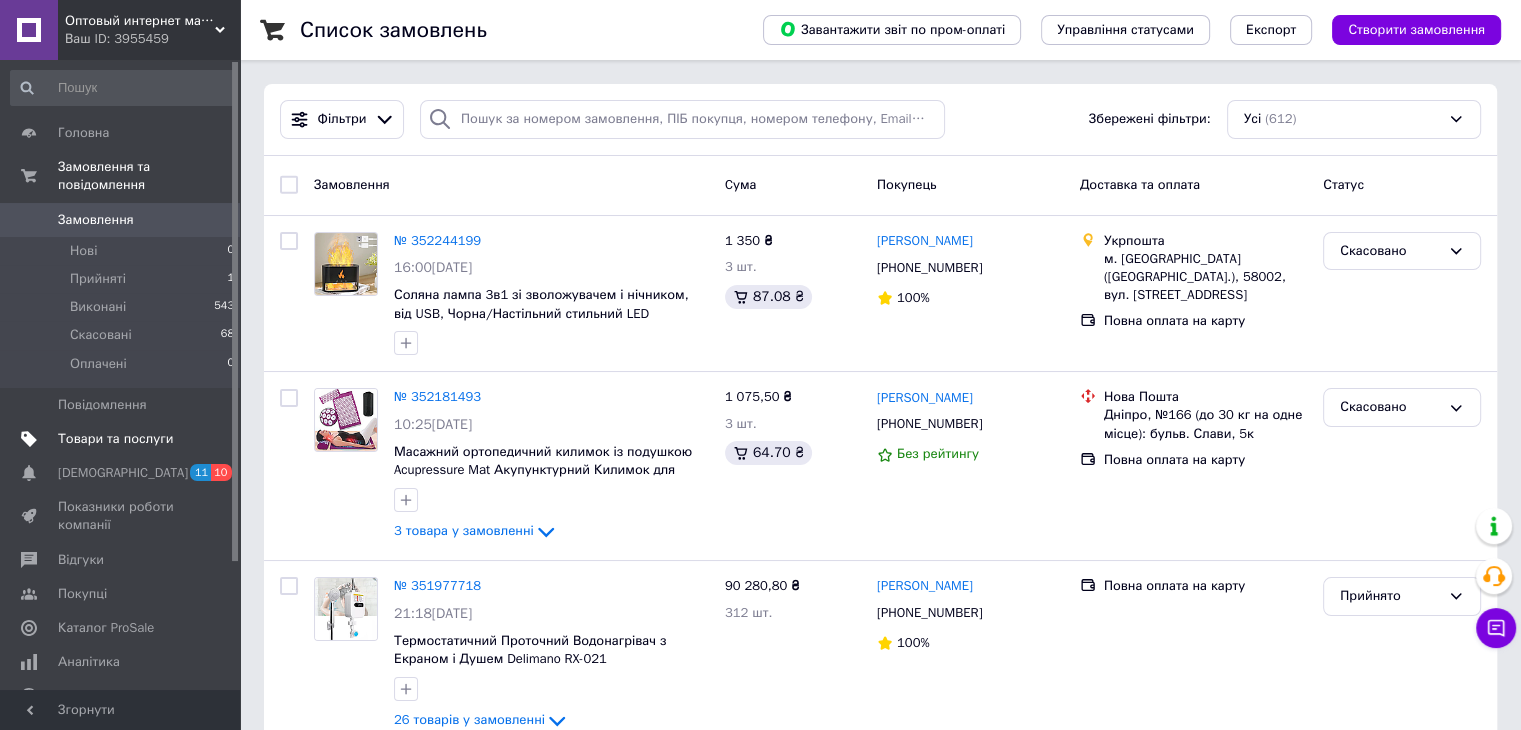 click on "Товари та послуги" at bounding box center (123, 439) 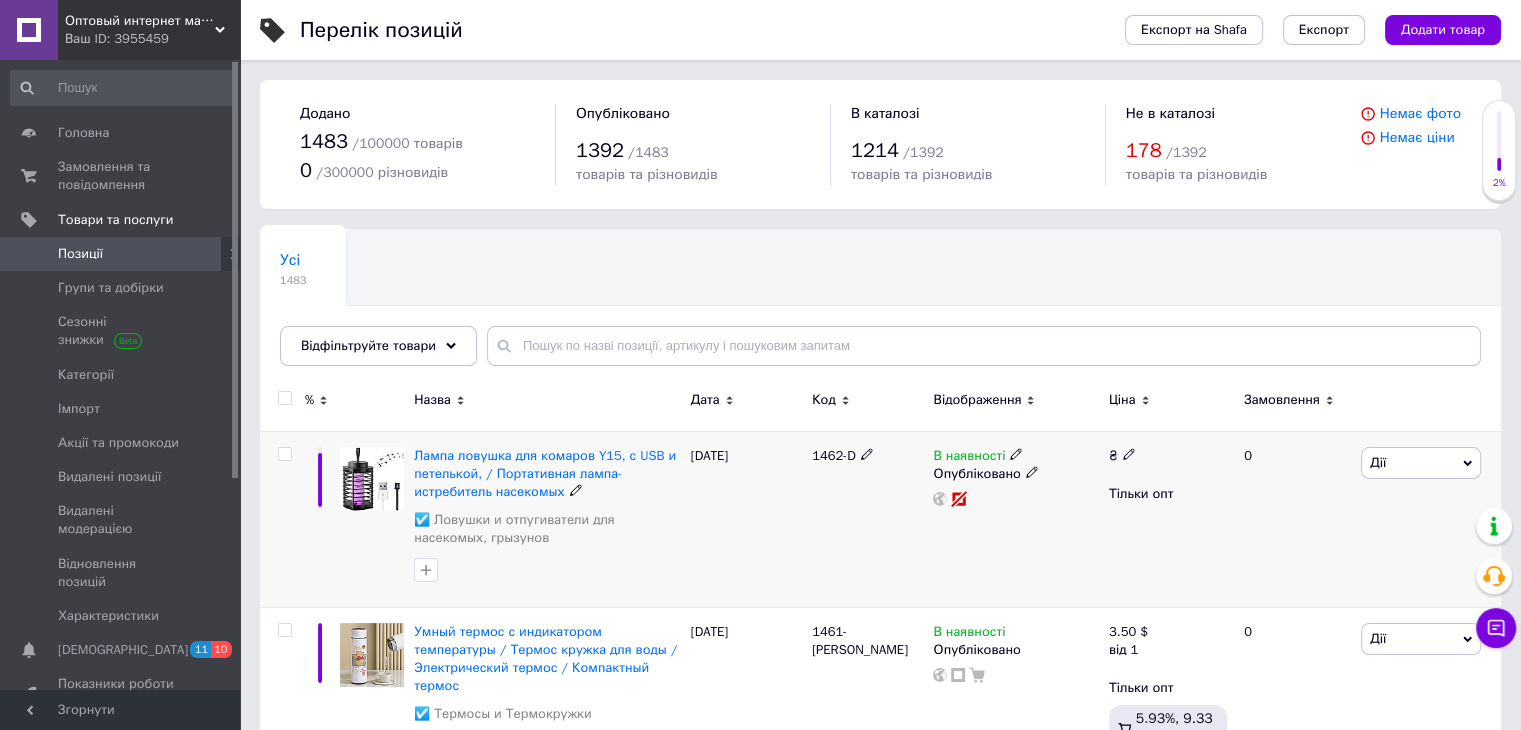 click on "₴" at bounding box center [1122, 456] 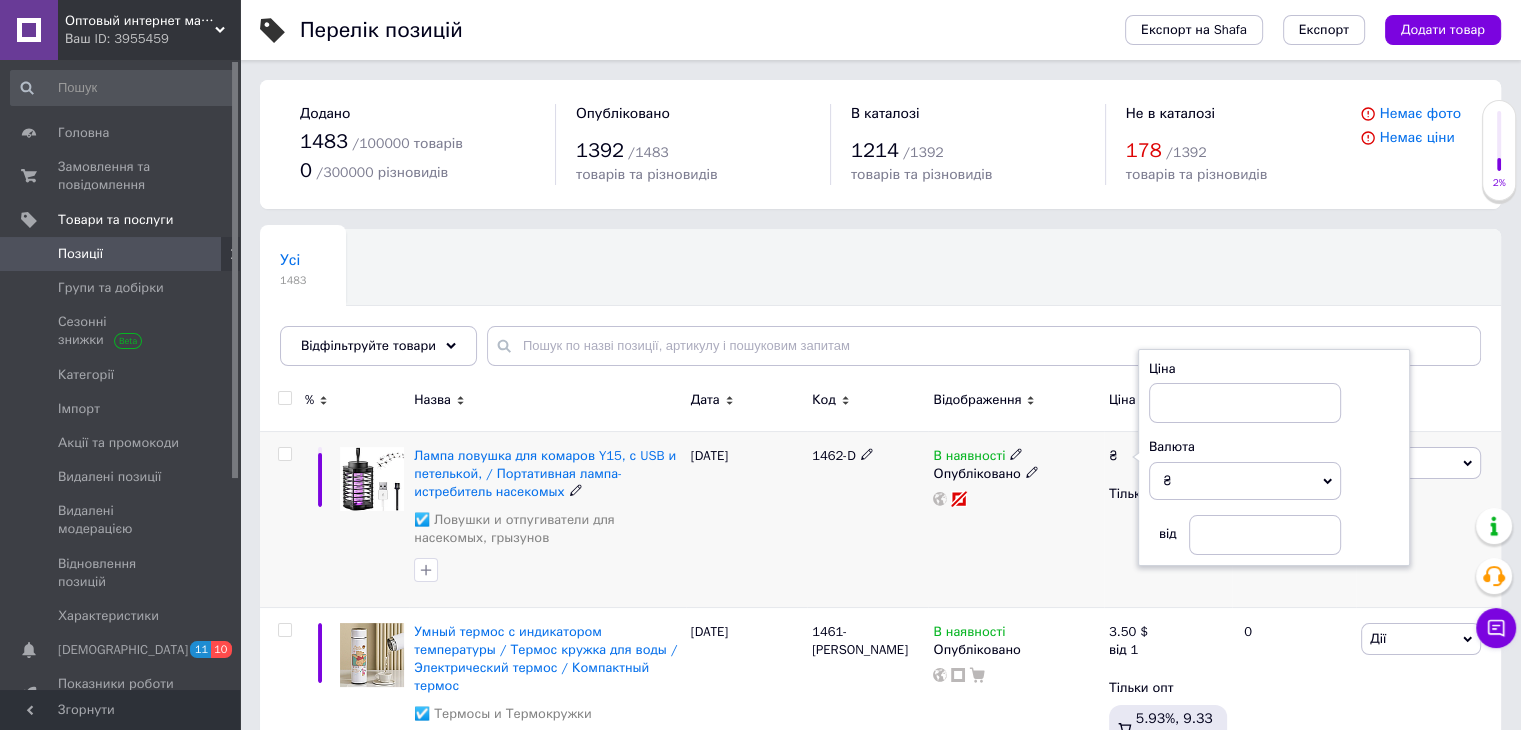 click on "₴" at bounding box center (1245, 481) 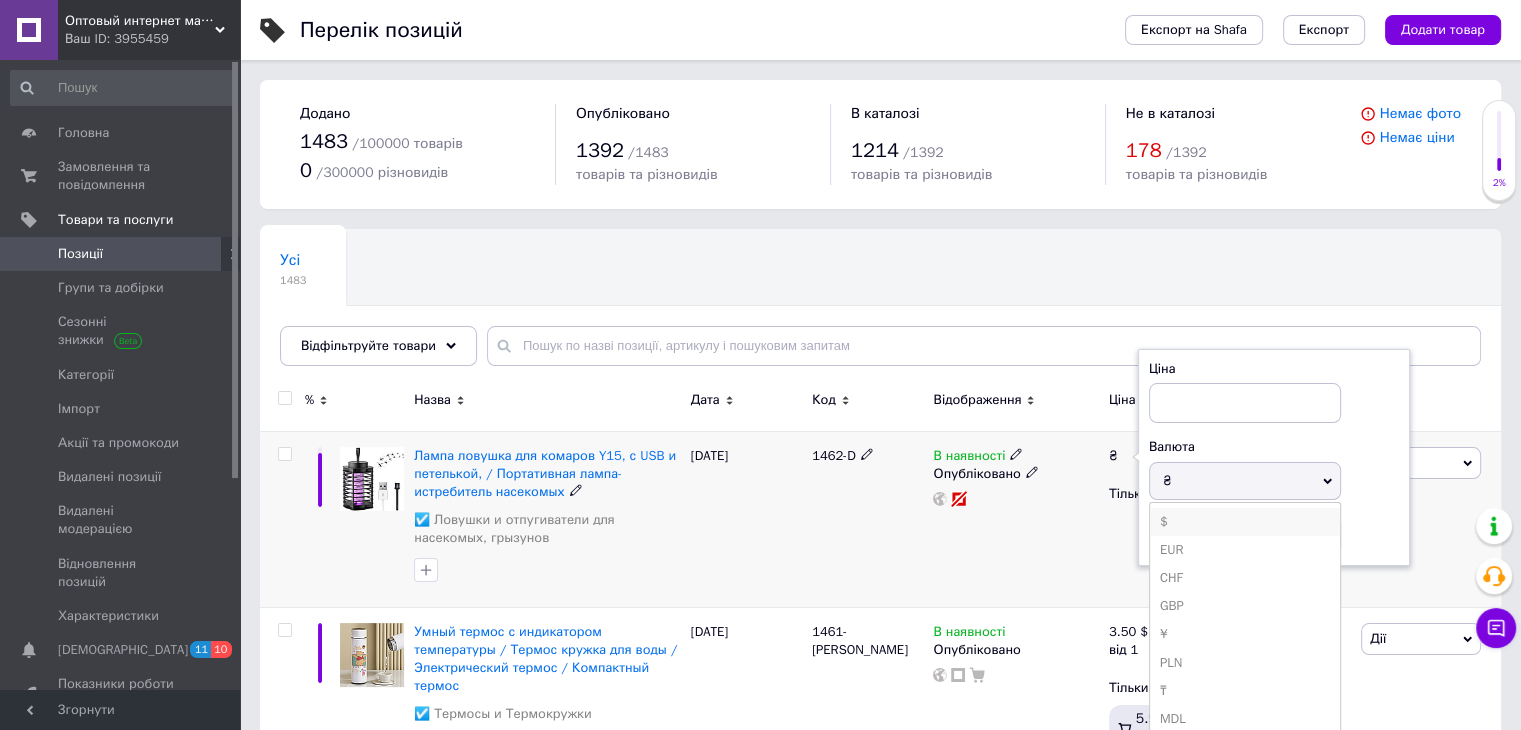 click on "$" at bounding box center (1245, 522) 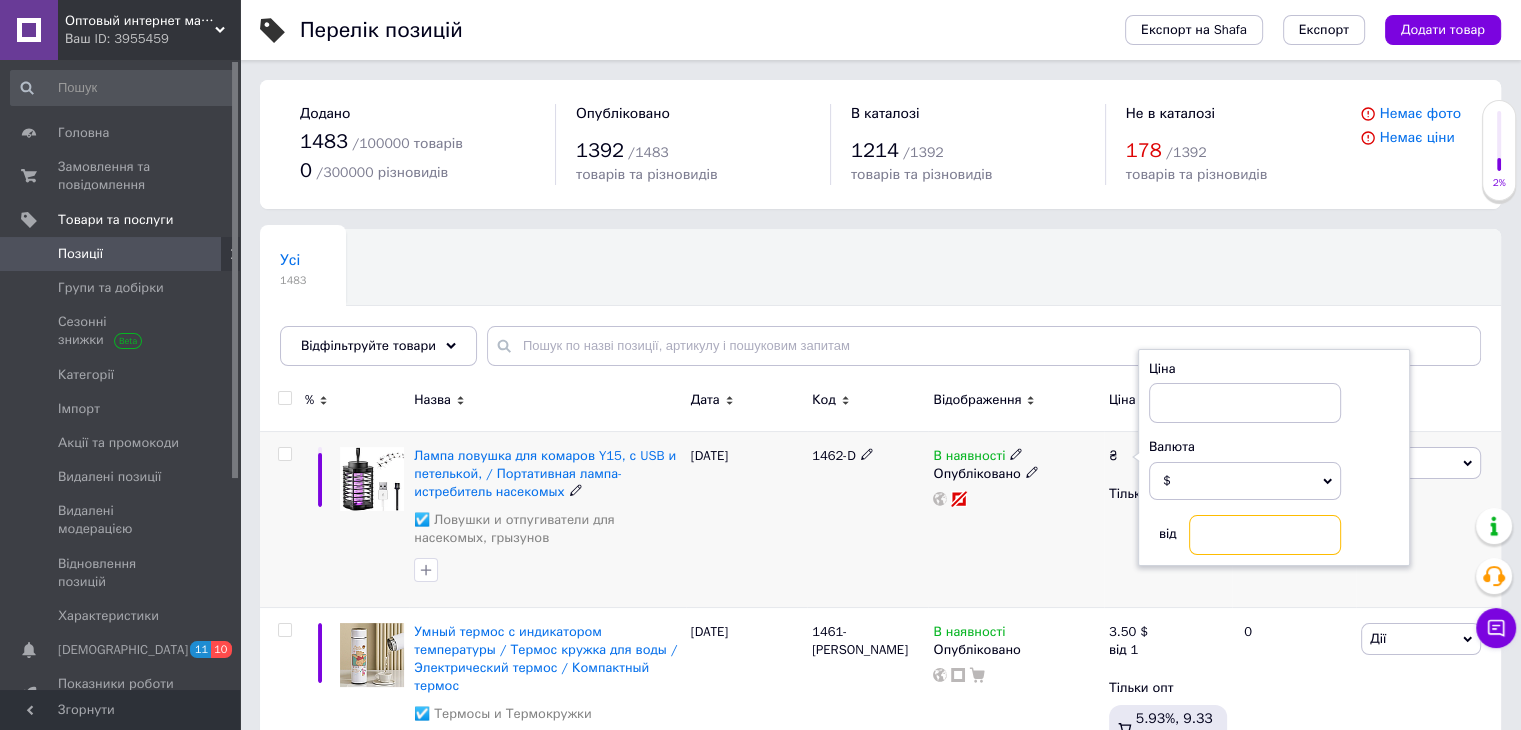 click at bounding box center [1265, 535] 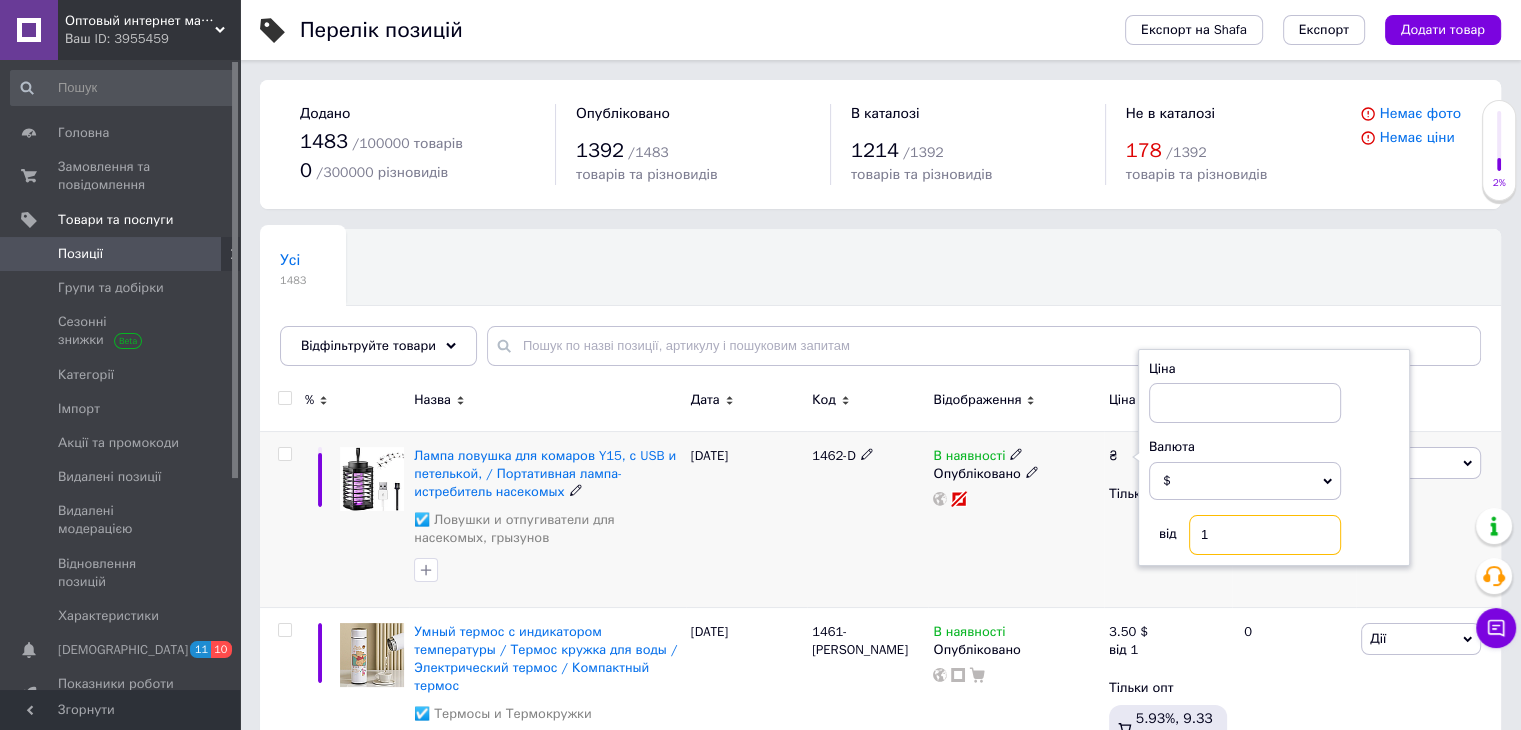 type on "1" 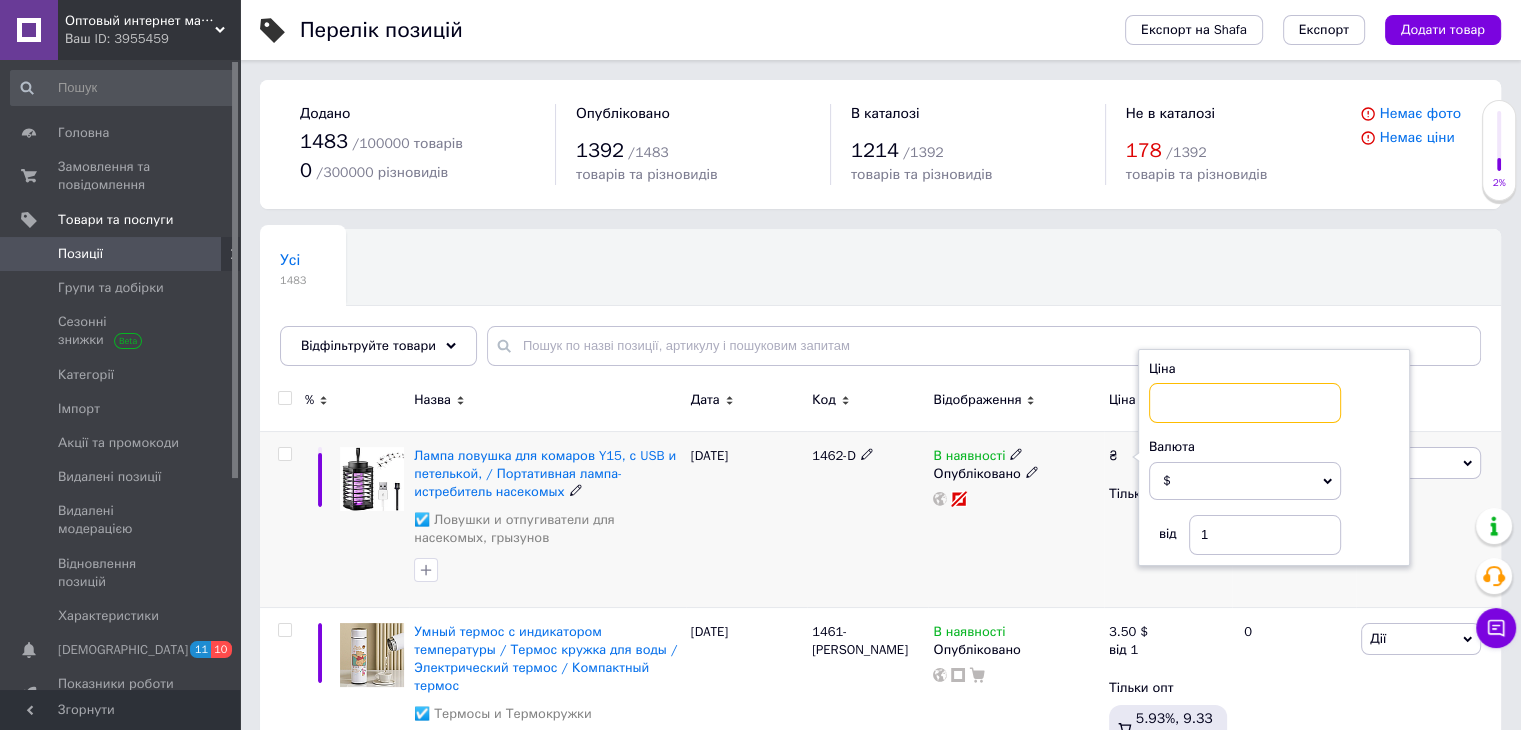 click at bounding box center [1245, 403] 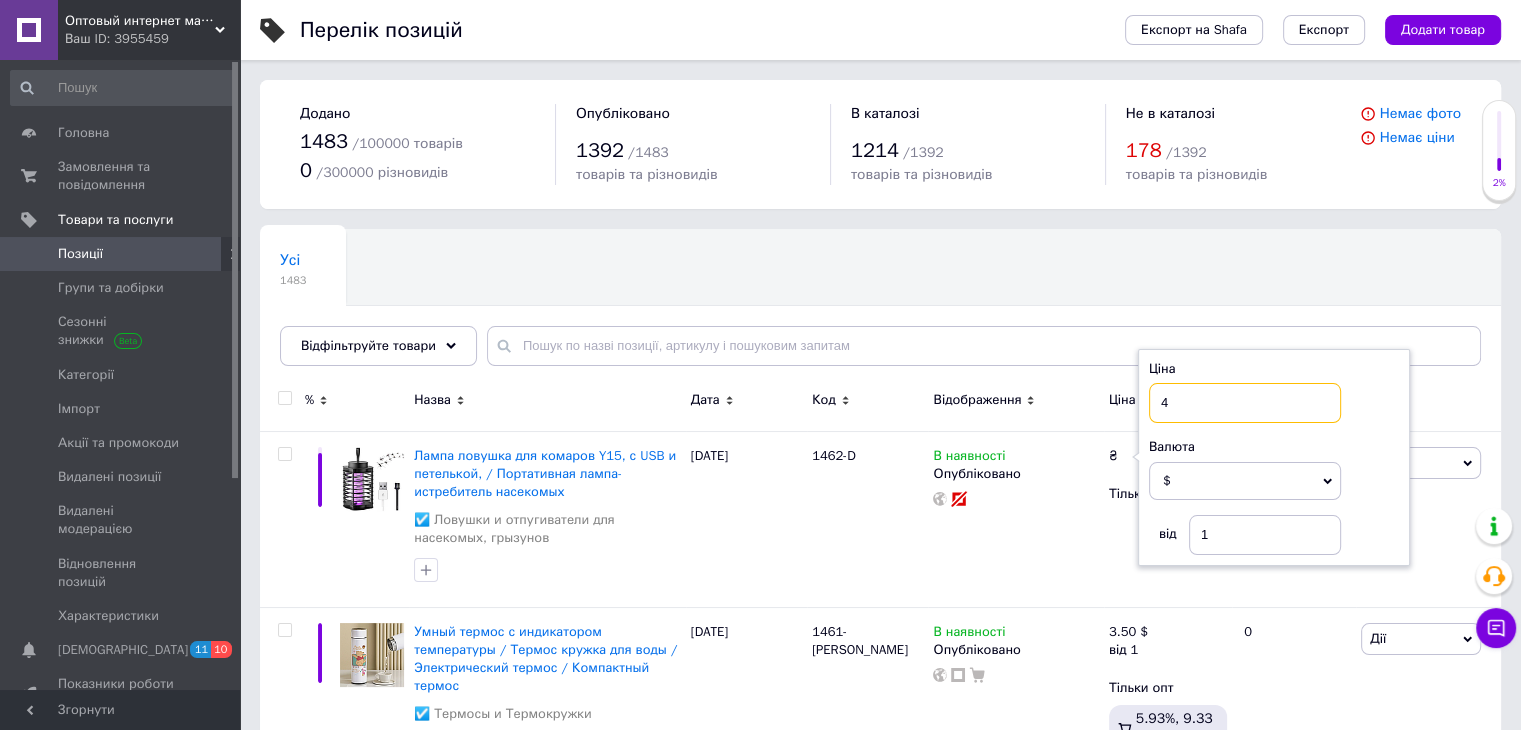type on "4" 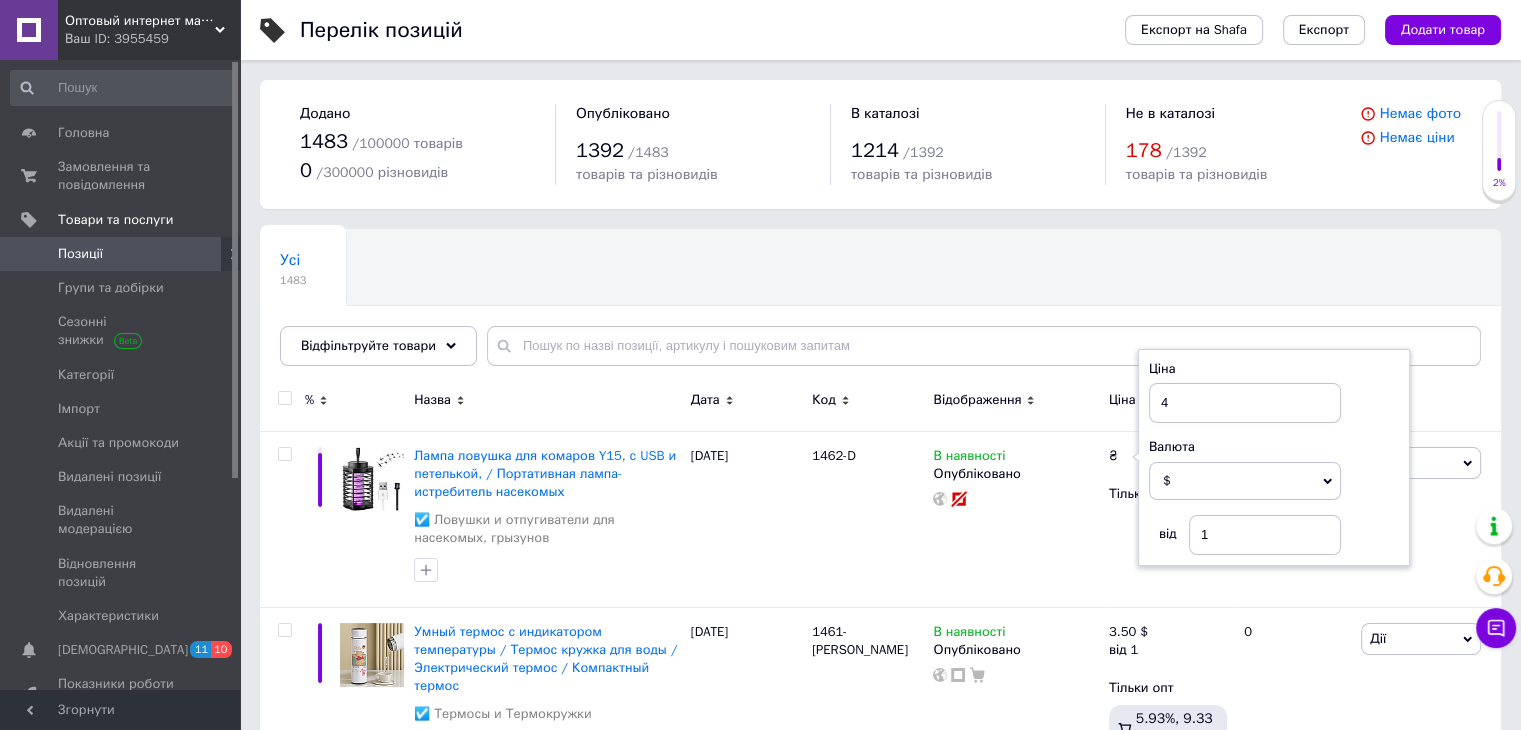 click on "Ваш ID: 3955459" at bounding box center (152, 39) 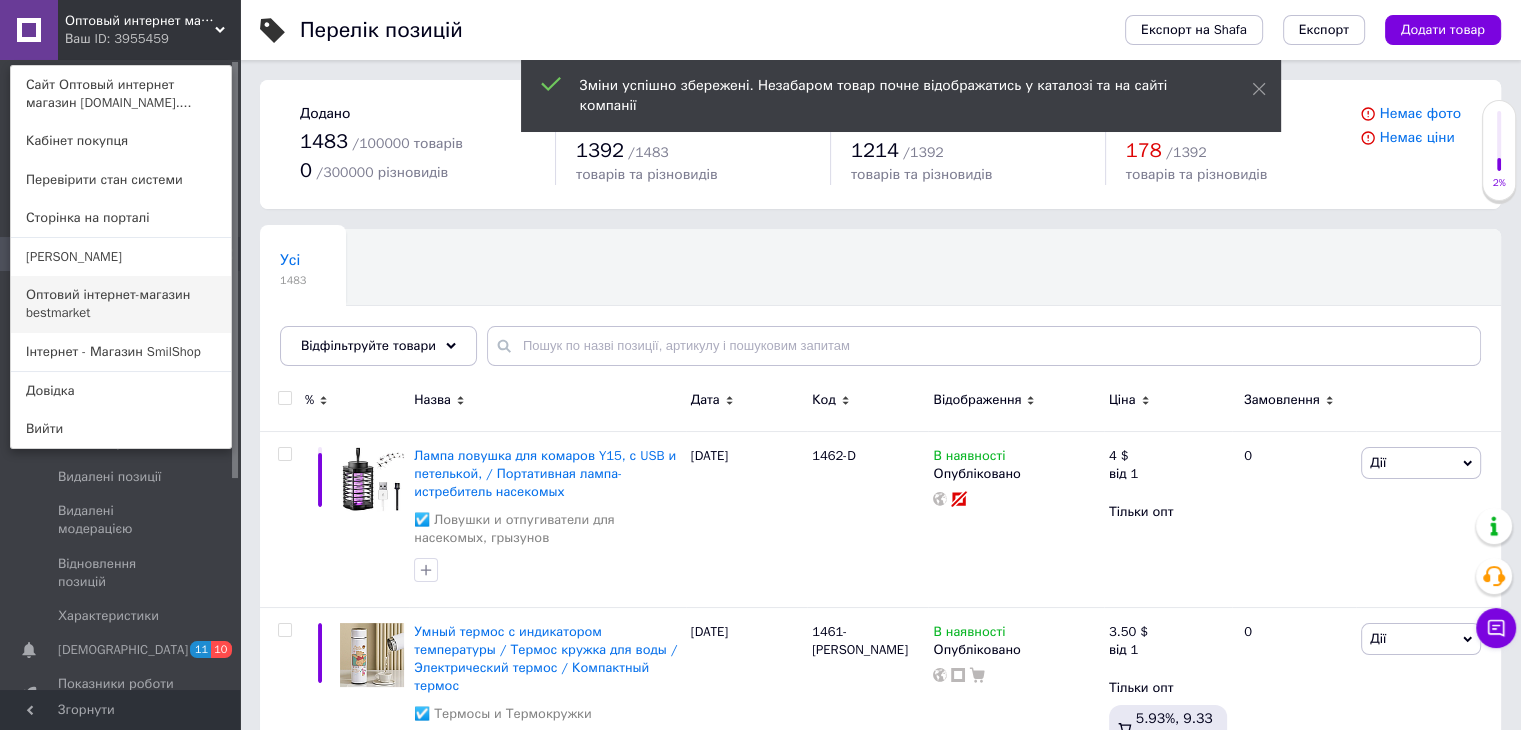 click on "Оптовий інтернет-магазин bestmarket" at bounding box center (121, 304) 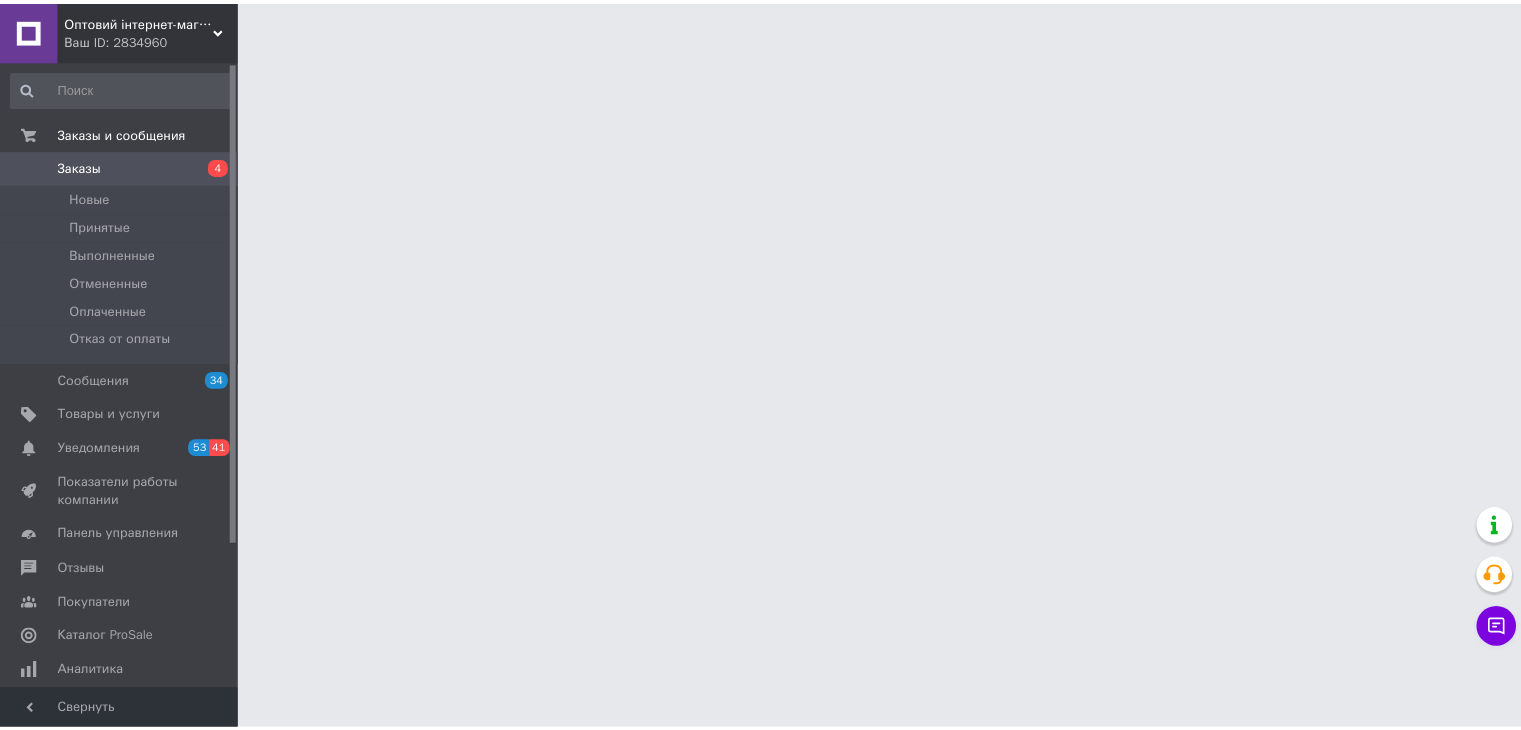 scroll, scrollTop: 0, scrollLeft: 0, axis: both 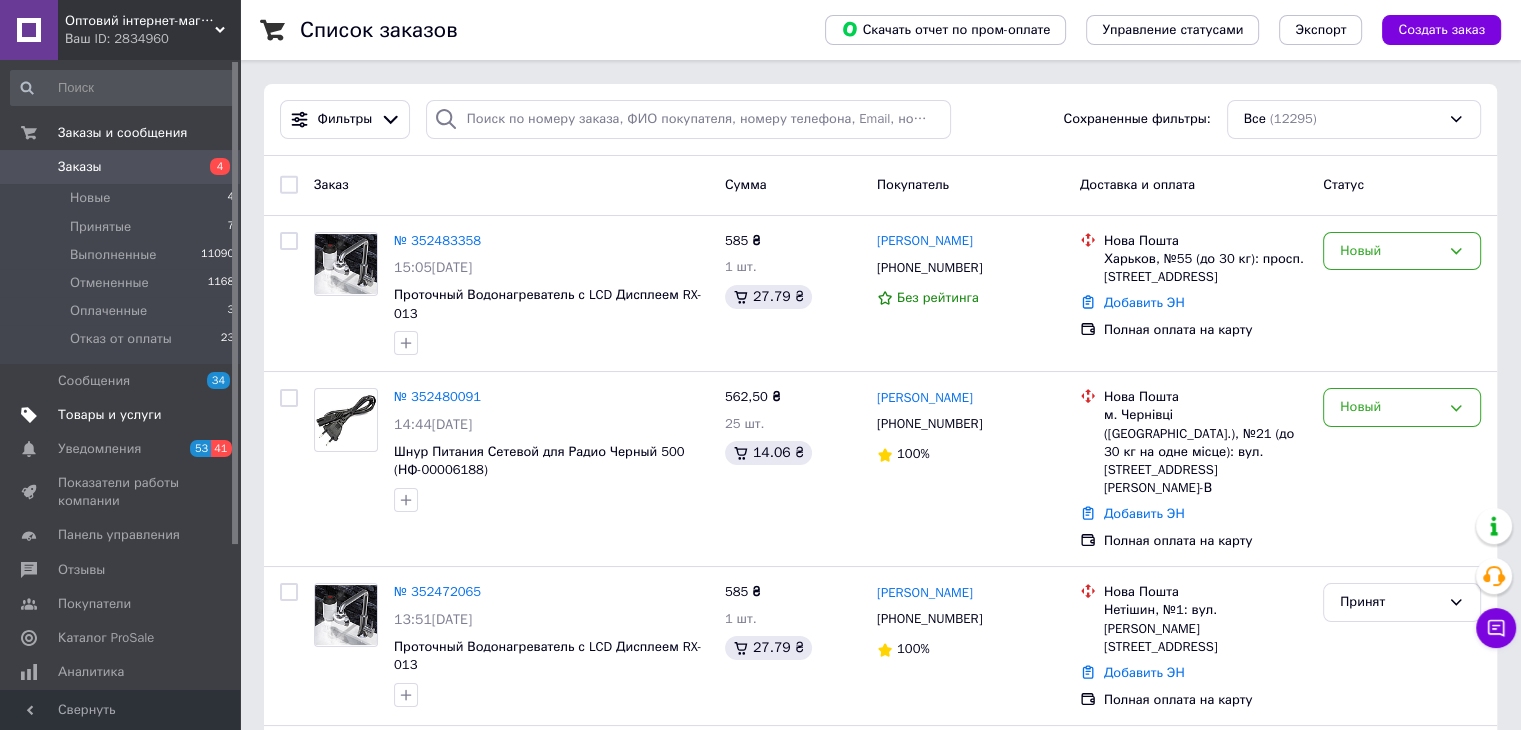 click at bounding box center [212, 415] 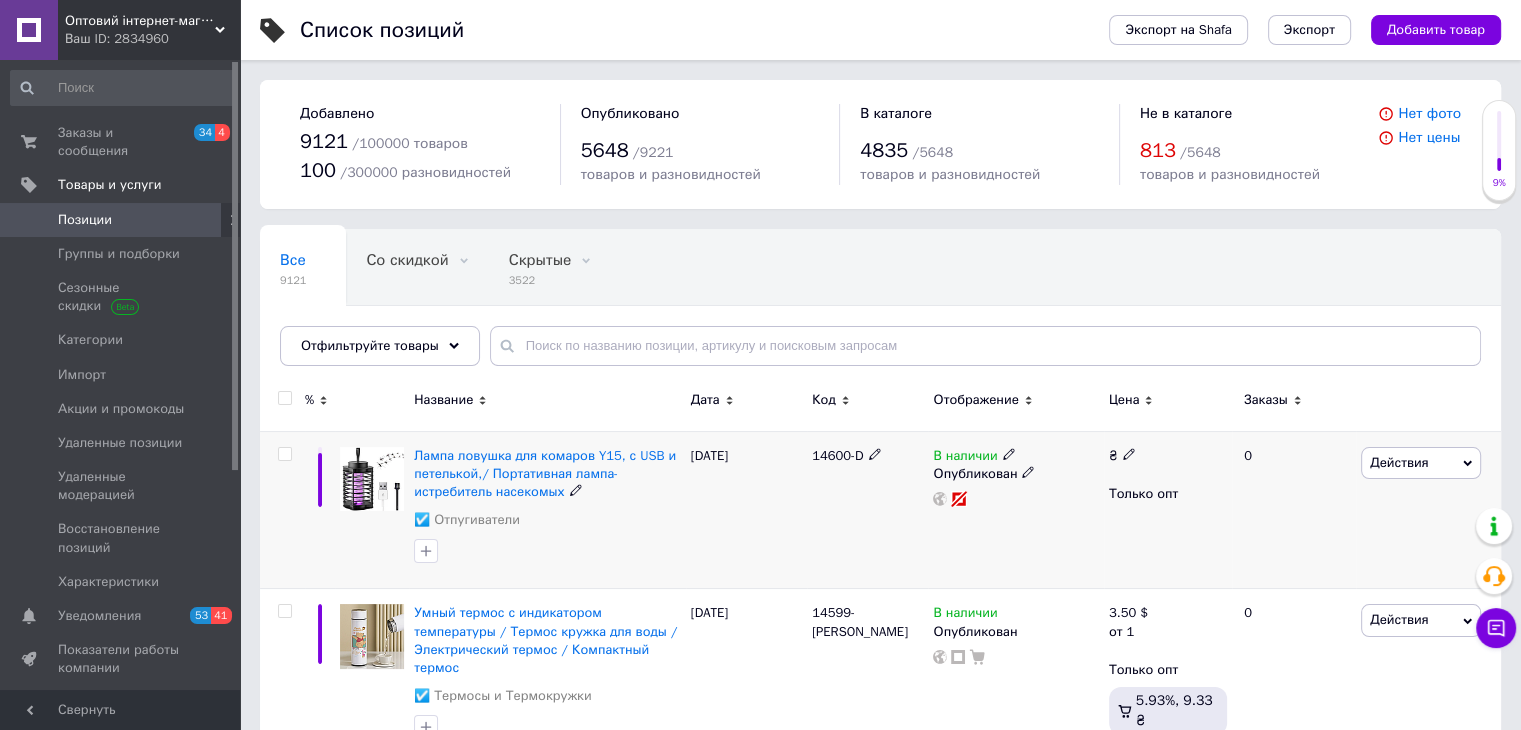 click on "₴" at bounding box center (1122, 456) 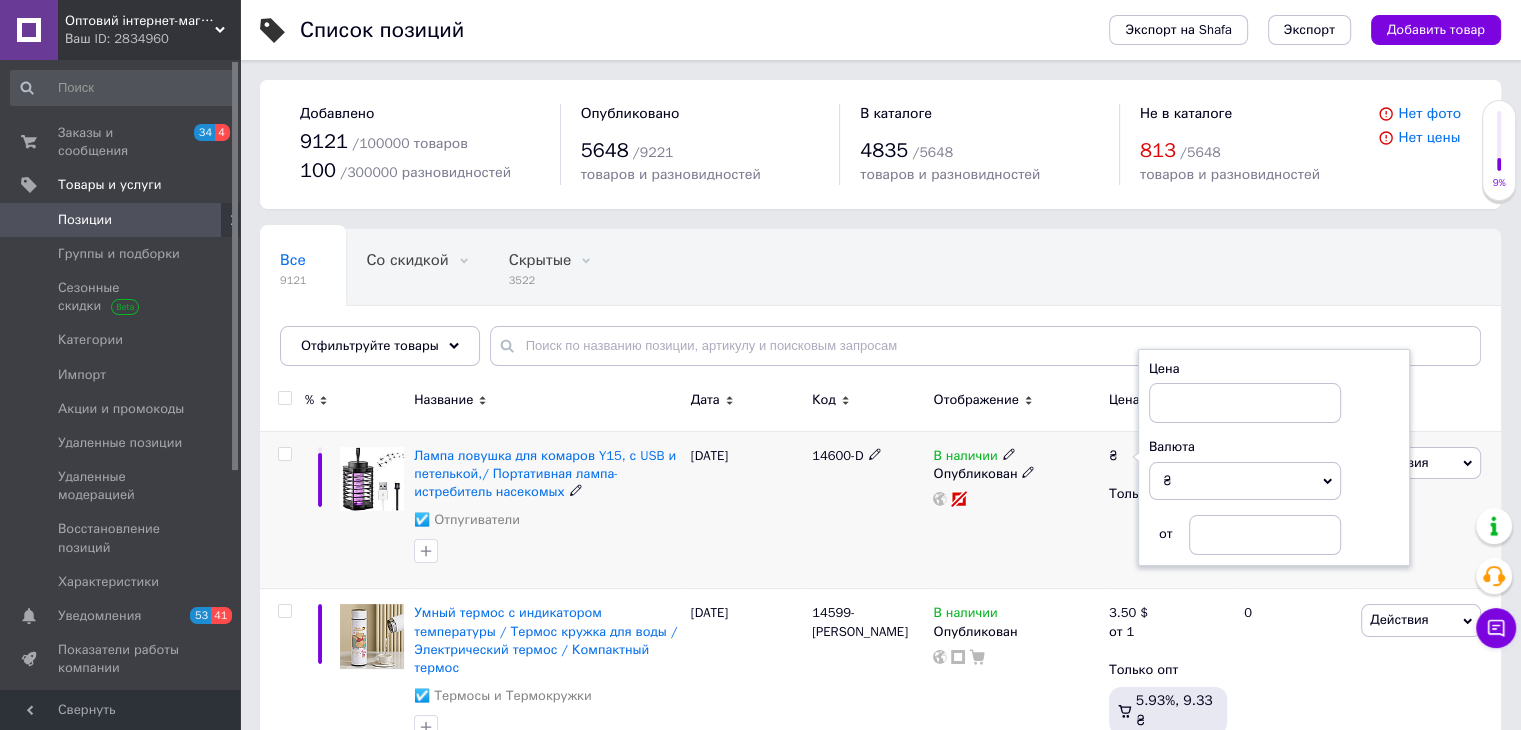 click on "₴" at bounding box center (1245, 481) 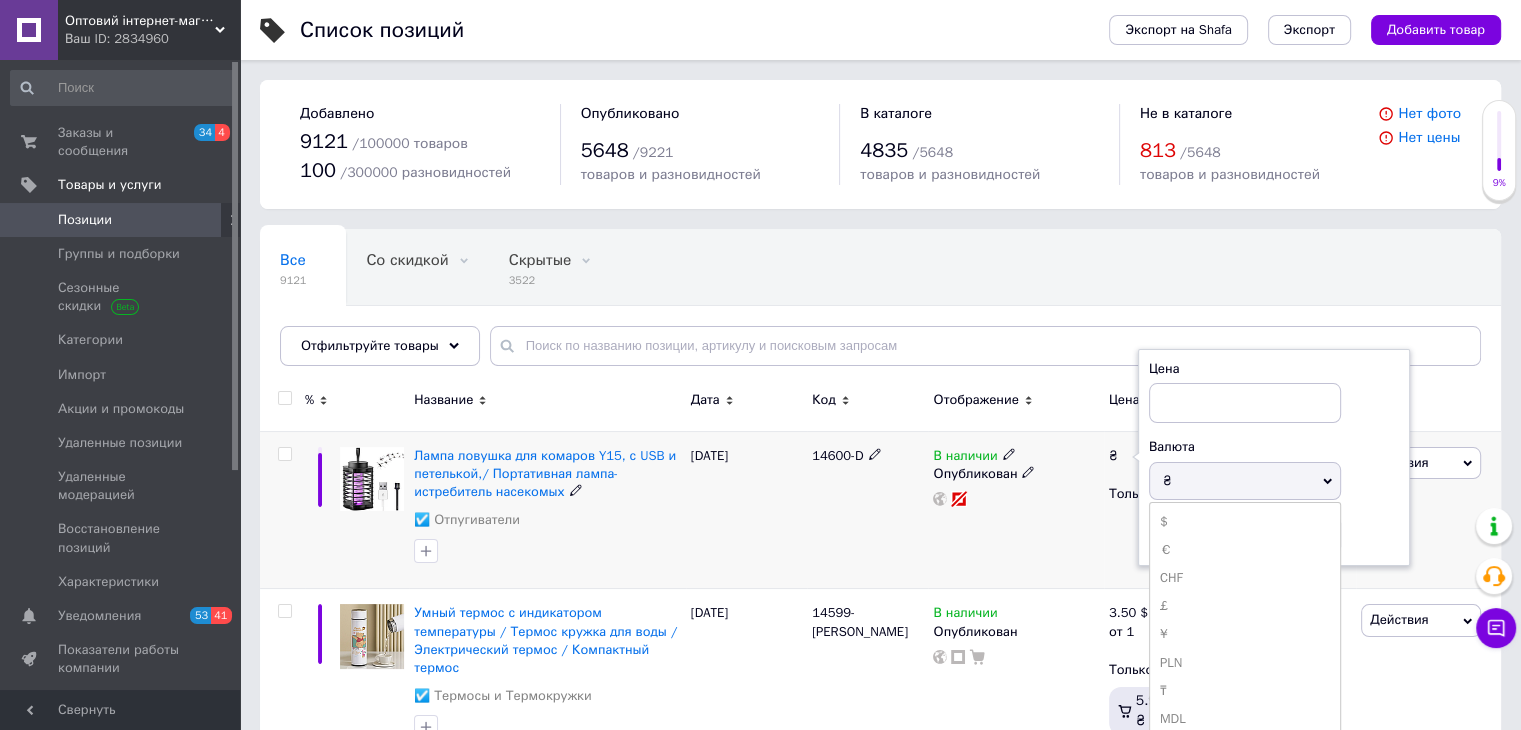 drag, startPoint x: 1176, startPoint y: 513, endPoint x: 1196, endPoint y: 525, distance: 23.323807 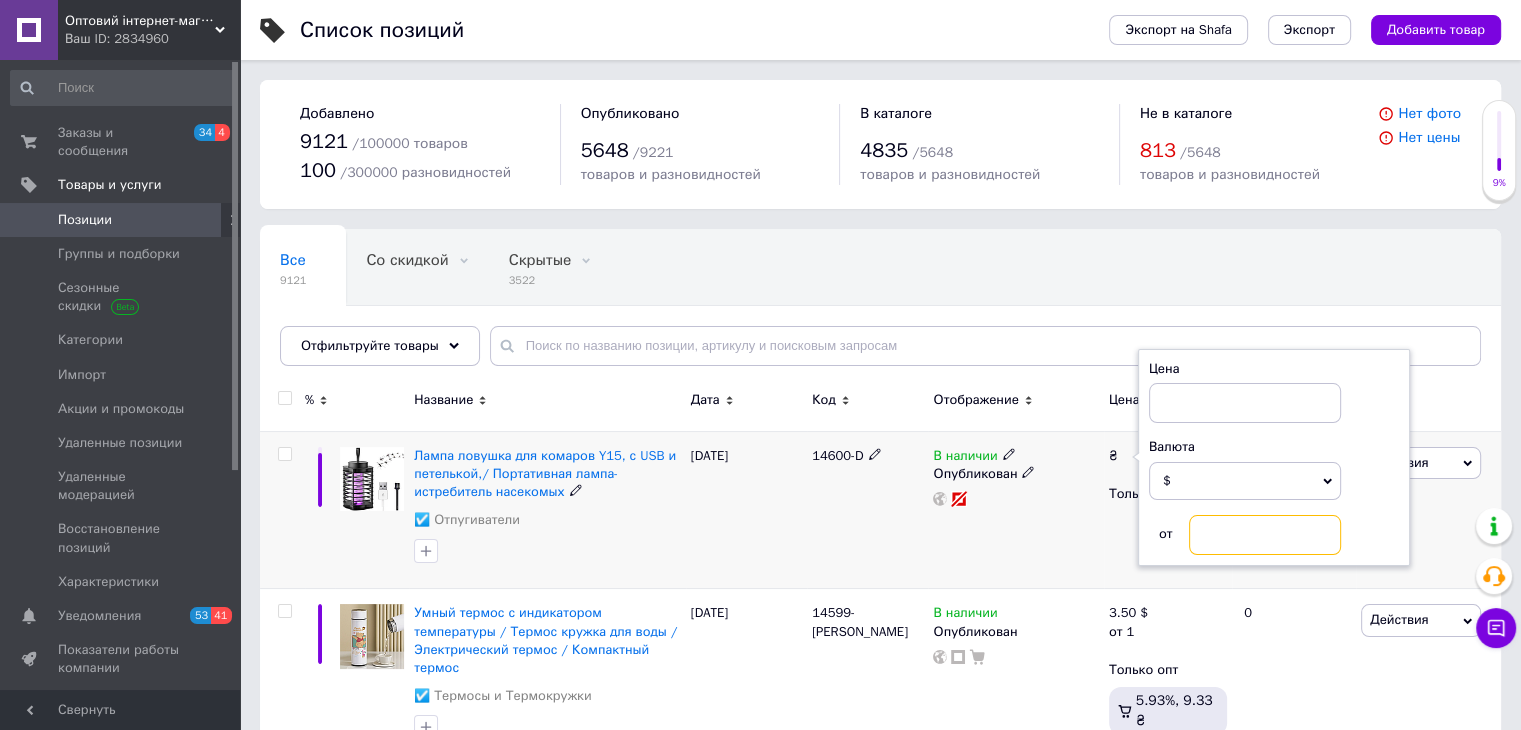 click at bounding box center [1265, 535] 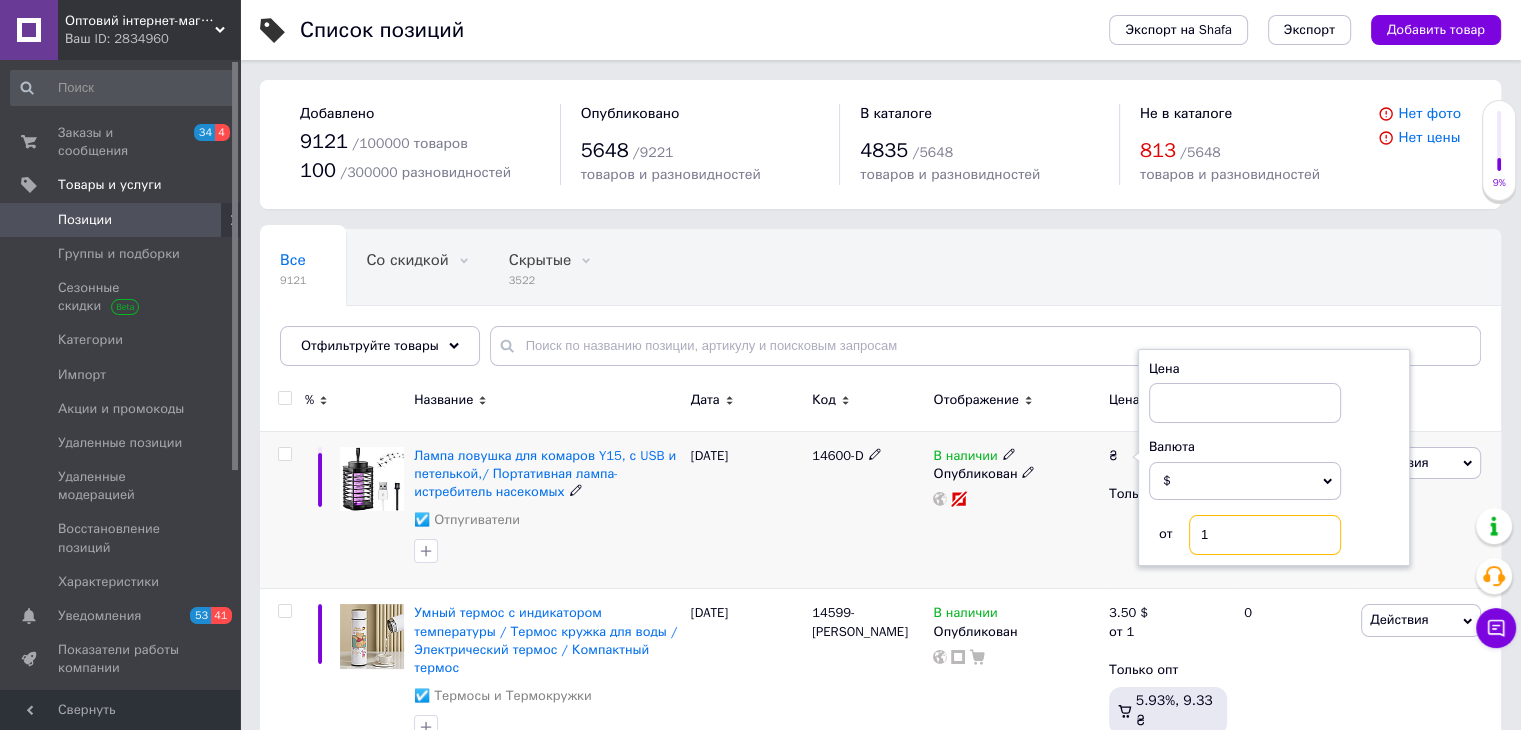 type on "1" 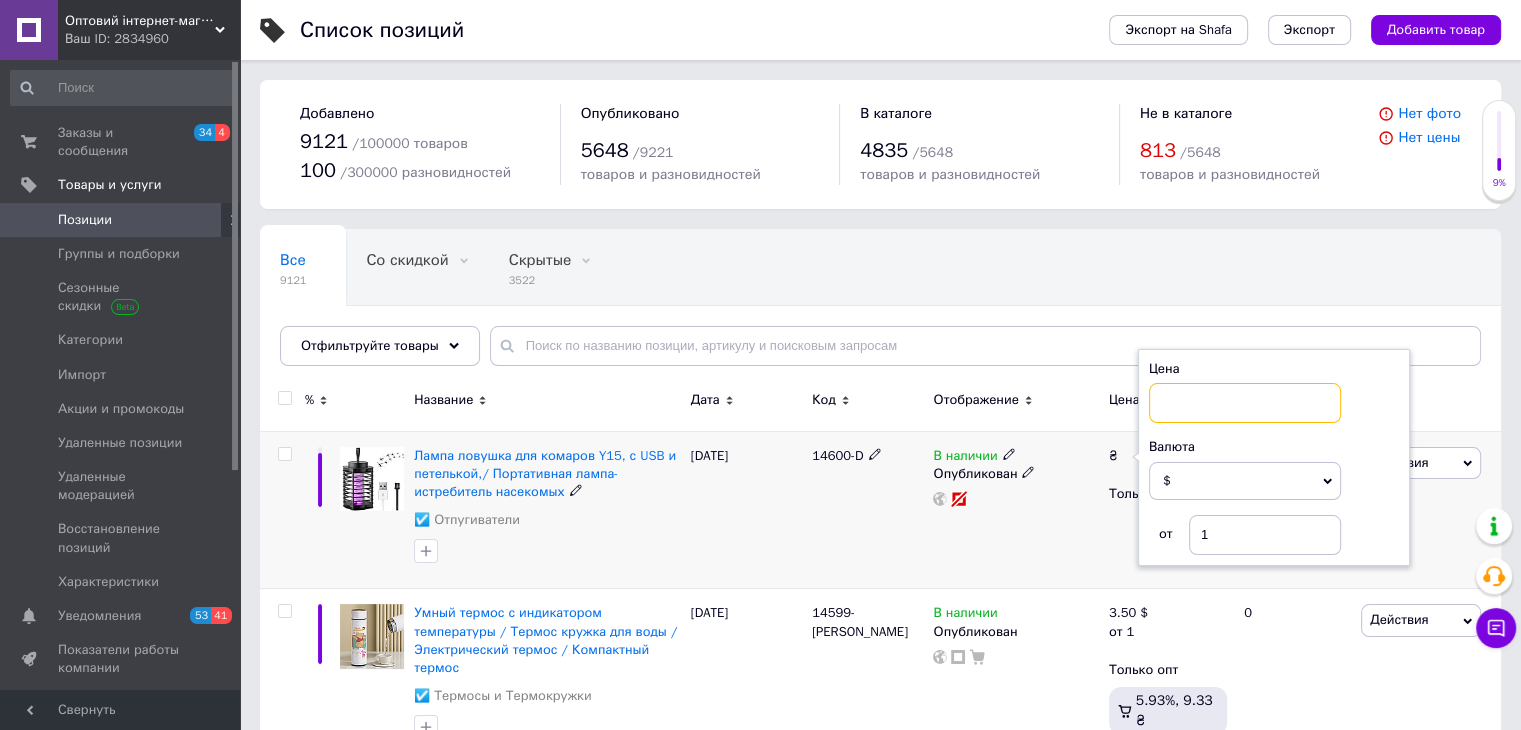 click at bounding box center (1245, 403) 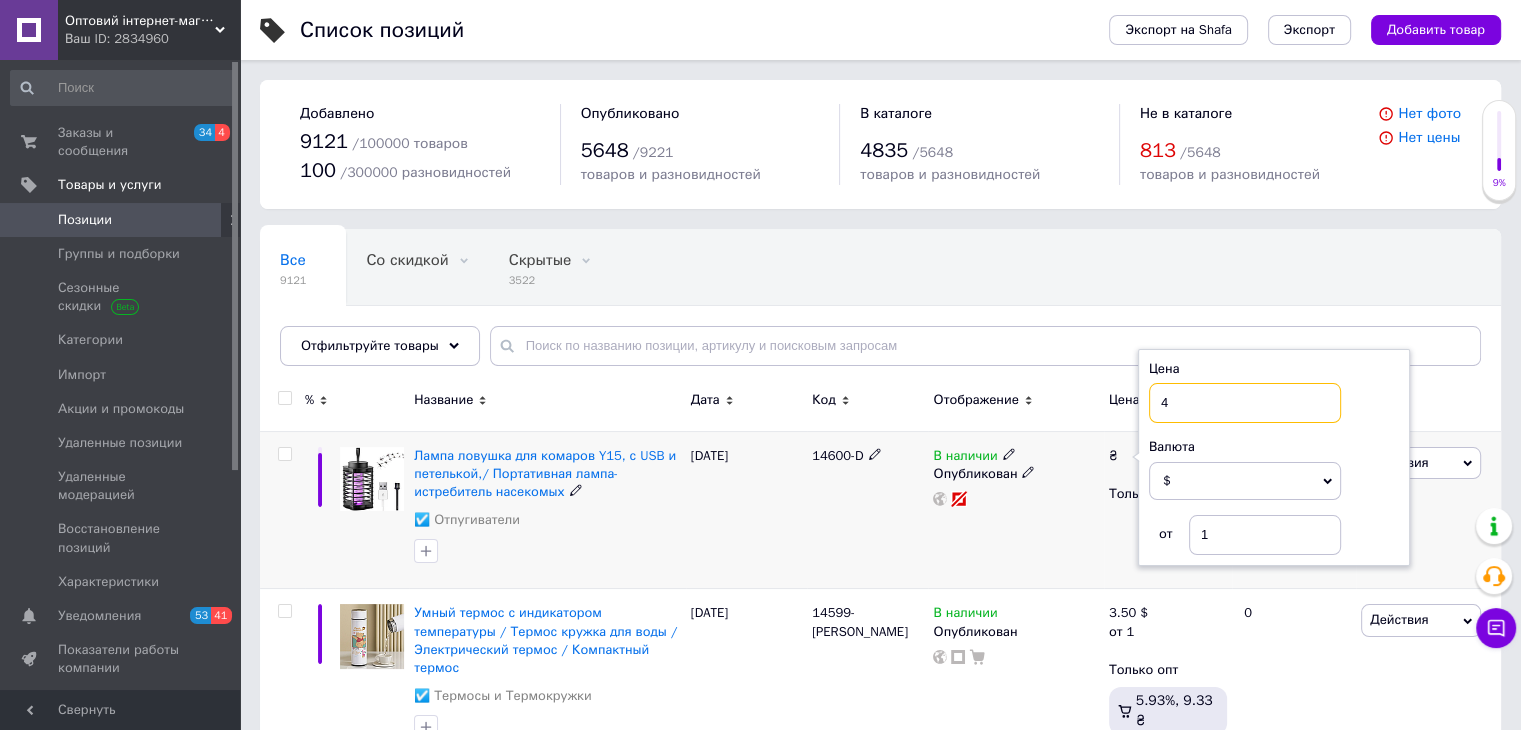type on "4" 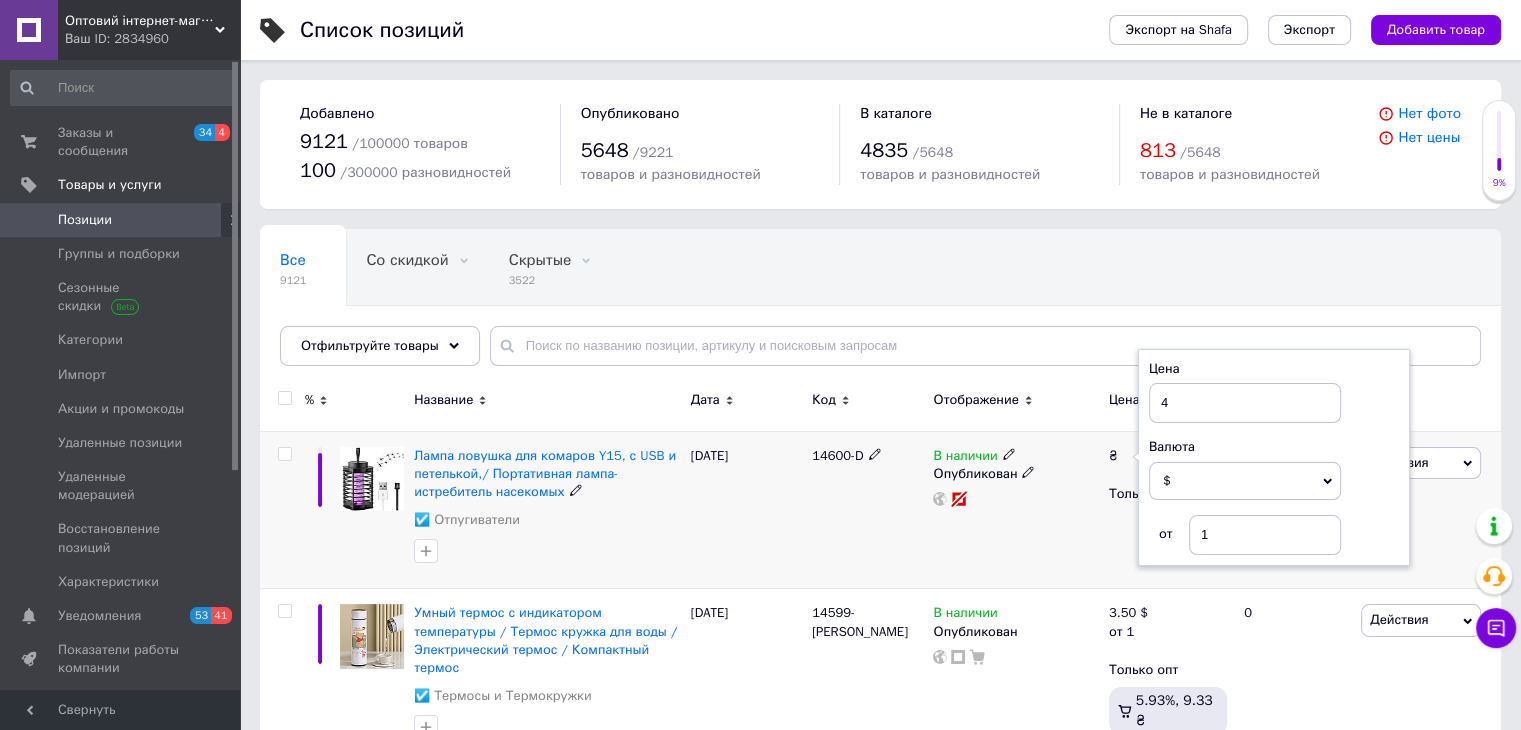 click at bounding box center (1015, 499) 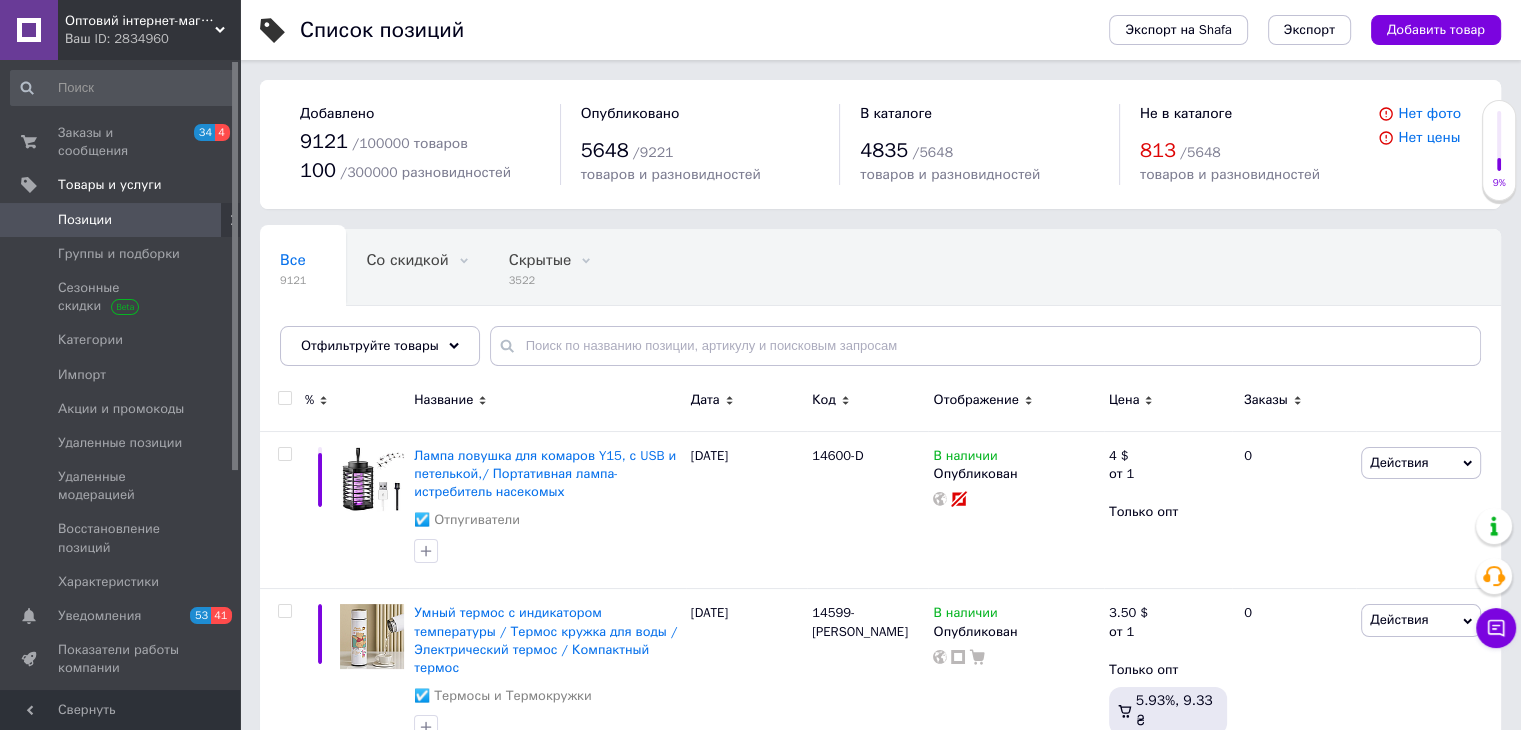 drag, startPoint x: 1399, startPoint y: 34, endPoint x: 1373, endPoint y: 37, distance: 26.172504 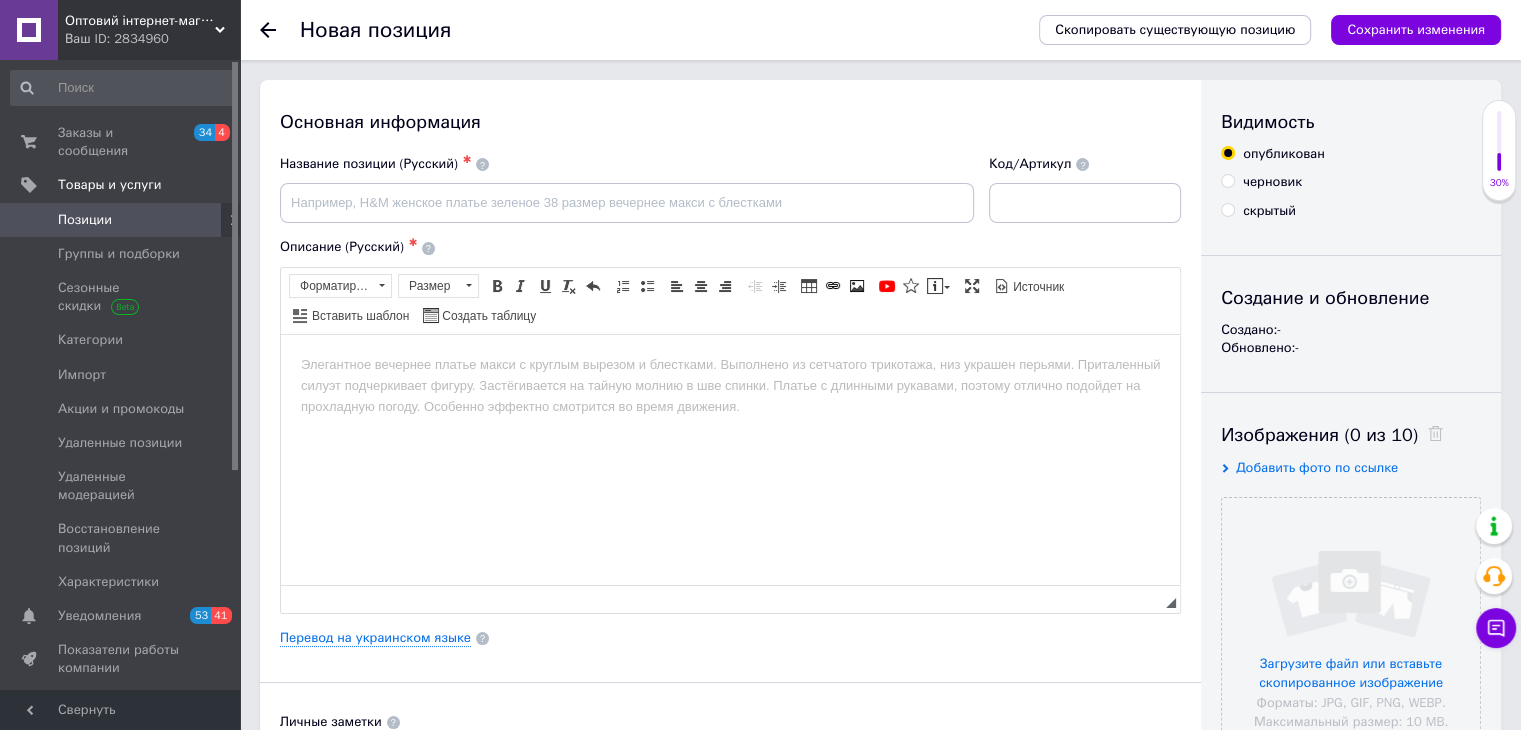 scroll, scrollTop: 0, scrollLeft: 0, axis: both 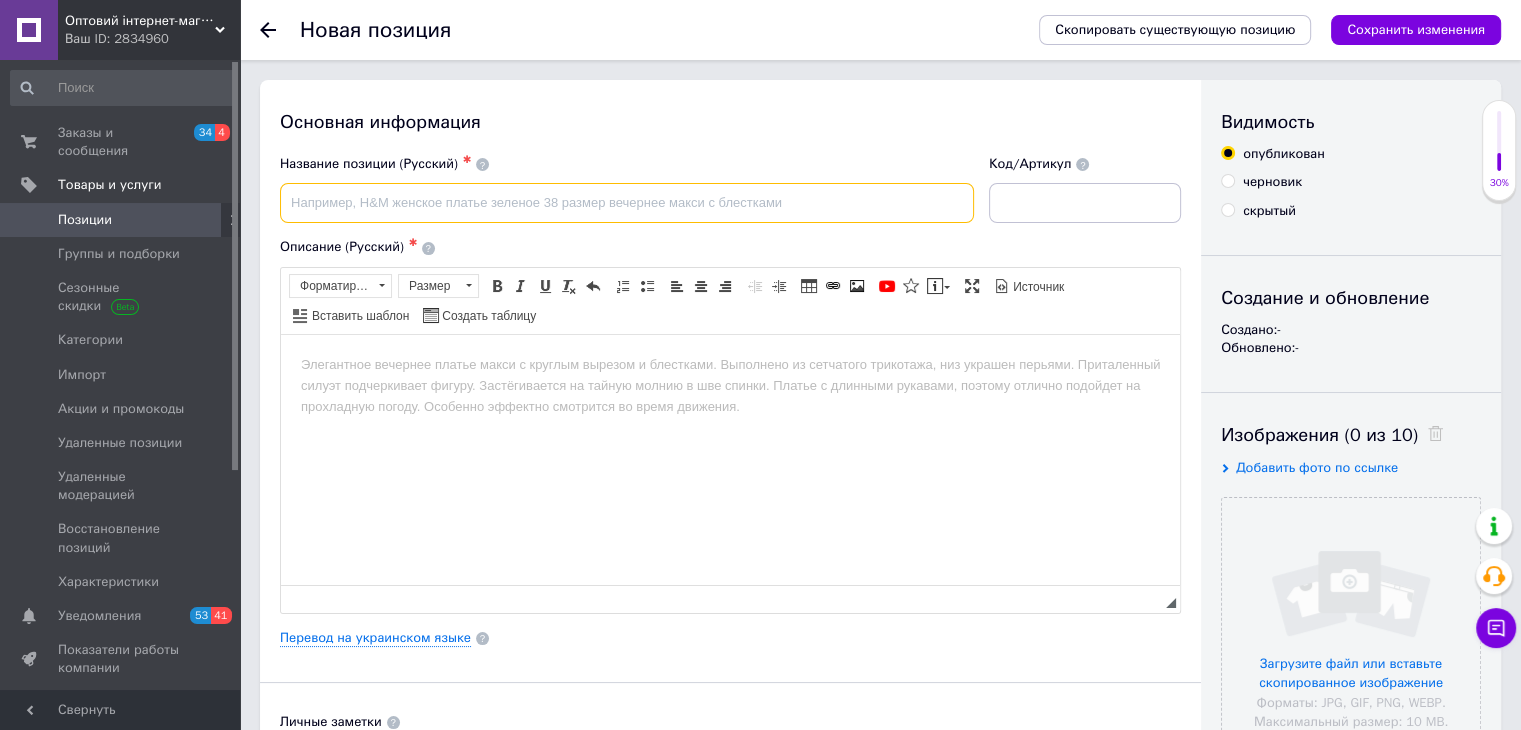 paste on "Дозатор для моющего средства с подставкой для губки 2 в 1 / Кухонный органайзер для раковины с диспенсером  Де" 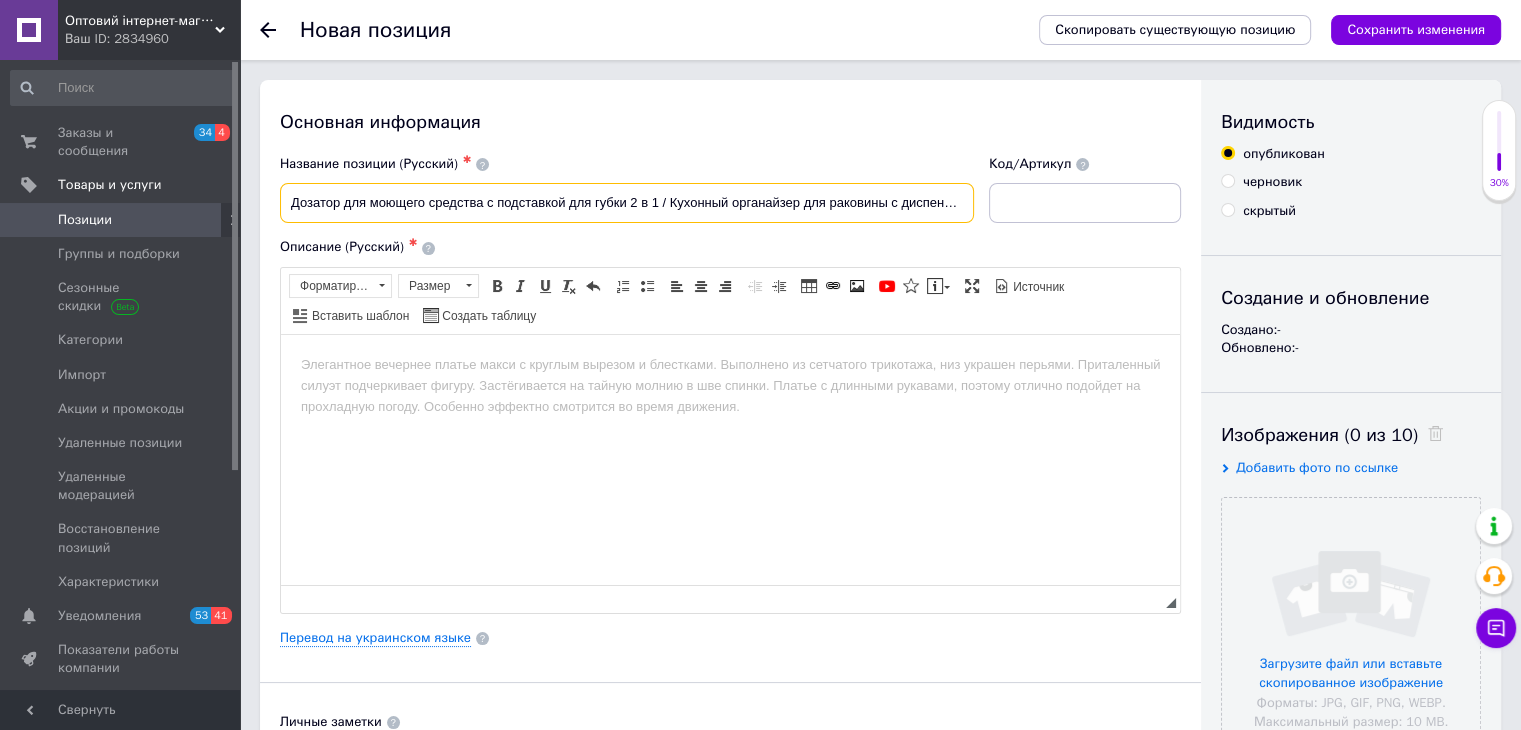 scroll, scrollTop: 0, scrollLeft: 32, axis: horizontal 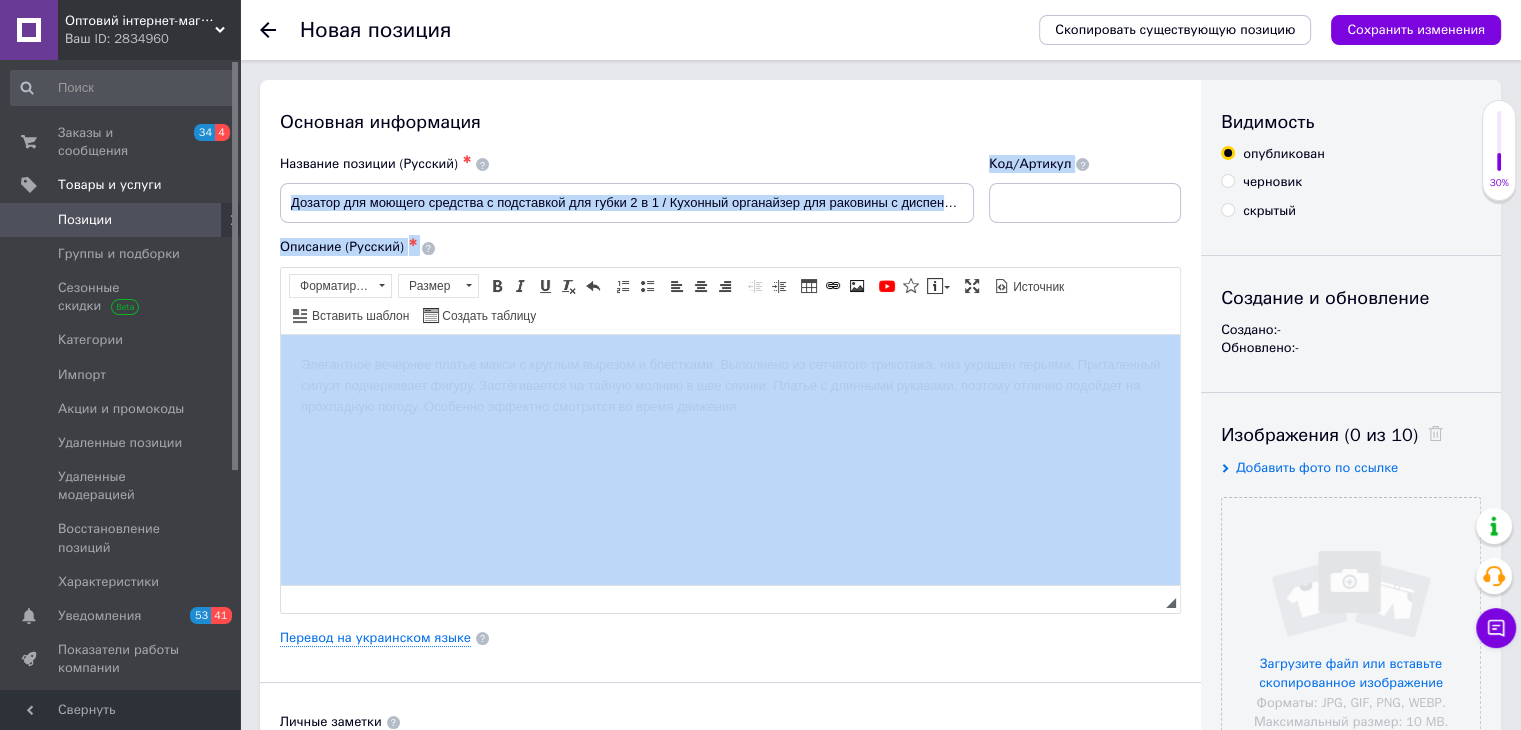 drag, startPoint x: 937, startPoint y: 210, endPoint x: 975, endPoint y: 204, distance: 38.470768 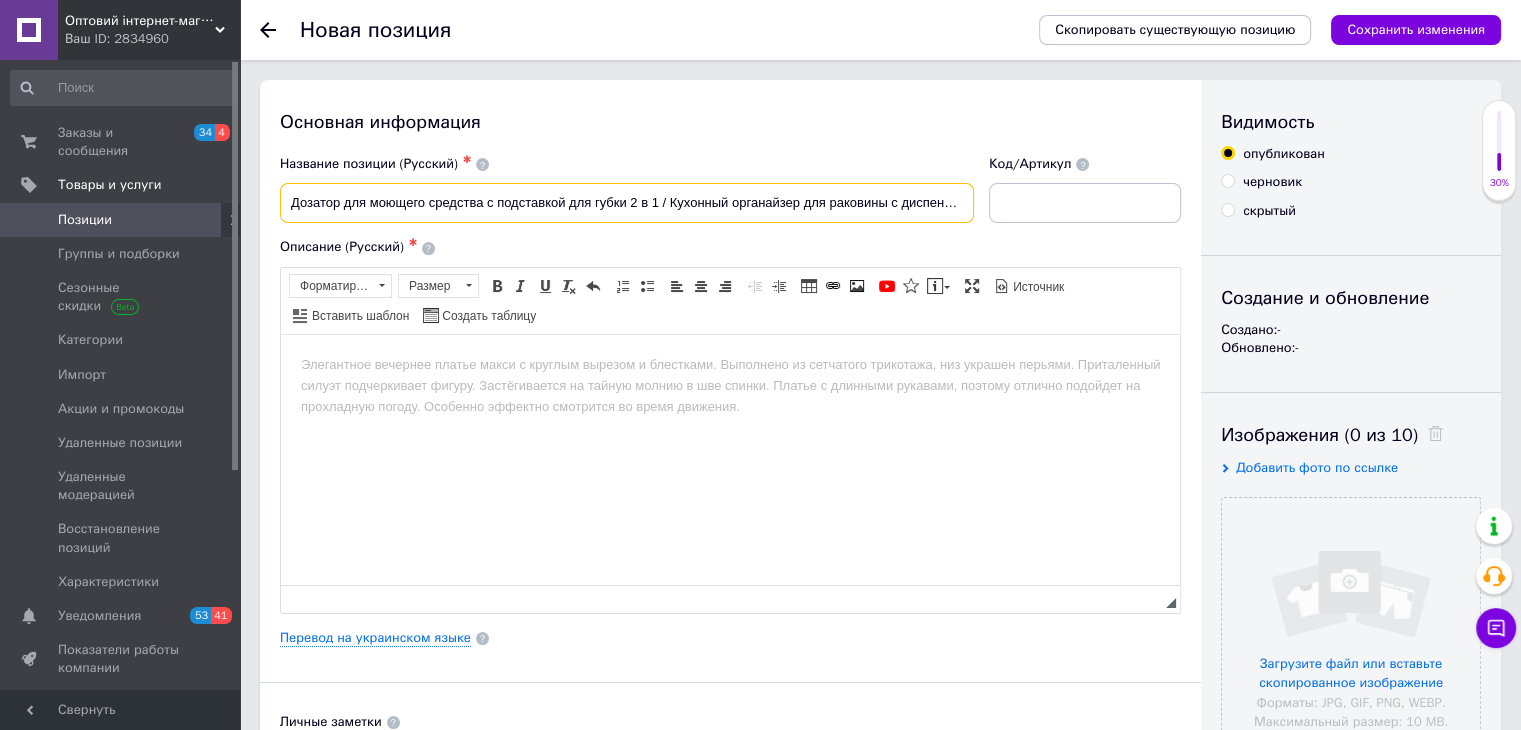 scroll, scrollTop: 0, scrollLeft: 33, axis: horizontal 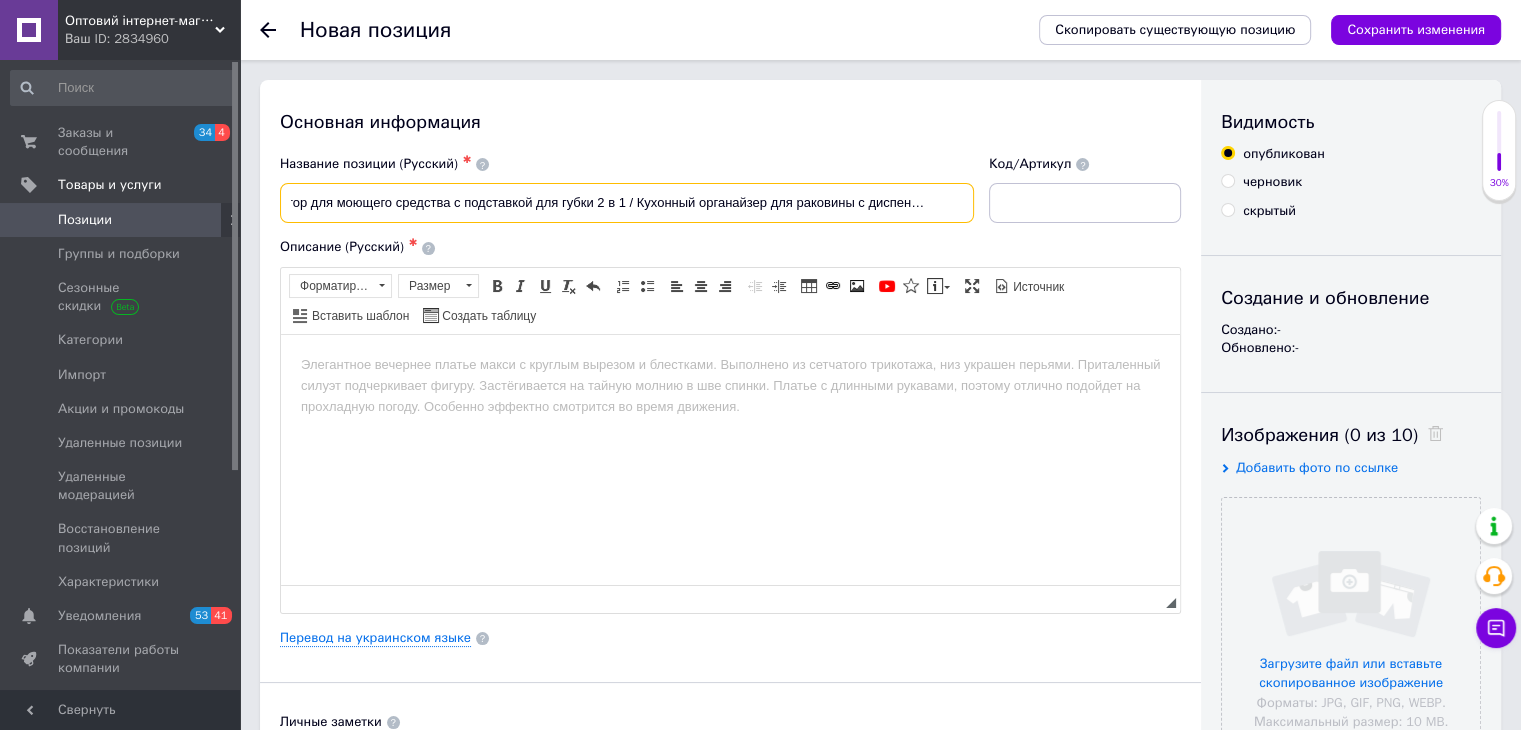 drag, startPoint x: 968, startPoint y: 204, endPoint x: 1005, endPoint y: 204, distance: 37 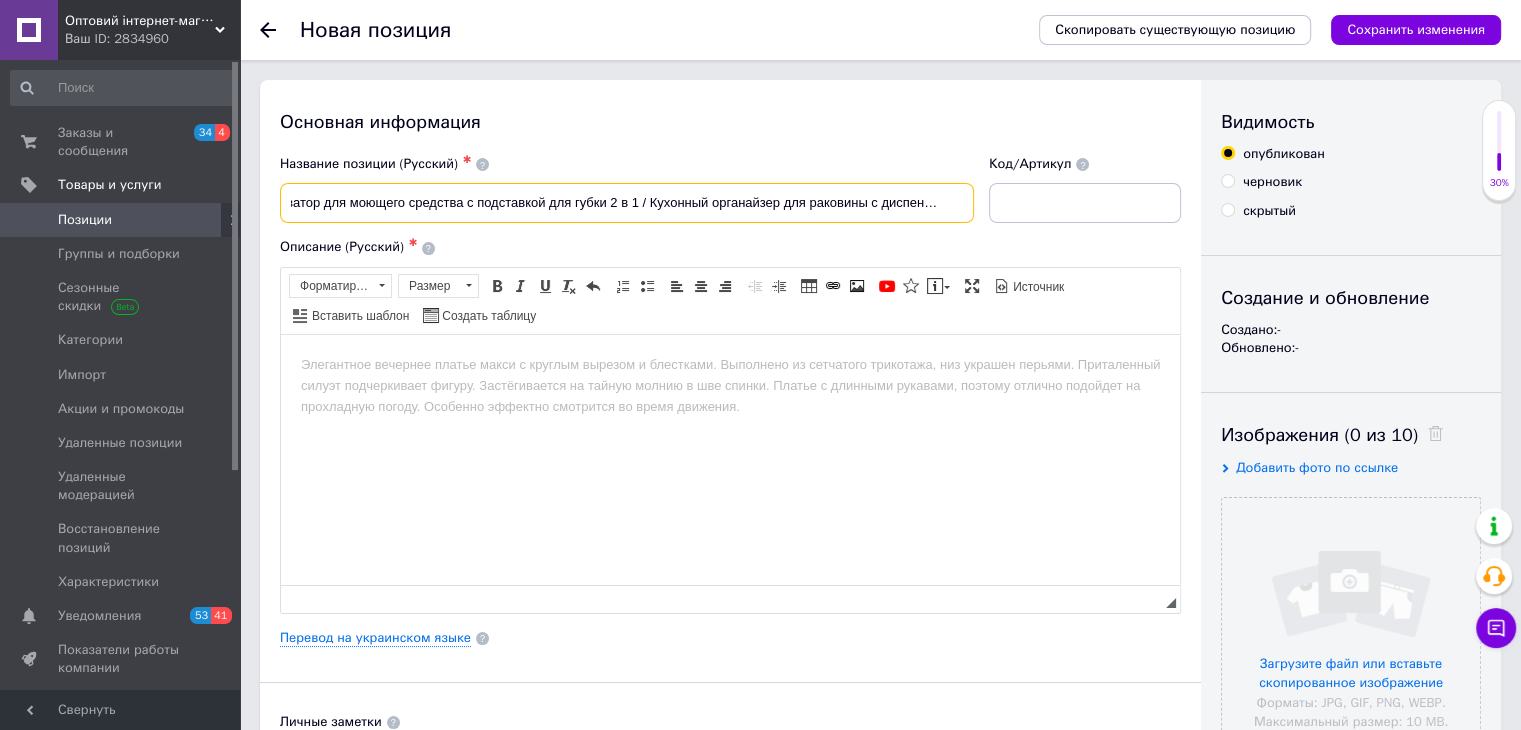 scroll, scrollTop: 0, scrollLeft: 17, axis: horizontal 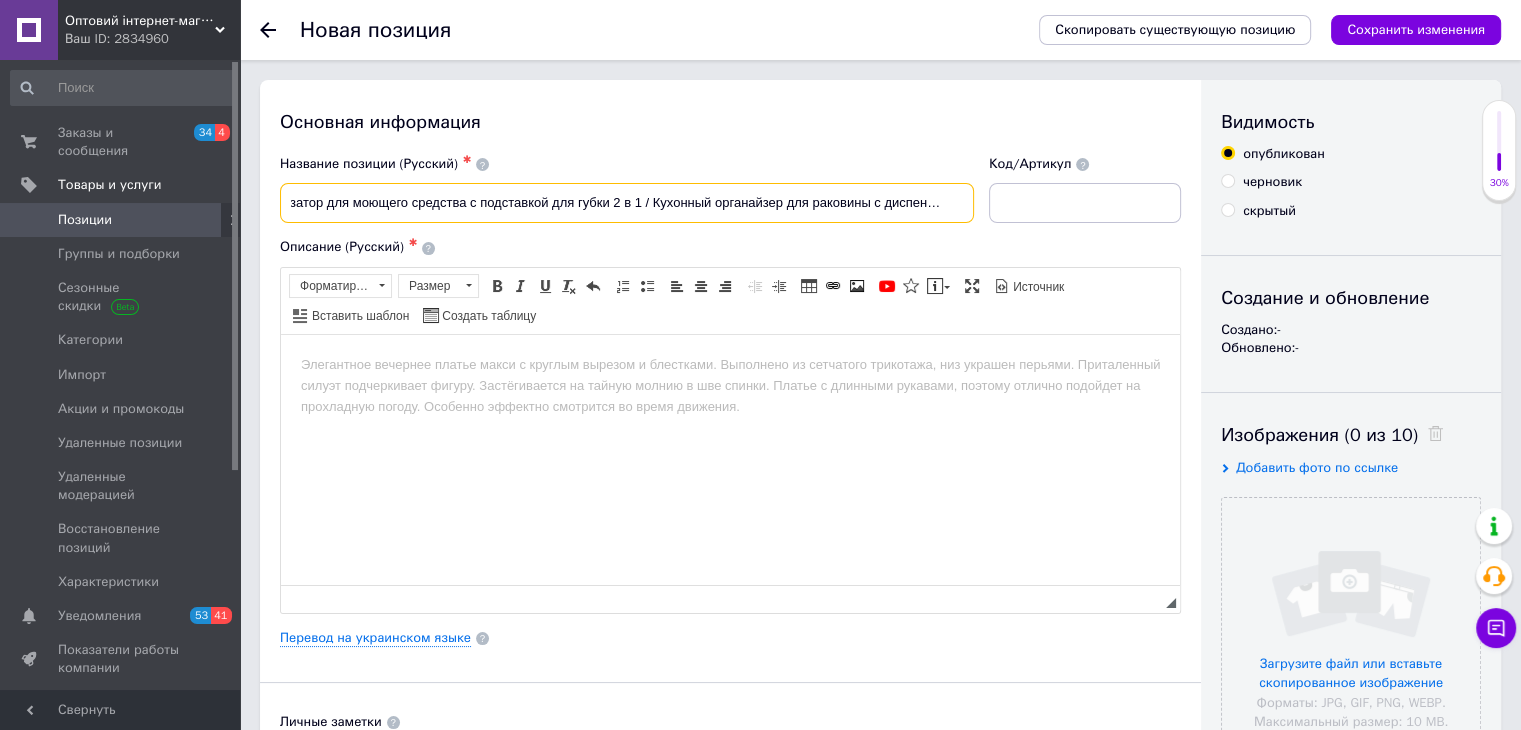 type on "Дозатор для моющего средства с подставкой для губки 2 в 1 / Кухонный органайзер для раковины с диспенсером" 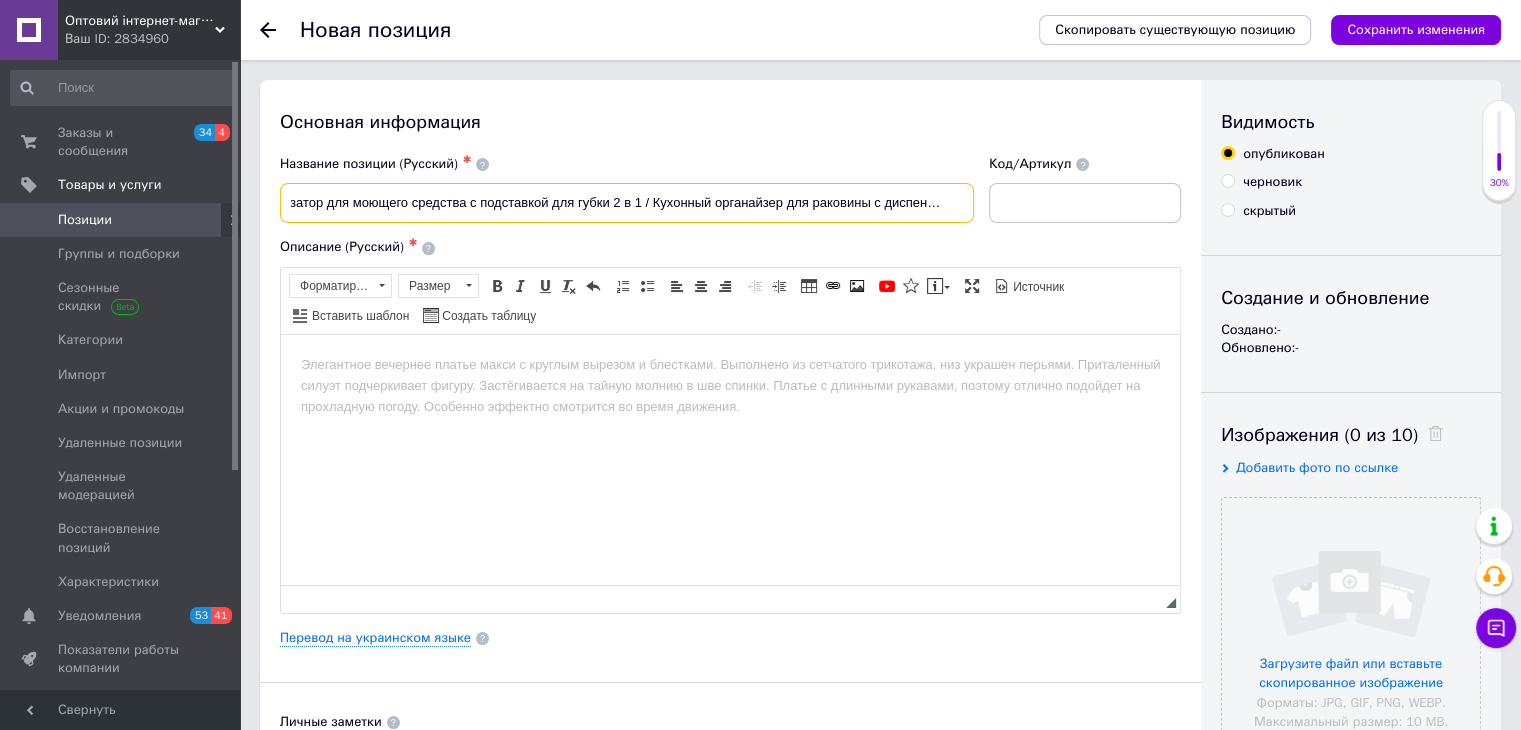 scroll, scrollTop: 0, scrollLeft: 0, axis: both 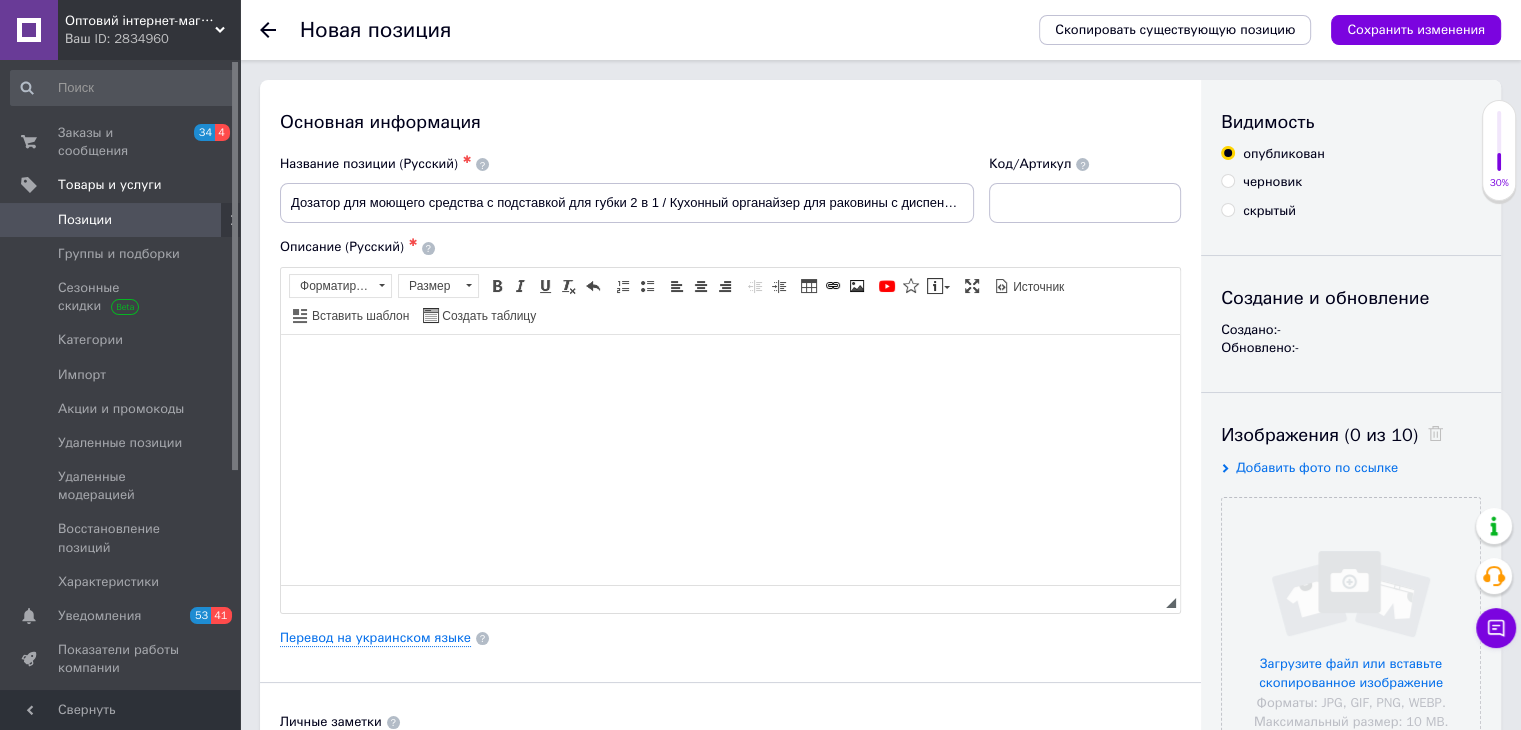 click at bounding box center (730, 364) 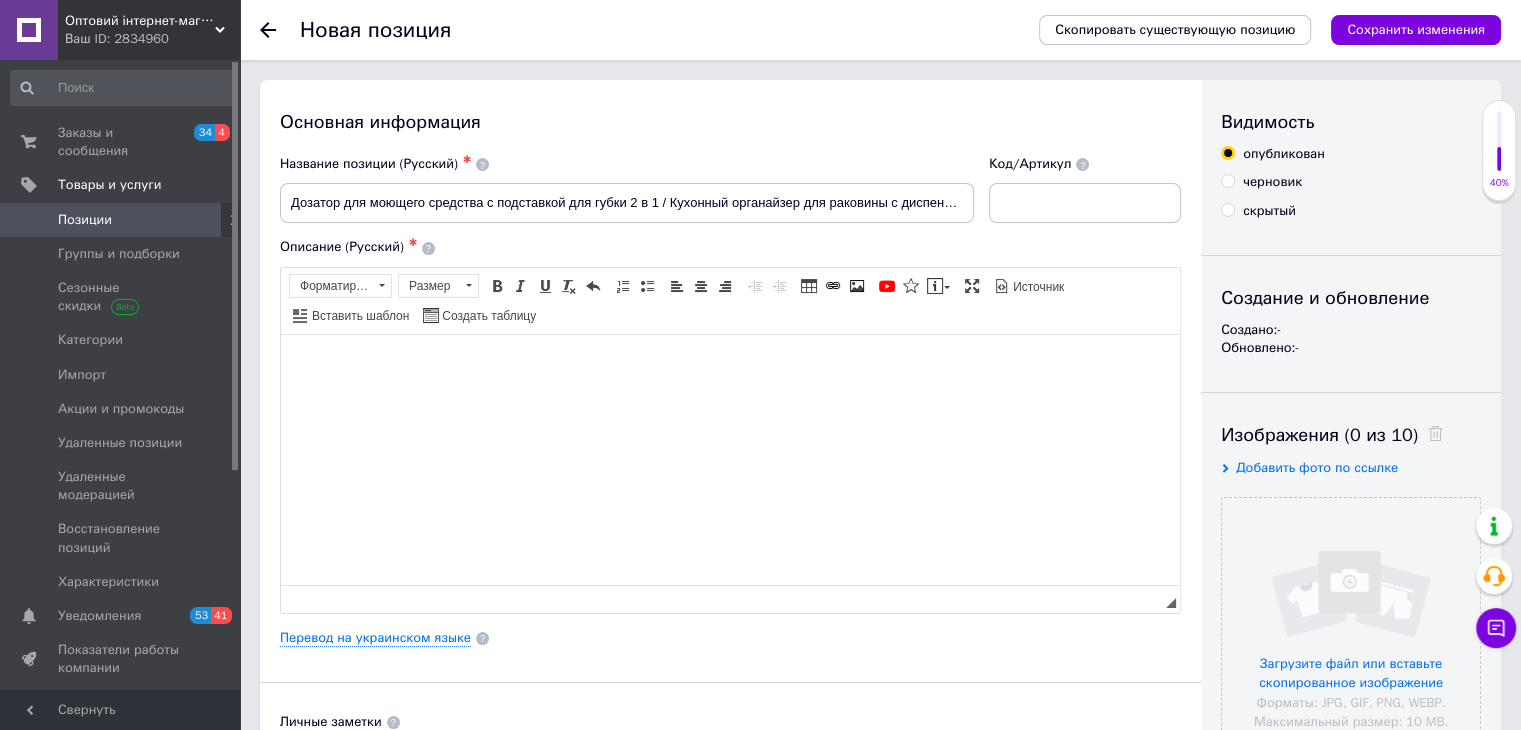 scroll, scrollTop: 812, scrollLeft: 0, axis: vertical 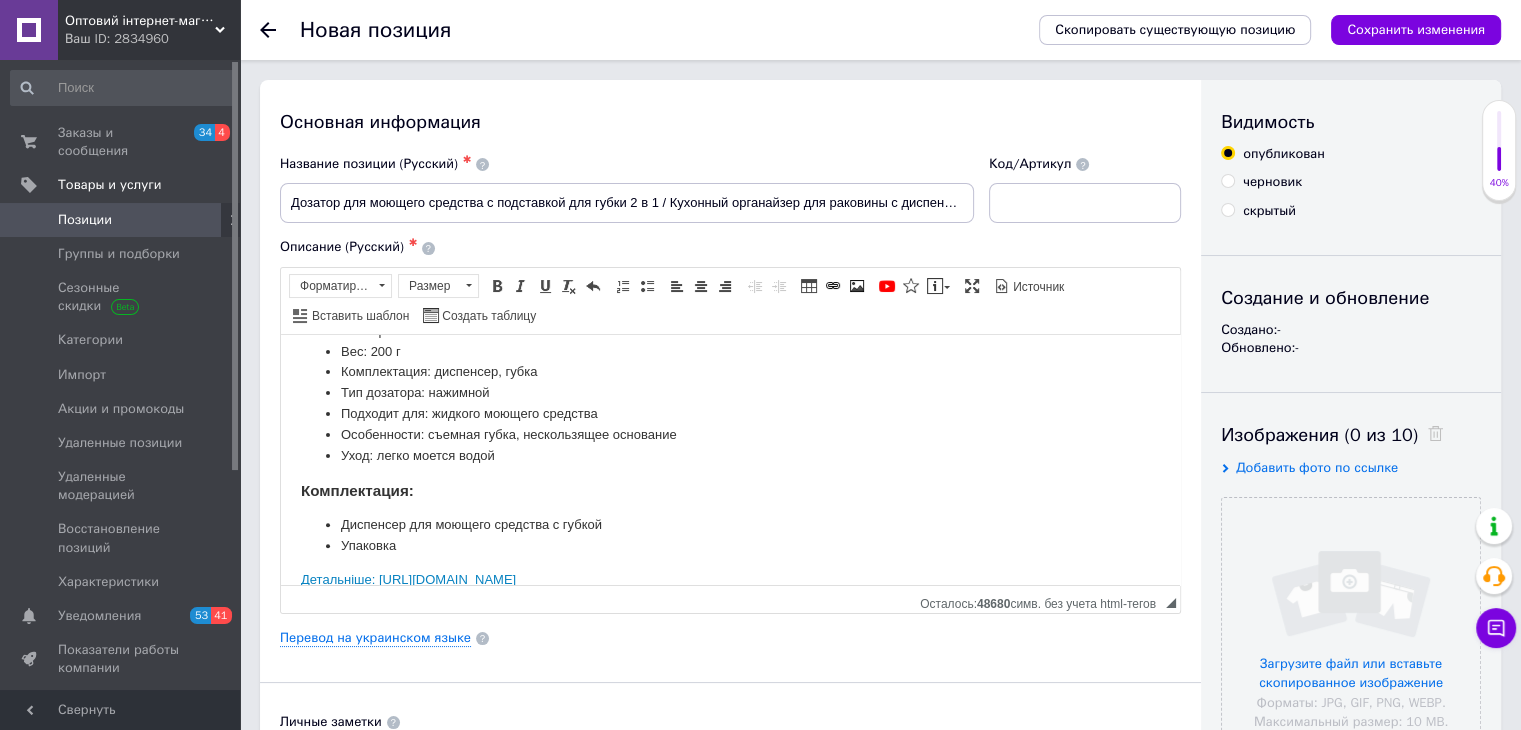 drag, startPoint x: 813, startPoint y: 555, endPoint x: 268, endPoint y: 555, distance: 545 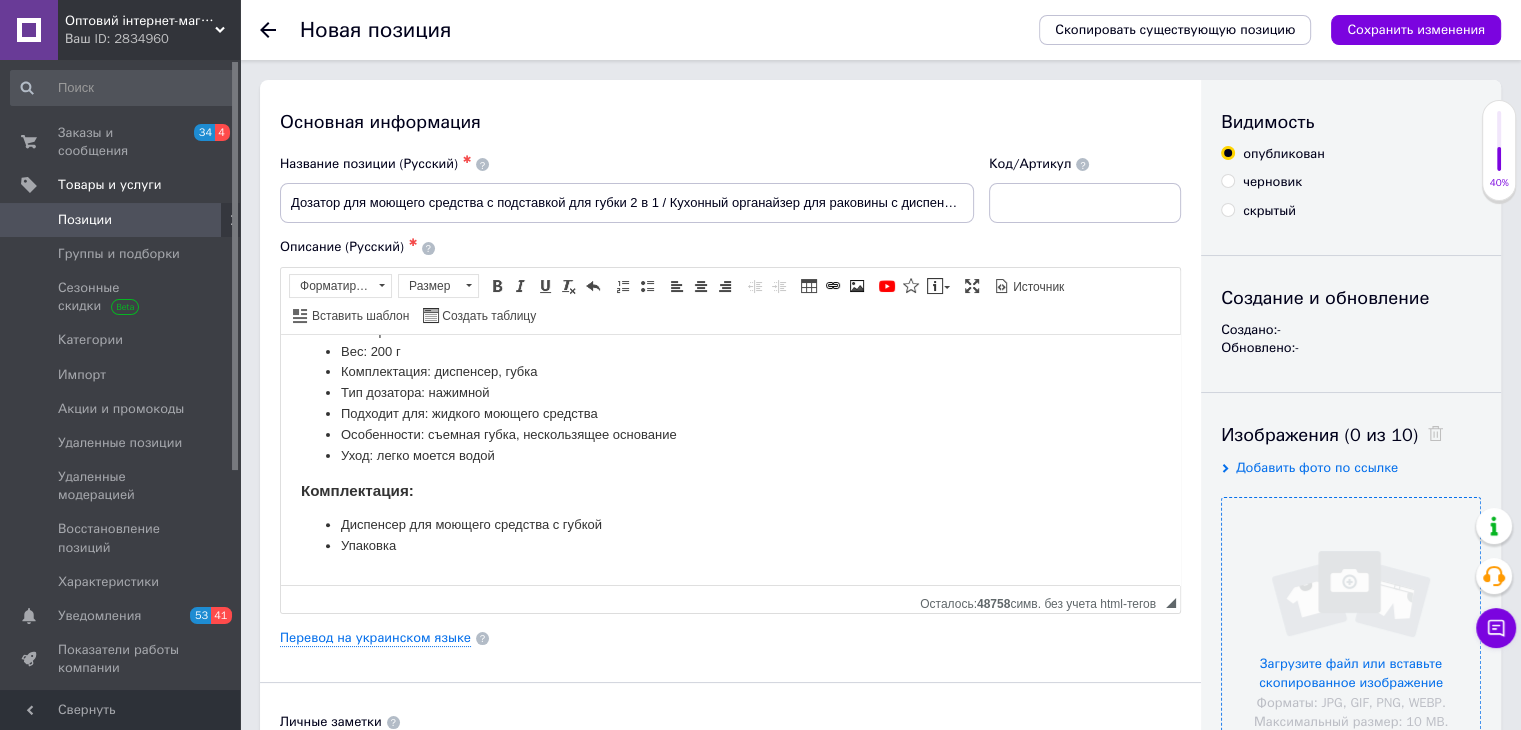 click at bounding box center (1351, 627) 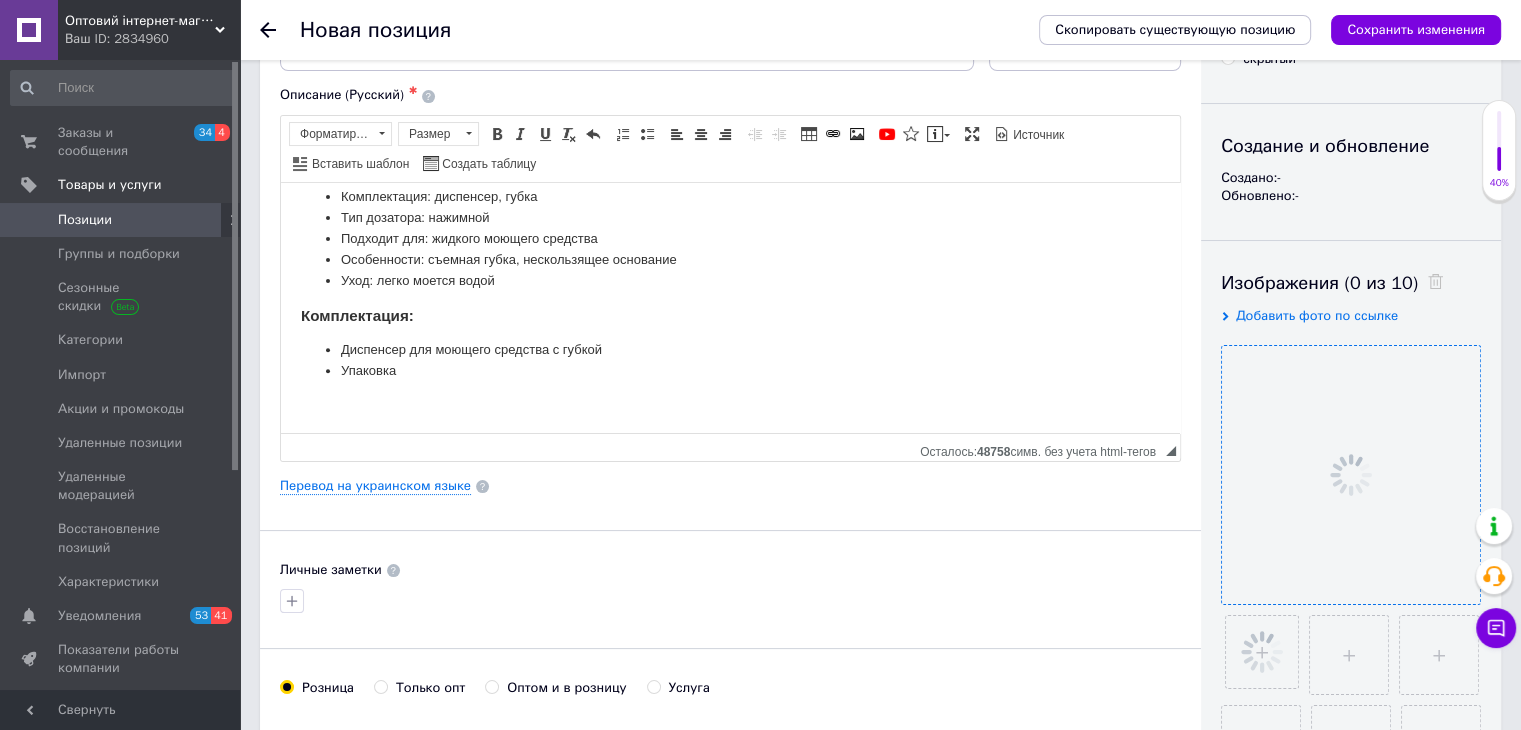 scroll, scrollTop: 300, scrollLeft: 0, axis: vertical 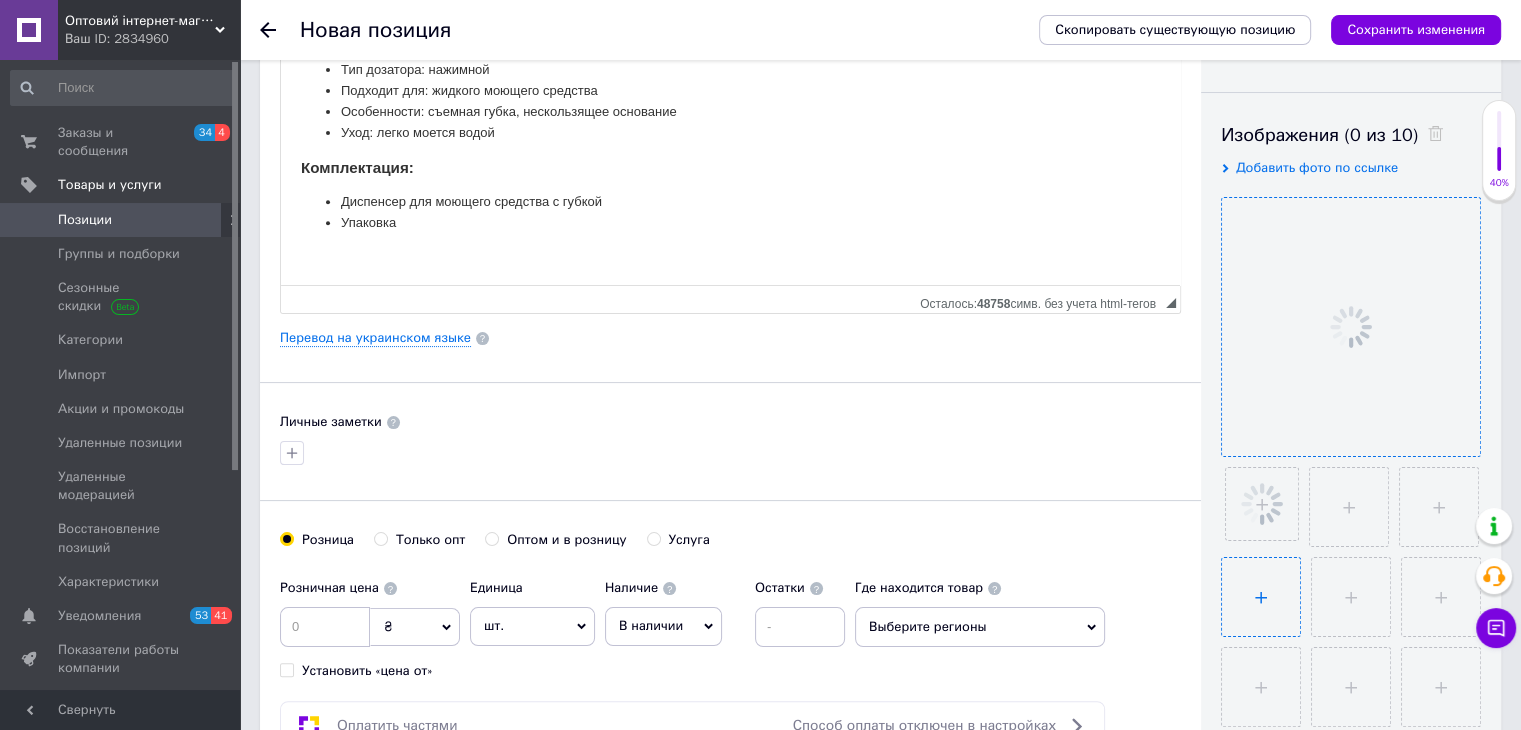 click at bounding box center [1346, 637] 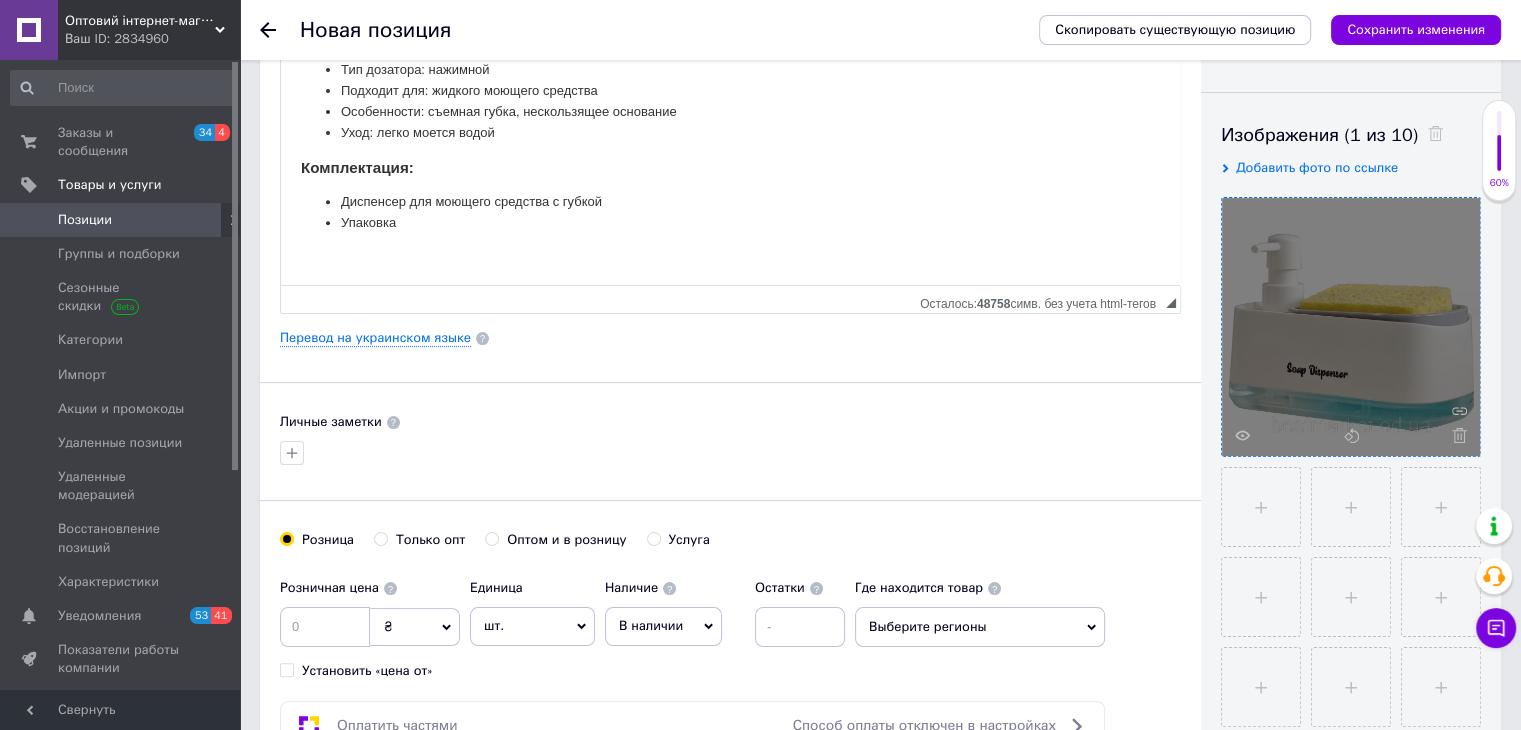 click on "Только опт" at bounding box center (430, 540) 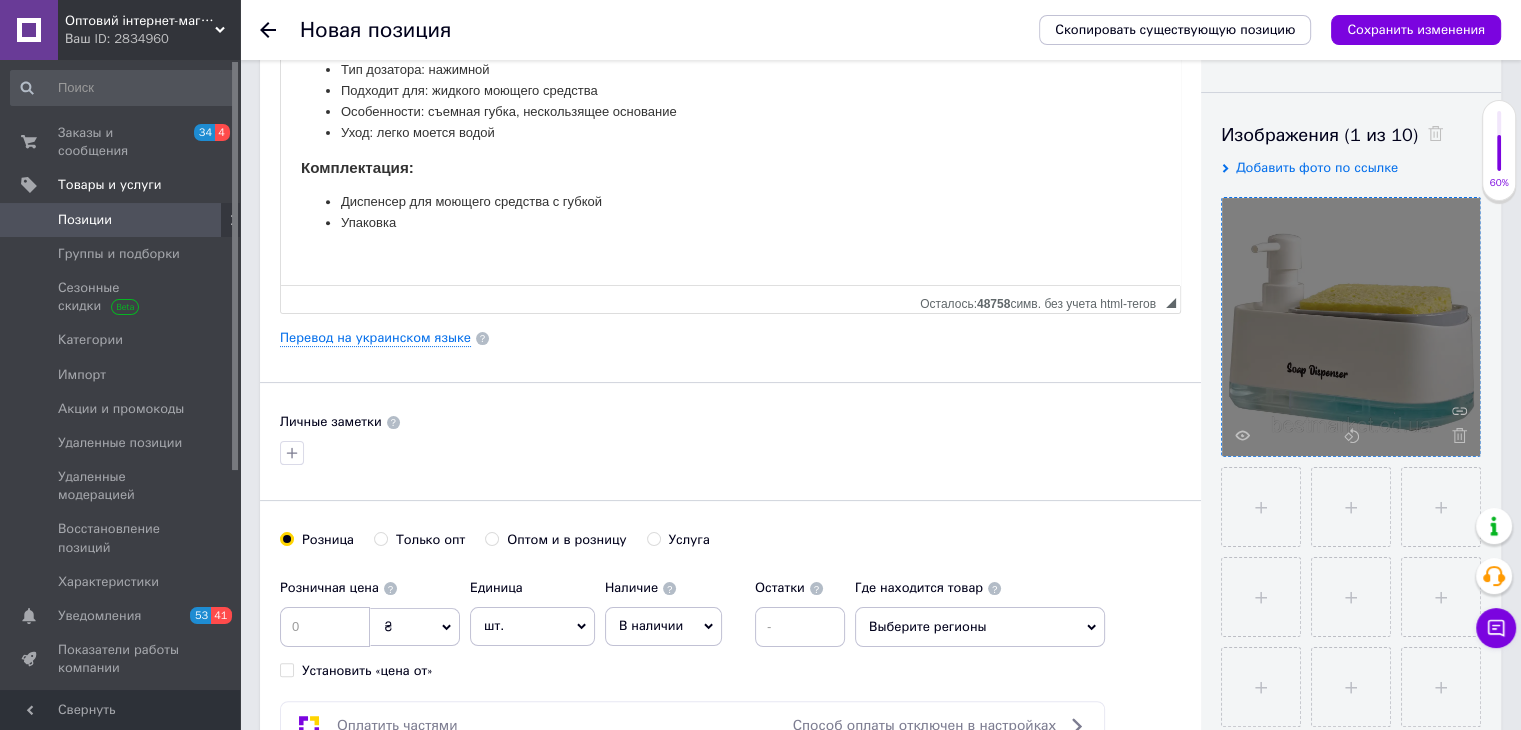 radio on "true" 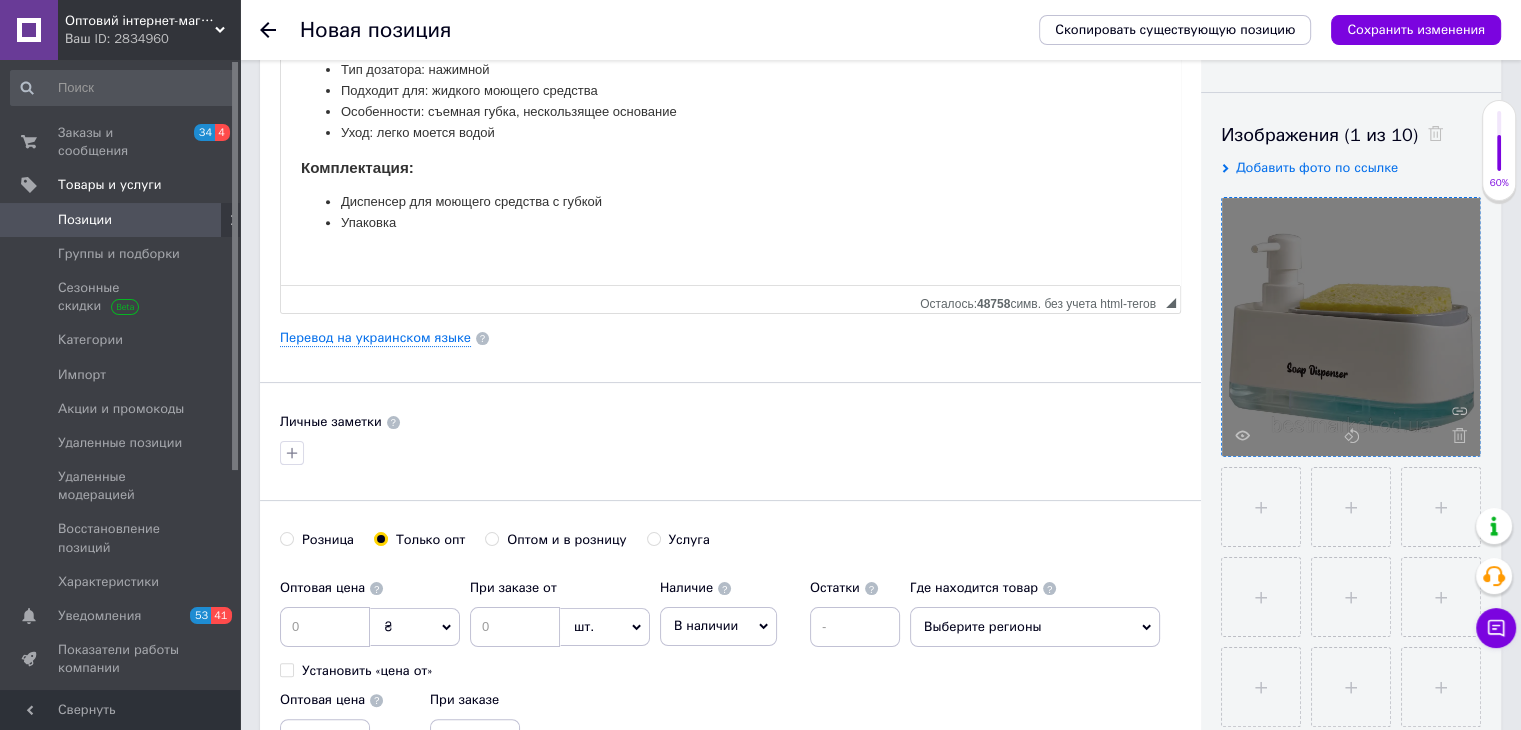 click on "Выберите регионы" at bounding box center (1035, 627) 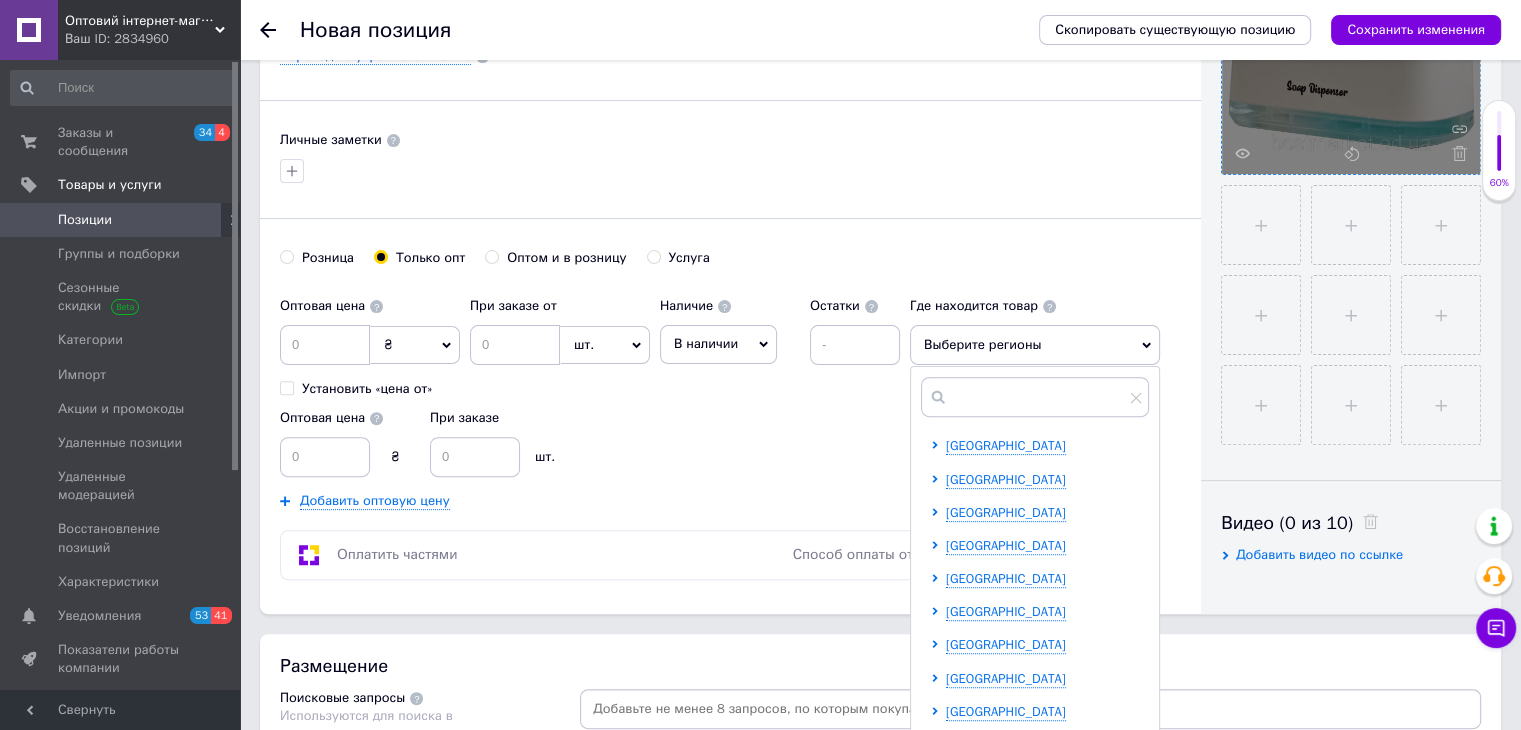 scroll, scrollTop: 600, scrollLeft: 0, axis: vertical 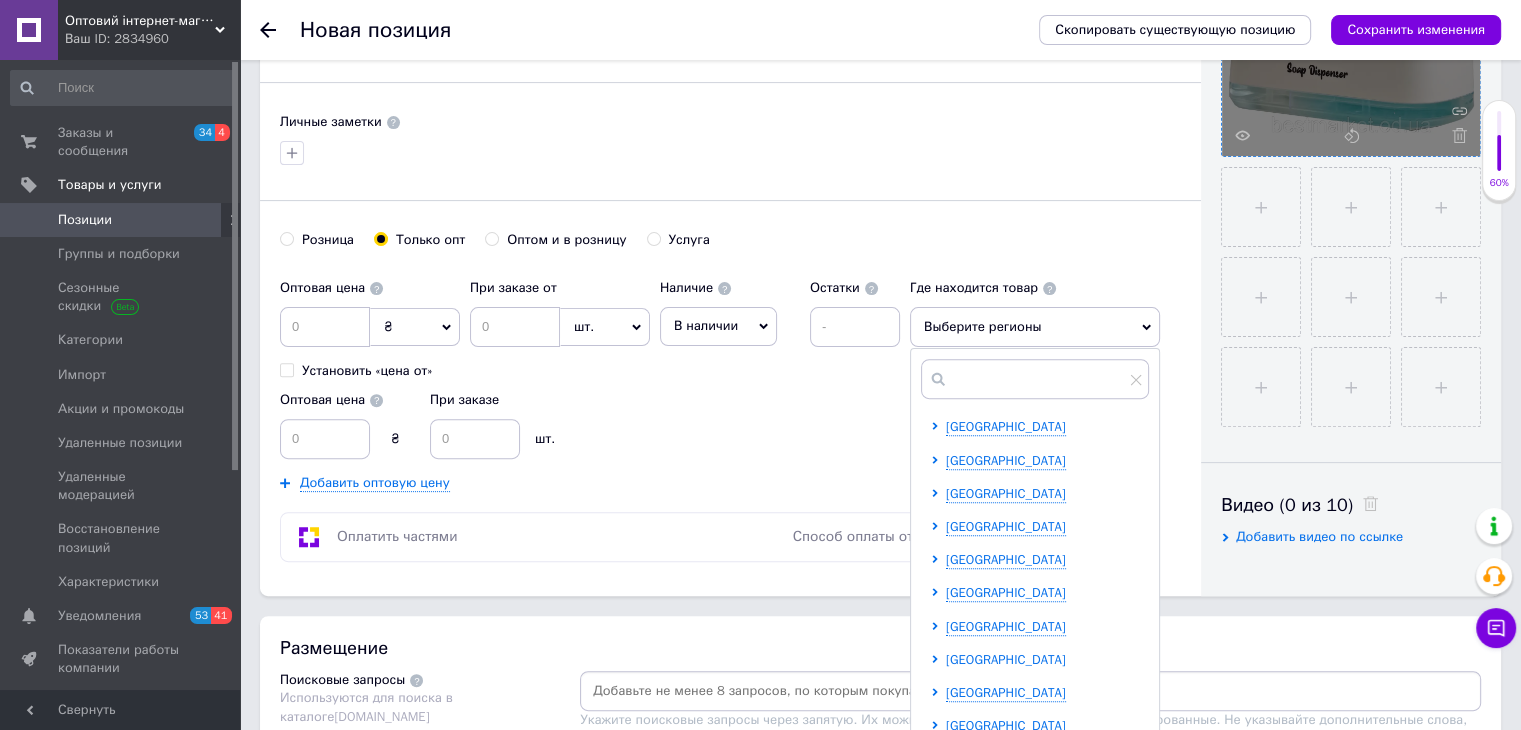 click on "Одесская область" at bounding box center [1006, 659] 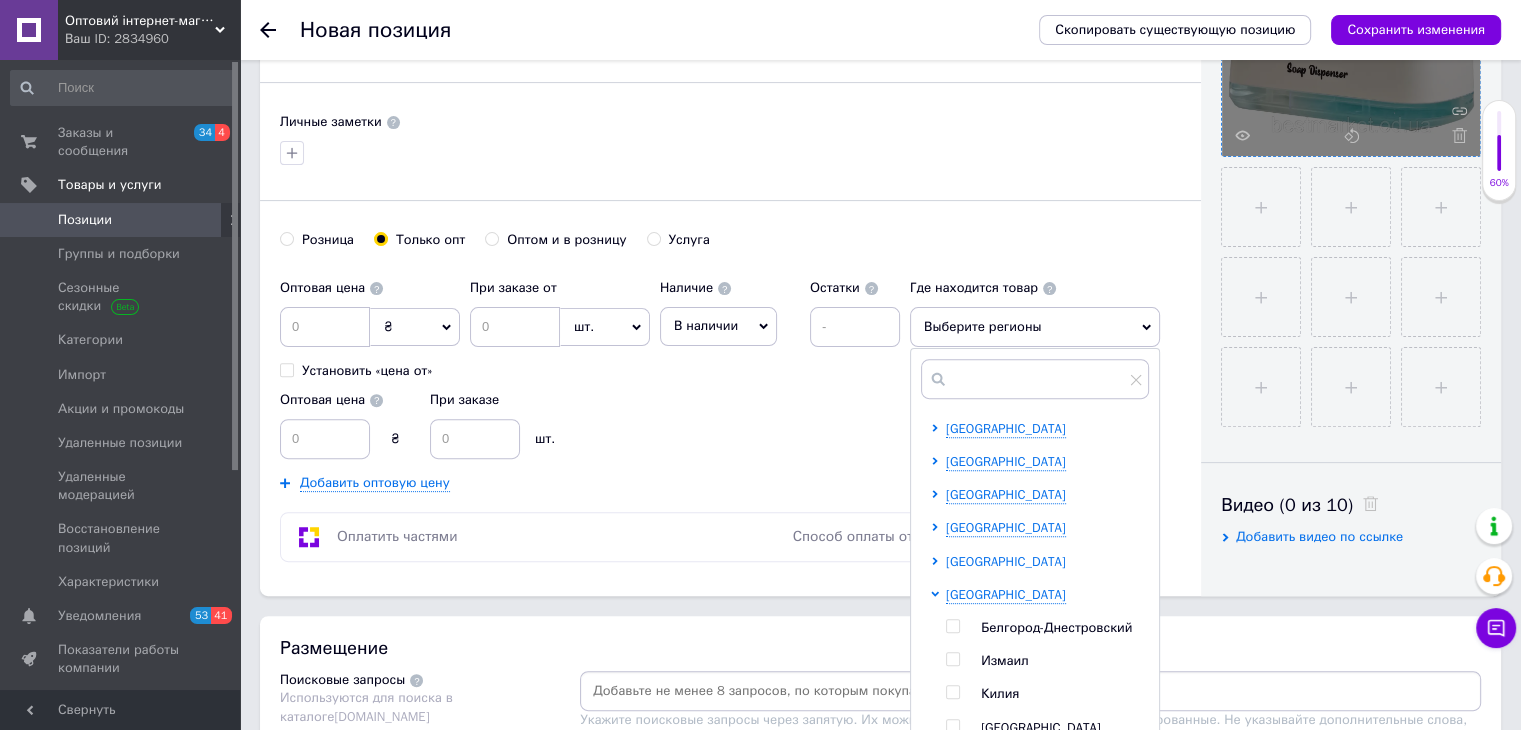 scroll, scrollTop: 300, scrollLeft: 0, axis: vertical 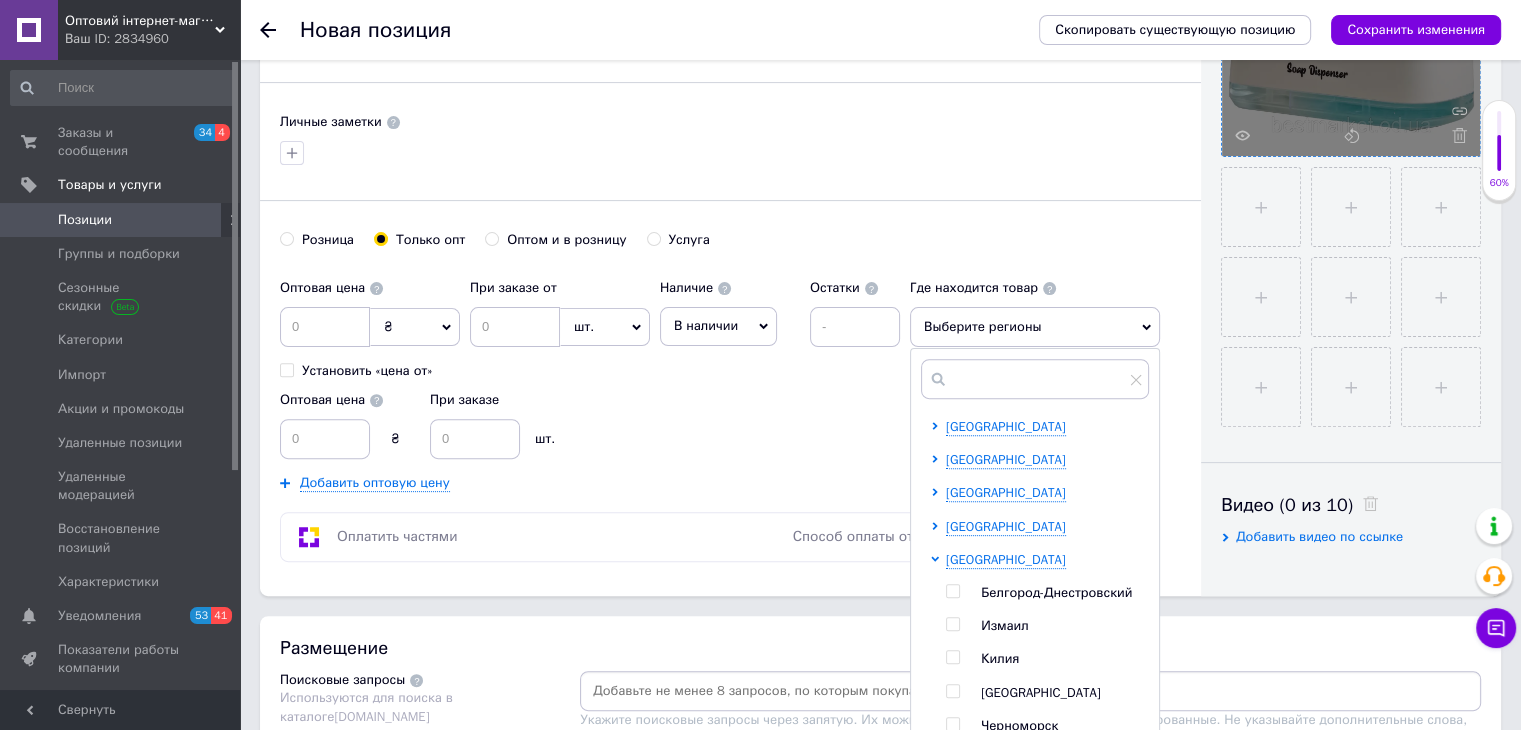 click at bounding box center [952, 691] 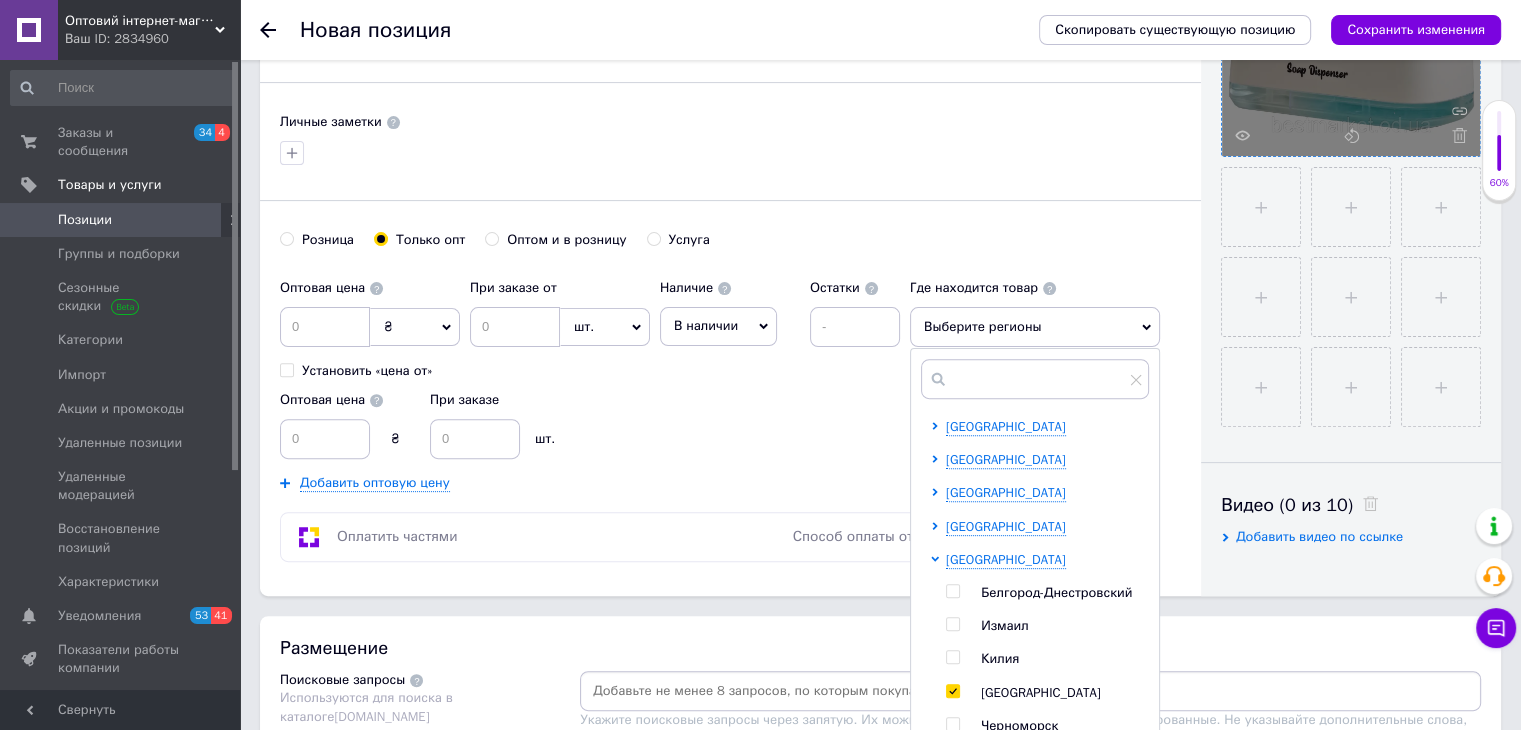checkbox on "true" 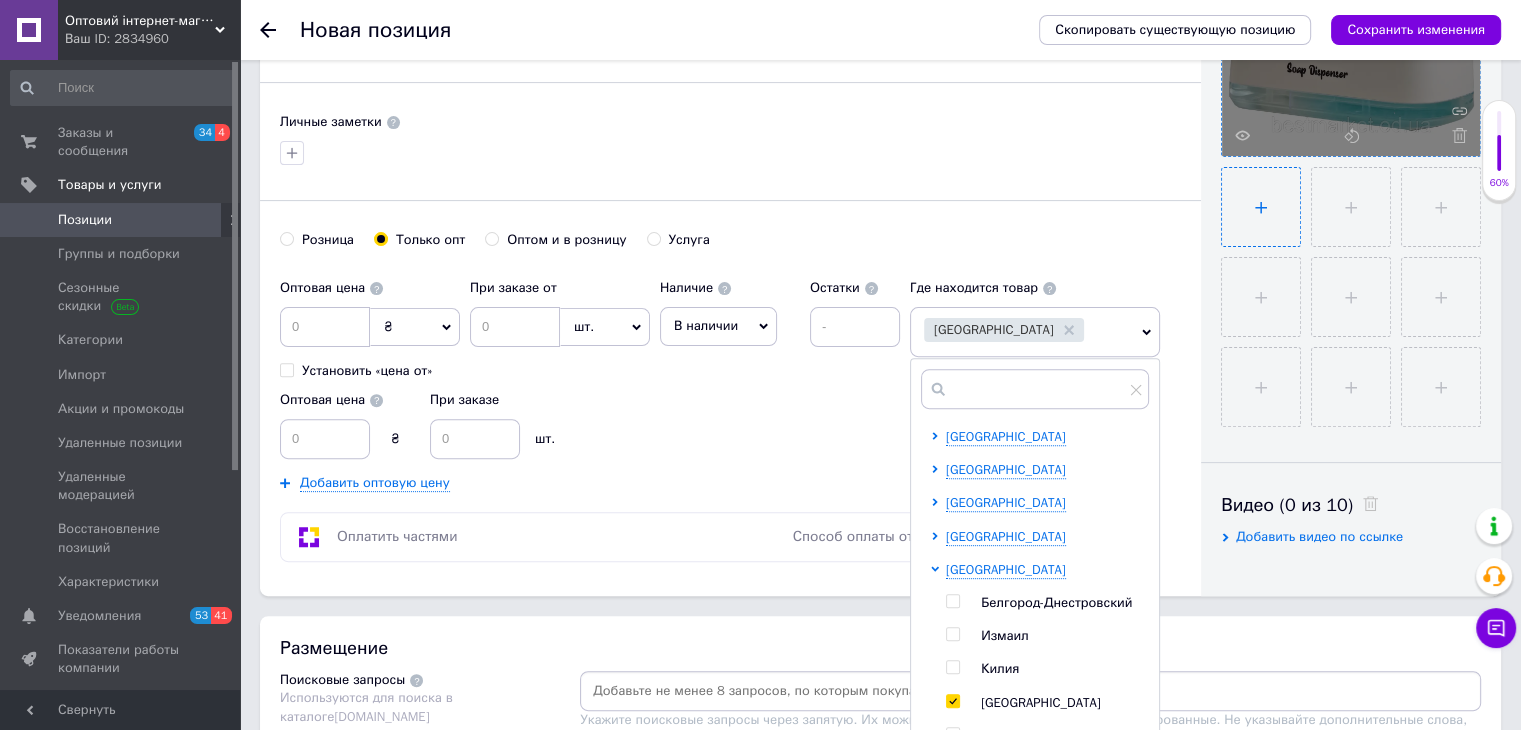 click at bounding box center (1261, 207) 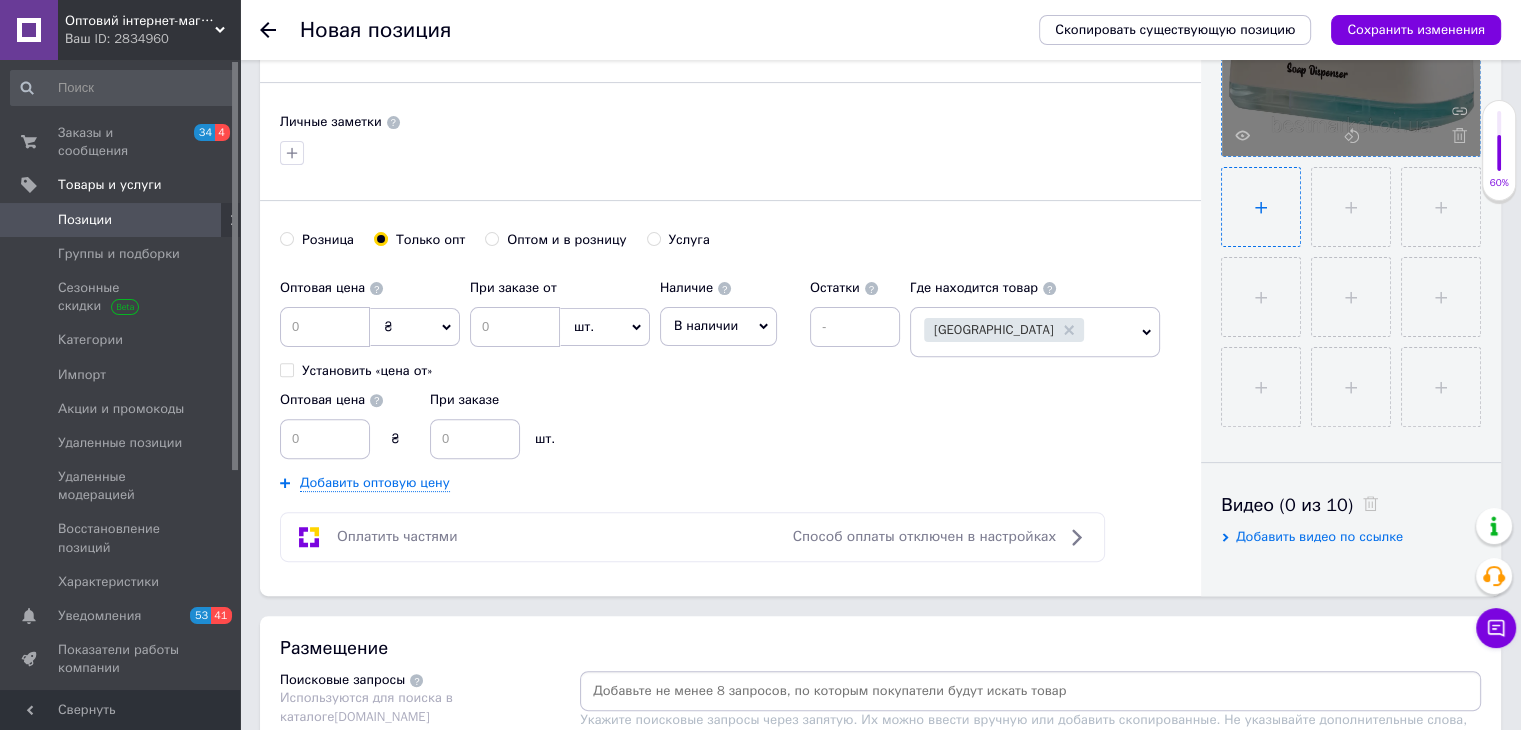 type on "C:\fakepath\Новый рисунок (1).png" 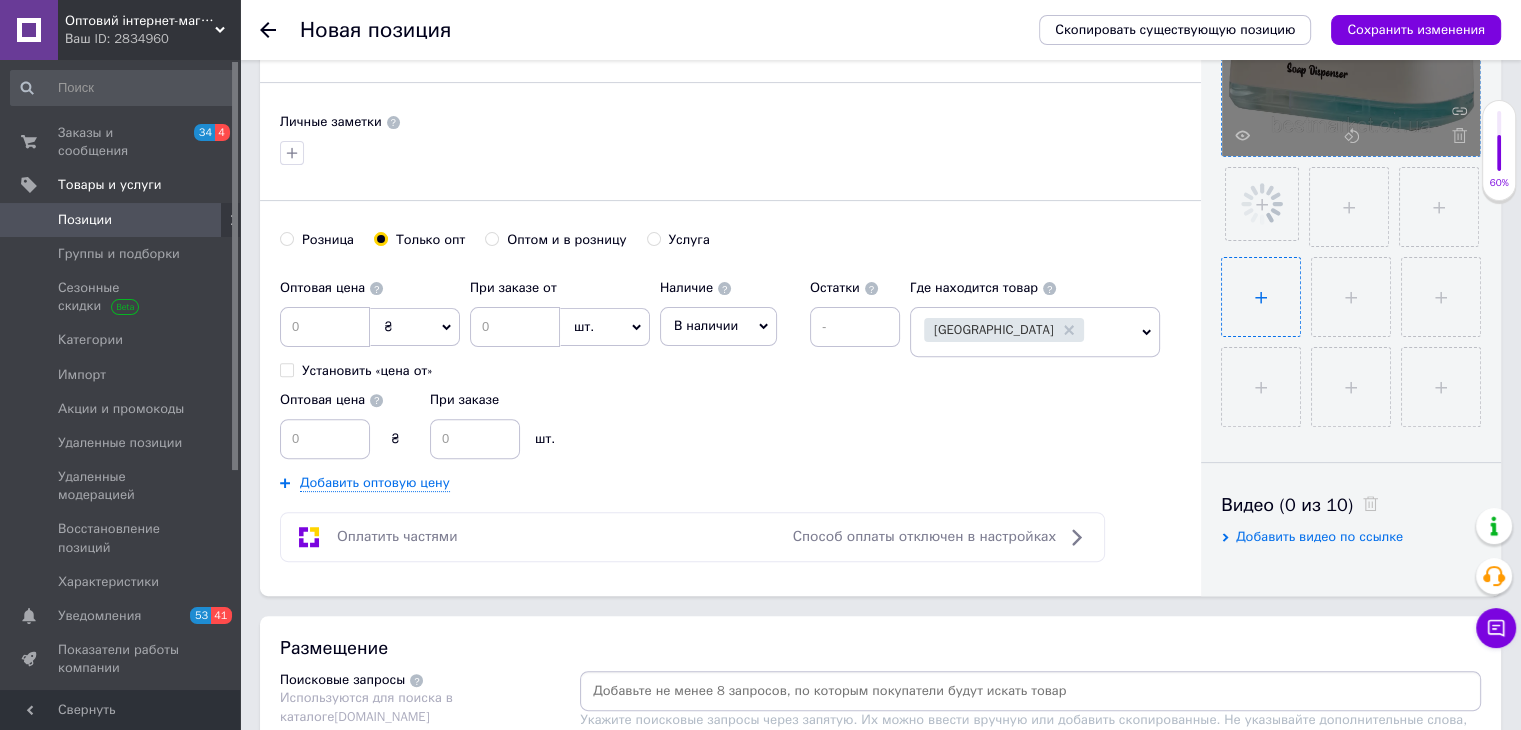 click at bounding box center (1261, 297) 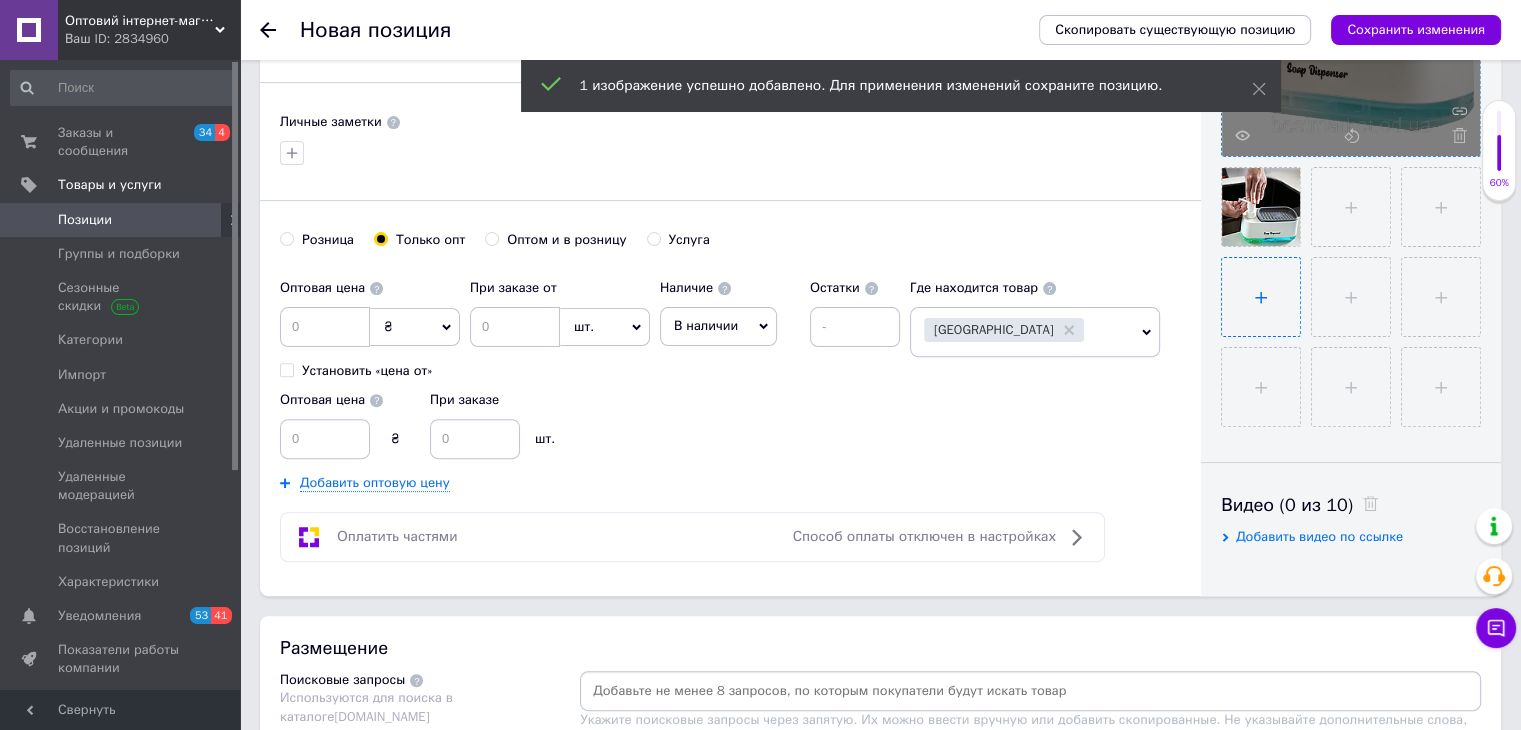 type on "C:\fakepath\Новый рисунок (2).png" 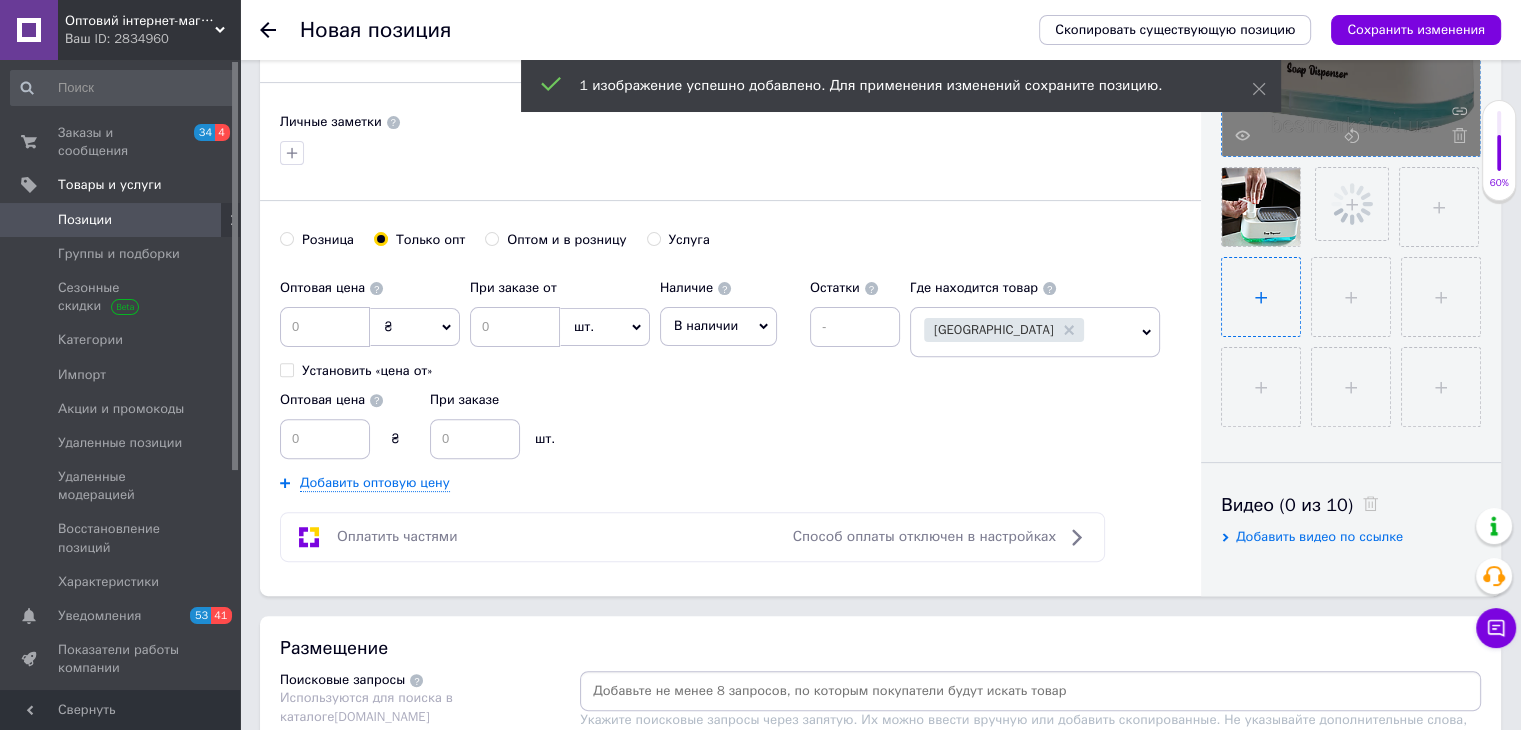 click at bounding box center [1261, 297] 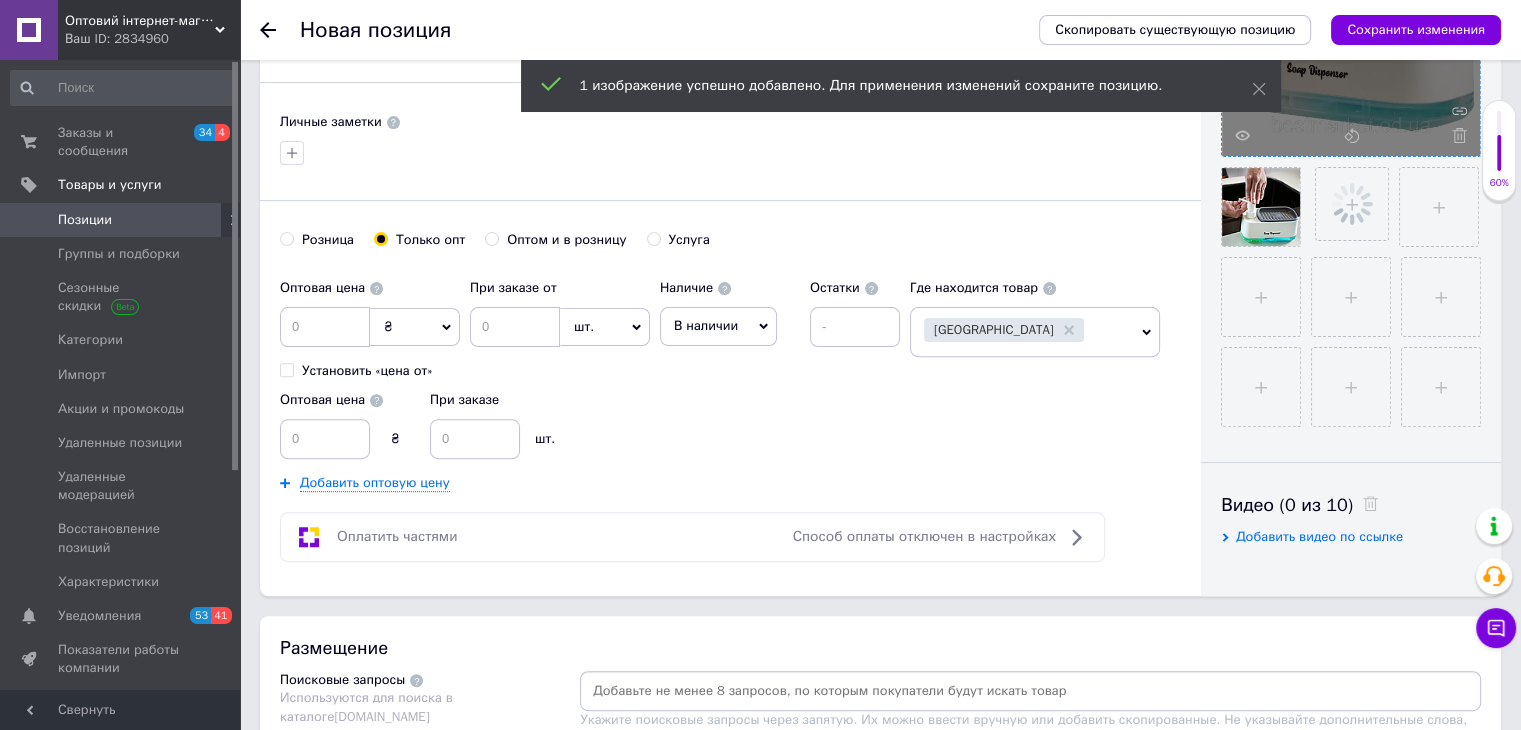 type 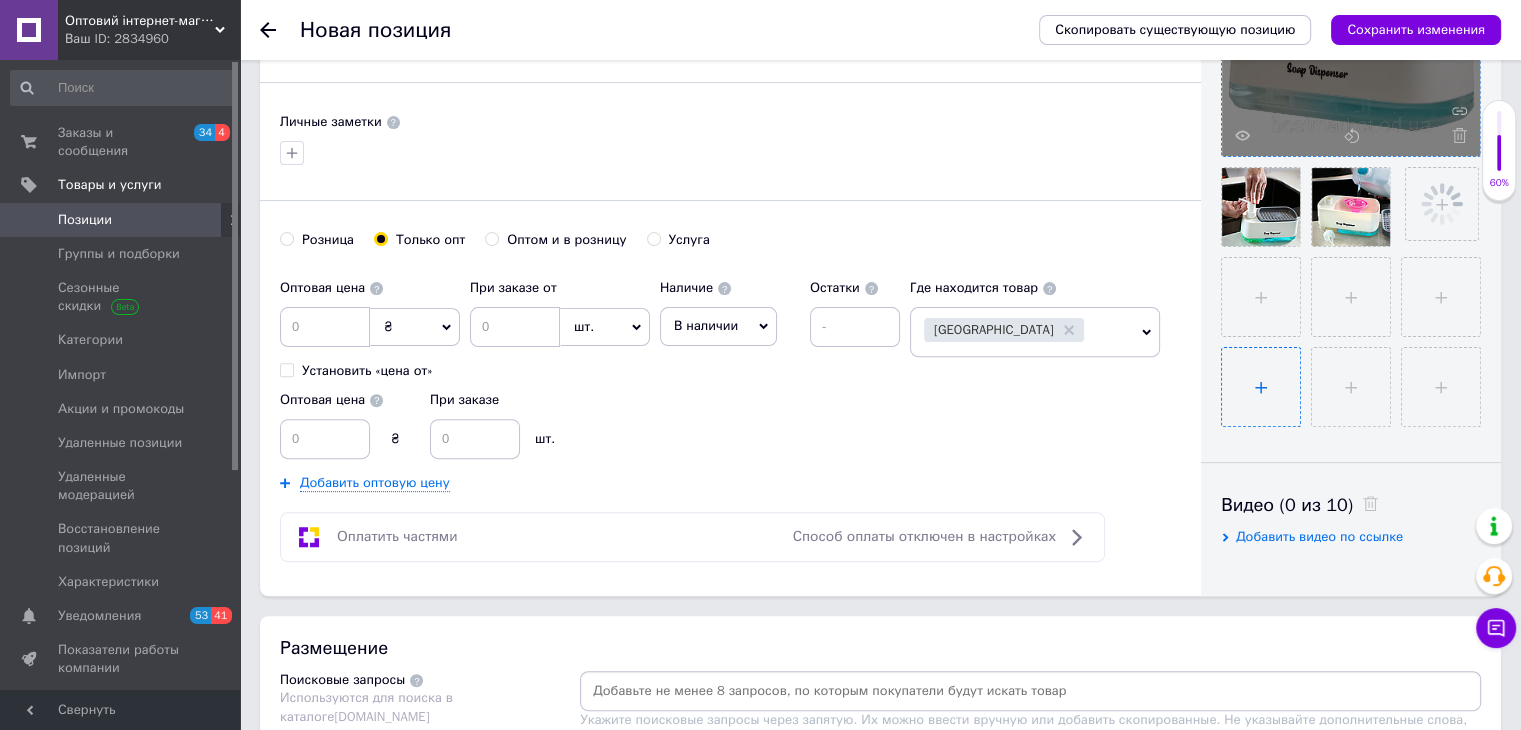 click at bounding box center [1261, 387] 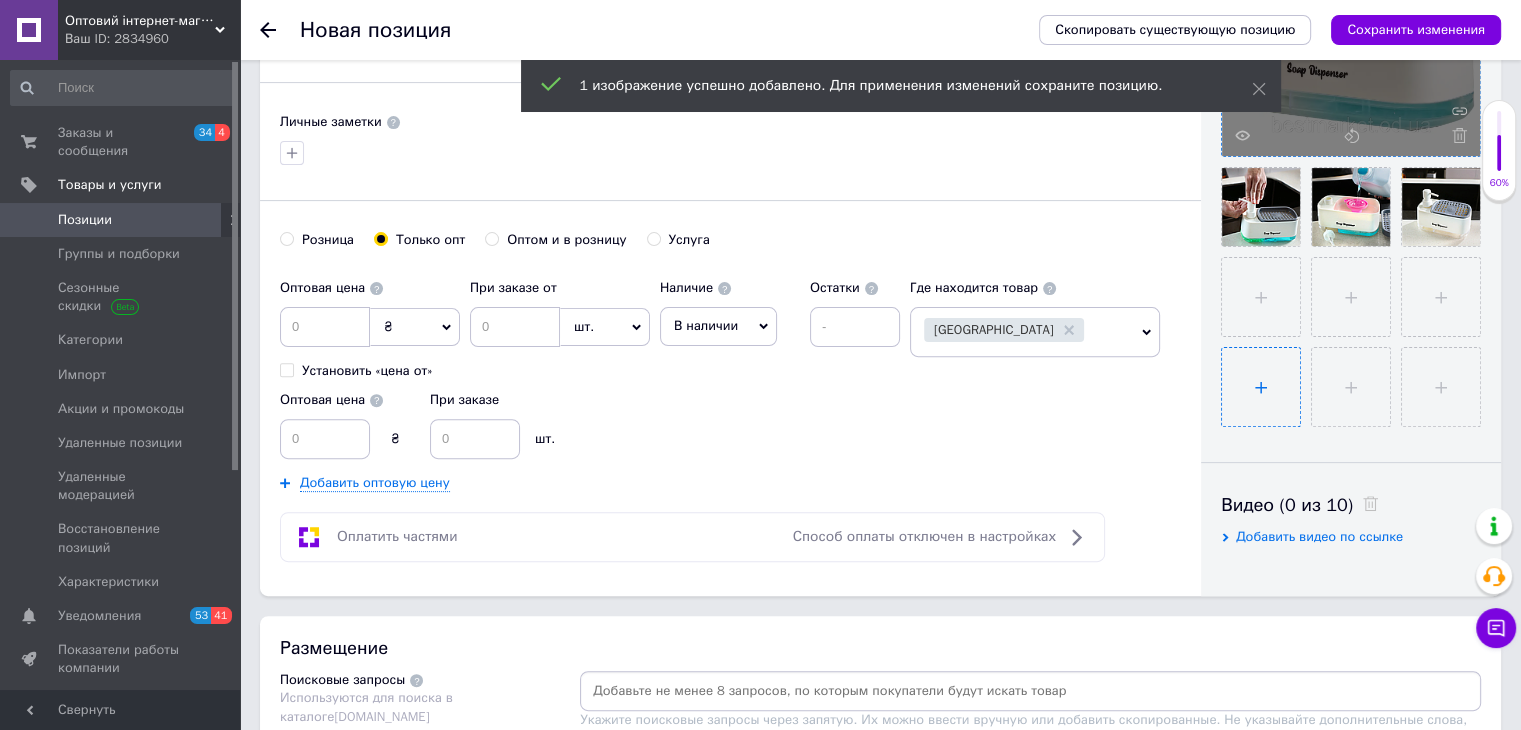 type on "C:\fakepath\Новый рисунок (4).png" 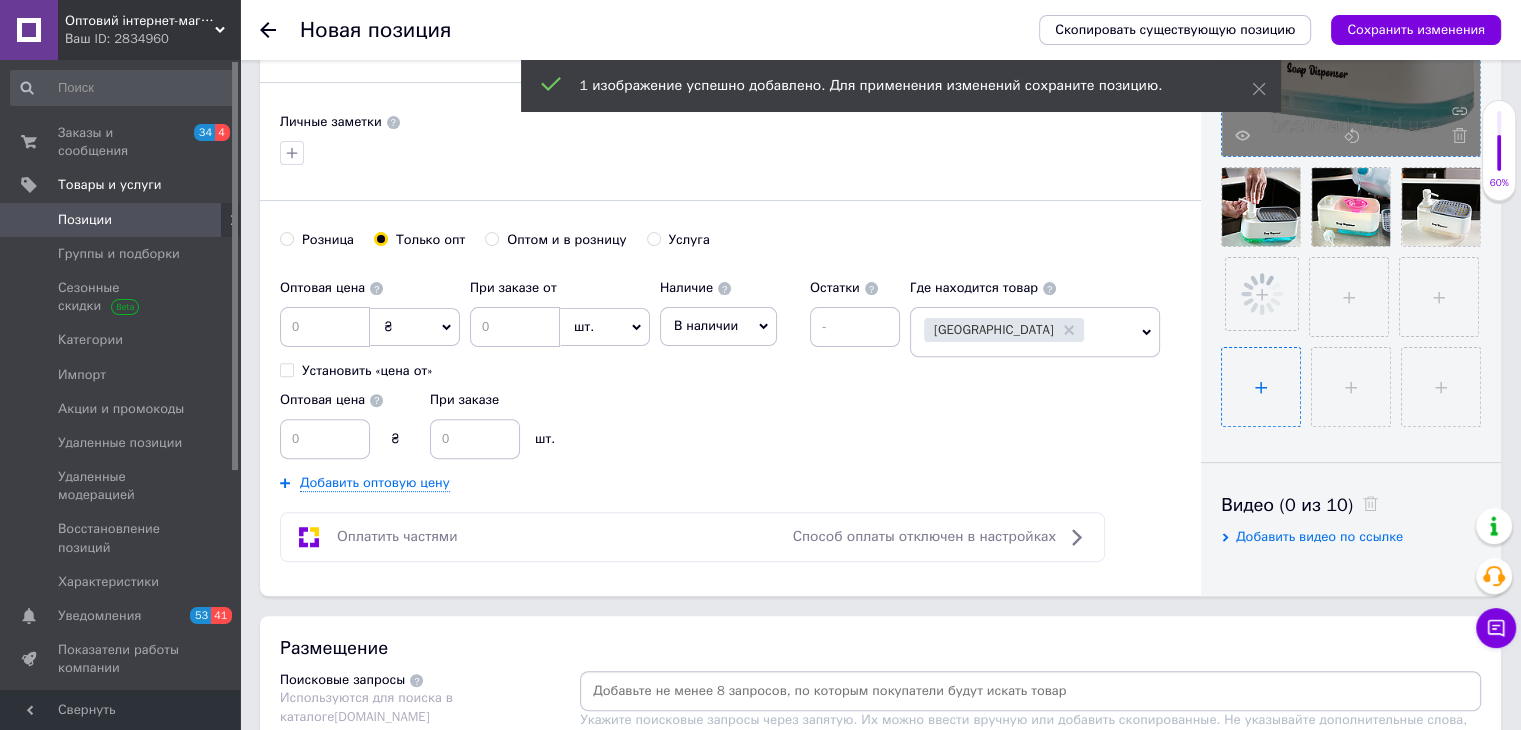 click at bounding box center [1261, 387] 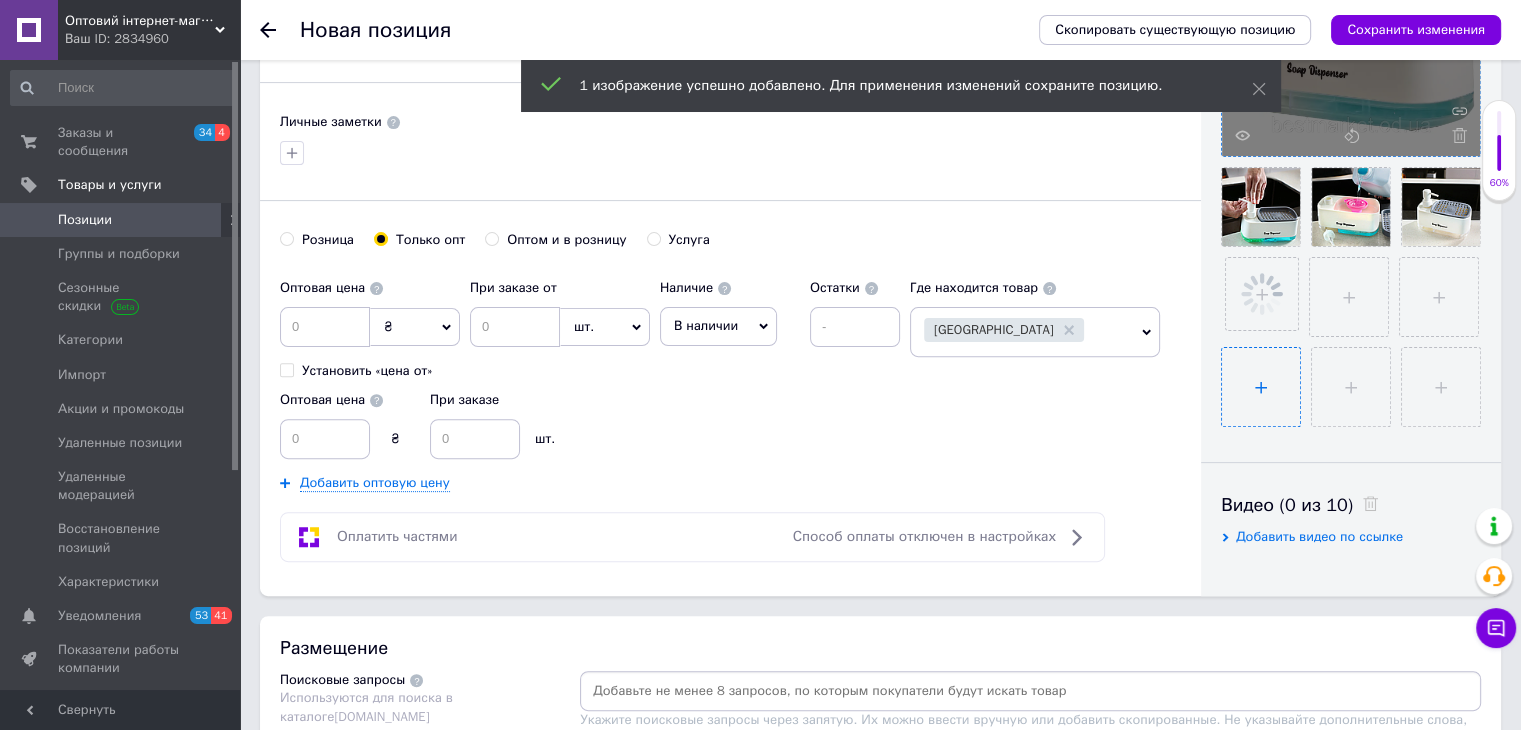 type on "C:\fakepath\Новый рисунок (5).png" 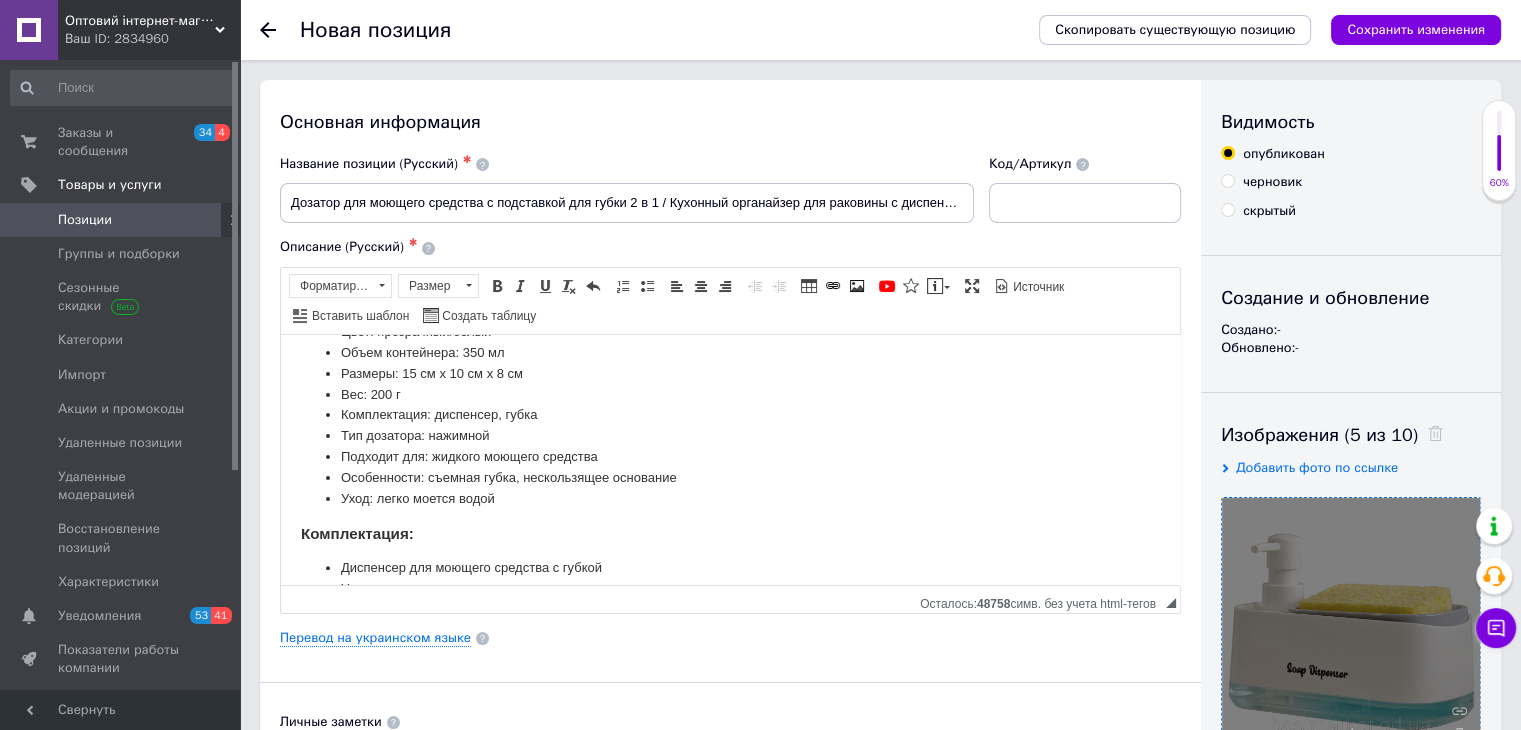 scroll, scrollTop: 735, scrollLeft: 0, axis: vertical 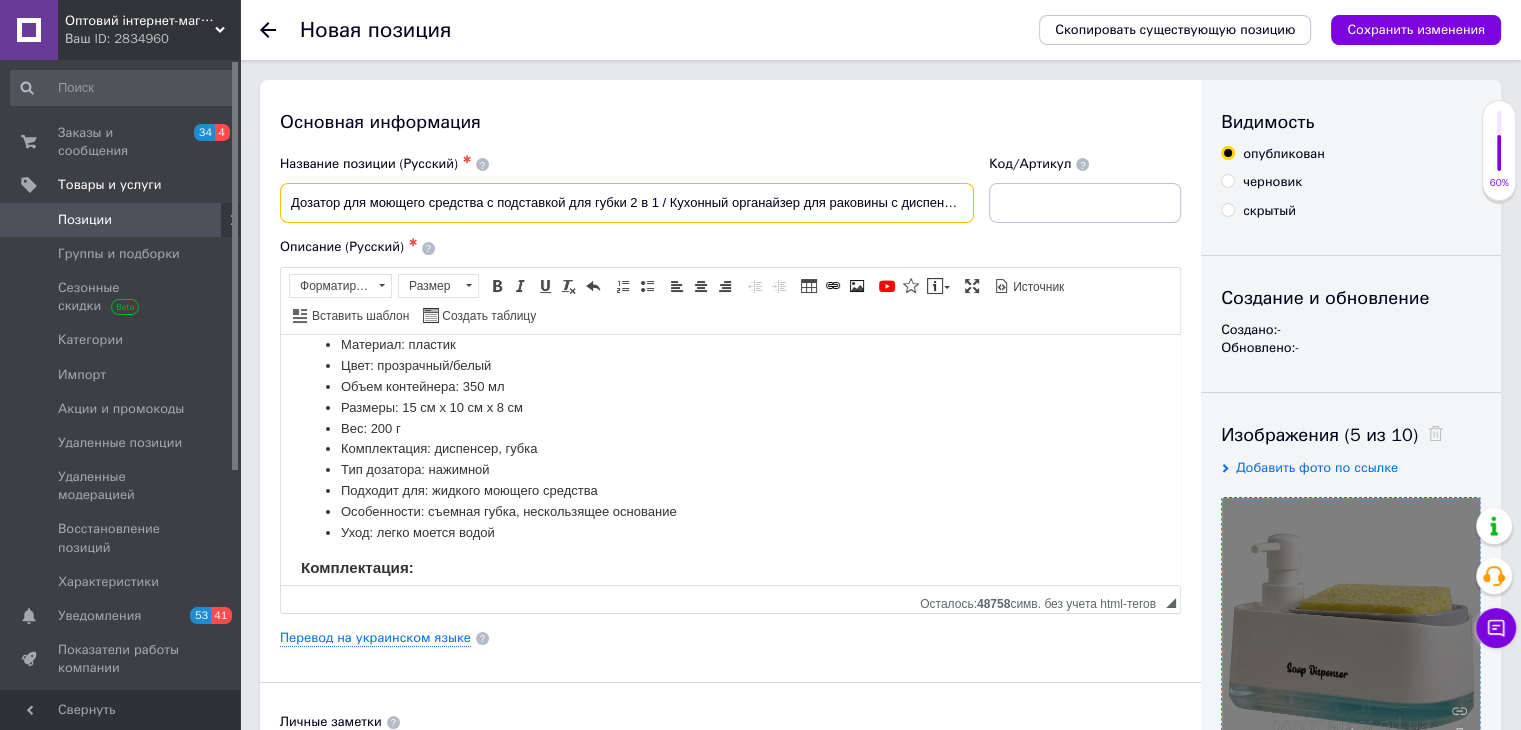 click on "Дозатор для моющего средства с подставкой для губки 2 в 1 / Кухонный органайзер для раковины с диспенсером" at bounding box center (627, 203) 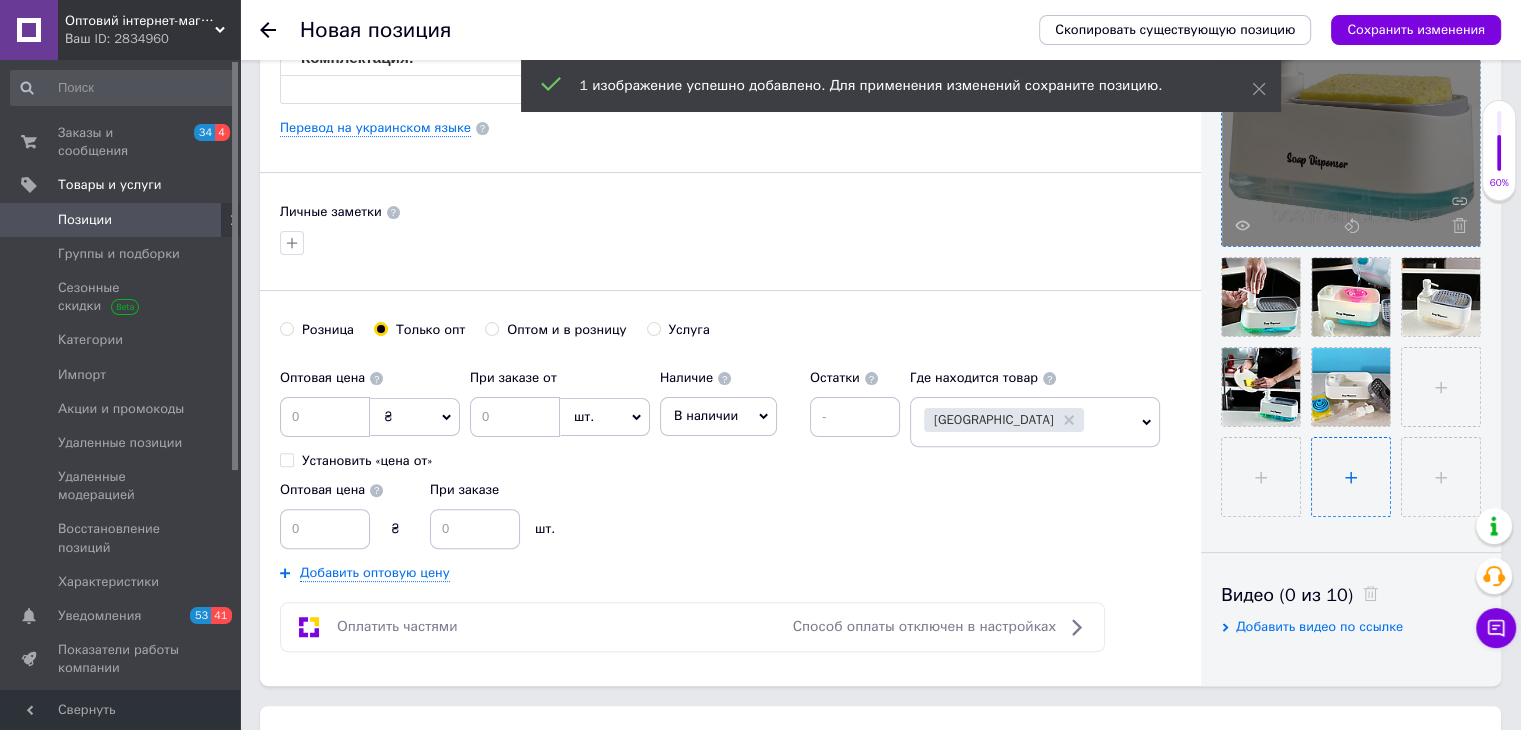 scroll, scrollTop: 700, scrollLeft: 0, axis: vertical 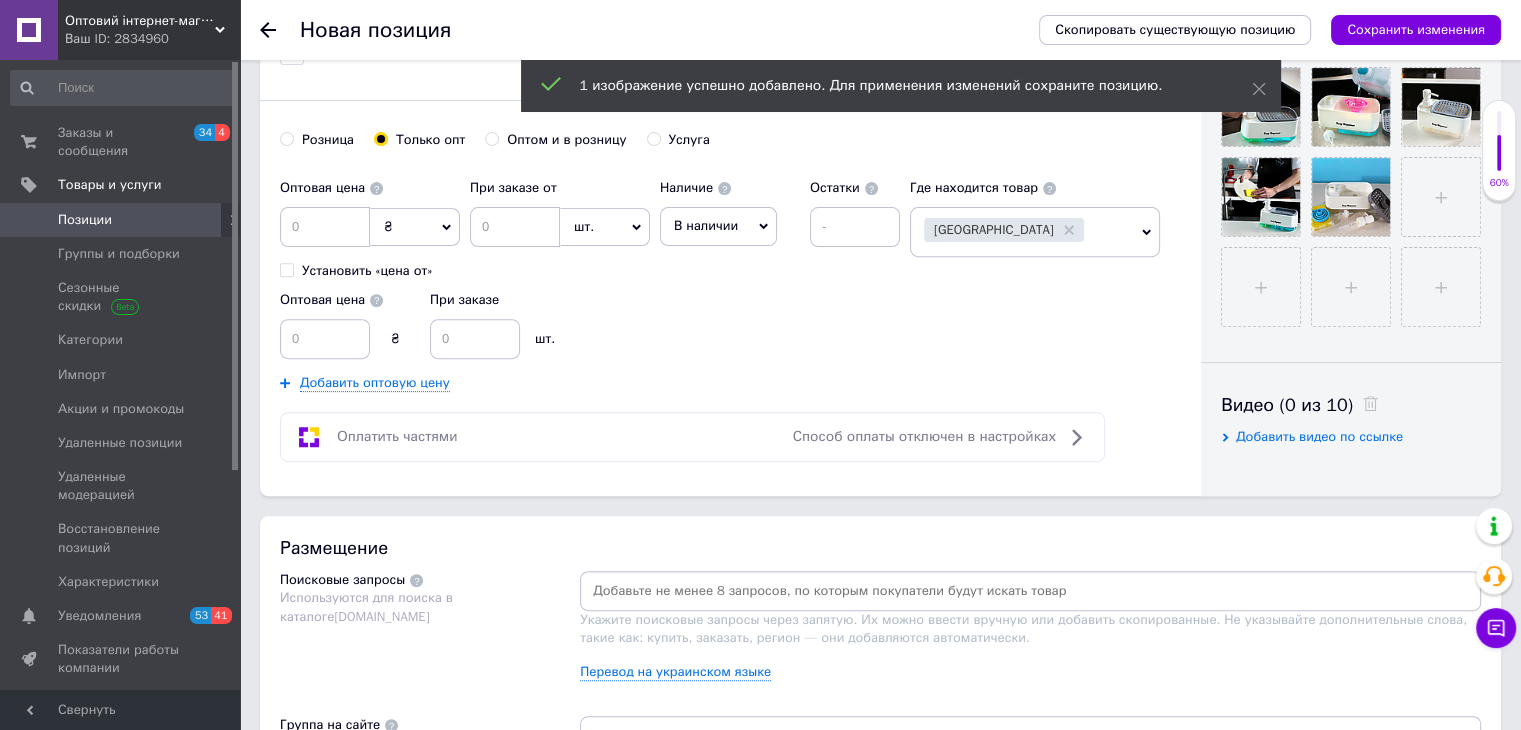 click at bounding box center (1030, 591) 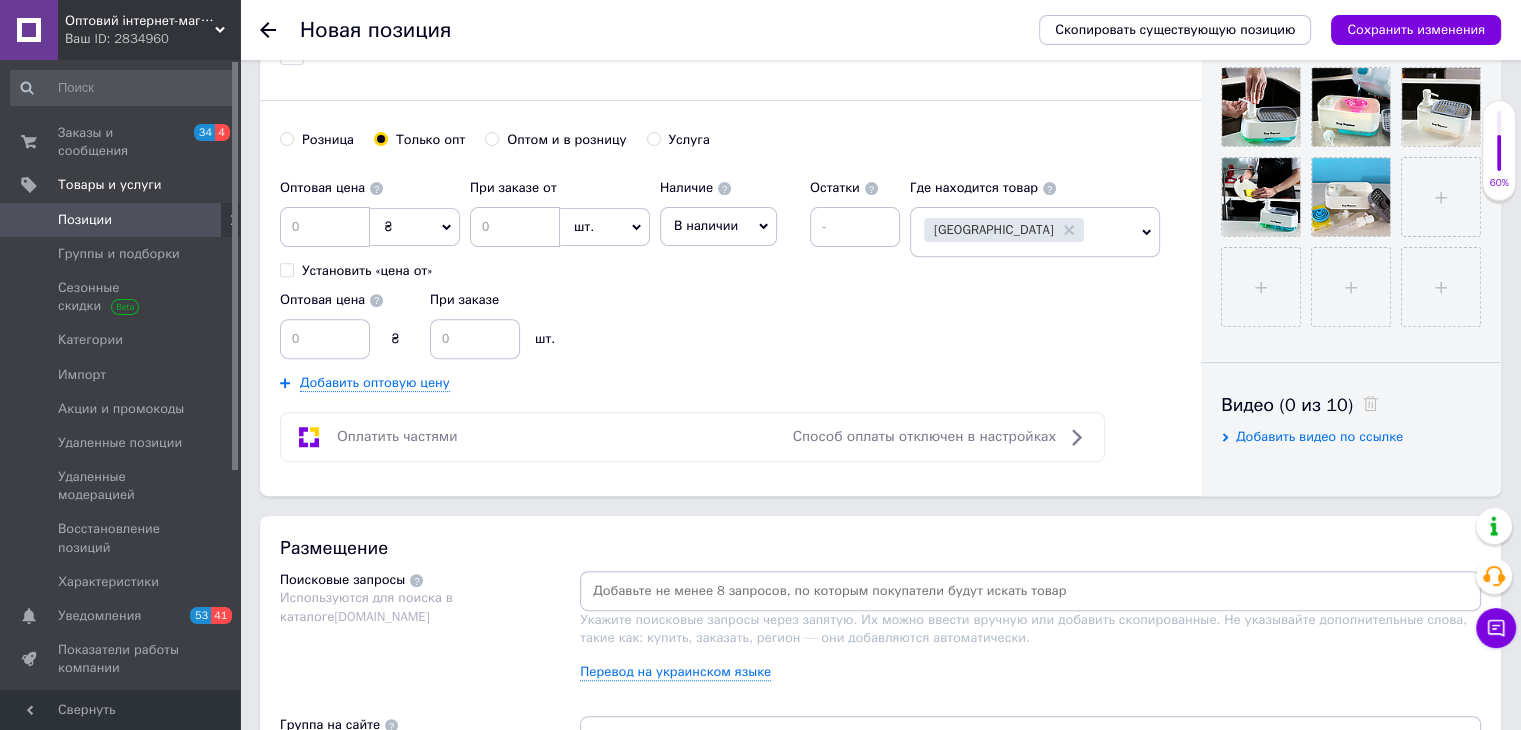 paste on "Дозатор для моющего средства с подставкой для губки 2 в 1 / Кухонный органайзер для раковины с диспенсером" 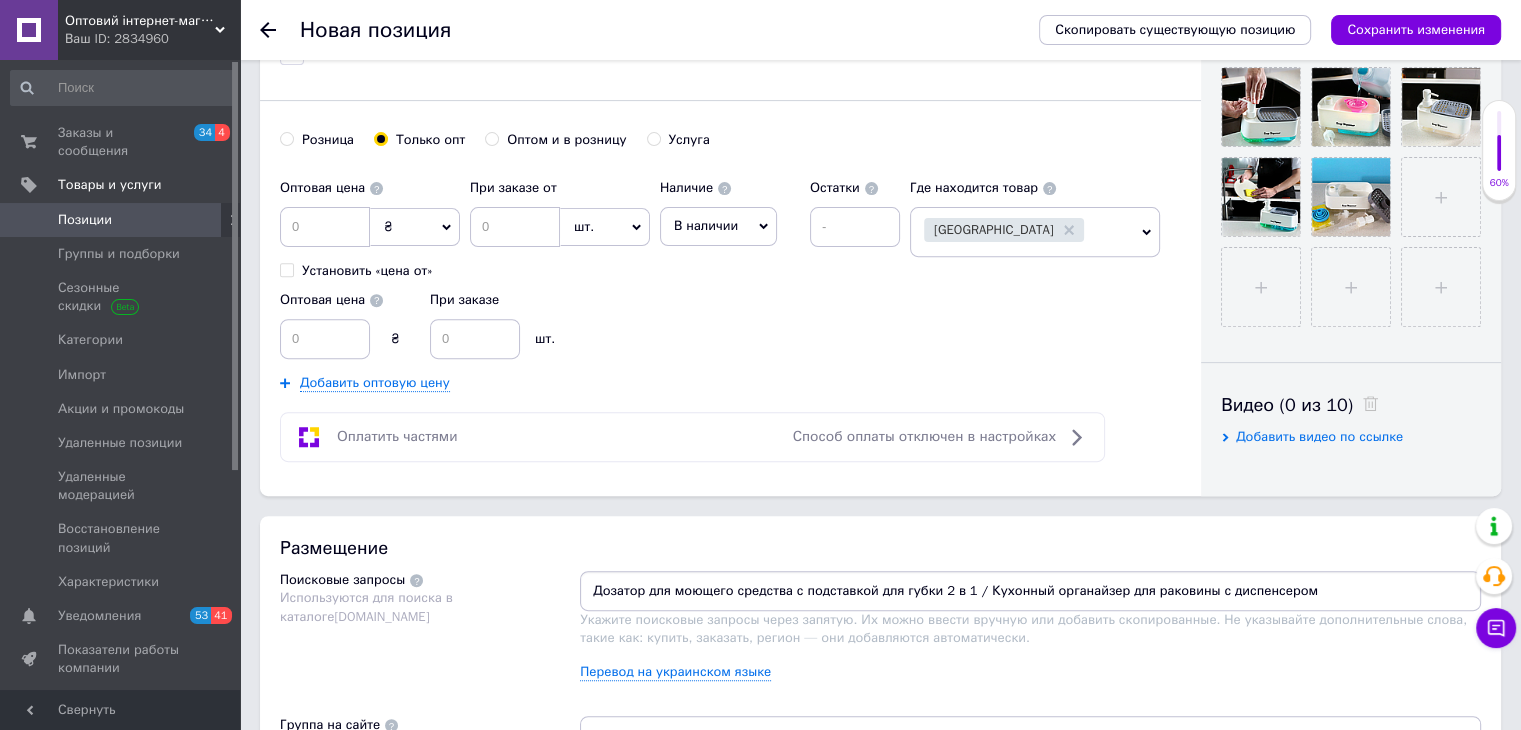 type 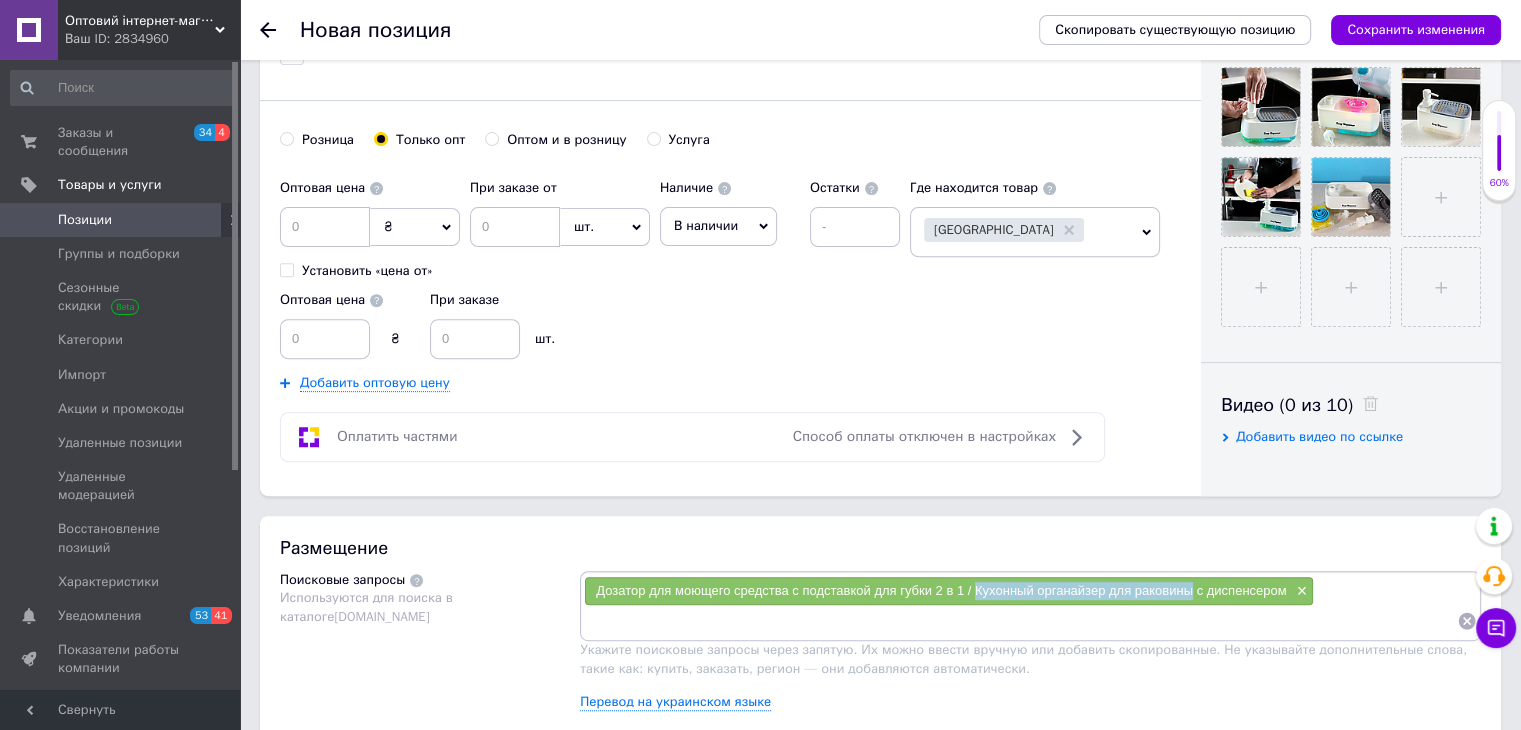 drag, startPoint x: 978, startPoint y: 585, endPoint x: 1192, endPoint y: 601, distance: 214.59729 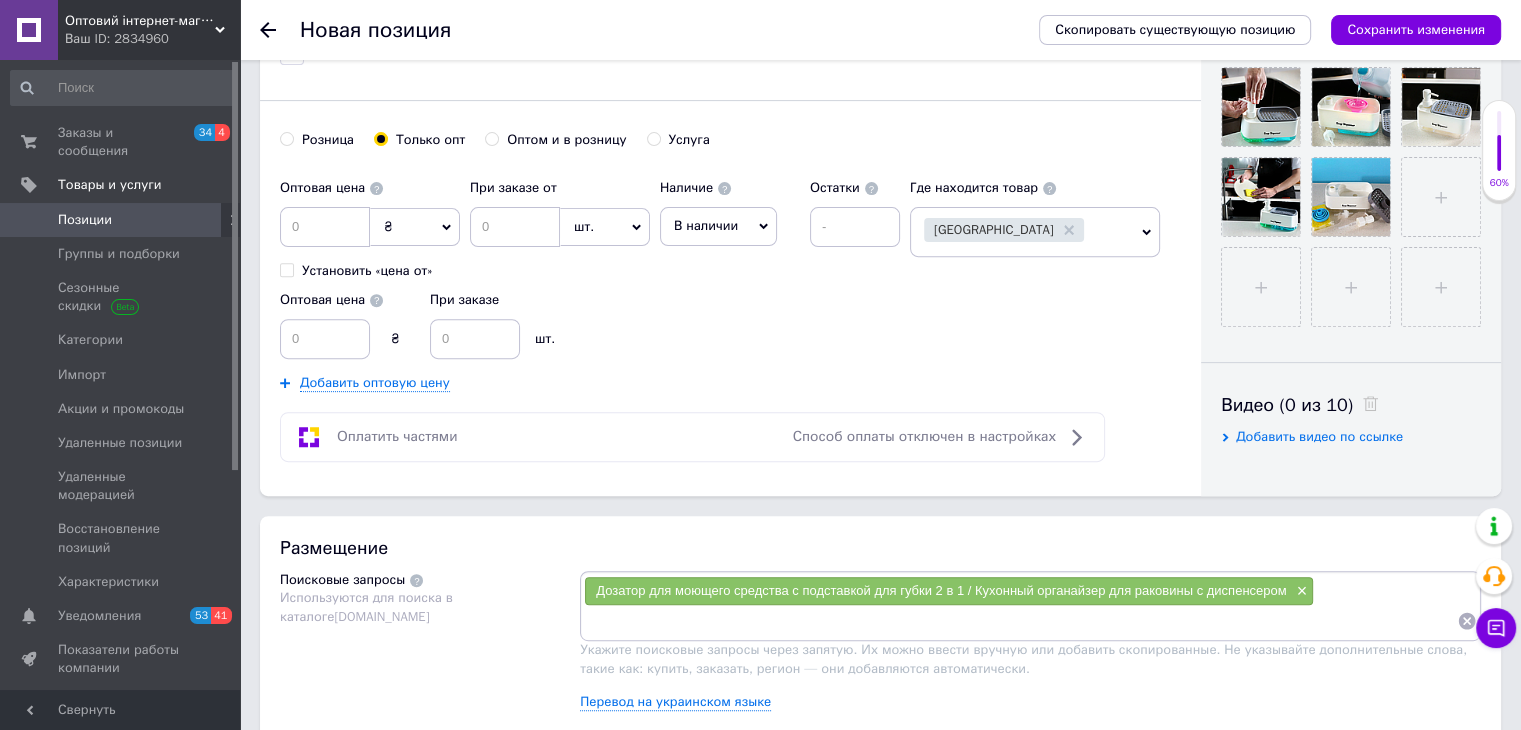 click at bounding box center (1020, 621) 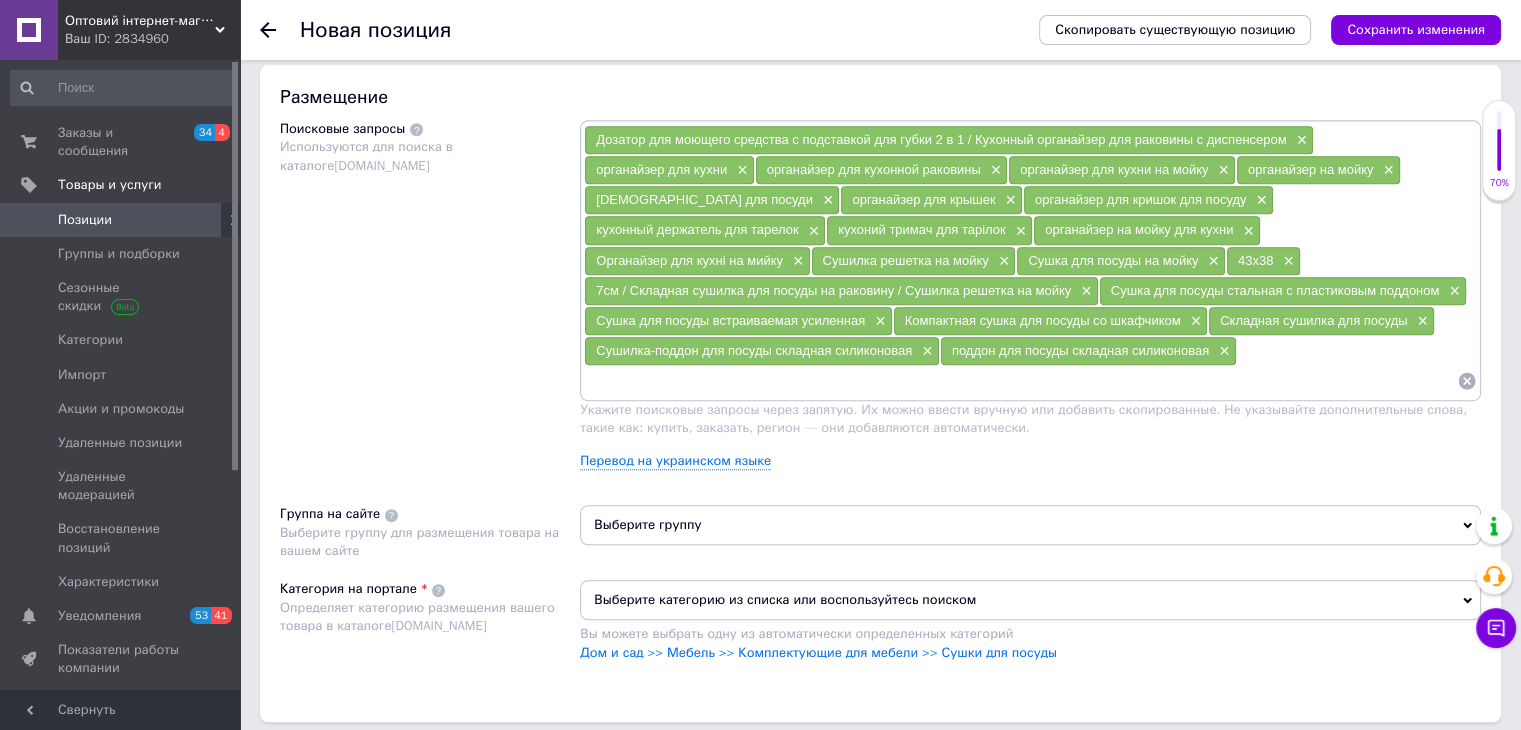 scroll, scrollTop: 1200, scrollLeft: 0, axis: vertical 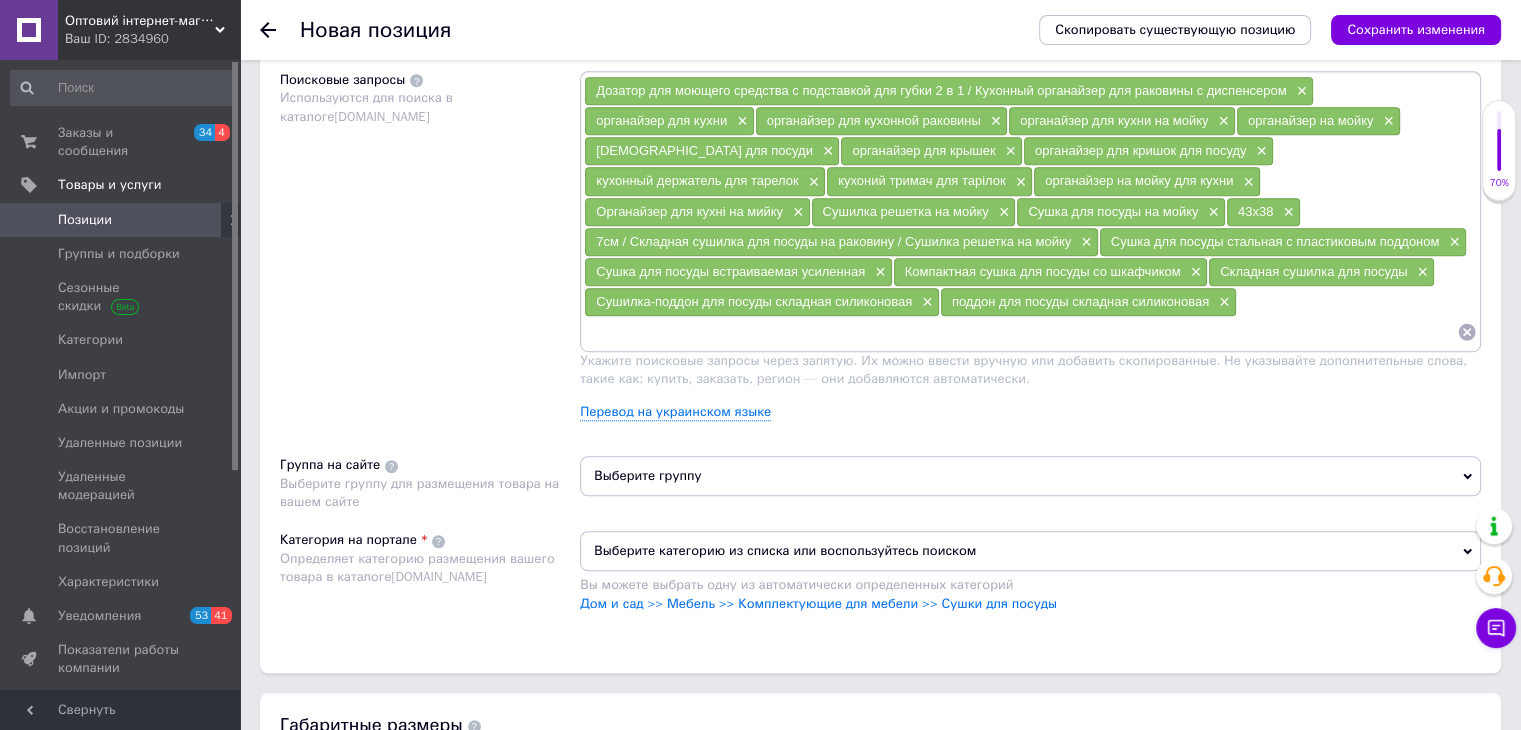 click on "Вы можете выбрать одну из автоматически определенных категорий" at bounding box center (1030, 585) 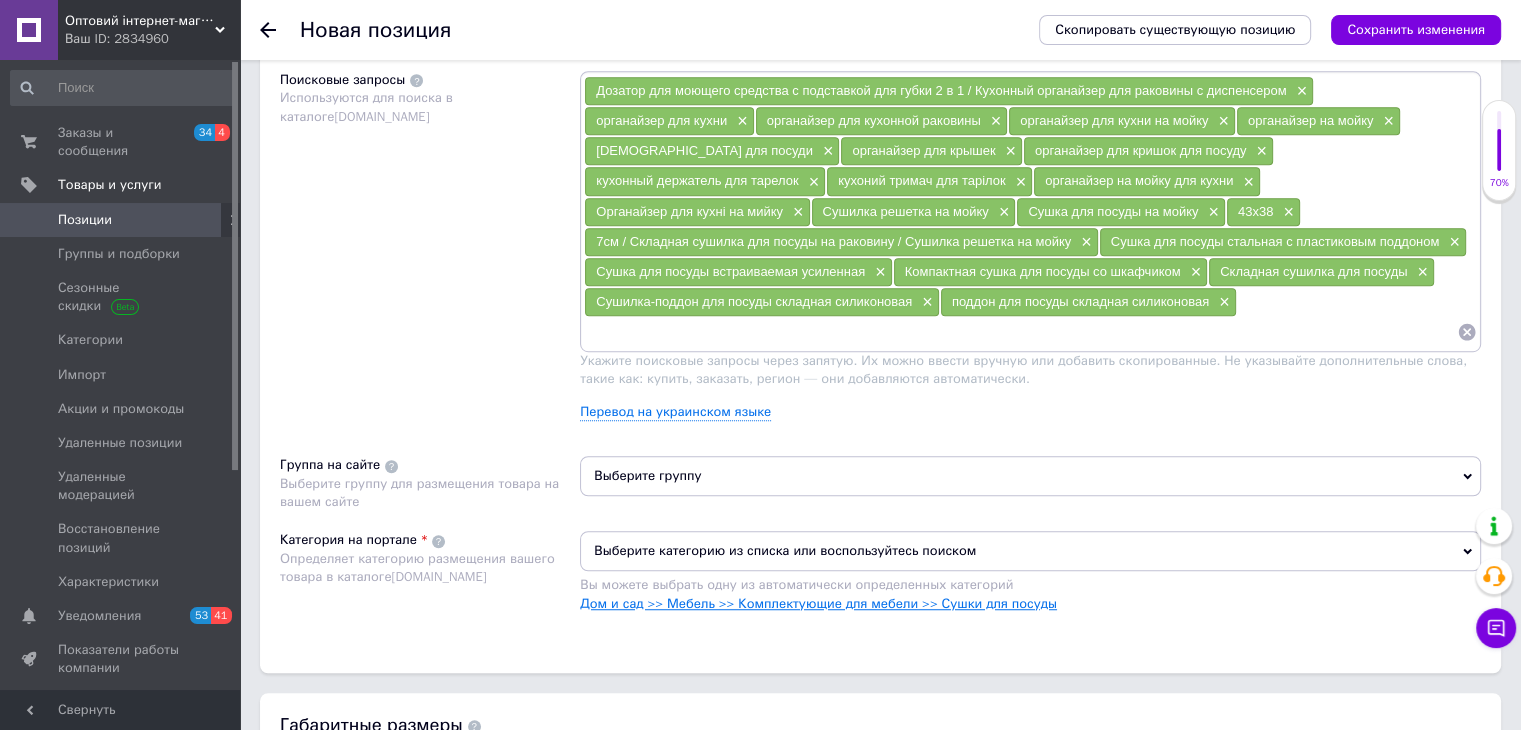 click on "Дом и сад >> Мебель >> Комплектующие для мебели >> Сушки для посуды" at bounding box center [818, 603] 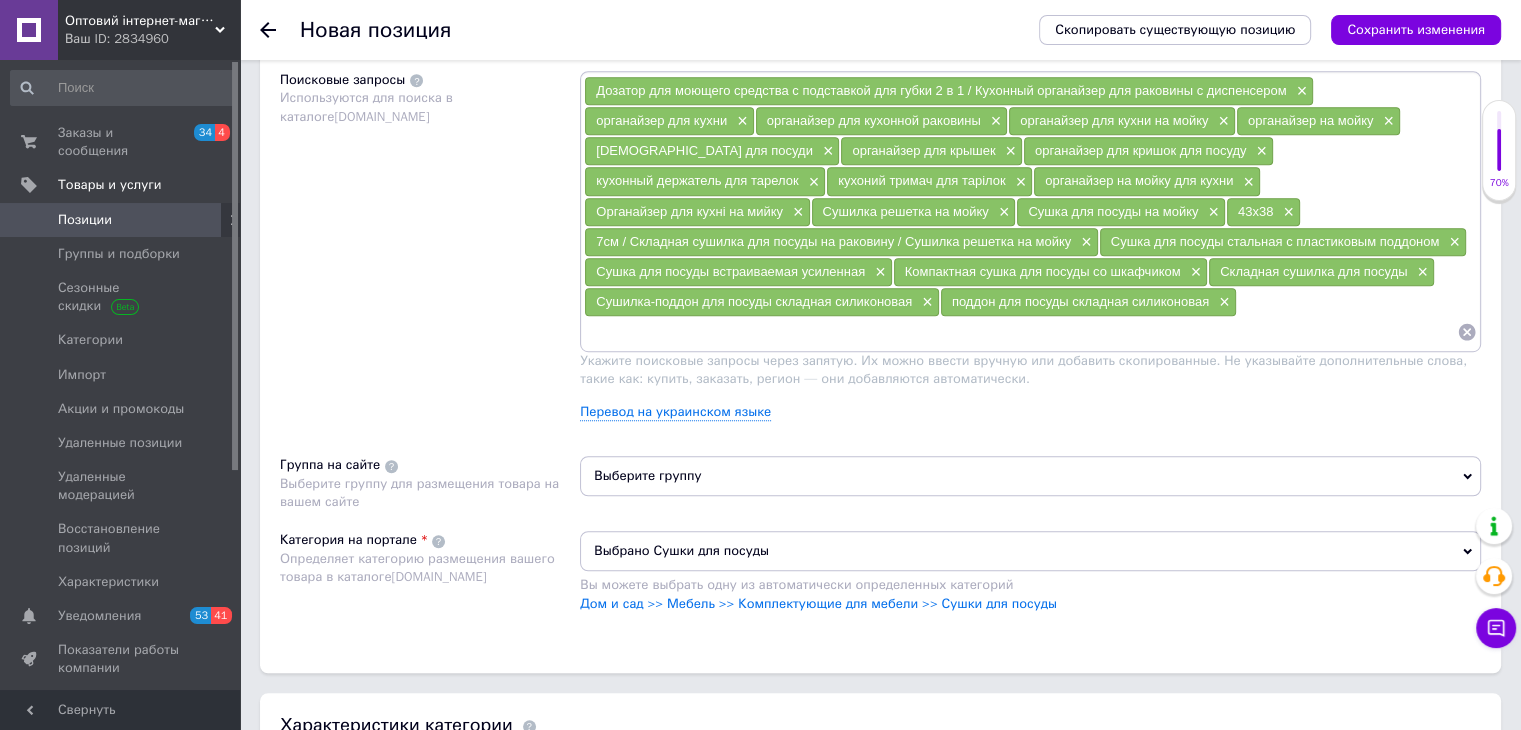 click on "Выберите группу" at bounding box center (1030, 483) 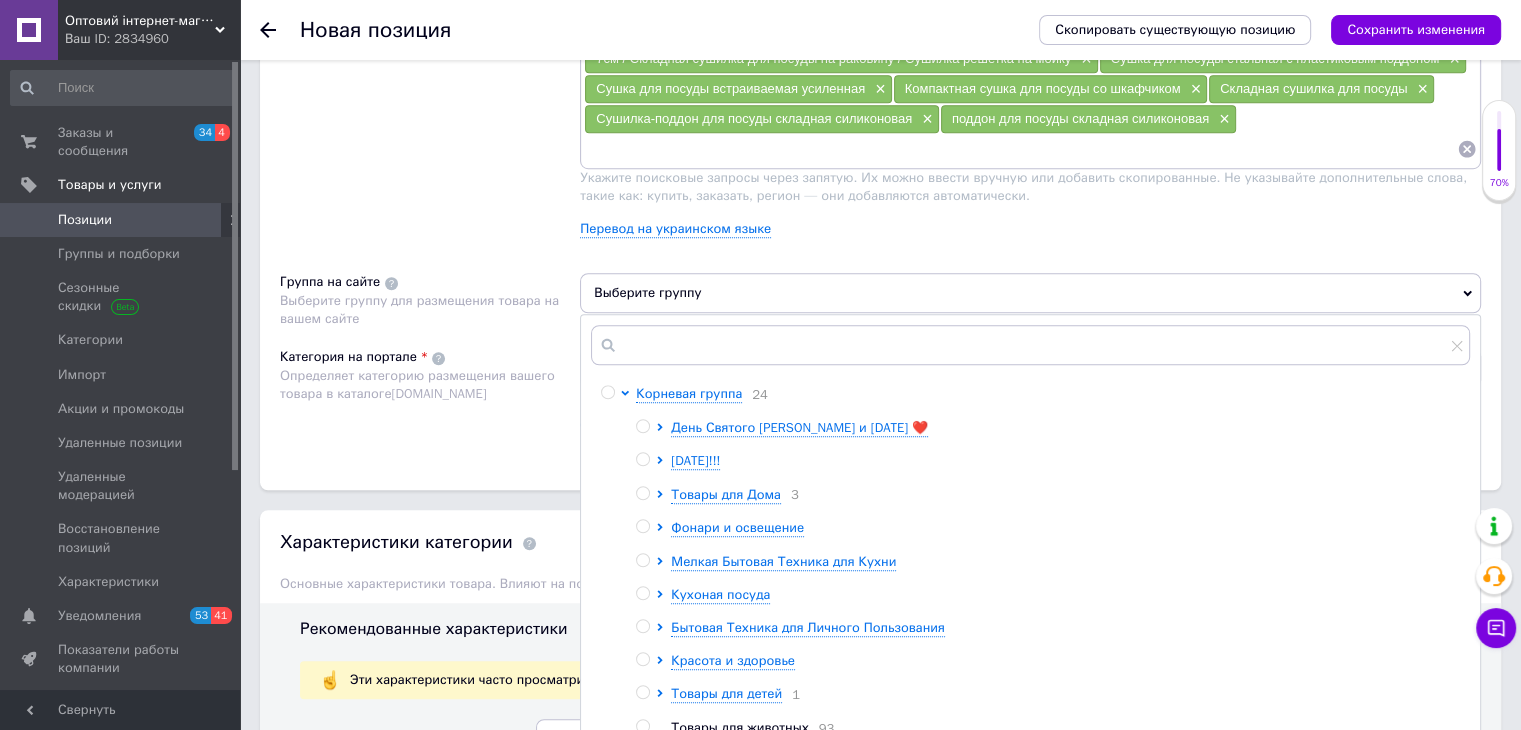 scroll, scrollTop: 1400, scrollLeft: 0, axis: vertical 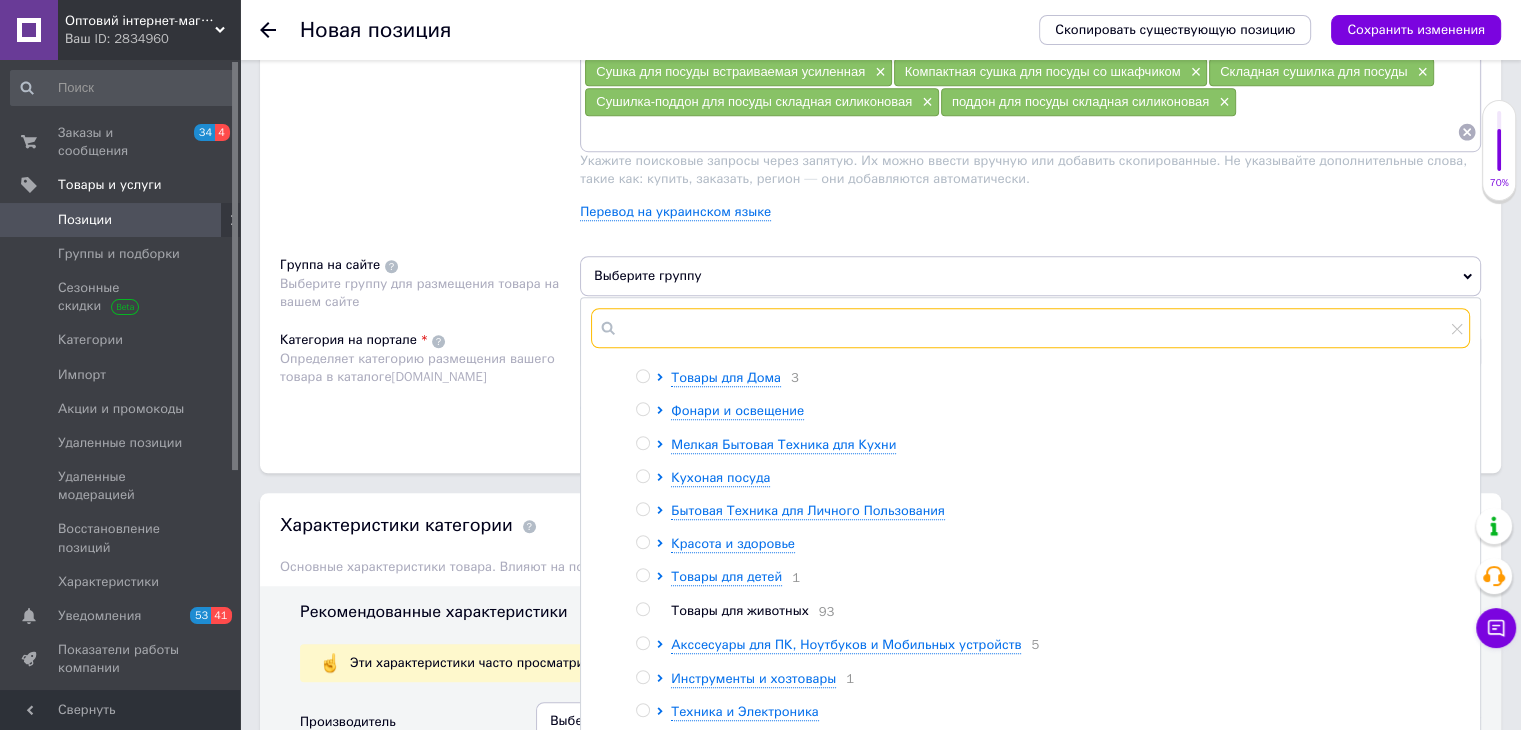 click at bounding box center [1030, 328] 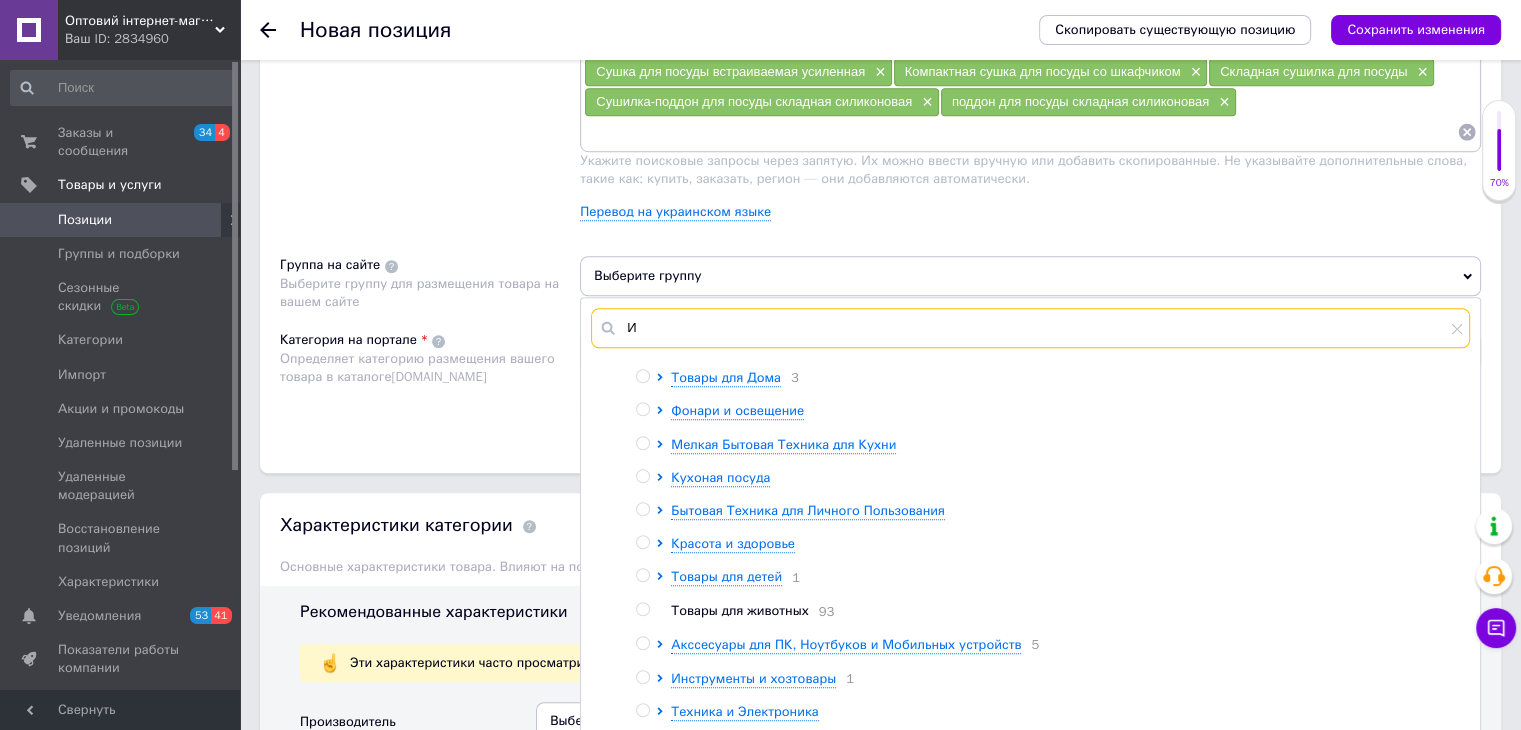 scroll, scrollTop: 0, scrollLeft: 0, axis: both 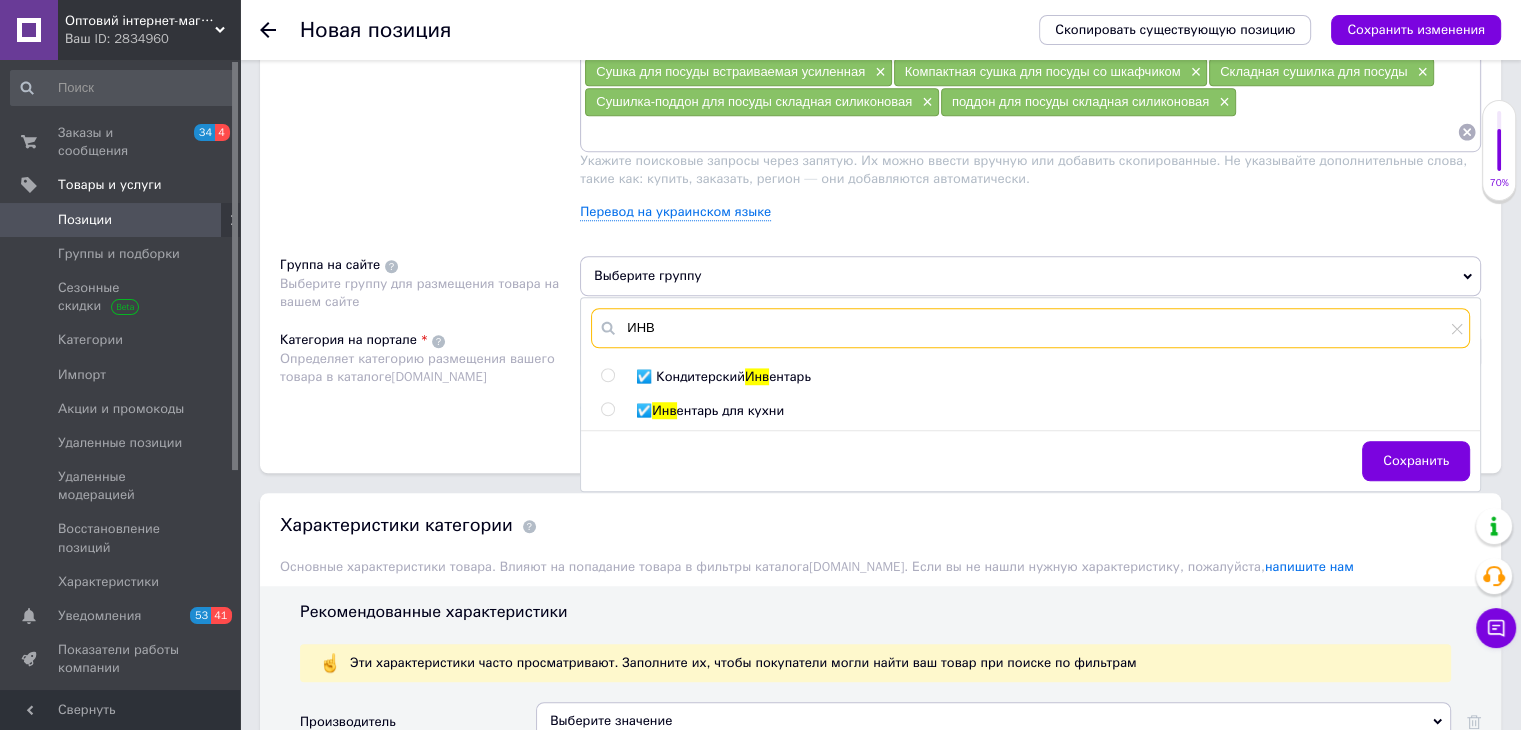 type on "ИНВ" 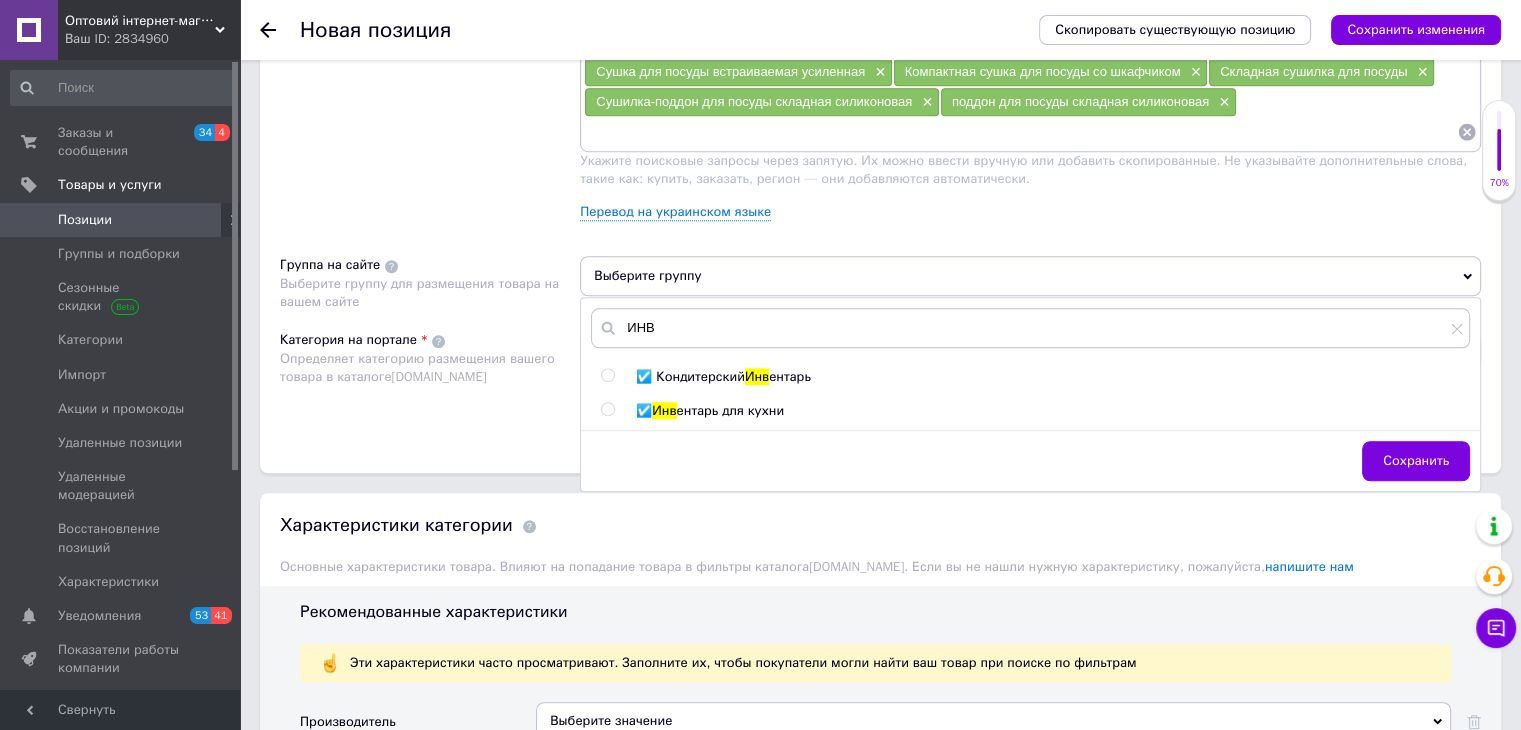 click at bounding box center (607, 409) 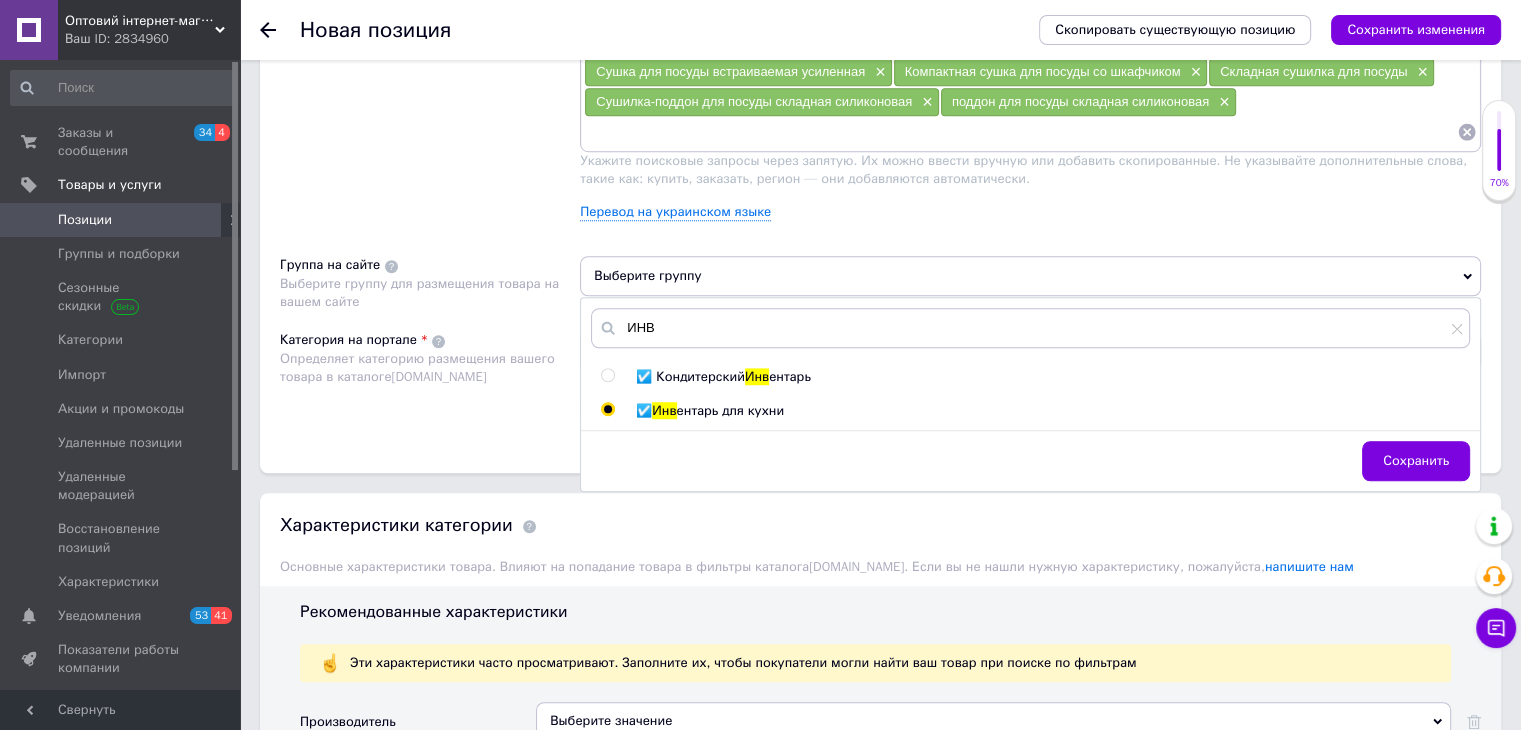 radio on "true" 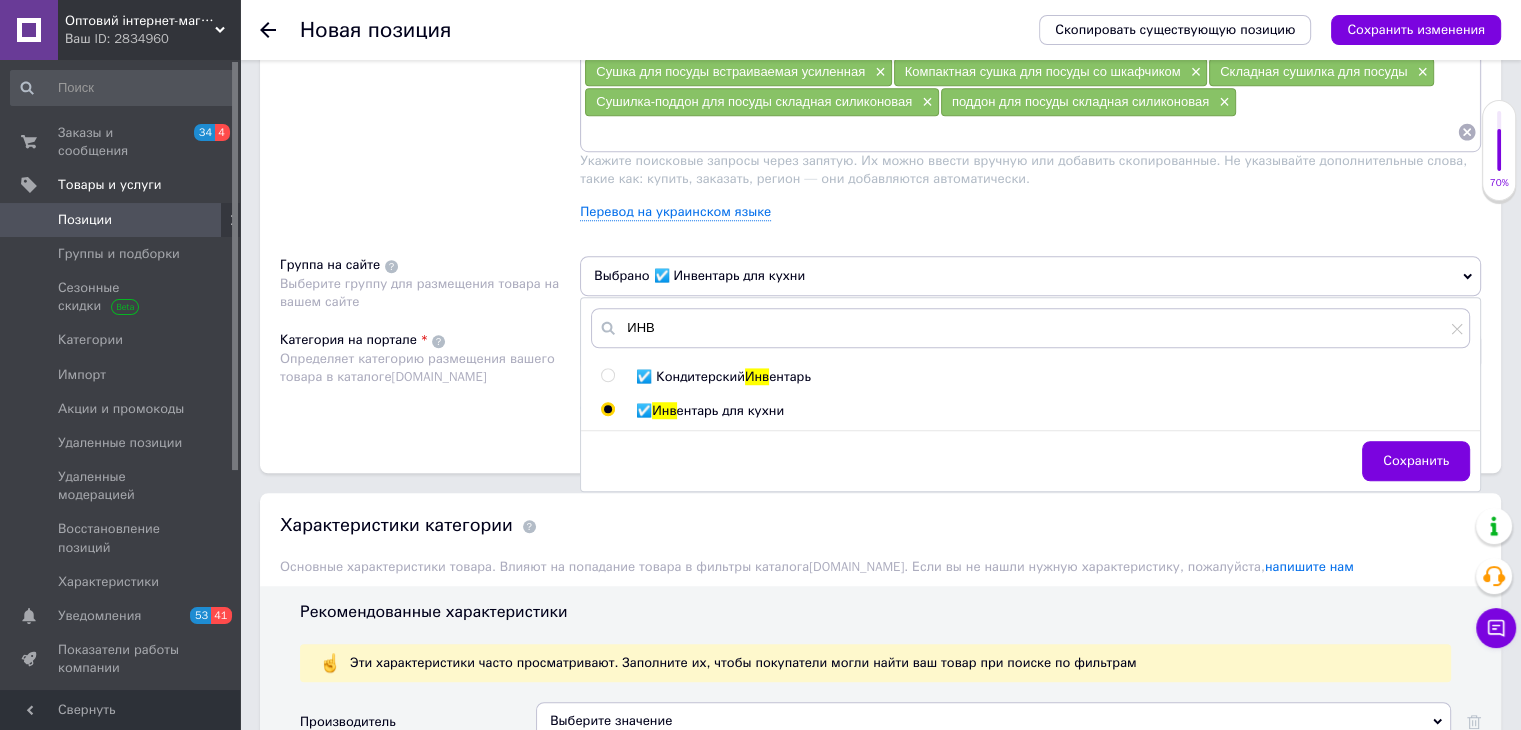 click on "Определяет категорию размещения вашего товара в каталоге  Prom.ua" at bounding box center (425, 368) 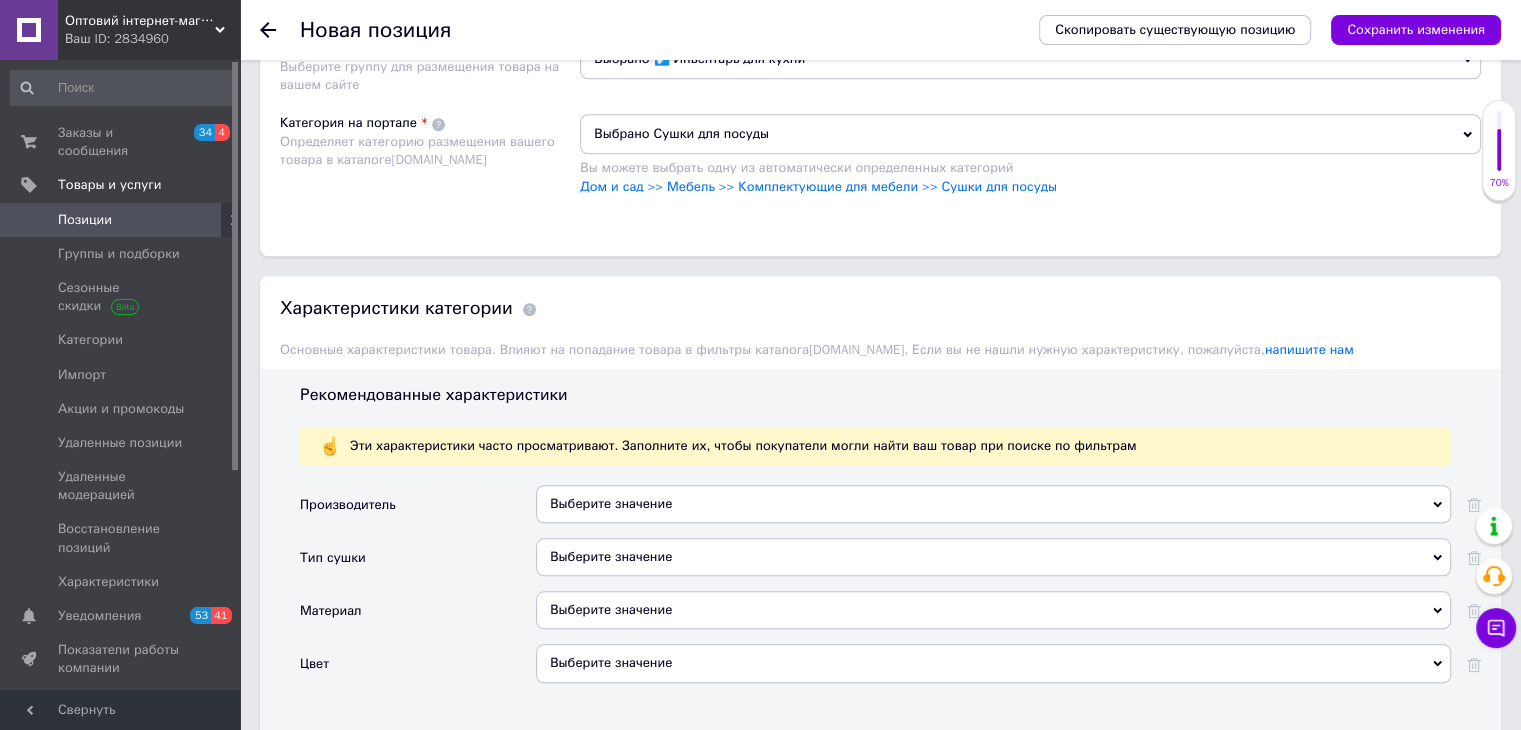 scroll, scrollTop: 1800, scrollLeft: 0, axis: vertical 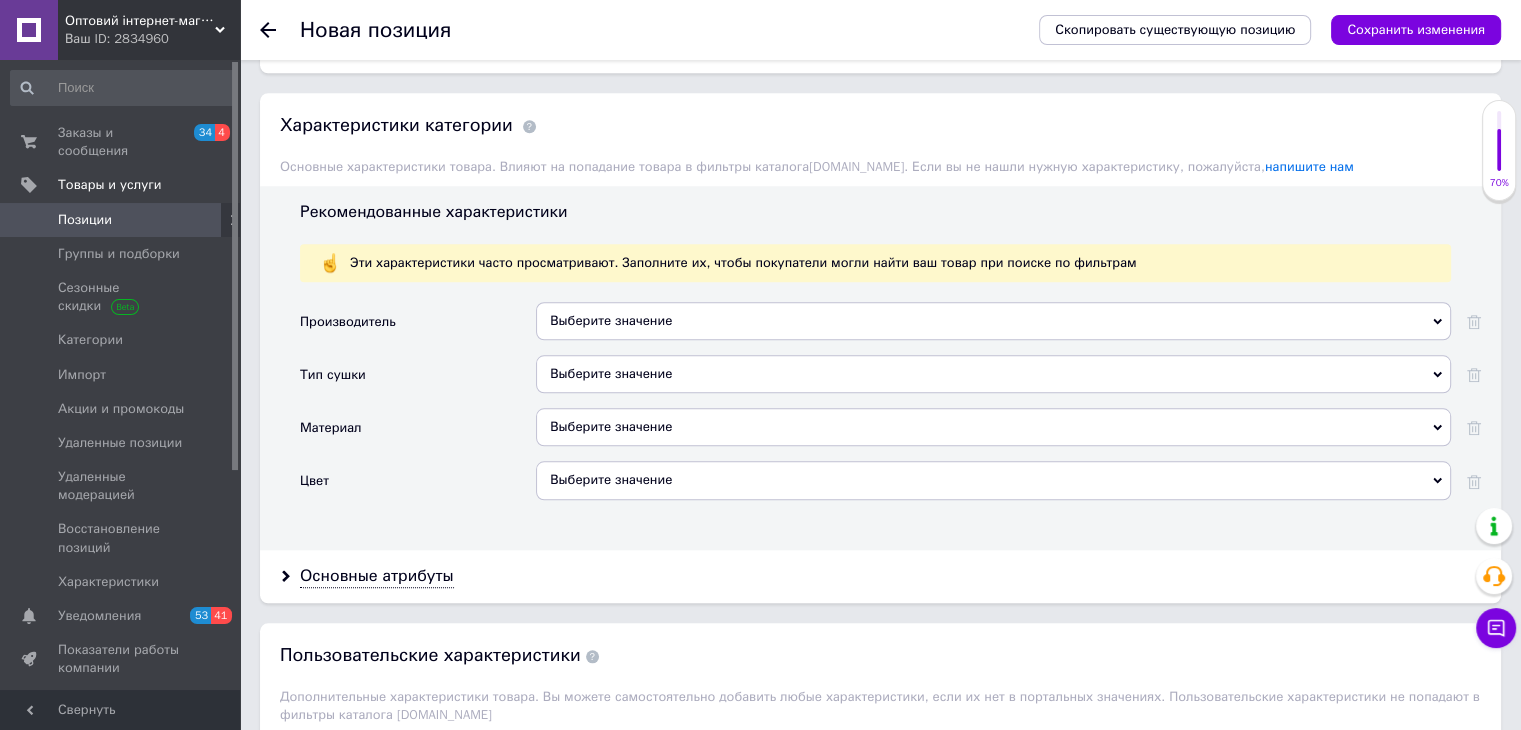 click on "Выберите значение" at bounding box center [993, 427] 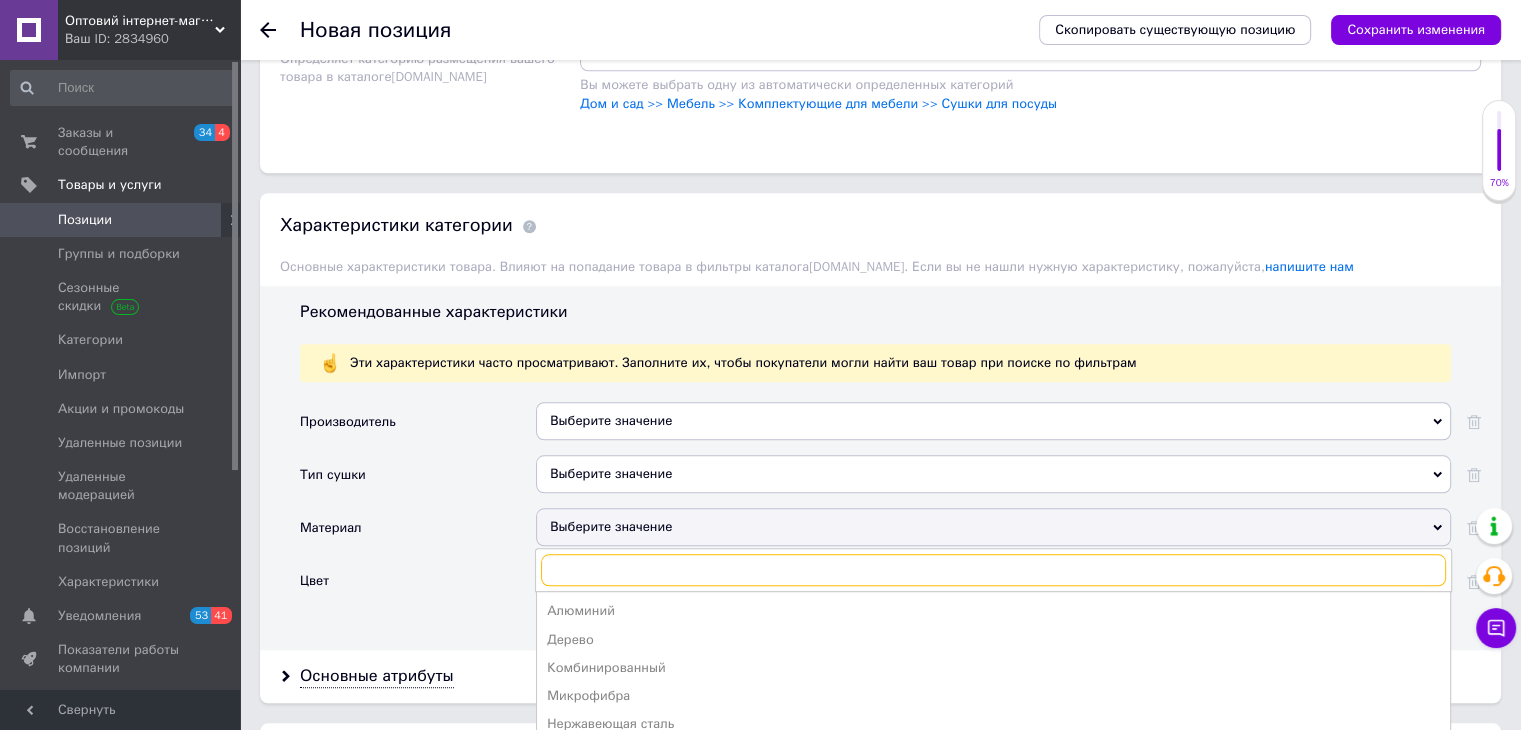 scroll, scrollTop: 1700, scrollLeft: 0, axis: vertical 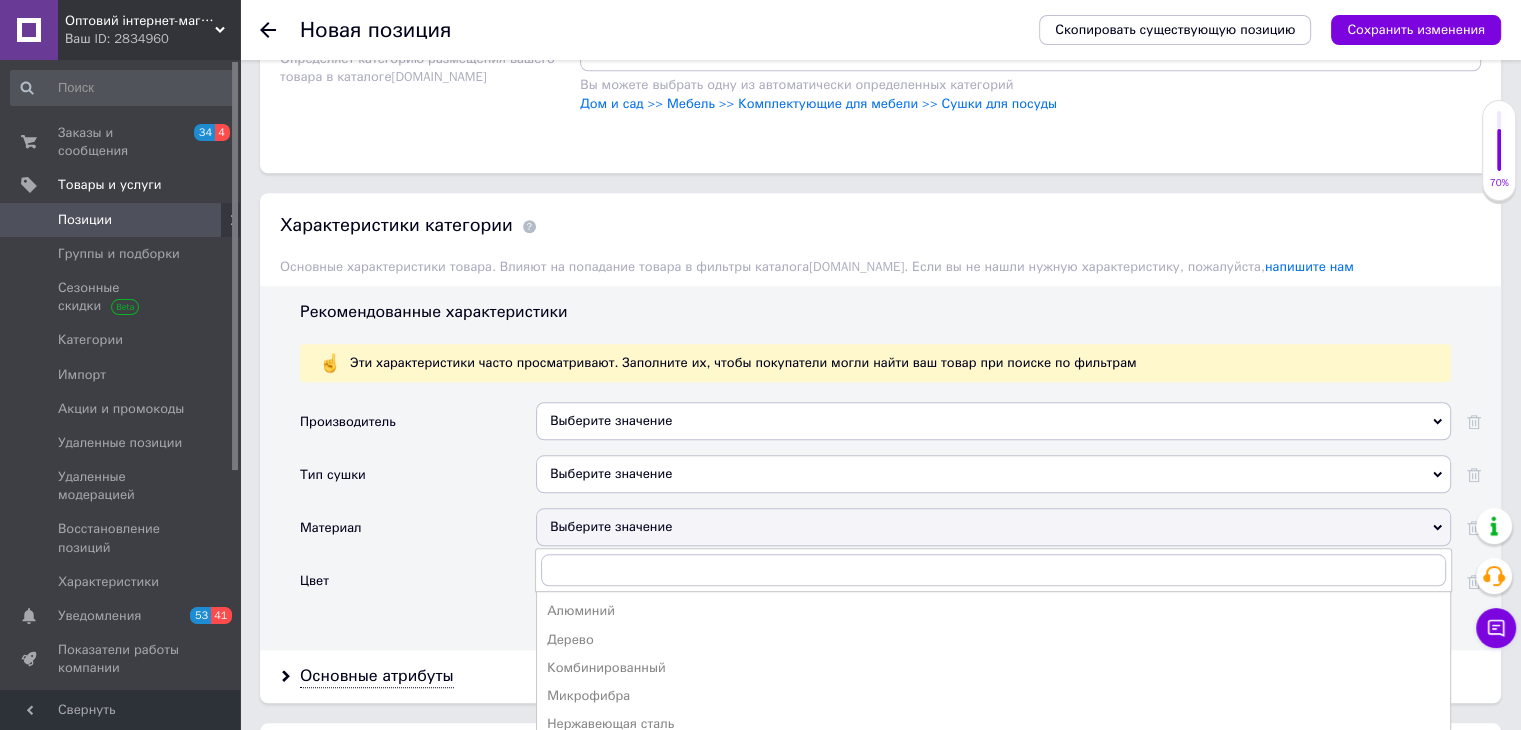 click on "Основные атрибуты" at bounding box center [880, 676] 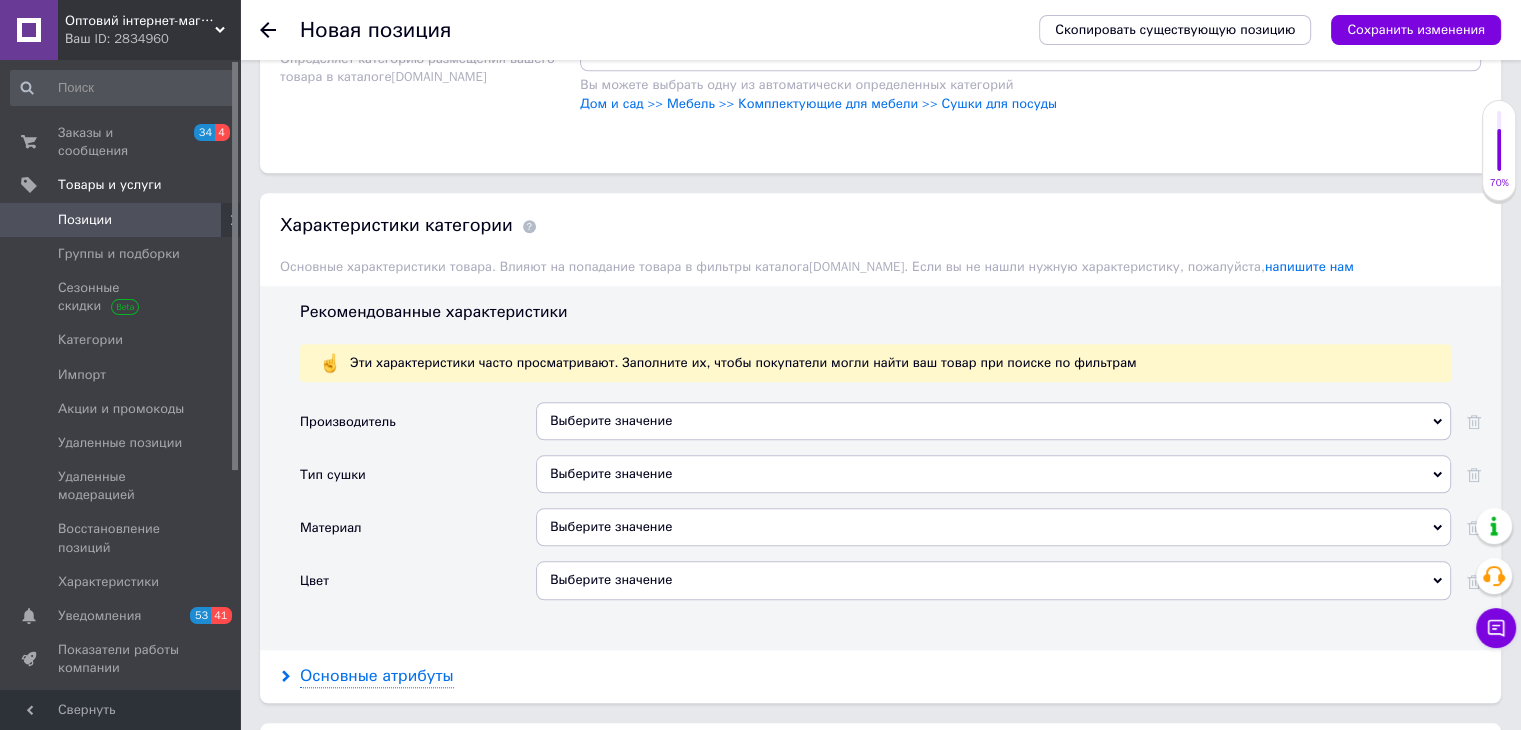 click on "Основные атрибуты" at bounding box center (377, 676) 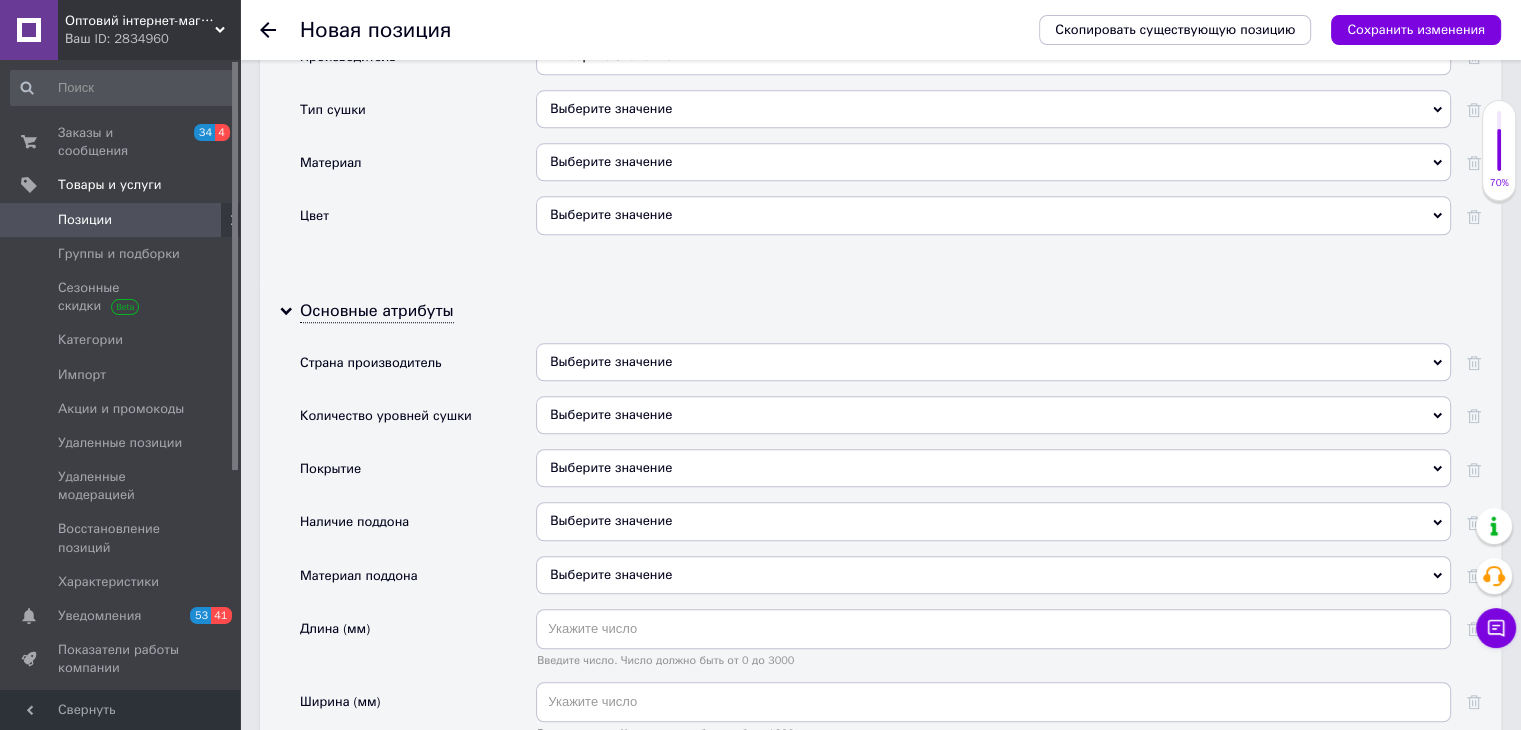 scroll, scrollTop: 2100, scrollLeft: 0, axis: vertical 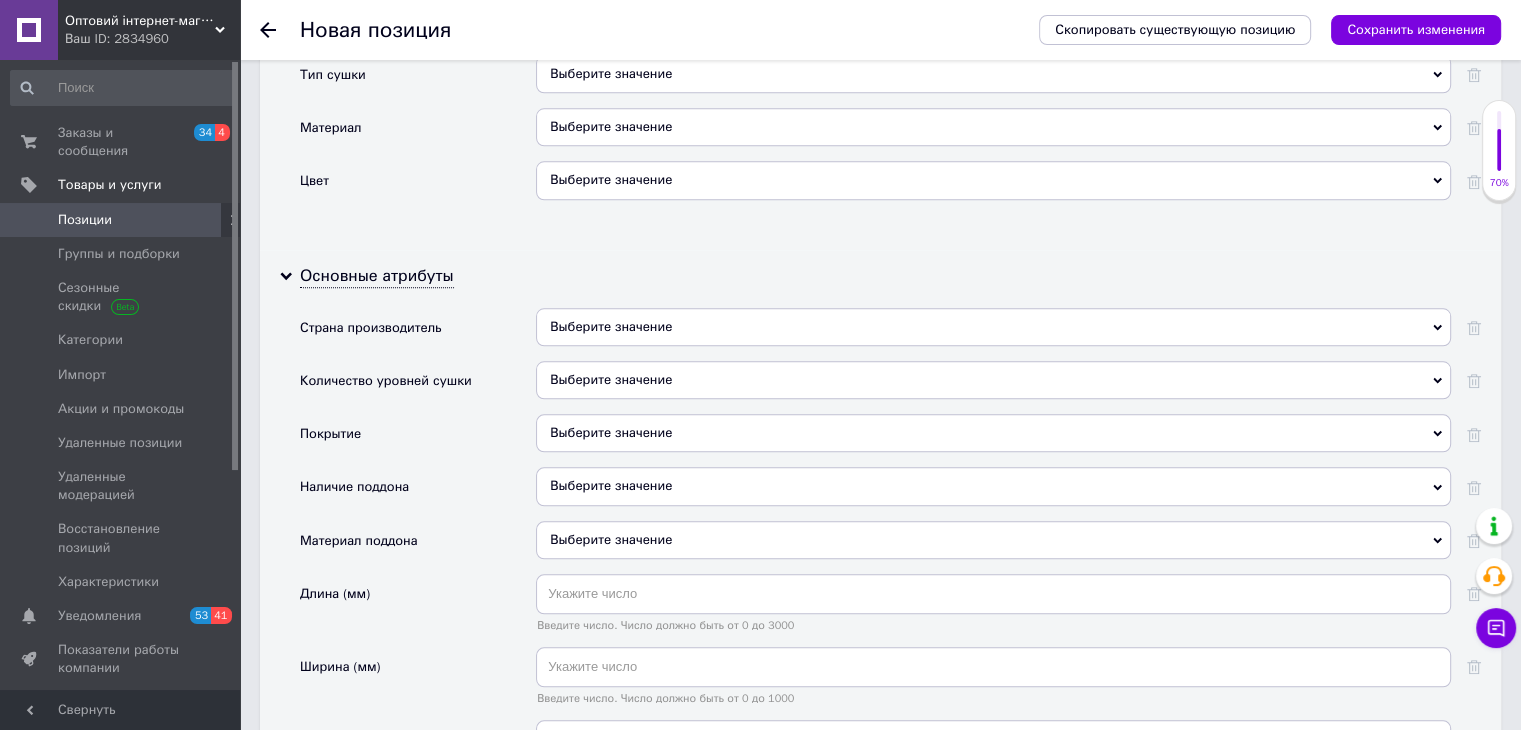 click on "Выберите значение" at bounding box center (993, 327) 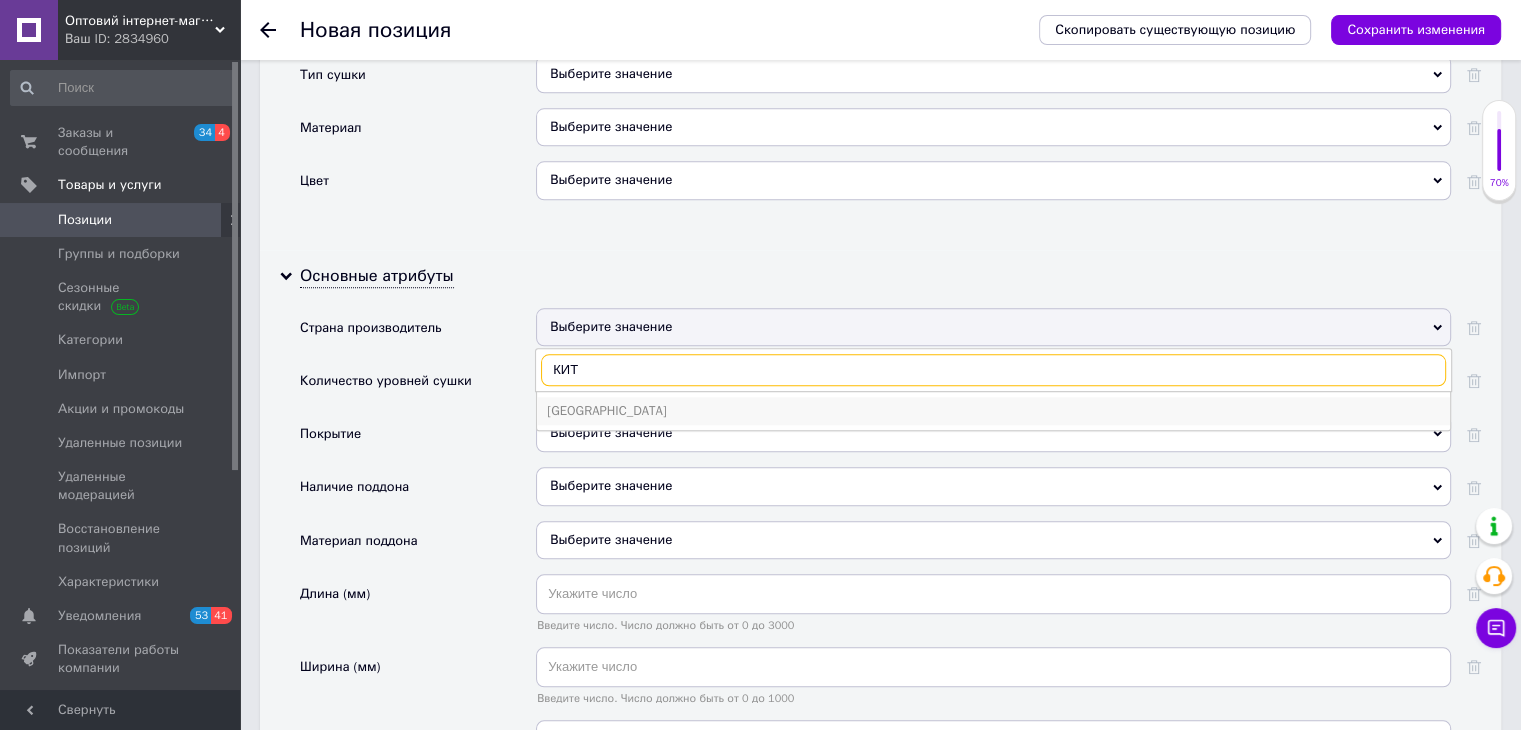 type on "КИТ" 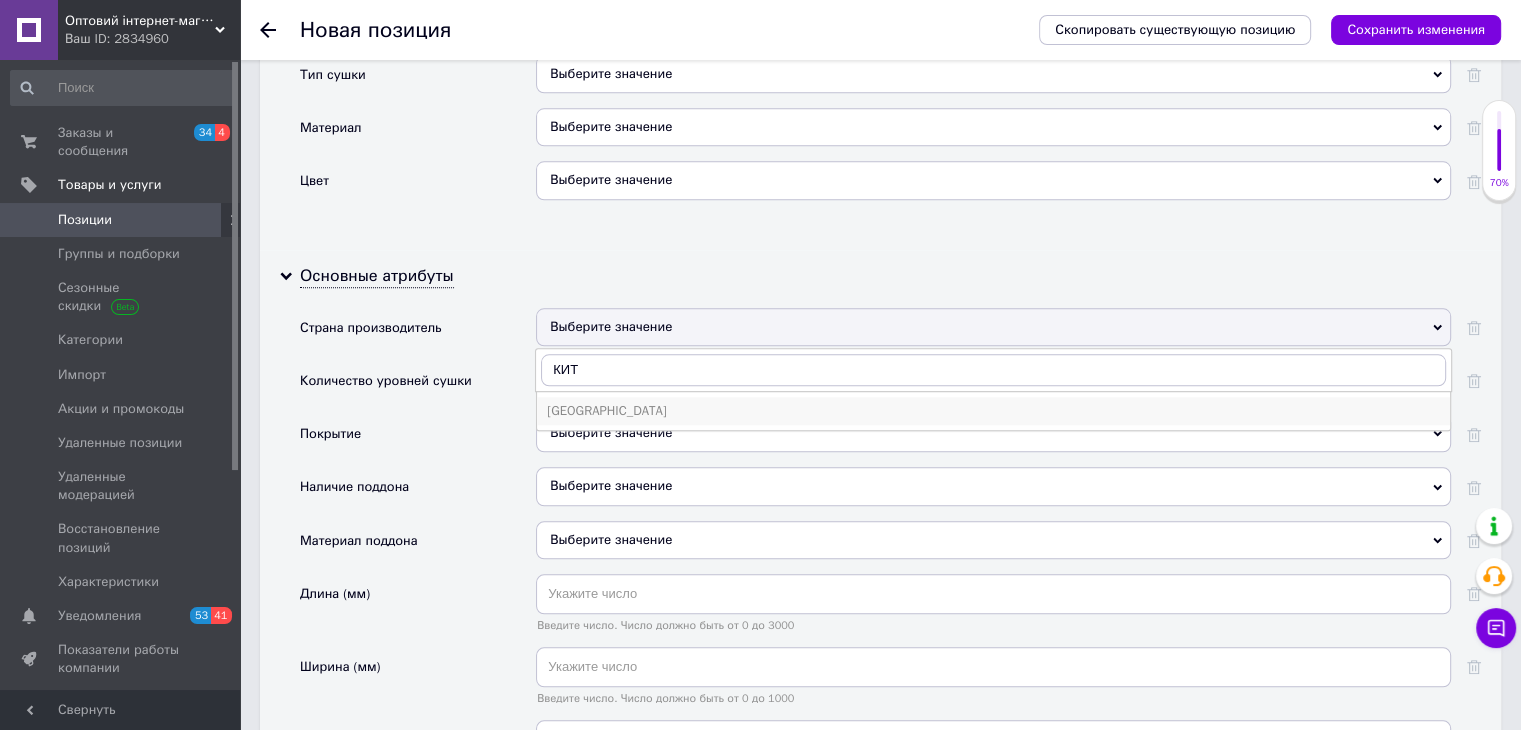 click on "[GEOGRAPHIC_DATA]" at bounding box center (993, 411) 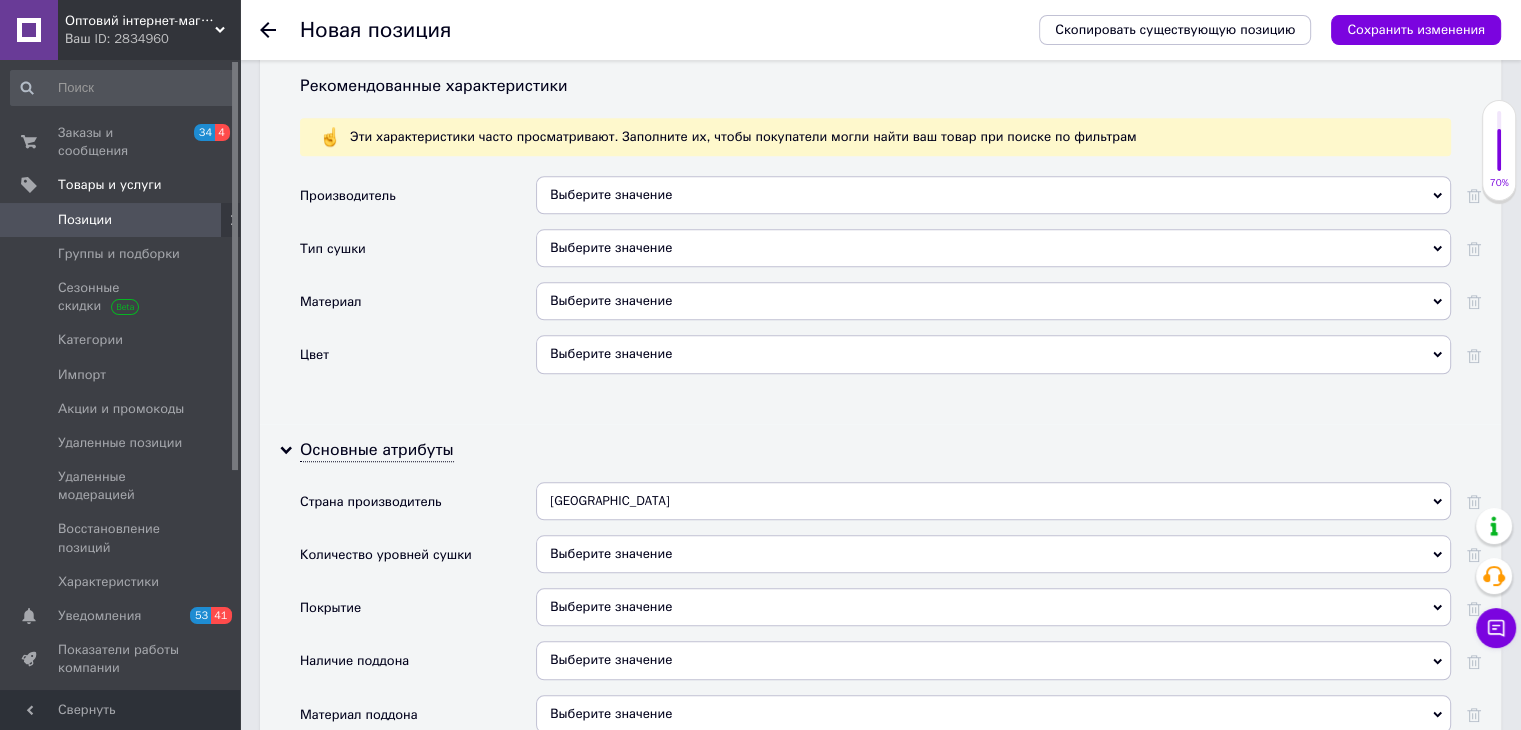 scroll, scrollTop: 1900, scrollLeft: 0, axis: vertical 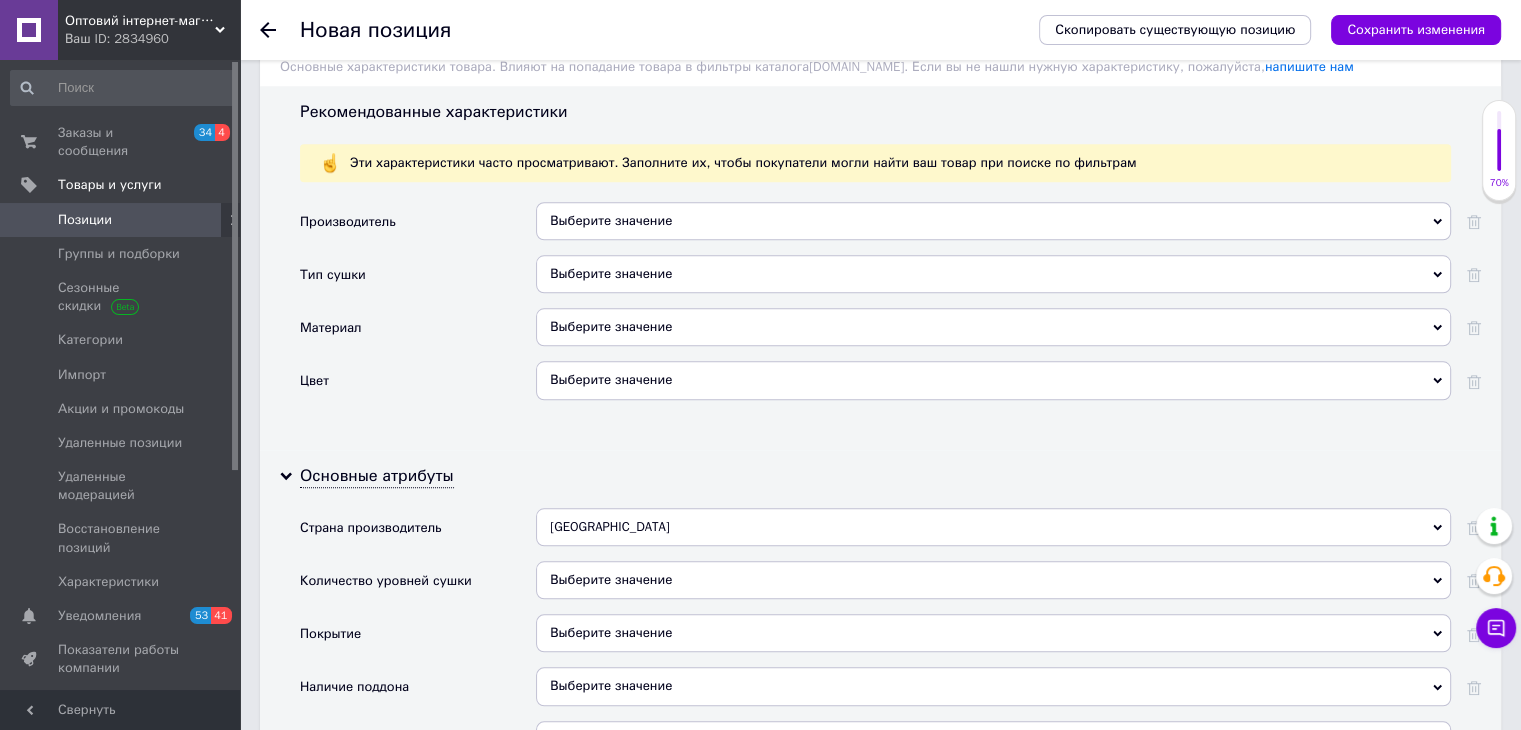 click on "Выберите значение" at bounding box center [993, 380] 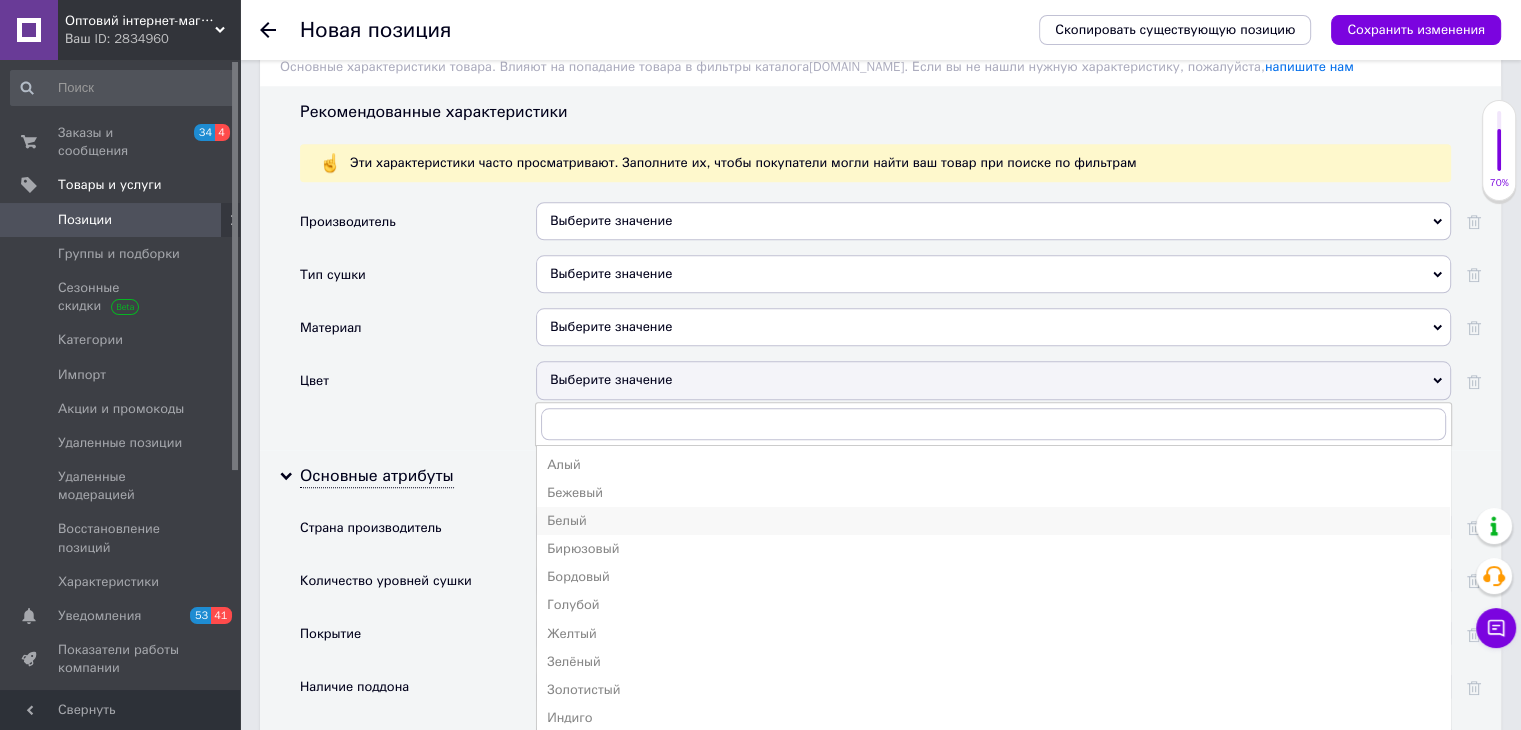 click on "Белый" at bounding box center [993, 521] 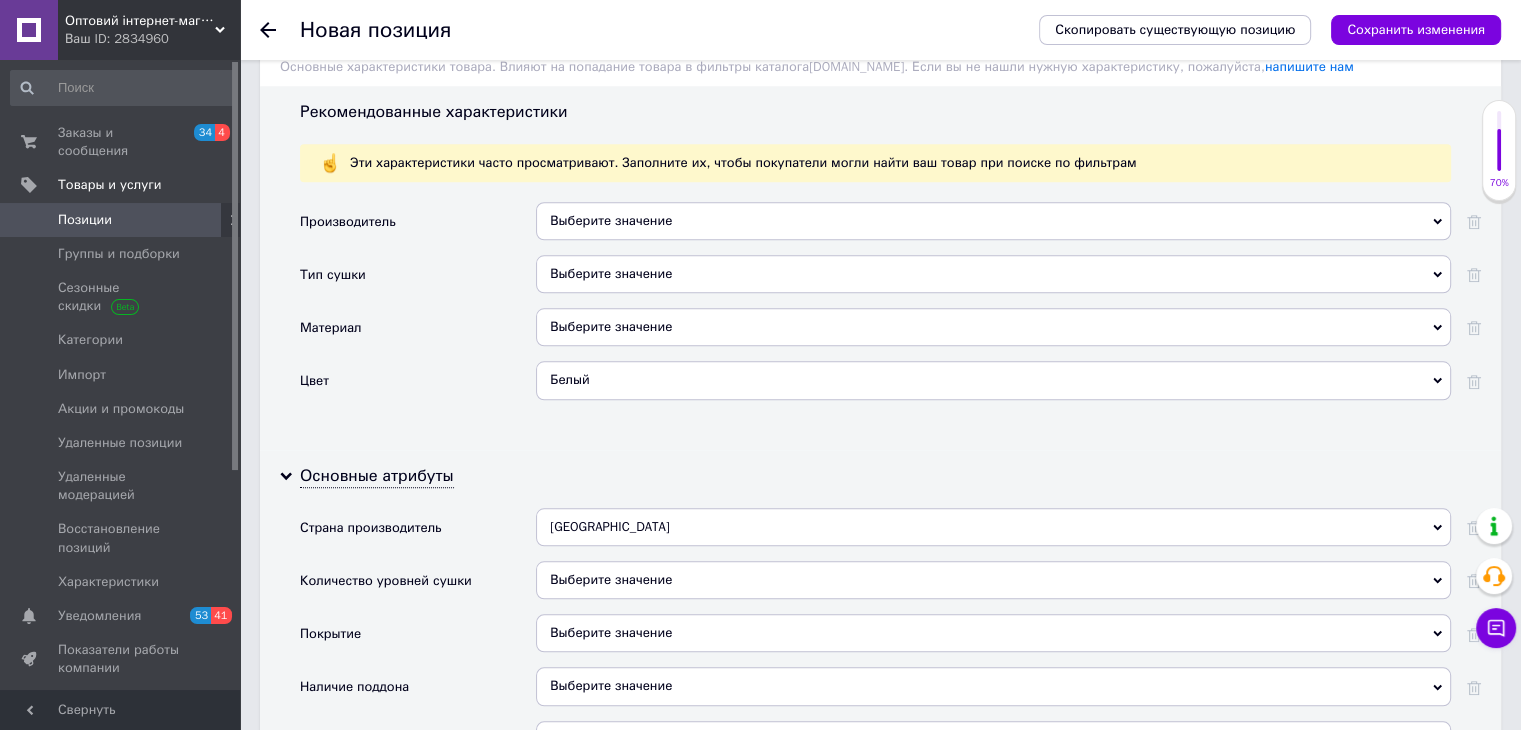 click on "Выберите значение" at bounding box center [993, 633] 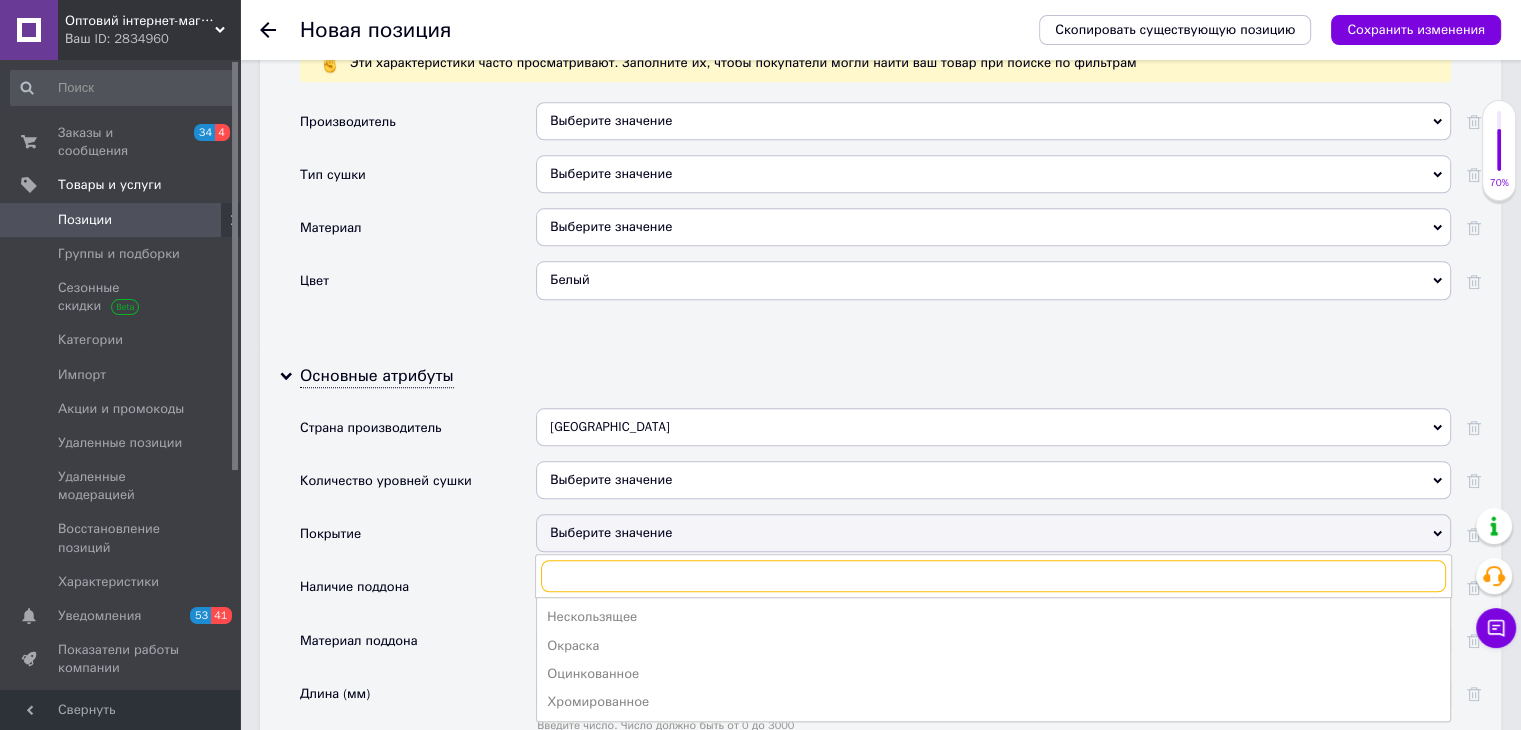 scroll, scrollTop: 2100, scrollLeft: 0, axis: vertical 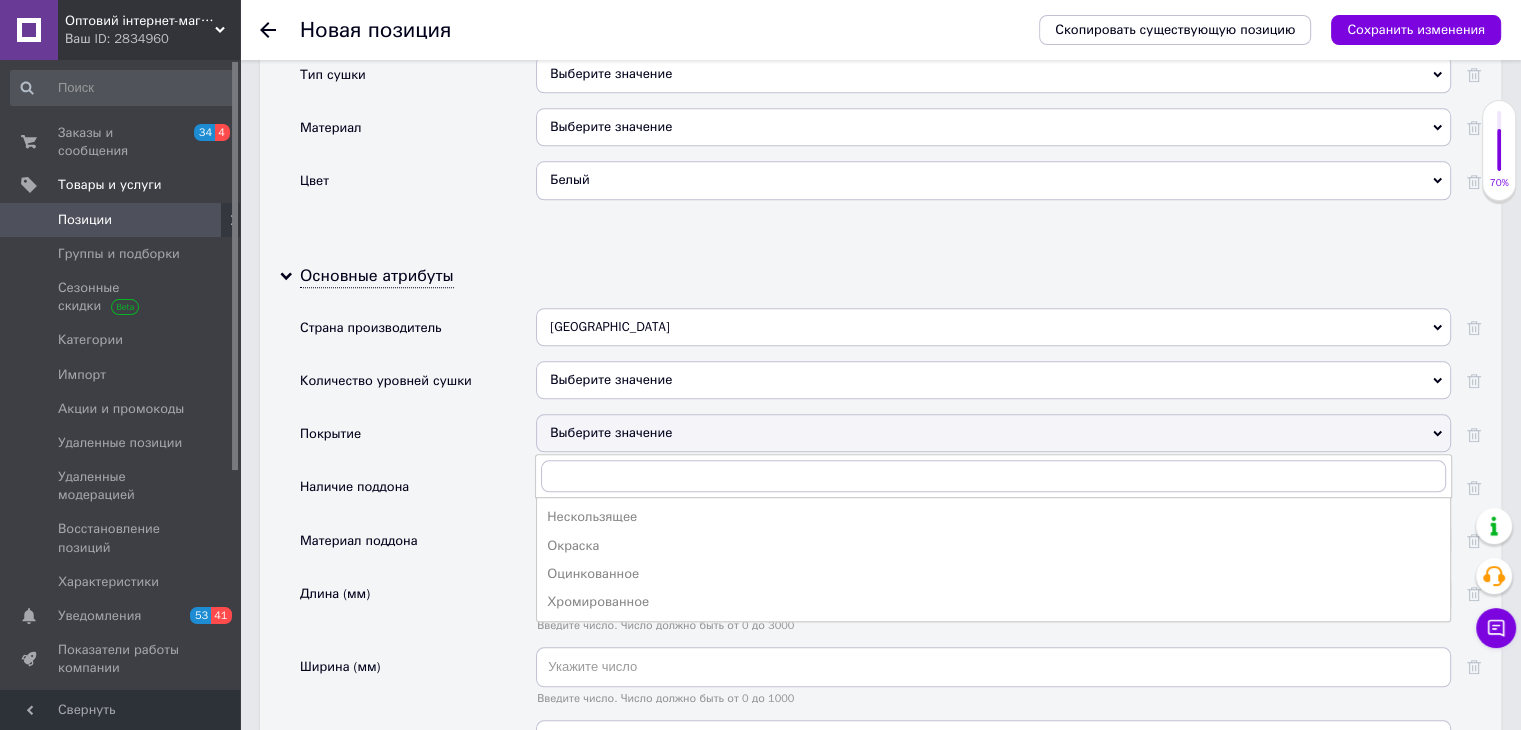 click on "Наличие поддона" at bounding box center (418, 493) 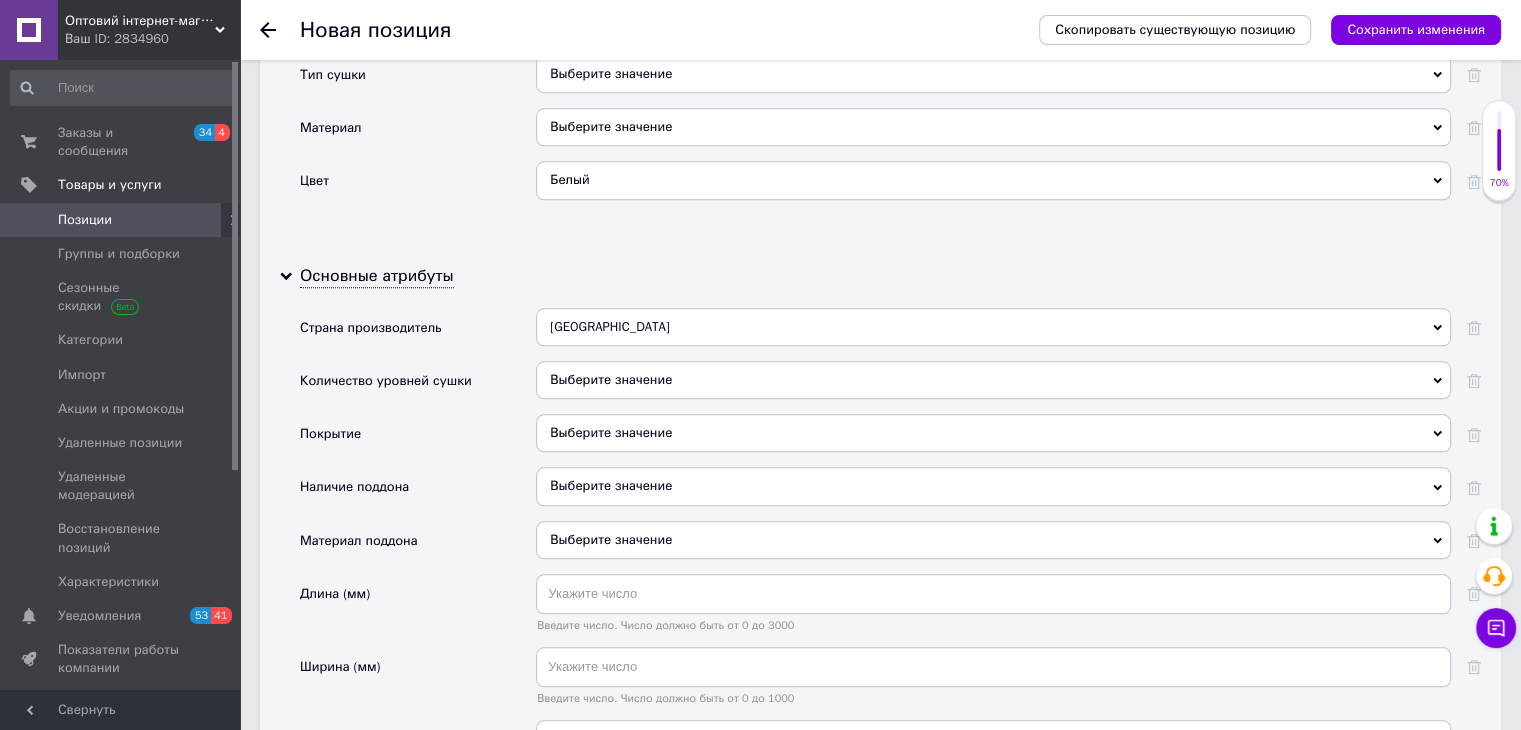 click on "Выберите значение" at bounding box center [993, 74] 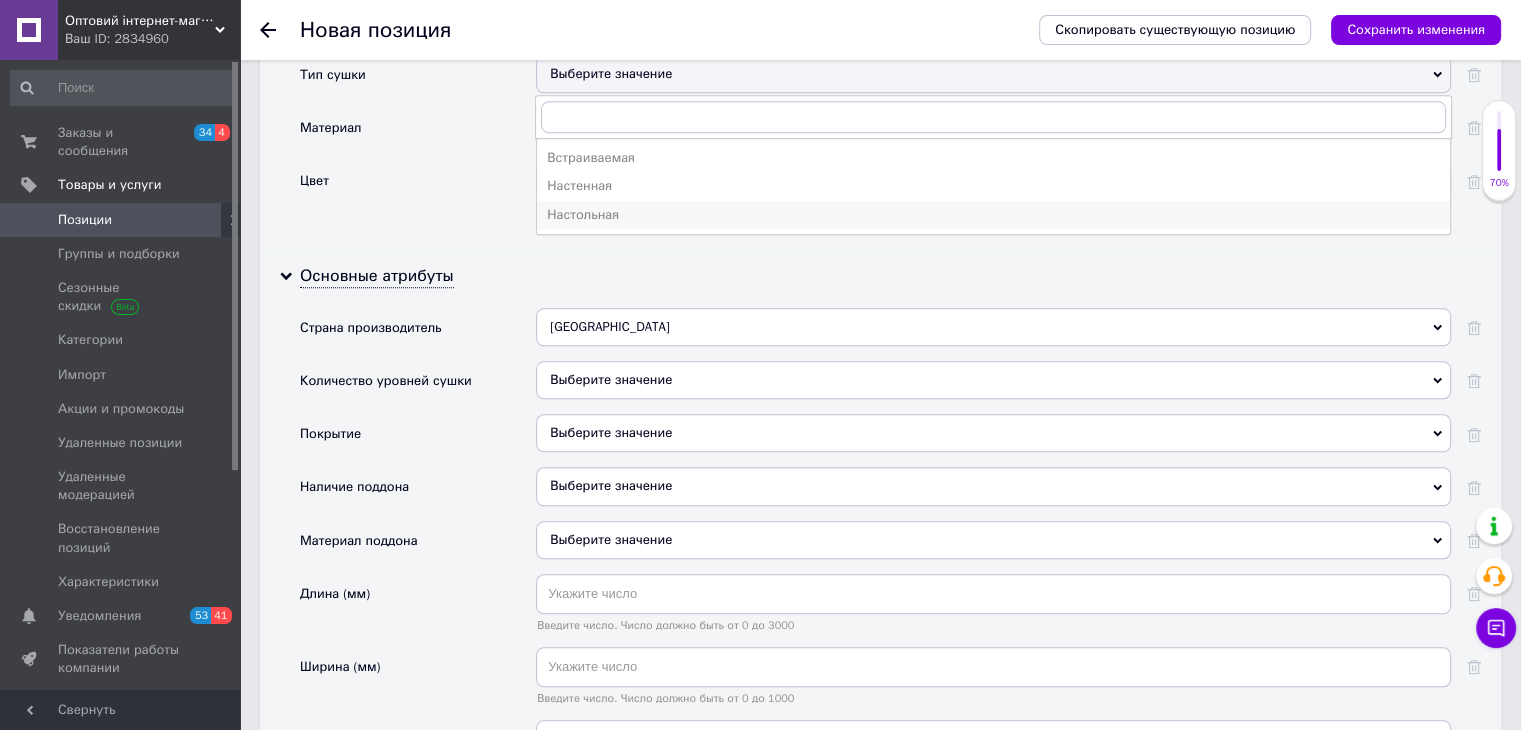click on "Настольная" at bounding box center (993, 215) 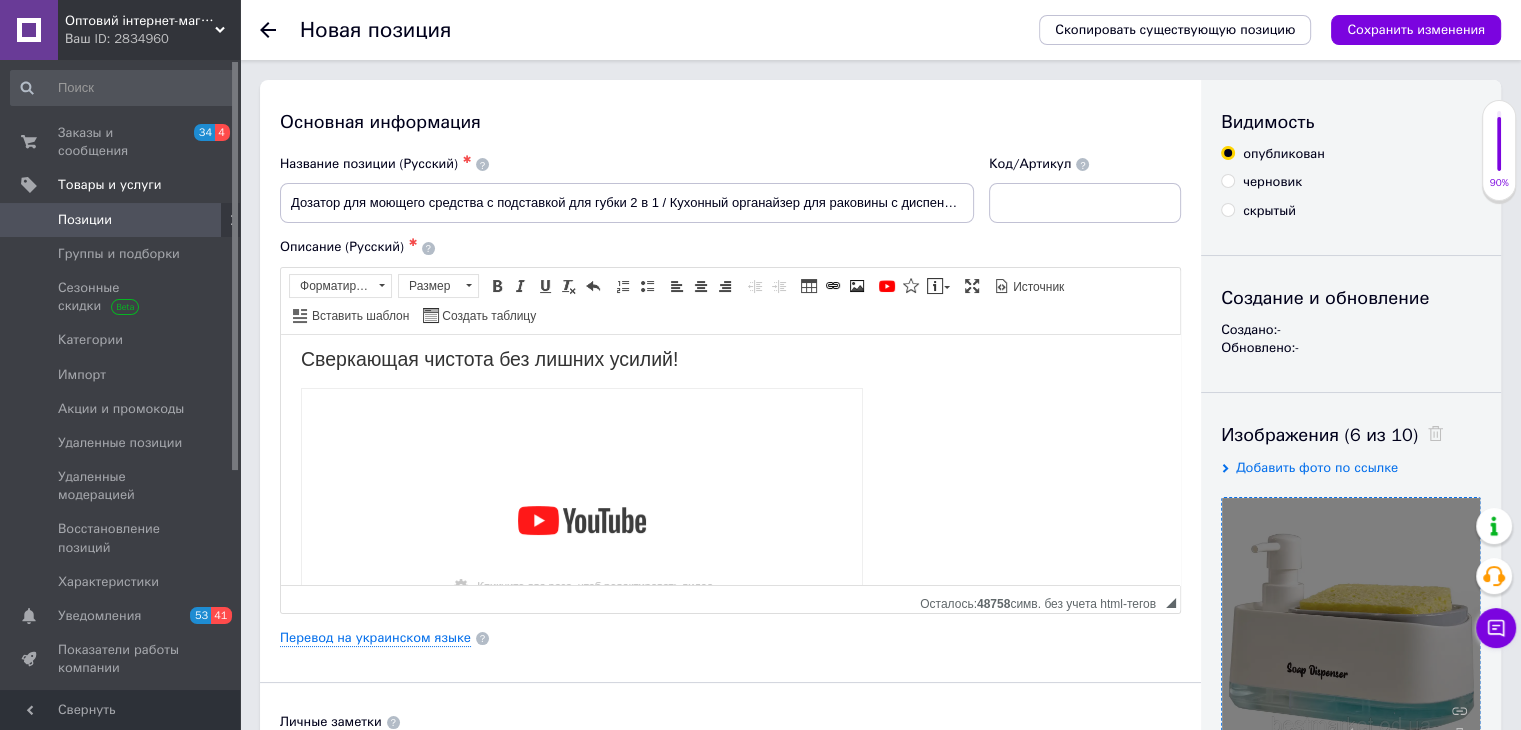 scroll, scrollTop: 0, scrollLeft: 0, axis: both 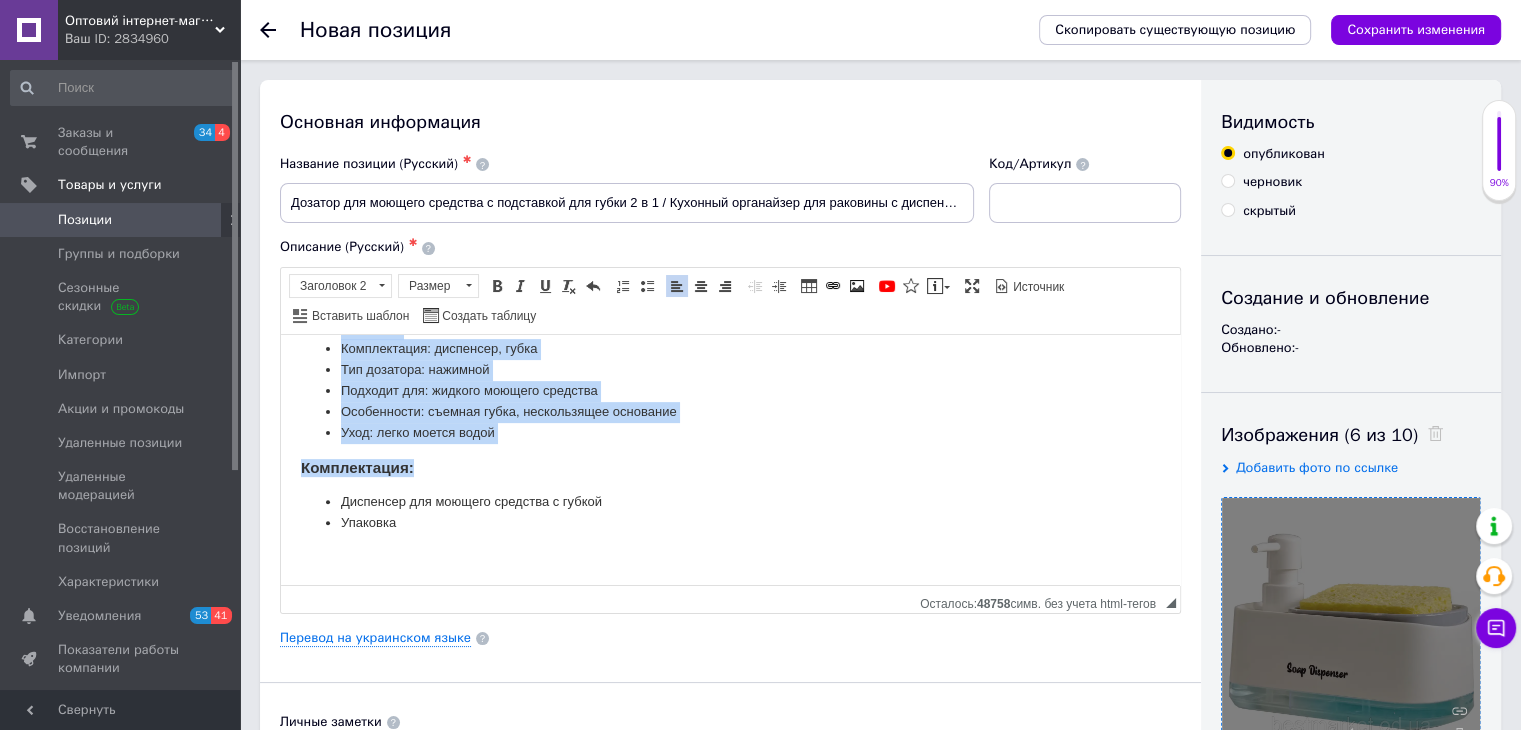 drag, startPoint x: 297, startPoint y: 355, endPoint x: 560, endPoint y: 643, distance: 390.01666 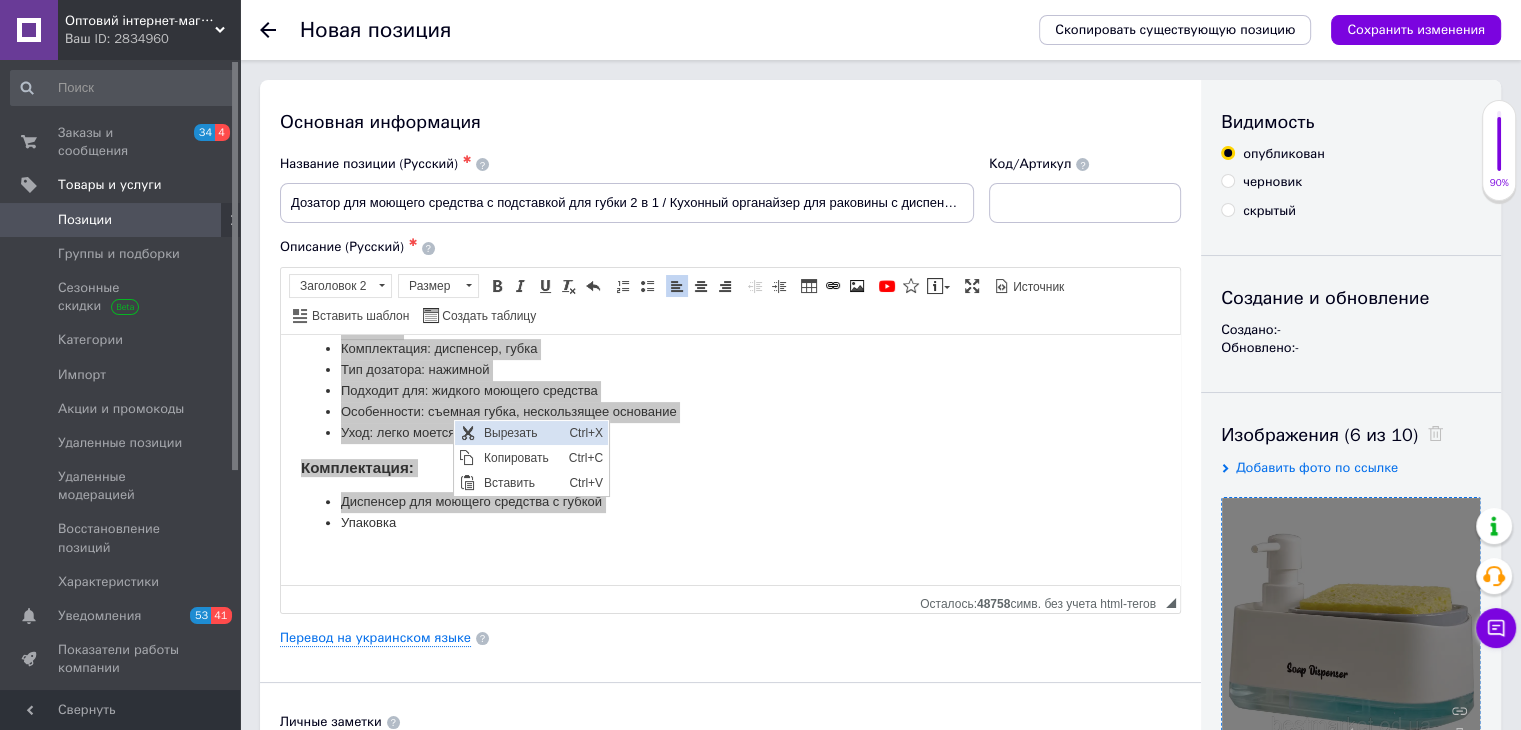 scroll, scrollTop: 0, scrollLeft: 0, axis: both 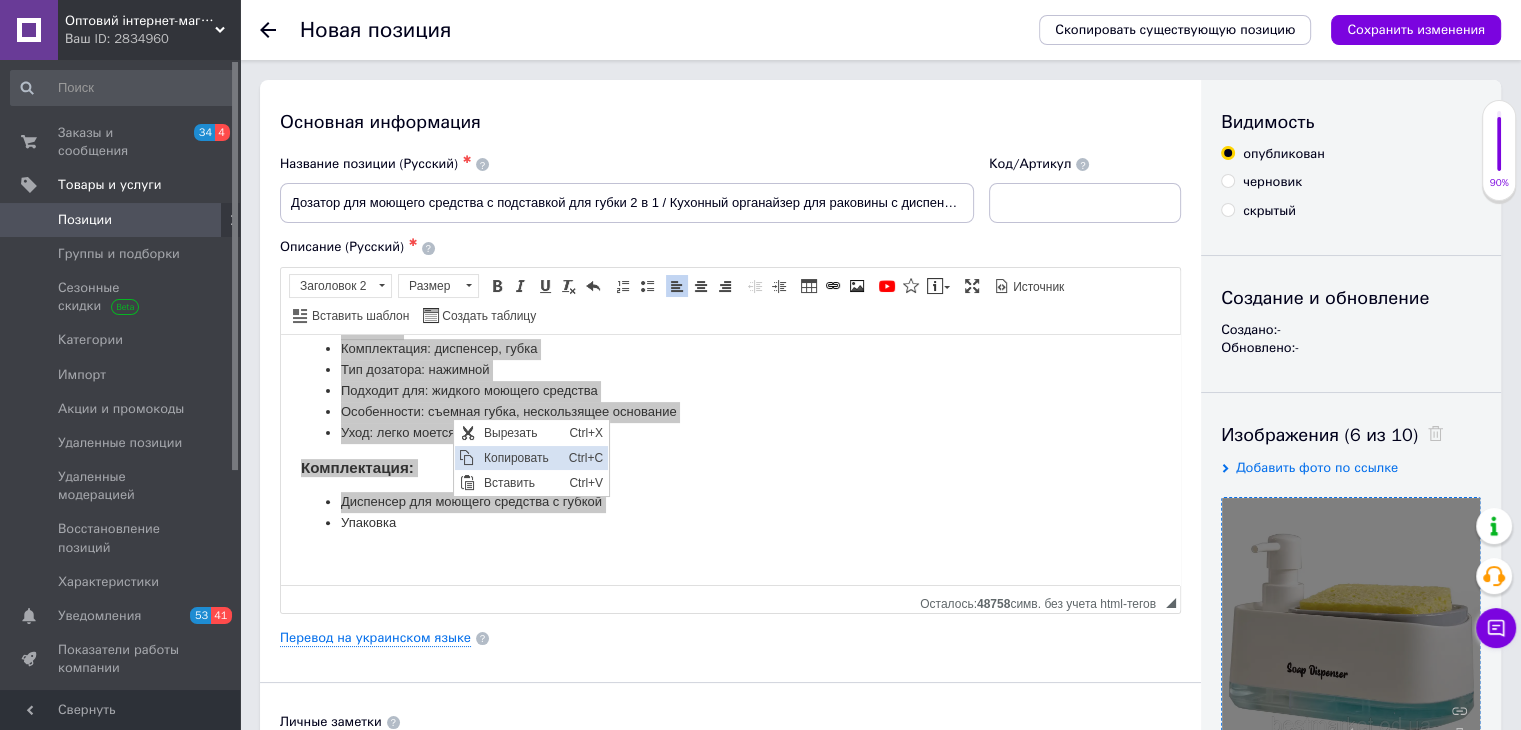 click on "Копировать" at bounding box center (520, 458) 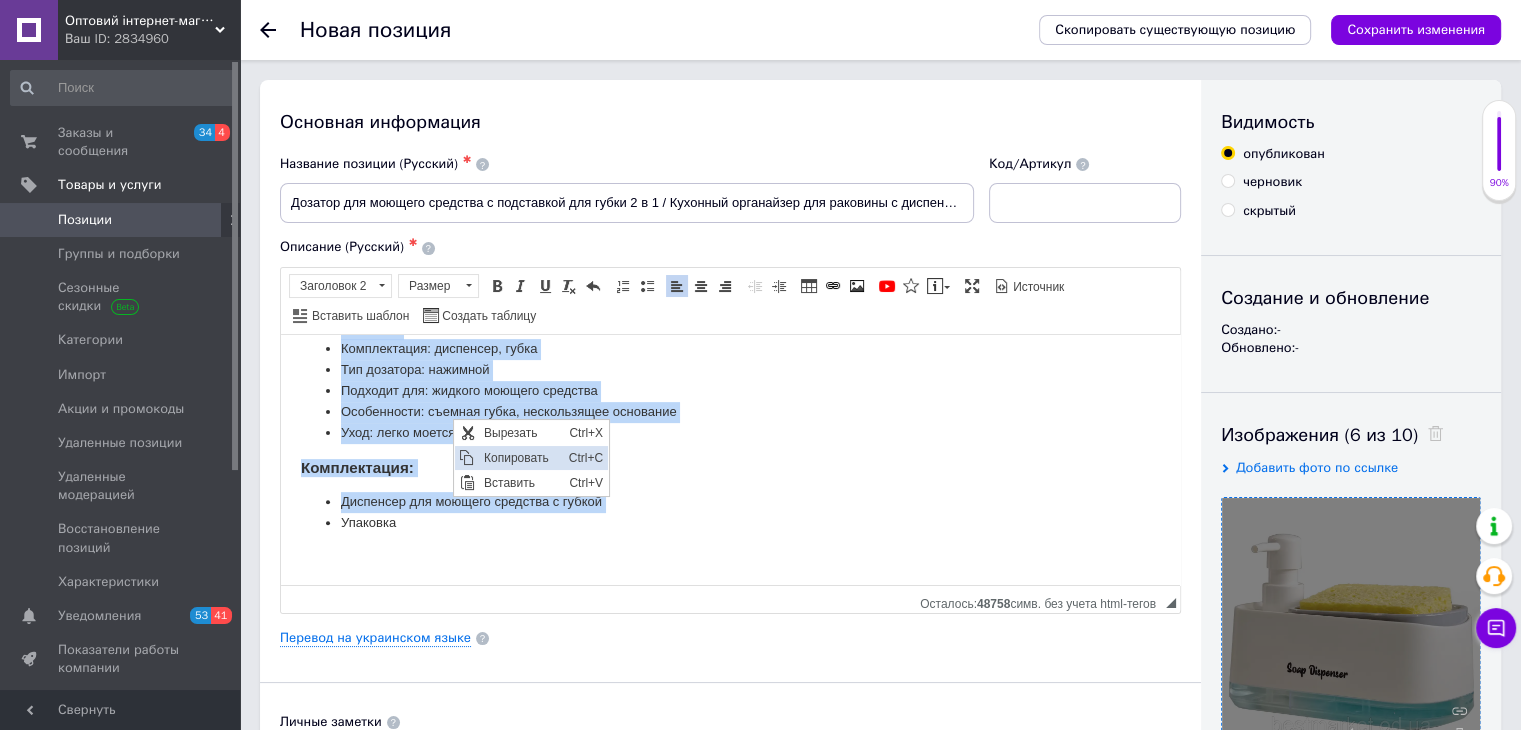 copy on "Сверкающая чистота без лишних усилий! Достоинства: Оптимальный расход моющего средства.  Простота и удобство в использовании.  Экономия пространства на кухне.  Надежные и долговечные материалы.  Современный и стильный дизайн. Диспенсер для моющего средства с губкой – это ваш незаменимый помощник на кухне! Он позволяет эффективно и экономно использовать моющее средство, а также обеспечивает удобство и гигиеничность при мытье посуды. Изготовленный из крепких материалов, диспенсер прослужит вам долгое время, сохраняя свой привлекательный внешний вид. В комплекте идет губка, которая отлично справляется с любыми загрязнениями, не повреждая поверхность посуды. Губка легко очищается и быстро высыхает, что предотвращает размножение бактерий. Забудьте о беспорядке на кухонной раковине – с диспенсером для моющего средства с губкой ваша кухня всегда будет сиять чистотой и порядком! Характеристики: Материал: пластик Цвет: прозрачный/белый Объем контейнера: 350 мл Размеры: 15 см x 10 см x 8 см Вес: 200 г Комплектация: ..." 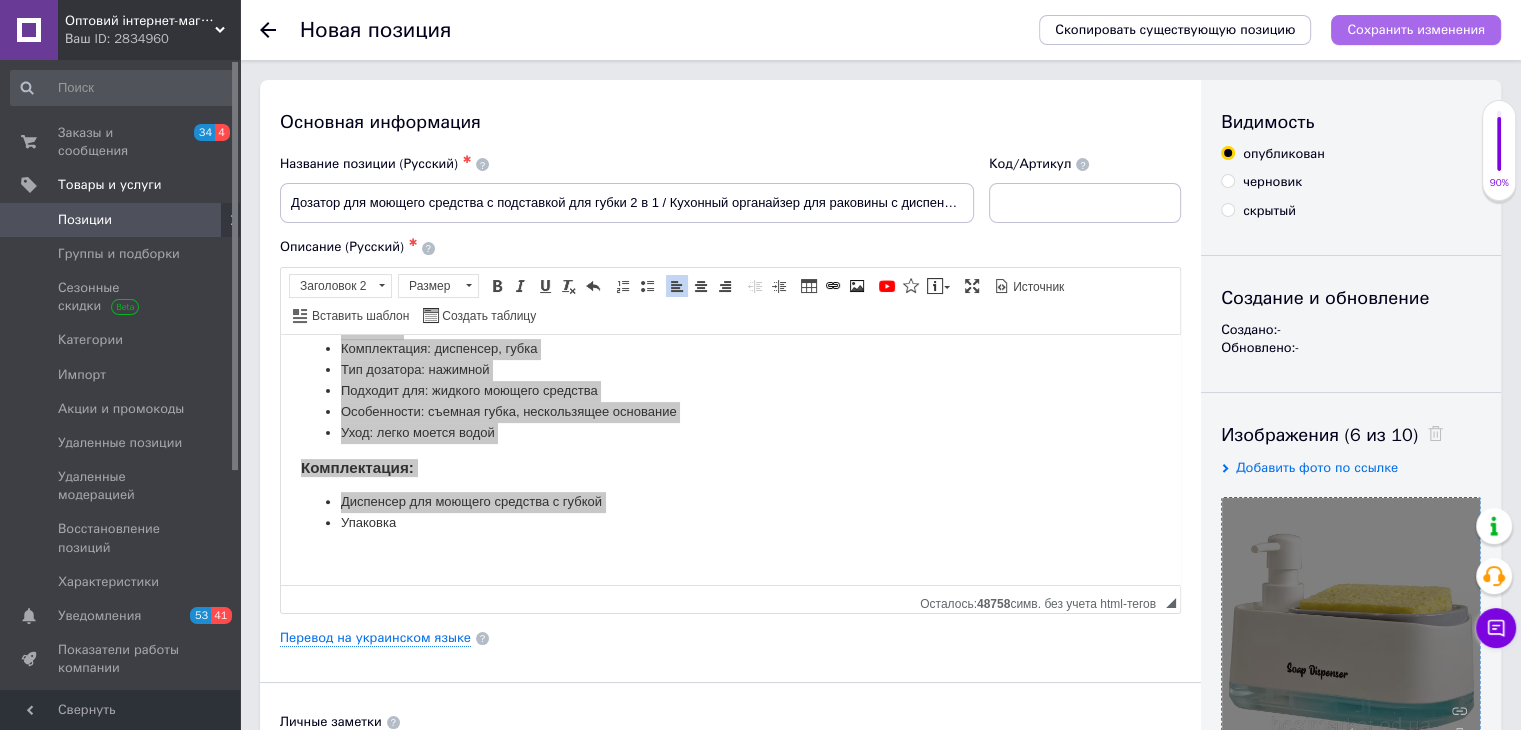 click on "Сохранить изменения" at bounding box center (1416, 29) 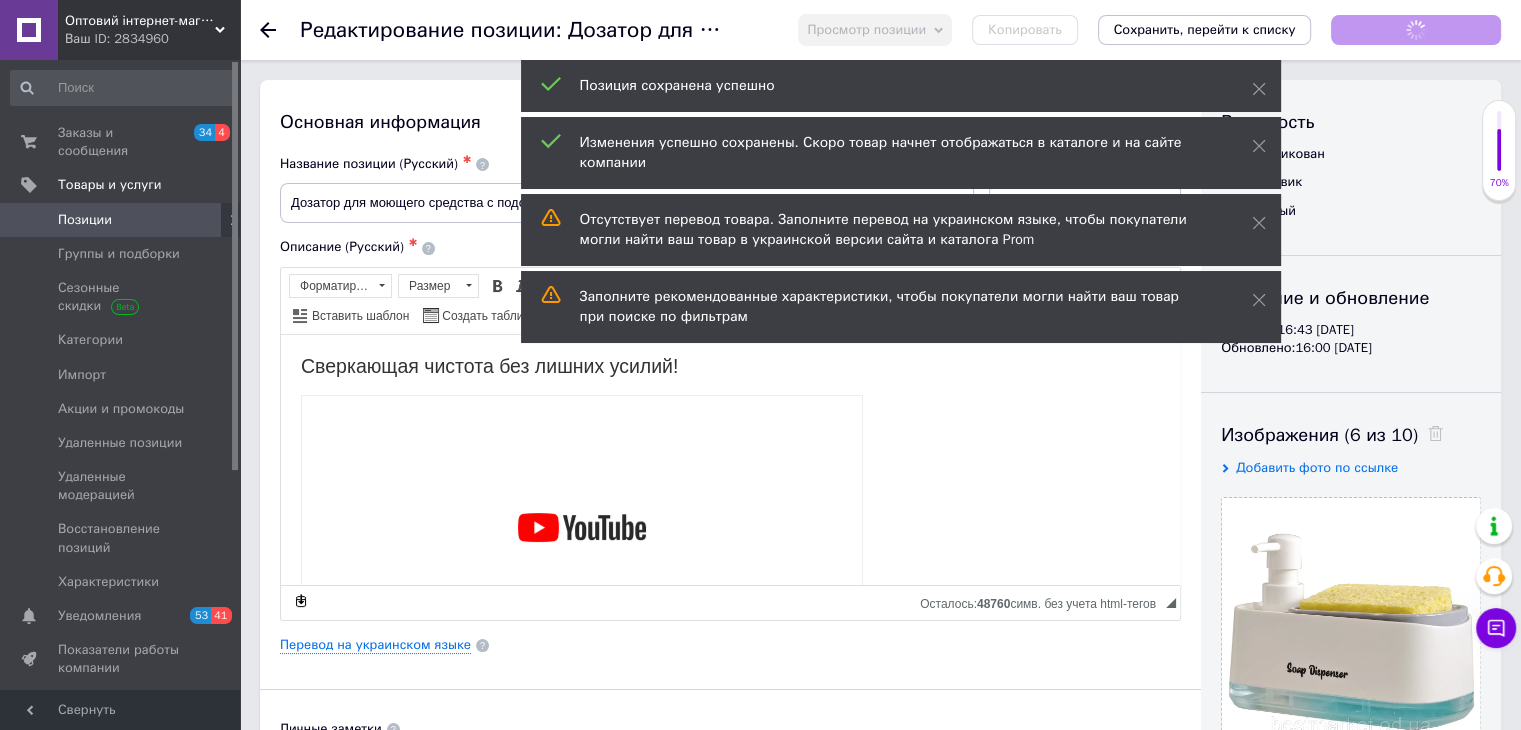 scroll, scrollTop: 0, scrollLeft: 0, axis: both 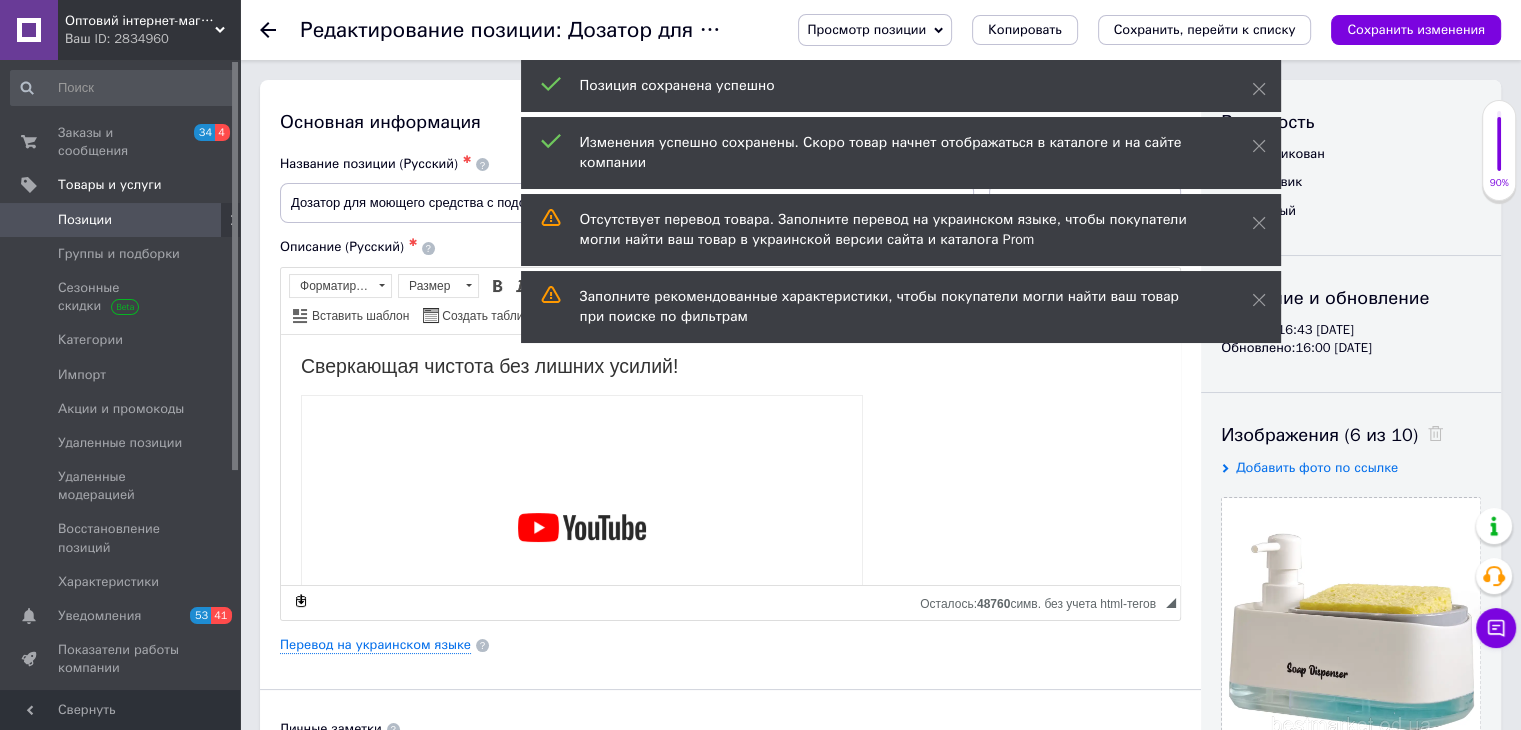 click on "Позиции" at bounding box center [123, 220] 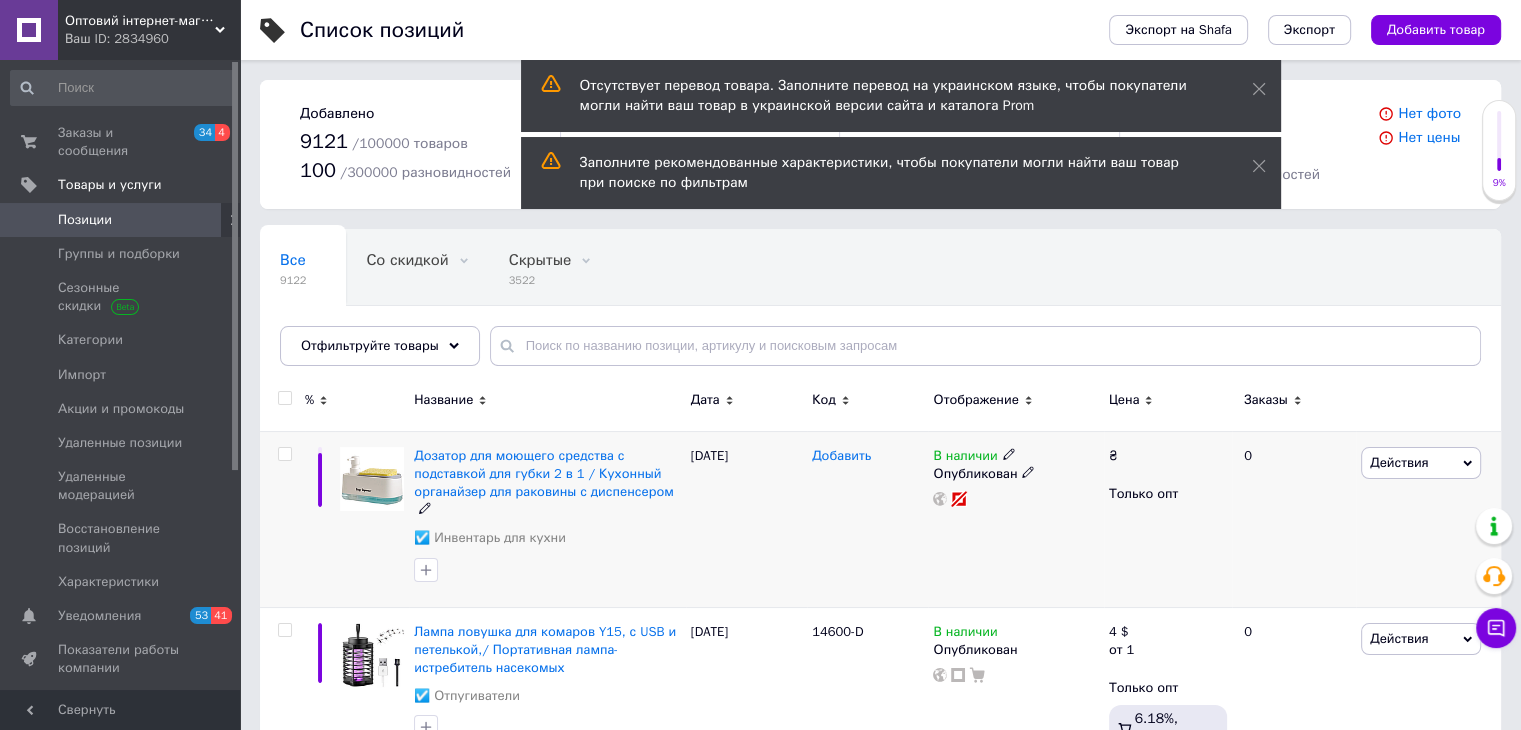 click on "Добавить" at bounding box center (841, 456) 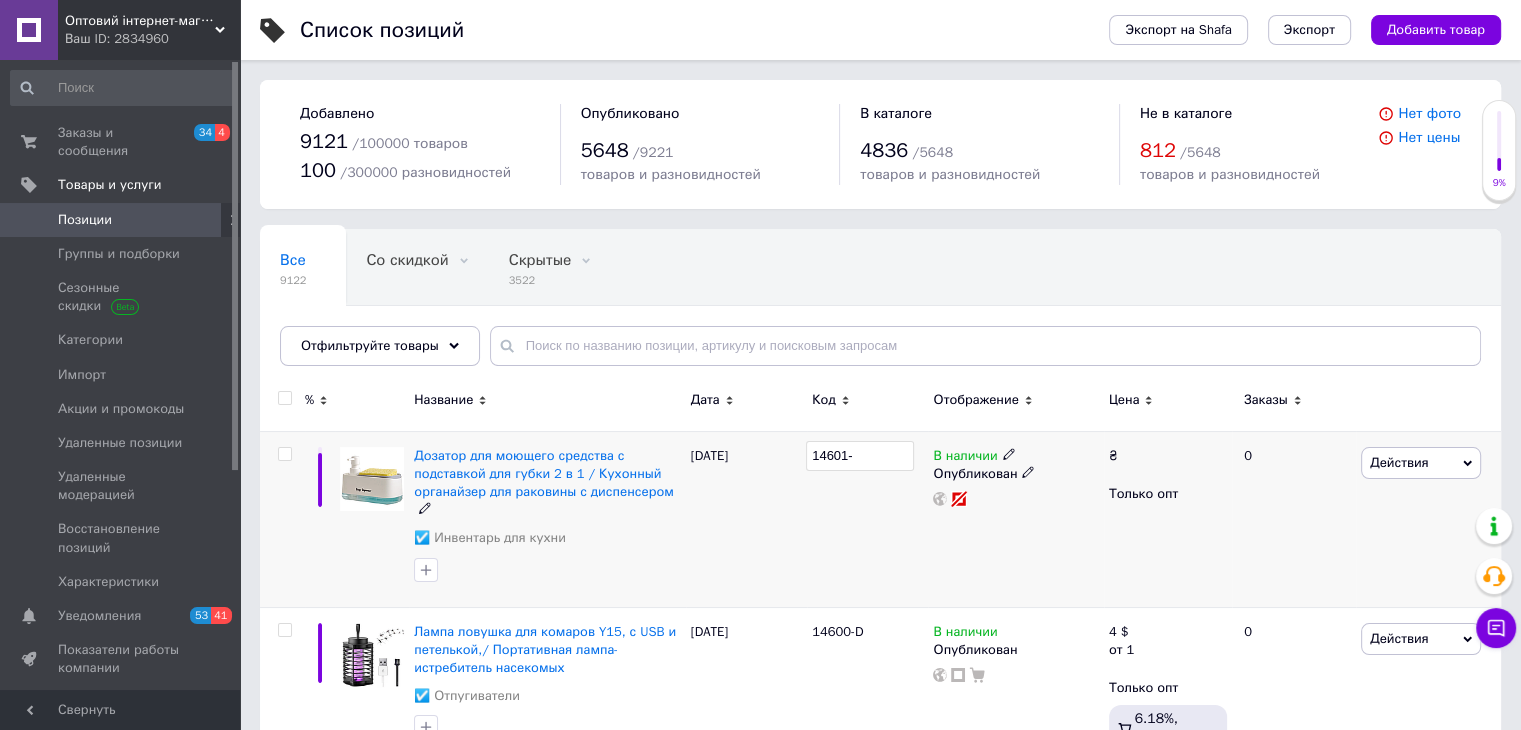 type on "14601-D" 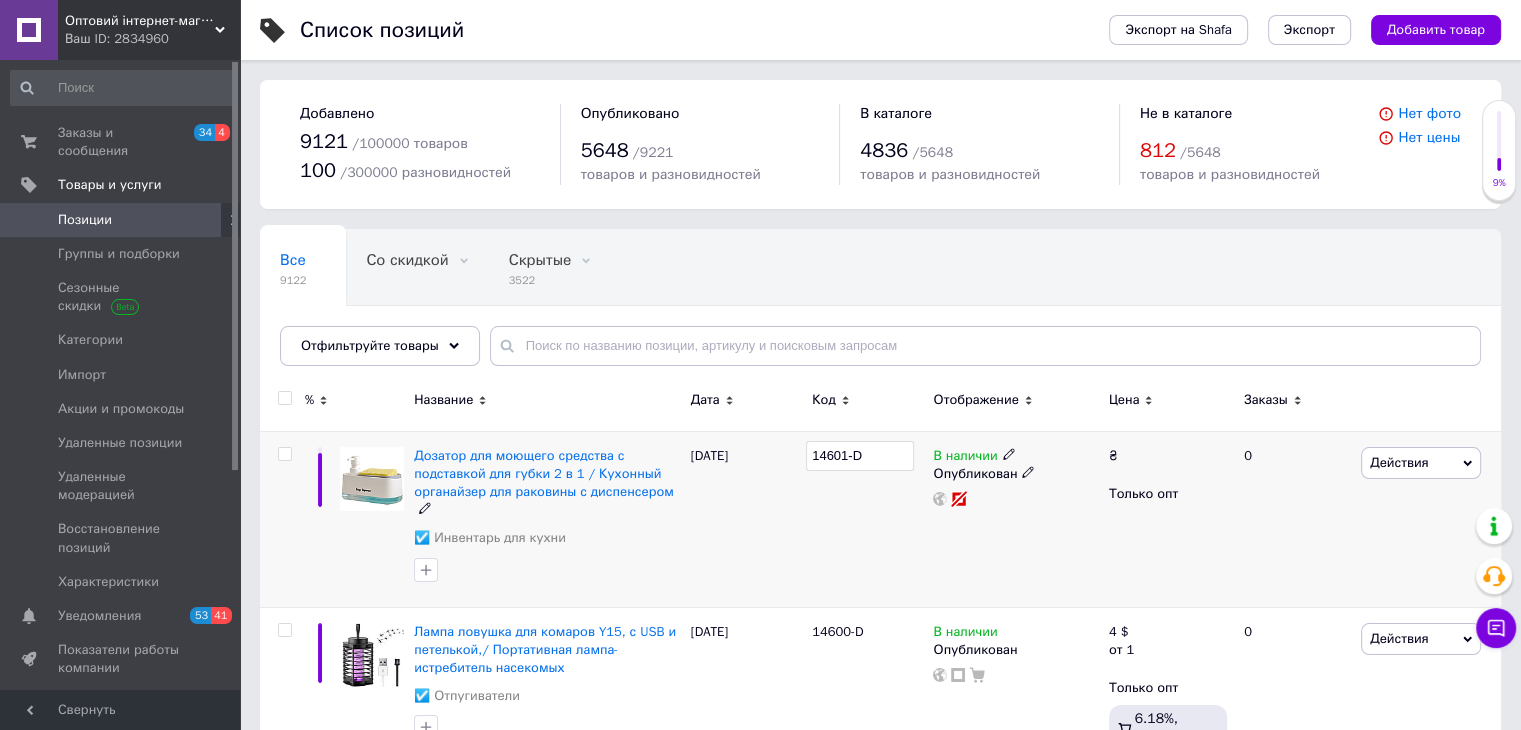 click on "14601-D" at bounding box center (867, 519) 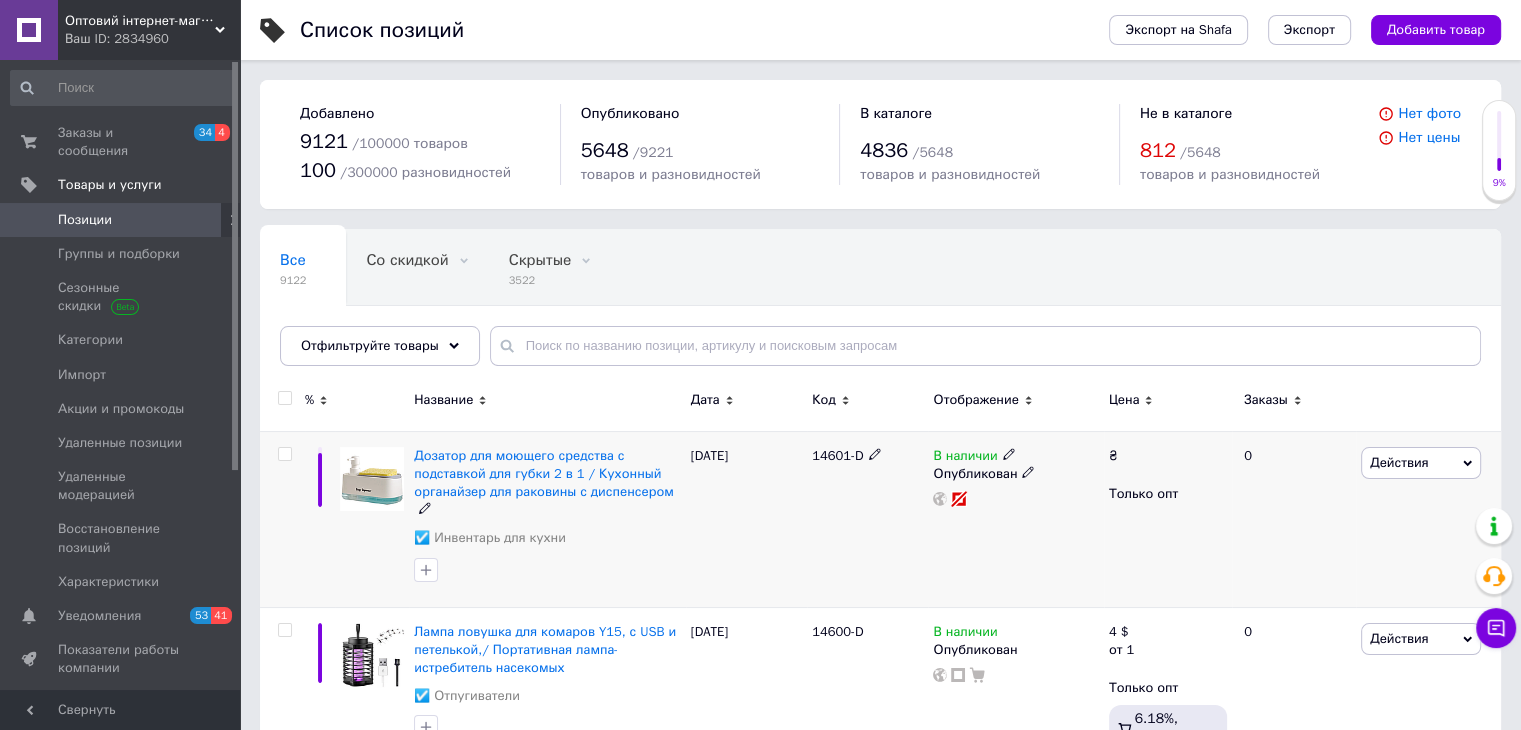 click on "В наличии" at bounding box center (965, 458) 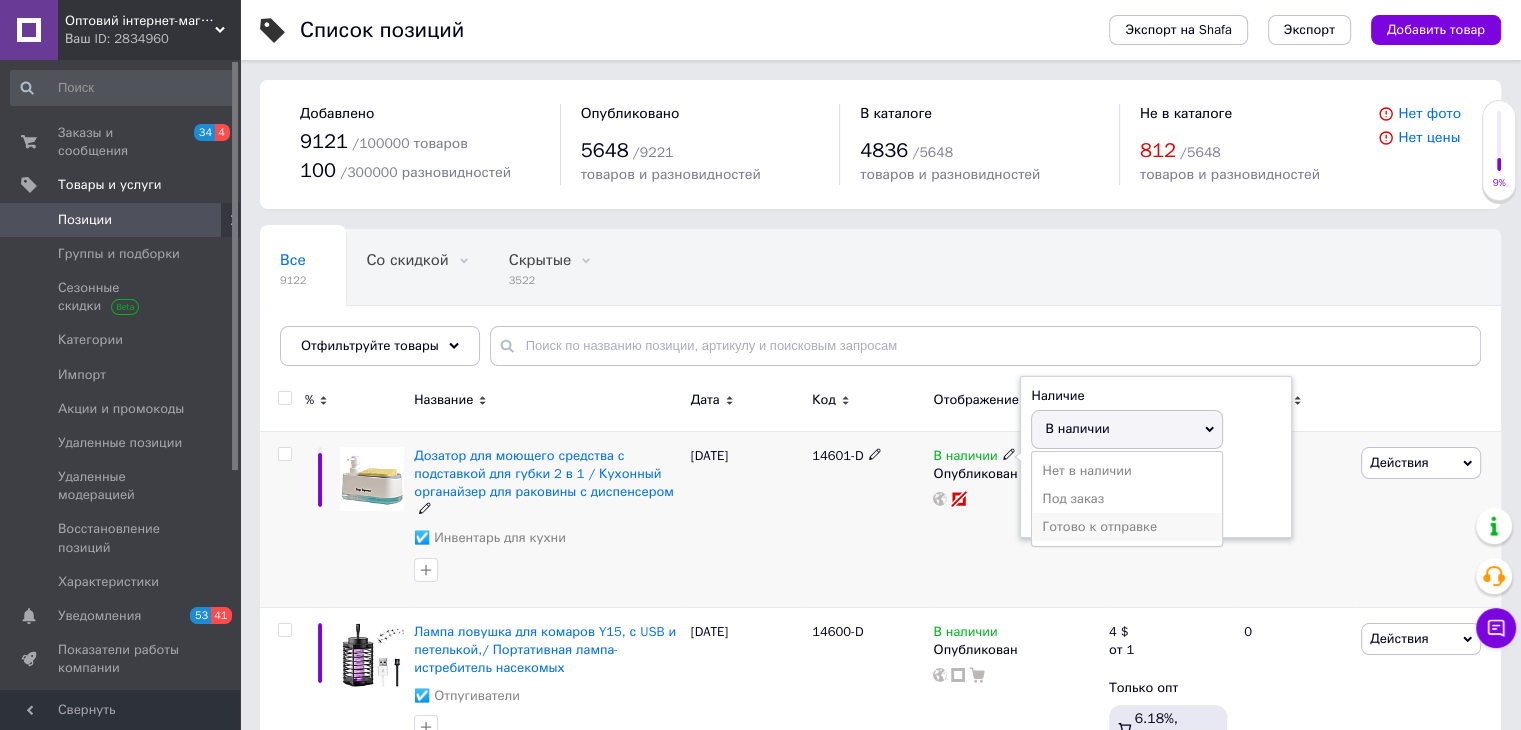click on "Готово к отправке" at bounding box center (1127, 527) 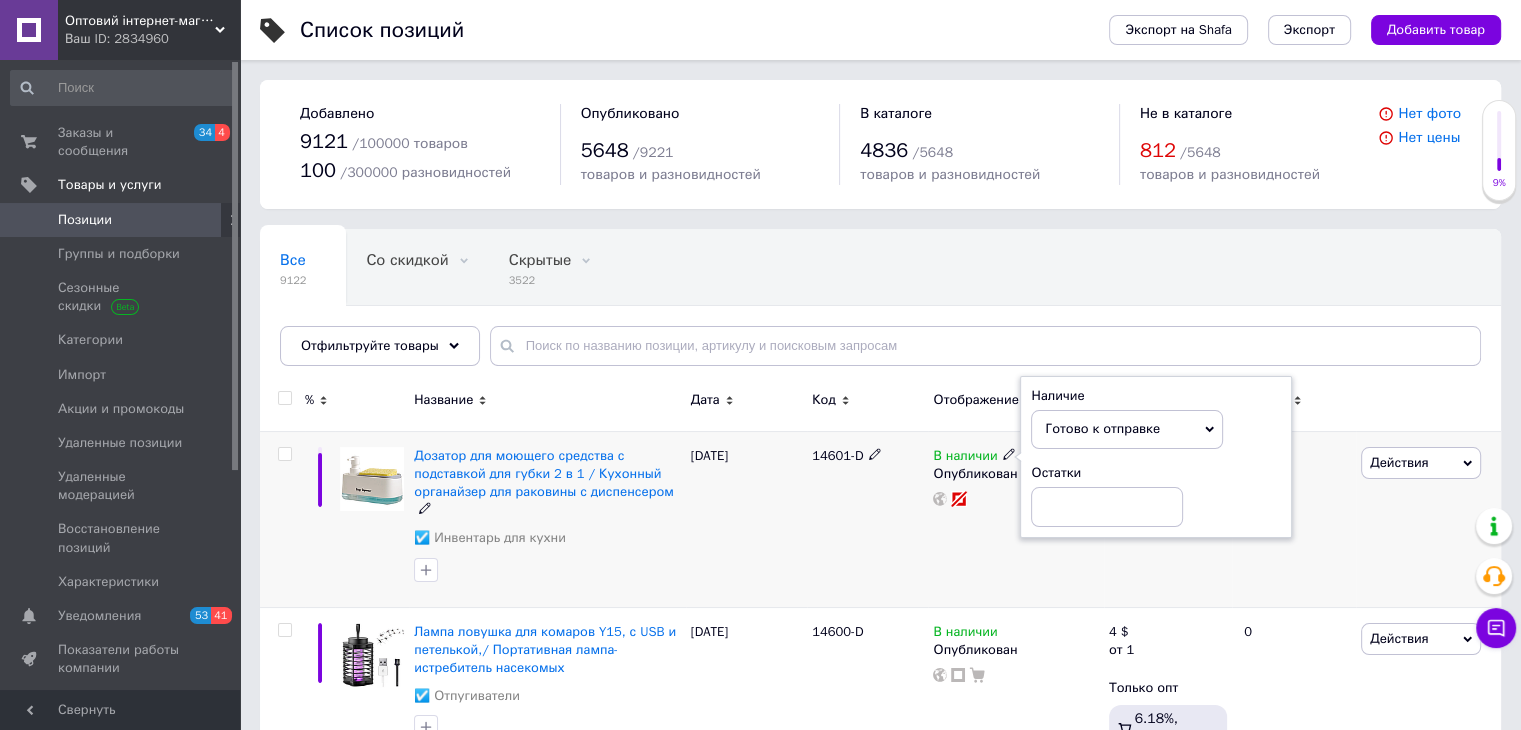 click on "В наличии Наличие Готово к отправке В наличии Нет в наличии Под заказ Остатки Опубликован" at bounding box center [1015, 519] 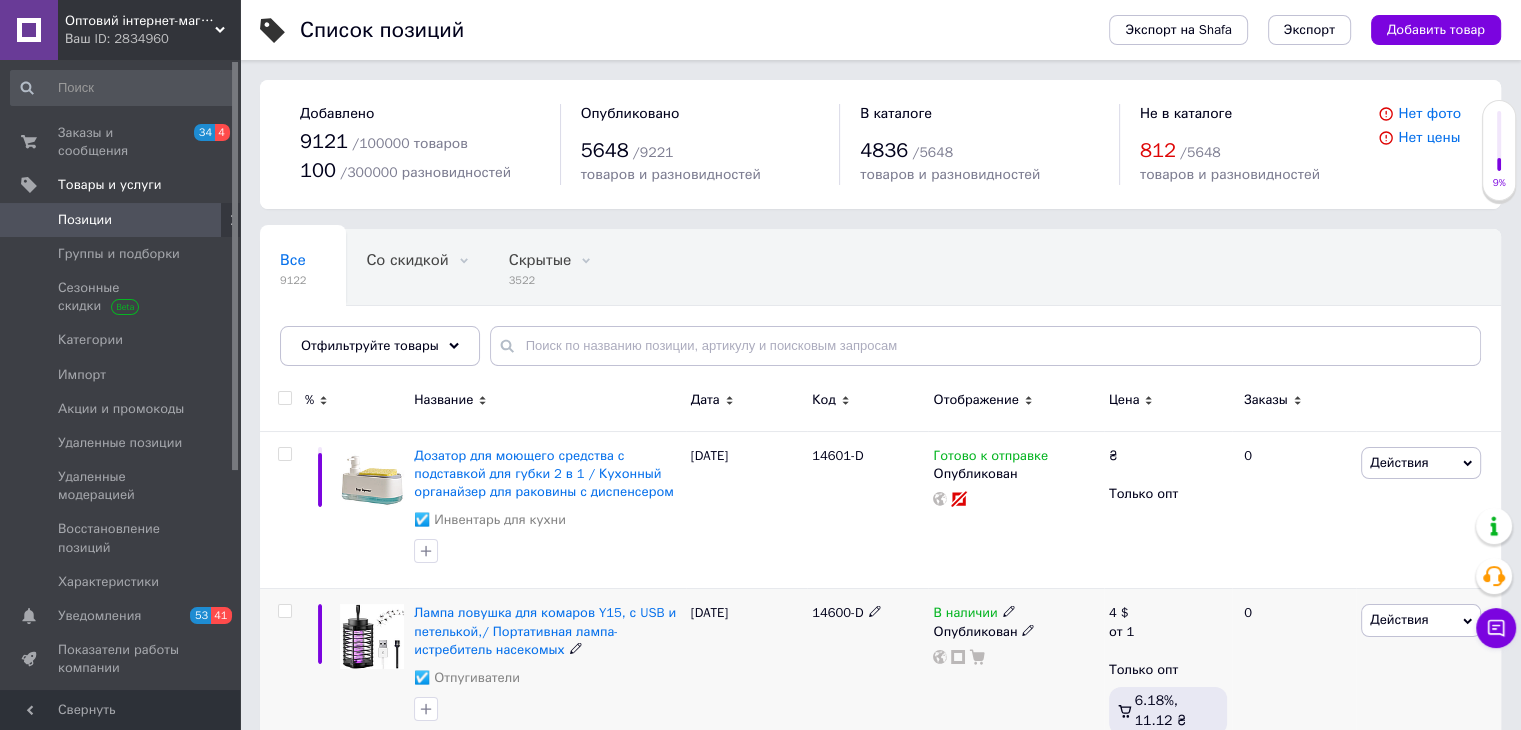 click on "В наличии" at bounding box center (965, 615) 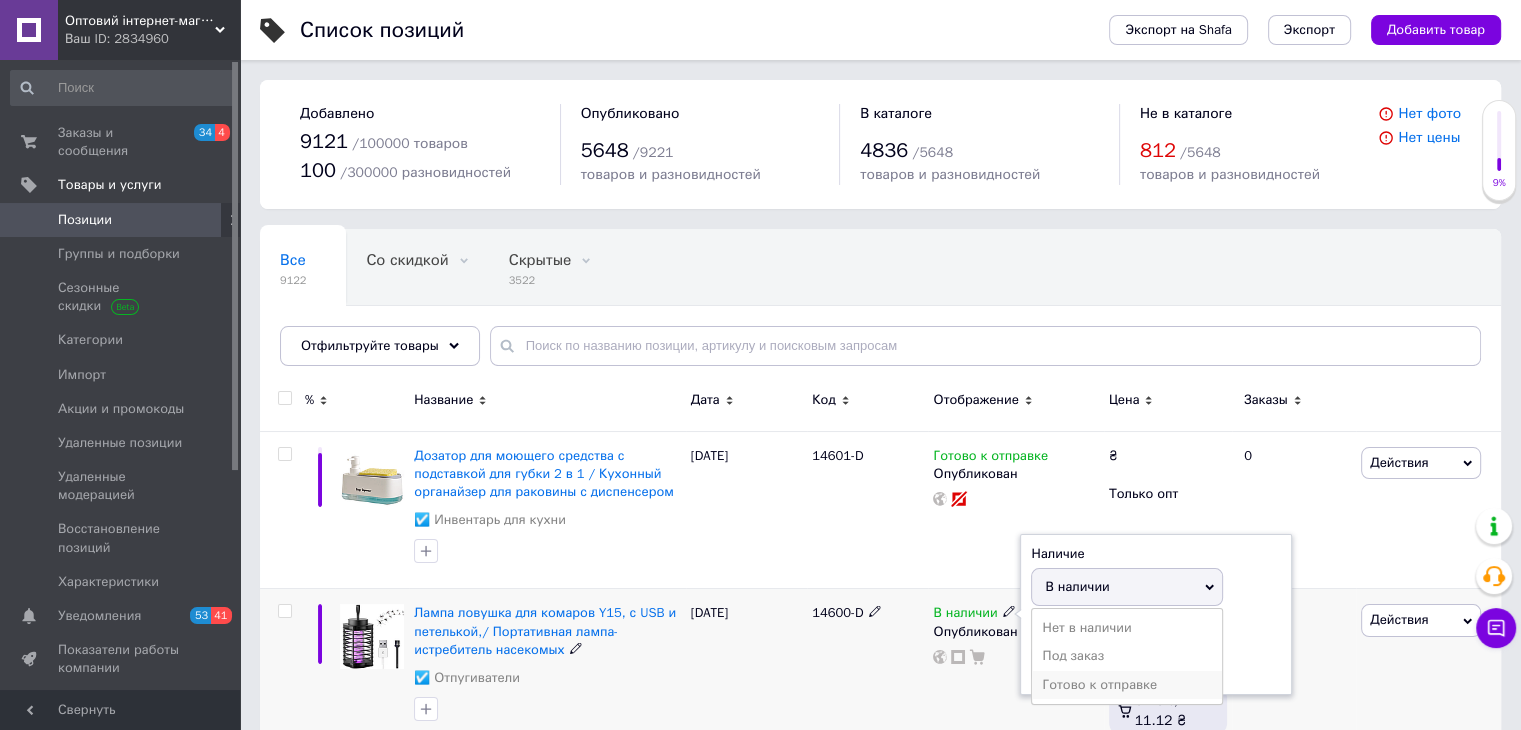 click on "Готово к отправке" at bounding box center [1127, 685] 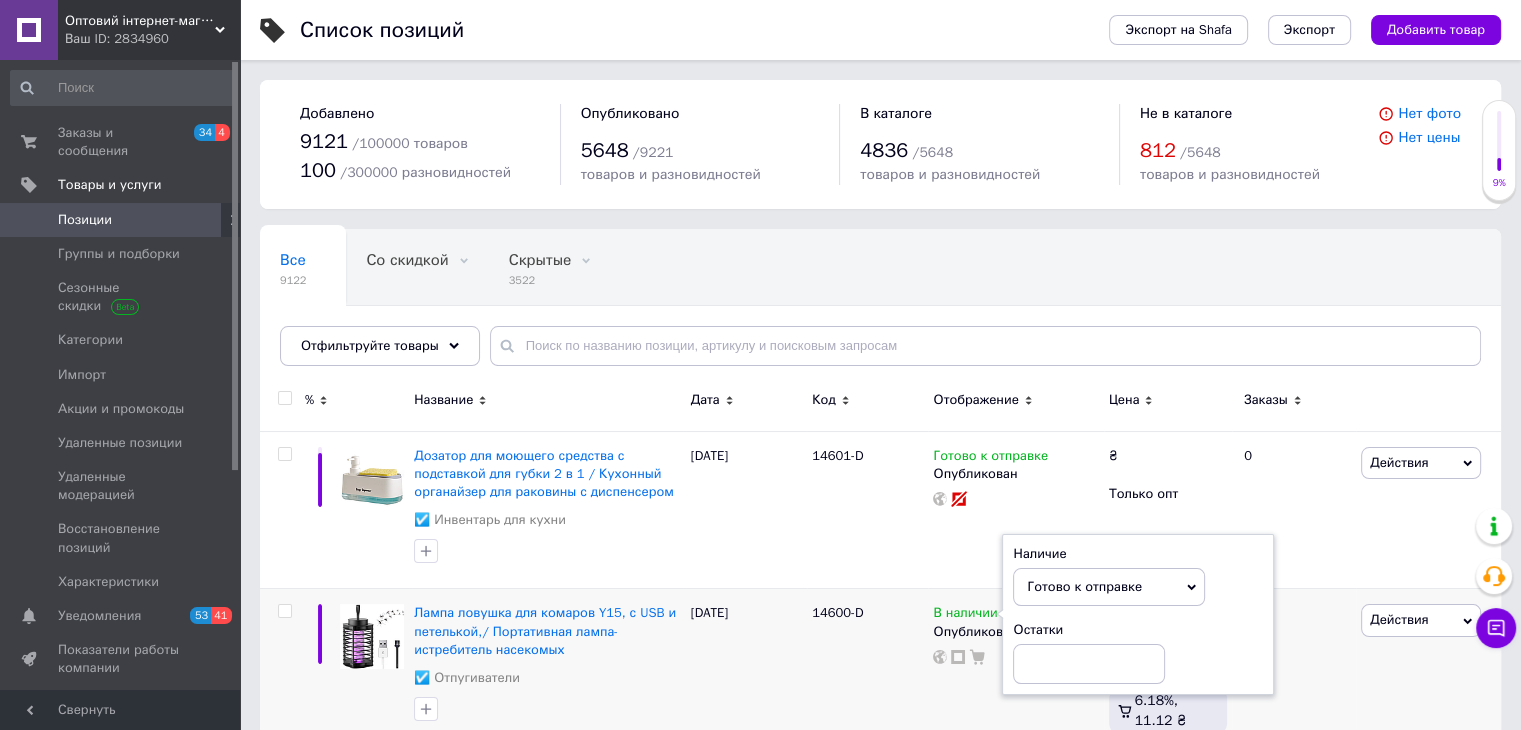 click on "Ваш ID: 2834960" at bounding box center [152, 39] 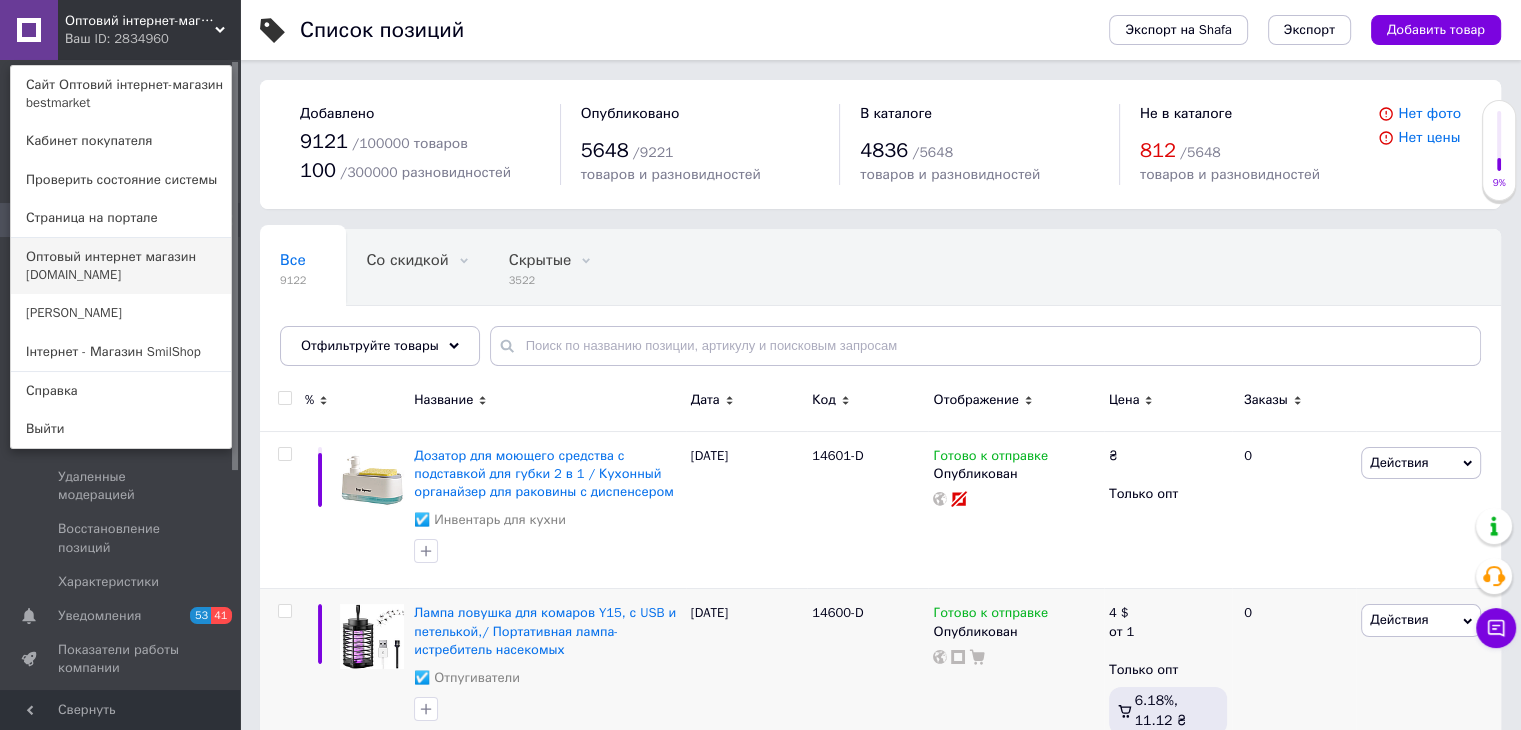 click on "Оптовый интернет магазин  [DOMAIN_NAME]" at bounding box center [121, 266] 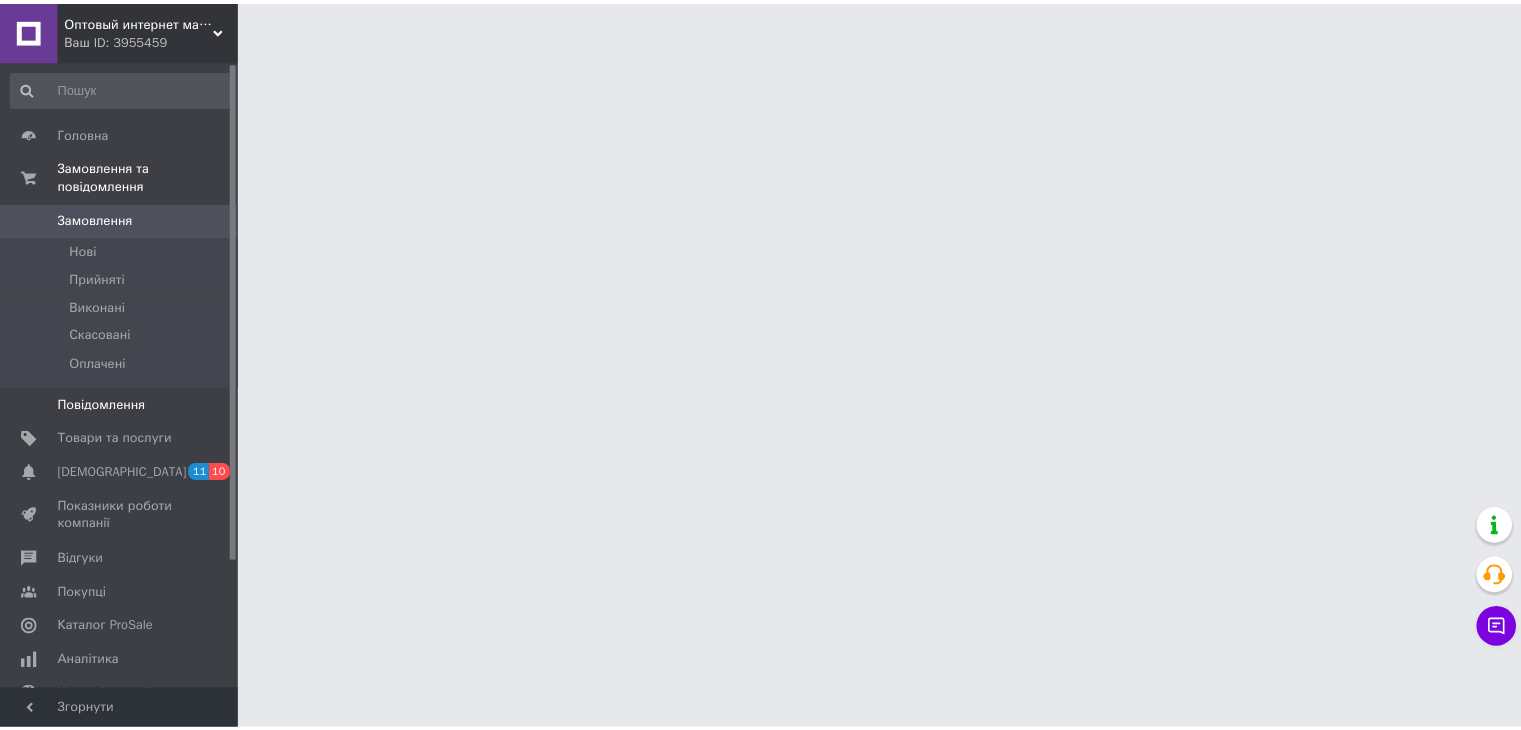 scroll, scrollTop: 0, scrollLeft: 0, axis: both 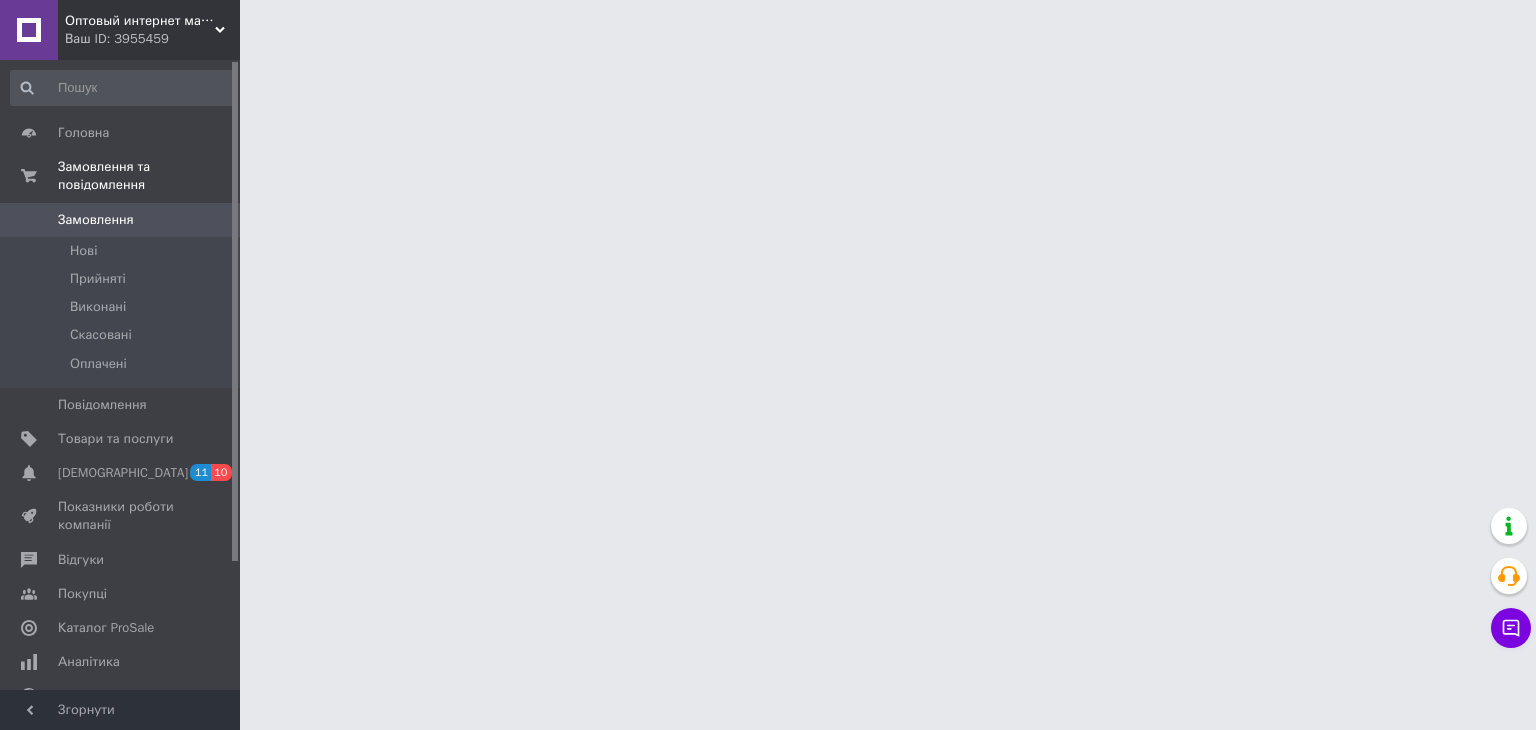 drag, startPoint x: 178, startPoint y: 409, endPoint x: 272, endPoint y: 387, distance: 96.540146 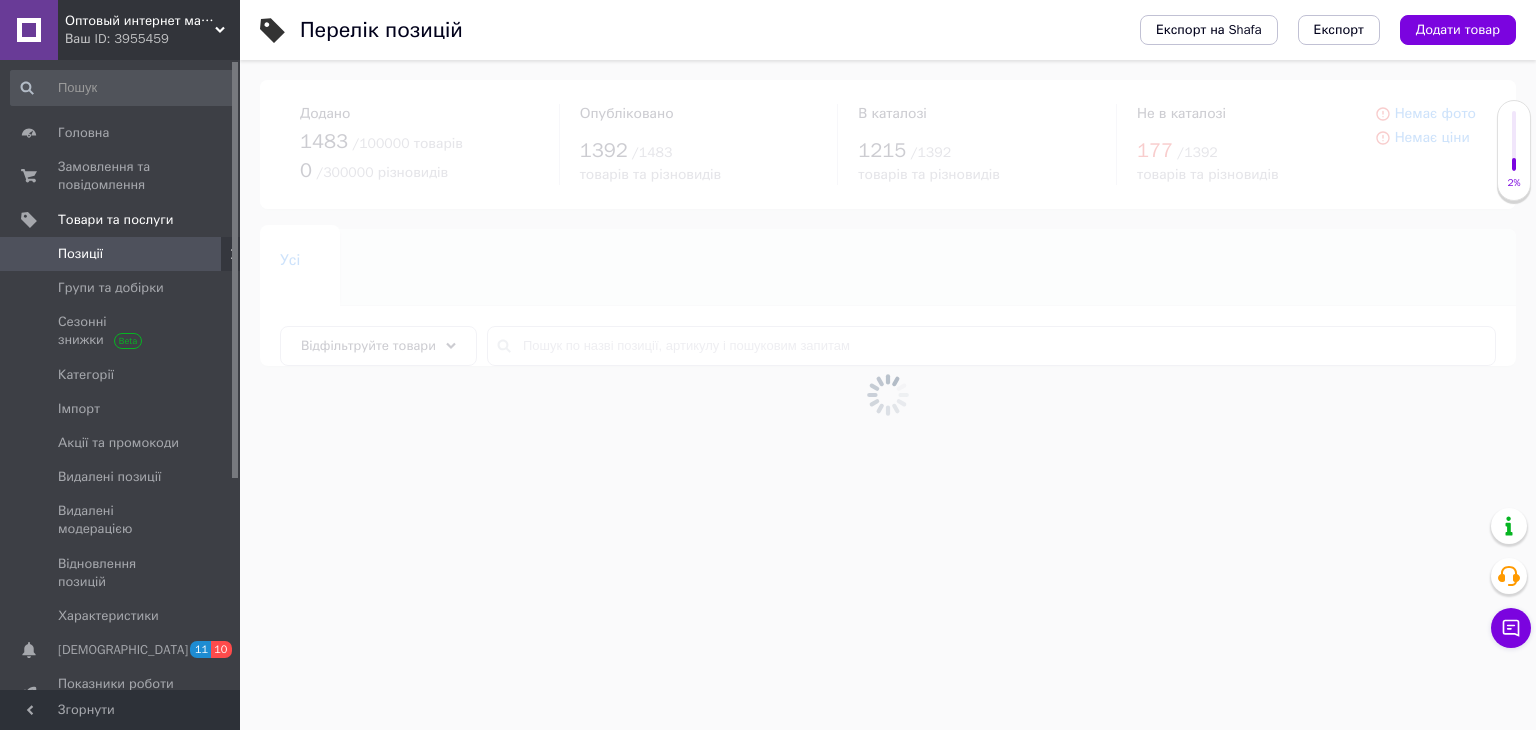 drag, startPoint x: 1493, startPoint y: 18, endPoint x: 1483, endPoint y: 29, distance: 14.866069 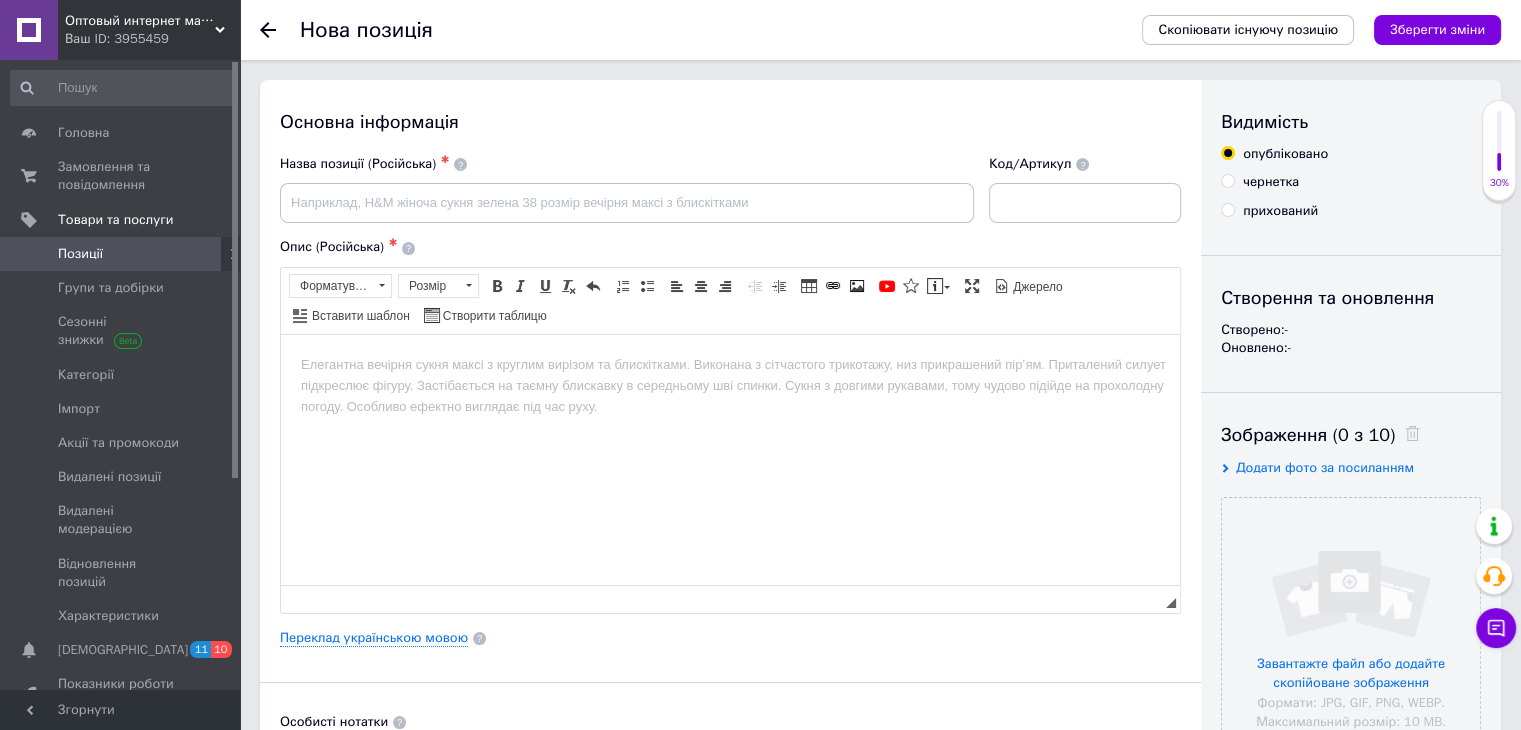 scroll, scrollTop: 0, scrollLeft: 0, axis: both 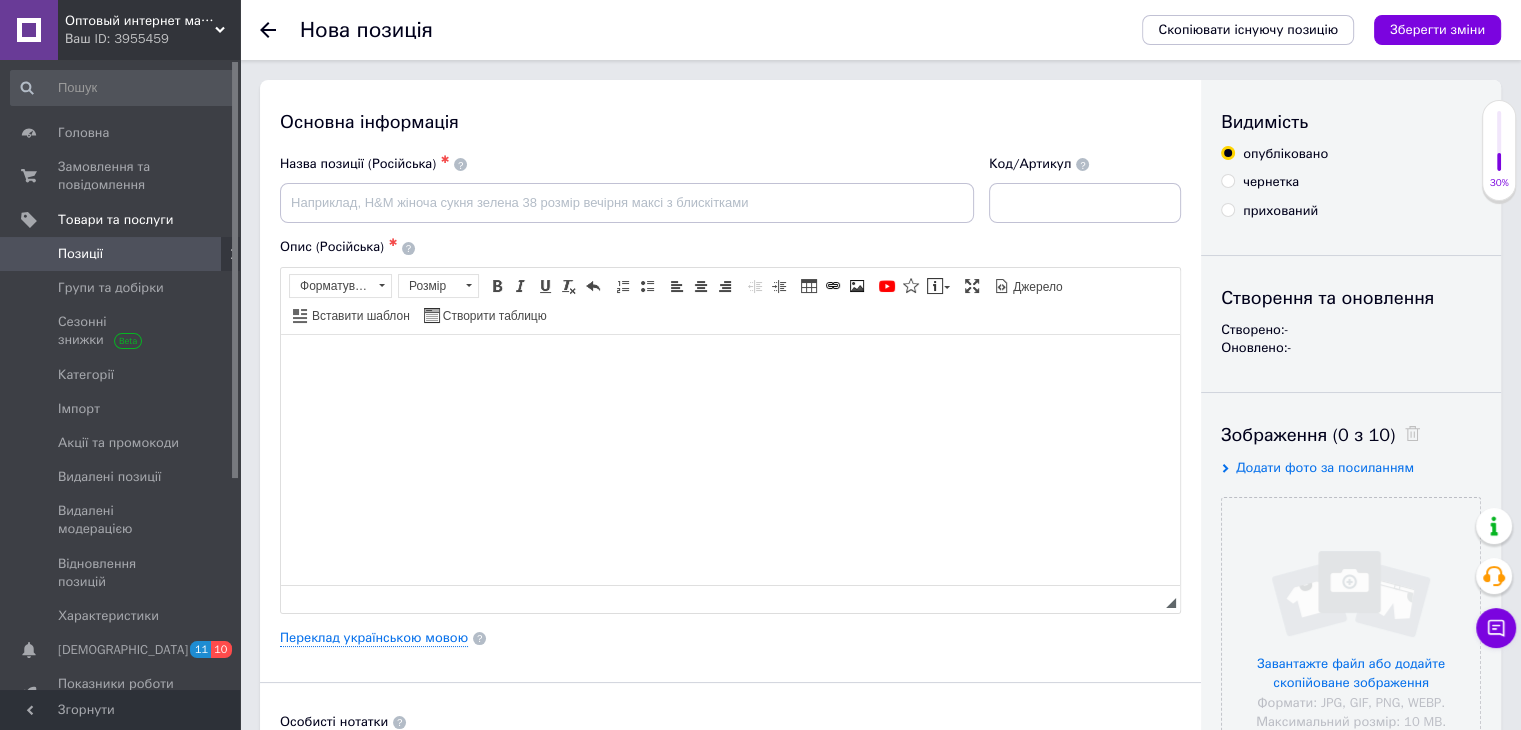 click at bounding box center [730, 364] 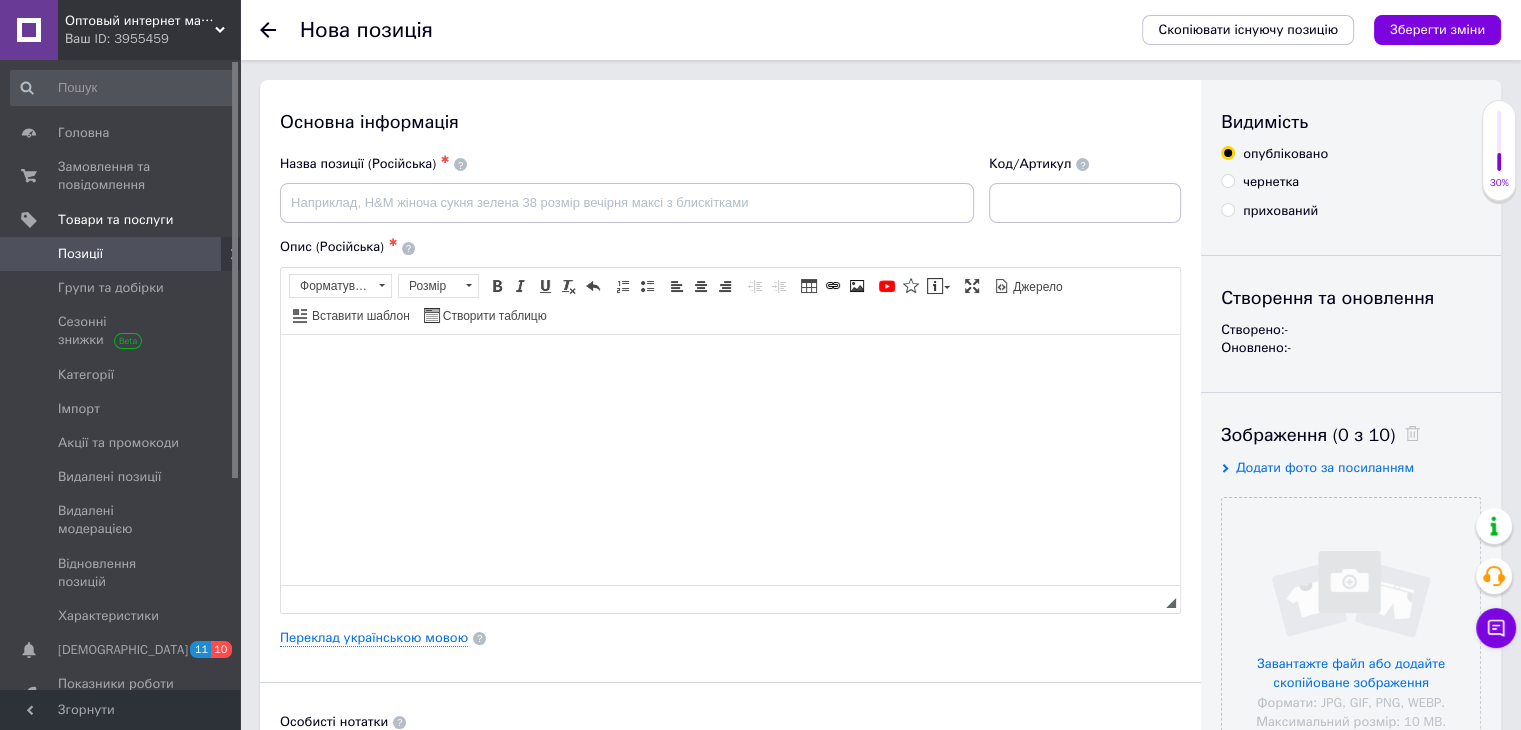 scroll, scrollTop: 476, scrollLeft: 0, axis: vertical 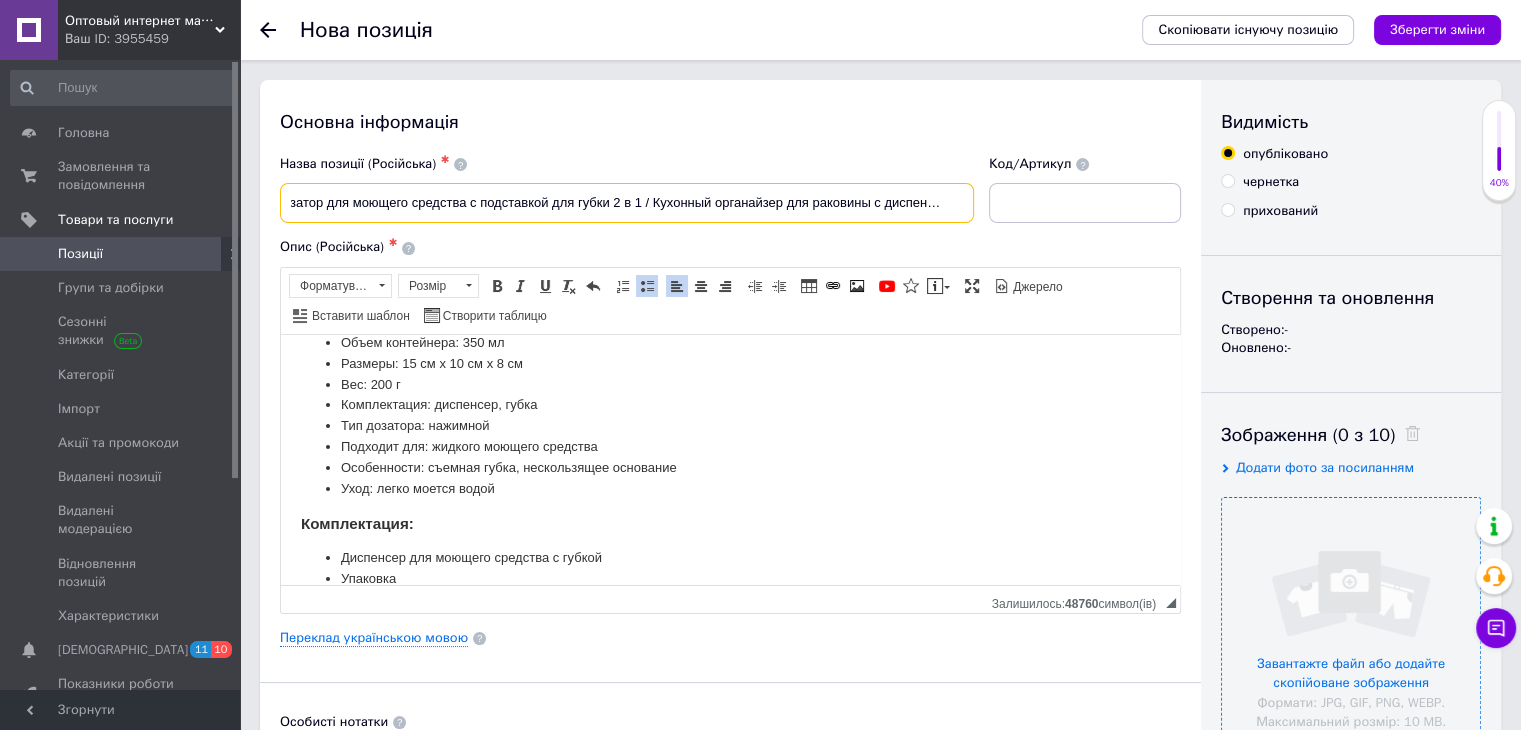 type on "Дозатор для моющего средства с подставкой для губки 2 в 1 / Кухонный органайзер для раковины с диспенсером" 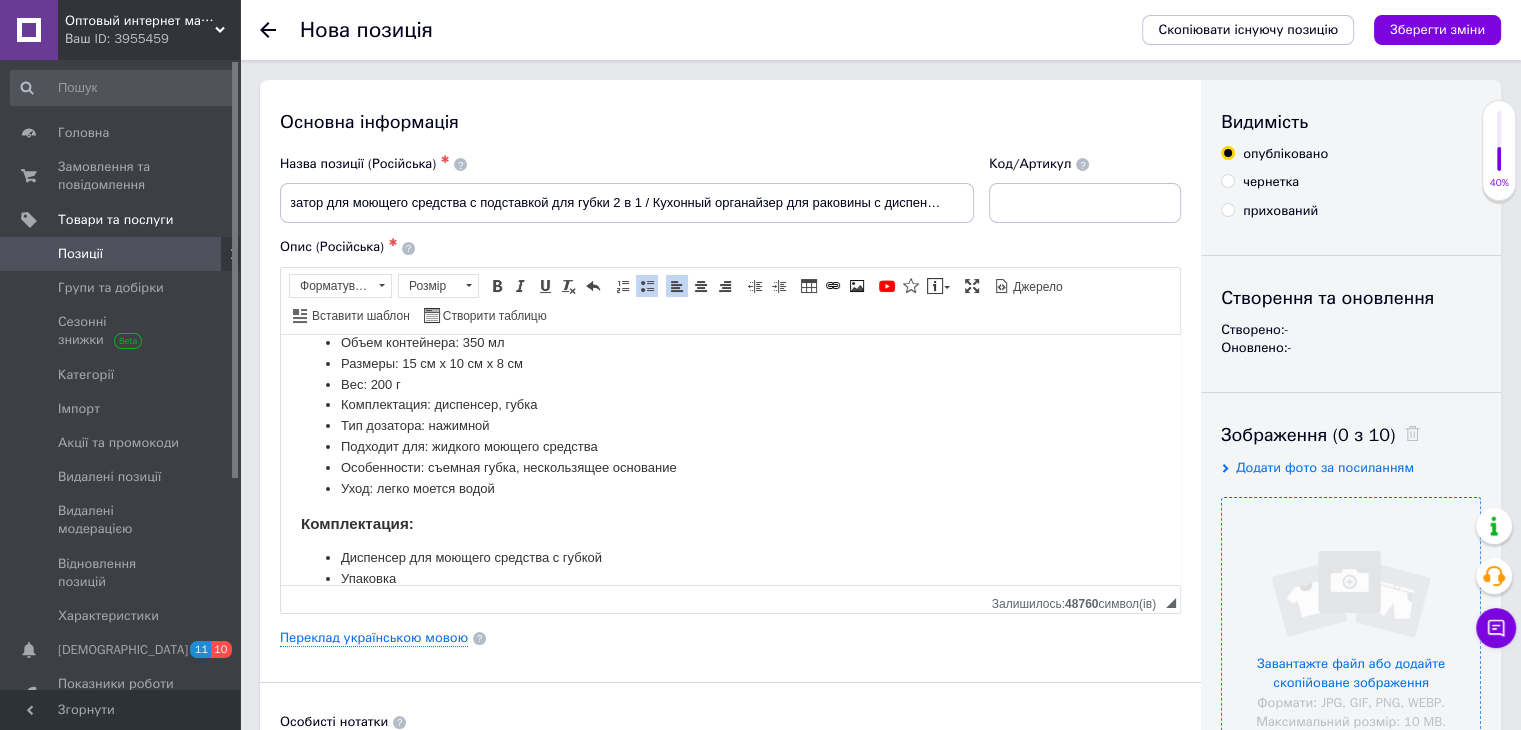 scroll, scrollTop: 0, scrollLeft: 0, axis: both 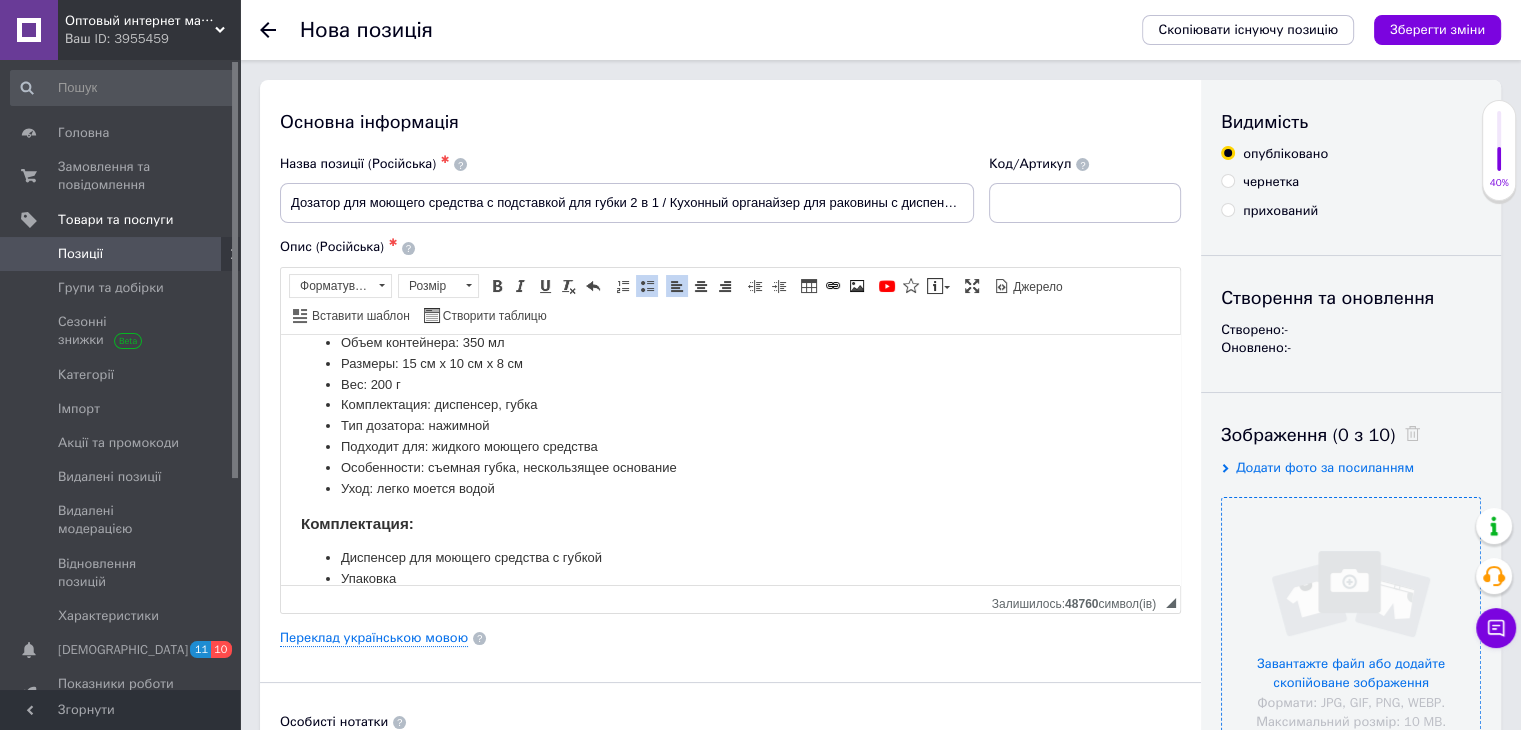 click at bounding box center (1351, 627) 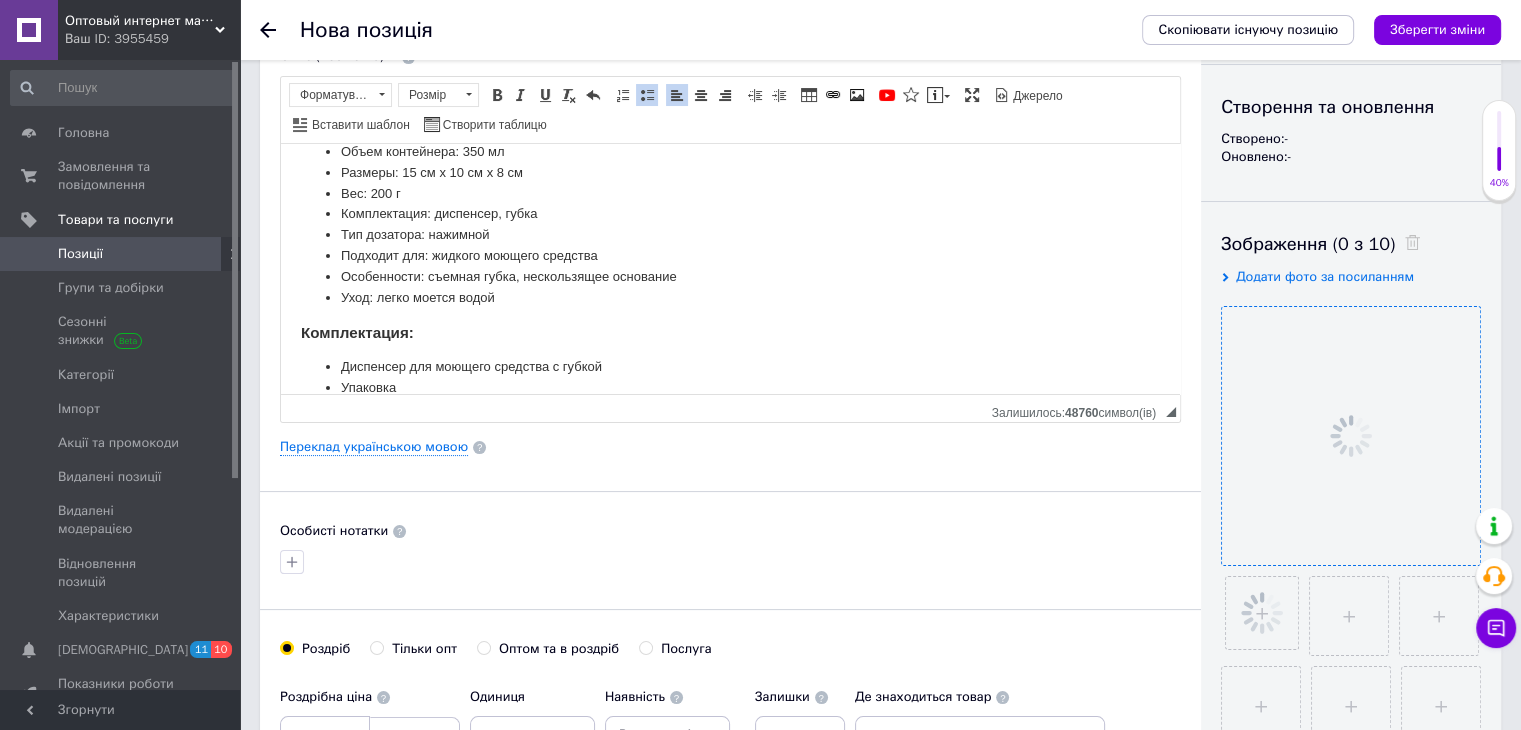 scroll, scrollTop: 200, scrollLeft: 0, axis: vertical 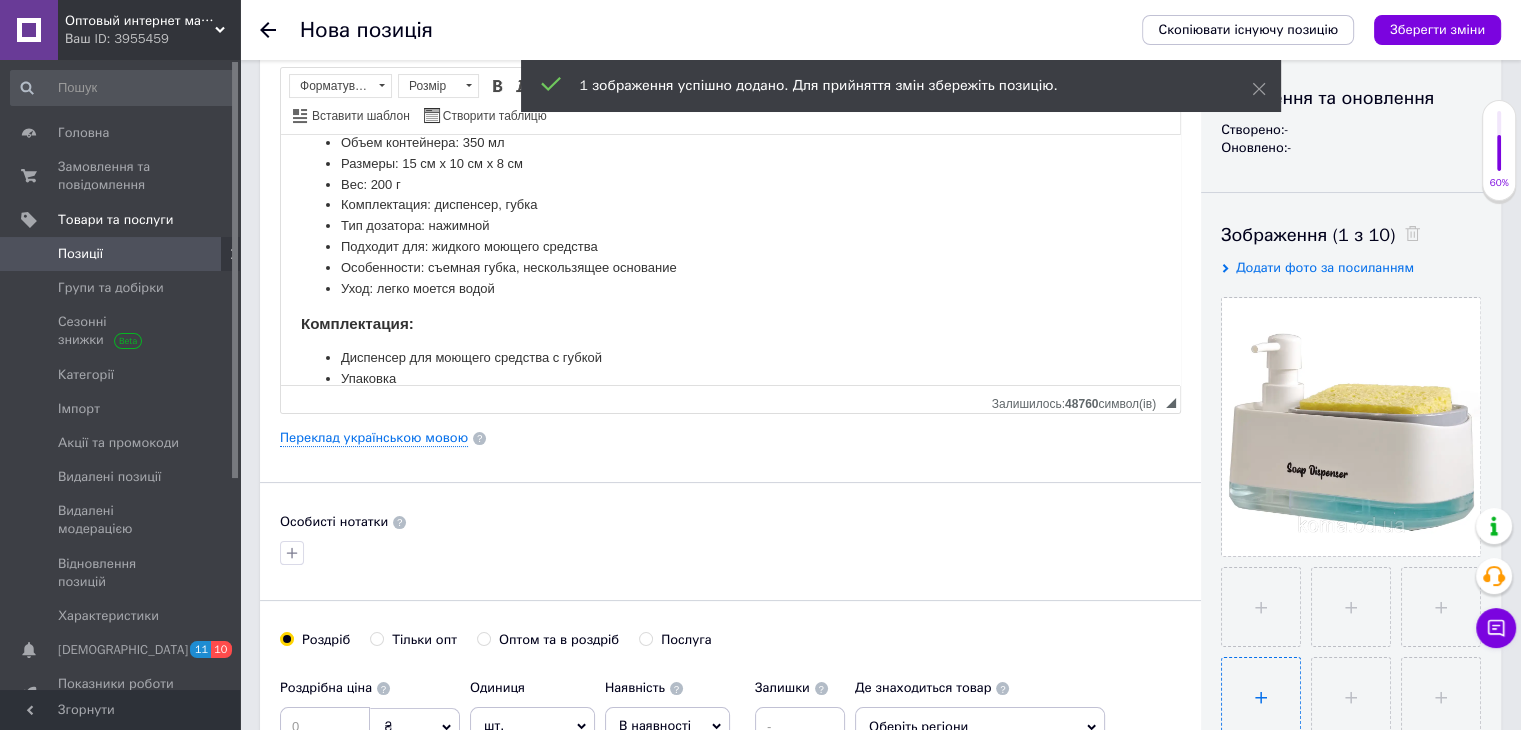 click at bounding box center [1261, 697] 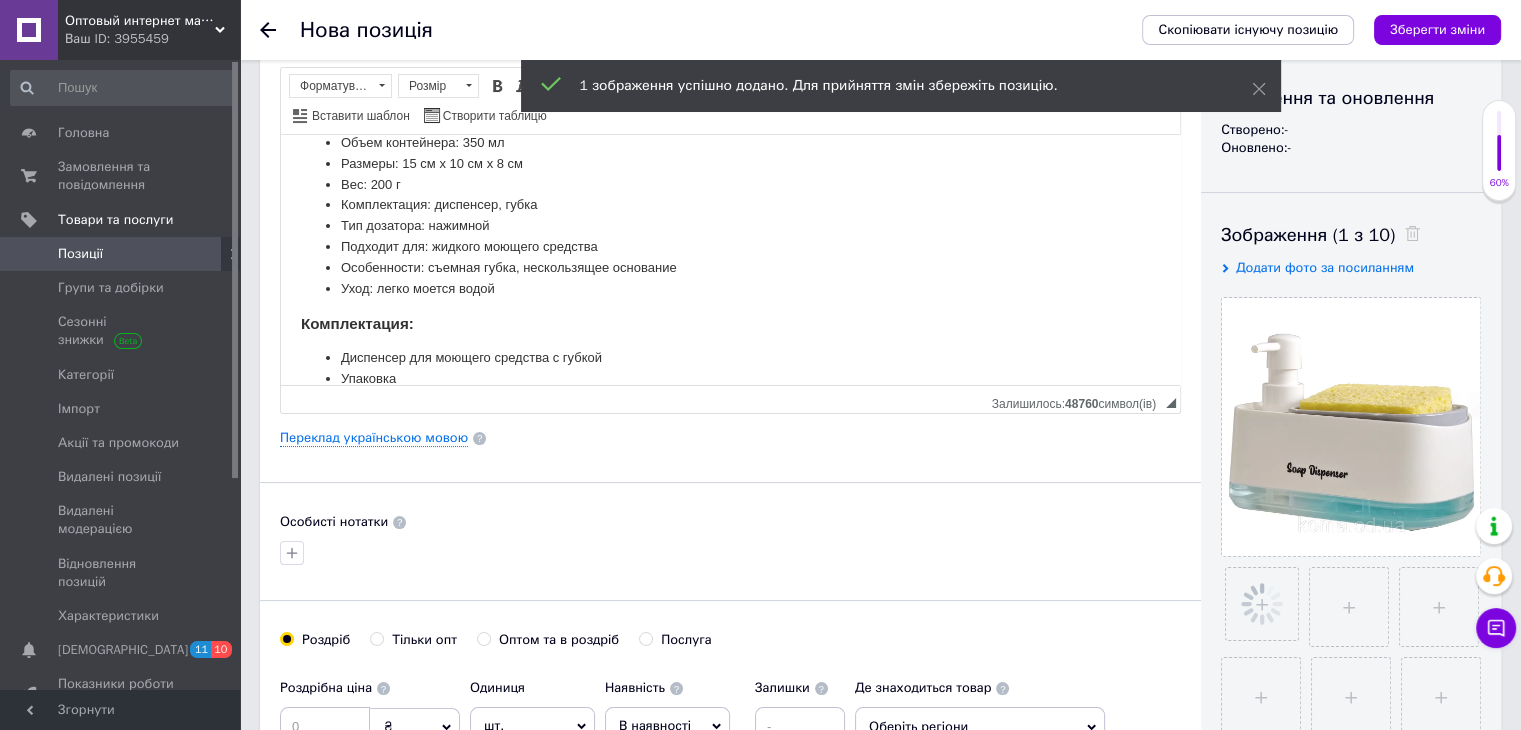 type 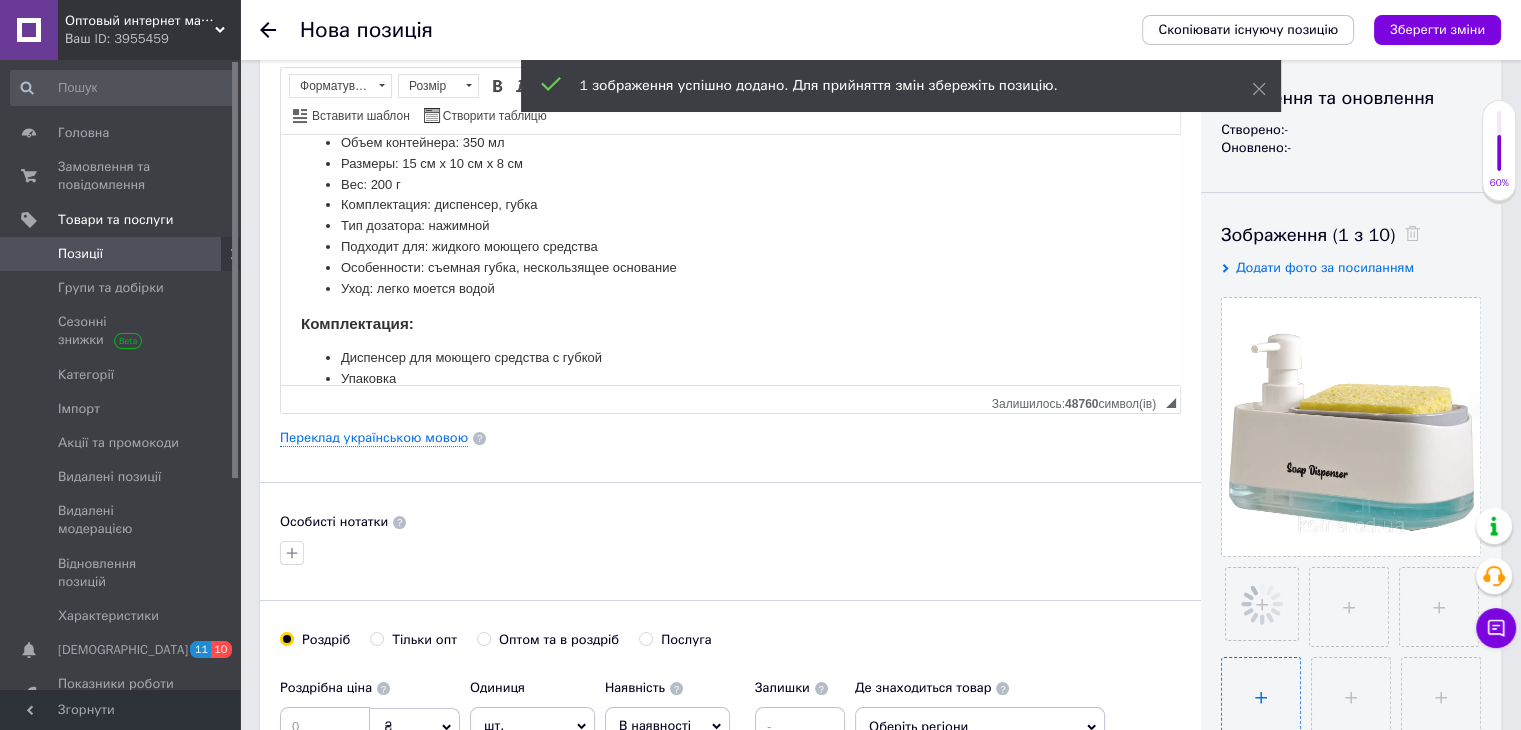 click at bounding box center (1261, 697) 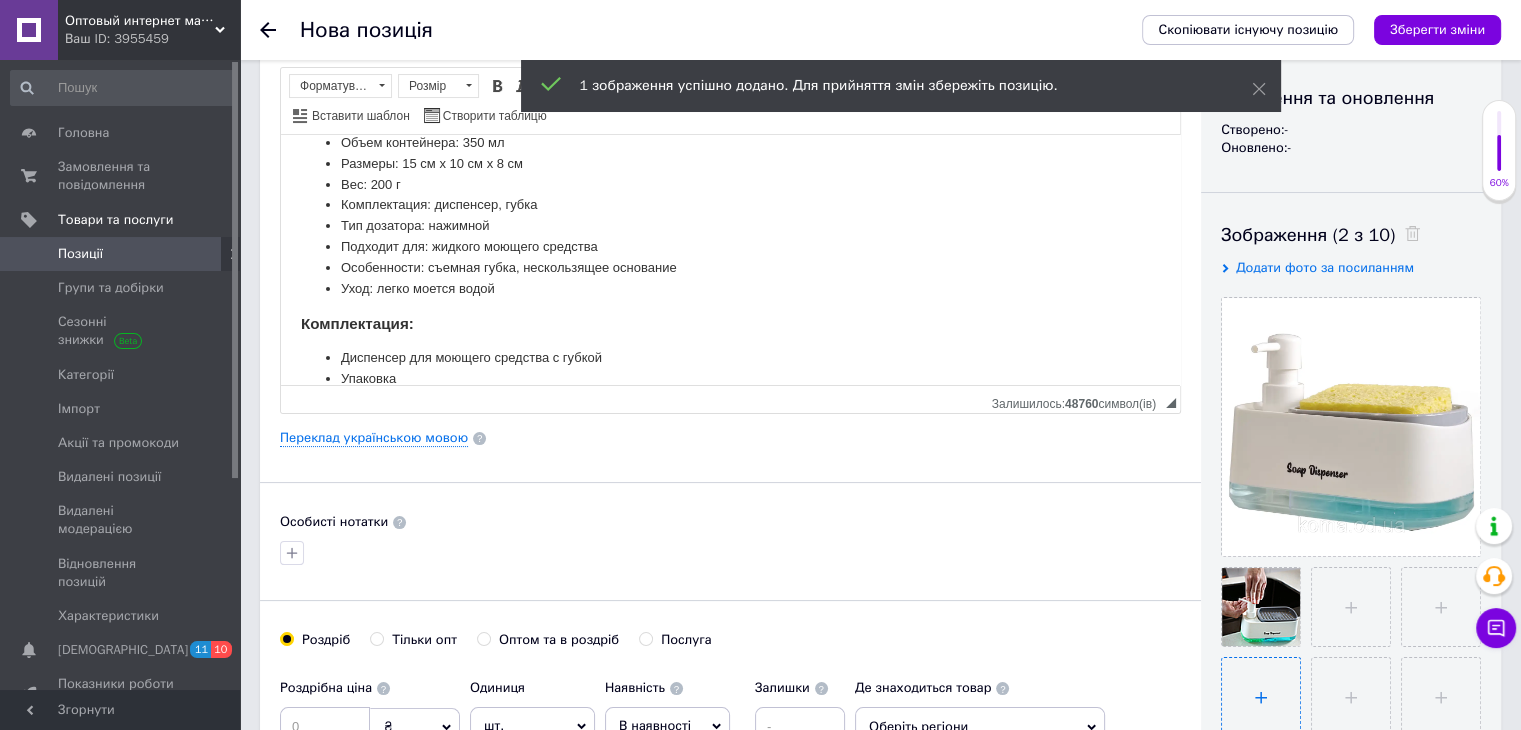type on "C:\fakepath\Новый рисунок (2).png" 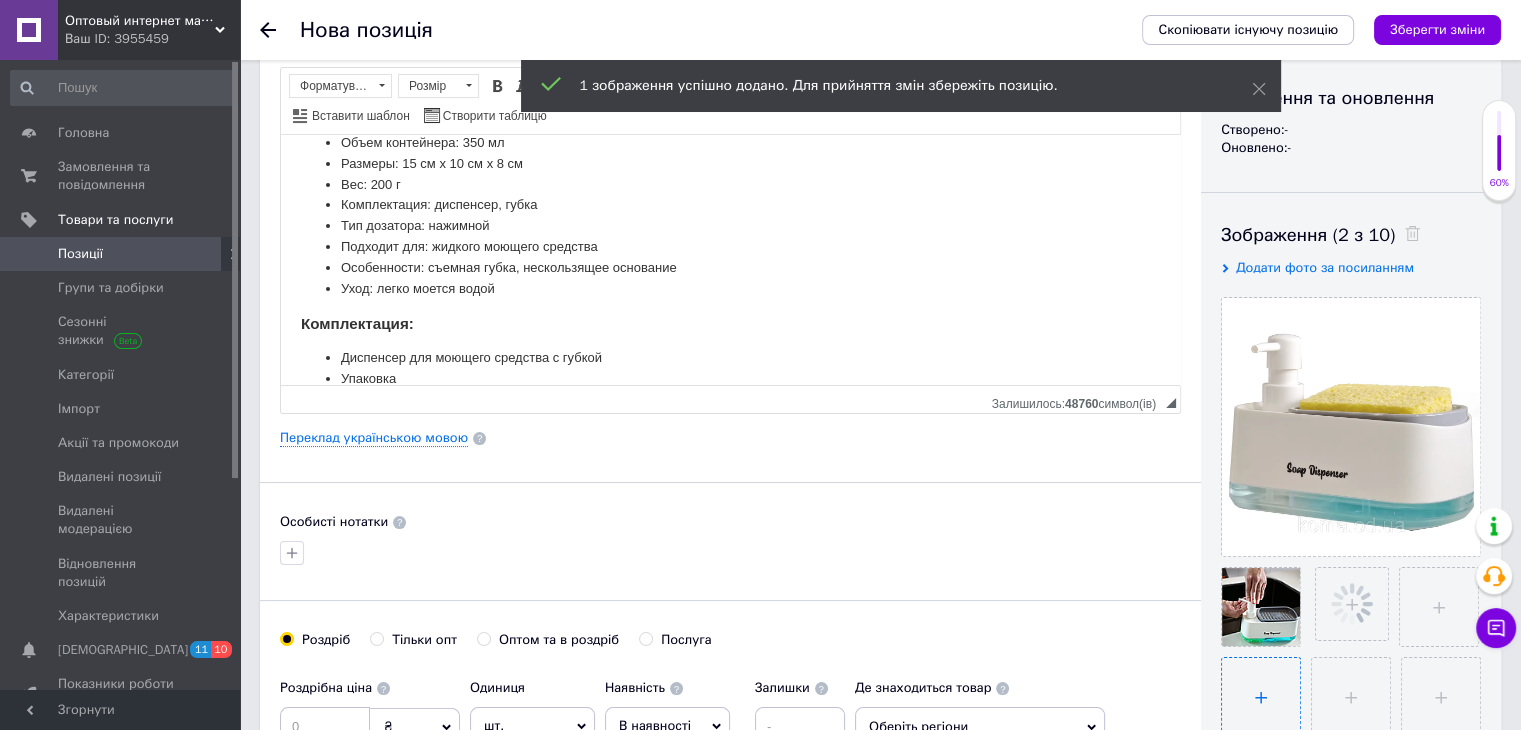 click at bounding box center (1261, 697) 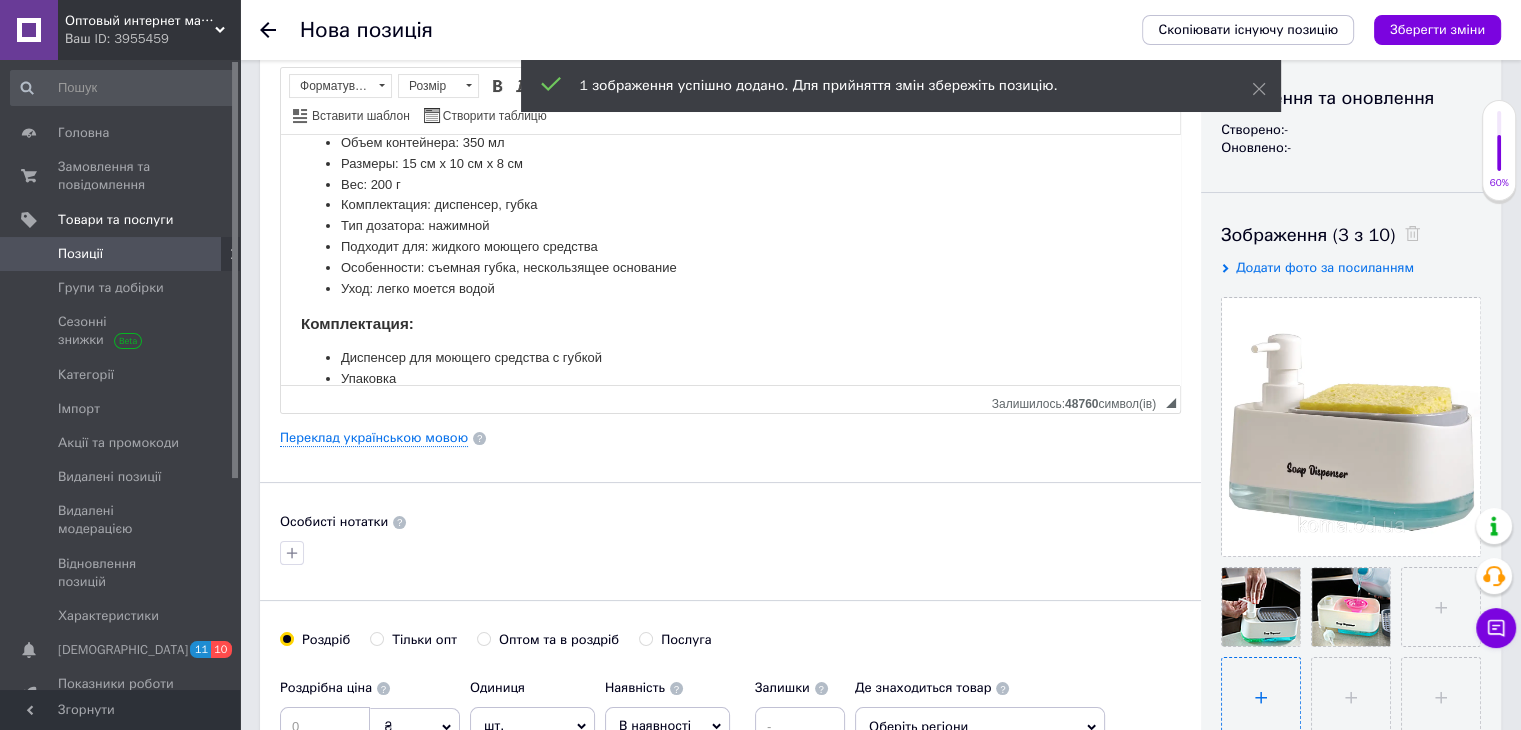 type on "C:\fakepath\Новый рисунок (3).png" 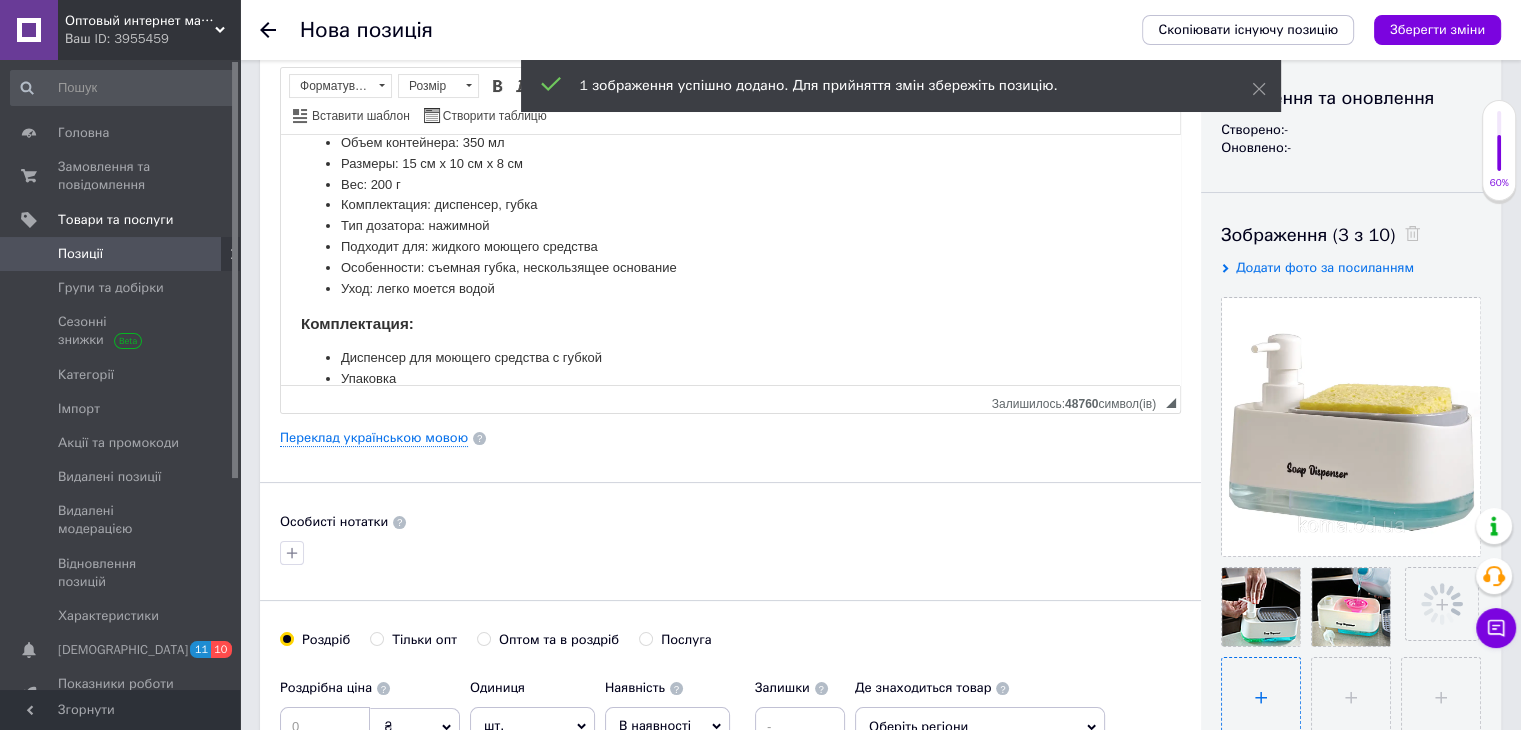 click at bounding box center [1261, 697] 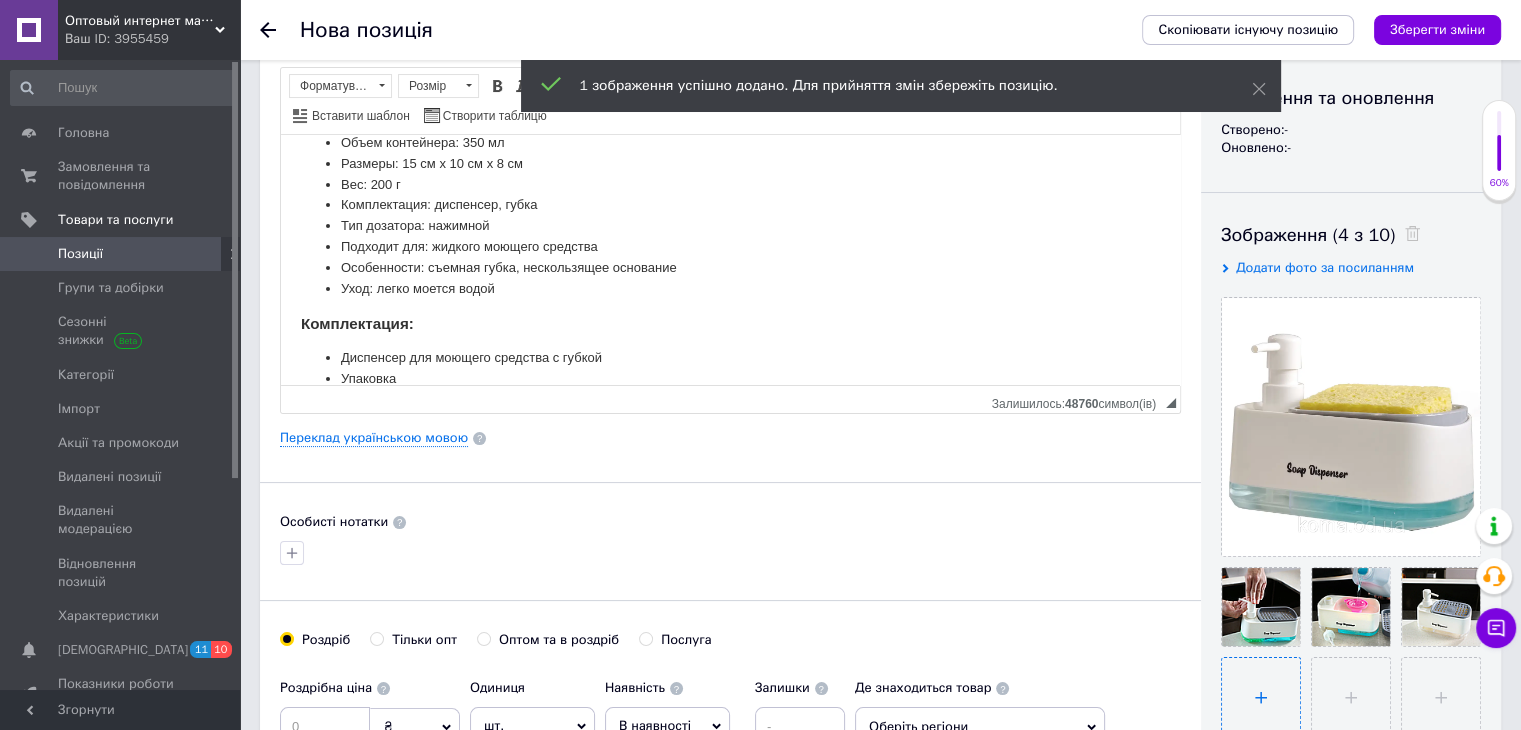 type on "C:\fakepath\Новый рисунок (4).png" 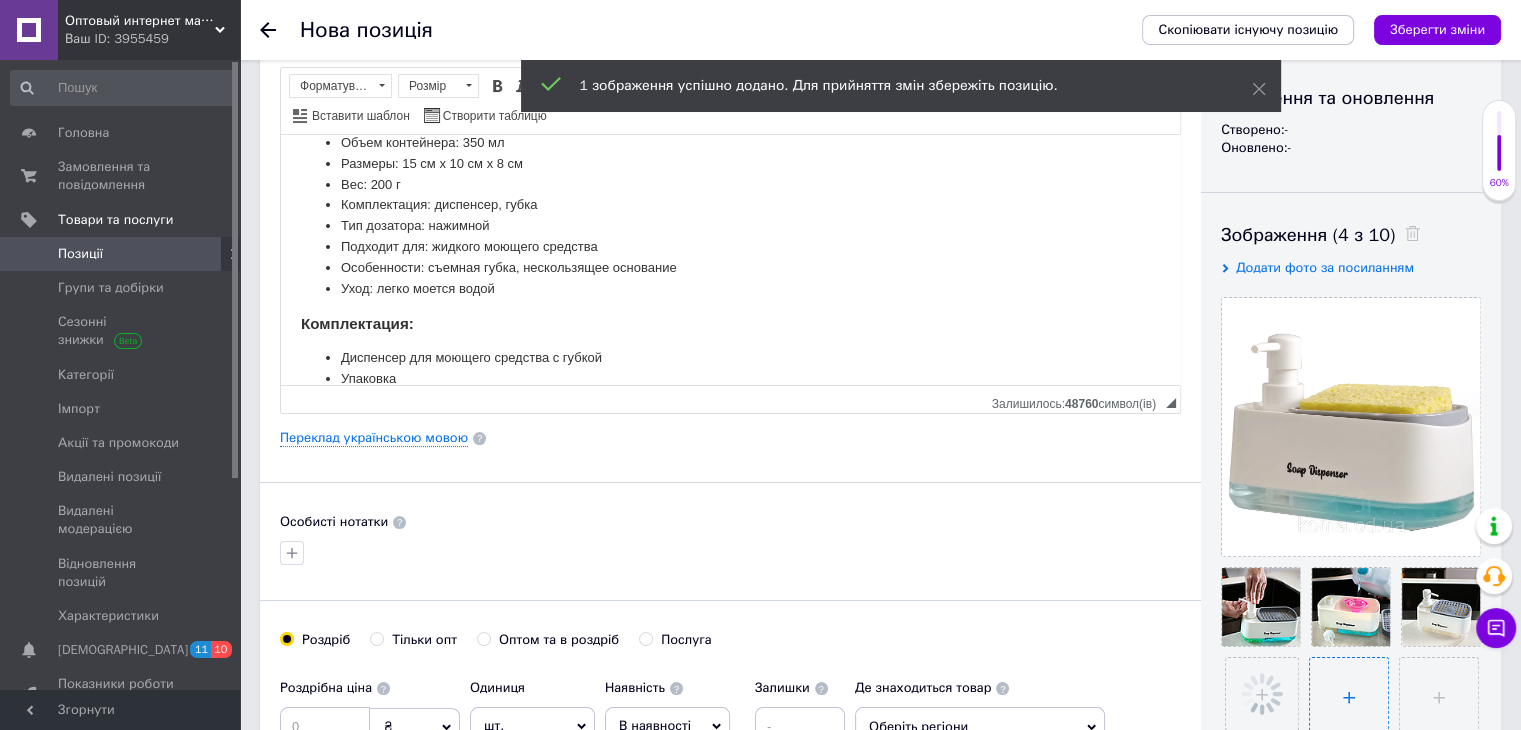 click at bounding box center (1349, 697) 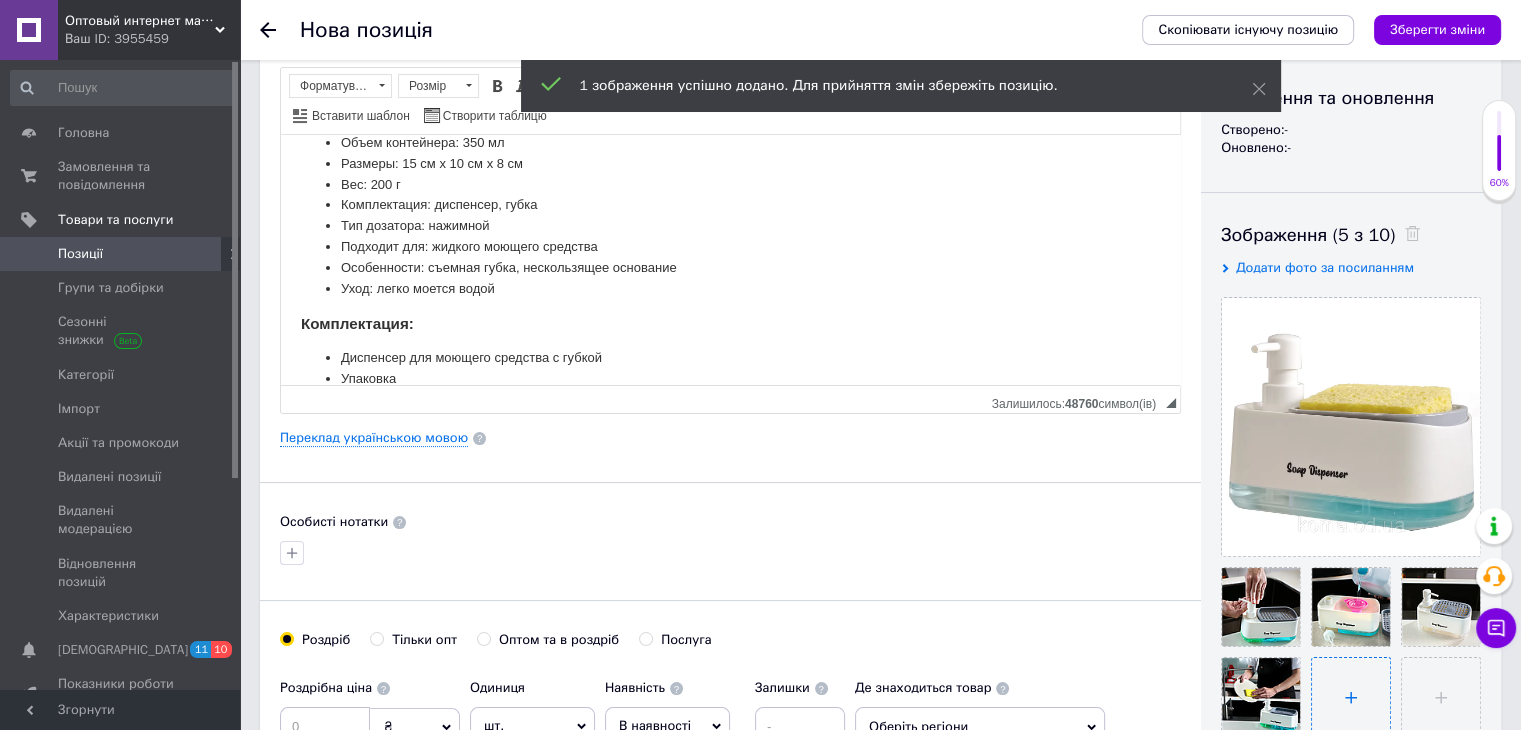 type on "C:\fakepath\Новый рисунок (5).png" 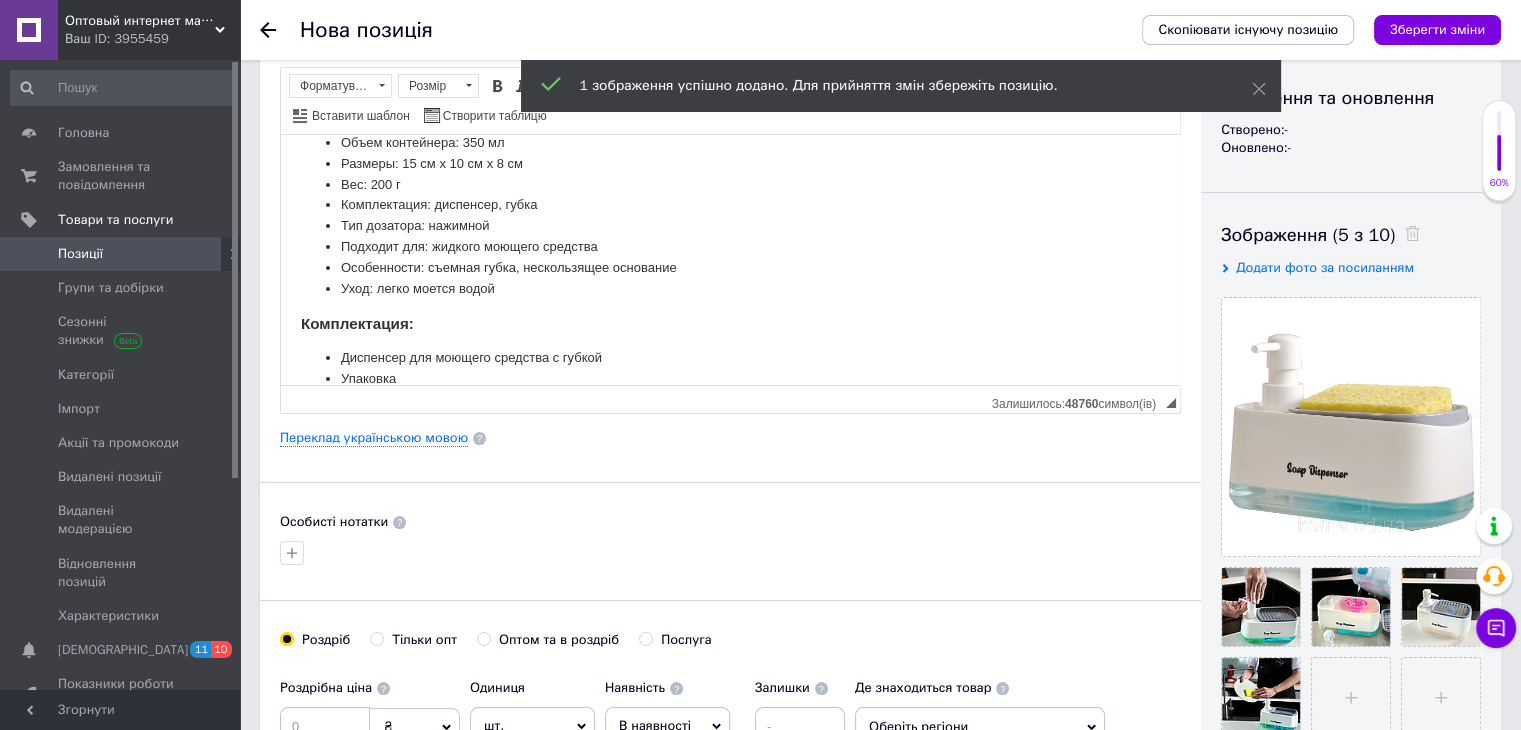 type 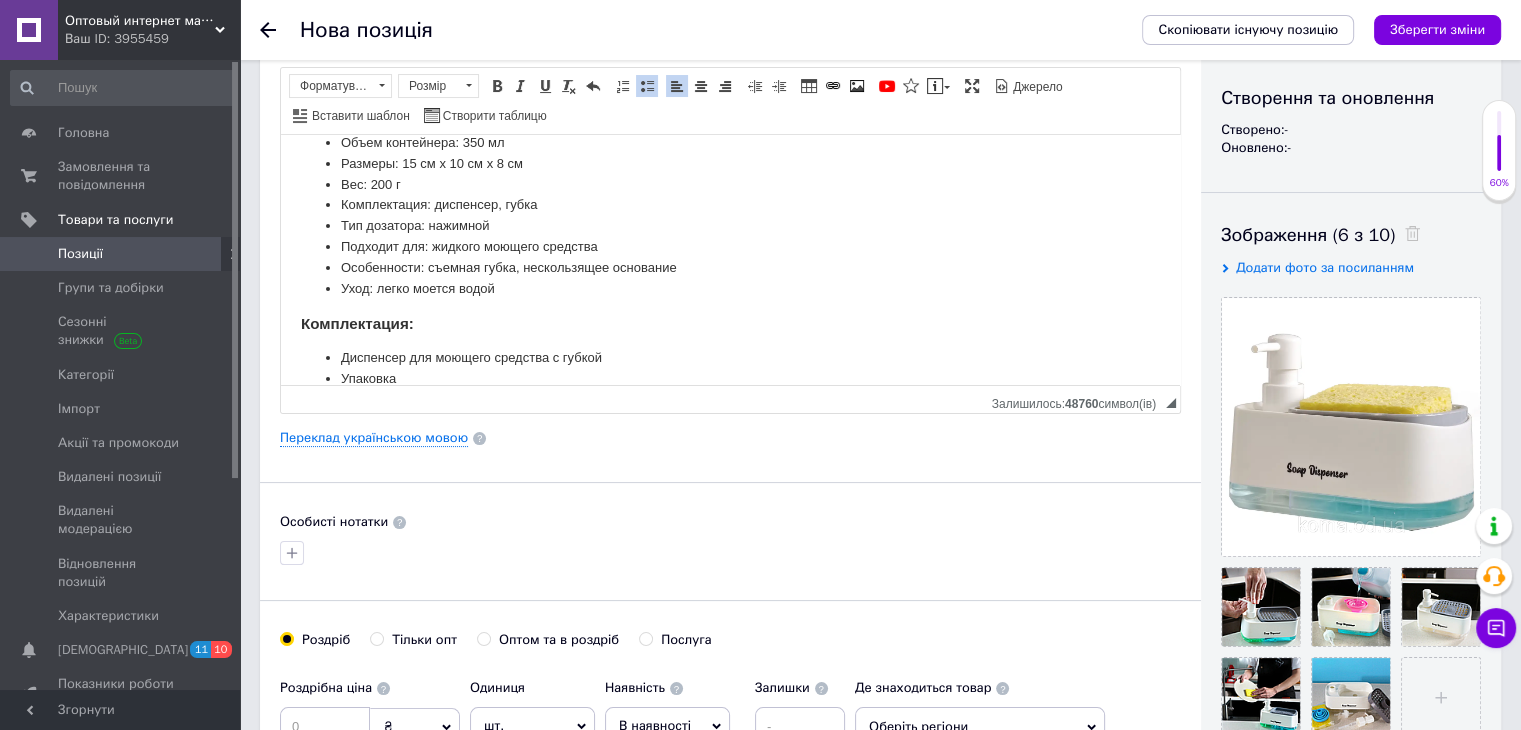 click on "Тільки опт" at bounding box center (424, 640) 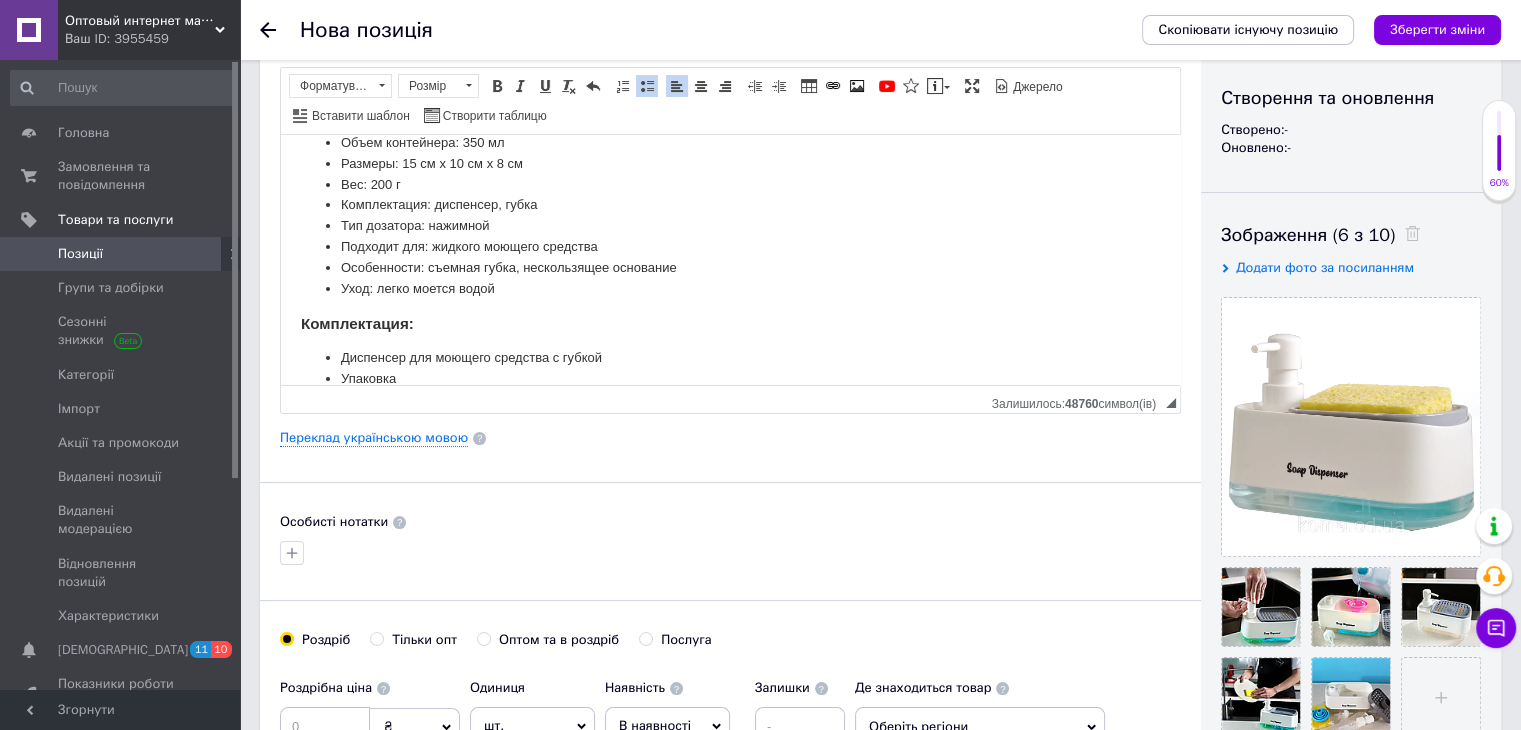 radio on "true" 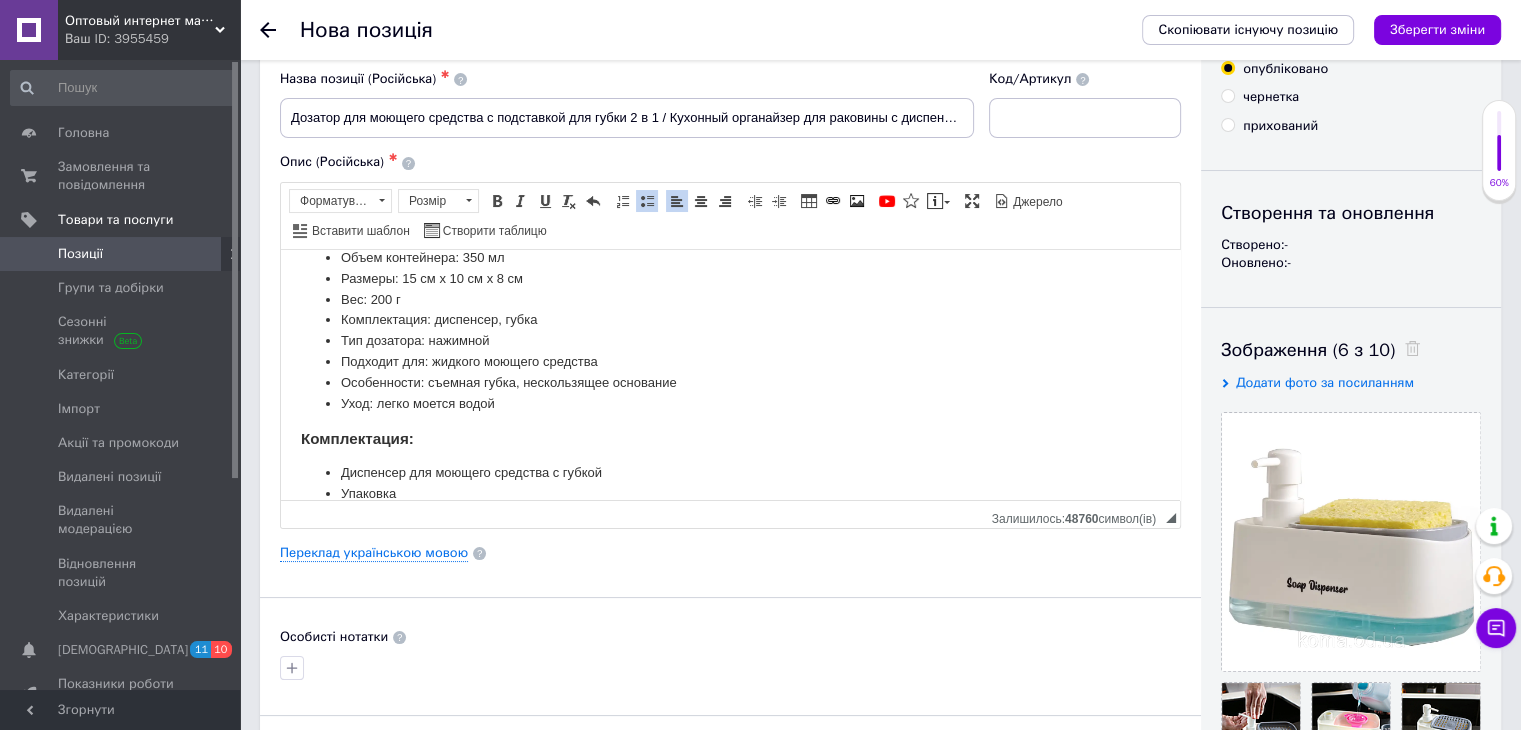scroll, scrollTop: 0, scrollLeft: 0, axis: both 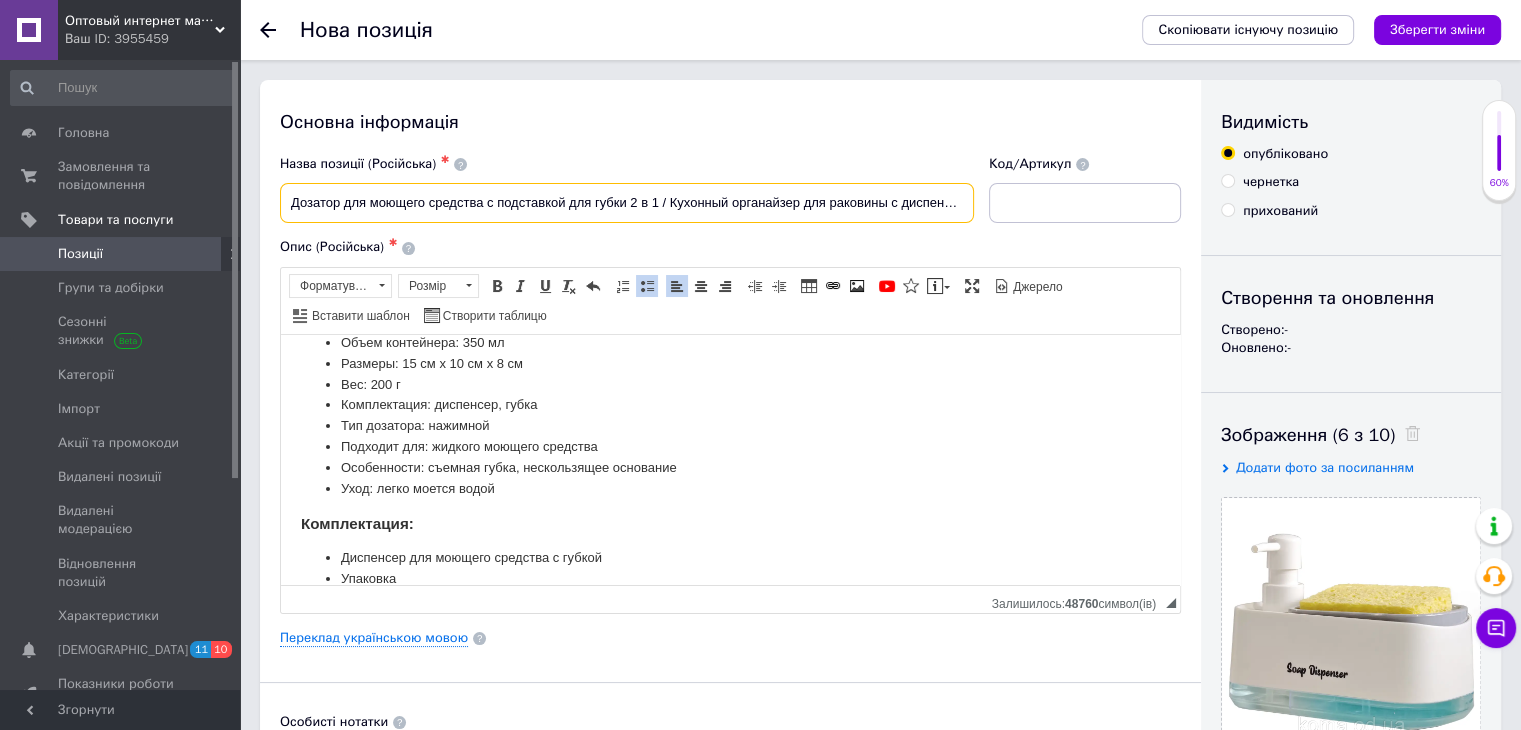 click on "Дозатор для моющего средства с подставкой для губки 2 в 1 / Кухонный органайзер для раковины с диспенсером" at bounding box center (627, 203) 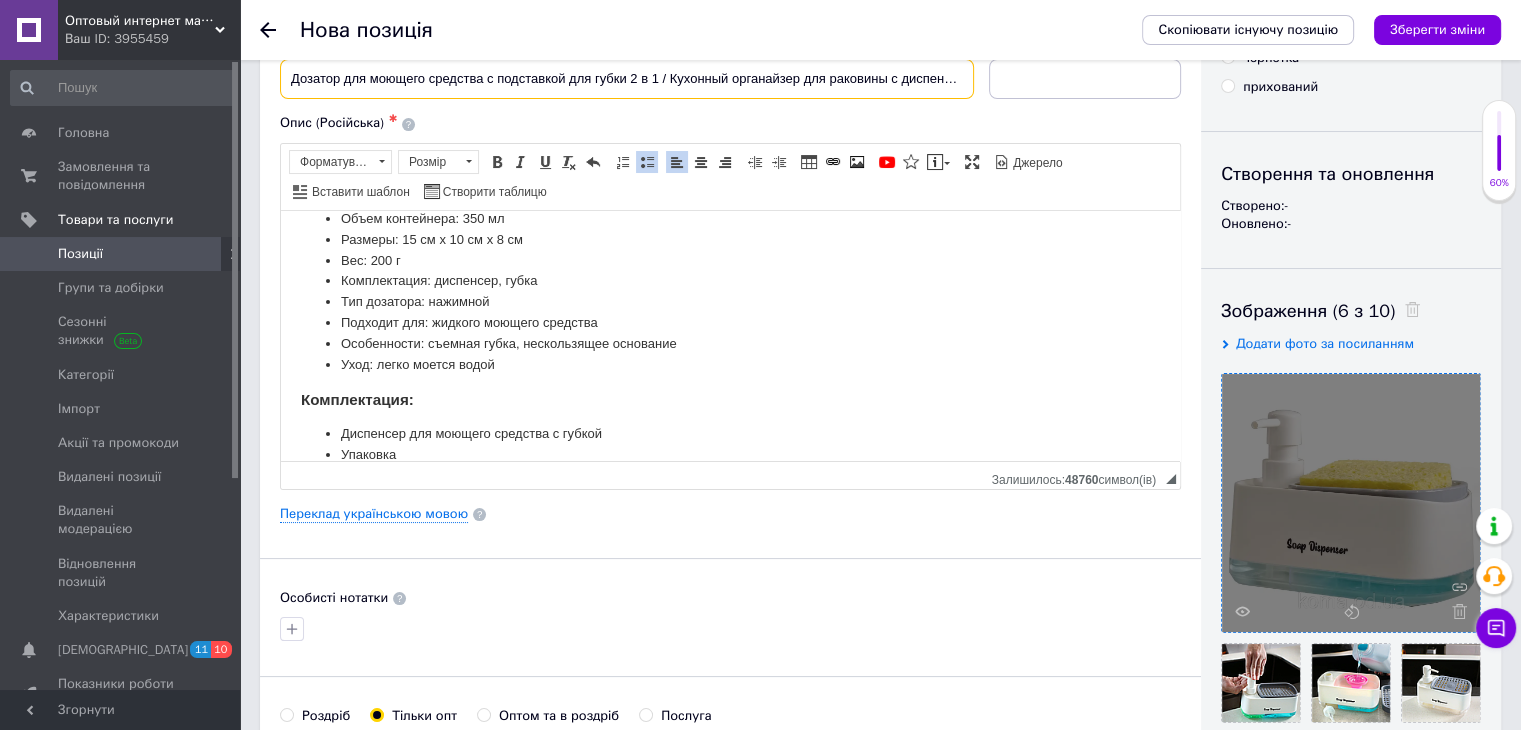 scroll, scrollTop: 400, scrollLeft: 0, axis: vertical 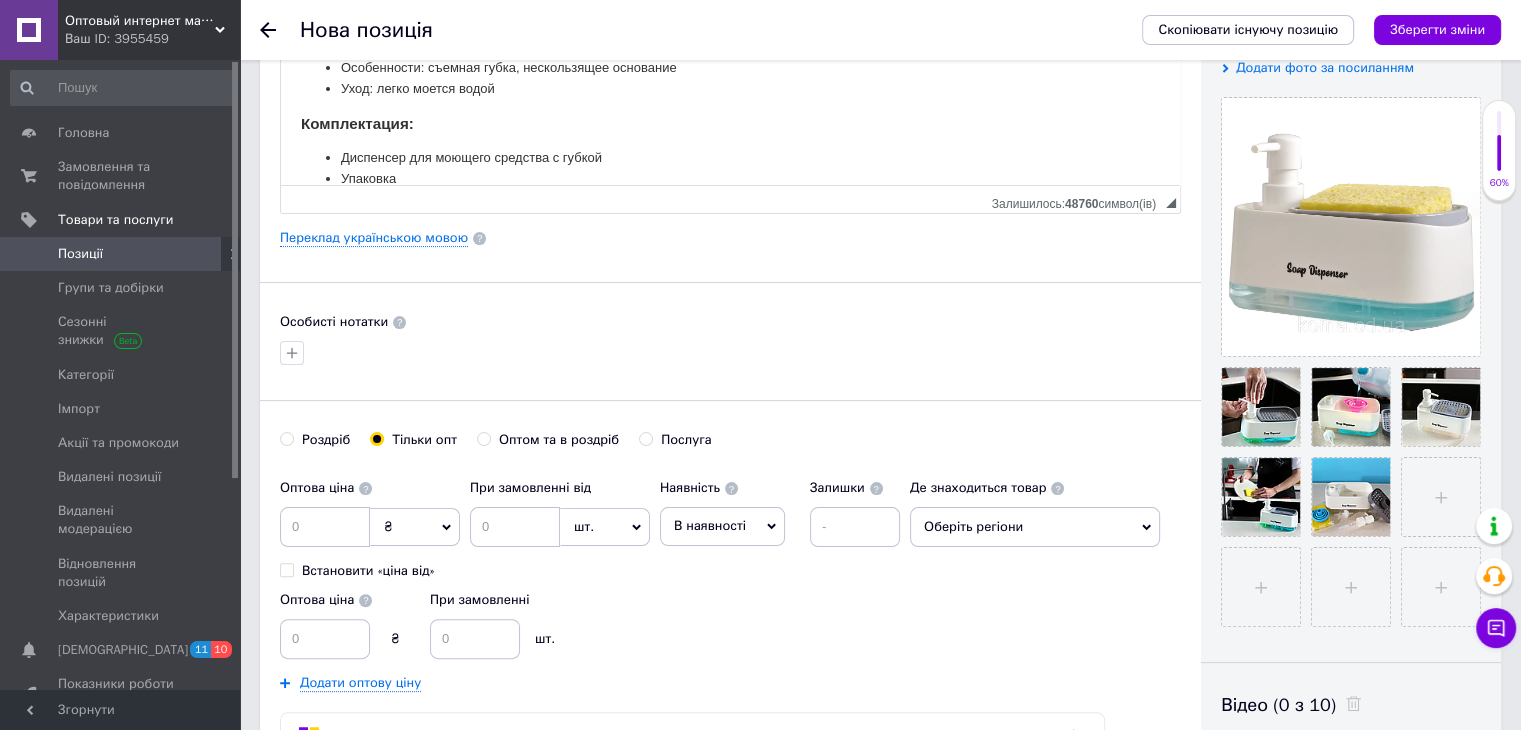 click on "Оберіть регіони" at bounding box center (1035, 527) 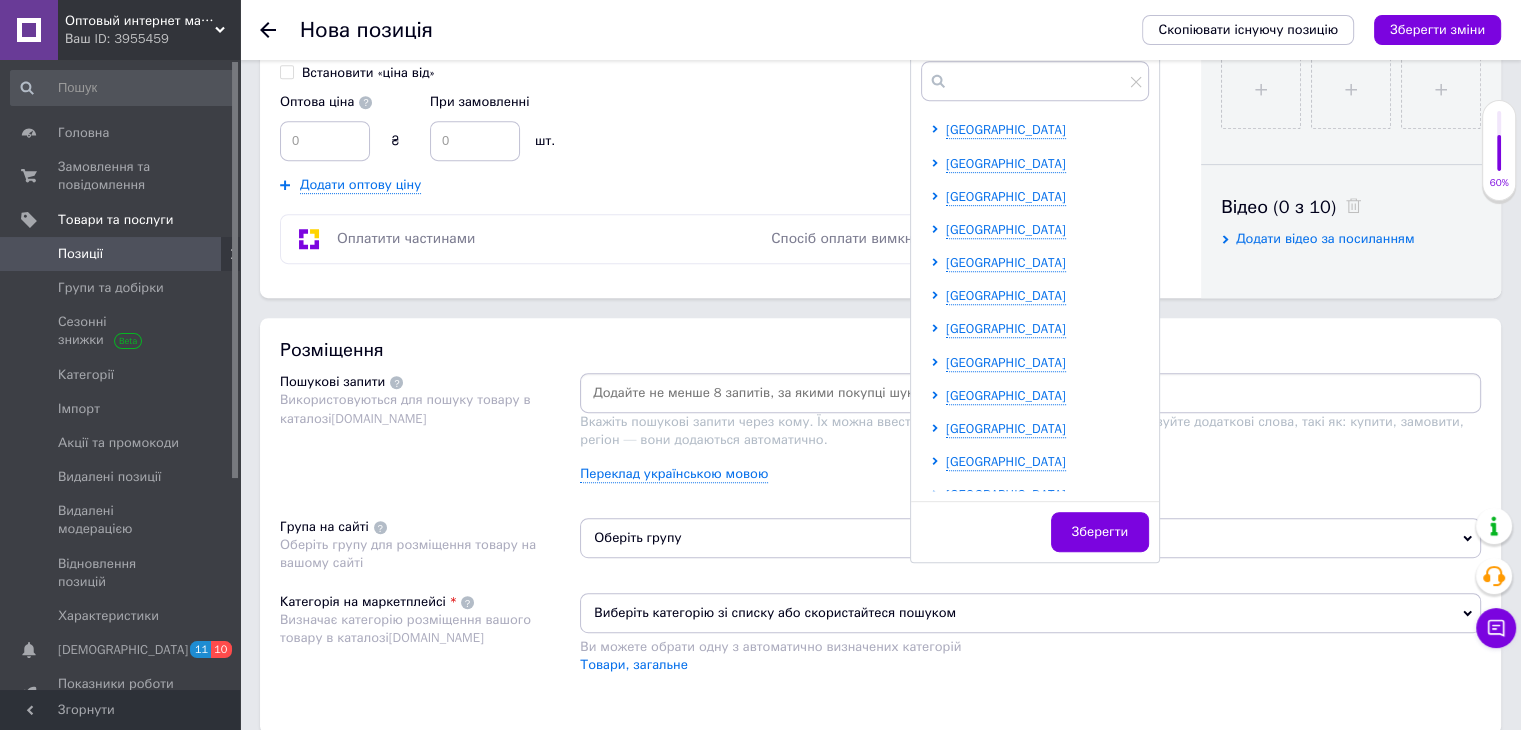 scroll, scrollTop: 900, scrollLeft: 0, axis: vertical 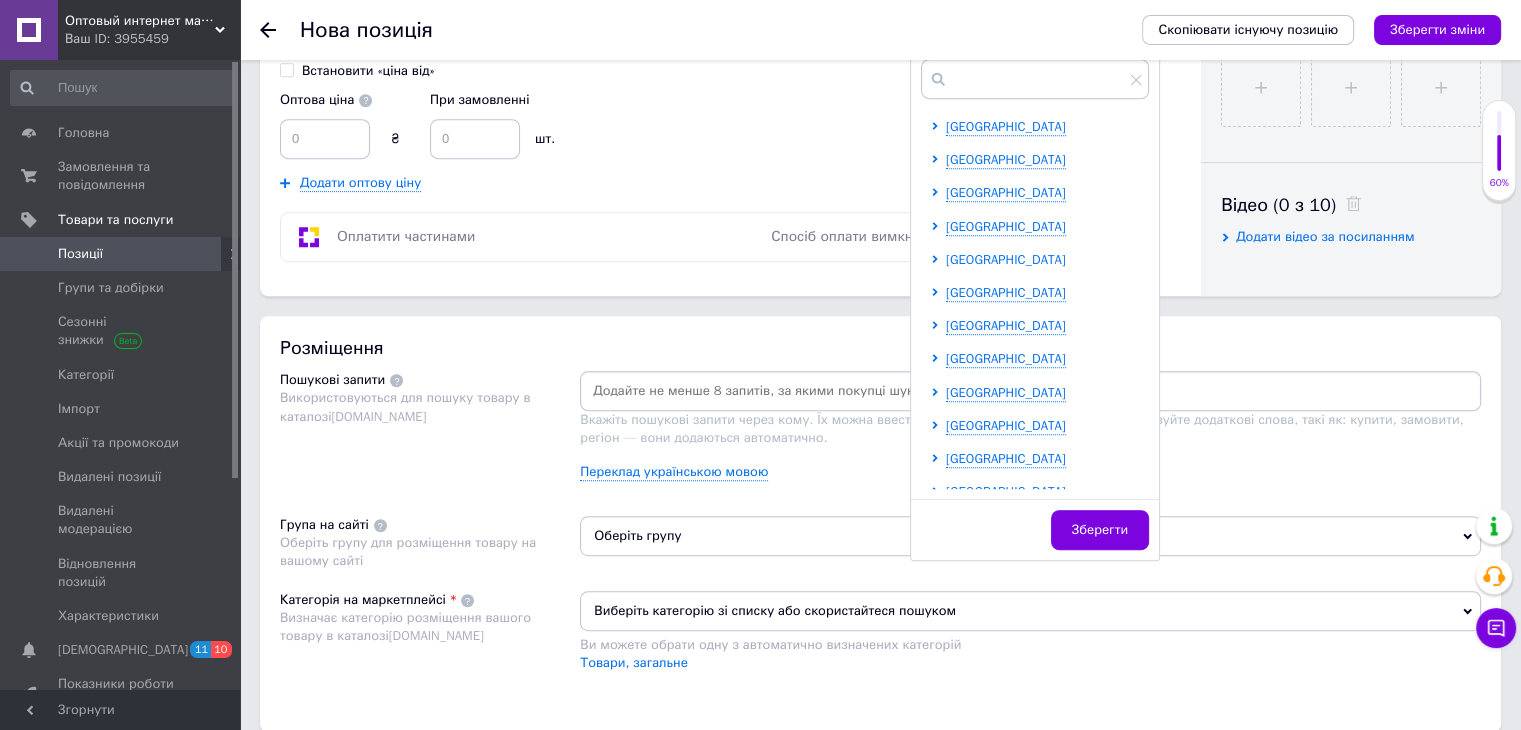 click on "Одеська область" at bounding box center [1006, 259] 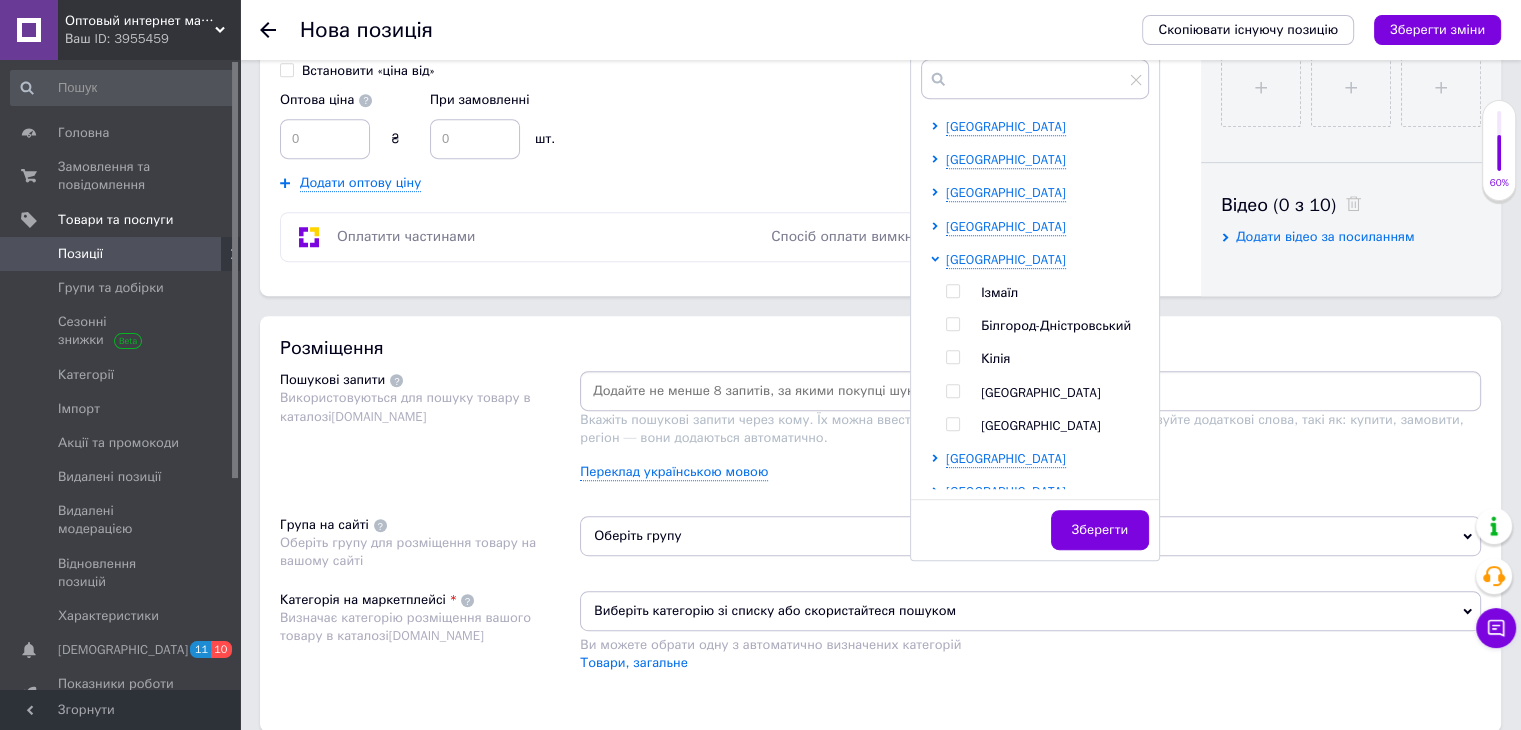 drag, startPoint x: 954, startPoint y: 386, endPoint x: 888, endPoint y: 368, distance: 68.41052 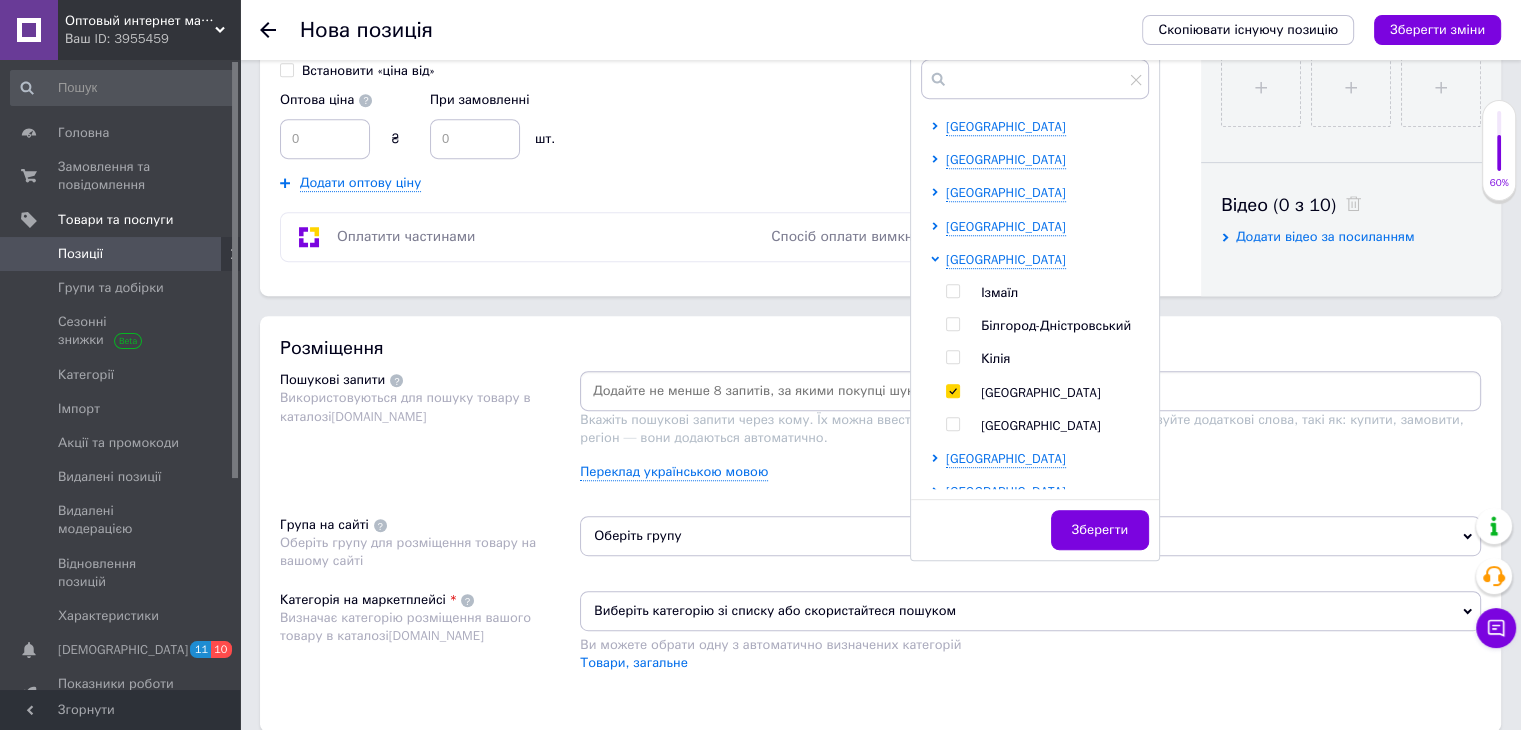 checkbox on "true" 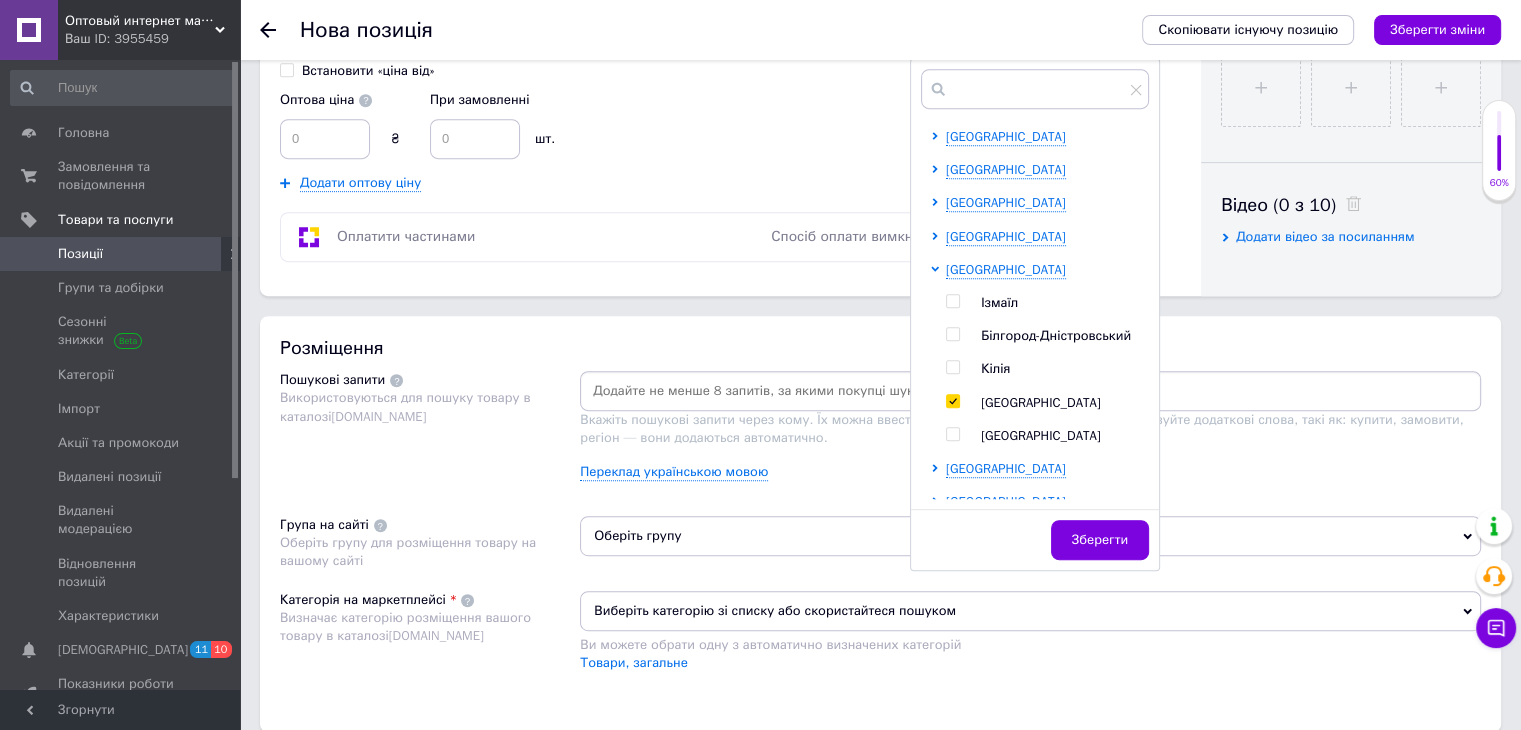 paste on "Дозатор для моющего средства с подставкой для губки 2 в 1 / Кухонный органайзер для раковины с диспенсером" 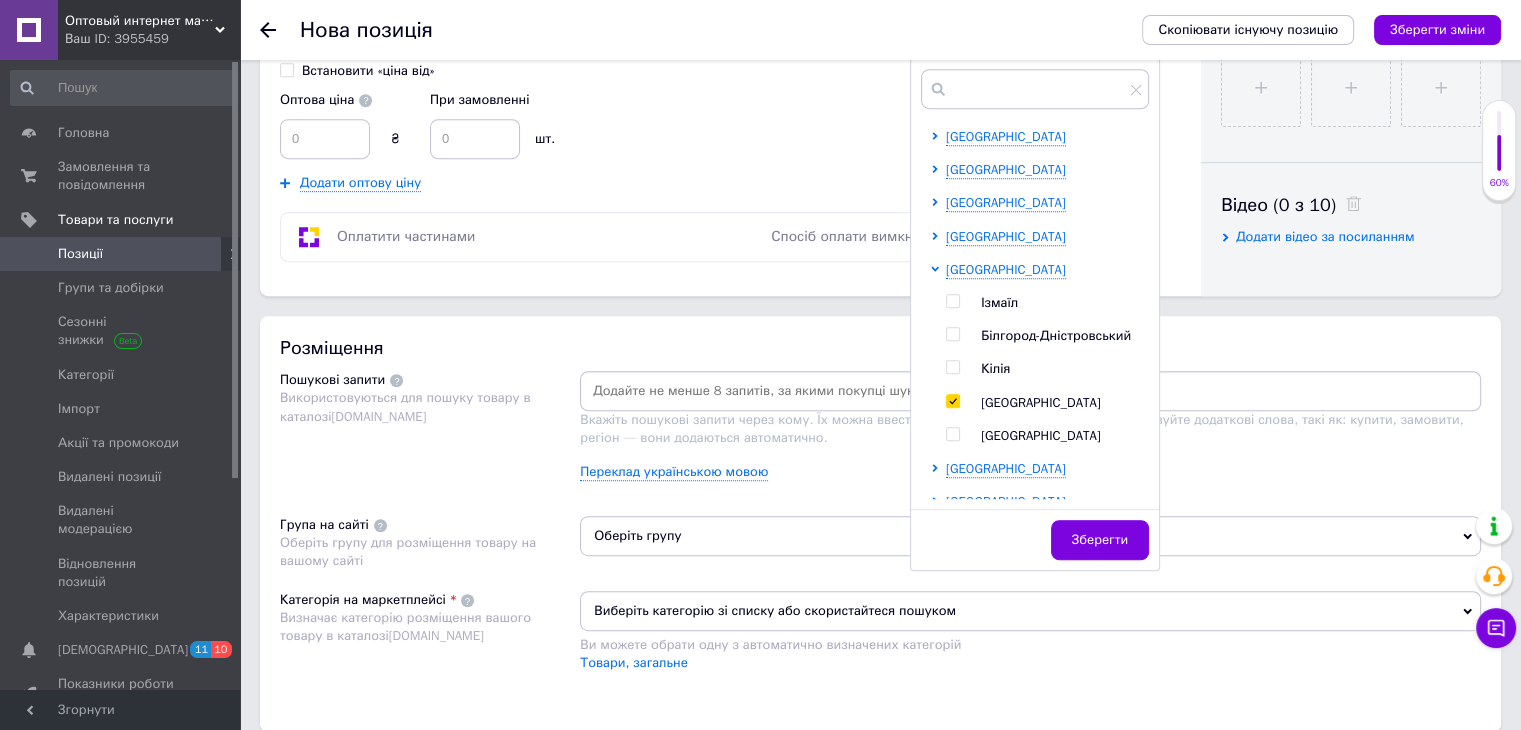 type on "Дозатор для моющего средства с подставкой для губки 2 в 1 / Кухонный органайзер для раковины с диспенсером" 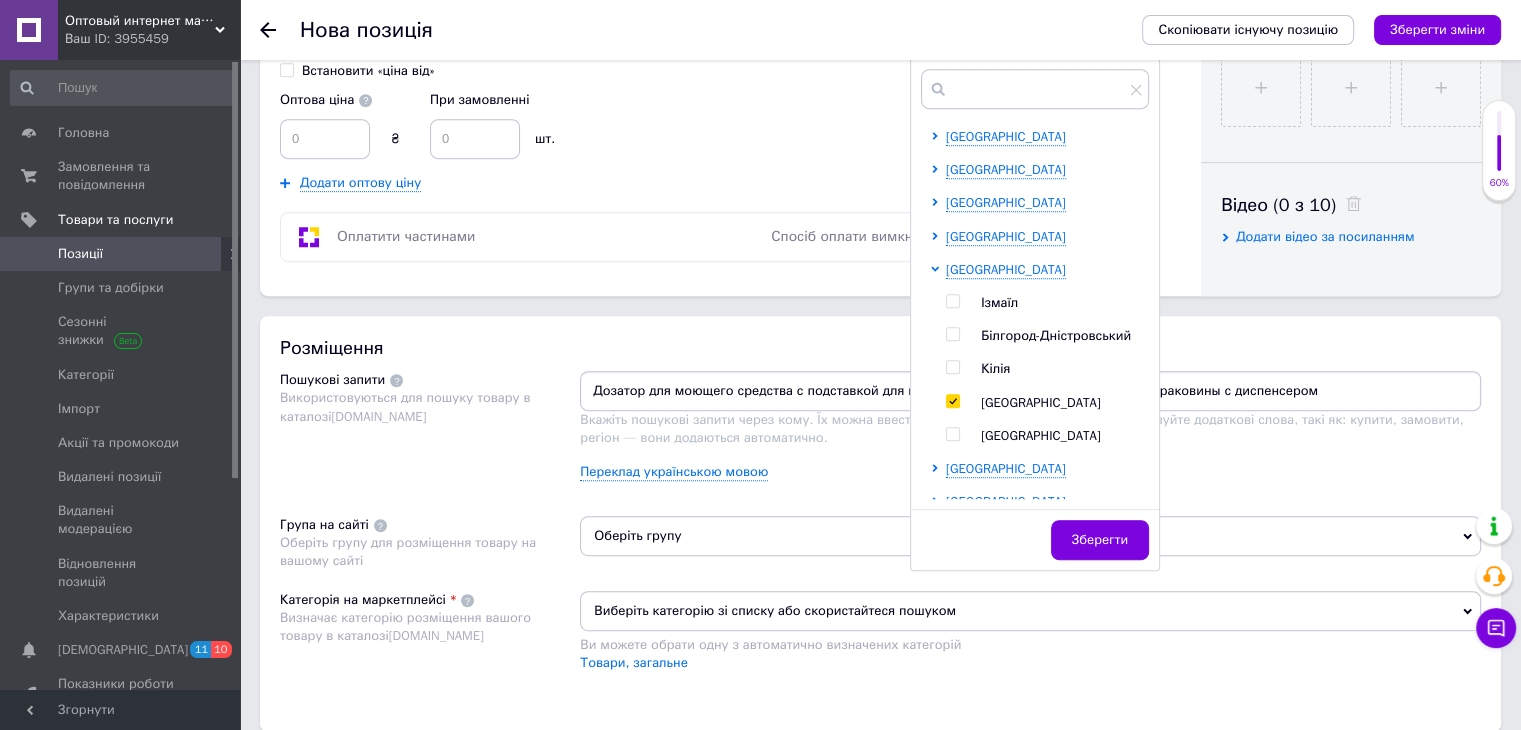 type 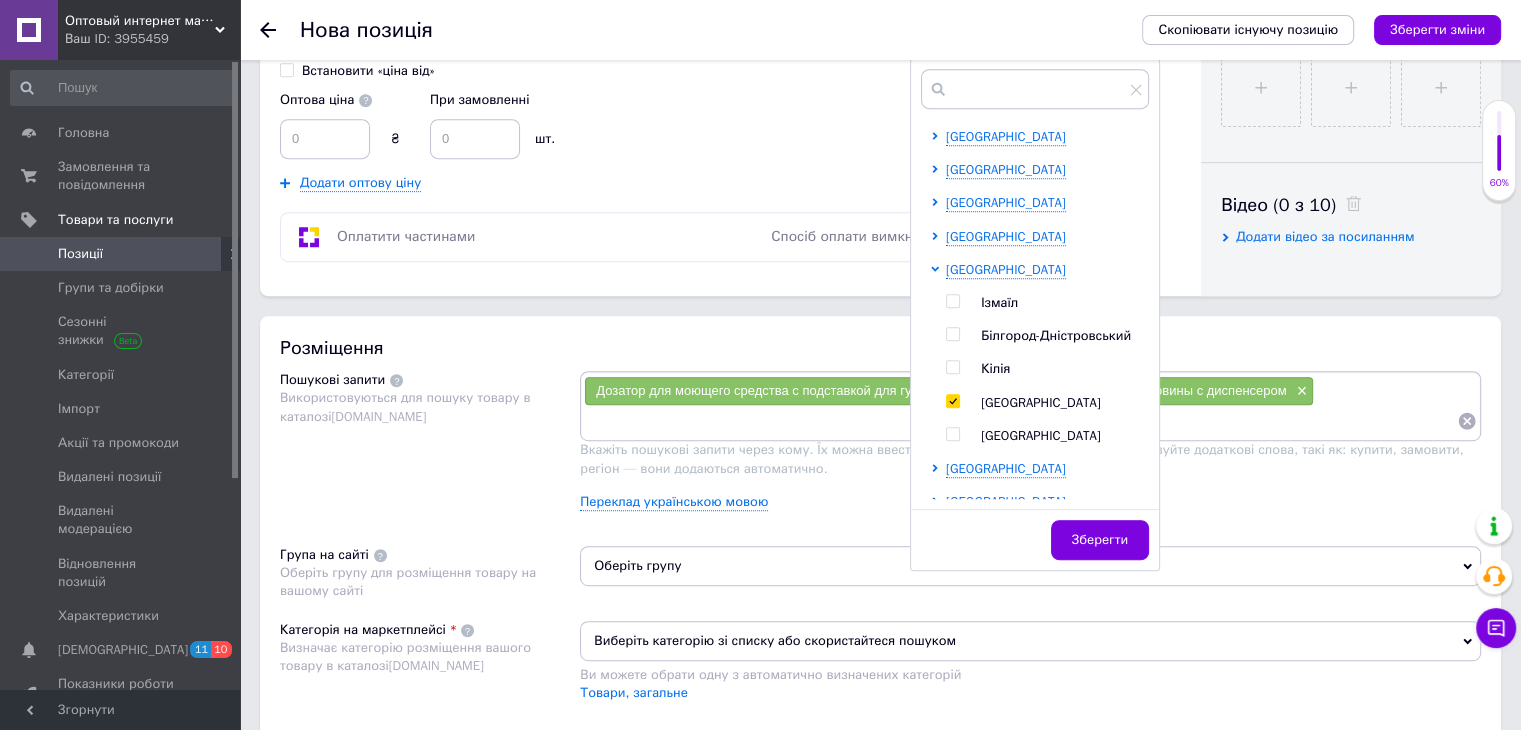 click on "Розміщення" at bounding box center [880, 348] 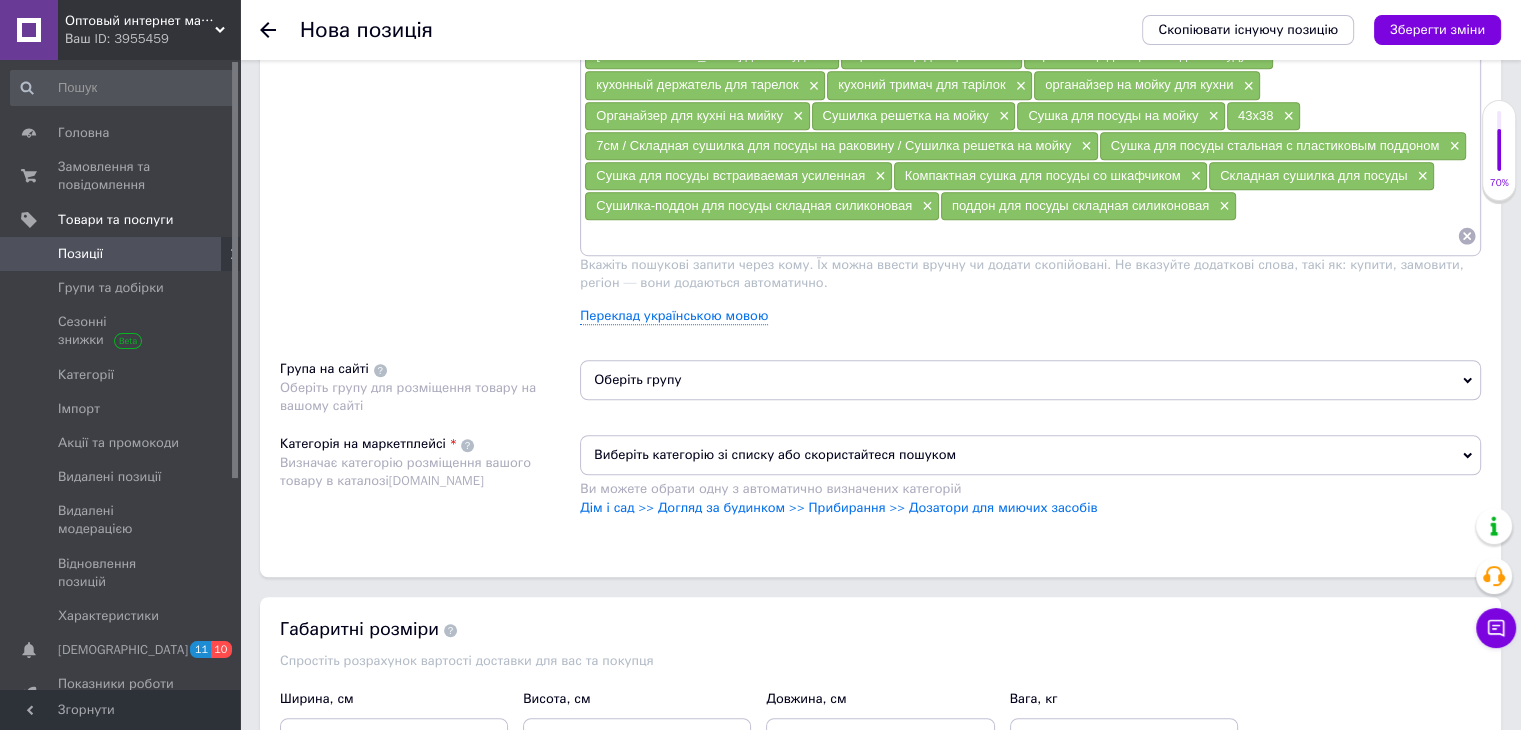 scroll, scrollTop: 1300, scrollLeft: 0, axis: vertical 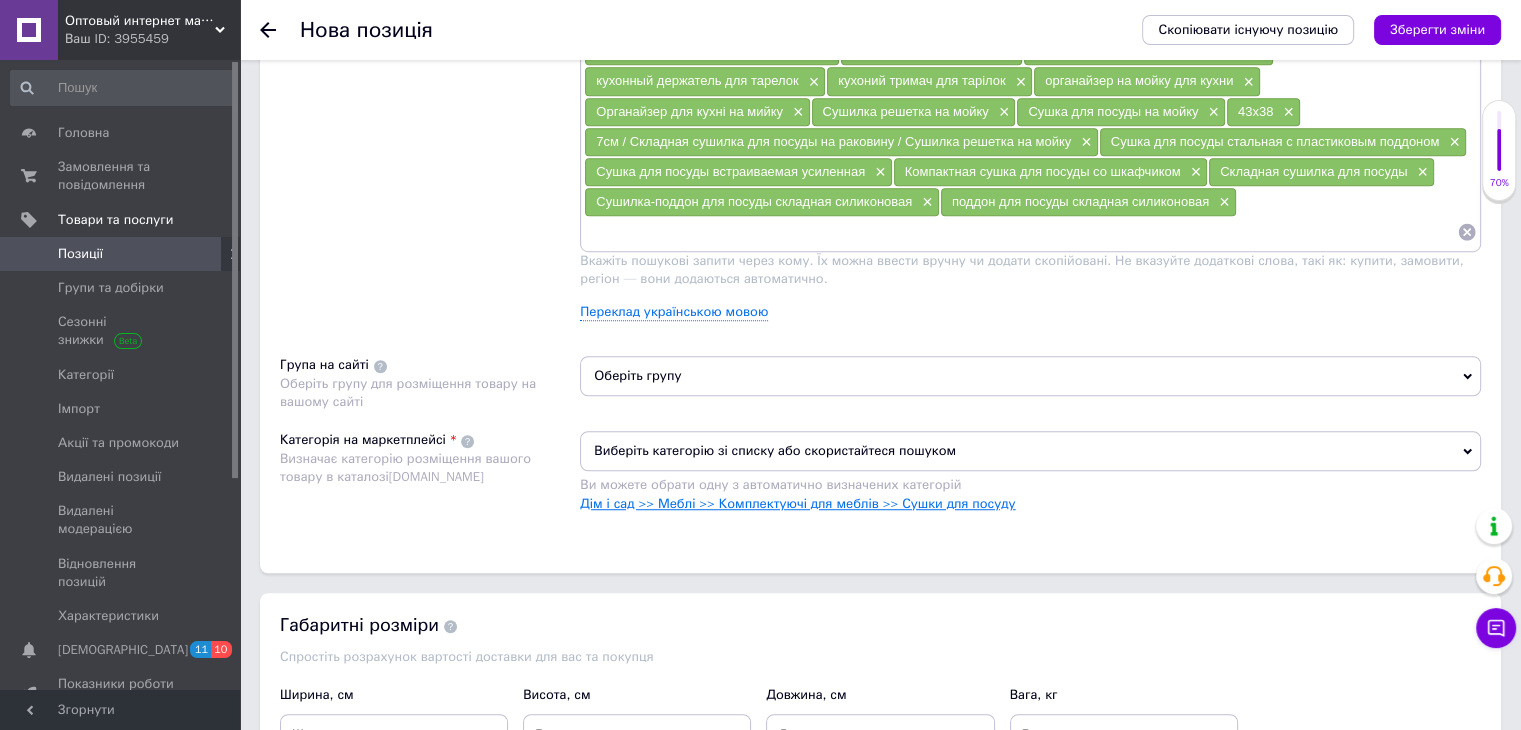 click on "Дім і сад >> Меблі >> Комплектуючі для меблів >> Сушки для посуду" at bounding box center [797, 503] 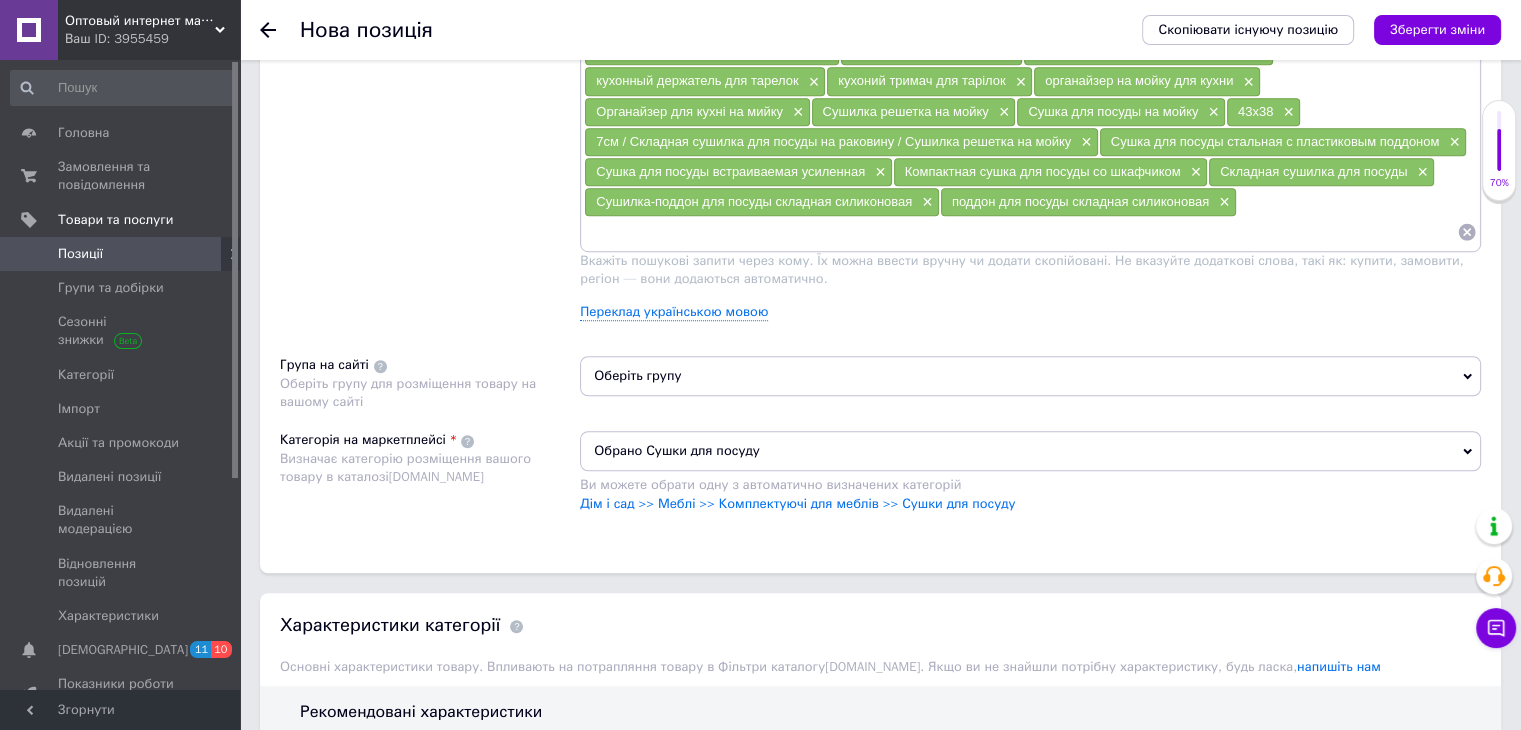 click on "Оберіть групу" at bounding box center [1030, 376] 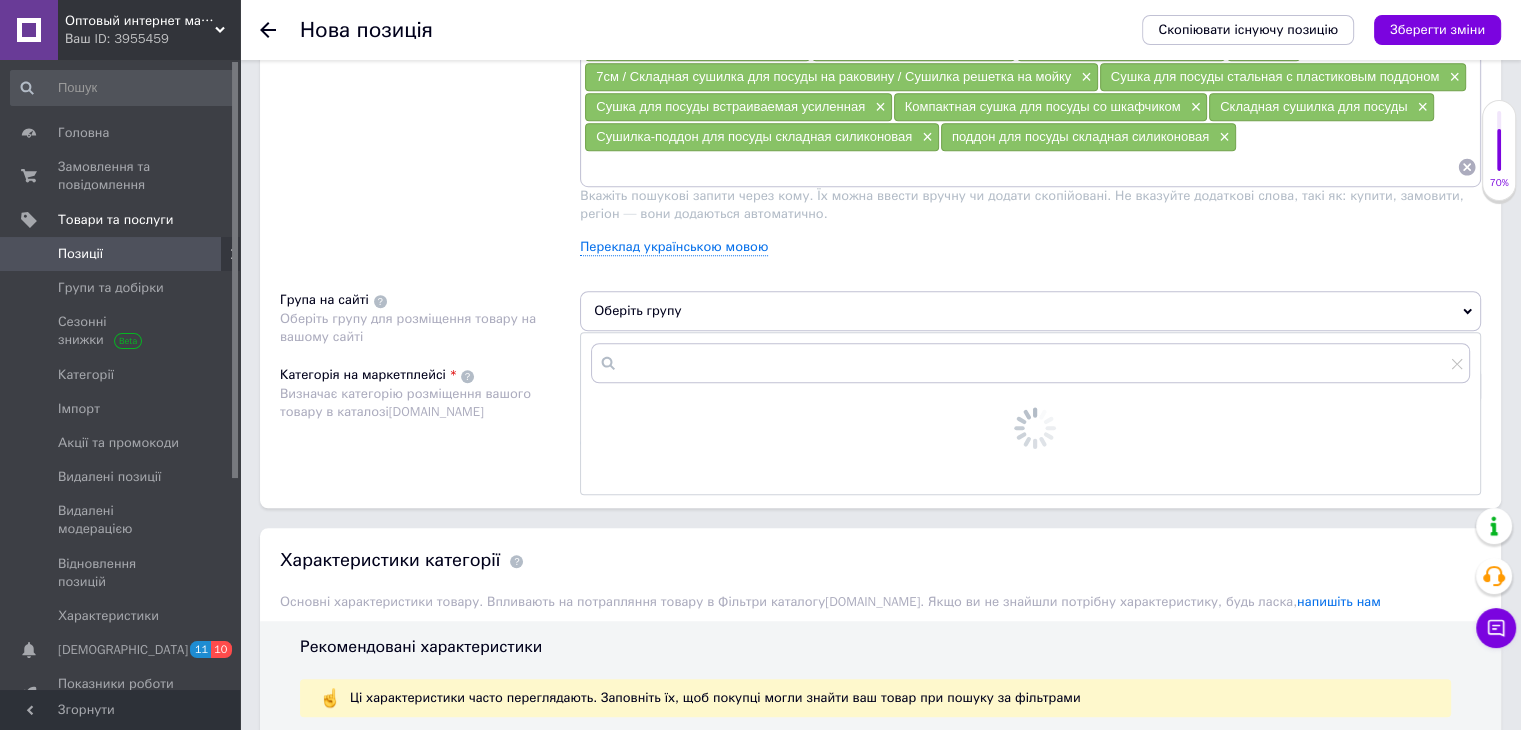 scroll, scrollTop: 1400, scrollLeft: 0, axis: vertical 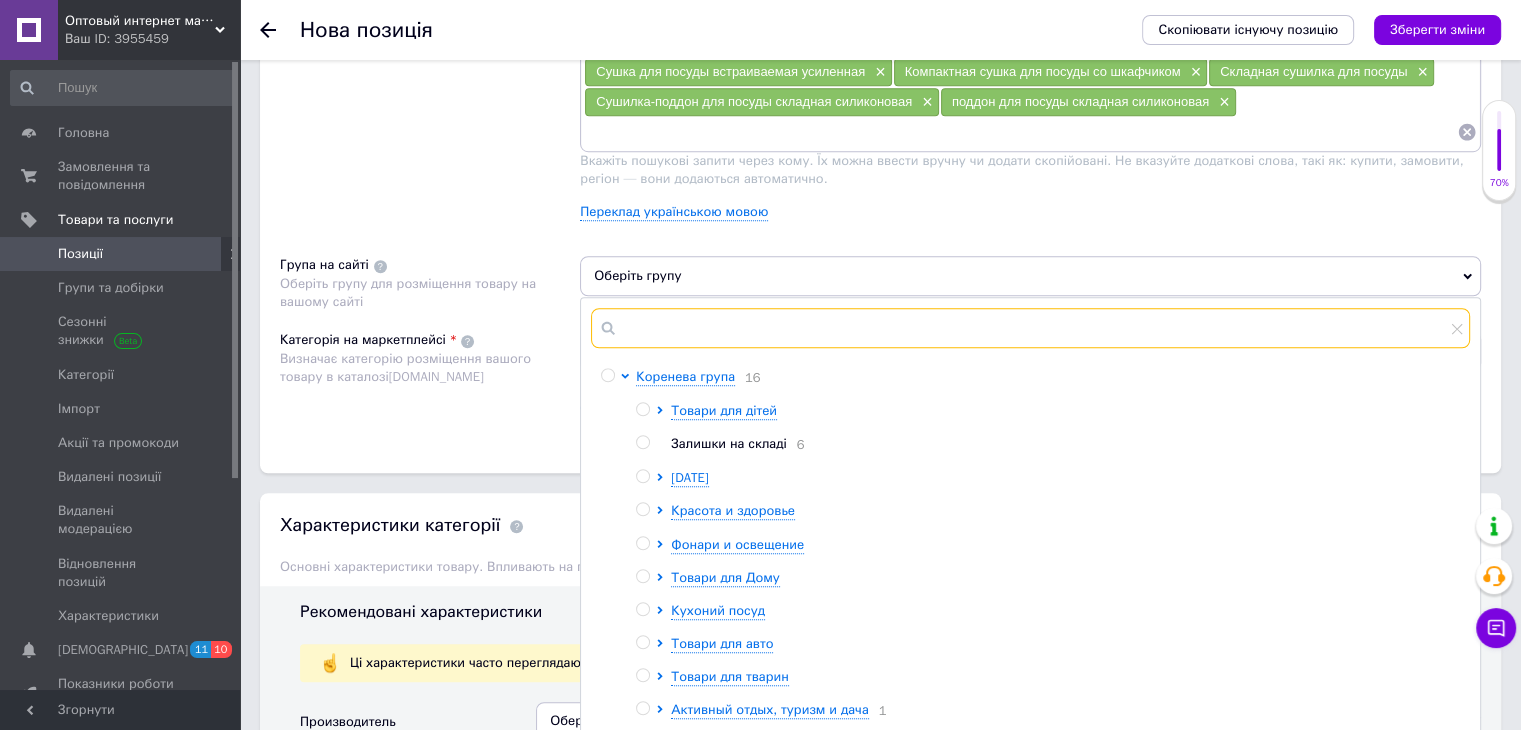 click at bounding box center [1030, 328] 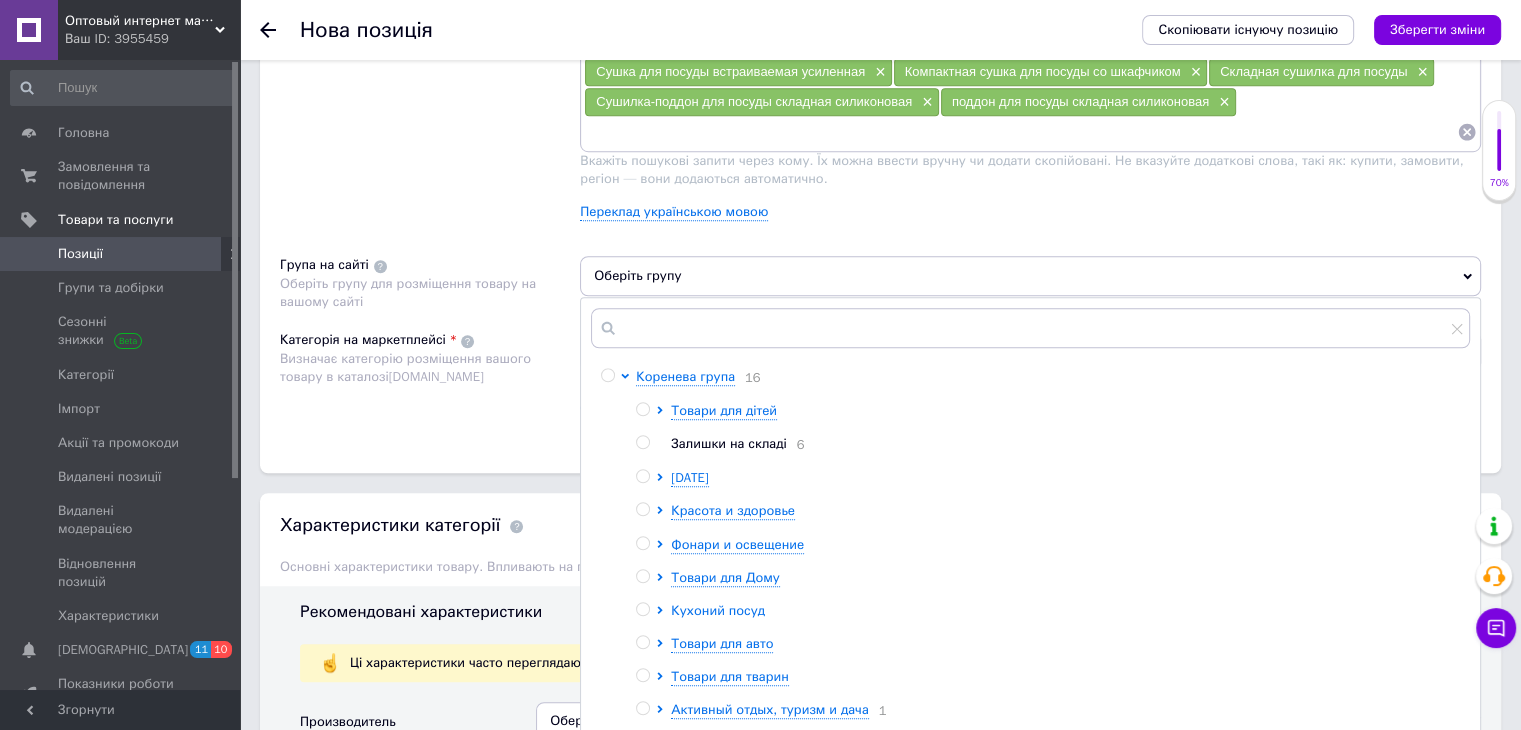 click on "Кухоний посуд" at bounding box center [718, 610] 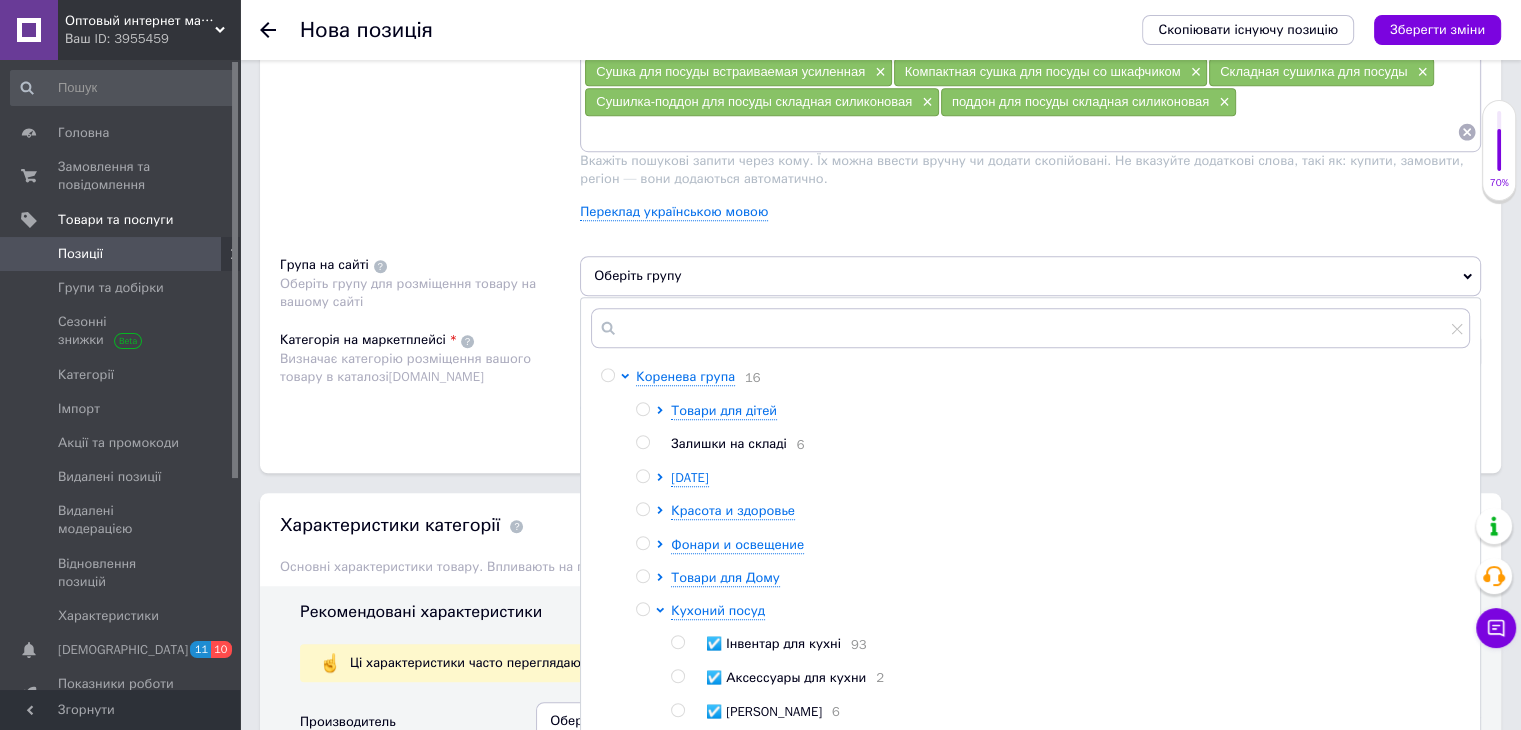 drag, startPoint x: 680, startPoint y: 635, endPoint x: 568, endPoint y: 533, distance: 151.48598 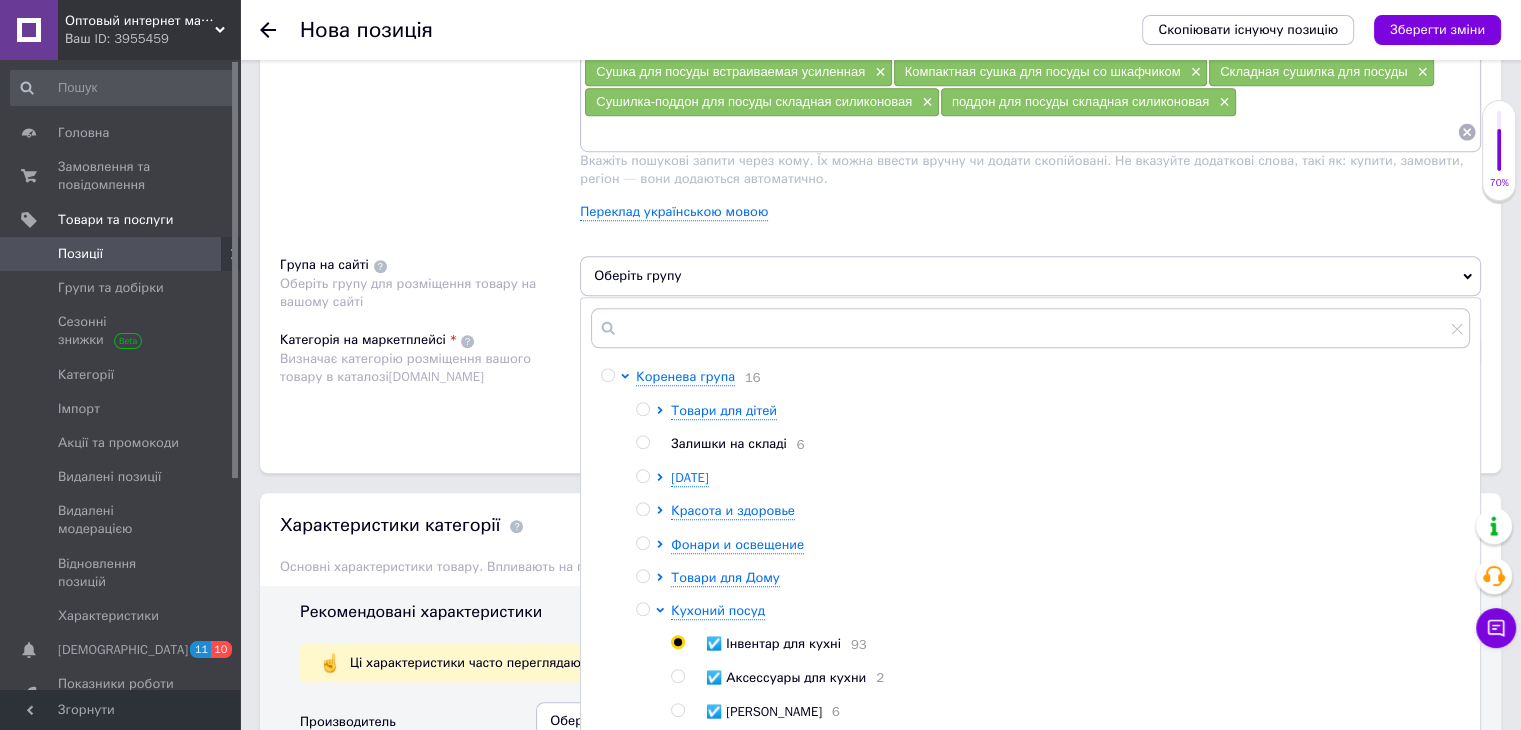 radio on "true" 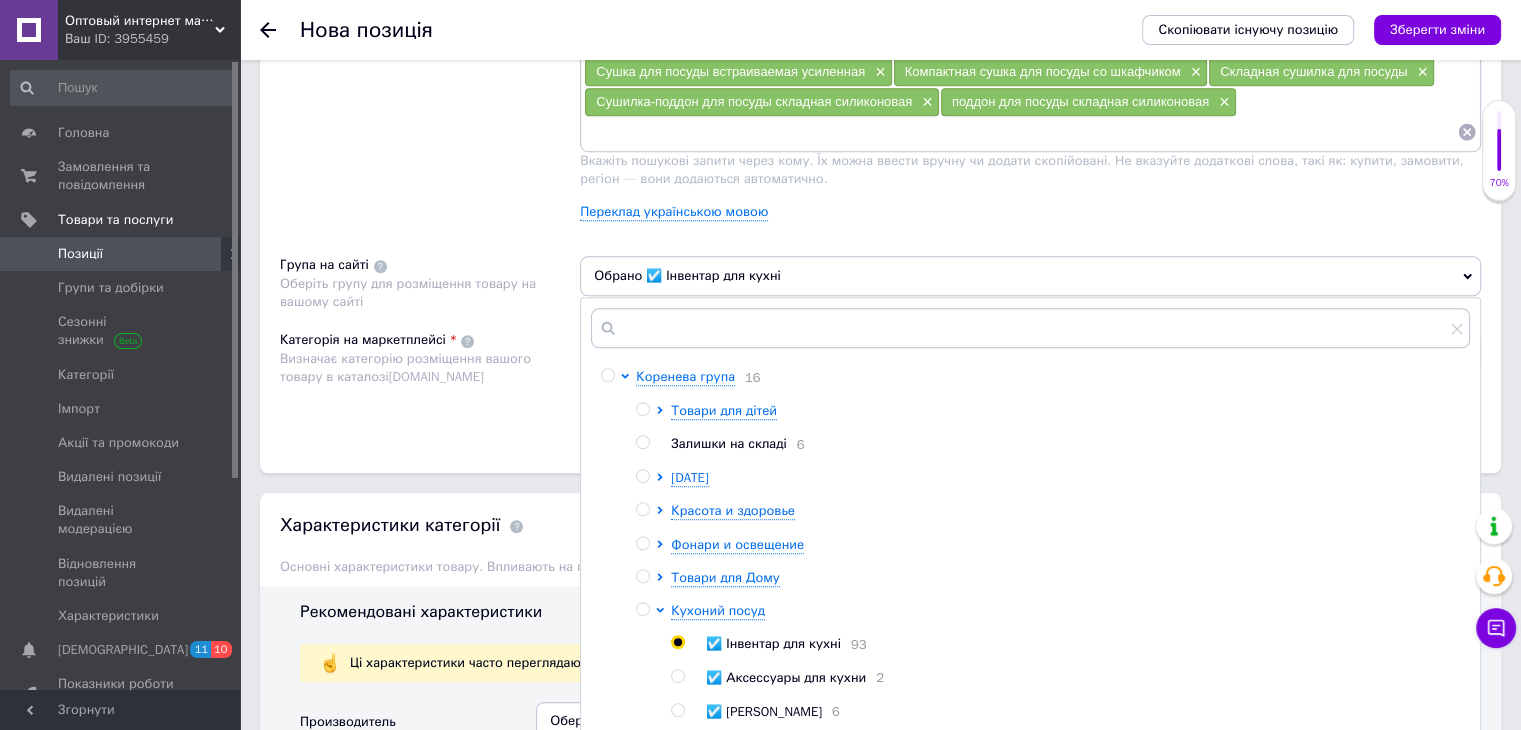 click on "Характеристики категорії Основні характеристики товару. Впливають на потрапляння товару в Фільтри
каталогу  Prom.ua . Якщо ви не знайшли потрібну характеристику,
будь ласка,  напишіть нам" at bounding box center [880, 539] 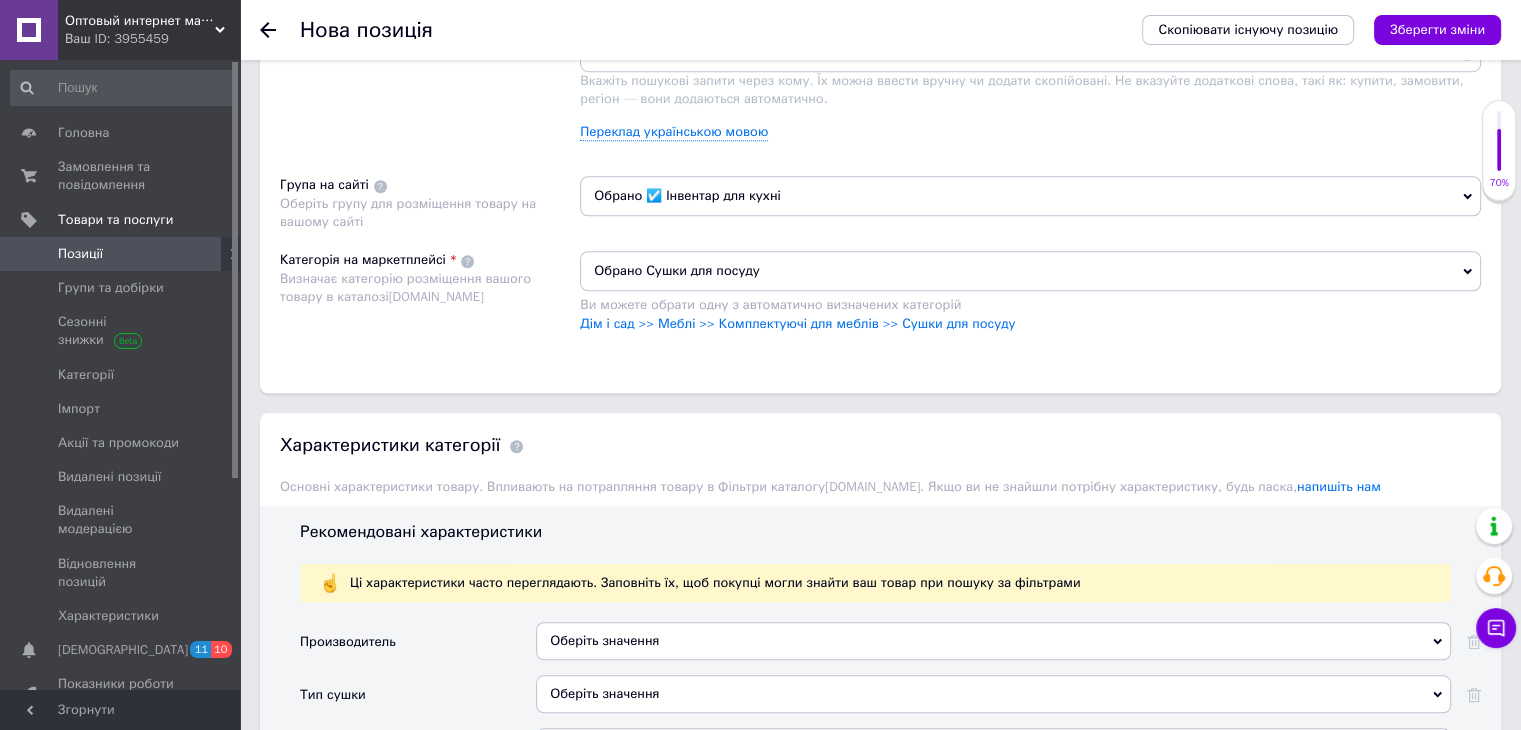 scroll, scrollTop: 1600, scrollLeft: 0, axis: vertical 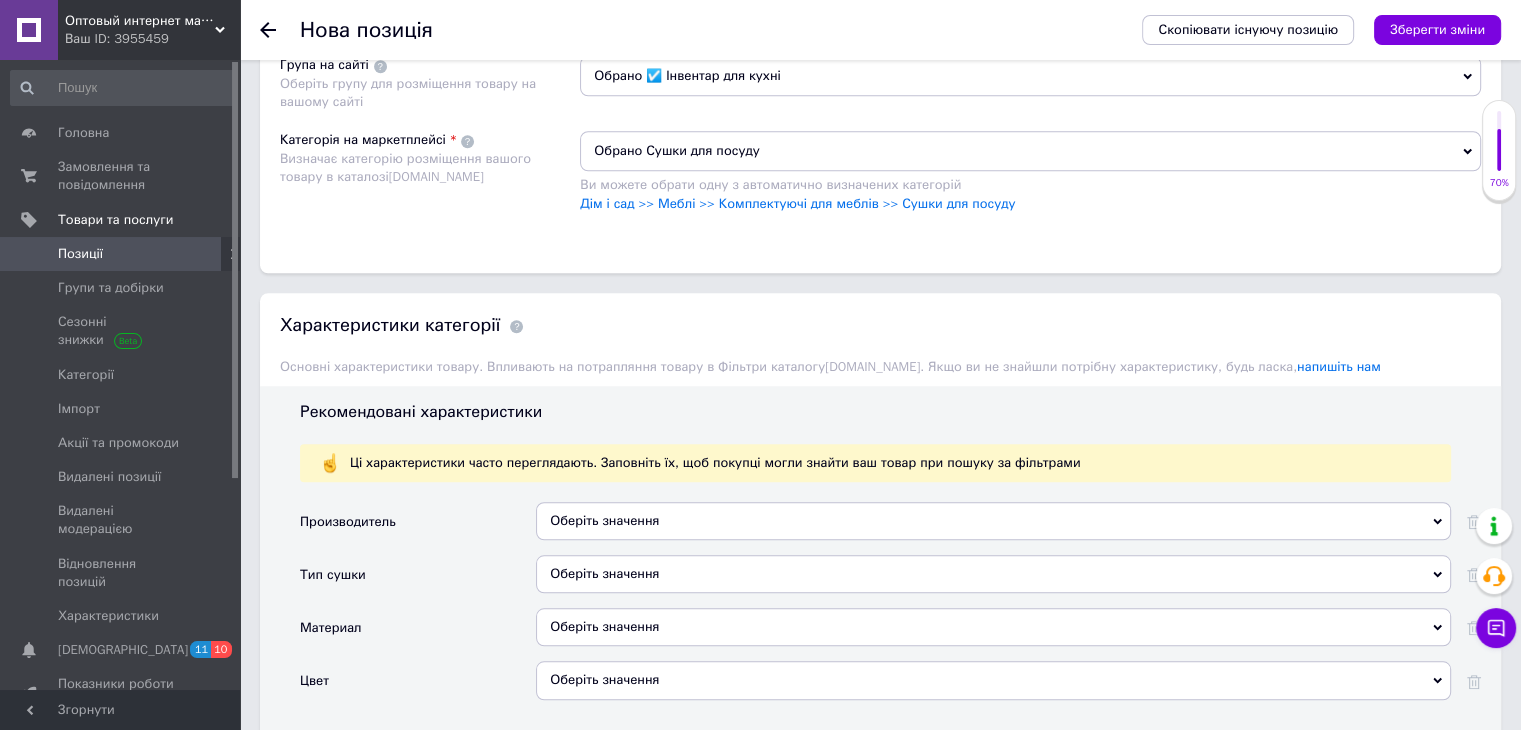 click on "Оберіть значення" at bounding box center [993, 574] 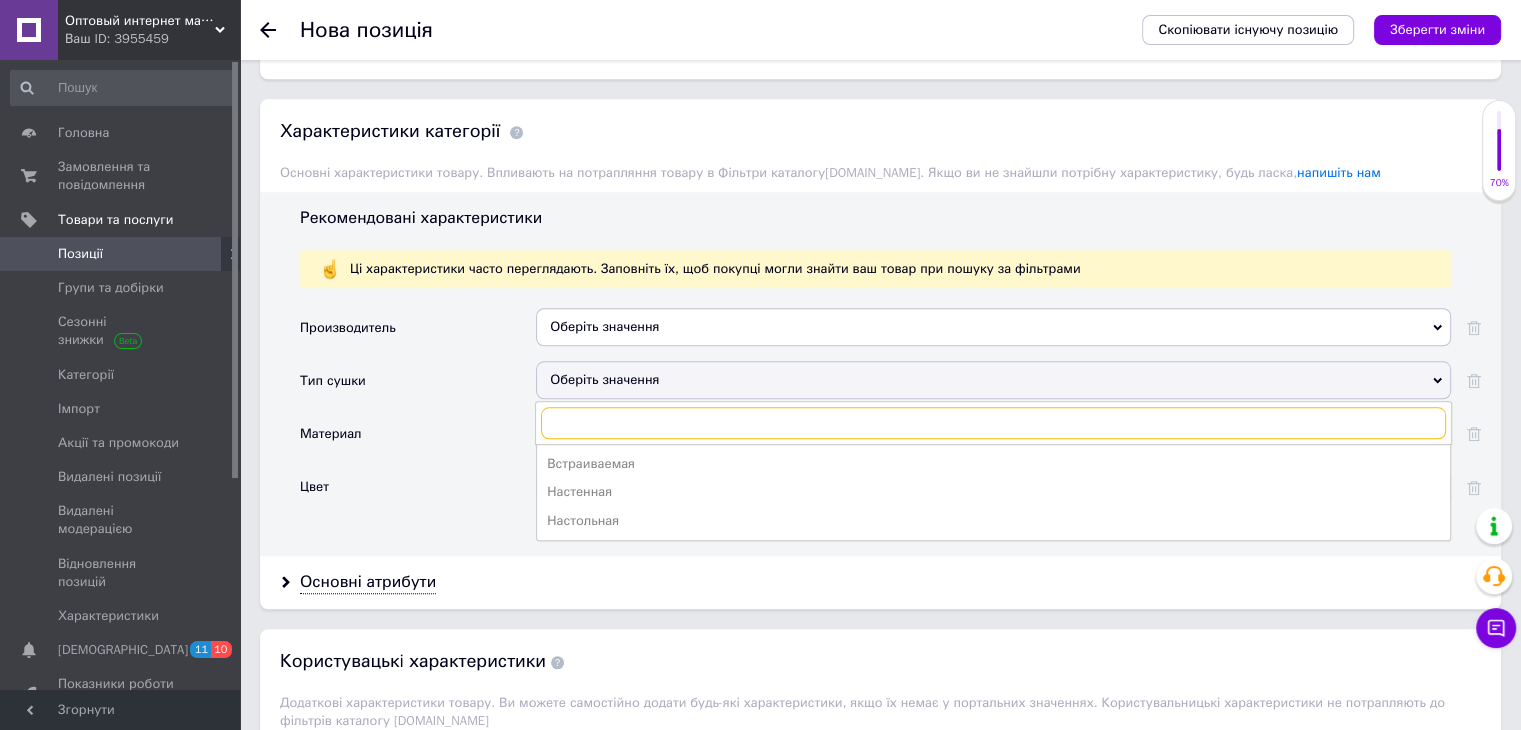 scroll, scrollTop: 1800, scrollLeft: 0, axis: vertical 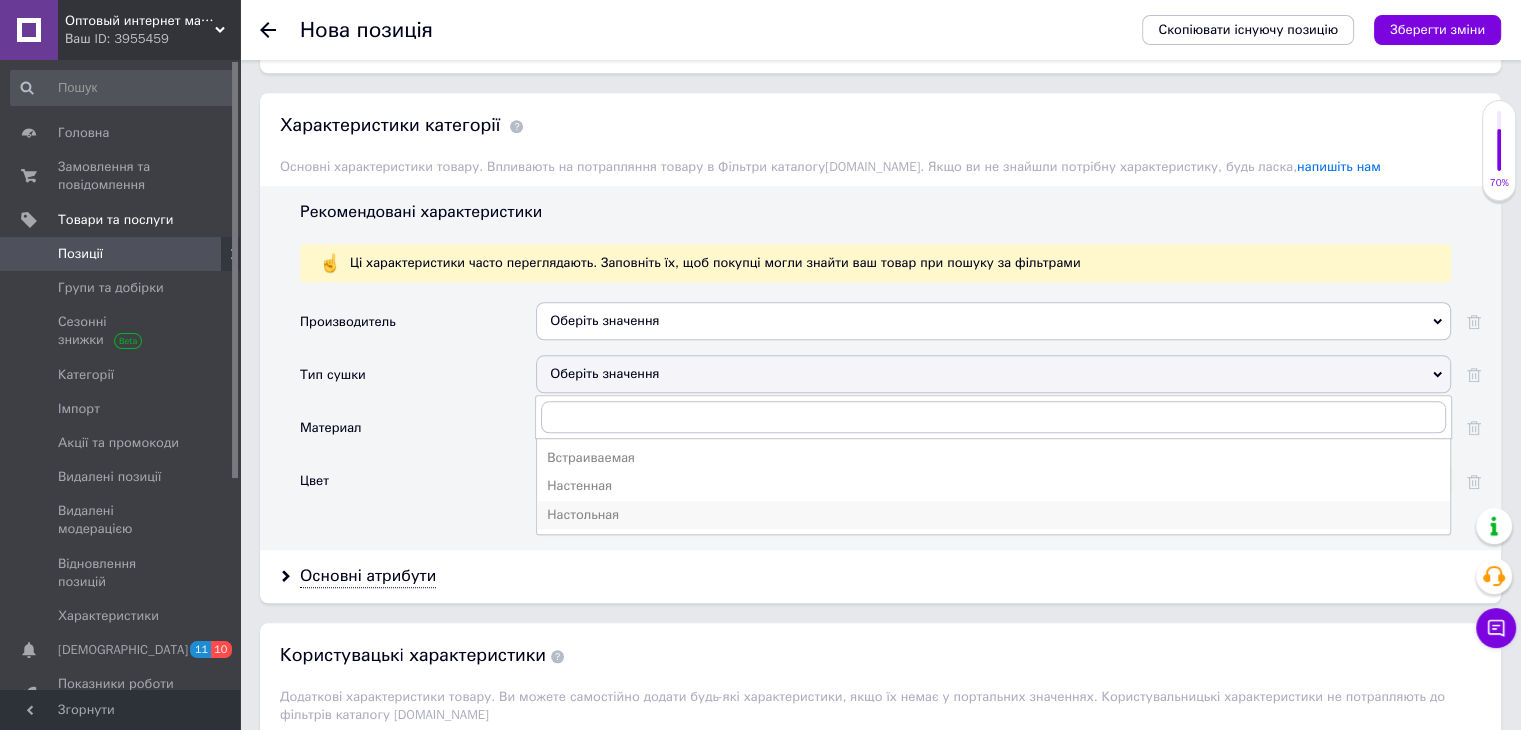 click on "Настольная" at bounding box center [993, 515] 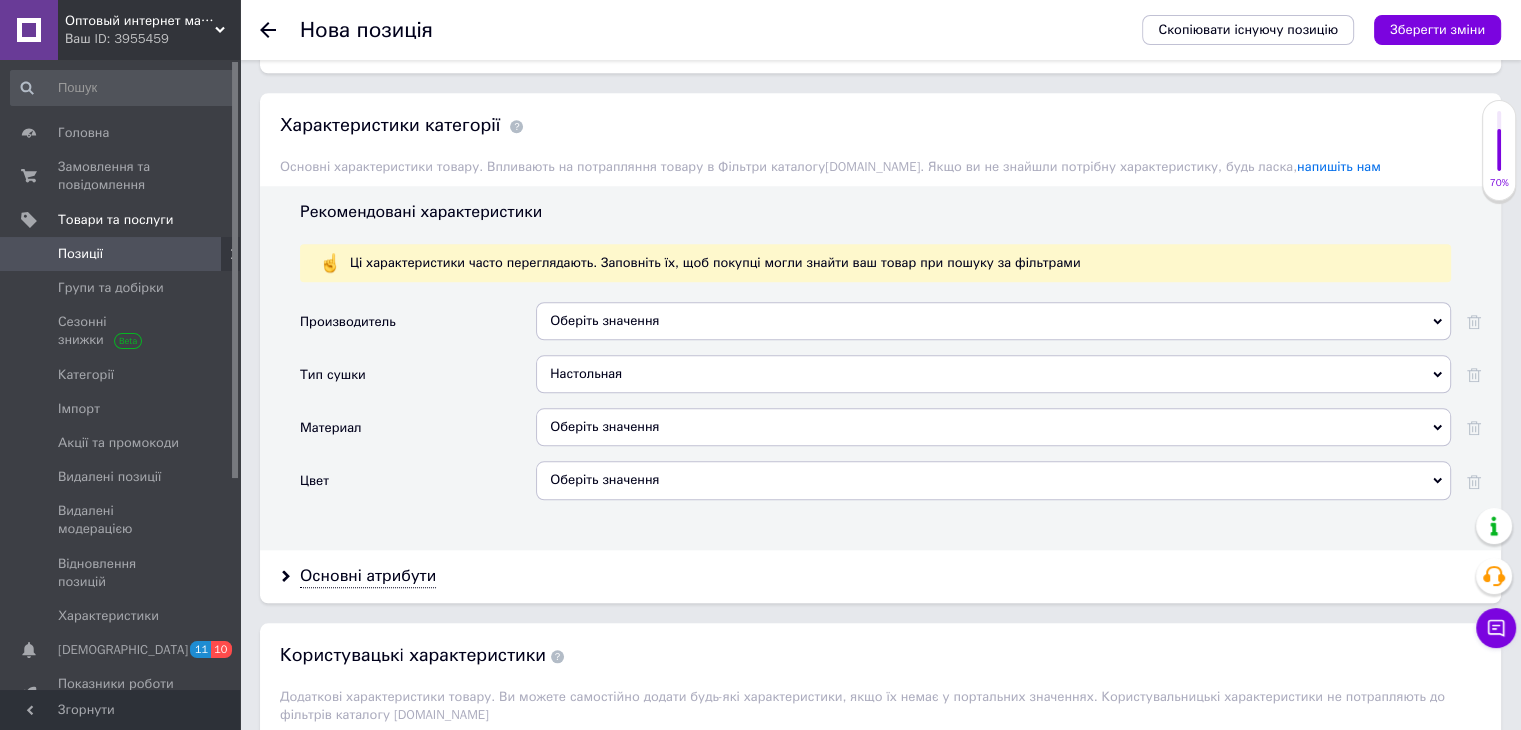click on "Оберіть значення" at bounding box center [993, 480] 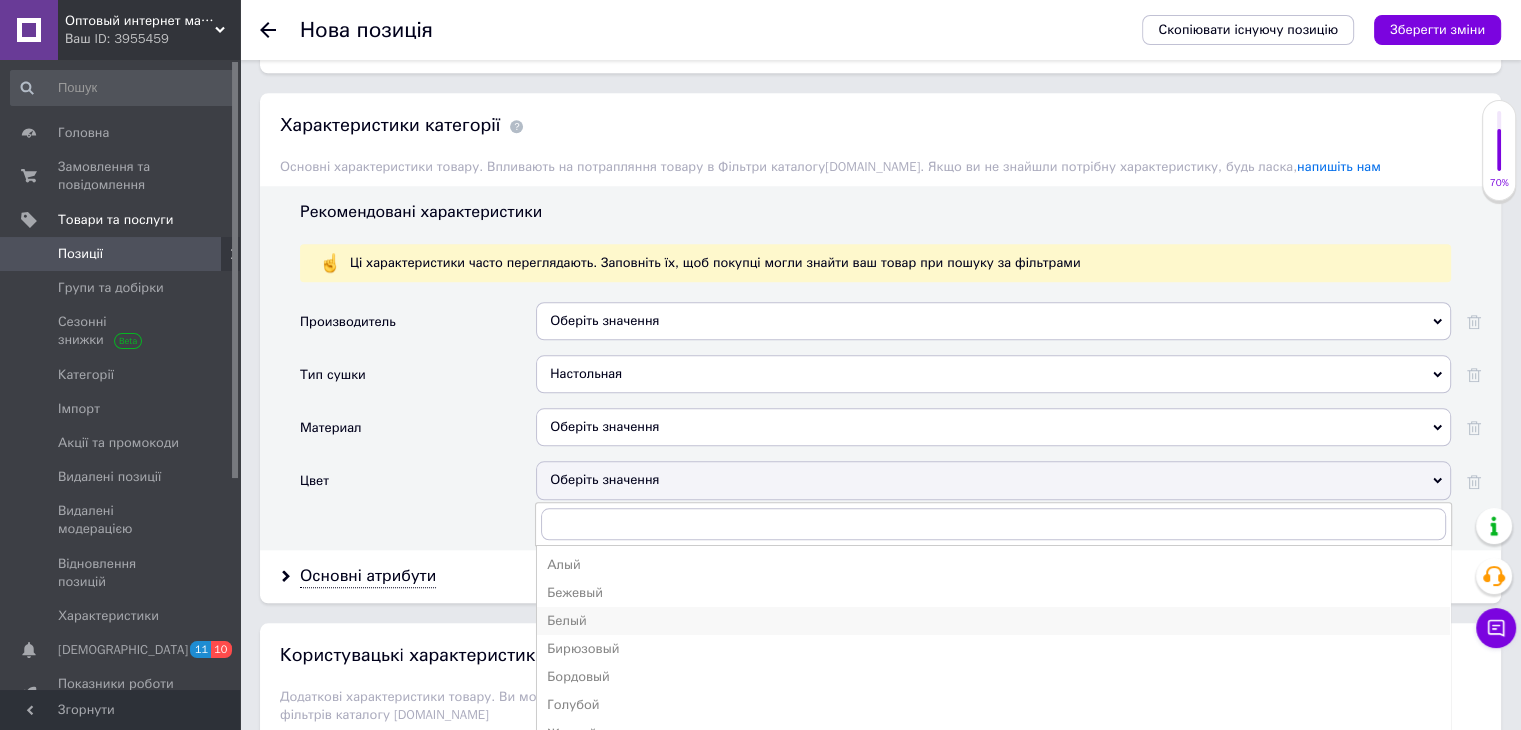 click on "Белый" at bounding box center [993, 621] 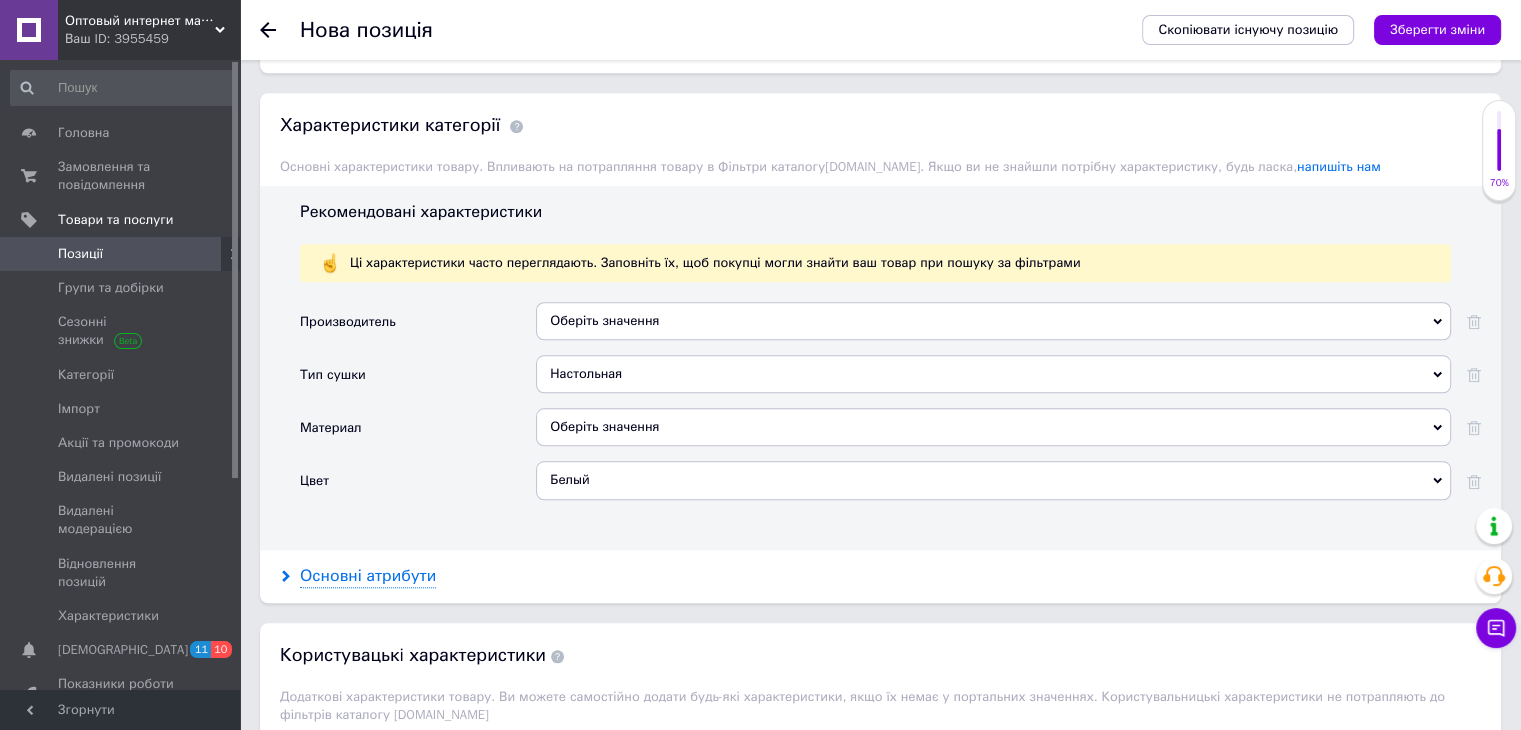 click on "Основні атрибути" at bounding box center (368, 576) 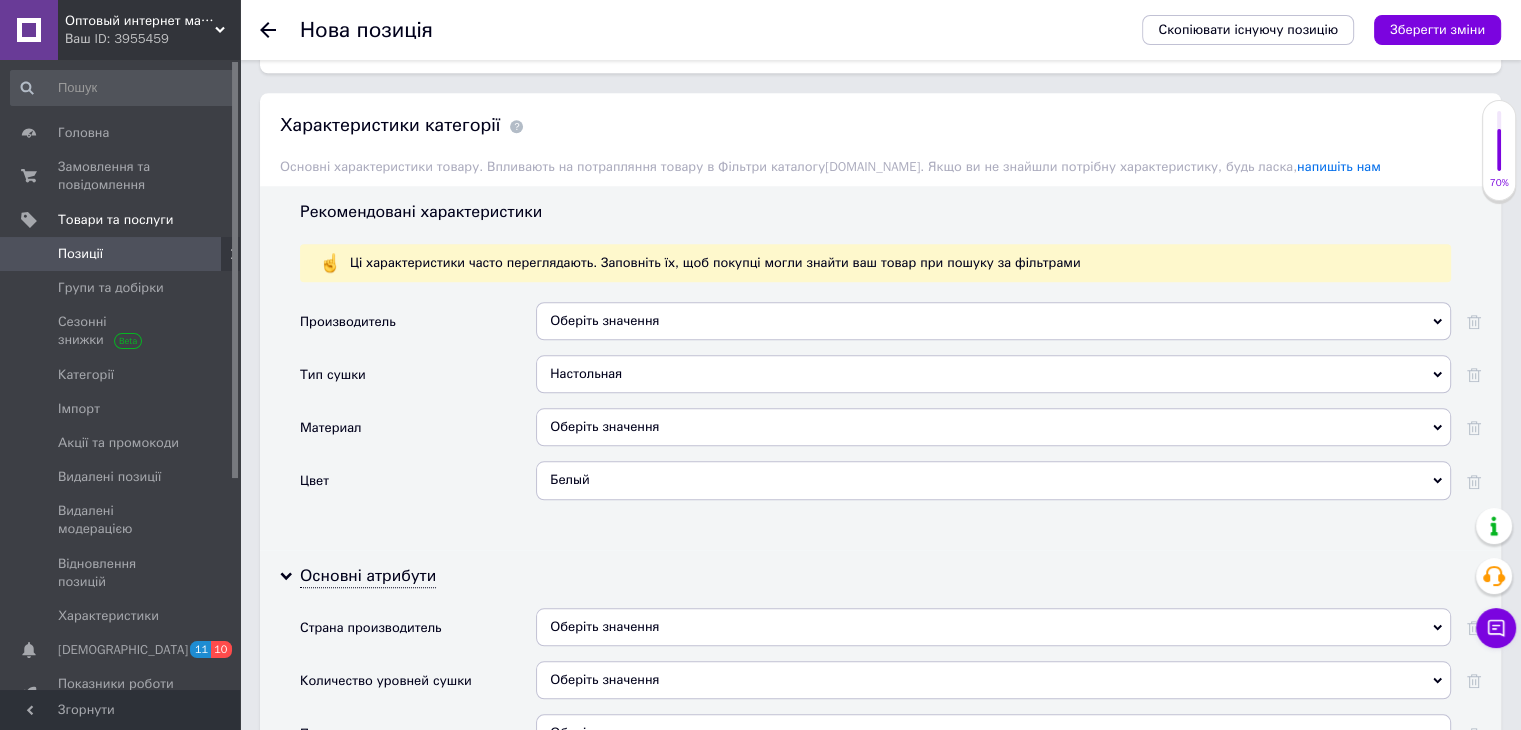 click on "Оберіть значення" at bounding box center (993, 627) 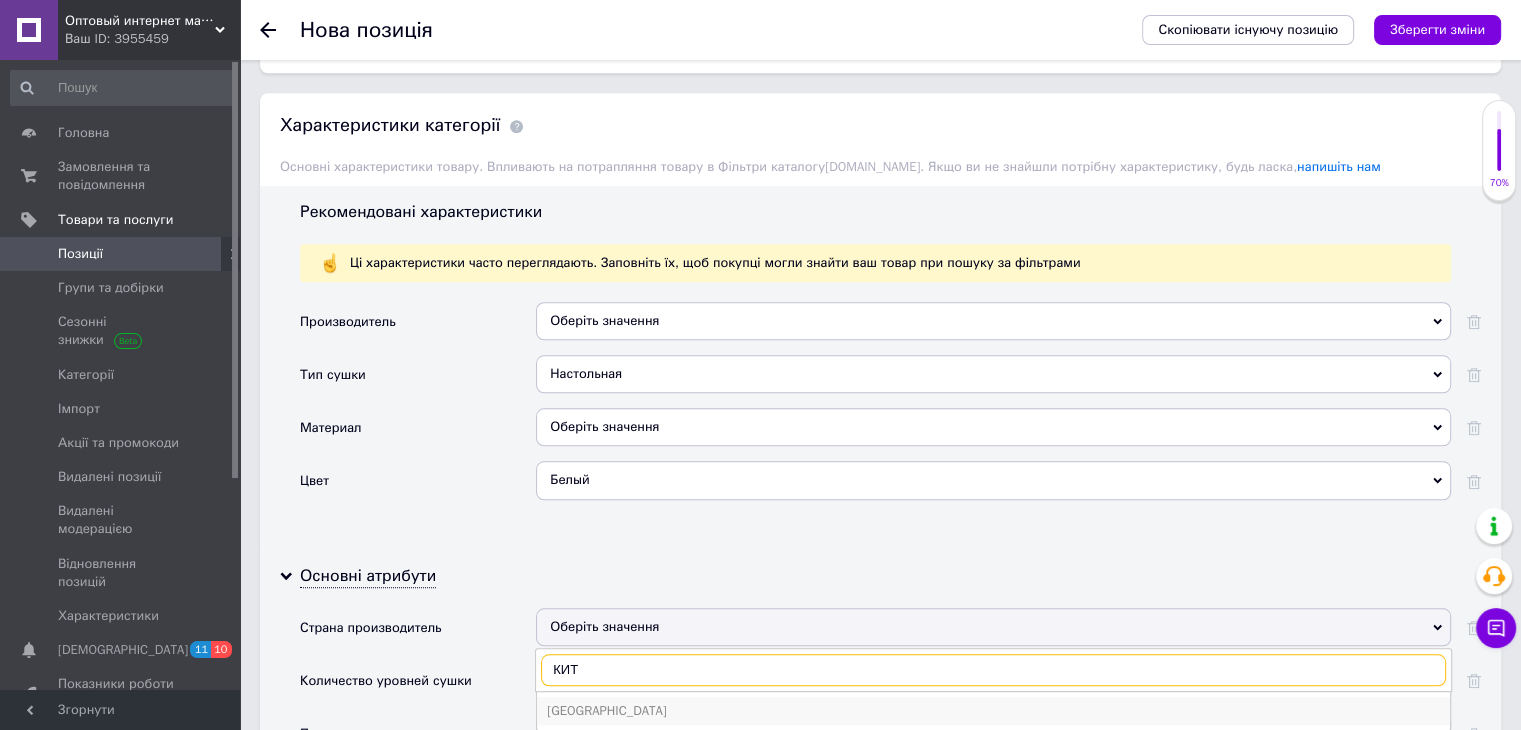 type on "КИТ" 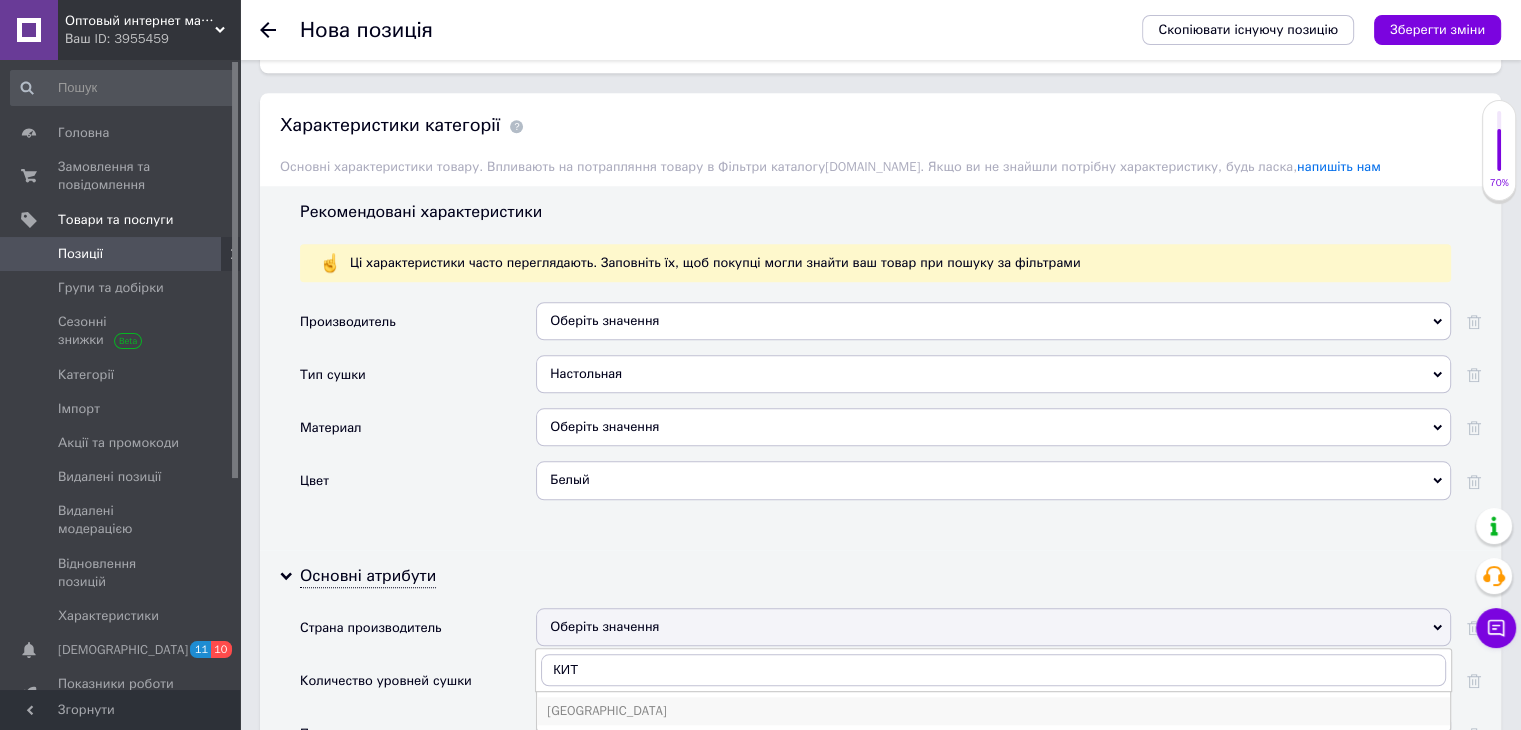 click on "[GEOGRAPHIC_DATA]" at bounding box center (993, 711) 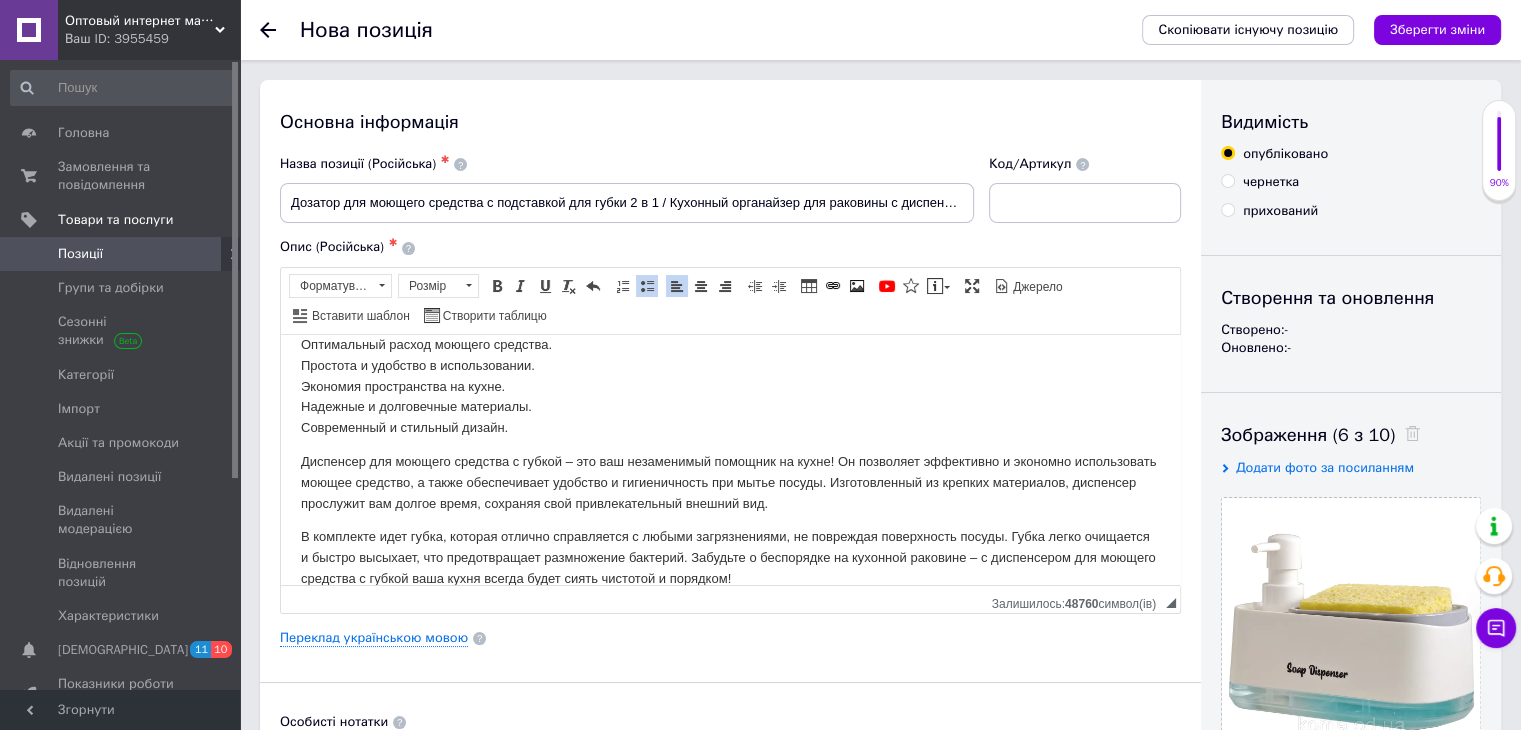 scroll, scrollTop: 0, scrollLeft: 0, axis: both 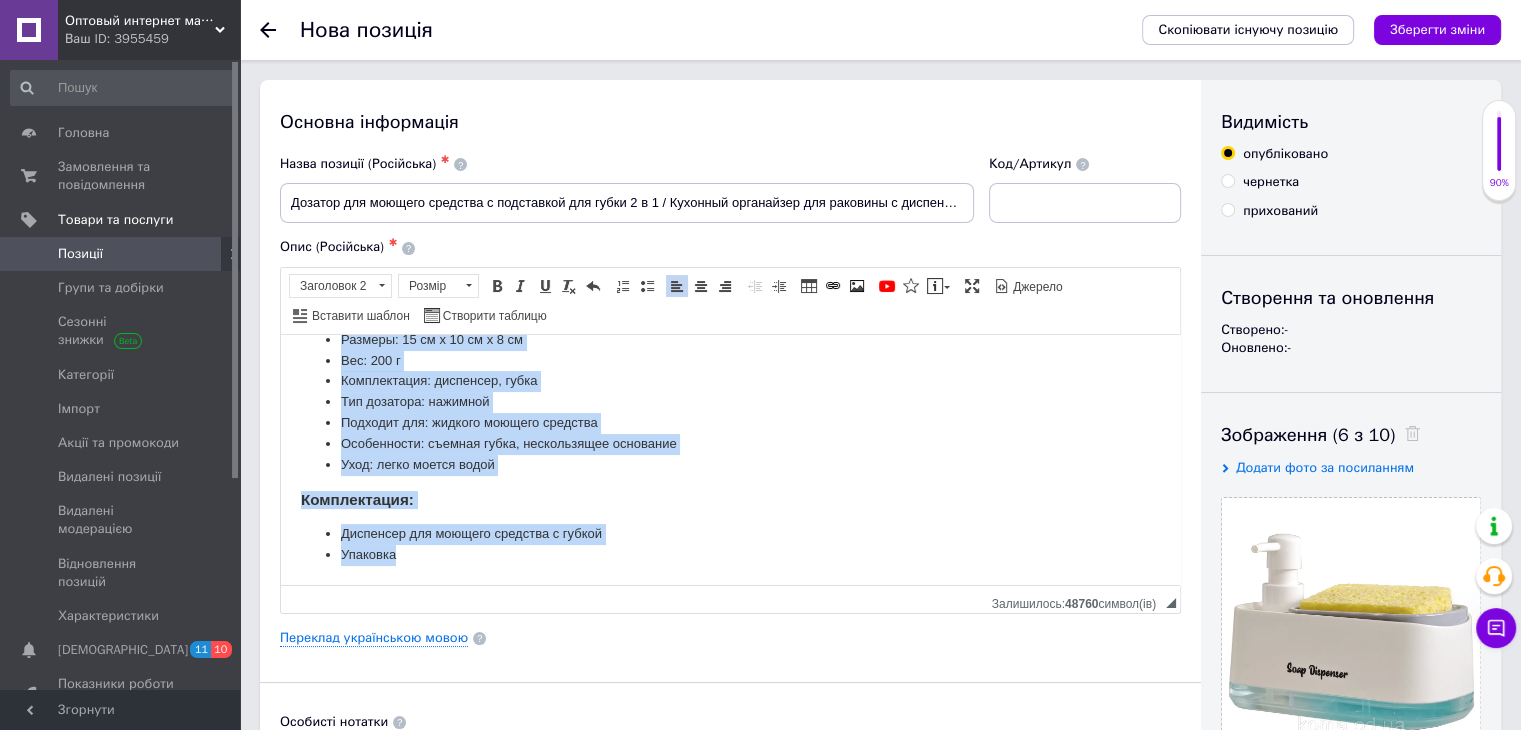 drag, startPoint x: 295, startPoint y: 361, endPoint x: 478, endPoint y: 614, distance: 312.2467 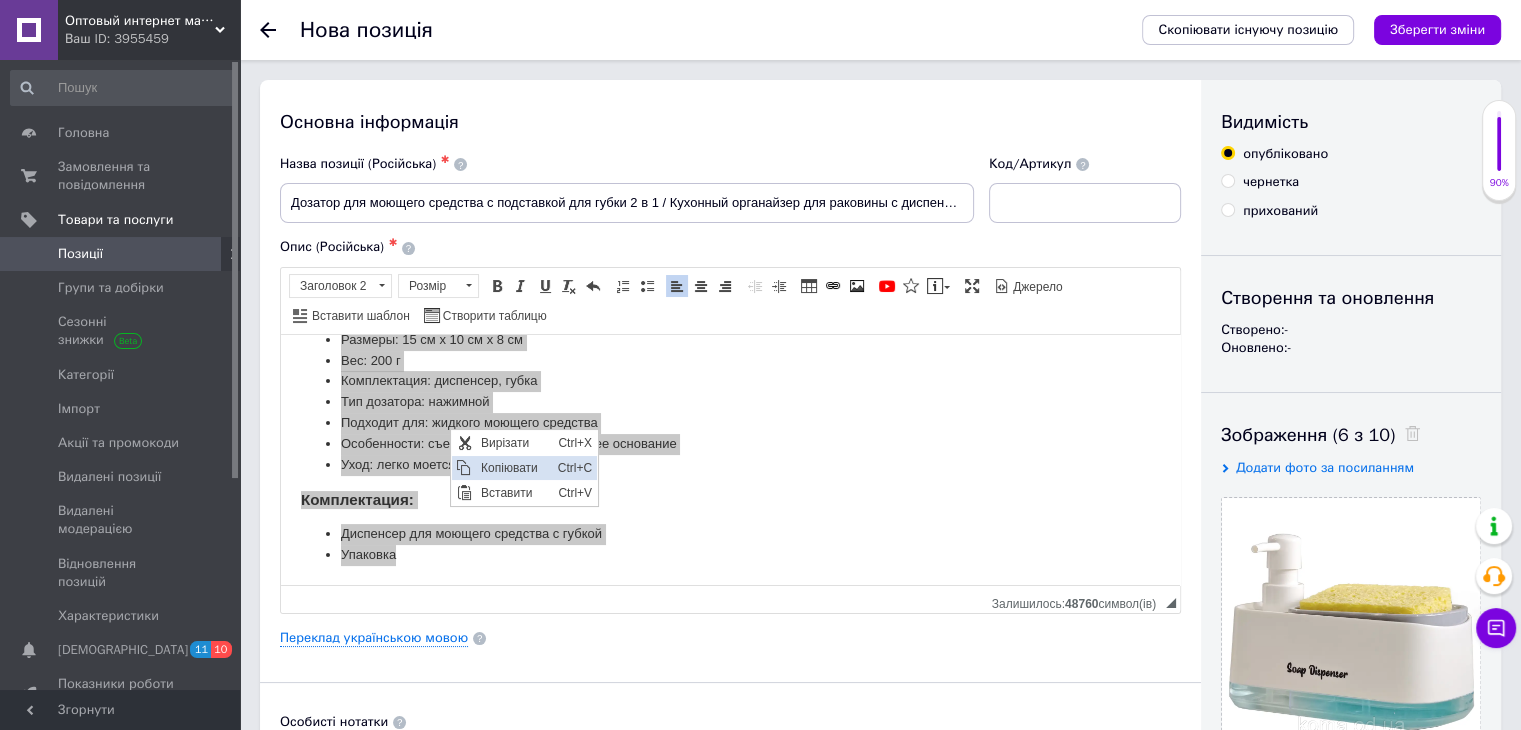 scroll, scrollTop: 0, scrollLeft: 0, axis: both 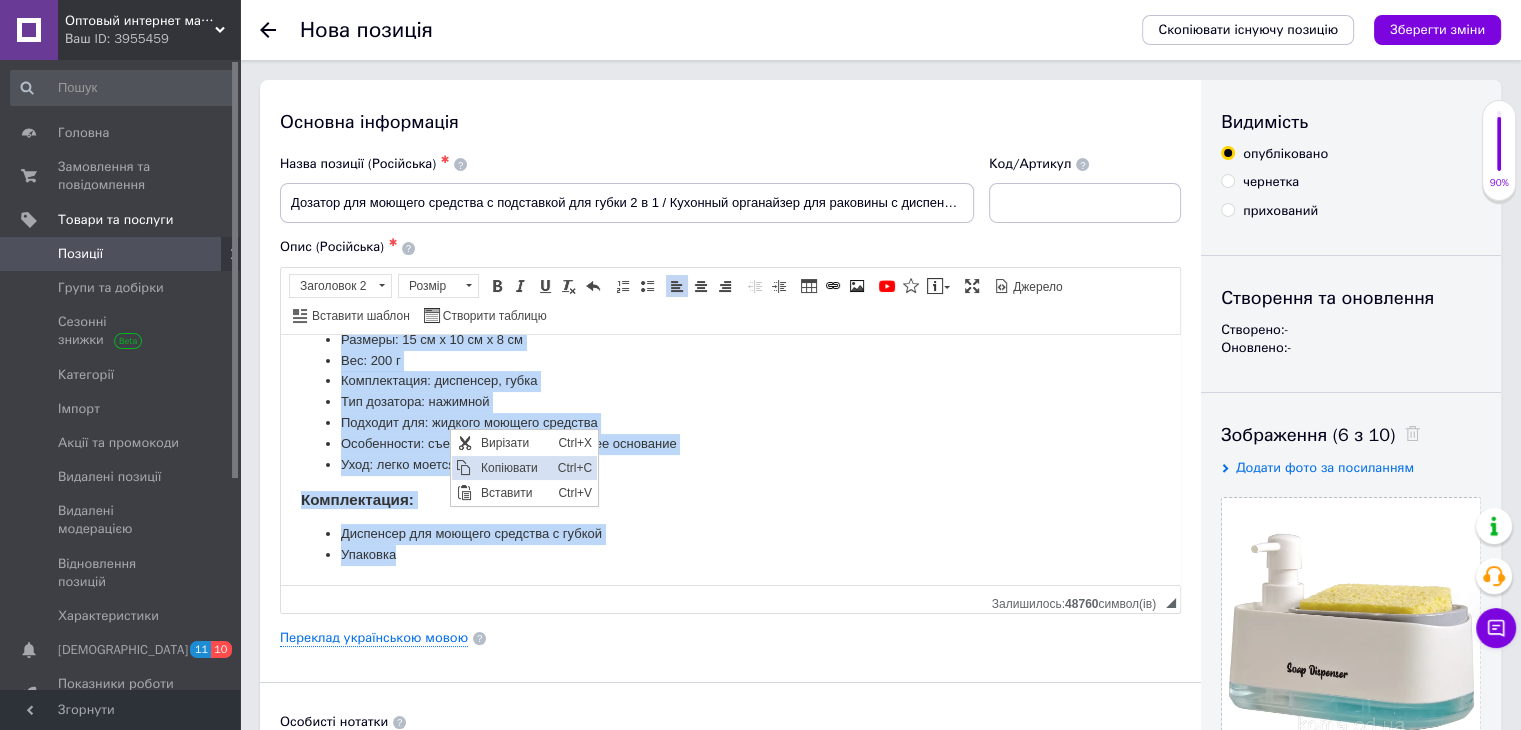 copy on "Сверкающая чистота без лишних усилий! Достоинства: Оптимальный расход моющего средства.  Простота и удобство в использовании.  Экономия пространства на кухне.  Надежные и долговечные материалы.  Современный и стильный дизайн. Диспенсер для моющего средства с губкой – это ваш незаменимый помощник на кухне! Он позволяет эффективно и экономно использовать моющее средство, а также обеспечивает удобство и гигиеничность при мытье посуды. Изготовленный из крепких материалов, диспенсер прослужит вам долгое время, сохраняя свой привлекательный внешний вид. В комплекте идет губка, которая отлично справляется с любыми загрязнениями, не повреждая поверхность посуды. Губка легко очищается и быстро высыхает, что предотвращает размножение бактерий. Забудьте о беспорядке на кухонной раковине – с диспенсером для моющего средства с губкой ваша кухня всегда будет сиять чистотой и порядком! Характеристики: Материал: пластик Цвет: прозрачный/белый Объем контейнера: 350 мл Размеры: 15 см x 10 см x 8 см Вес: 200 г Комплектация: ..." 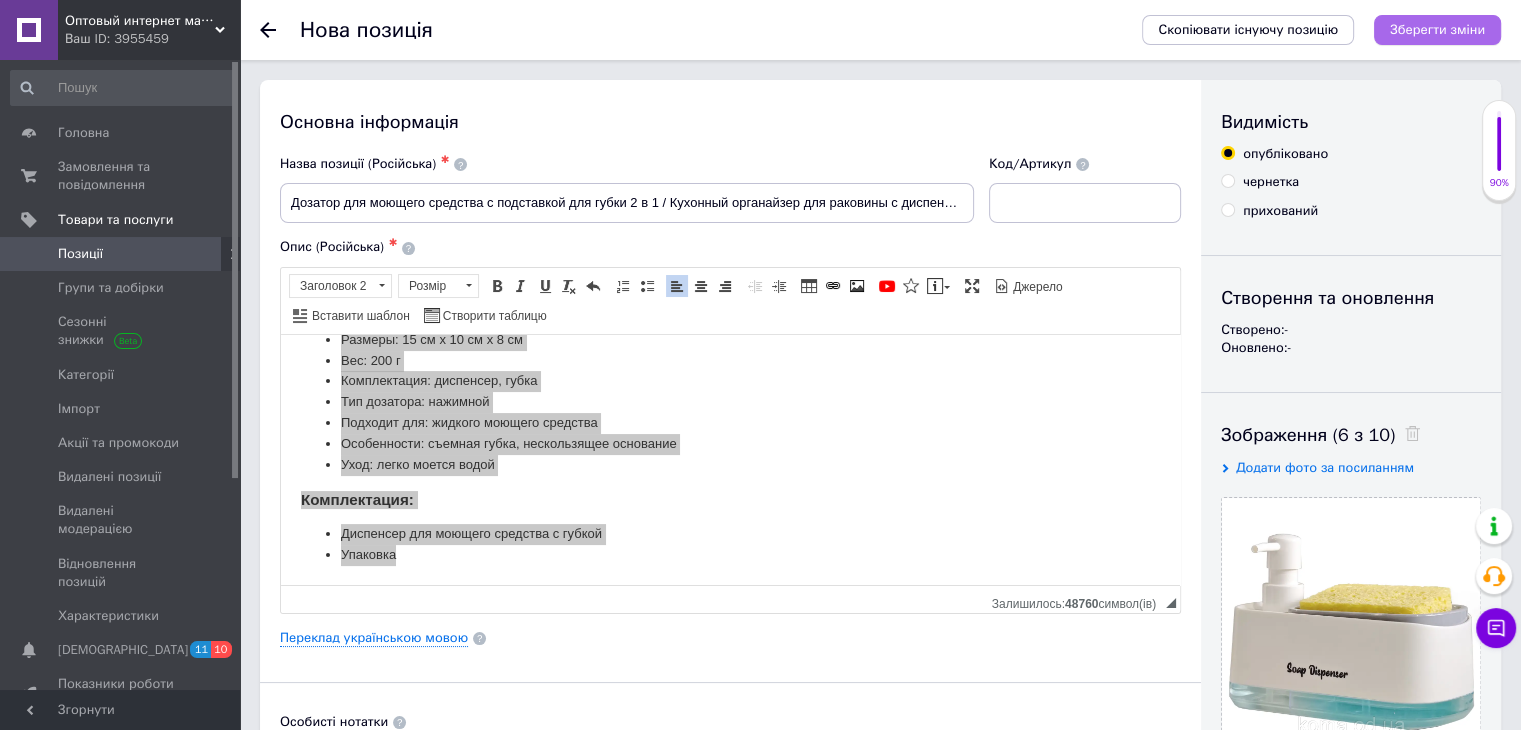 click on "Зберегти зміни" at bounding box center [1437, 29] 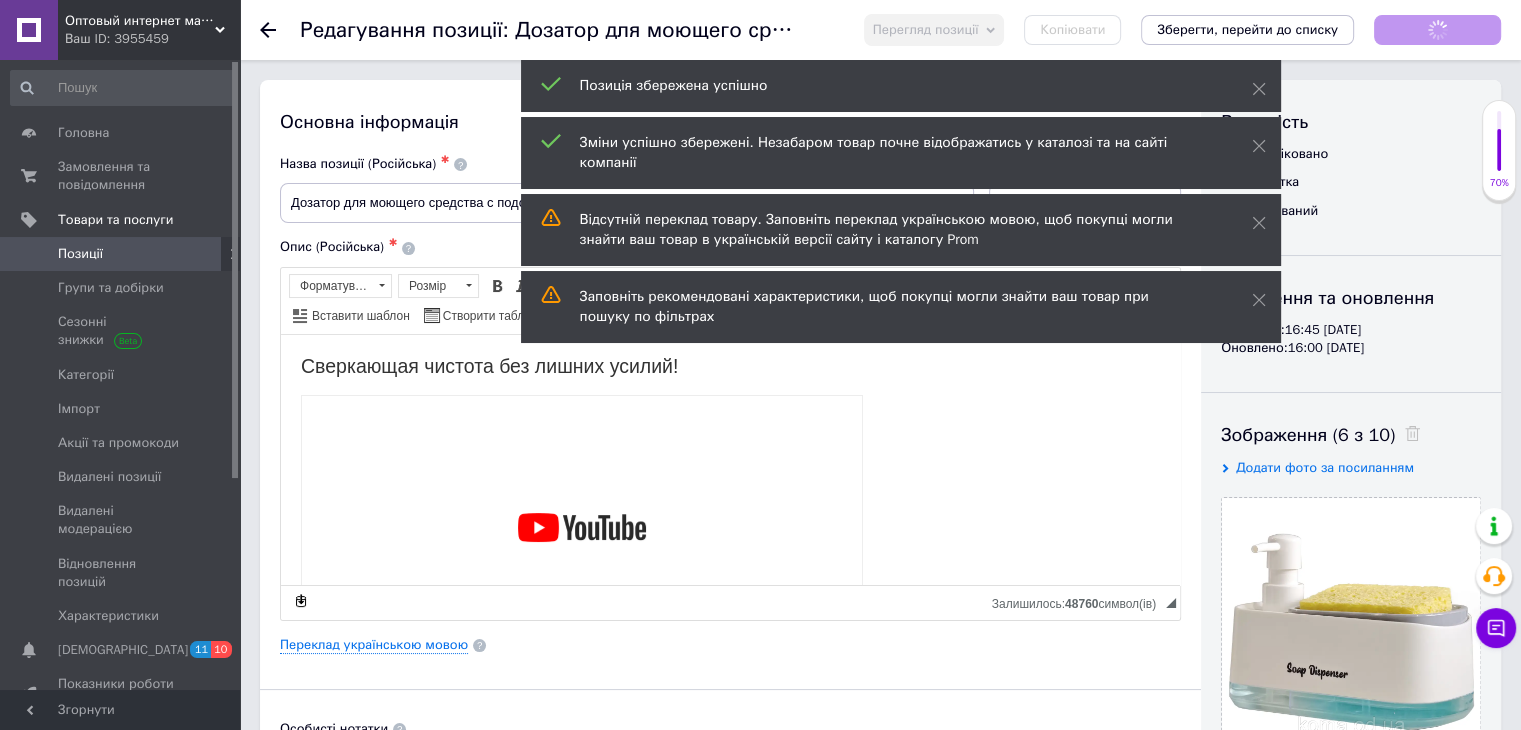 scroll, scrollTop: 0, scrollLeft: 0, axis: both 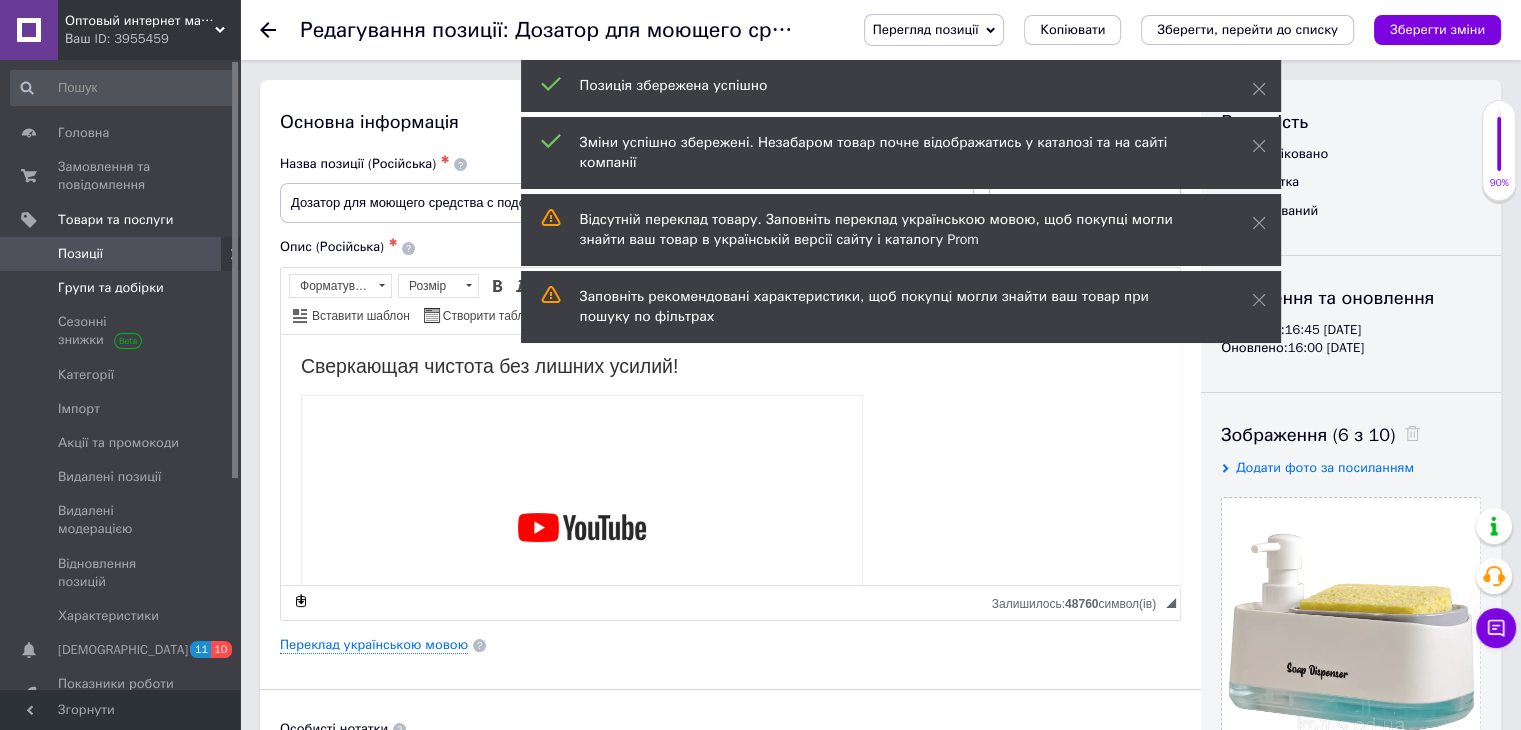 click on "Групи та добірки" at bounding box center (123, 288) 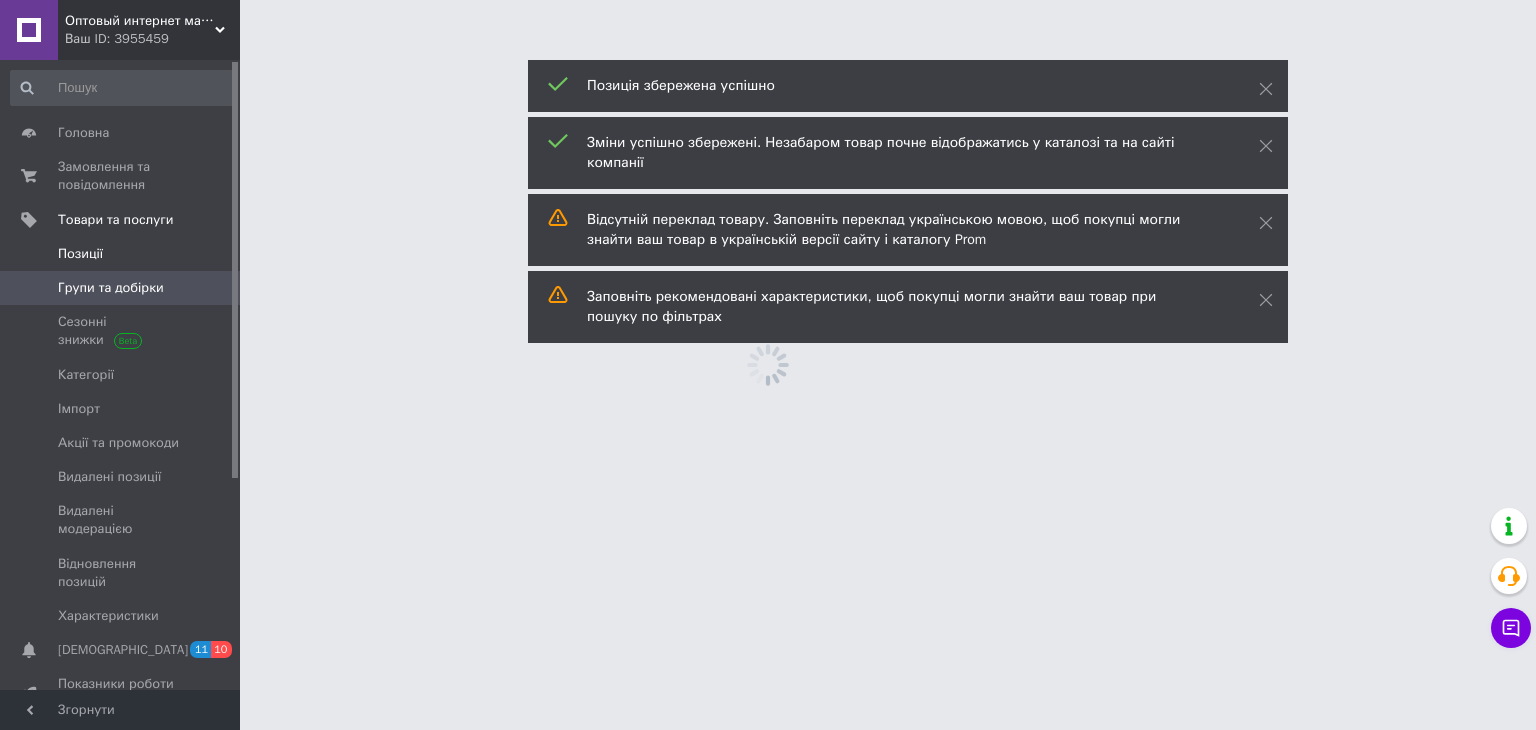 click on "Позиції" at bounding box center [121, 254] 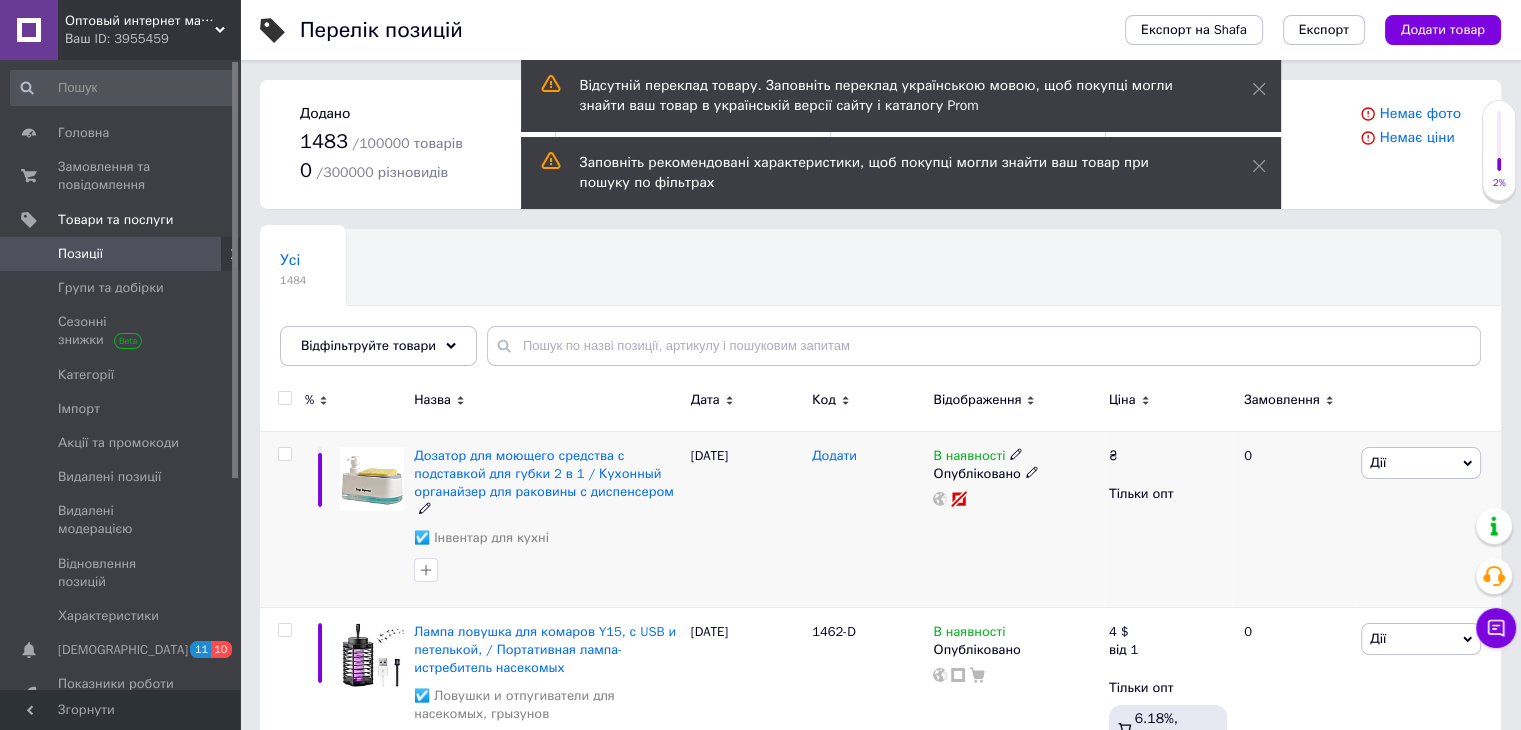 click on "Додати" at bounding box center [834, 456] 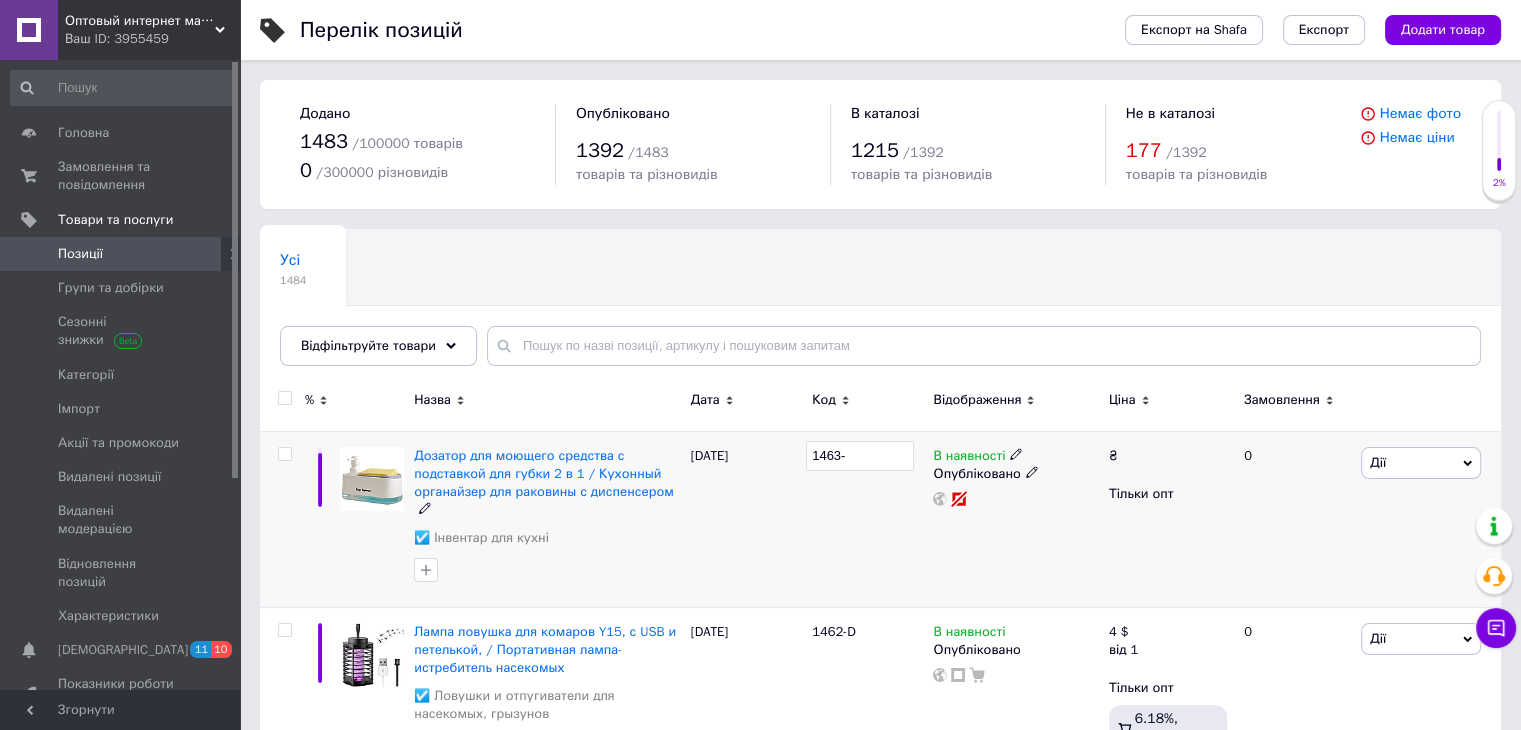 type on "1463-D" 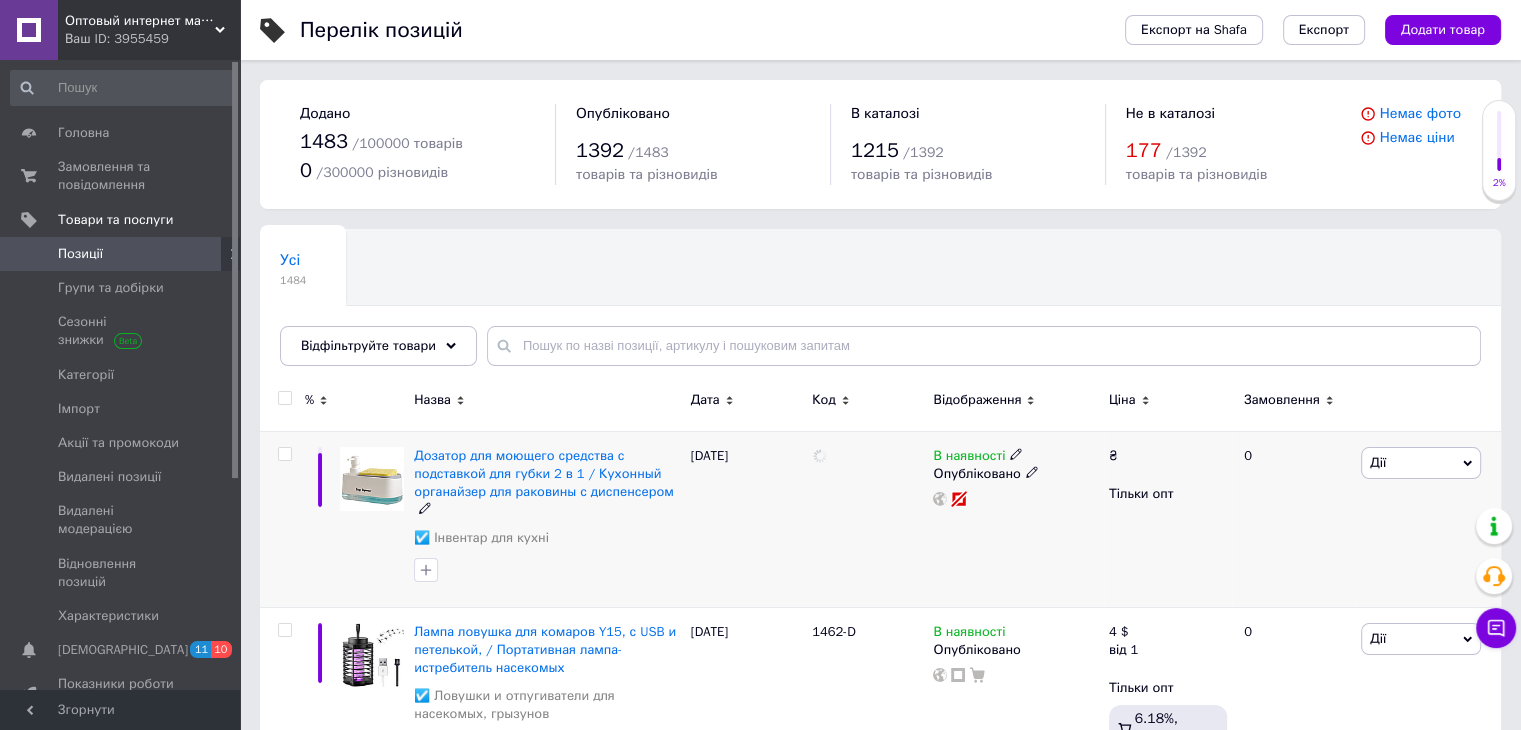 drag, startPoint x: 849, startPoint y: 495, endPoint x: 600, endPoint y: 277, distance: 330.94562 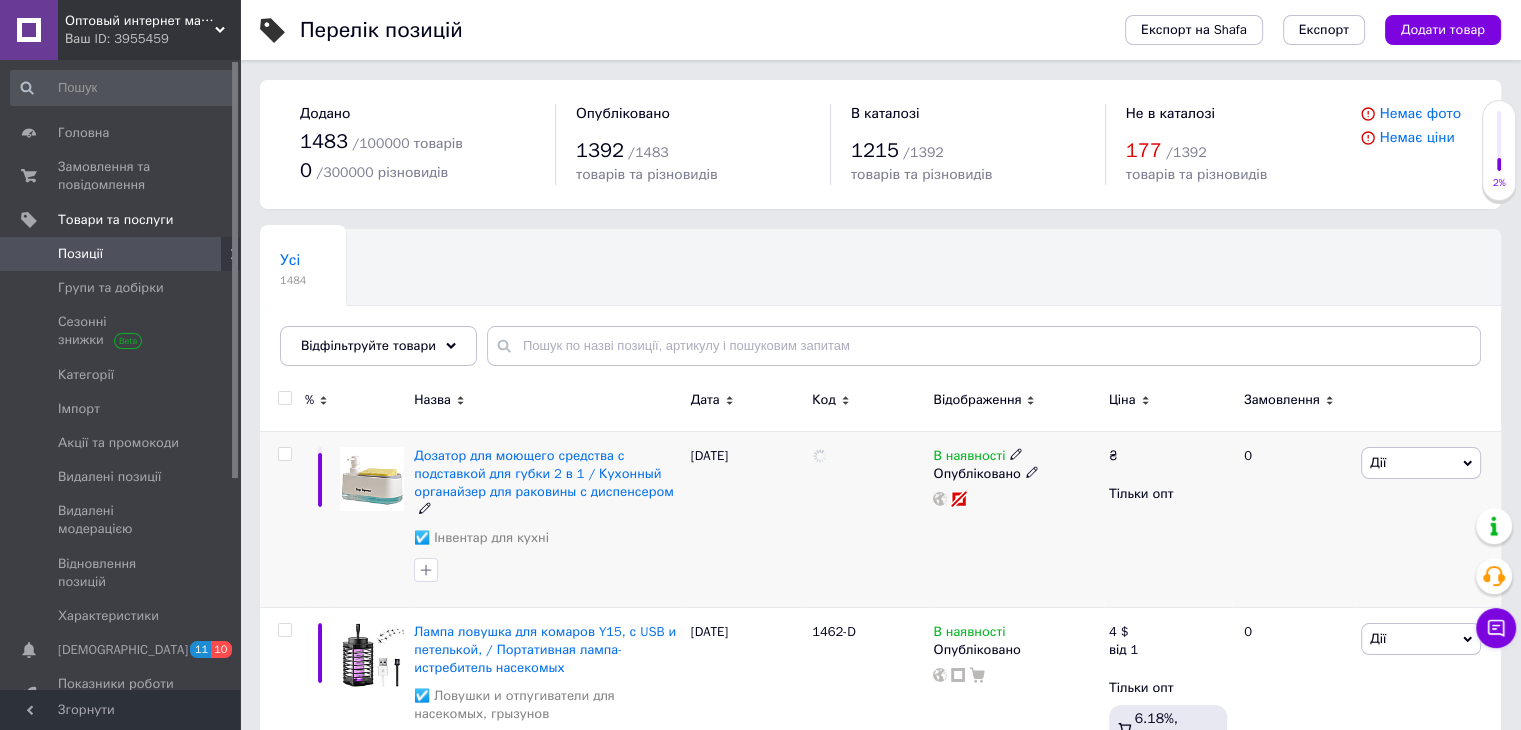 click at bounding box center (867, 519) 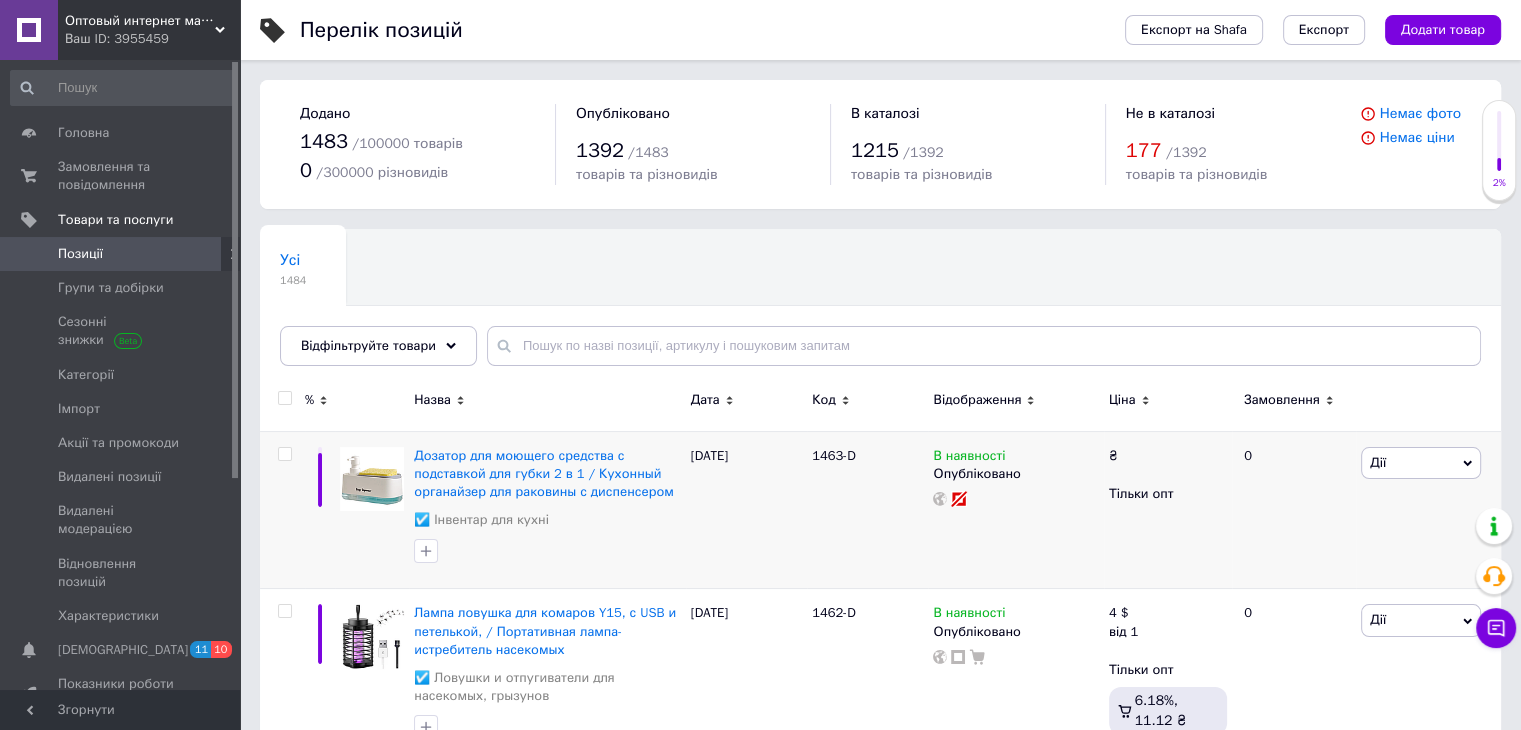 click on "Ваш ID: 3955459" at bounding box center [152, 39] 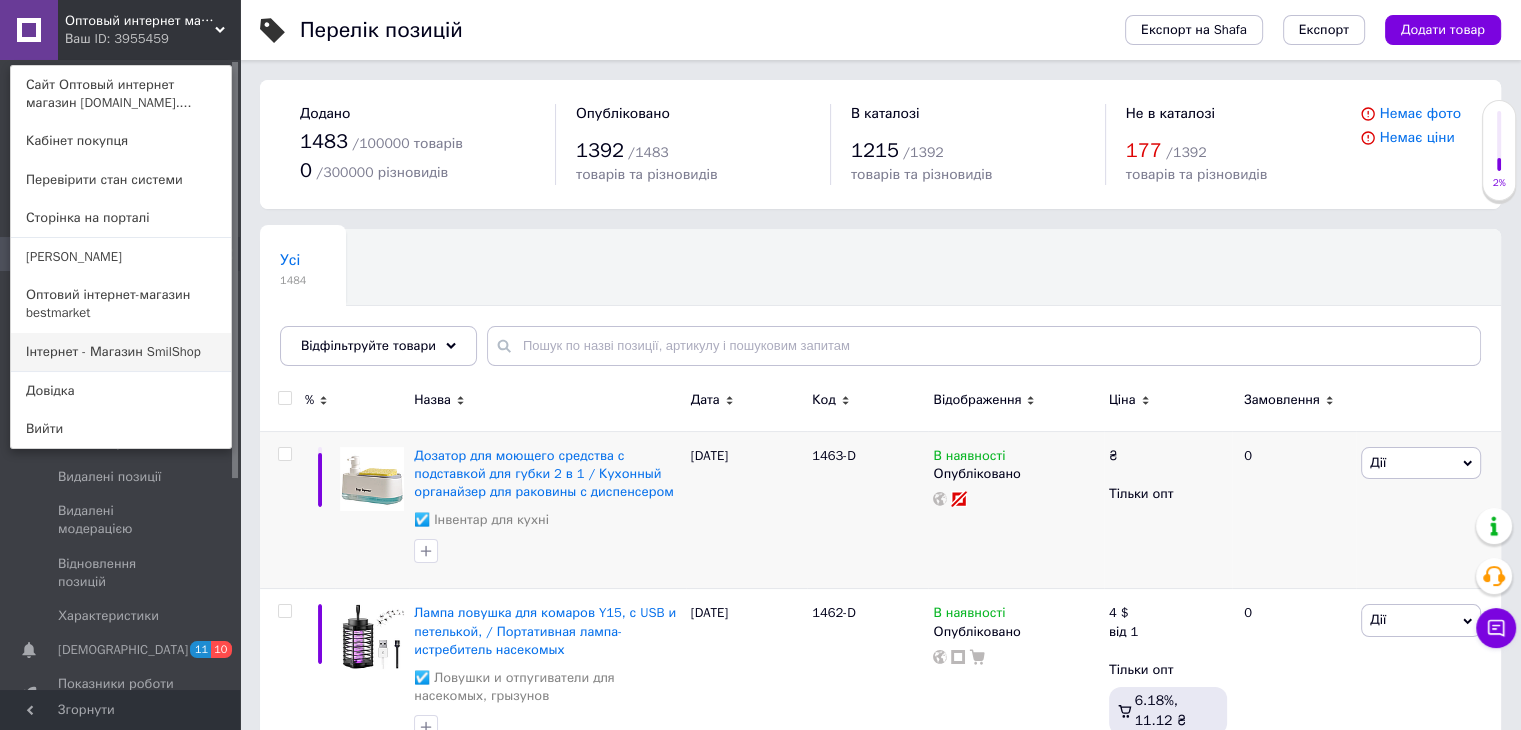 click on "Інтернет - Магазин SmilShop" at bounding box center [121, 352] 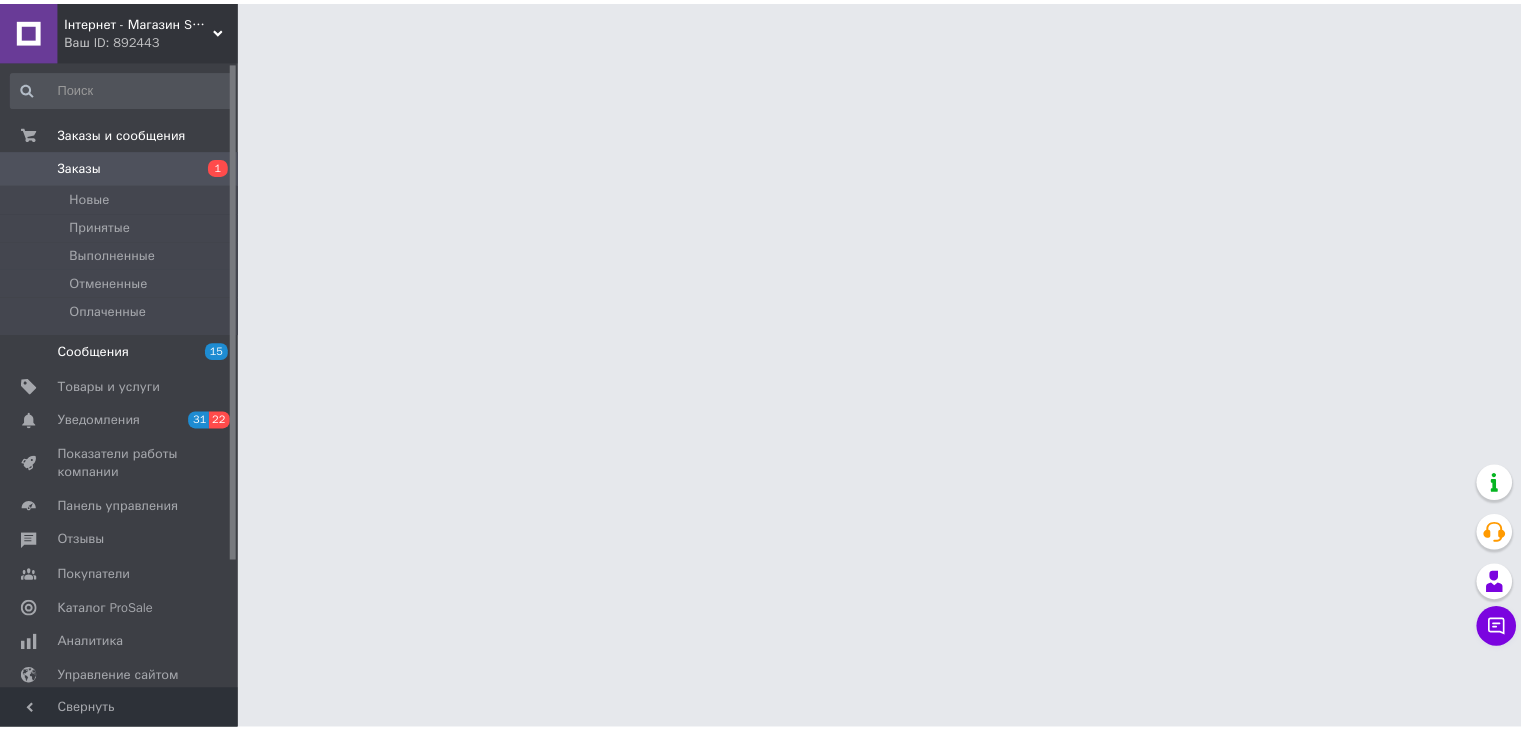 scroll, scrollTop: 0, scrollLeft: 0, axis: both 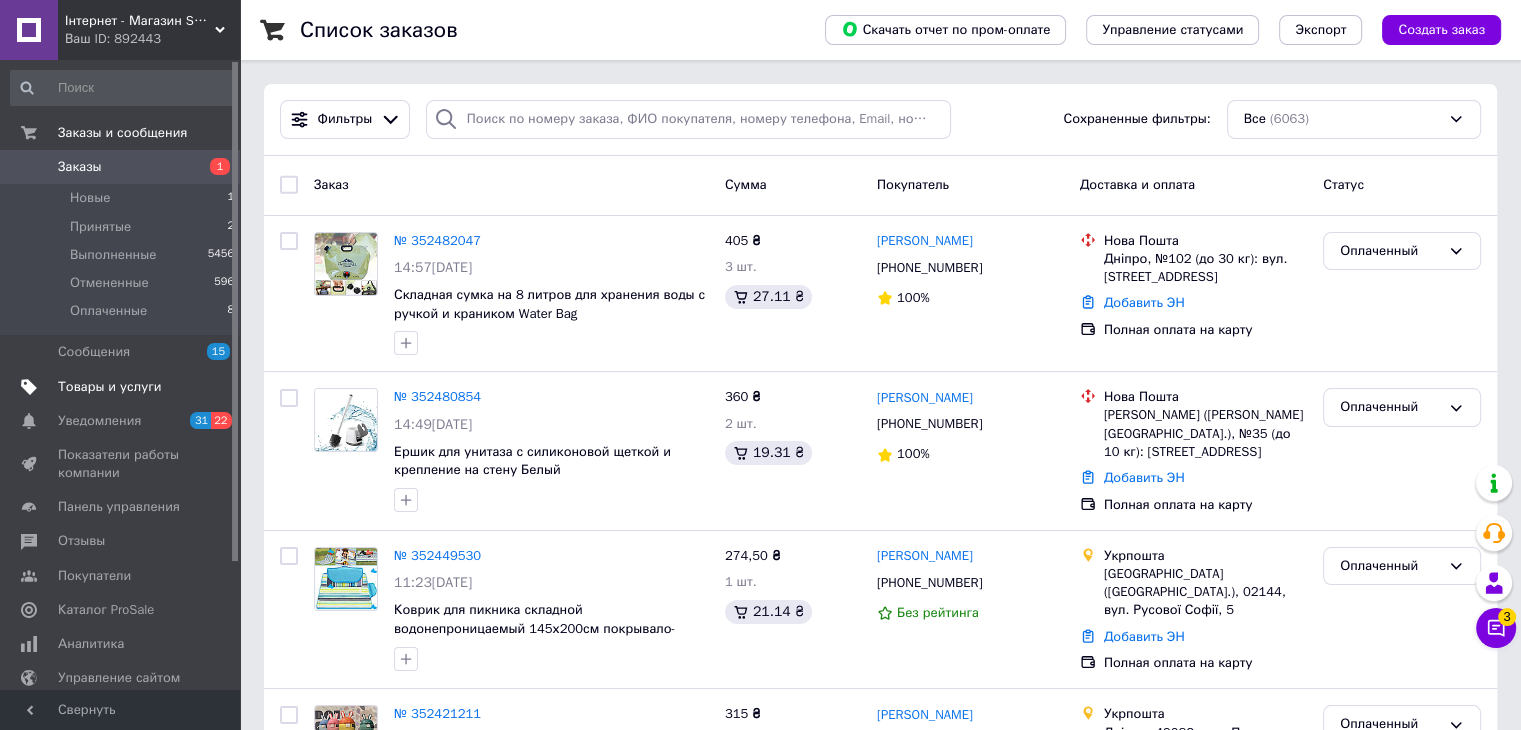 click on "Товары и услуги" at bounding box center (123, 387) 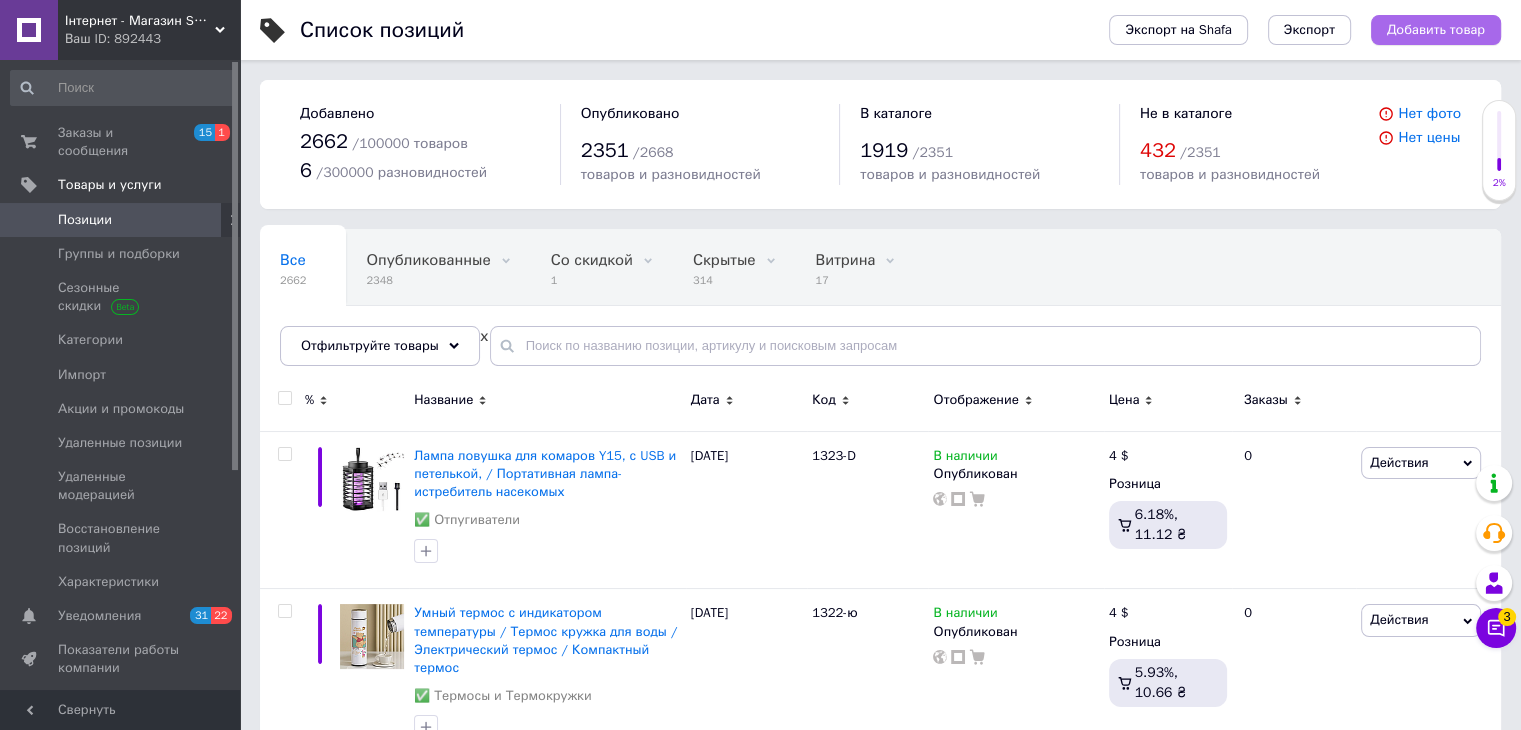 click on "Добавить товар" at bounding box center (1436, 30) 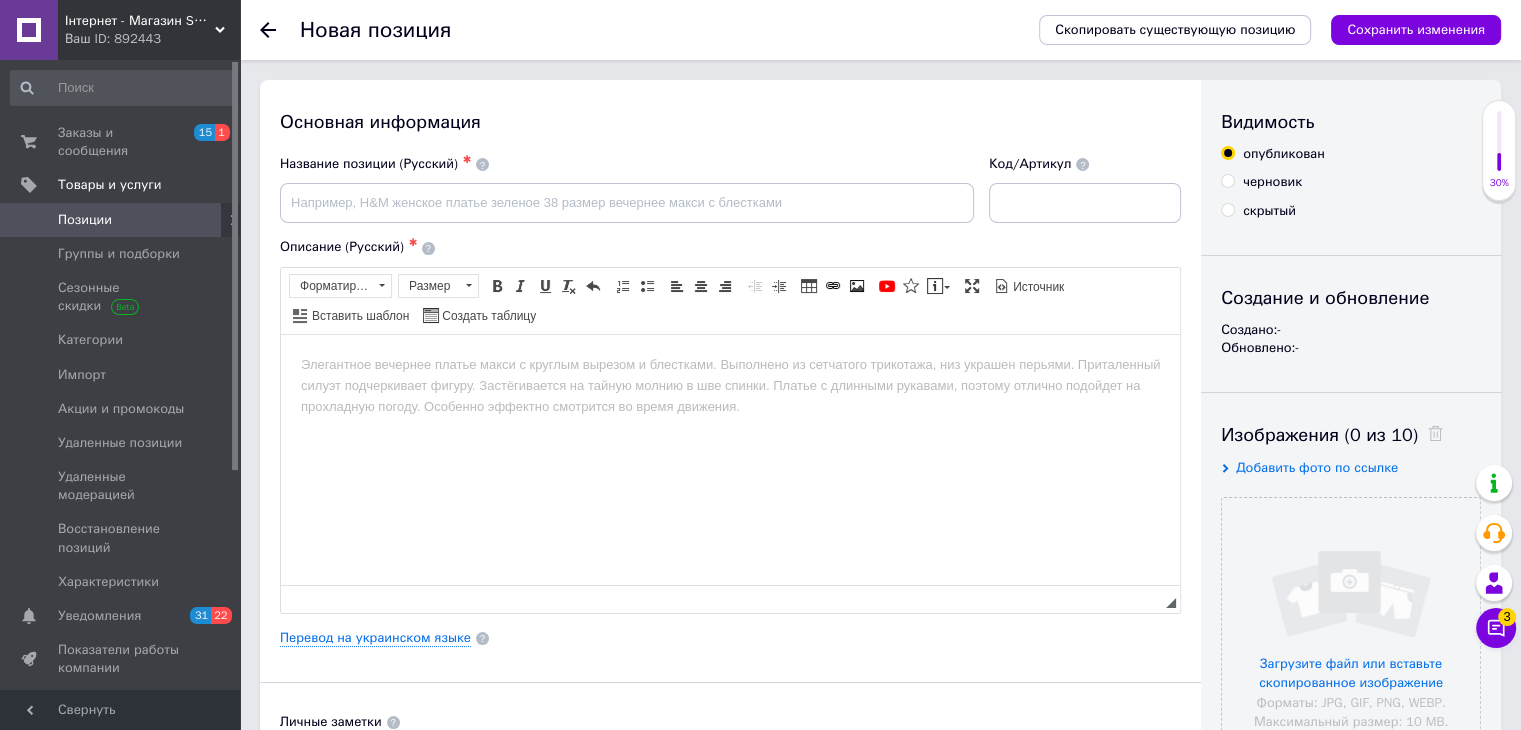 scroll, scrollTop: 0, scrollLeft: 0, axis: both 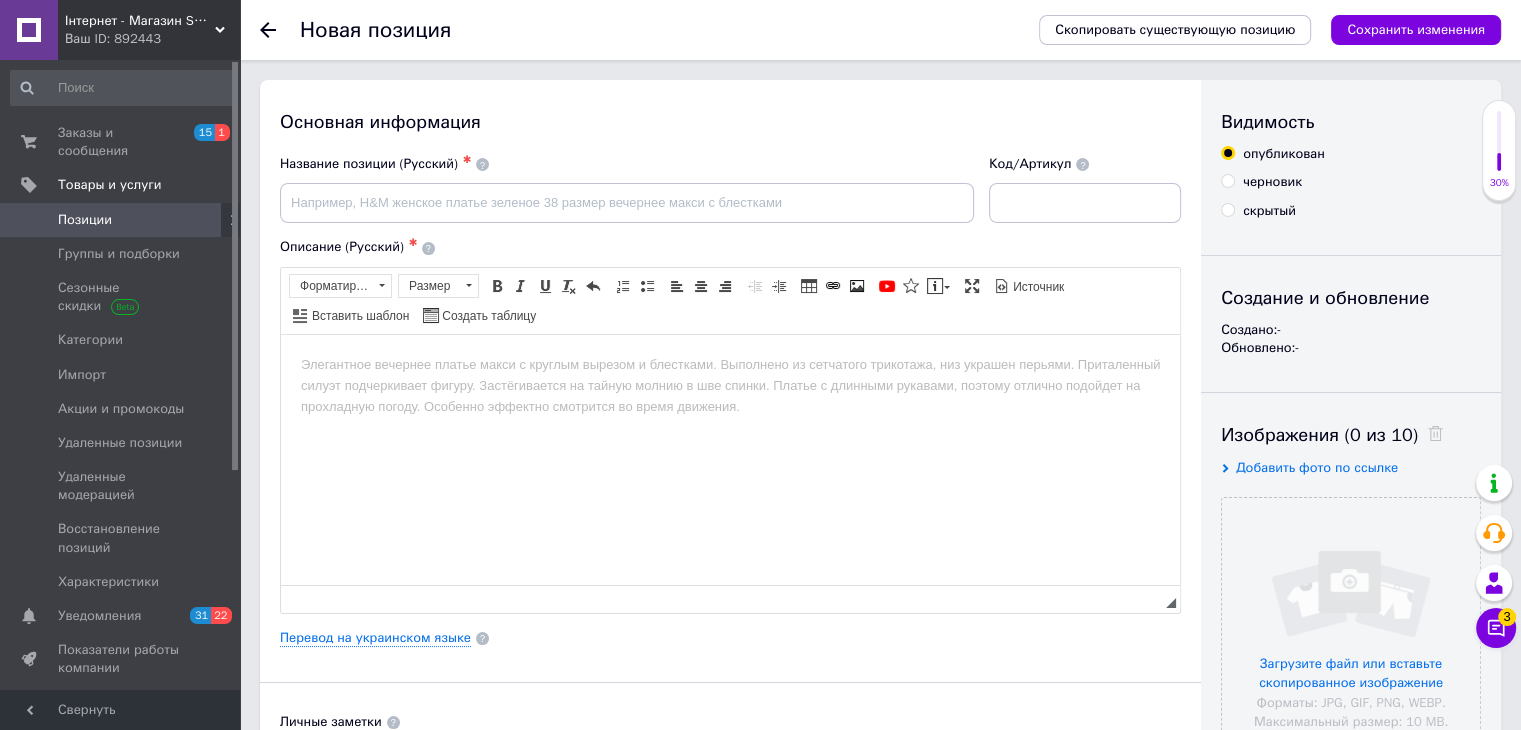 click at bounding box center (730, 364) 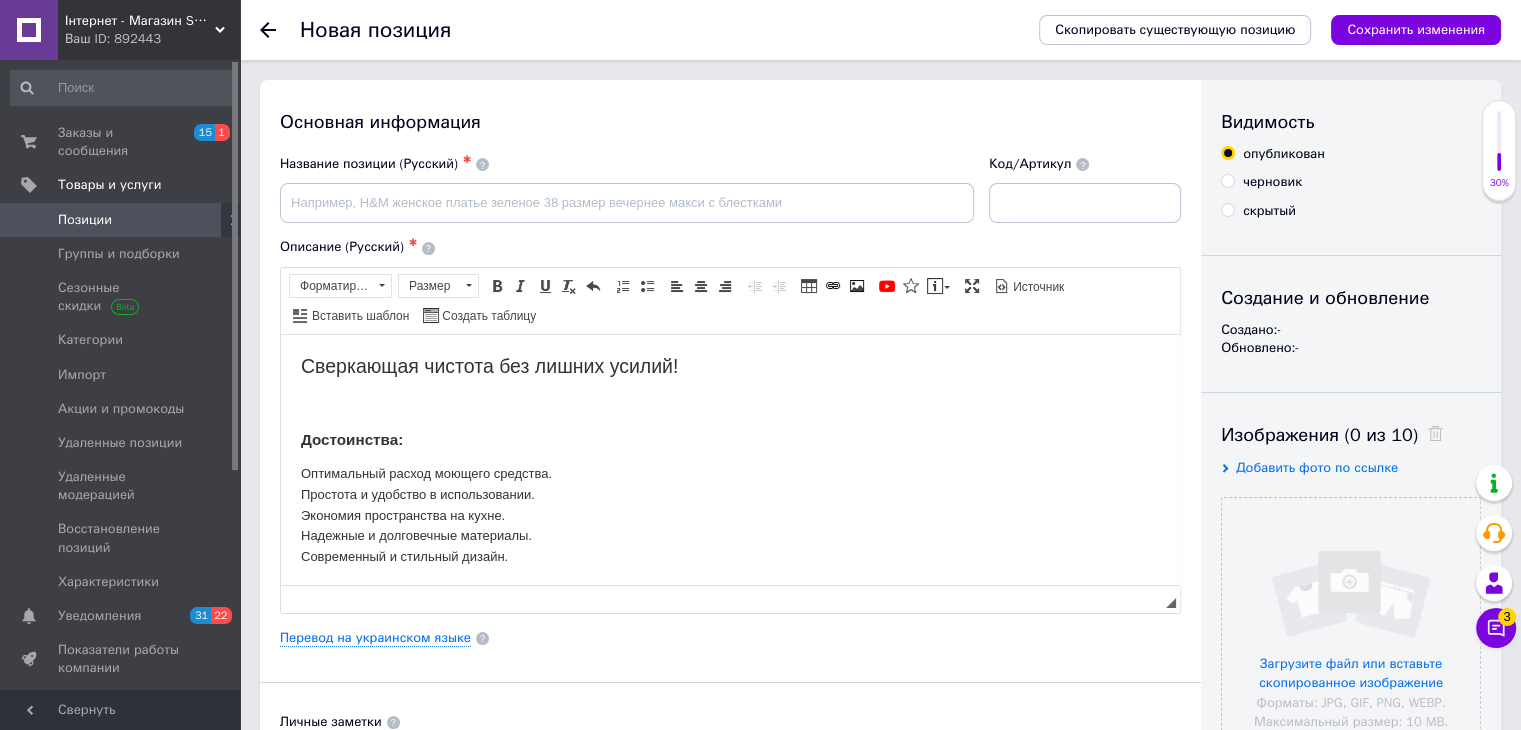scroll, scrollTop: 476, scrollLeft: 0, axis: vertical 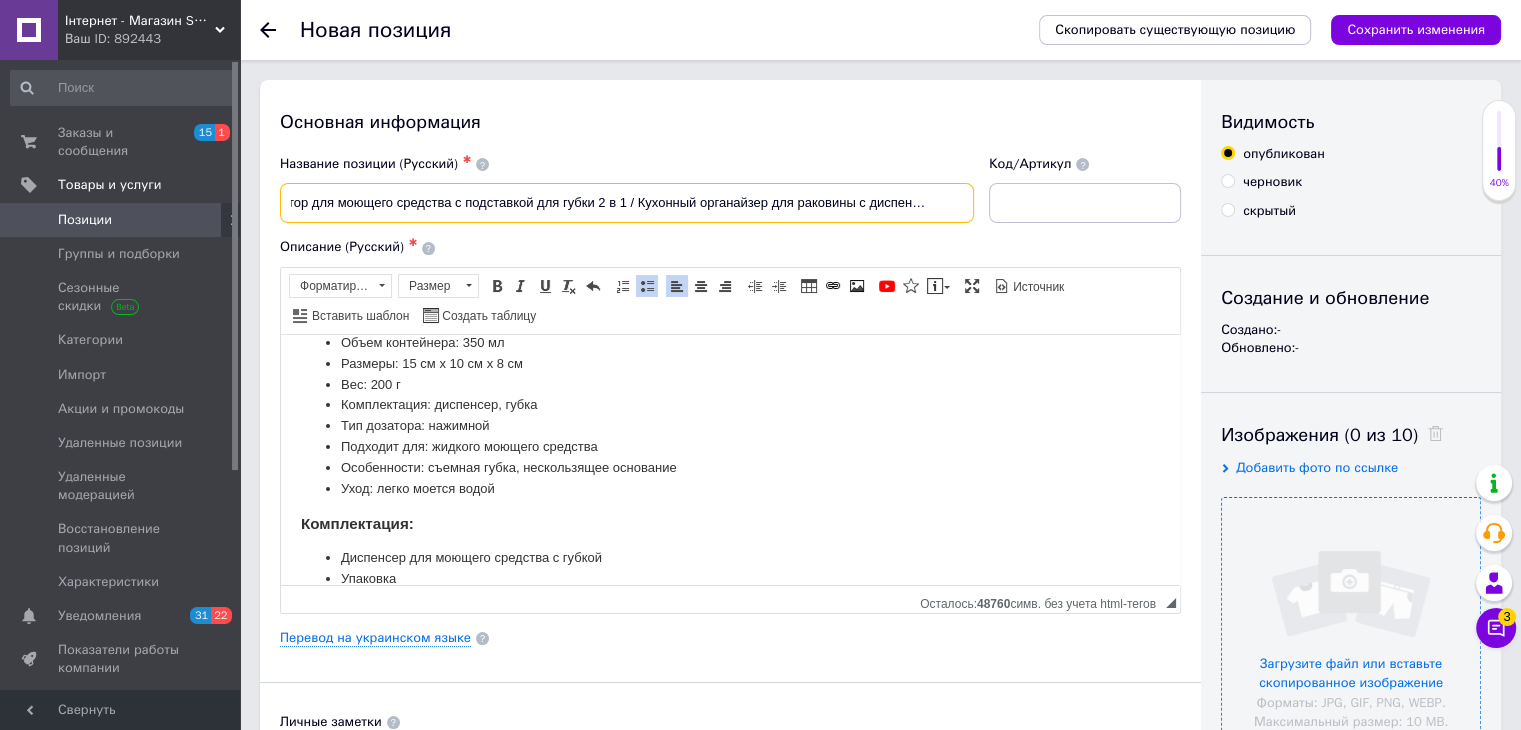 type on "Дозатор для моющего средства с подставкой для губки 2 в 1 / Кухонный органайзер для раковины с диспенсером  Де" 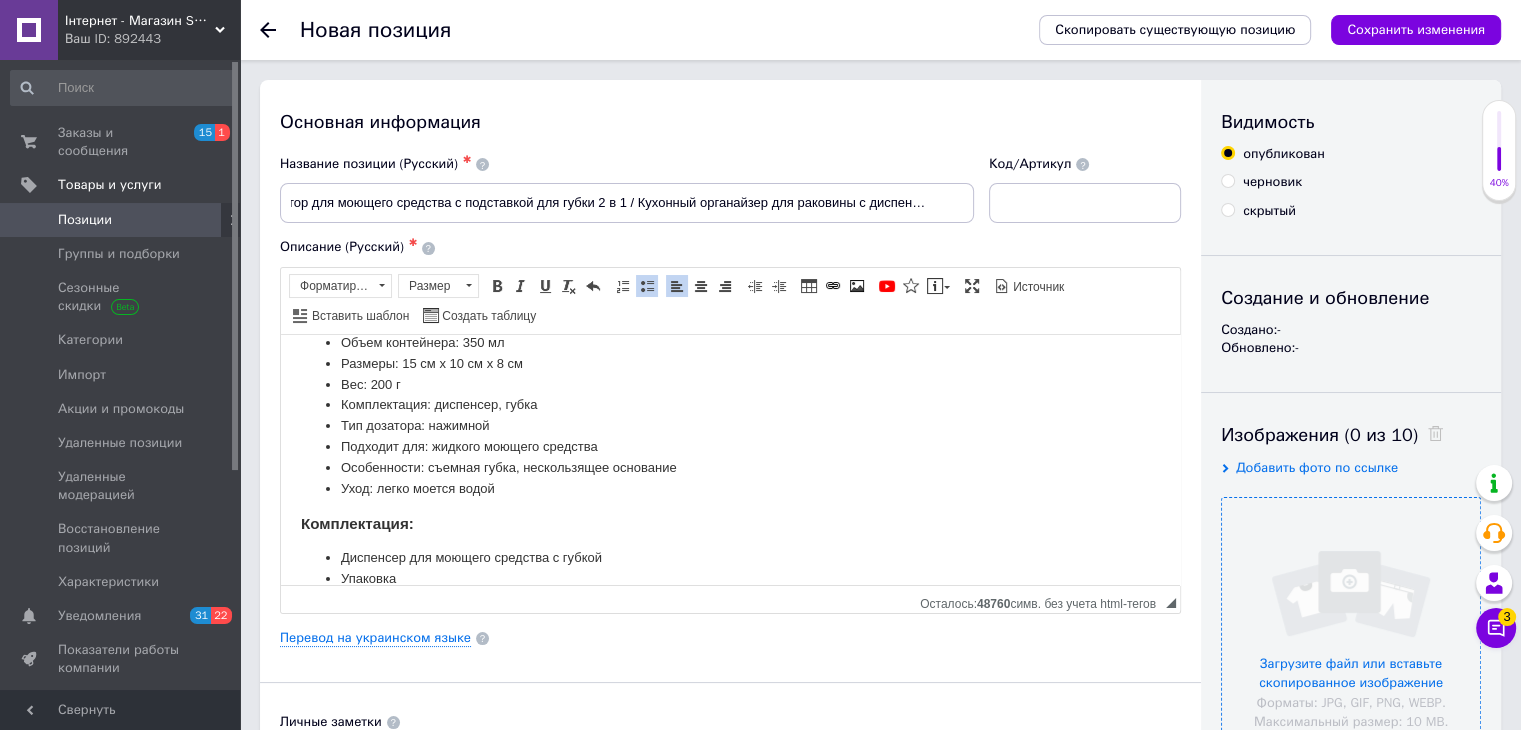 click at bounding box center [1351, 627] 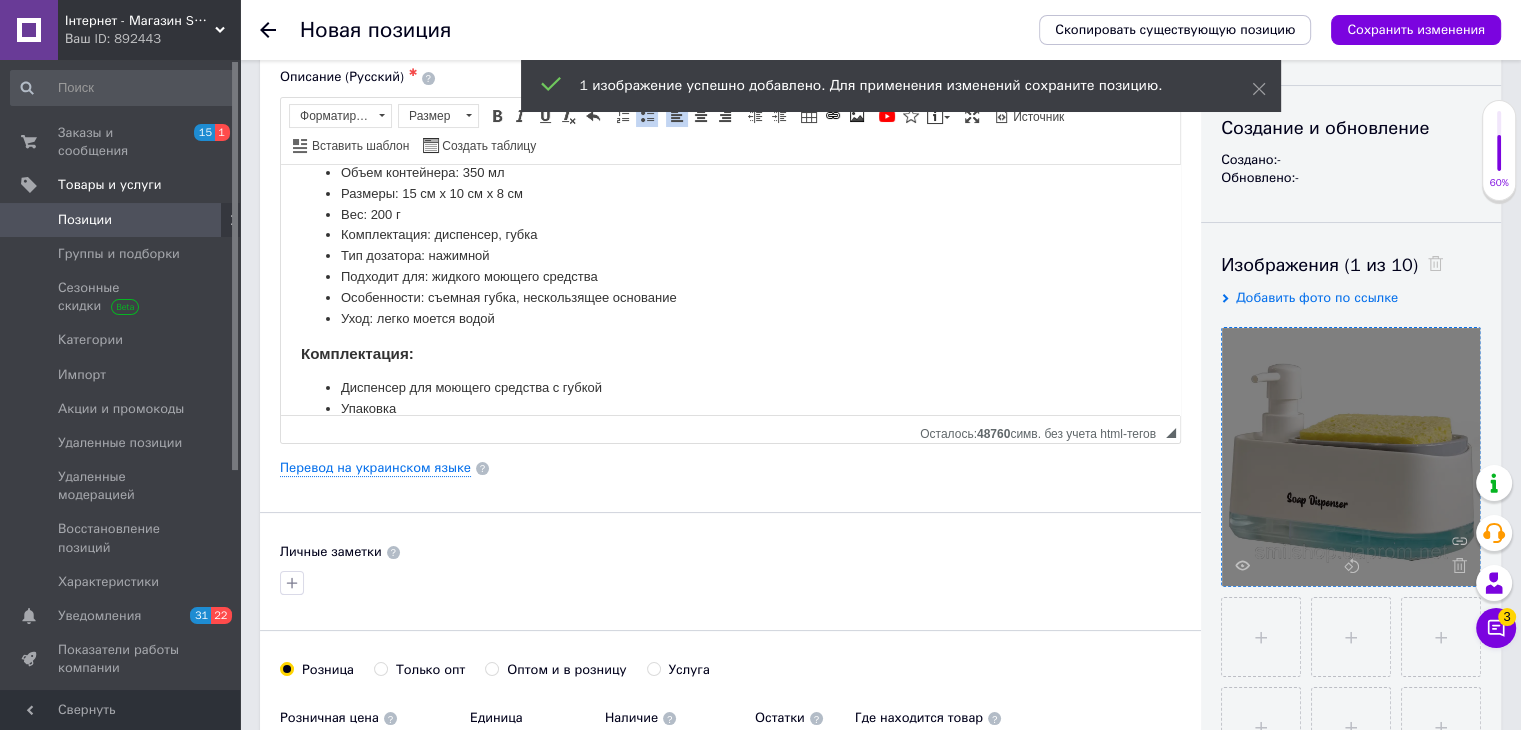 scroll, scrollTop: 300, scrollLeft: 0, axis: vertical 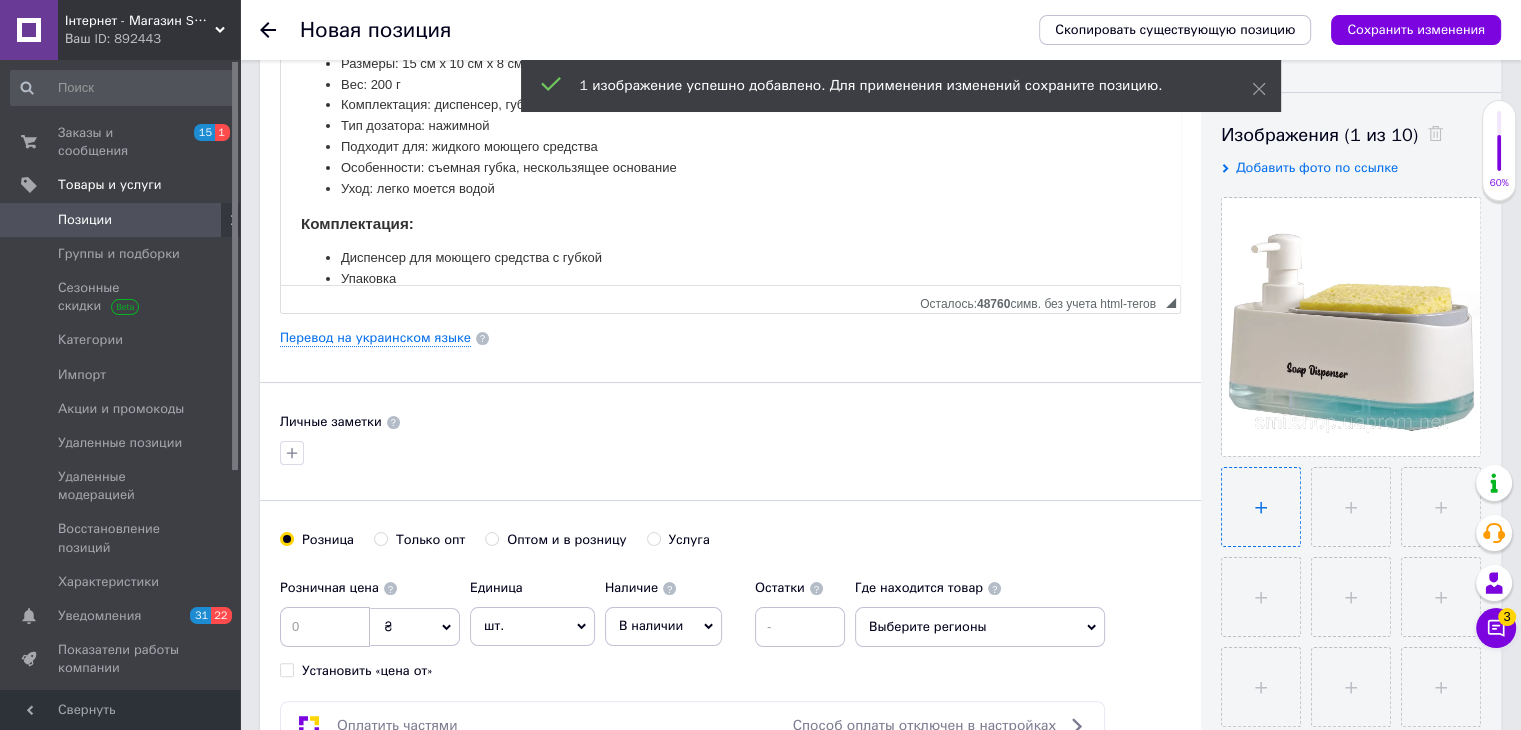 click at bounding box center [1261, 507] 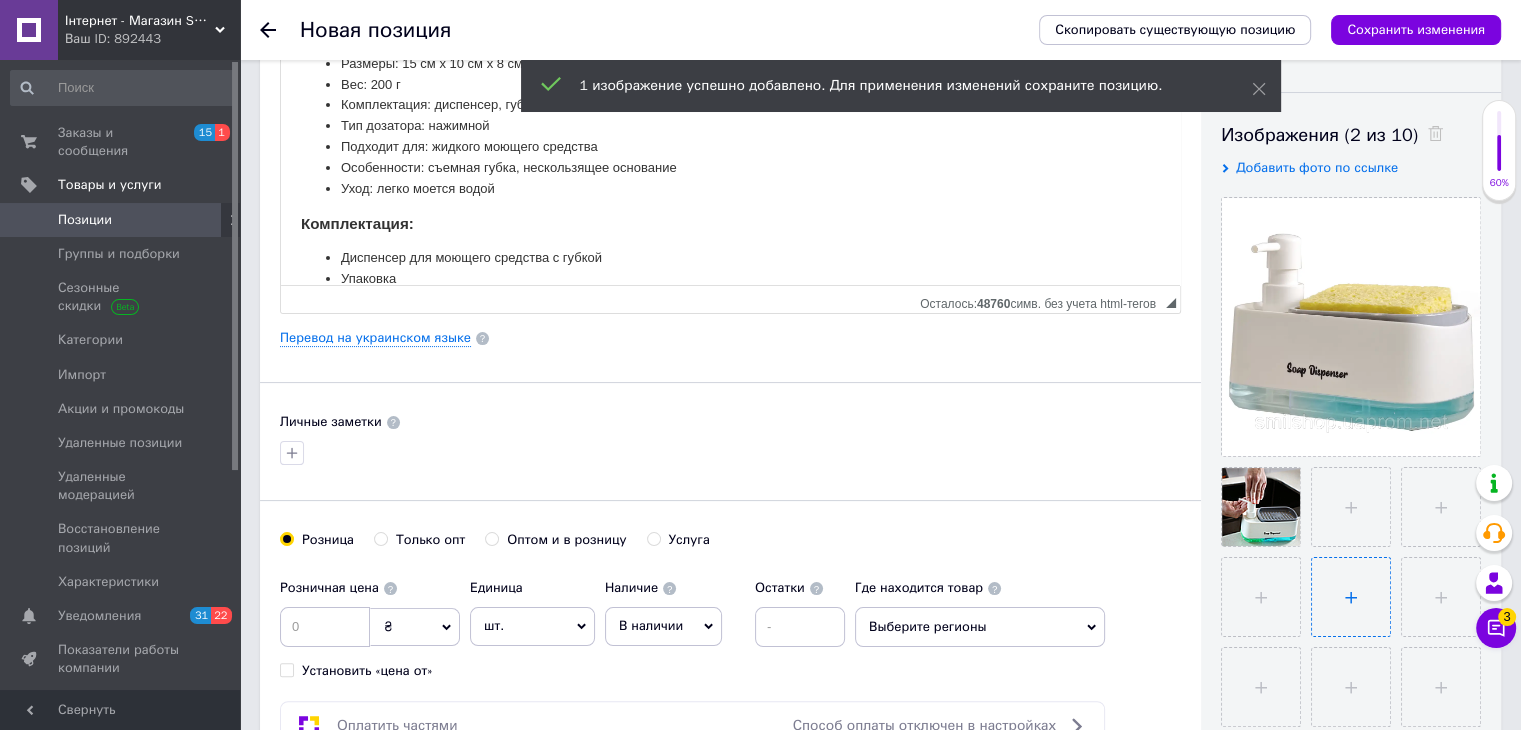 click at bounding box center (1351, 597) 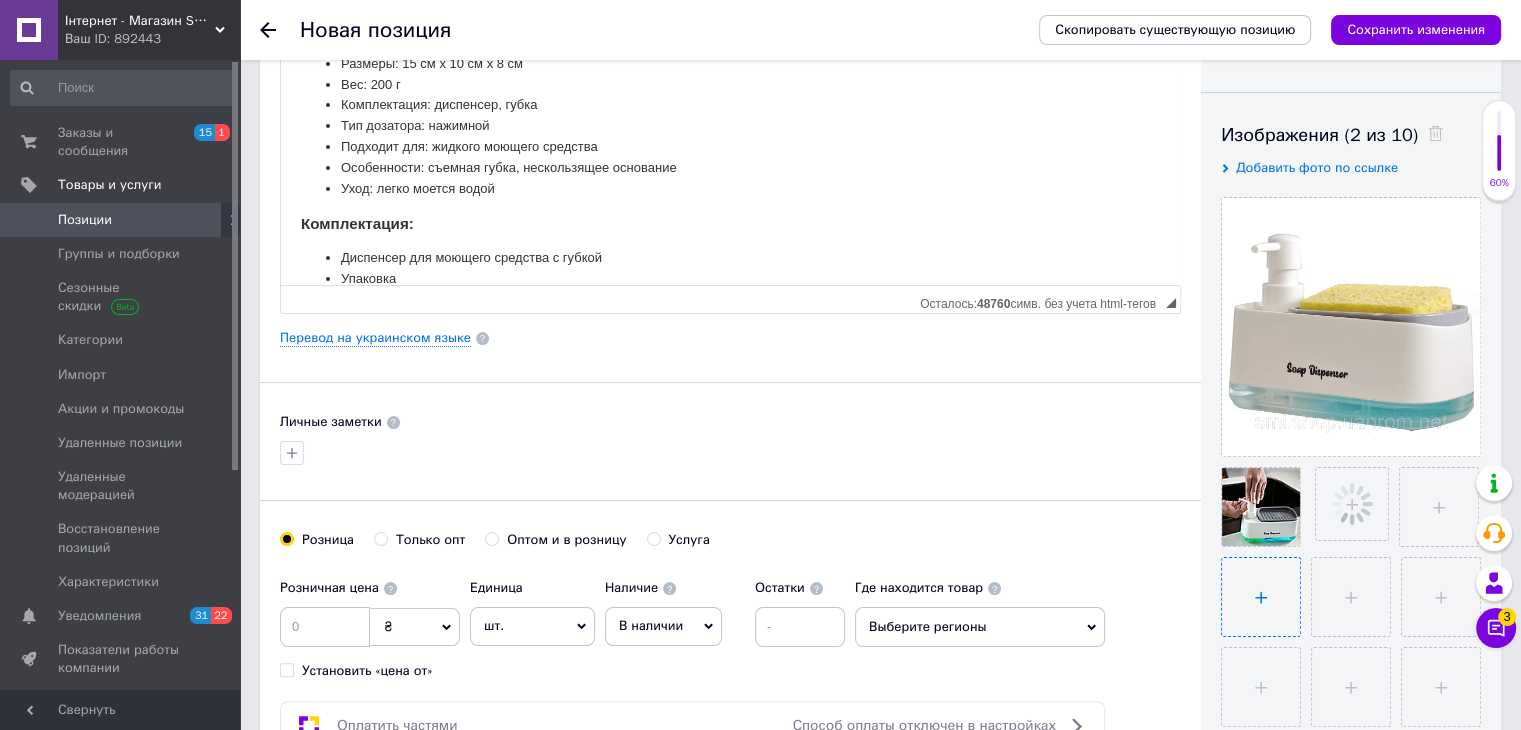 click at bounding box center (1261, 597) 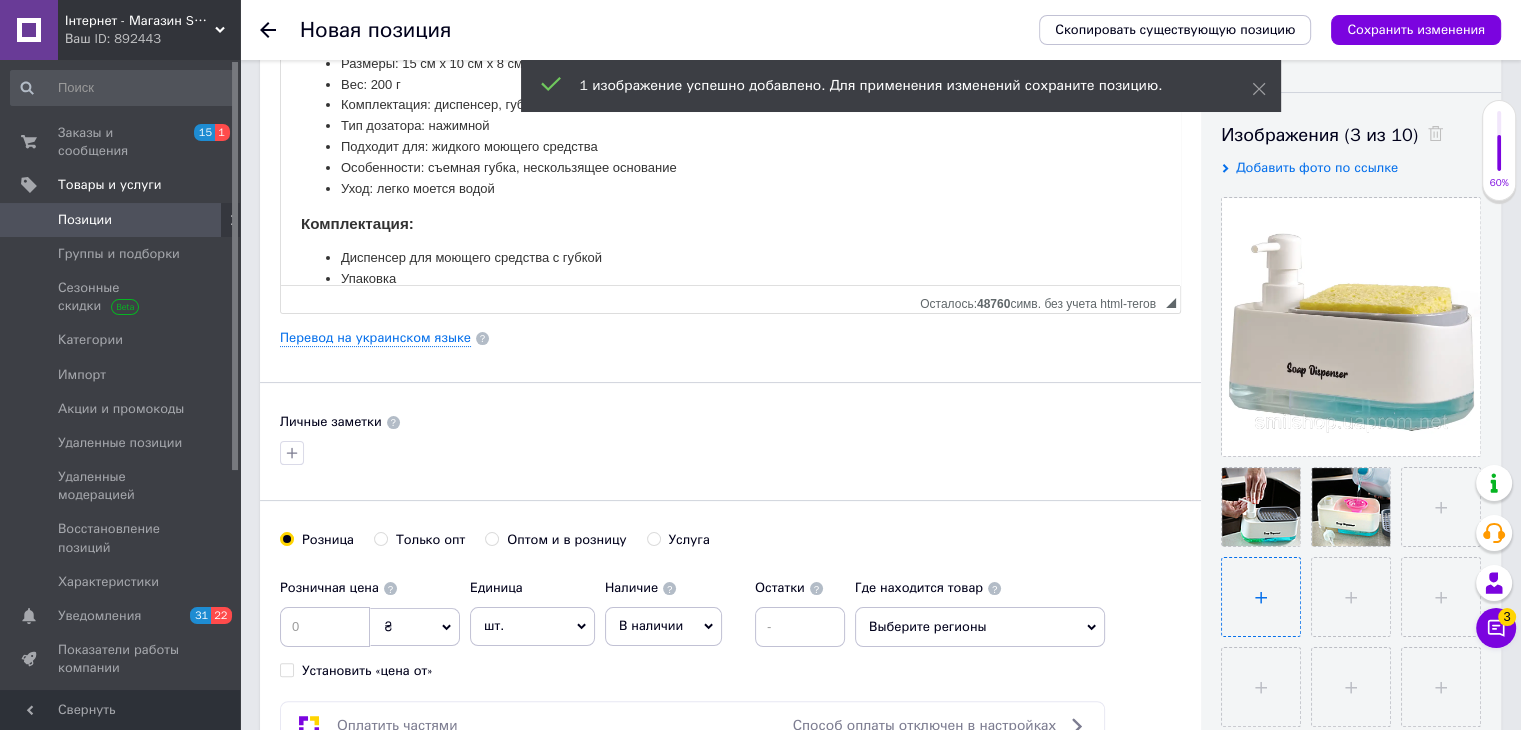 type on "C:\fakepath\Новый рисунок (3).png" 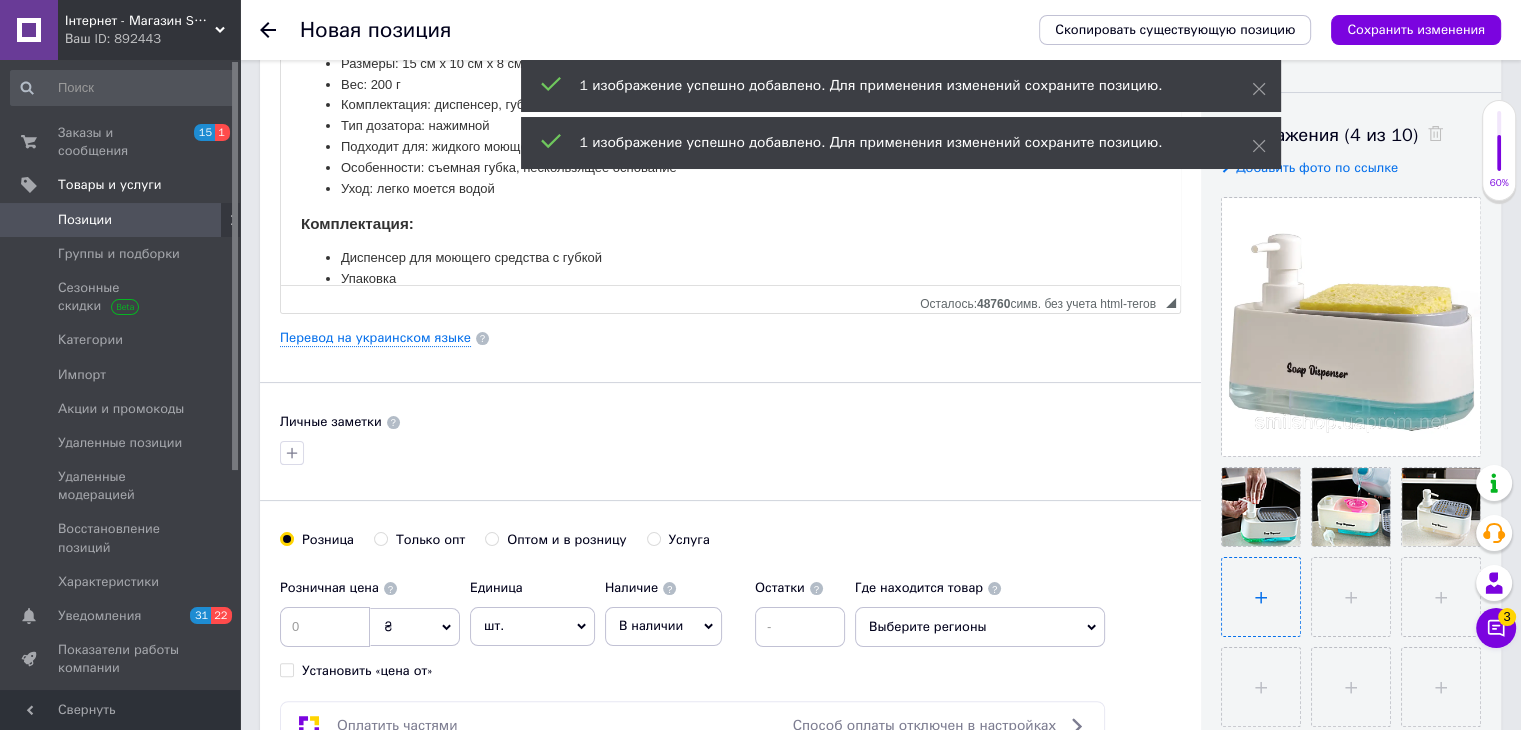 click at bounding box center [1261, 597] 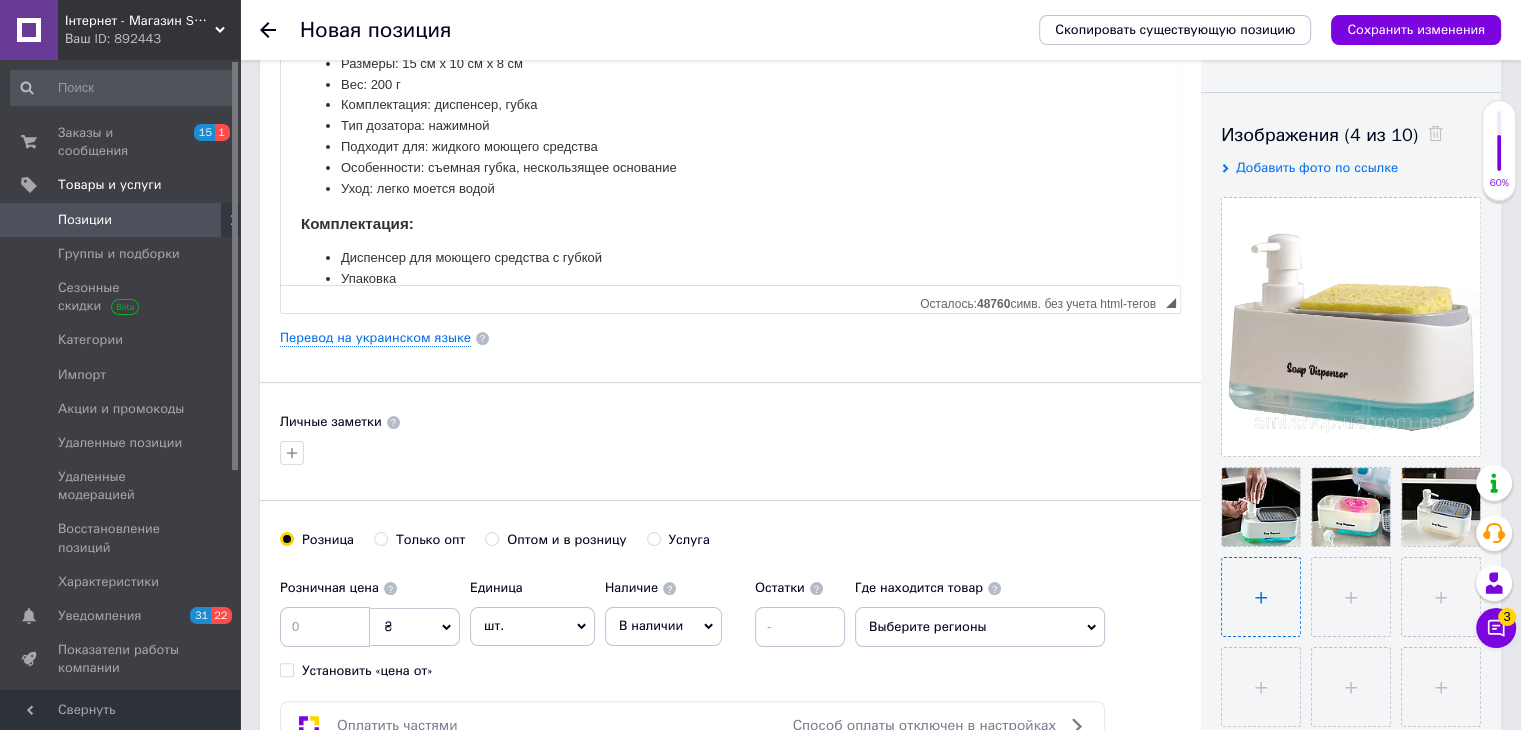 type on "C:\fakepath\Новый рисунок (4).png" 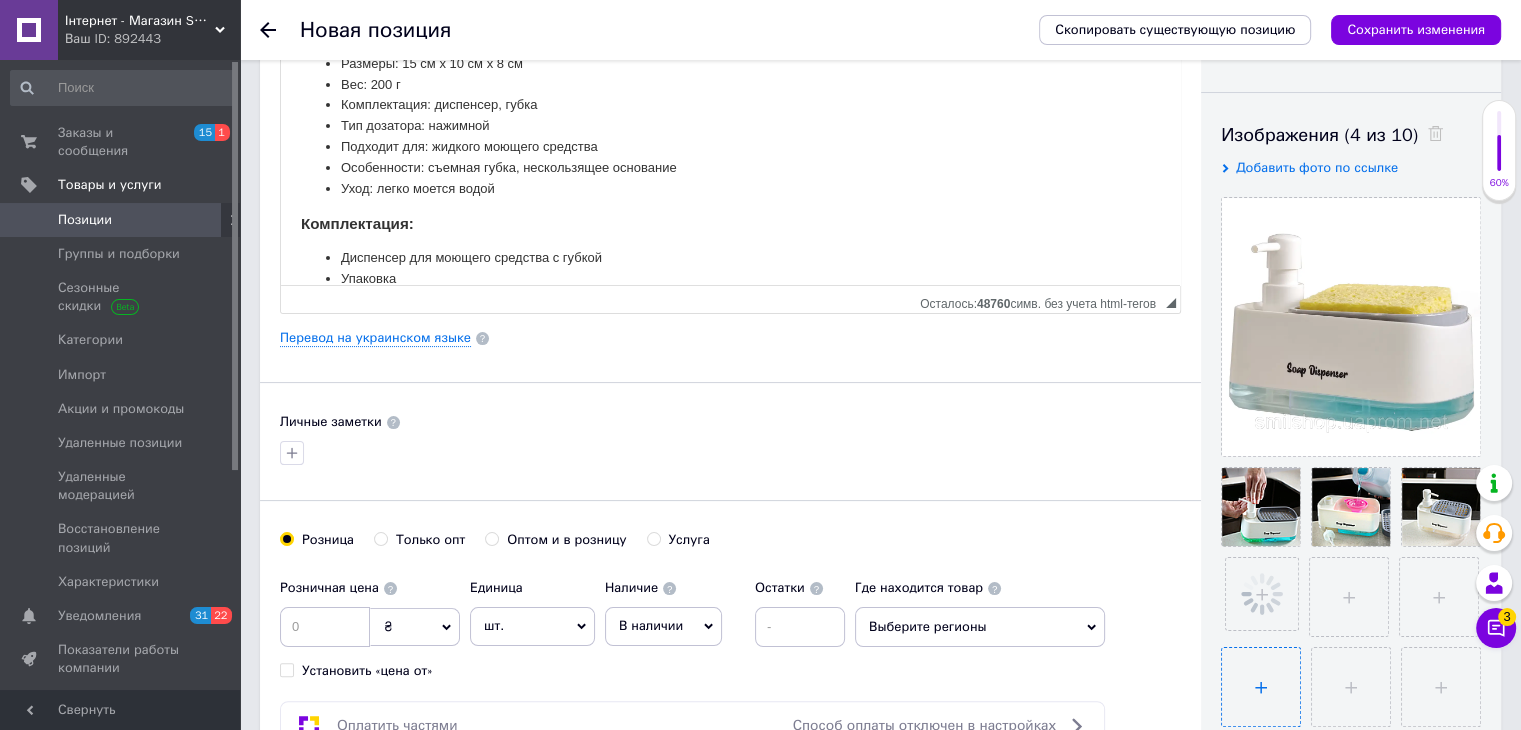 click at bounding box center [1261, 687] 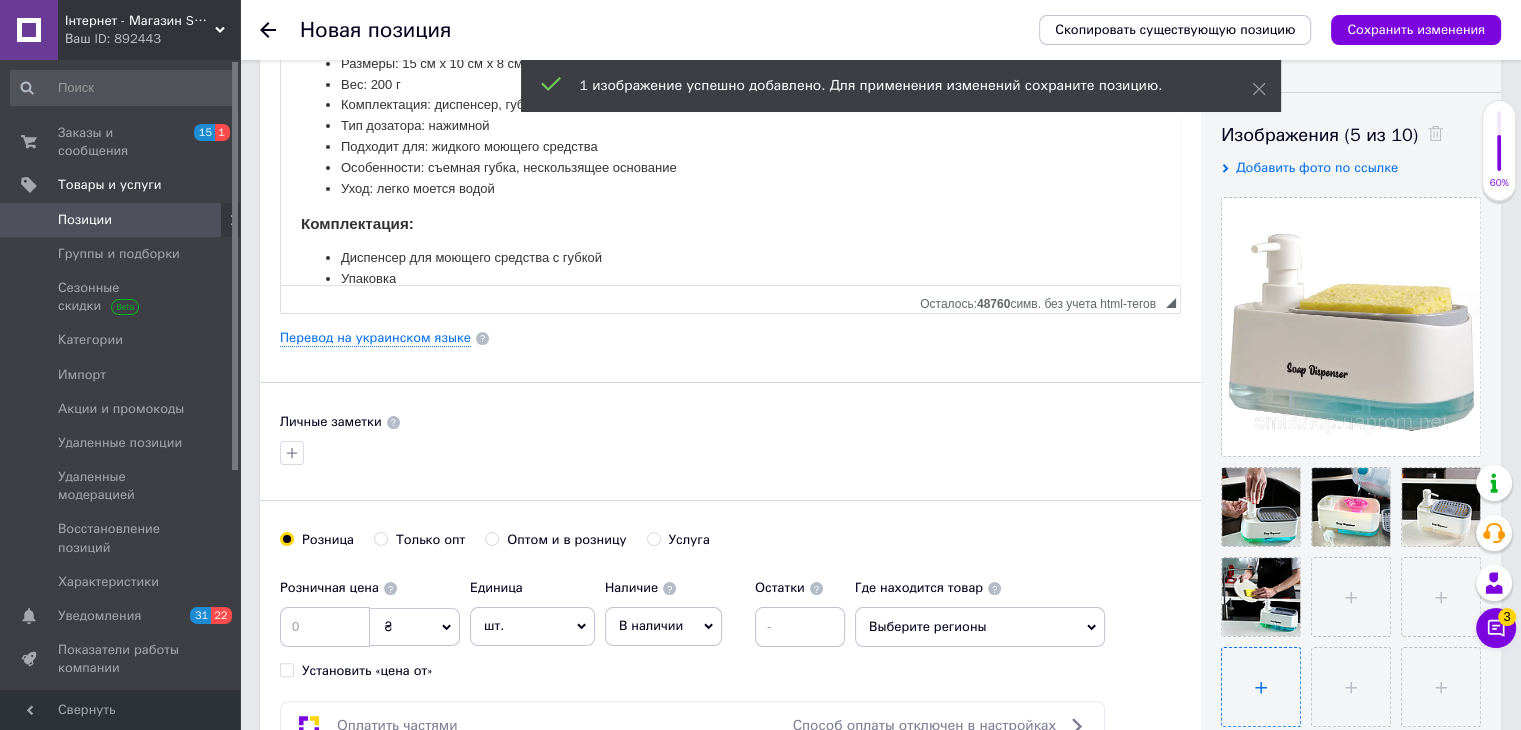type on "C:\fakepath\Новый рисунок (5).png" 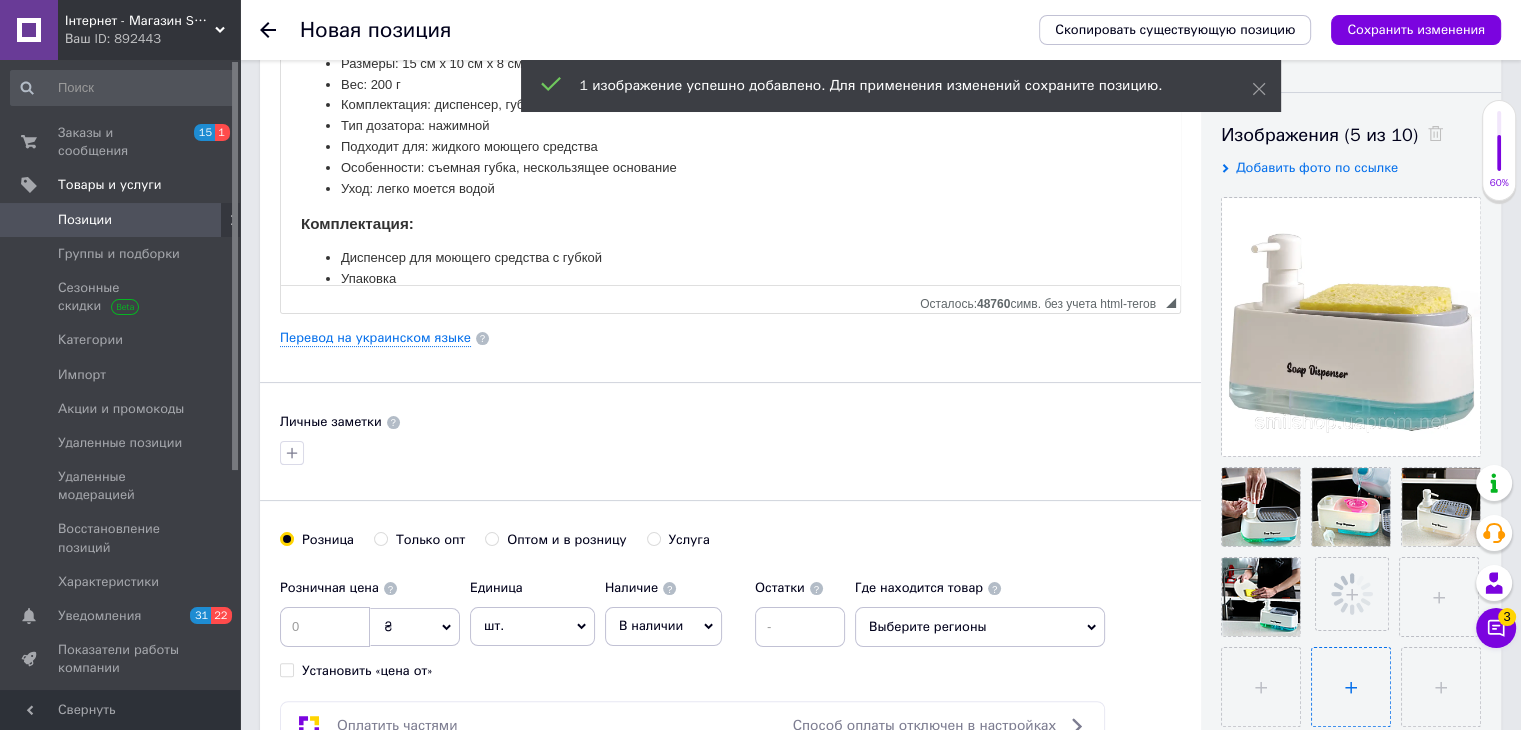 type 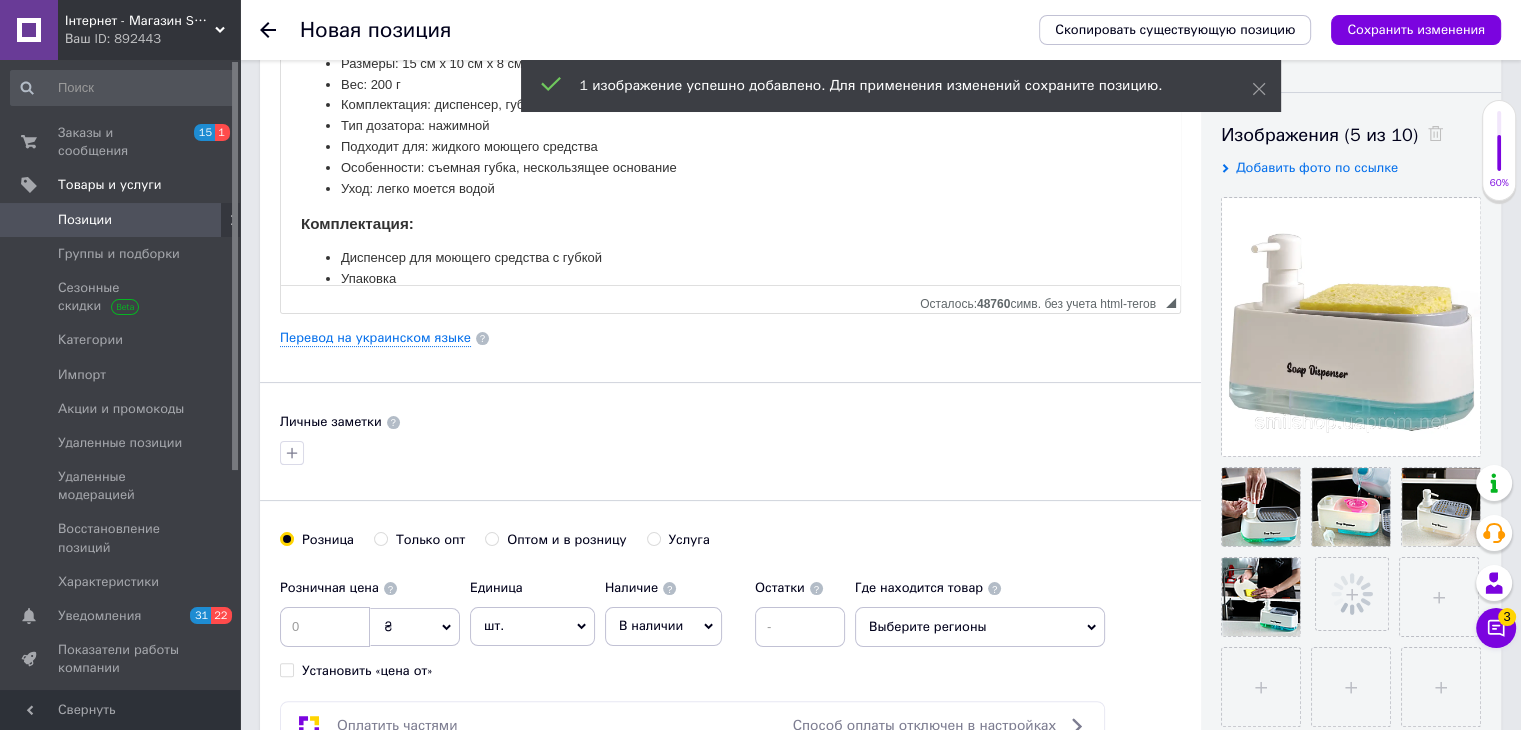 drag, startPoint x: 951, startPoint y: 613, endPoint x: 966, endPoint y: 587, distance: 30.016663 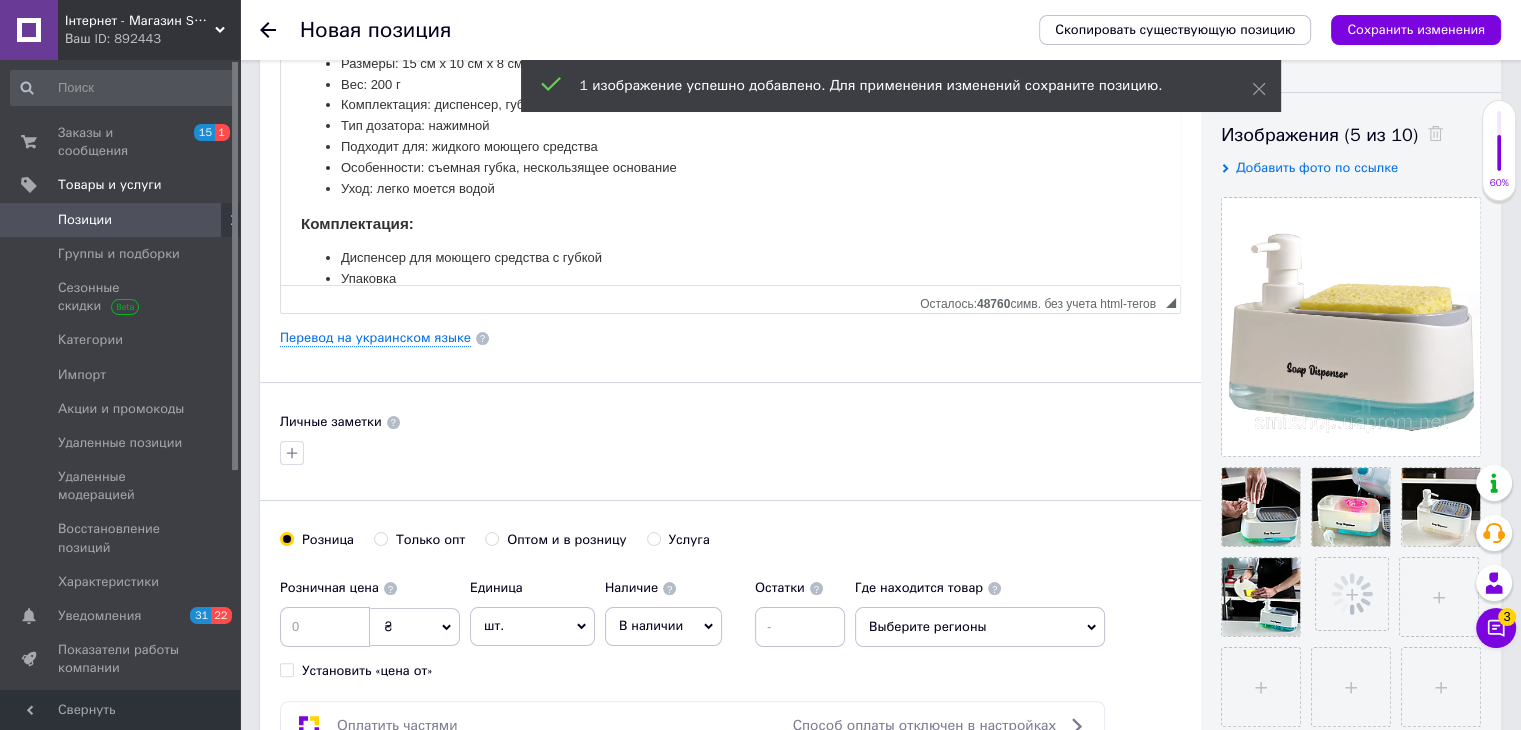 click on "Выберите регионы" at bounding box center (980, 627) 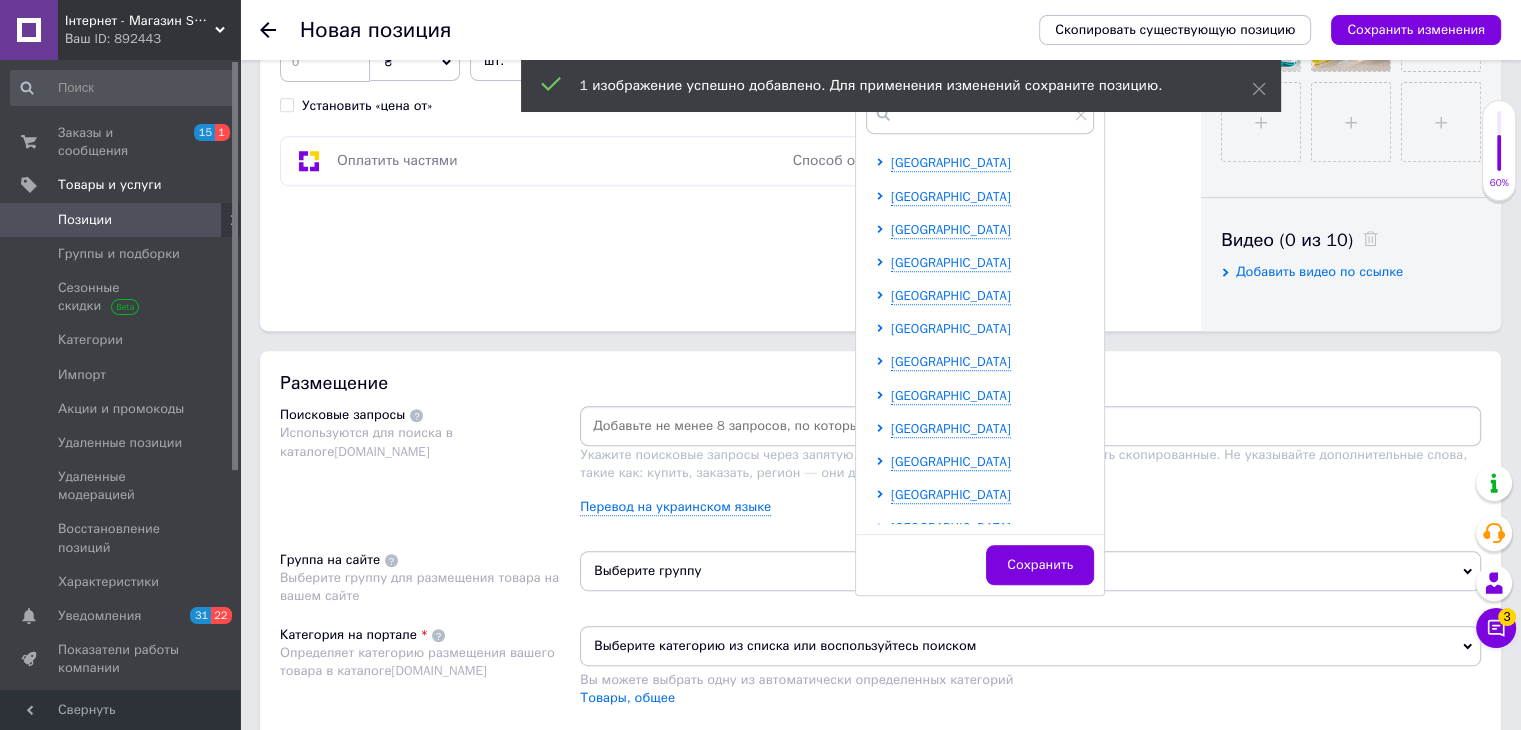 scroll, scrollTop: 1000, scrollLeft: 0, axis: vertical 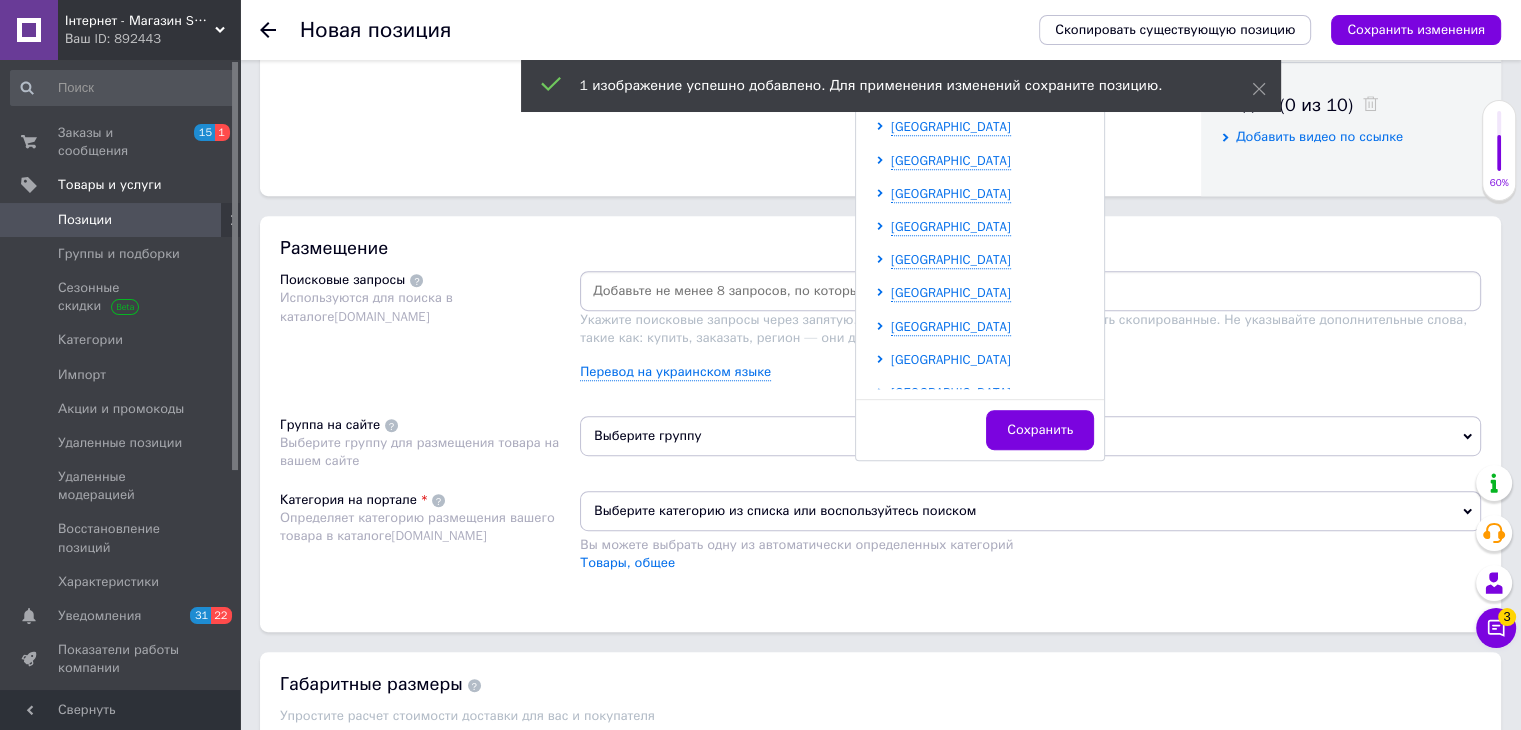 click on "[GEOGRAPHIC_DATA]" at bounding box center (951, 359) 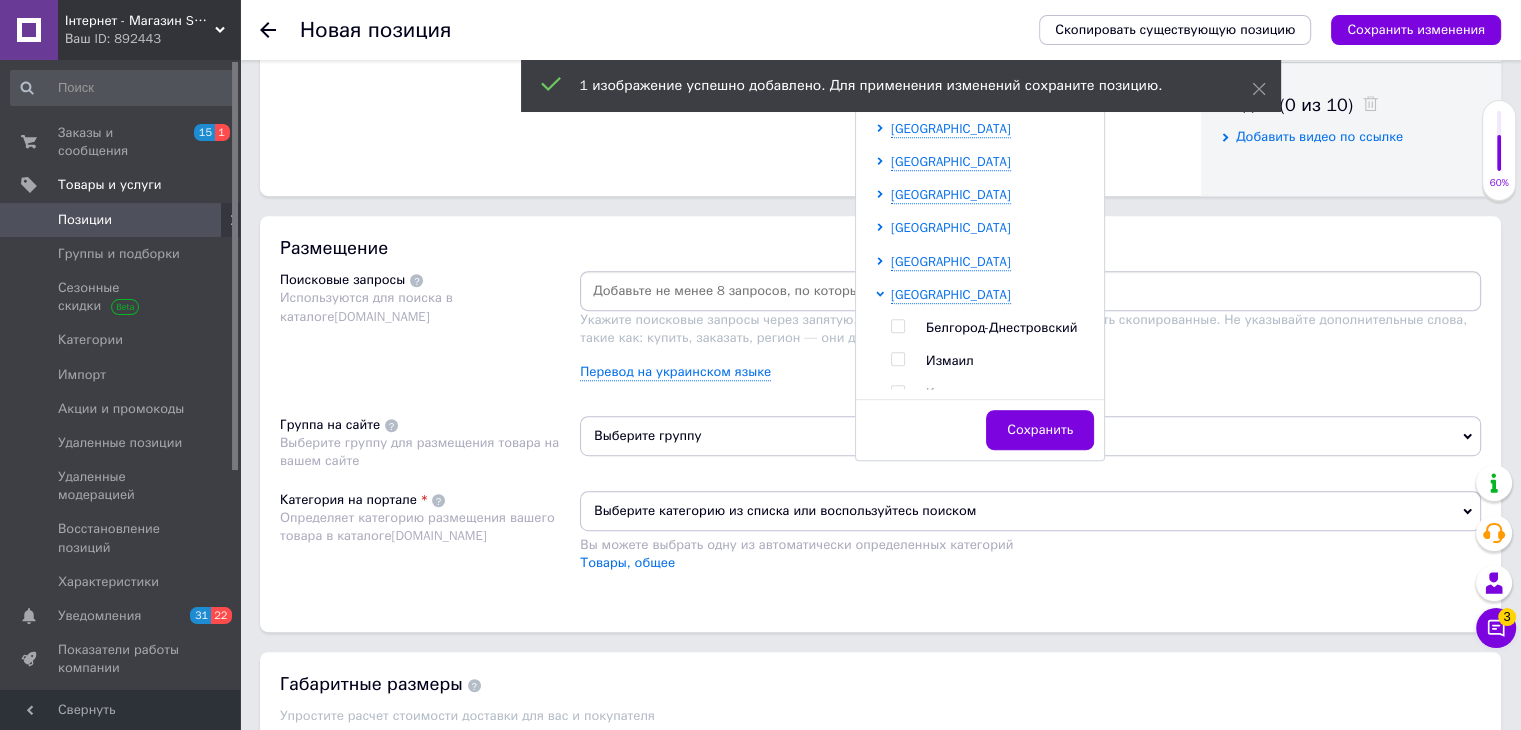 scroll, scrollTop: 200, scrollLeft: 0, axis: vertical 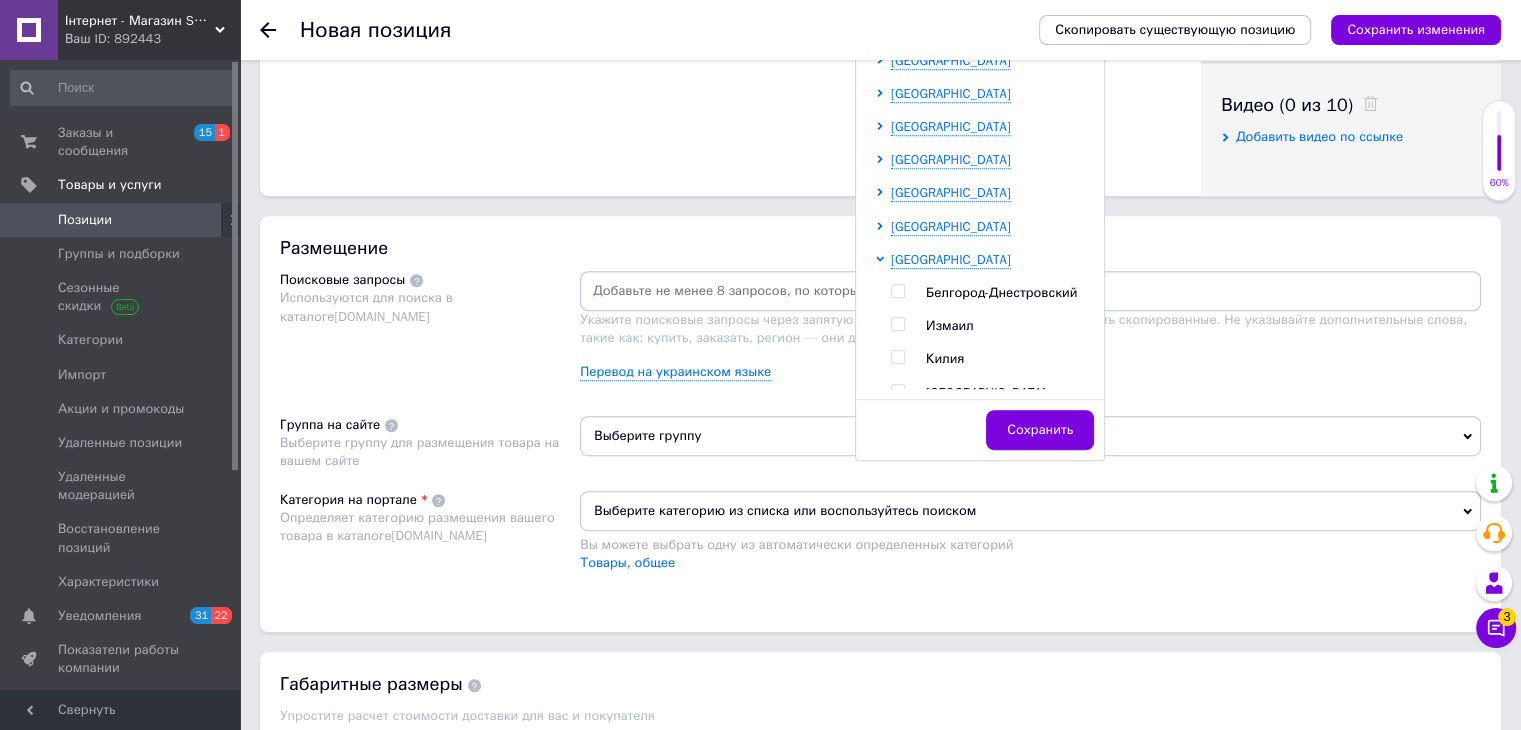 click on "Винницкая область Волынская область Днепропетровская область Донецкая область Житомирская область Закарпатская область Запорожская область Ивано-Франковская область Киевская область Кировоградская область Луганская область Львовская область Николаевская область Одесская область Белгород-Днестровский Измаил Килия Одесса Черноморск Полтавская область Ровненская область Сумская область Тернопольская область Харьковская область Херсонская область Хмельницкая область Черкасская область Черниговская область Черновицкая область Сохранить" at bounding box center [980, 204] 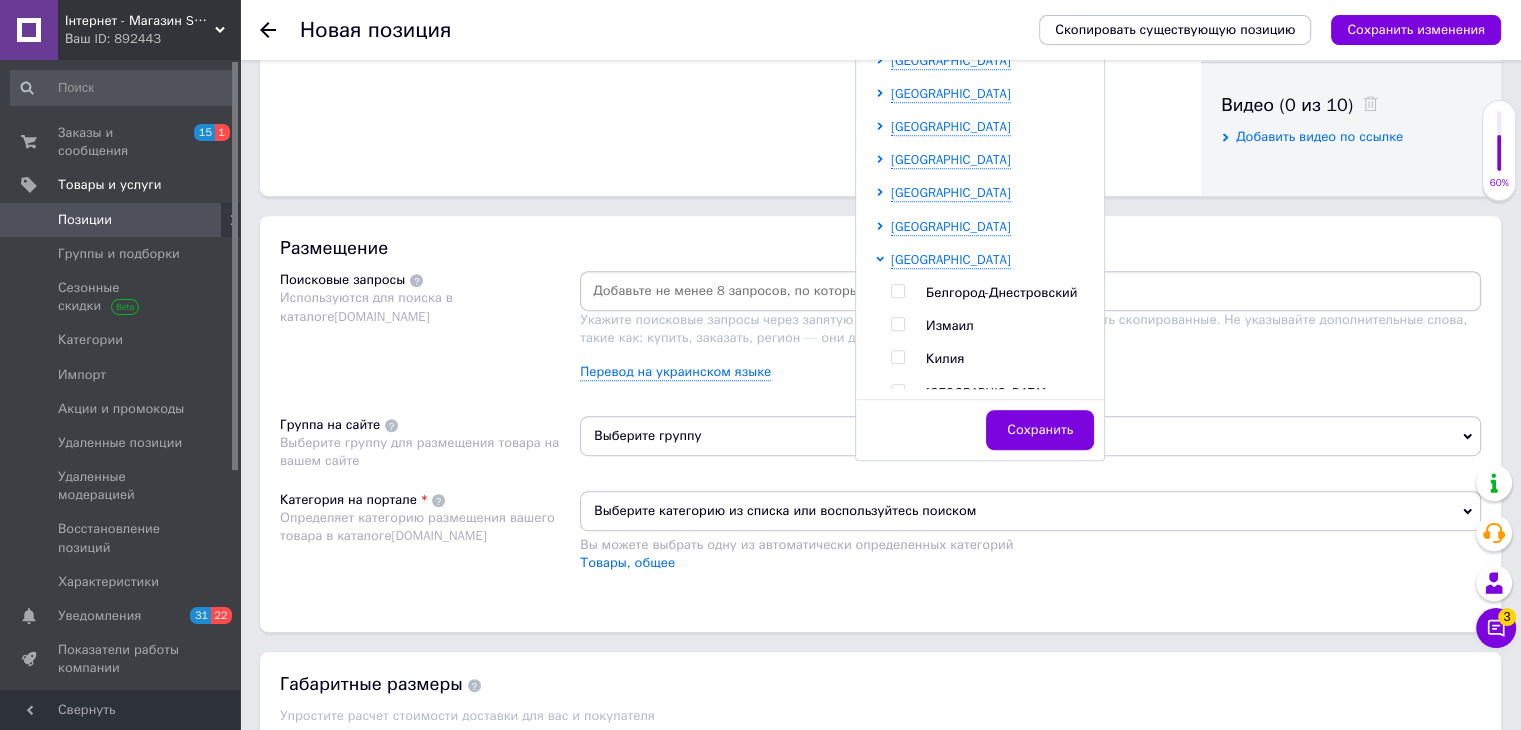 click at bounding box center [897, 391] 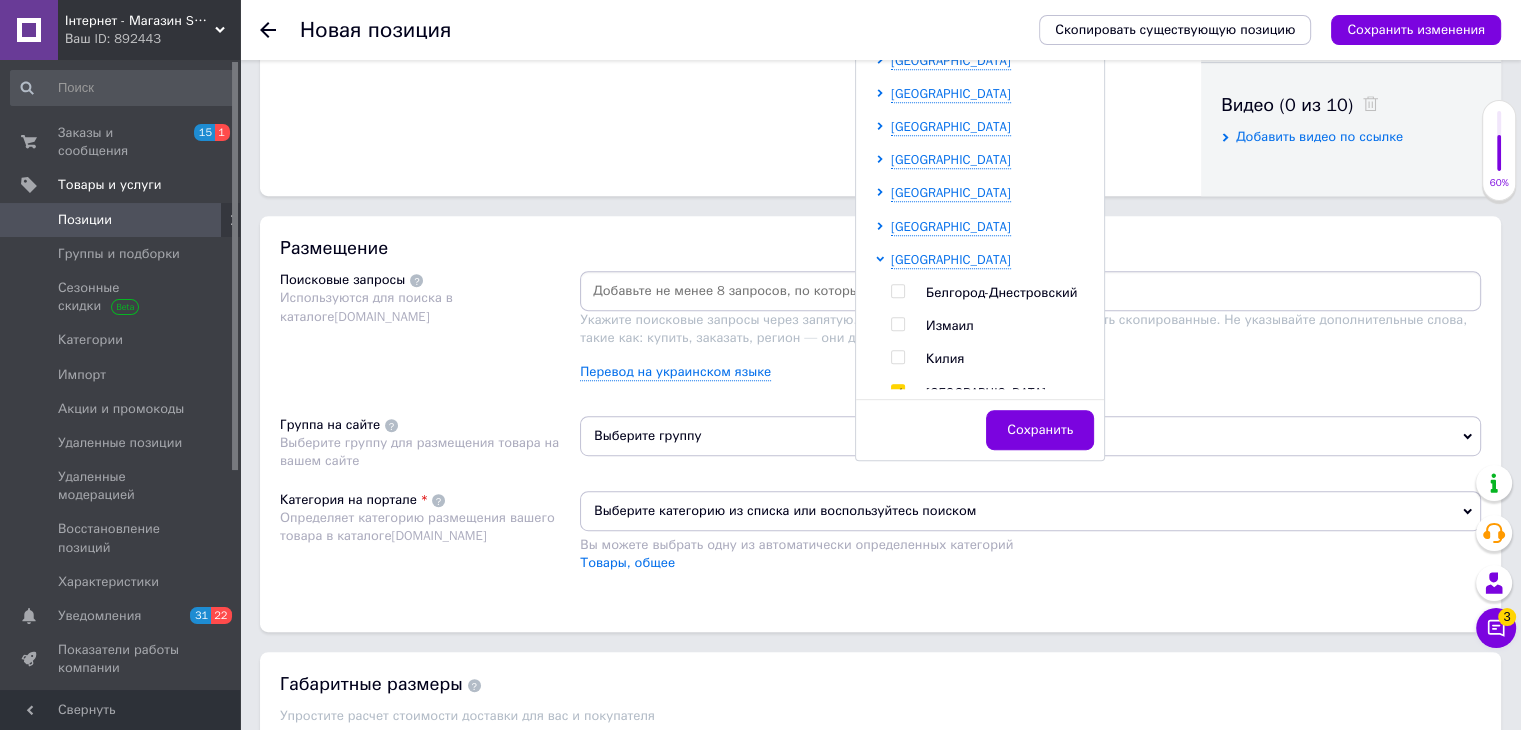 checkbox on "true" 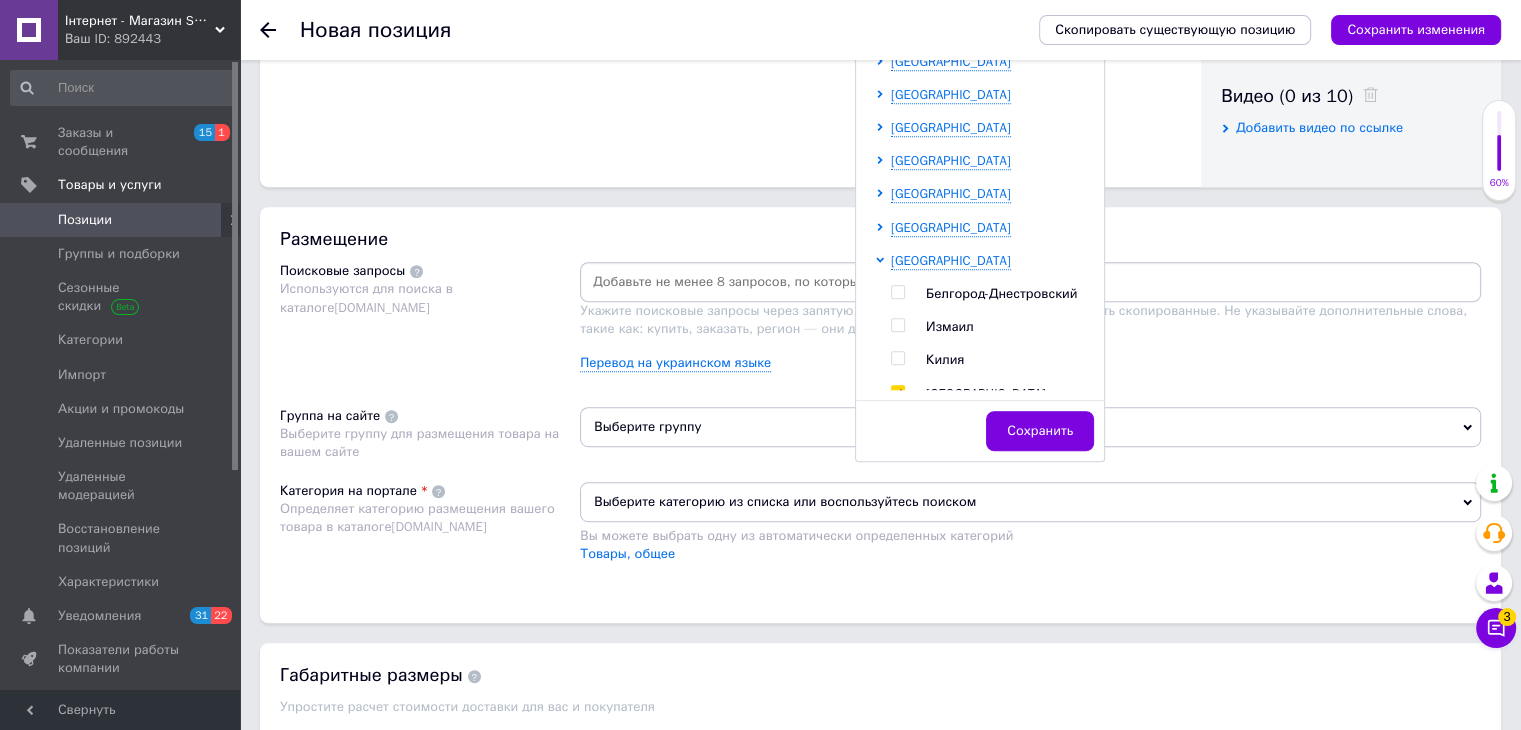 paste on "Дозатор для моющего средства с подставкой для губки 2 в 1 / Кухонный органайзер для раковины с диспенсером  Детальніше: https://coolcat.com.ua/ua/p2672936273-dozator-dlya-moyuschego.html" 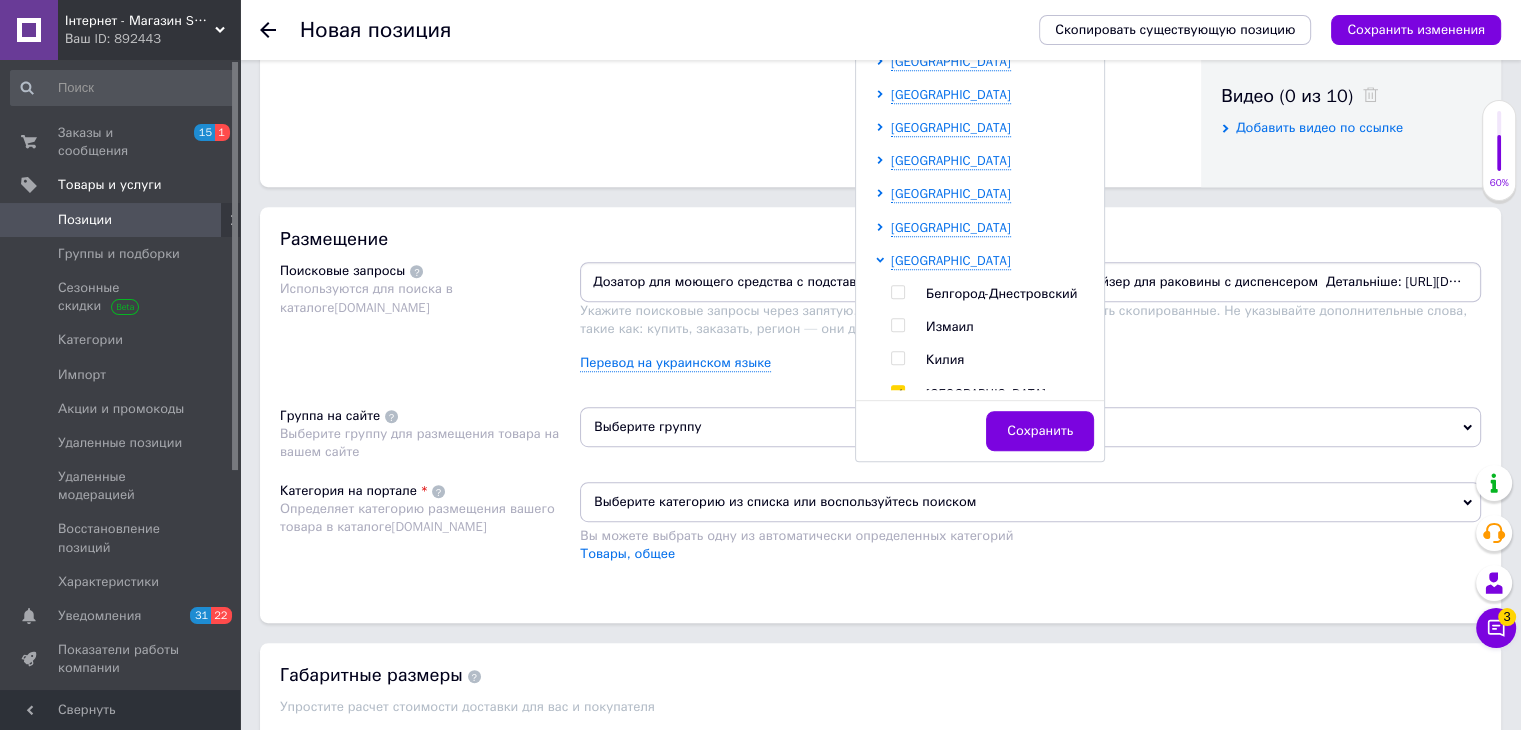scroll, scrollTop: 0, scrollLeft: 311, axis: horizontal 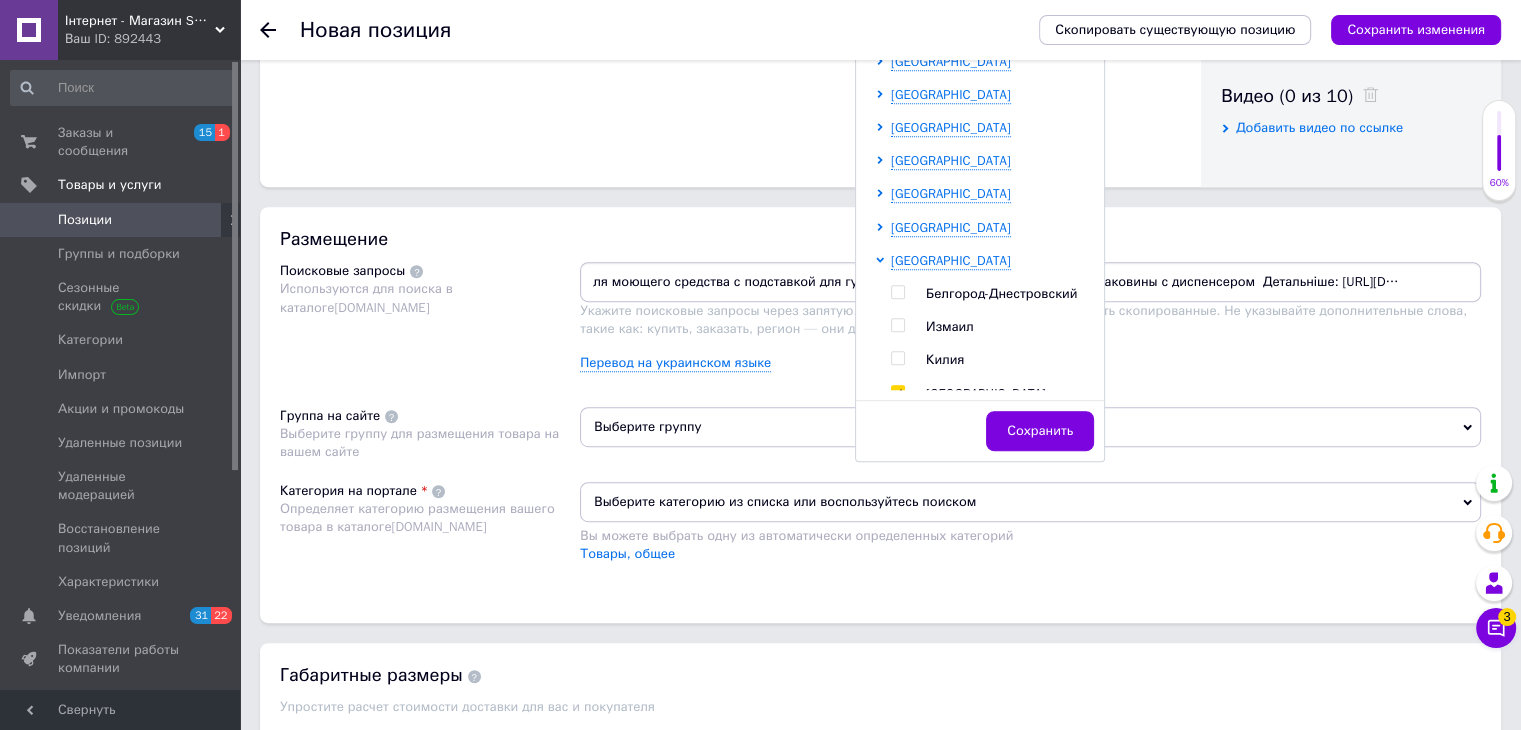 click on "Дозатор для моющего средства с подставкой для губки 2 в 1 / Кухонный органайзер для раковины с диспенсером  Детальніше: https://coolcat.com.ua/ua/p2672936273-dozator-dlya-moyuschego.html" at bounding box center (1030, 282) 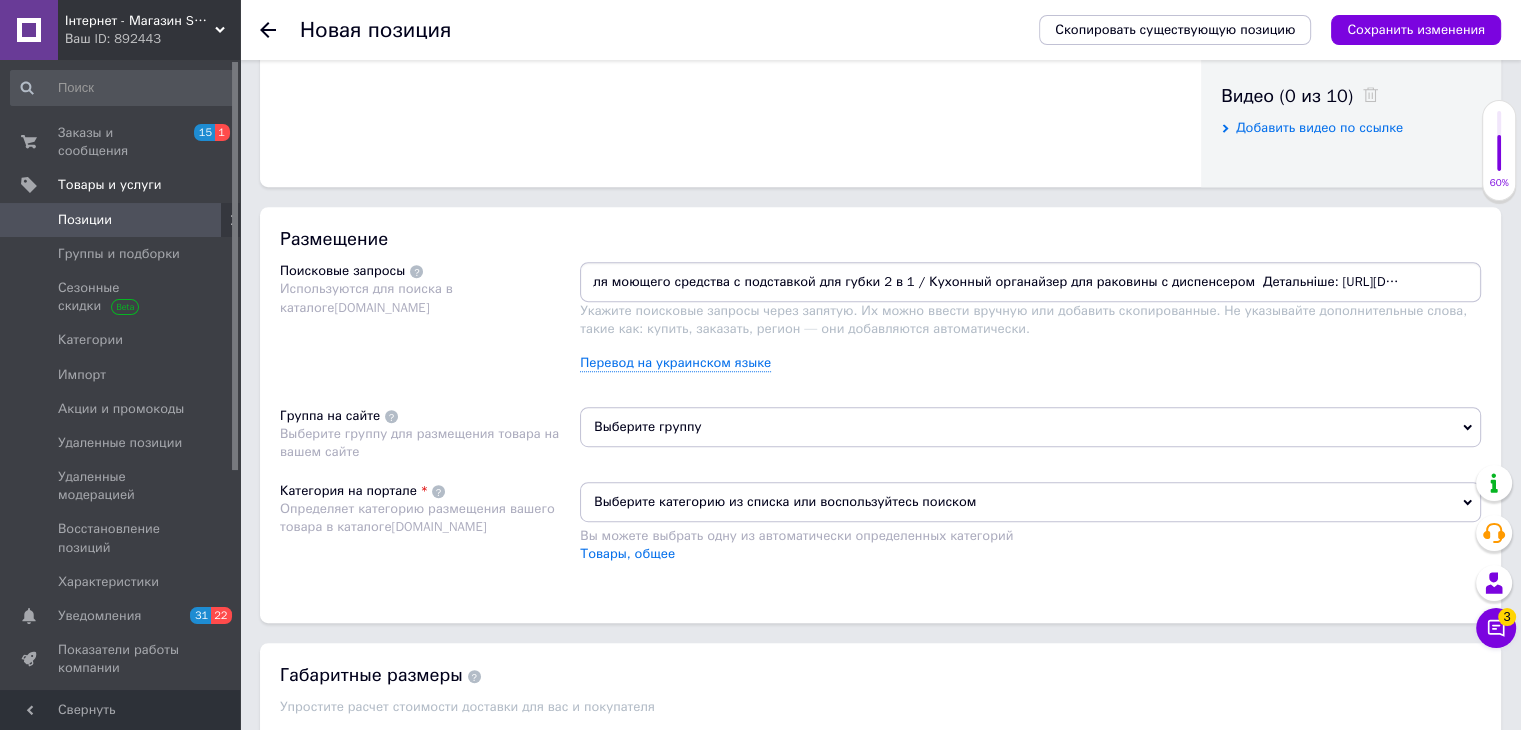 drag, startPoint x: 977, startPoint y: 279, endPoint x: 1500, endPoint y: 273, distance: 523.0344 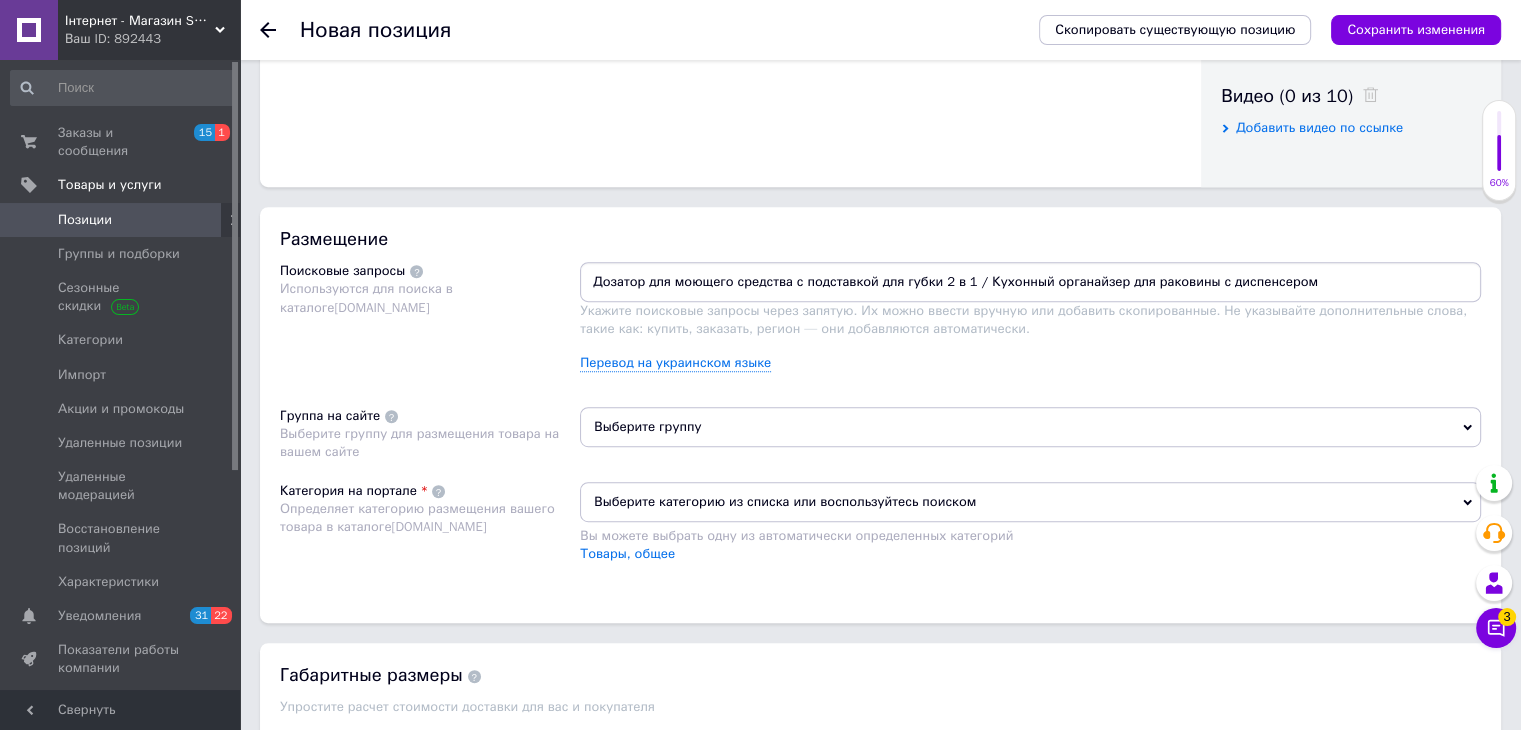 scroll, scrollTop: 0, scrollLeft: 0, axis: both 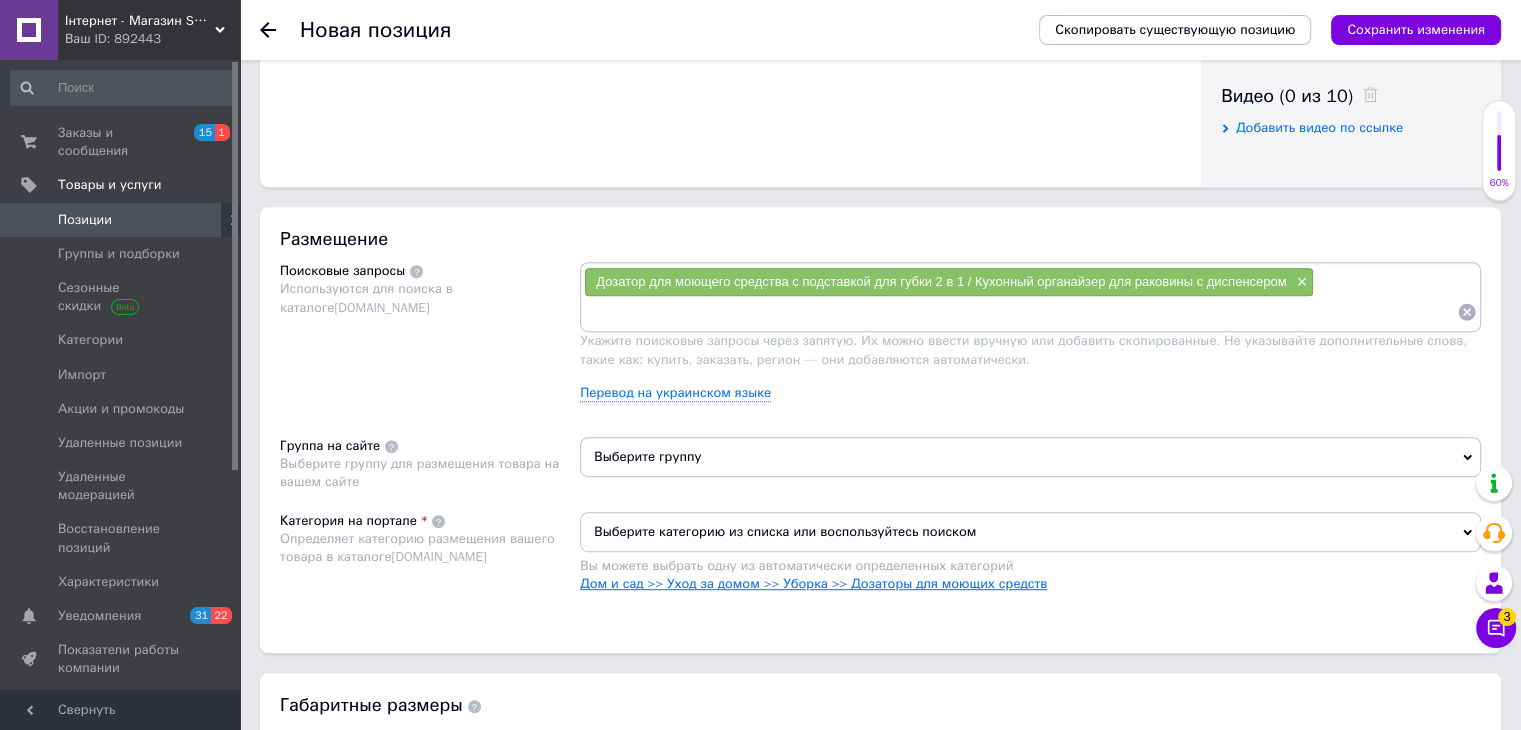 click on "Дом и сад >> Уход за домом >> Уборка >> Дозаторы для моющих средств" at bounding box center [813, 583] 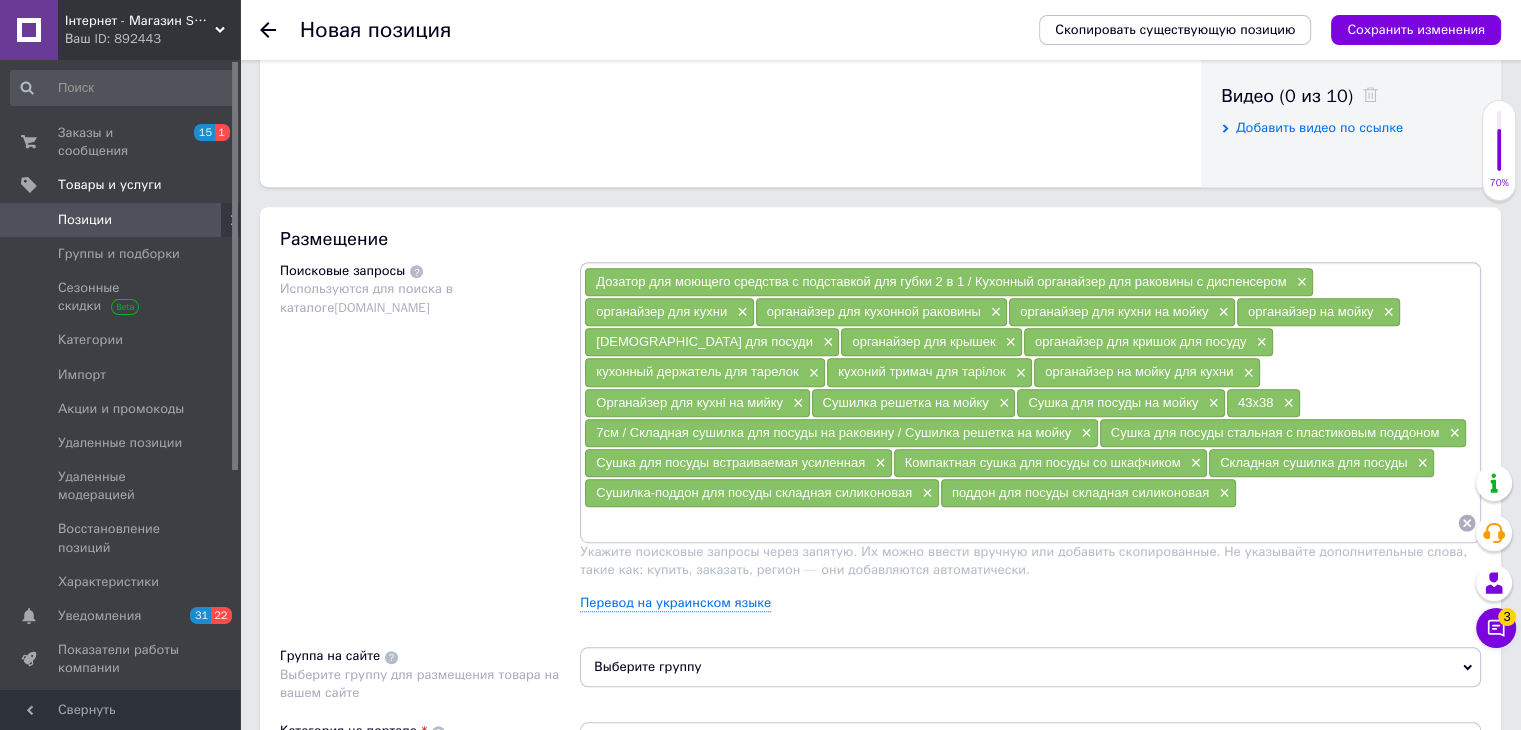 click on "Выберите группу" at bounding box center (1030, 667) 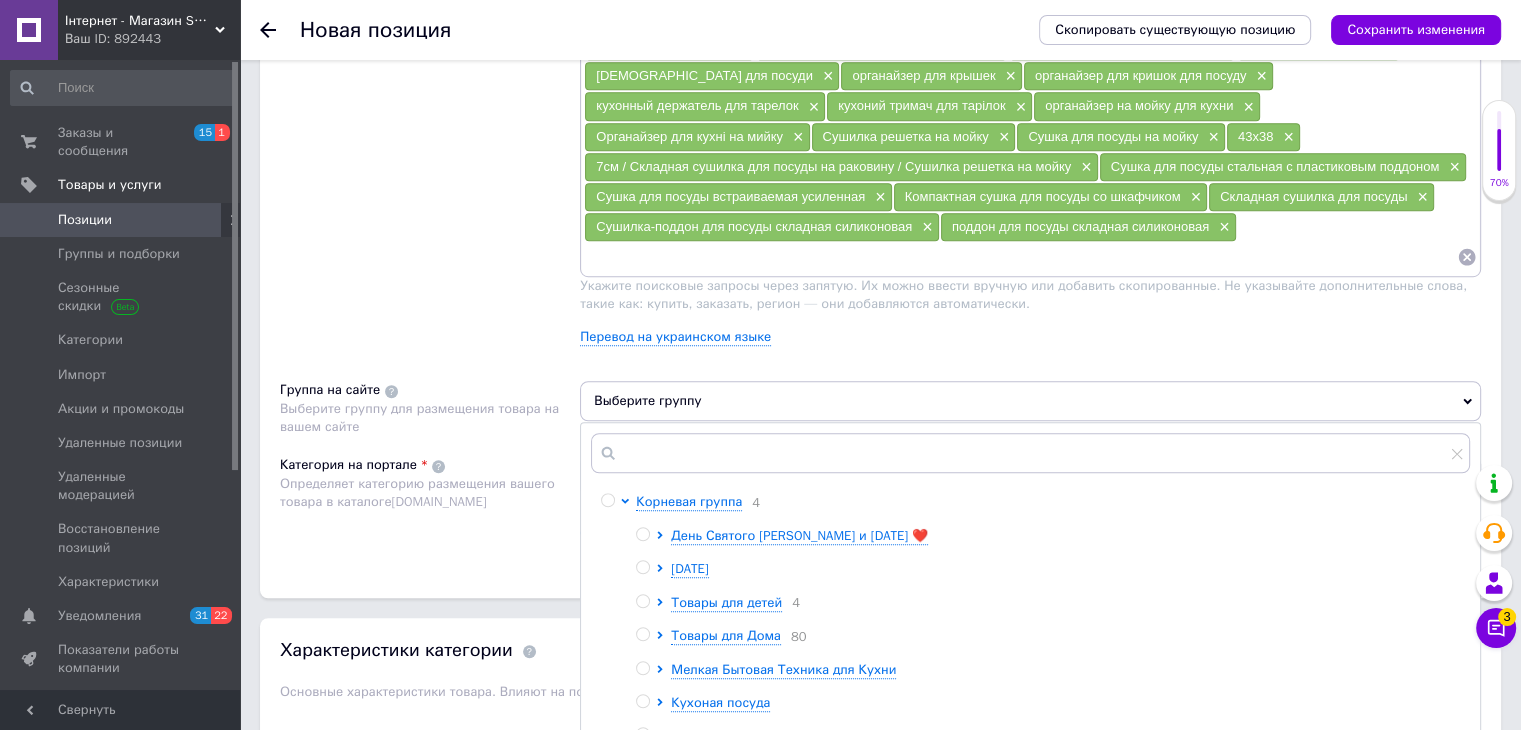 scroll, scrollTop: 1309, scrollLeft: 0, axis: vertical 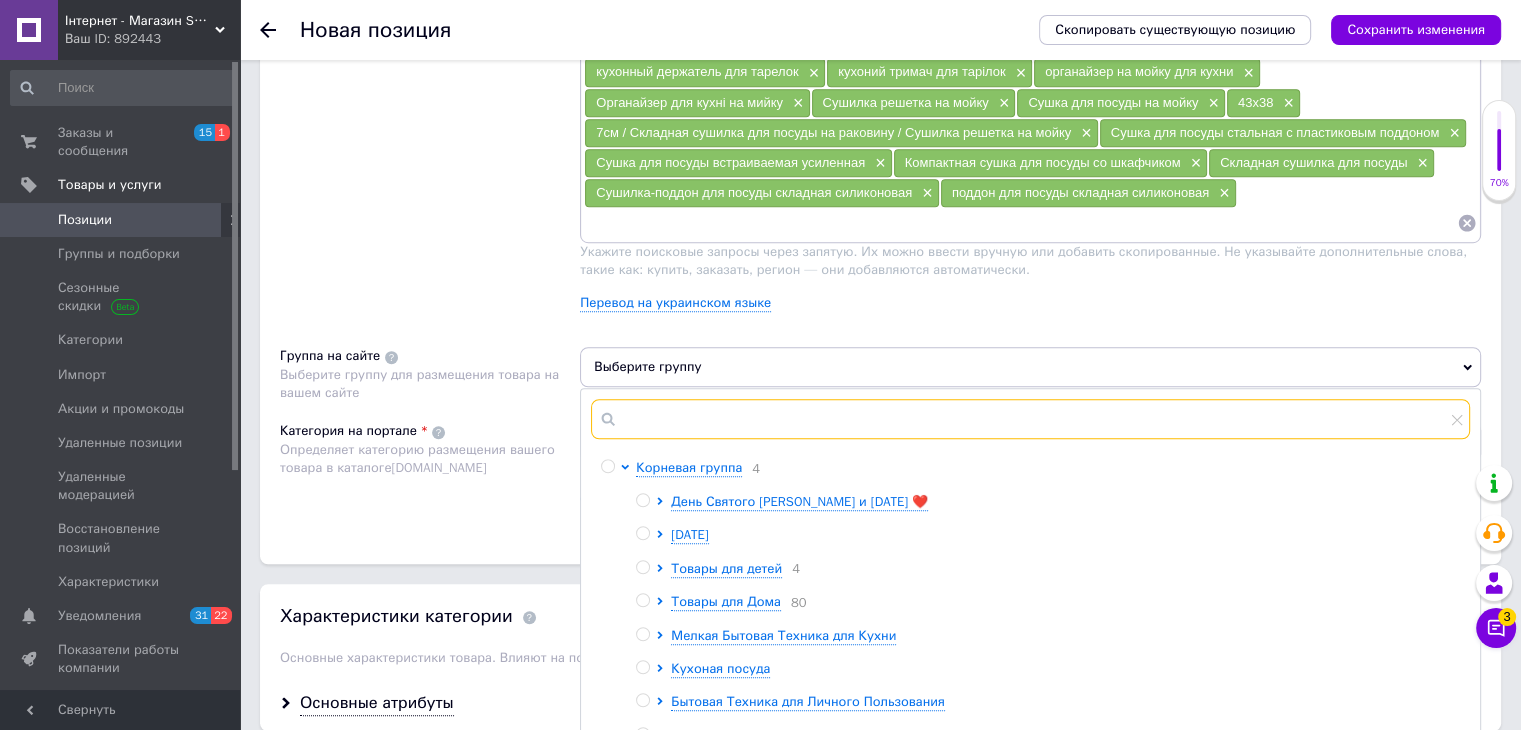 click at bounding box center (1030, 419) 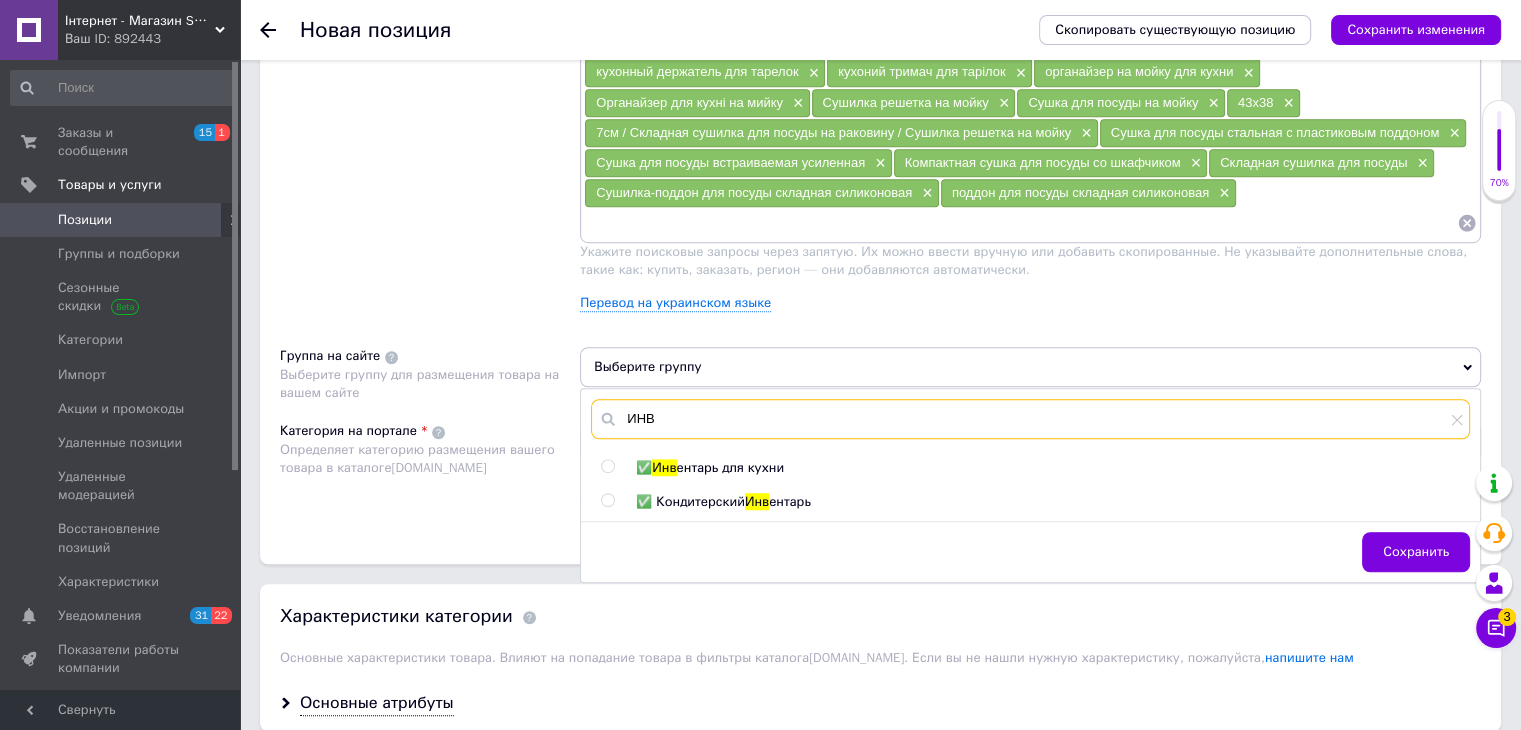 type on "ИНВ" 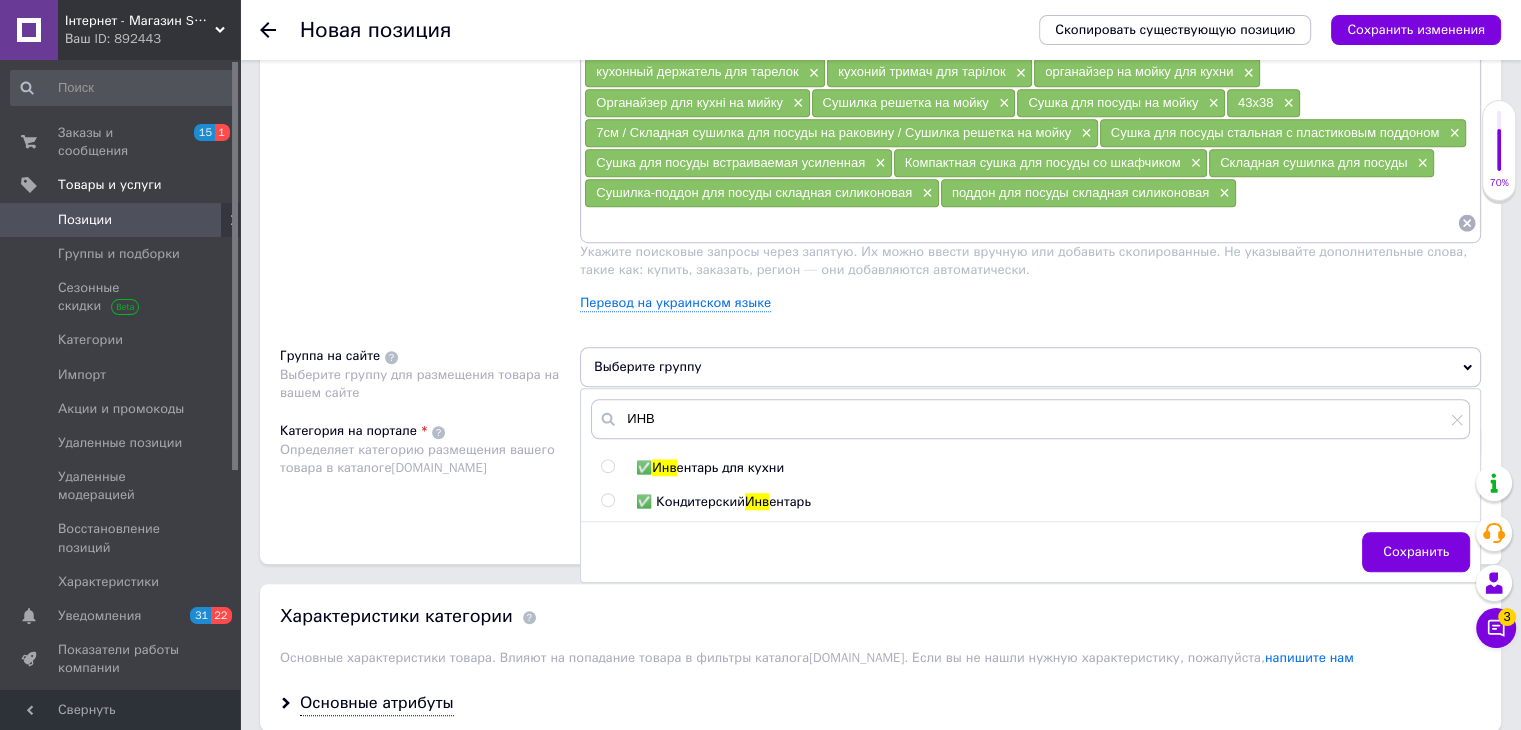 drag, startPoint x: 607, startPoint y: 453, endPoint x: 543, endPoint y: 432, distance: 67.357254 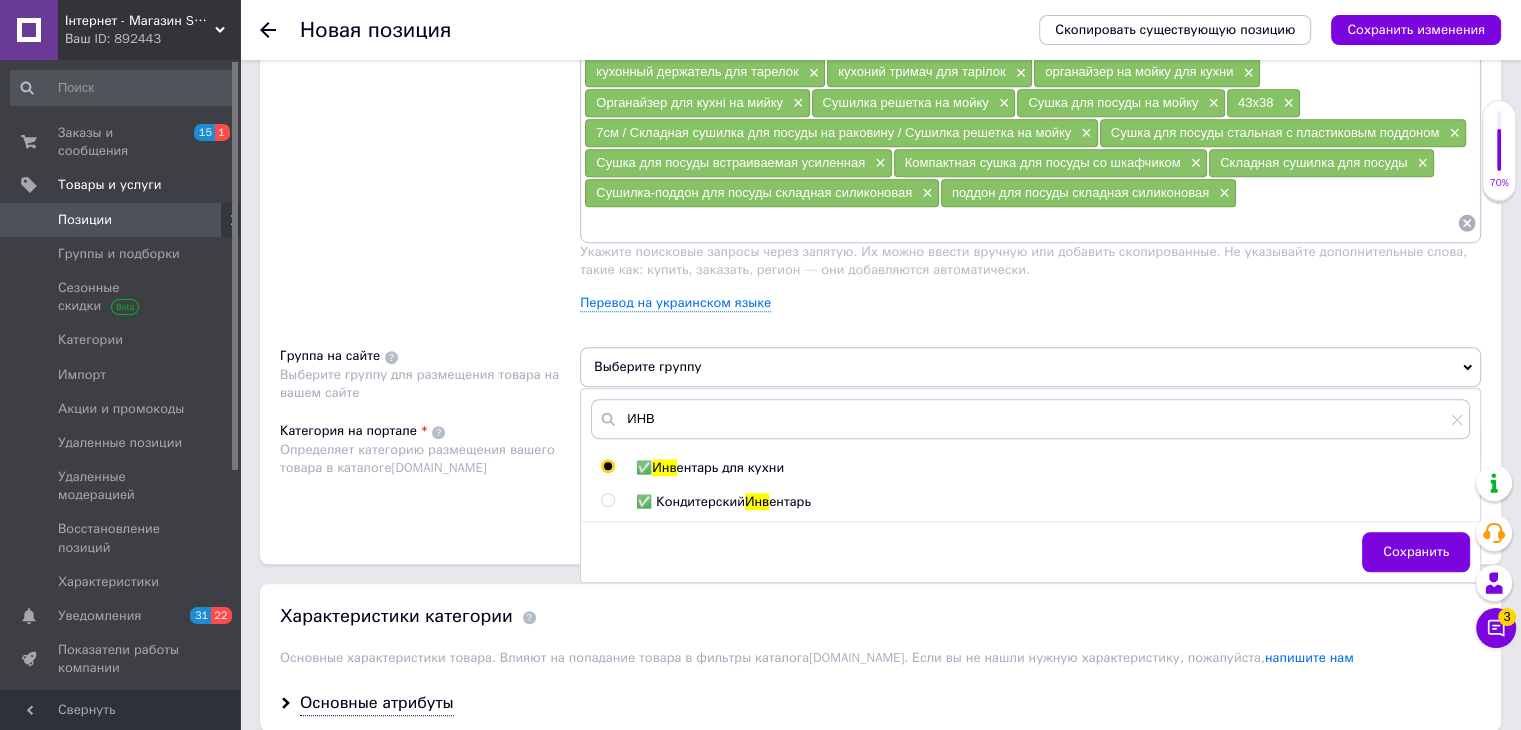 radio on "true" 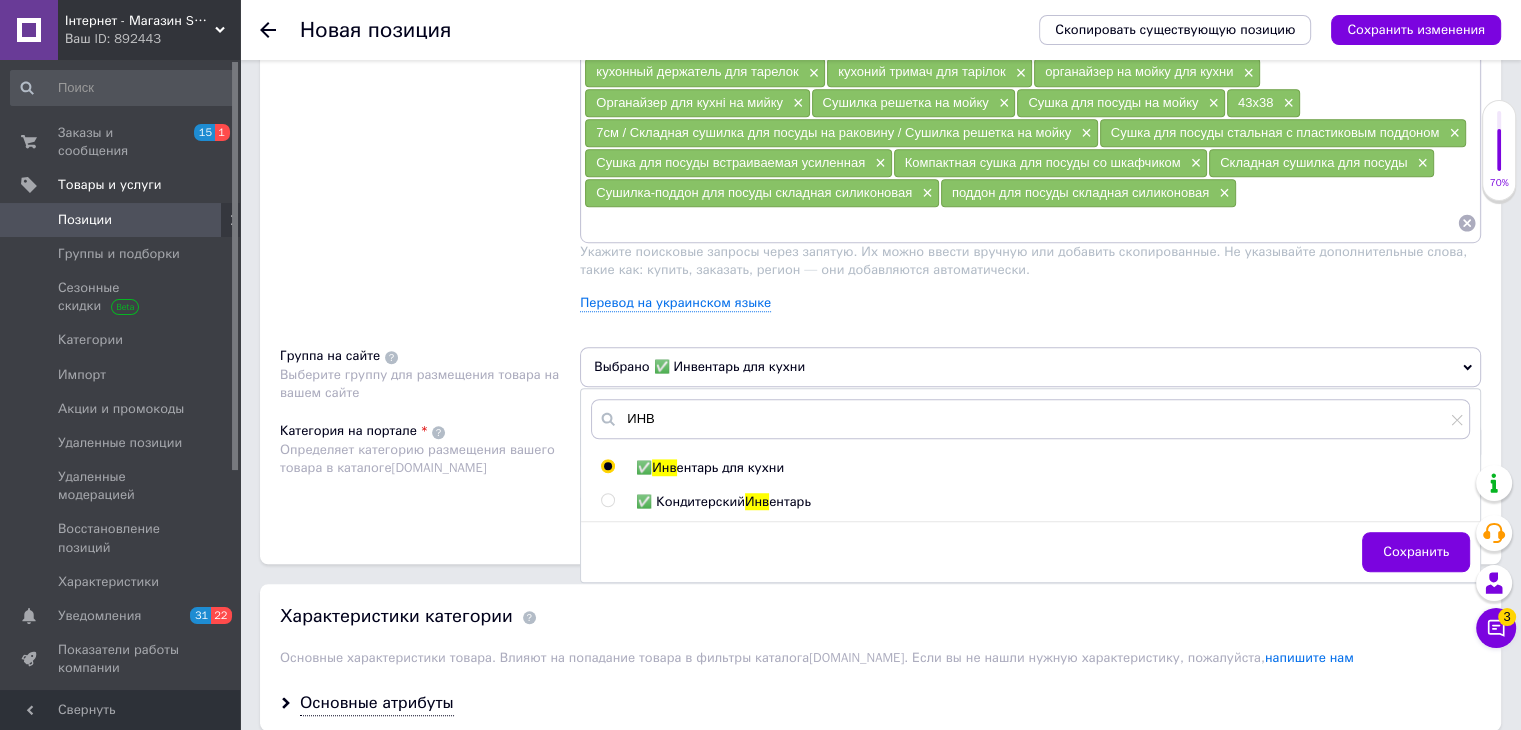 click on "Размещение Поисковые запросы Используются для поиска в каталоге  Prom.ua Дозатор для моющего средства с подставкой для губки 2 в 1 / Кухонный органайзер для раковины с диспенсером × органайзер для кухни × органайзер для кухонной раковины × органайзер для кухни на мойку × органайзер на мойку × сушарка для посуди × органайзер для крышек × органайзер для кришок для посуду × кухонный держатель для тарелок × кухоний тримач для тарілок × органайзер на мойку для кухни × Органайзер для кухні на мийку × Сушилка решетка на мойку × Сушка для посуды на мойку × 43х38 × × × ×" at bounding box center [880, 235] 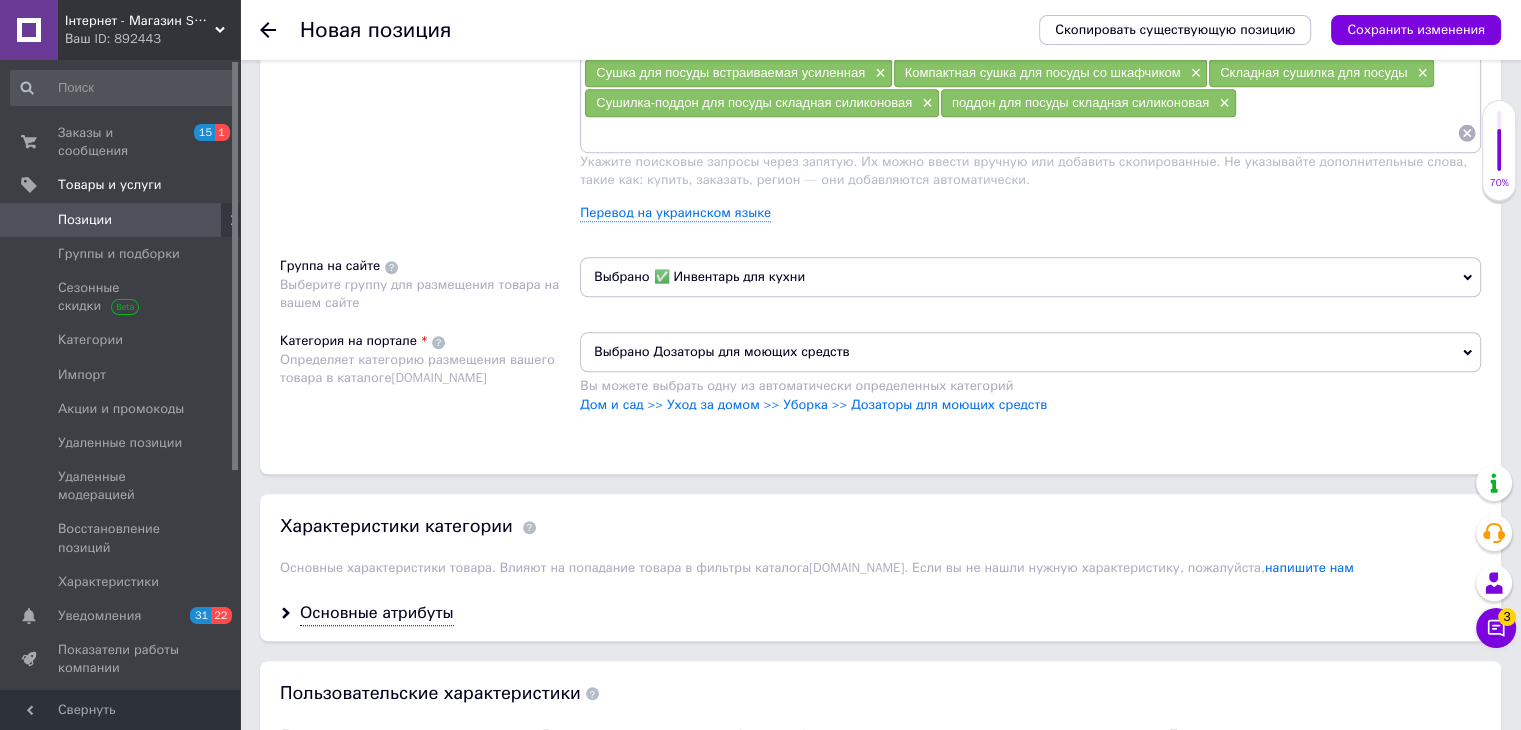scroll, scrollTop: 1409, scrollLeft: 0, axis: vertical 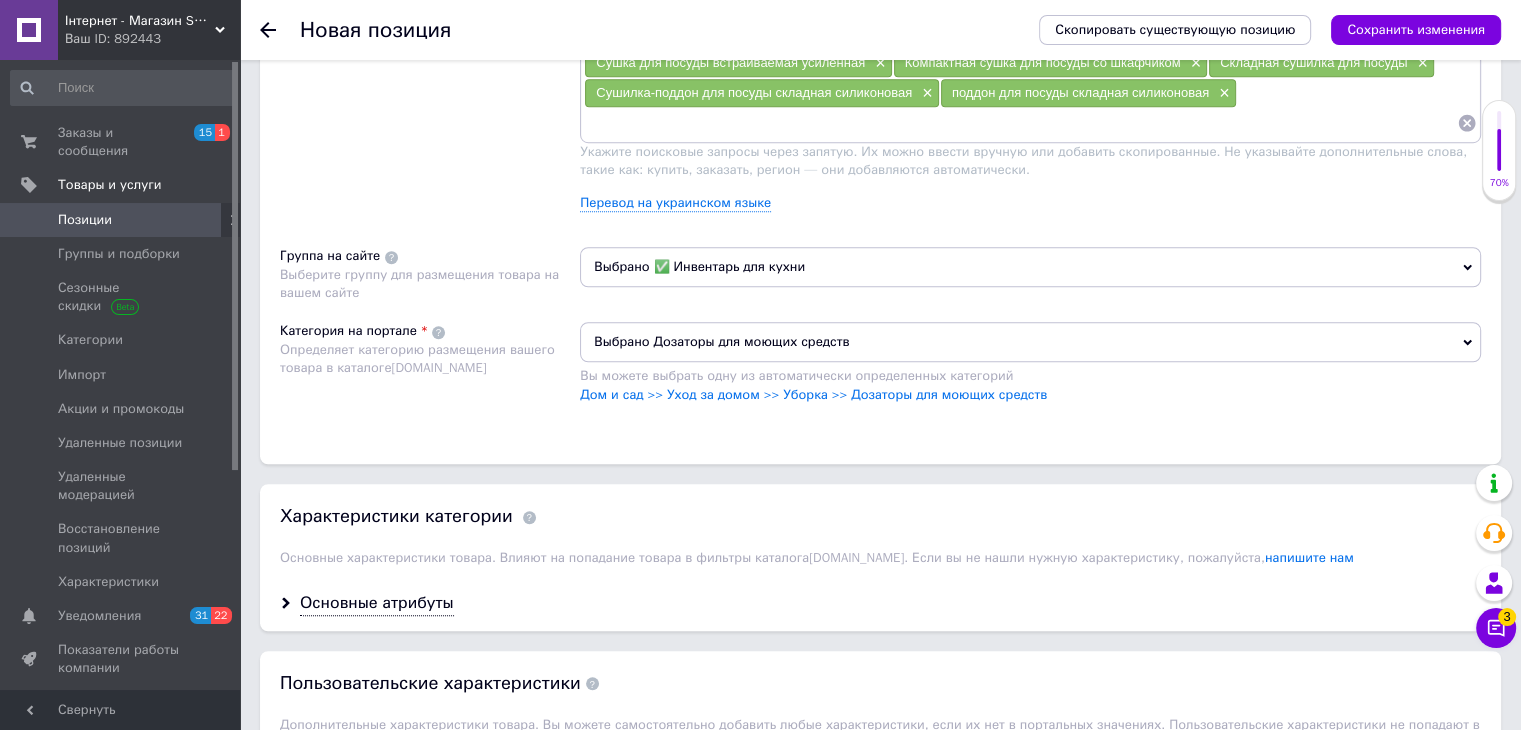 drag, startPoint x: 412, startPoint y: 584, endPoint x: 467, endPoint y: 472, distance: 124.7758 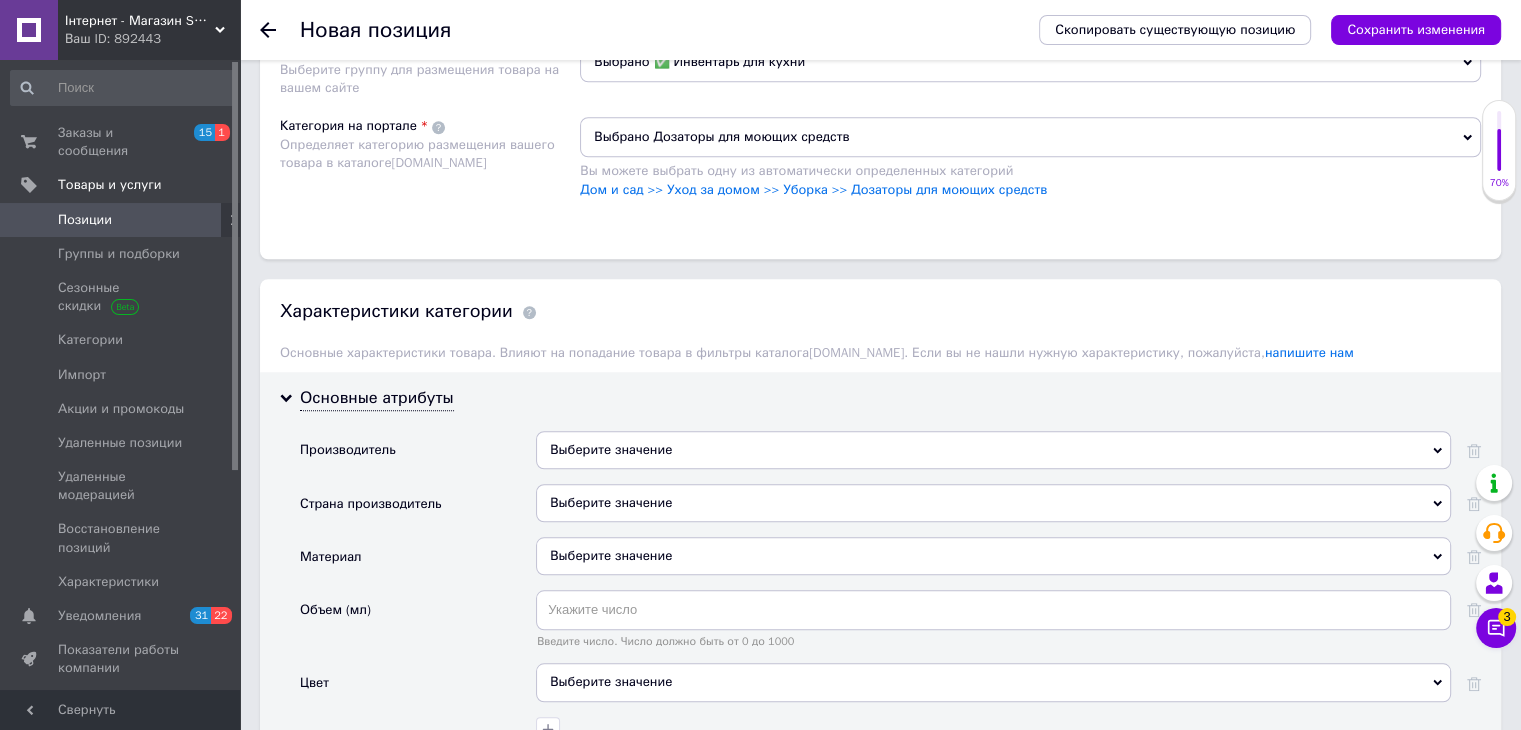 scroll, scrollTop: 1909, scrollLeft: 0, axis: vertical 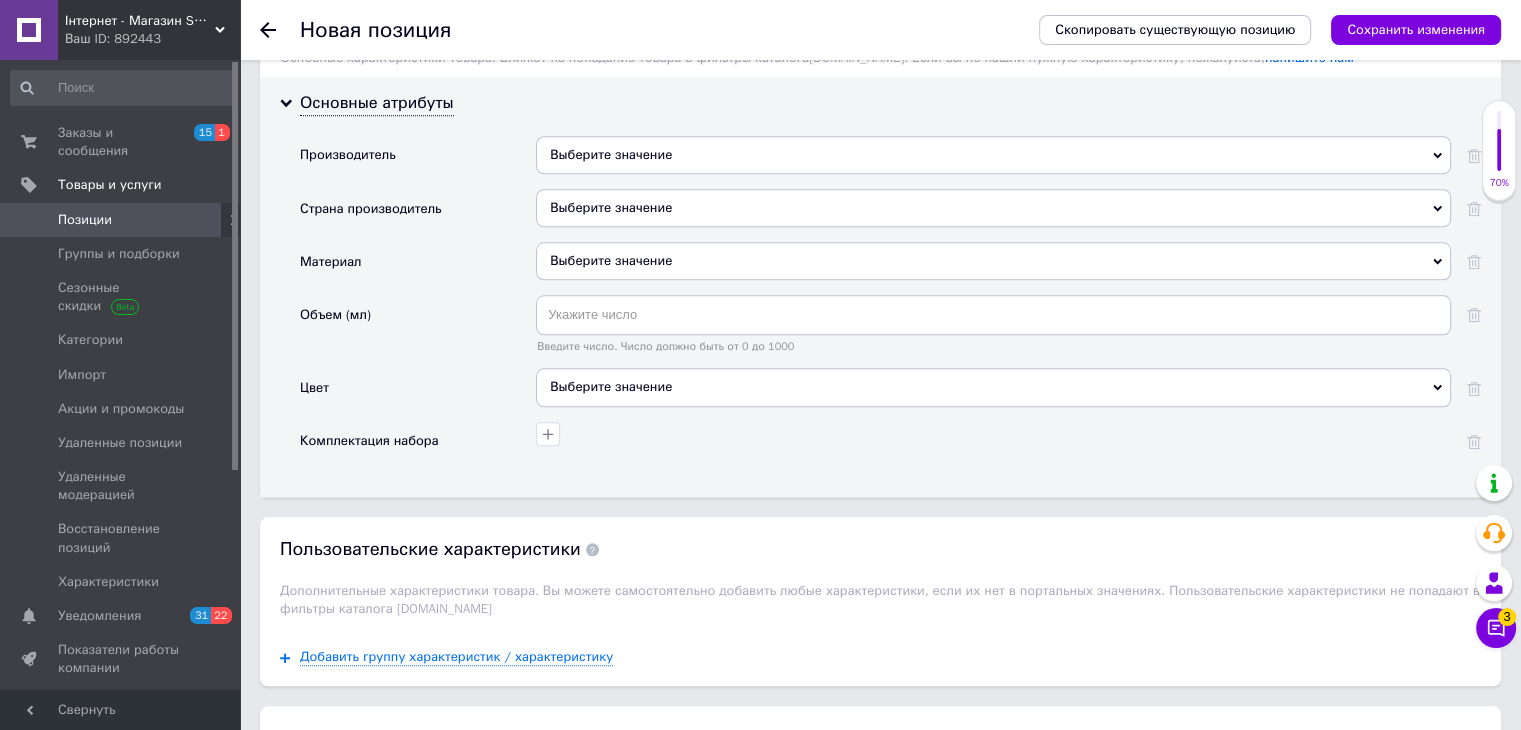 click on "Выберите значение" at bounding box center (993, 208) 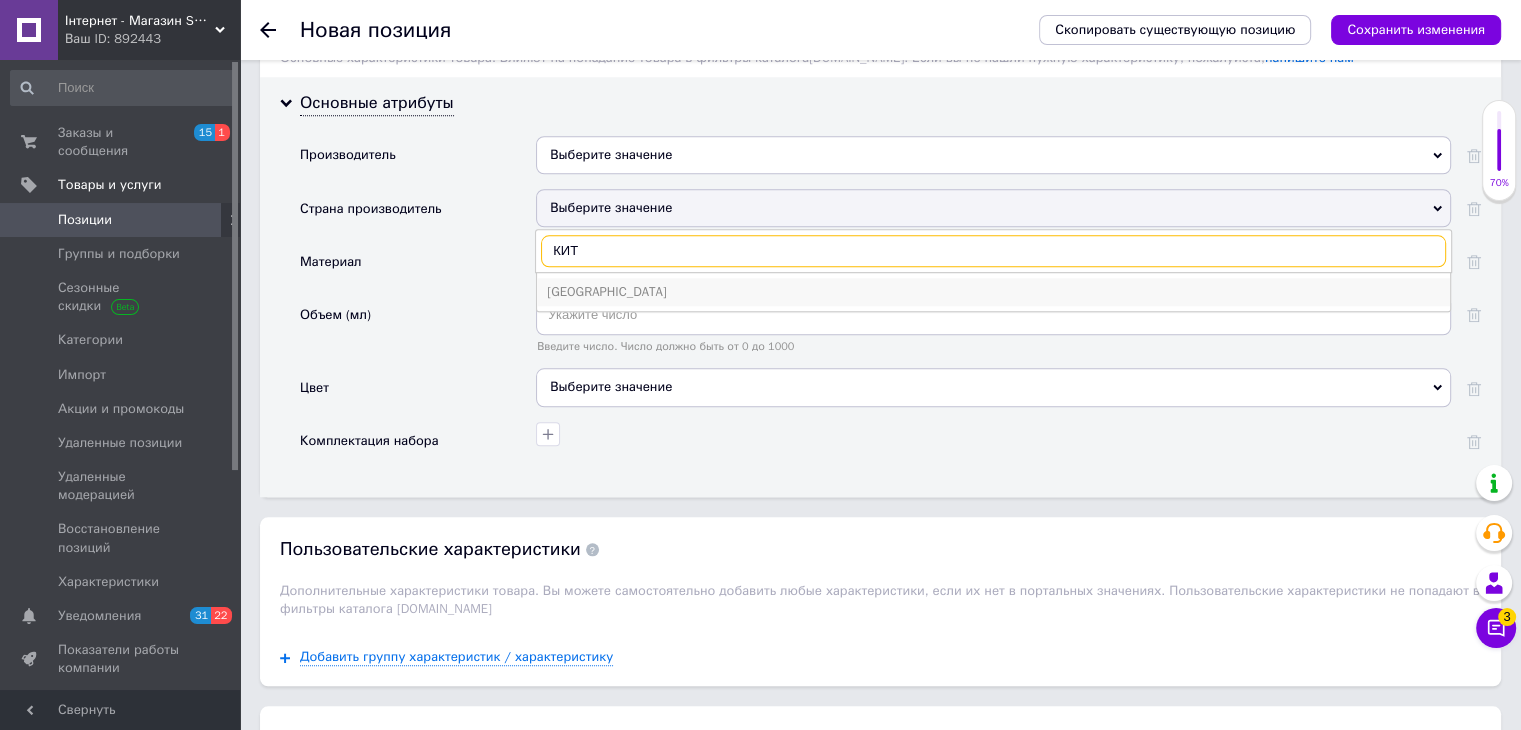 type on "КИТ" 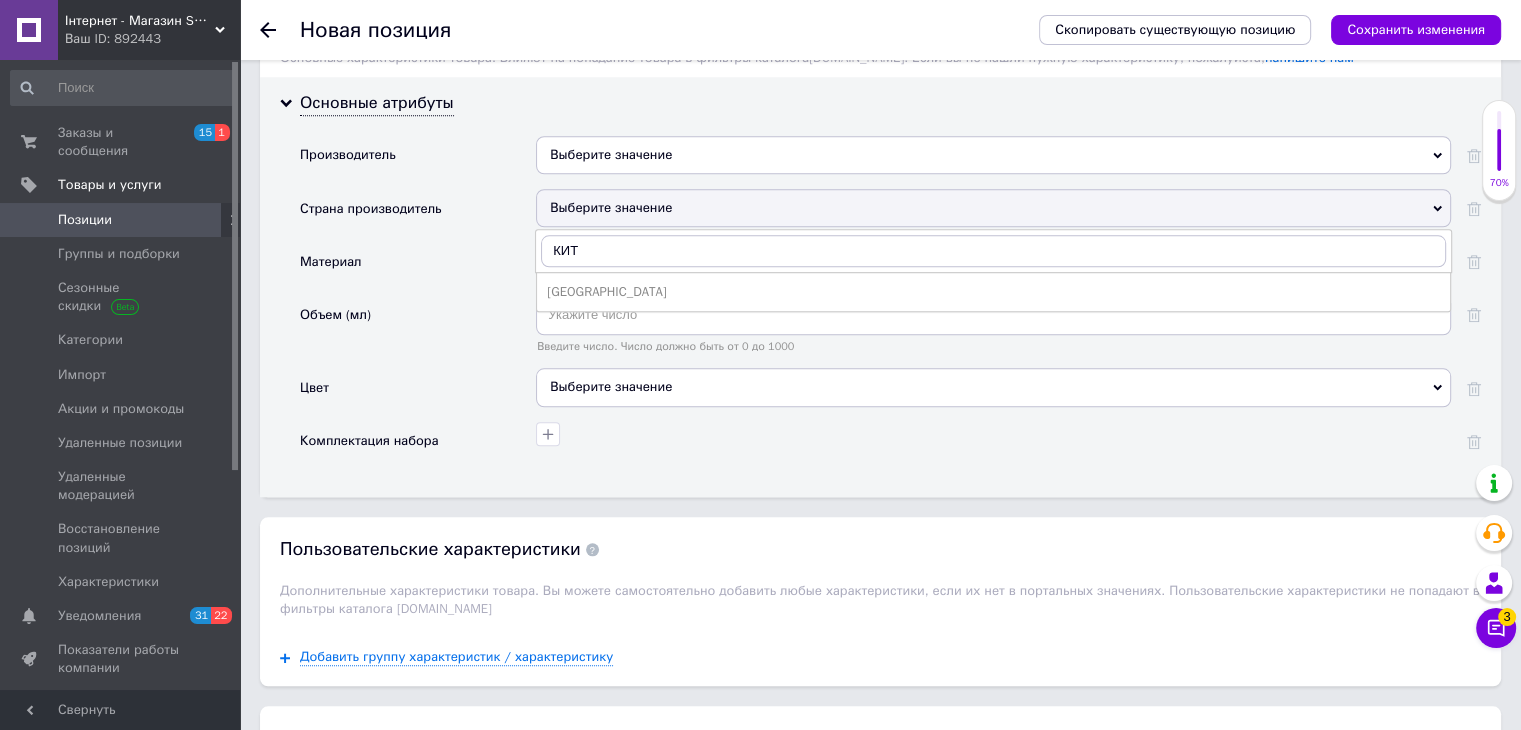drag, startPoint x: 599, startPoint y: 268, endPoint x: 596, endPoint y: 282, distance: 14.3178215 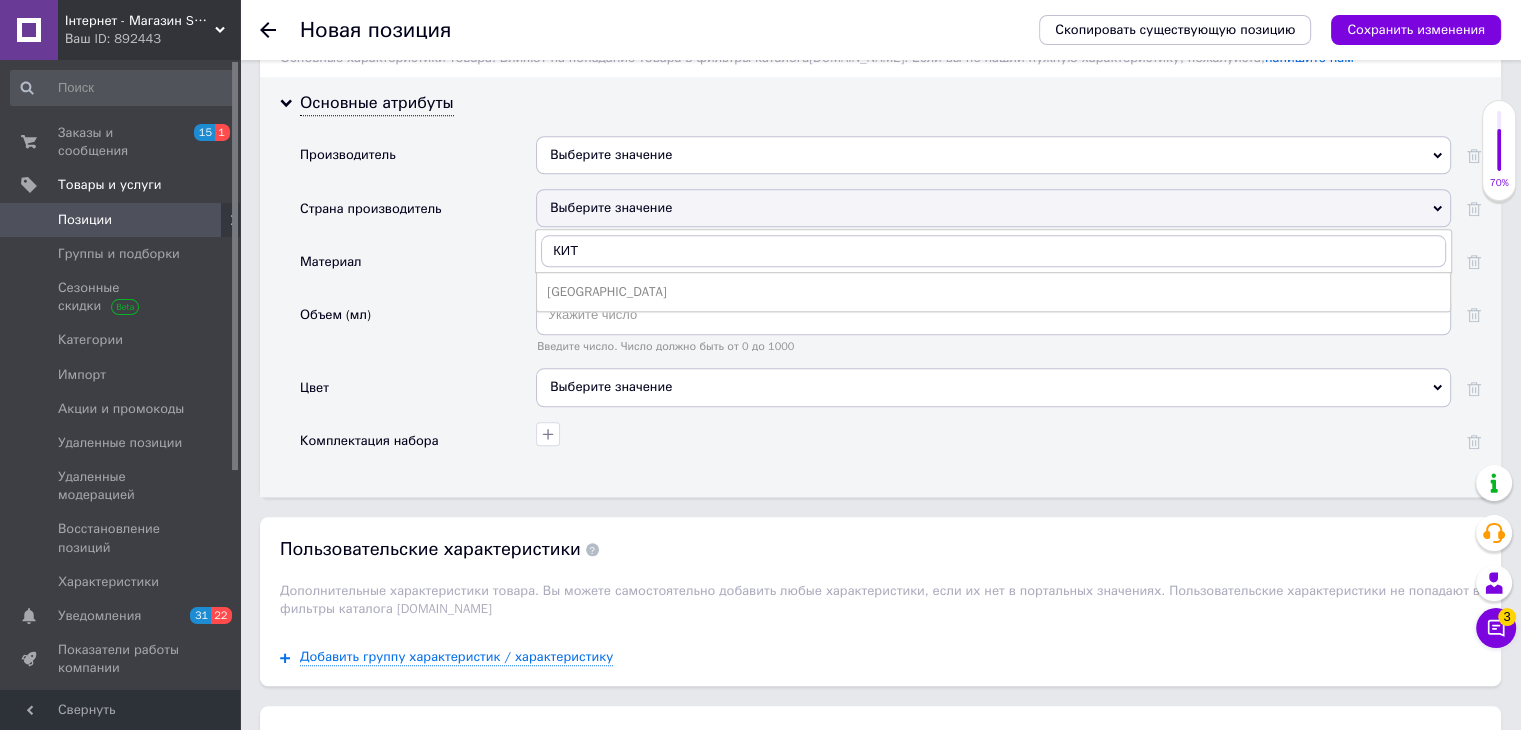 click on "[GEOGRAPHIC_DATA]" at bounding box center (993, 292) 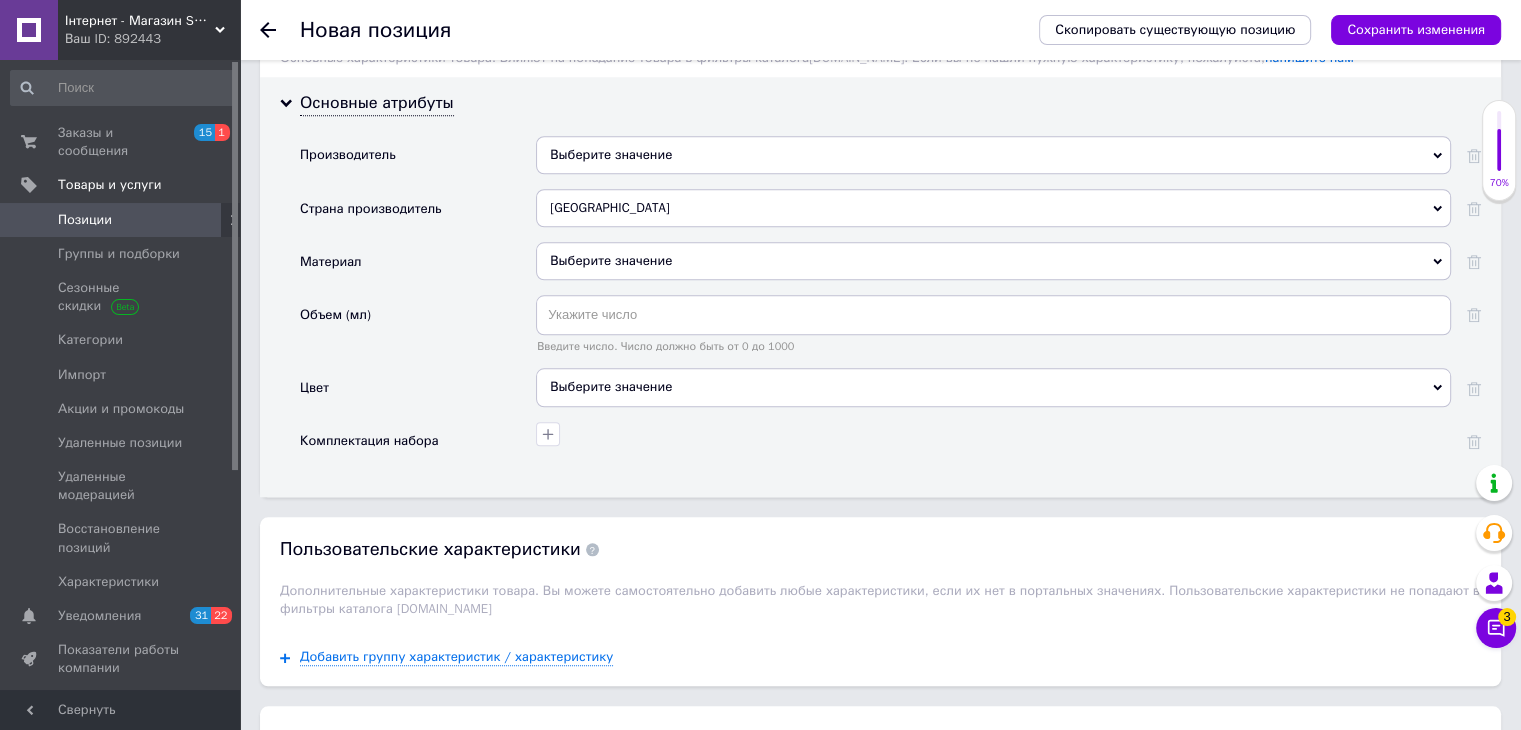 click on "Выберите значение" at bounding box center [993, 387] 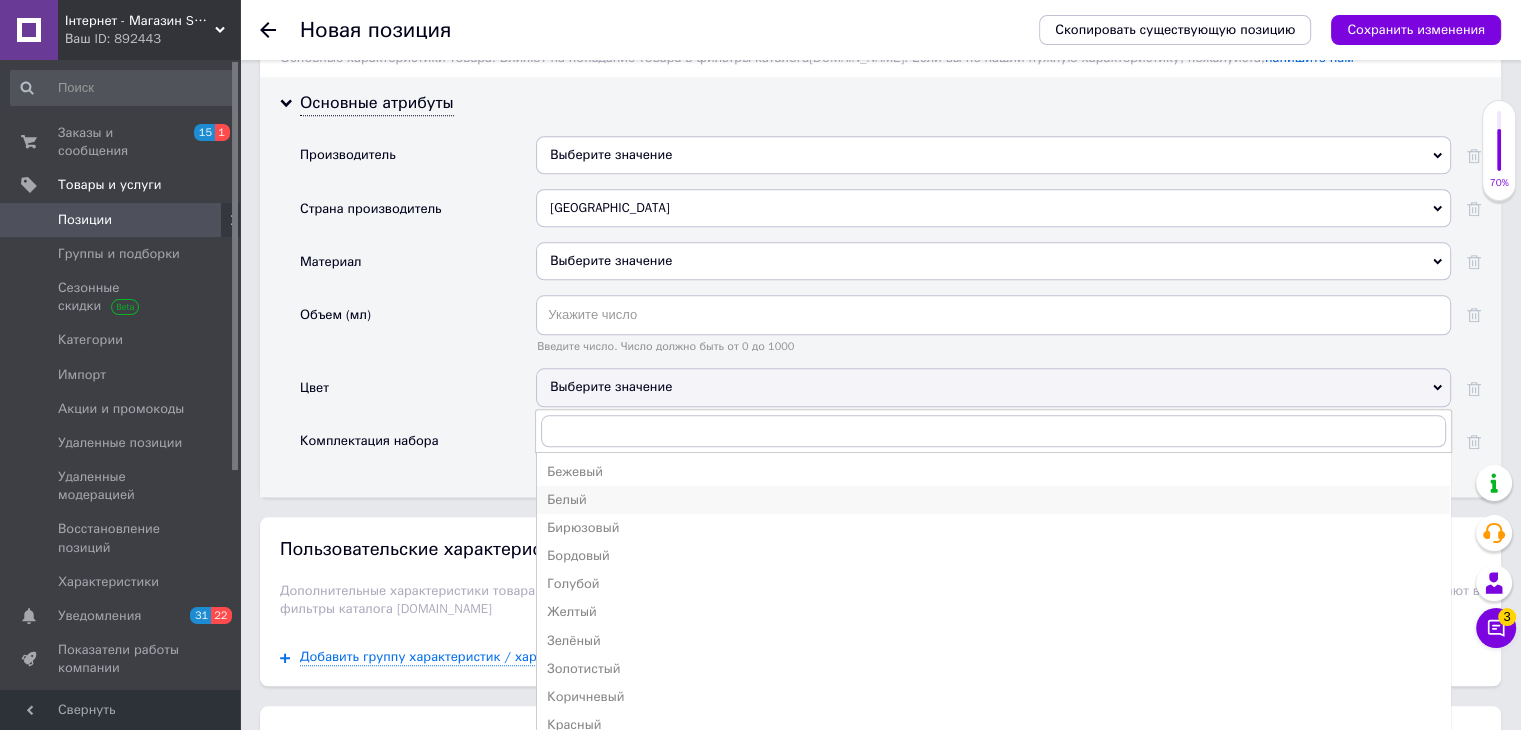 click on "Белый" at bounding box center (993, 500) 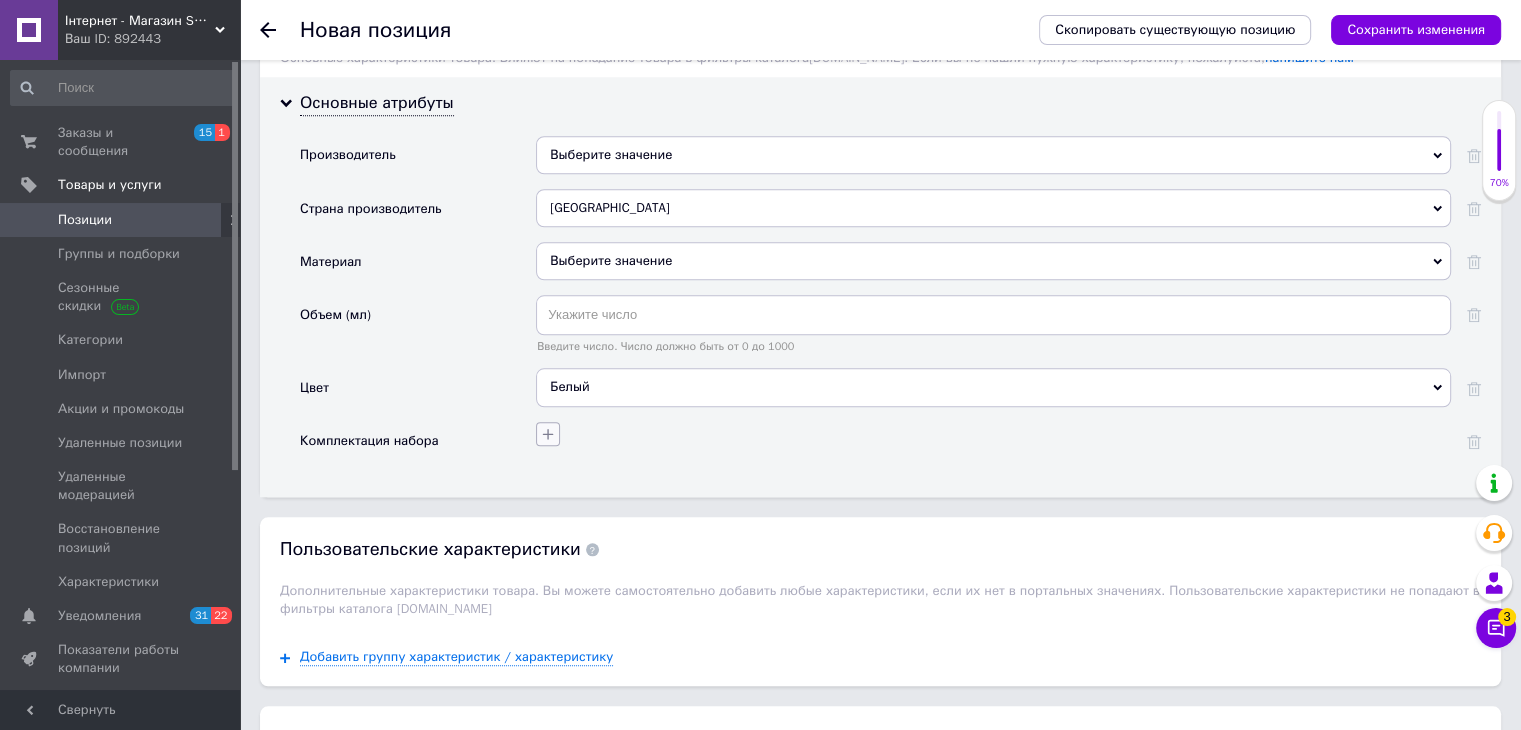 click 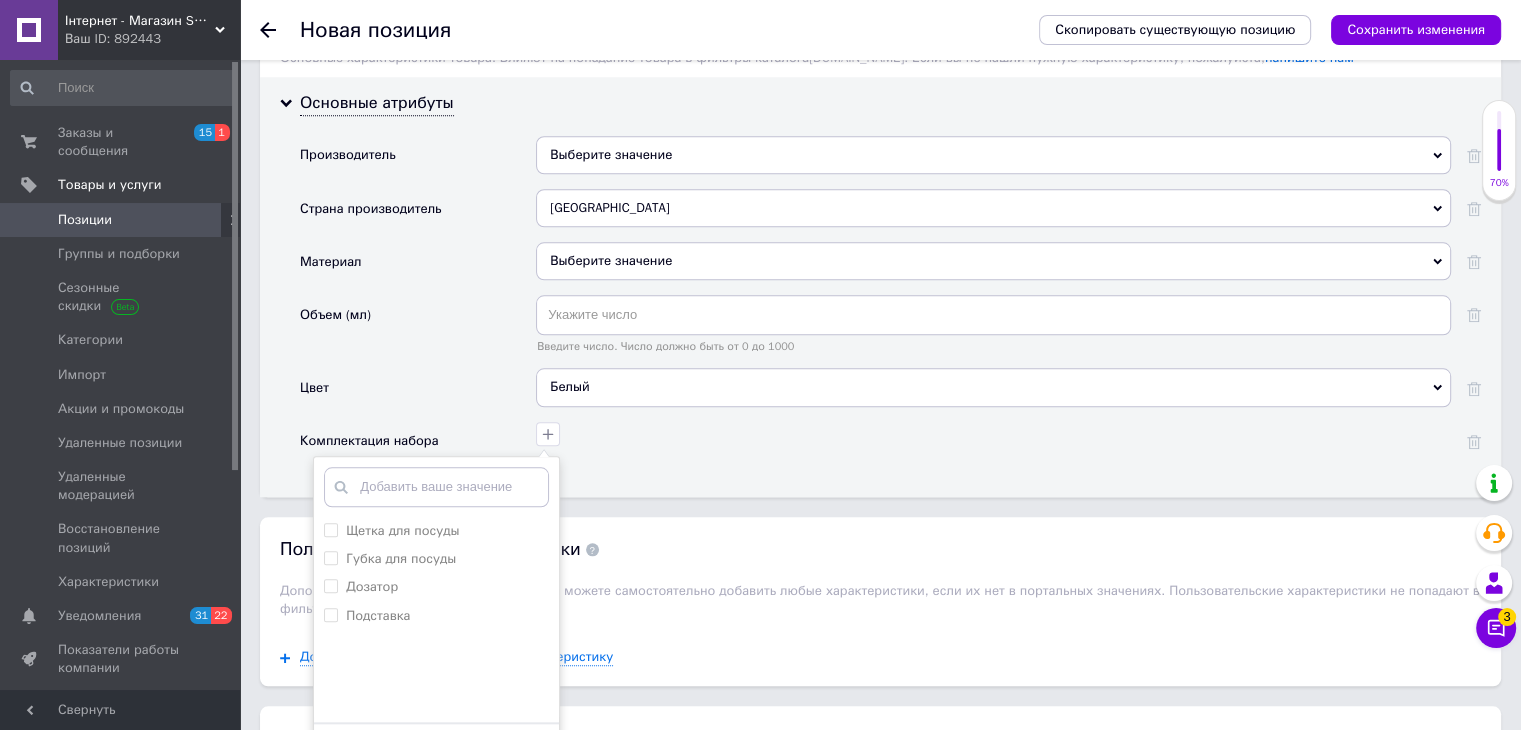 click on "Пользовательские характеристики Дополнительные характеристики товара.
Вы можете самостоятельно добавить любые характеристики, если их нет
в портальных значениях. Пользовательские
характеристики не попадают в фильтры каталога Prom.ua" at bounding box center (880, 573) 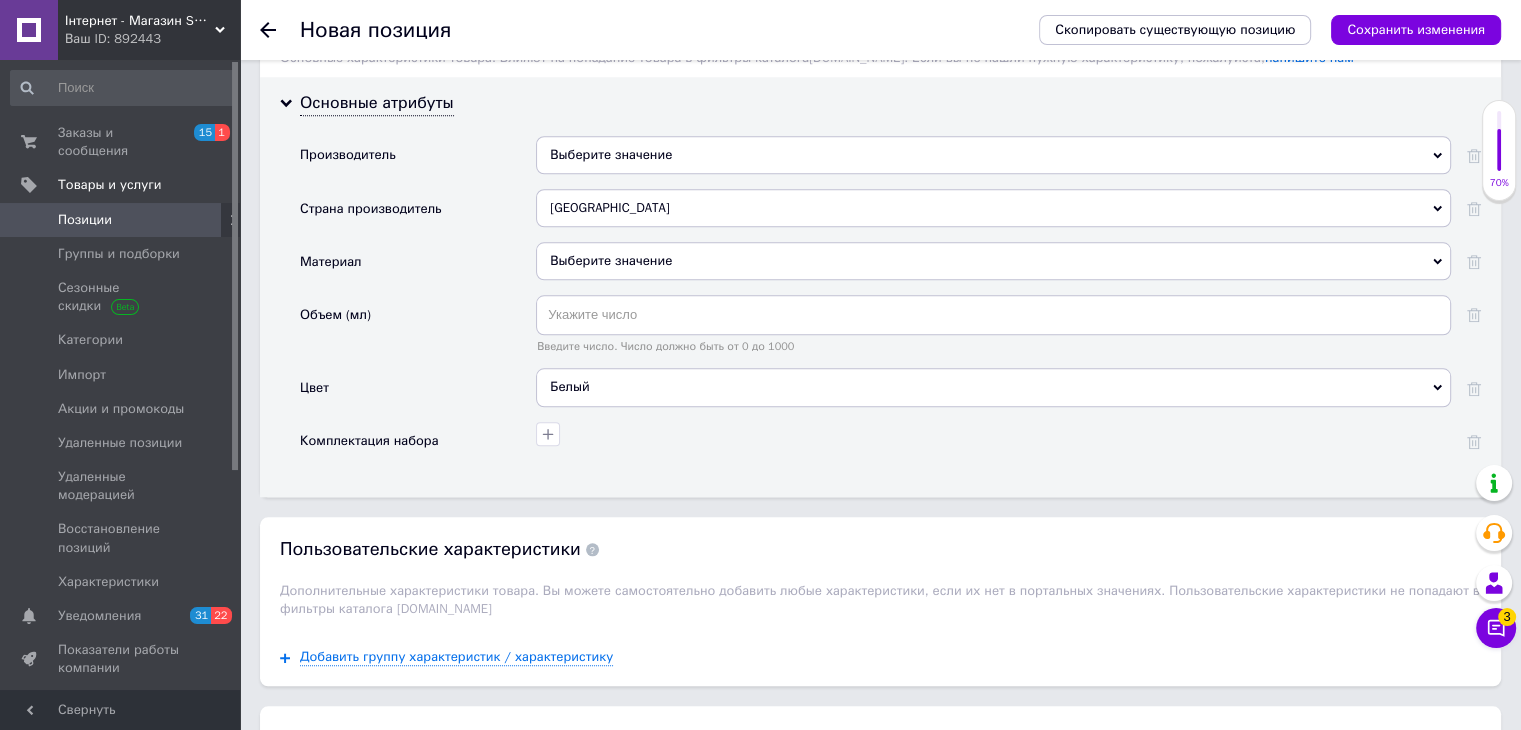click on "Выберите значение" at bounding box center (993, 261) 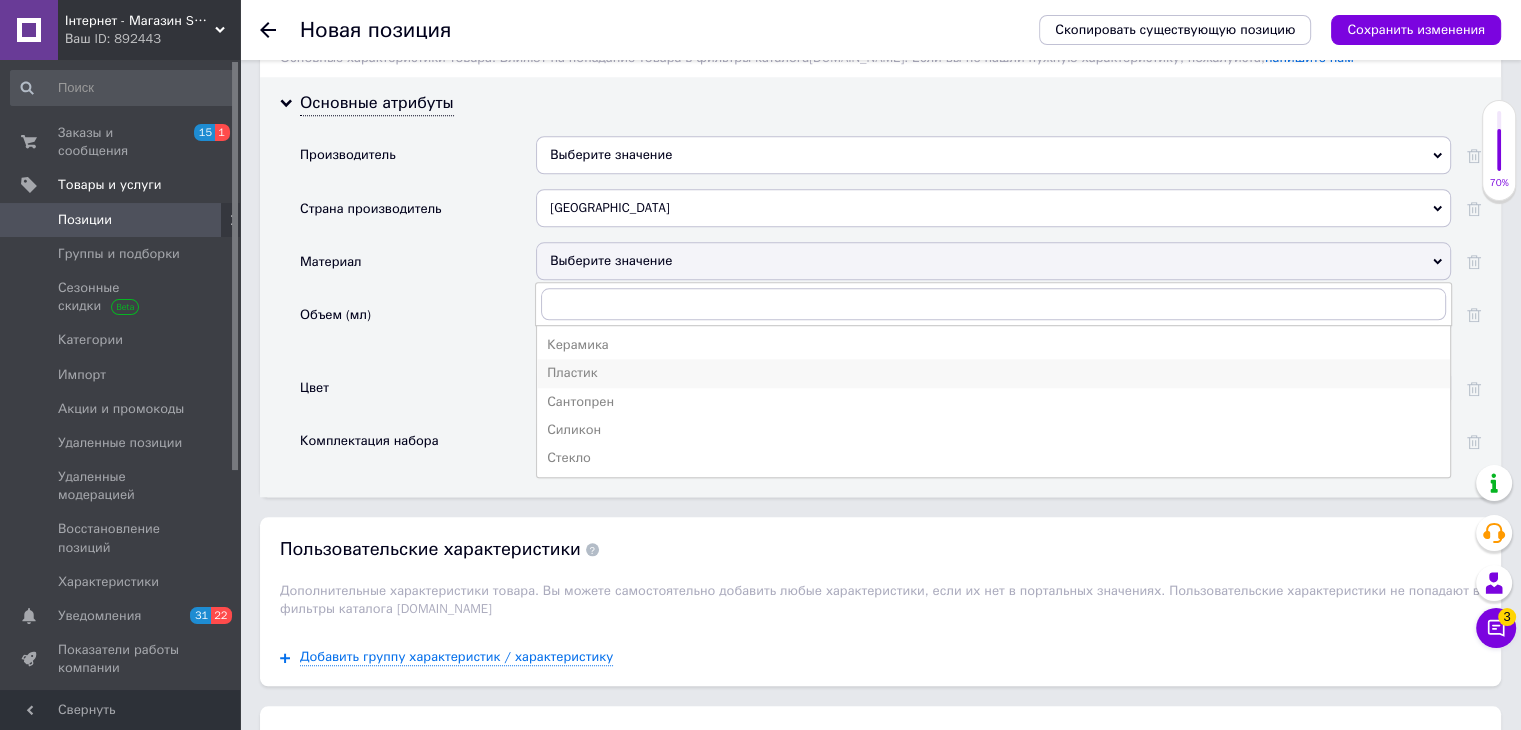 click on "Пластик" at bounding box center [993, 373] 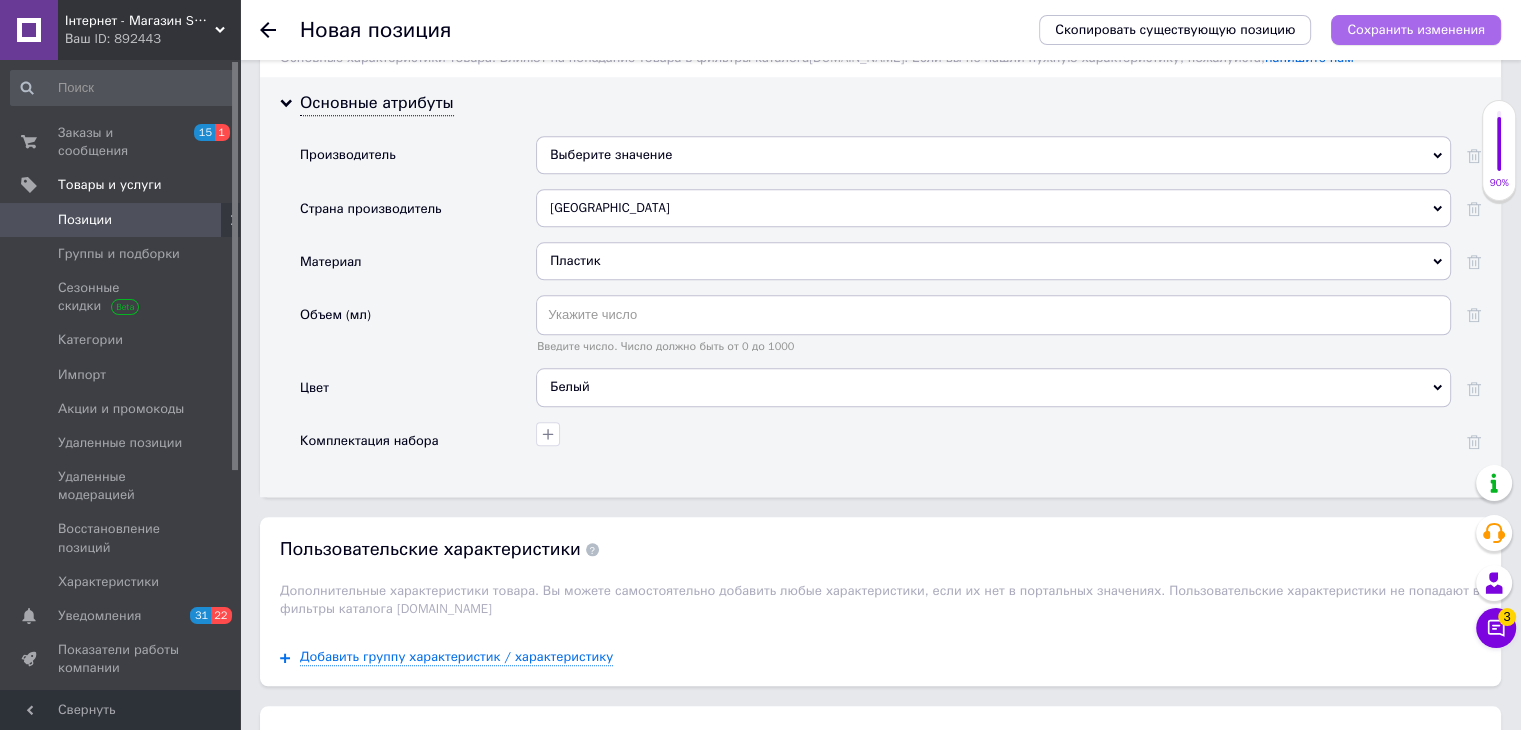 click on "Сохранить изменения" at bounding box center (1416, 29) 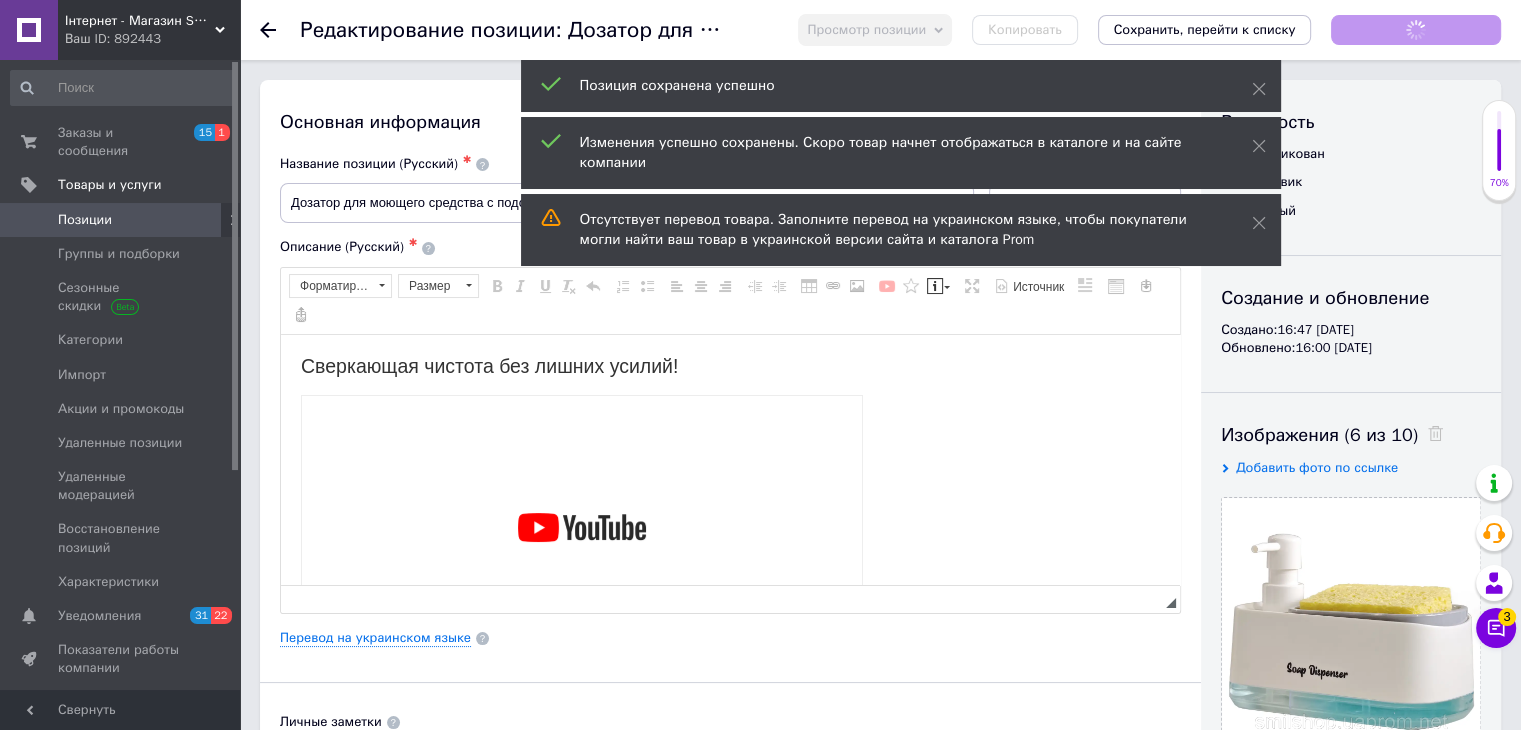 scroll, scrollTop: 0, scrollLeft: 0, axis: both 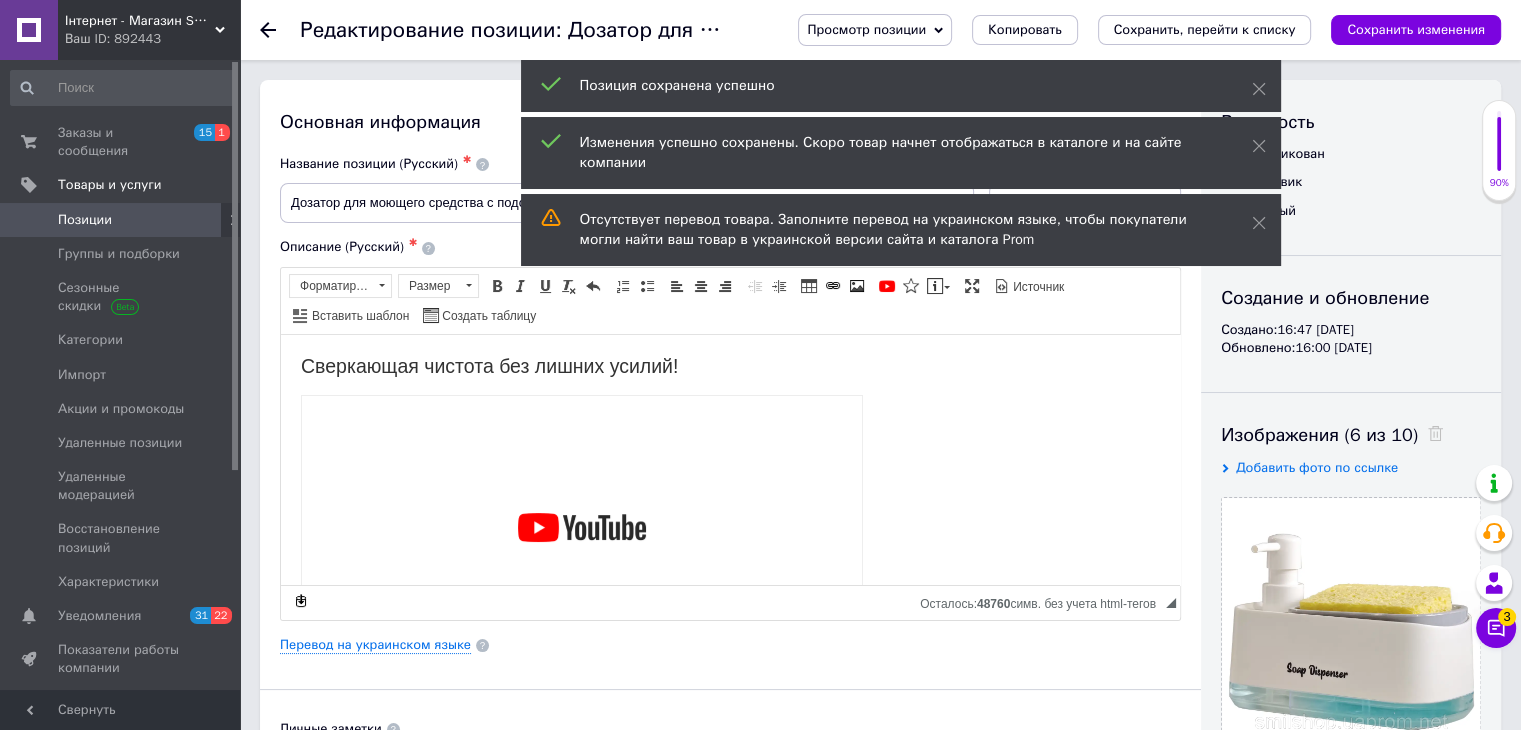 click on "Позиции" at bounding box center (121, 220) 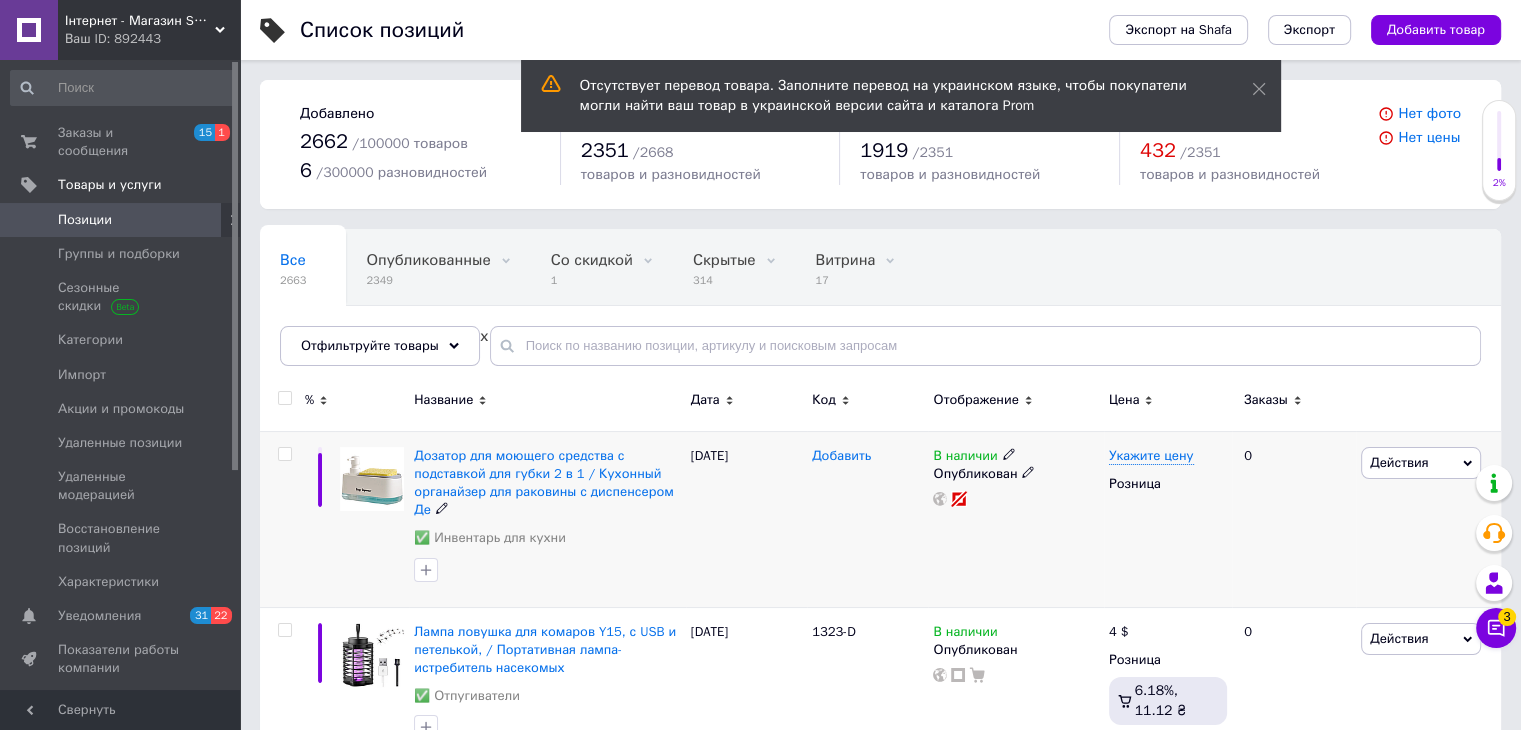 click on "Добавить" at bounding box center (841, 456) 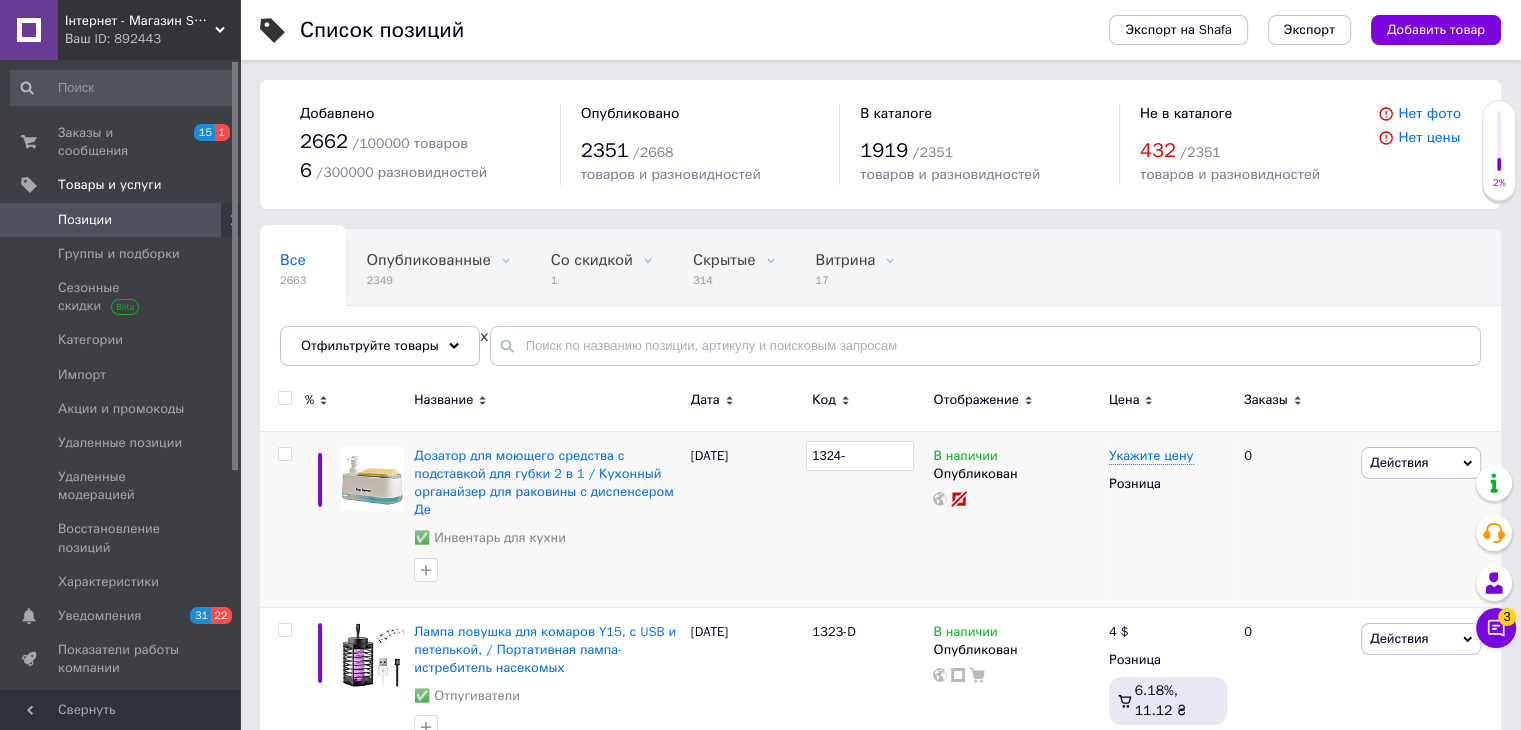 type on "1324-D" 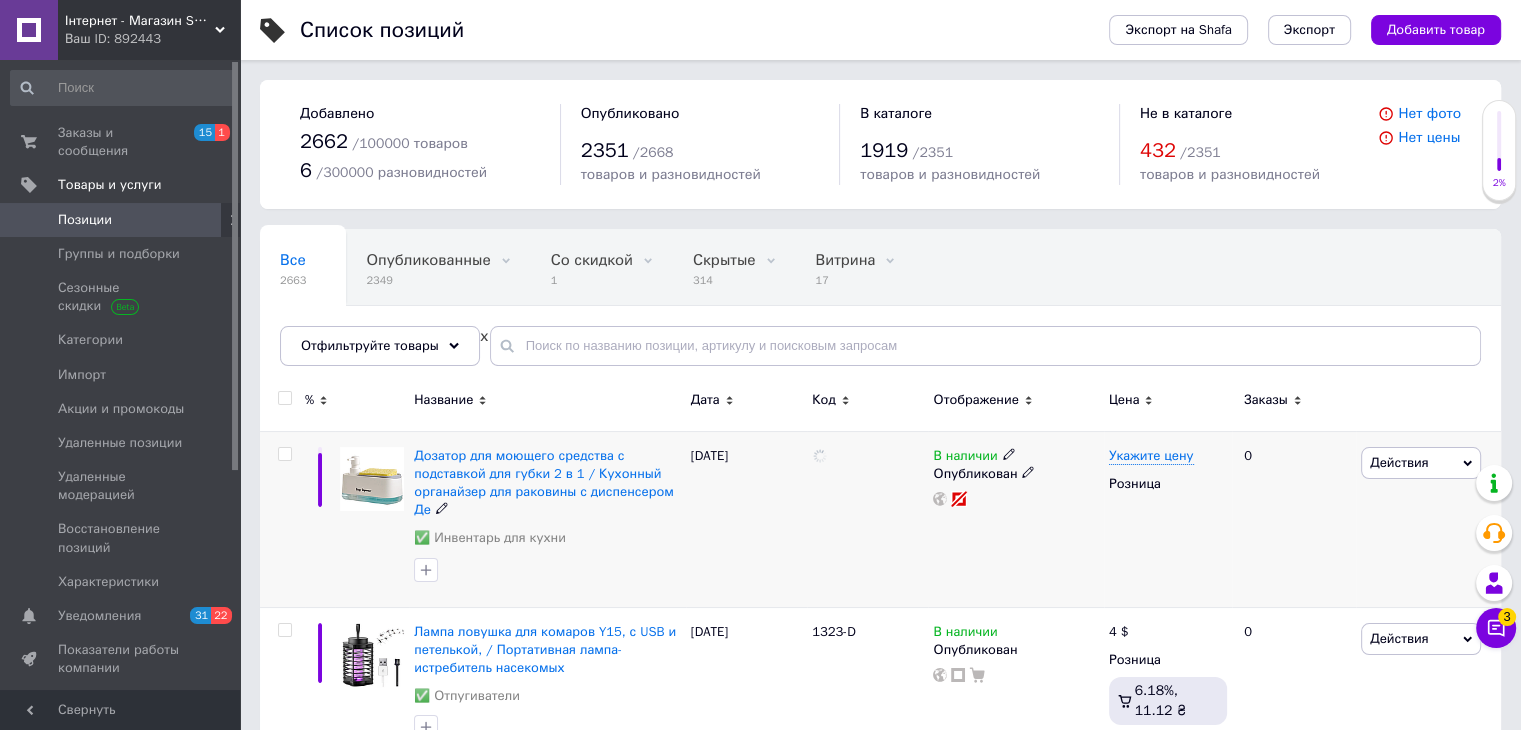 click at bounding box center [867, 519] 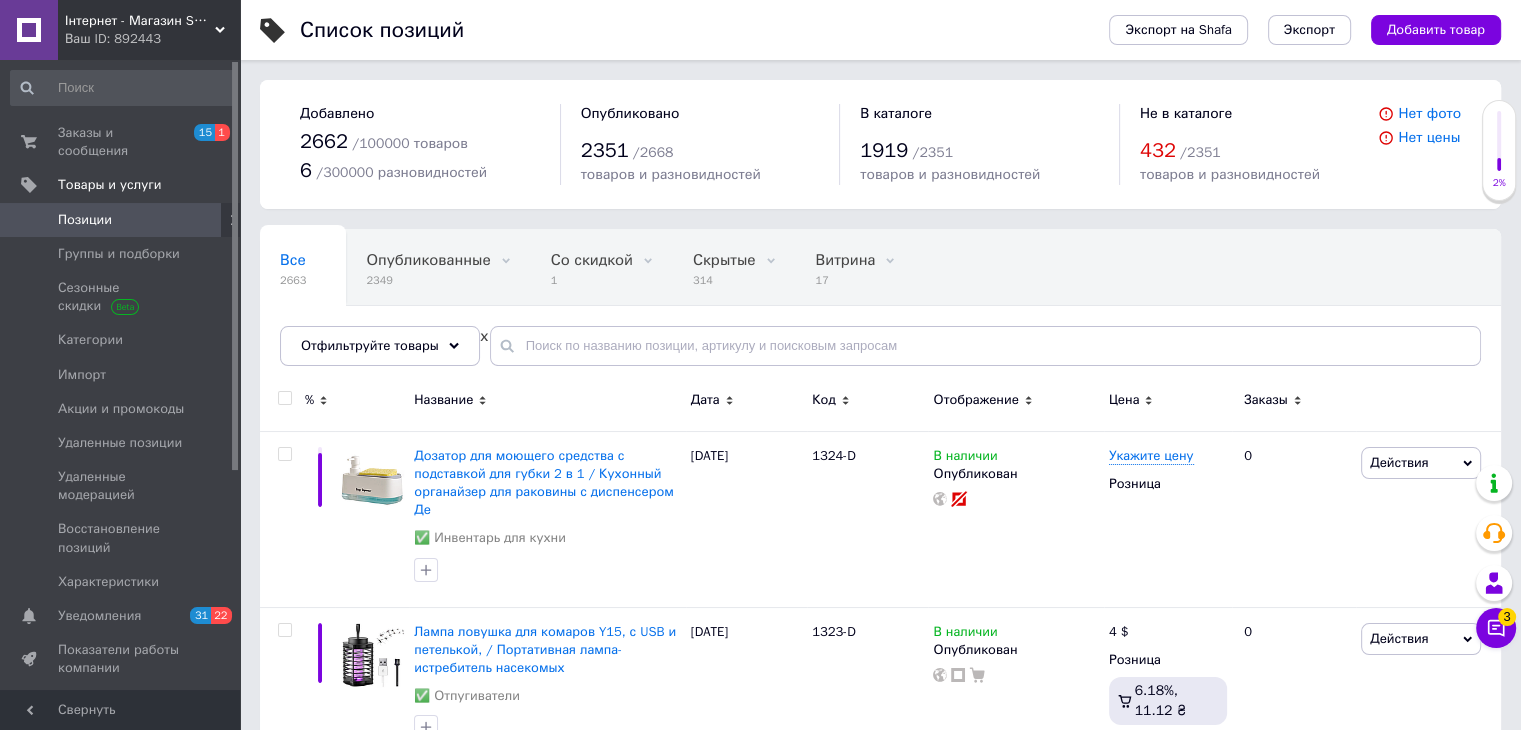 drag, startPoint x: 218, startPoint y: 39, endPoint x: 196, endPoint y: 74, distance: 41.340054 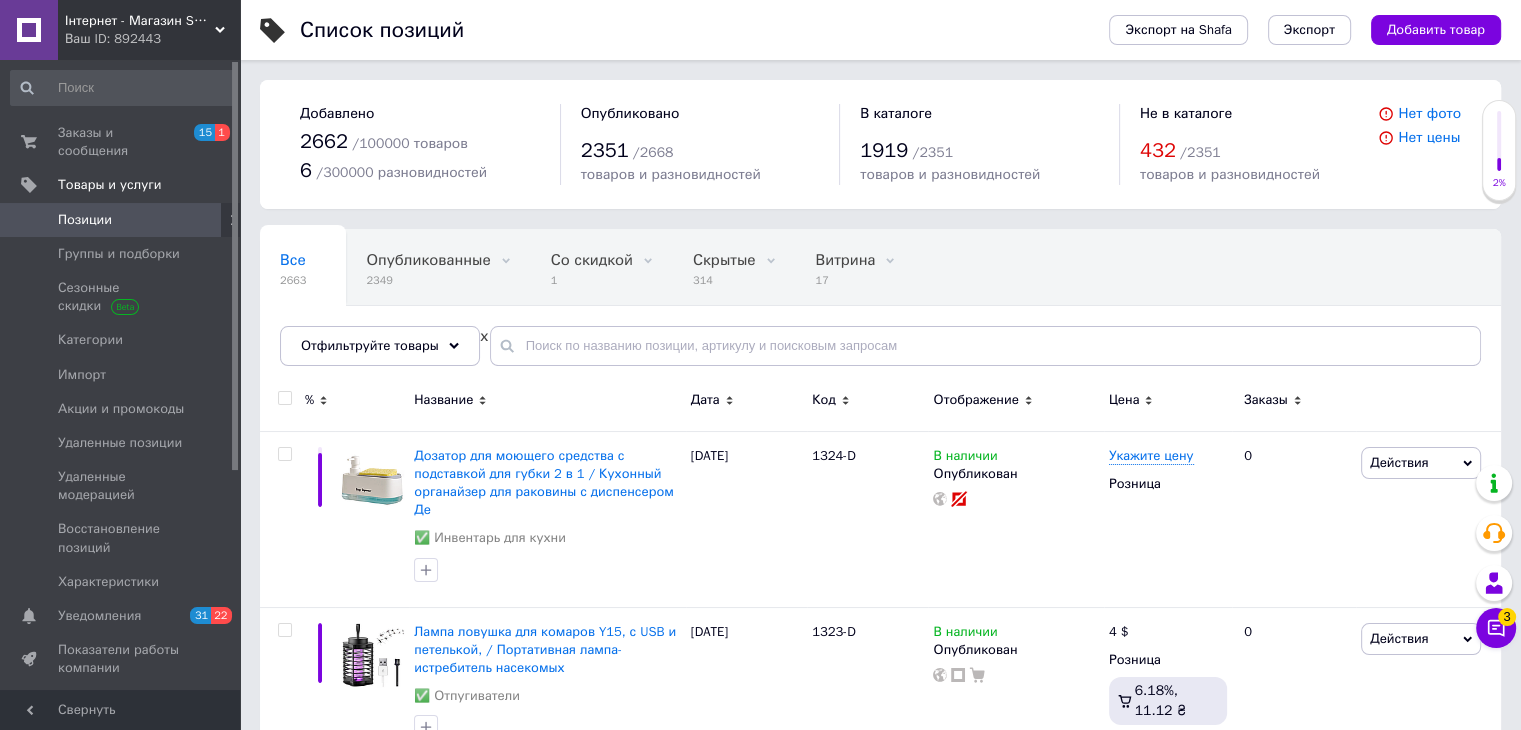 click on "Ваш ID: 892443" at bounding box center (152, 39) 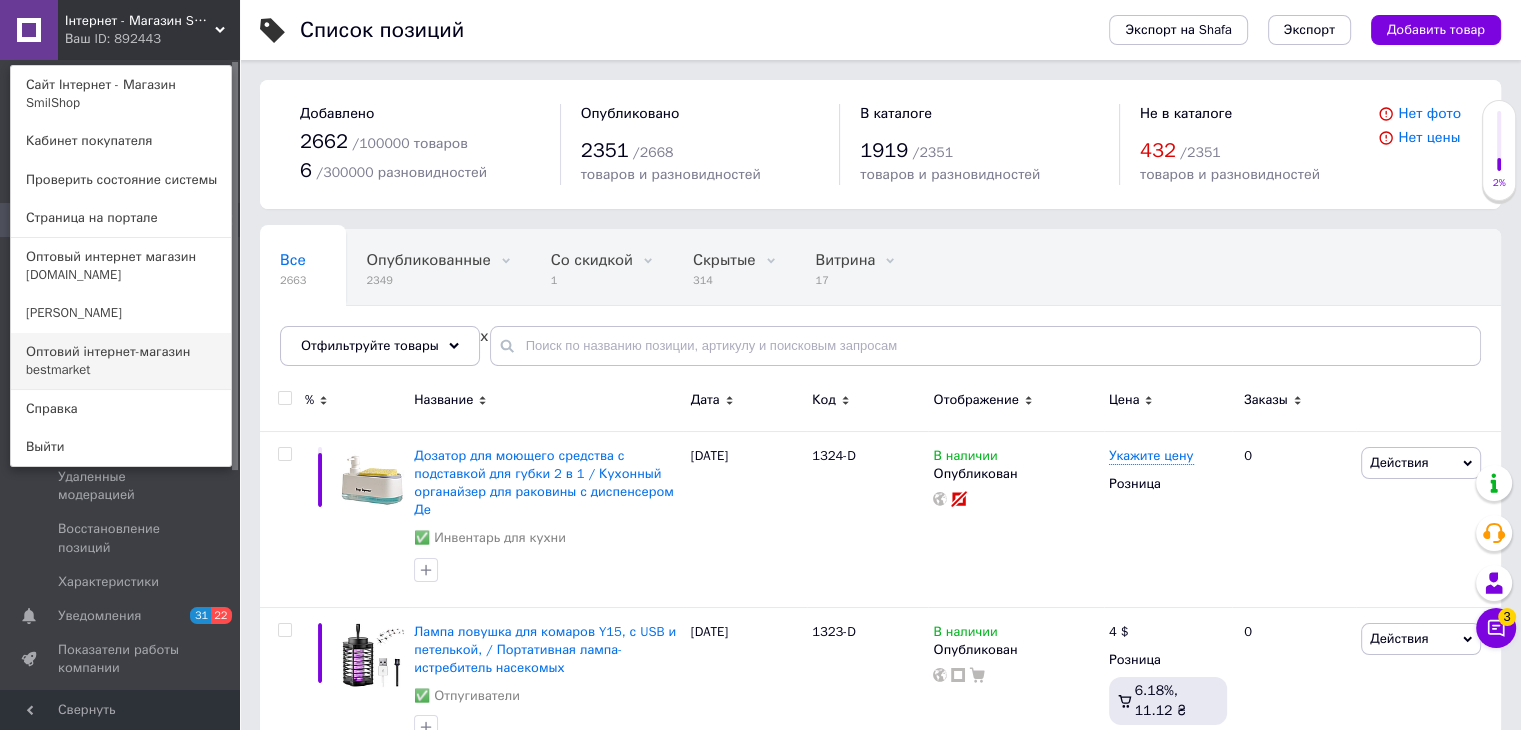 click on "Оптовий інтернет-магазин bestmarket" at bounding box center [121, 361] 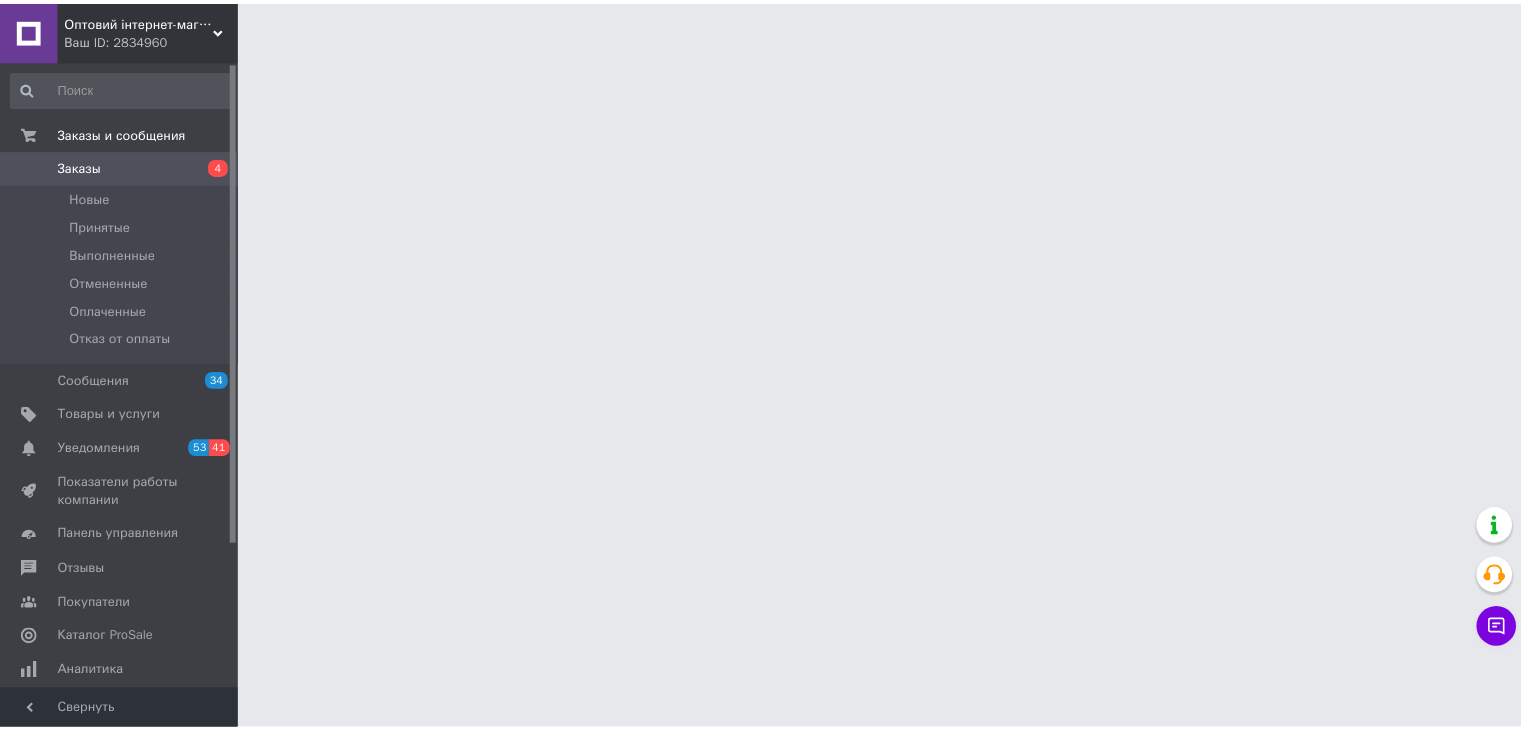 scroll, scrollTop: 0, scrollLeft: 0, axis: both 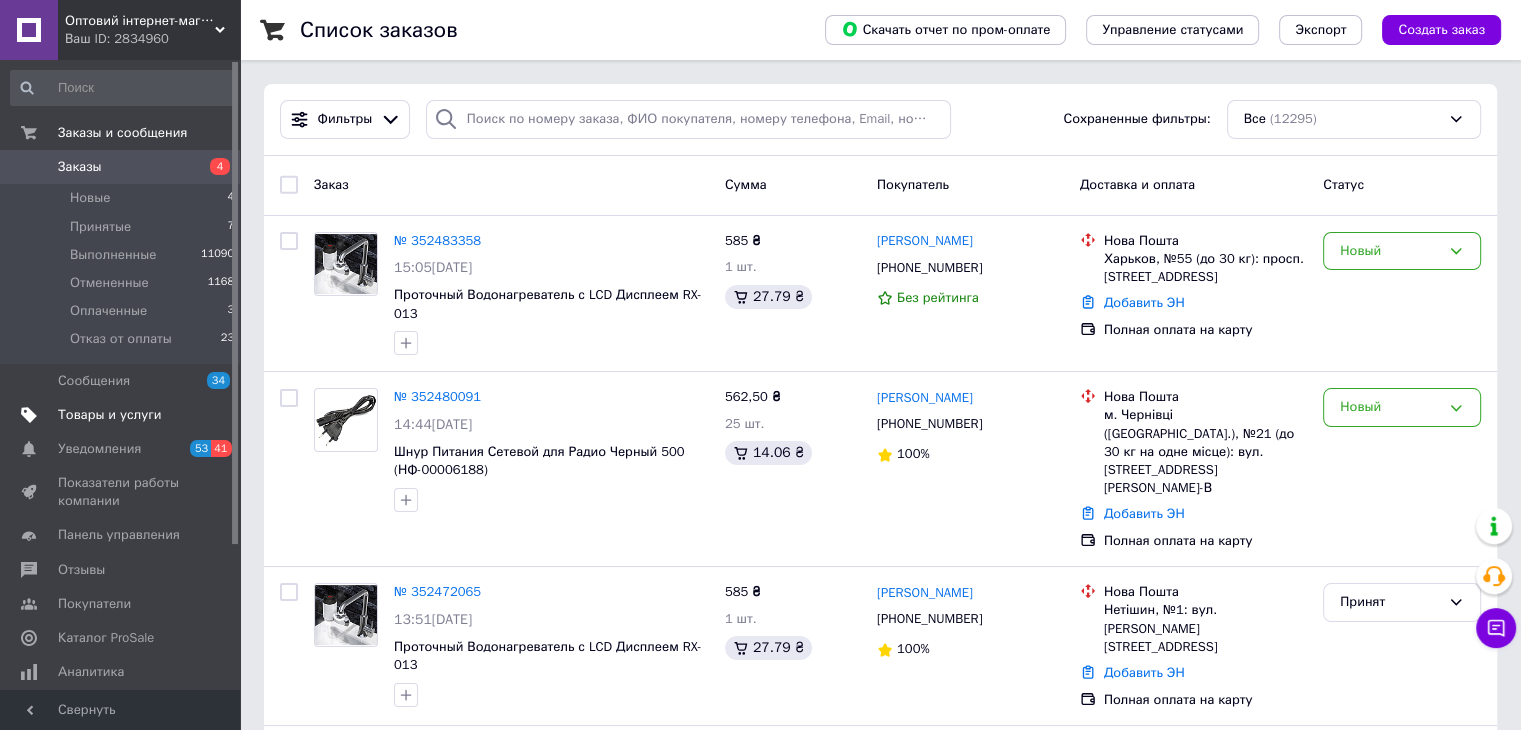click on "Товары и услуги" at bounding box center (121, 415) 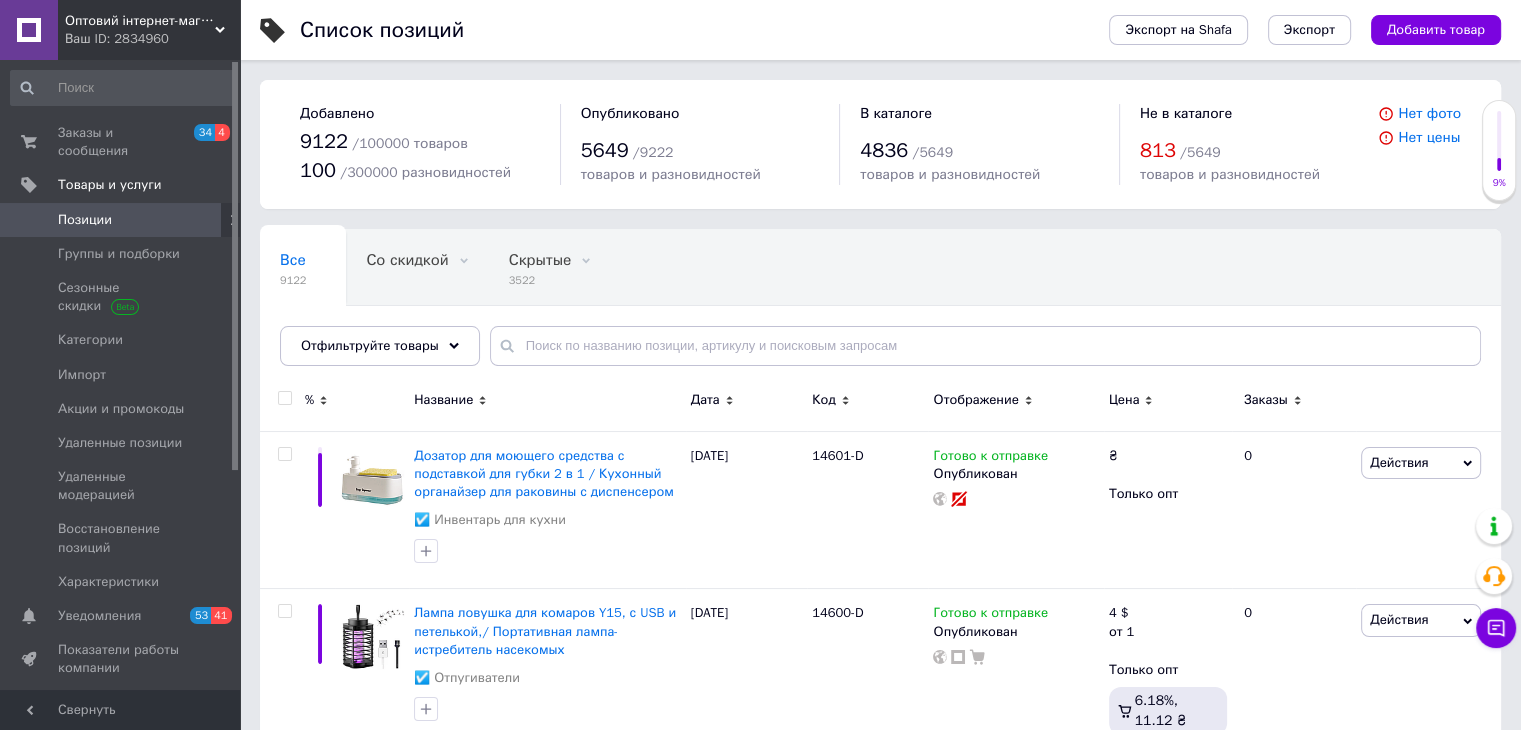 click on "Экспорт на Shafa Экспорт Добавить товар" at bounding box center [1285, 30] 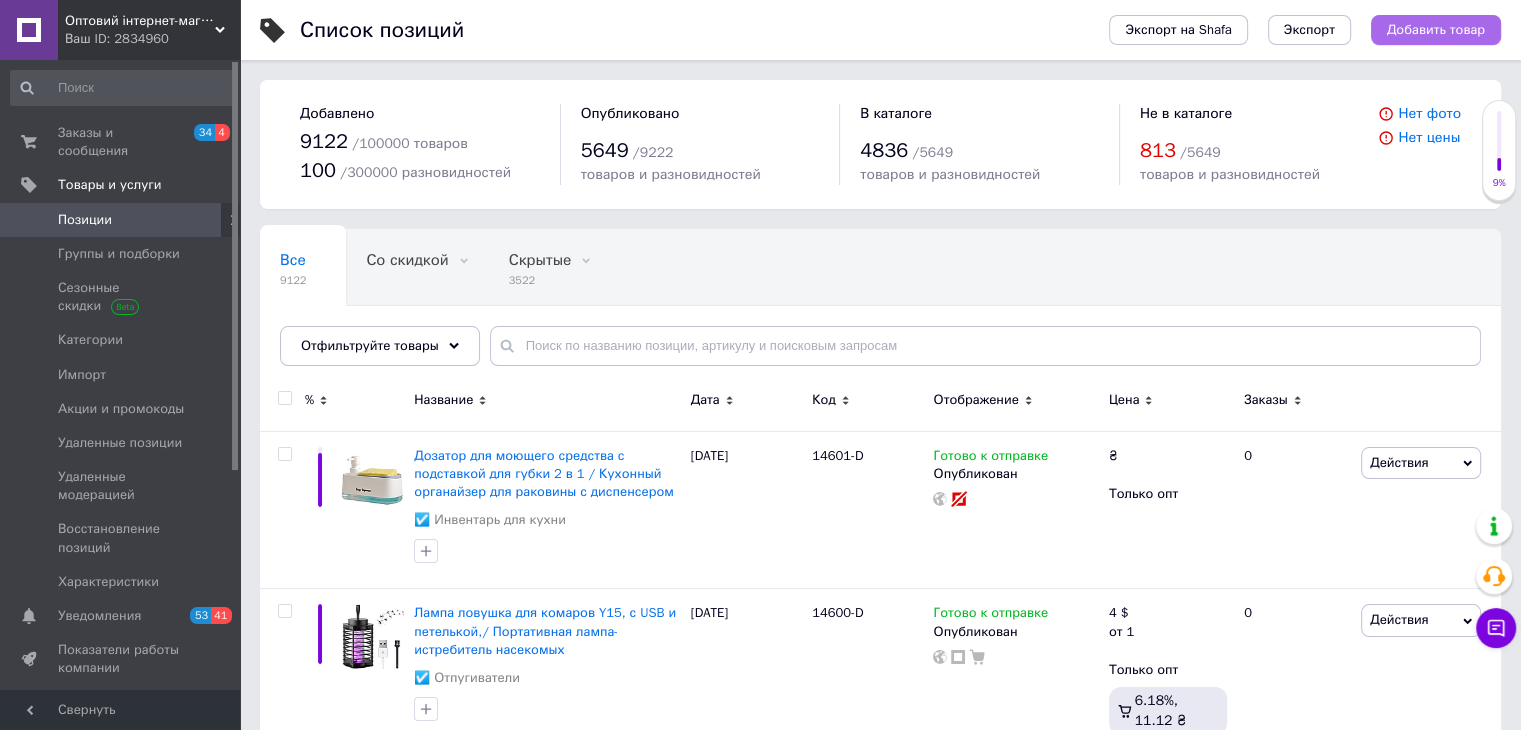 click on "Добавить товар" at bounding box center [1436, 30] 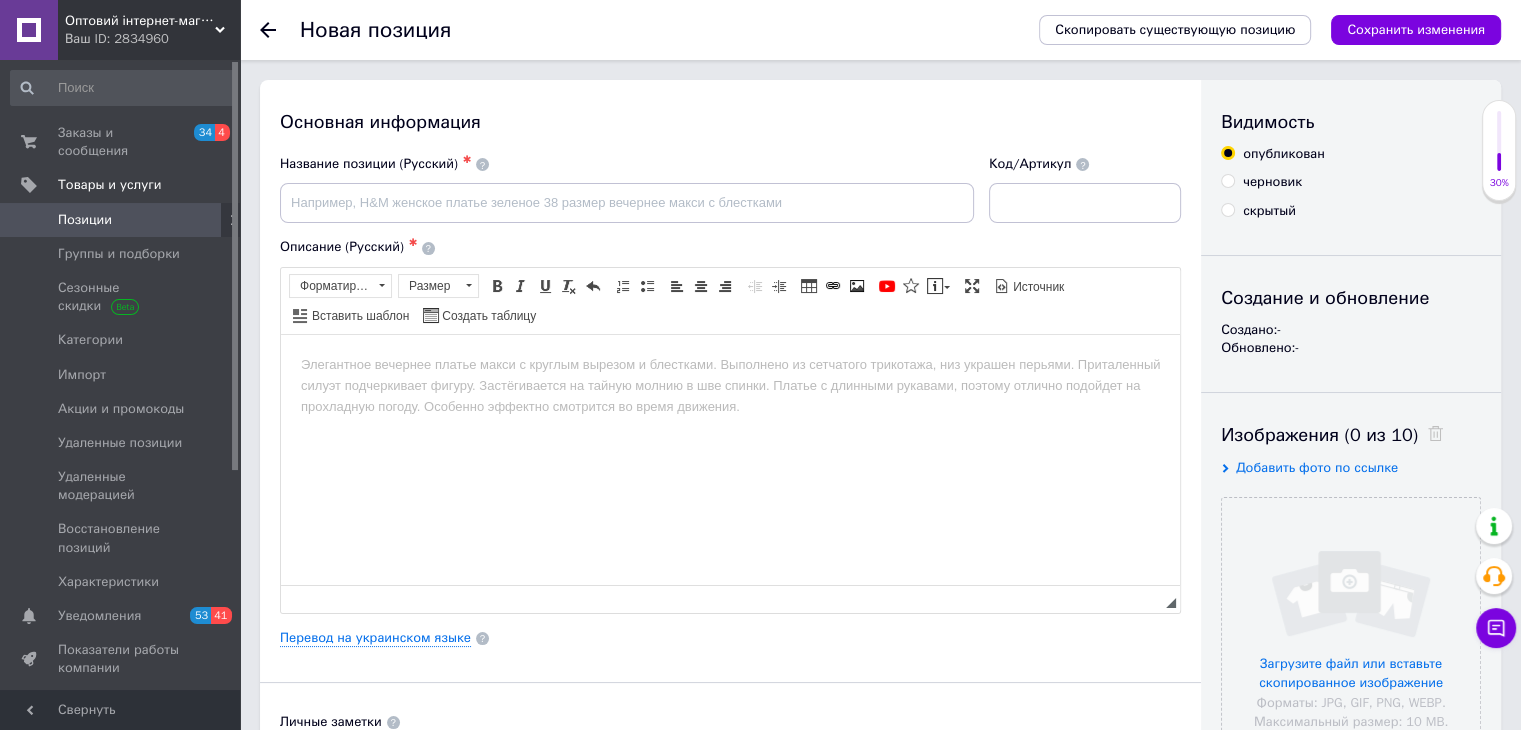 scroll, scrollTop: 0, scrollLeft: 0, axis: both 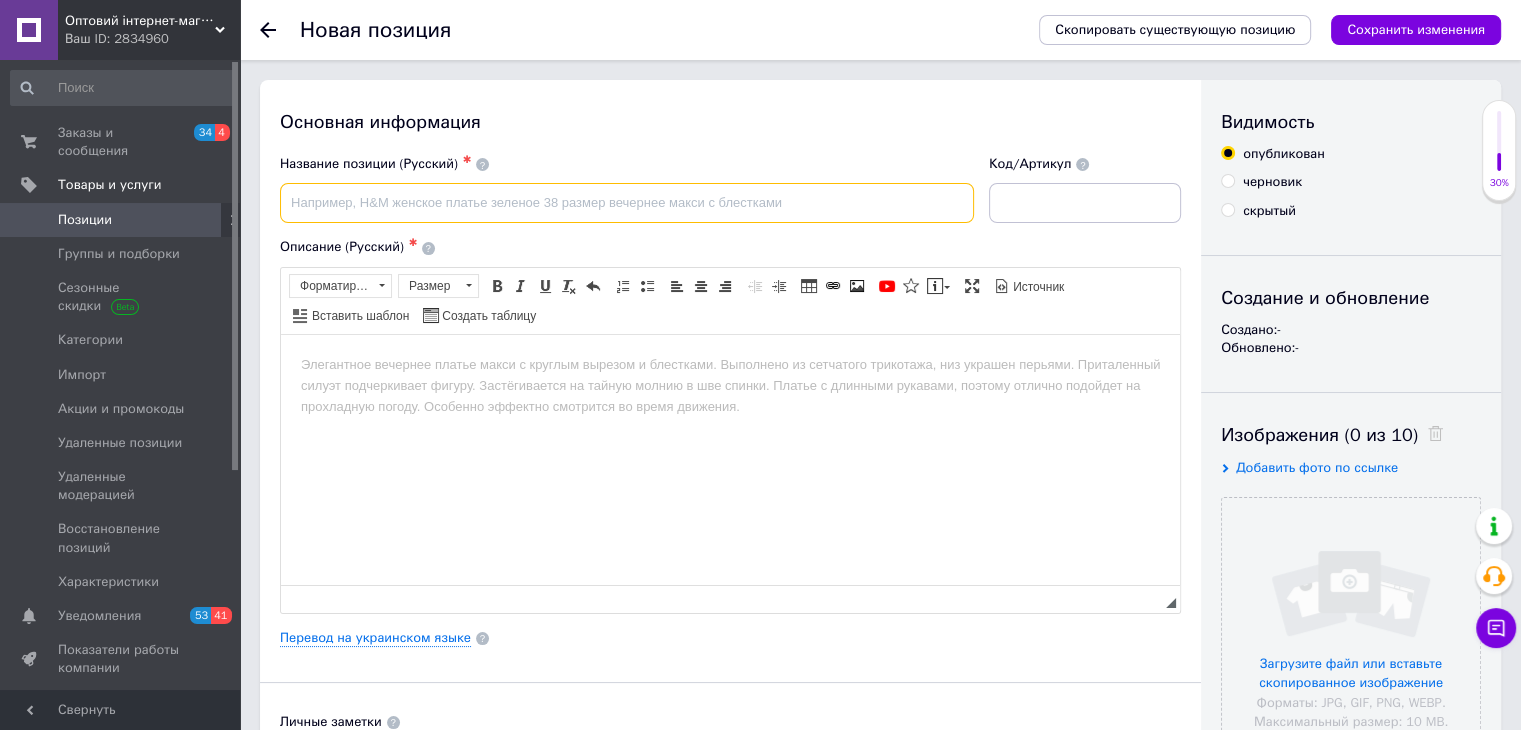 click at bounding box center [627, 203] 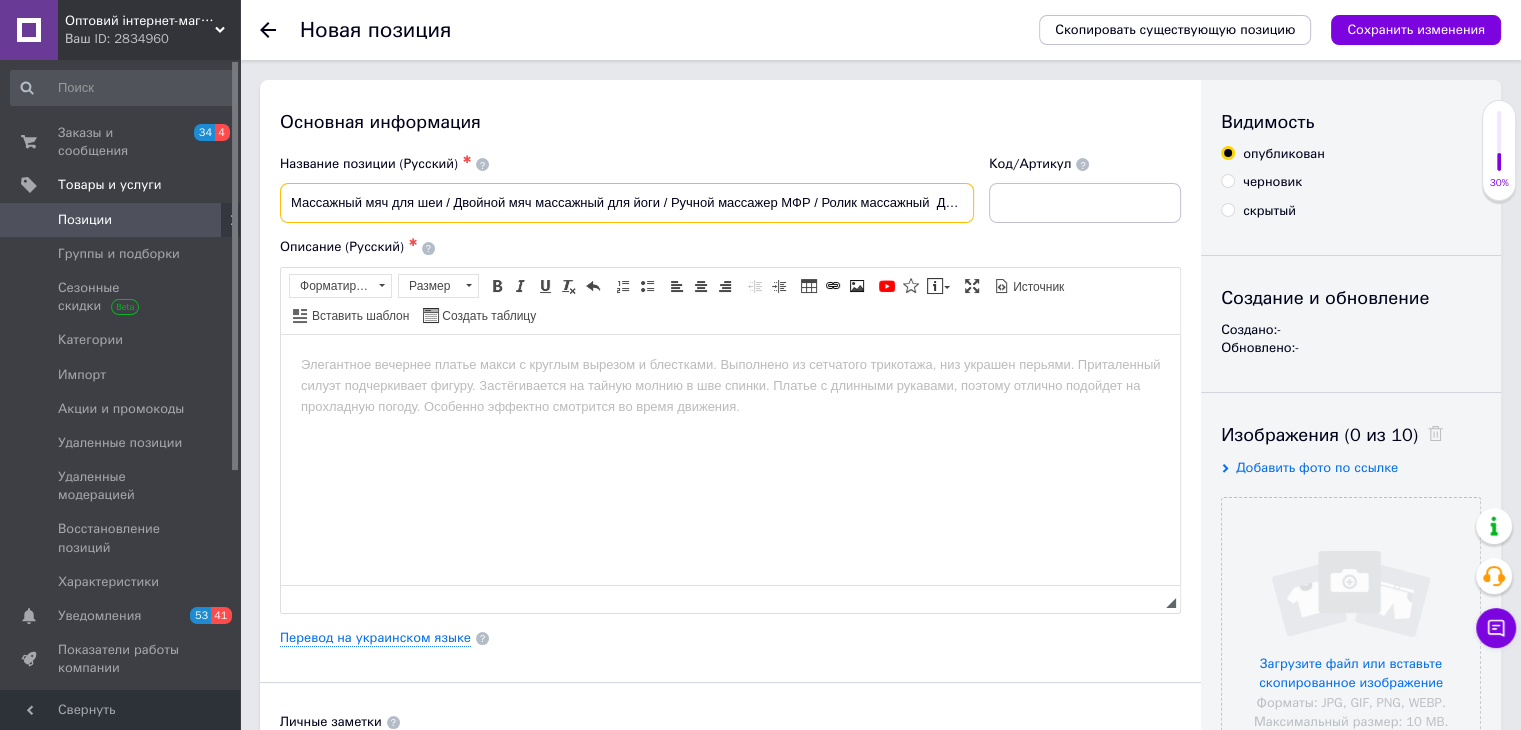 scroll, scrollTop: 0, scrollLeft: 53, axis: horizontal 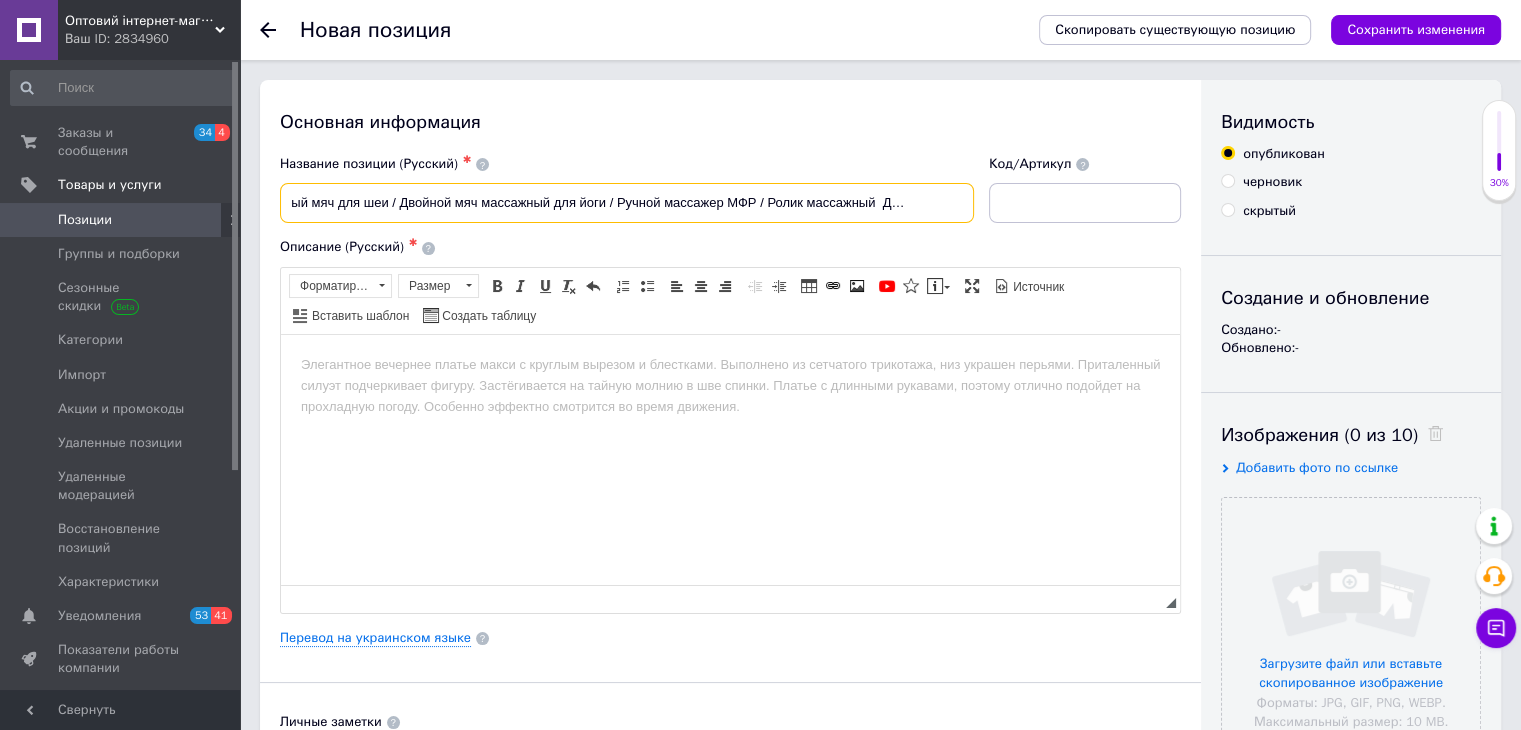 drag, startPoint x: 887, startPoint y: 193, endPoint x: 992, endPoint y: 193, distance: 105 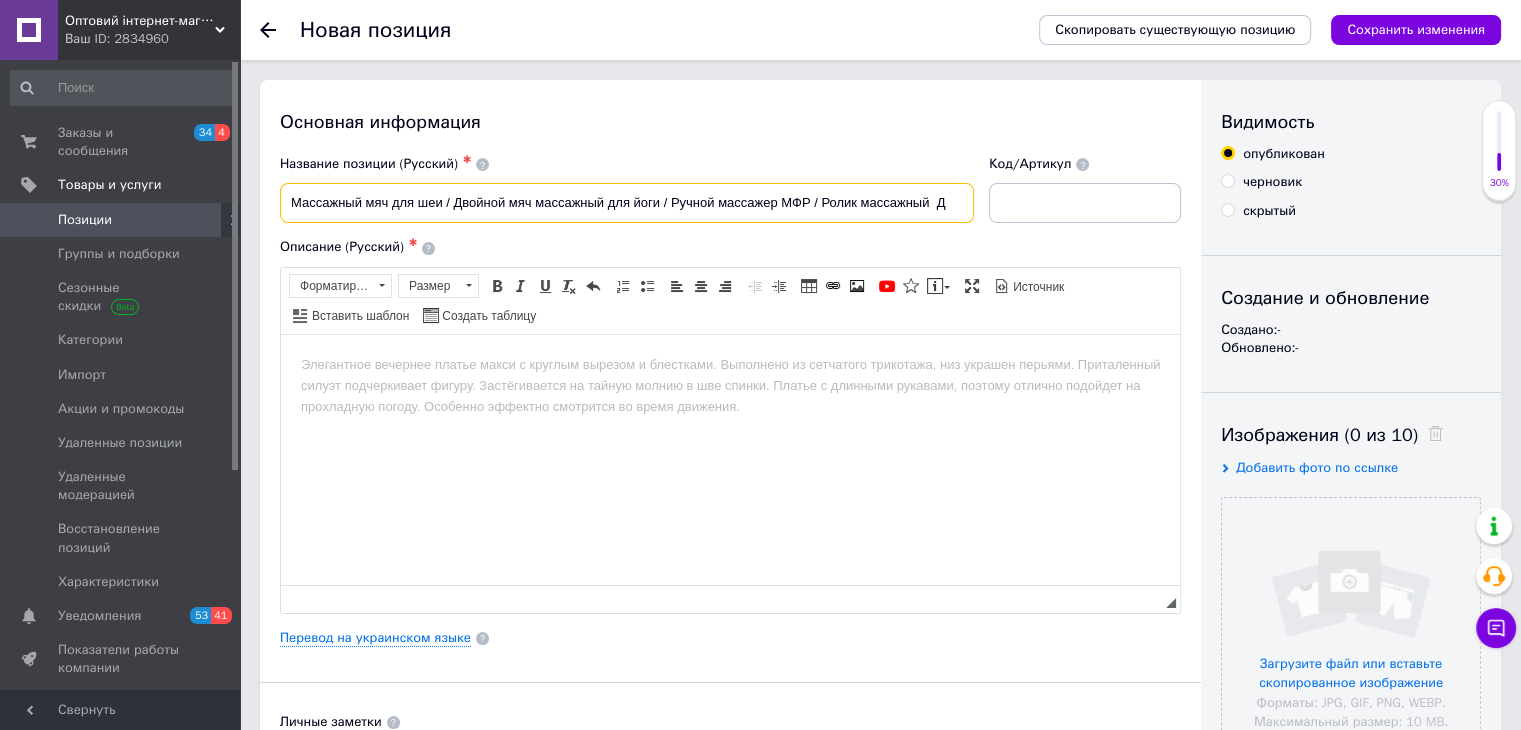 scroll, scrollTop: 0, scrollLeft: 0, axis: both 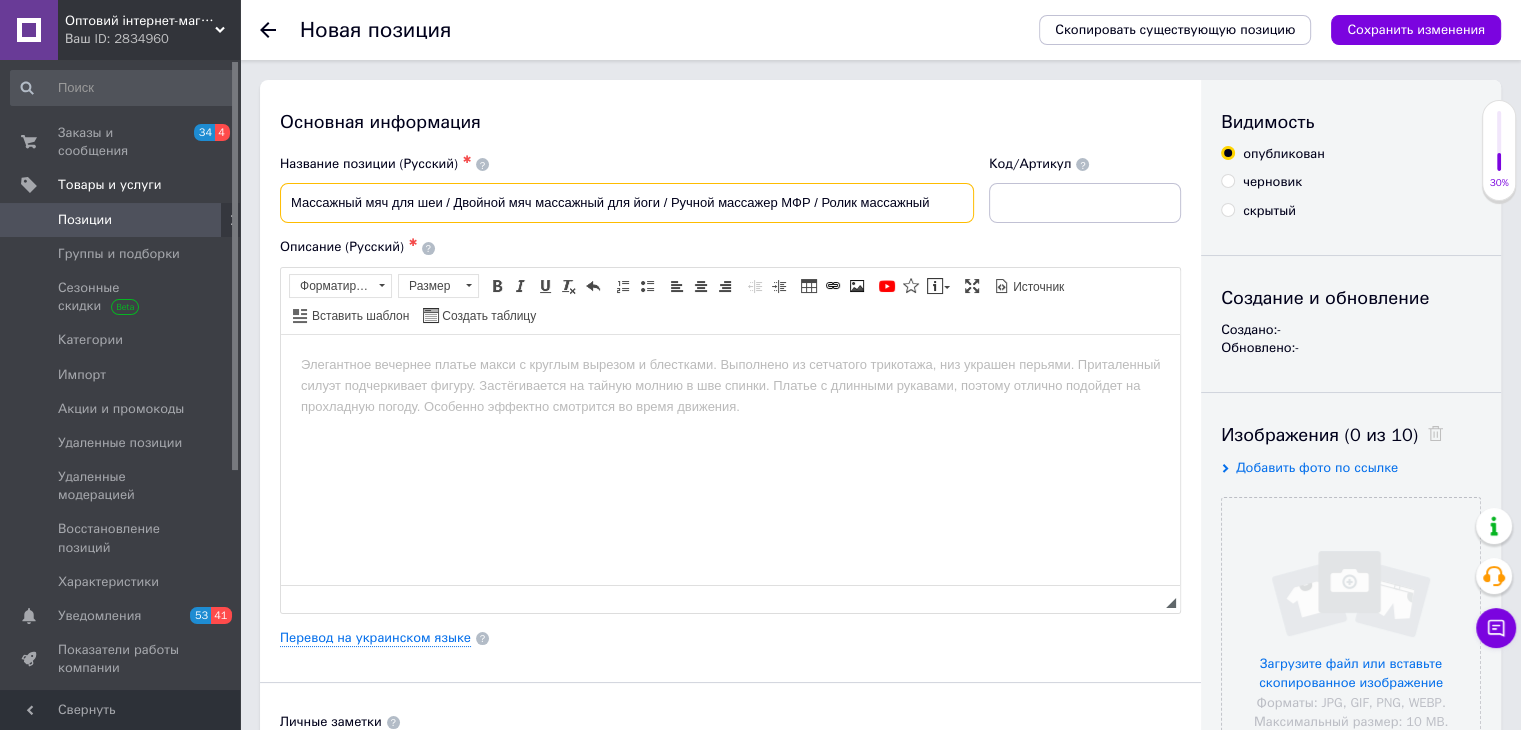 type on "Массажный мяч для шеи / Двойной мяч массажный для йоги / Ручной массажер МФР / Ролик массажный" 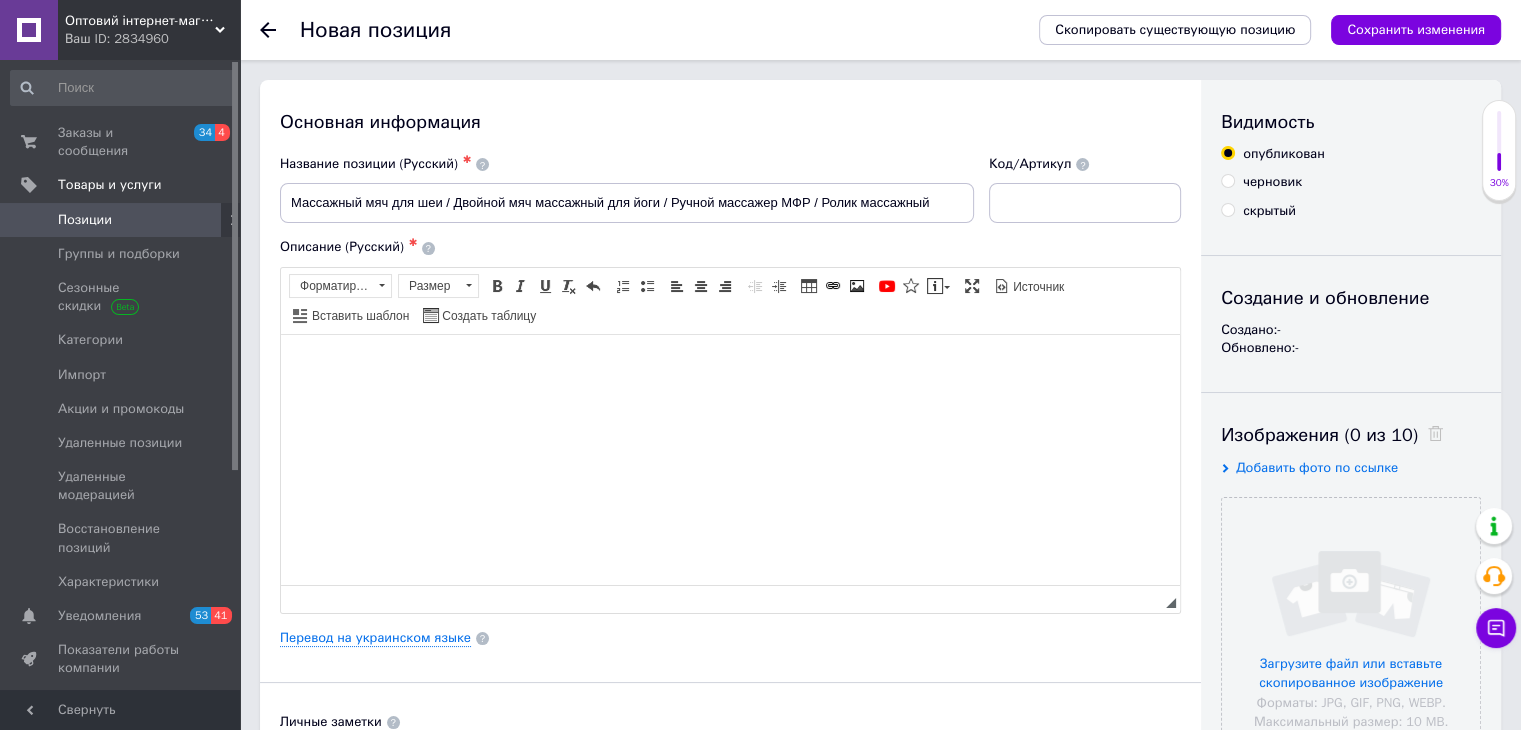 click at bounding box center [730, 364] 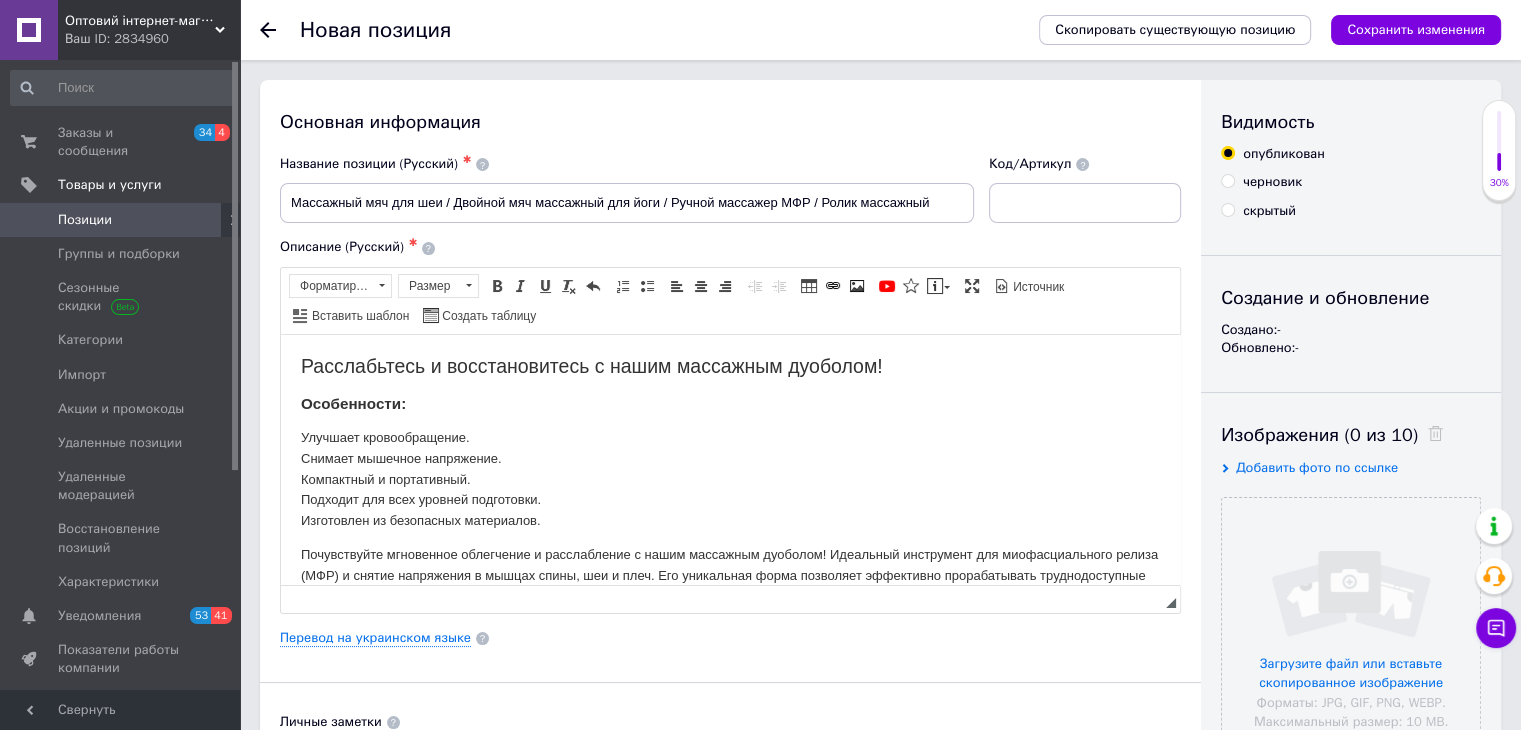 scroll, scrollTop: 496, scrollLeft: 0, axis: vertical 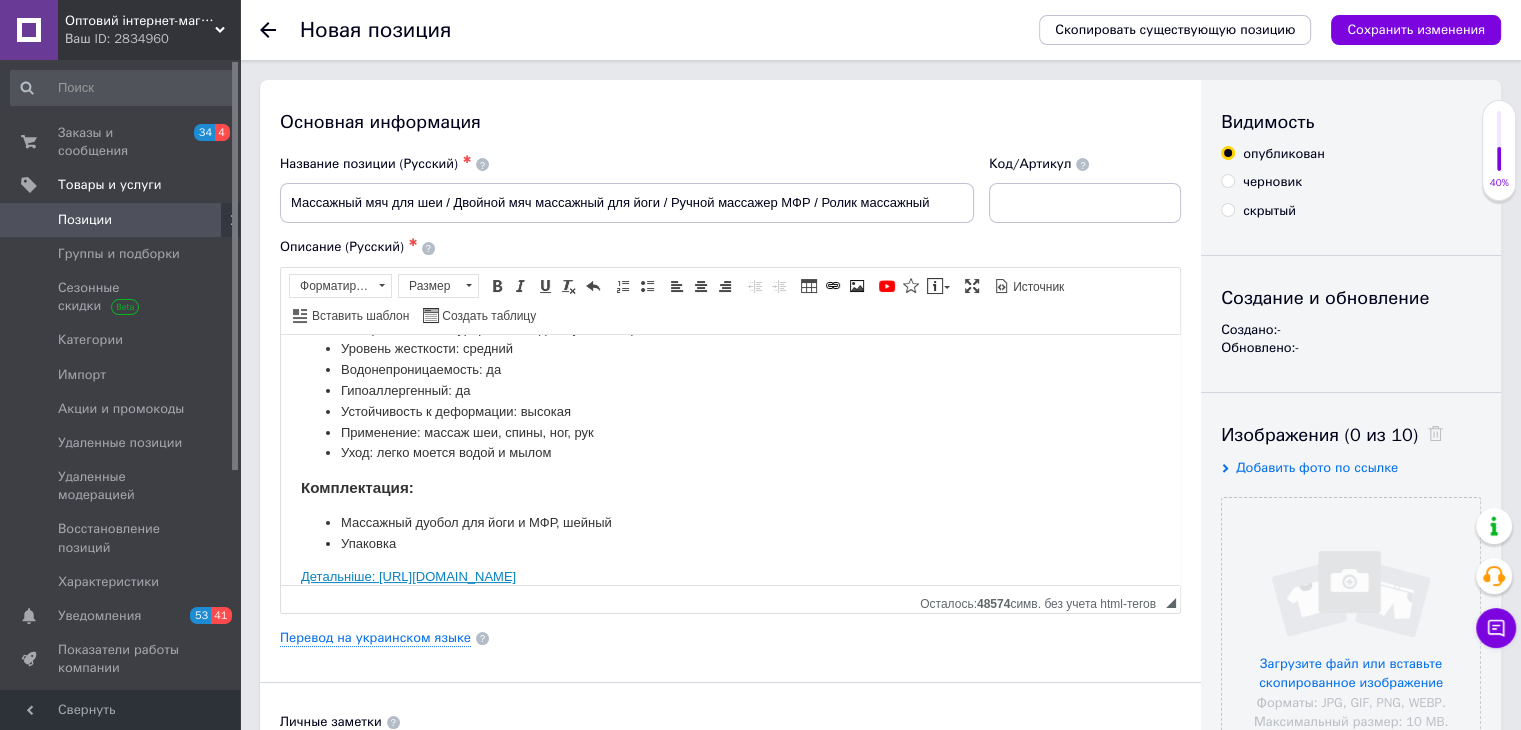 drag, startPoint x: 805, startPoint y: 563, endPoint x: 258, endPoint y: 565, distance: 547.00366 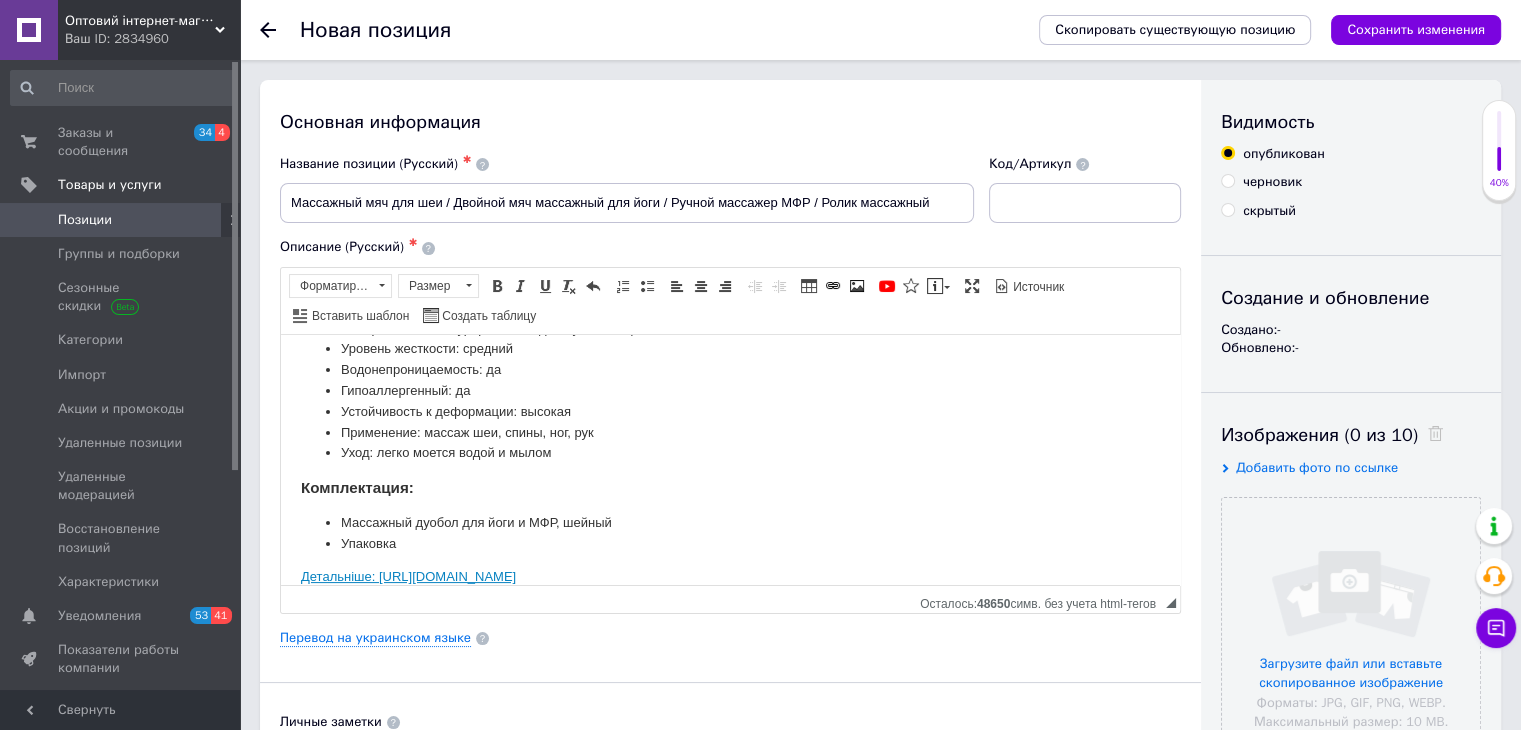 scroll, scrollTop: 0, scrollLeft: 0, axis: both 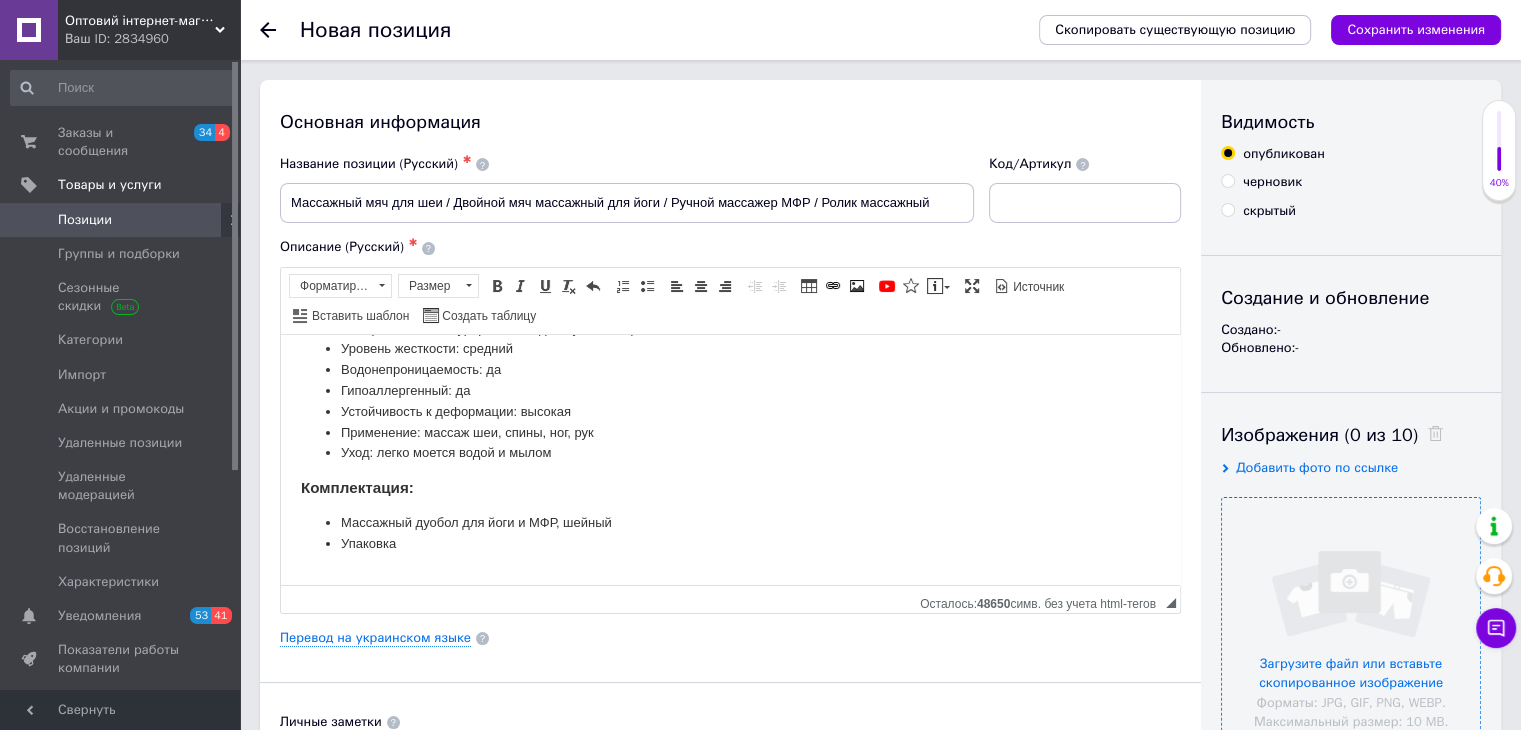 click at bounding box center (1351, 627) 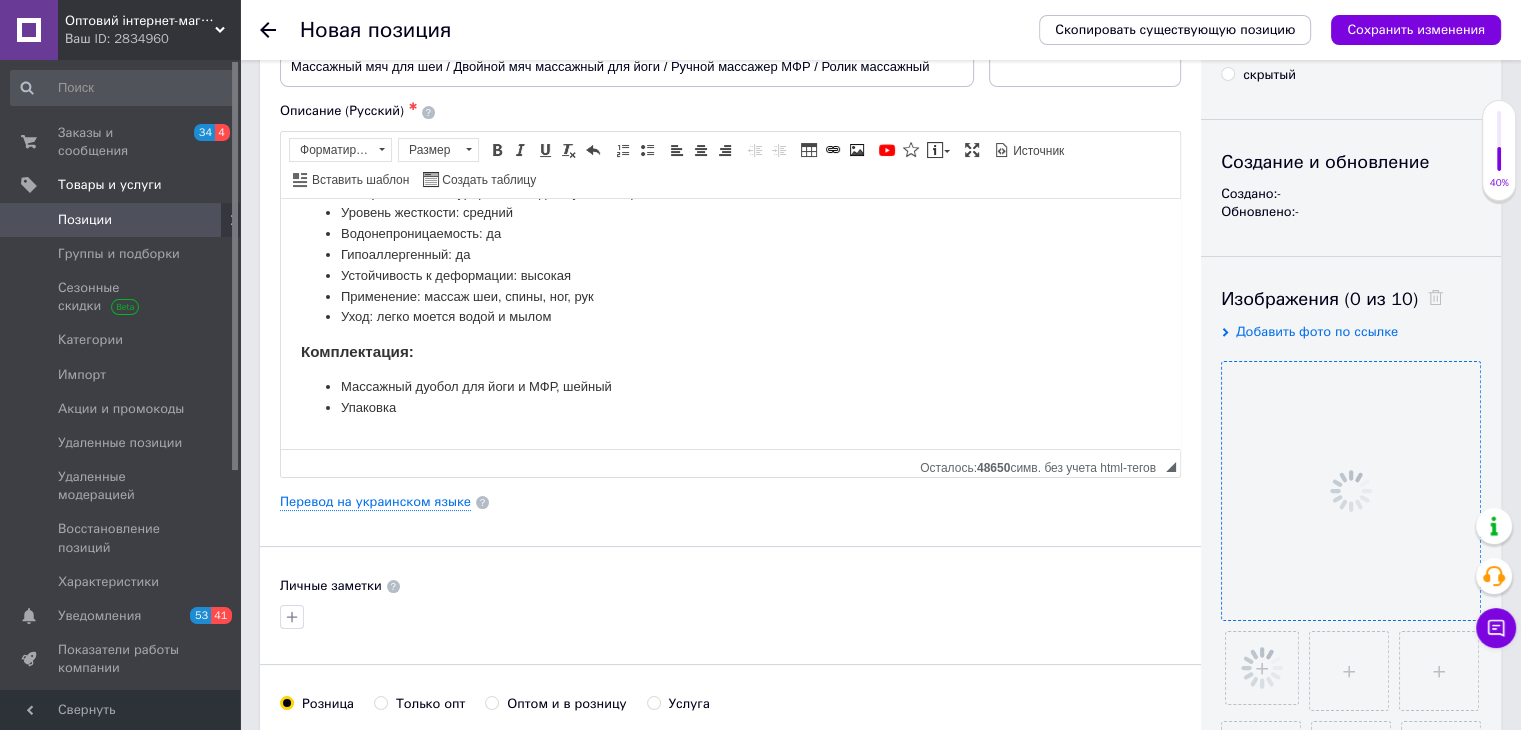 scroll, scrollTop: 200, scrollLeft: 0, axis: vertical 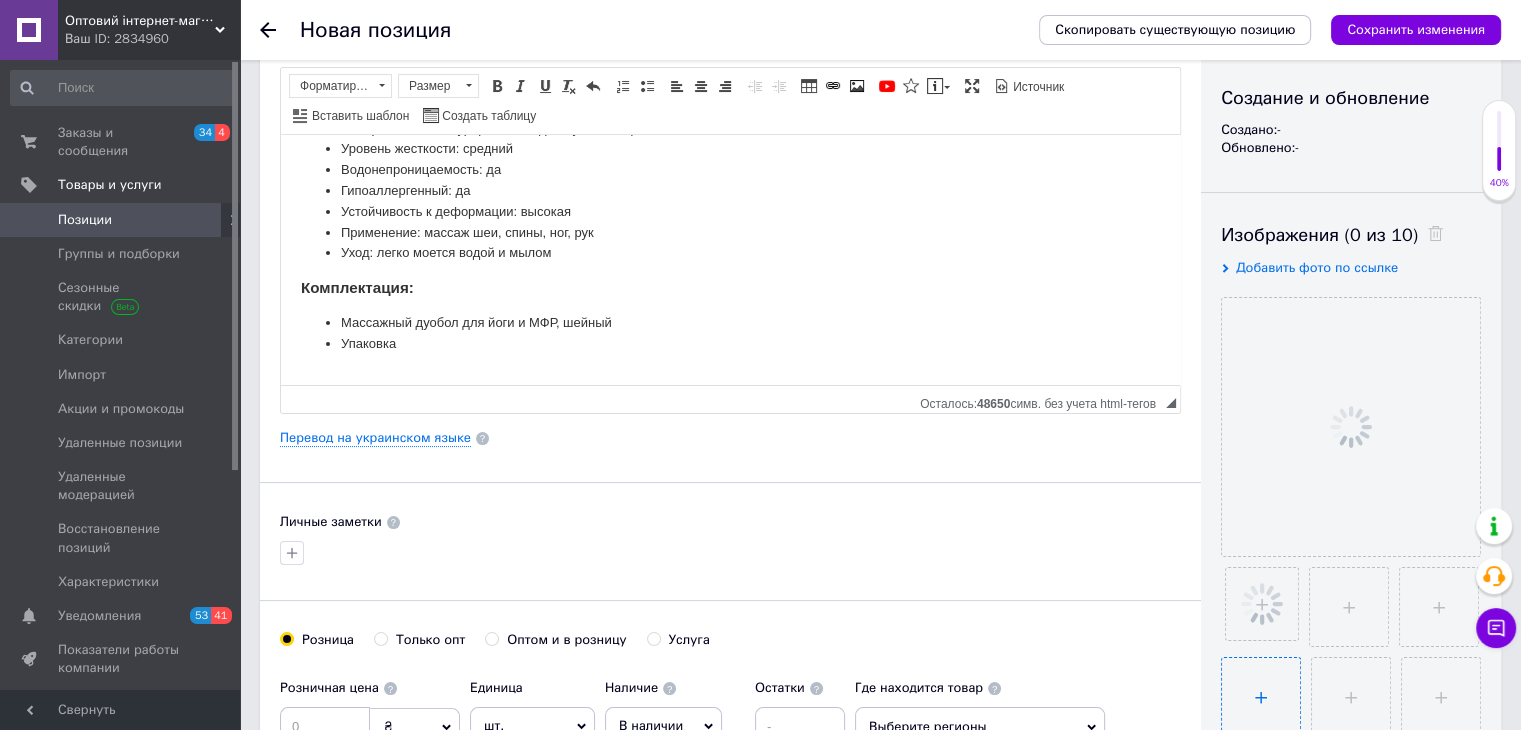 click at bounding box center [1261, 697] 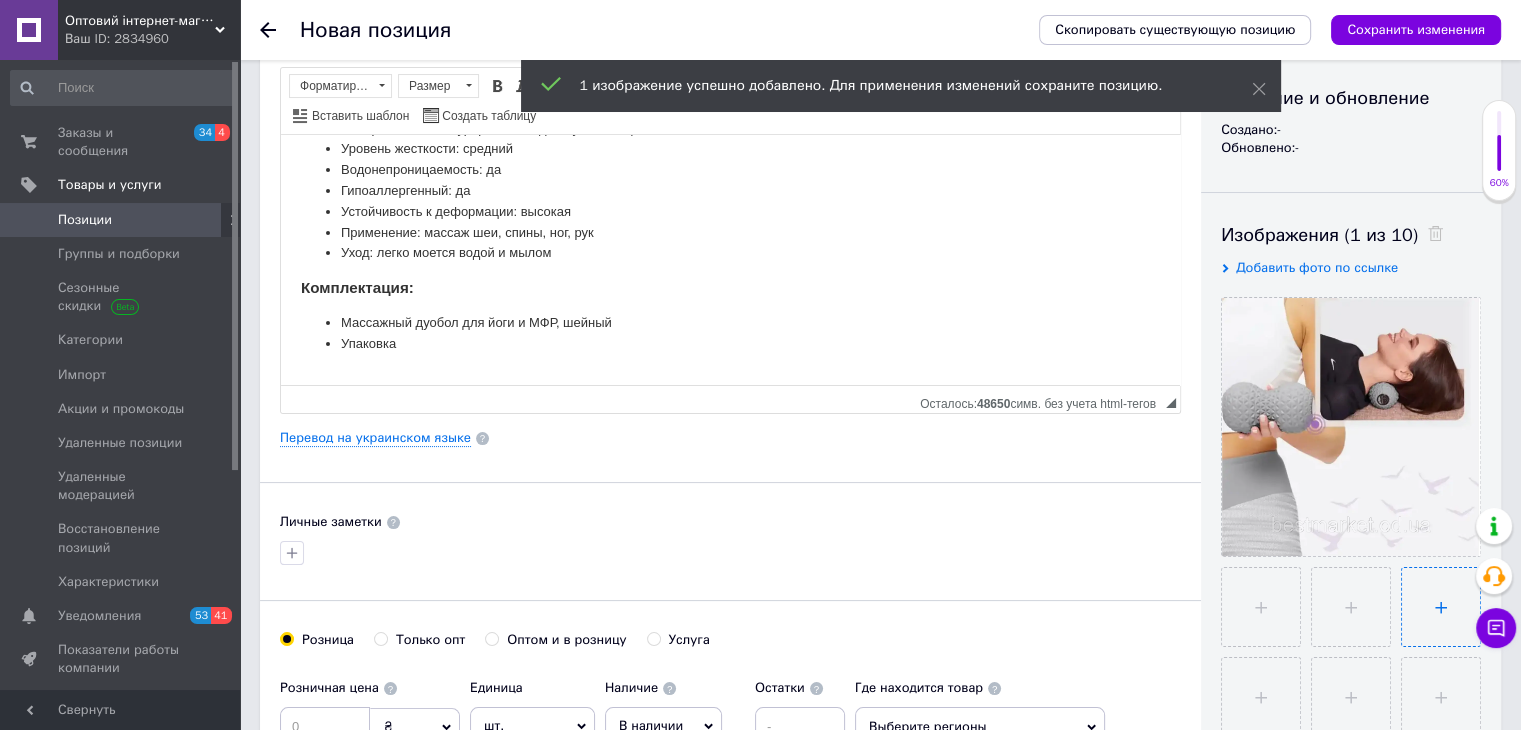 type on "C:\fakepath\Новый рисунок (6).png" 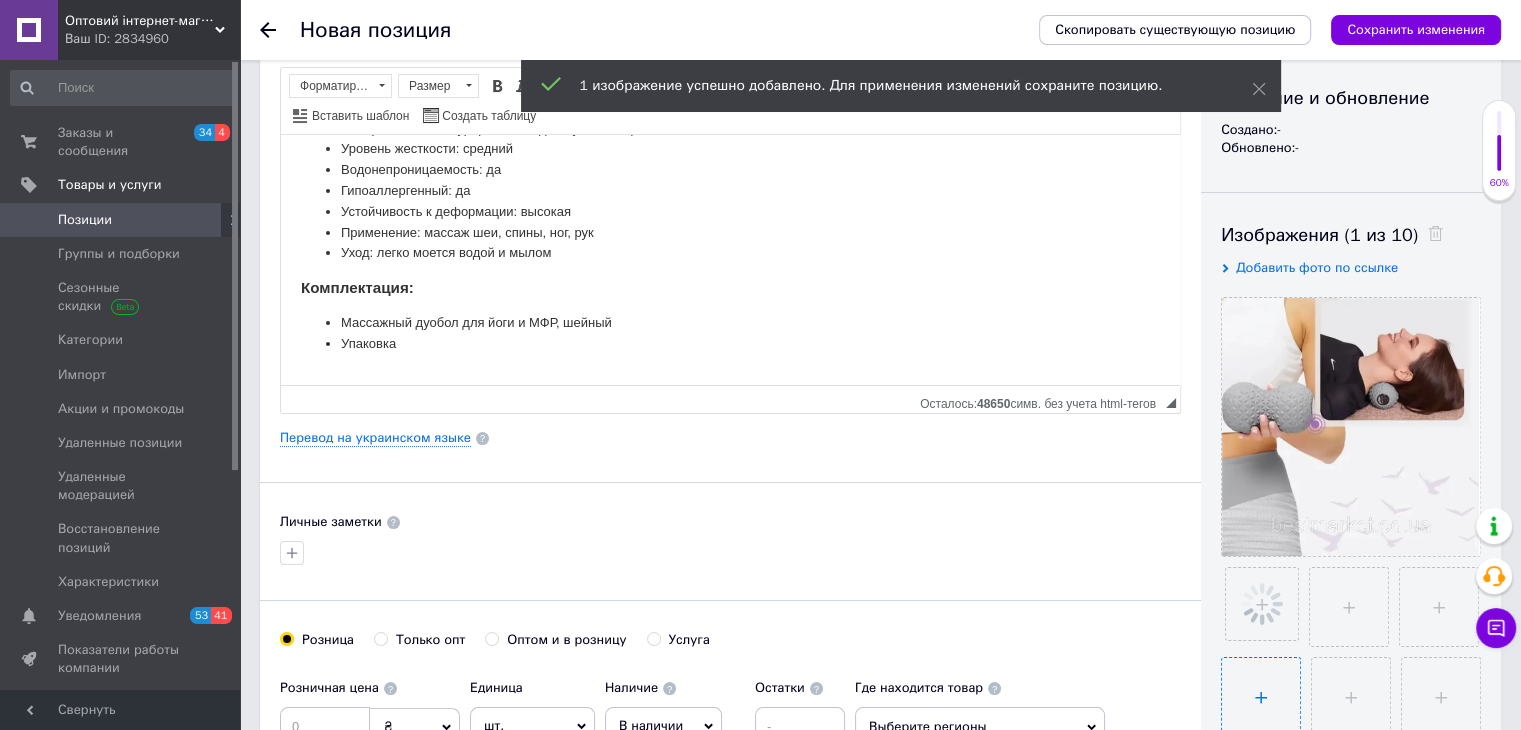 click at bounding box center (1261, 697) 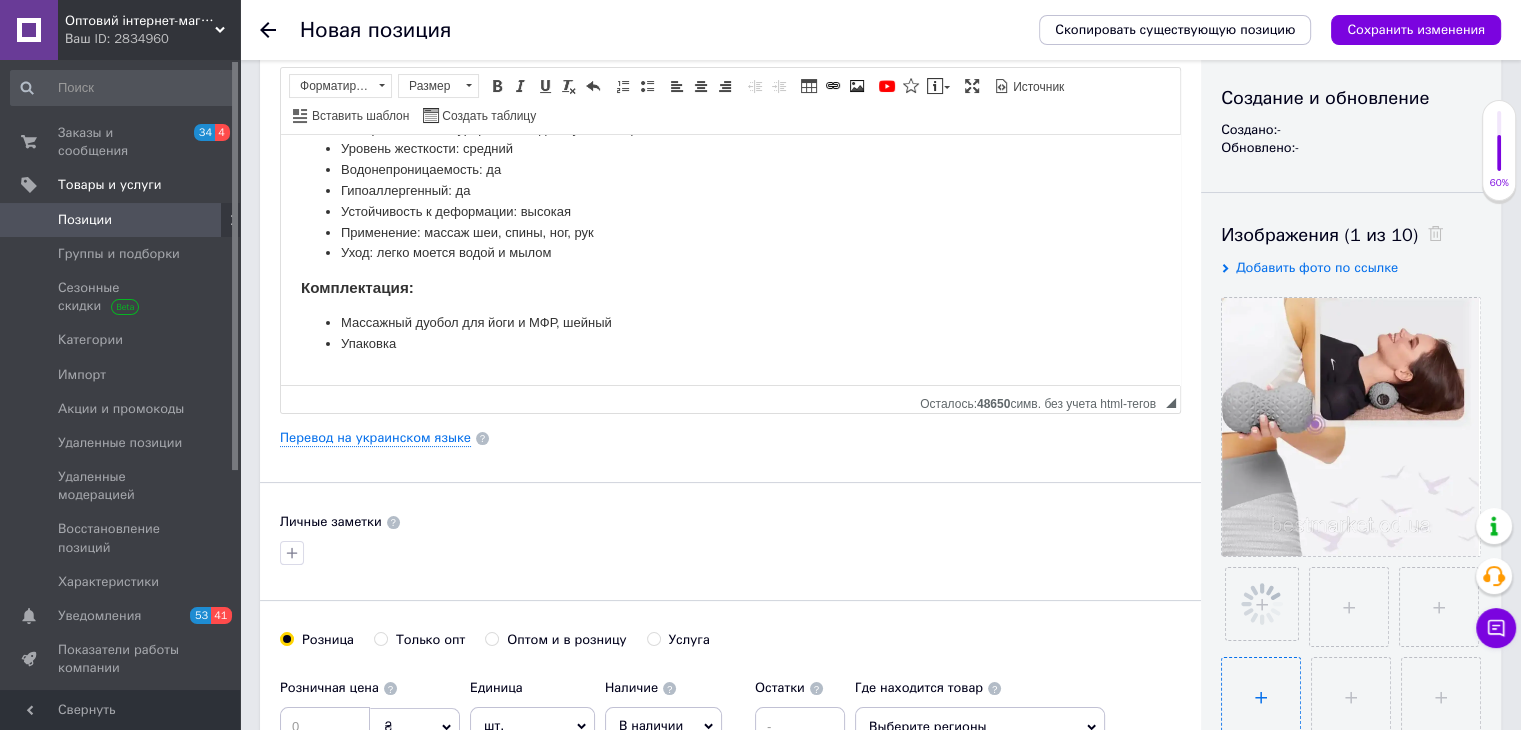 type on "C:\fakepath\Новый рисунок (2).png" 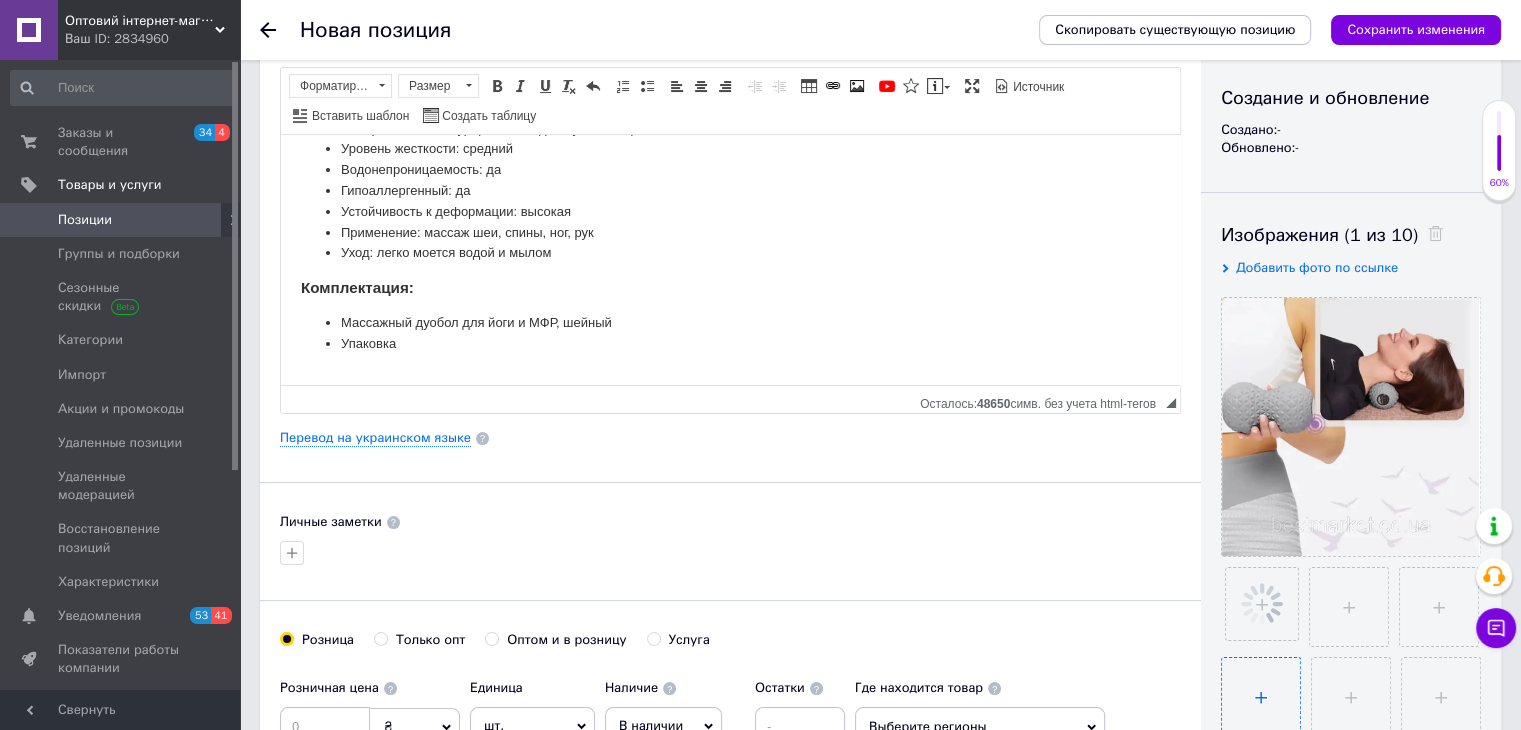 type 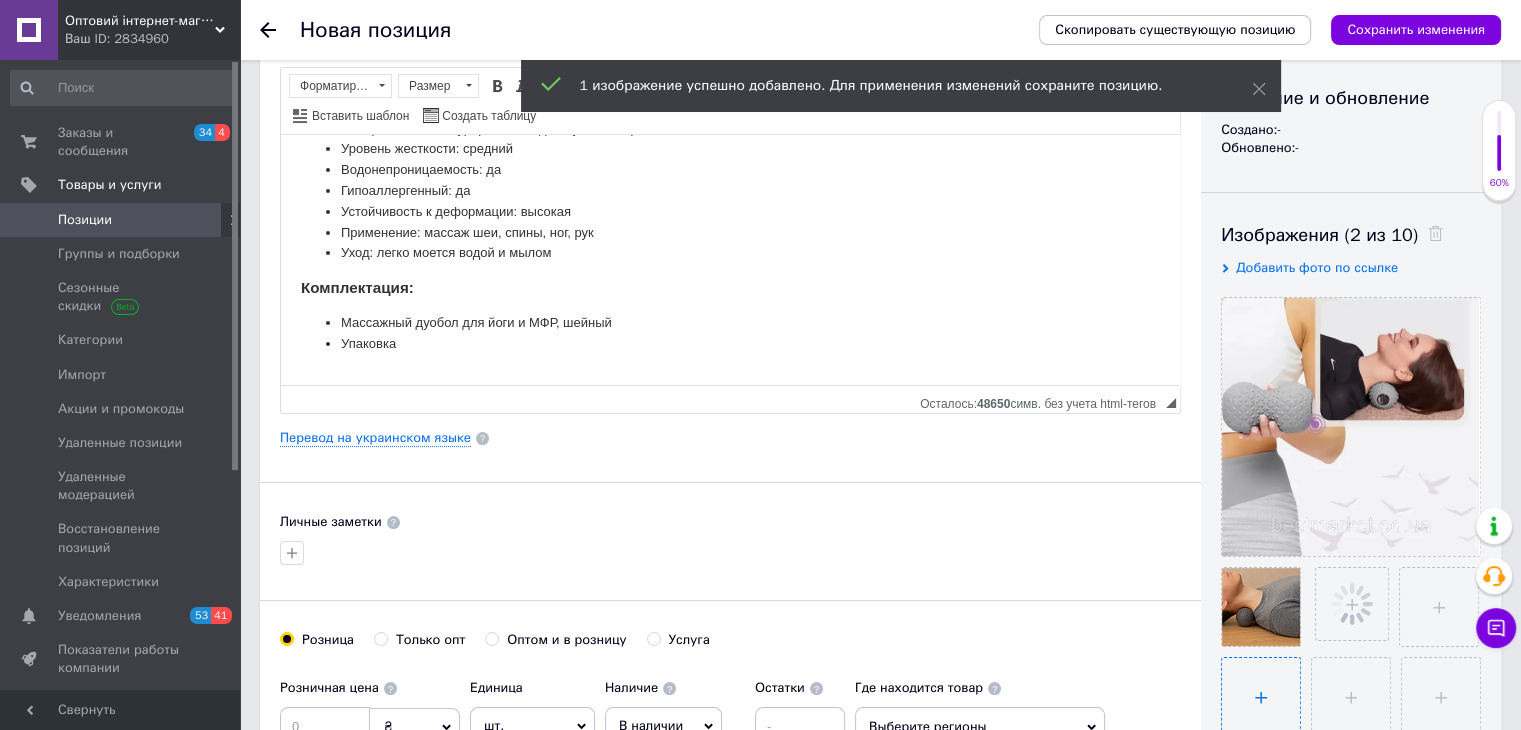 click at bounding box center [1261, 697] 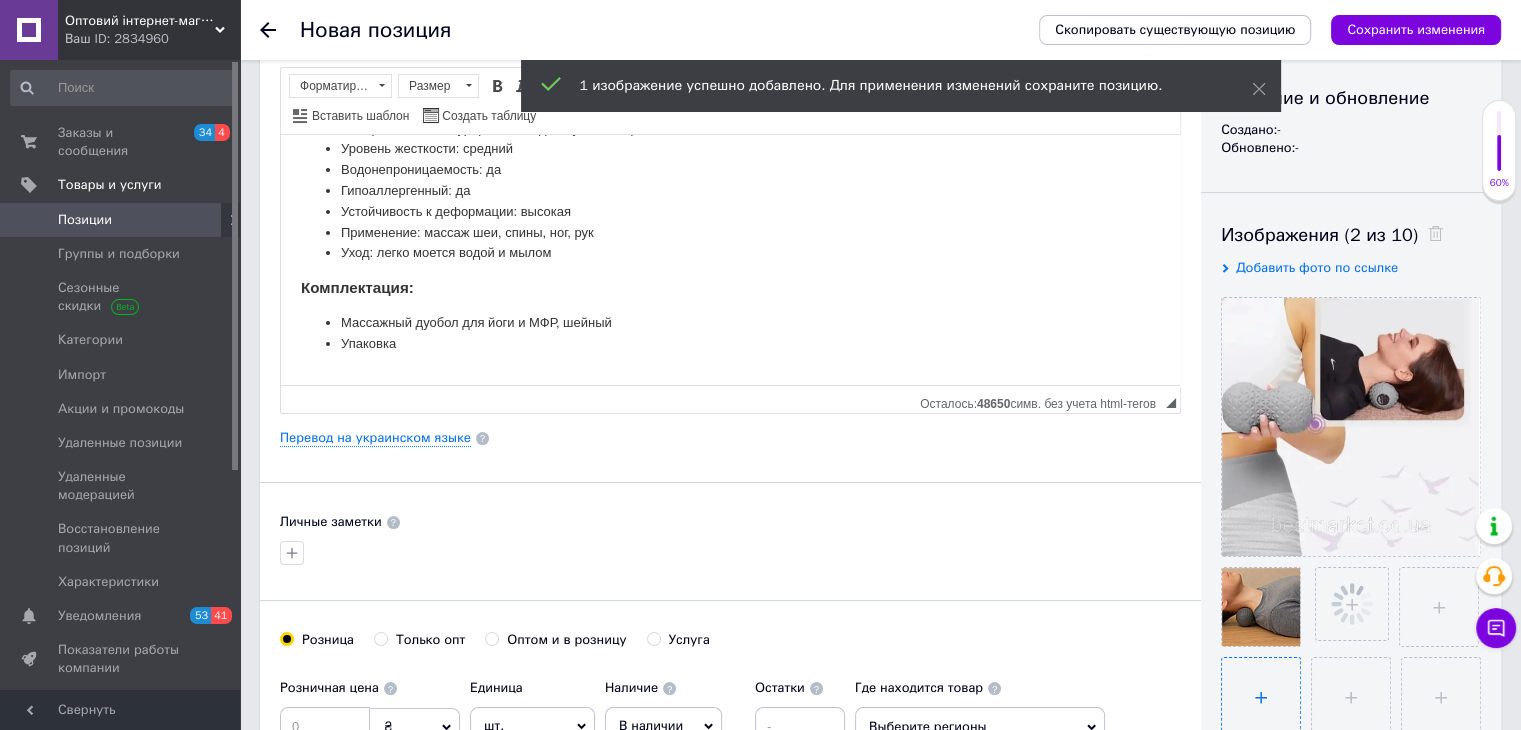 type on "C:\fakepath\Новый рисунок (3).png" 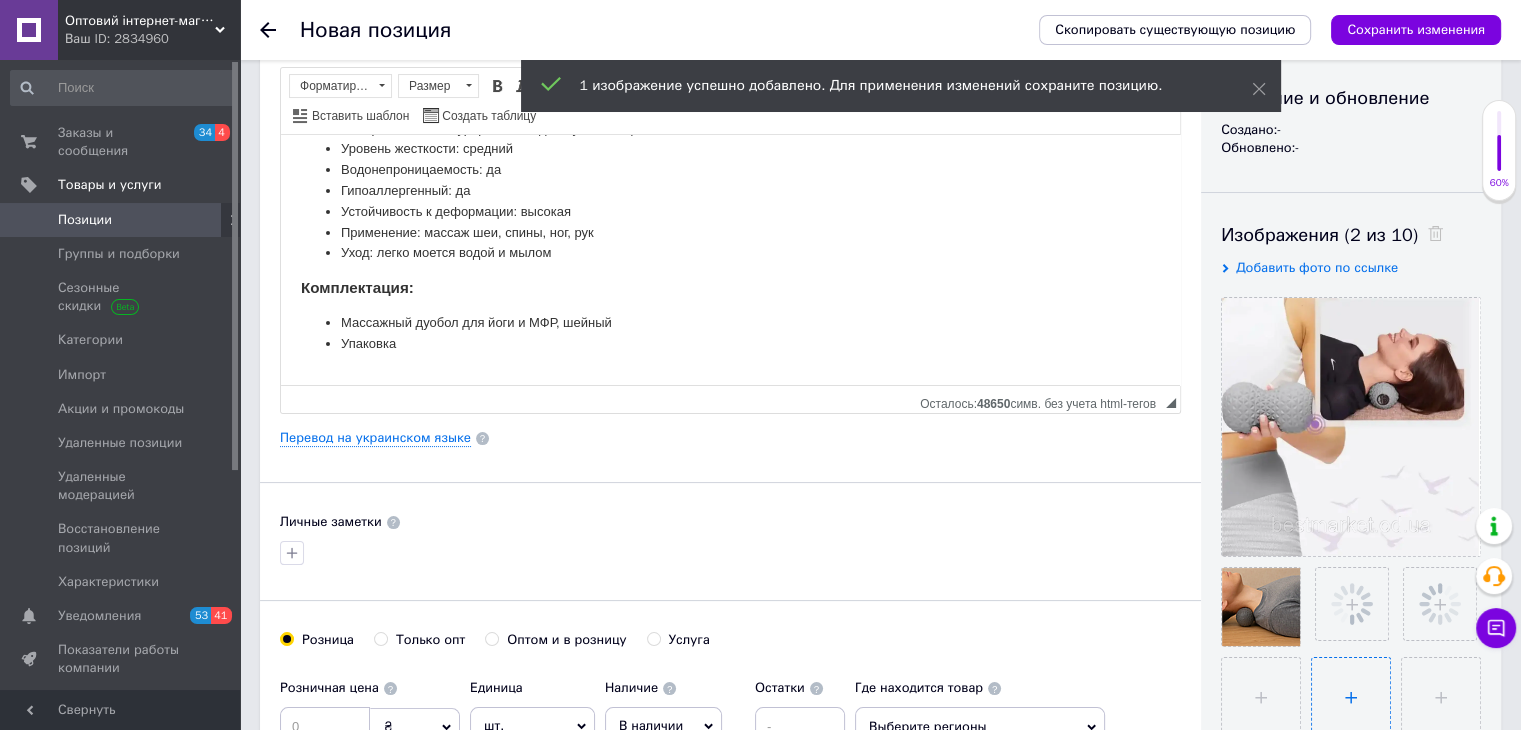 type 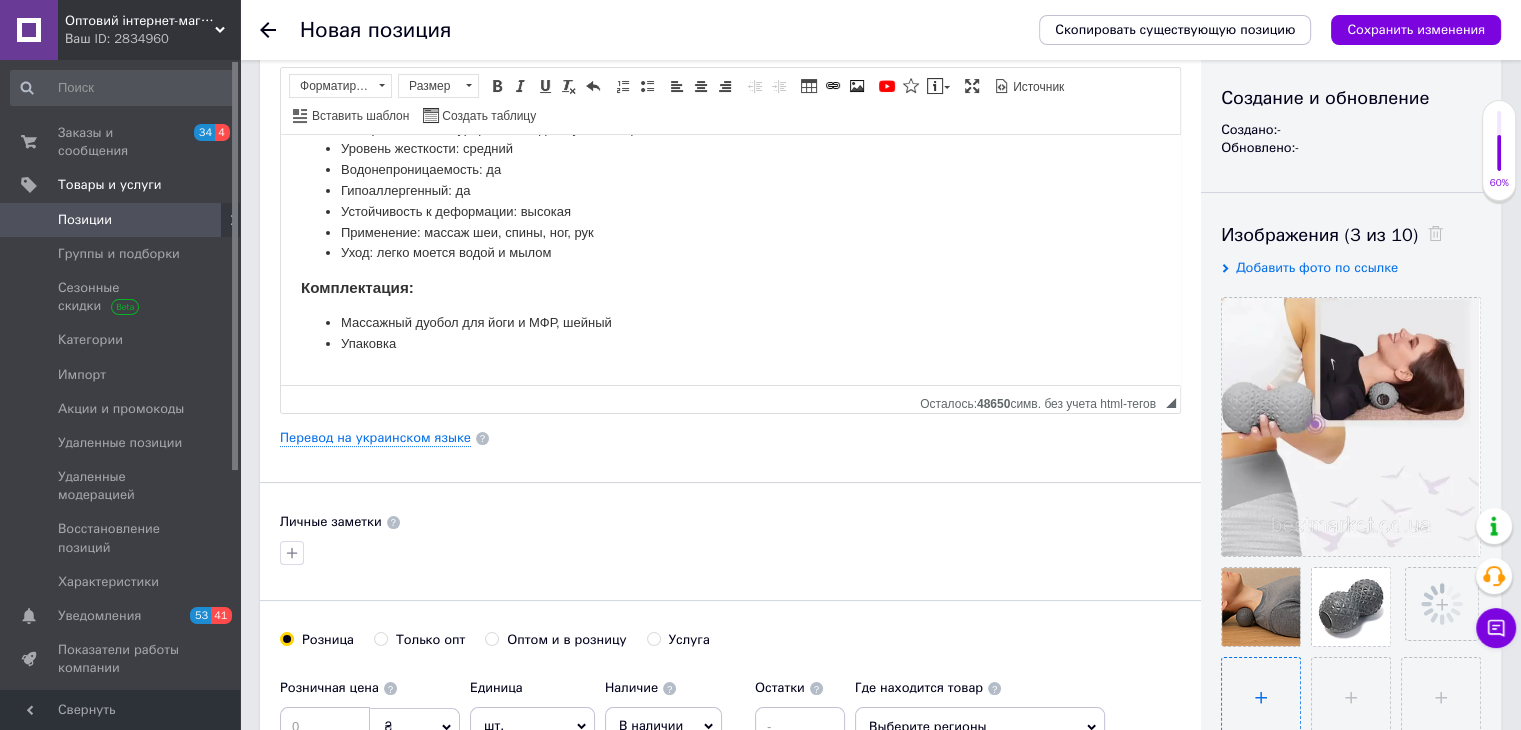 click at bounding box center (1261, 697) 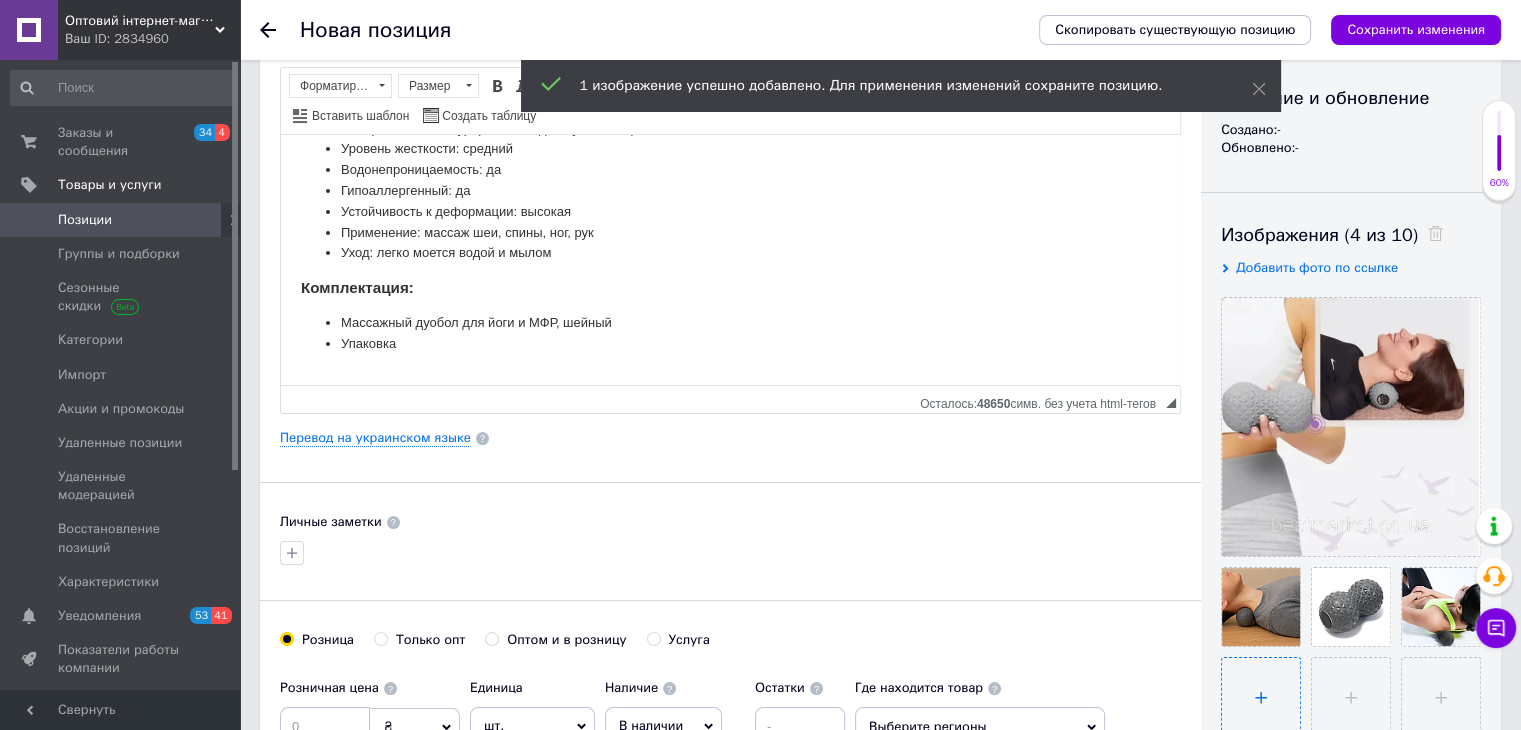 type on "C:\fakepath\Новый рисунок (5).png" 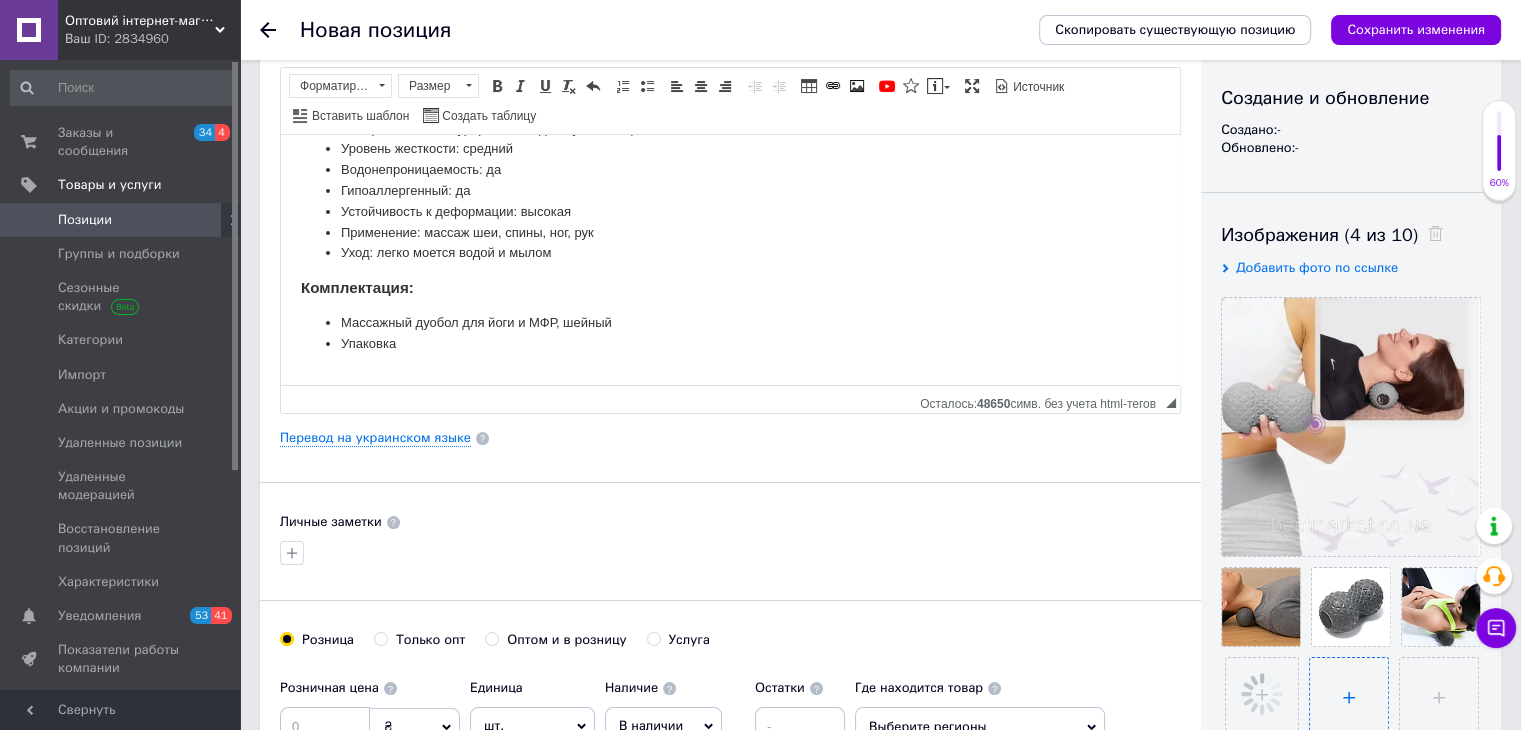 click at bounding box center [1349, 697] 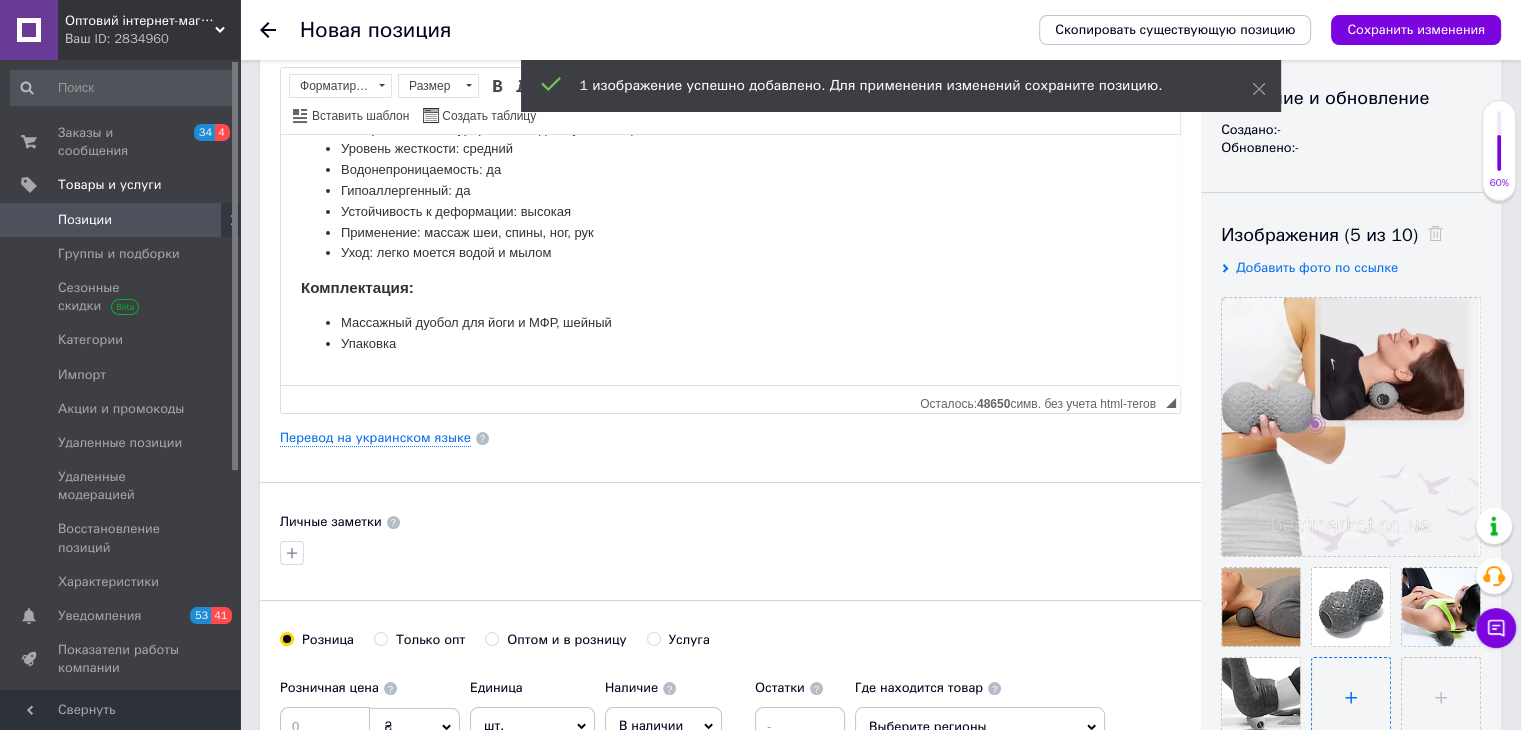 type on "C:\fakepath\Новый рисунок (4).png" 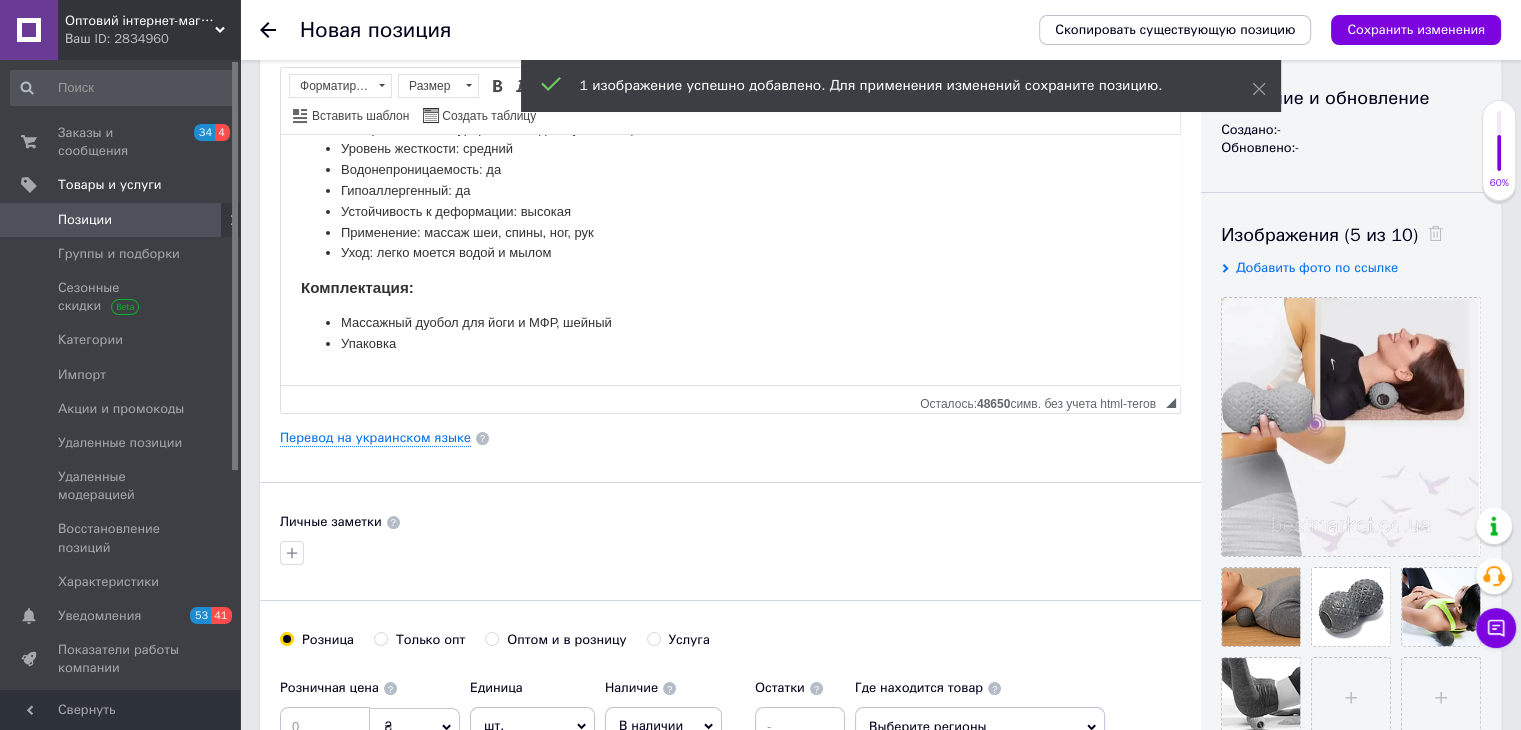 type 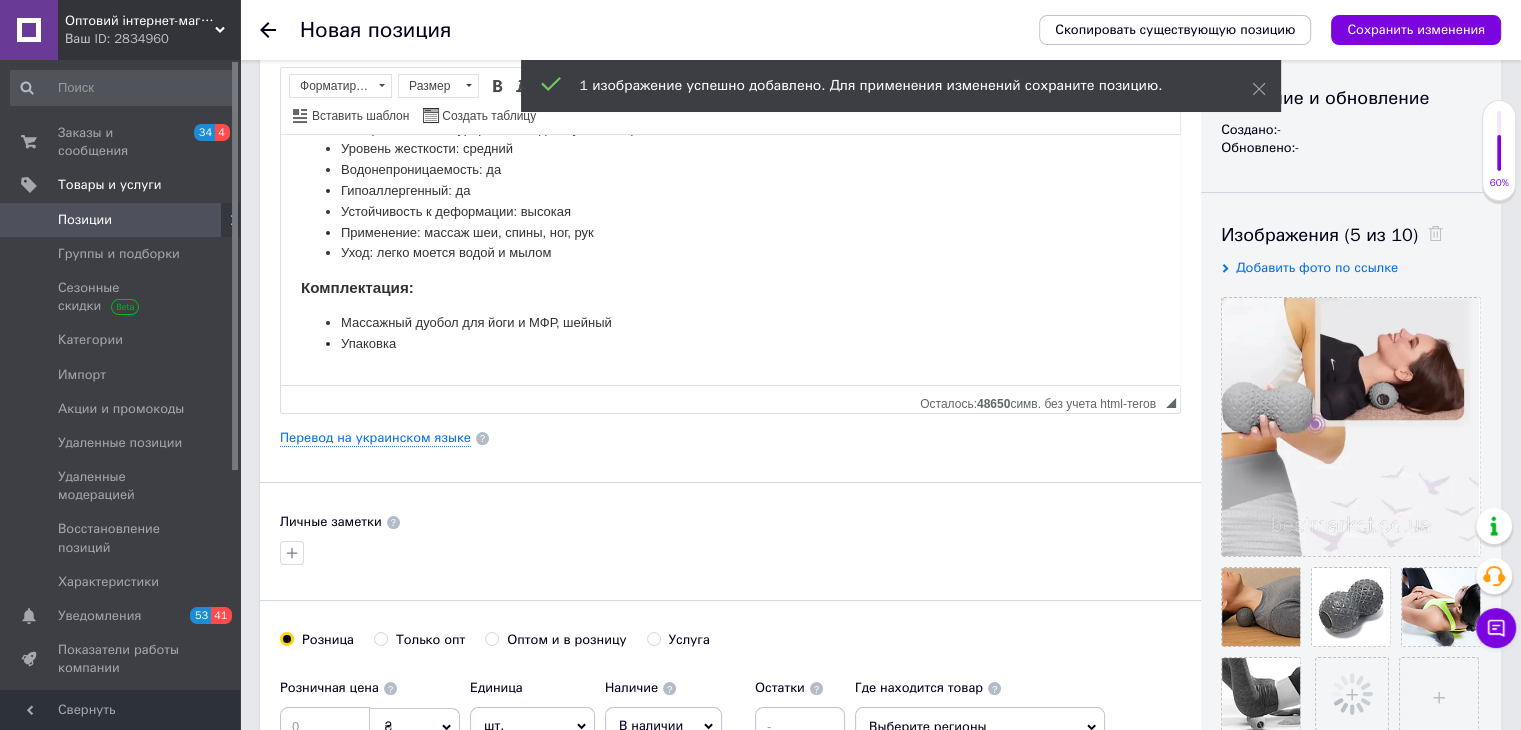 click on "Основная информация Название позиции (Русский) ✱ Массажный мяч для шеи / Двойной мяч массажный для йоги / Ручной массажер МФР / Ролик массажный Код/Артикул Описание (Русский) ✱ Расслабьтесь и восстановитесь с нашим массажным дуоболом!
Особенности:
Улучшает кровообращение.
Снимает мышечное напряжение.
Компактный и портативный.
Подходит для всех уровней подготовки.
Изготовлен из безопасных материалов.
Характеристики:
Материал: высококачественный эластичный пенополиуретан.
Вес: около 150 г
Цвет: серый
Уровень жесткости: средний" at bounding box center [730, 438] 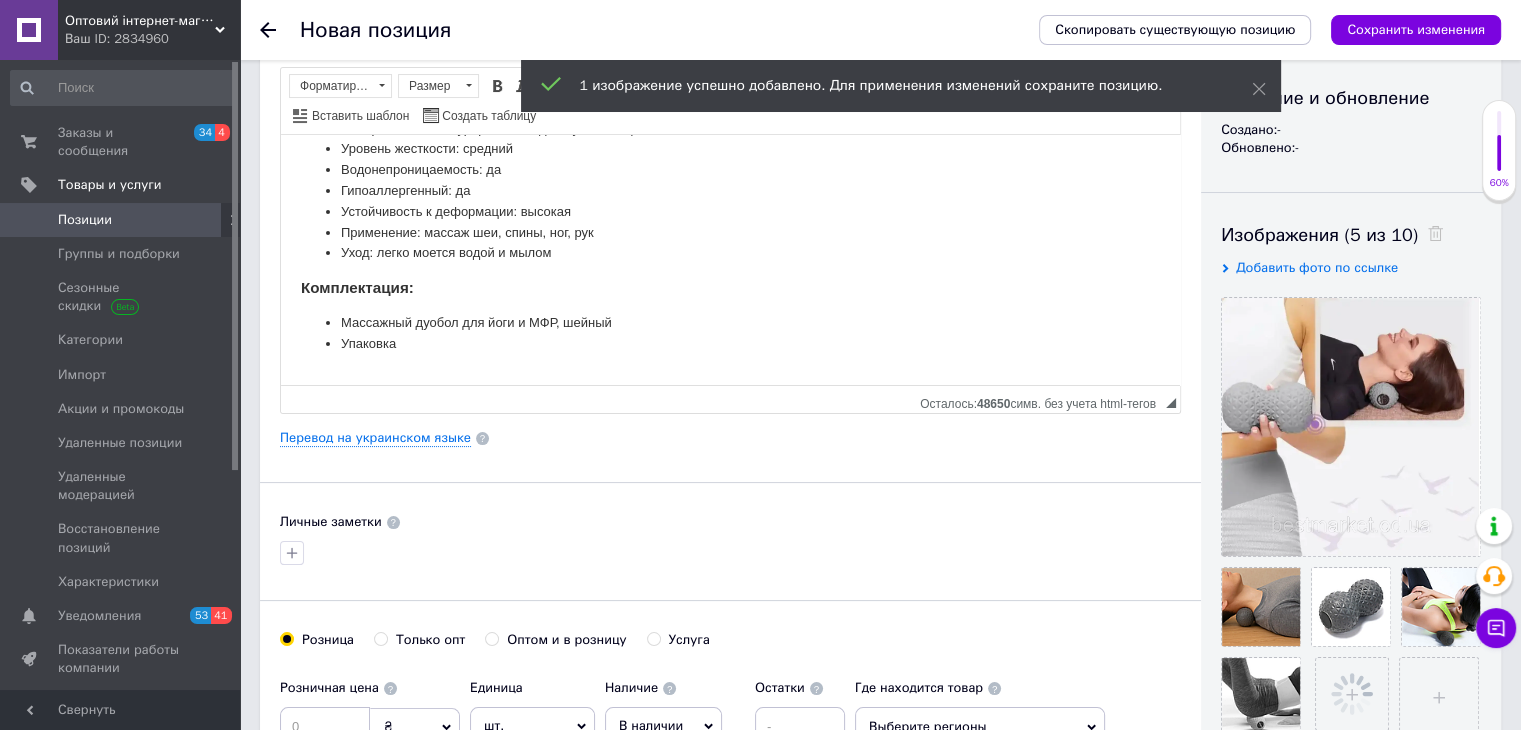 click on "Только опт" at bounding box center [430, 640] 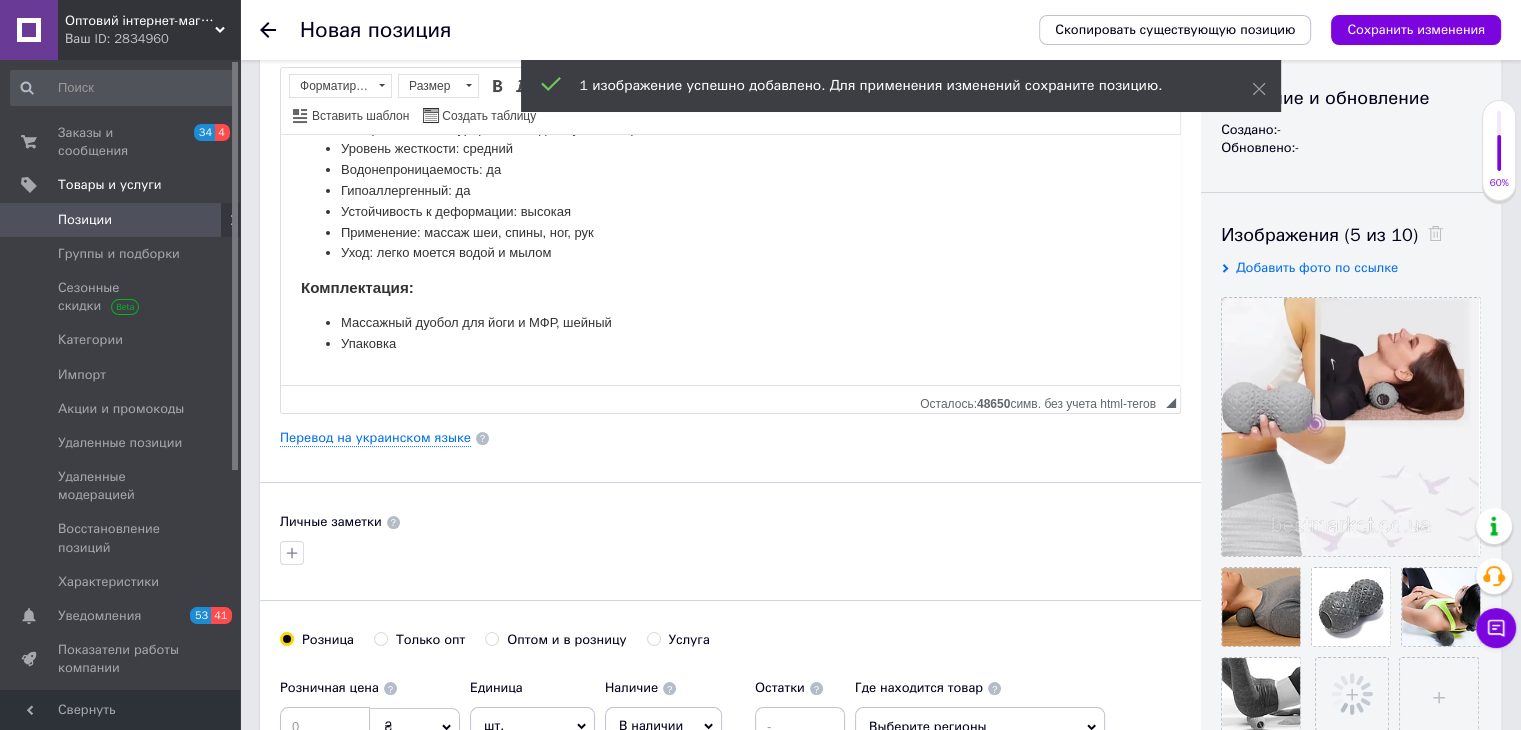 click on "Только опт" at bounding box center (380, 638) 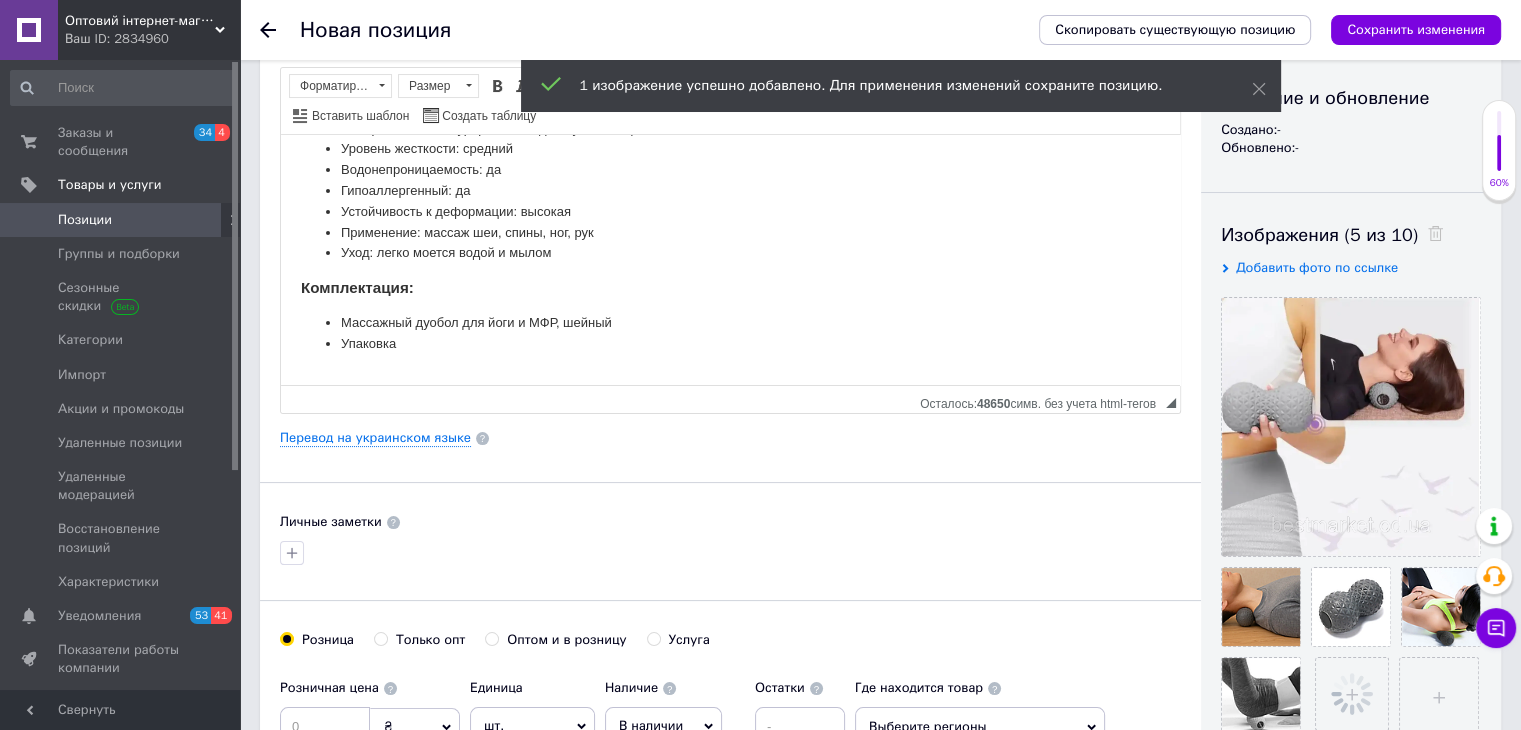 radio on "true" 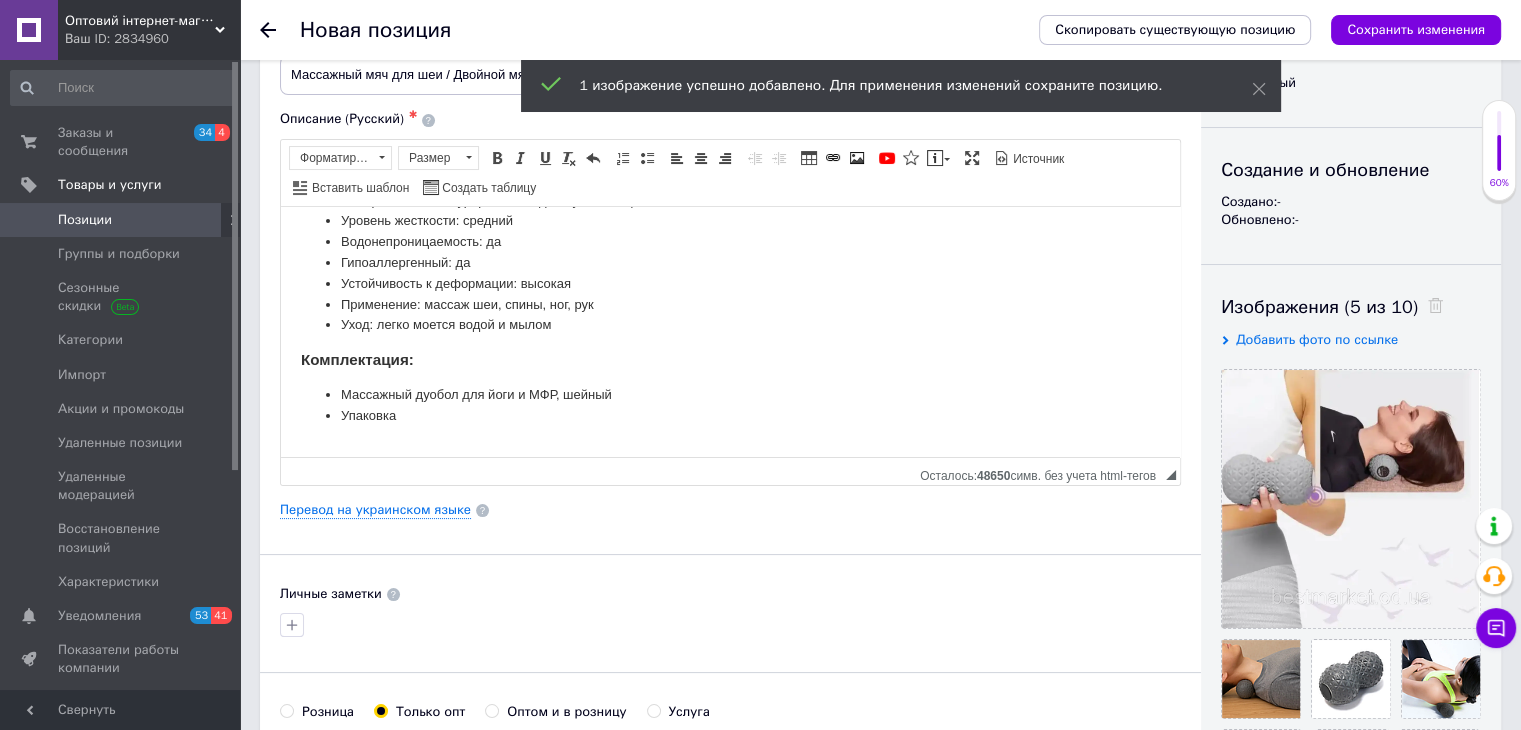 scroll, scrollTop: 0, scrollLeft: 0, axis: both 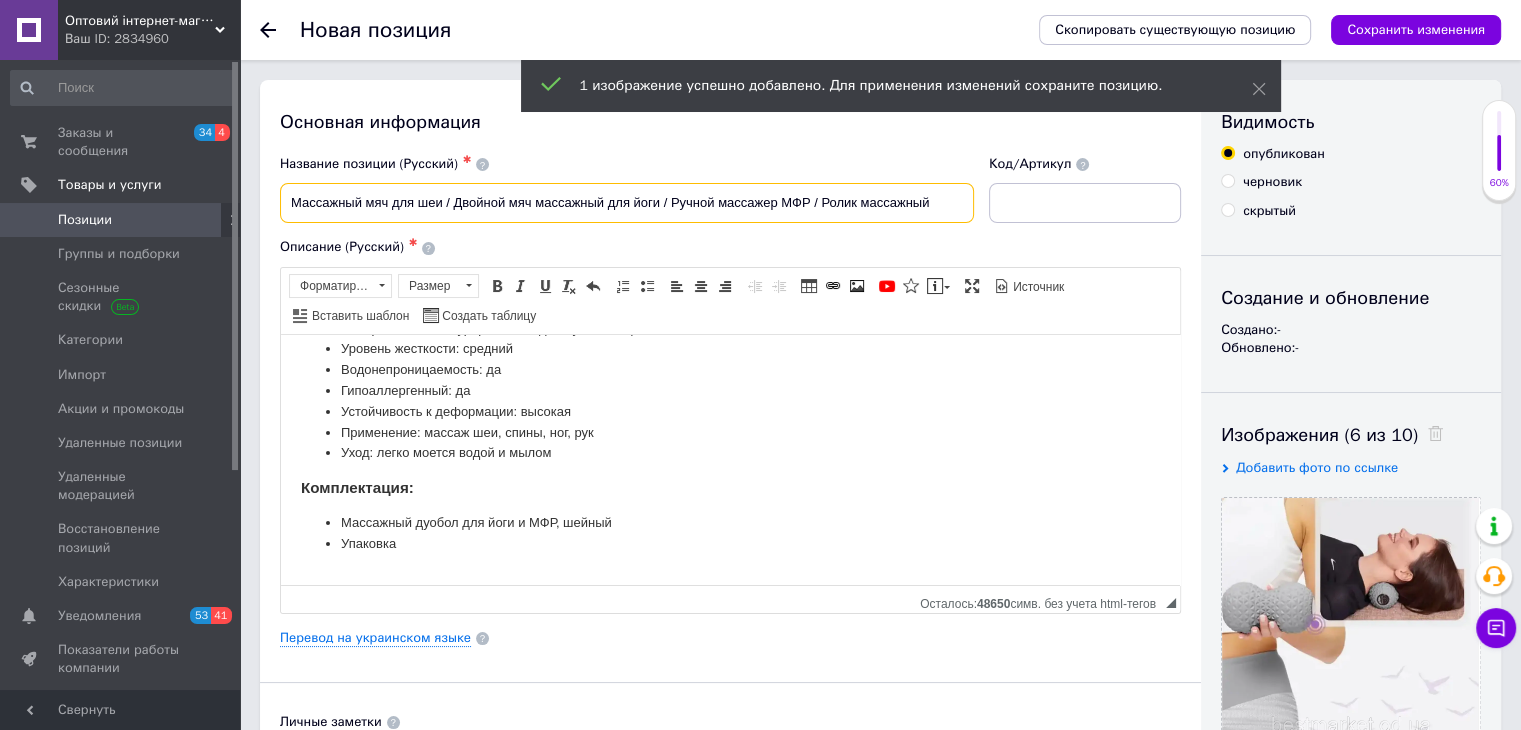 click on "Массажный мяч для шеи / Двойной мяч массажный для йоги / Ручной массажер МФР / Ролик массажный" at bounding box center [627, 203] 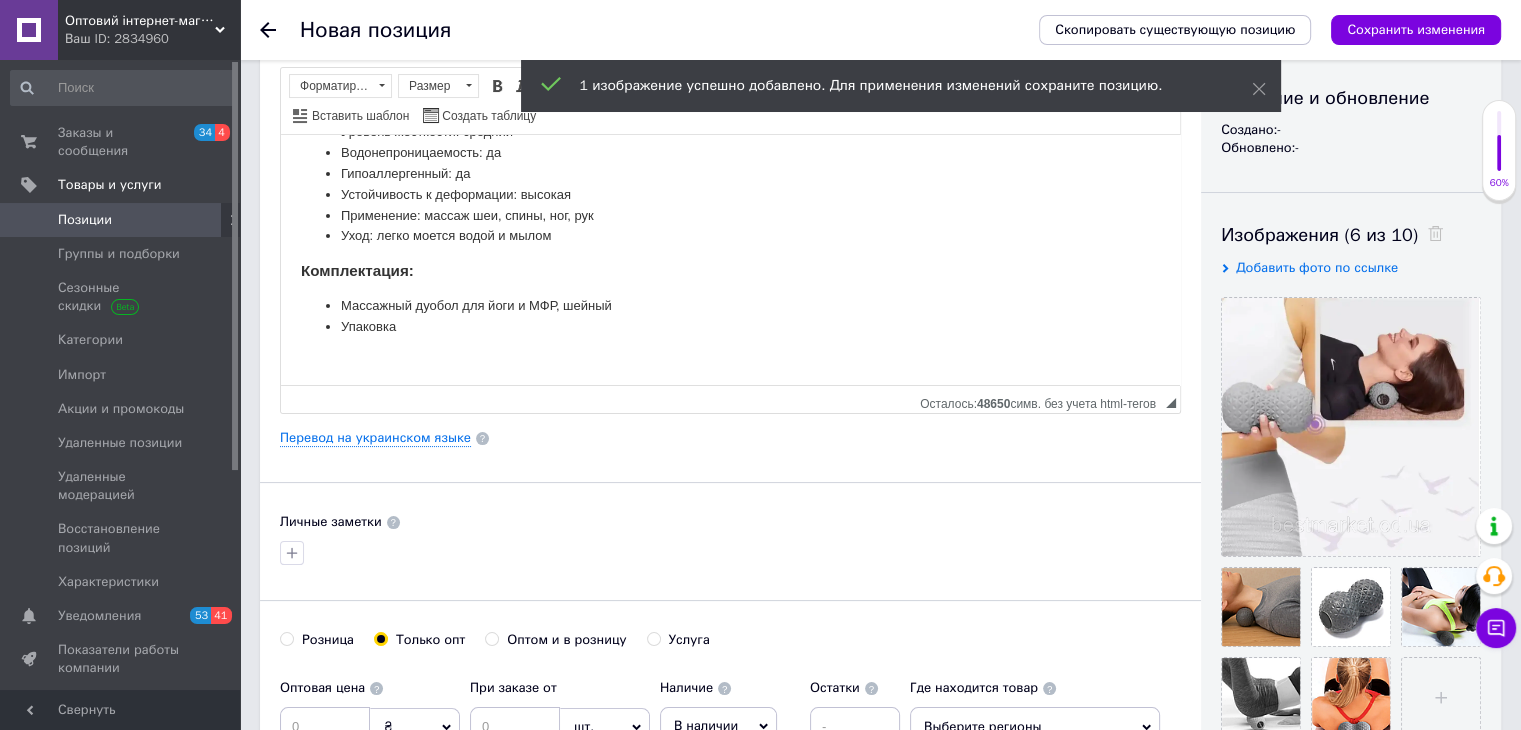 scroll, scrollTop: 519, scrollLeft: 0, axis: vertical 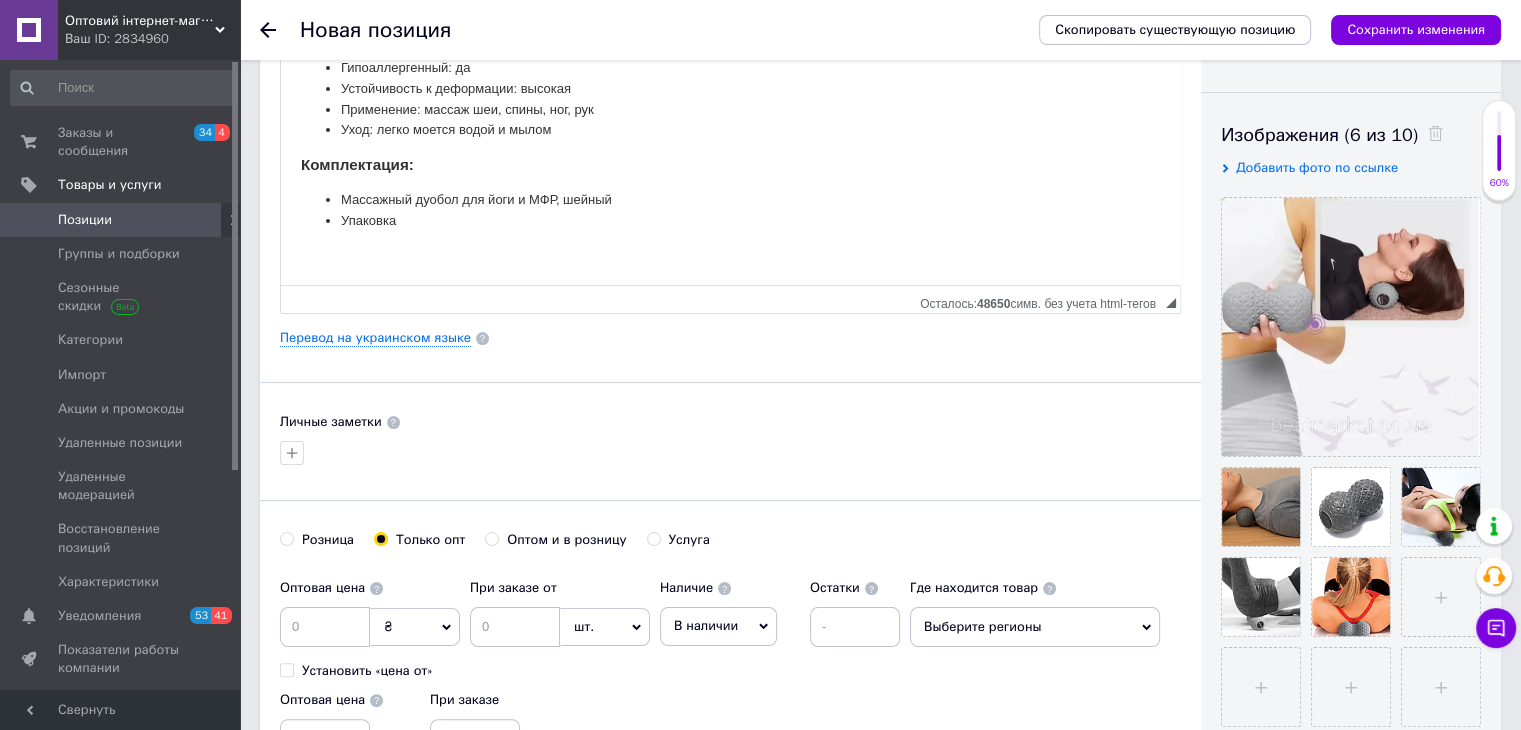 click on "Выберите регионы" at bounding box center [1035, 627] 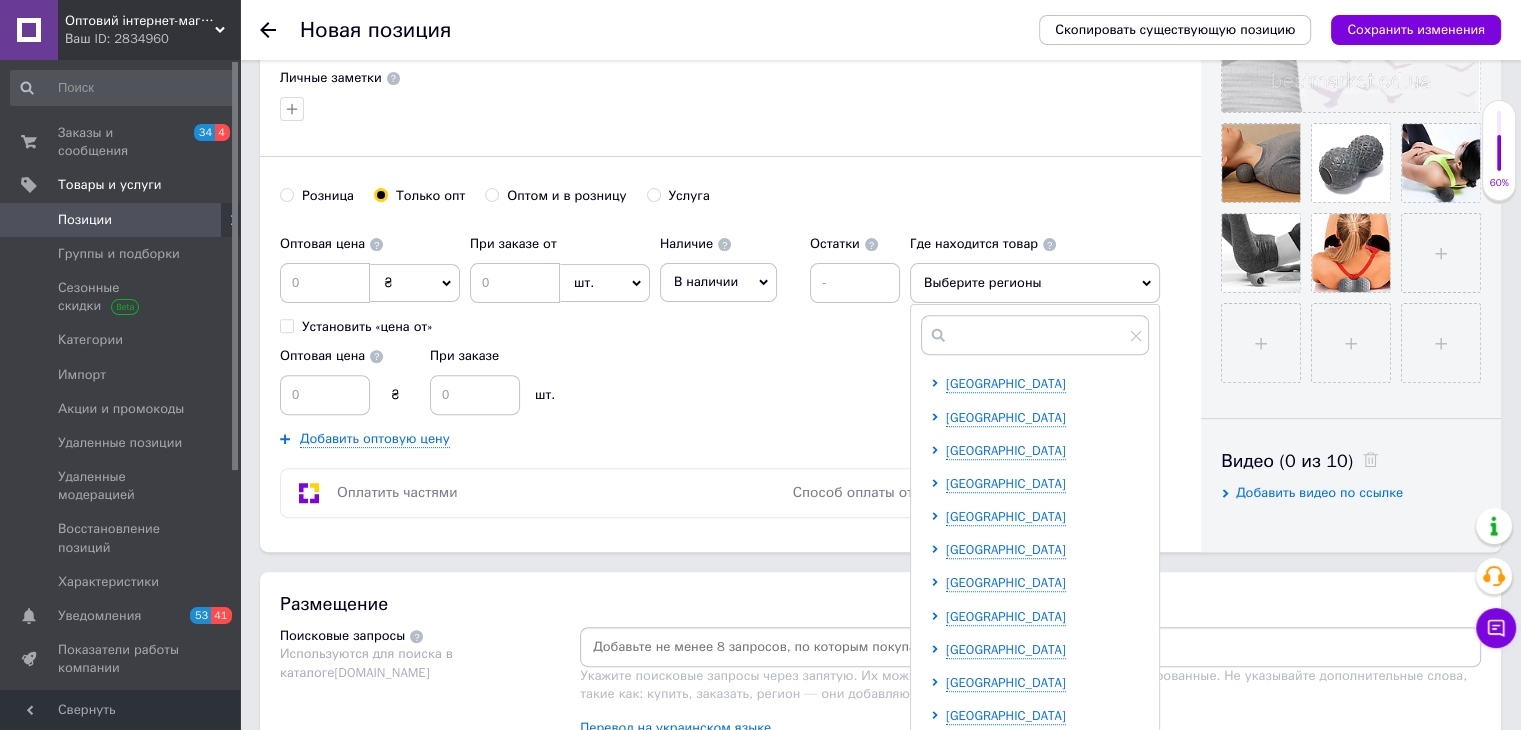 scroll, scrollTop: 700, scrollLeft: 0, axis: vertical 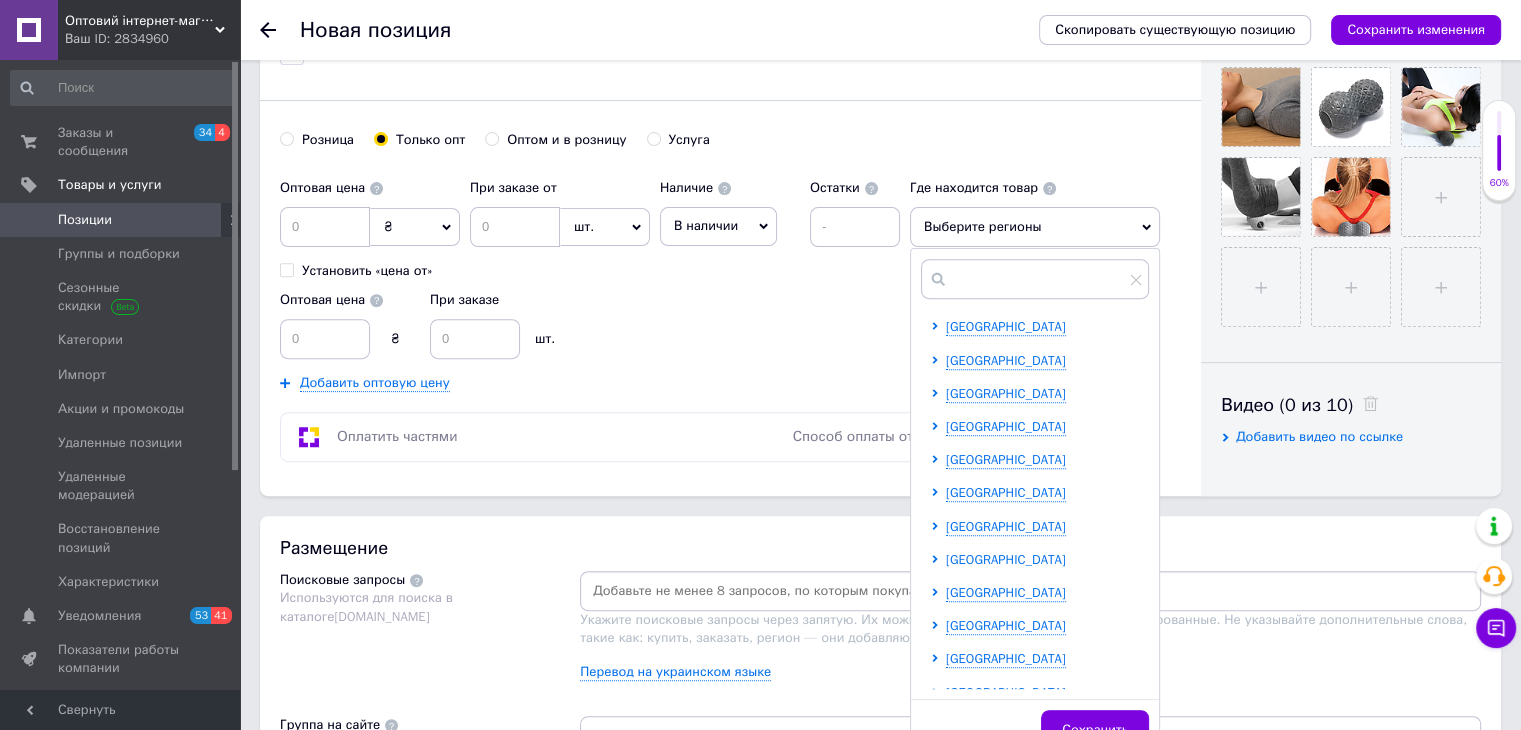 click on "Одесская область" at bounding box center (1006, 559) 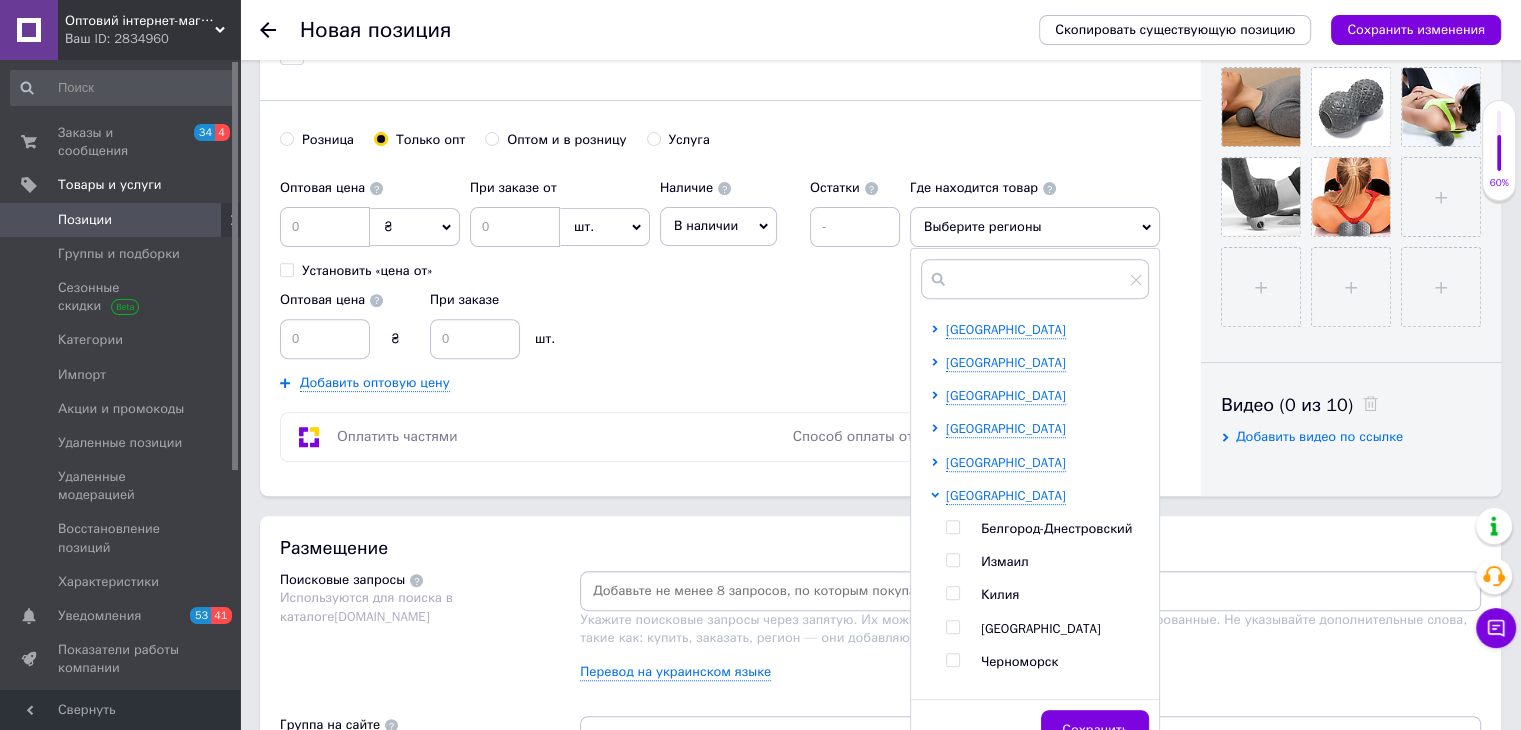 scroll, scrollTop: 300, scrollLeft: 0, axis: vertical 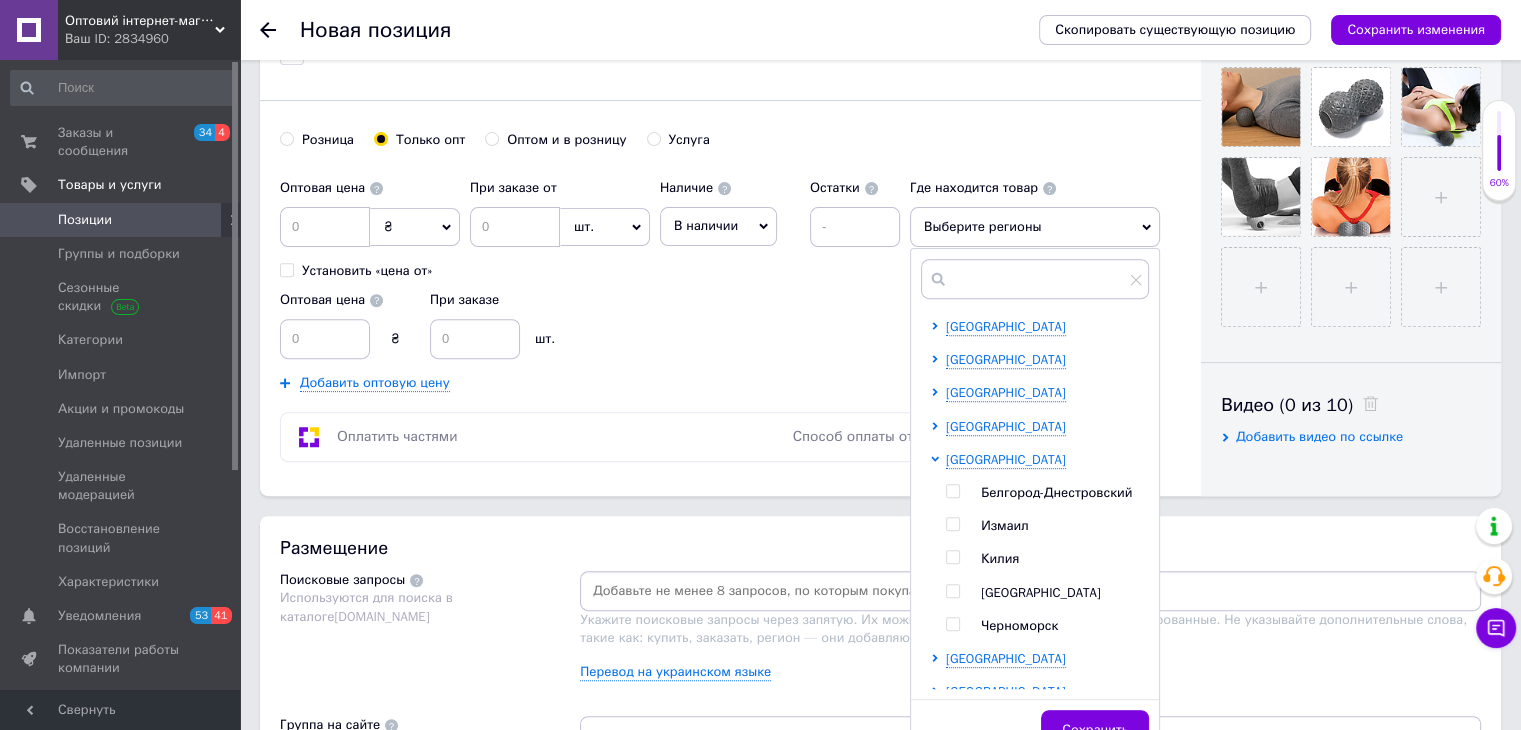 click at bounding box center (952, 591) 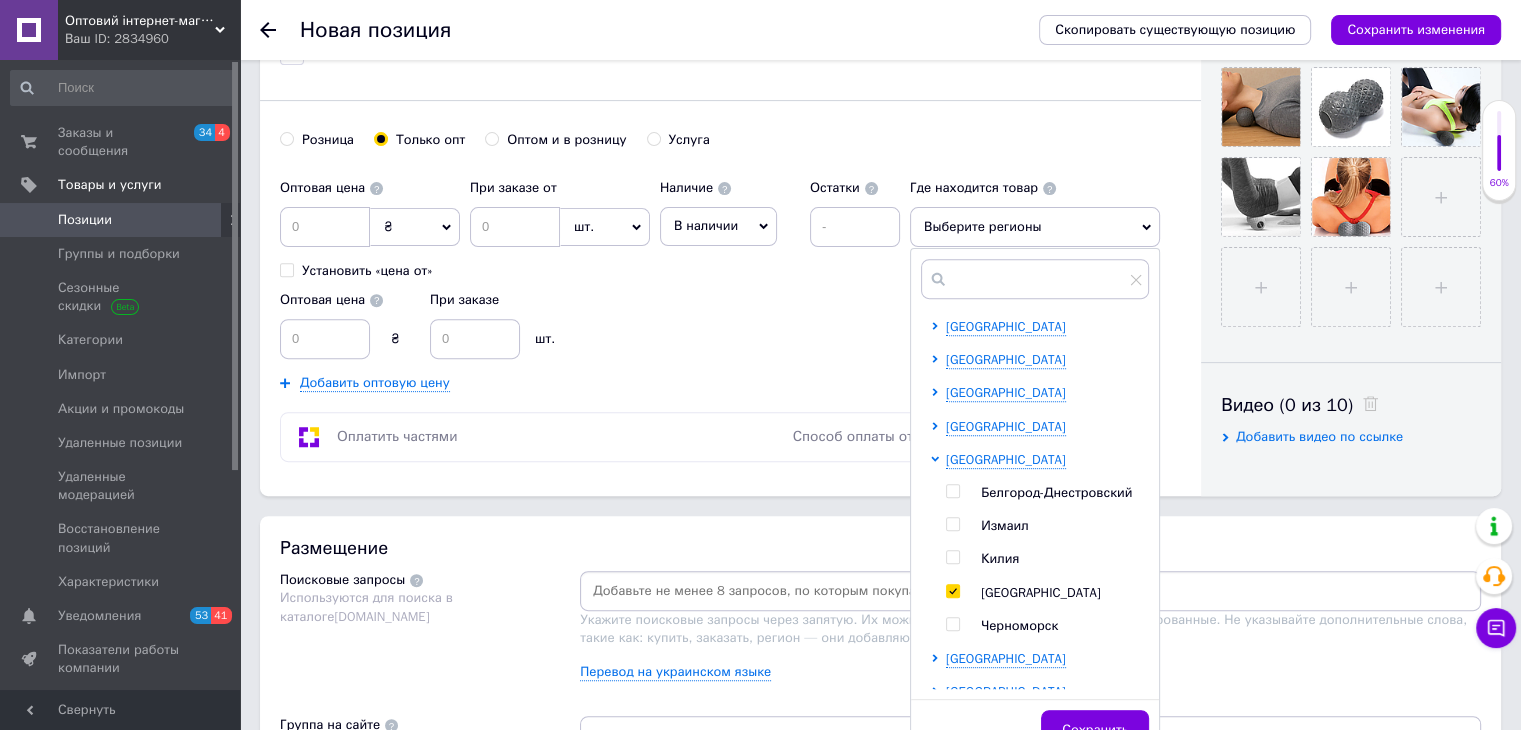 checkbox on "true" 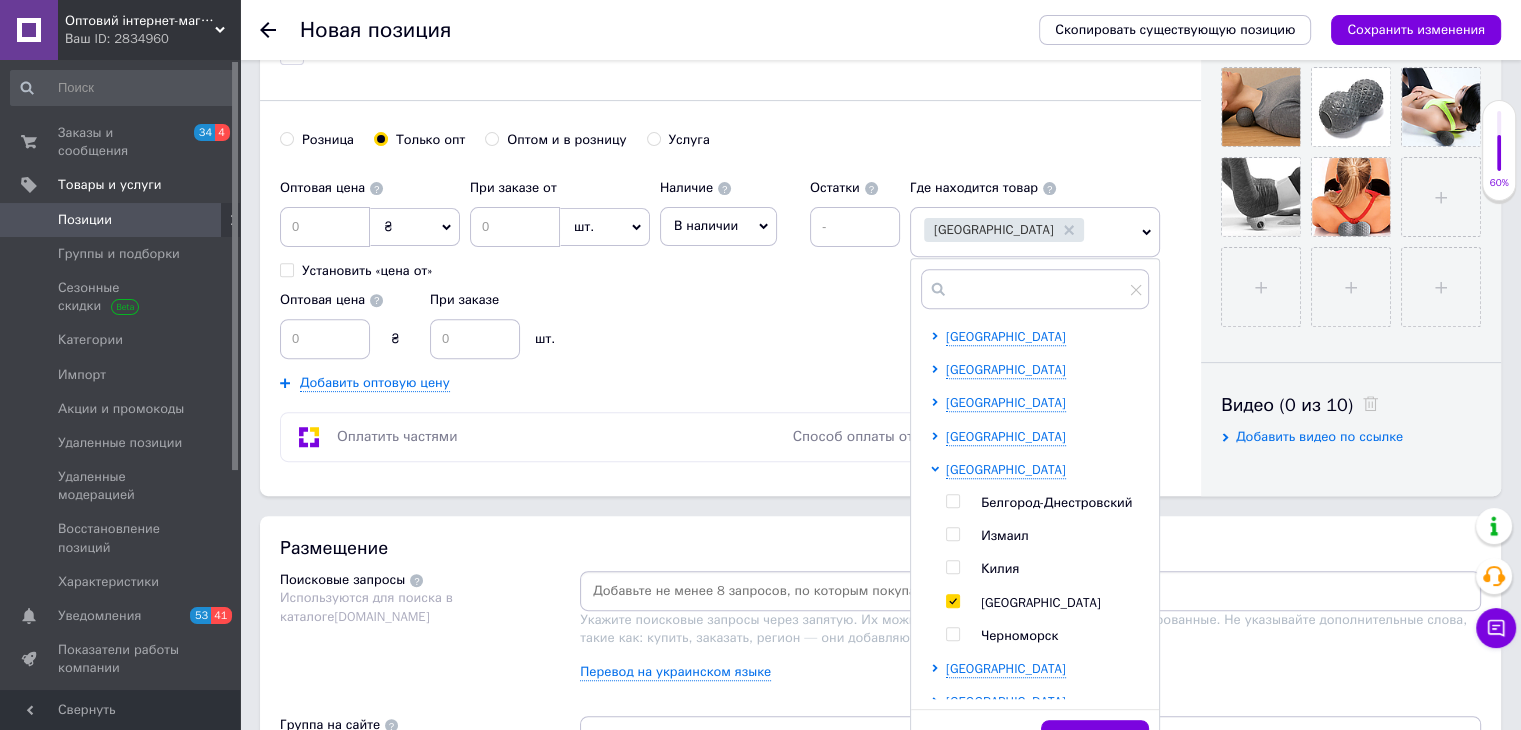 paste on "Массажный мяч для шеи / Двойной мяч массажный для йоги / Ручной массажер МФР / Ролик массажный" 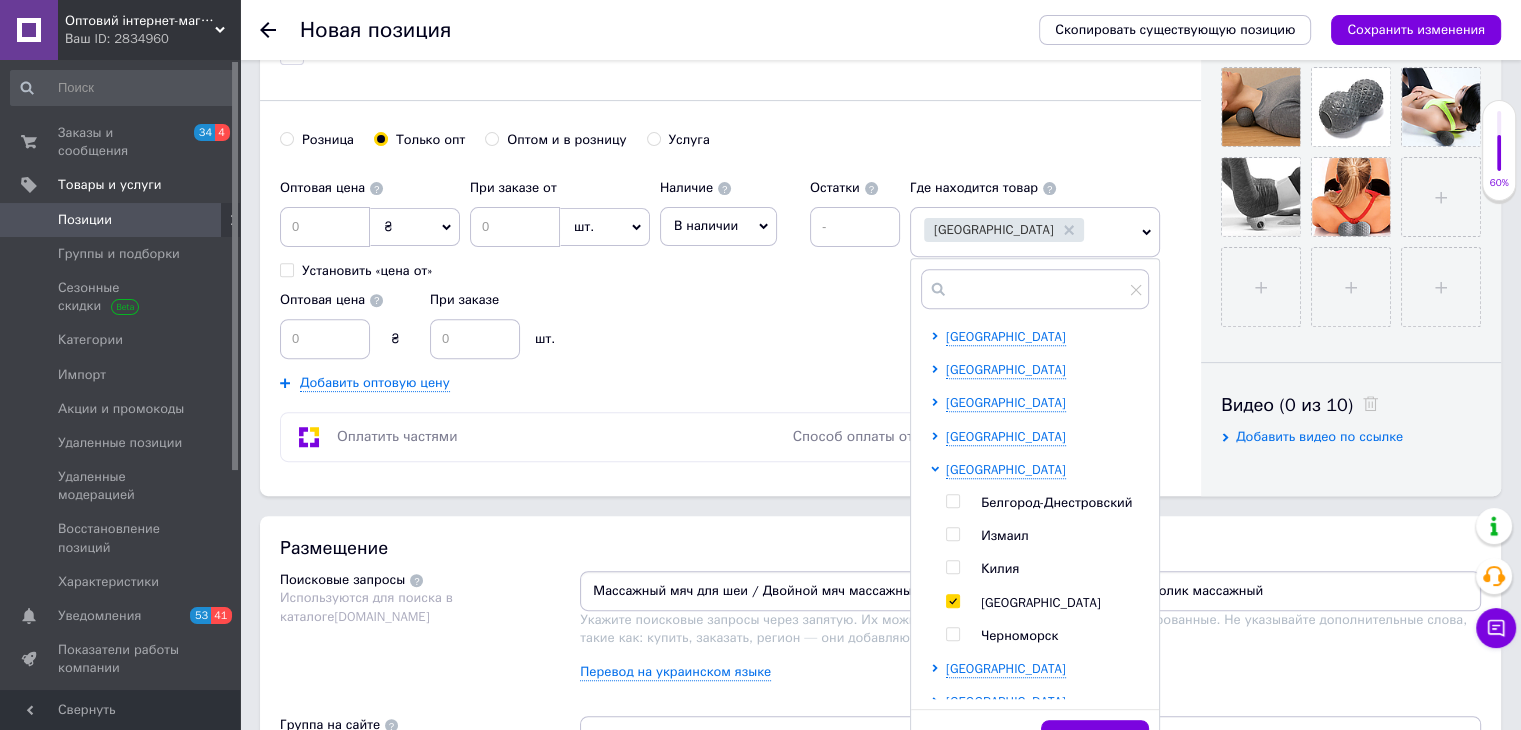 type on "Массажный мяч для шеи / Двойной мяч массажный для йоги / Ручной массажер МФР / Ролик массажный" 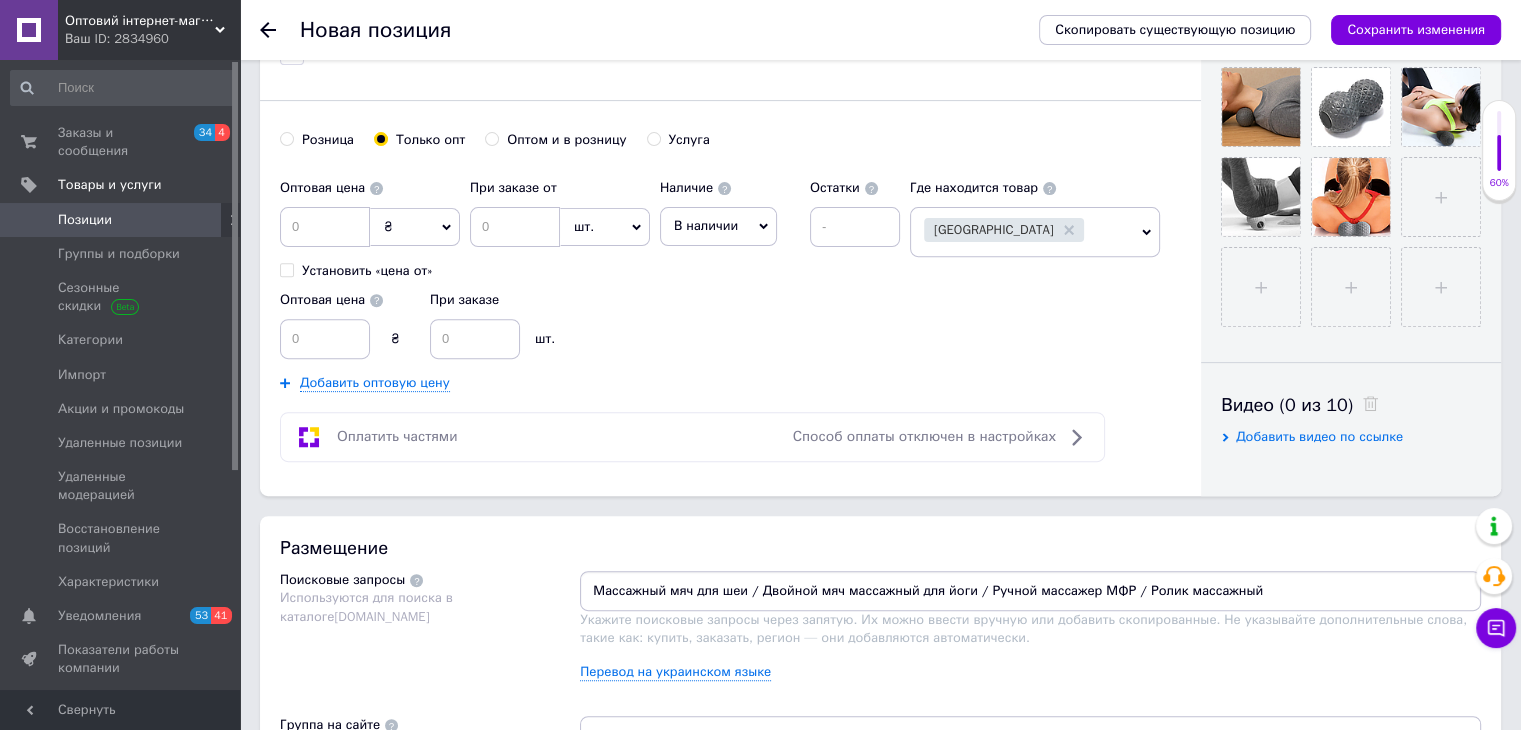 click on "Массажный мяч для шеи / Двойной мяч массажный для йоги / Ручной массажер МФР / Ролик массажный" at bounding box center [1030, 591] 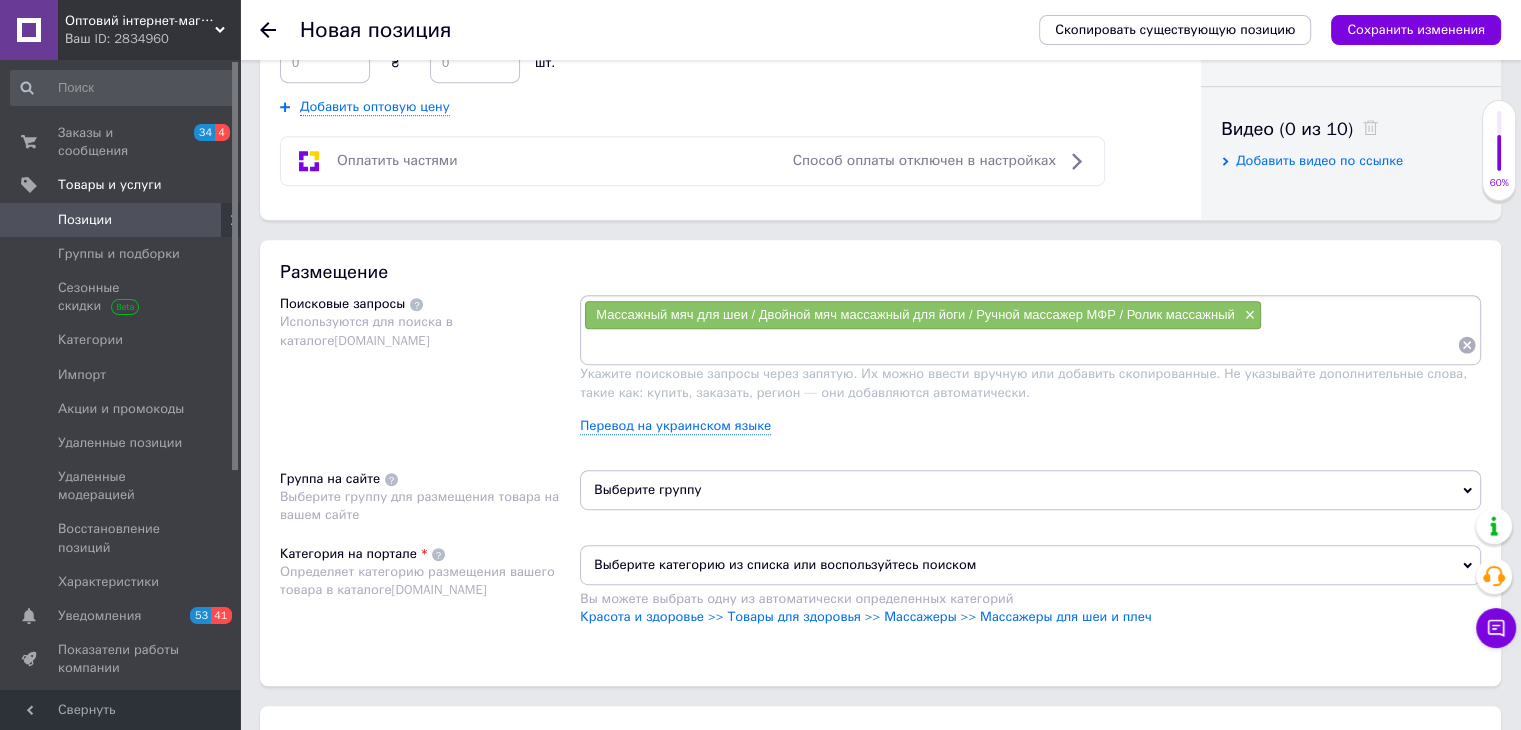 scroll, scrollTop: 1100, scrollLeft: 0, axis: vertical 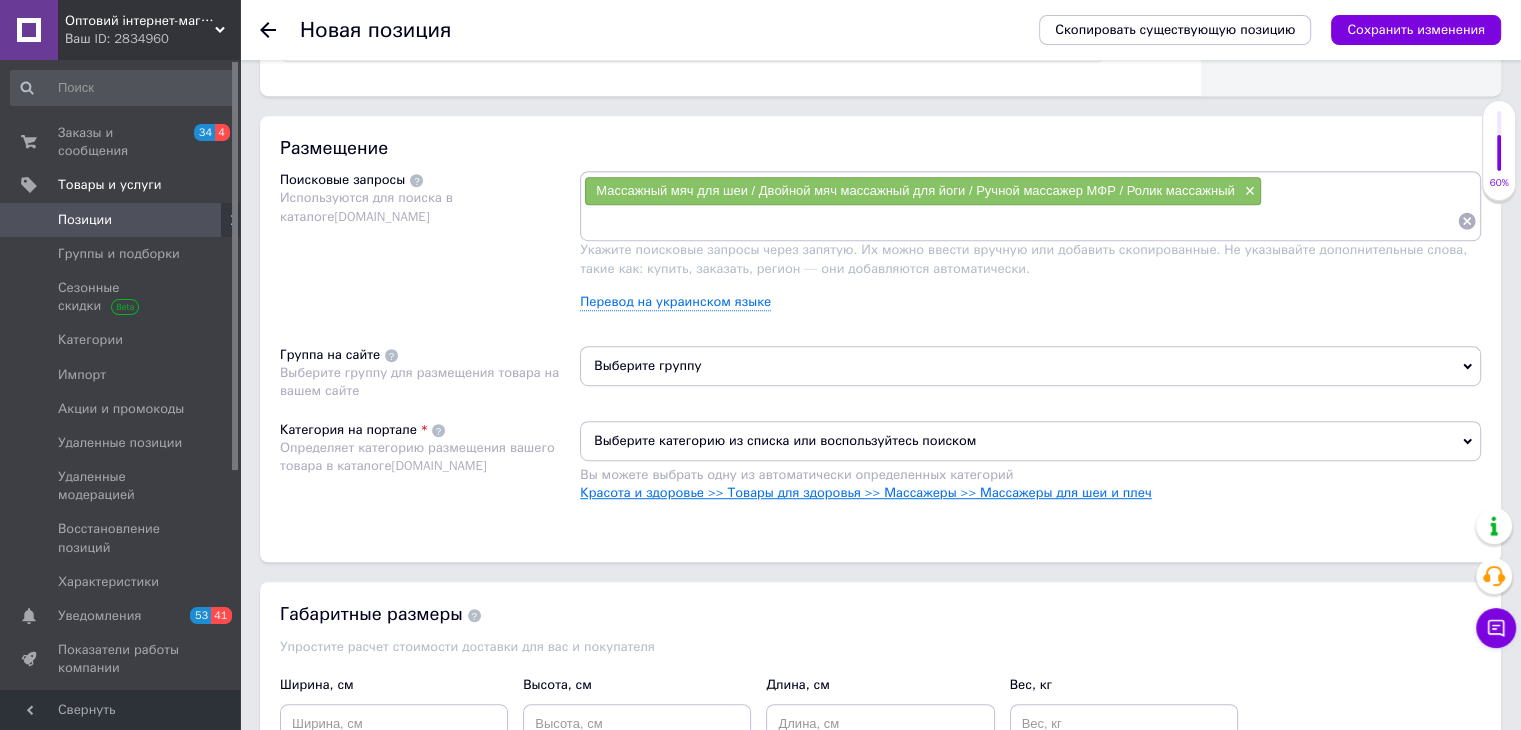click on "Красота и здоровье >> Товары для здоровья >> Массажеры >> Массажеры для шеи и плеч" at bounding box center (865, 492) 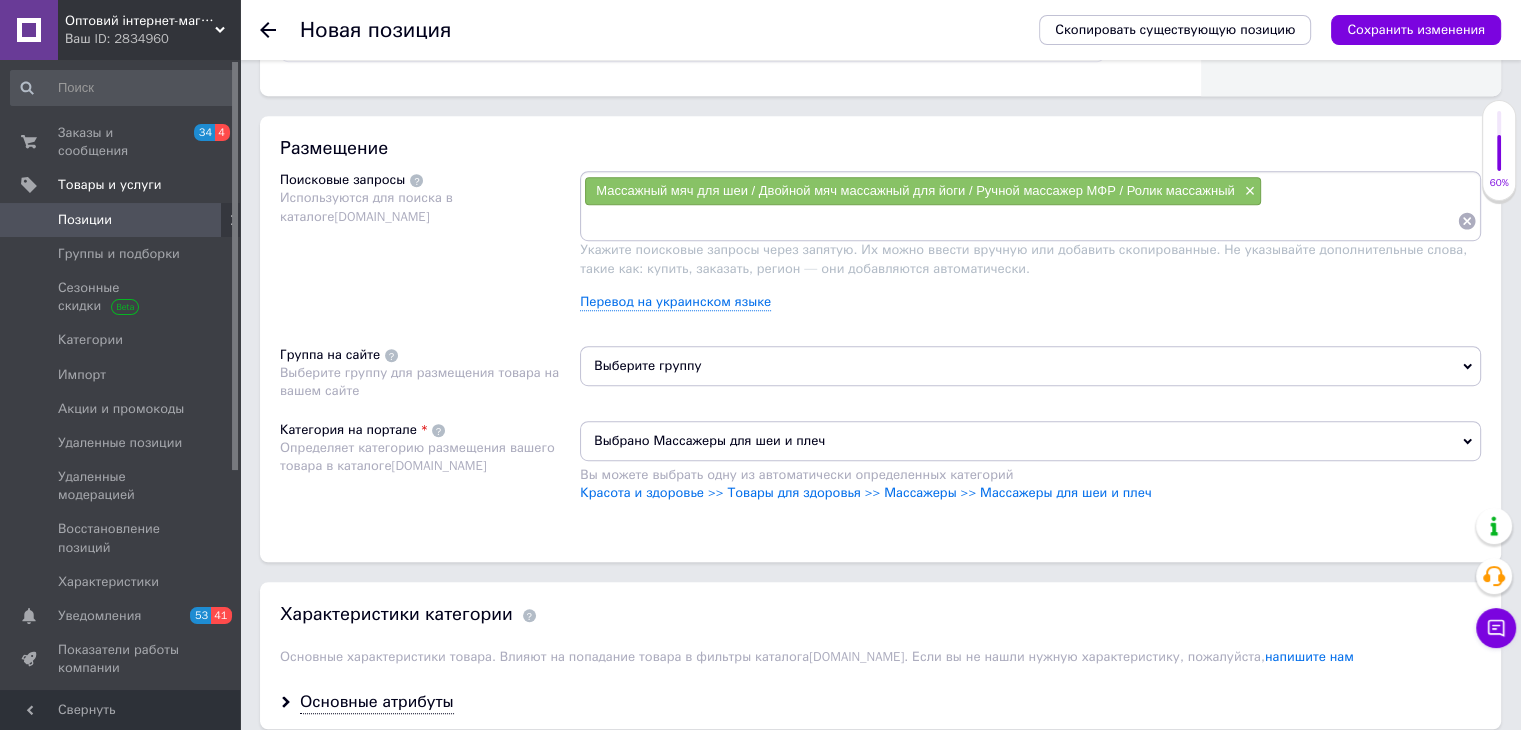 click on "Скопировать существующую позицию Сохранить изменения" at bounding box center (1260, 30) 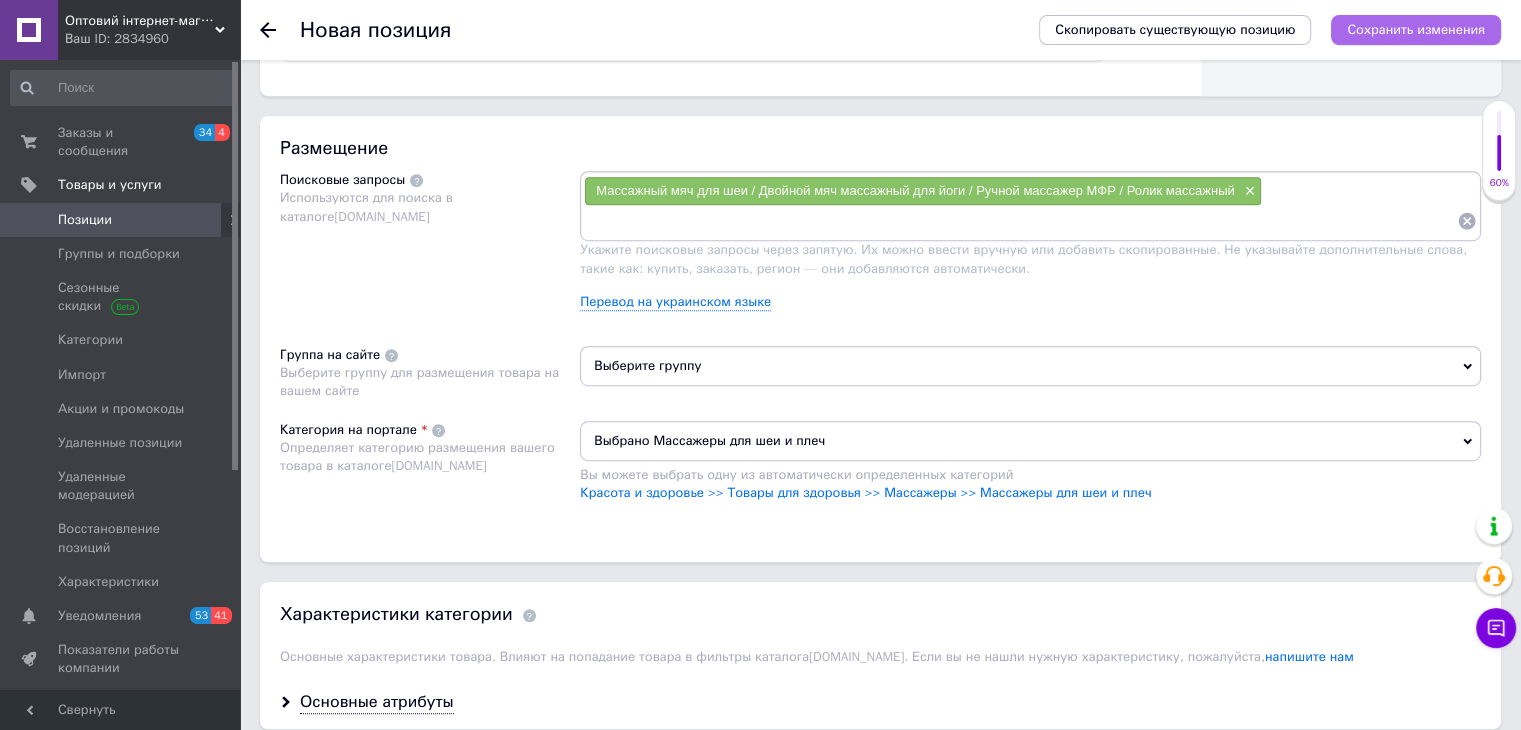 click on "Сохранить изменения" at bounding box center (1416, 30) 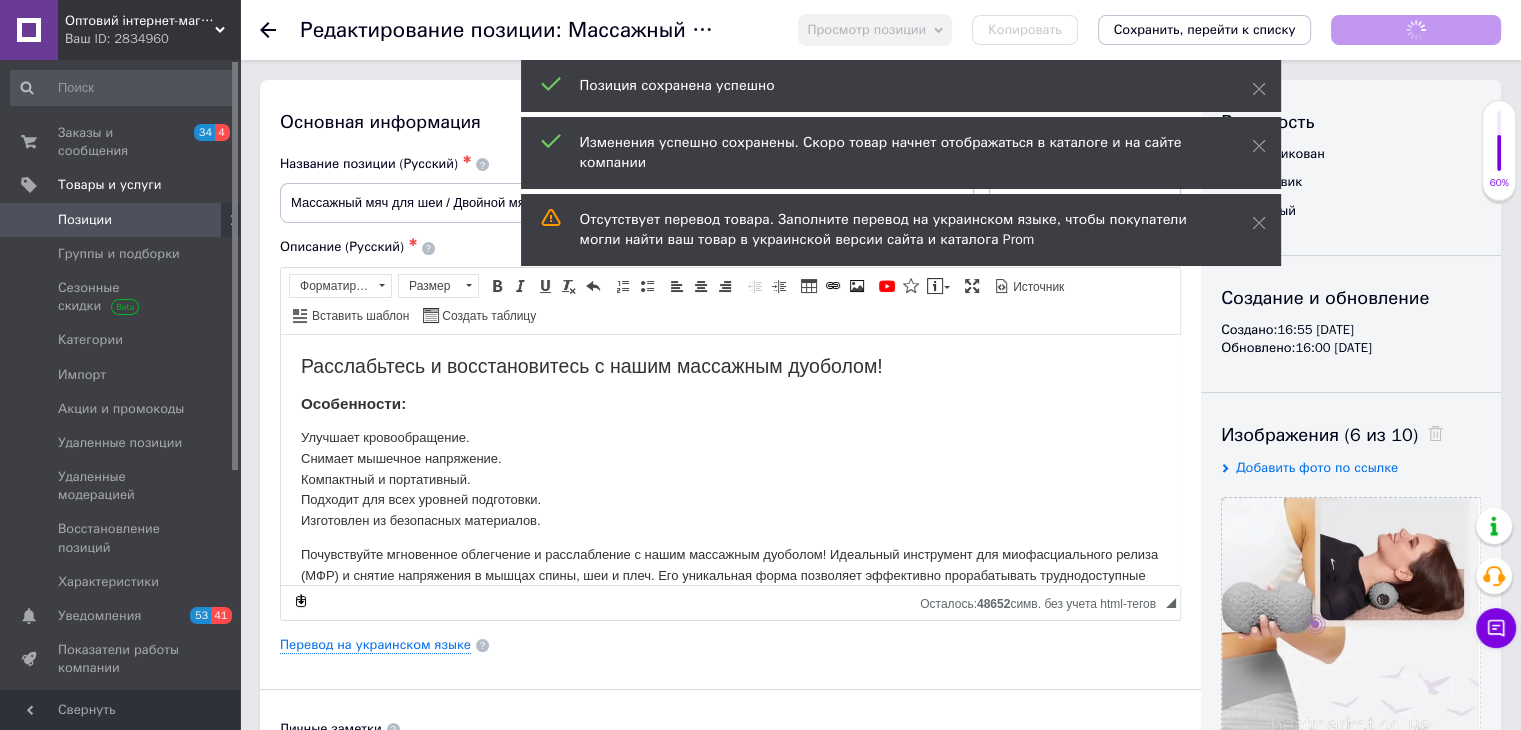 scroll, scrollTop: 0, scrollLeft: 0, axis: both 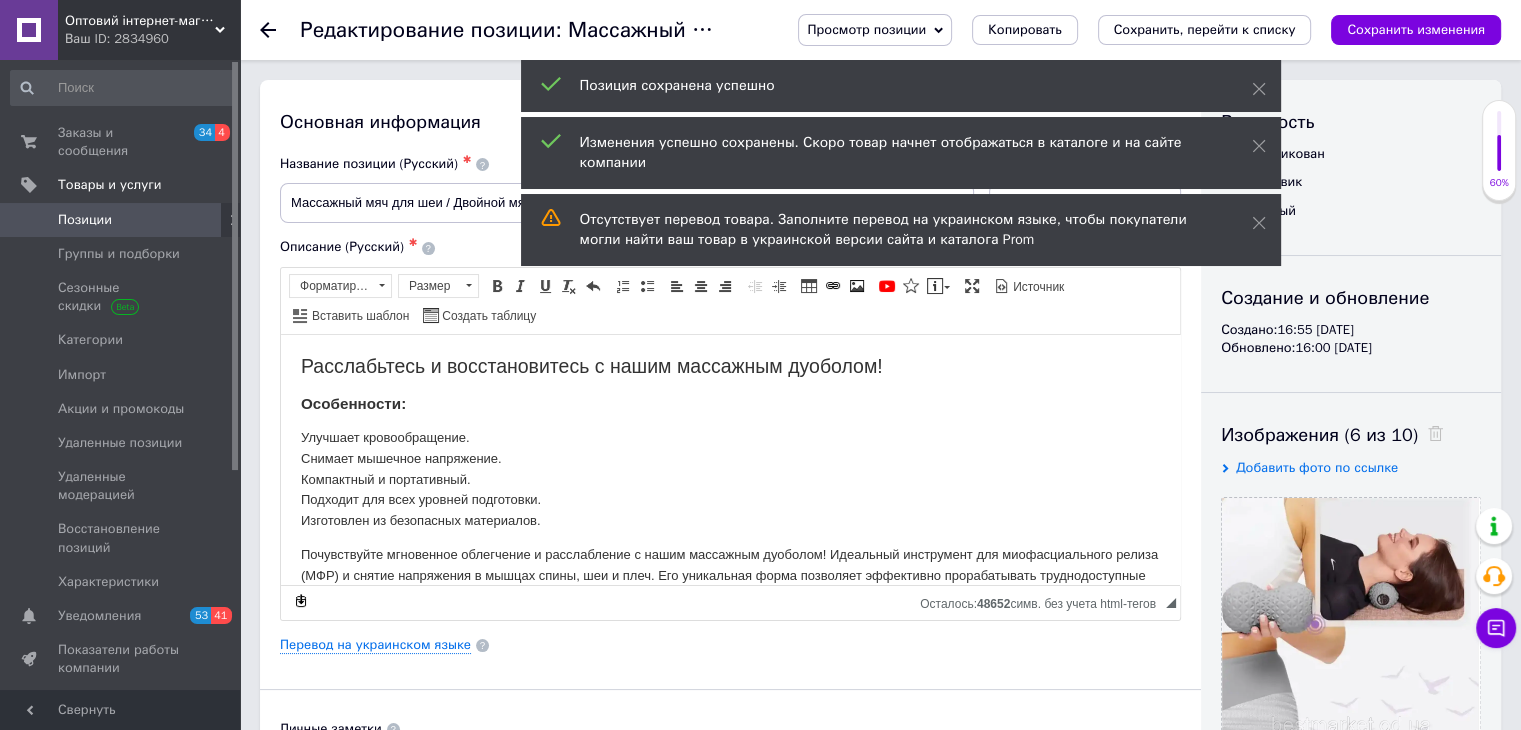 click on "Позиции" at bounding box center (121, 220) 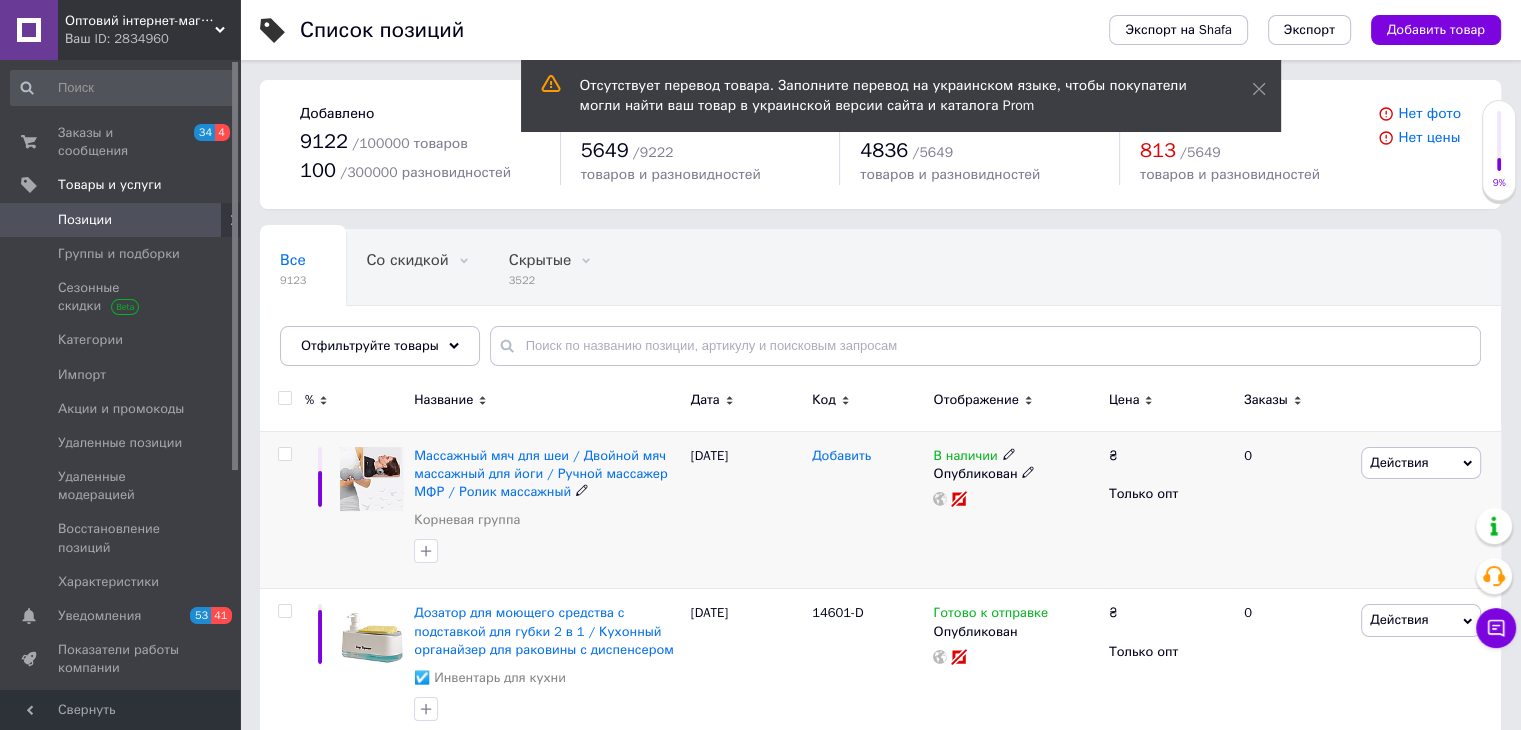 click on "Добавить" at bounding box center (841, 456) 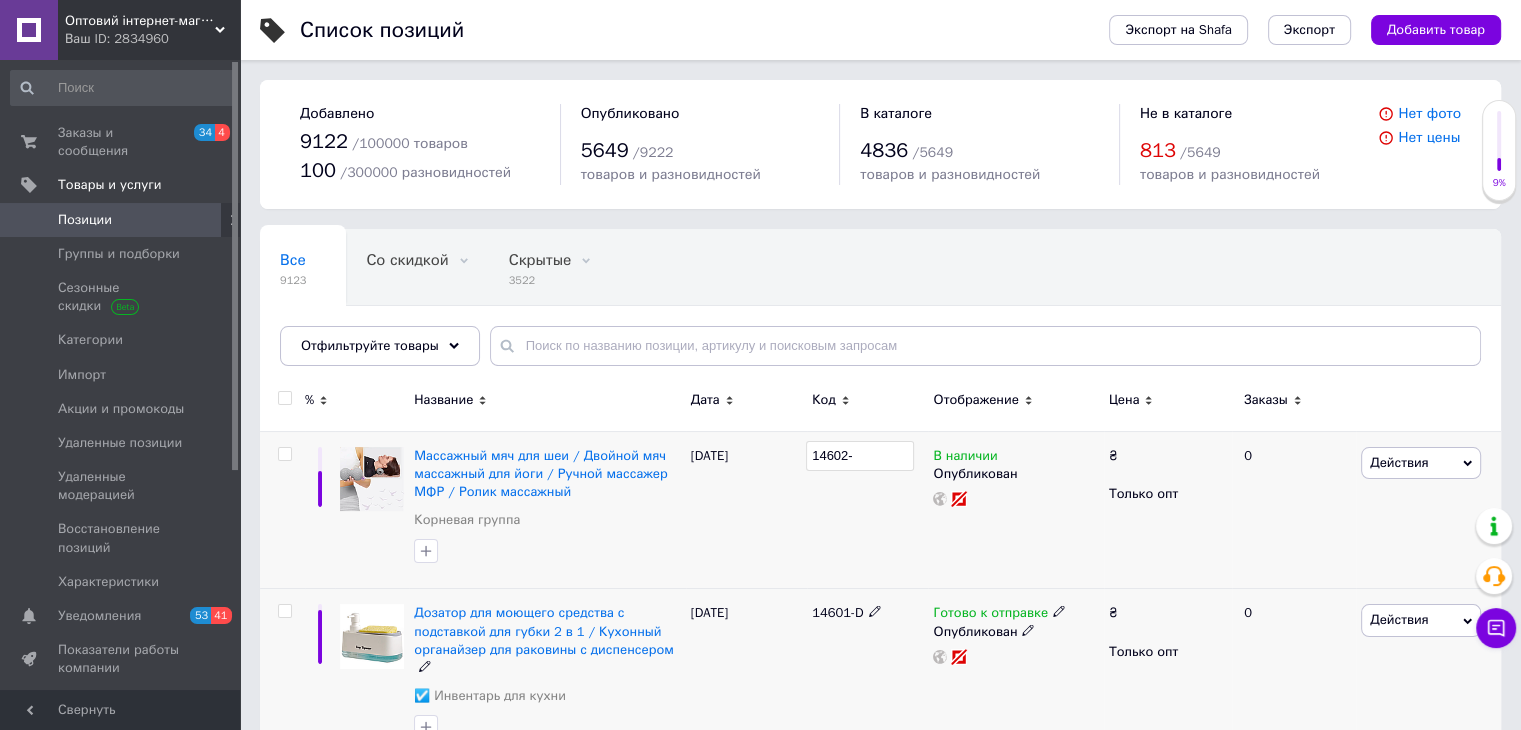 type on "14602-ю" 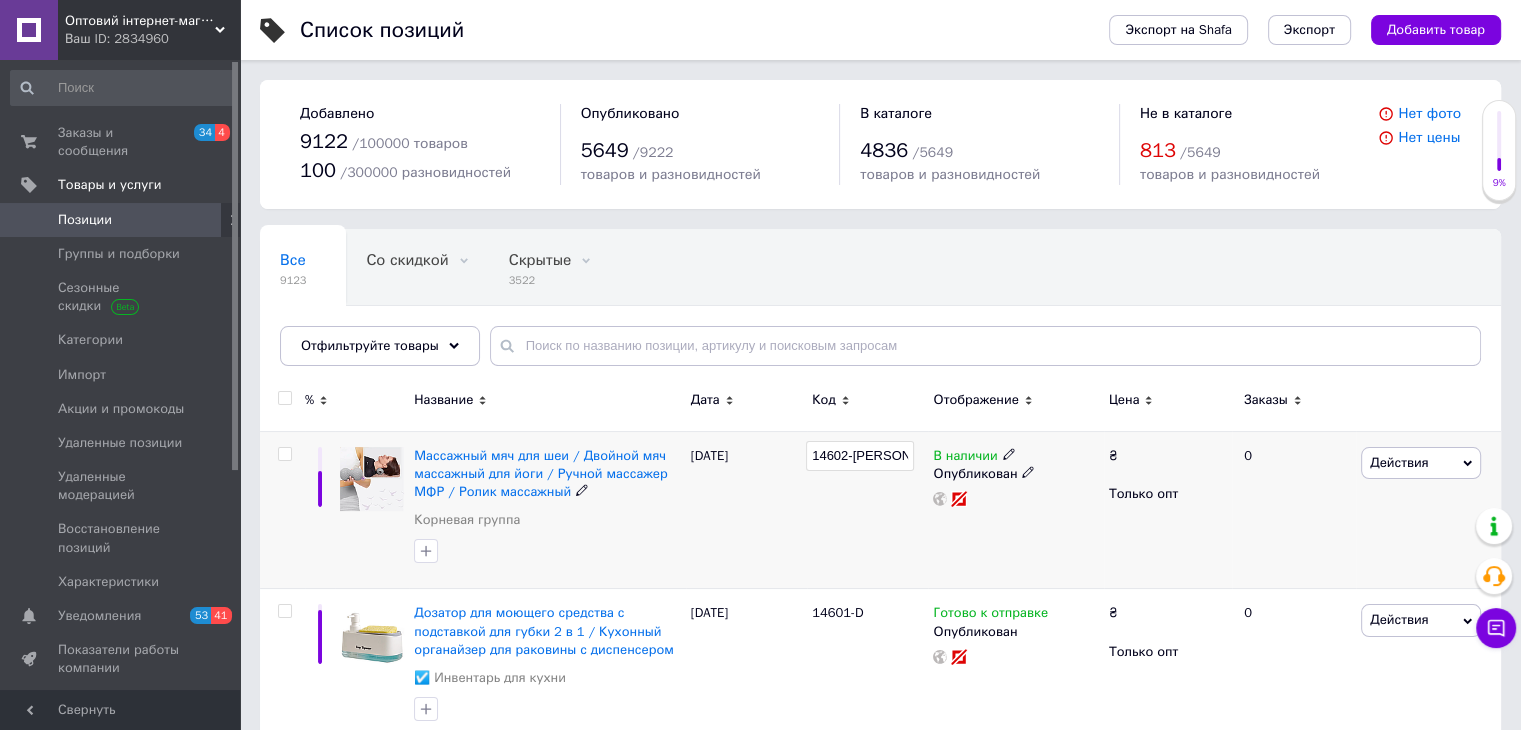 drag, startPoint x: 876, startPoint y: 564, endPoint x: 802, endPoint y: 478, distance: 113.454834 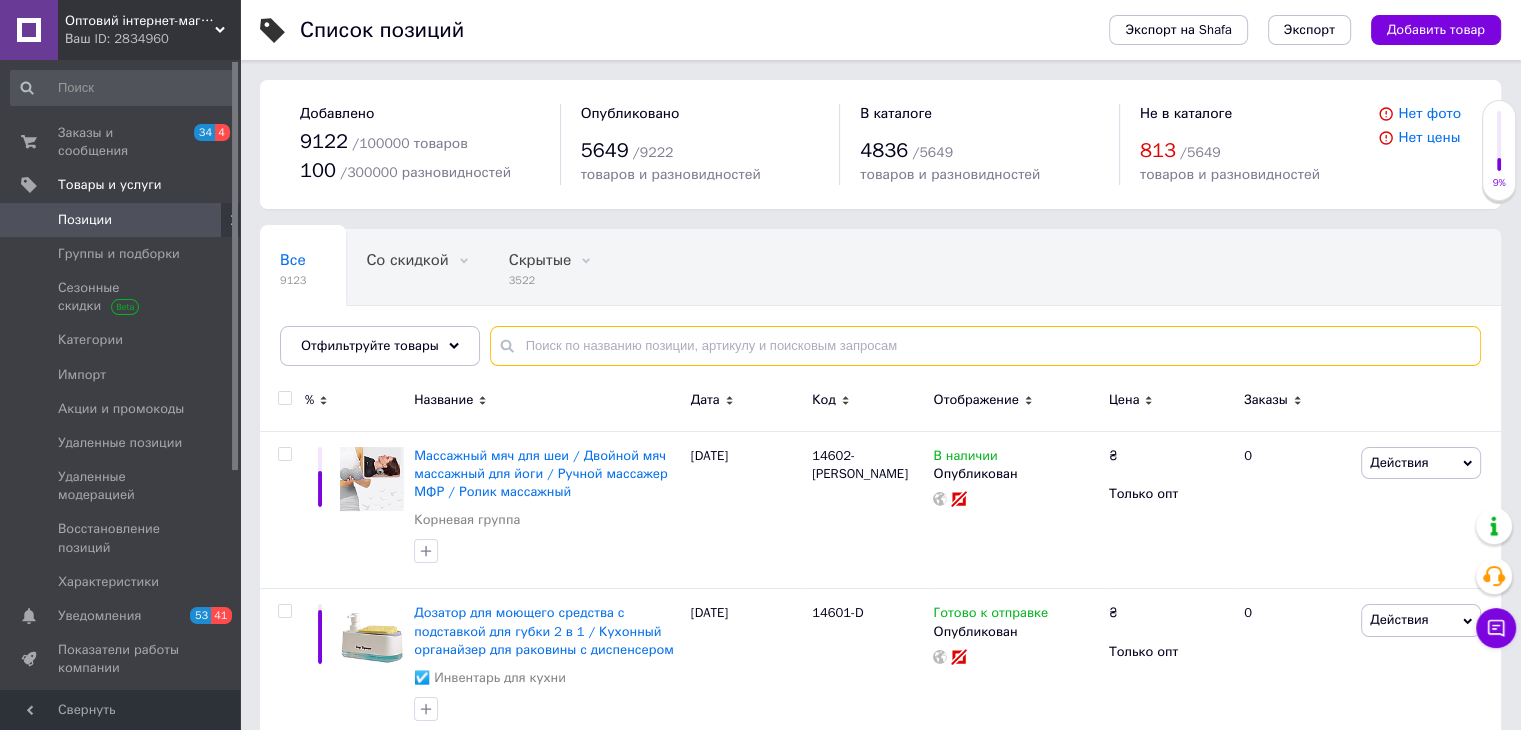 click at bounding box center (985, 346) 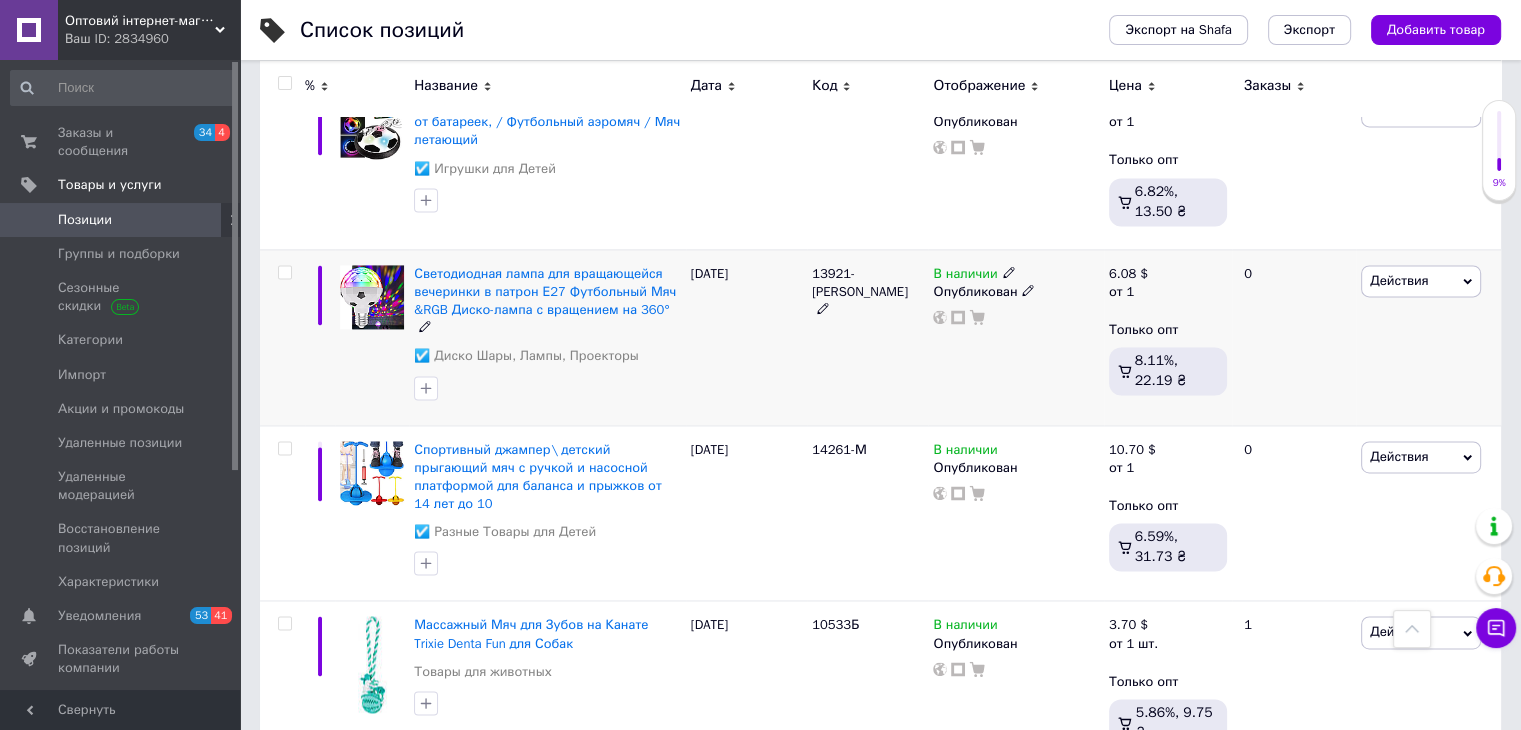 scroll, scrollTop: 2893, scrollLeft: 0, axis: vertical 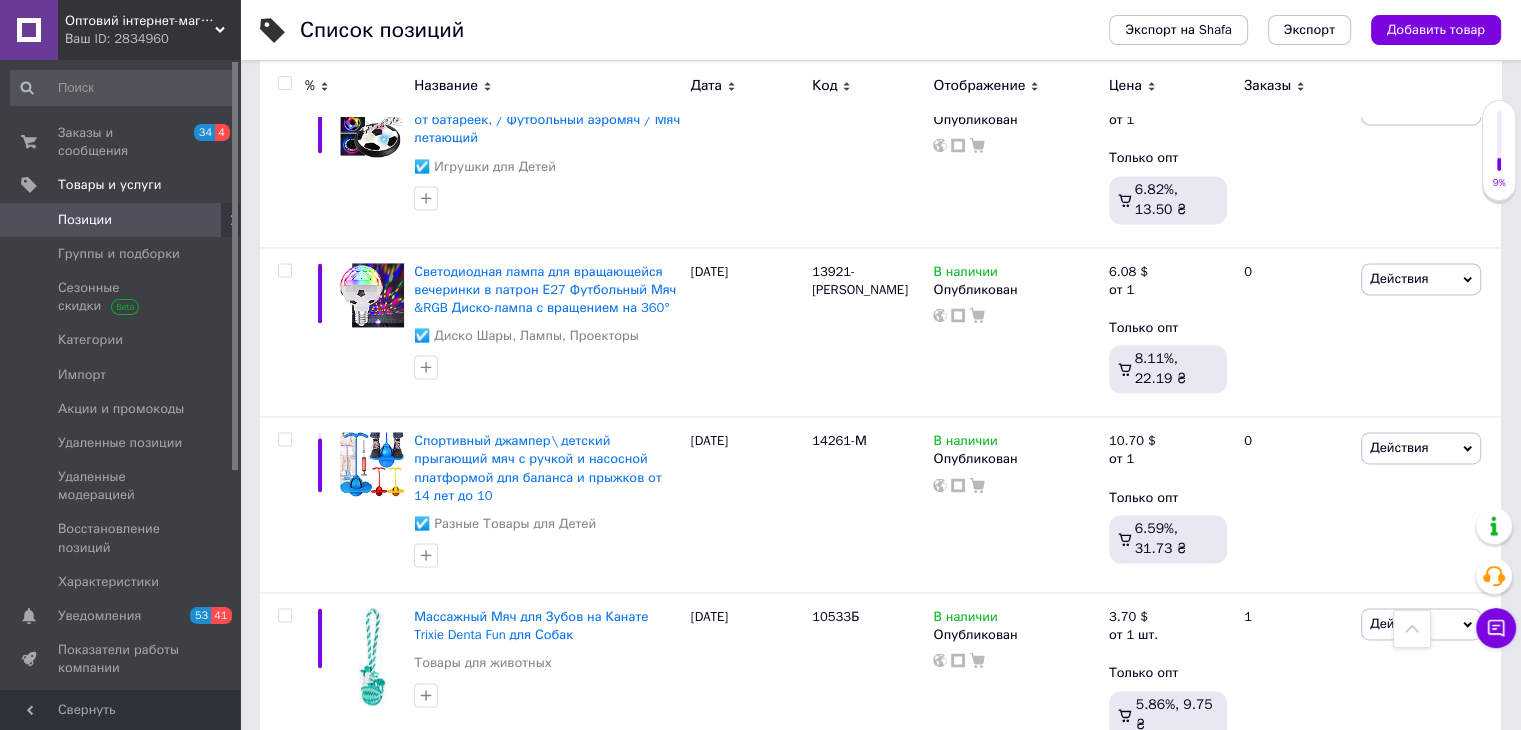 type on "мяч-" 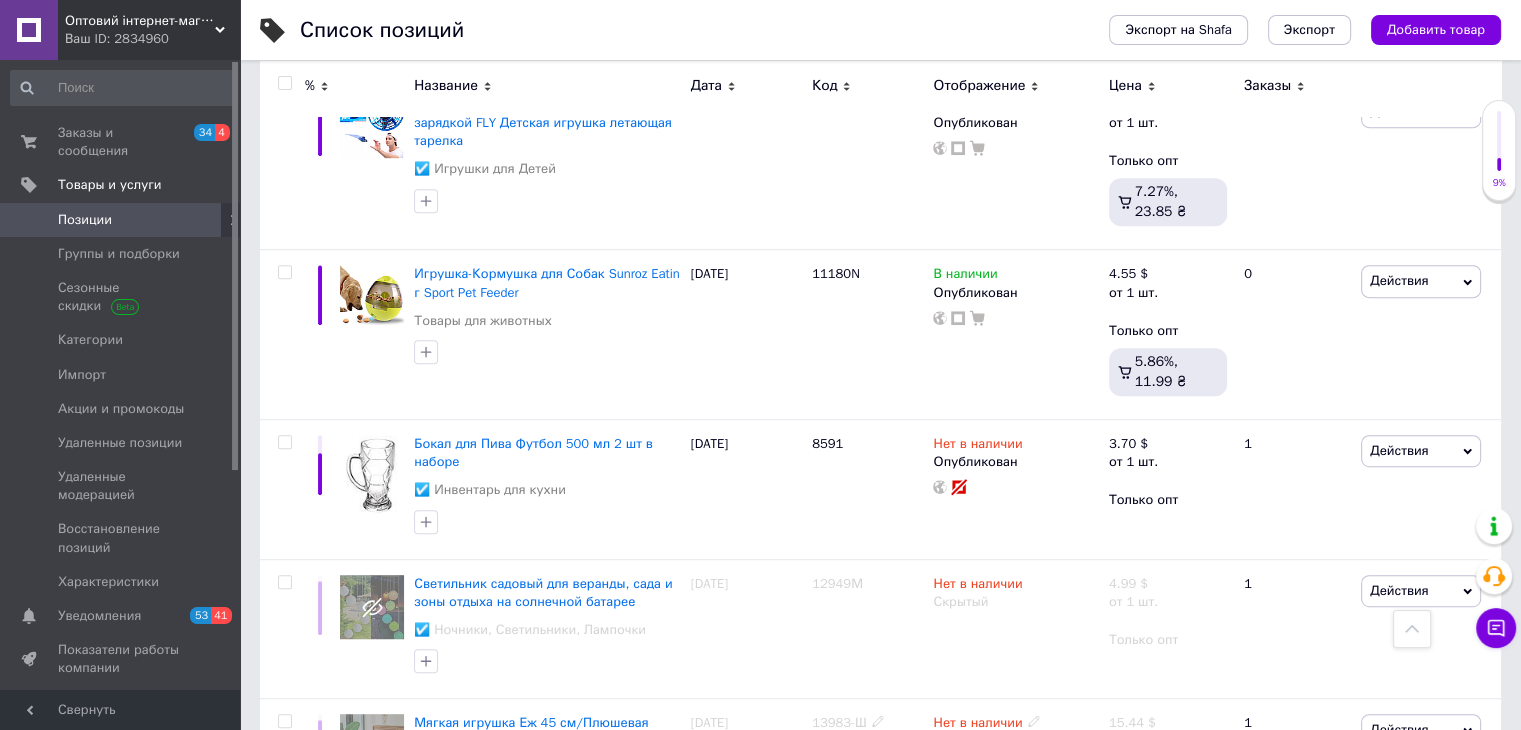 scroll, scrollTop: 972, scrollLeft: 0, axis: vertical 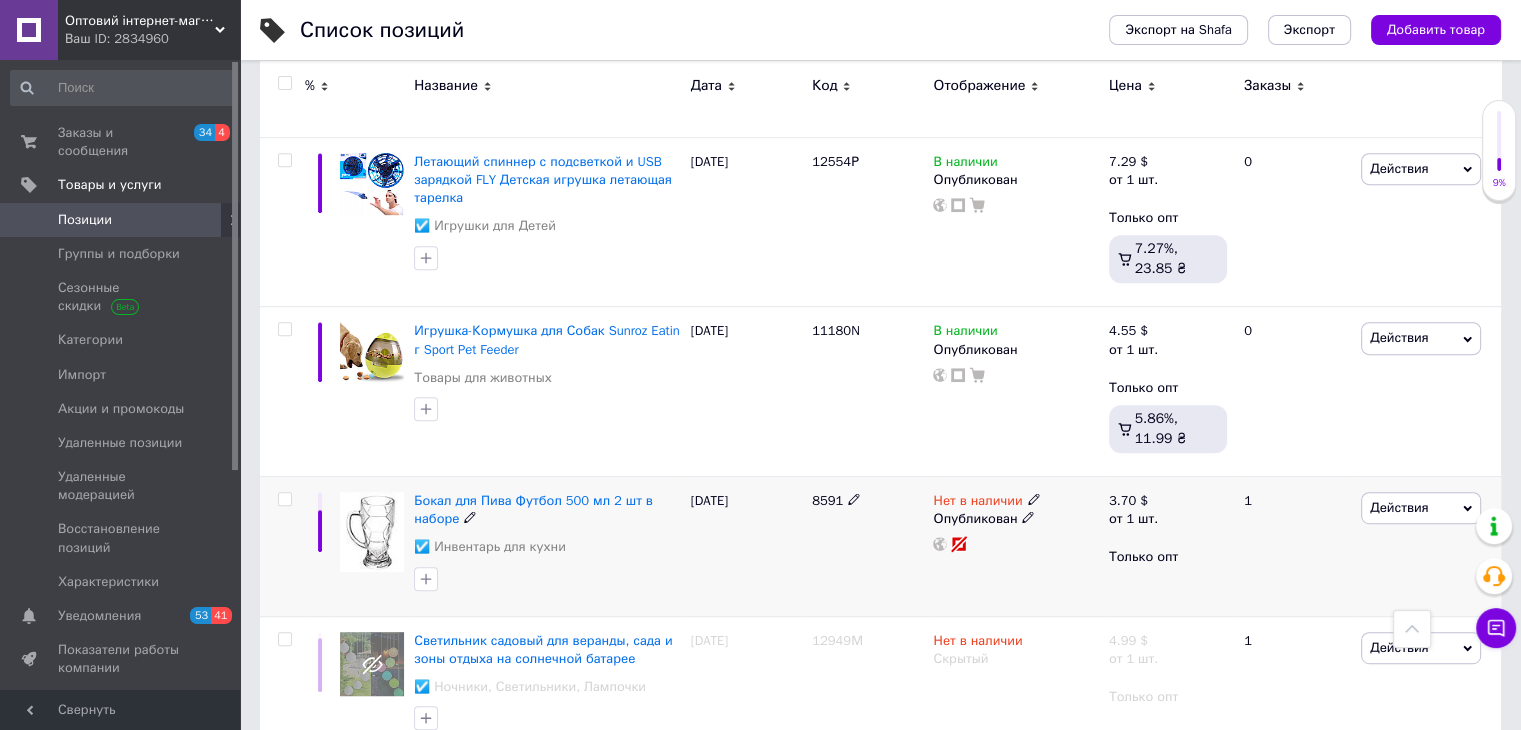 click on "Опубликован" at bounding box center (1015, 519) 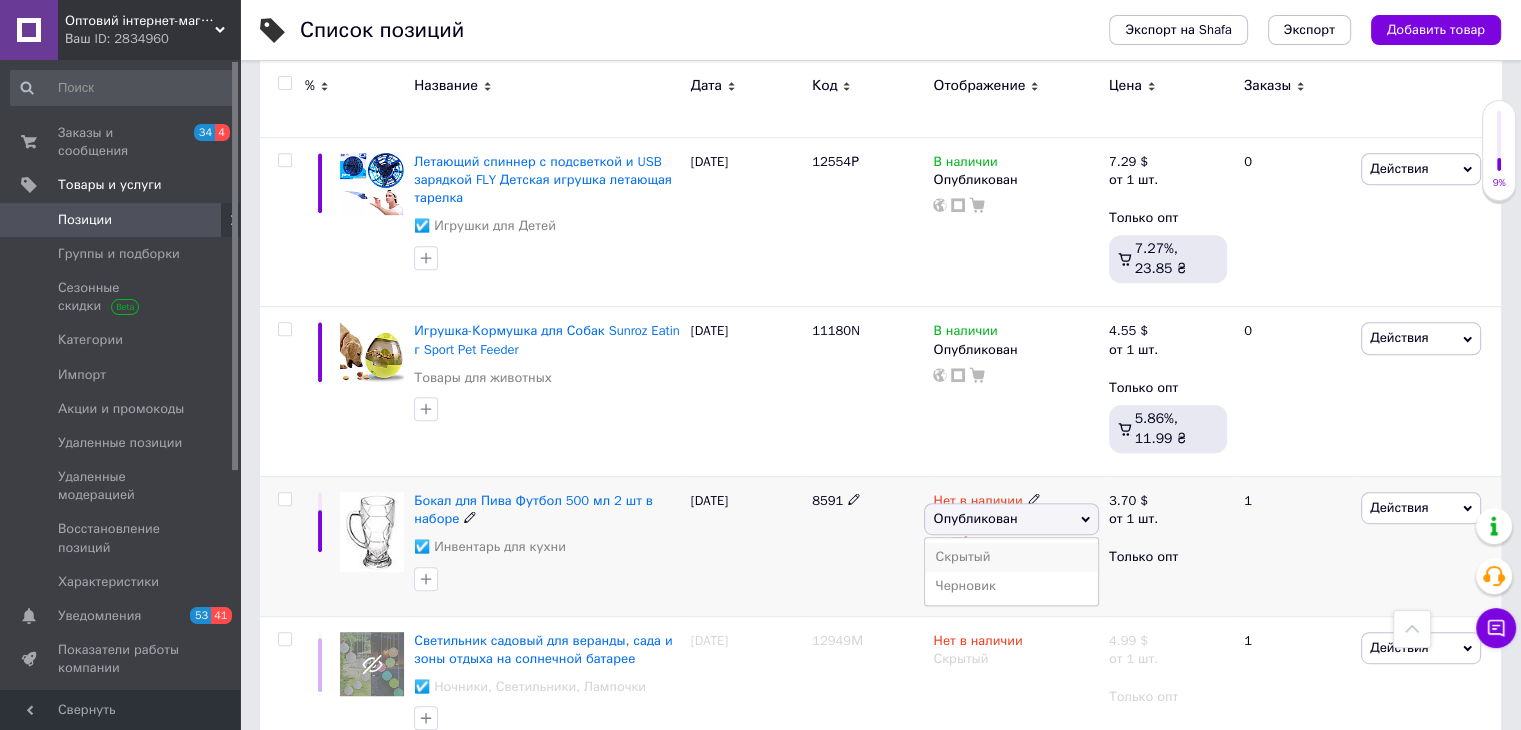 click on "Скрытый" at bounding box center [1011, 557] 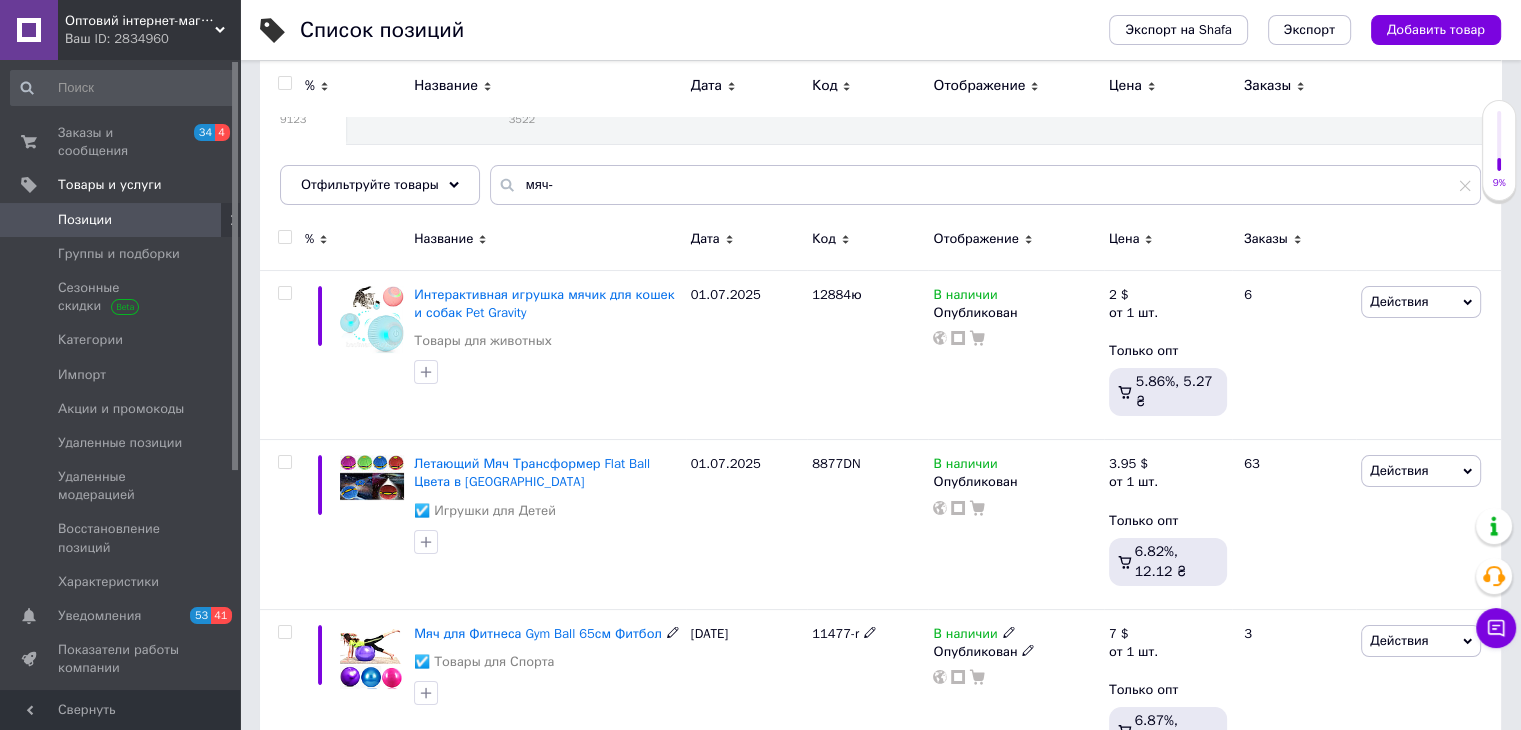scroll, scrollTop: 72, scrollLeft: 0, axis: vertical 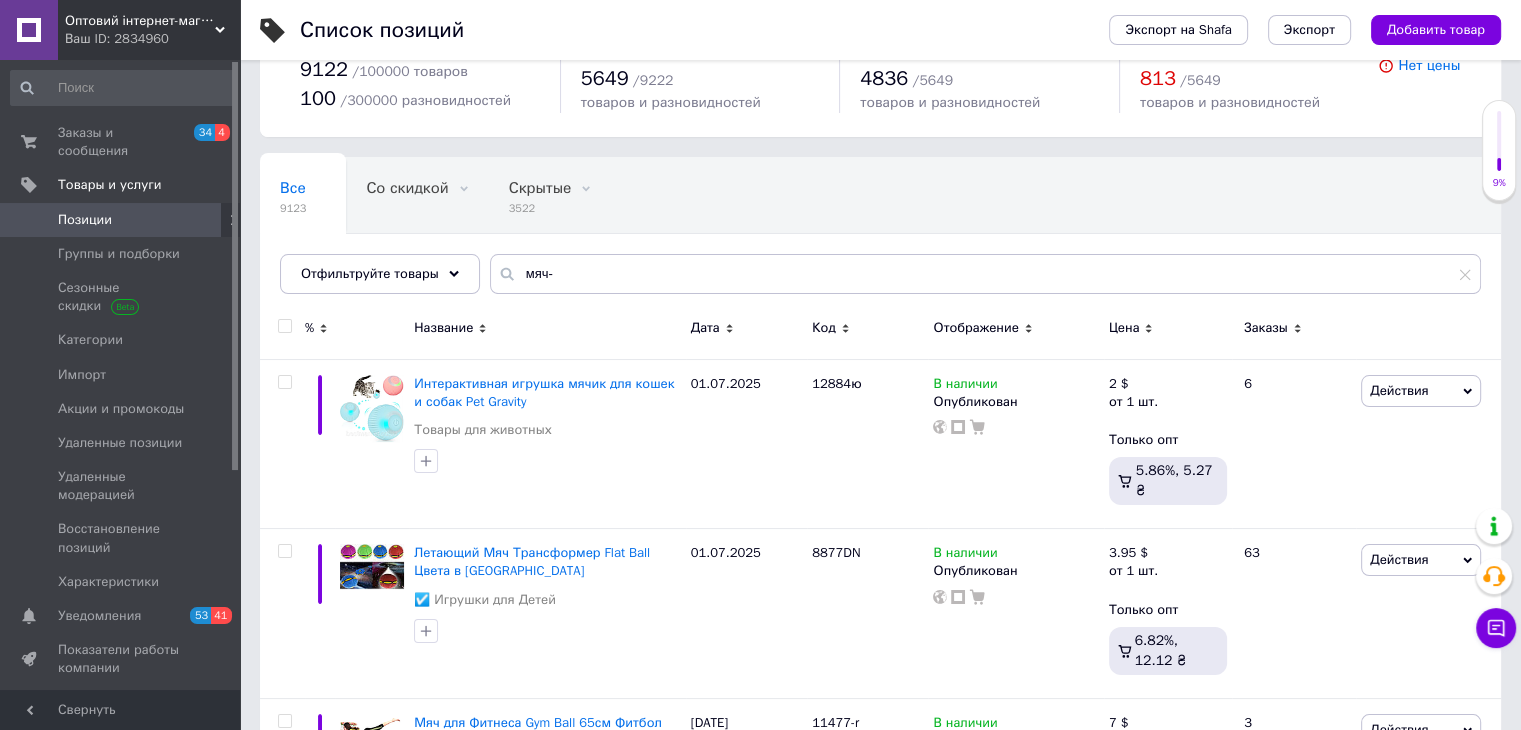 click on "Позиции" at bounding box center (121, 220) 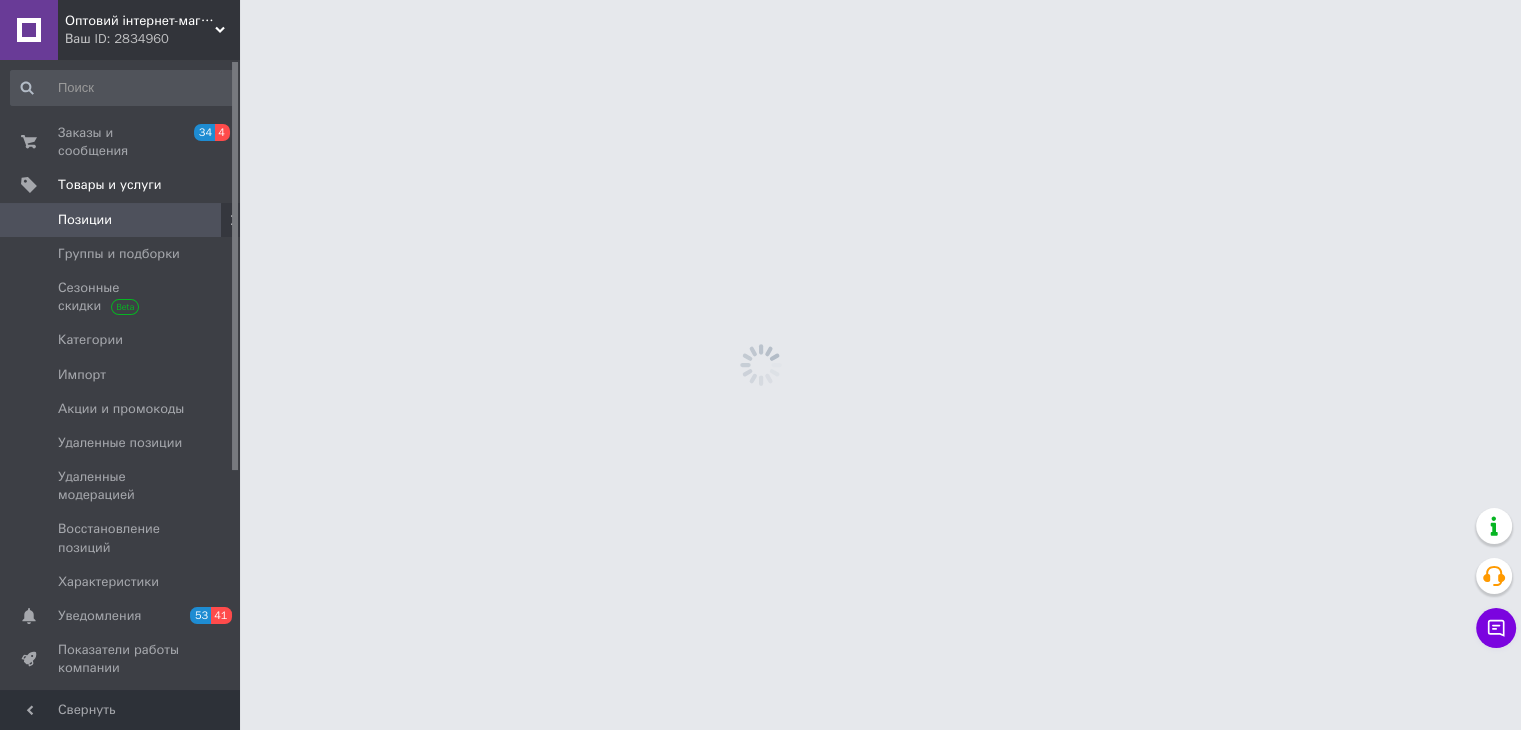 scroll, scrollTop: 0, scrollLeft: 0, axis: both 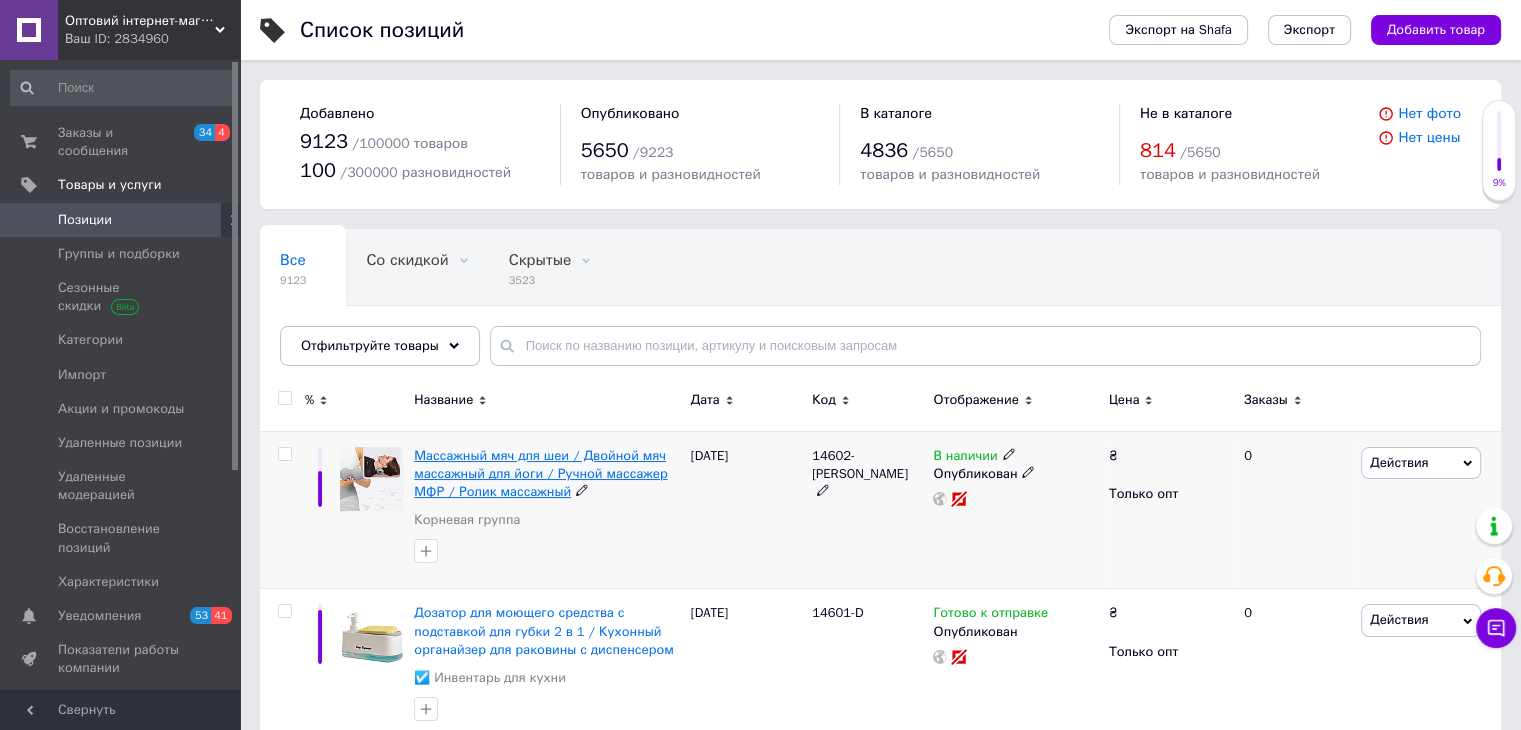 click on "Массажный мяч для шеи / Двойной мяч массажный для йоги / Ручной массажер МФР / Ролик массажный" at bounding box center (540, 473) 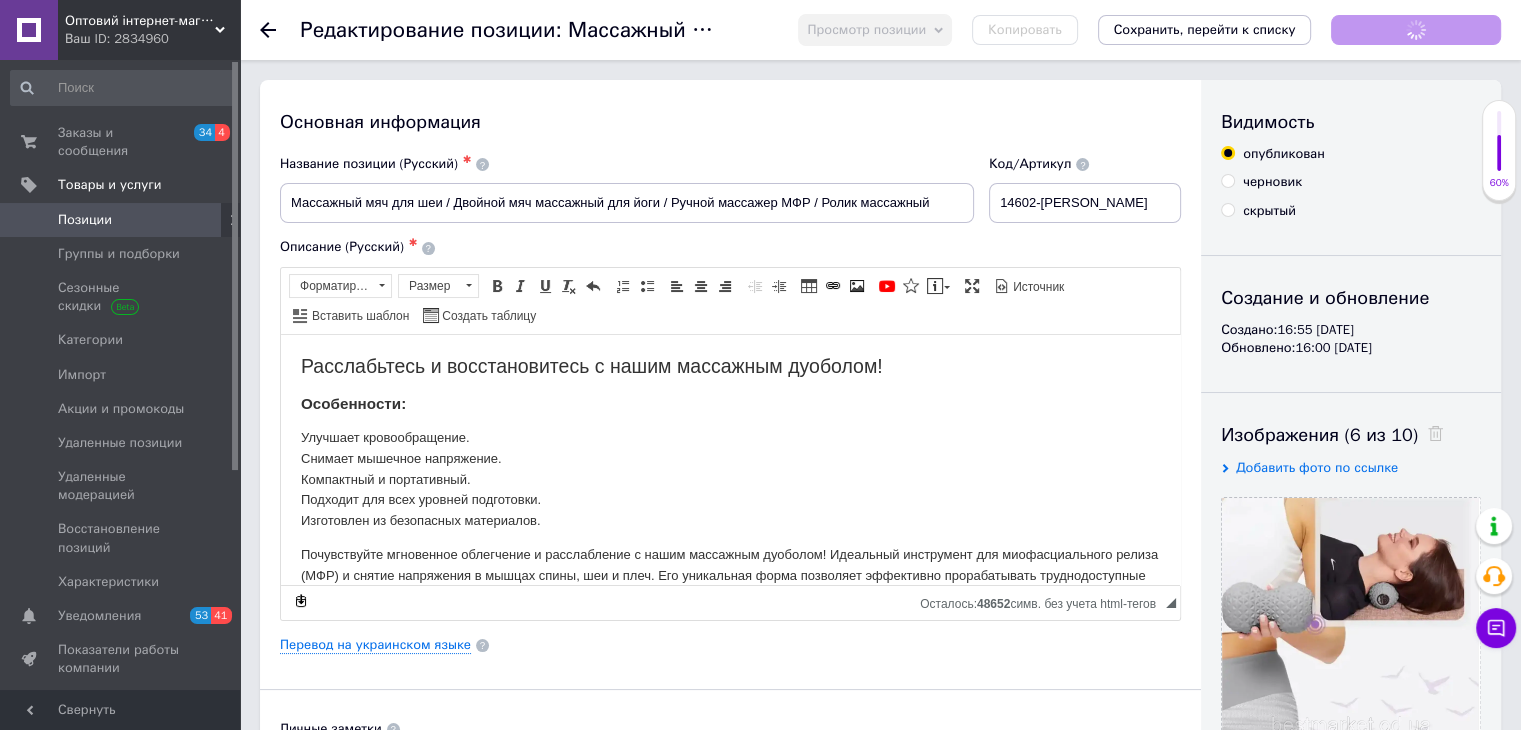 scroll, scrollTop: 0, scrollLeft: 0, axis: both 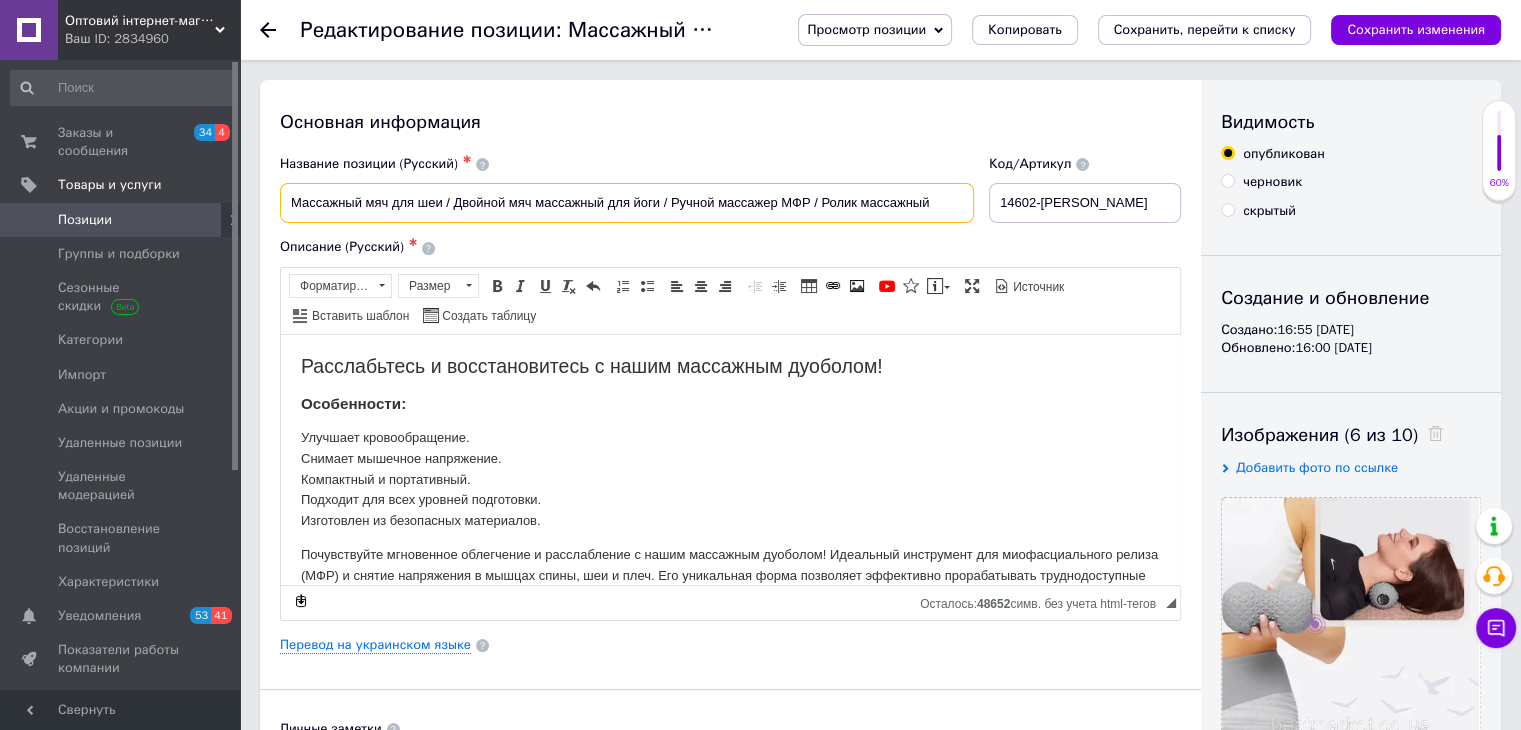click on "Массажный мяч для шеи / Двойной мяч массажный для йоги / Ручной массажер МФР / Ролик массажный" at bounding box center [627, 203] 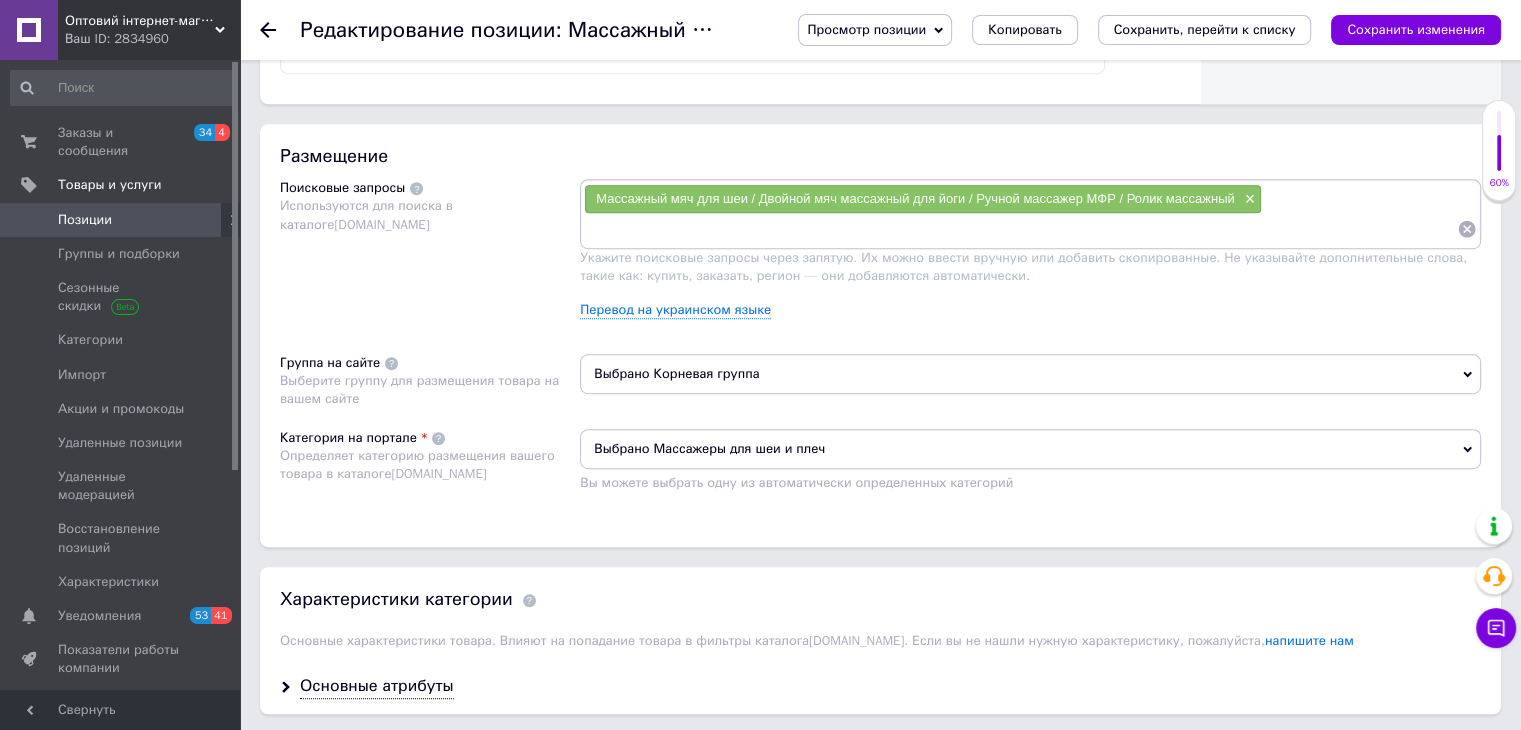 scroll, scrollTop: 1100, scrollLeft: 0, axis: vertical 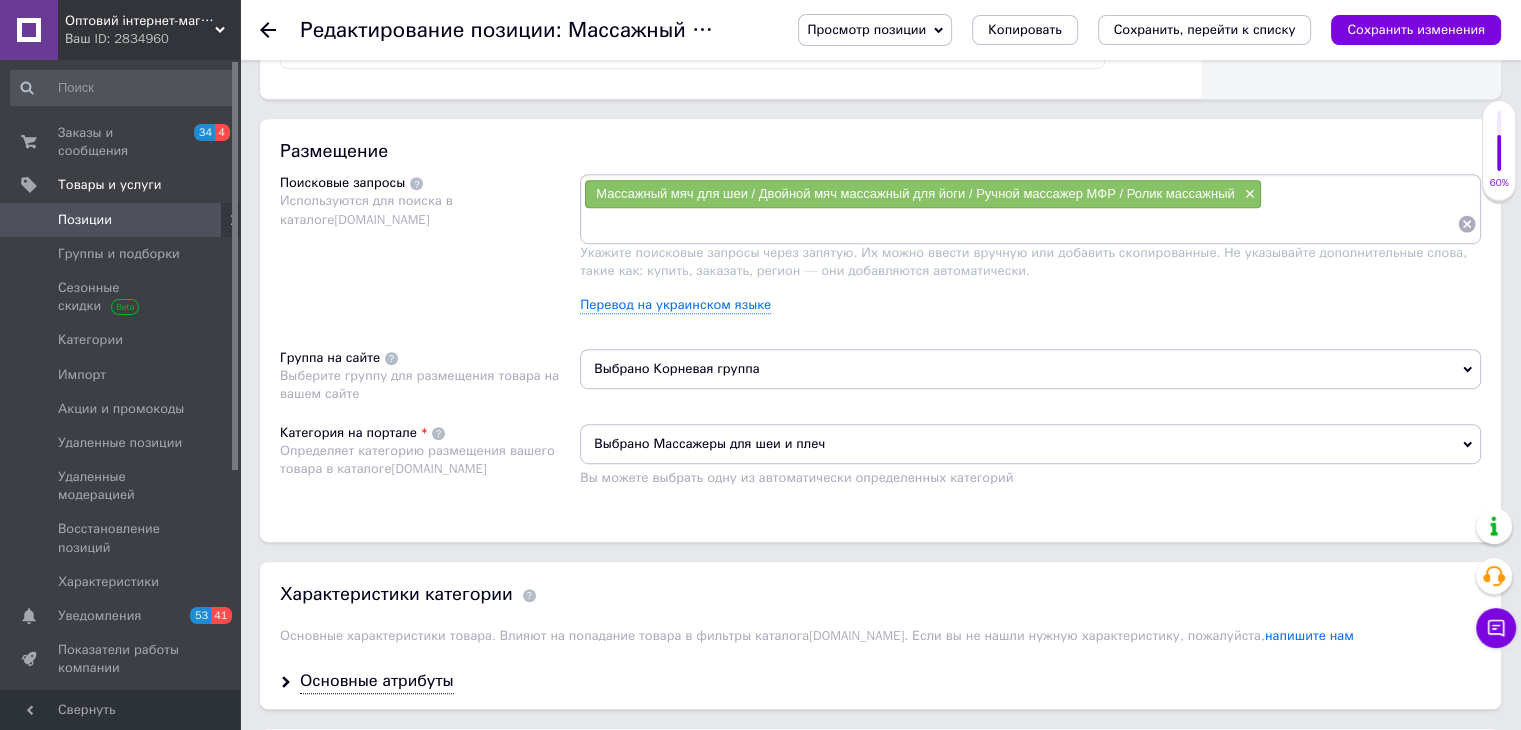 click on "Выбрано Корневая группа" at bounding box center (1030, 369) 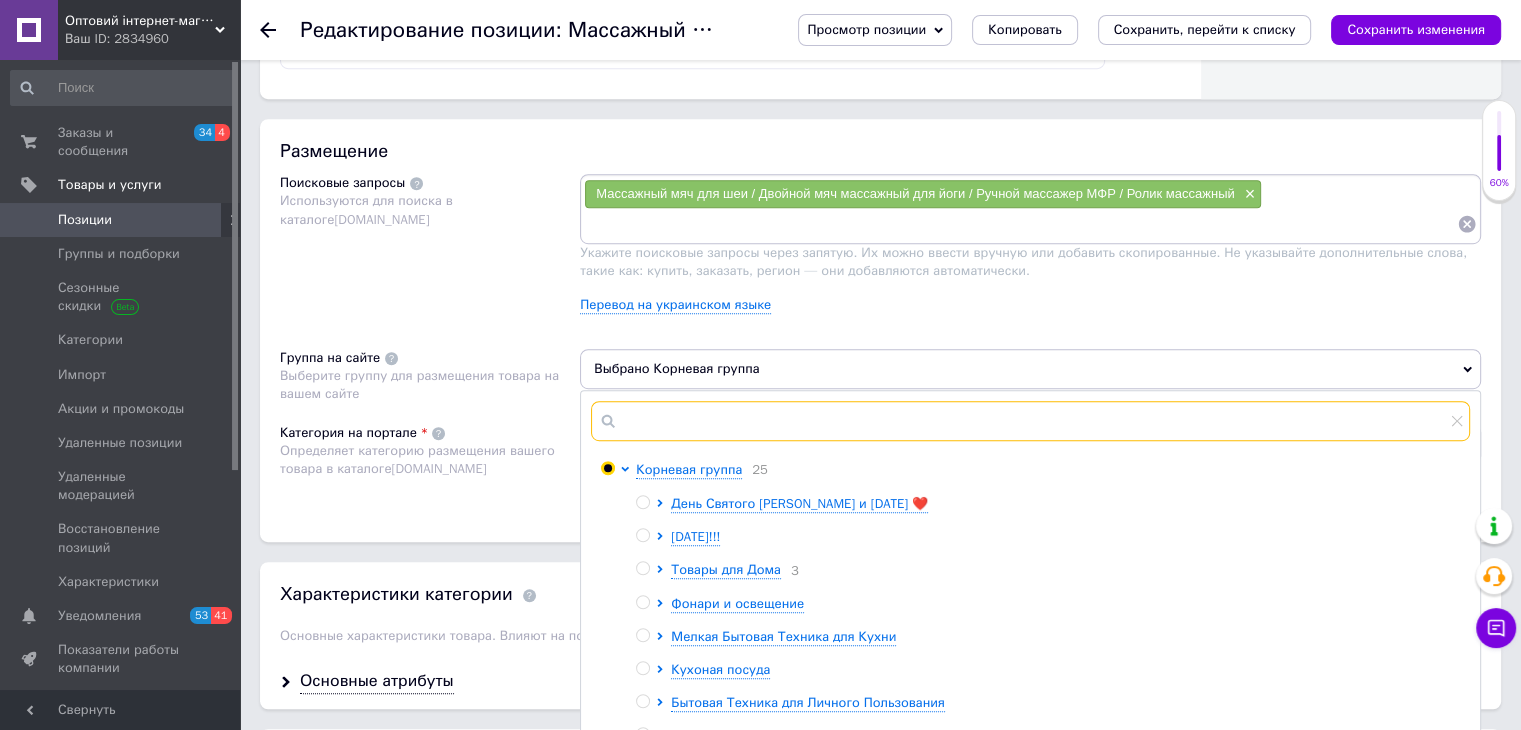 click at bounding box center [1030, 421] 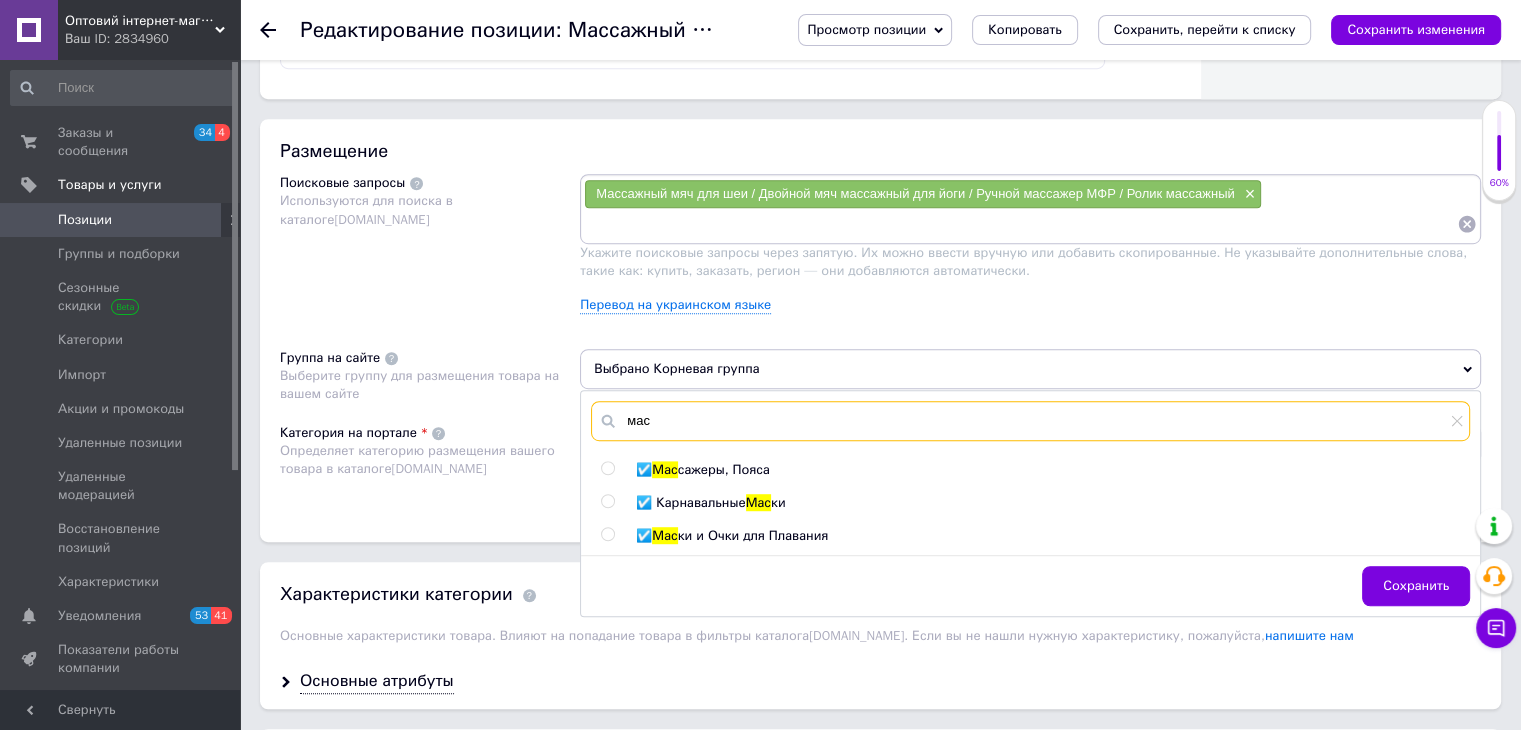 type on "мас" 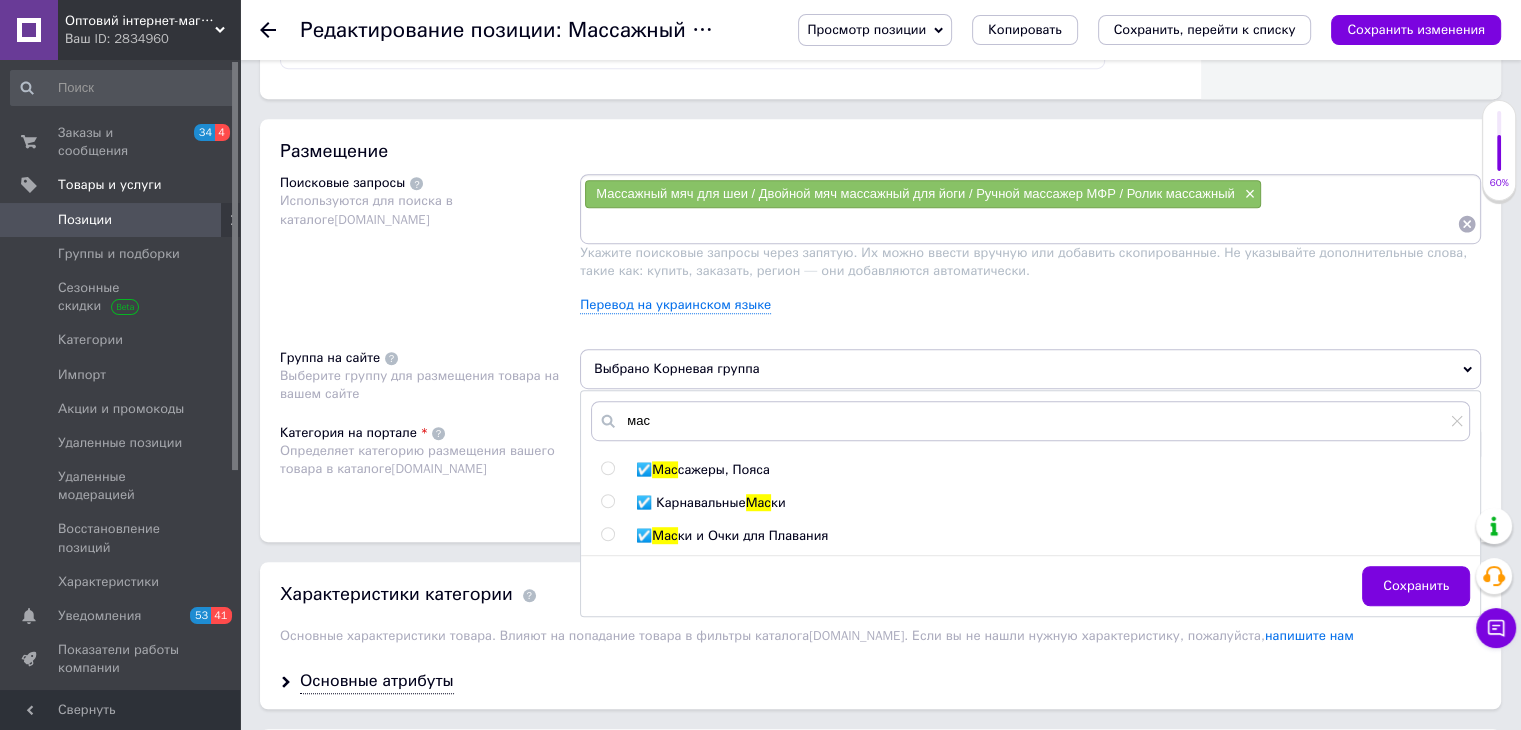click at bounding box center [607, 468] 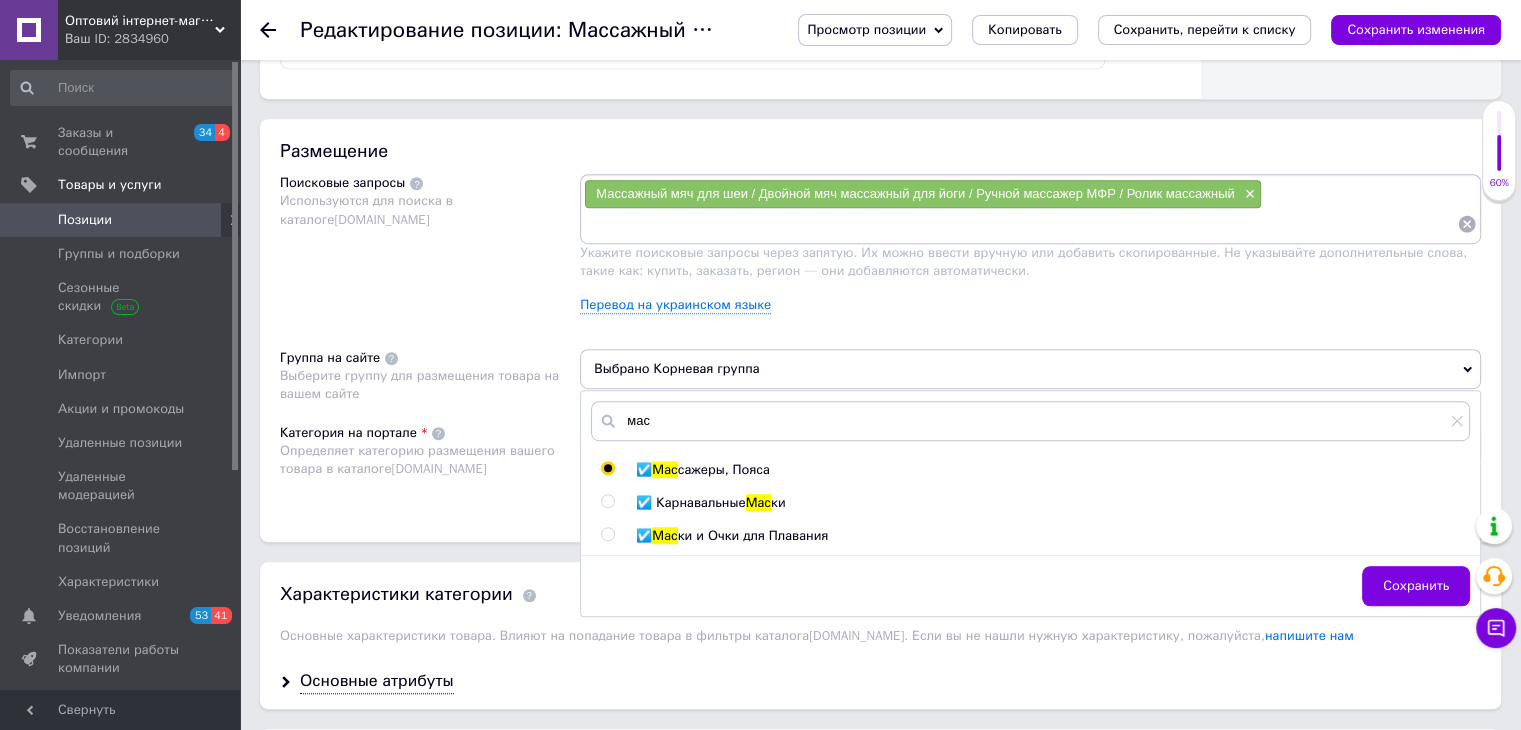 radio on "true" 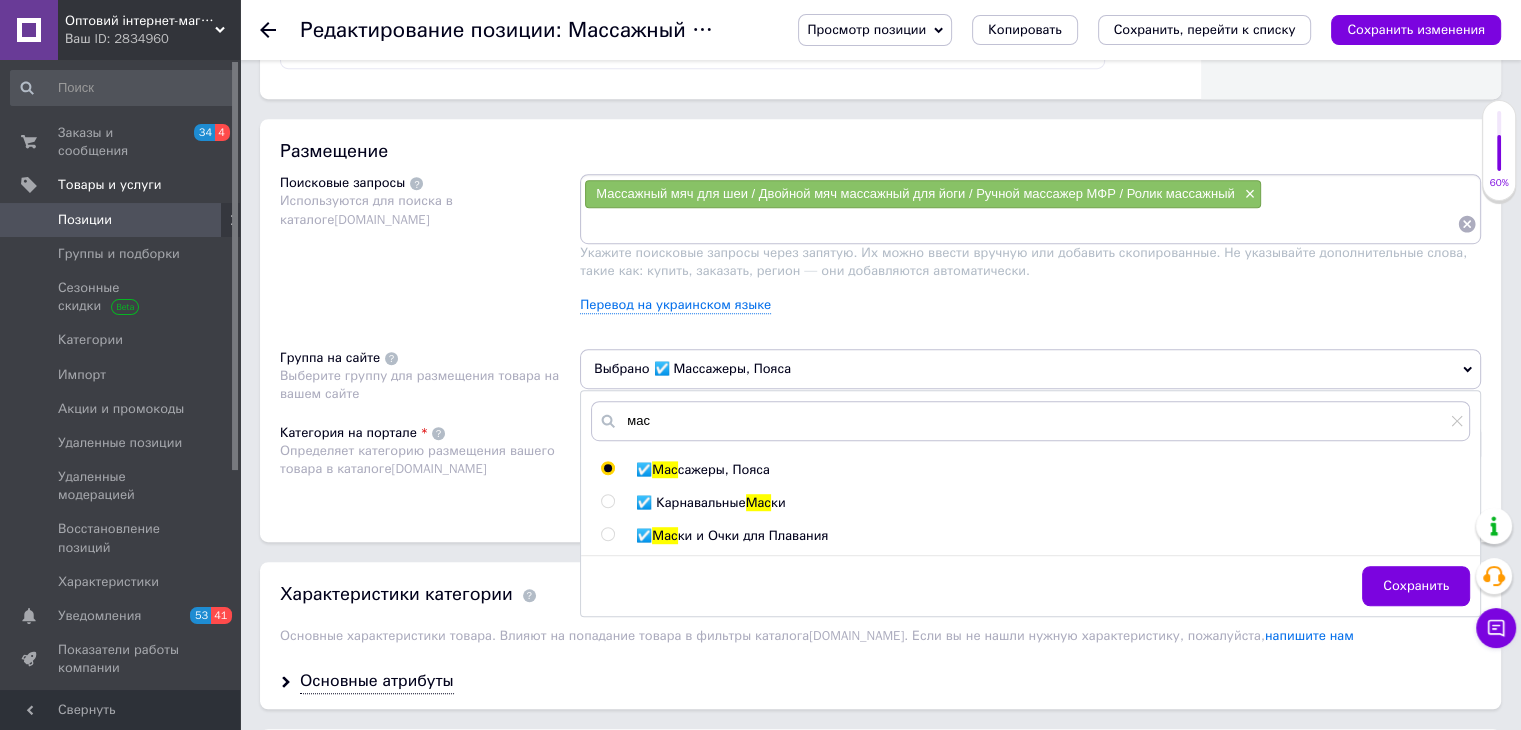 click on "Категория на портале Определяет категорию размещения вашего товара в каталоге  Prom.ua" at bounding box center [430, 463] 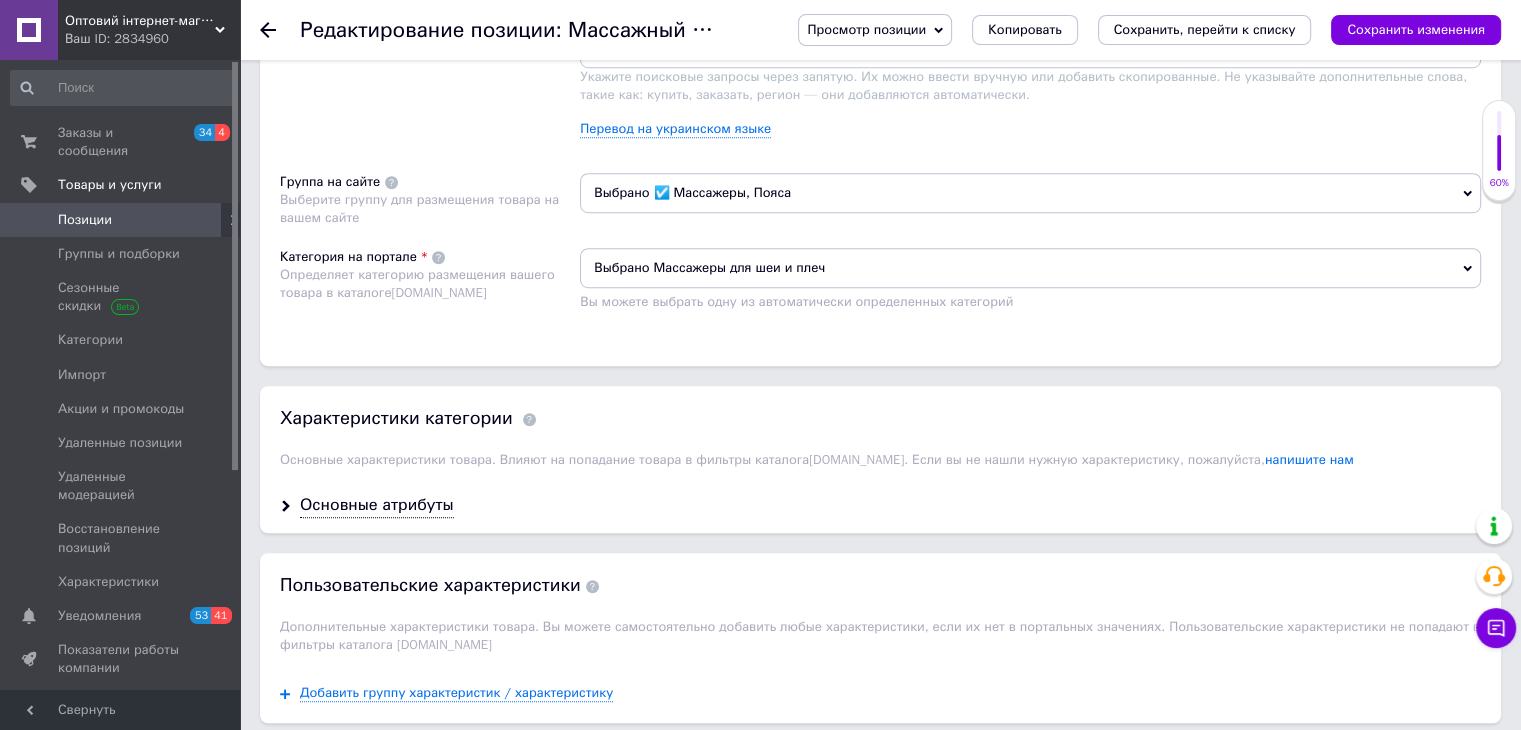 scroll, scrollTop: 1500, scrollLeft: 0, axis: vertical 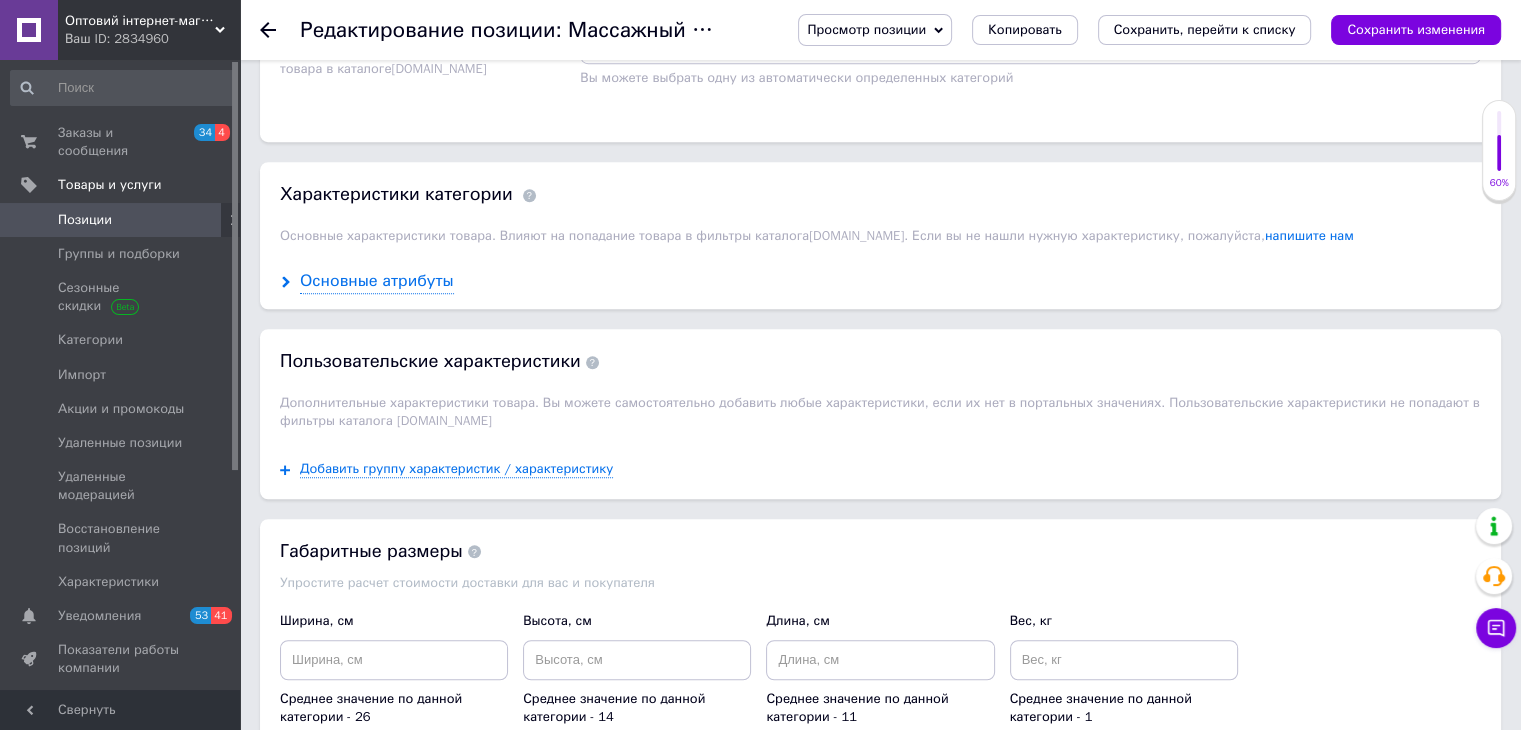 click on "Основные атрибуты" at bounding box center [377, 281] 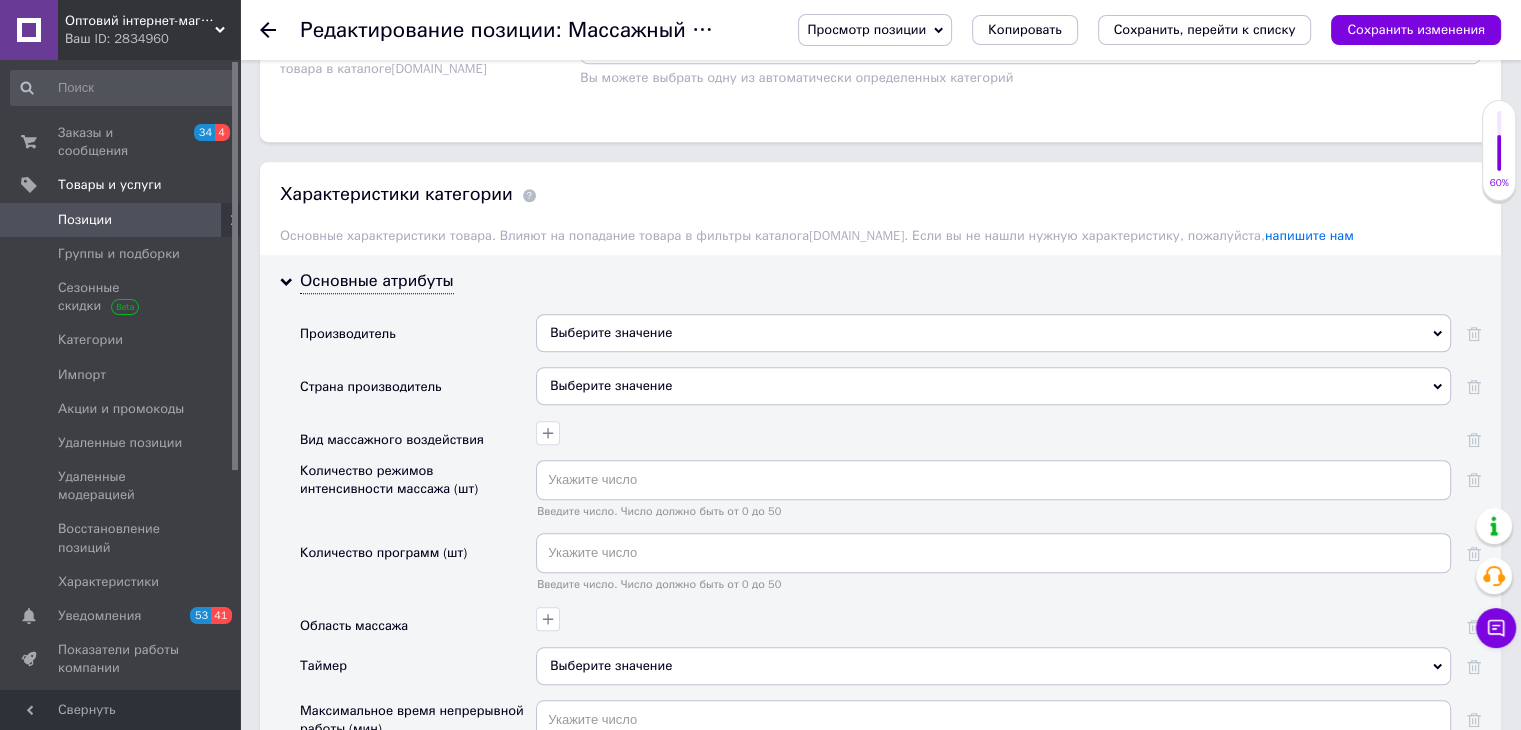 click on "Выберите значение" at bounding box center [993, 386] 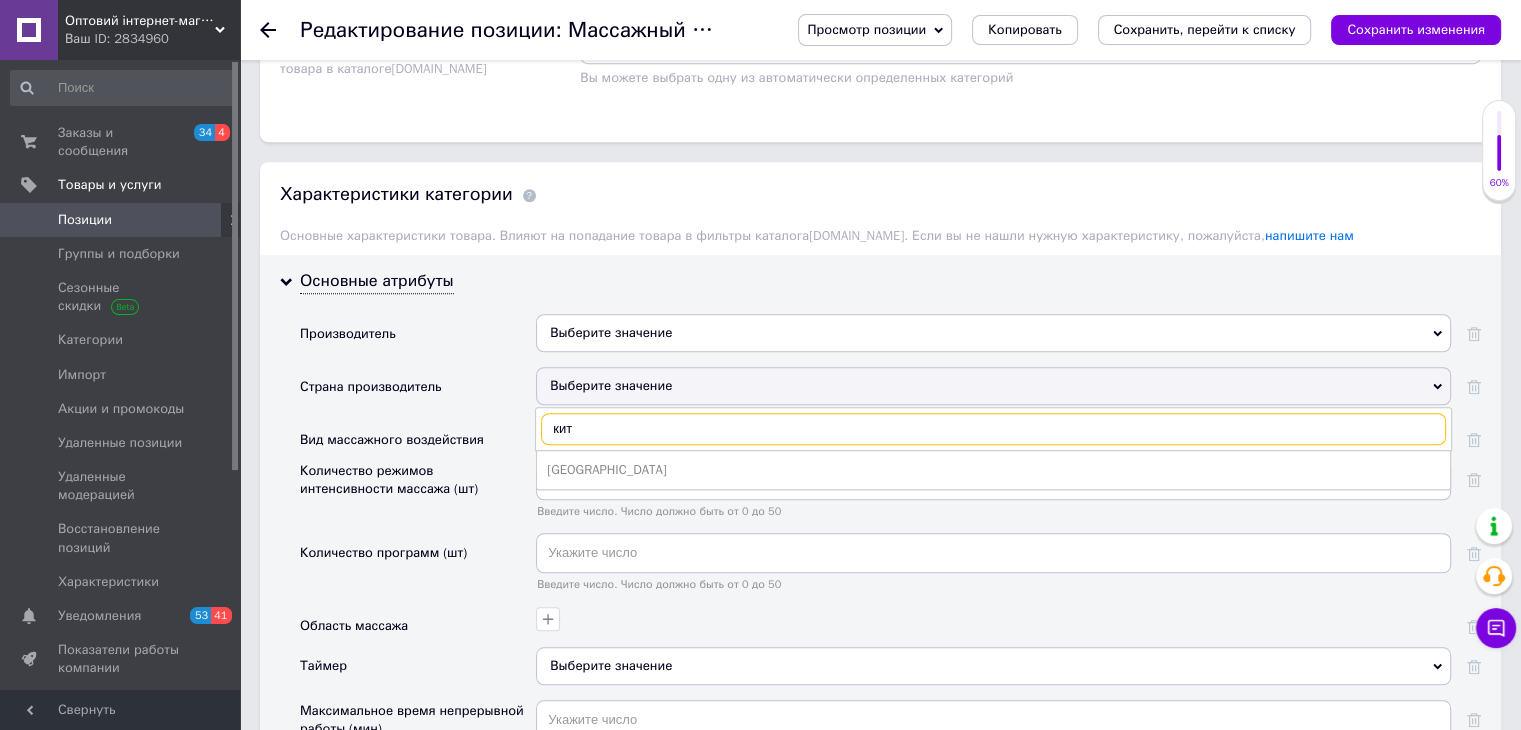 type on "кит" 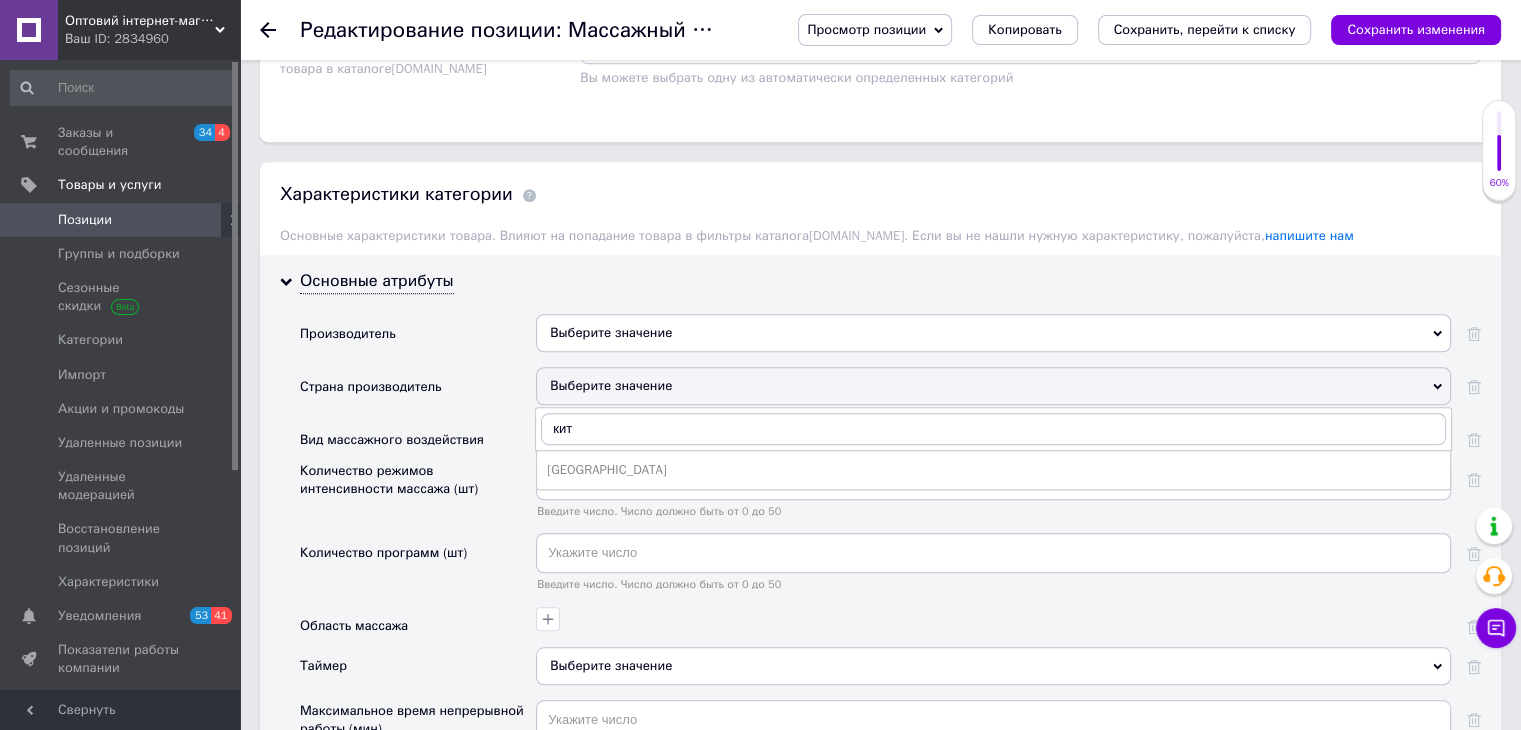 click on "[GEOGRAPHIC_DATA]" at bounding box center (993, 470) 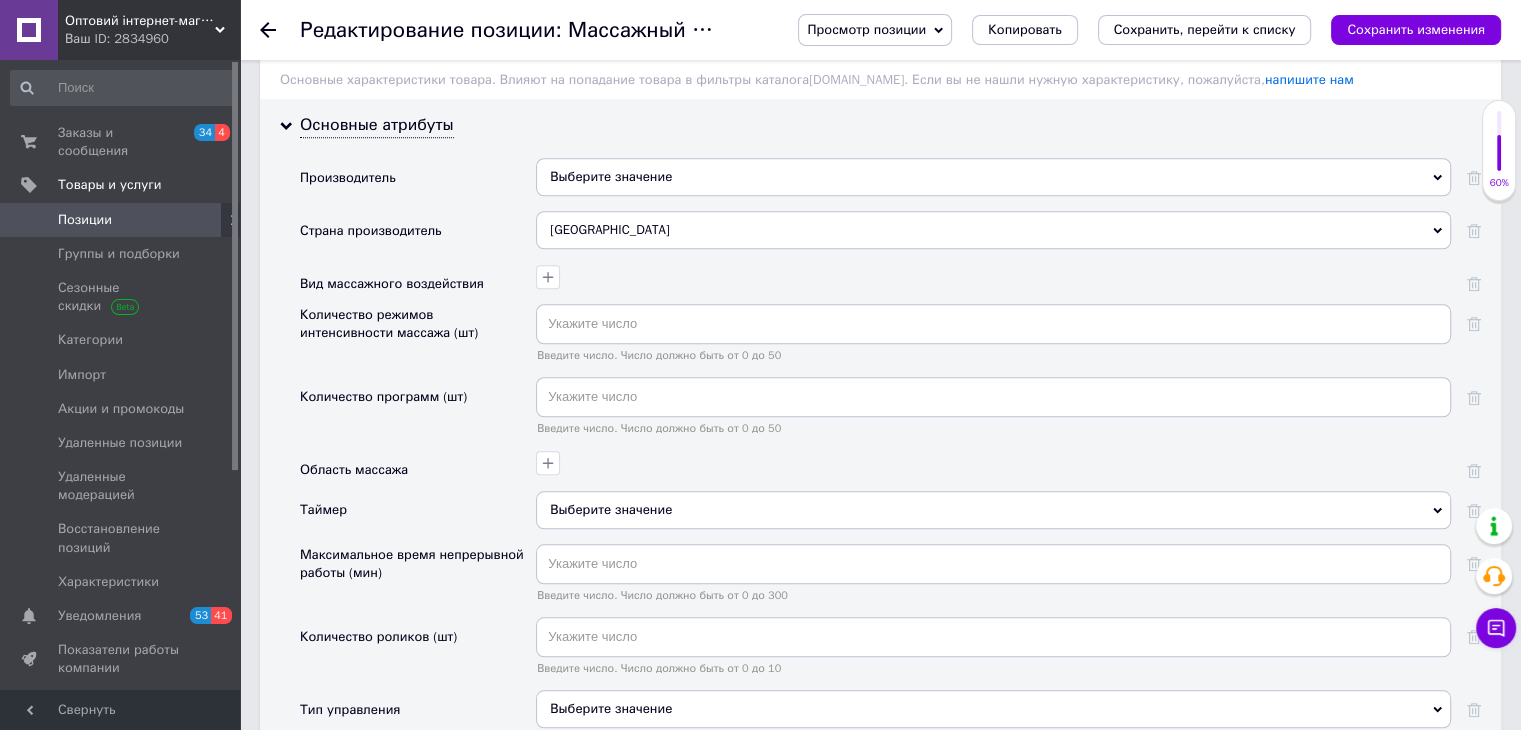 scroll, scrollTop: 1700, scrollLeft: 0, axis: vertical 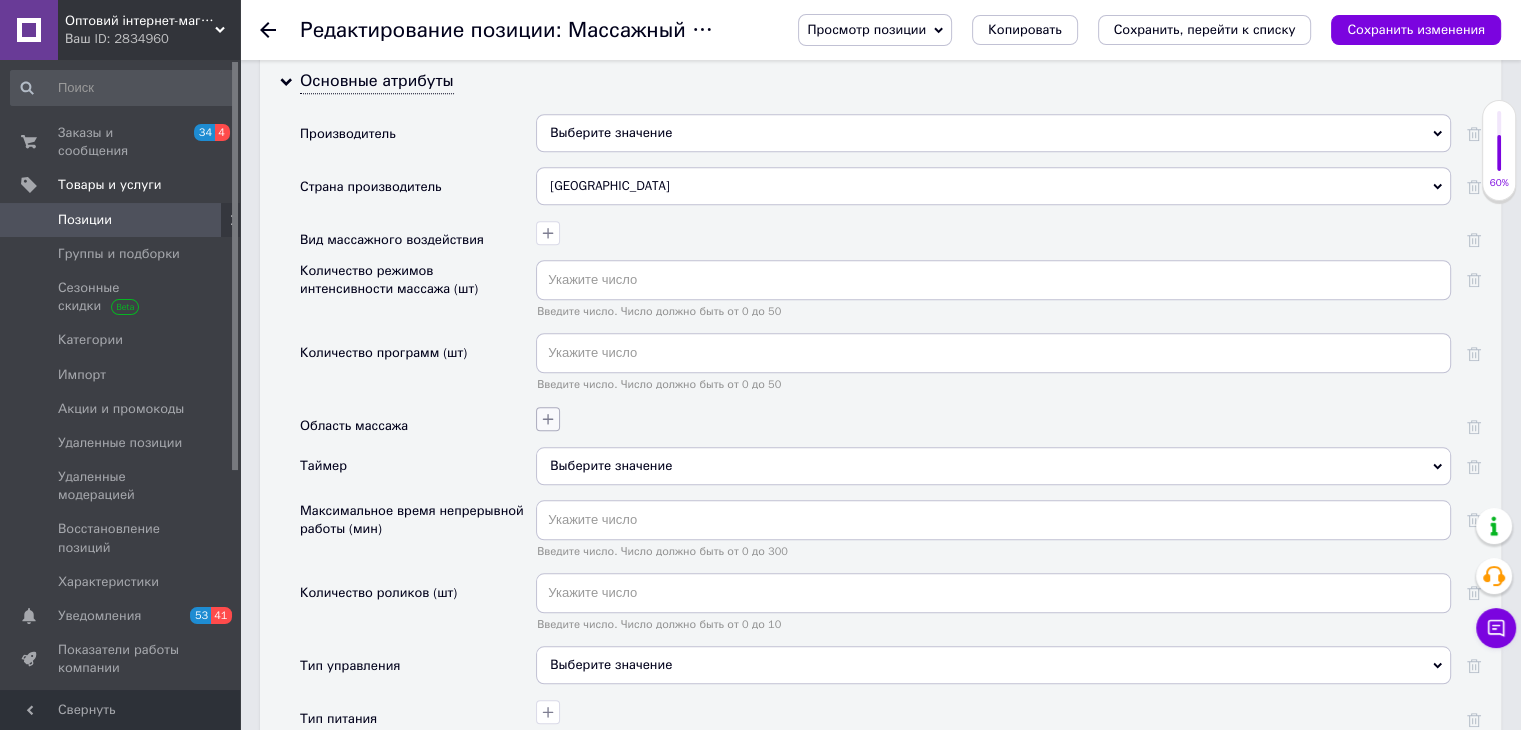 click at bounding box center (548, 419) 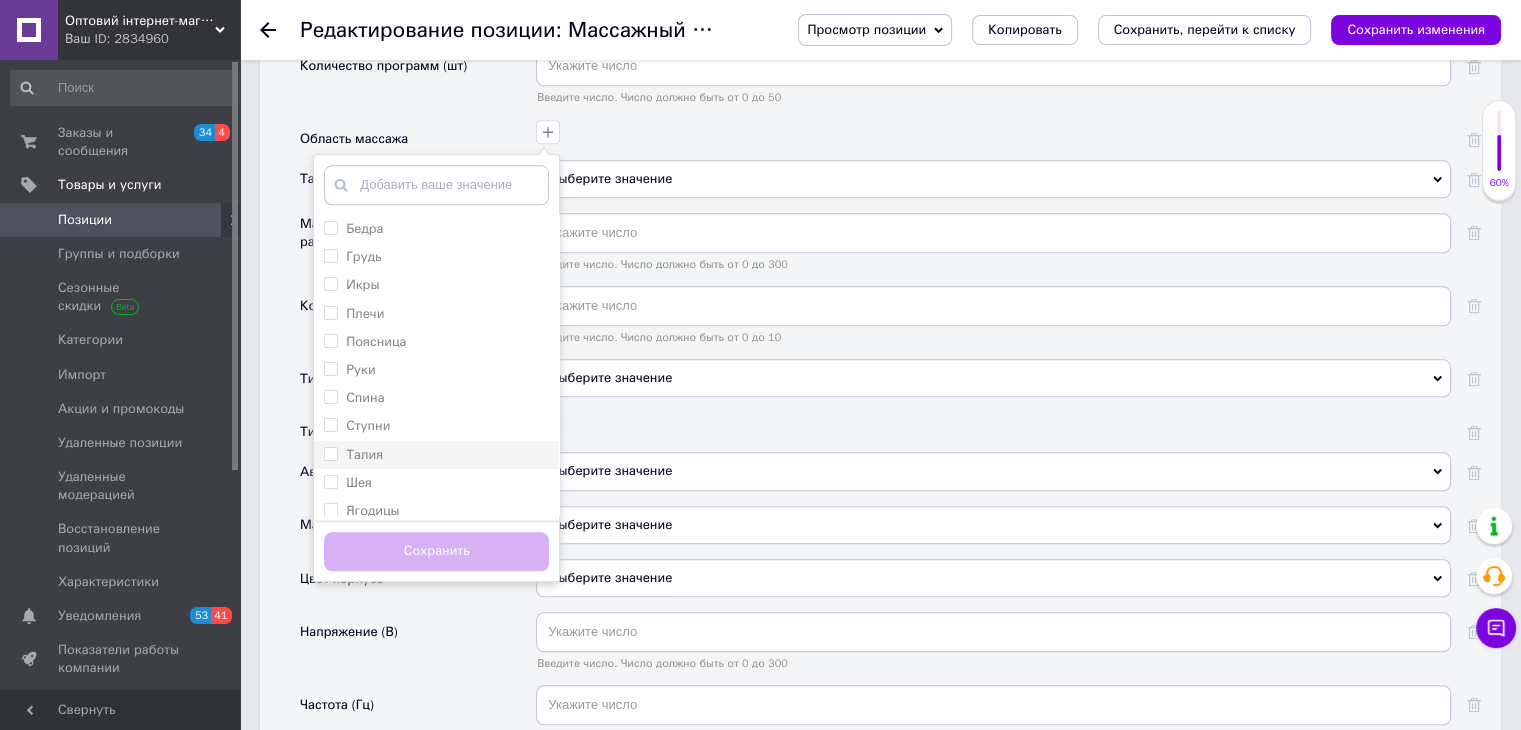 scroll, scrollTop: 2000, scrollLeft: 0, axis: vertical 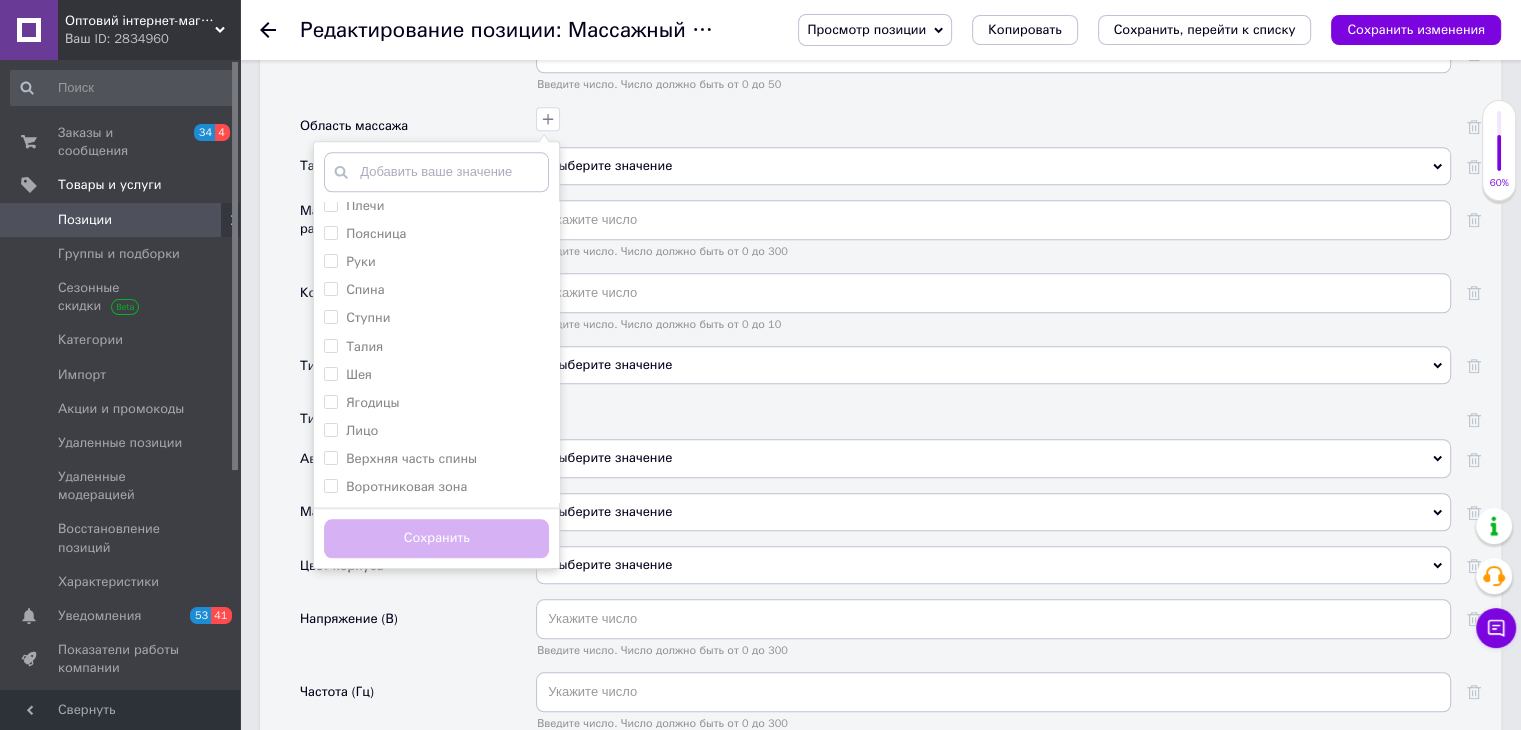 click on "Введите число. Число должно быть от 0 до 10" at bounding box center (993, 324) 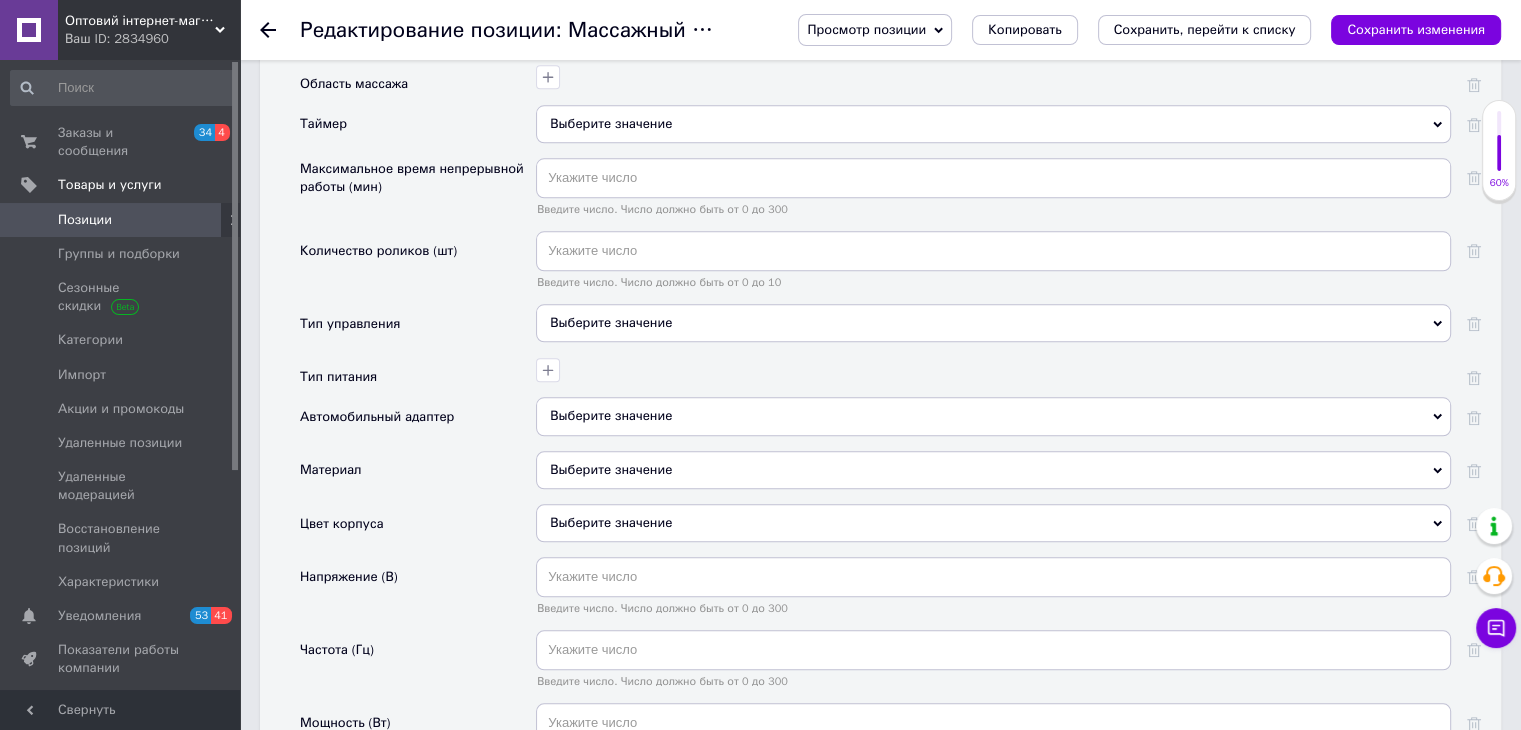 scroll, scrollTop: 2000, scrollLeft: 0, axis: vertical 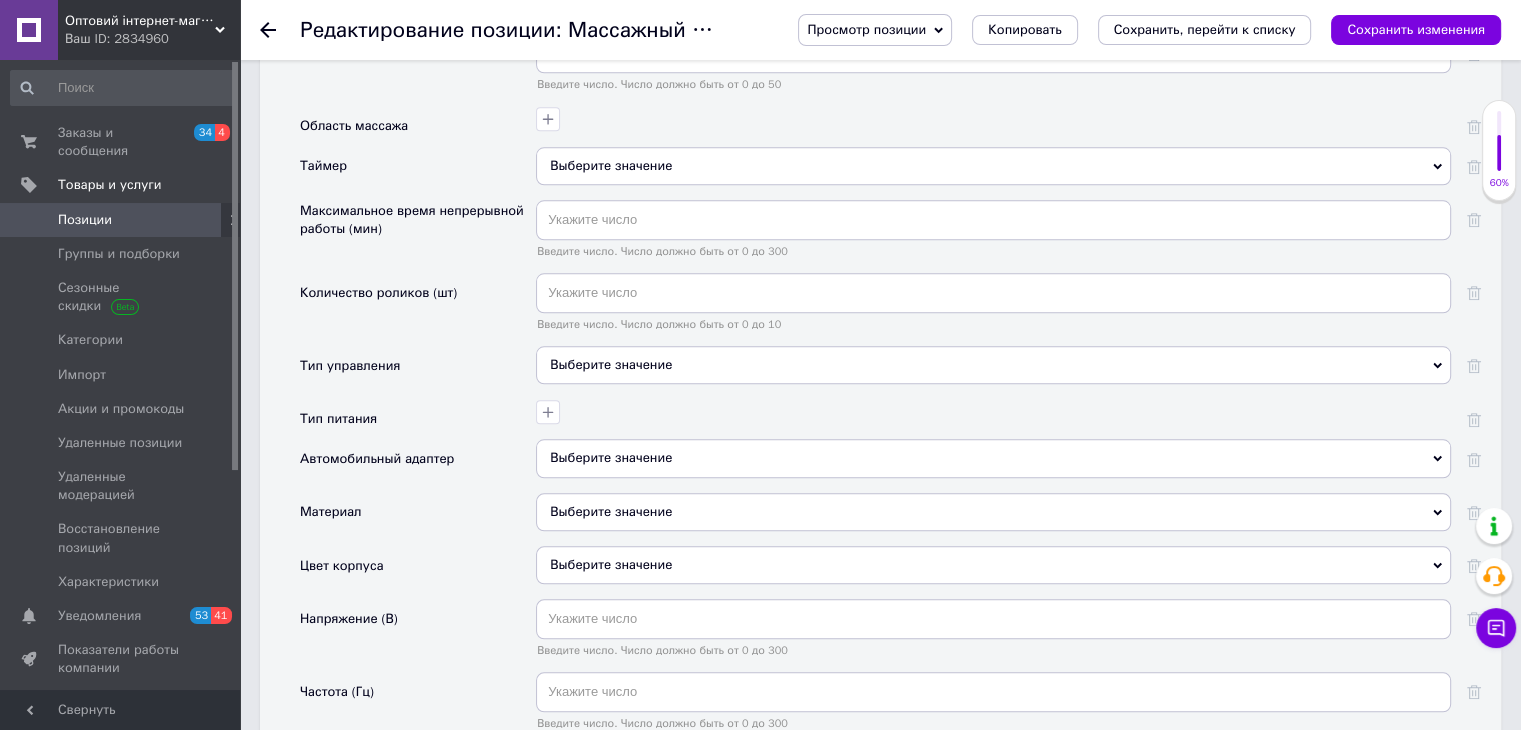 click on "Выберите значение" at bounding box center [993, 565] 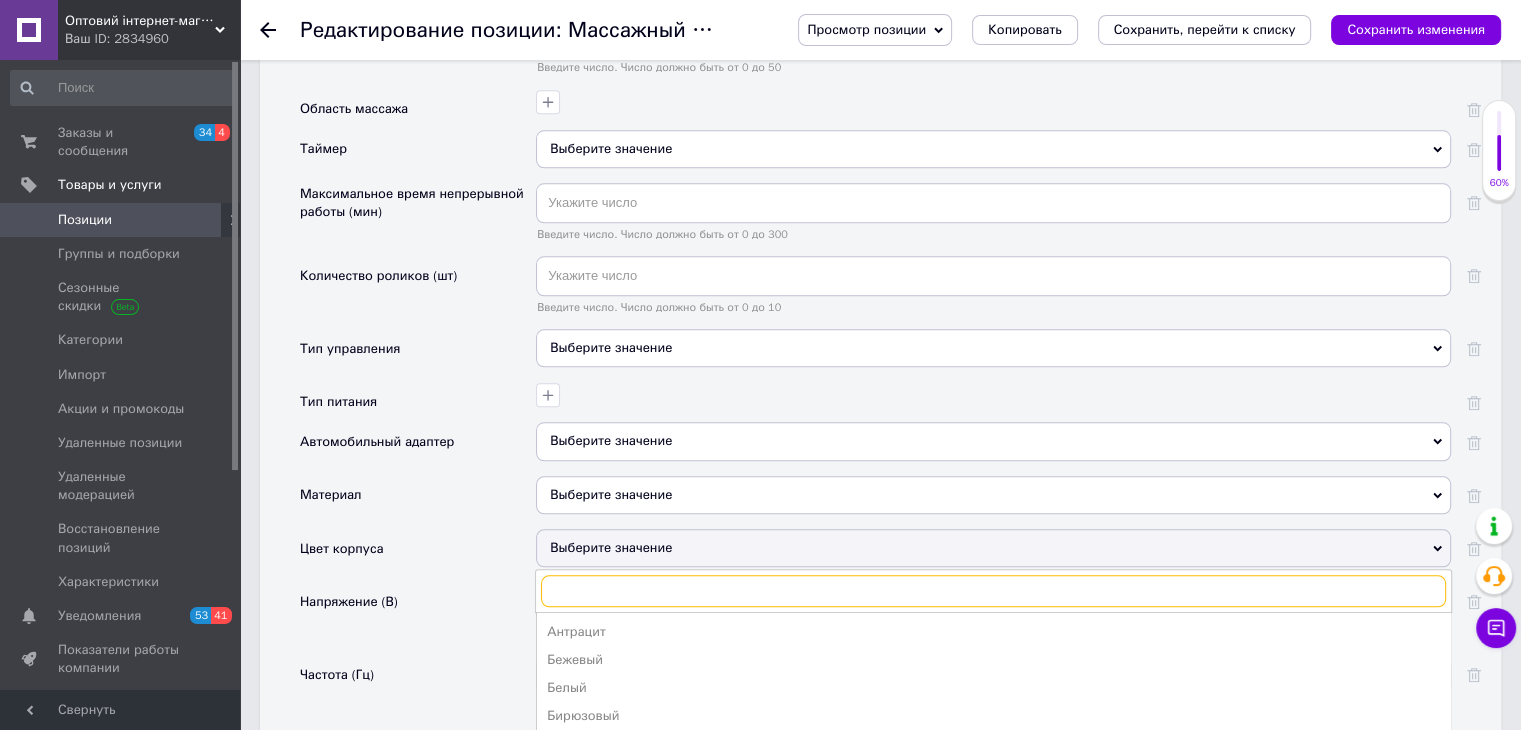 scroll, scrollTop: 2200, scrollLeft: 0, axis: vertical 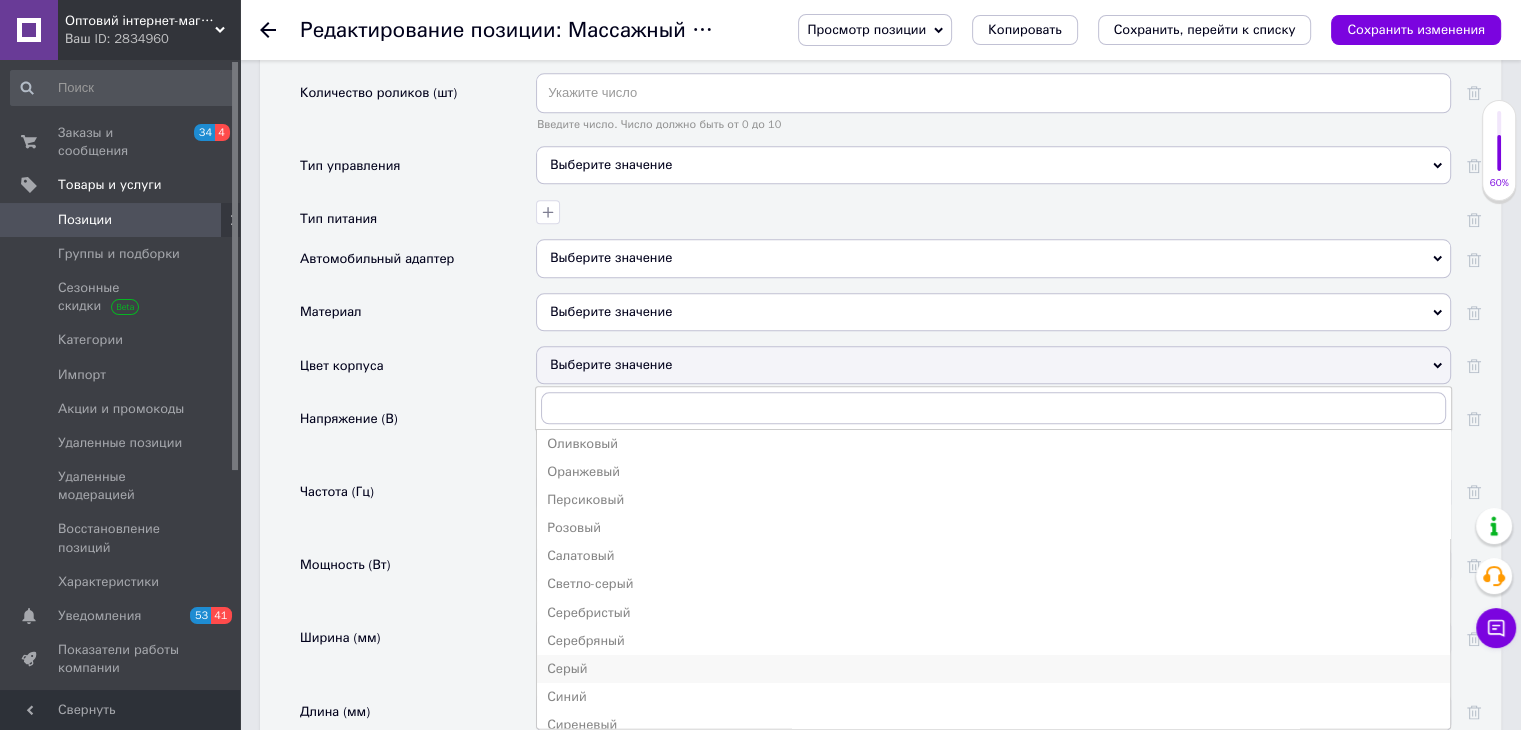 click on "Серый" at bounding box center (993, 669) 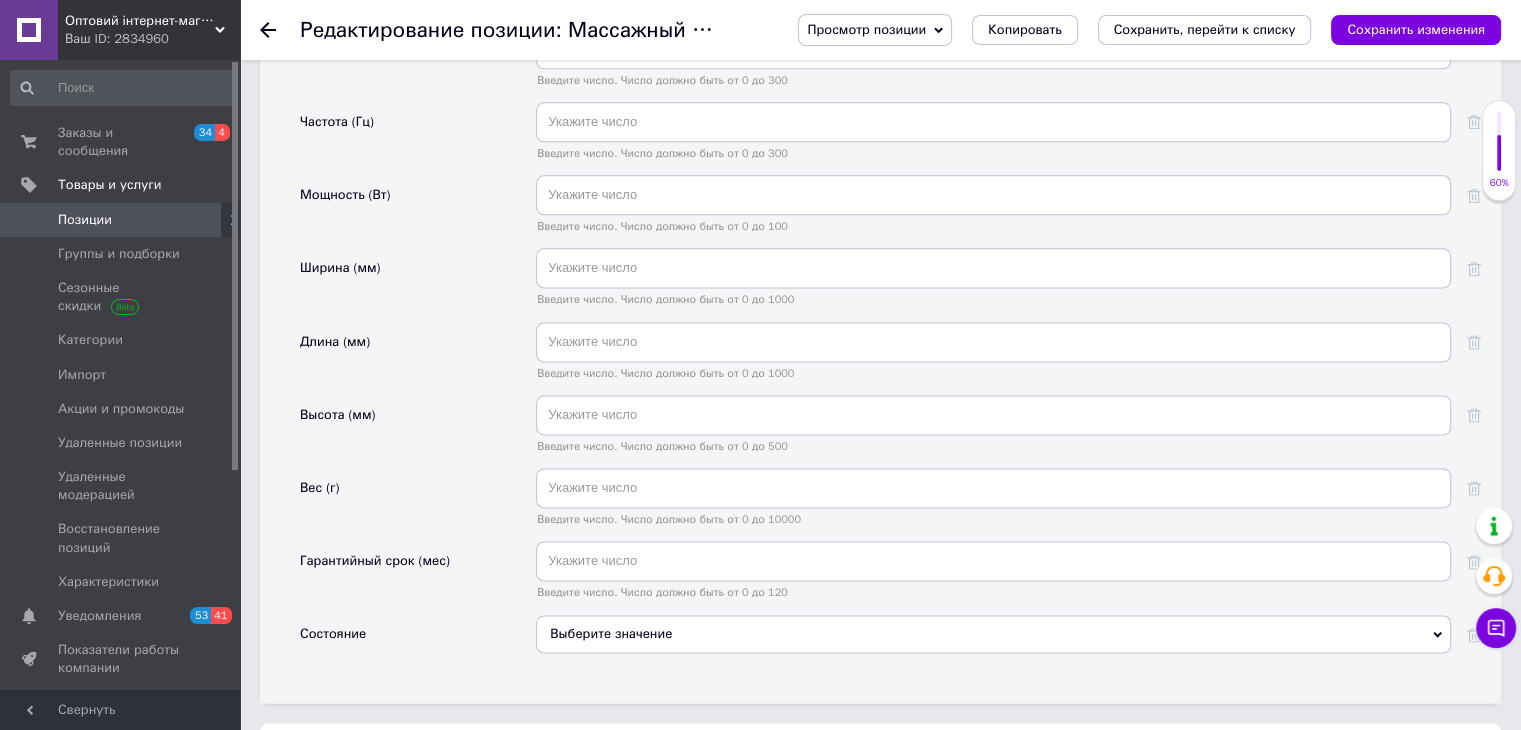 scroll, scrollTop: 2600, scrollLeft: 0, axis: vertical 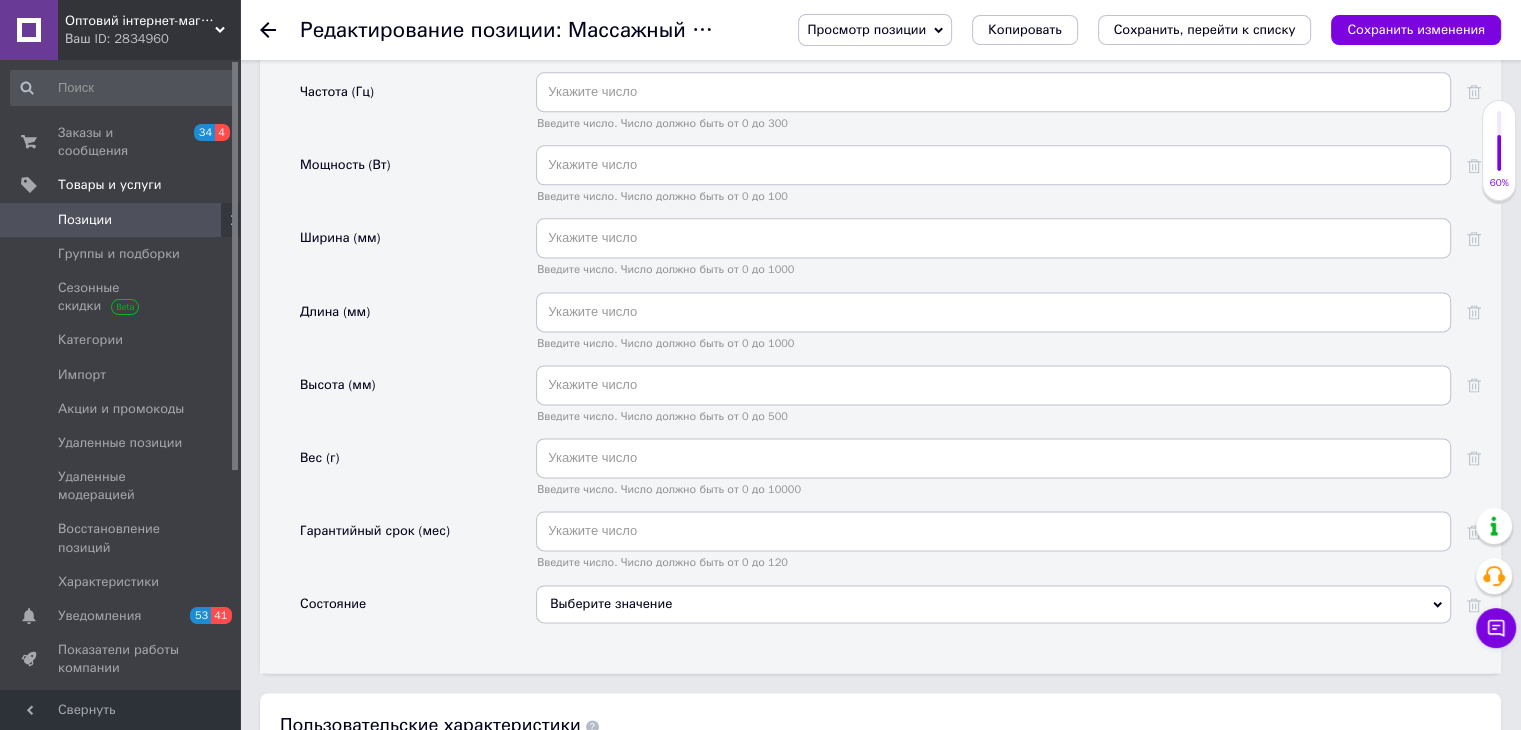 click on "Выберите значение" at bounding box center (993, 604) 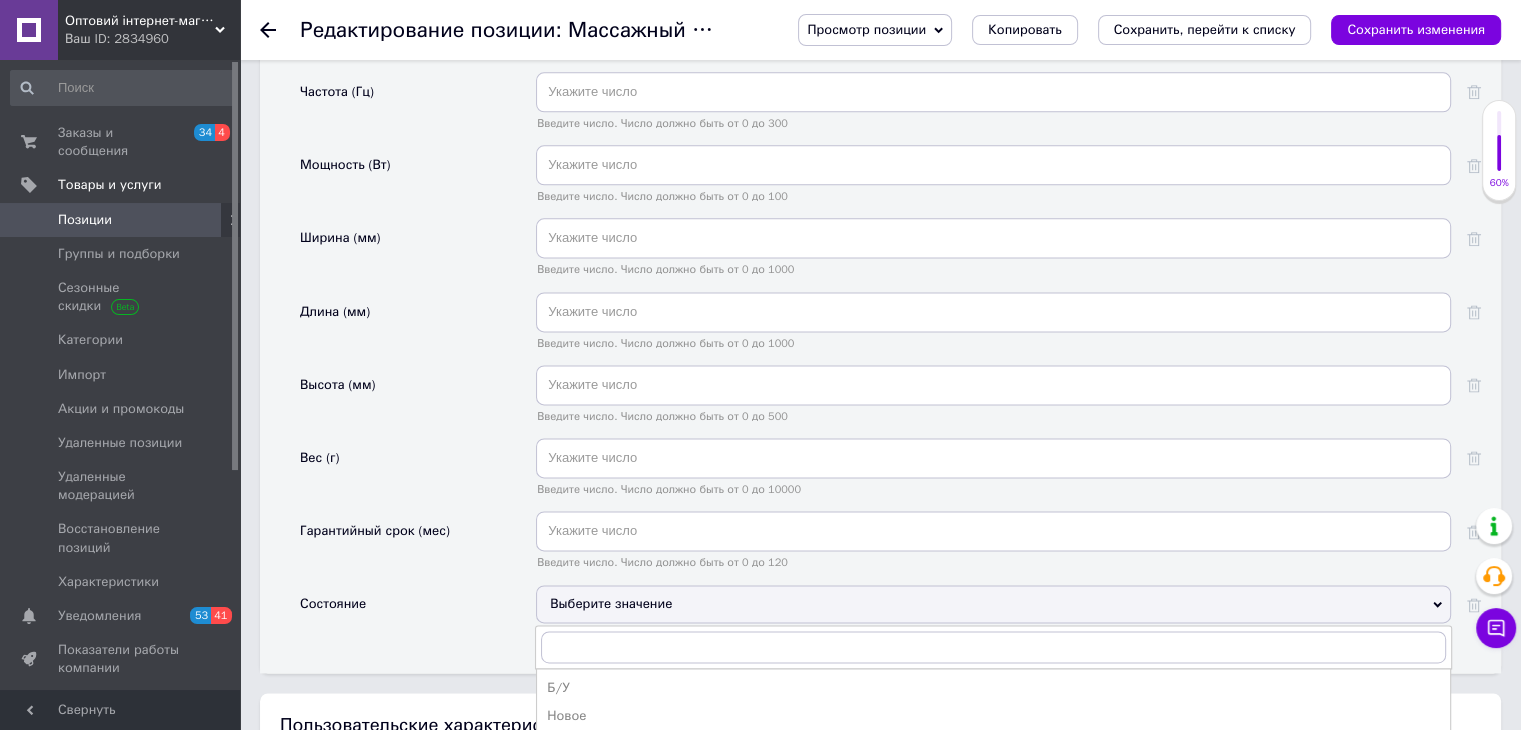 click on "Новое" at bounding box center [993, 716] 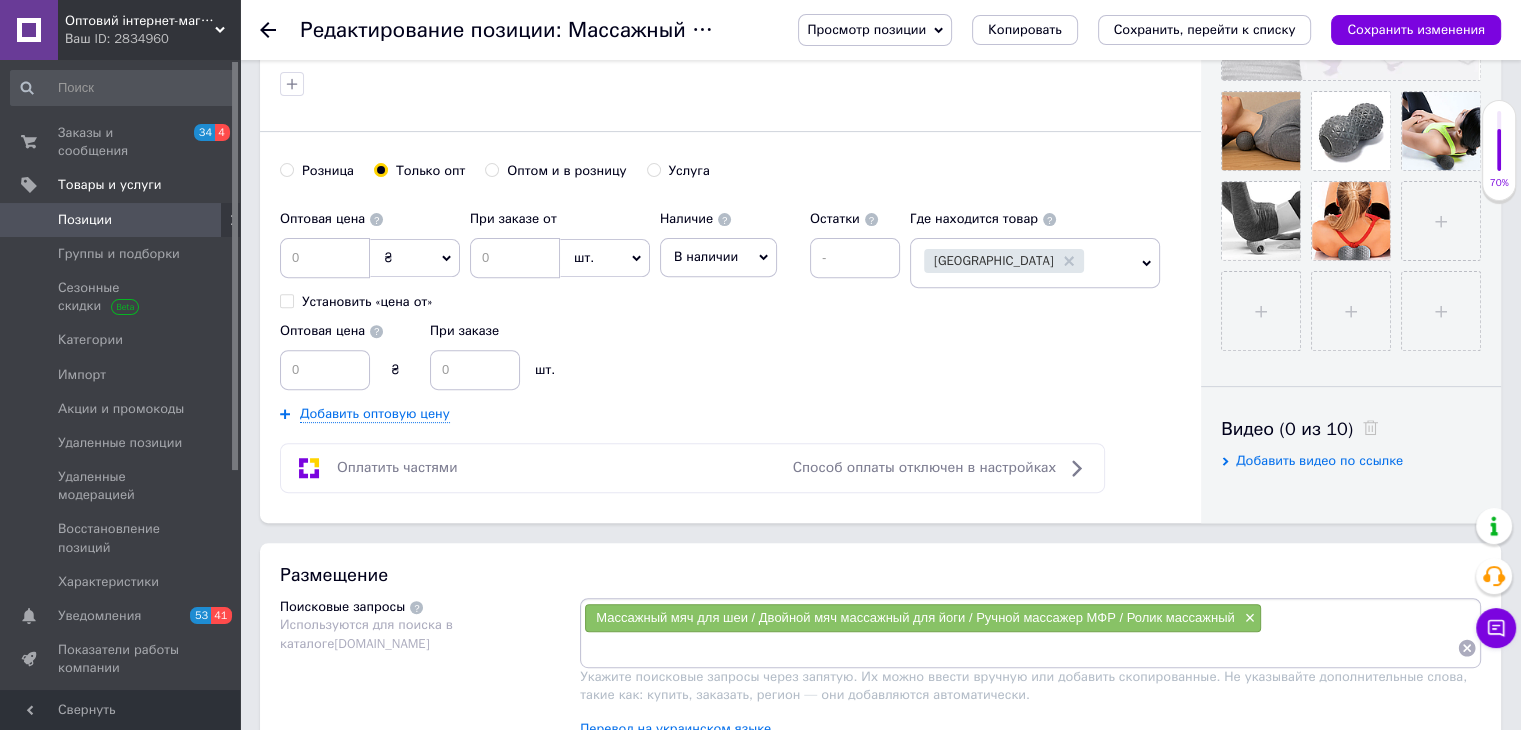 scroll, scrollTop: 900, scrollLeft: 0, axis: vertical 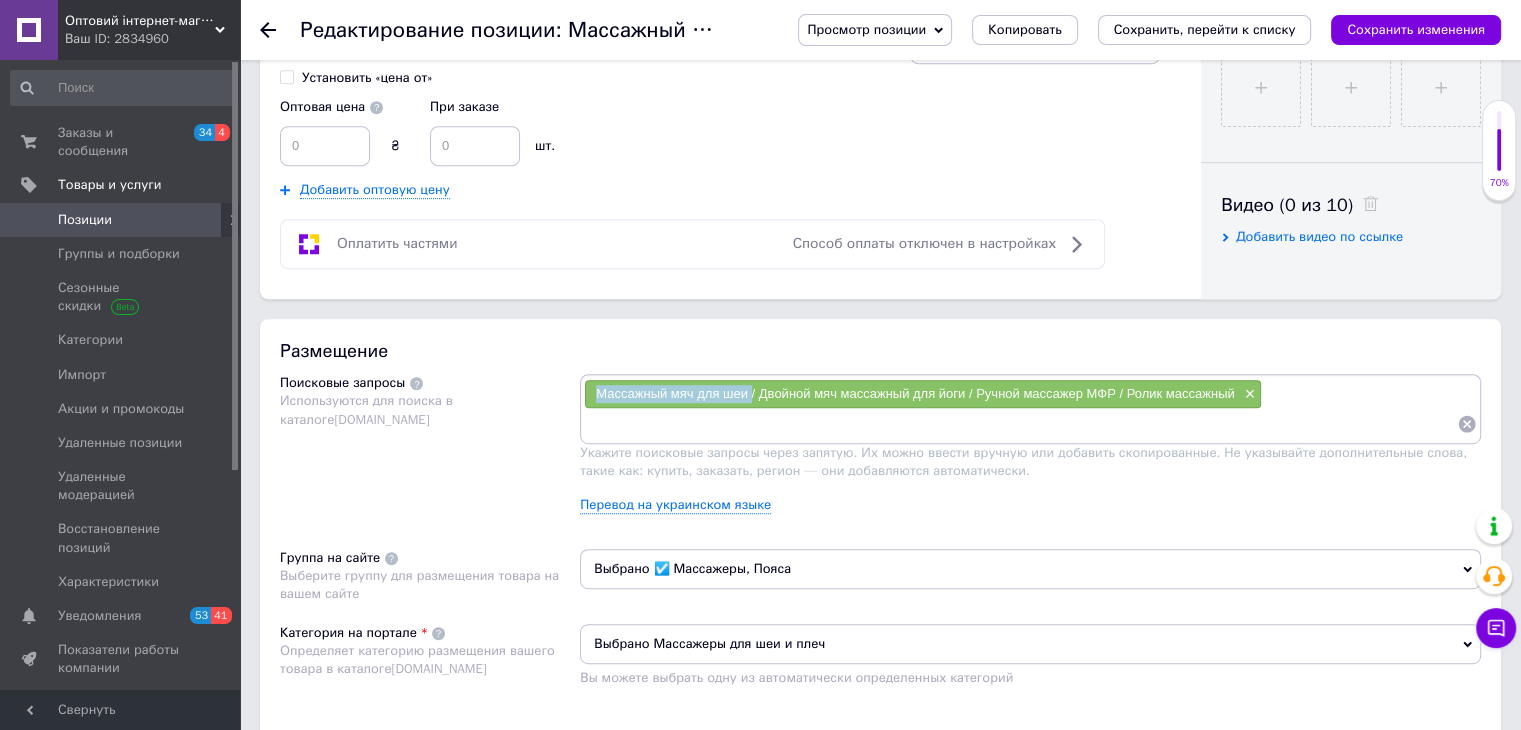 drag, startPoint x: 594, startPoint y: 392, endPoint x: 749, endPoint y: 391, distance: 155.00322 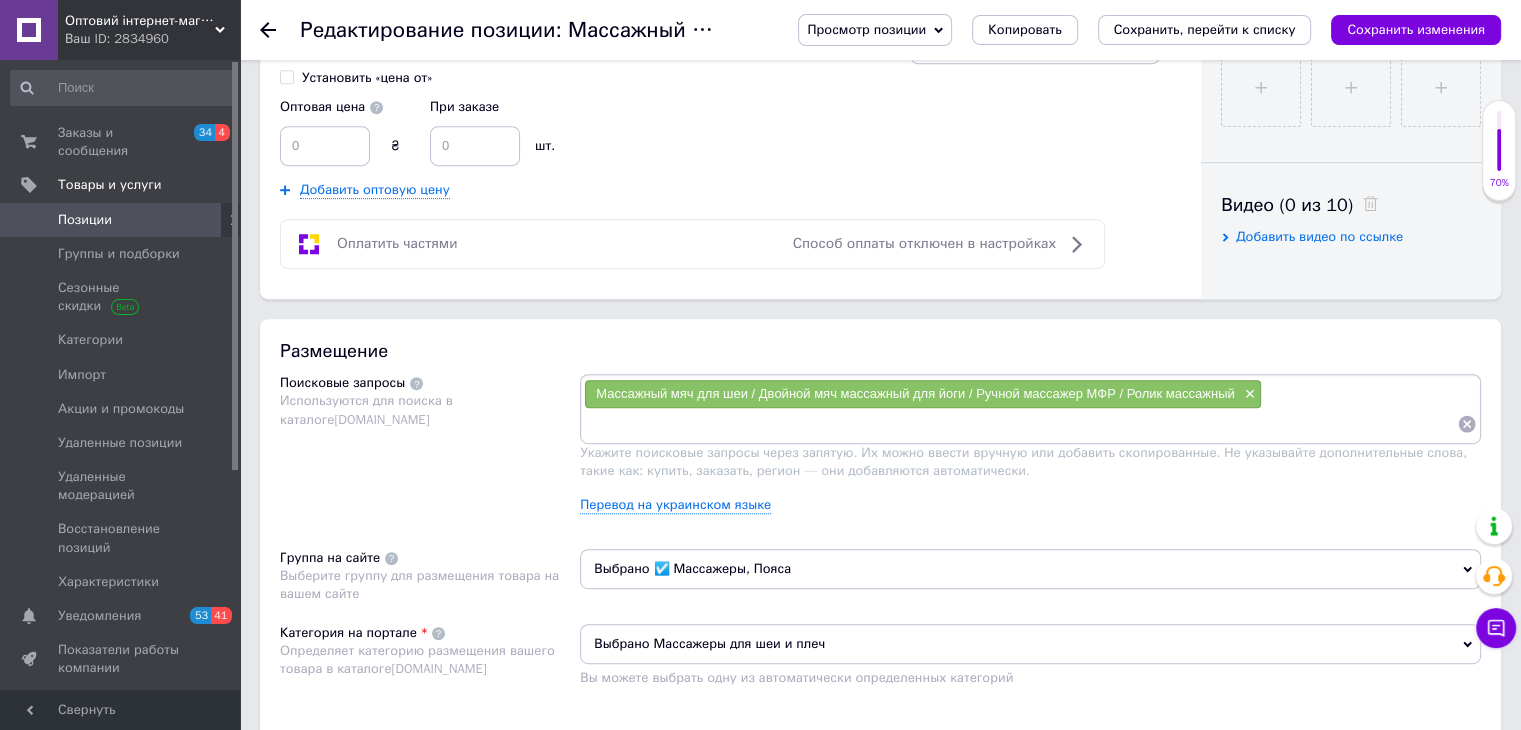 click at bounding box center (1020, 424) 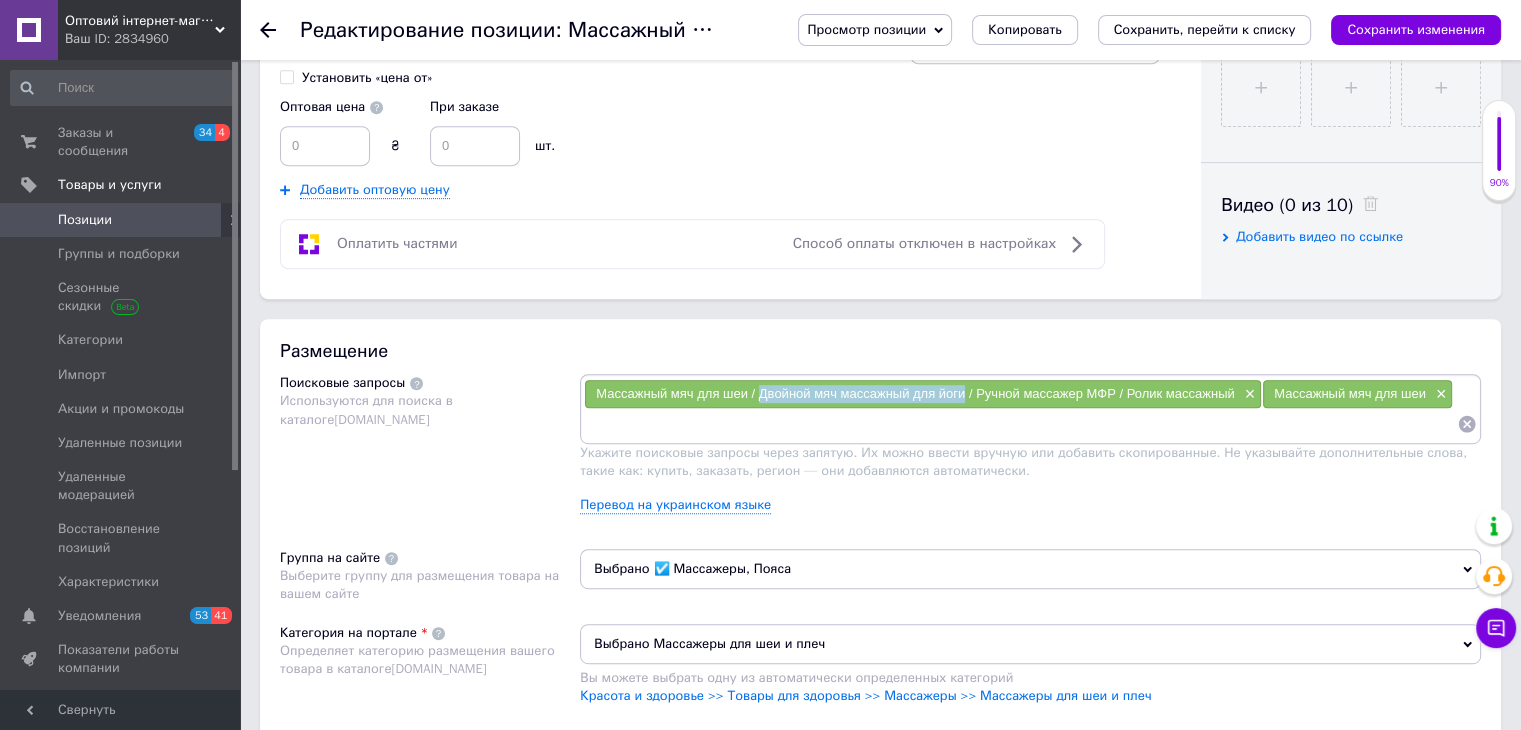 drag, startPoint x: 759, startPoint y: 392, endPoint x: 961, endPoint y: 391, distance: 202.00247 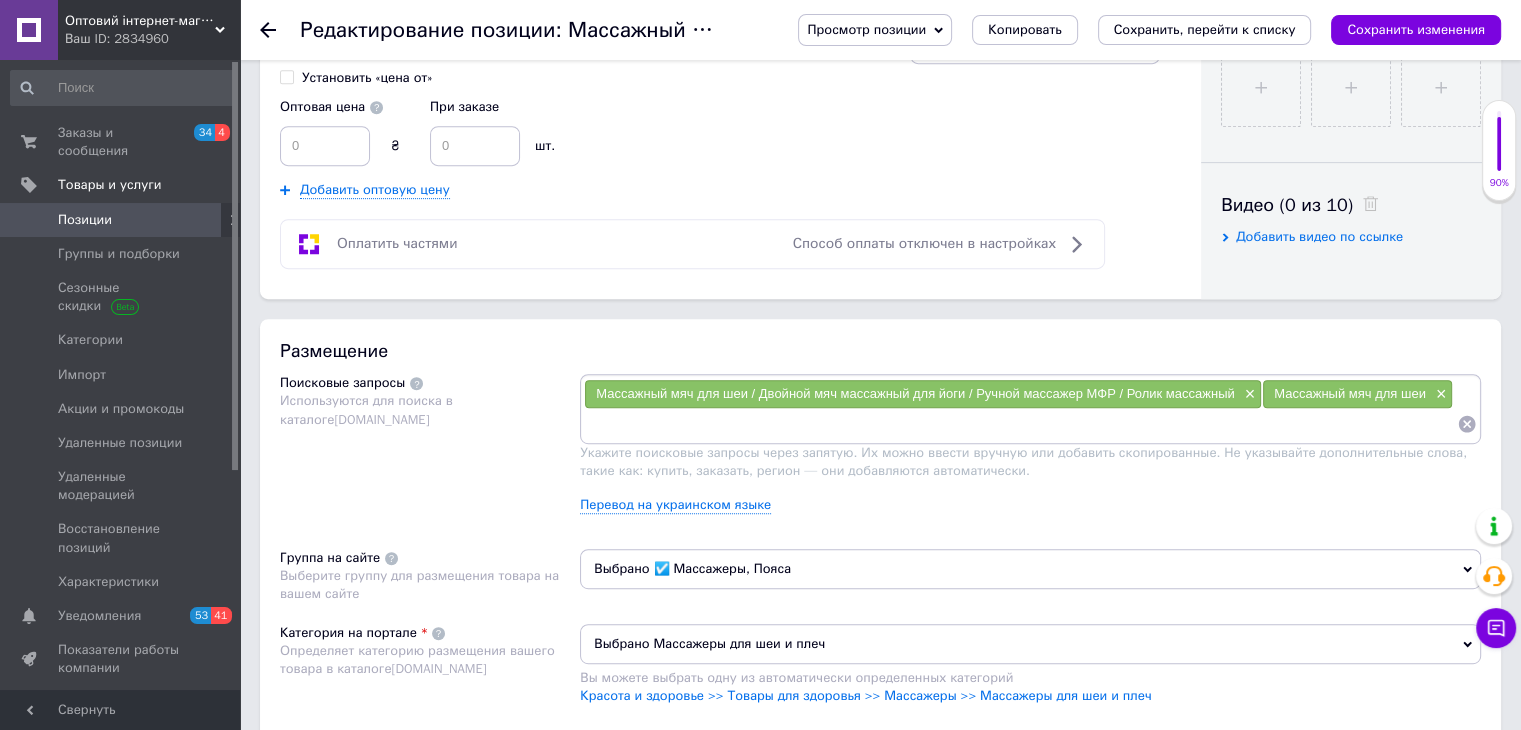 paste on "Двойной мяч массажный для йоги" 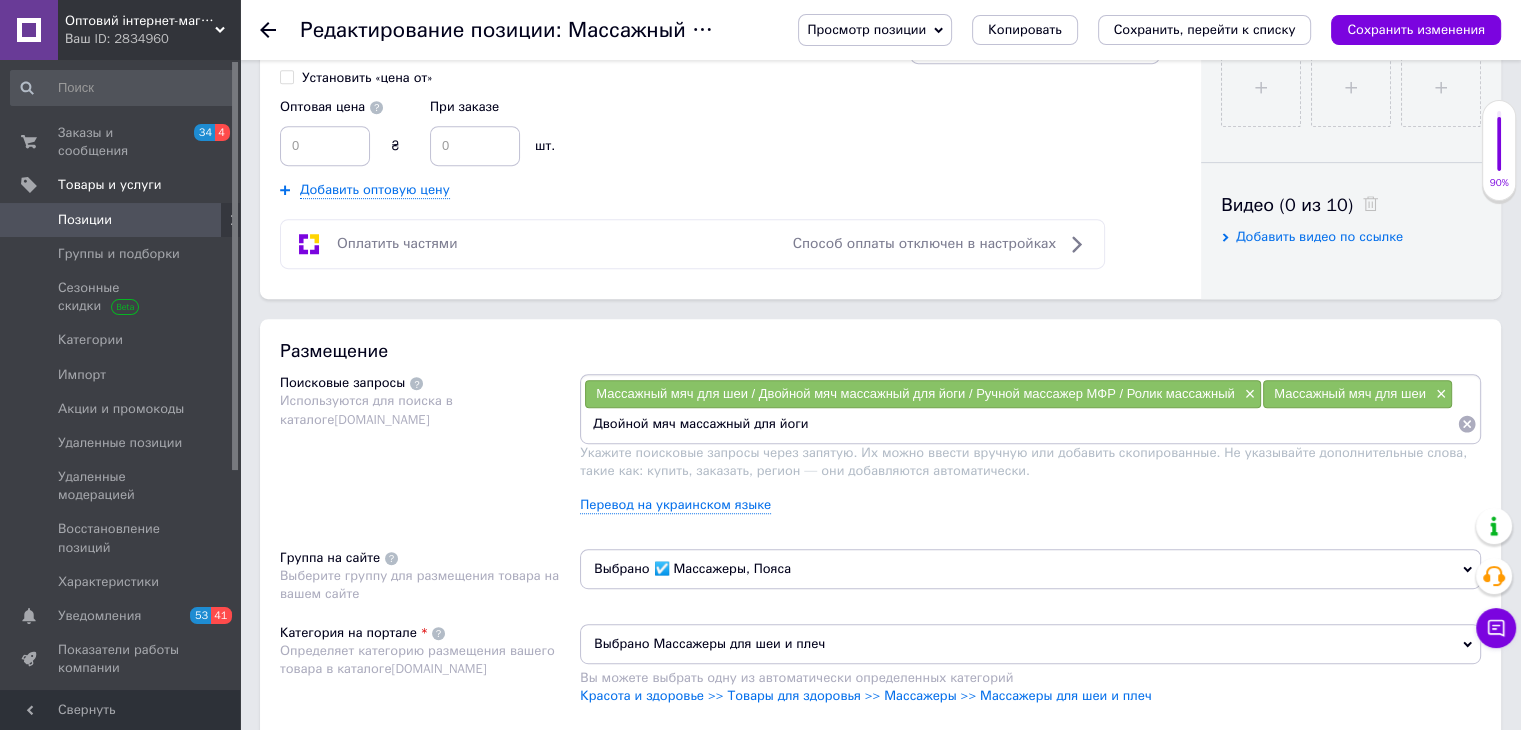 click on "Двойной мяч массажный для йоги" at bounding box center [1020, 424] 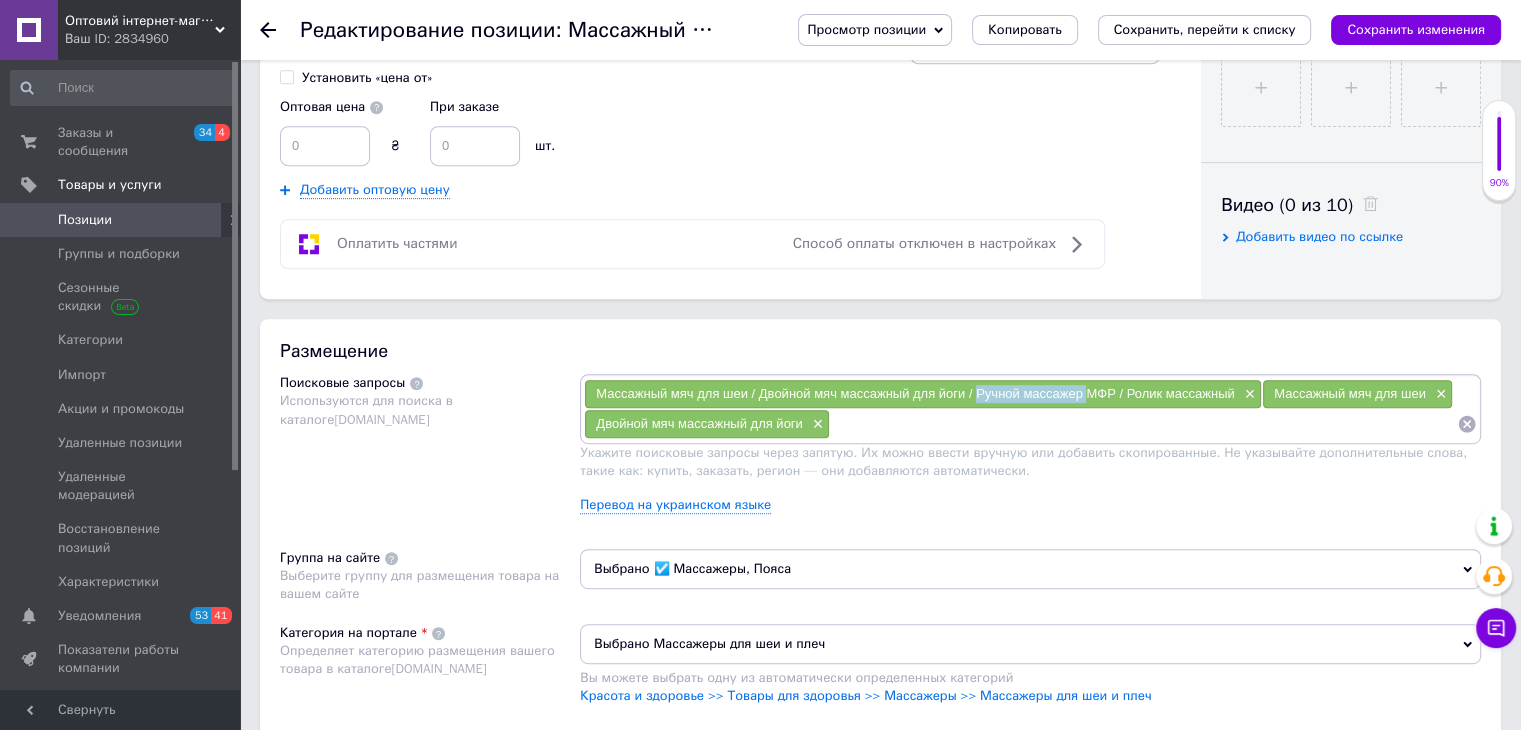drag, startPoint x: 977, startPoint y: 390, endPoint x: 1080, endPoint y: 393, distance: 103.04368 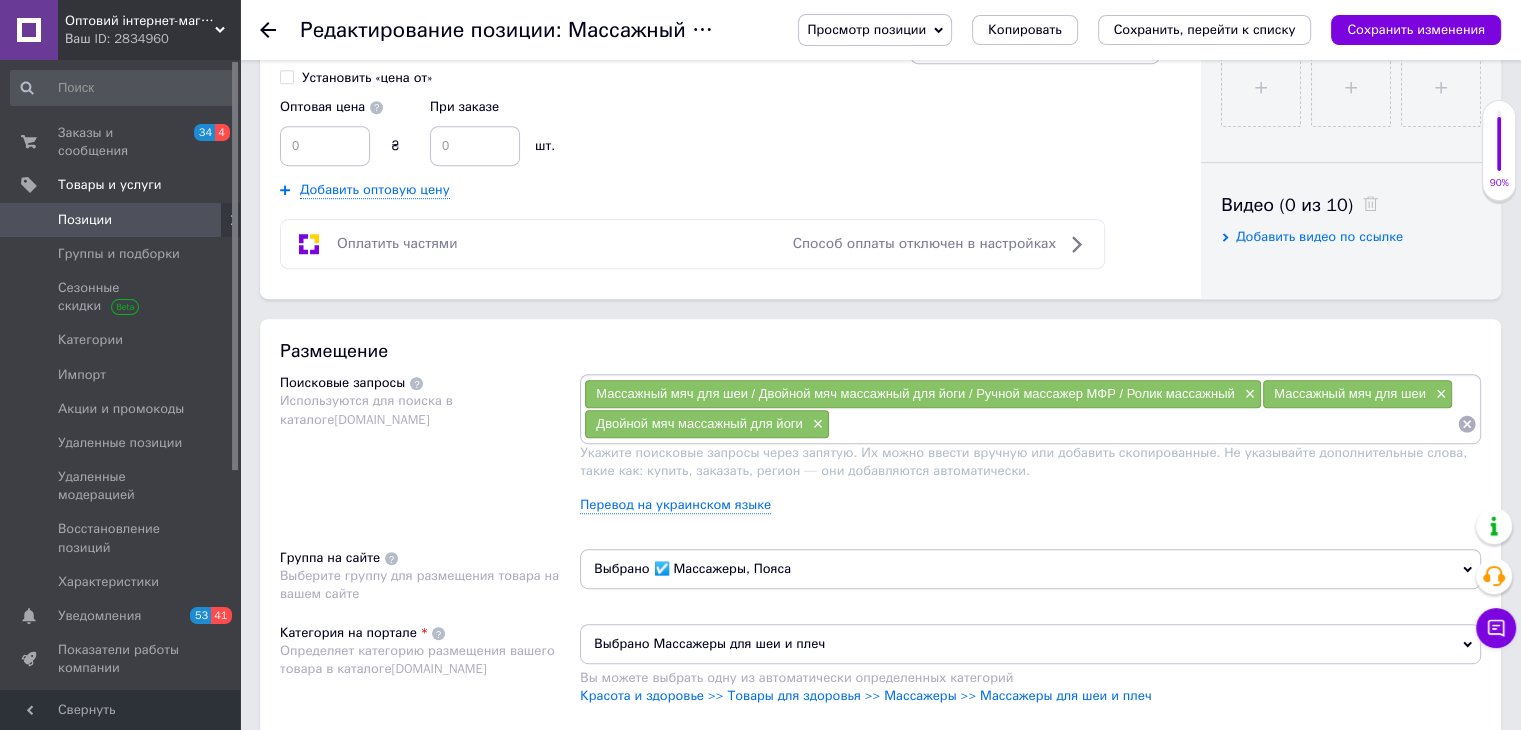 paste on "Ручной массажер" 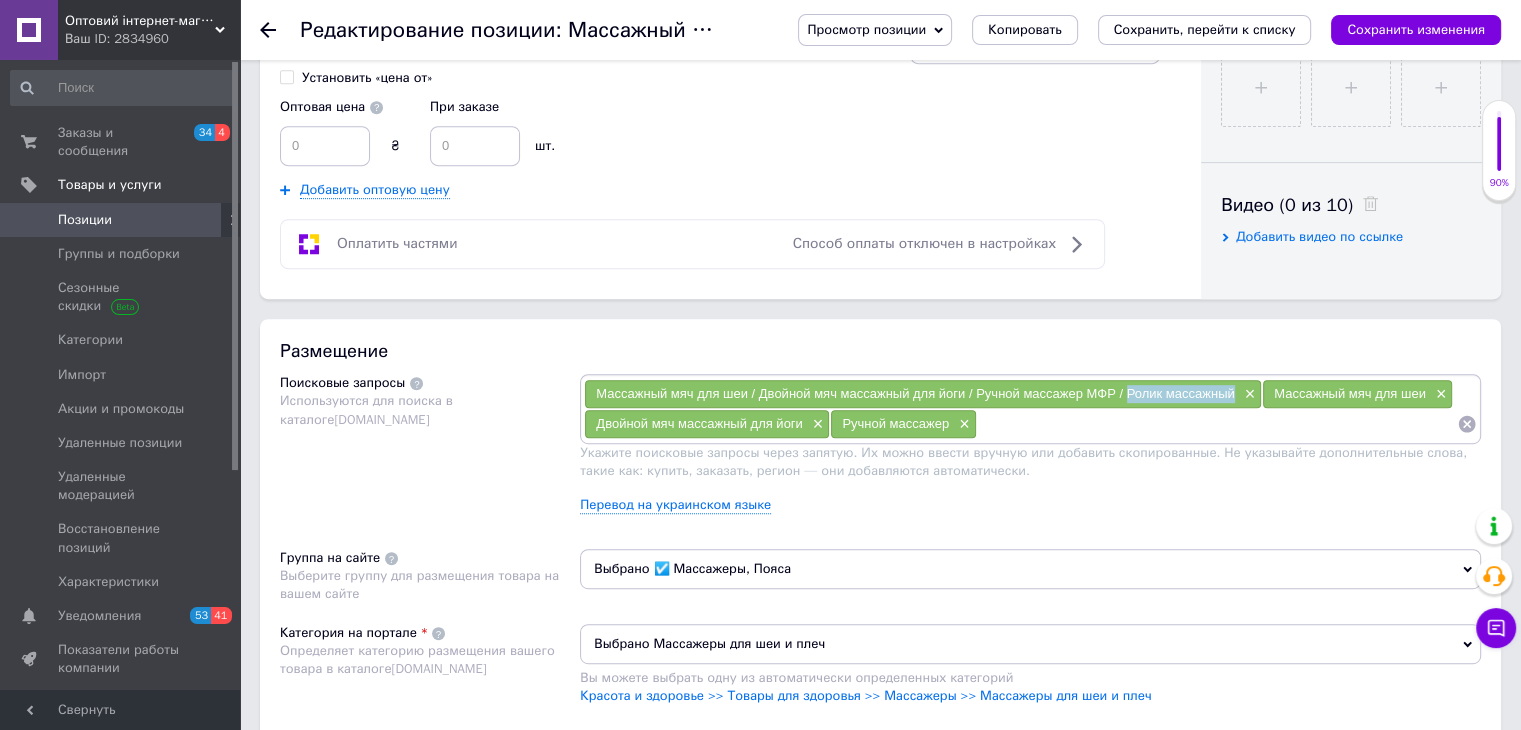 drag, startPoint x: 1124, startPoint y: 389, endPoint x: 1232, endPoint y: 389, distance: 108 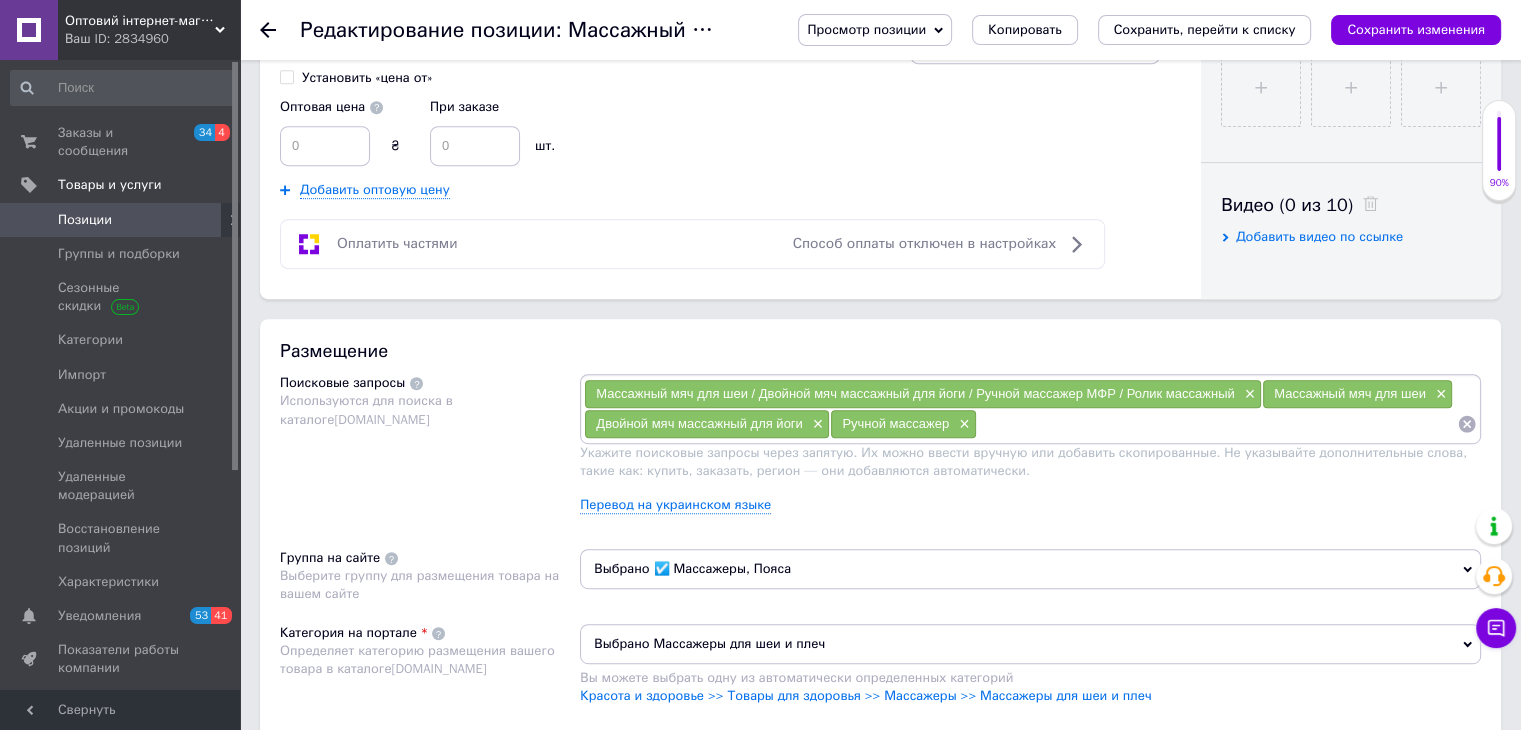 paste on "Ролик массажный" 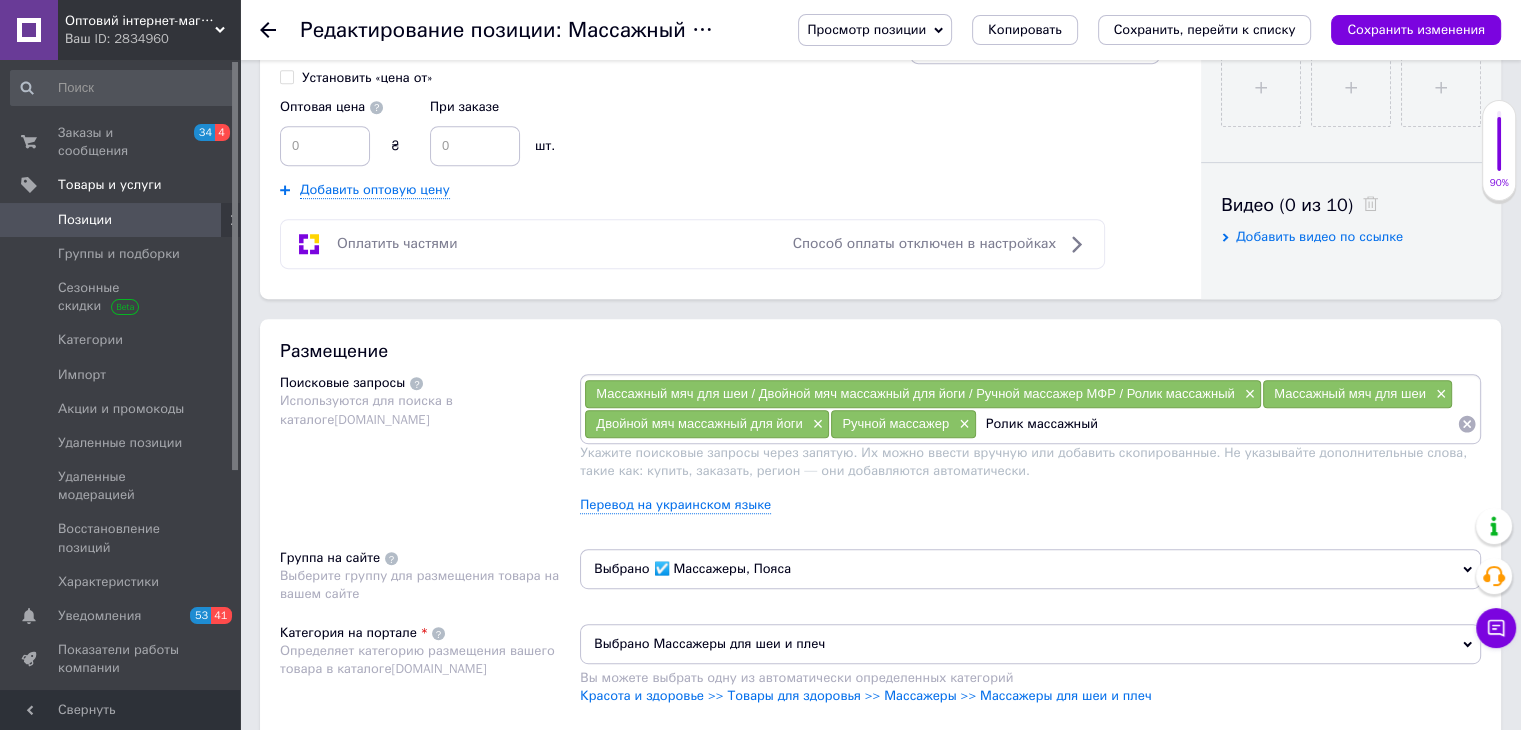 drag, startPoint x: 1247, startPoint y: 413, endPoint x: 1260, endPoint y: 412, distance: 13.038404 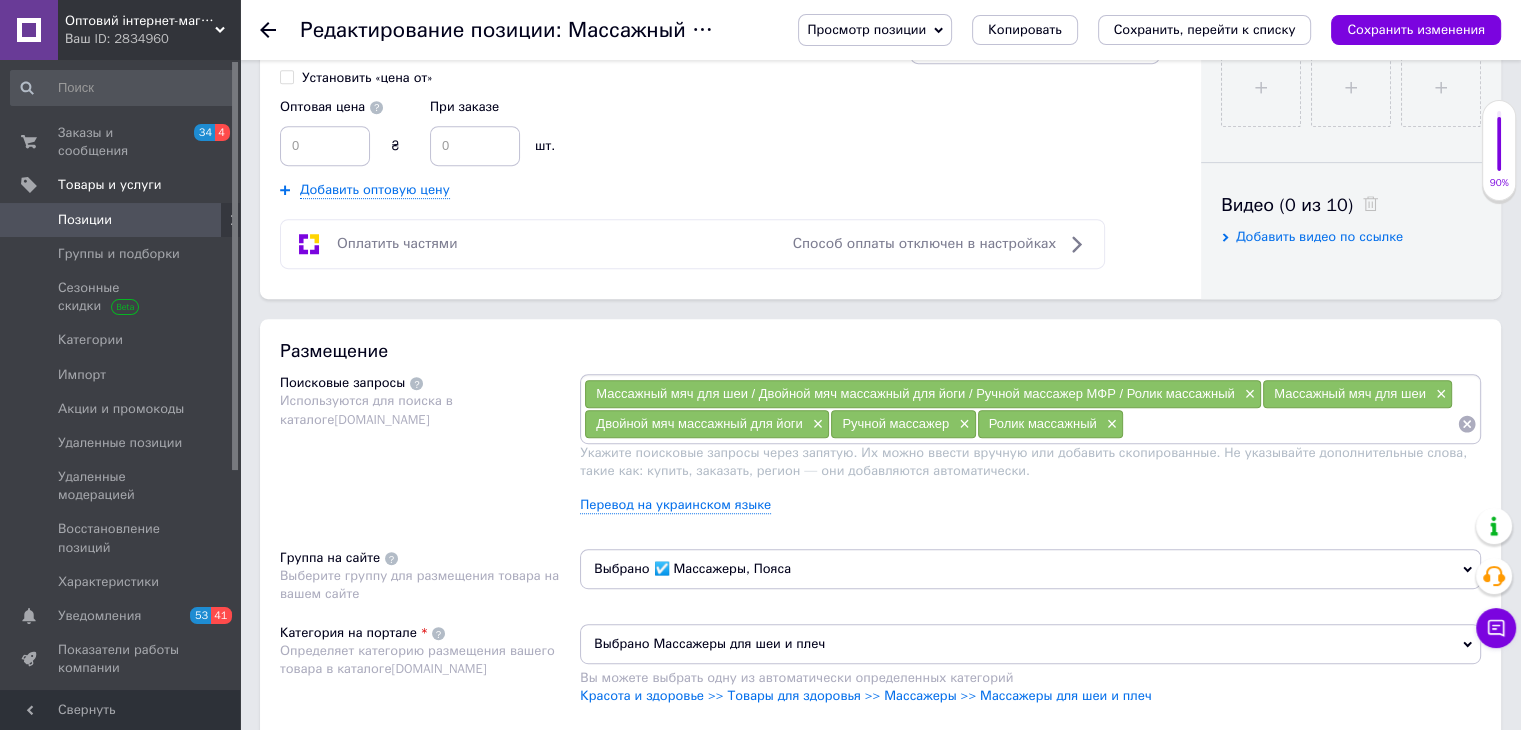 paste on "Ролик массажный" 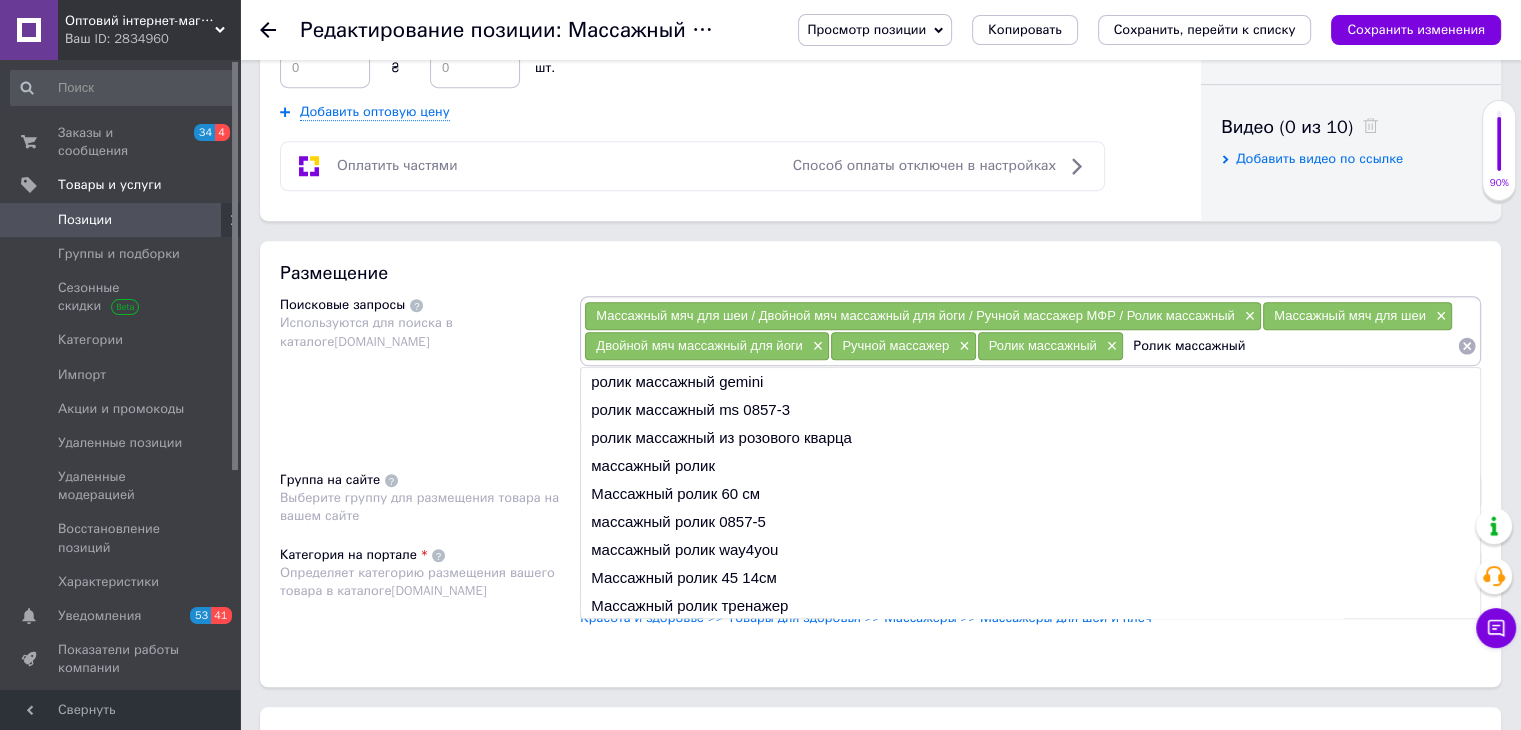scroll, scrollTop: 1000, scrollLeft: 0, axis: vertical 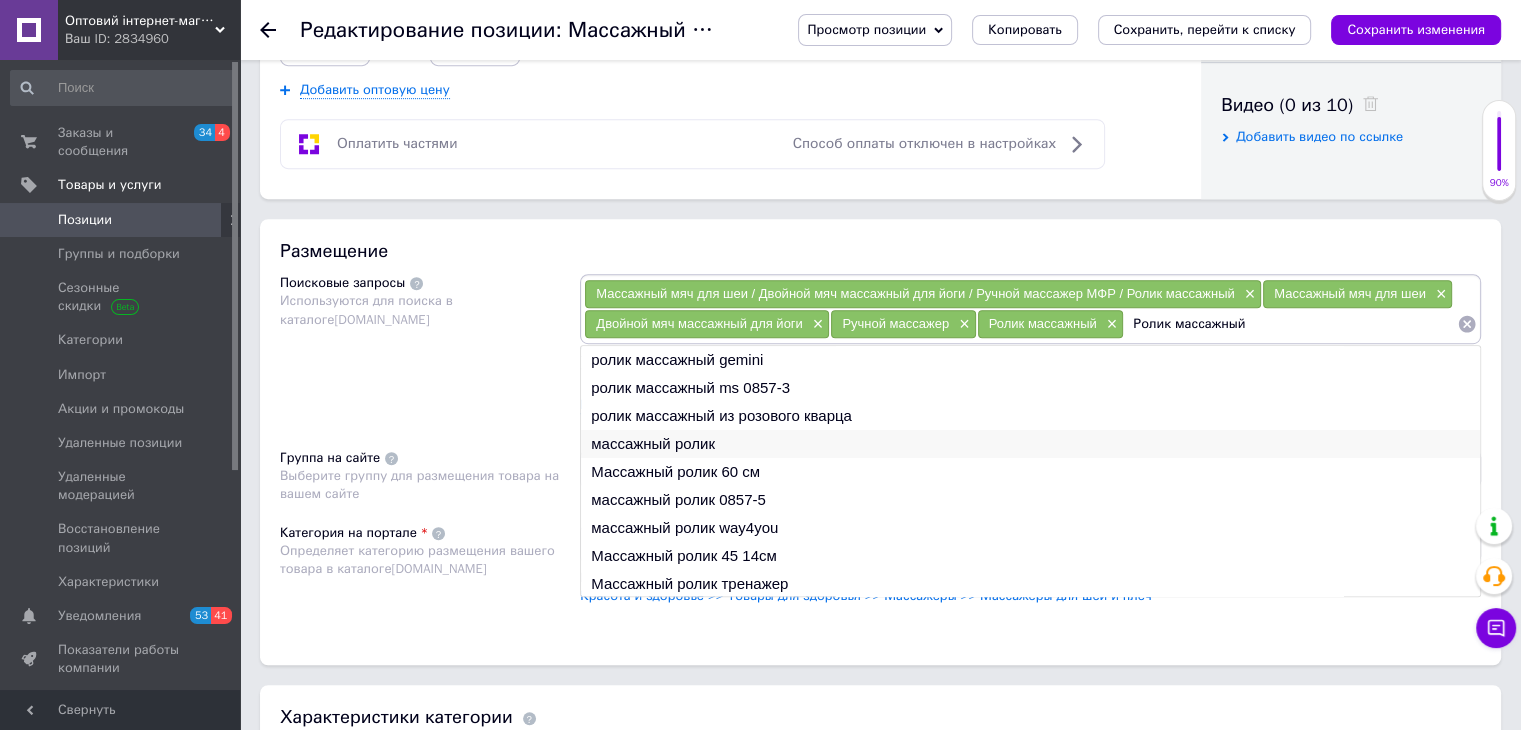 type on "Ролик массажный" 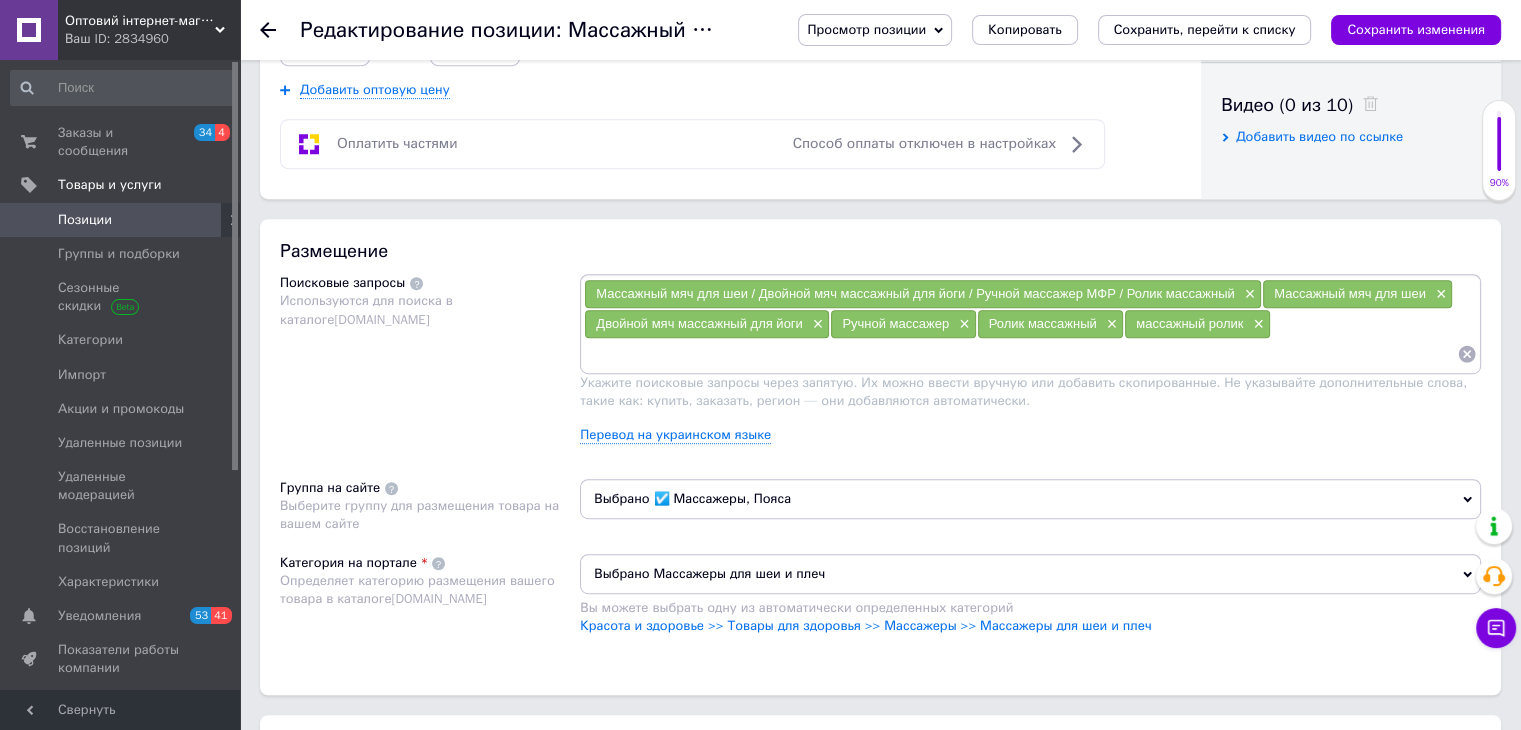 click at bounding box center (1020, 354) 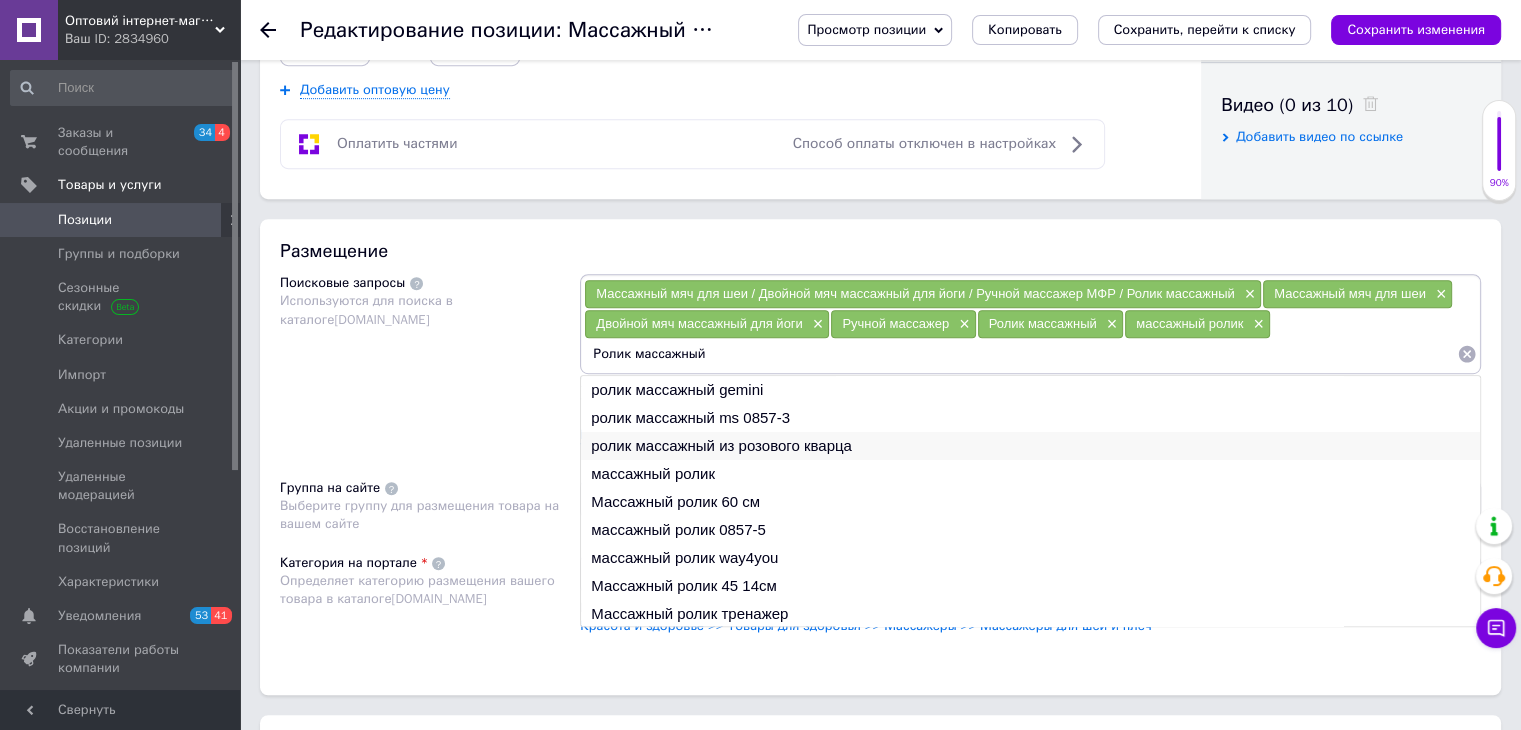 type on "Ролик массажный" 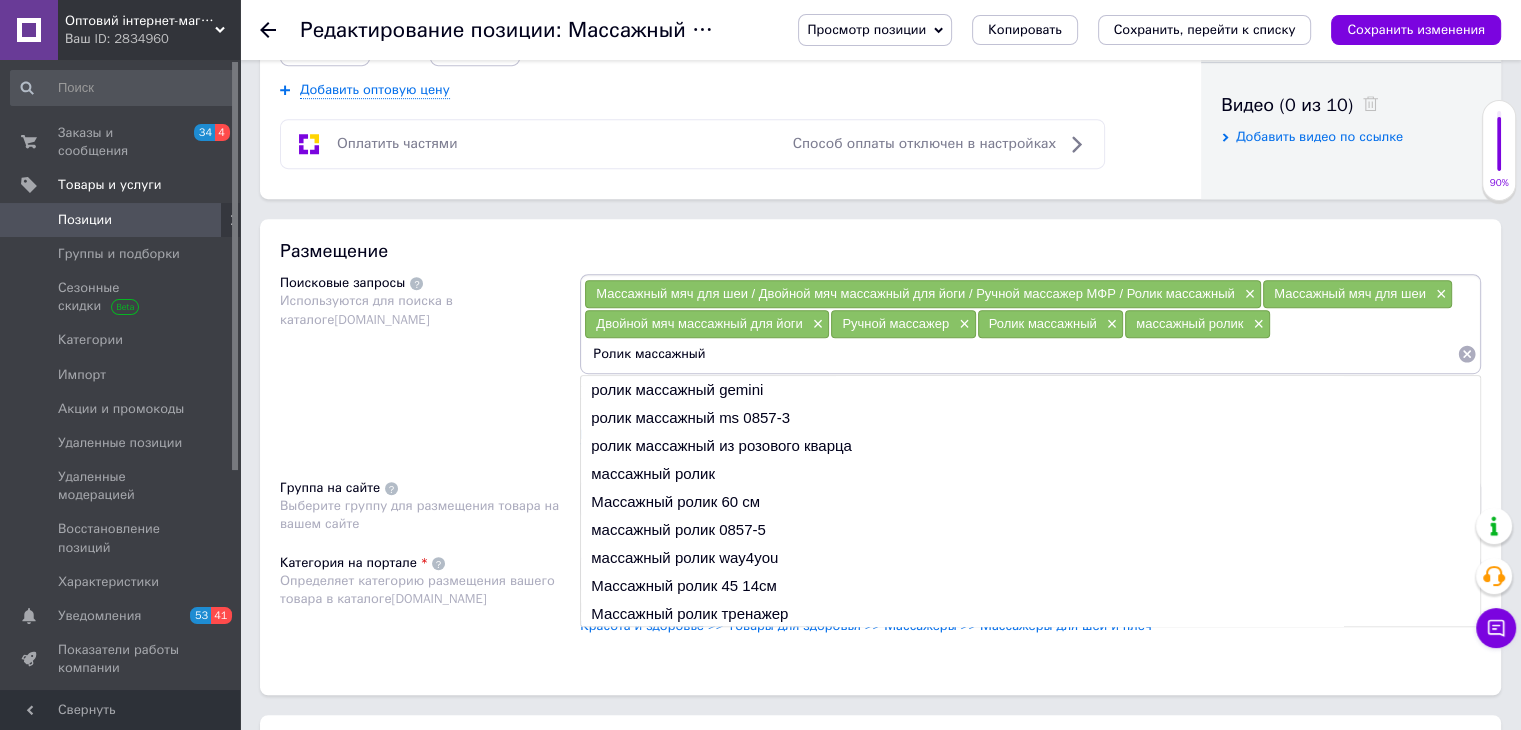 click on "ролик массажный из розового кварца" at bounding box center (1030, 446) 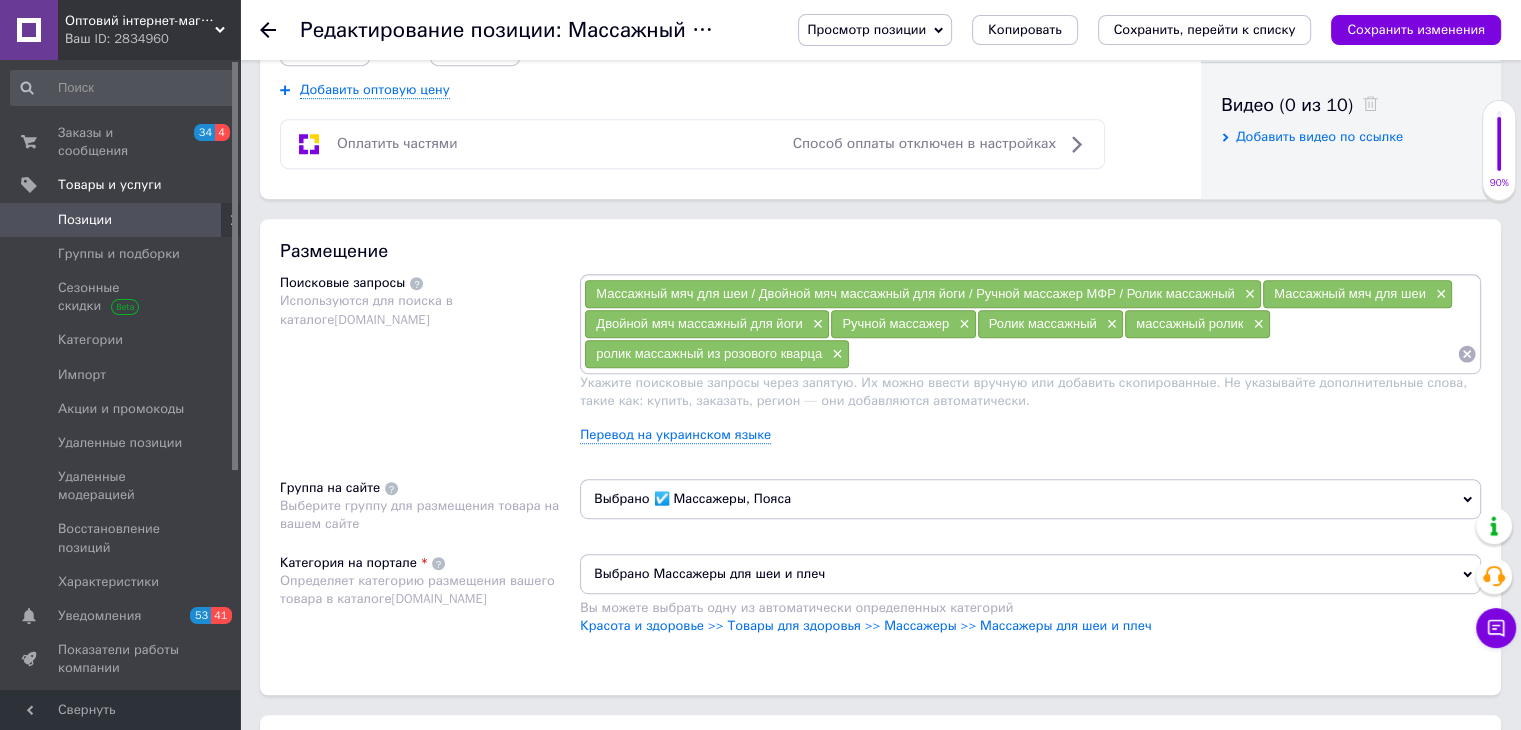 click on "Массажный мяч для шеи / Двойной мяч массажный для йоги / Ручной массажер МФР / Ролик массажный × Массажный мяч для шеи × Двойной мяч массажный для йоги × Ручной массажер × Ролик массажный × массажный ролик × ролик массажный из розового кварца ×" at bounding box center (1030, 324) 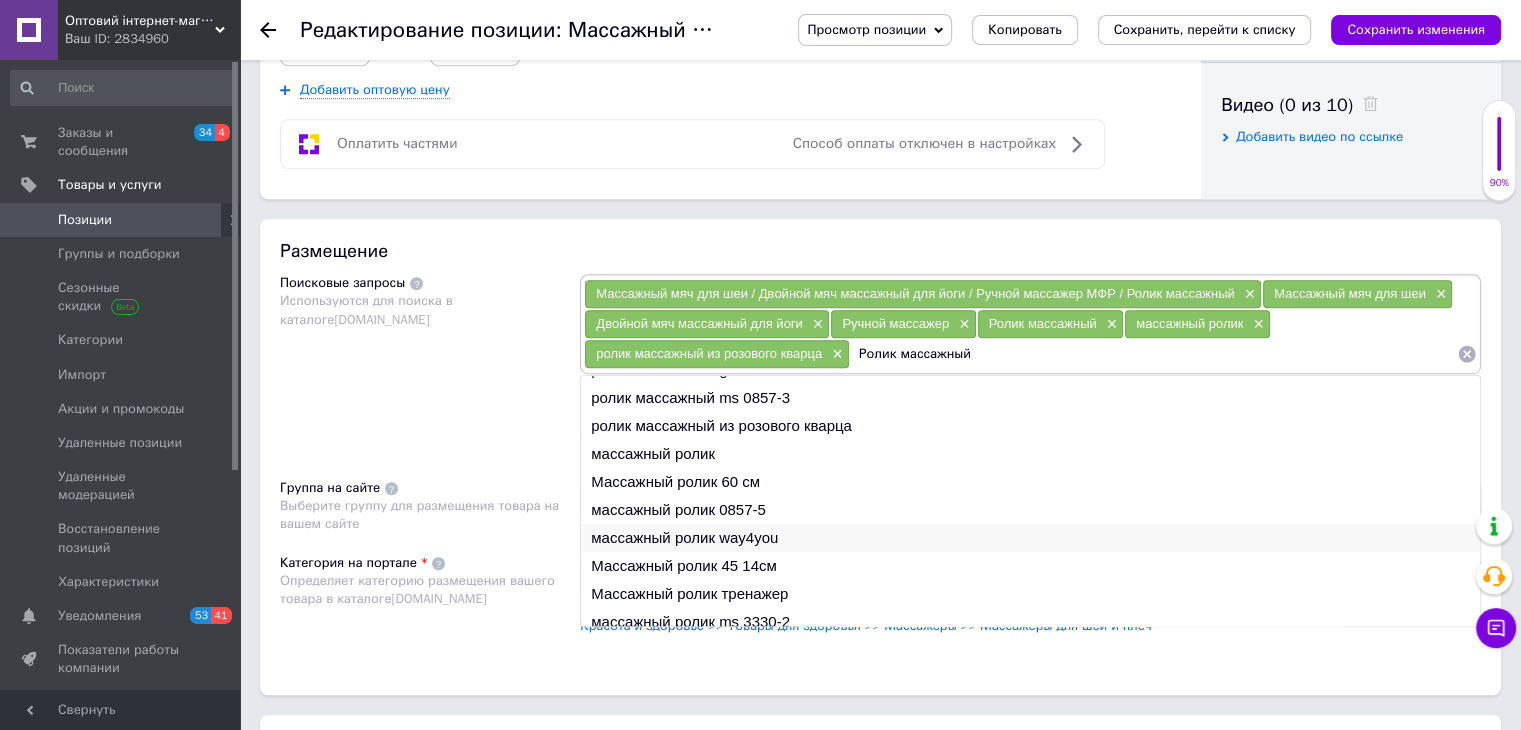 scroll, scrollTop: 29, scrollLeft: 0, axis: vertical 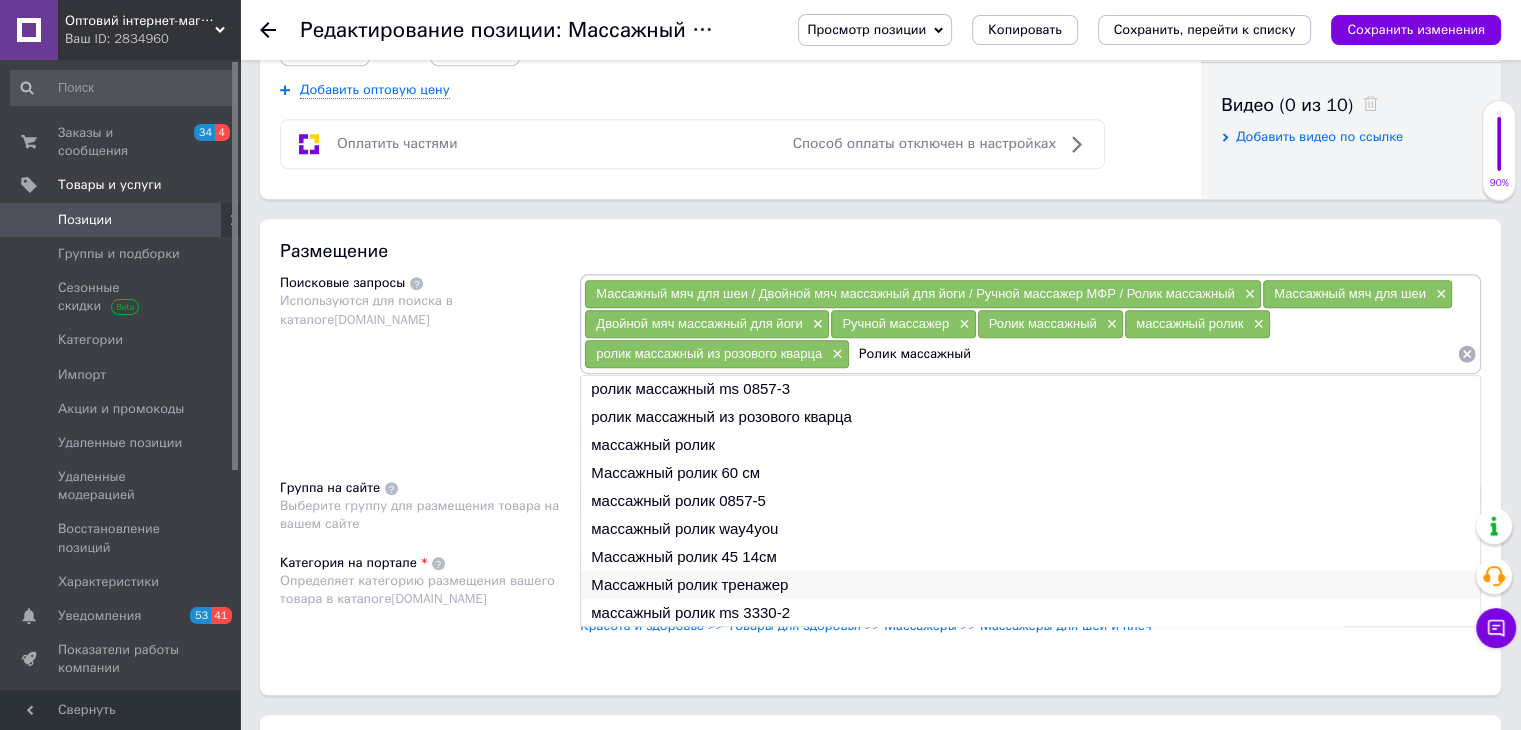 type on "Ролик массажный" 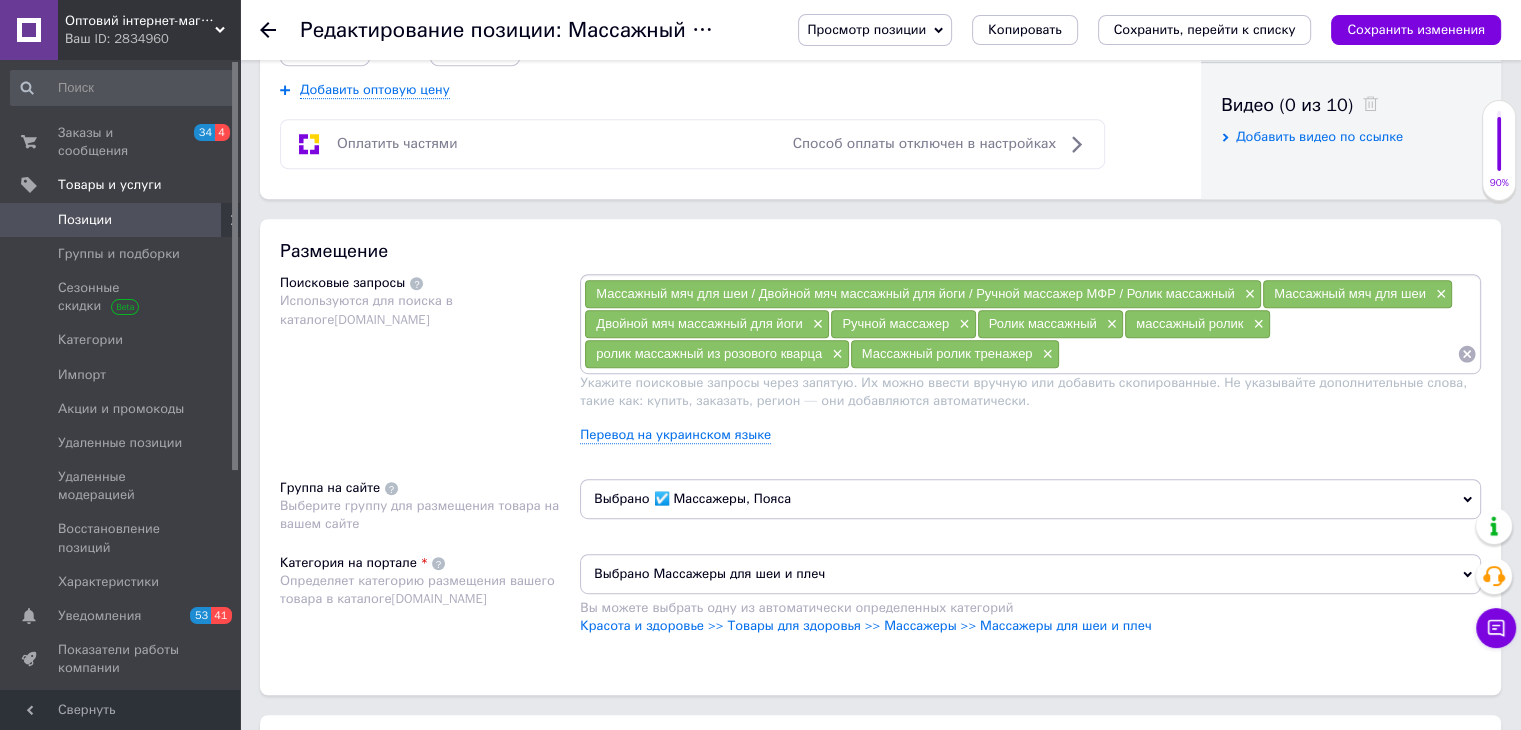 click on "Ручной массажер" at bounding box center (895, 323) 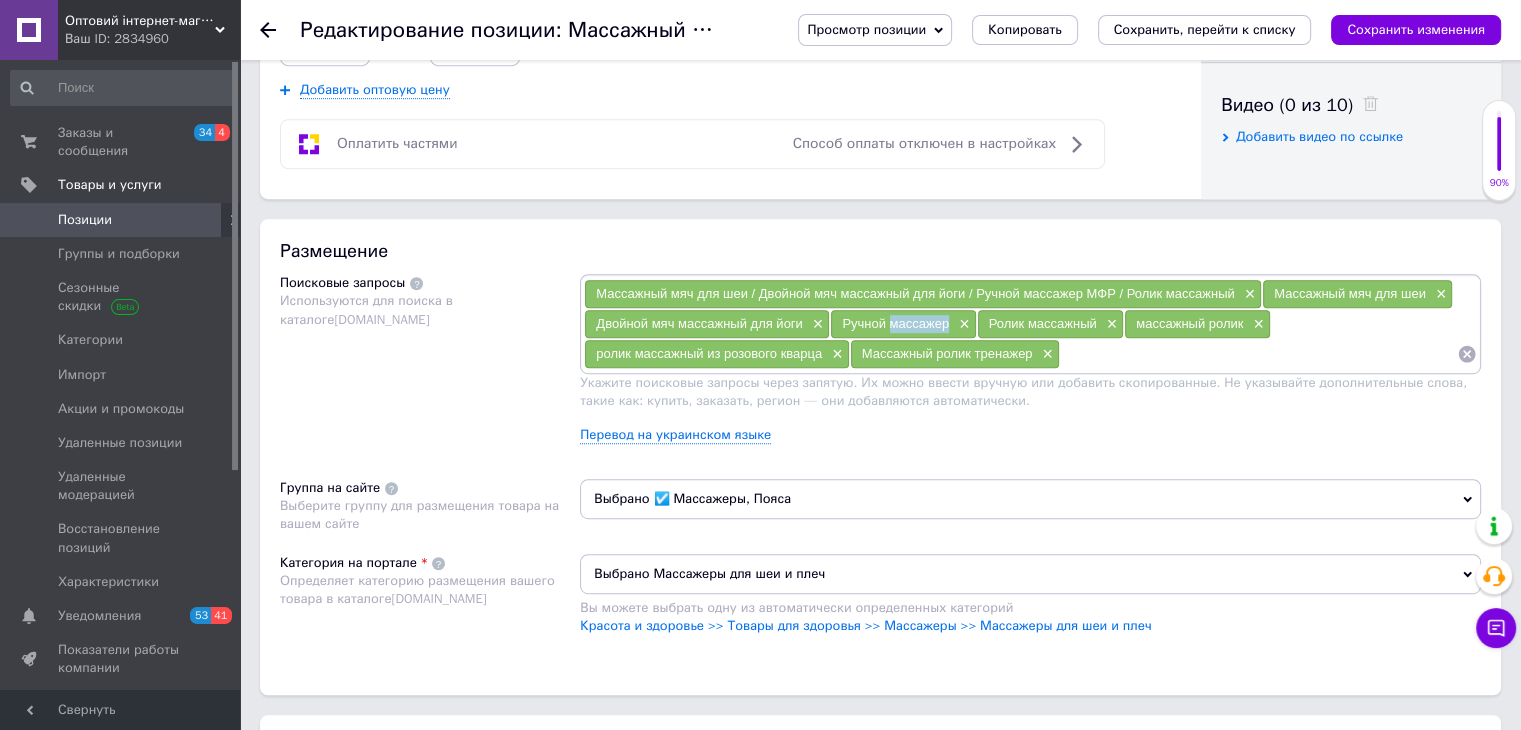 click on "Ручной массажер" at bounding box center [895, 323] 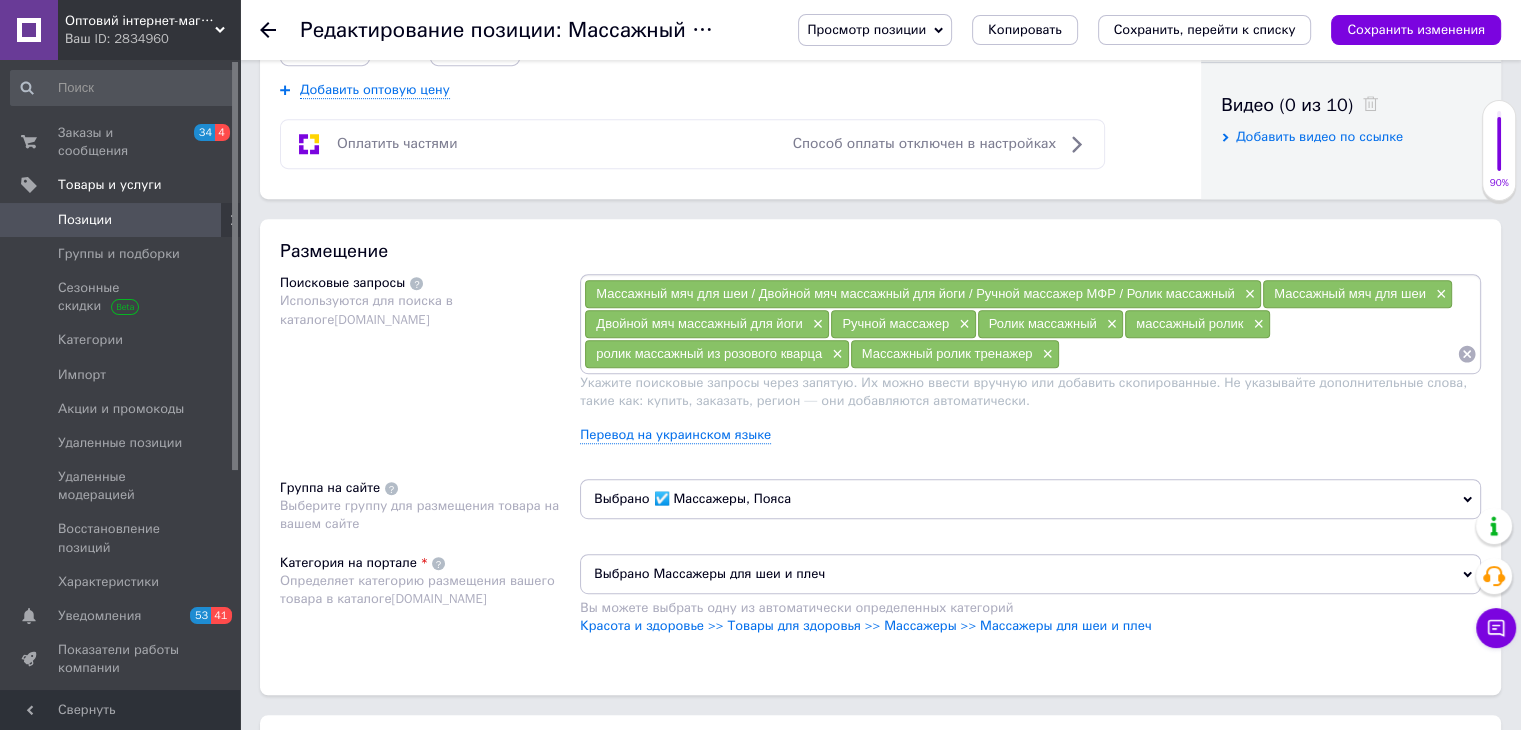 drag, startPoint x: 1065, startPoint y: 354, endPoint x: 1082, endPoint y: 346, distance: 18.788294 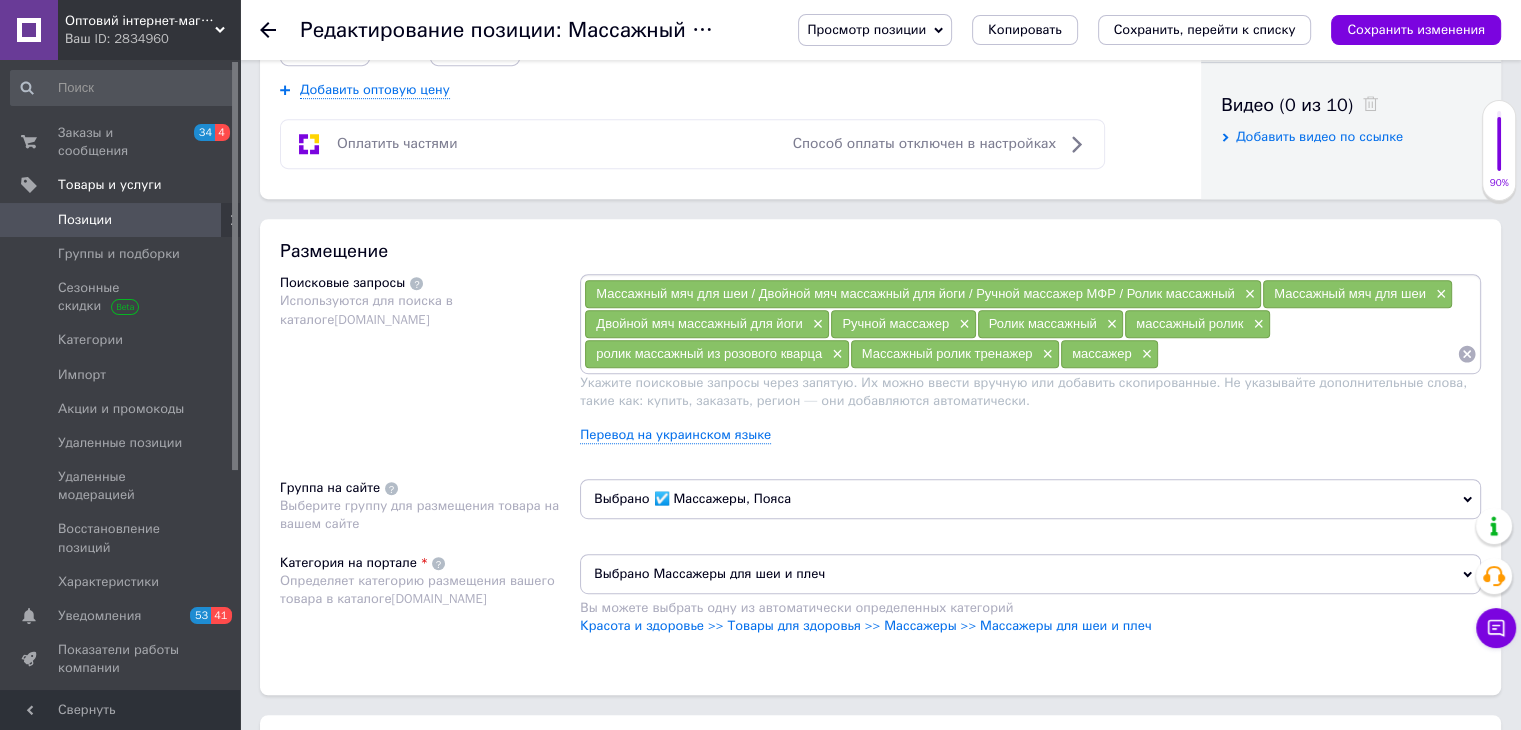 paste on "Двойной мяч массажный для йоги" 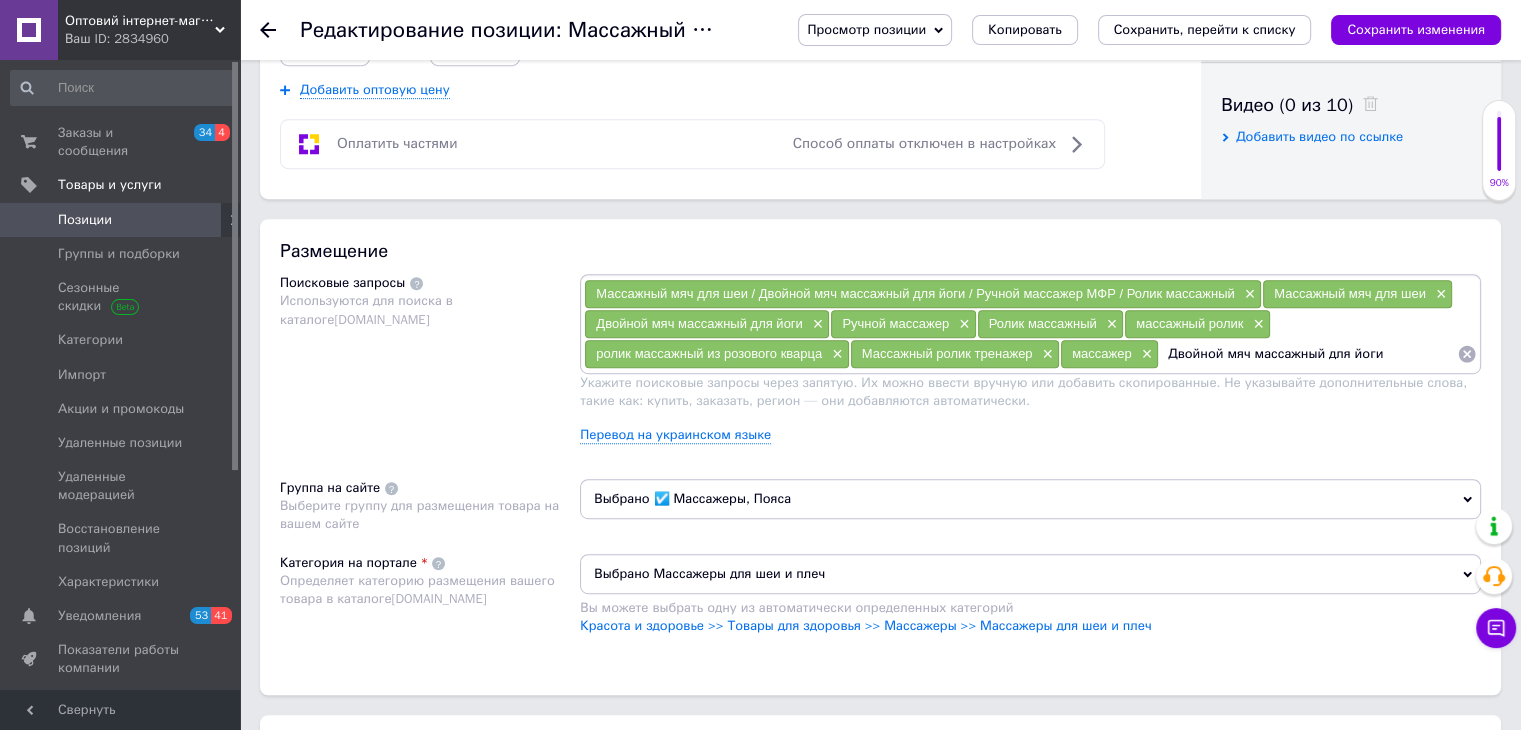 click on "Двойной мяч массажный для йоги" at bounding box center (1308, 354) 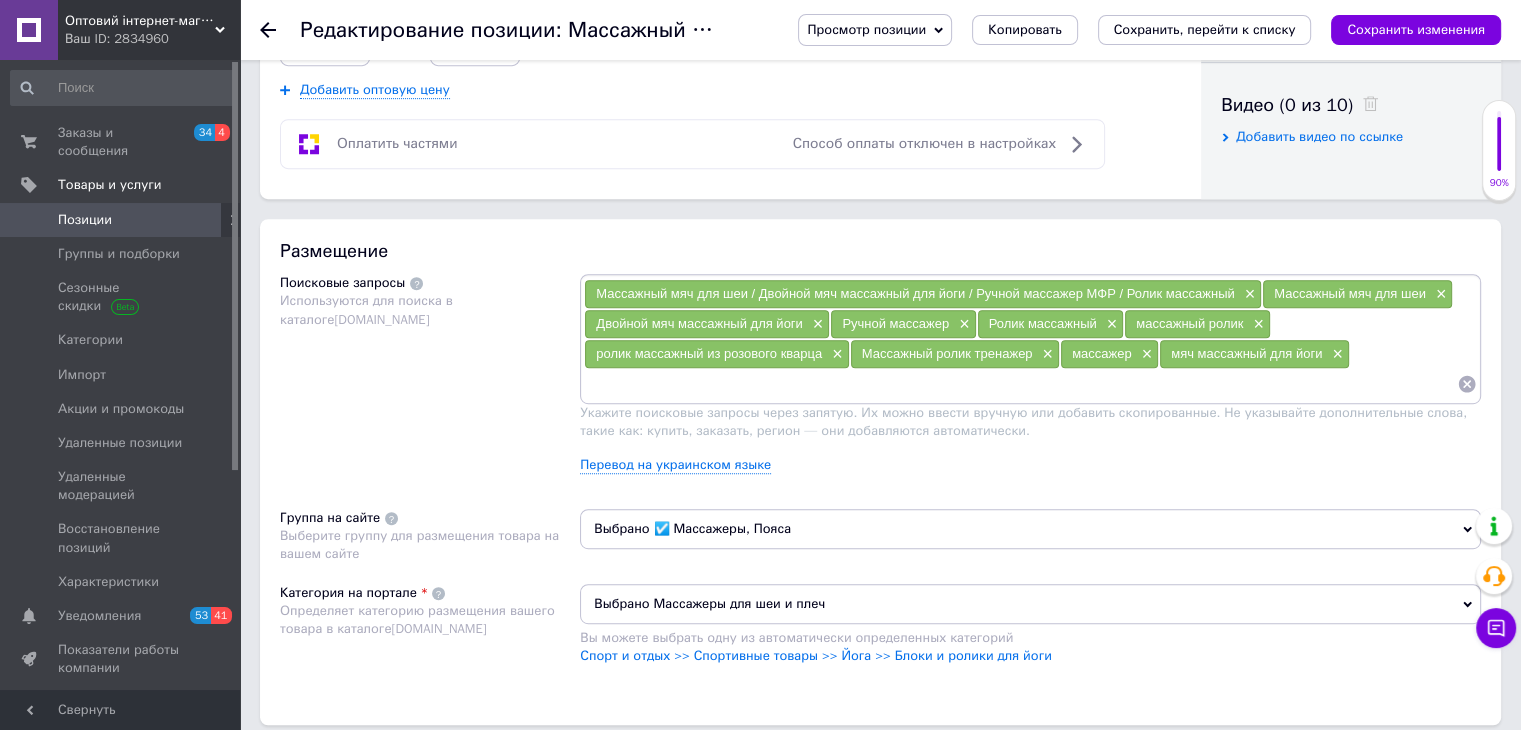 paste on "Двойной мяч массажный для йоги" 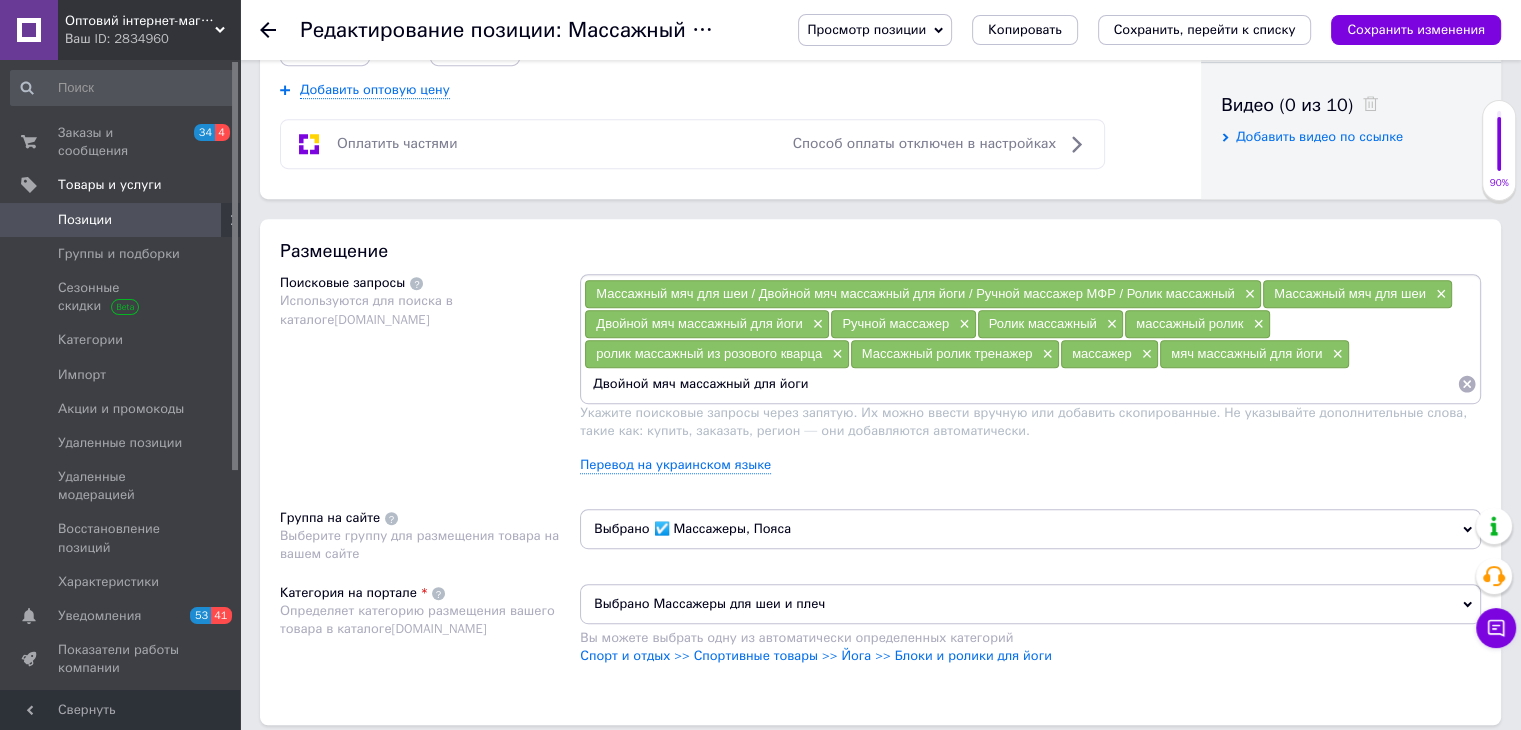 click on "Двойной мяч массажный для йоги" at bounding box center [1020, 384] 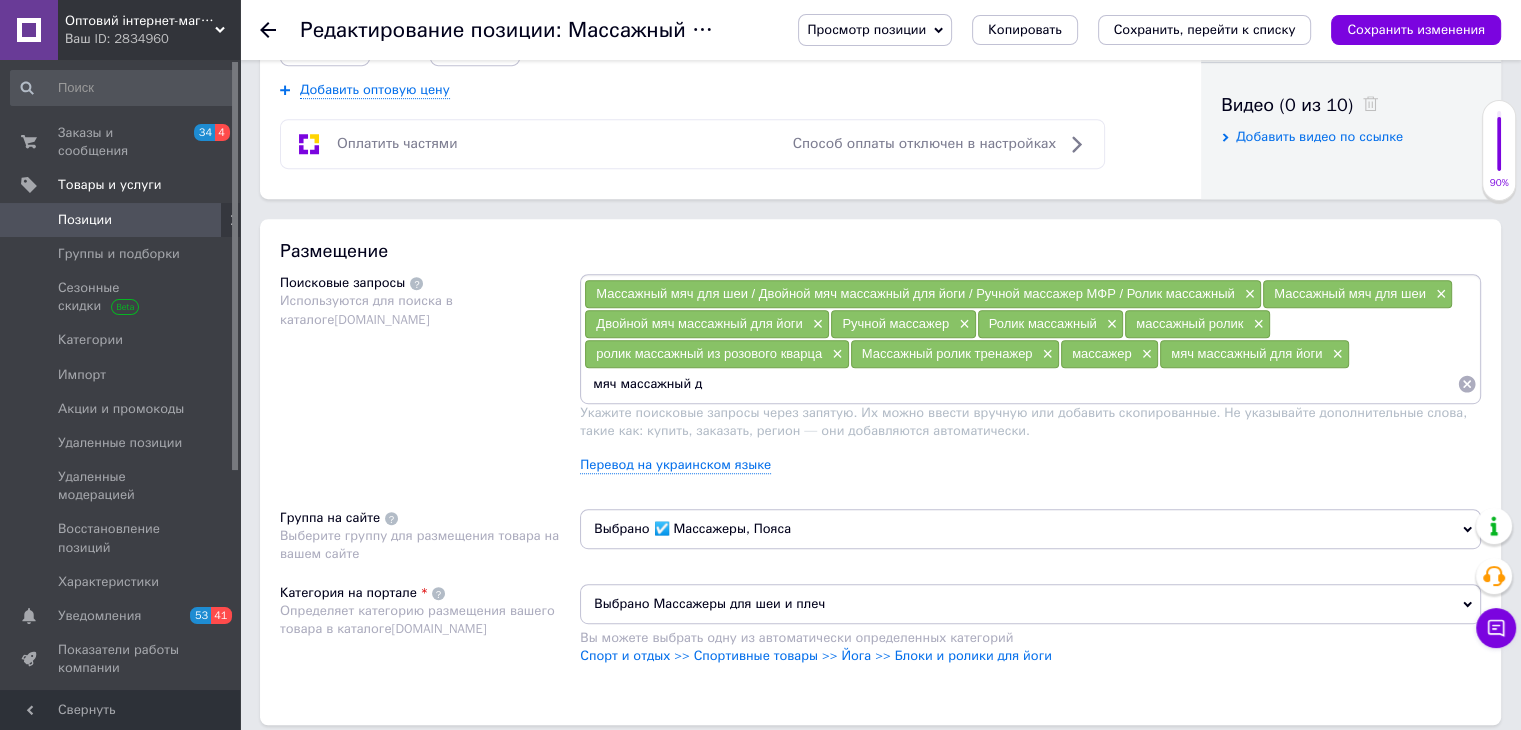 drag, startPoint x: 701, startPoint y: 381, endPoint x: 801, endPoint y: 376, distance: 100.12492 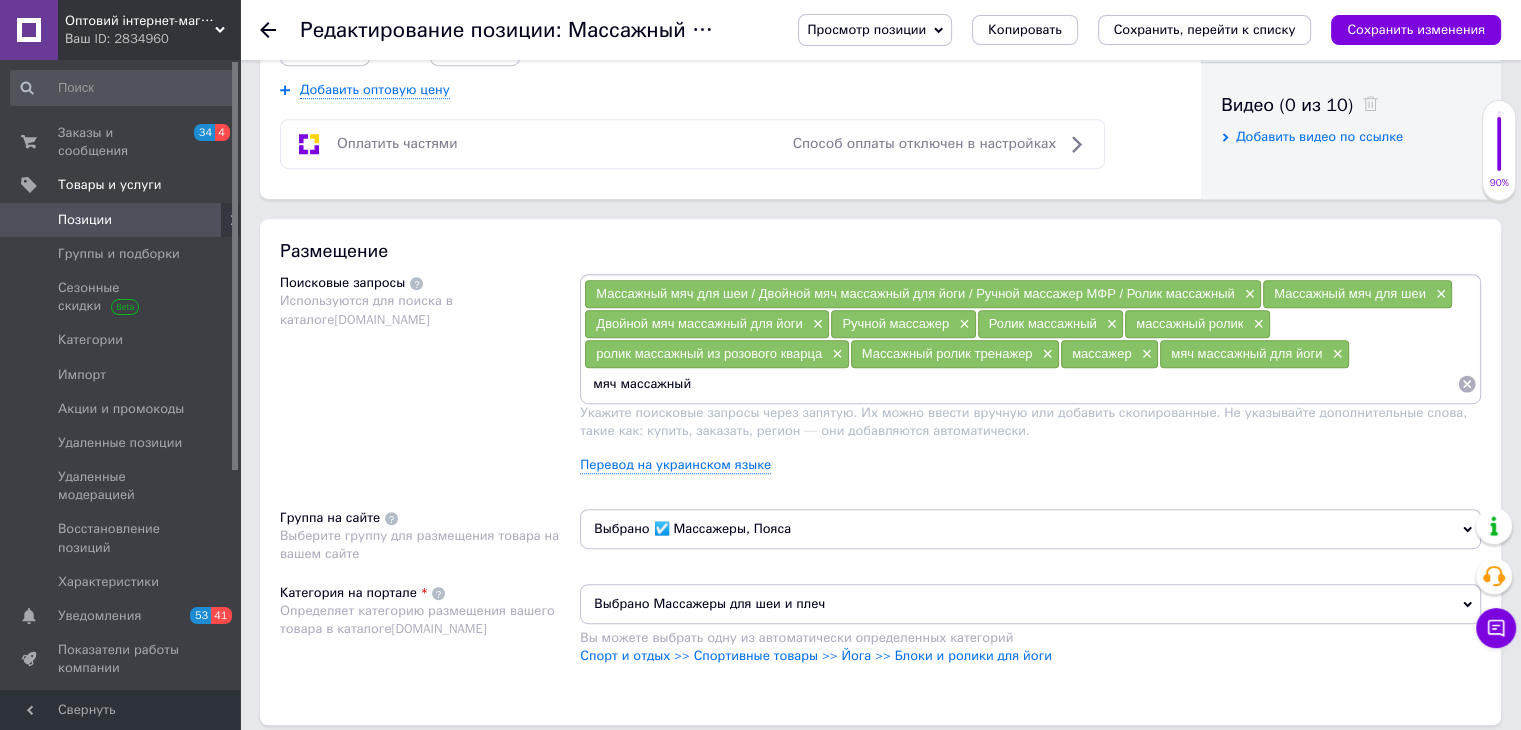 type on "мяч массажный" 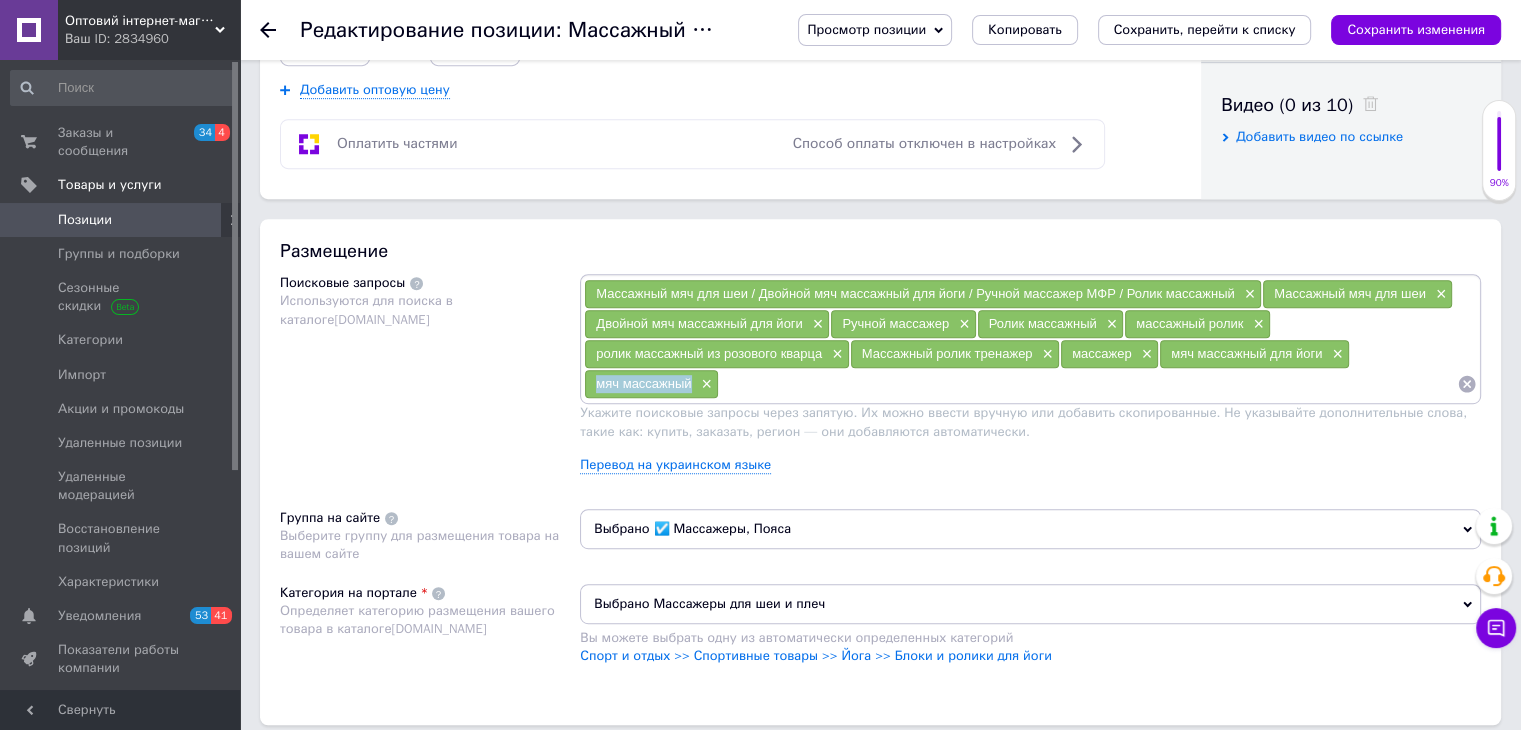 drag, startPoint x: 592, startPoint y: 377, endPoint x: 692, endPoint y: 375, distance: 100.02 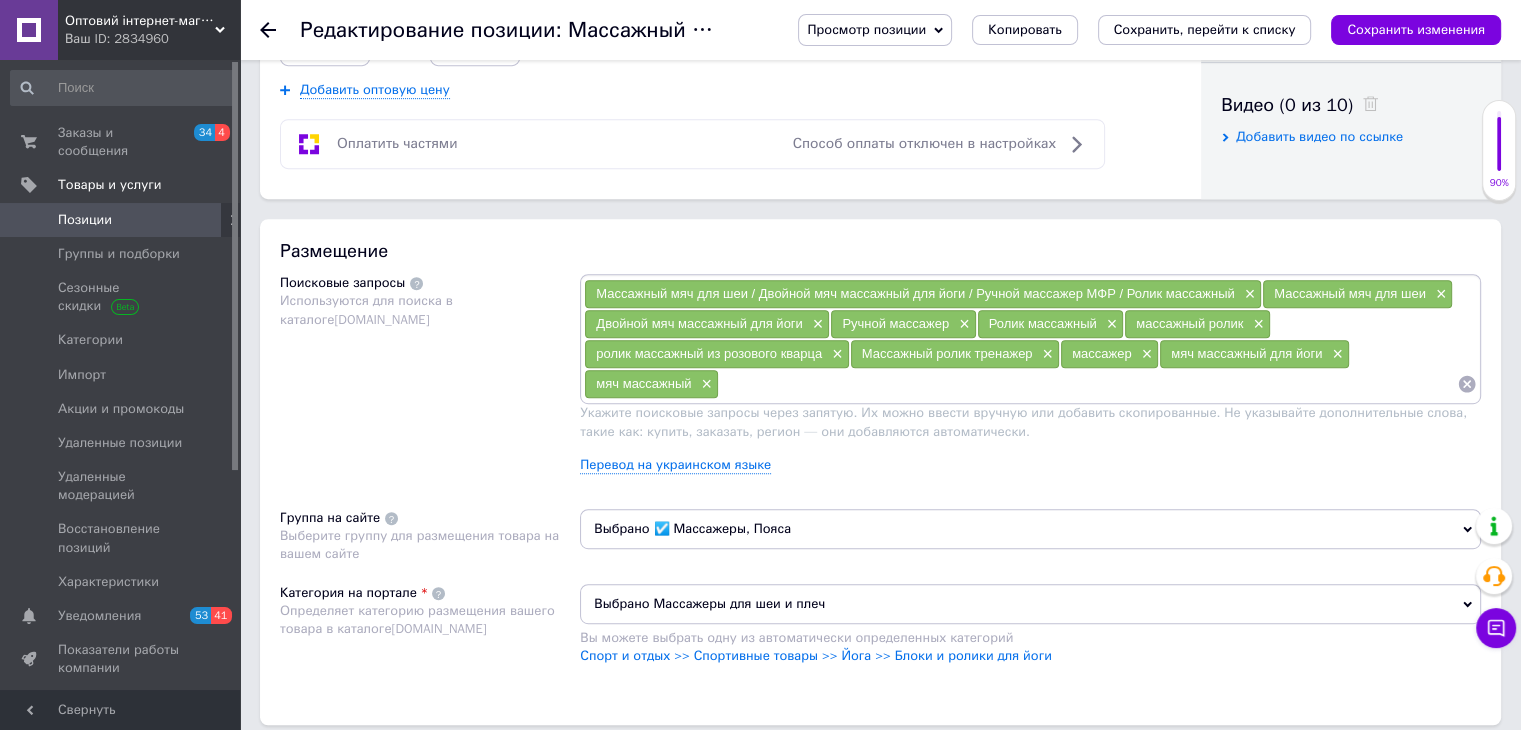 drag, startPoint x: 691, startPoint y: 375, endPoint x: 622, endPoint y: 384, distance: 69.58448 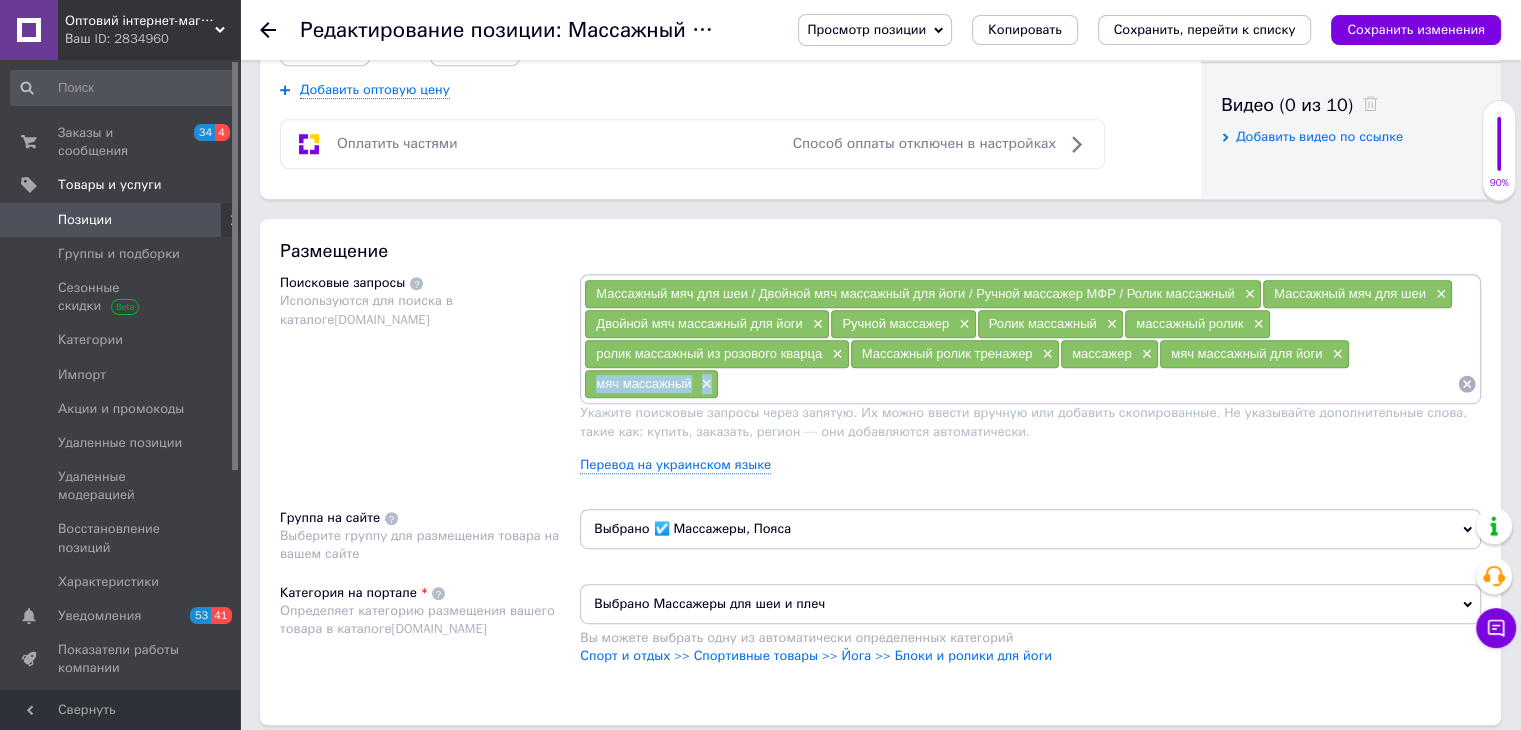 drag, startPoint x: 587, startPoint y: 381, endPoint x: 688, endPoint y: 393, distance: 101.71037 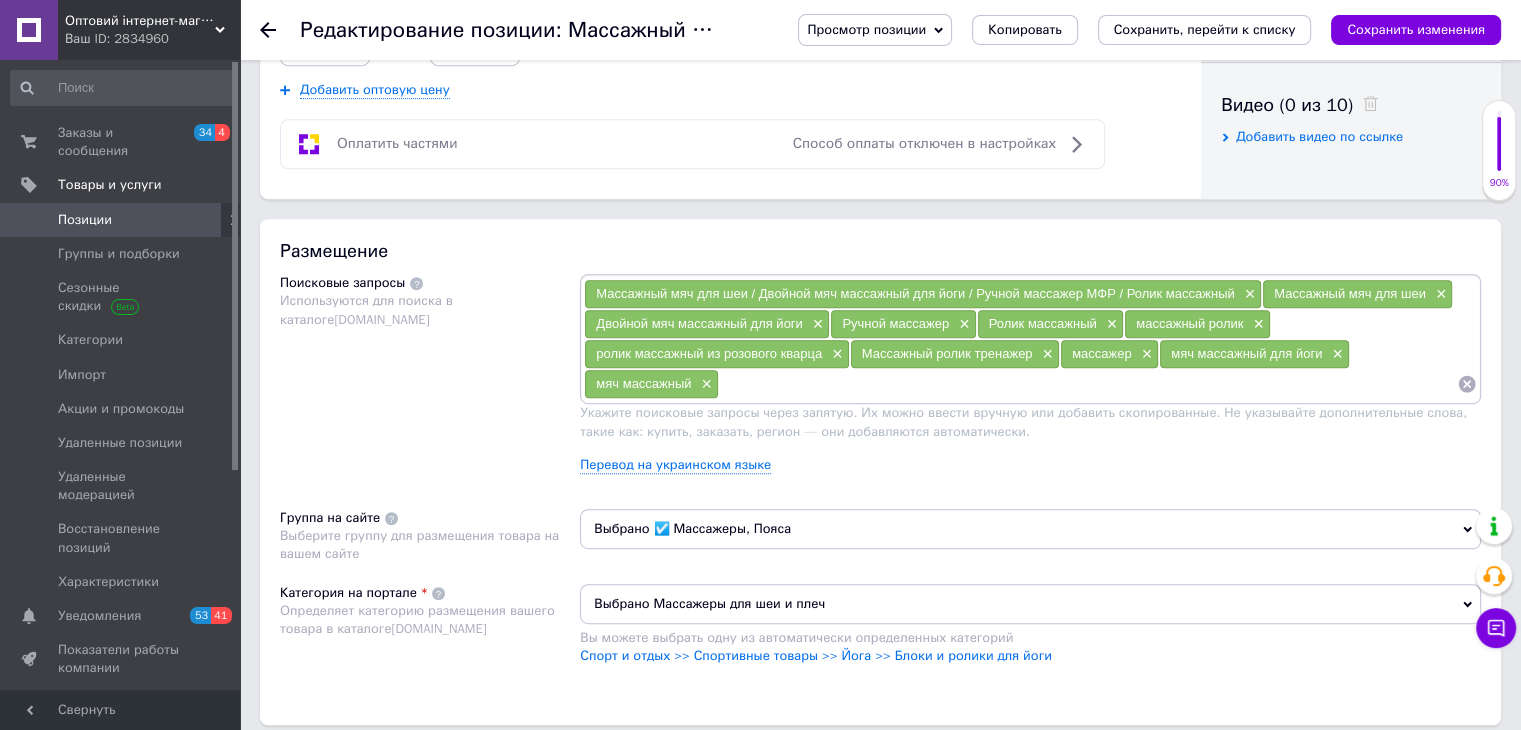 drag, startPoint x: 754, startPoint y: 397, endPoint x: 776, endPoint y: 369, distance: 35.608986 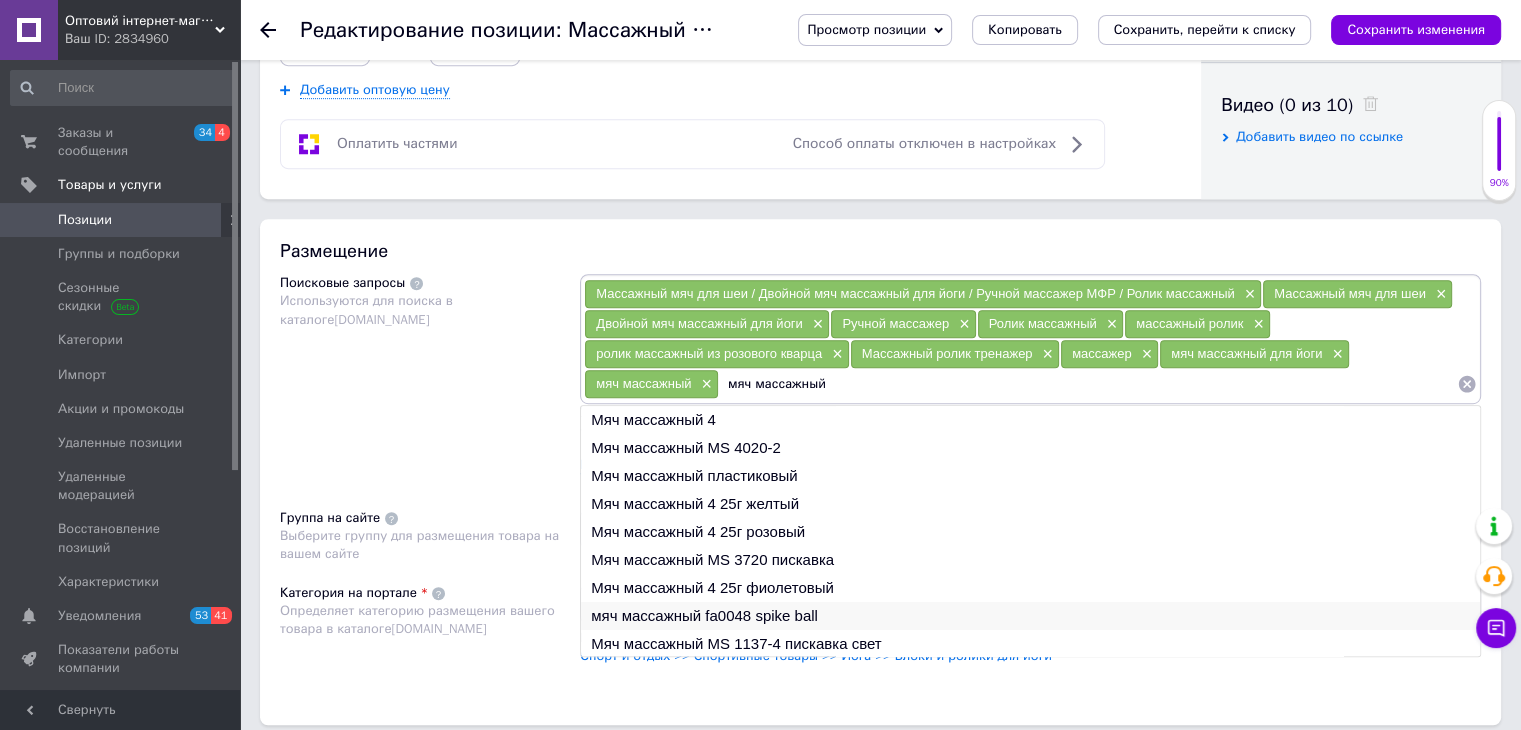 scroll, scrollTop: 29, scrollLeft: 0, axis: vertical 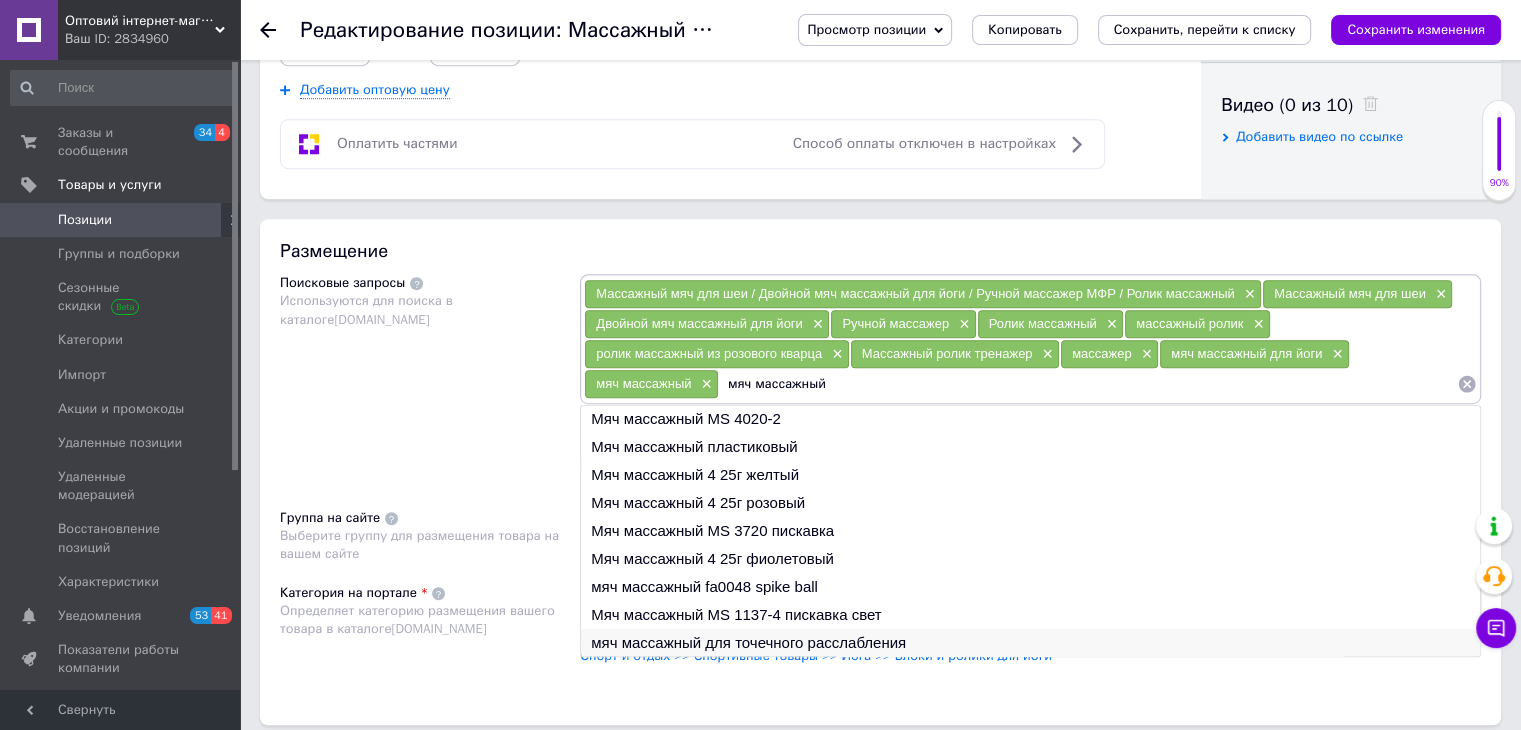 type on "мяч массажный" 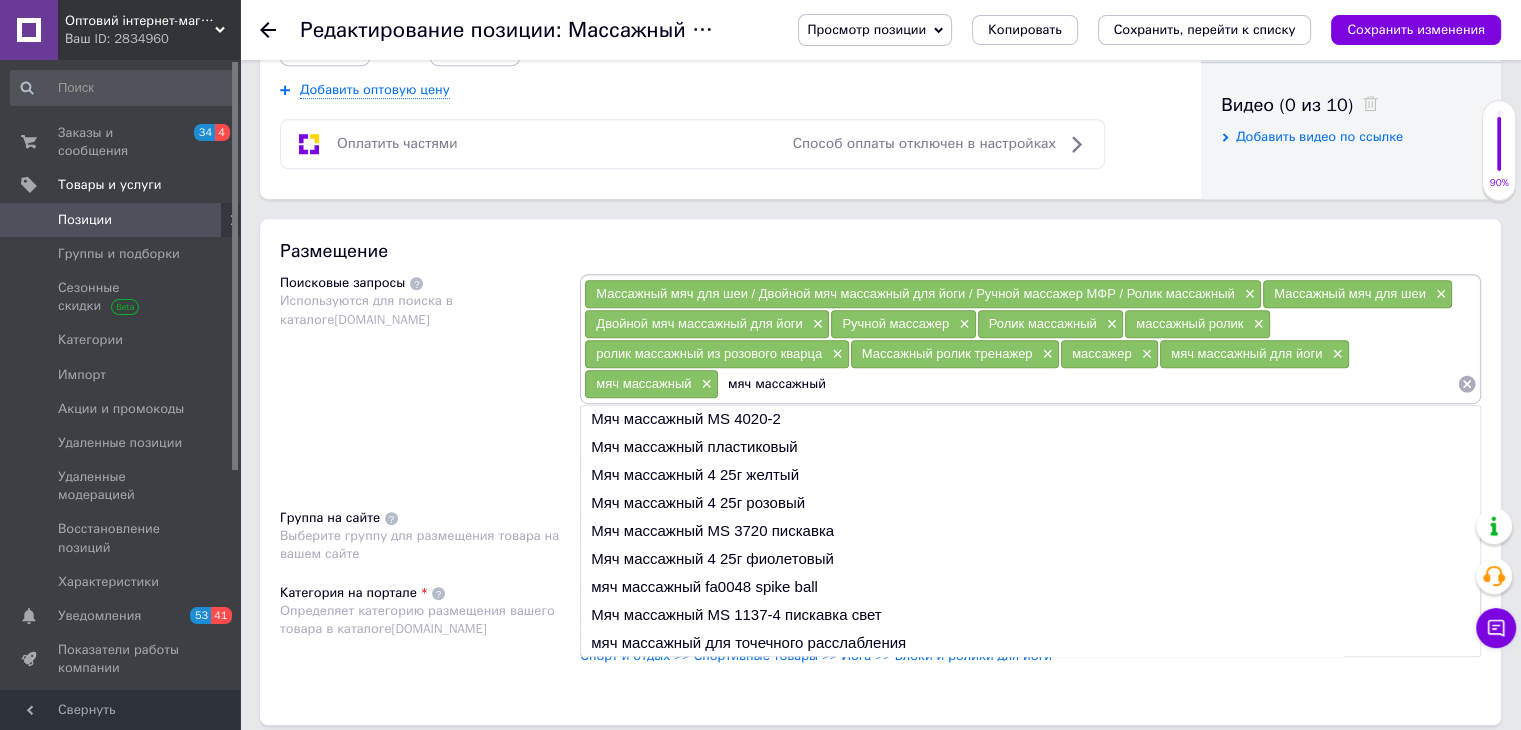 type 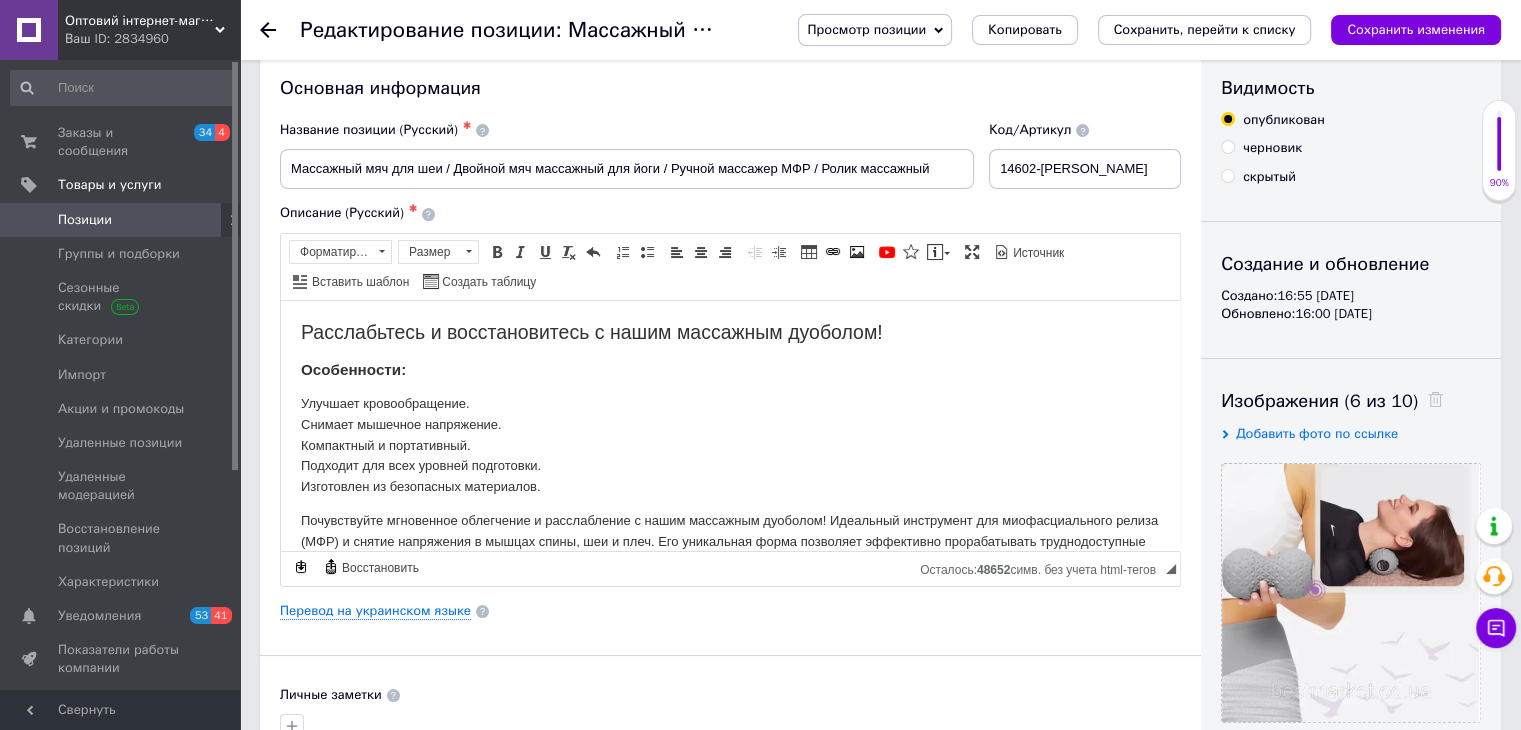 scroll, scrollTop: 0, scrollLeft: 0, axis: both 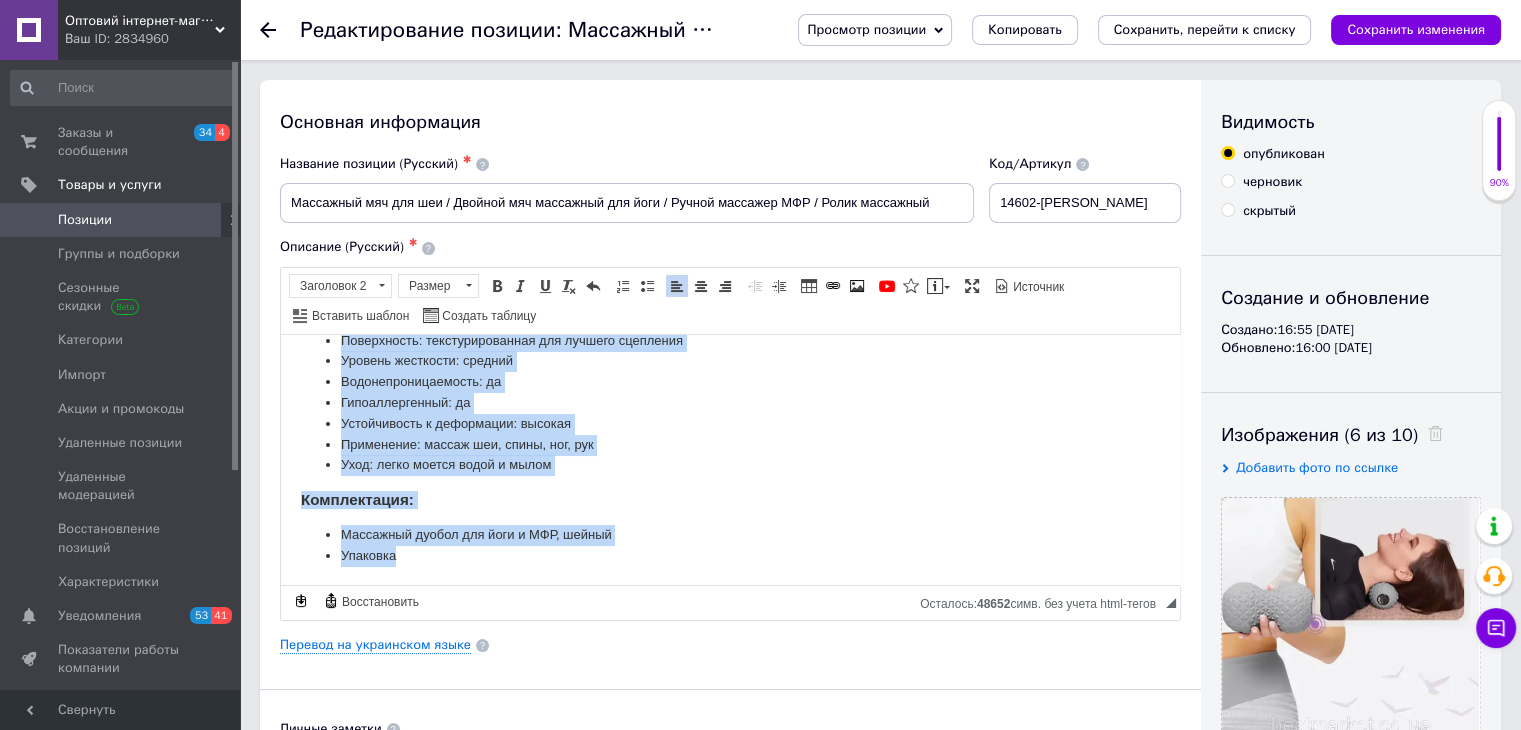 drag, startPoint x: 289, startPoint y: 342, endPoint x: 513, endPoint y: 676, distance: 402.15918 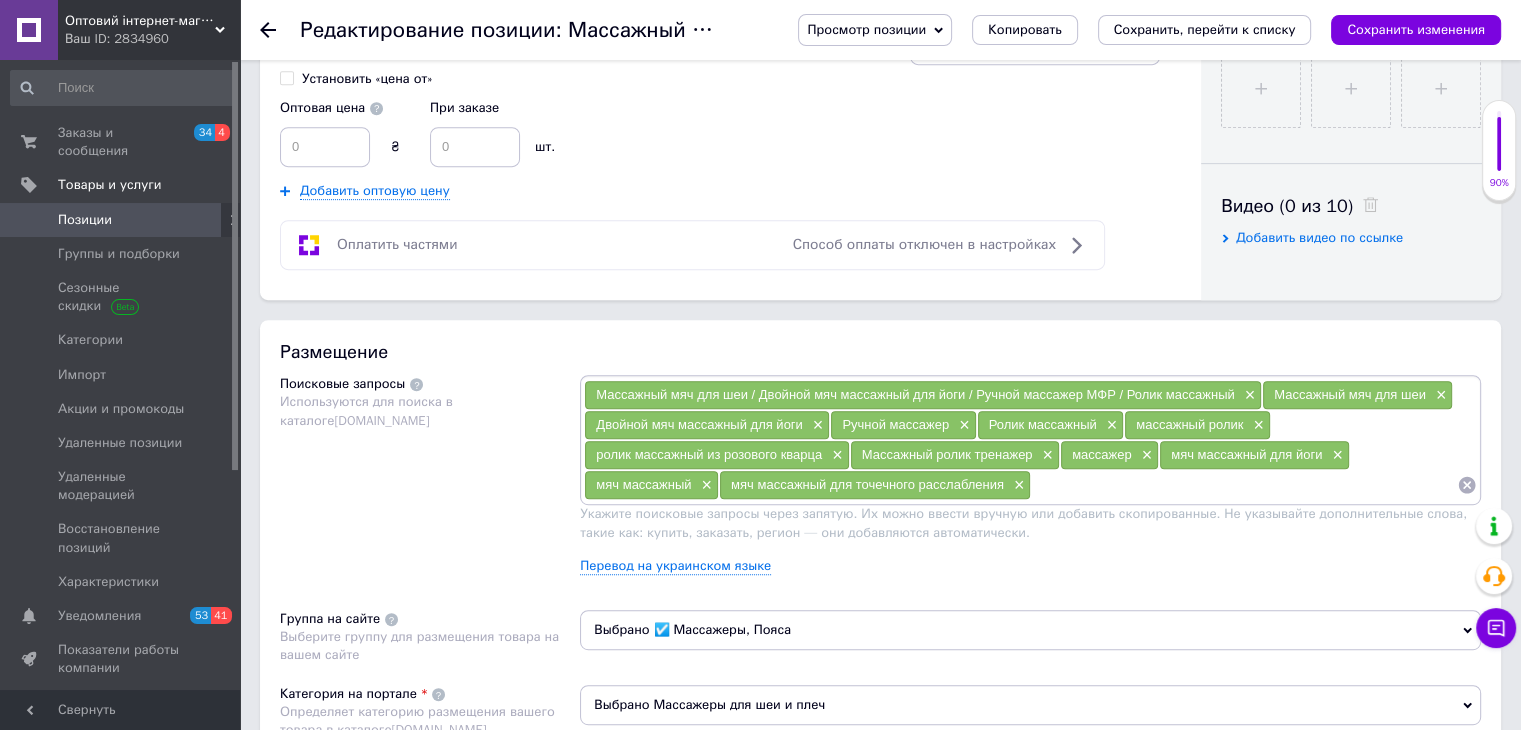 scroll, scrollTop: 900, scrollLeft: 0, axis: vertical 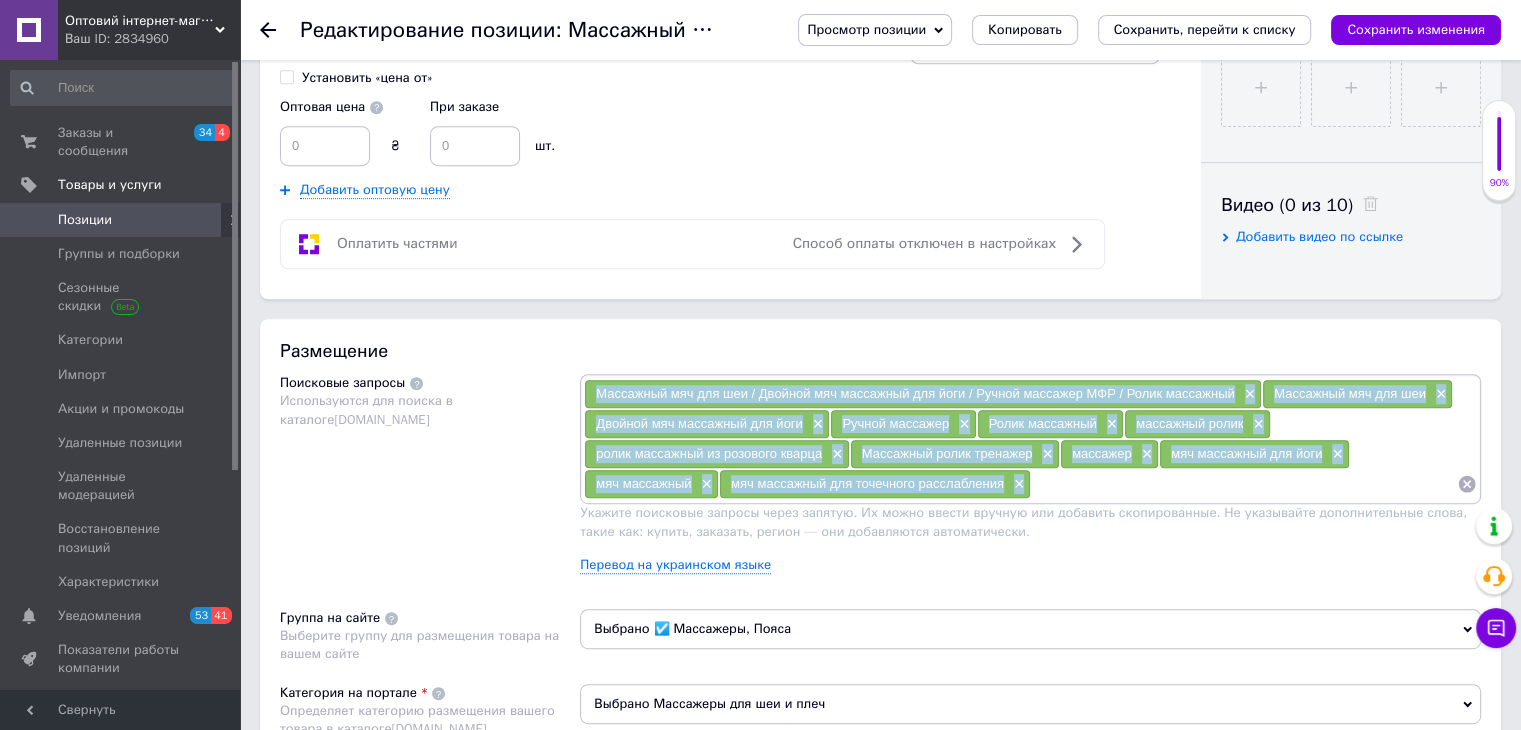 drag, startPoint x: 594, startPoint y: 386, endPoint x: 912, endPoint y: 449, distance: 324.1805 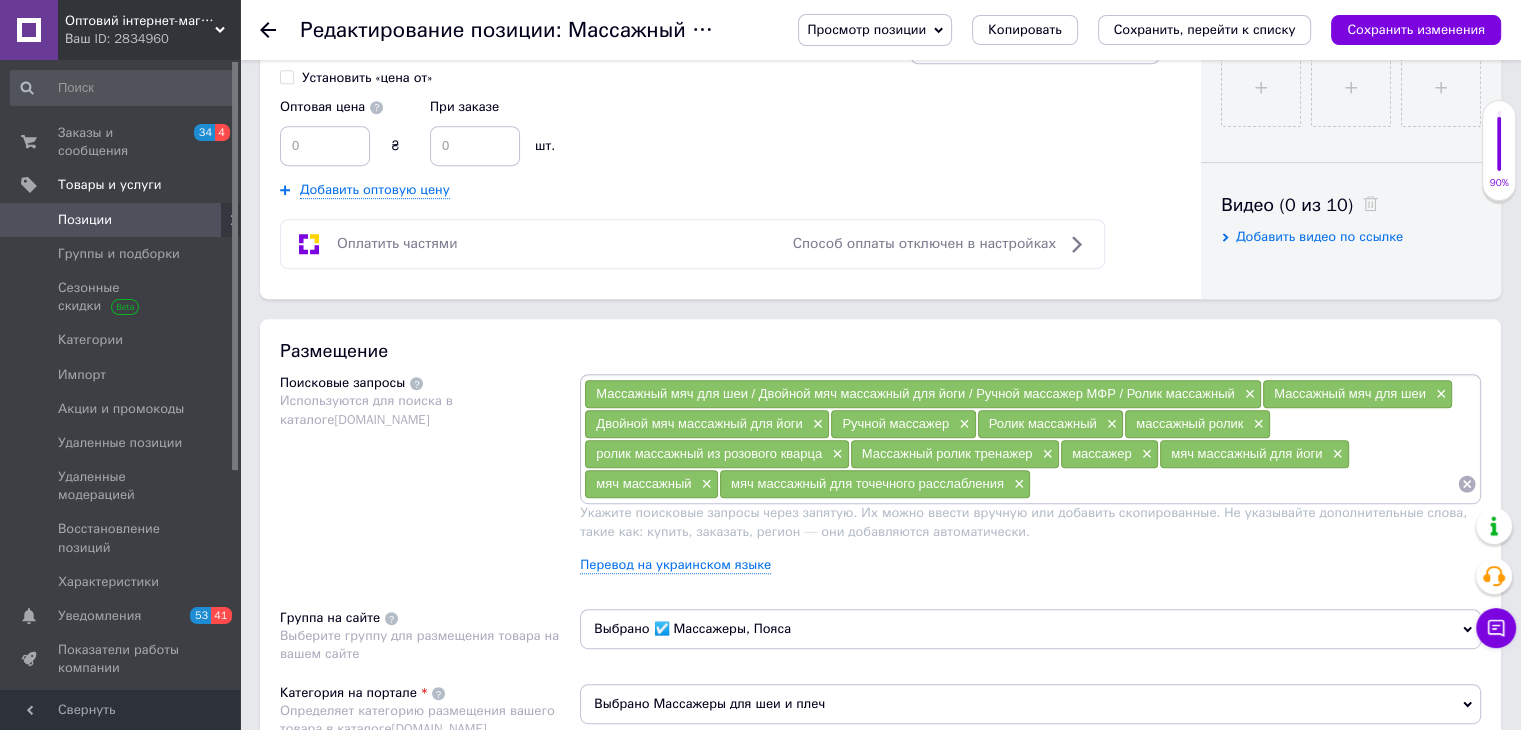 click on "Размещение Поисковые запросы Используются для поиска в каталоге  Prom.ua Массажный мяч для шеи / Двойной мяч массажный для йоги / Ручной массажер МФР / Ролик массажный × Массажный мяч для шеи × Двойной мяч массажный для йоги × Ручной массажер × Ролик массажный × массажный ролик × ролик массажный из розового кварца × Массажный ролик тренажер × массажер × мяч массажный для йоги × мяч массажный × мяч массажный для точечного расслабления × Перевод на украинском языке Группа на сайте Выберите группу для размещения товара на вашем сайте Категория на портале Prom.ua" at bounding box center (880, 572) 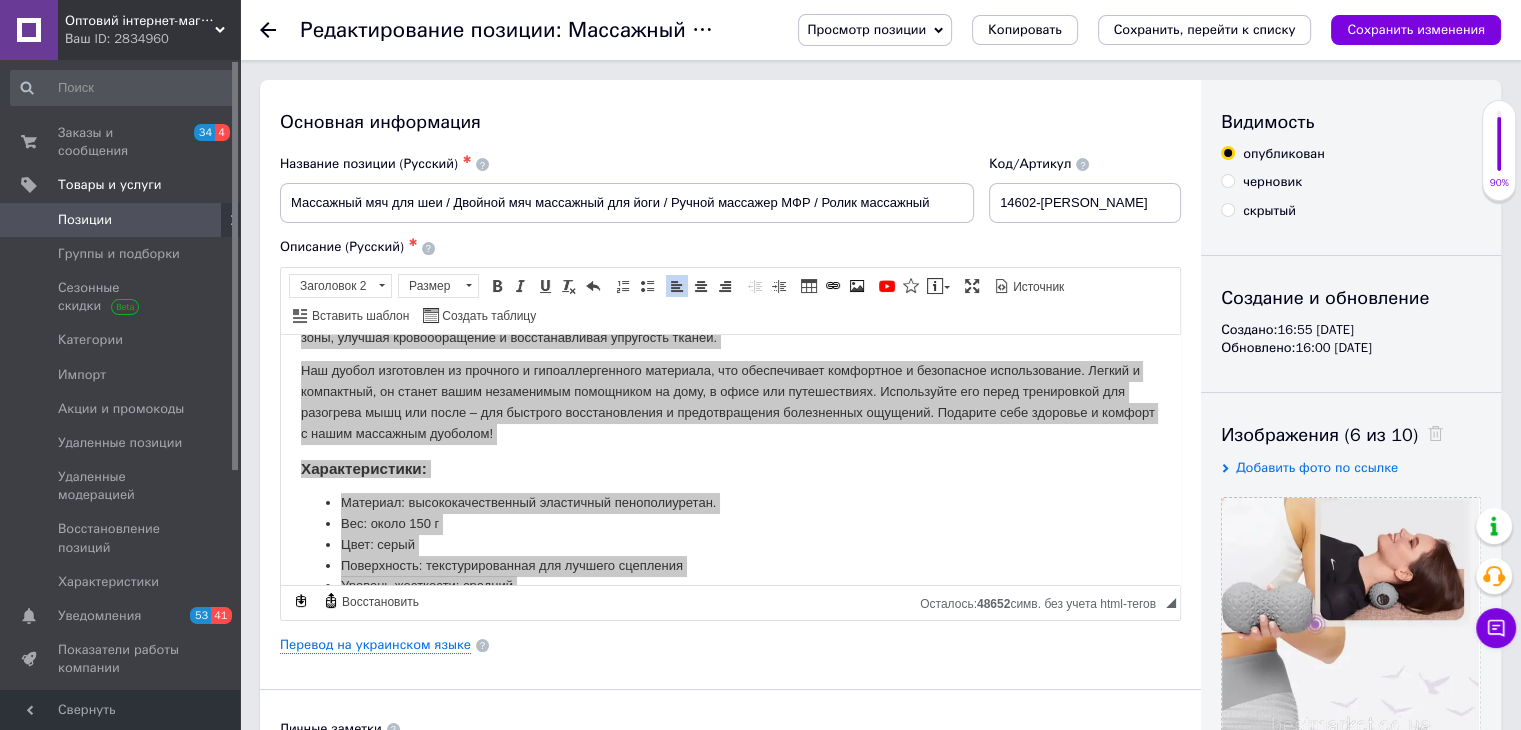 scroll, scrollTop: 0, scrollLeft: 0, axis: both 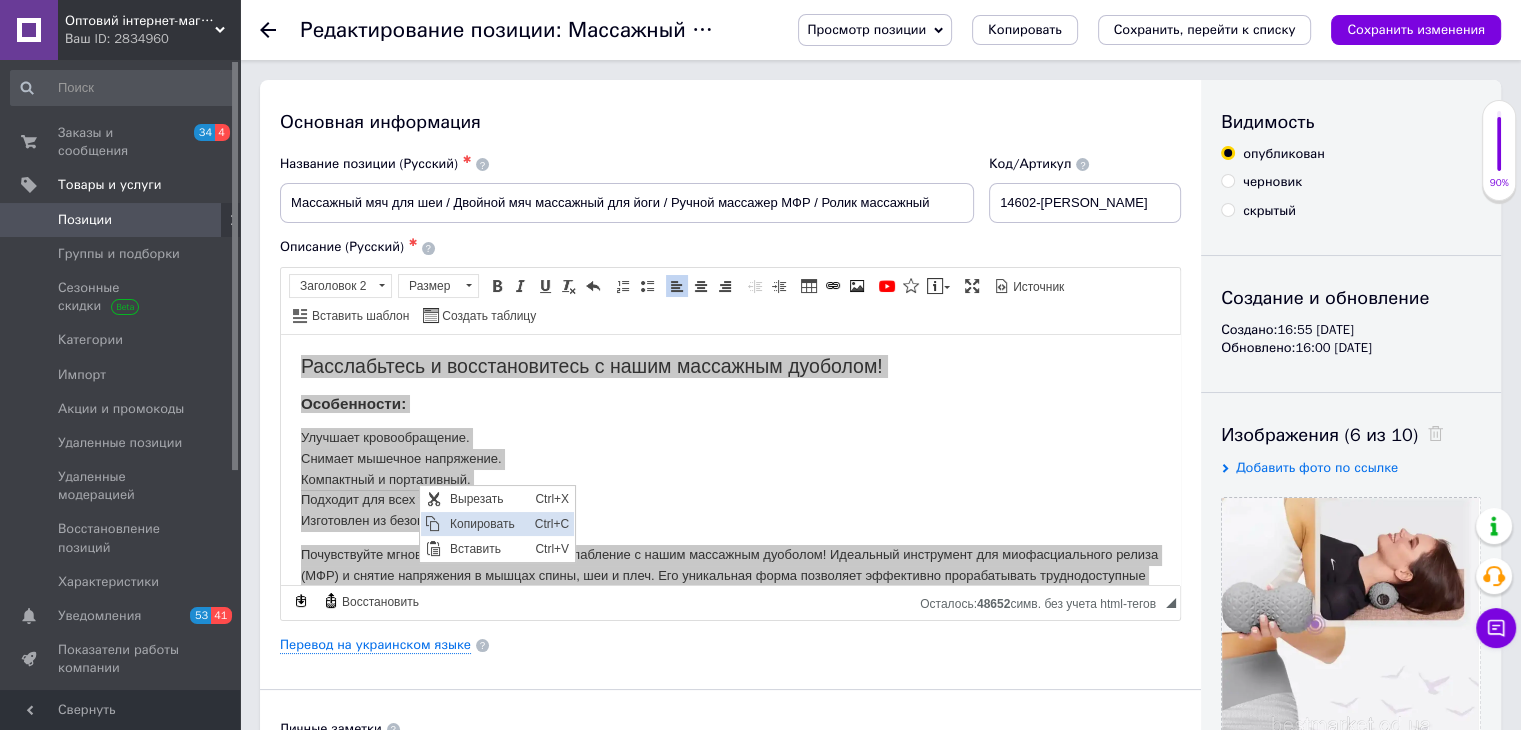 click on "Копировать" at bounding box center (486, 524) 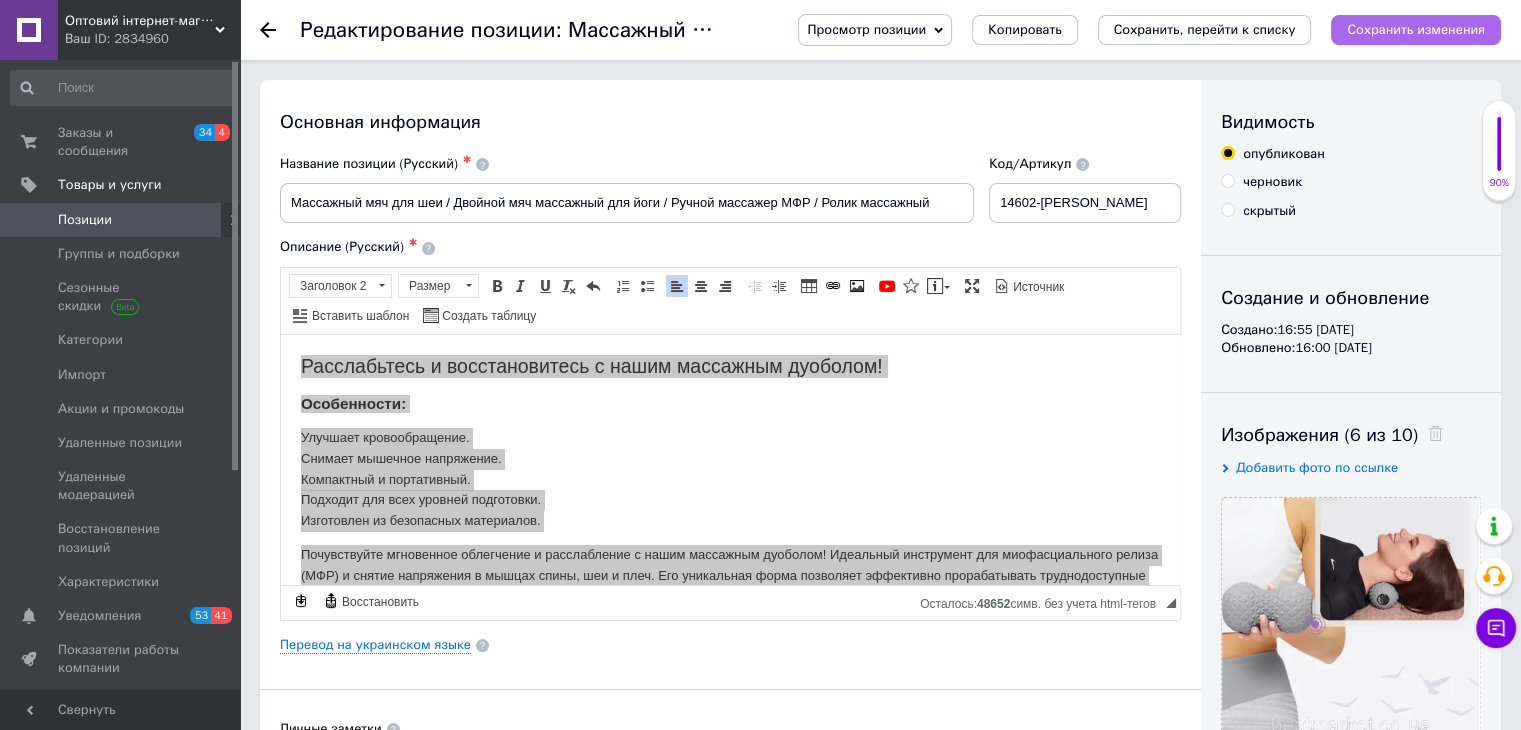 click on "Сохранить изменения" at bounding box center [1416, 29] 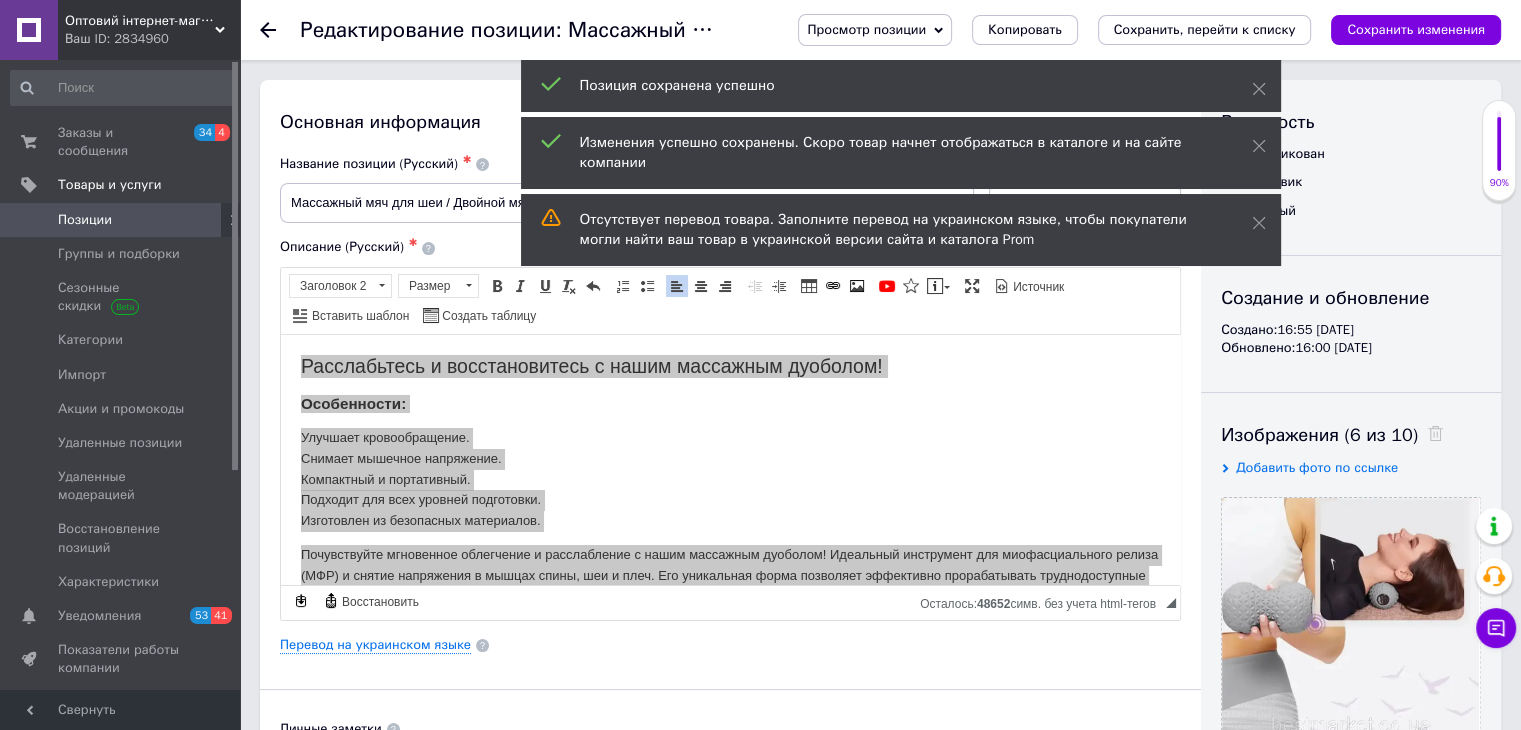 click on "Позиции" at bounding box center (121, 220) 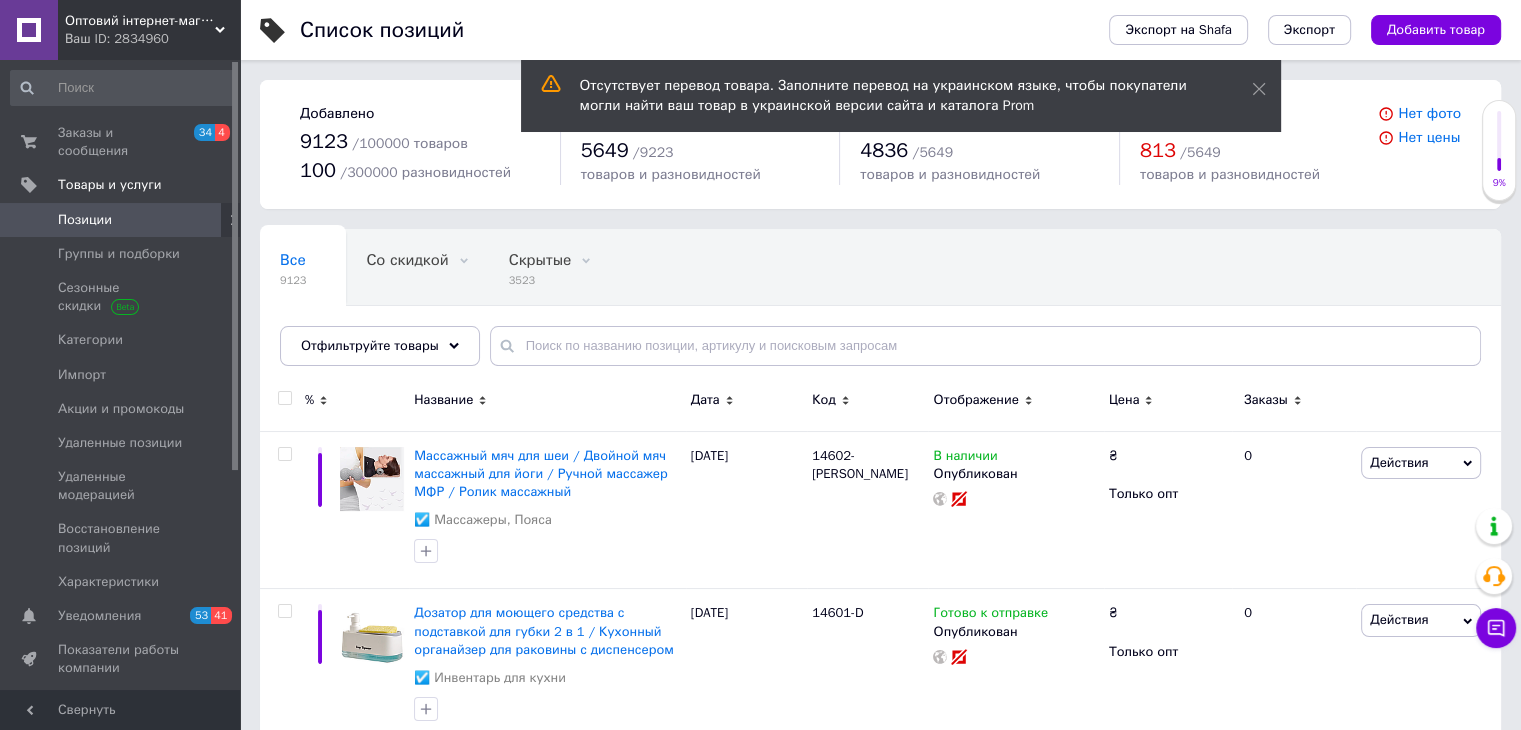 click on "Оптовий інтернет-магазин bestmarket" at bounding box center (140, 21) 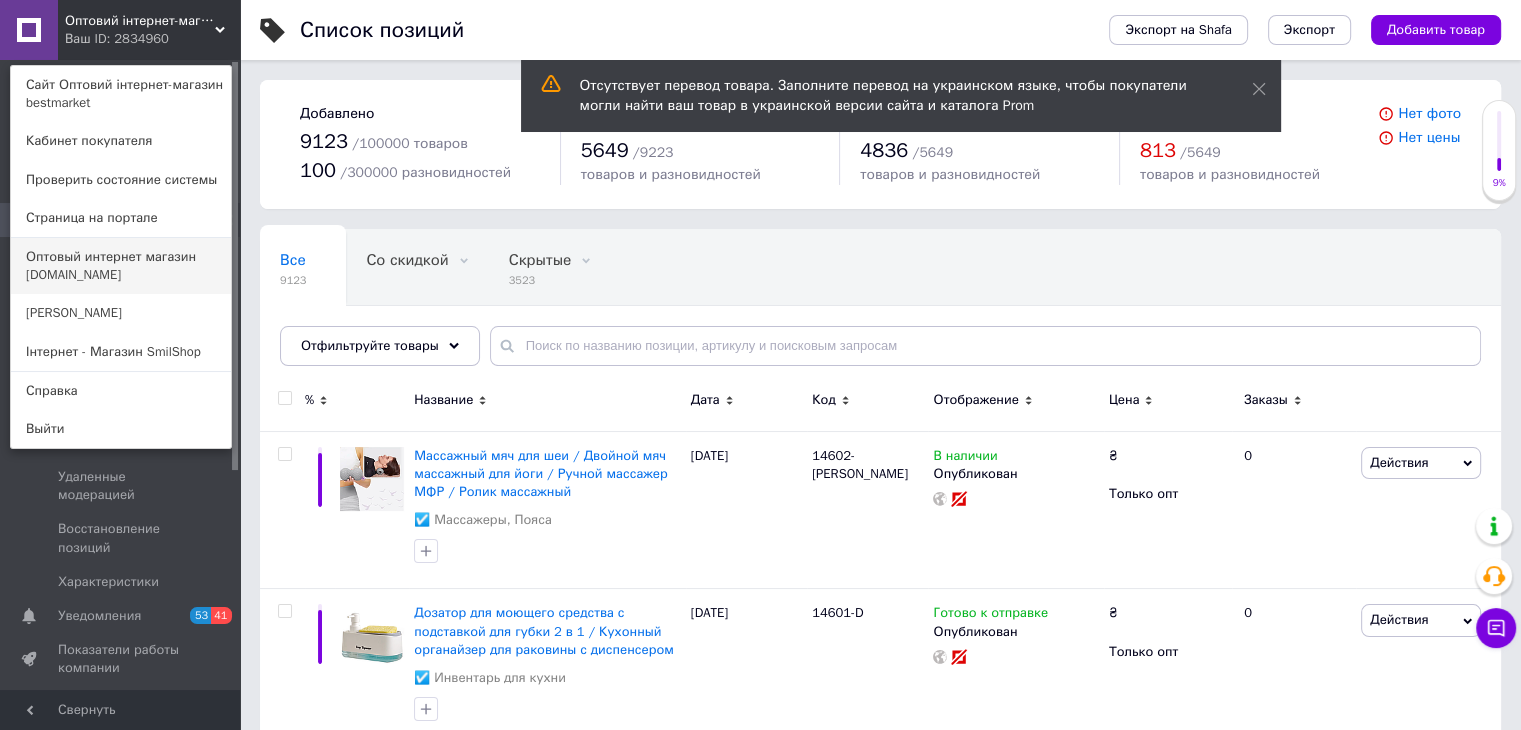 click on "Оптовый интернет магазин  [DOMAIN_NAME]" at bounding box center (121, 266) 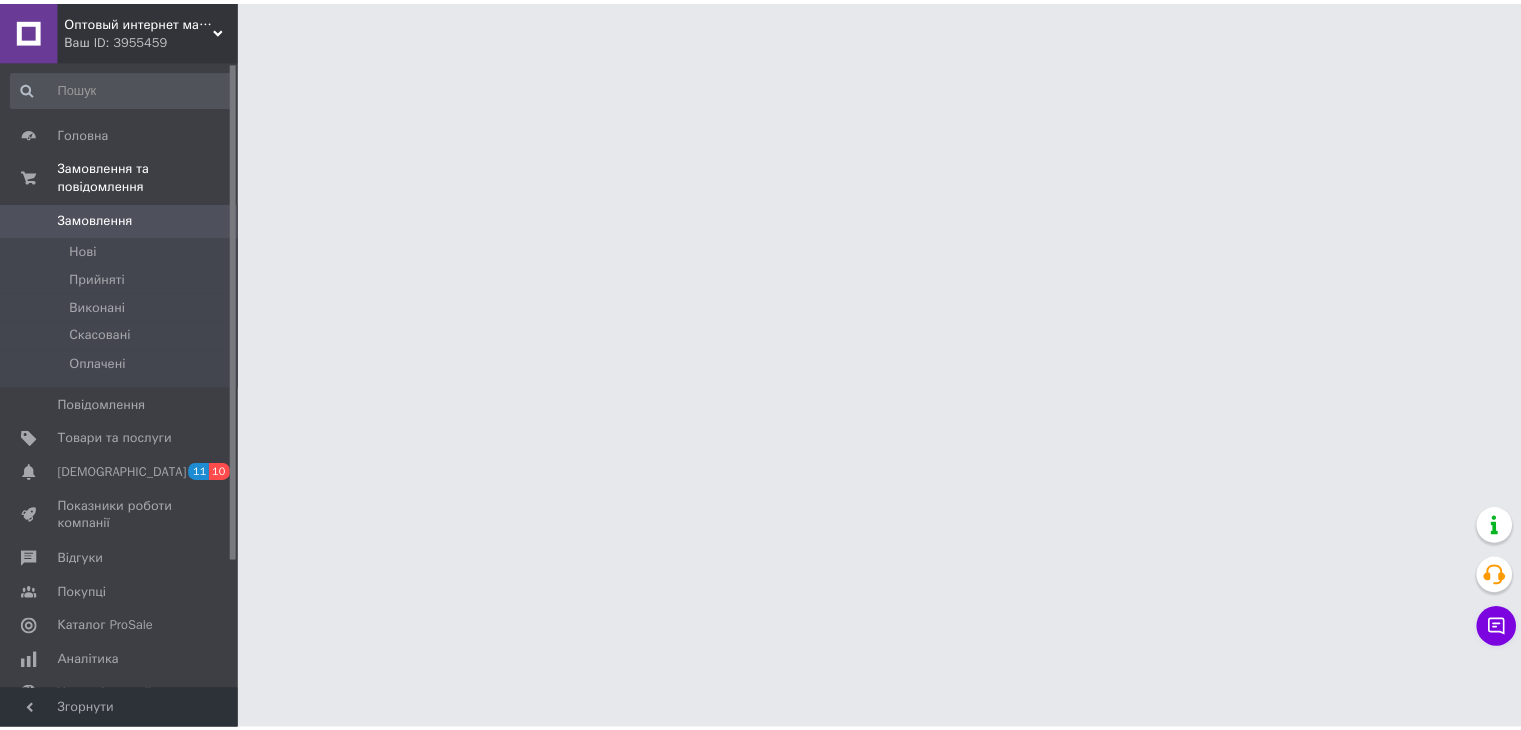 scroll, scrollTop: 0, scrollLeft: 0, axis: both 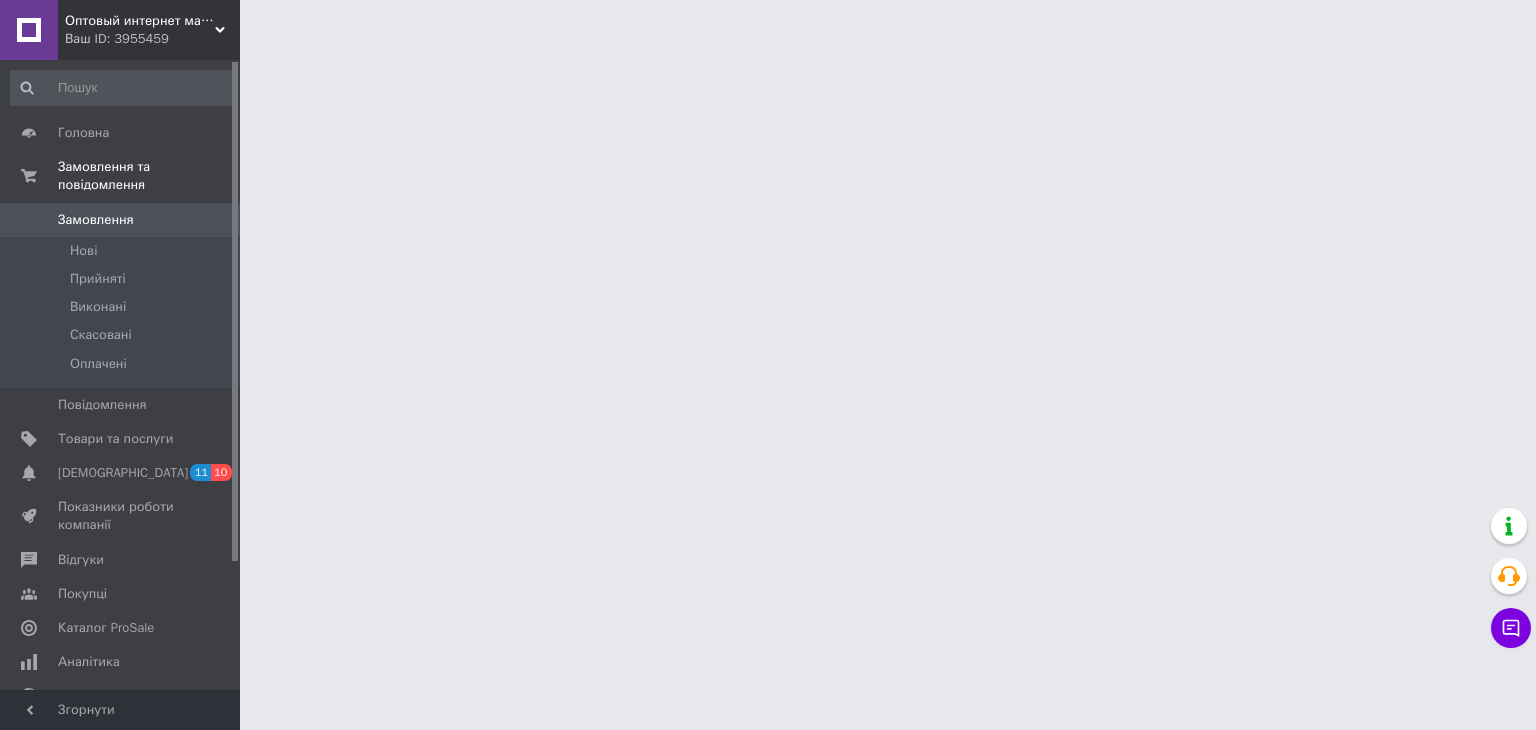 click on "Товари та послуги" at bounding box center [123, 439] 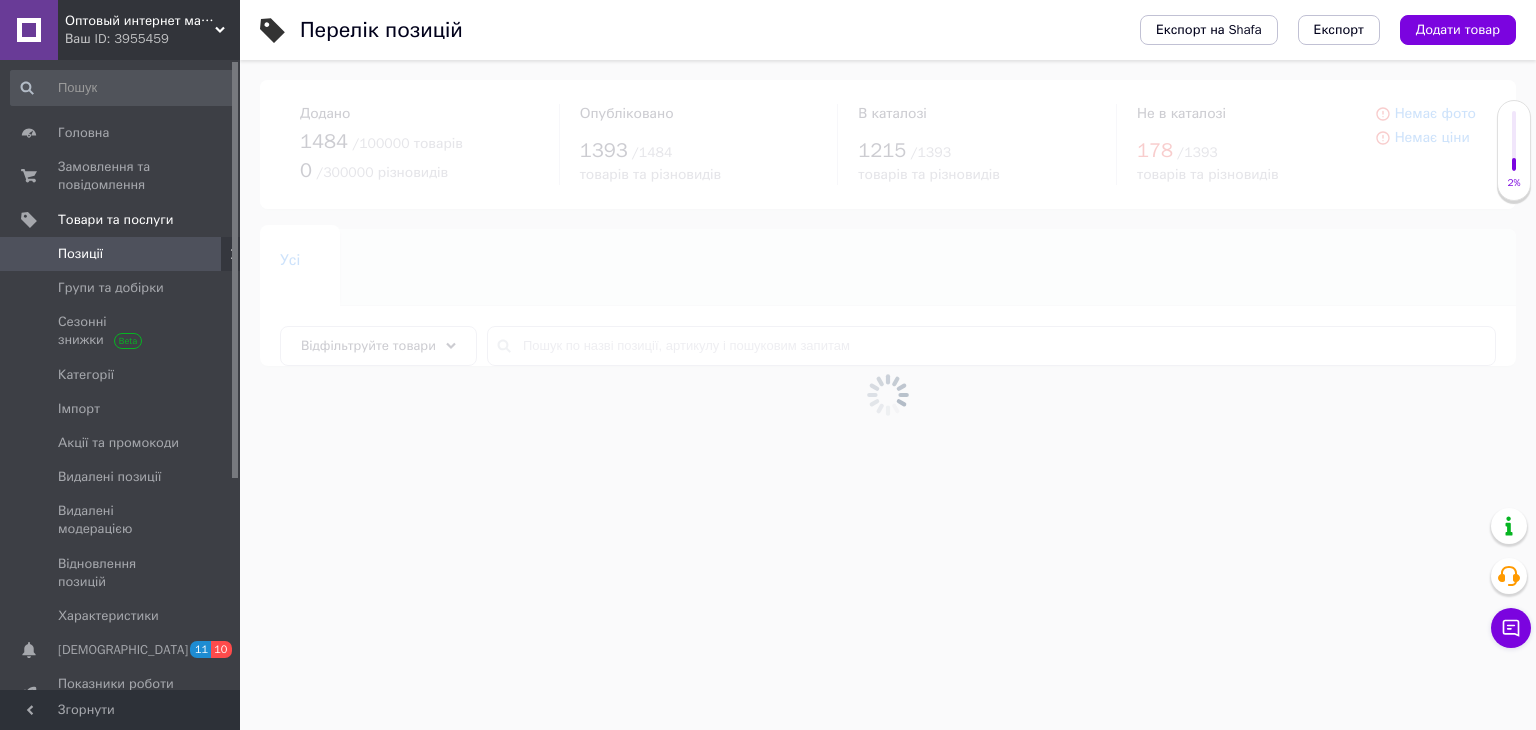 click on "Додати товар" at bounding box center (1458, 30) 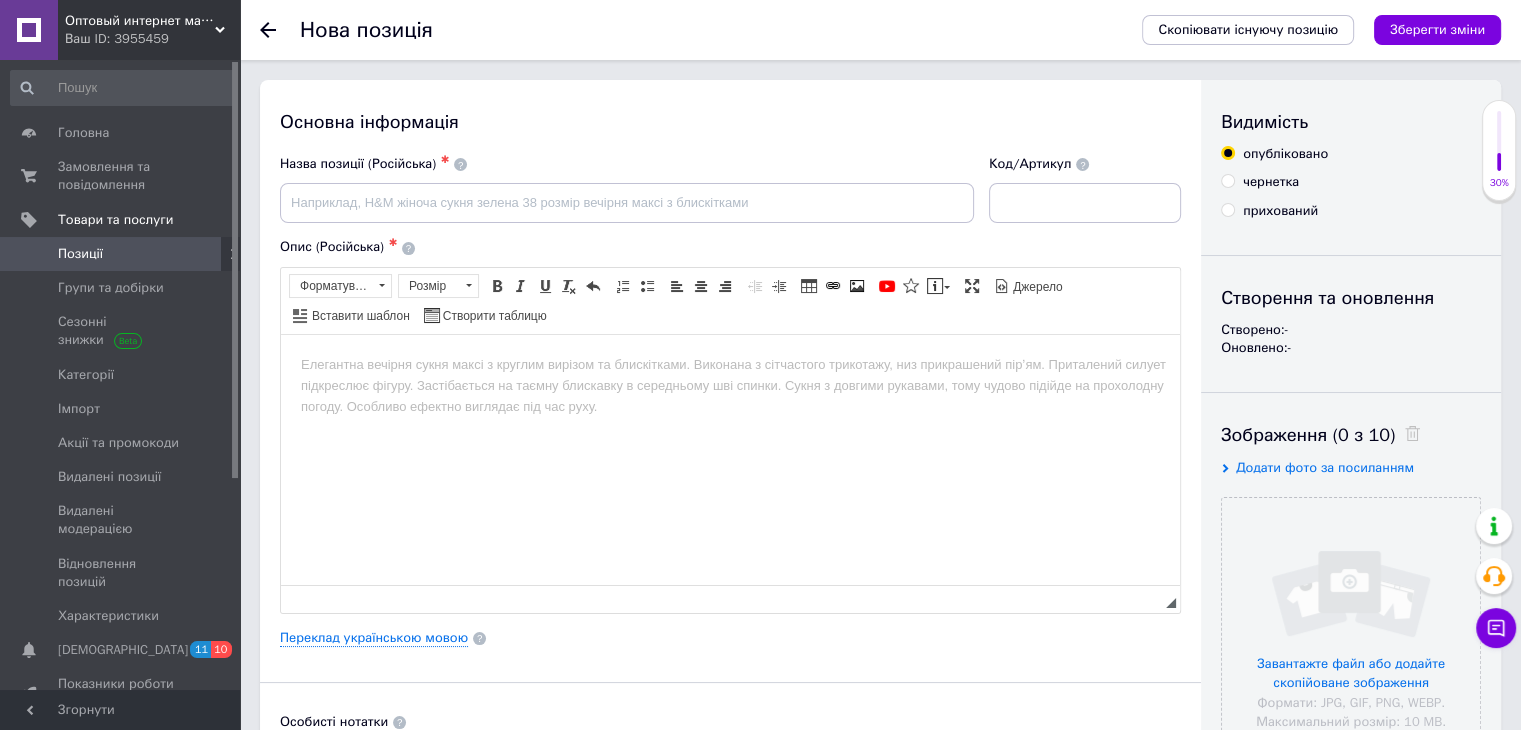 scroll, scrollTop: 0, scrollLeft: 0, axis: both 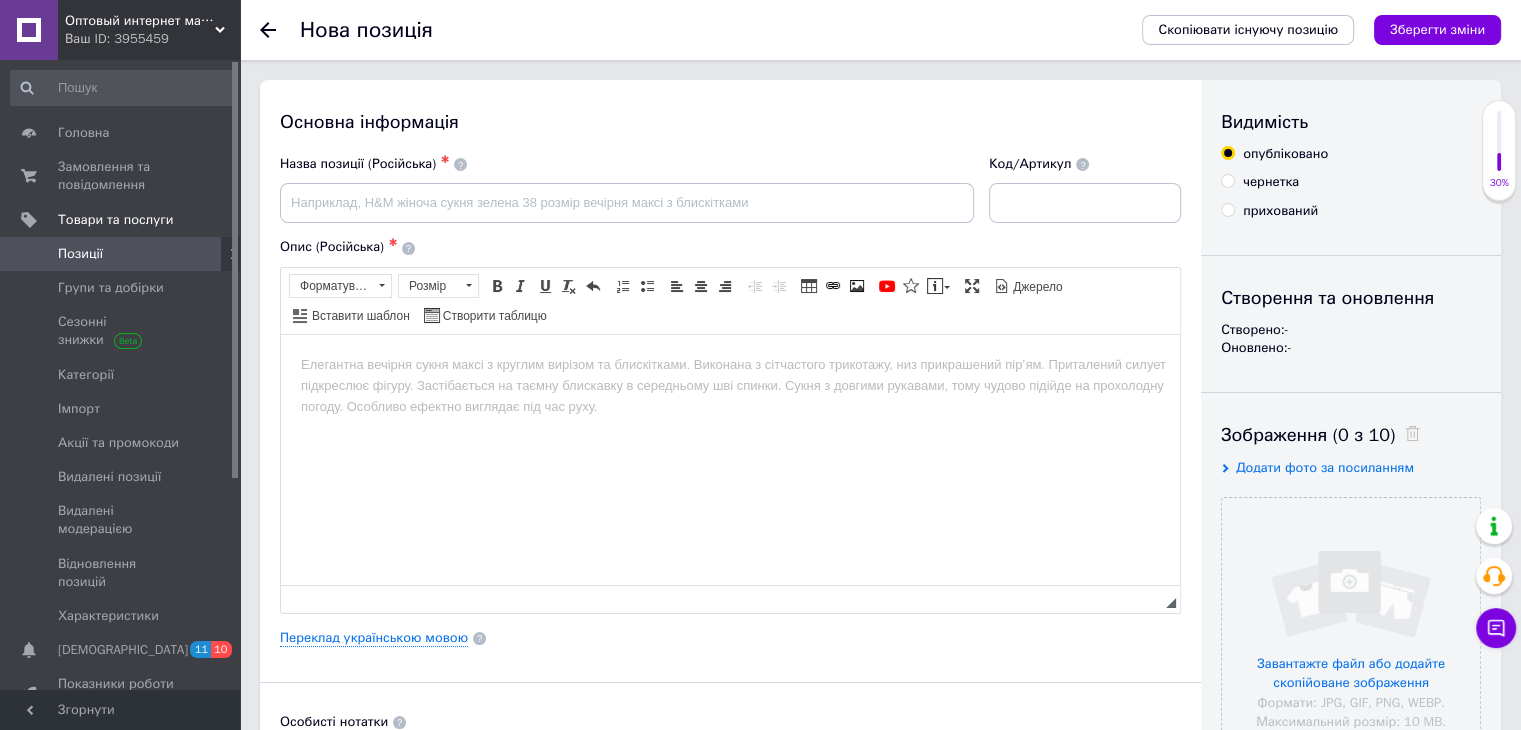 click at bounding box center (730, 364) 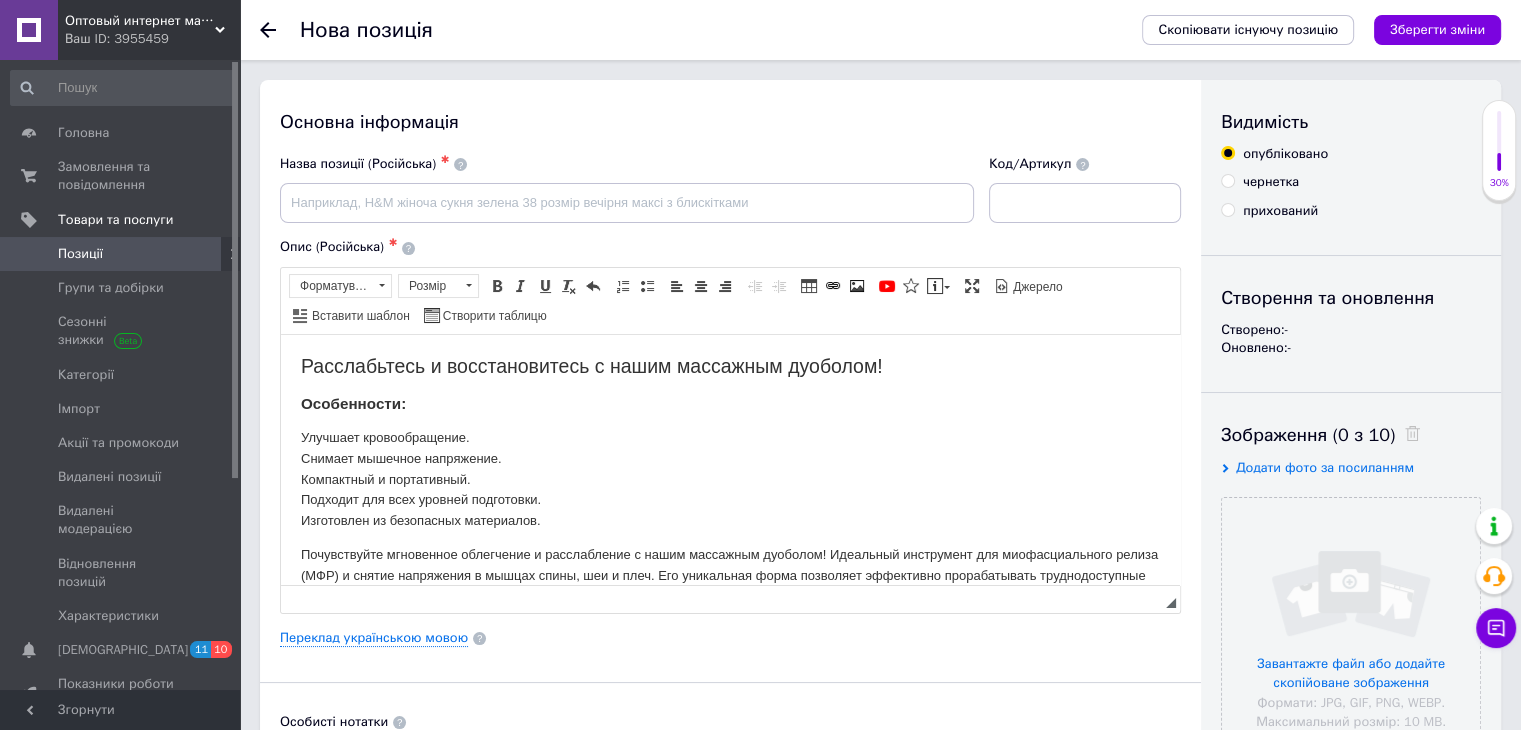 scroll, scrollTop: 461, scrollLeft: 0, axis: vertical 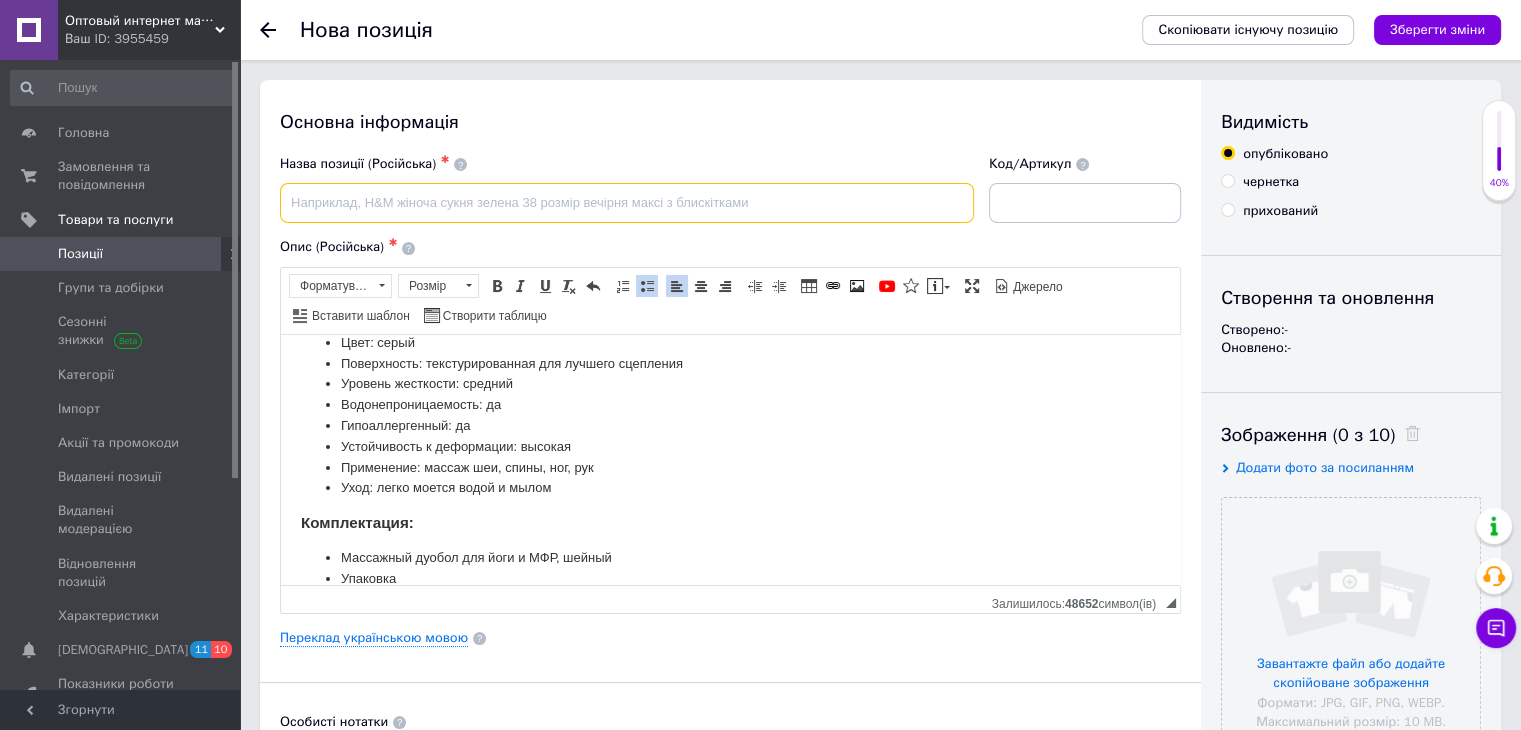 drag, startPoint x: 399, startPoint y: 203, endPoint x: 511, endPoint y: 203, distance: 112 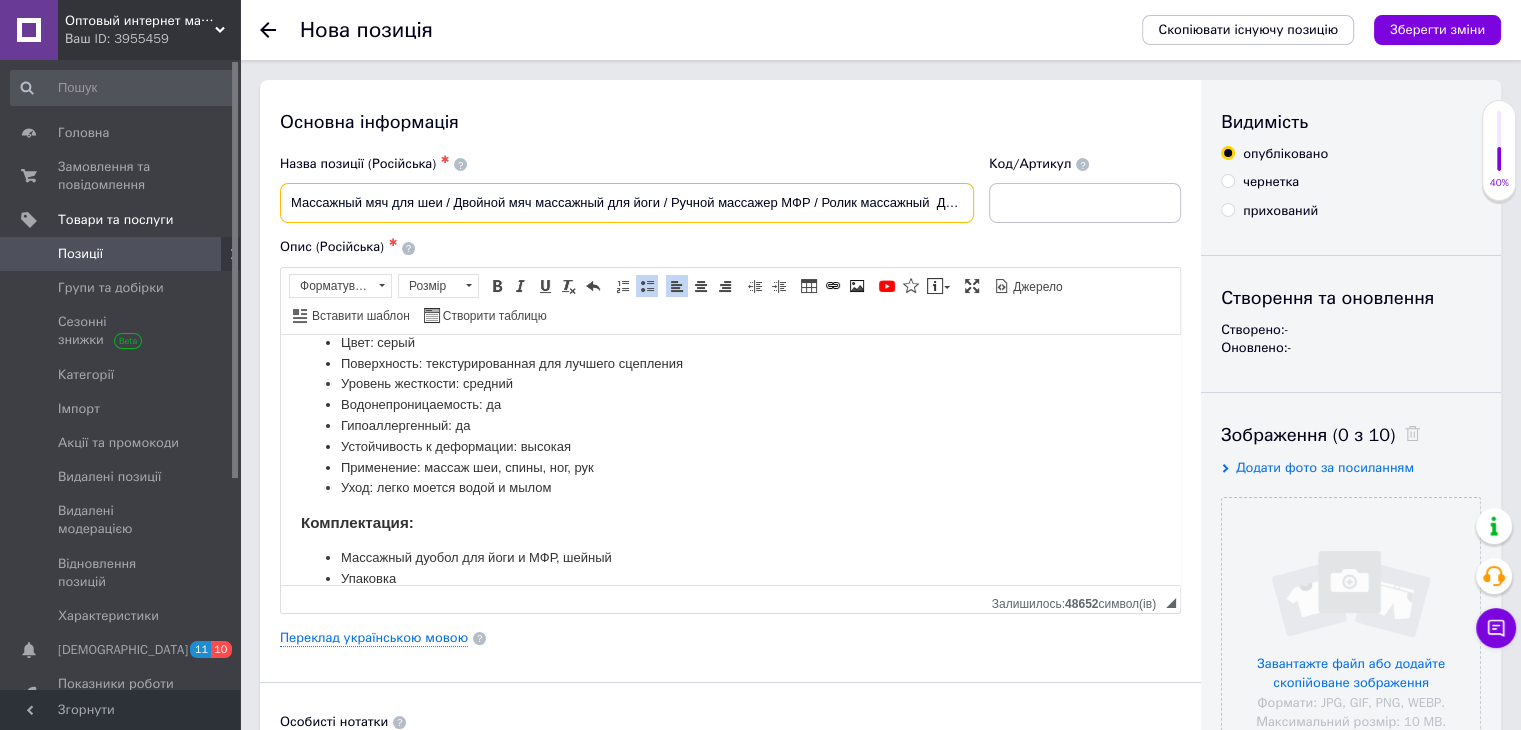 scroll, scrollTop: 0, scrollLeft: 53, axis: horizontal 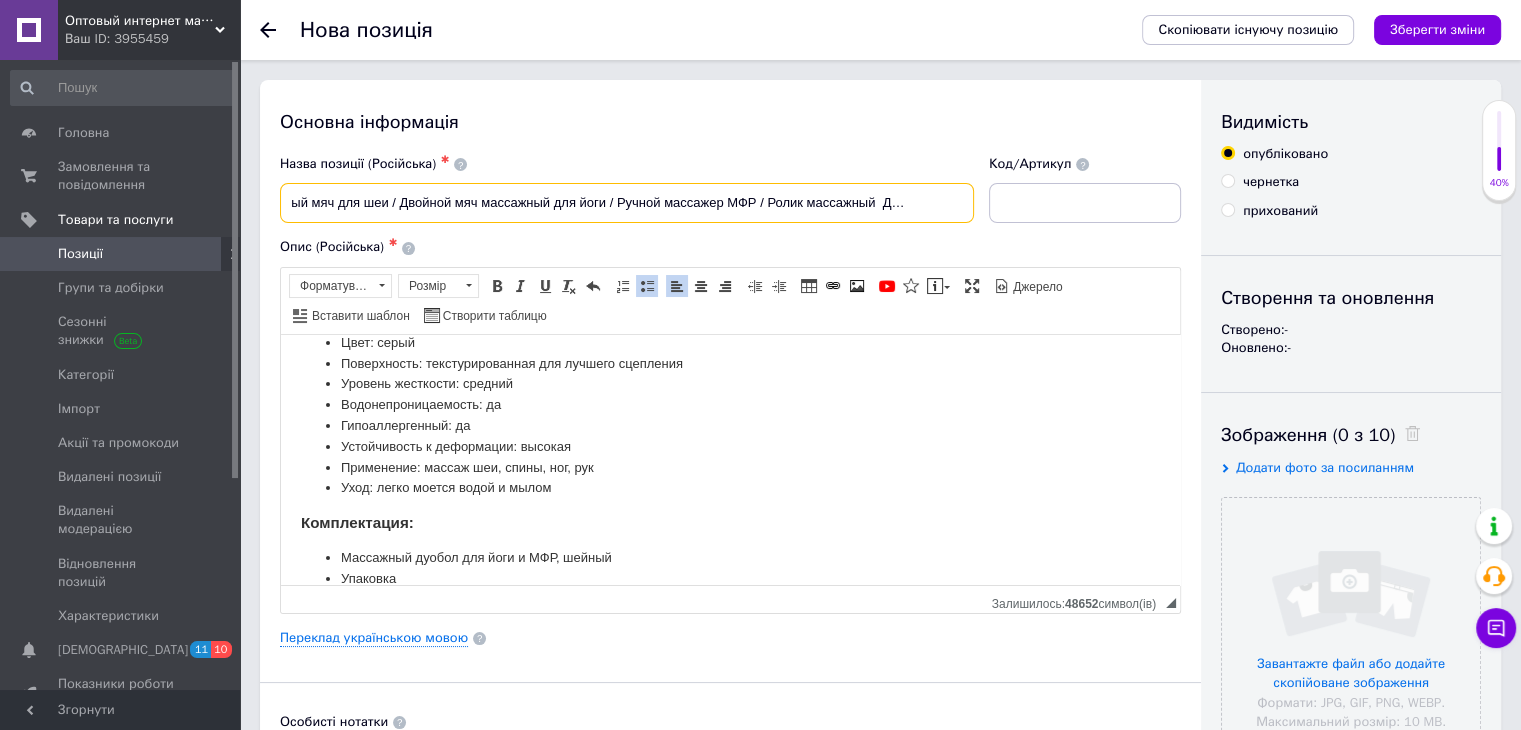 drag, startPoint x: 884, startPoint y: 199, endPoint x: 1014, endPoint y: 204, distance: 130.09612 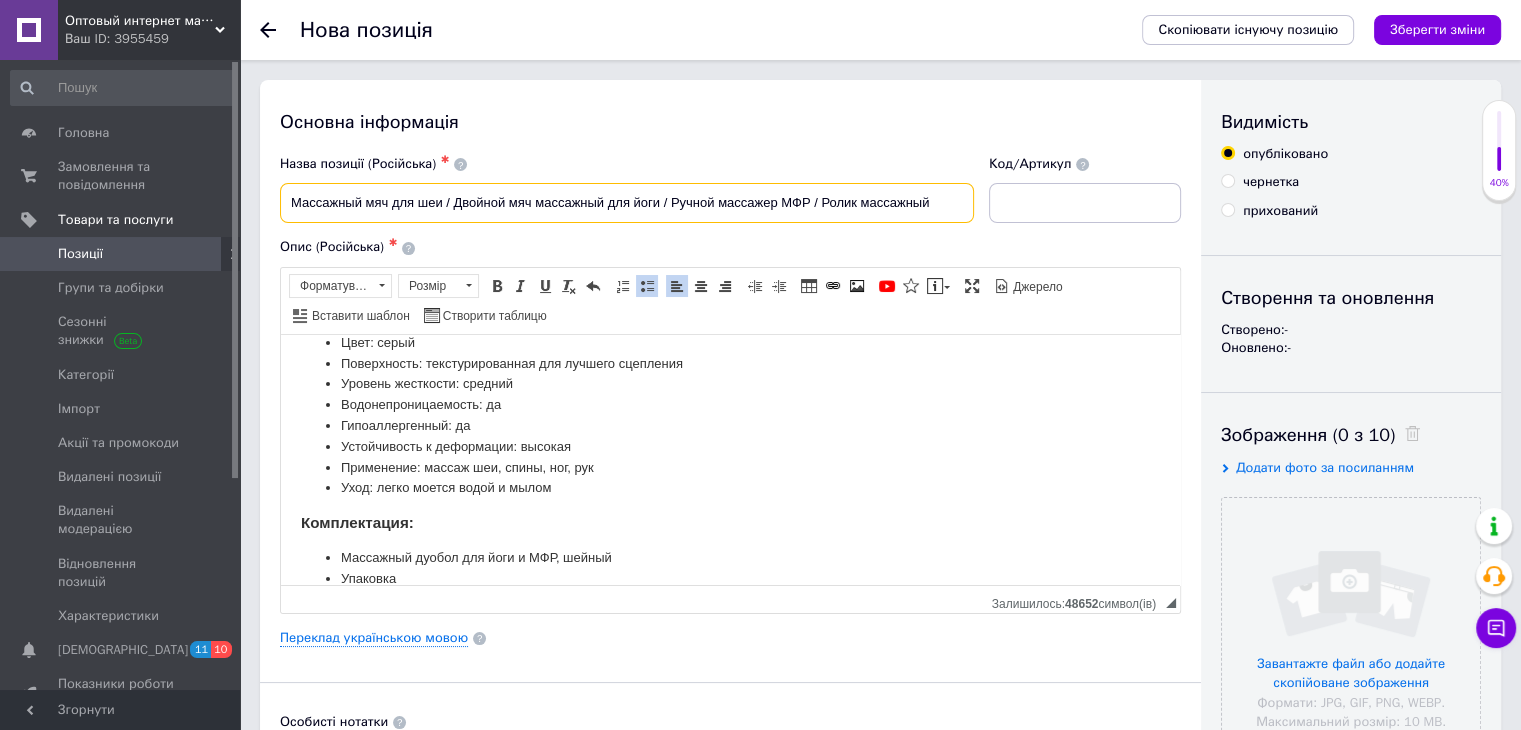 scroll, scrollTop: 0, scrollLeft: 0, axis: both 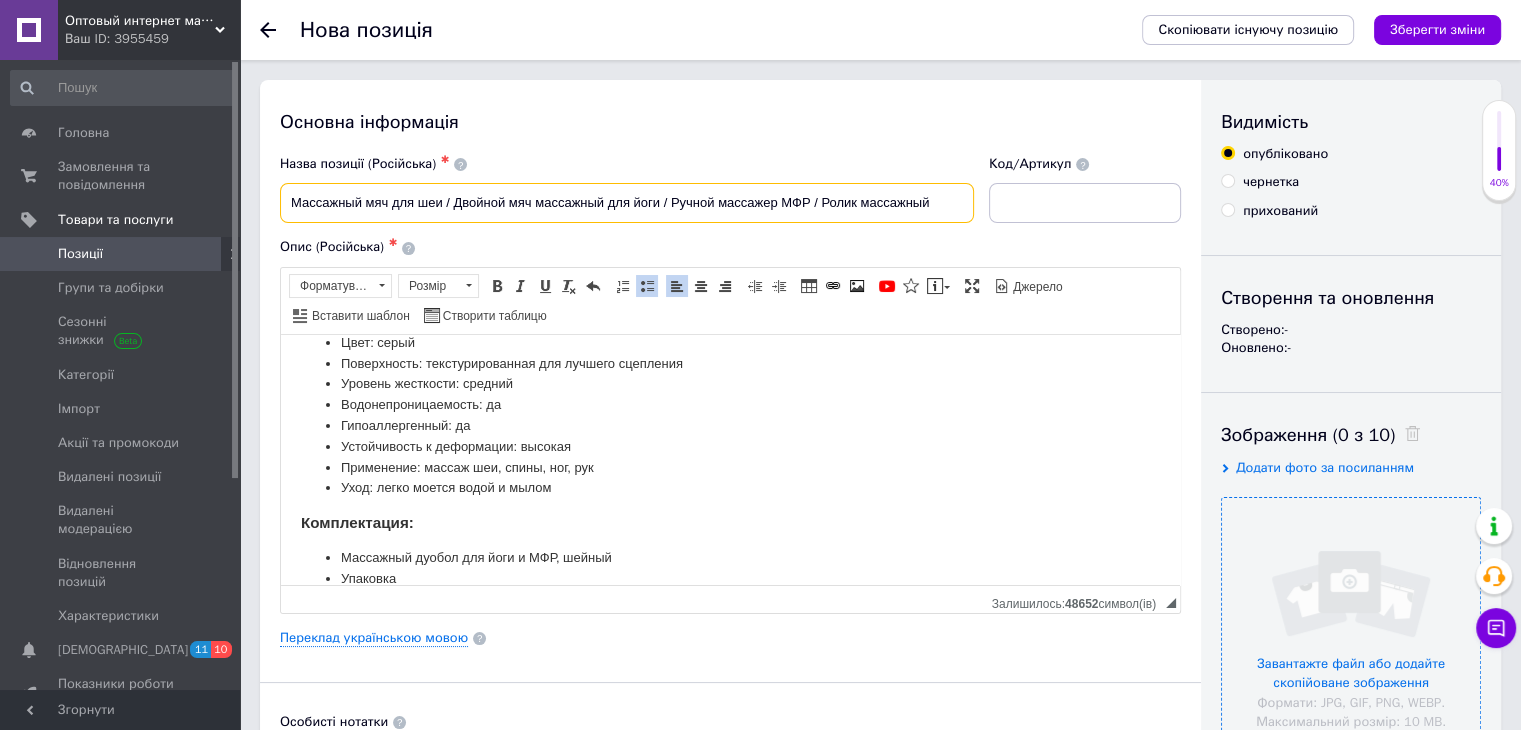 type on "Массажный мяч для шеи / Двойной мяч массажный для йоги / Ручной массажер МФР / Ролик массажный" 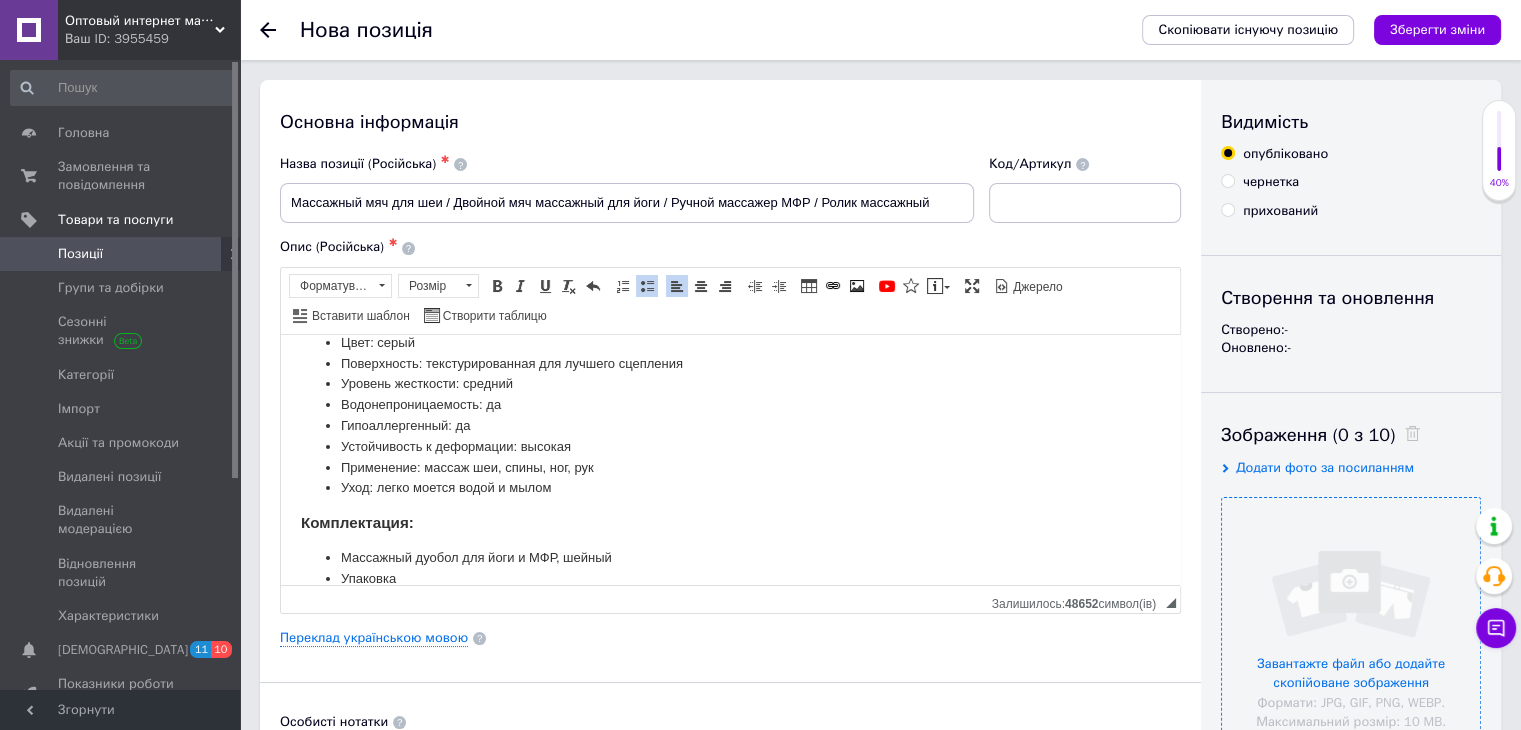click at bounding box center [1351, 627] 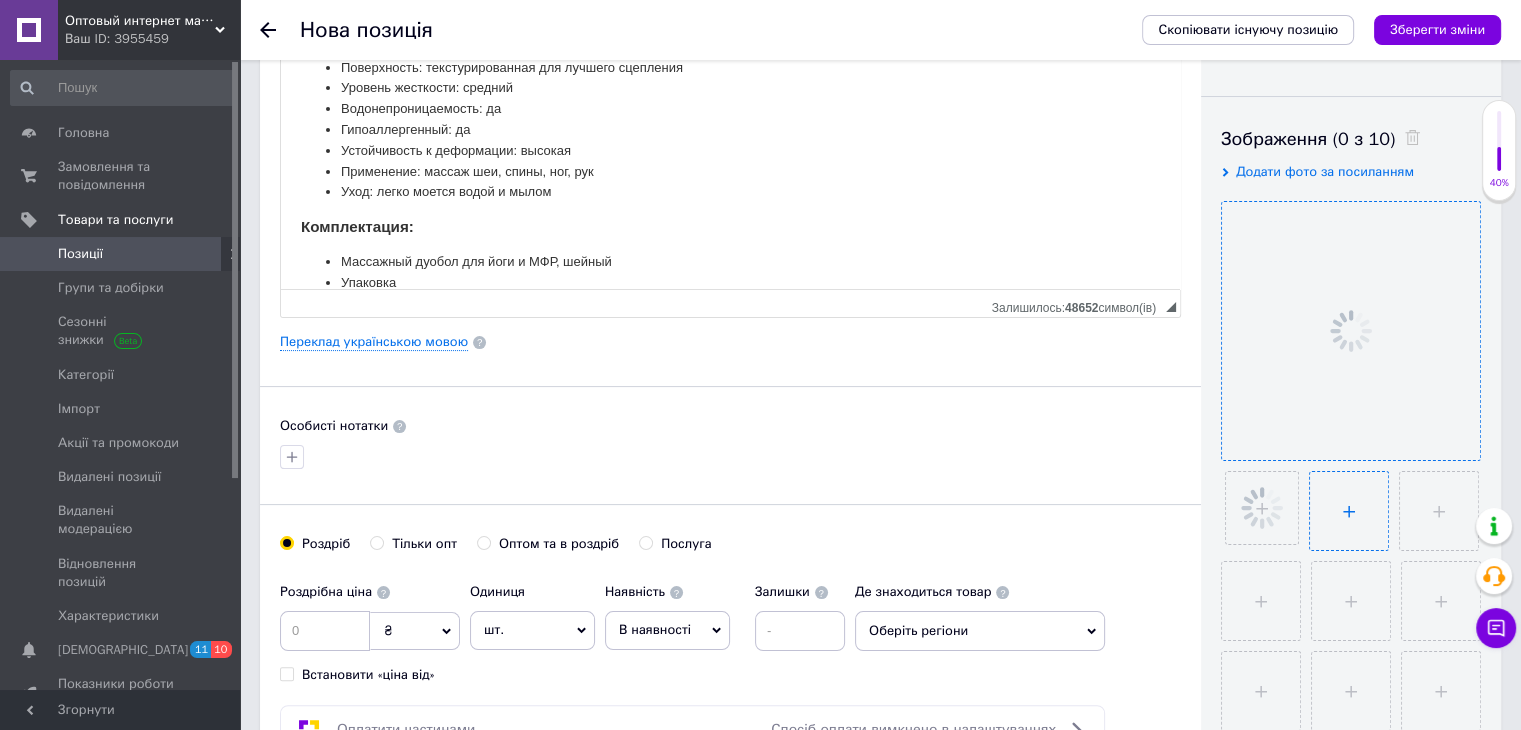 scroll, scrollTop: 300, scrollLeft: 0, axis: vertical 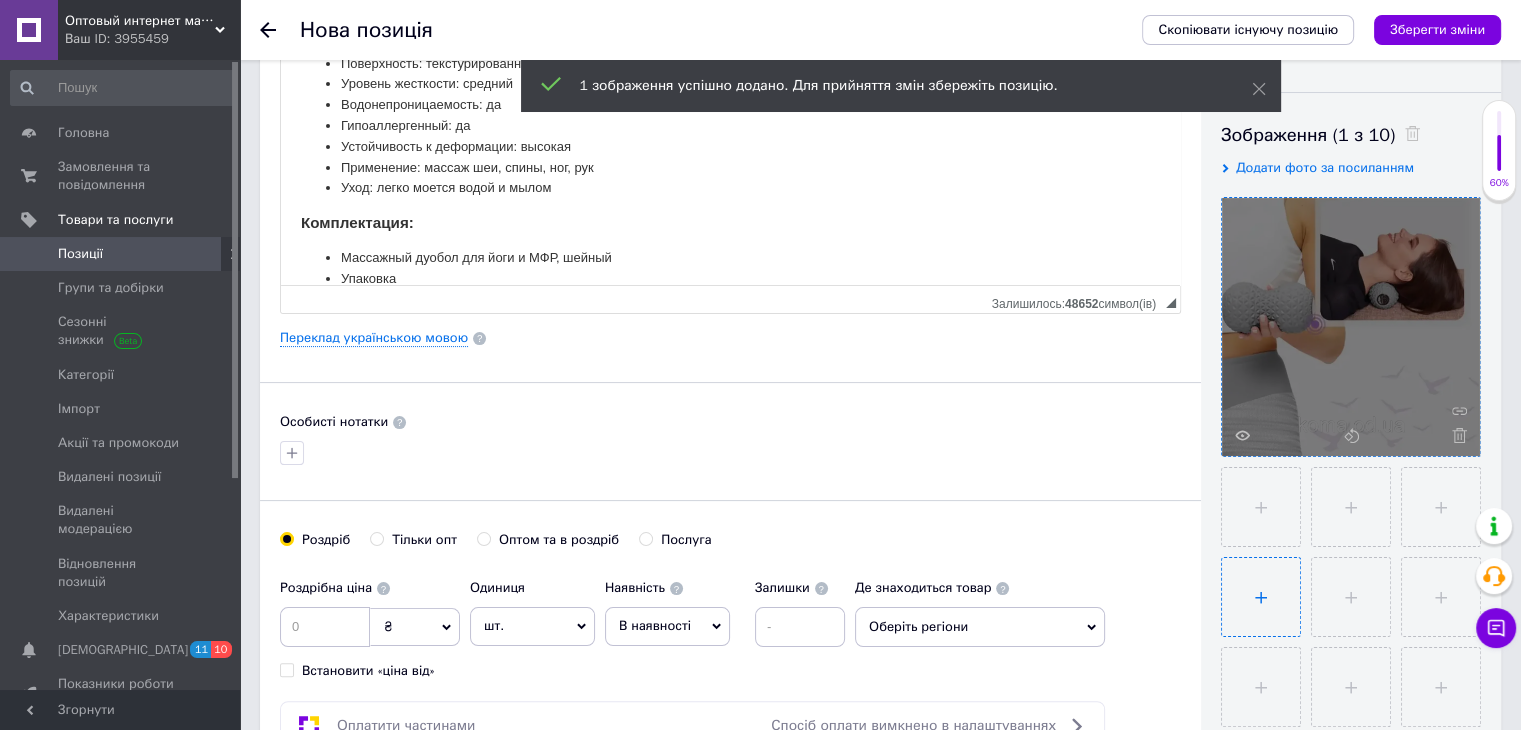 click at bounding box center (1261, 597) 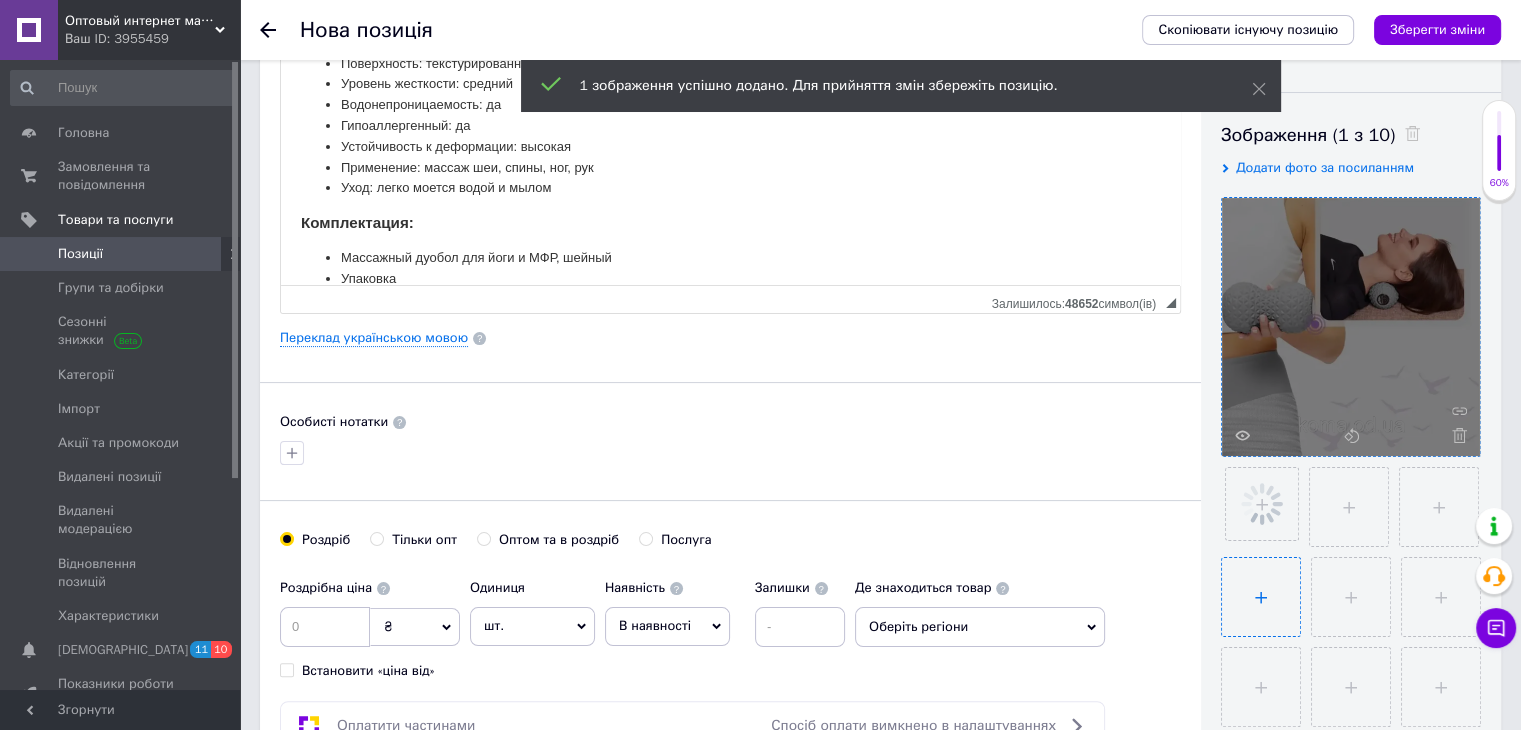 click at bounding box center (1261, 597) 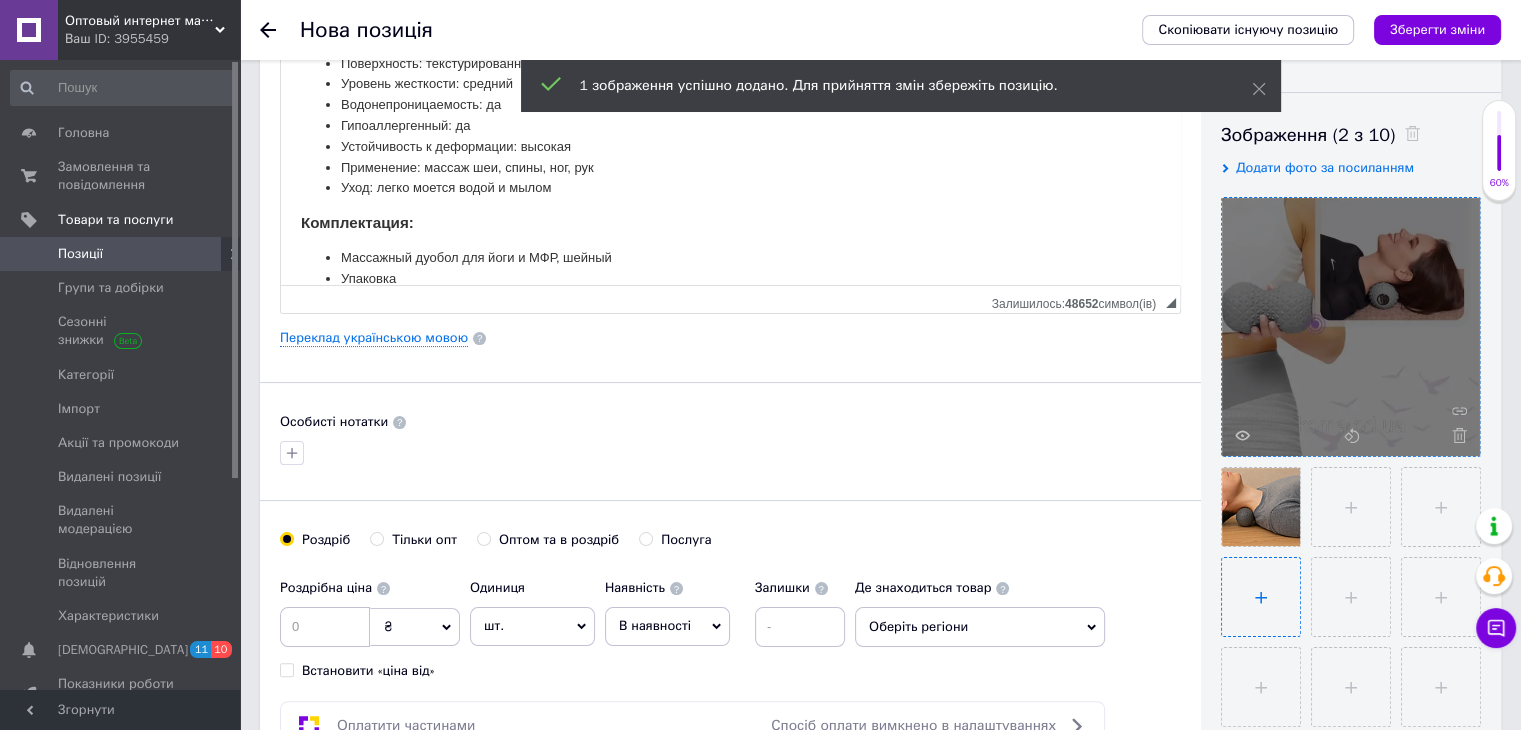 type on "C:\fakepath\Новый рисунок (2).png" 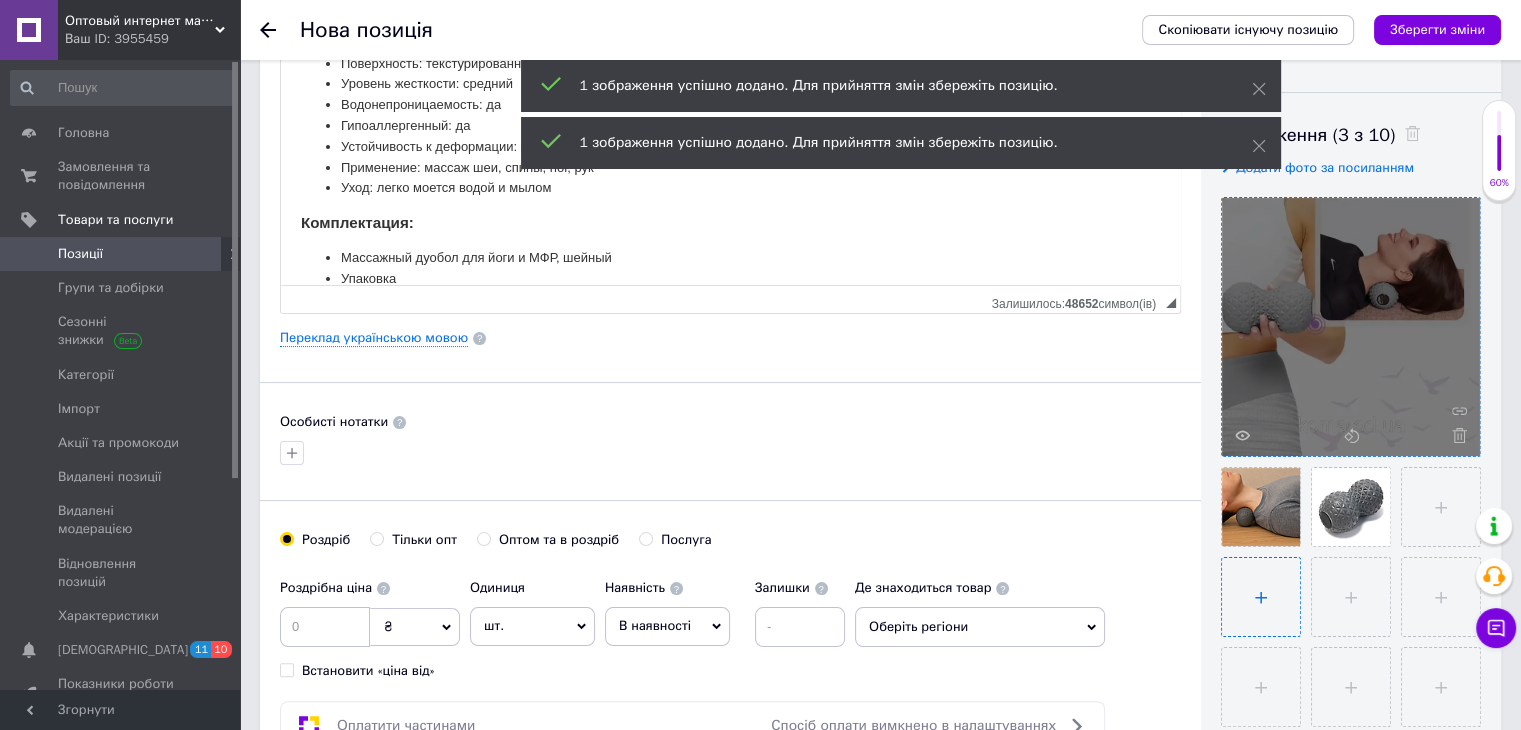 click at bounding box center [1261, 597] 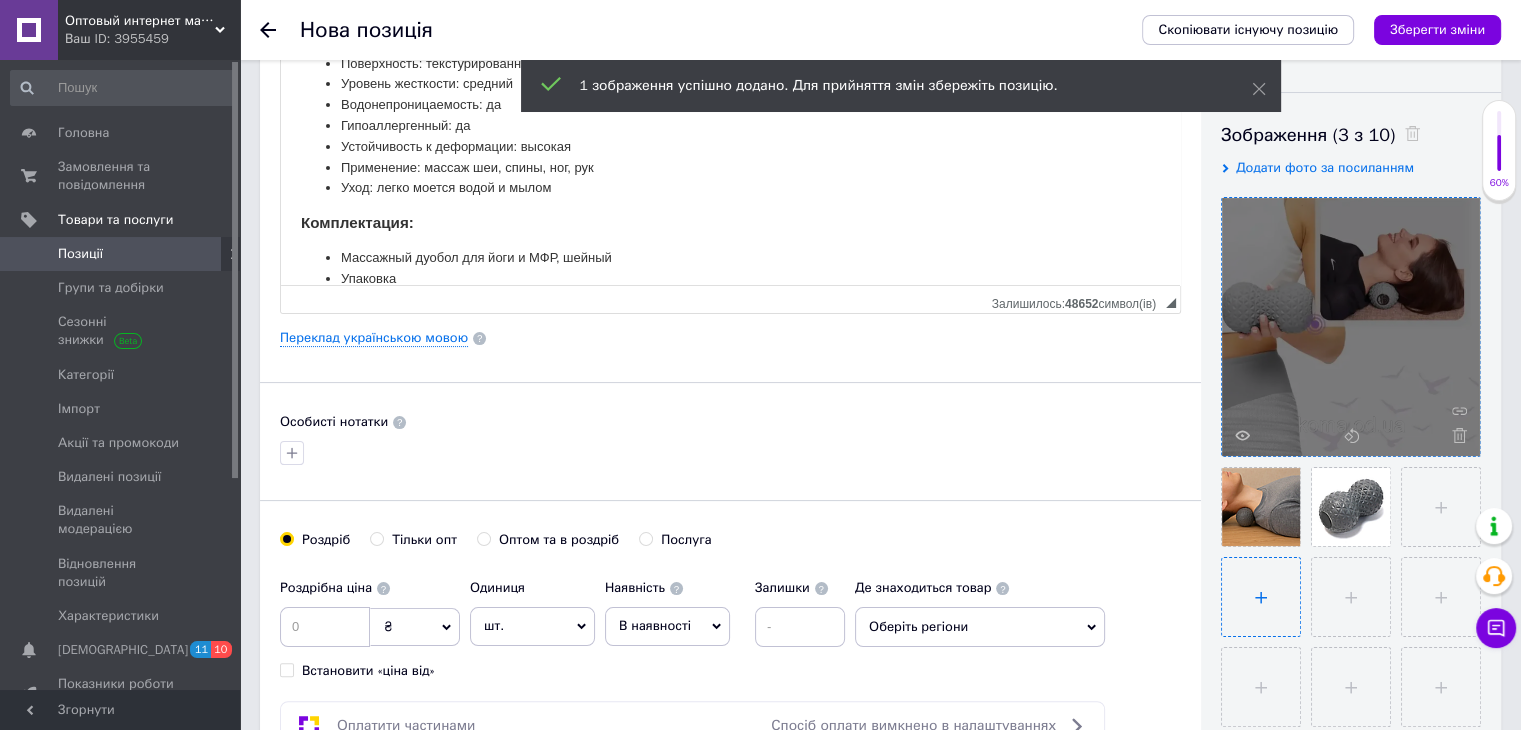 type on "C:\fakepath\Новый рисунок (3).png" 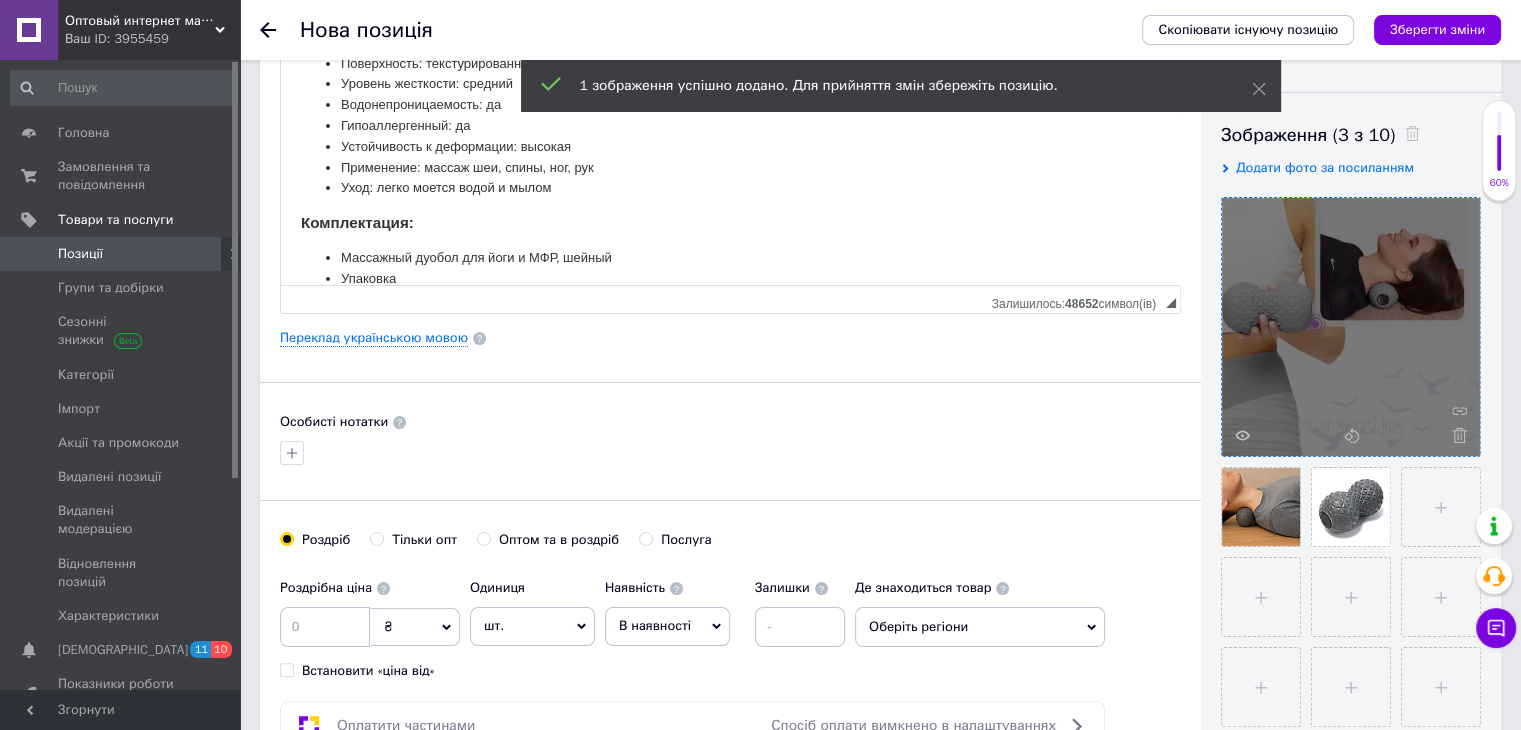 type 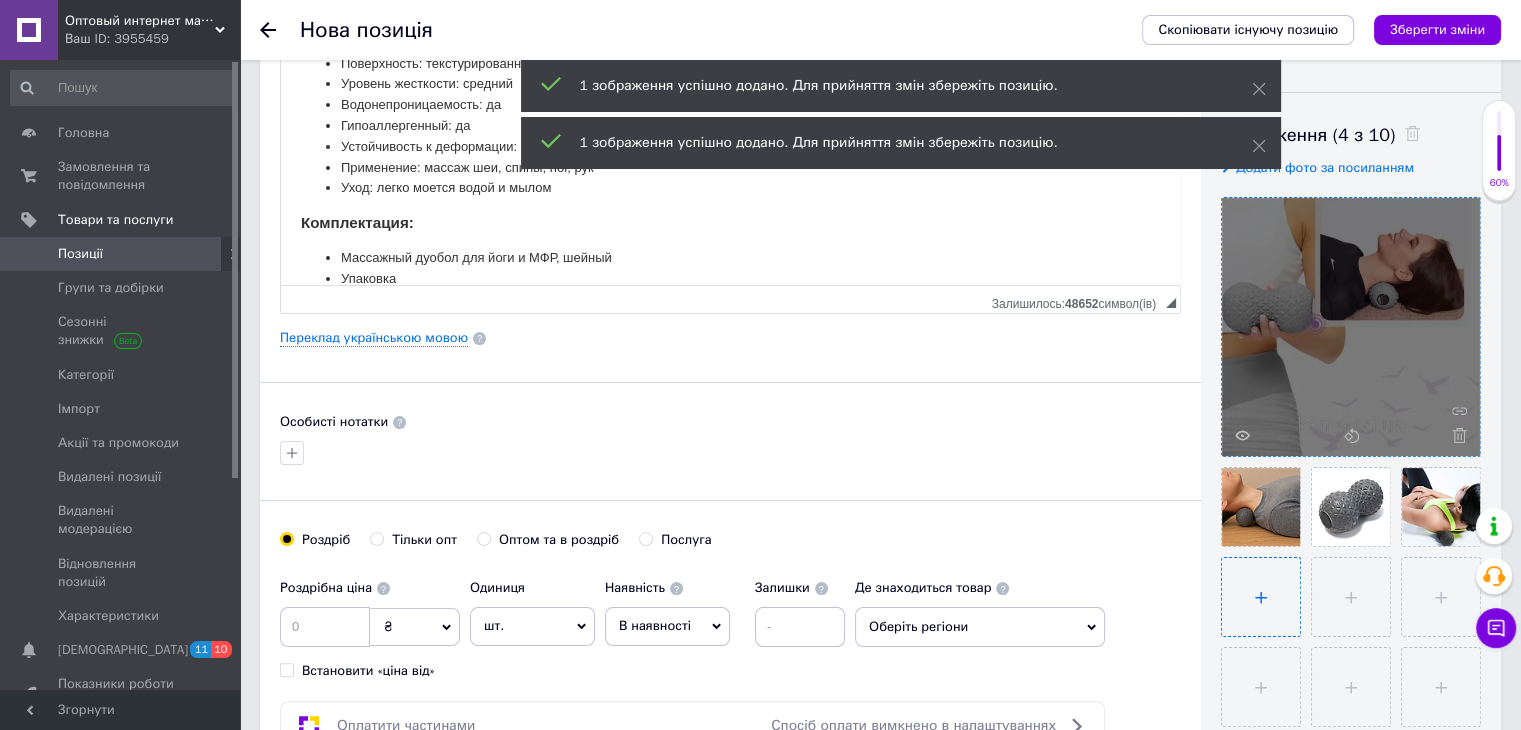 click at bounding box center [1261, 597] 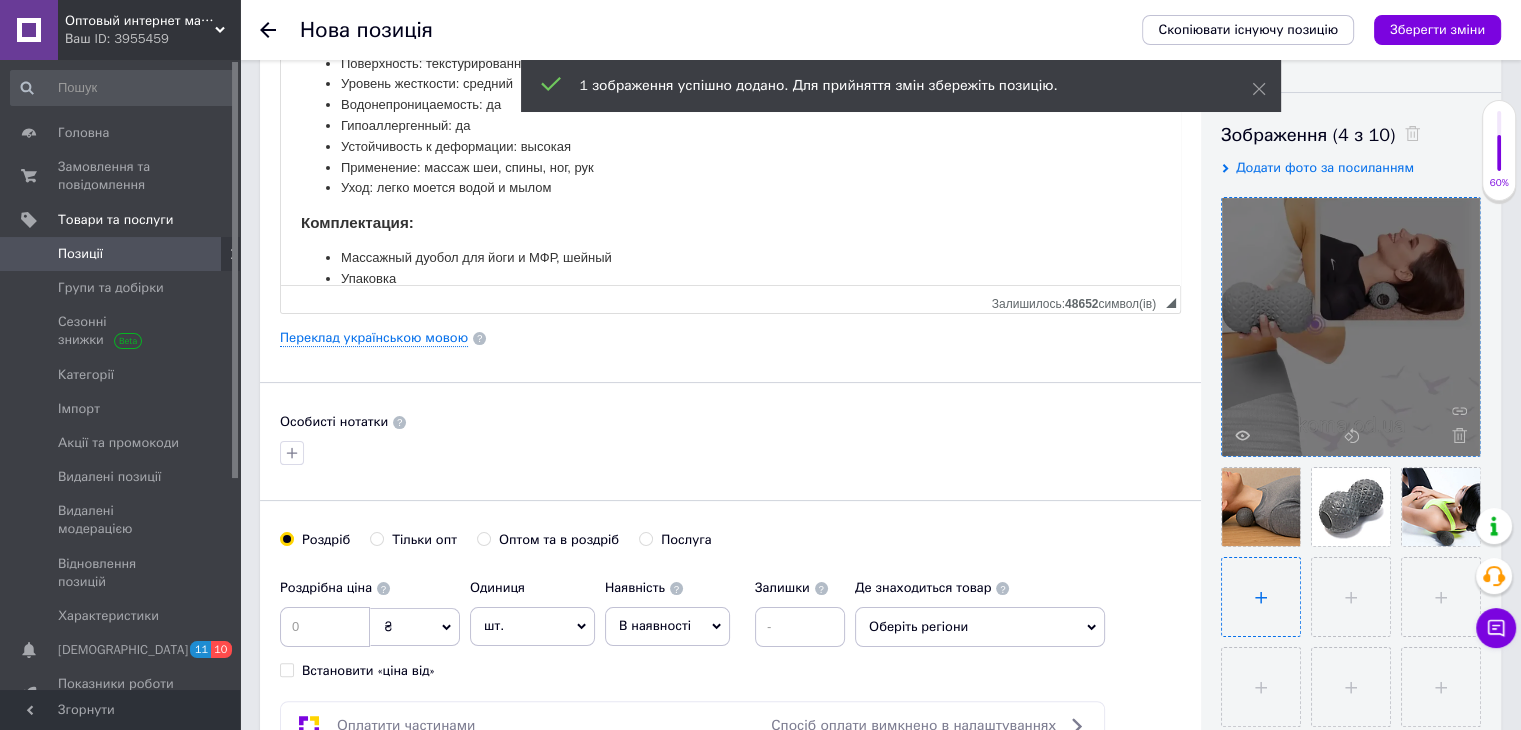 type on "C:\fakepath\Новый рисунок (4).png" 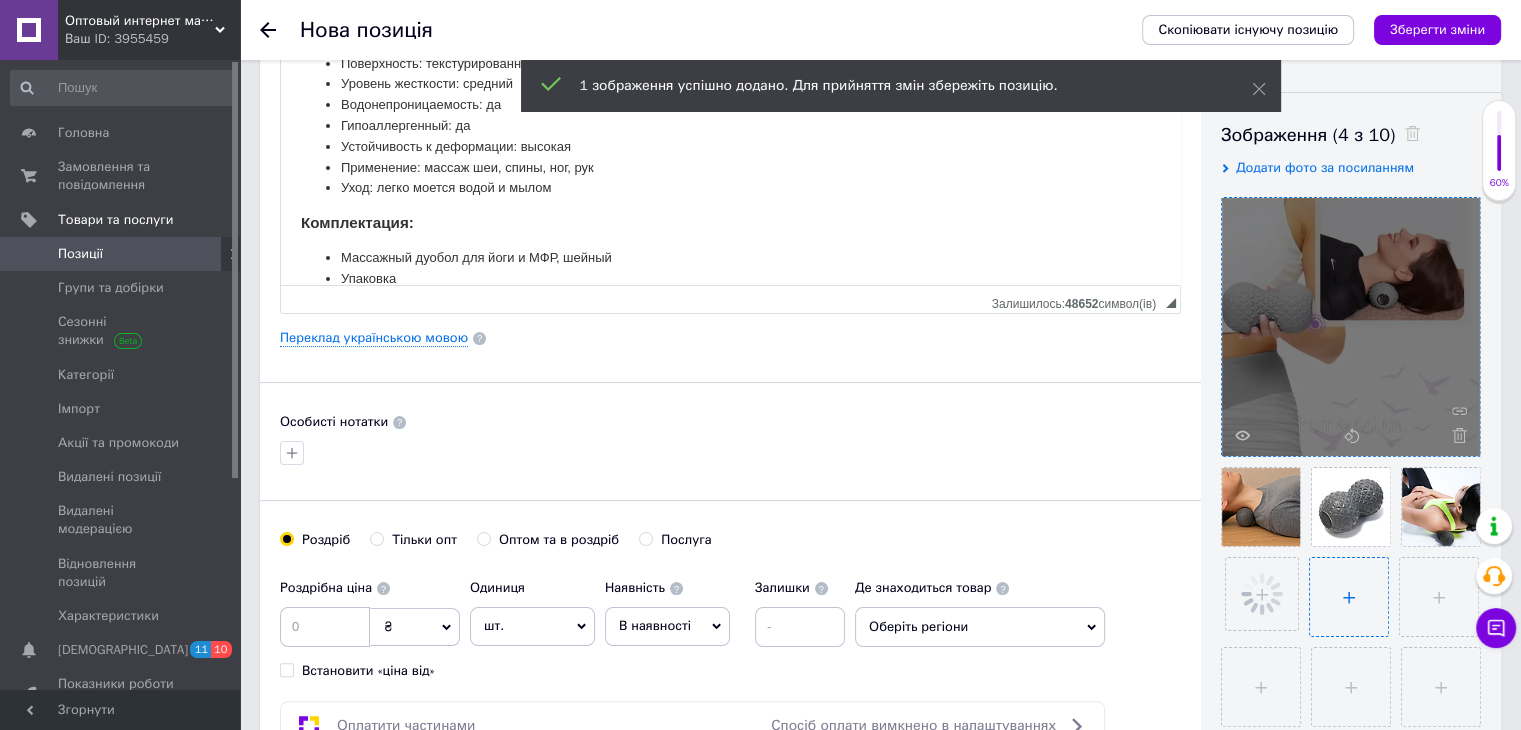 click at bounding box center (1349, 597) 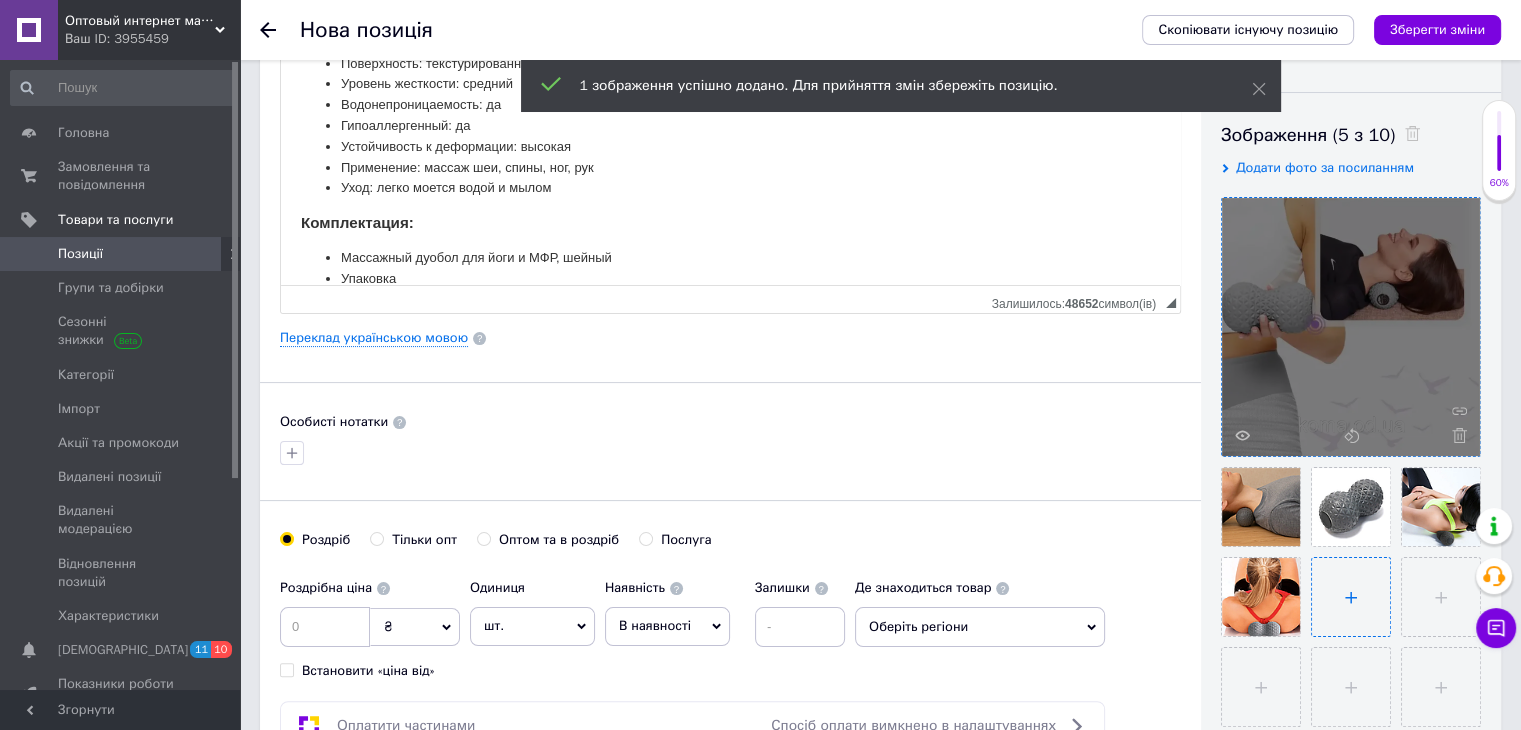 type on "C:\fakepath\Новый рисунок (5).png" 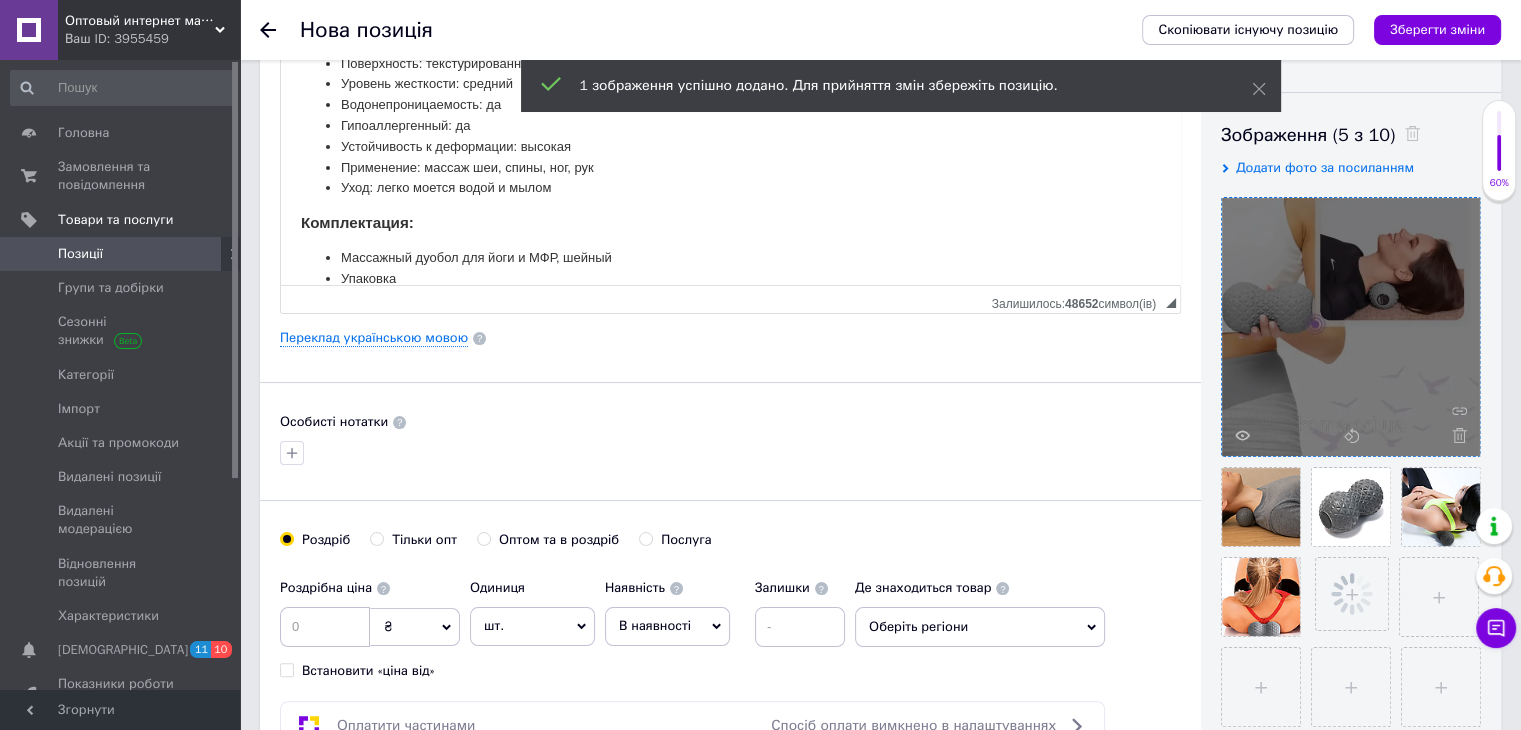 type 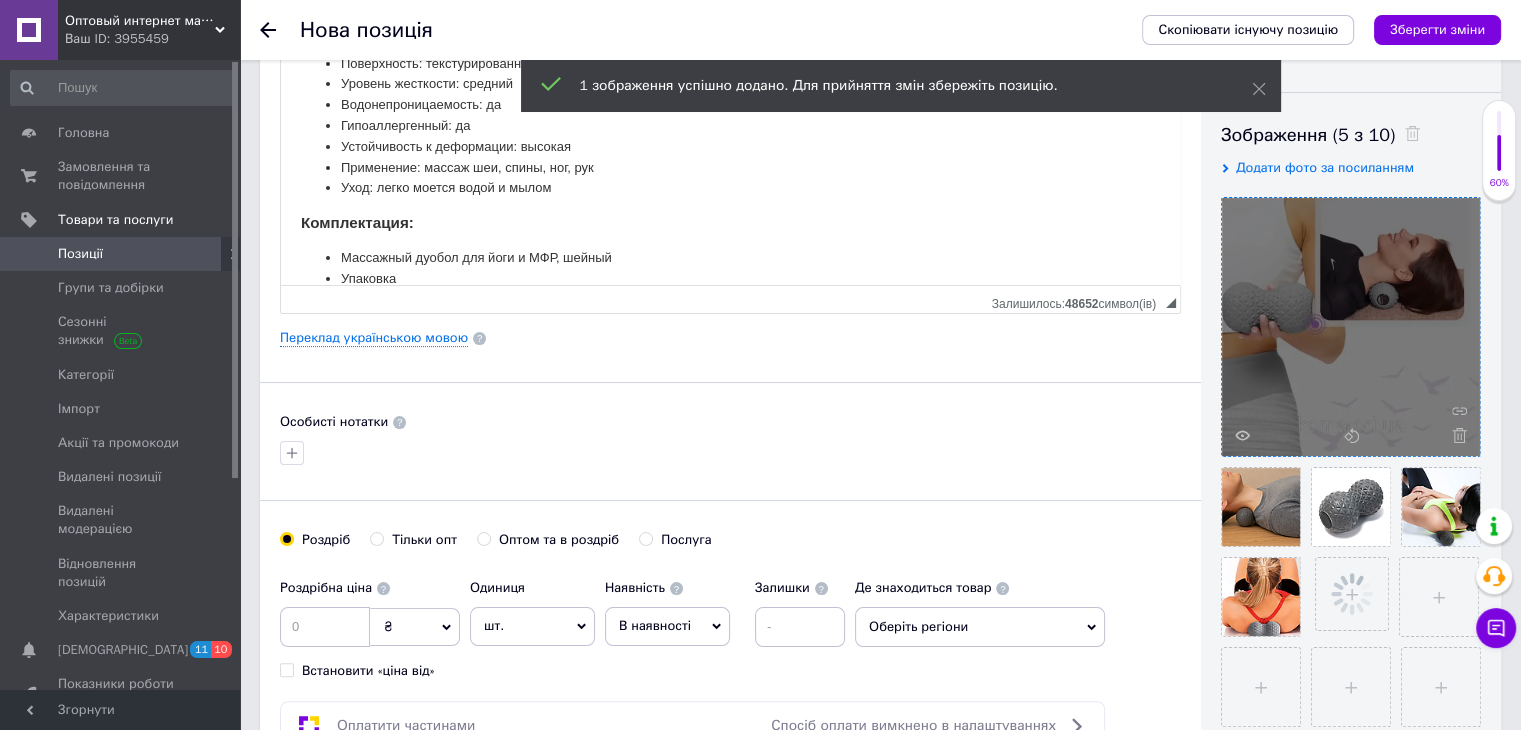 click on "Тільки опт" at bounding box center [413, 540] 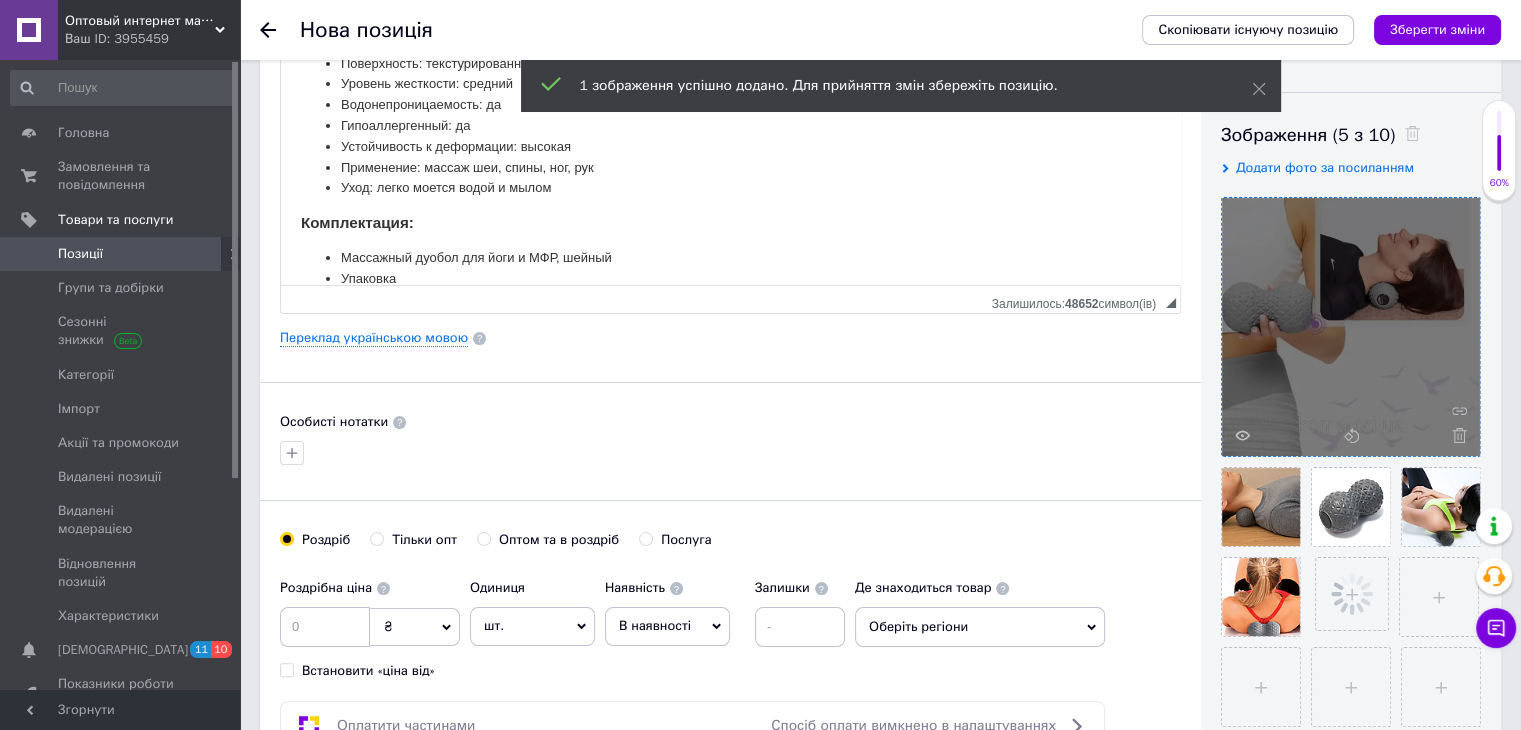 click on "Тільки опт" at bounding box center [376, 538] 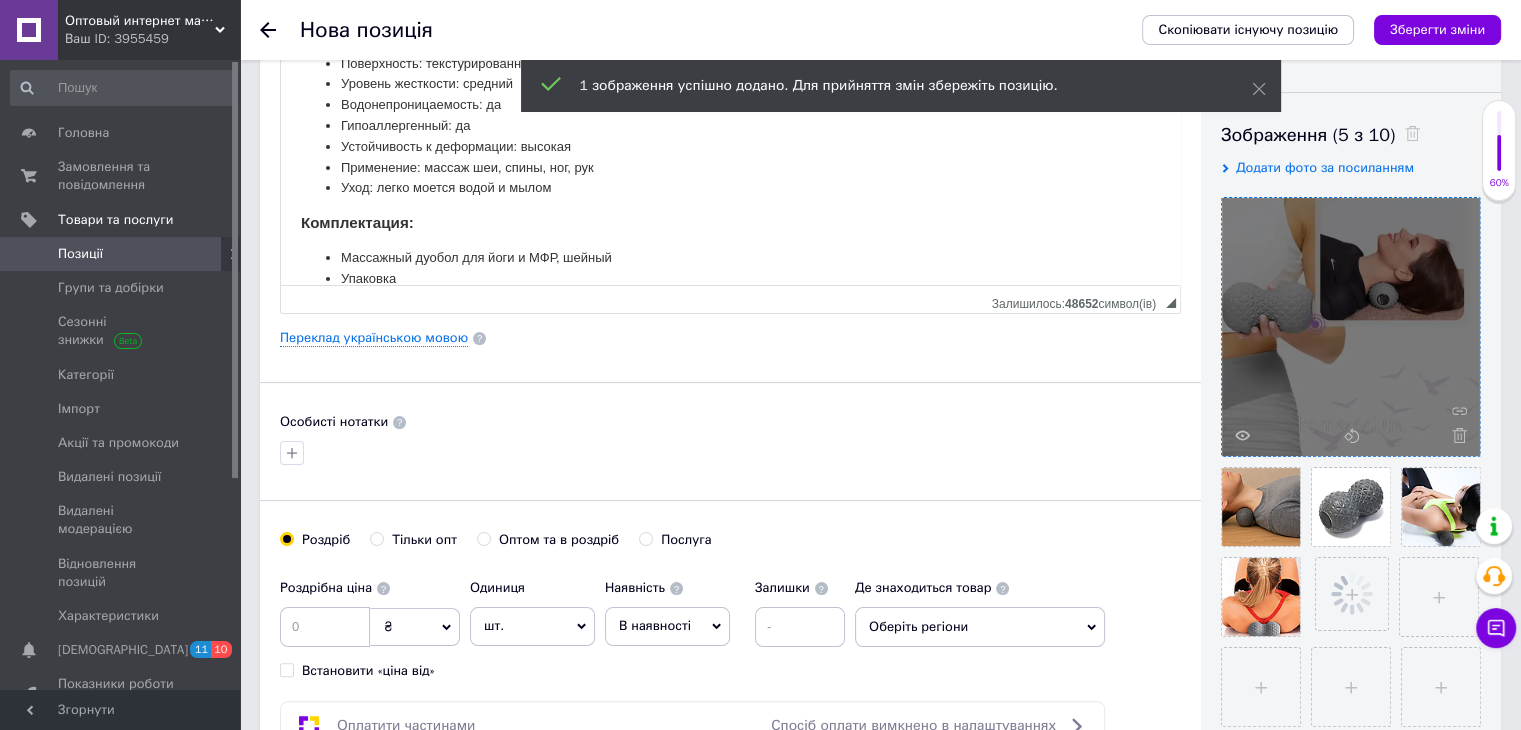 radio on "true" 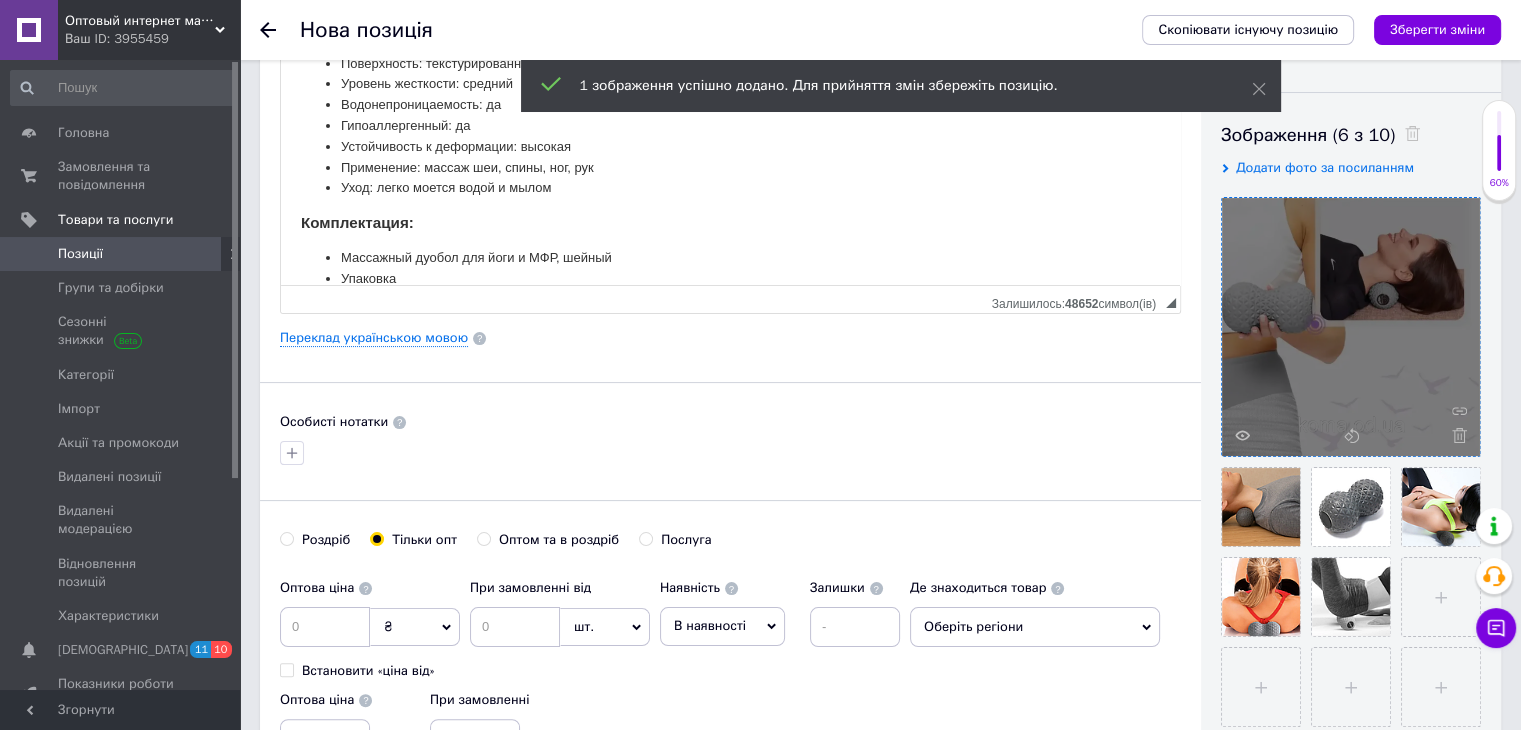 click on "Оберіть регіони" at bounding box center (1035, 627) 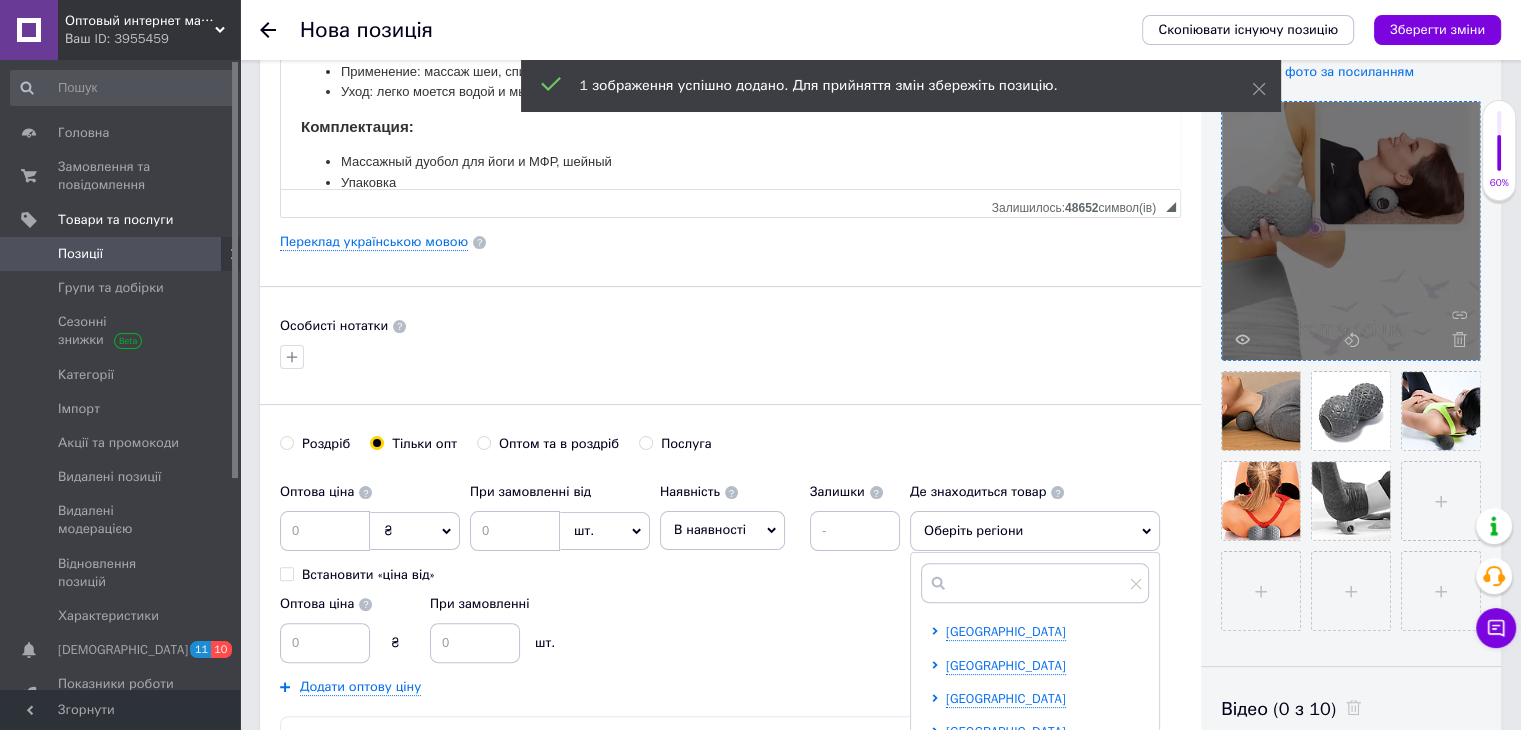 scroll, scrollTop: 600, scrollLeft: 0, axis: vertical 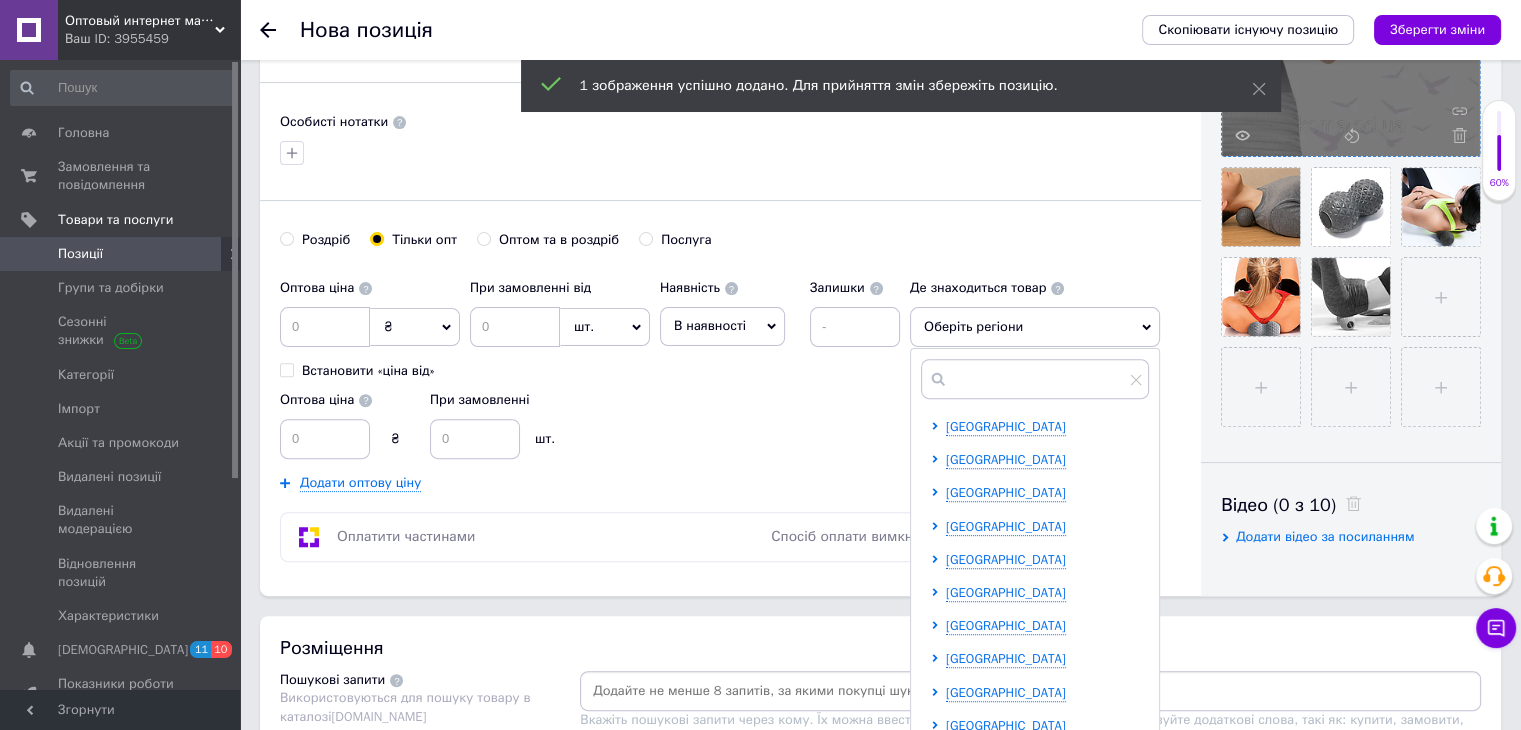 click on "[GEOGRAPHIC_DATA] [GEOGRAPHIC_DATA] [GEOGRAPHIC_DATA] [GEOGRAPHIC_DATA] [GEOGRAPHIC_DATA] [GEOGRAPHIC_DATA] [GEOGRAPHIC_DATA] [GEOGRAPHIC_DATA] [GEOGRAPHIC_DATA] [GEOGRAPHIC_DATA] [GEOGRAPHIC_DATA] [GEOGRAPHIC_DATA] [GEOGRAPHIC_DATA] [GEOGRAPHIC_DATA] [GEOGRAPHIC_DATA] [GEOGRAPHIC_DATA] [GEOGRAPHIC_DATA] [GEOGRAPHIC_DATA] [GEOGRAPHIC_DATA] [GEOGRAPHIC_DATA] [GEOGRAPHIC_DATA] [GEOGRAPHIC_DATA] [GEOGRAPHIC_DATA] [GEOGRAPHIC_DATA]" at bounding box center (1039, 510) 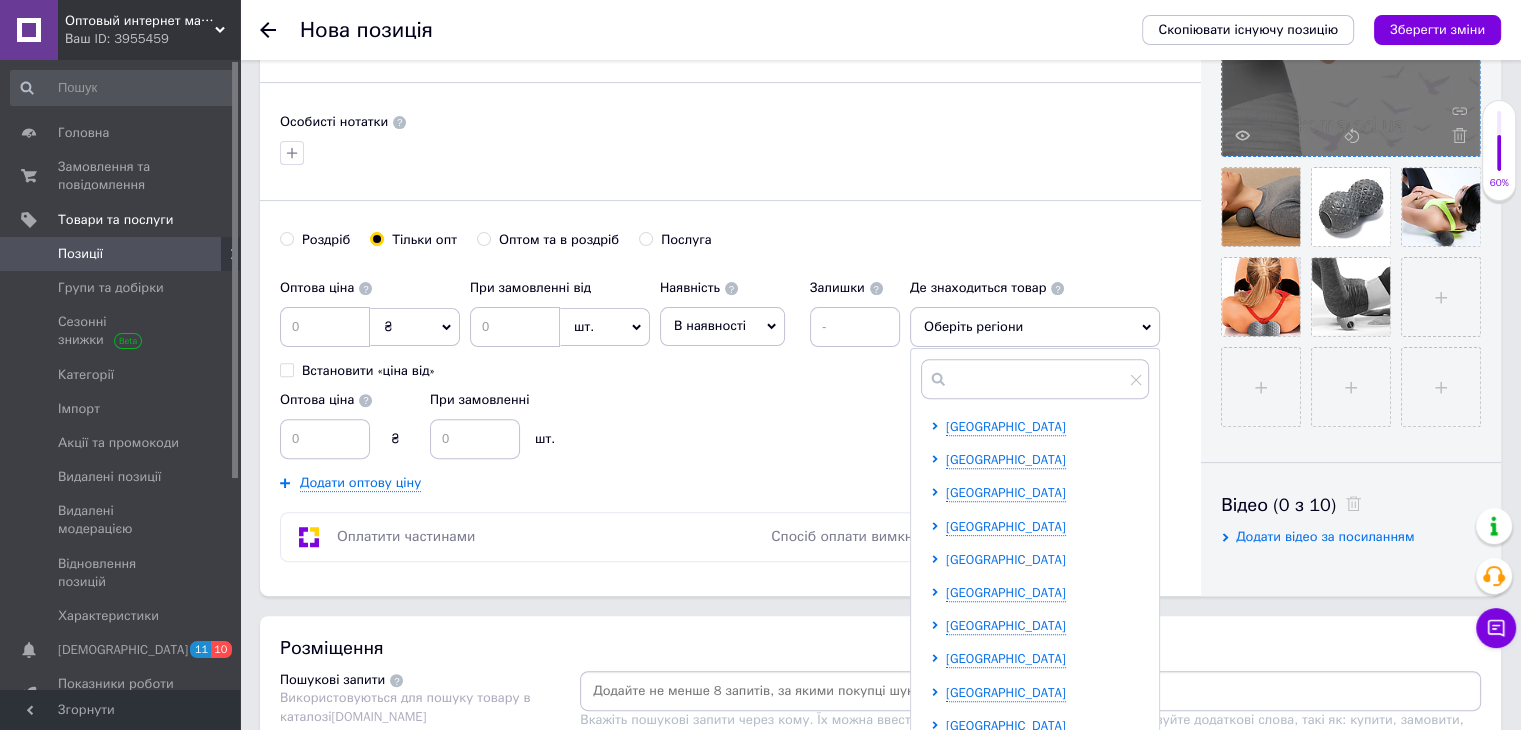 click on "[GEOGRAPHIC_DATA]" at bounding box center (1006, 559) 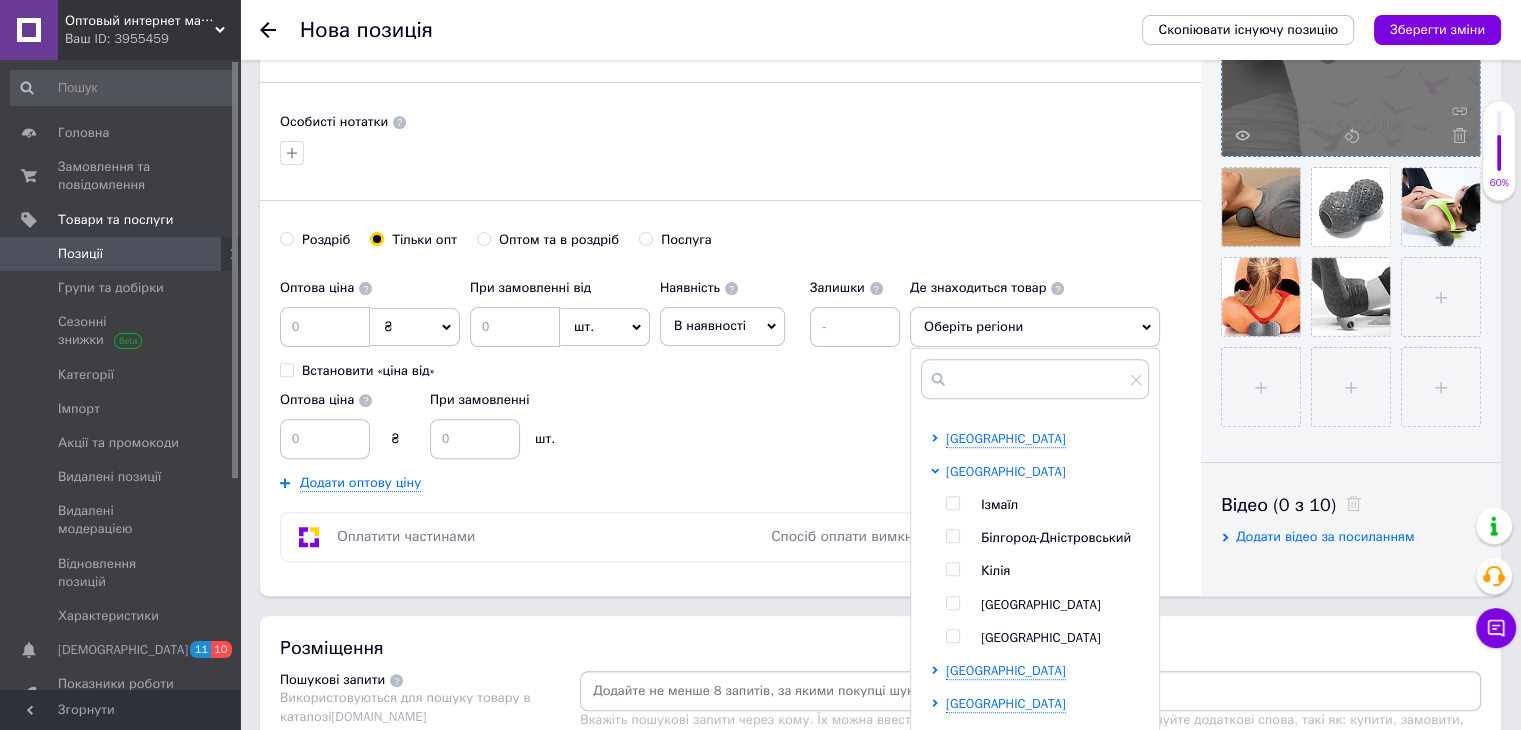 scroll, scrollTop: 400, scrollLeft: 0, axis: vertical 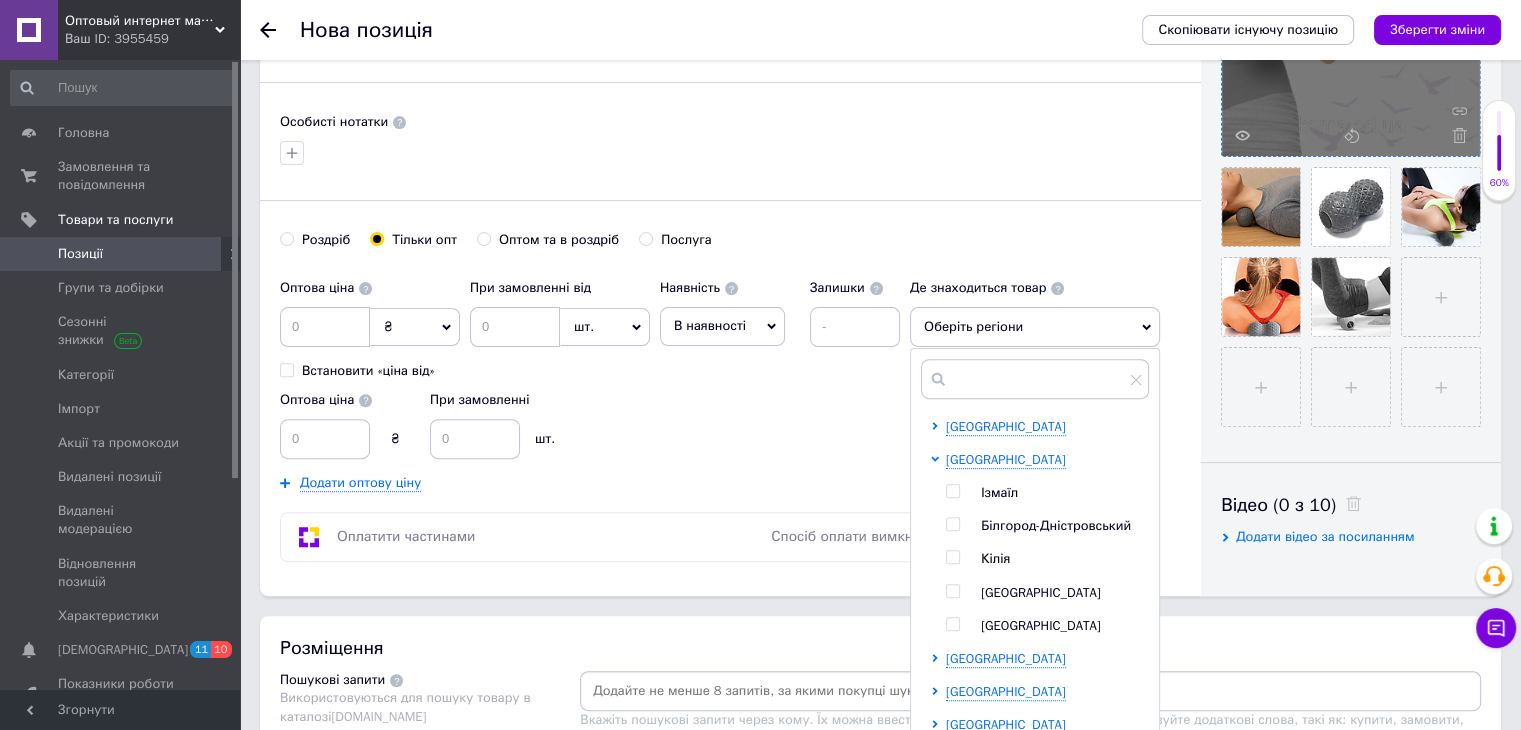 click at bounding box center [952, 591] 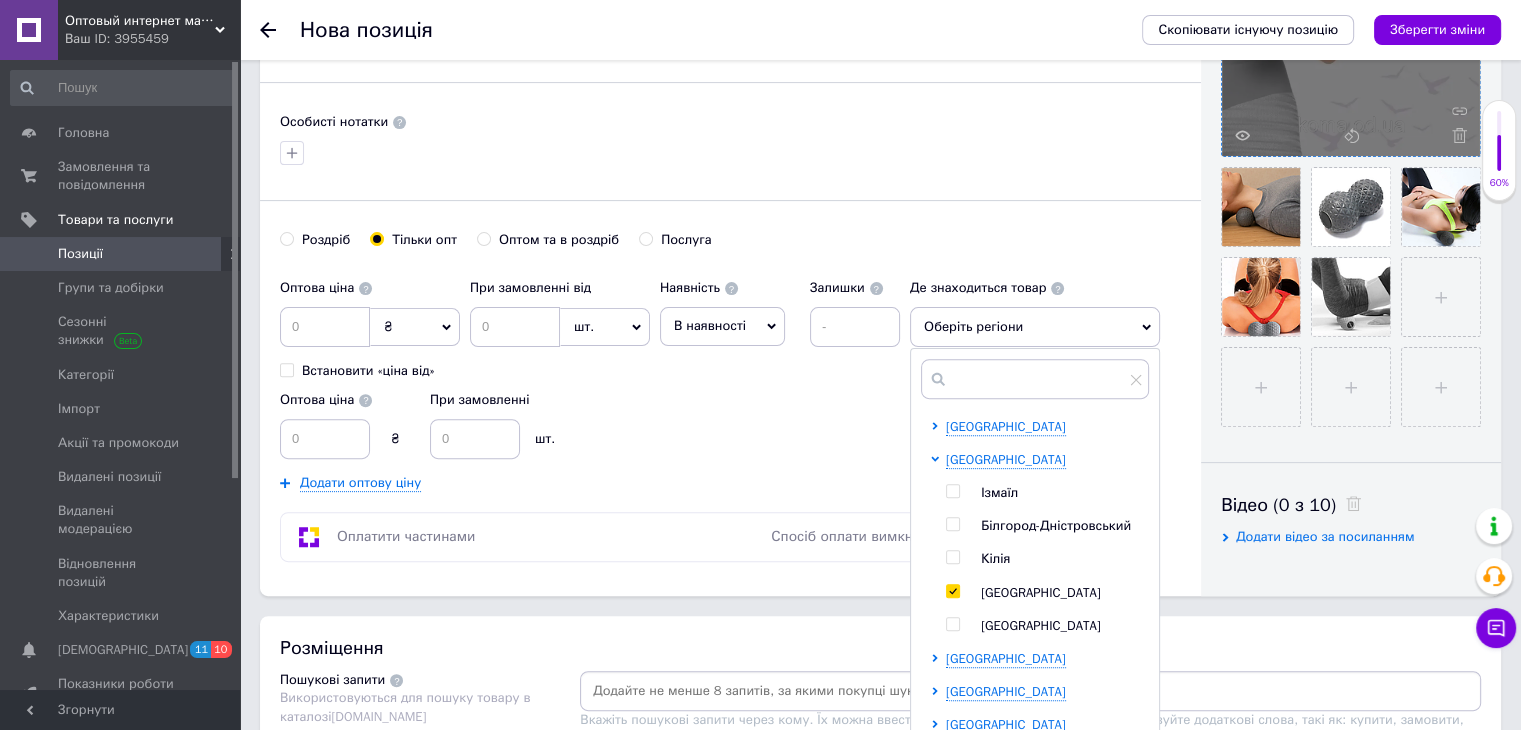 checkbox on "true" 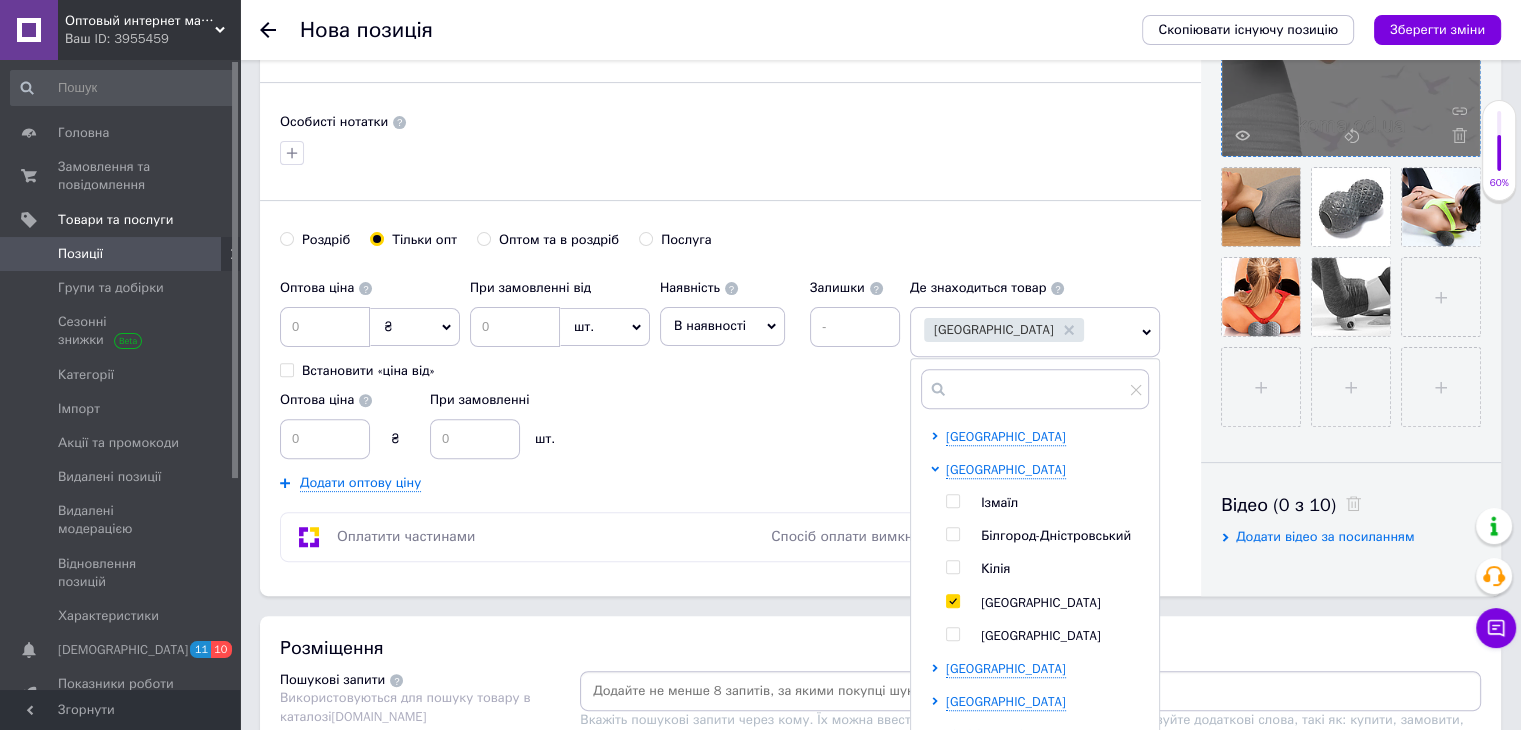 click at bounding box center (1030, 691) 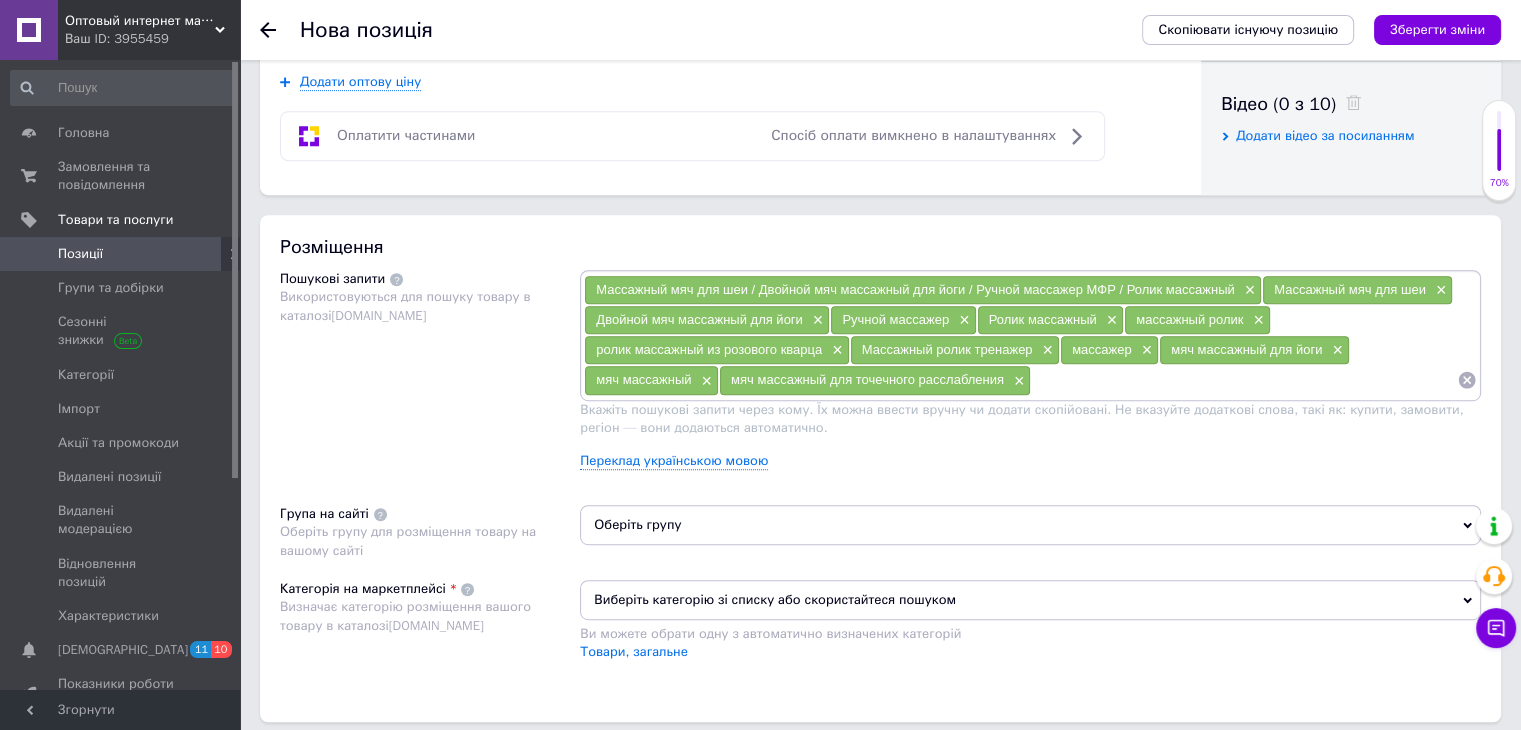 scroll, scrollTop: 1100, scrollLeft: 0, axis: vertical 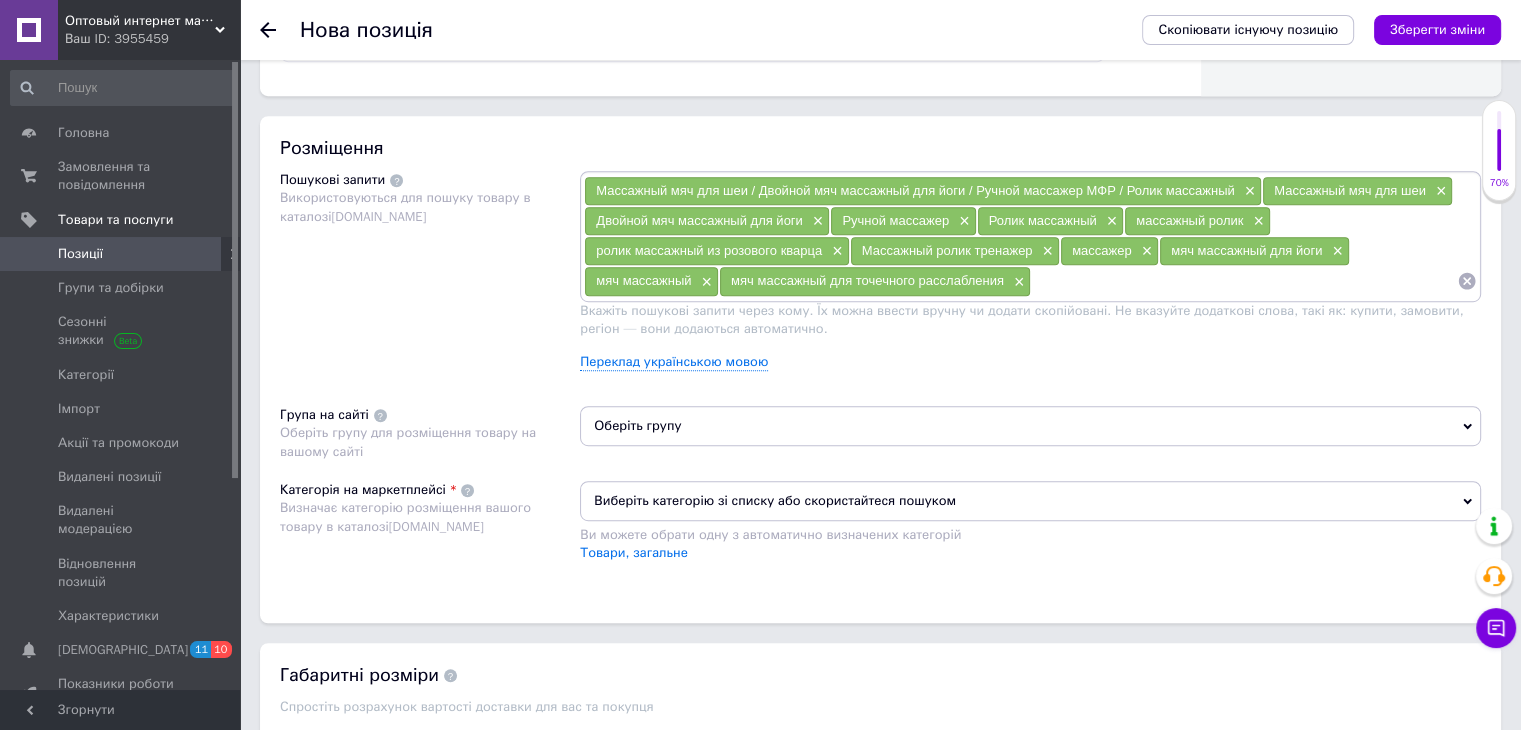 drag, startPoint x: 684, startPoint y: 419, endPoint x: 677, endPoint y: 440, distance: 22.135944 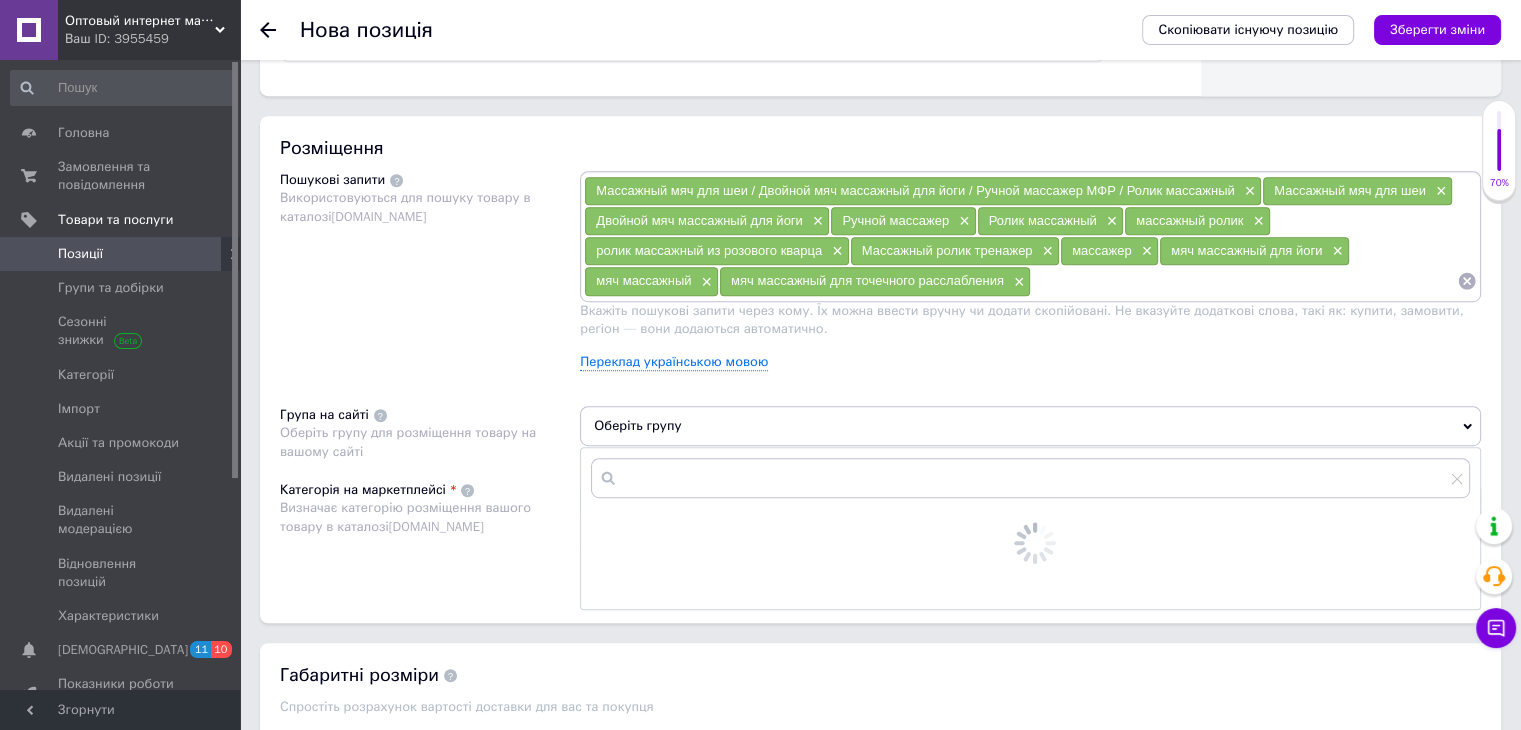 click at bounding box center [1030, 478] 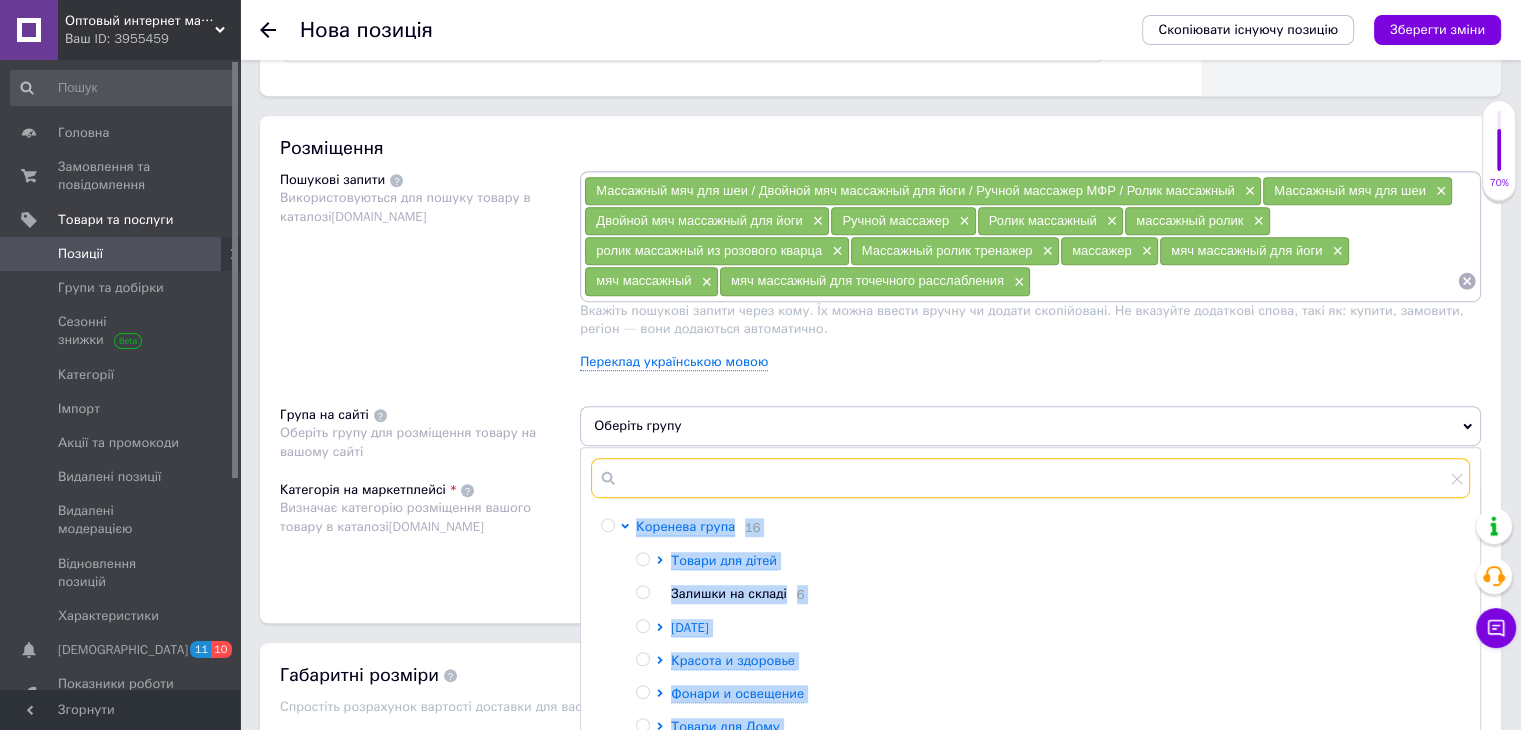 click at bounding box center [1030, 478] 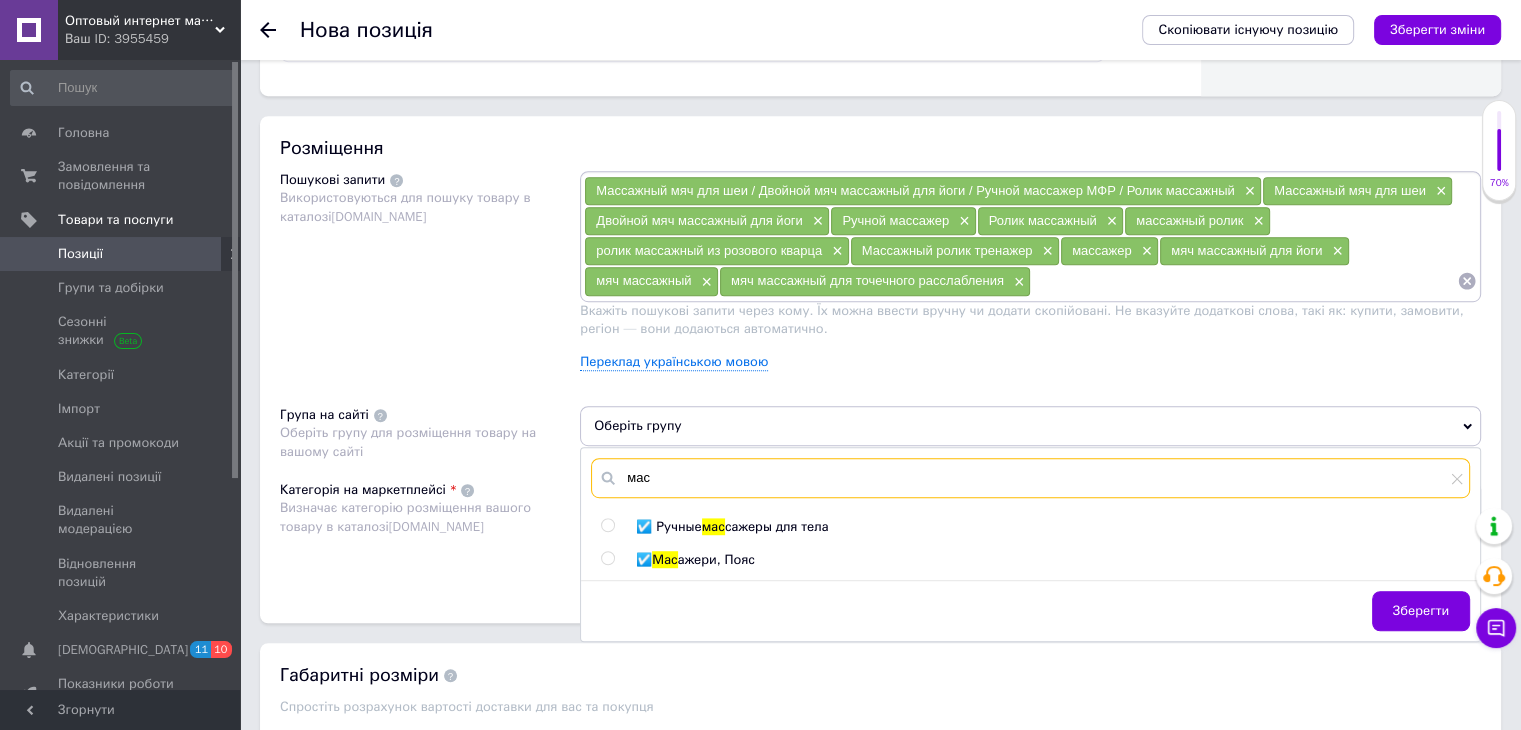 type on "мас" 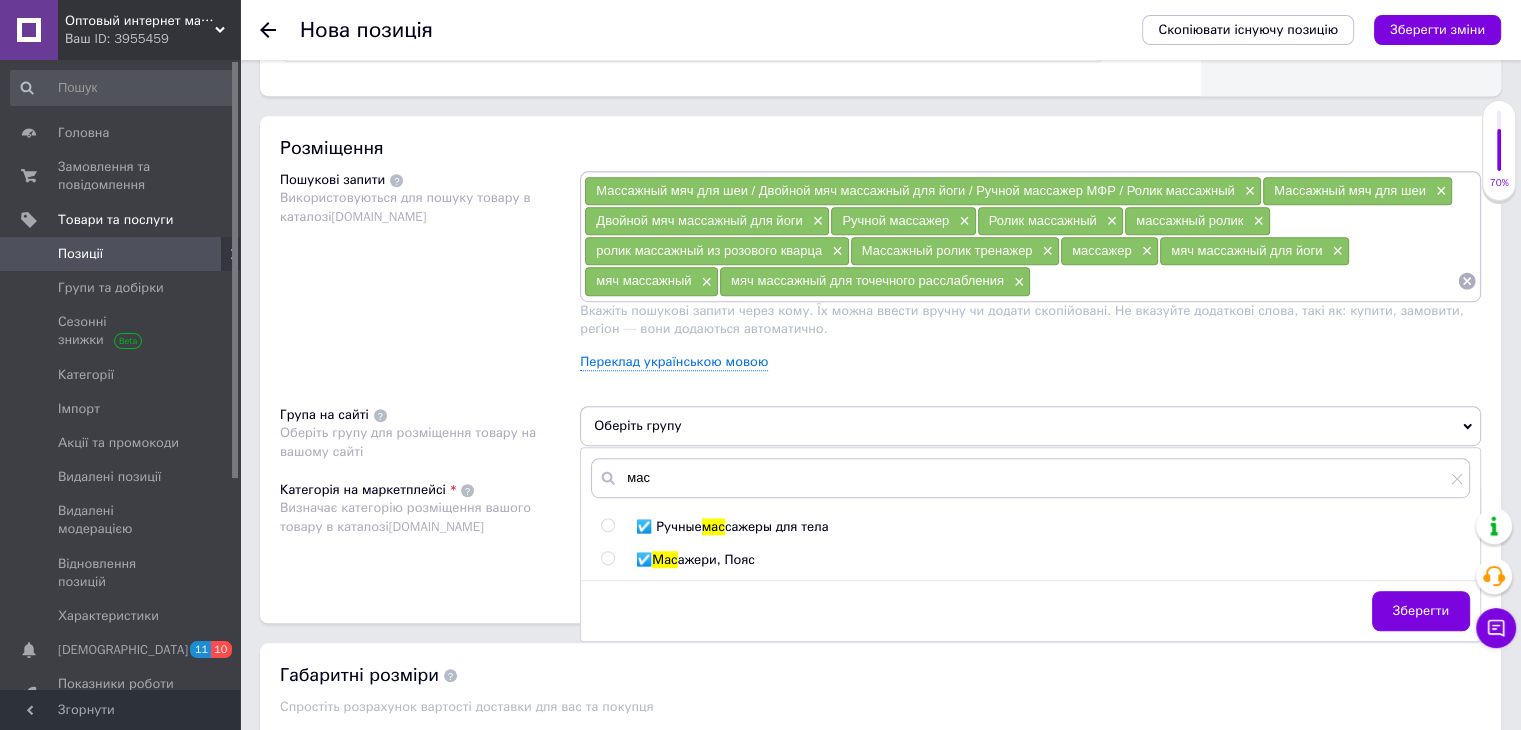 drag, startPoint x: 606, startPoint y: 517, endPoint x: 525, endPoint y: 484, distance: 87.46428 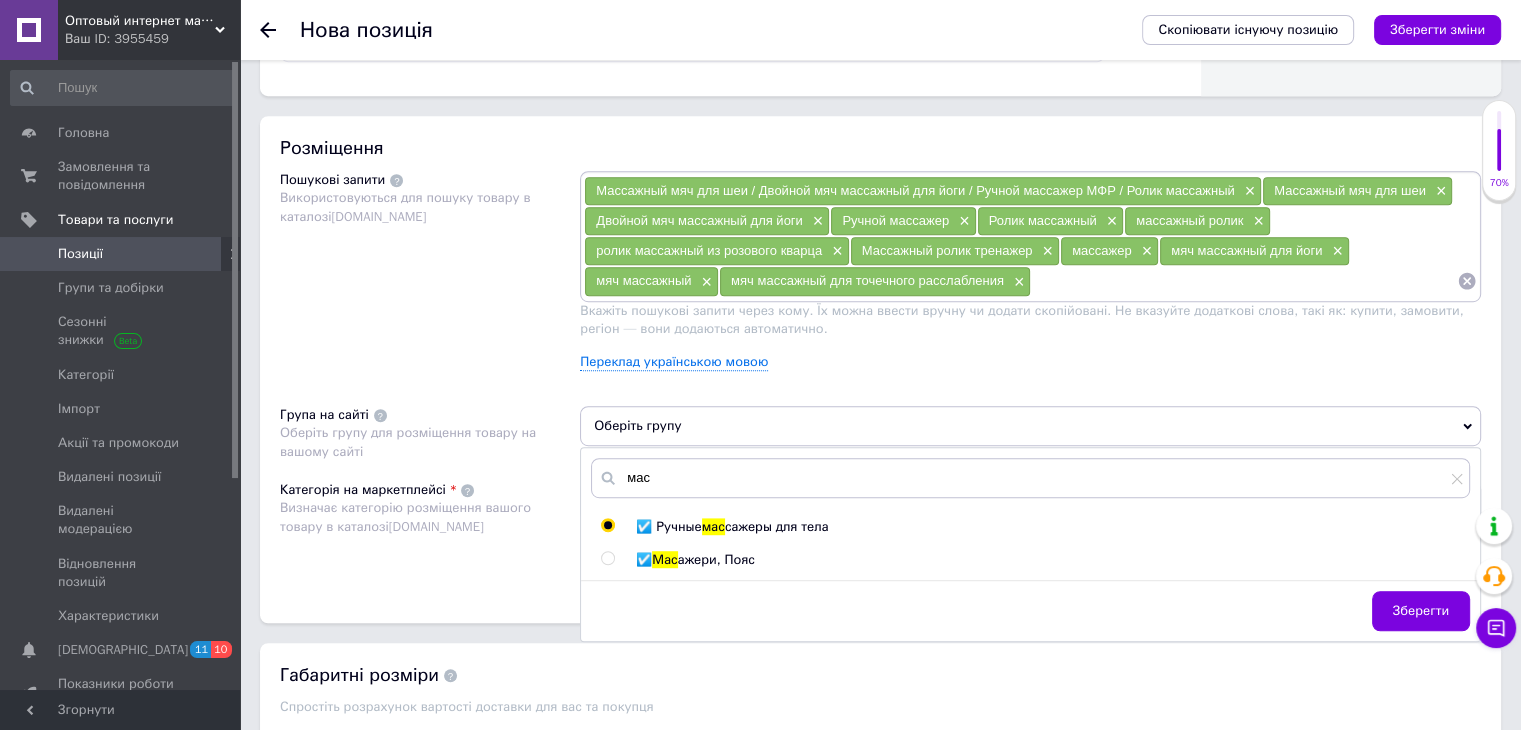 radio on "true" 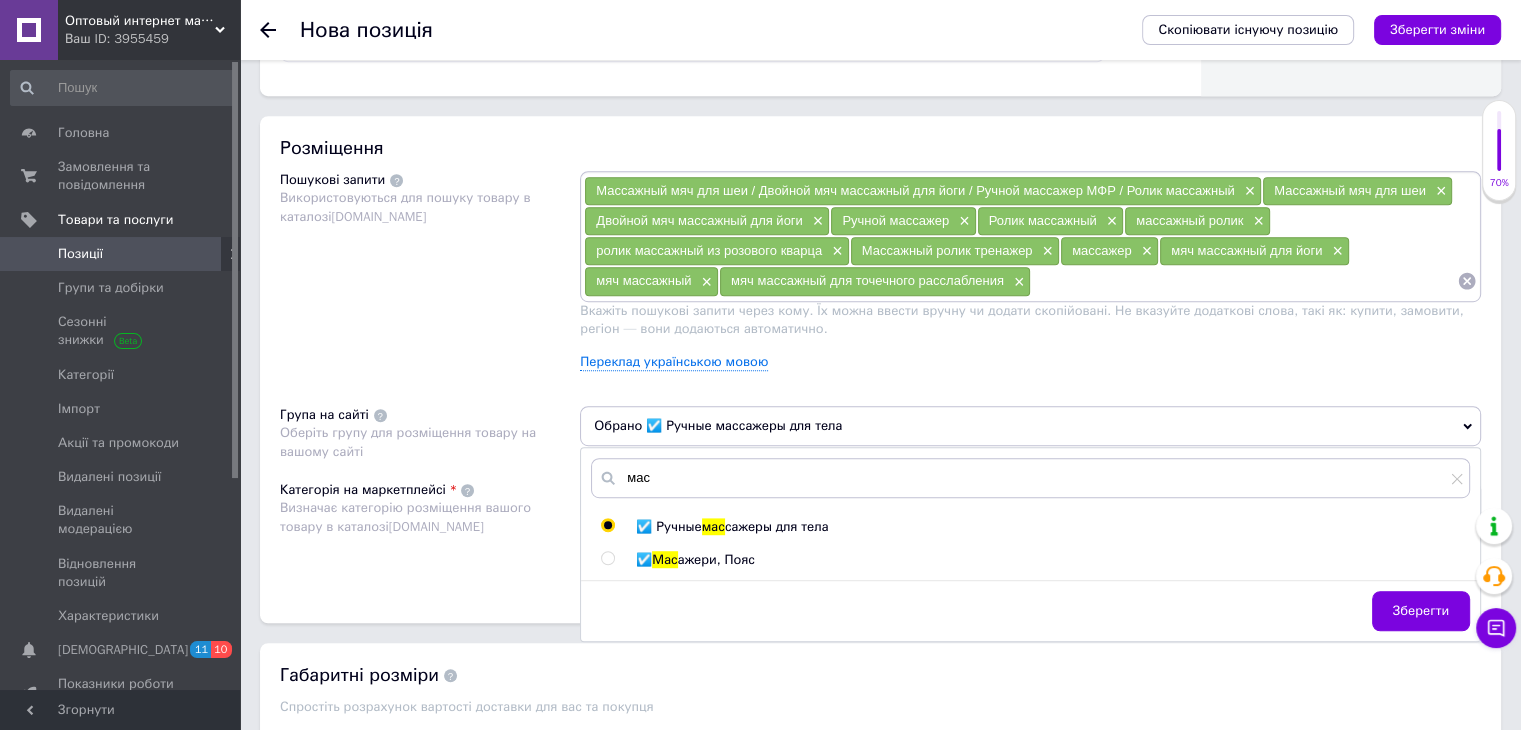 drag, startPoint x: 522, startPoint y: 482, endPoint x: 620, endPoint y: 480, distance: 98.02041 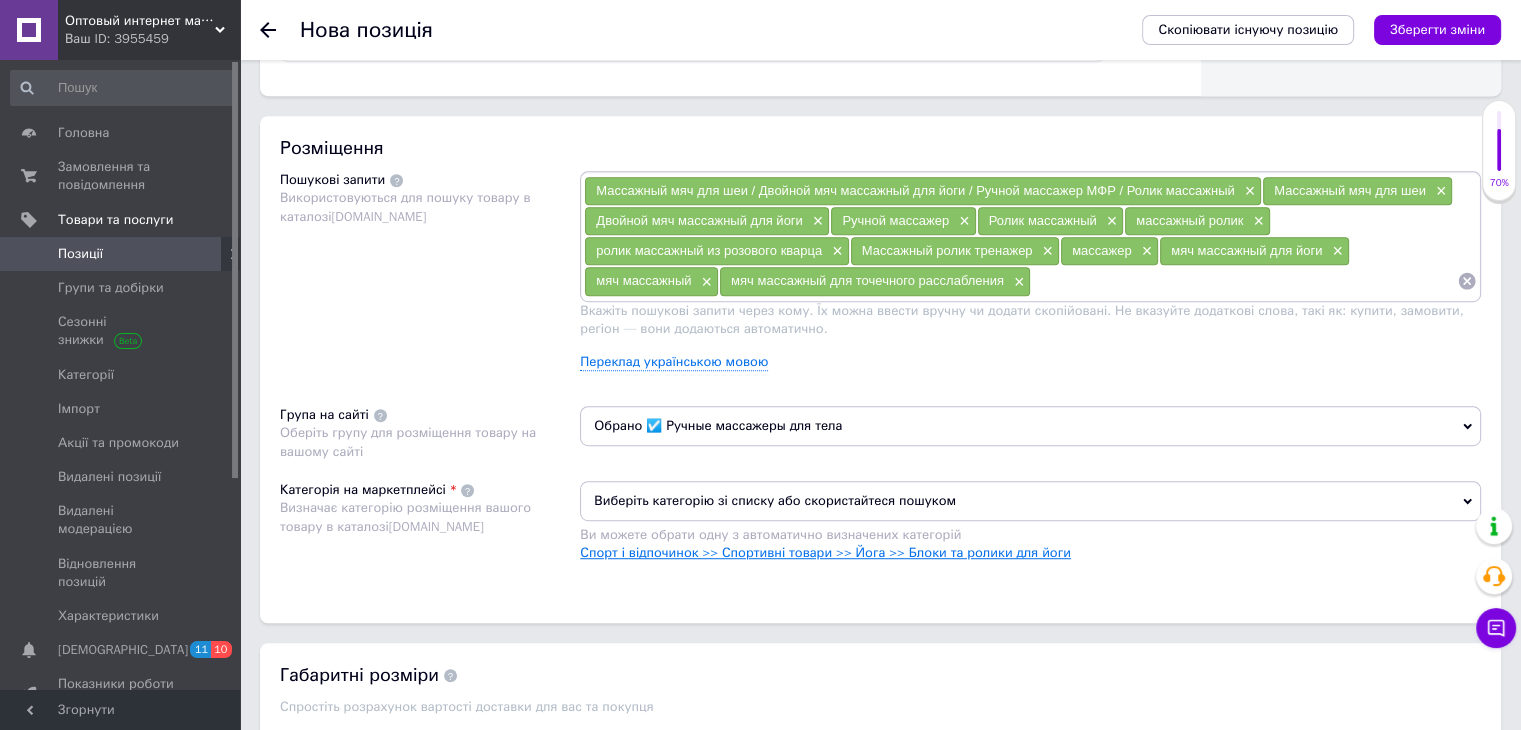 click on "Спорт і відпочинок >> Спортивні товари >> Йога >> Блоки та ролики для йоги" at bounding box center [825, 552] 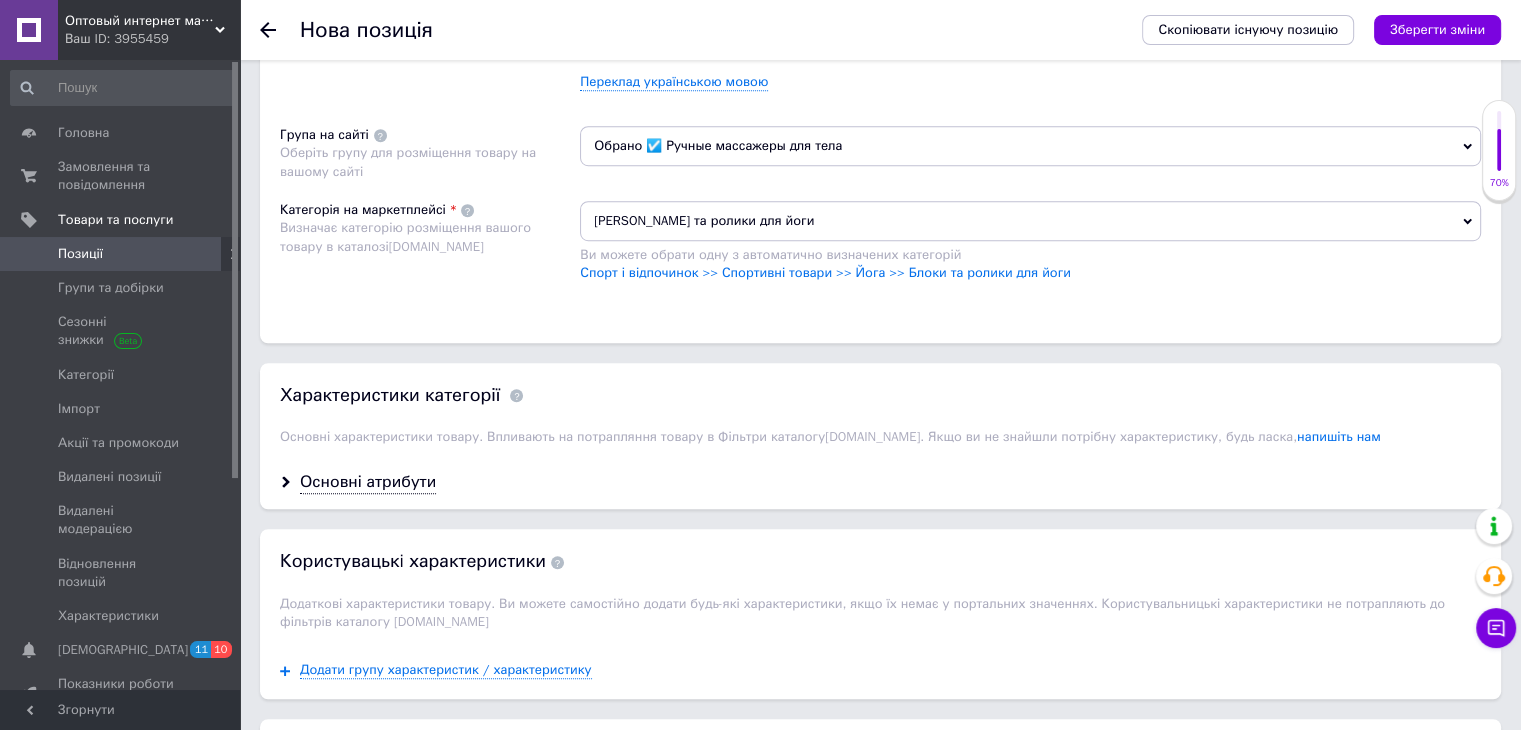 scroll, scrollTop: 1400, scrollLeft: 0, axis: vertical 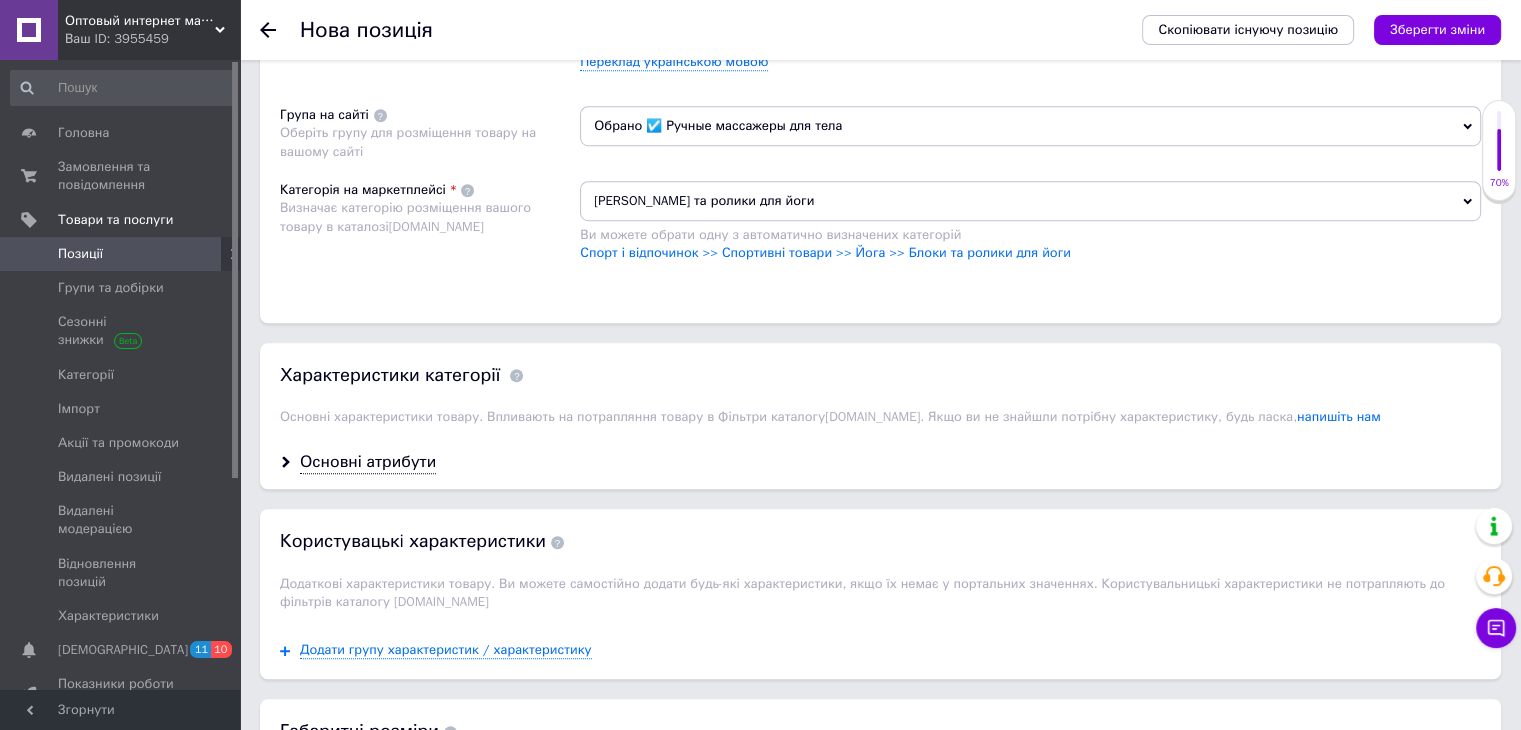 click on "Основні атрибути" at bounding box center (880, 462) 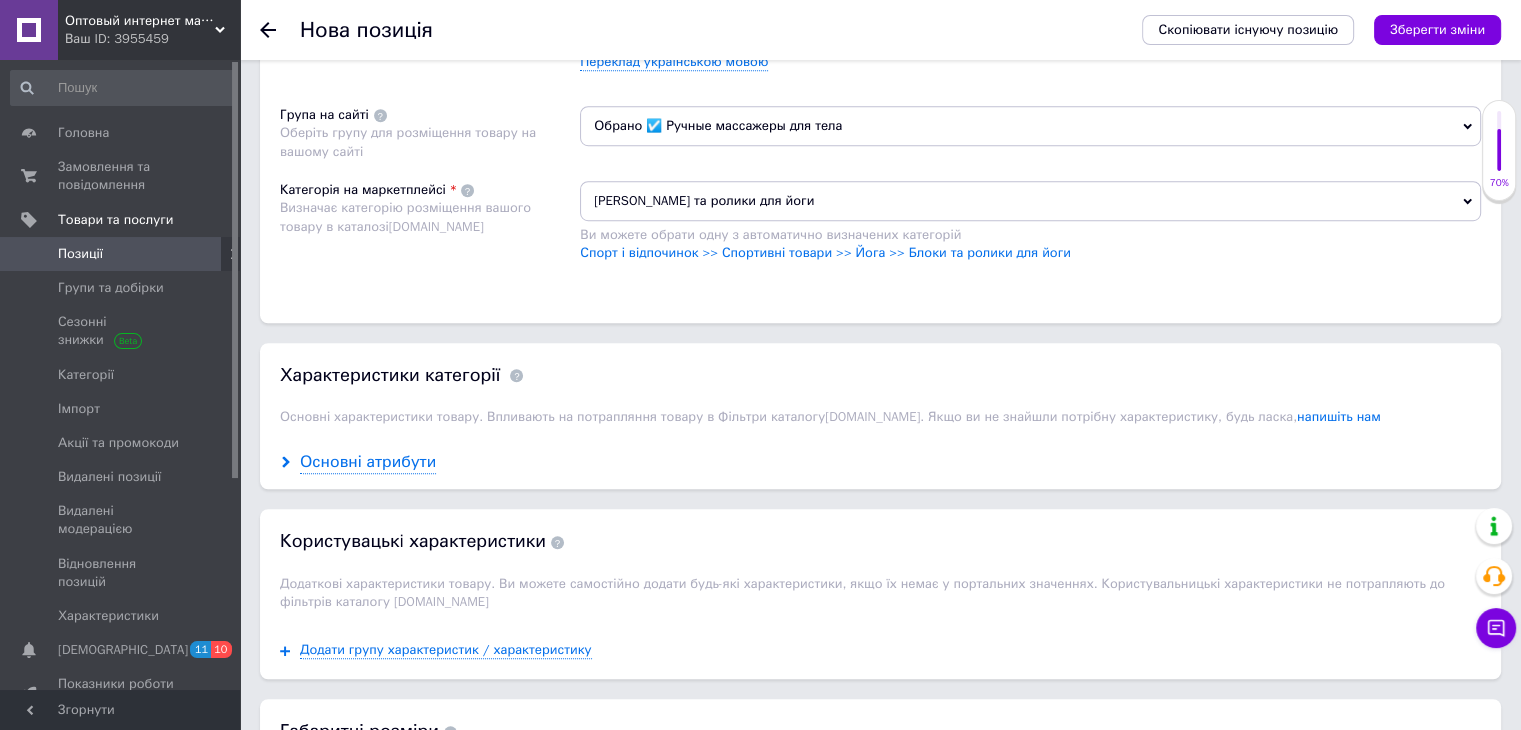 click on "Основні атрибути" at bounding box center (368, 462) 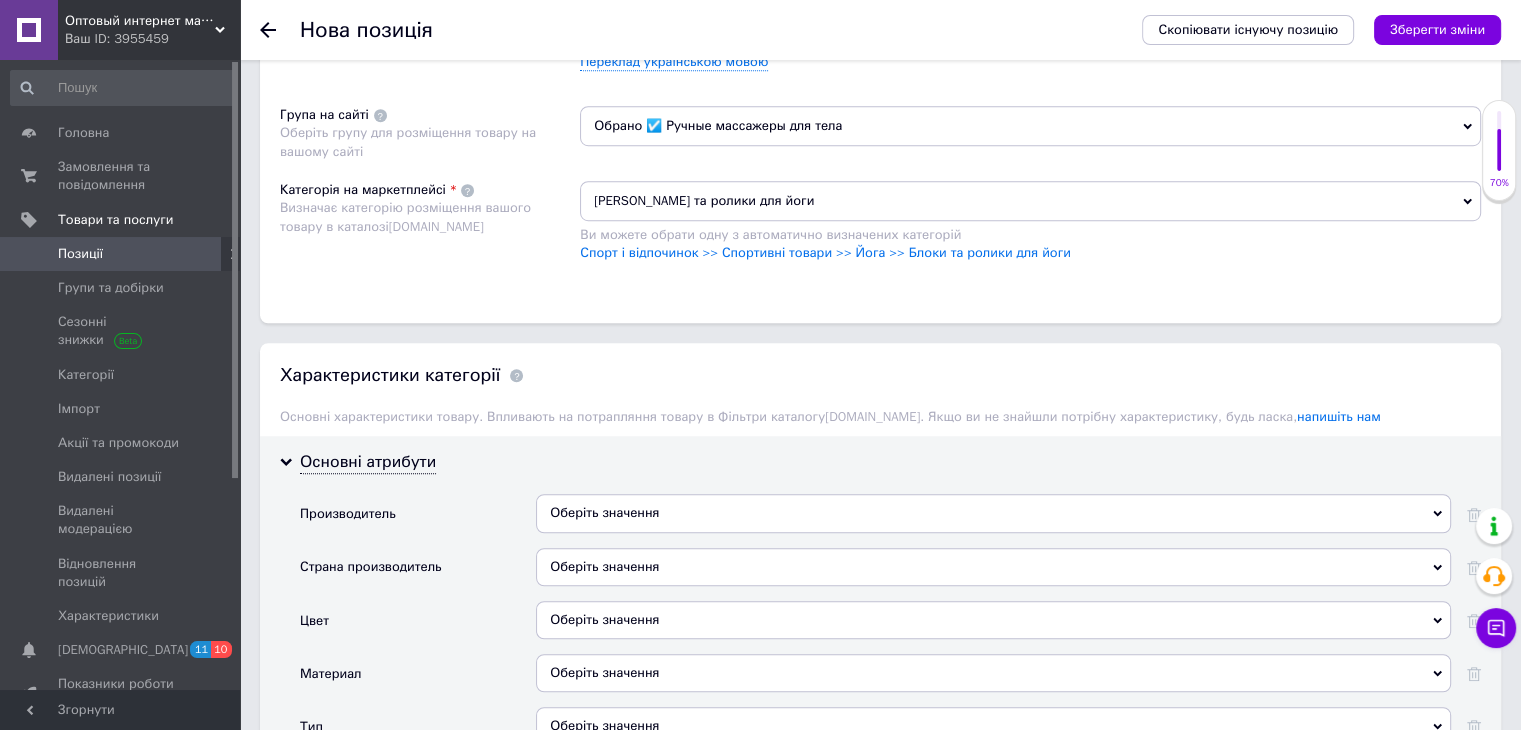 click on "Оберіть значення" at bounding box center [993, 567] 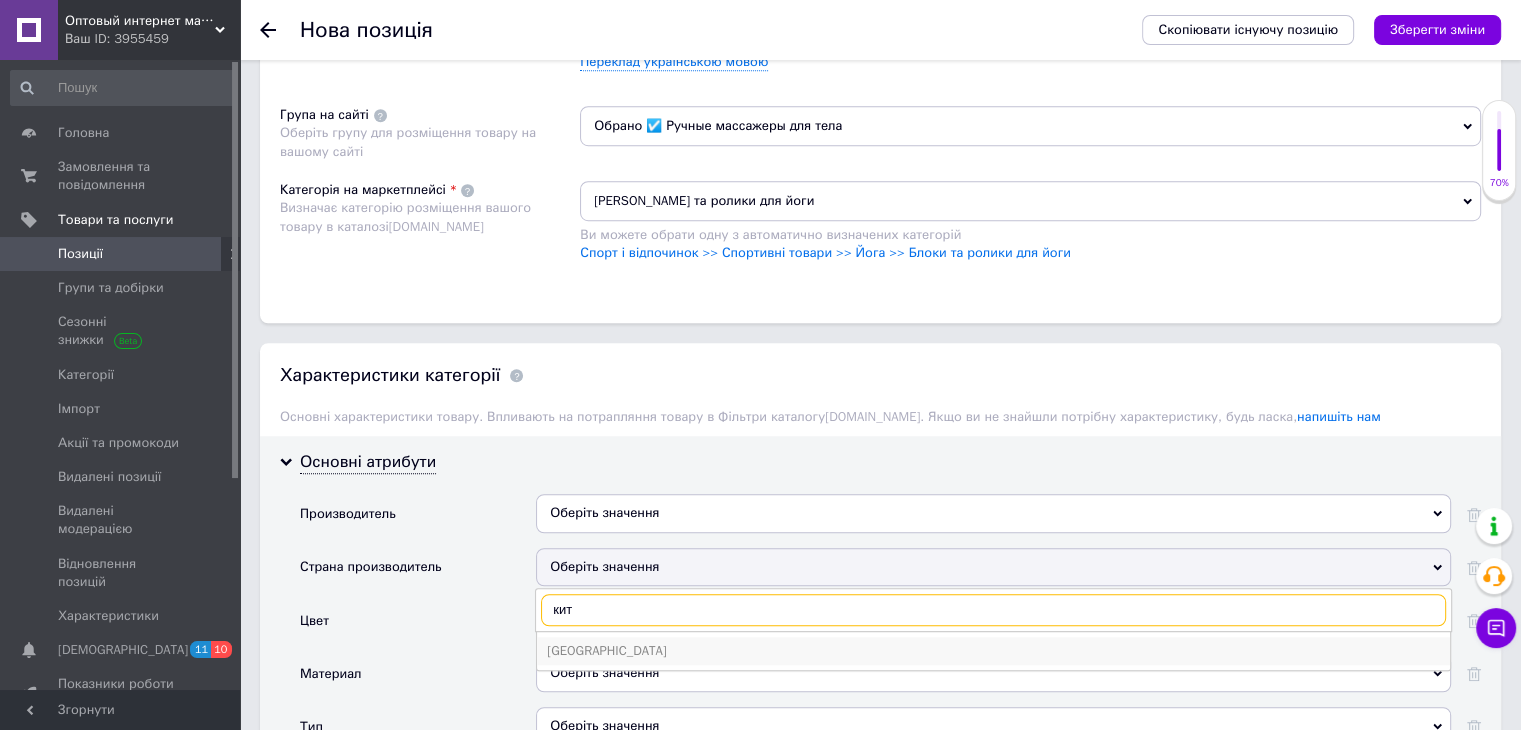 type on "кит" 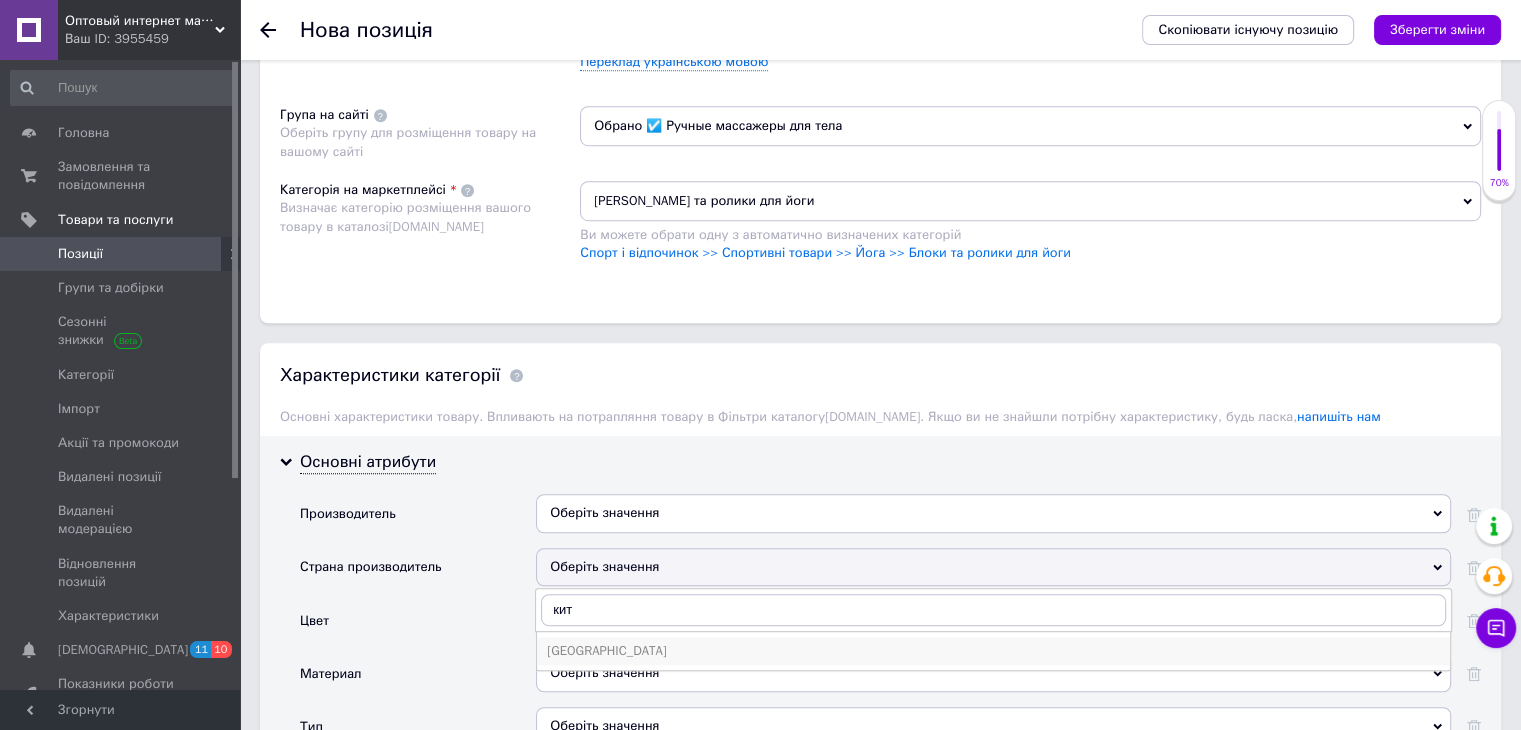 click on "[GEOGRAPHIC_DATA]" at bounding box center [993, 651] 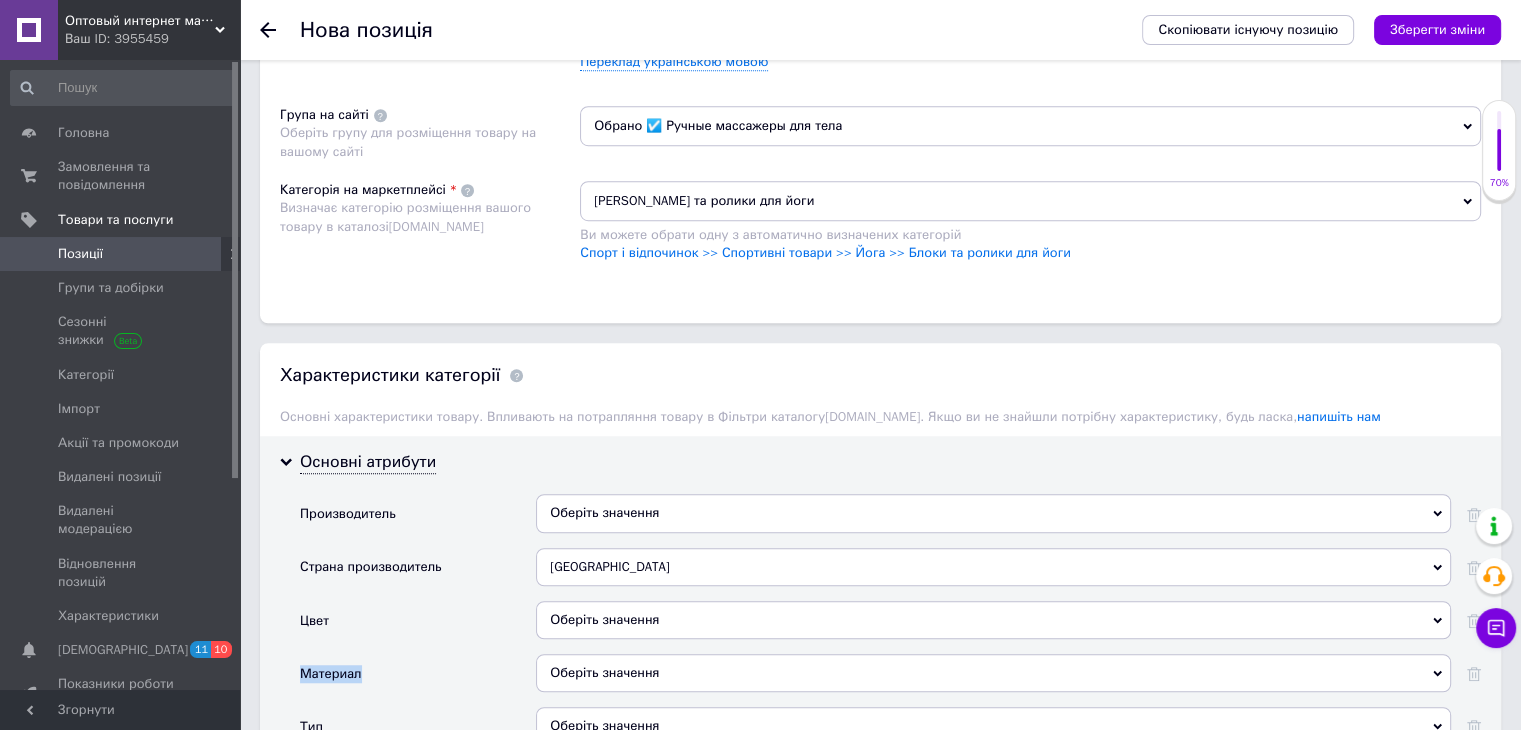 click on "Оберіть значення" at bounding box center (993, 627) 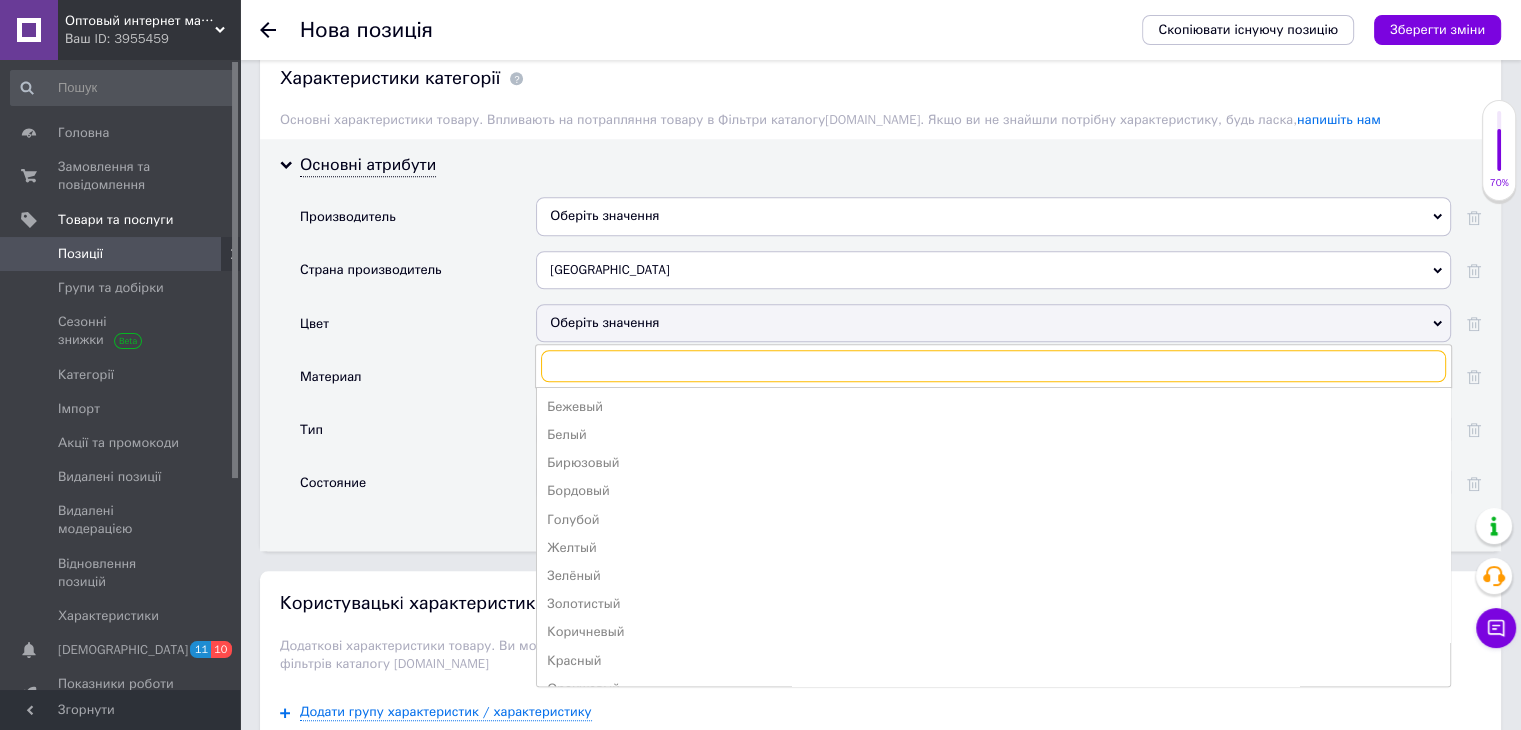 scroll, scrollTop: 1700, scrollLeft: 0, axis: vertical 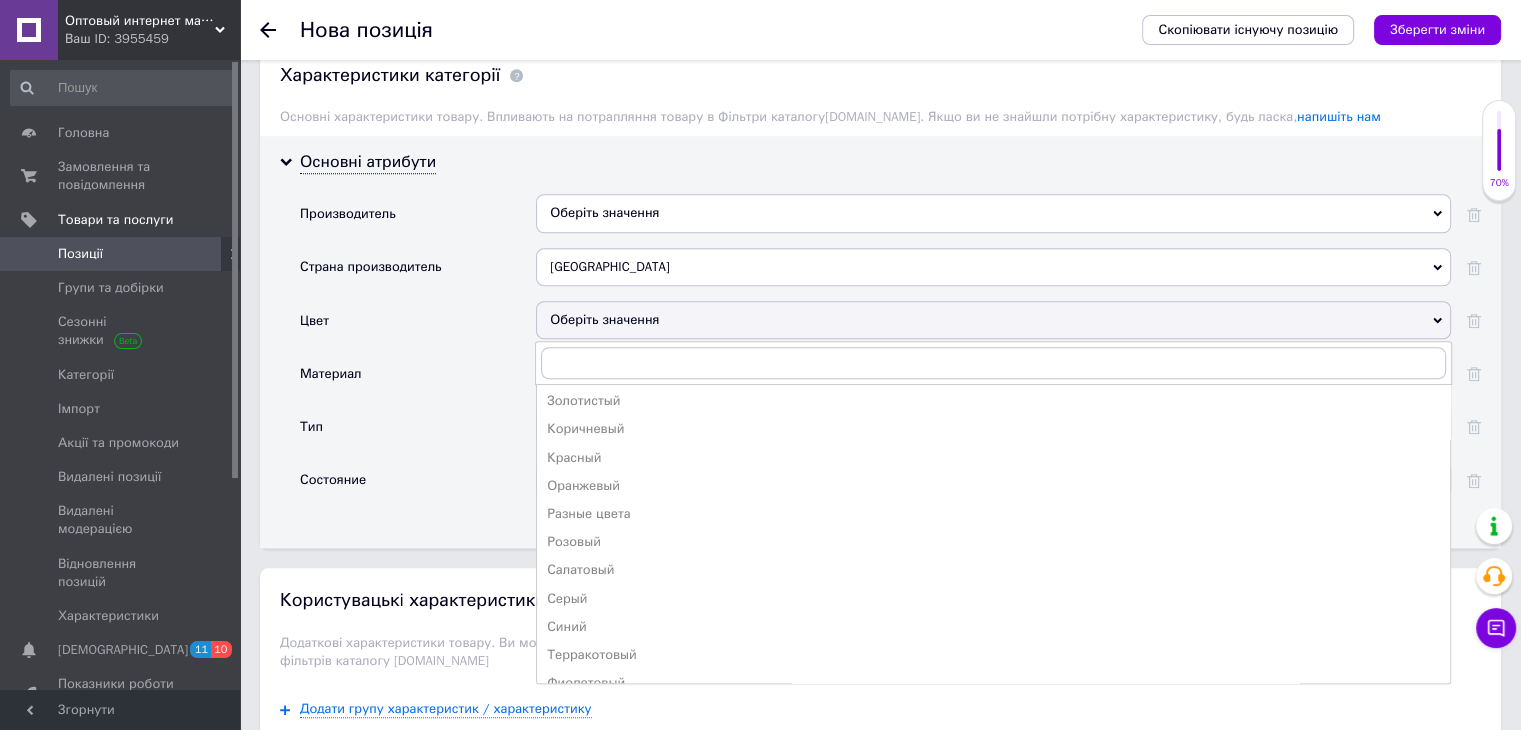 click on "Серый" at bounding box center (993, 599) 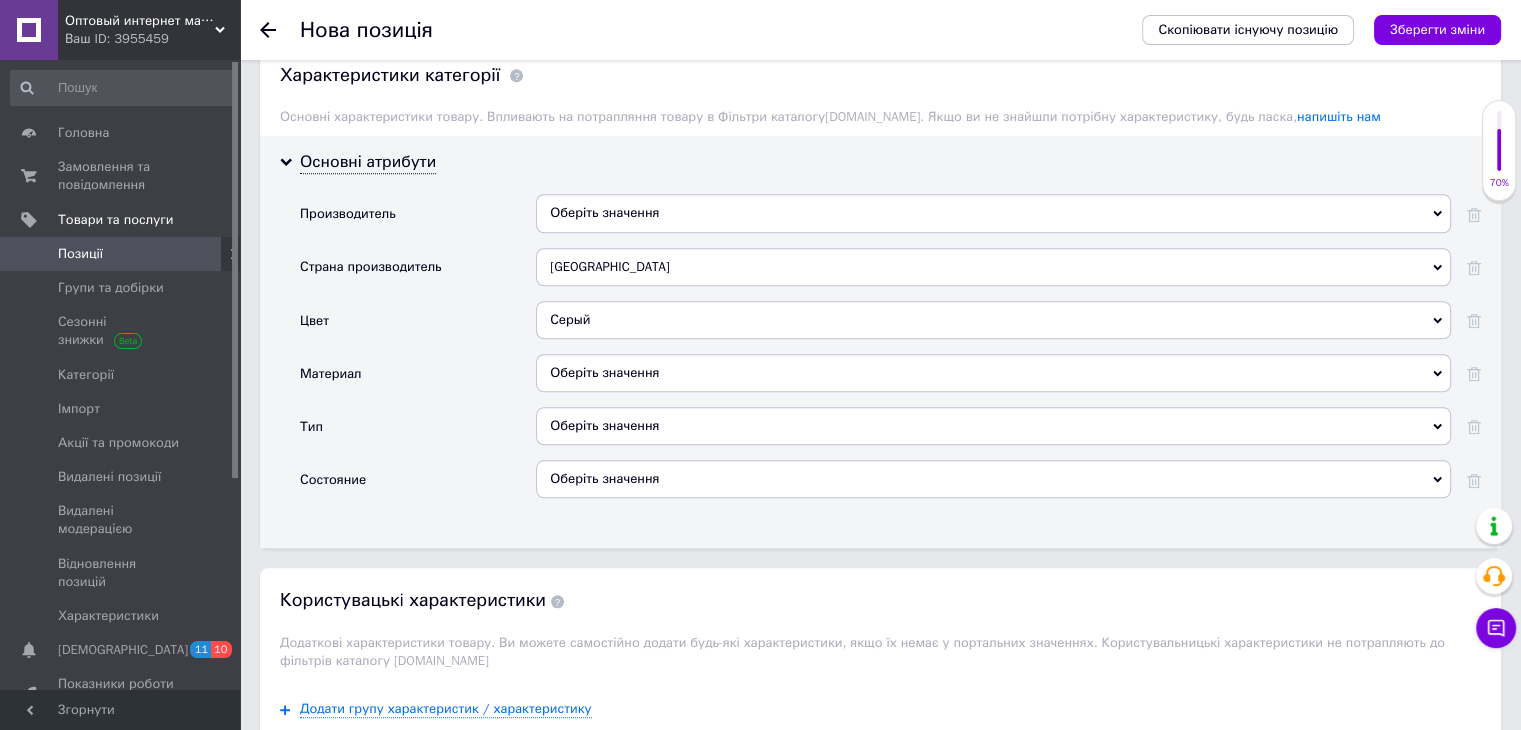 click on "Оберіть значення" at bounding box center [993, 479] 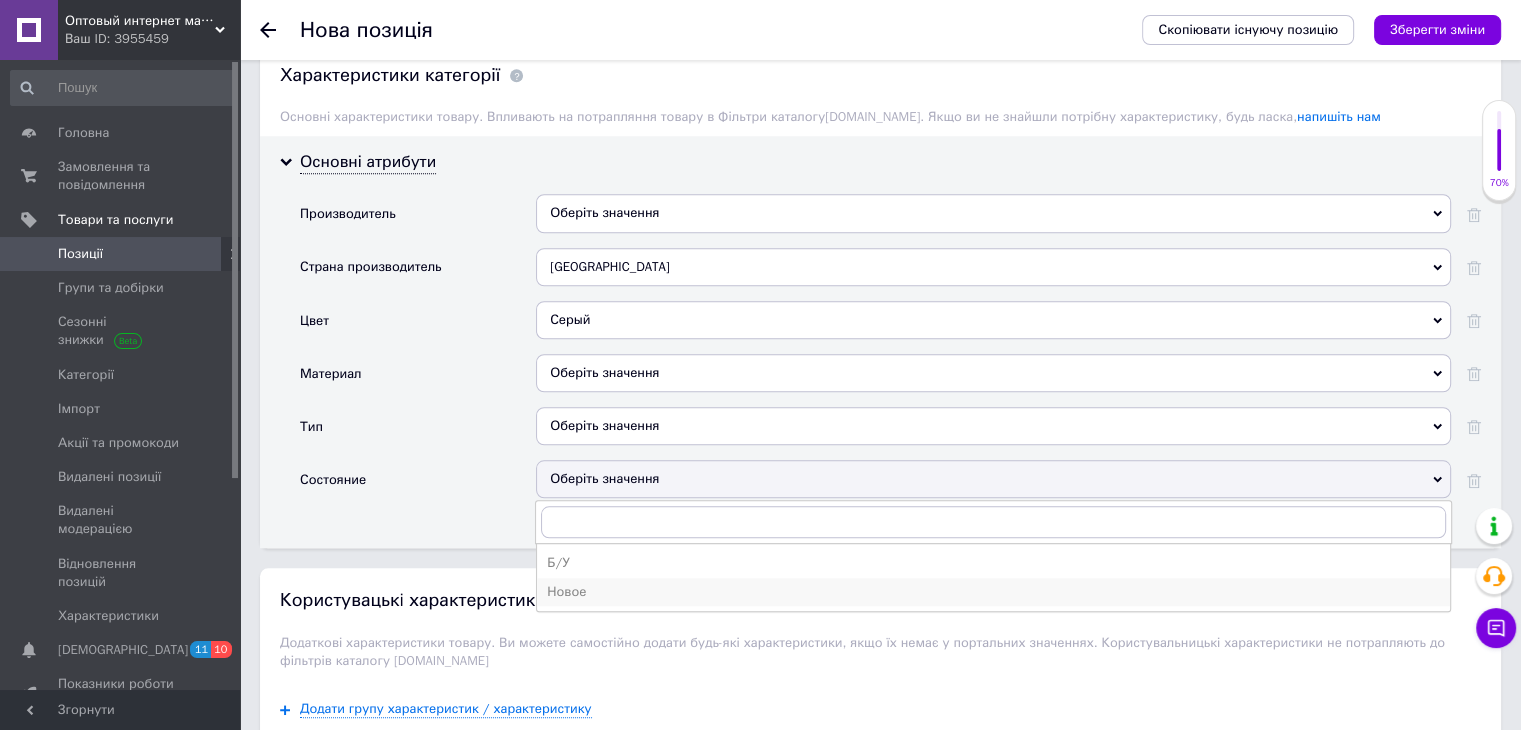 click on "Новое" at bounding box center [993, 592] 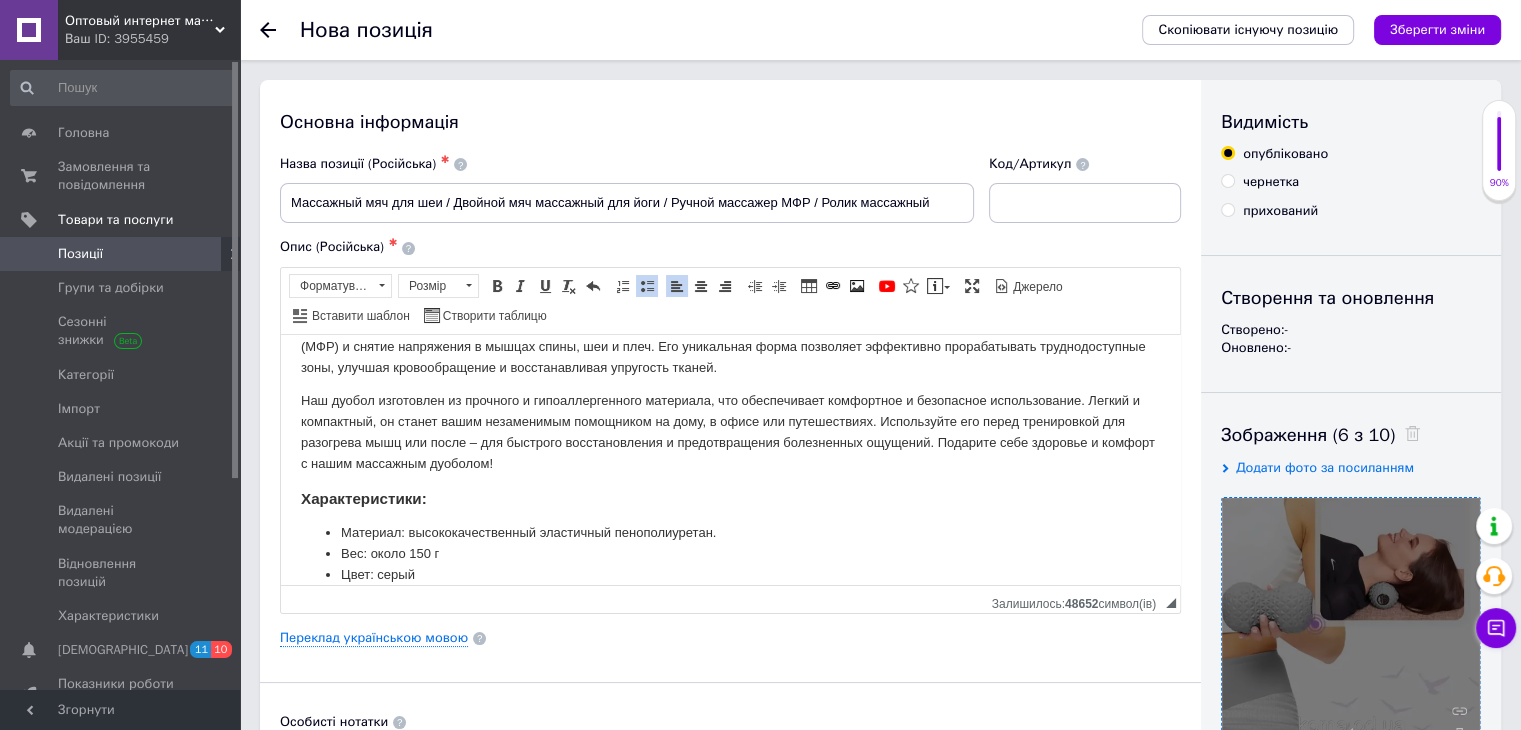 scroll, scrollTop: 0, scrollLeft: 0, axis: both 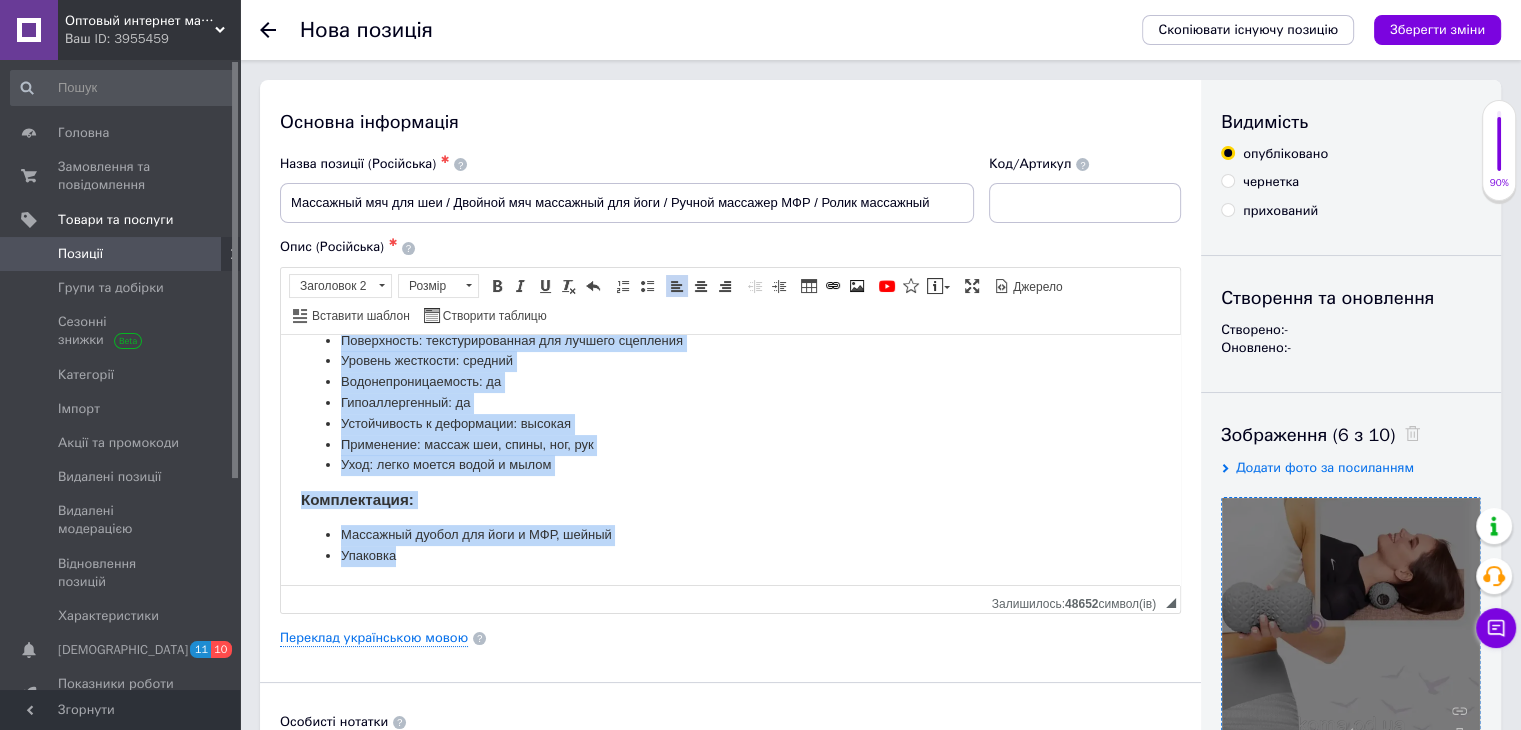 drag, startPoint x: 298, startPoint y: 368, endPoint x: 449, endPoint y: 483, distance: 189.80516 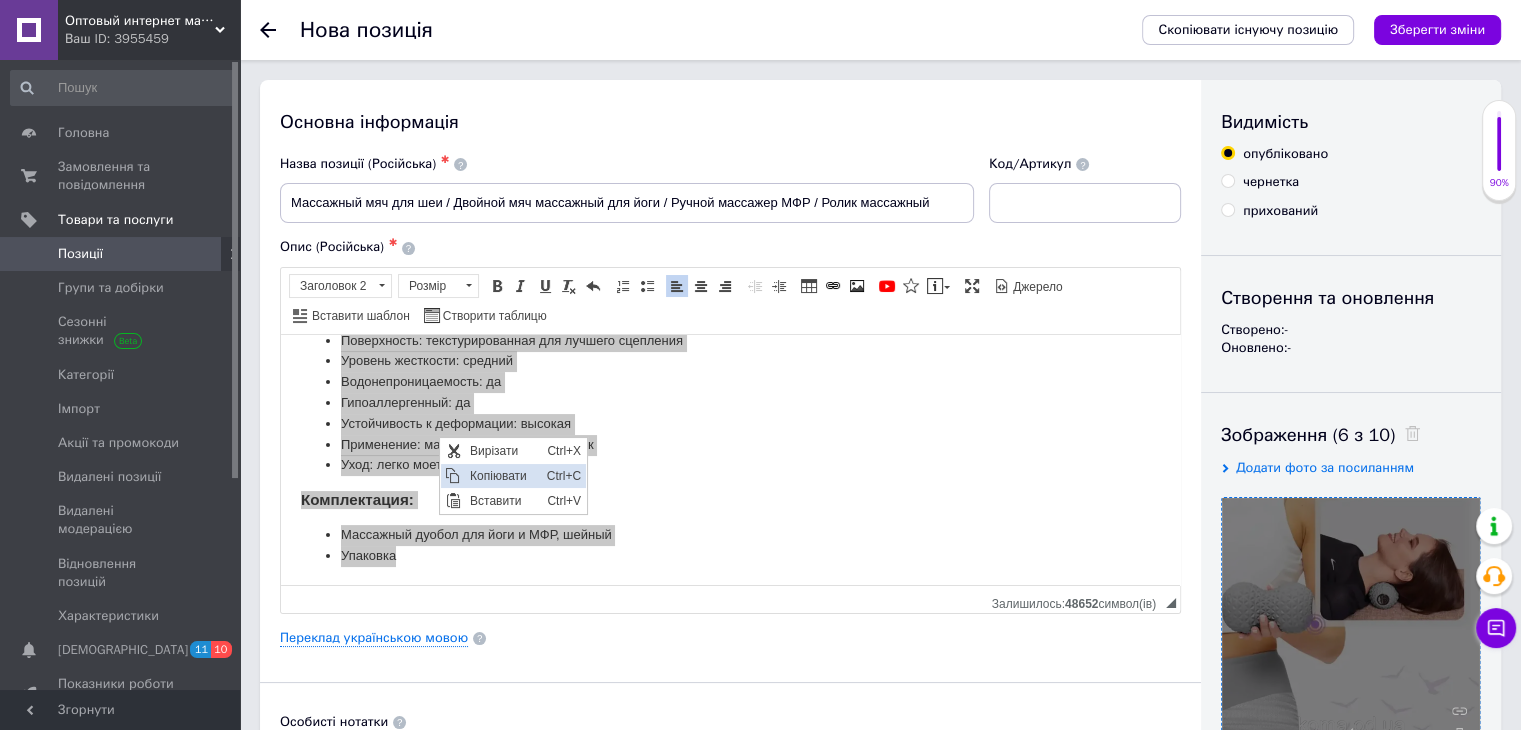 scroll, scrollTop: 0, scrollLeft: 0, axis: both 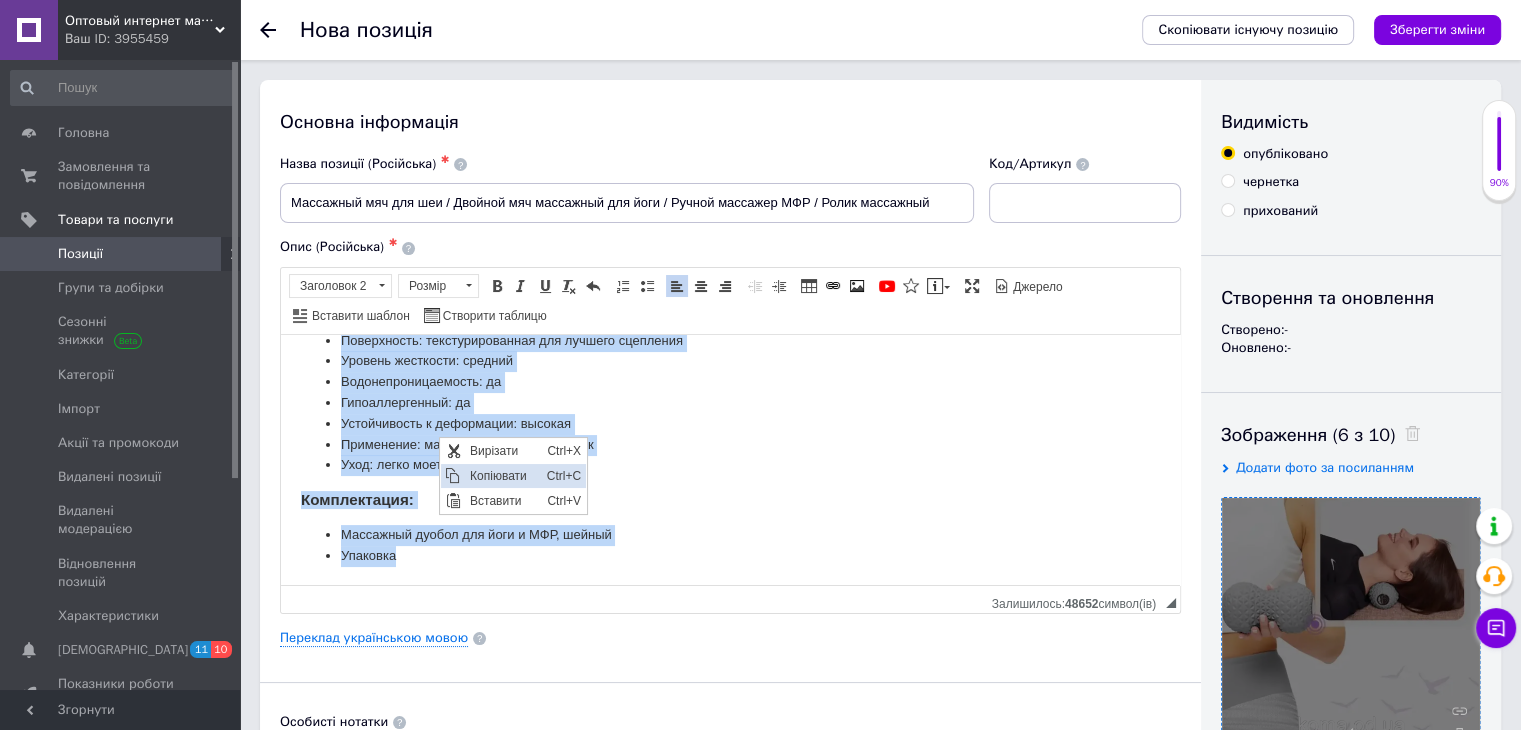 copy on "Loremipsumdo s ametconsectetu a elits doeiusmod temporin! Utlaboreetd: Magnaali enimadminimven.  Quisnos exercita ullamcolab.  Nisialiqui e eacommodoco.  Duisaute iru inre volupta velitessec.  Fugiatnull pa excepteurs occaecatcu. Nonproidents culpaquiof deseruntmo a idestlaborum p undeo istenatus errorvol! Accusanti doloremque lau totamremaperiam eaquei (QUA) a illoin veritatisq a beatae vitae, dic e nemo. Eni ipsamquiav asper autoditfu consequunt magnidolorese rationesequines nequ, porroqu doloremadipisc n eiusmoditempor inciduntm quaera. Eti minuss nobiselige op cumqueni i quoplaceatfacere possimusa, rep temporibusau quibusdamo d rerumneces saepeevenietv. Repudi r itaqueearu, hi tenetu sapie delectusrei voluptatib ma alia, p dolor asp repellatmini. Nostrumexer ull corpo suscipitlab ali commodico quid max molli – mol harumqui rerumfacilisex d namliberotempo cumsolutano eligendi. Optiocum nihi impeditm q maximep f possi omnislore ipsumdol! Sitametconsect: Adipisci: elitseddoeiusmodte incididunt utlaboreetd..." 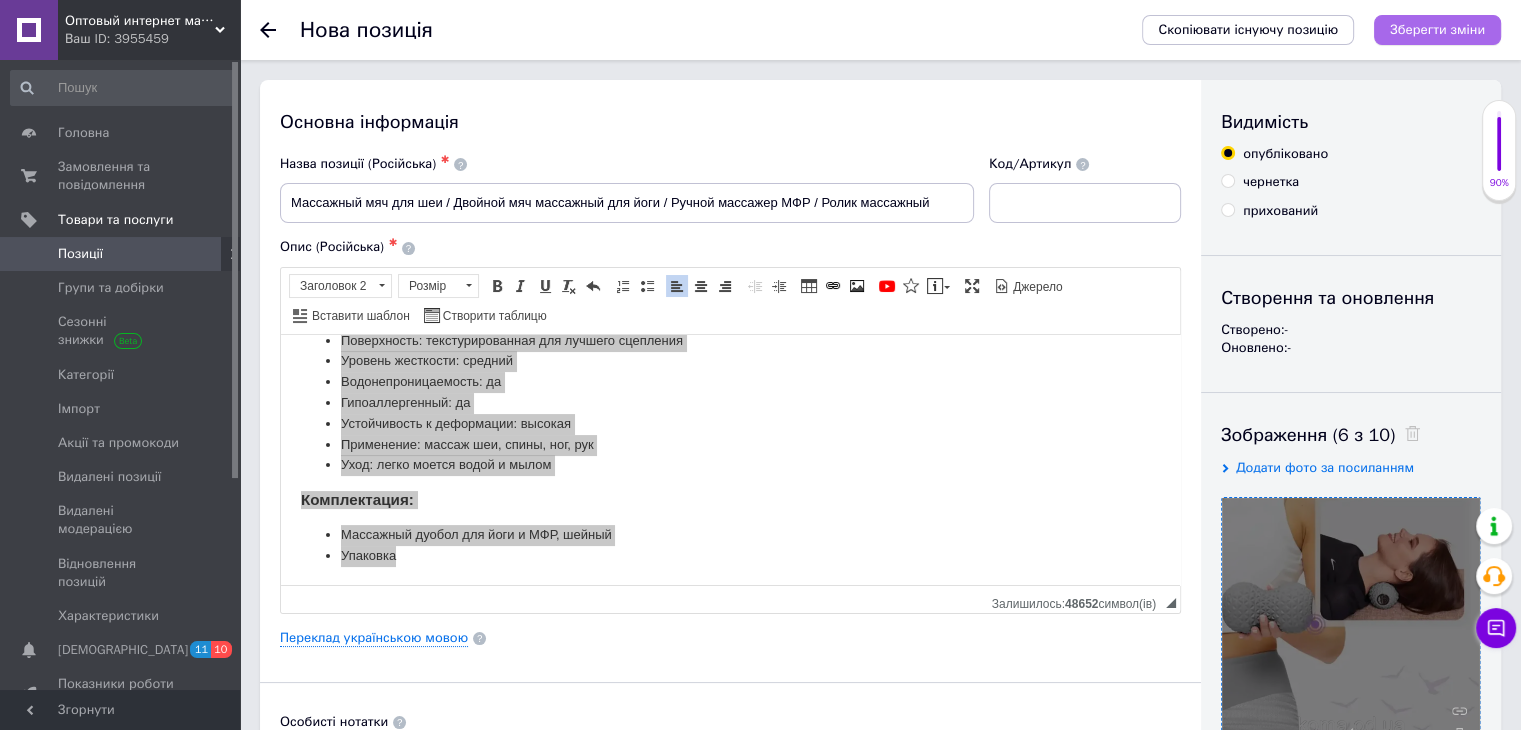 click on "Зберегти зміни" at bounding box center [1437, 30] 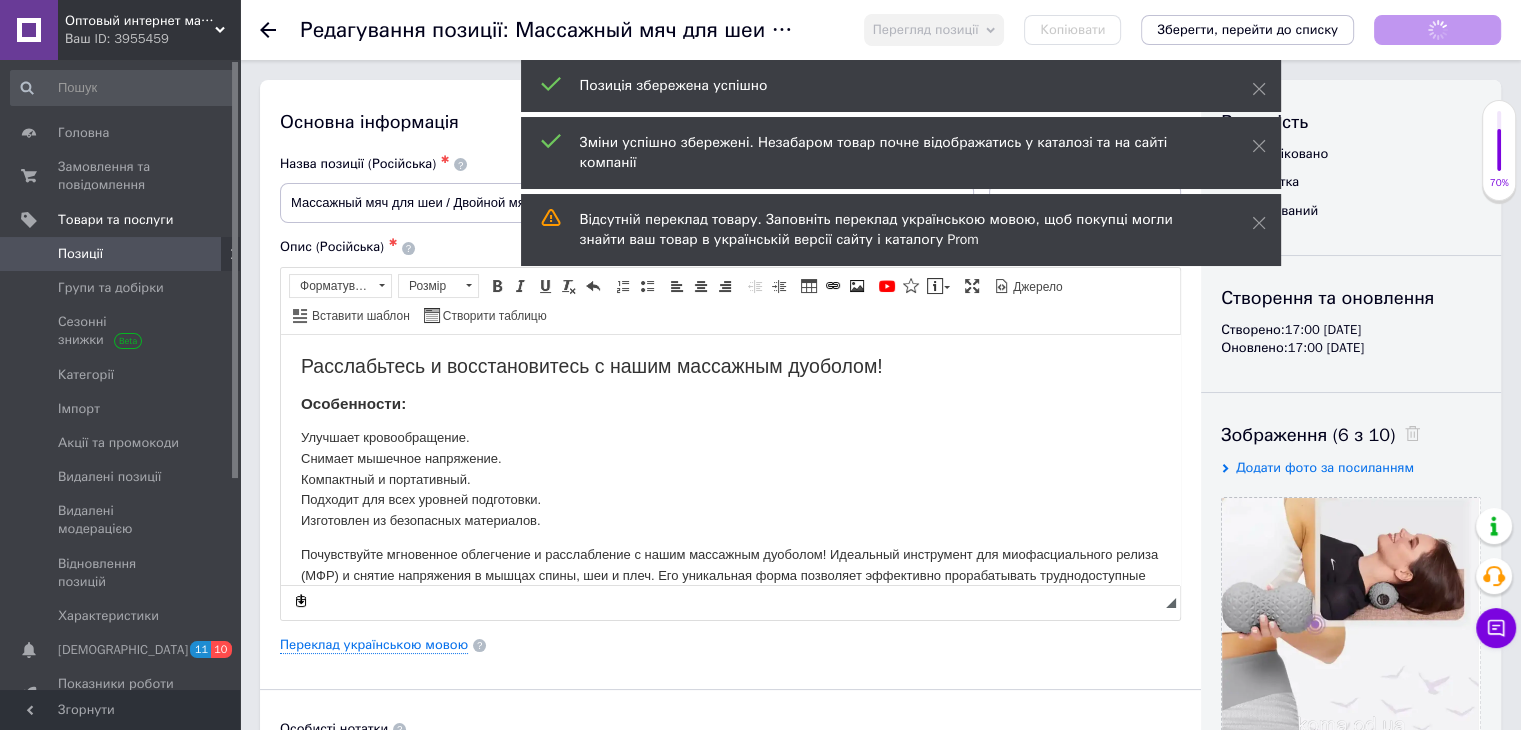 scroll, scrollTop: 0, scrollLeft: 0, axis: both 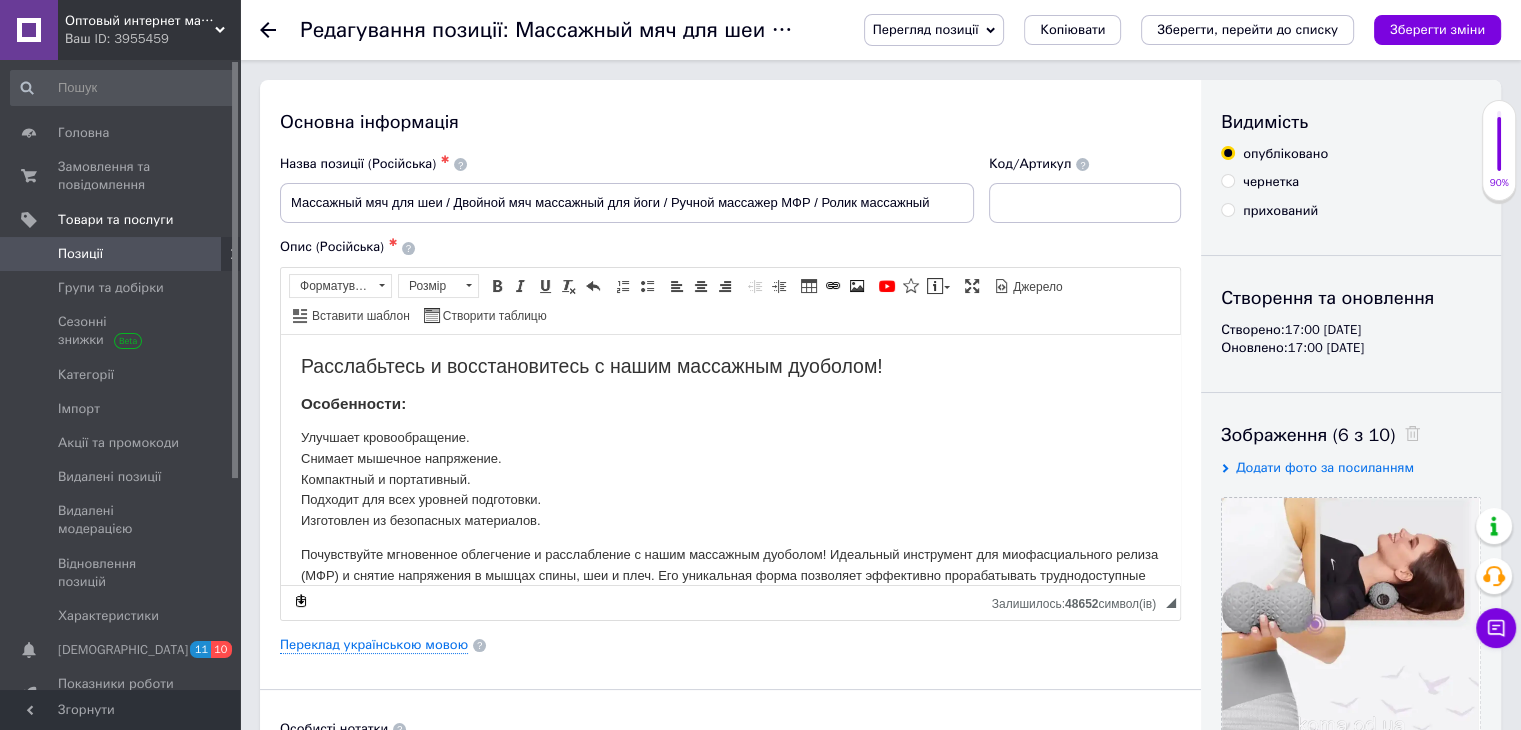 click on "Позиції" at bounding box center (121, 254) 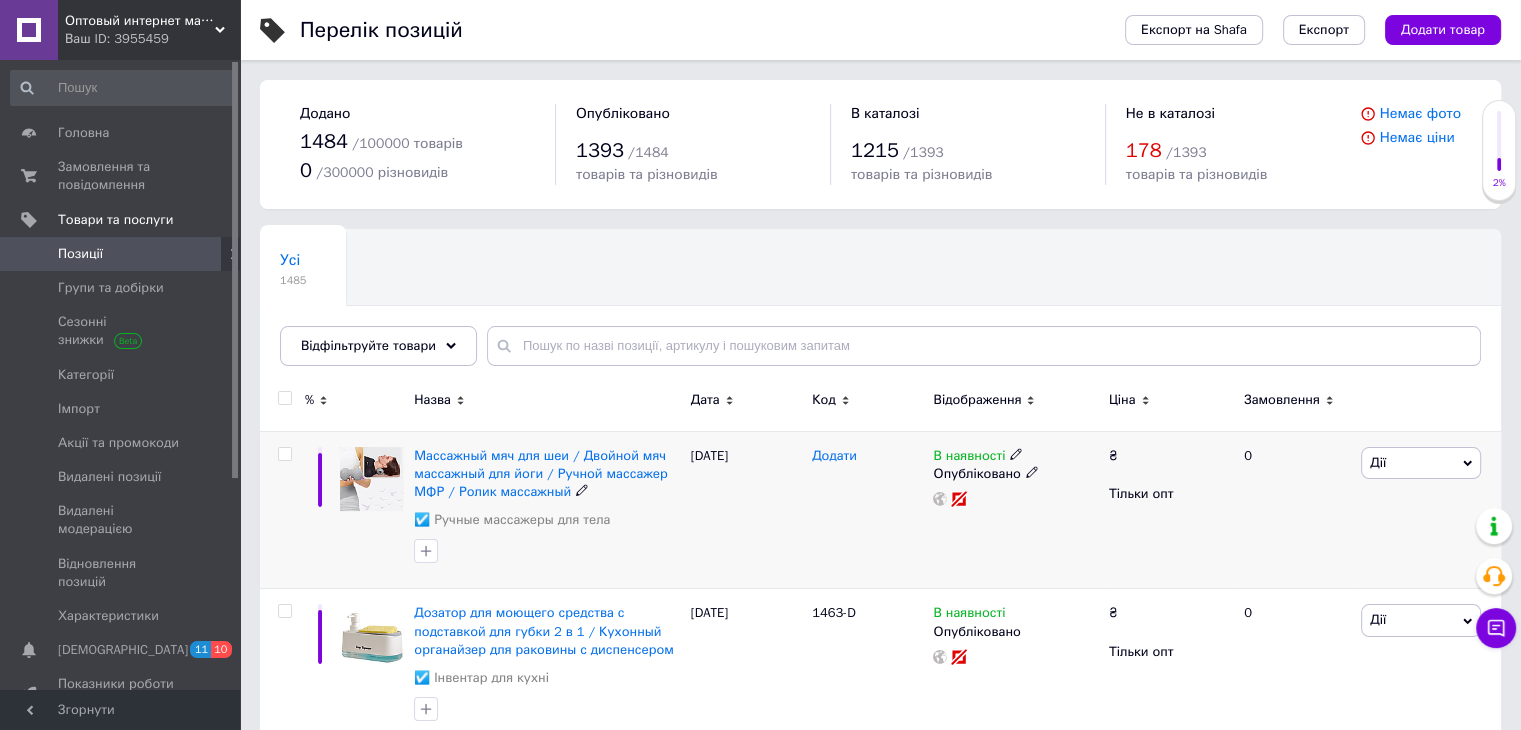 click on "Додати" at bounding box center (834, 456) 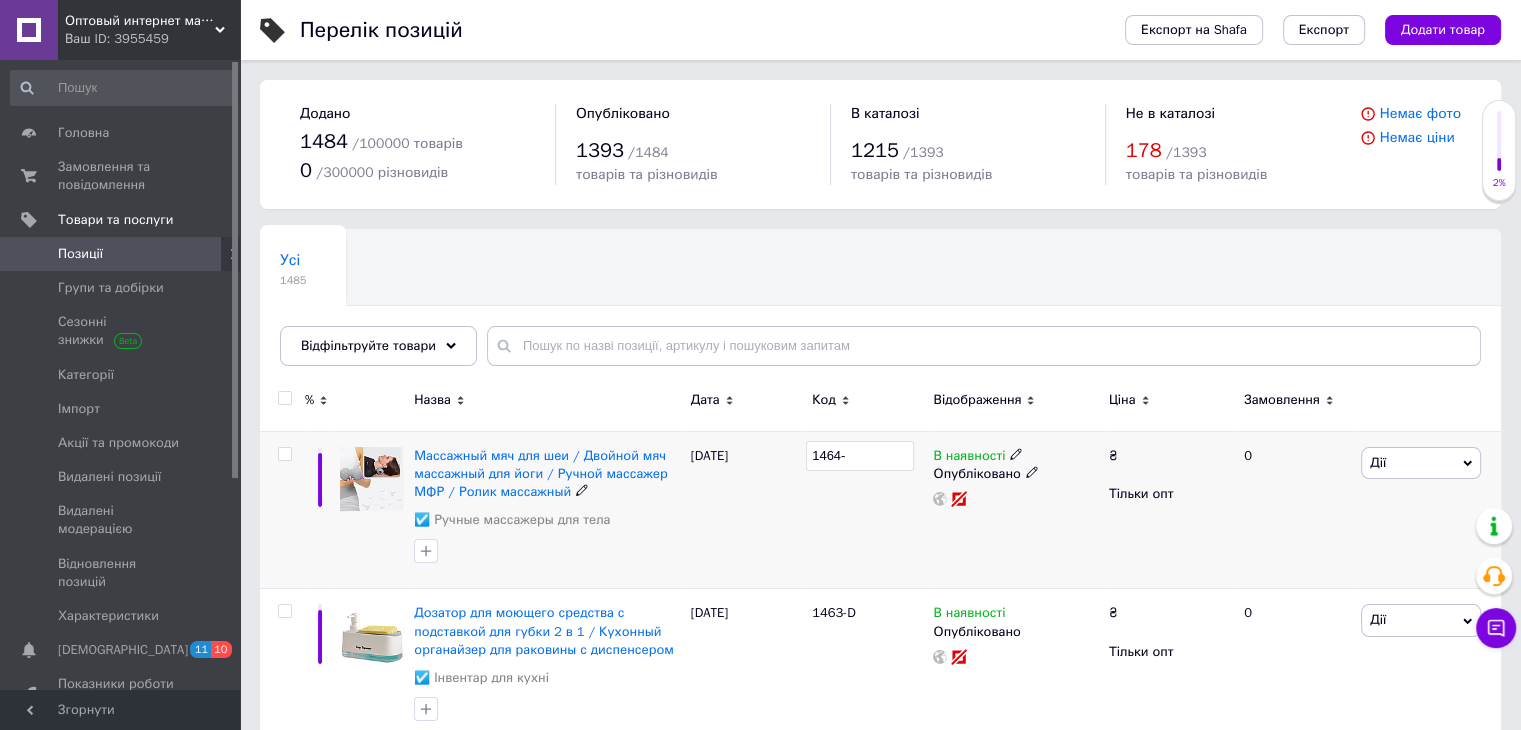type on "1464-ю" 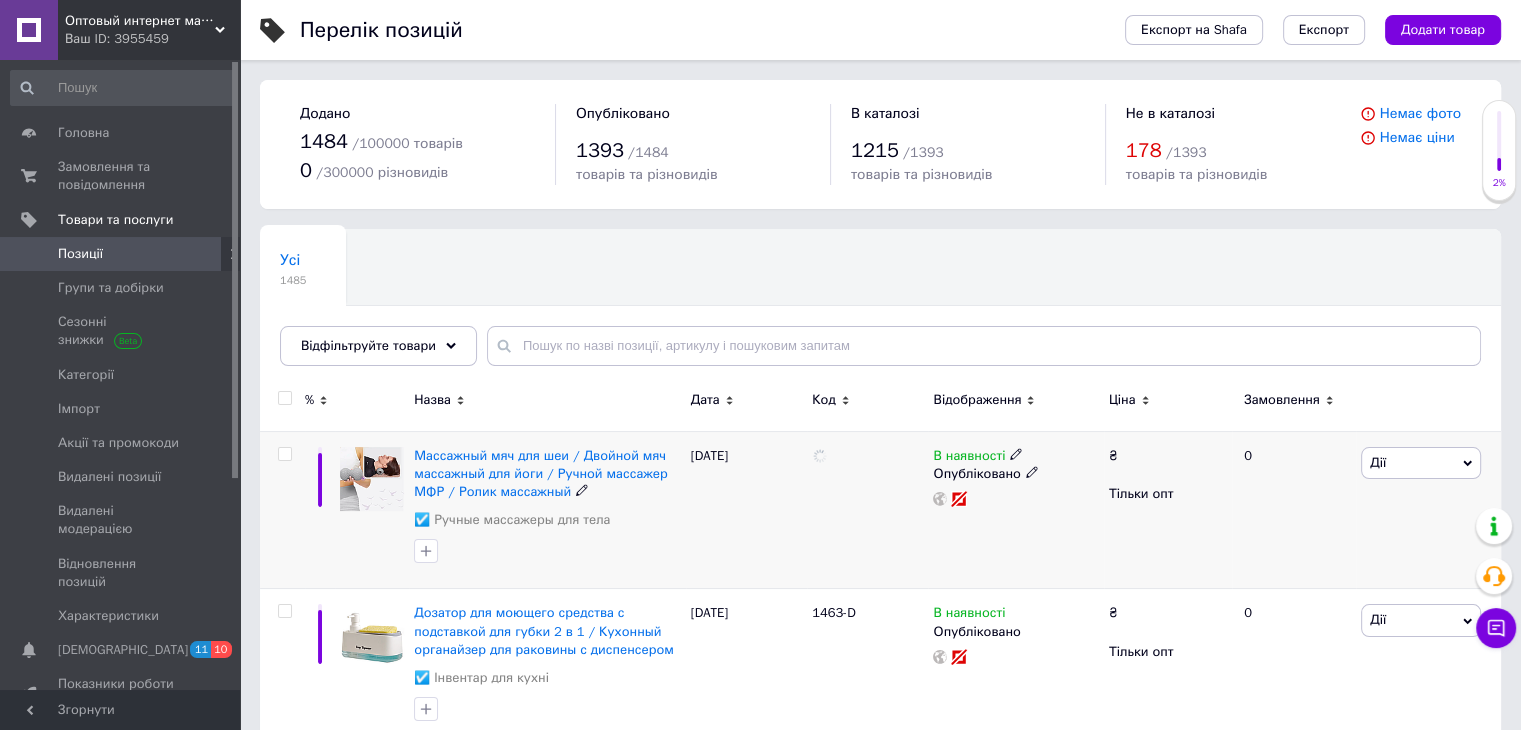 click at bounding box center [867, 510] 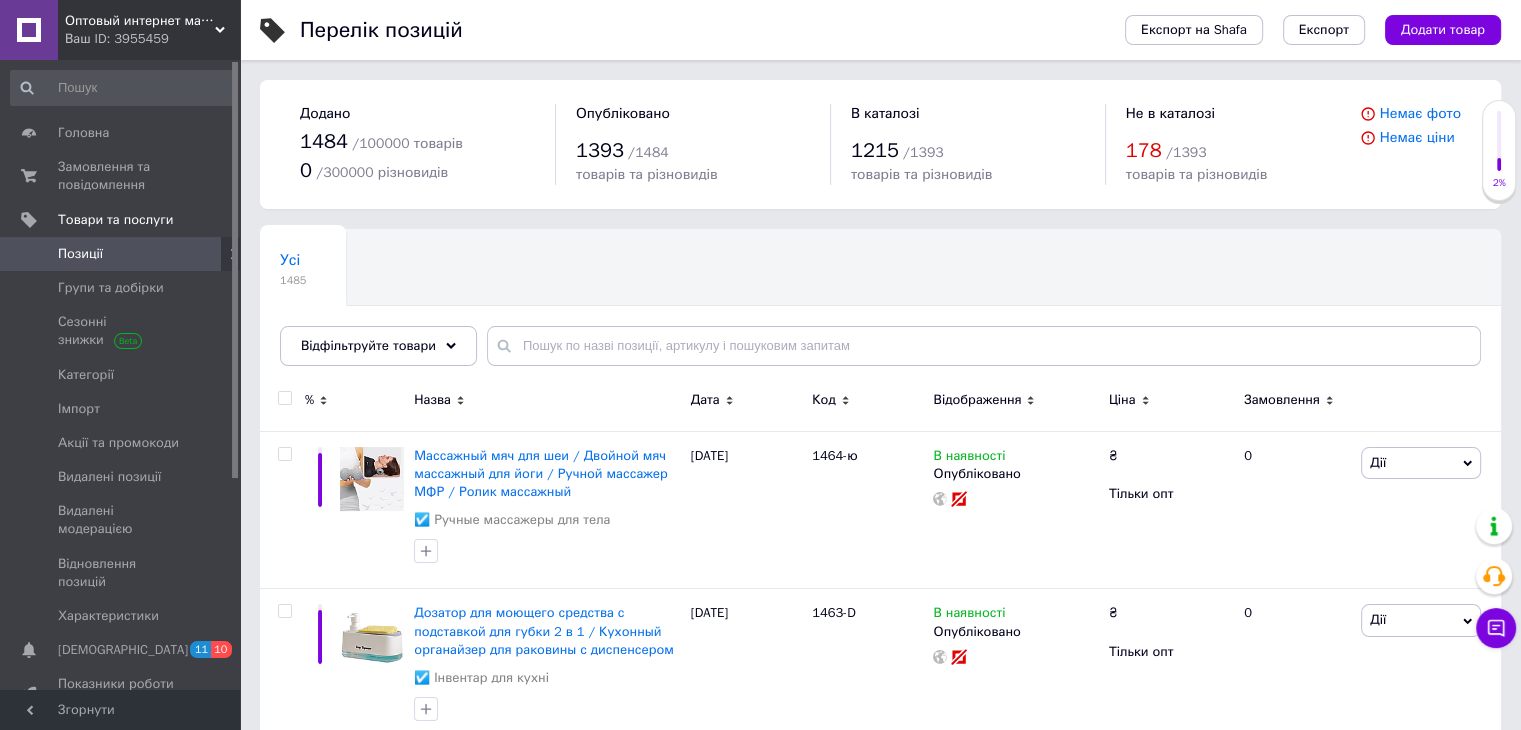 click on "Оптовый интернет магазин  [DOMAIN_NAME] Ваш ID: 3955459" at bounding box center [149, 30] 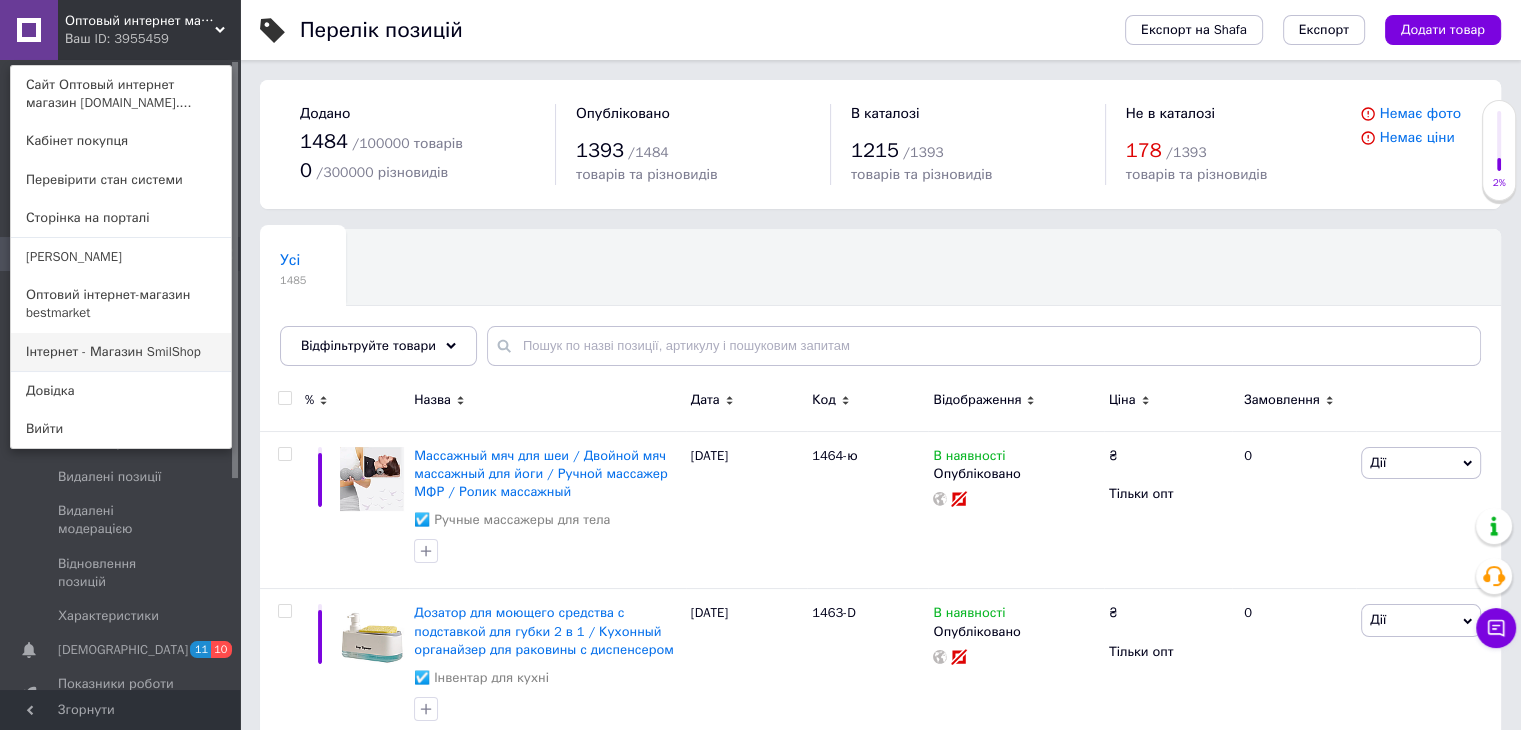 click on "Інтернет - Магазин SmilShop" at bounding box center [121, 352] 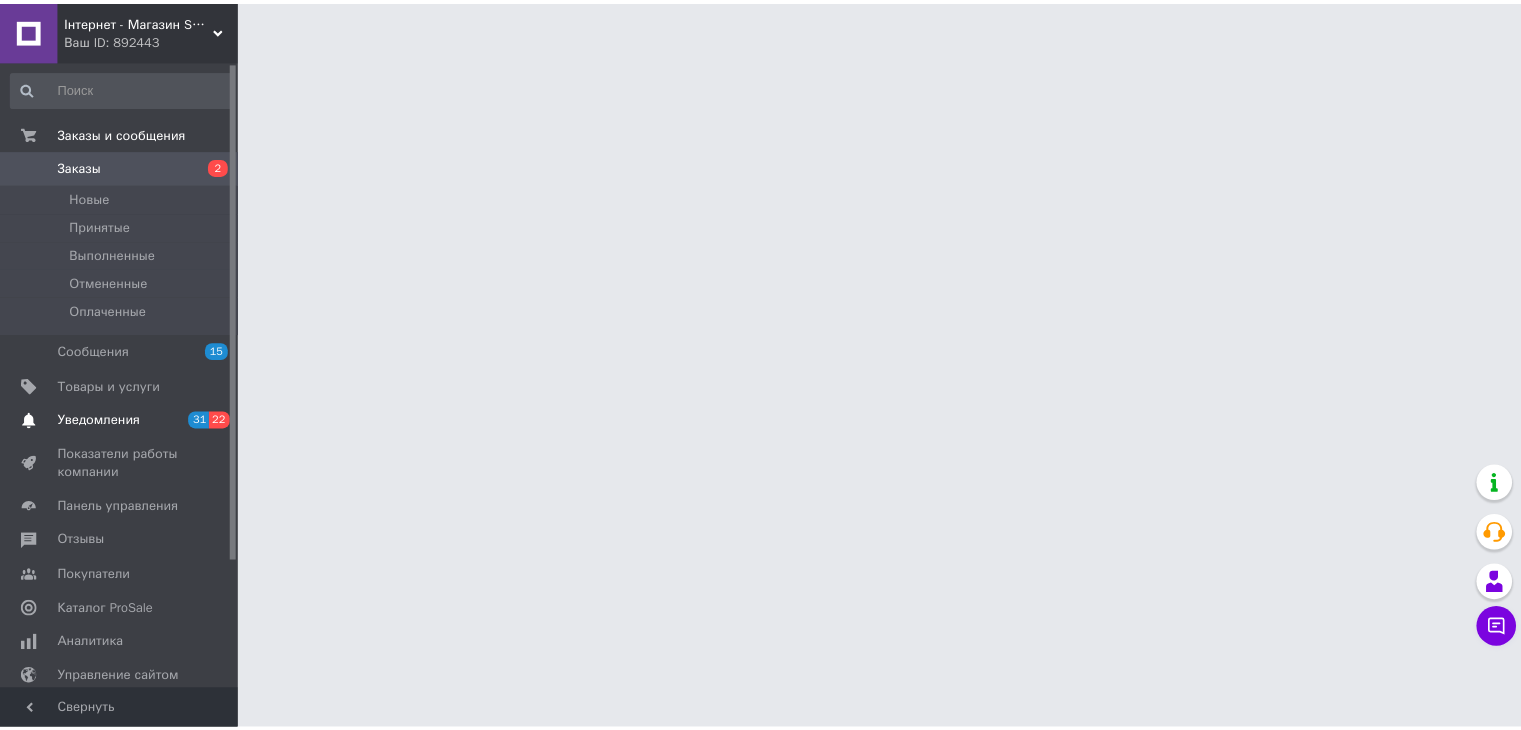 scroll, scrollTop: 0, scrollLeft: 0, axis: both 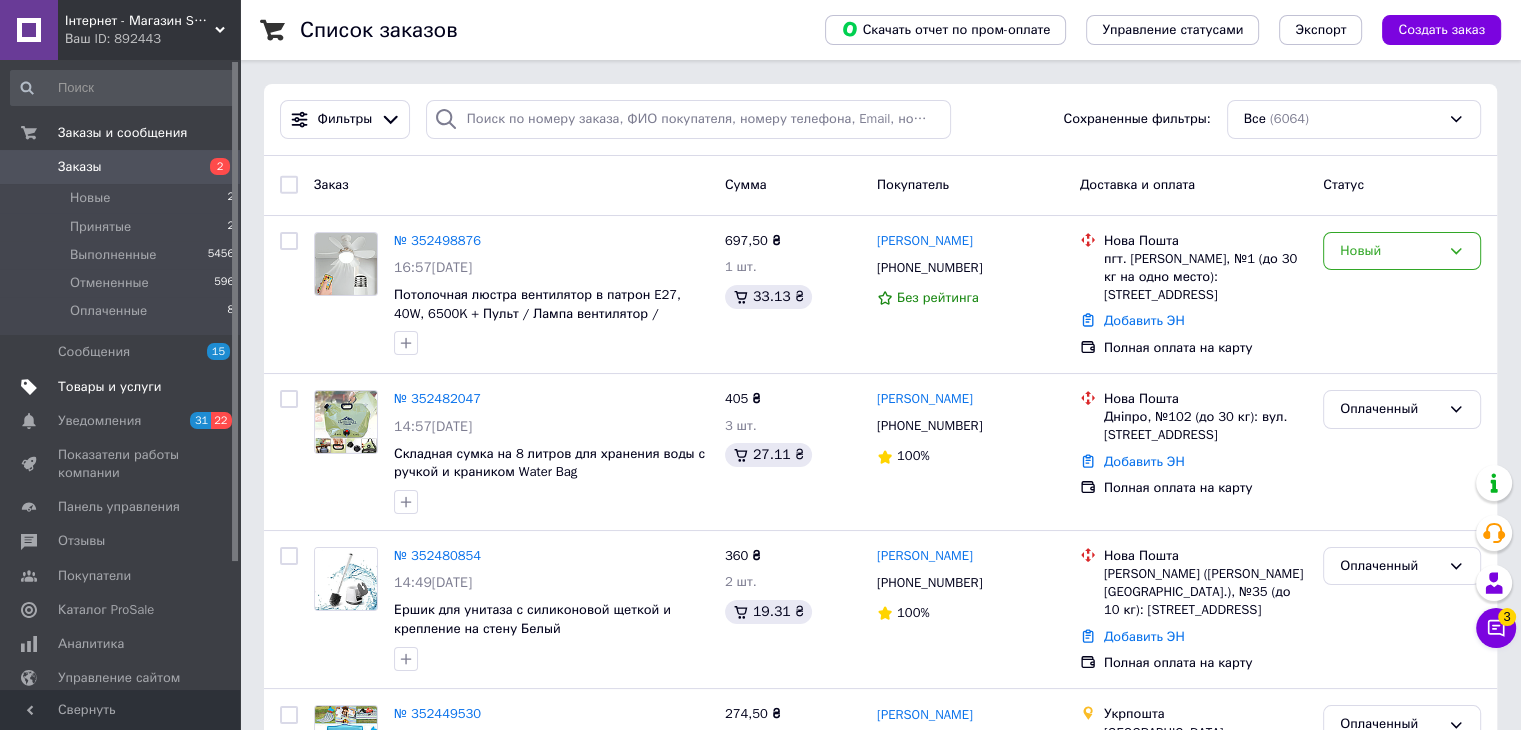 click on "Товары и услуги" at bounding box center [110, 387] 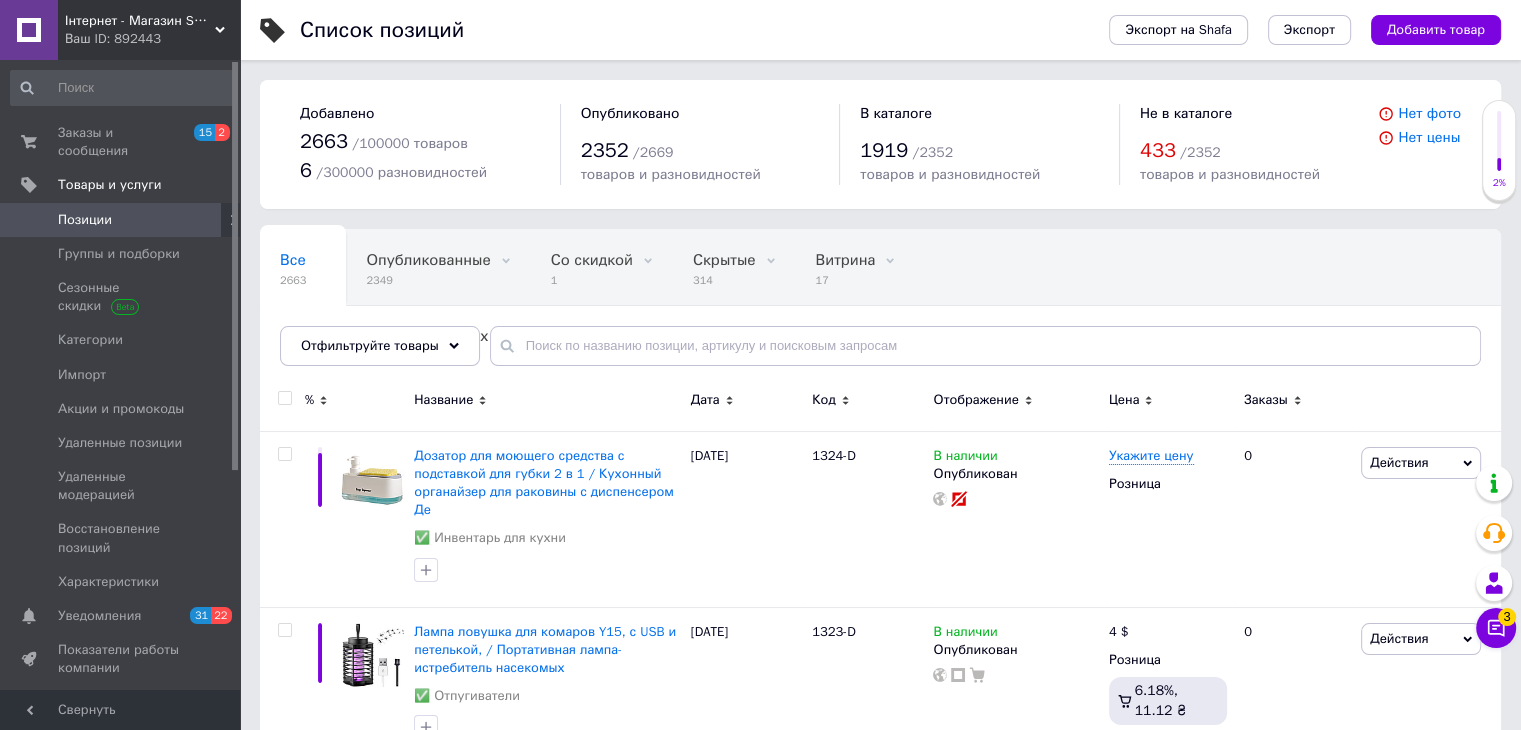 click on "Добавить товар" at bounding box center [1436, 30] 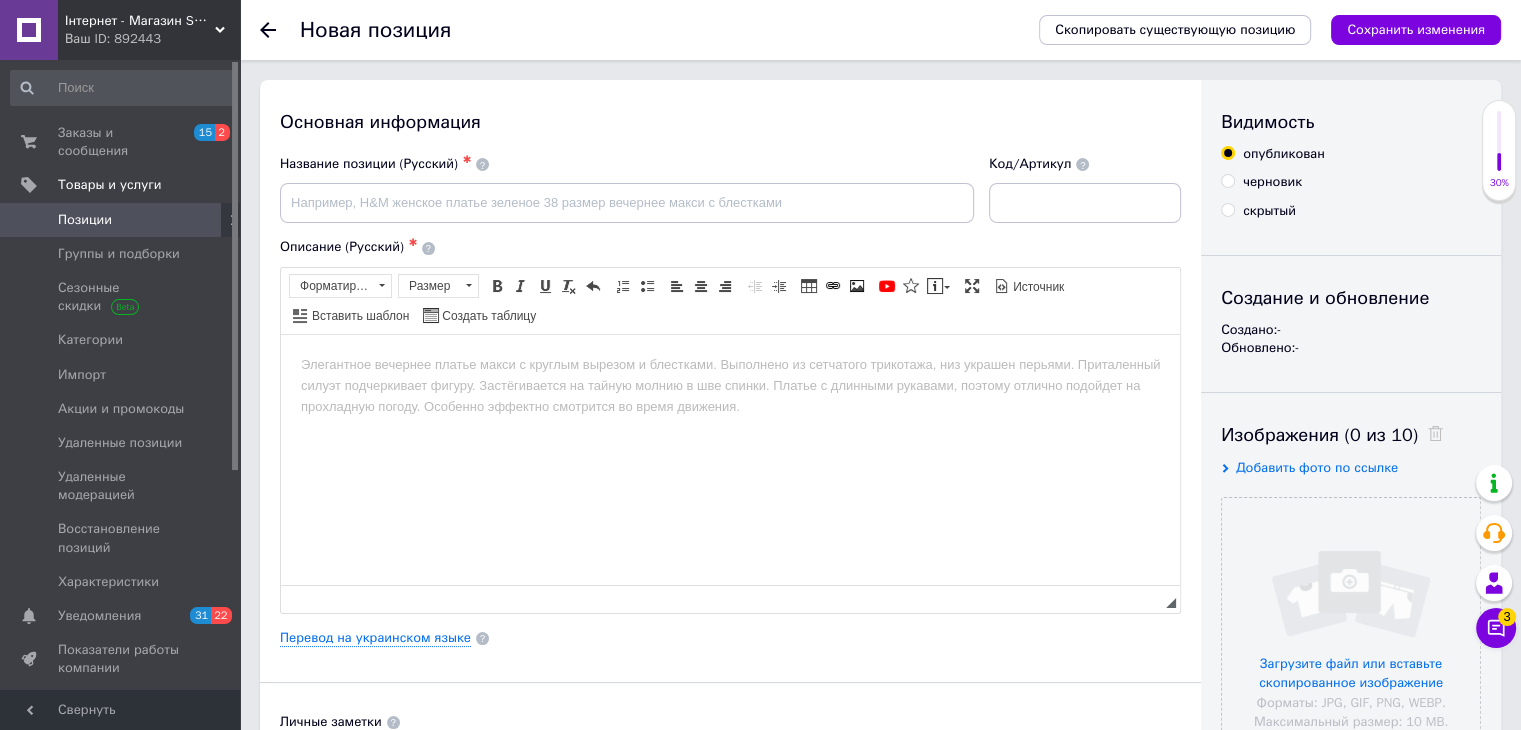 scroll, scrollTop: 0, scrollLeft: 0, axis: both 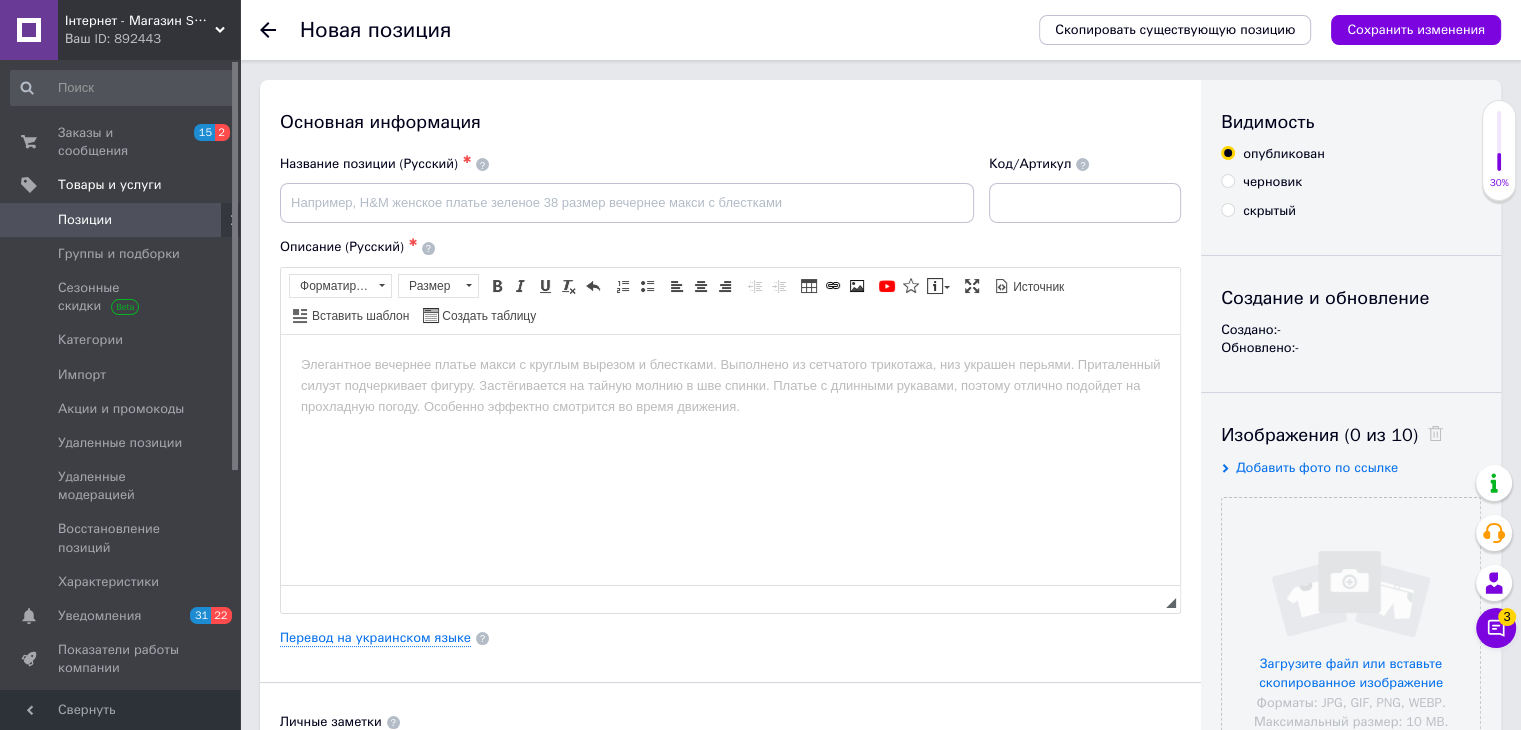 drag, startPoint x: 983, startPoint y: 751, endPoint x: 581, endPoint y: 488, distance: 480.3884 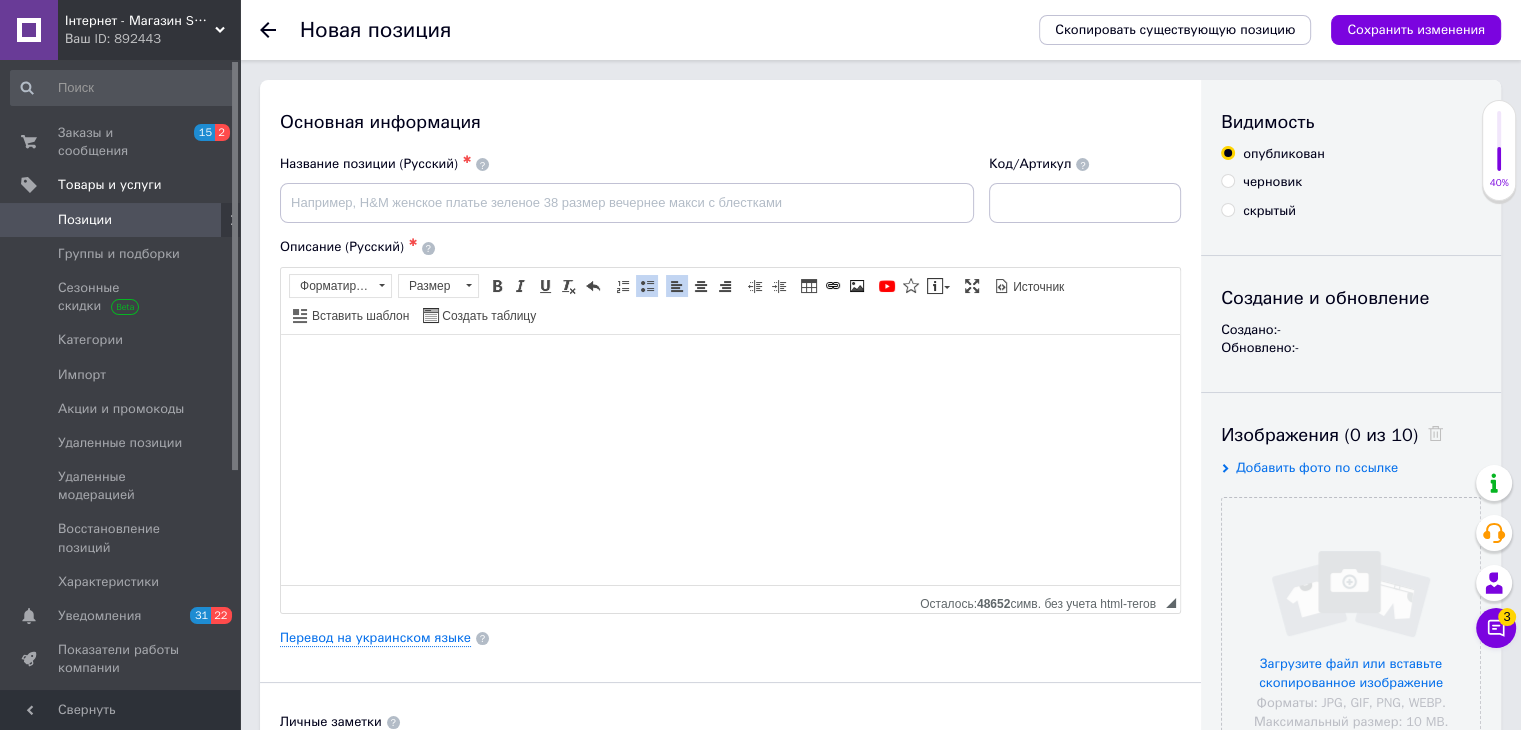 scroll, scrollTop: 461, scrollLeft: 0, axis: vertical 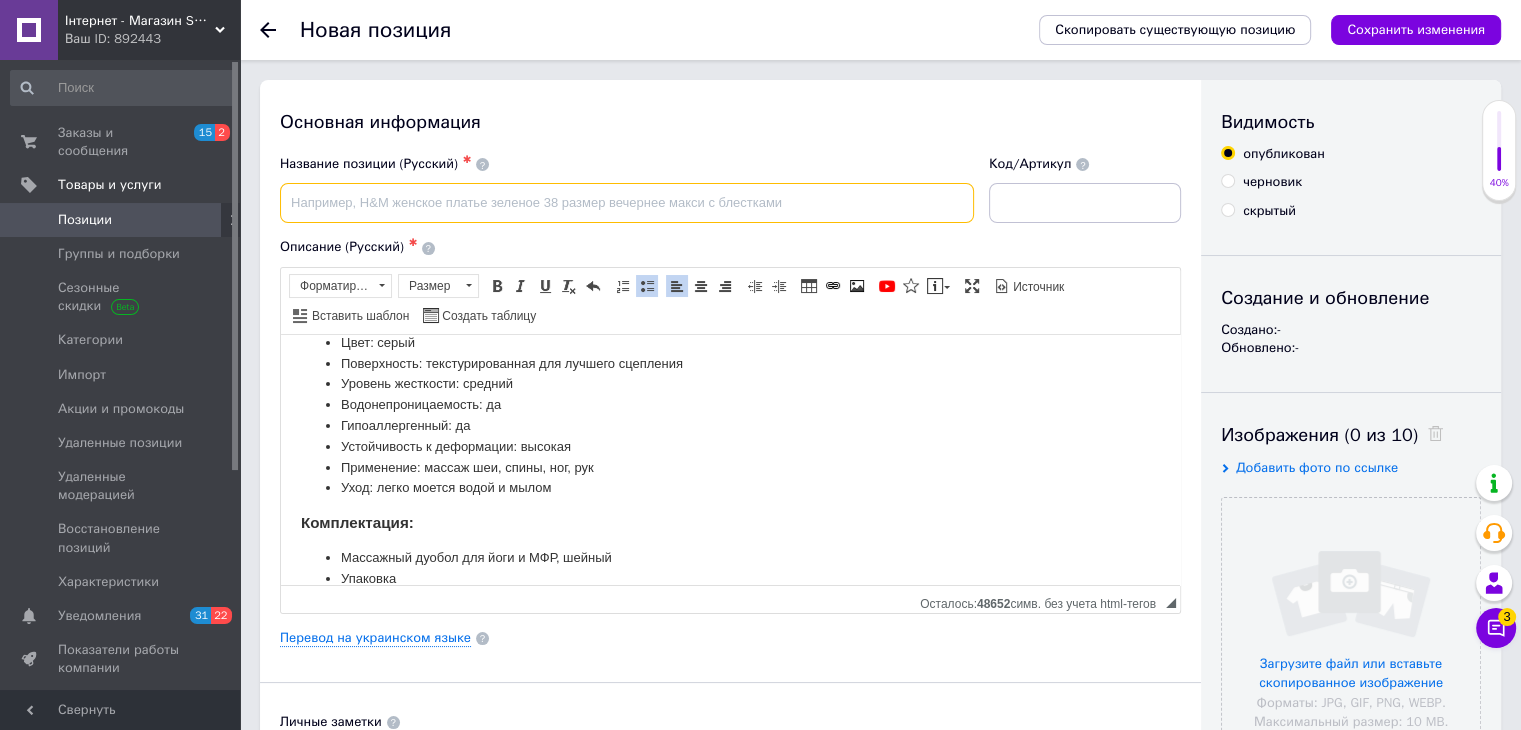 drag, startPoint x: 497, startPoint y: 204, endPoint x: 508, endPoint y: 206, distance: 11.18034 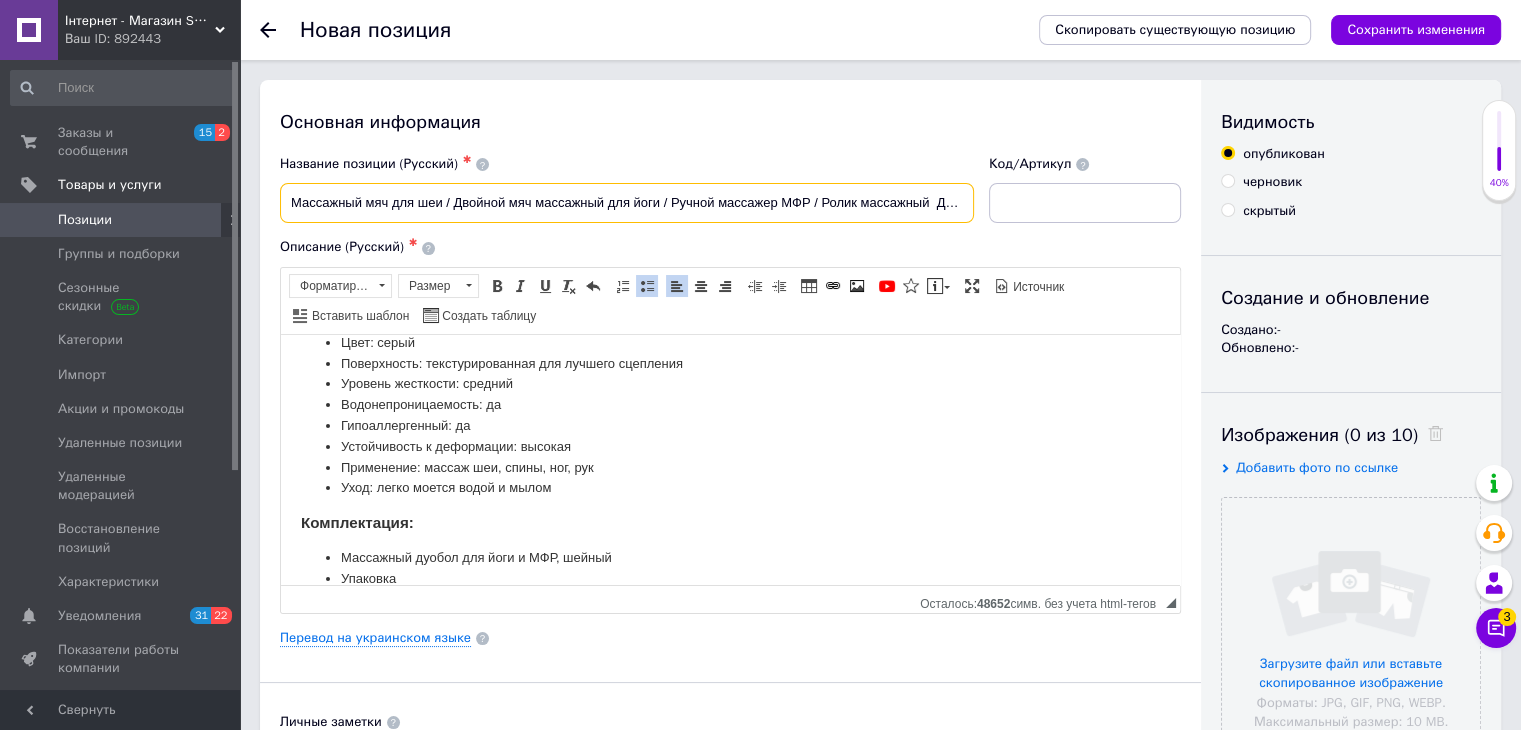 scroll, scrollTop: 0, scrollLeft: 53, axis: horizontal 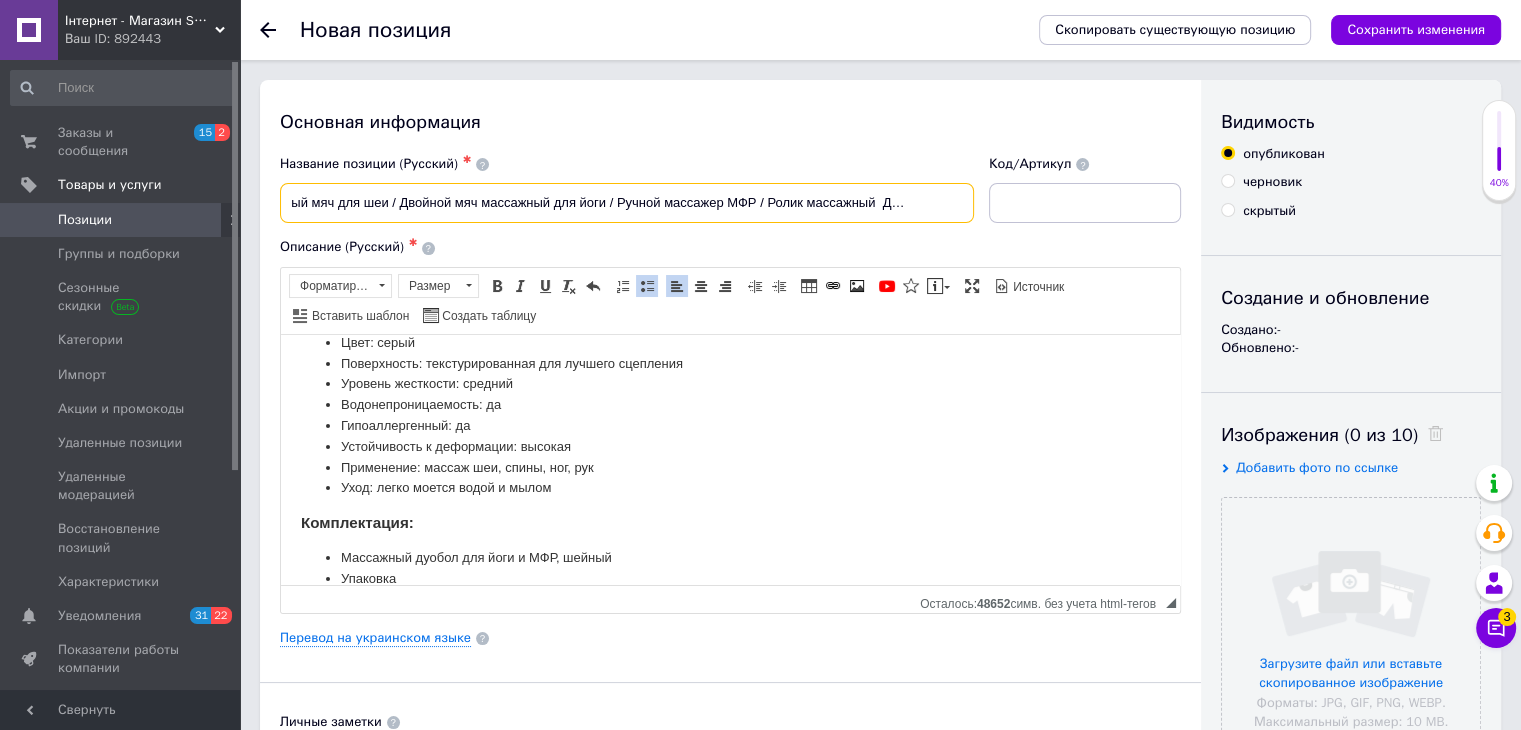 drag, startPoint x: 881, startPoint y: 200, endPoint x: 1016, endPoint y: 220, distance: 136.47343 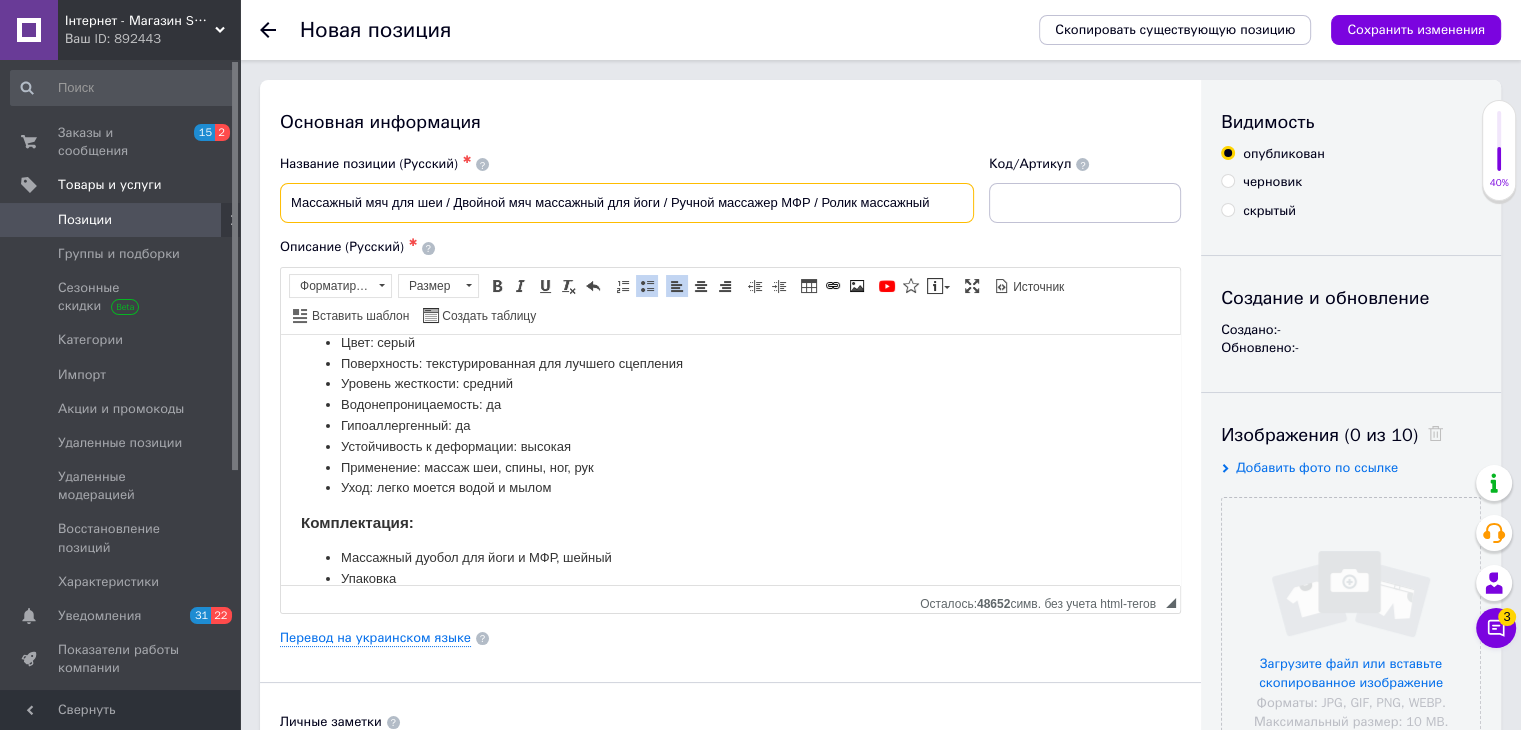 scroll, scrollTop: 0, scrollLeft: 0, axis: both 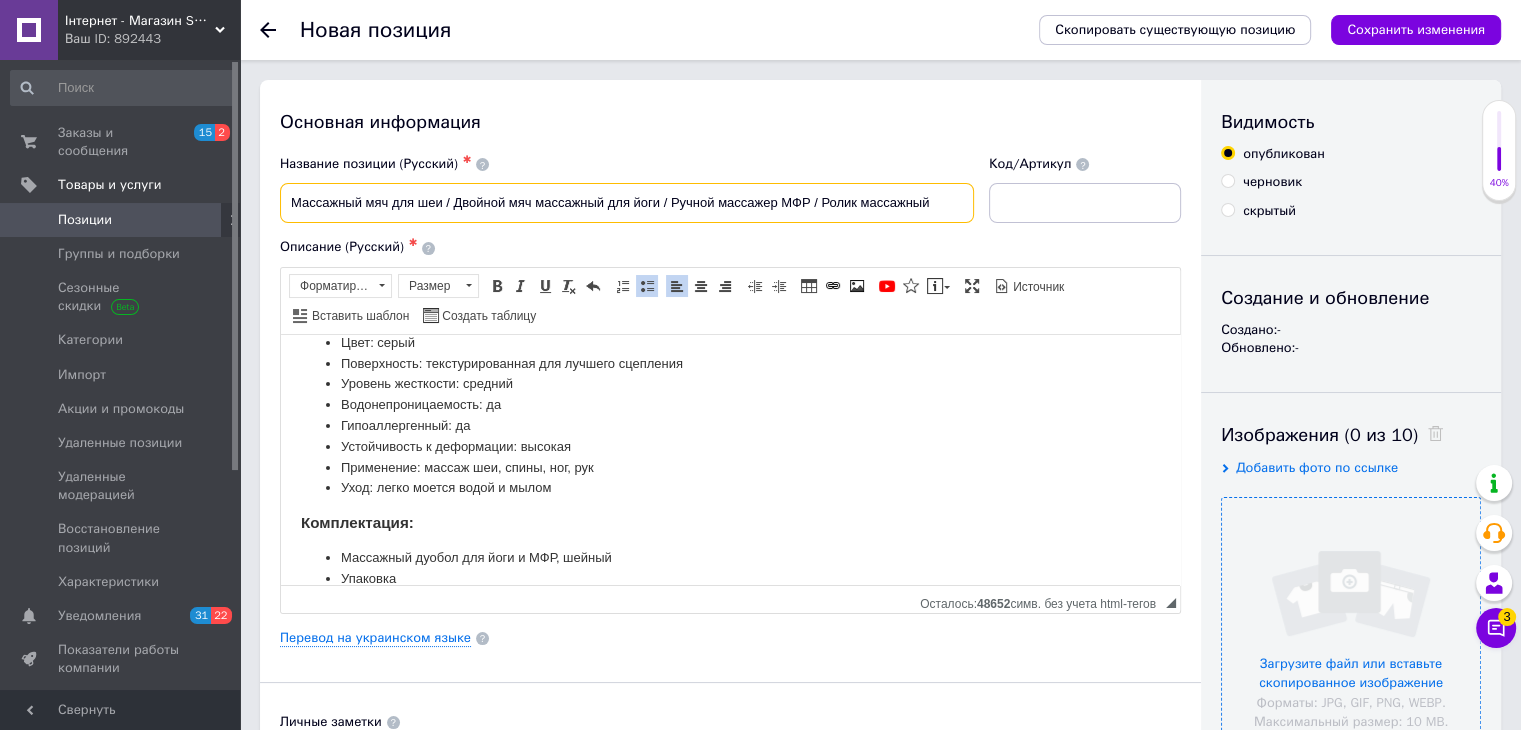 type on "Массажный мяч для шеи / Двойной мяч массажный для йоги / Ручной массажер МФР / Ролик массажный" 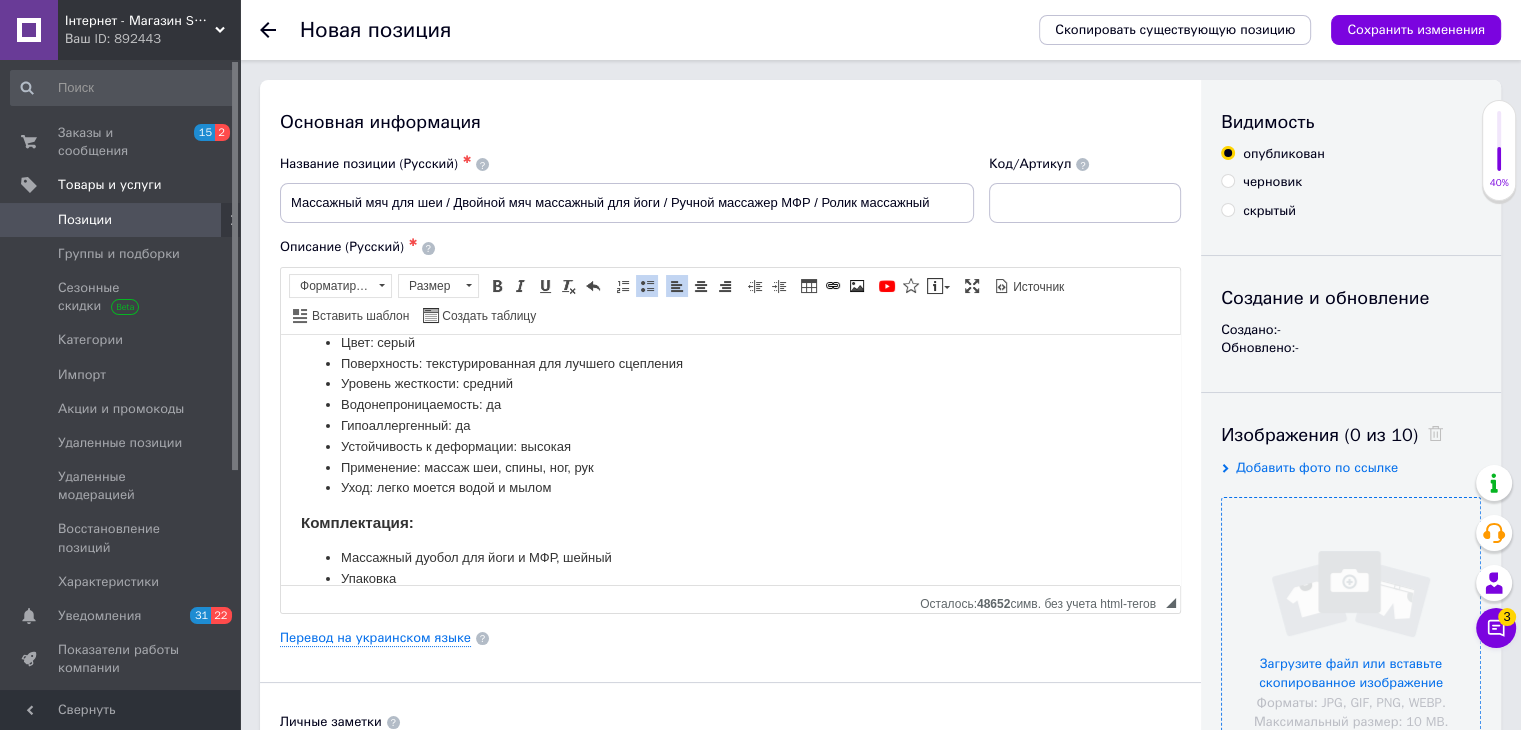 click at bounding box center (1351, 627) 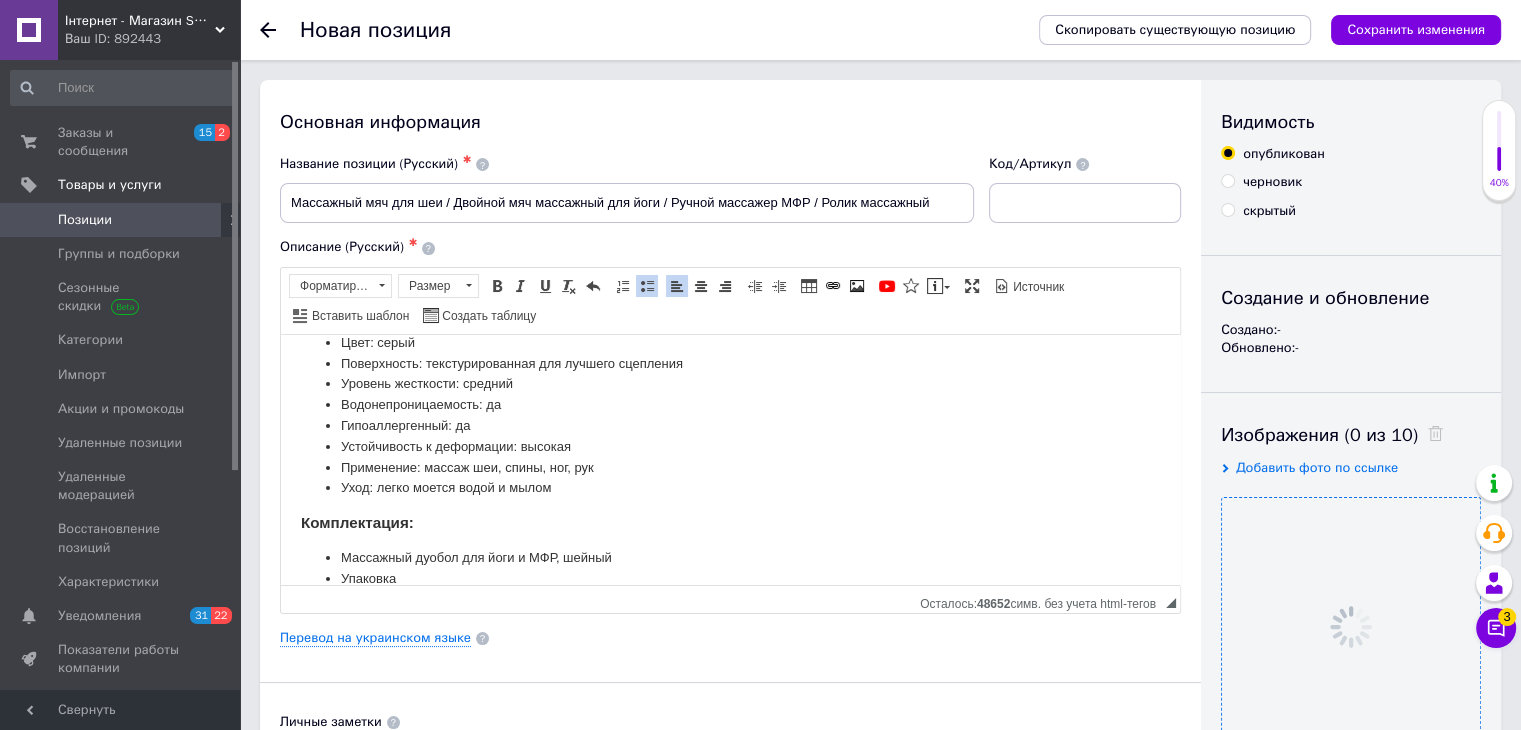 scroll, scrollTop: 300, scrollLeft: 0, axis: vertical 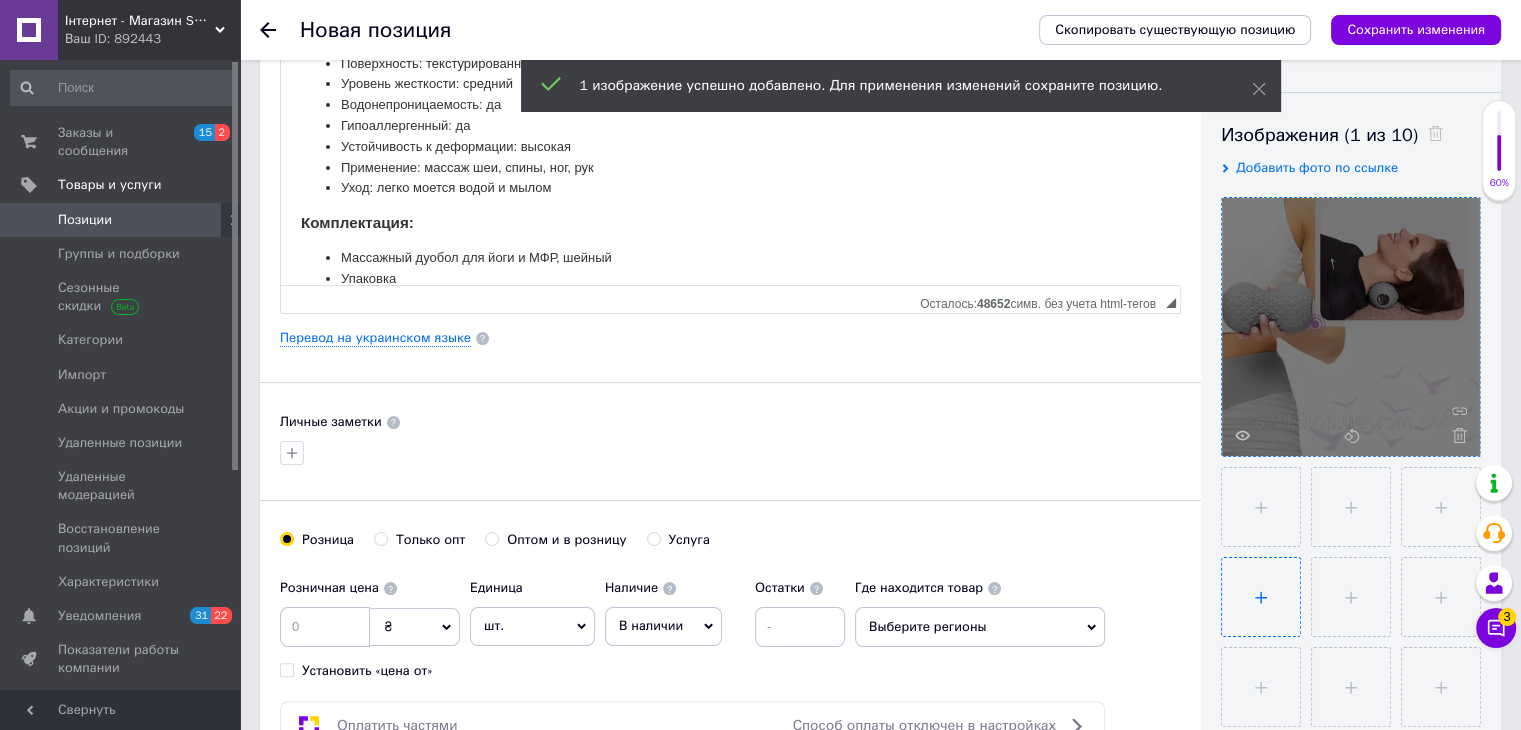 click at bounding box center (1261, 597) 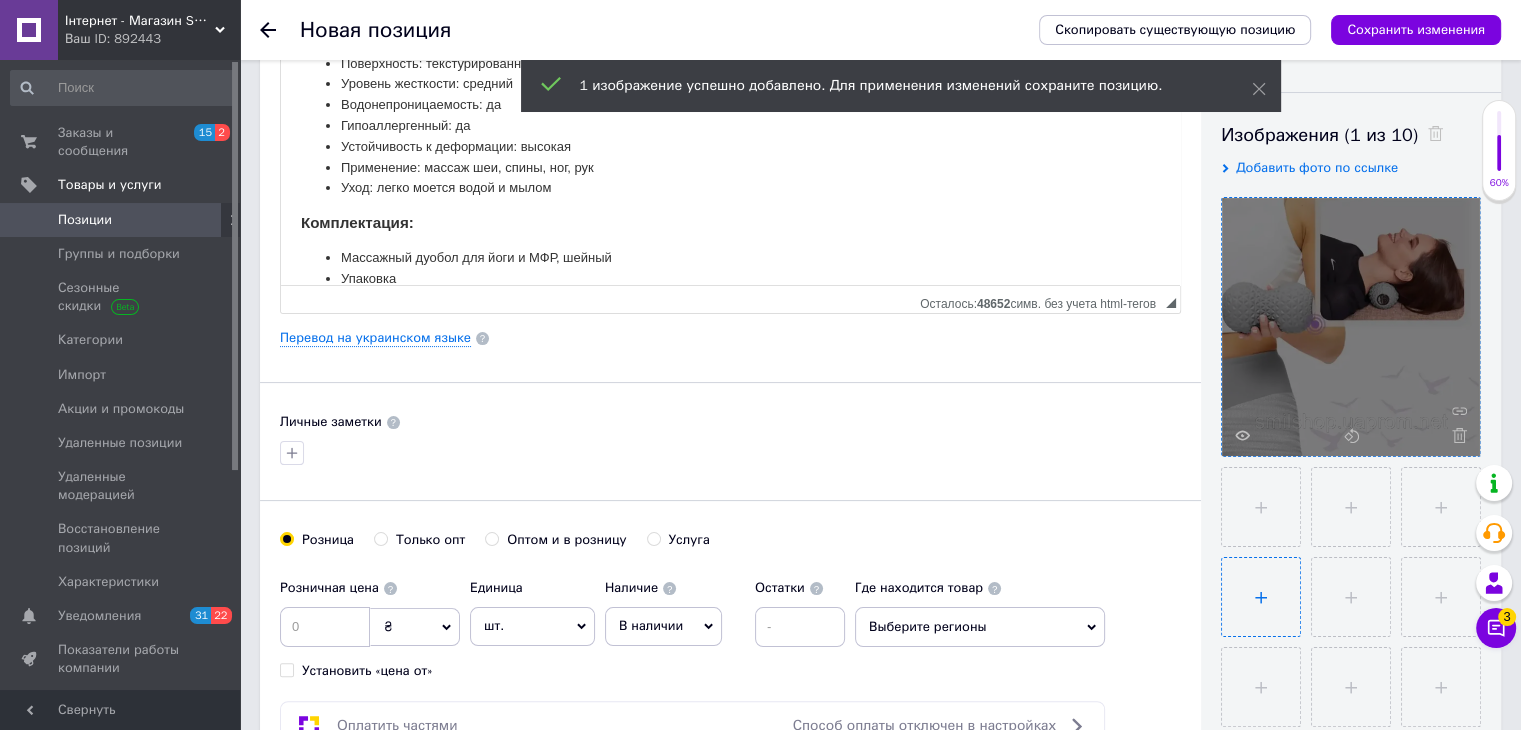 type on "C:\fakepath\Новый рисунок (6).png" 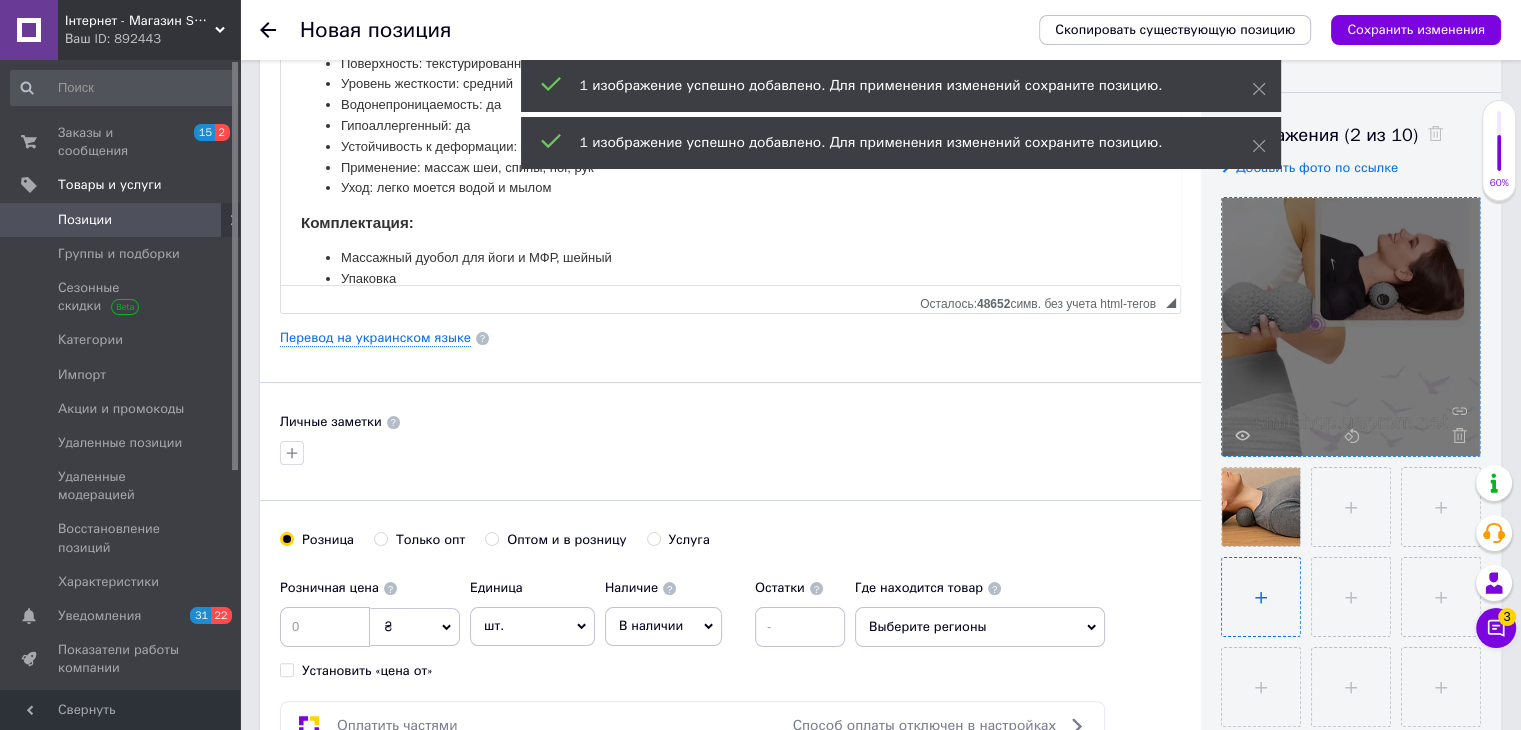 click at bounding box center (1261, 597) 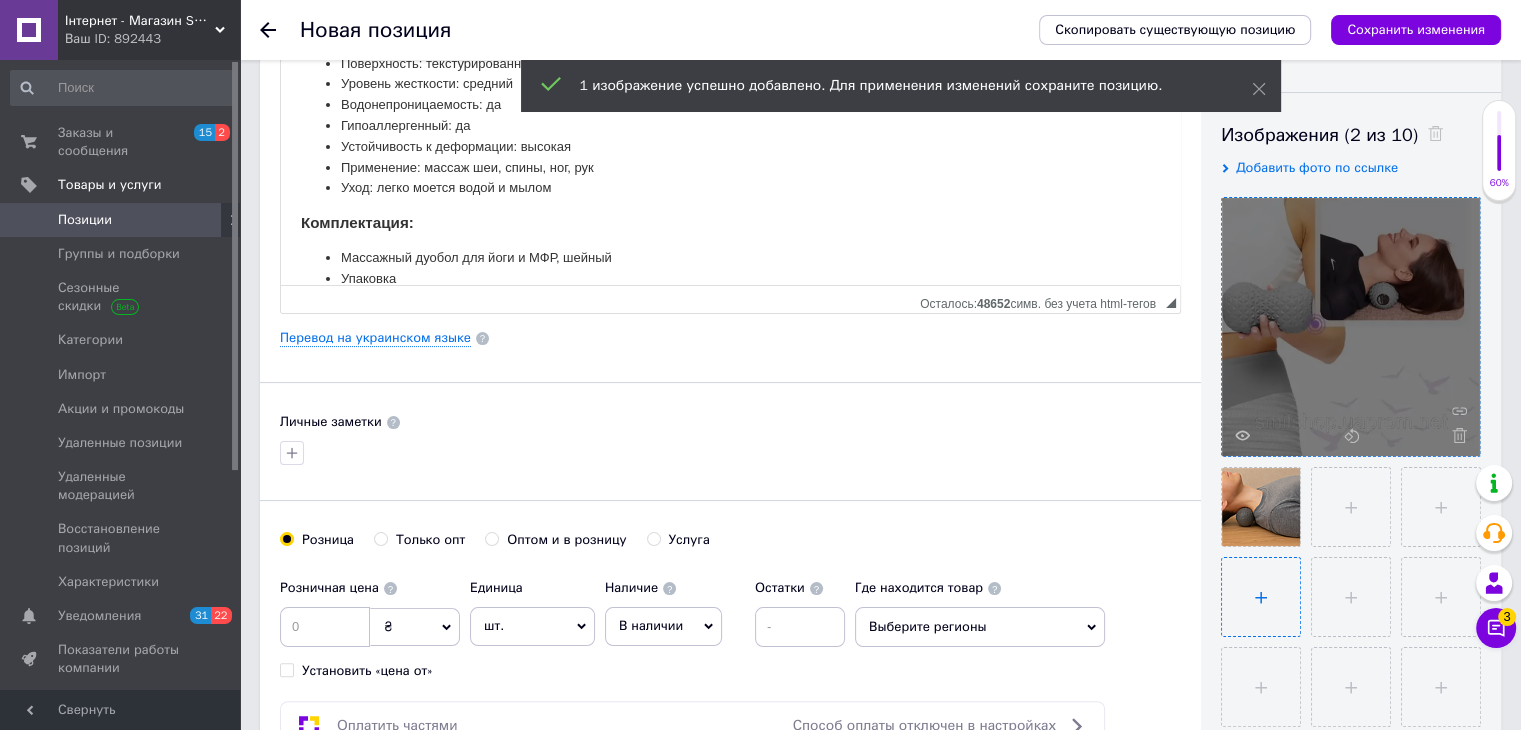 type on "C:\fakepath\Новый рисунок (3).png" 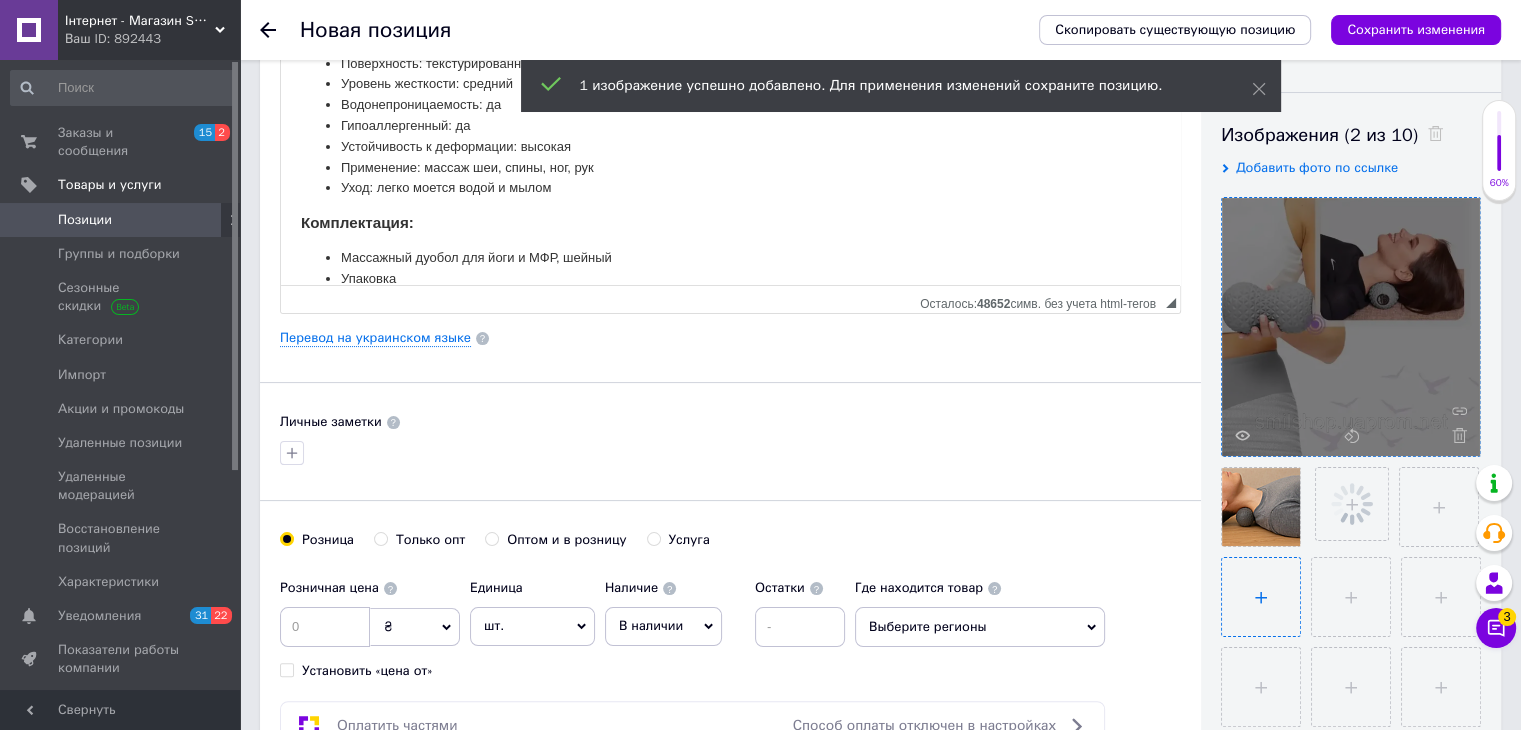 click at bounding box center [1261, 597] 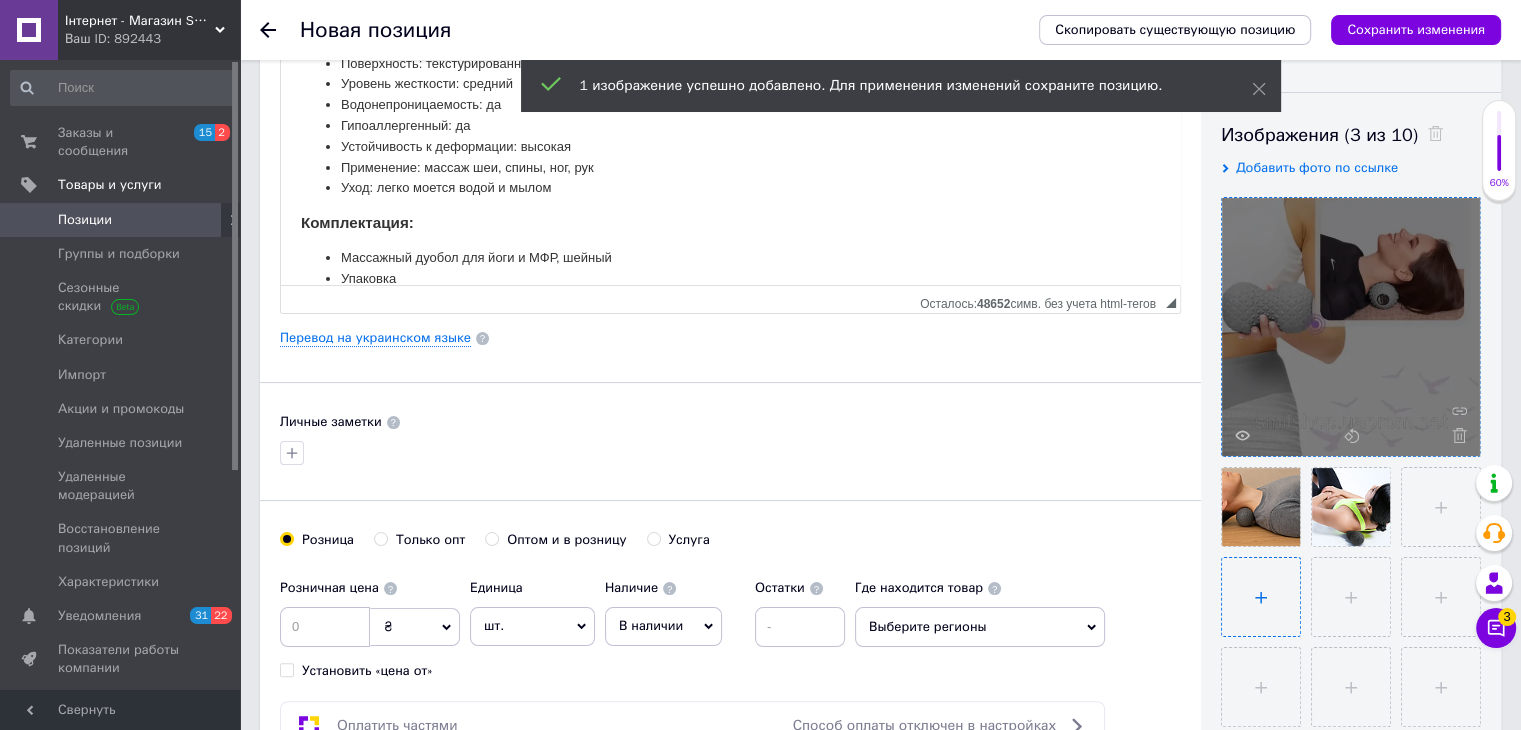type on "C:\fakepath\Новый рисунок (2).png" 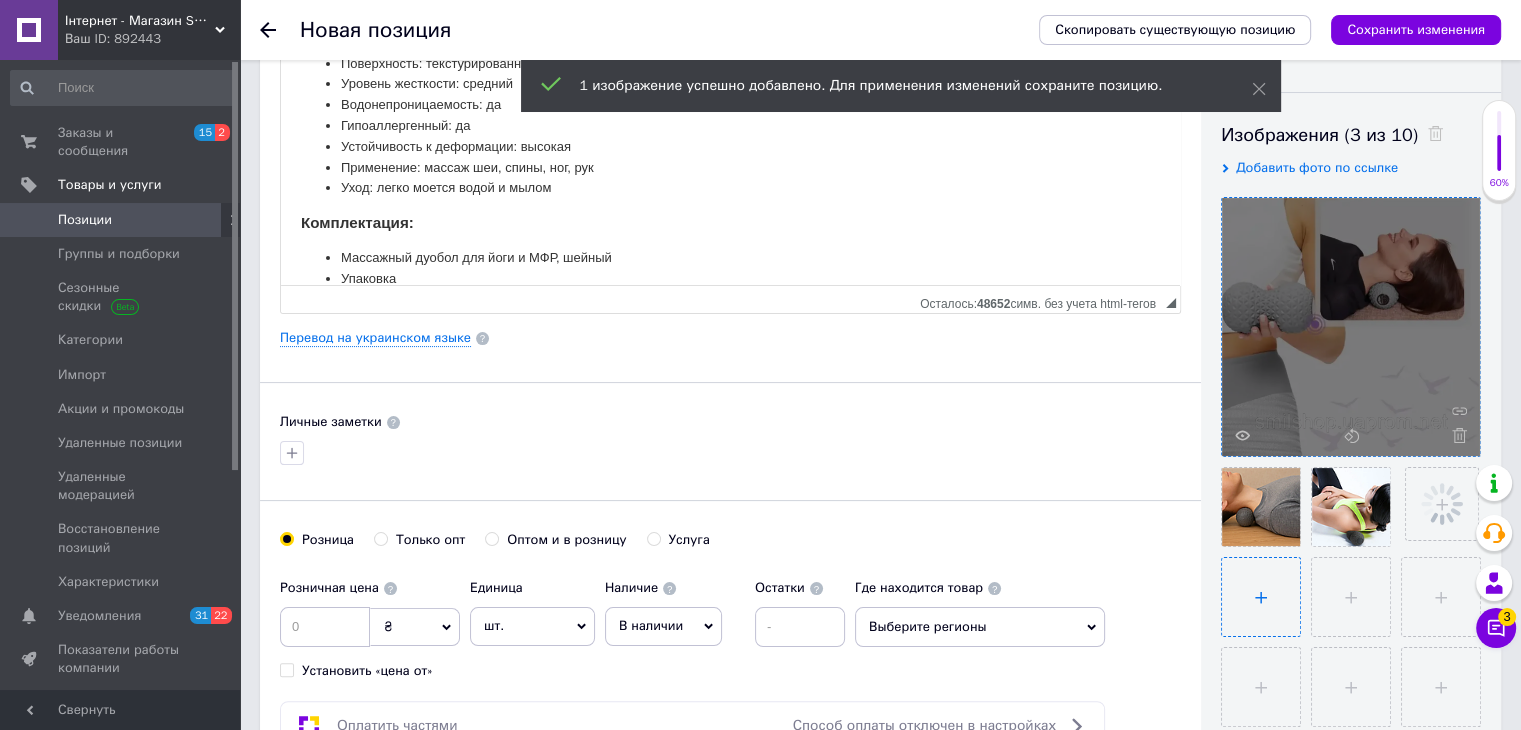 click at bounding box center (1261, 597) 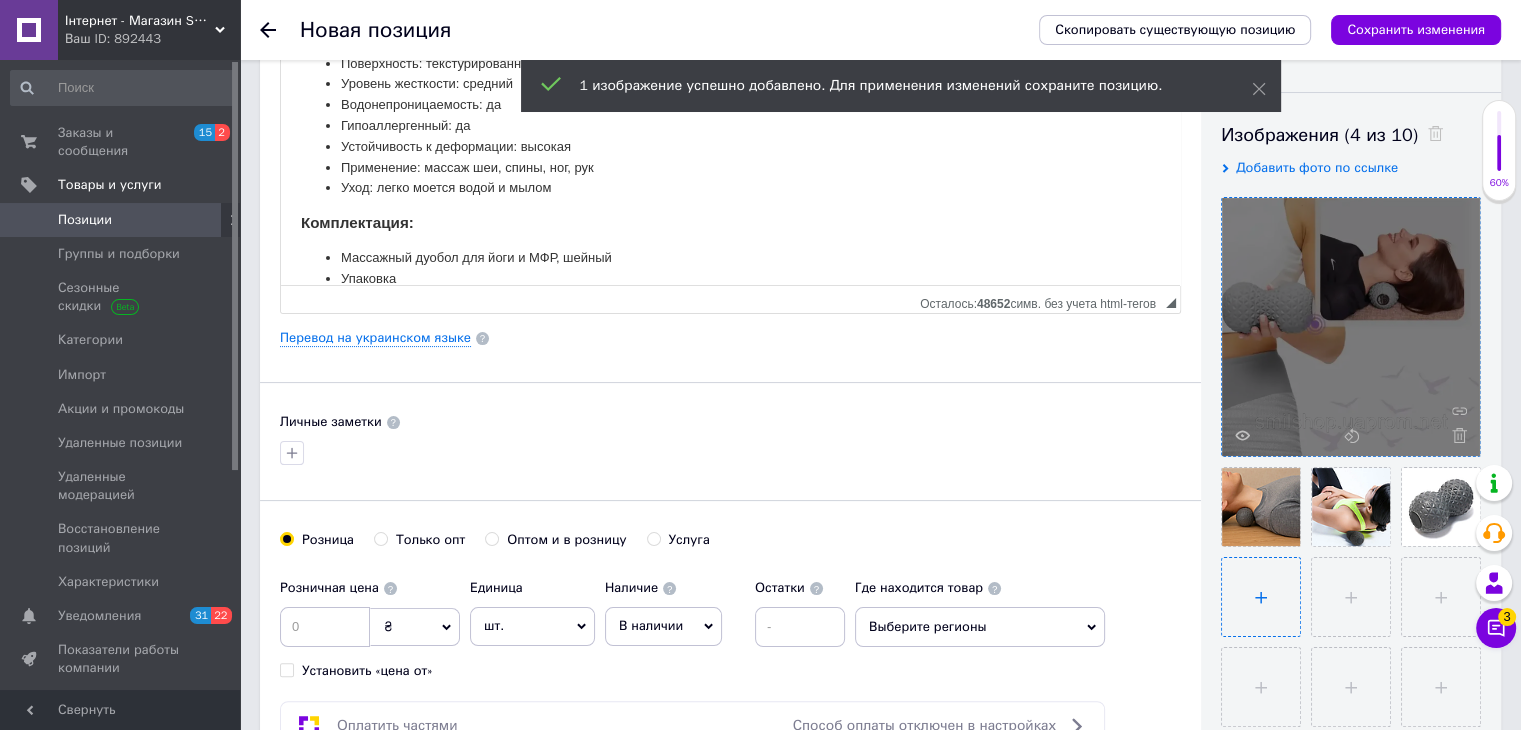 type on "C:\fakepath\Новый рисунок (4).png" 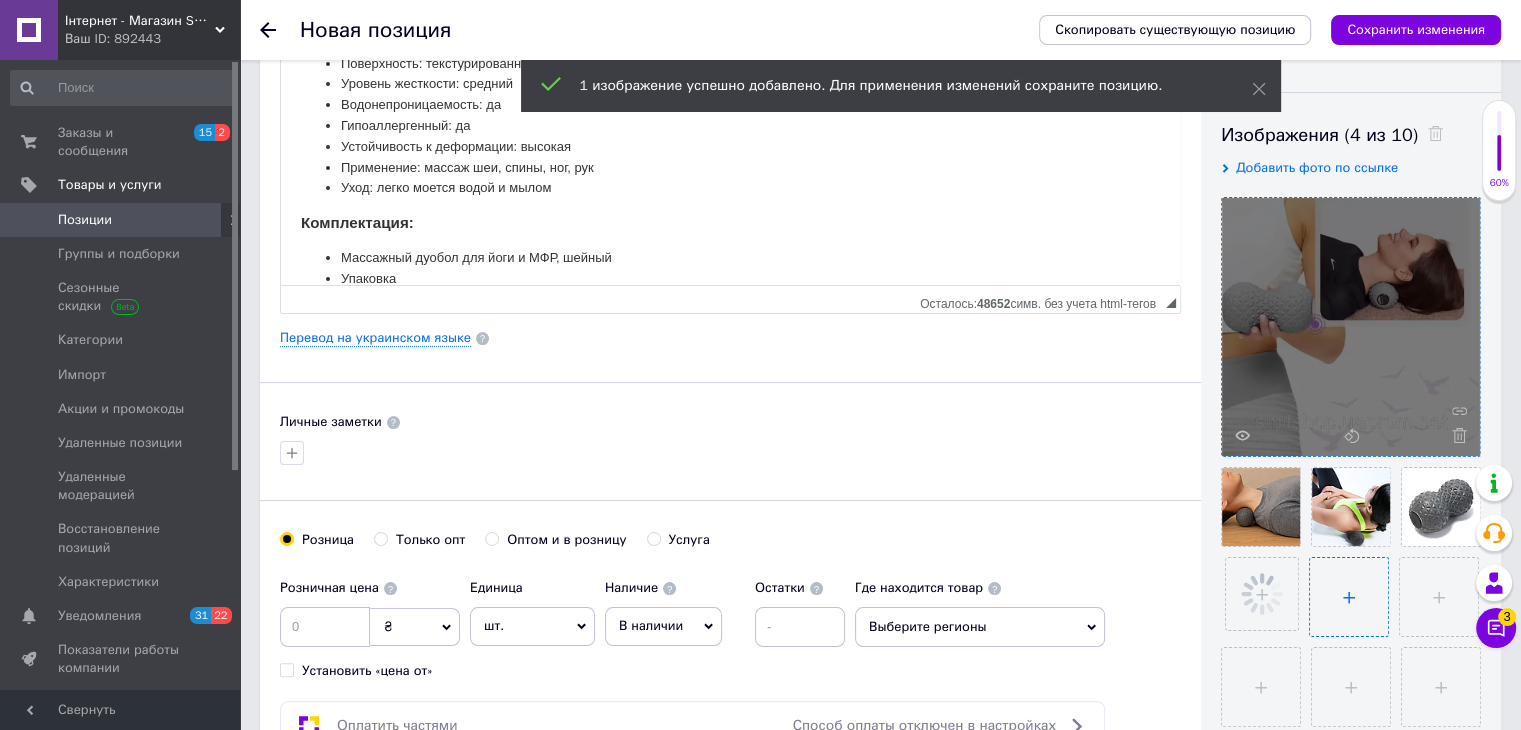 click at bounding box center [1349, 597] 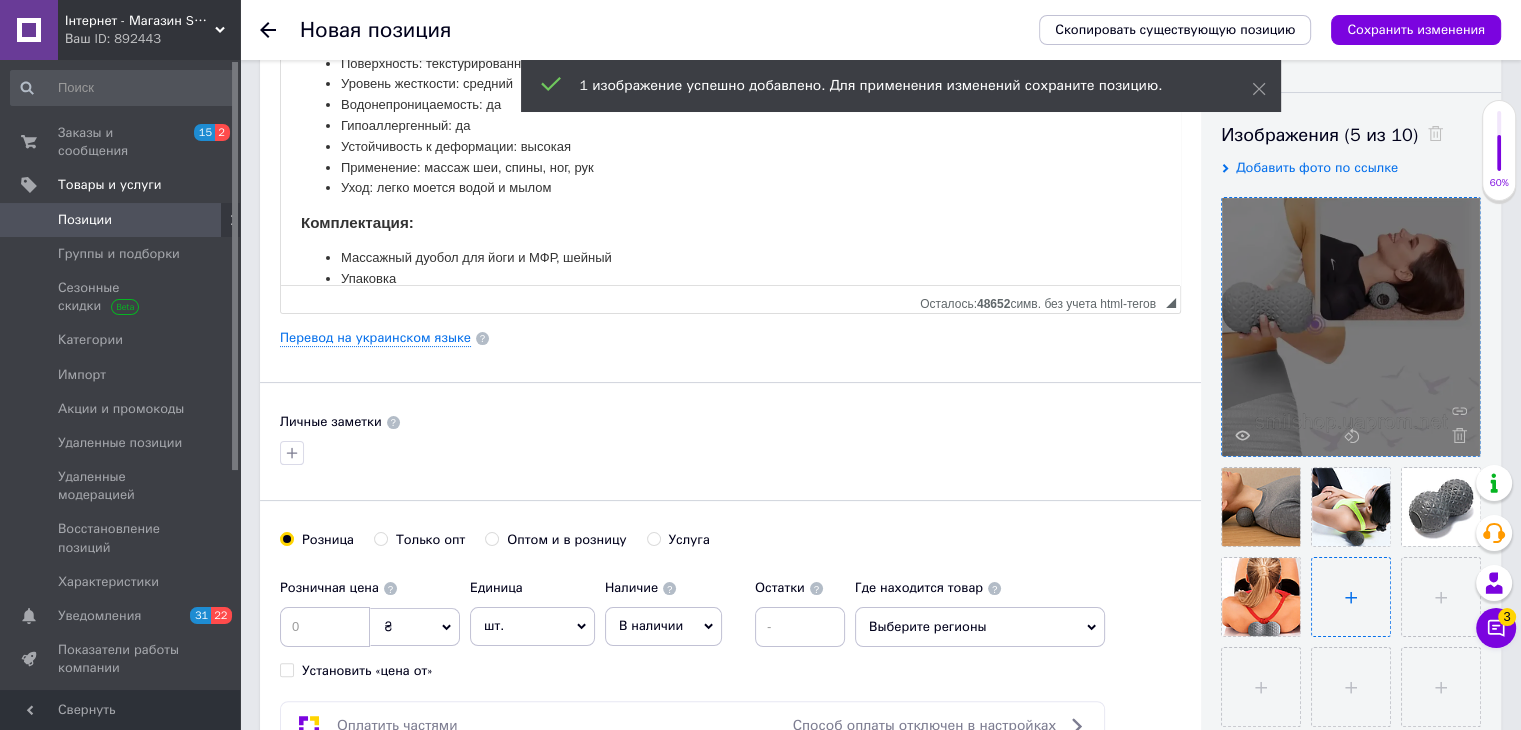 type on "C:\fakepath\Новый рисунок (5).png" 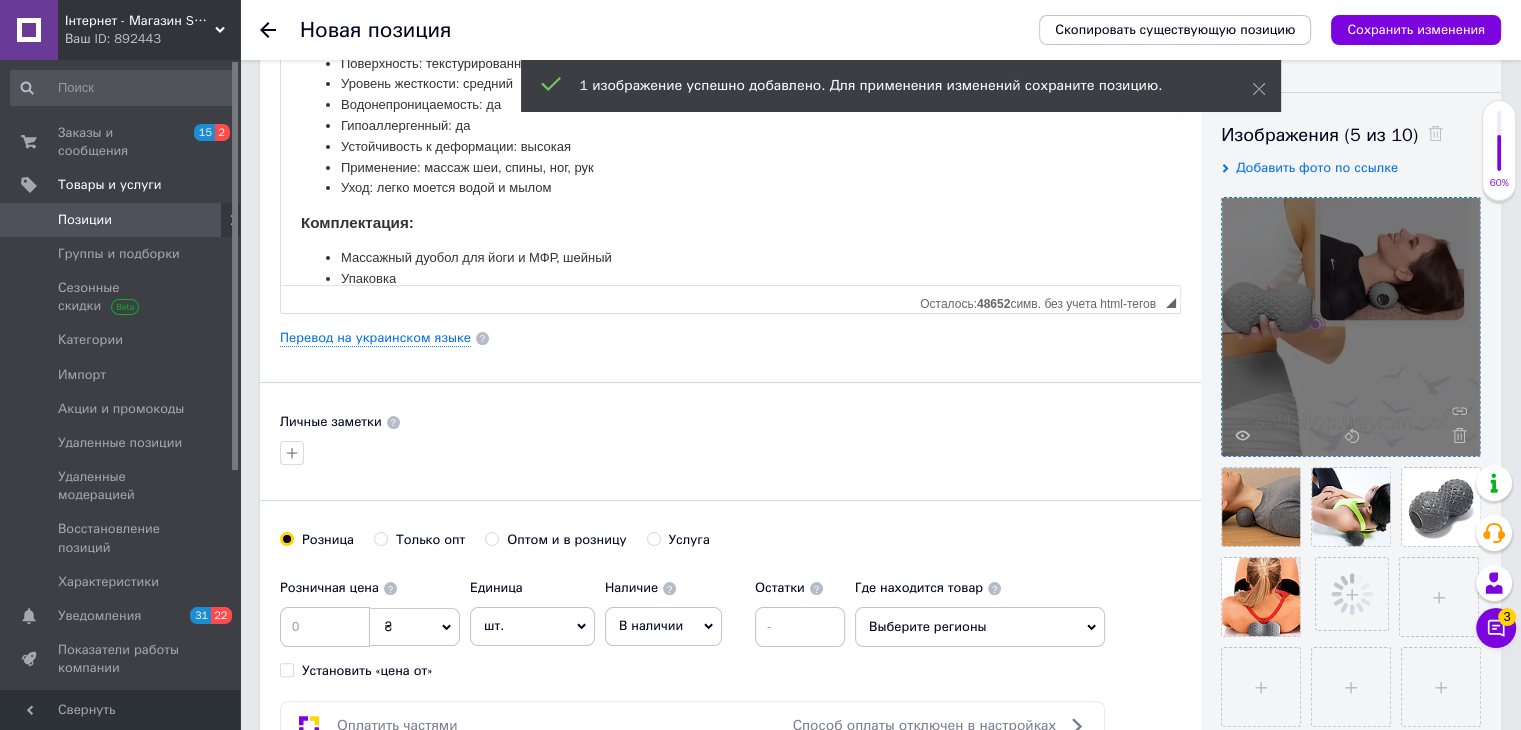 click on "Выберите регионы" at bounding box center (980, 627) 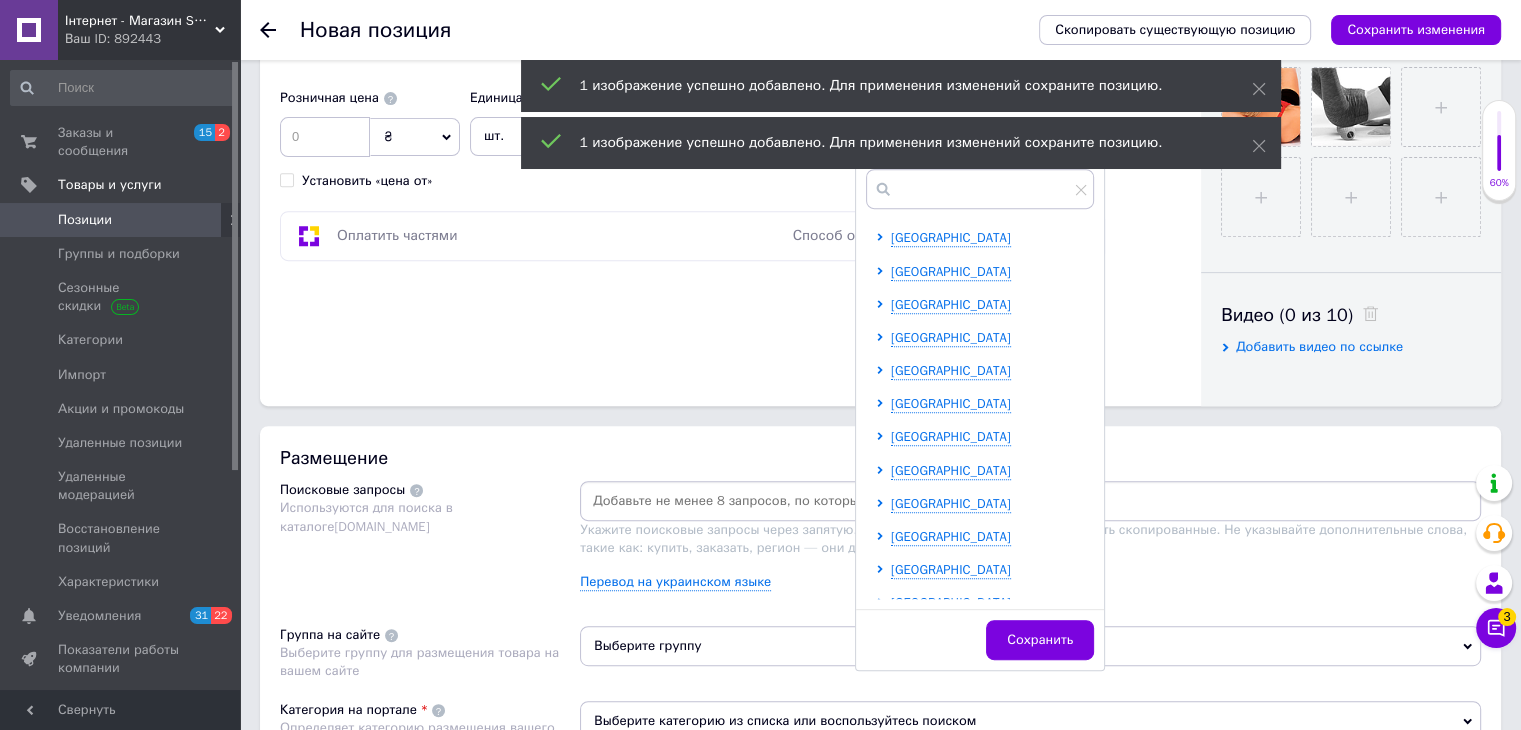 scroll, scrollTop: 800, scrollLeft: 0, axis: vertical 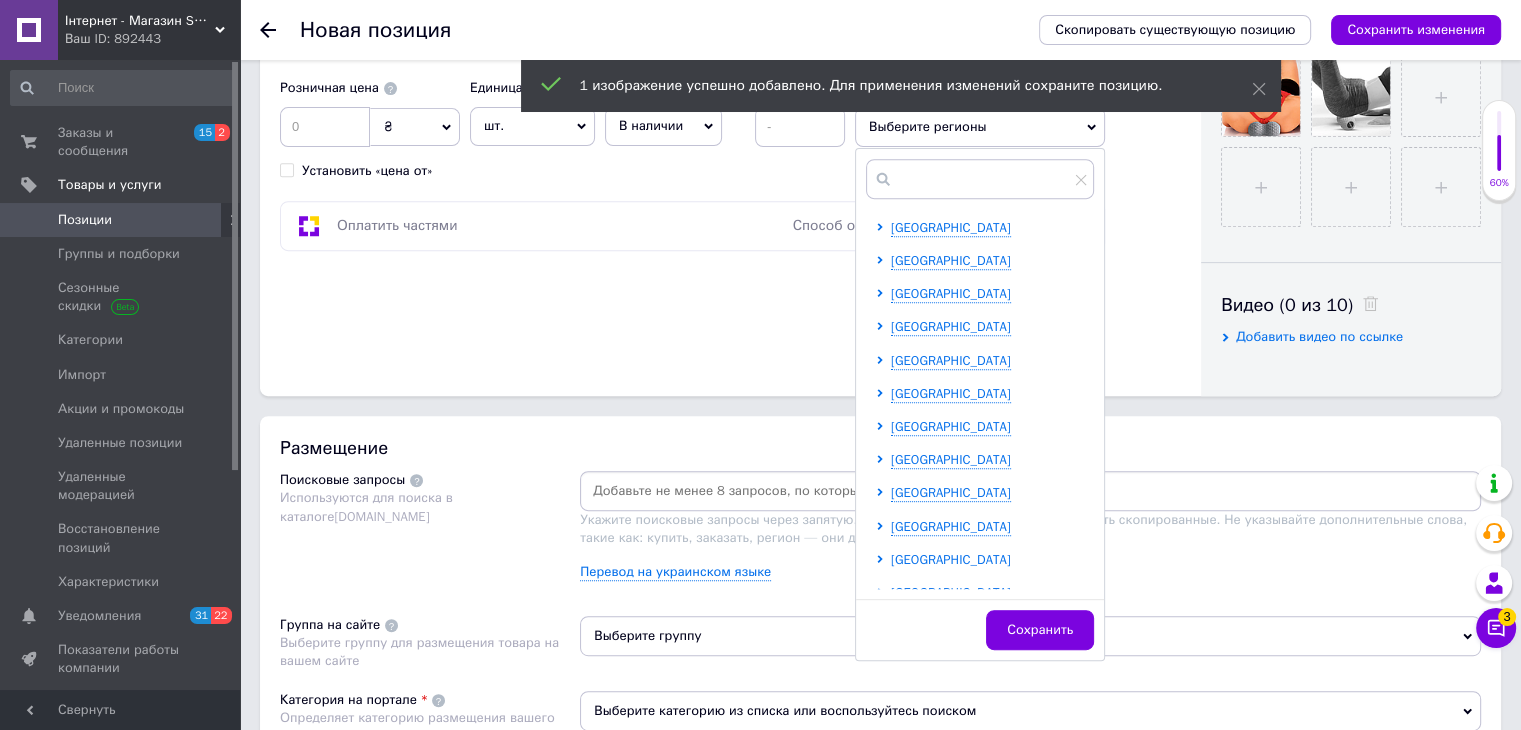 click on "Одесская область" at bounding box center [951, 559] 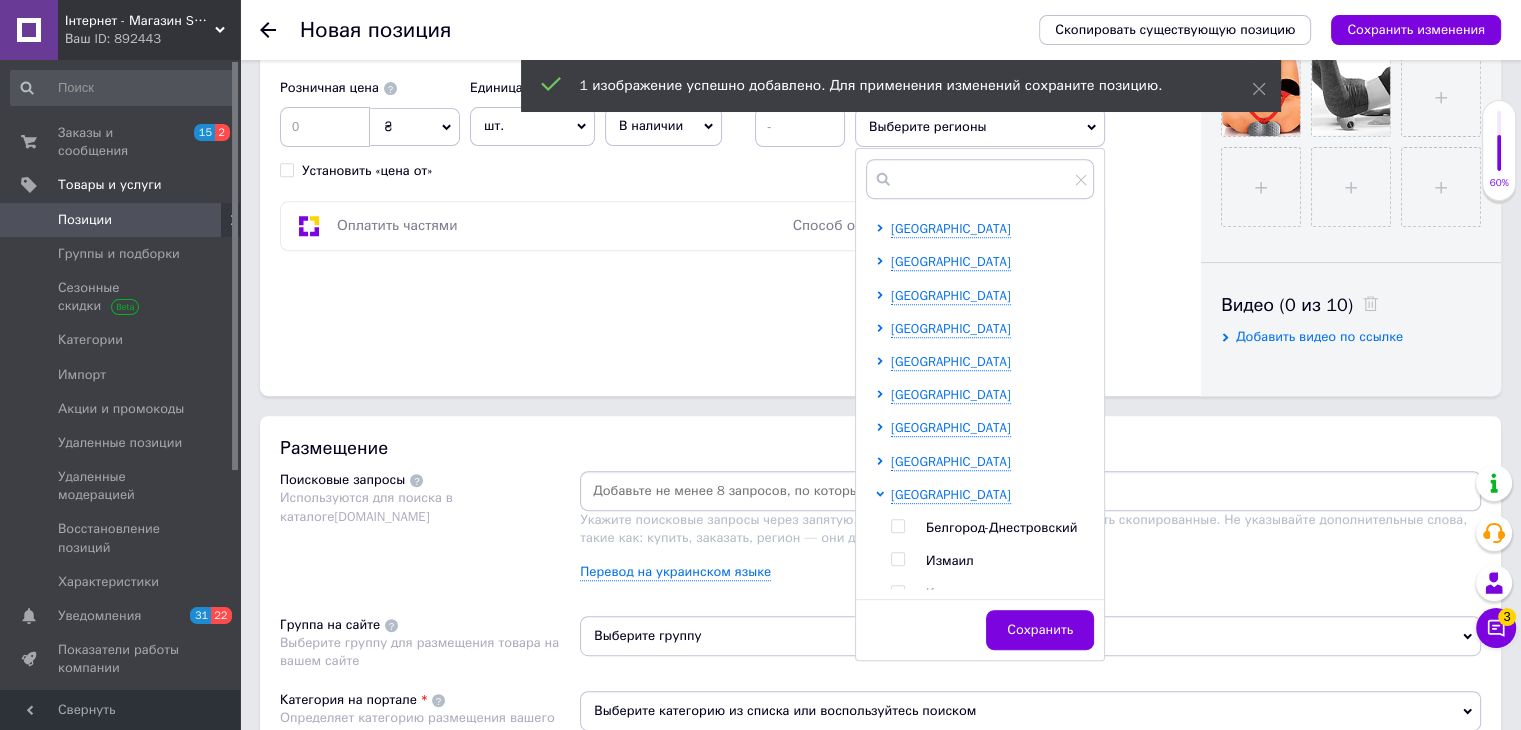 scroll, scrollTop: 200, scrollLeft: 0, axis: vertical 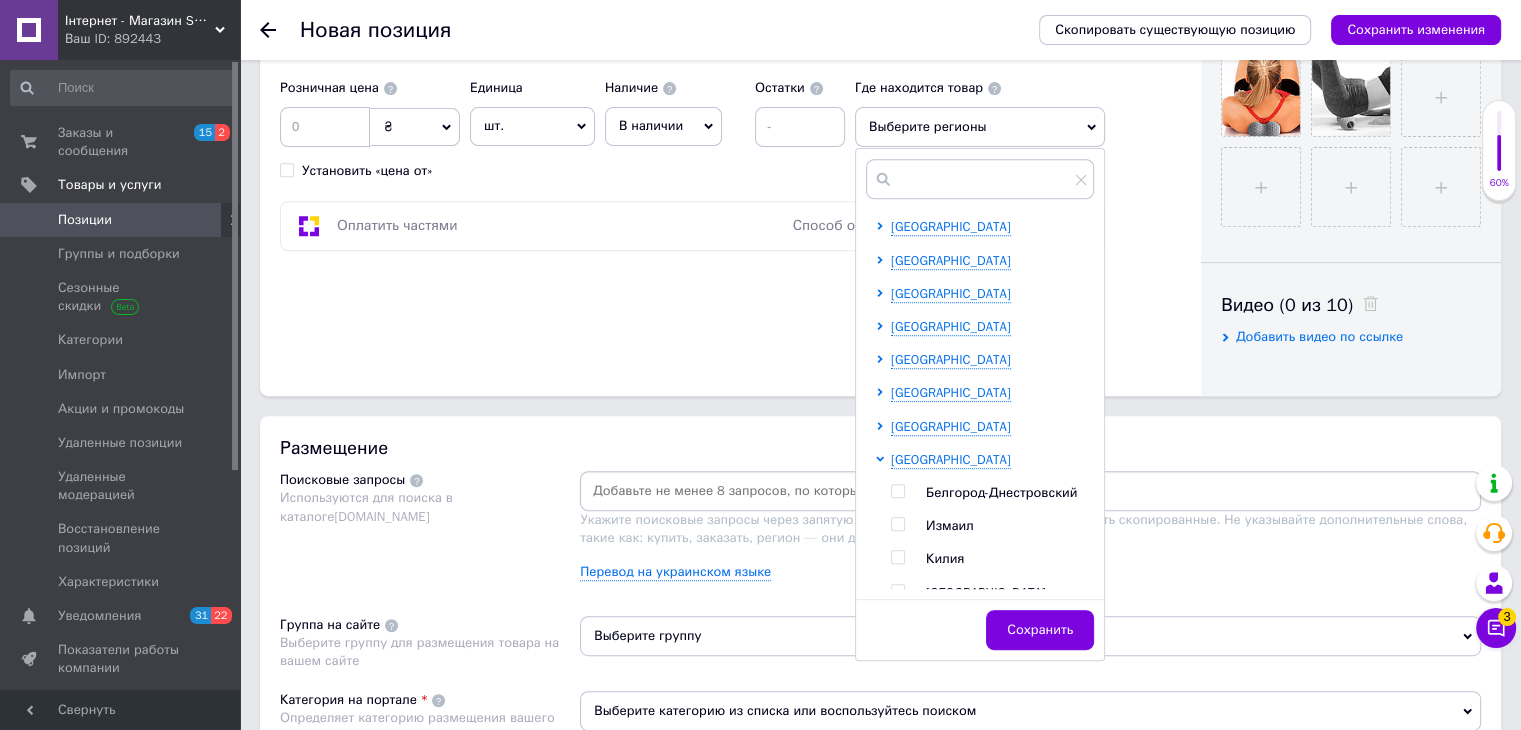 click at bounding box center [897, 591] 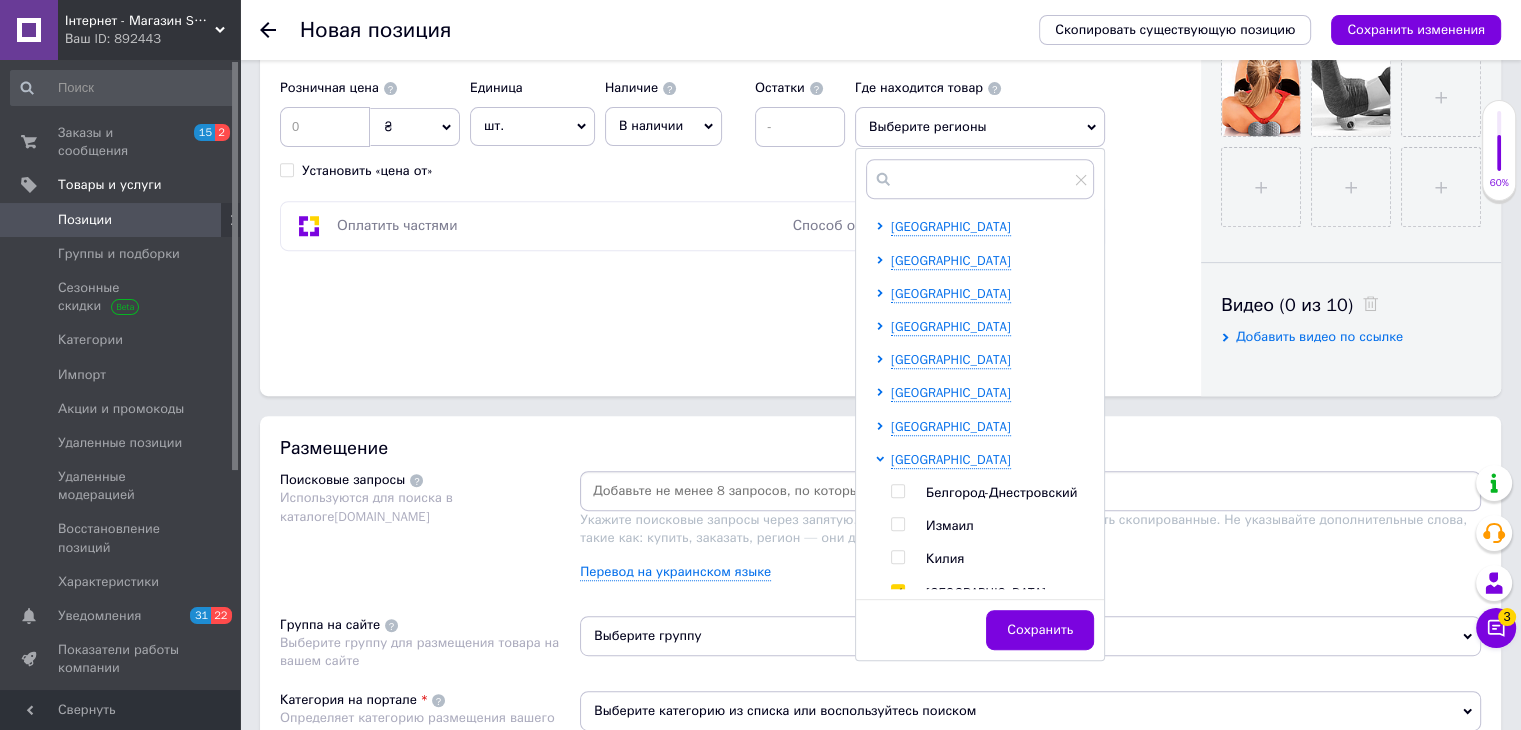 checkbox on "true" 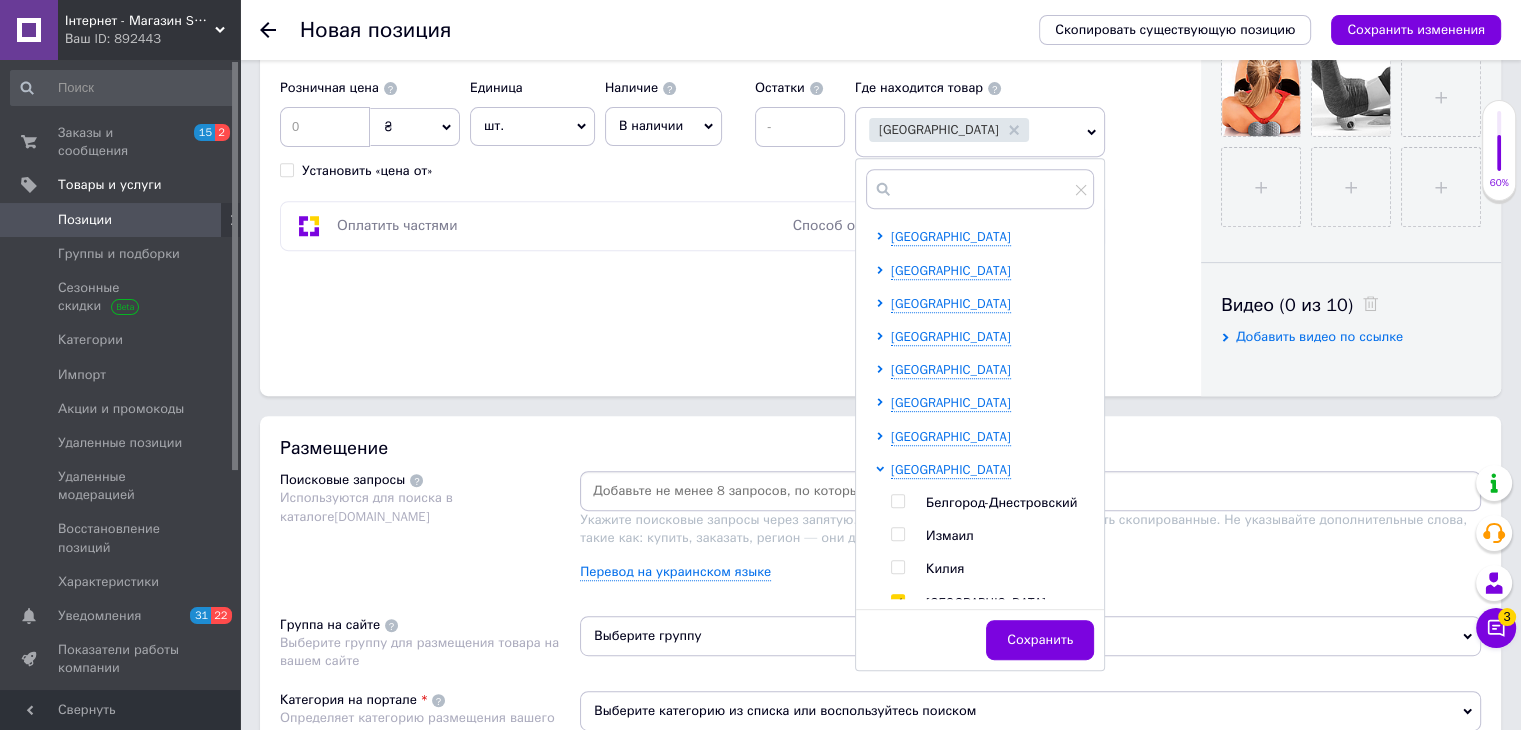 click at bounding box center (1030, 491) 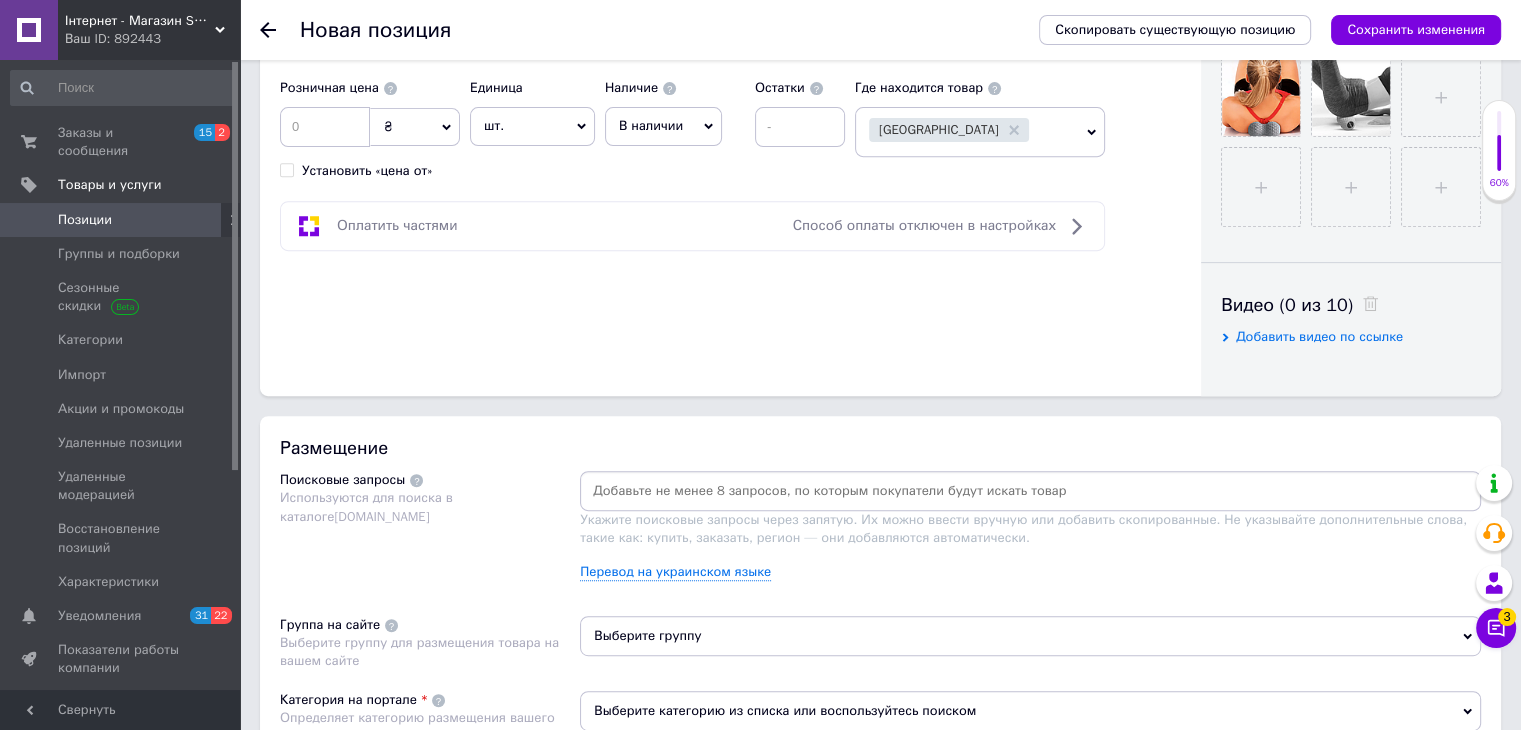paste on "Массажный мяч для шеи / Двойной мяч массажный для йоги / Ручной массажер МФР / Ролик массажный  Детальніше: https://coolcat.com.ua/ua/p2672936136-massazhnyj-myach-dlya.html" 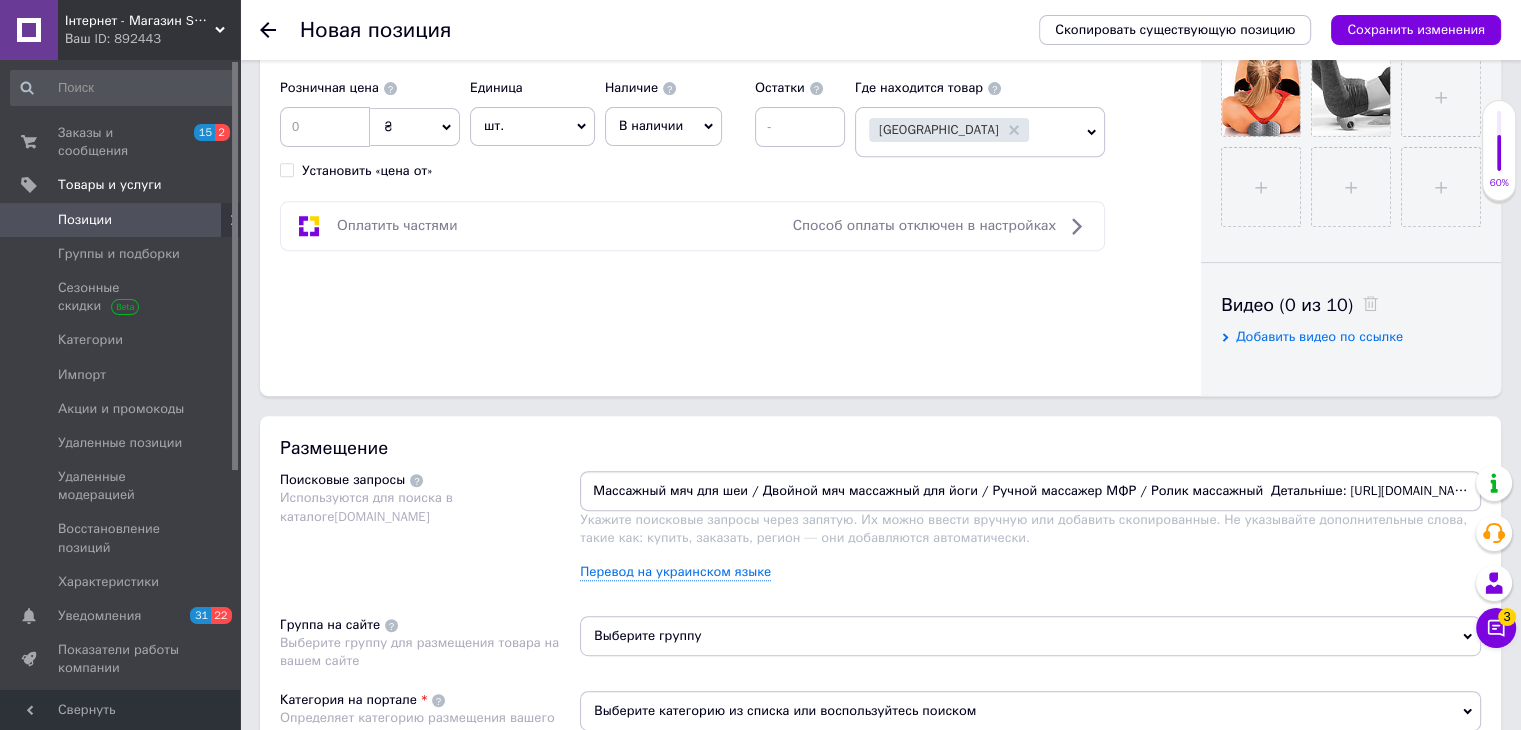scroll, scrollTop: 0, scrollLeft: 248, axis: horizontal 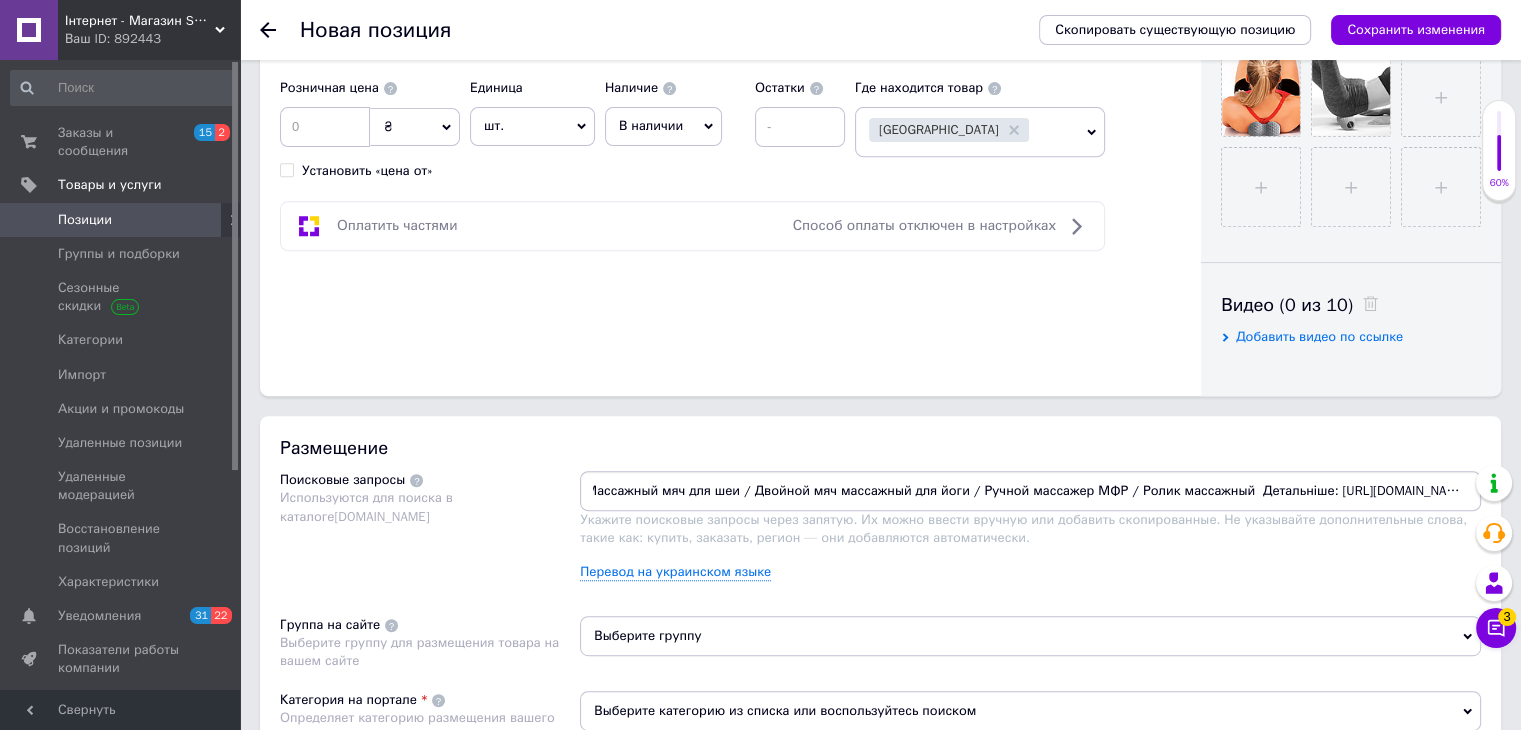 drag, startPoint x: 992, startPoint y: 491, endPoint x: 1535, endPoint y: 561, distance: 547.4934 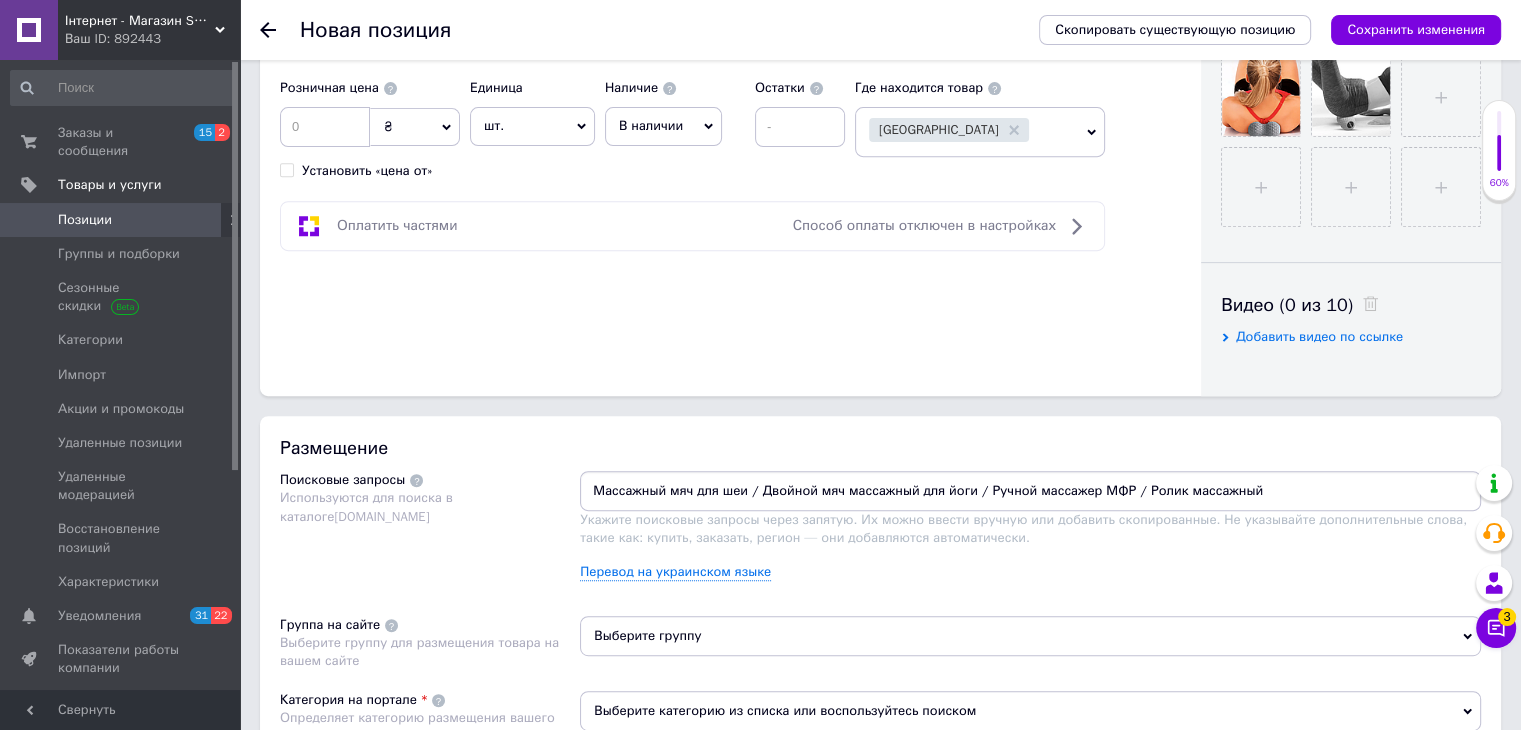 type 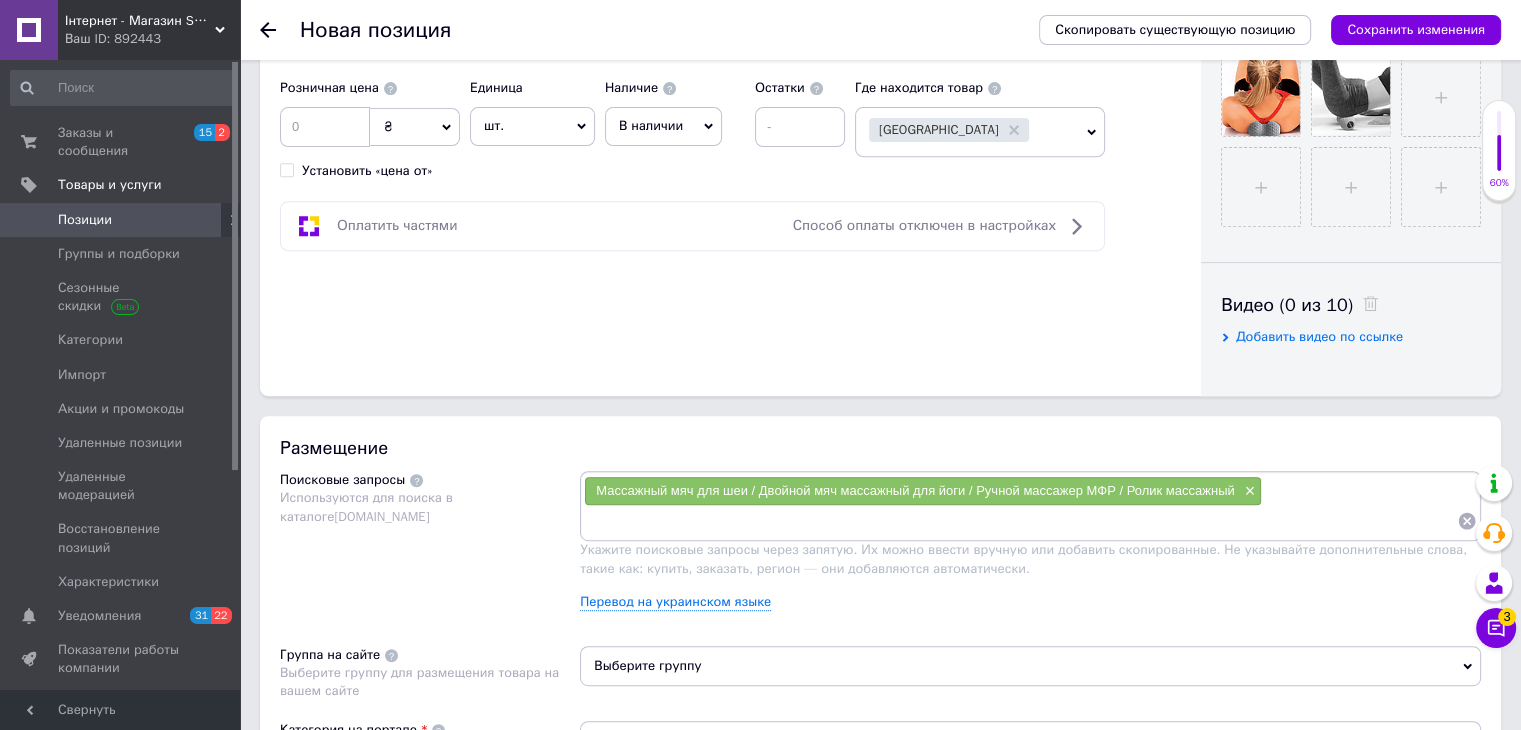 scroll, scrollTop: 0, scrollLeft: 0, axis: both 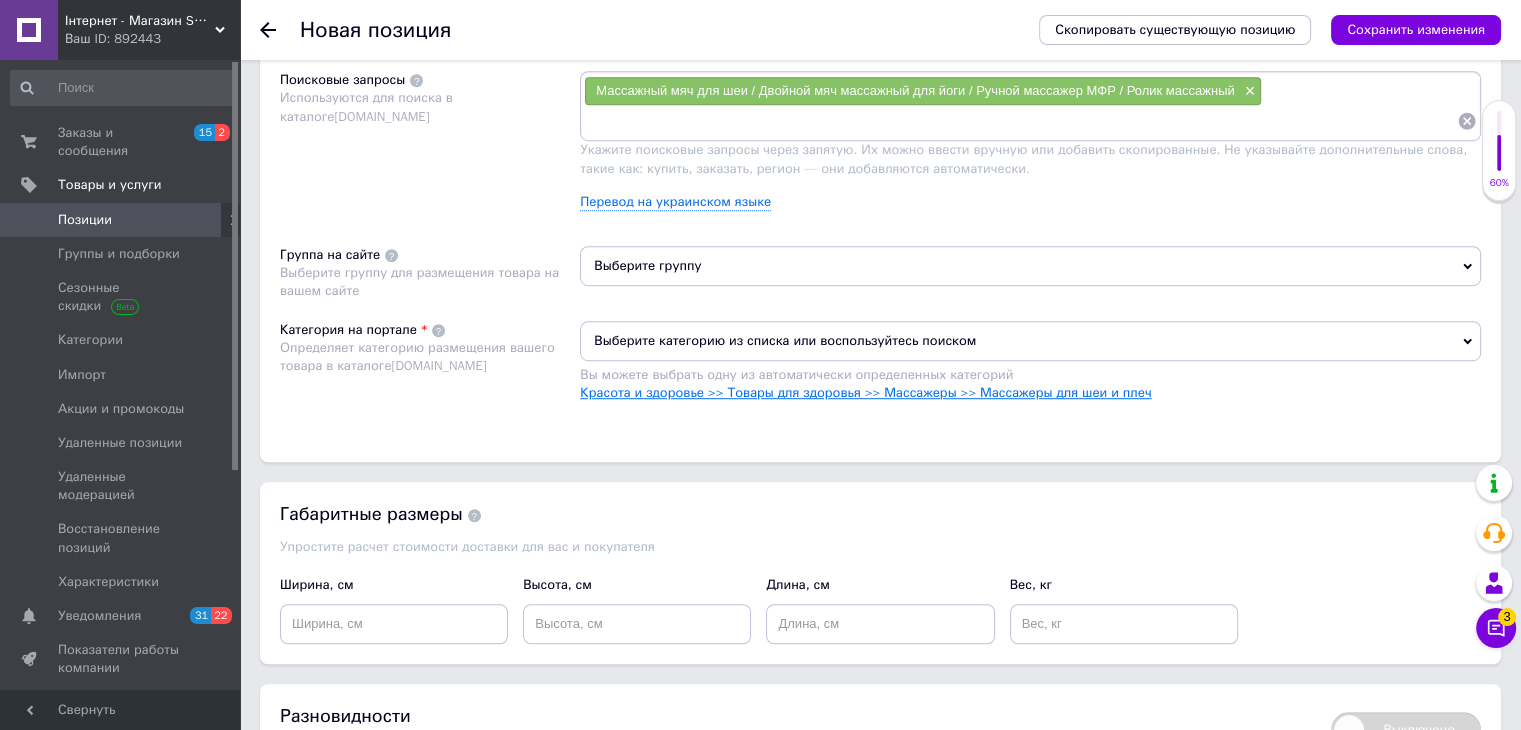 click on "Красота и здоровье >> Товары для здоровья >> Массажеры >> Массажеры для шеи и плеч" at bounding box center [865, 392] 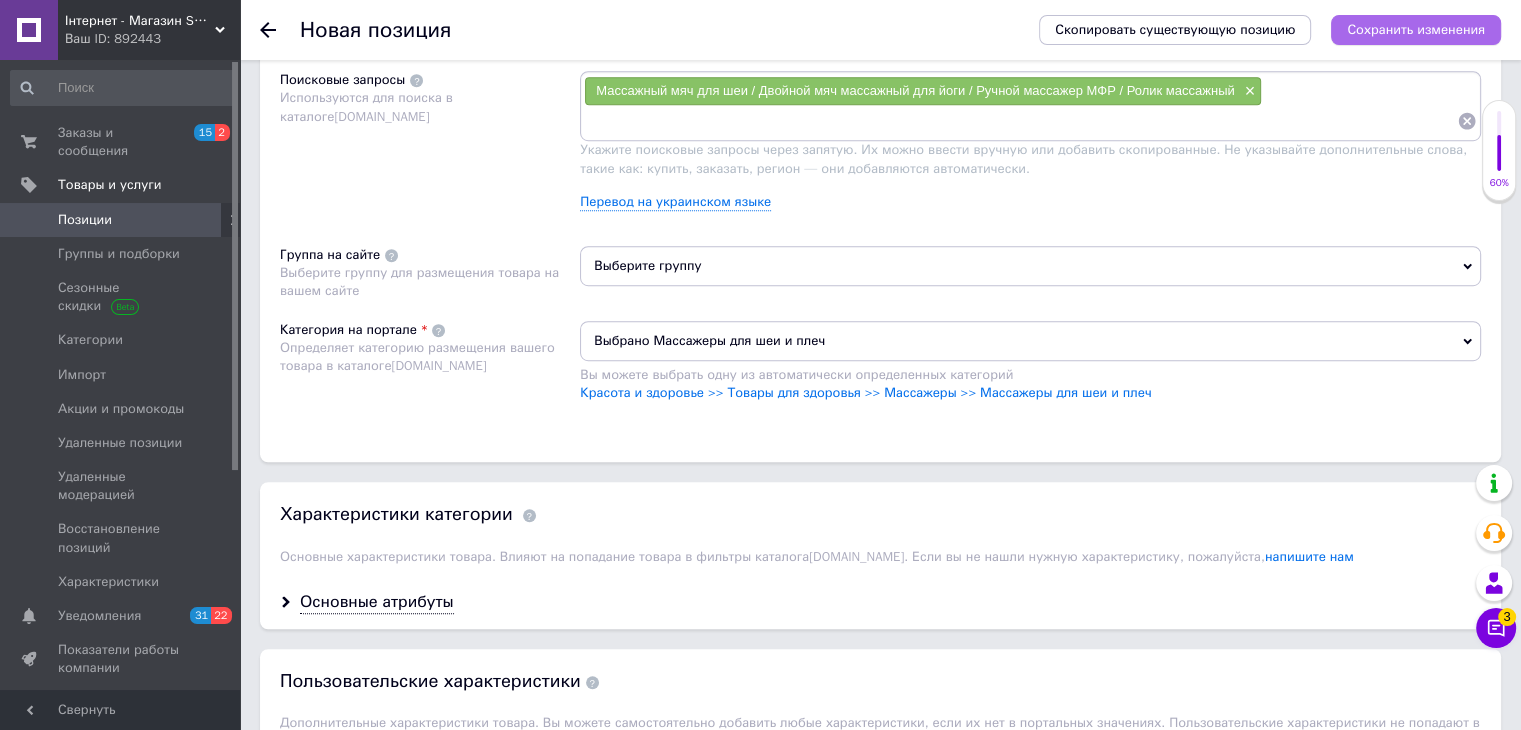 click on "Сохранить изменения" at bounding box center [1416, 29] 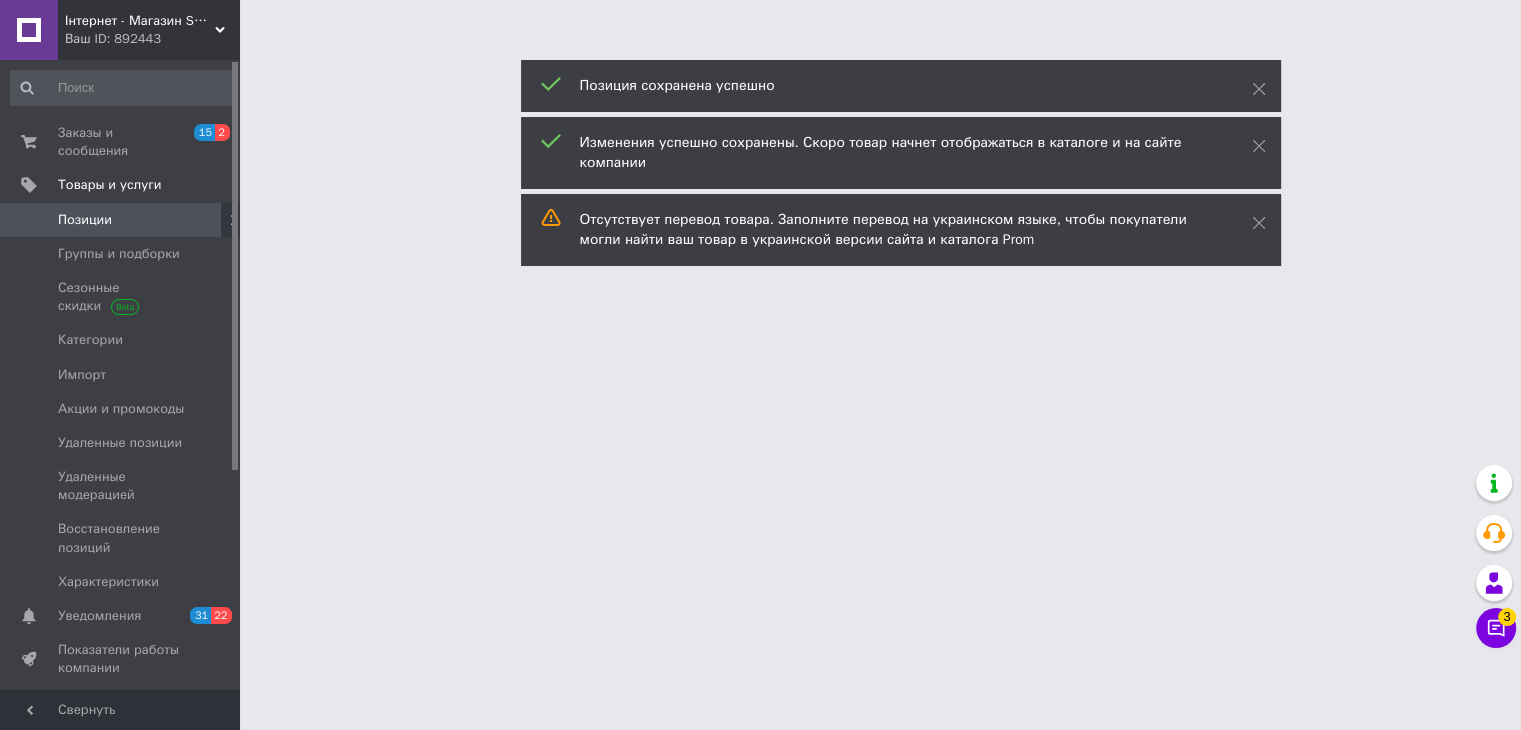 scroll, scrollTop: 0, scrollLeft: 0, axis: both 